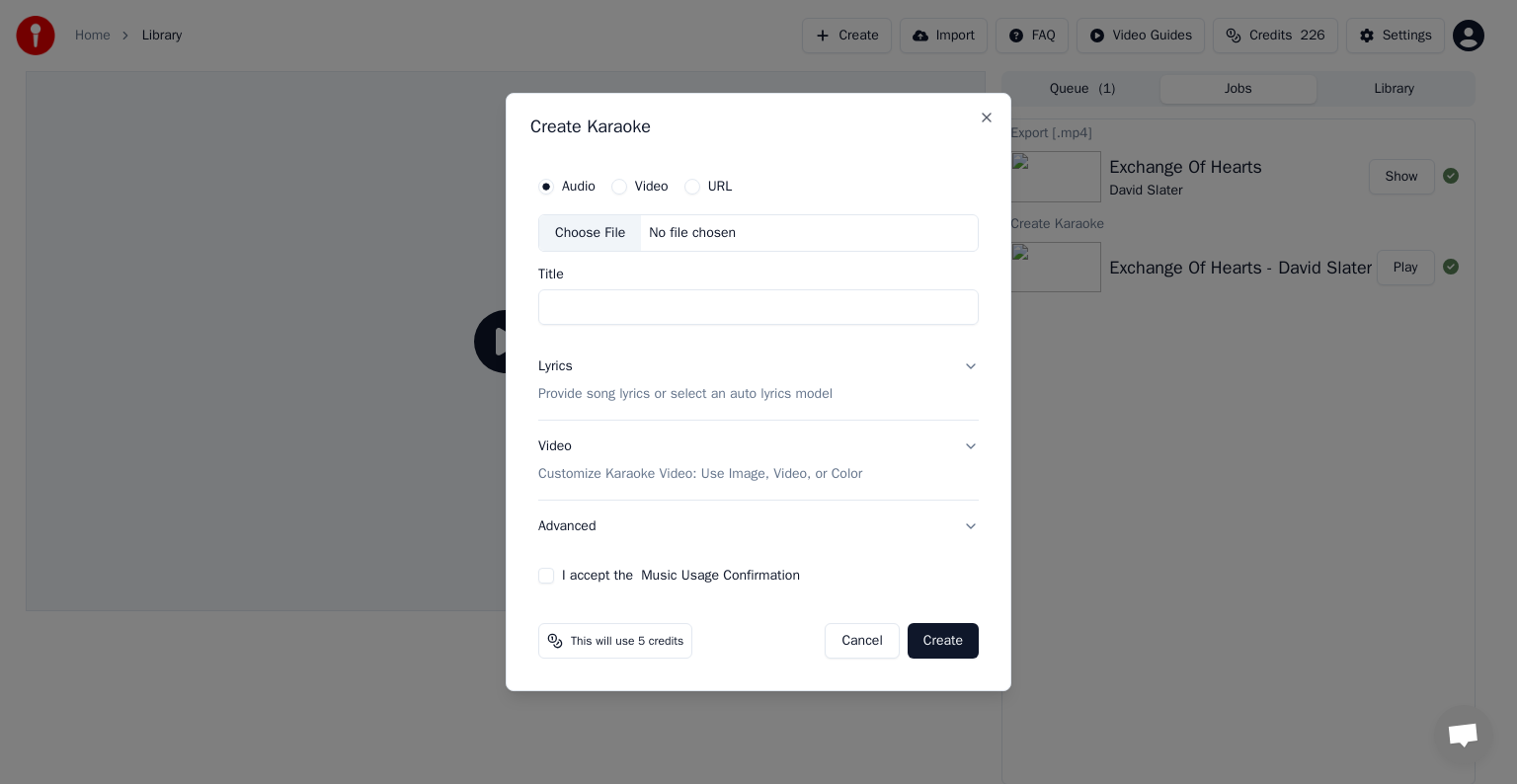click on "Choose File" at bounding box center (590, 233) 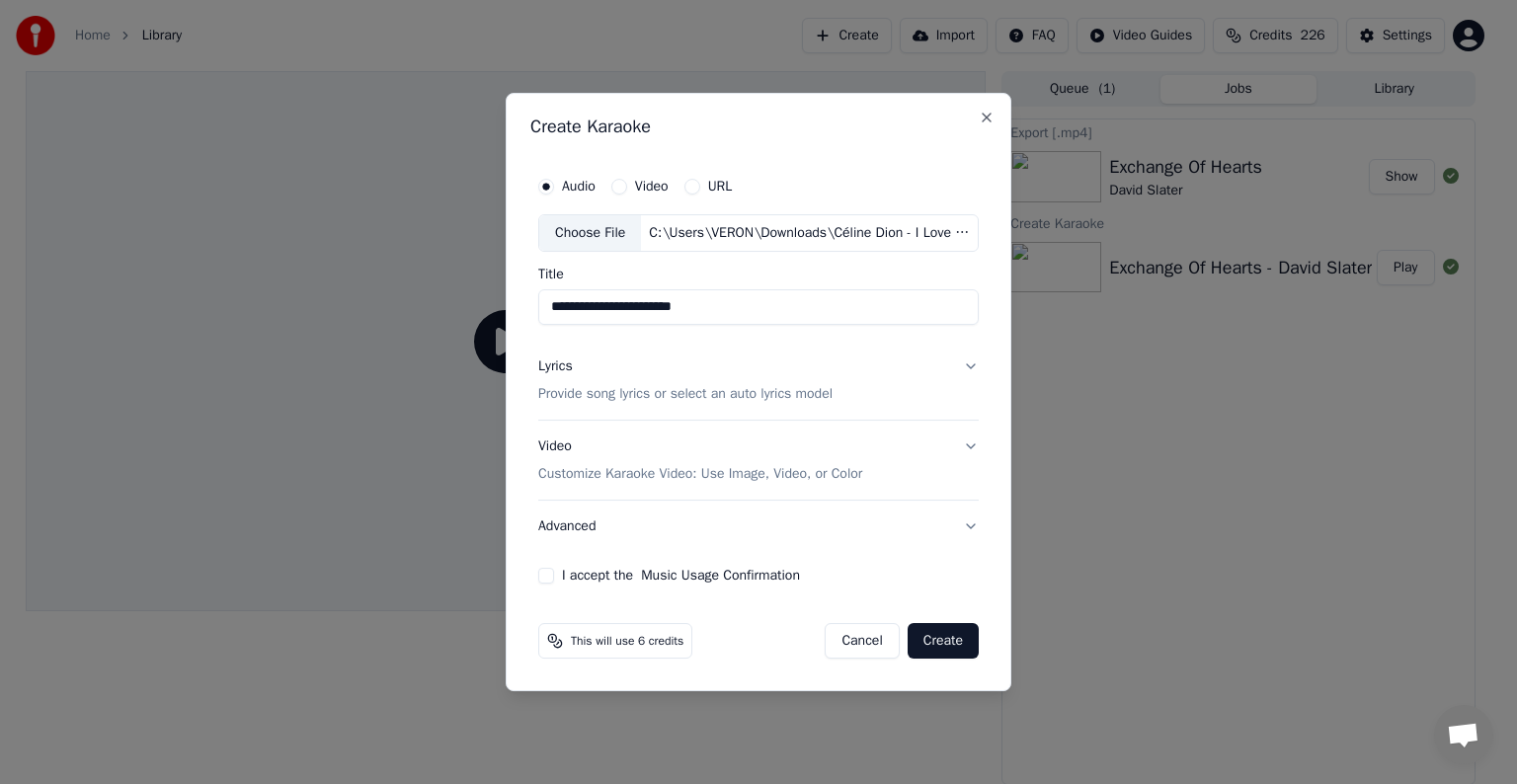 drag, startPoint x: 635, startPoint y: 305, endPoint x: 486, endPoint y: 311, distance: 149.12076 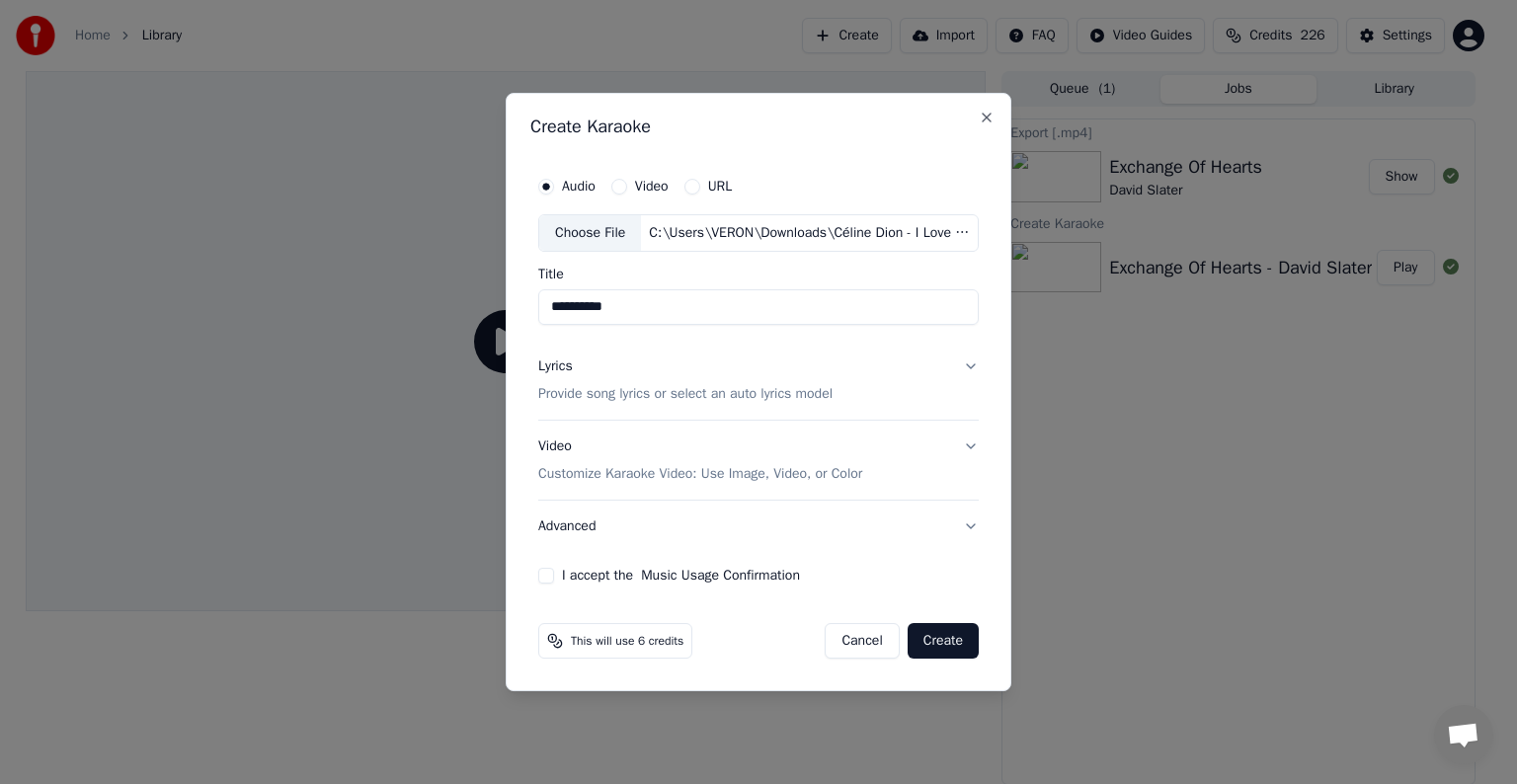 click on "**********" at bounding box center [758, 307] 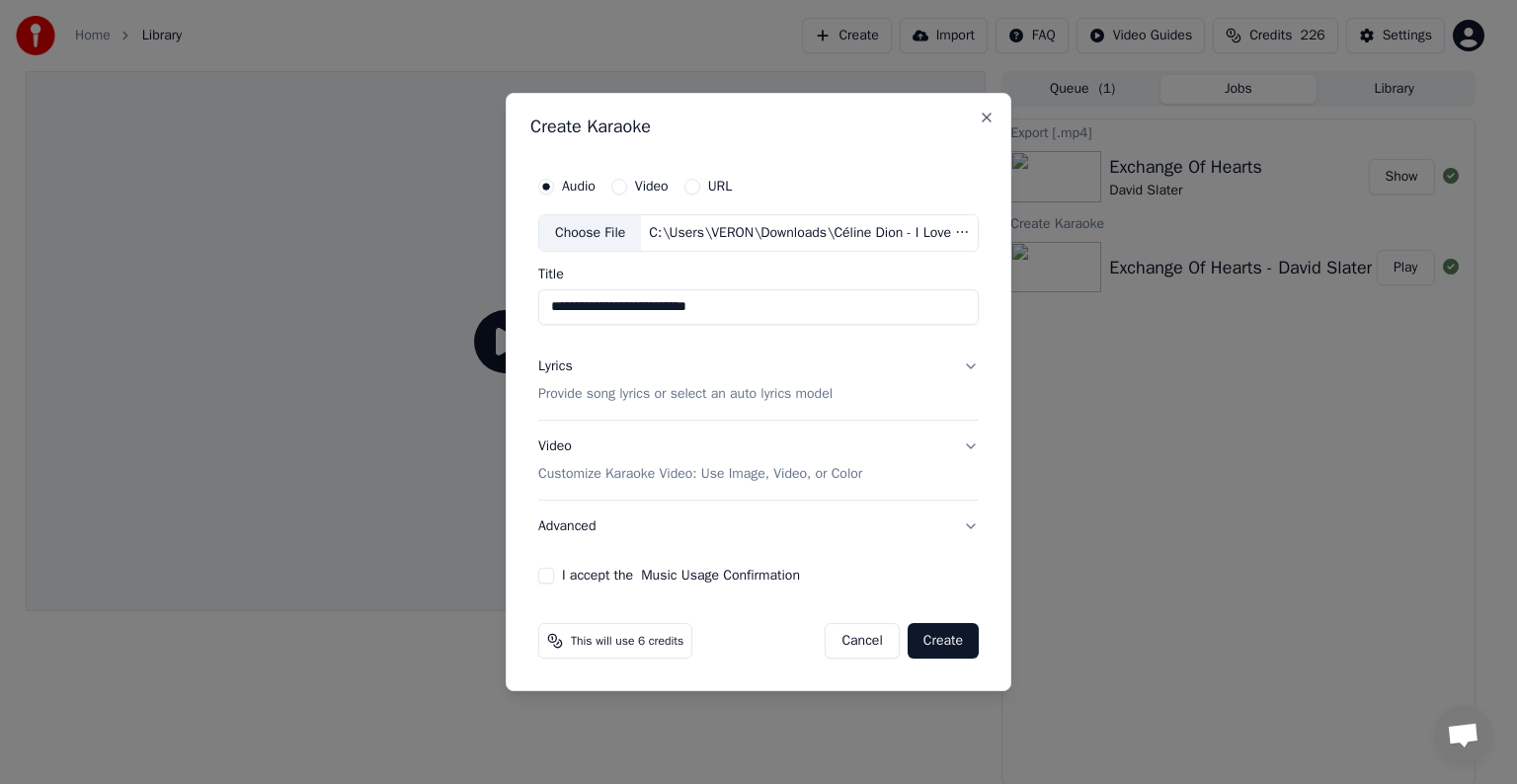 paste on "***" 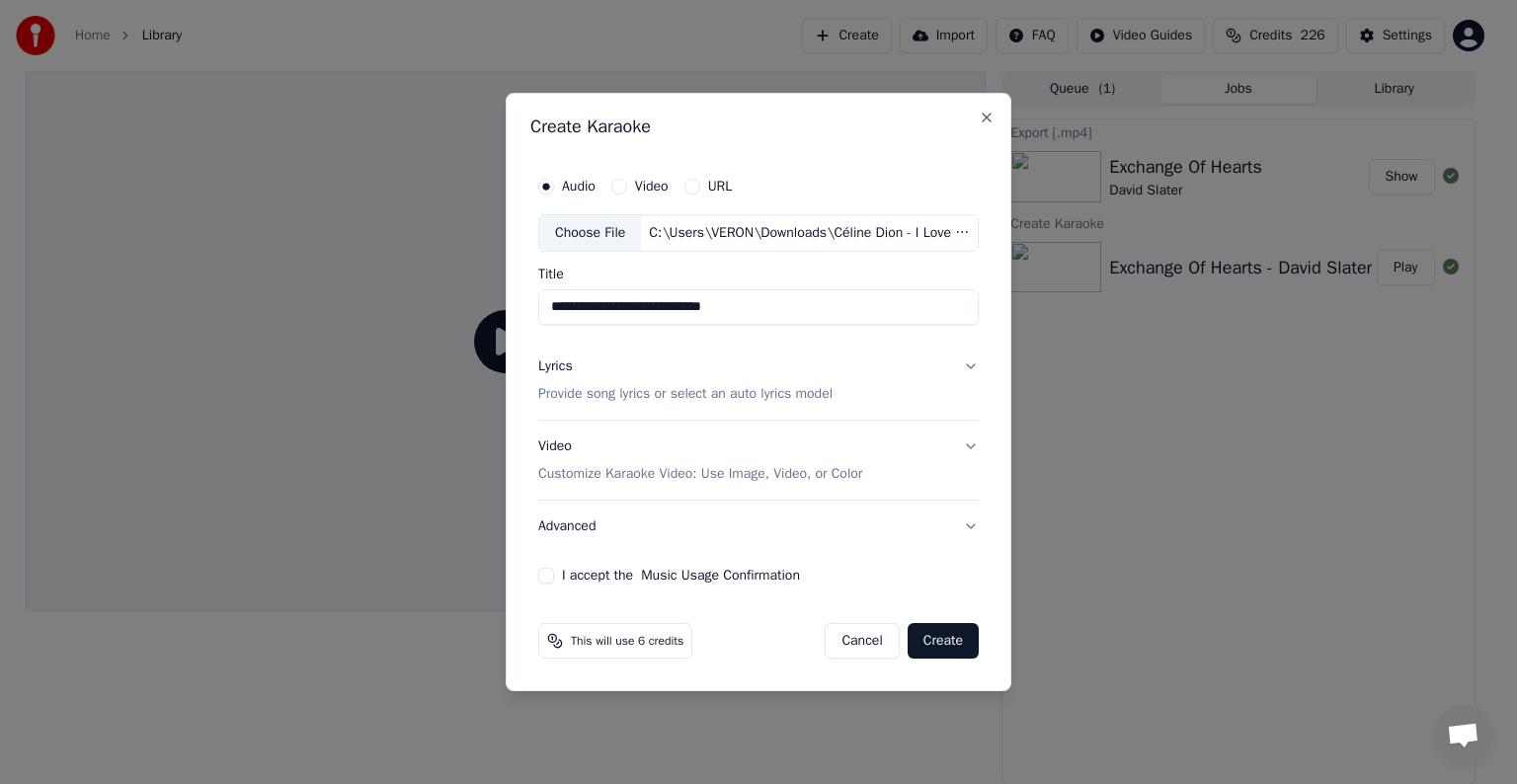 drag, startPoint x: 612, startPoint y: 308, endPoint x: 774, endPoint y: 310, distance: 162.01235 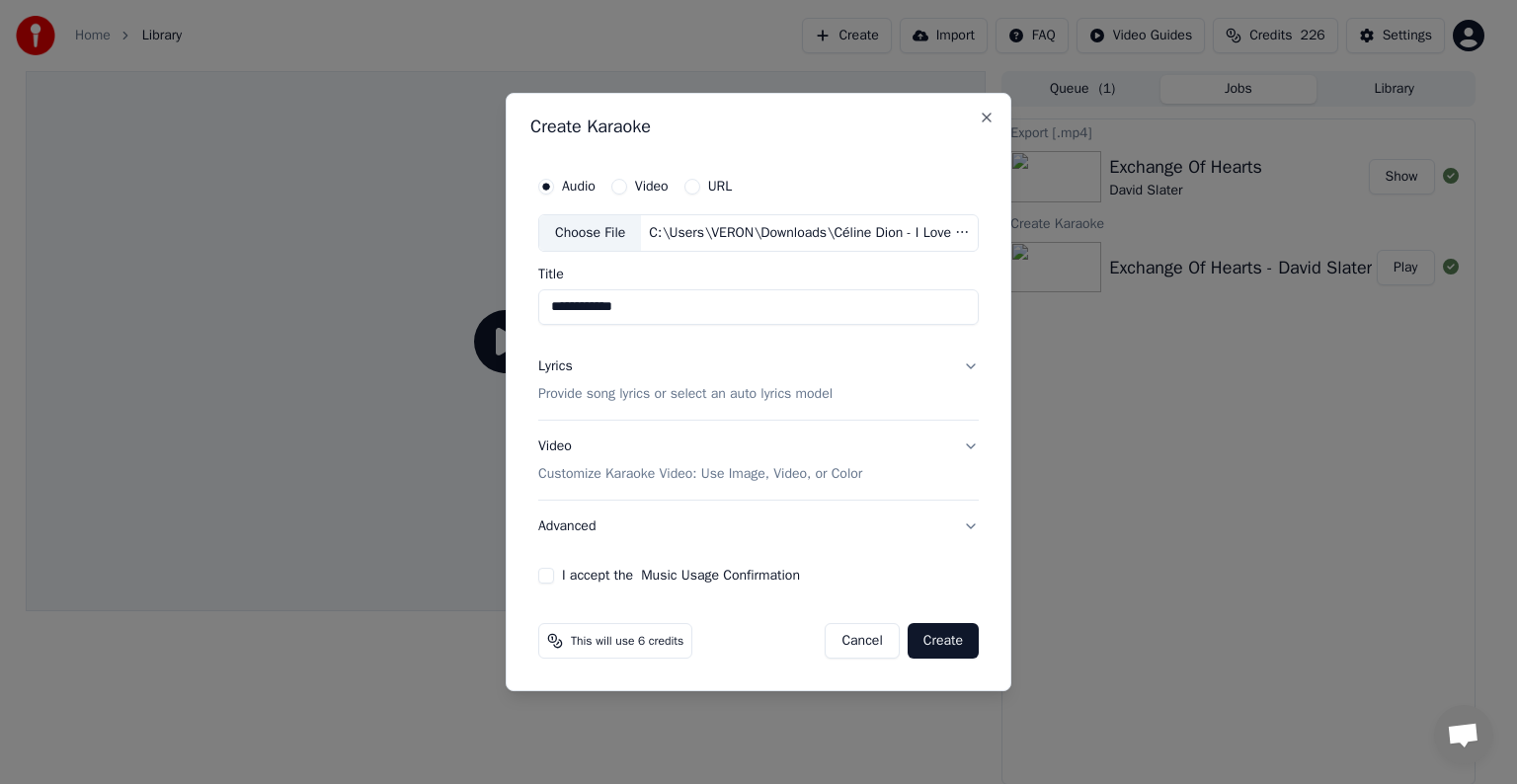 paste on "**********" 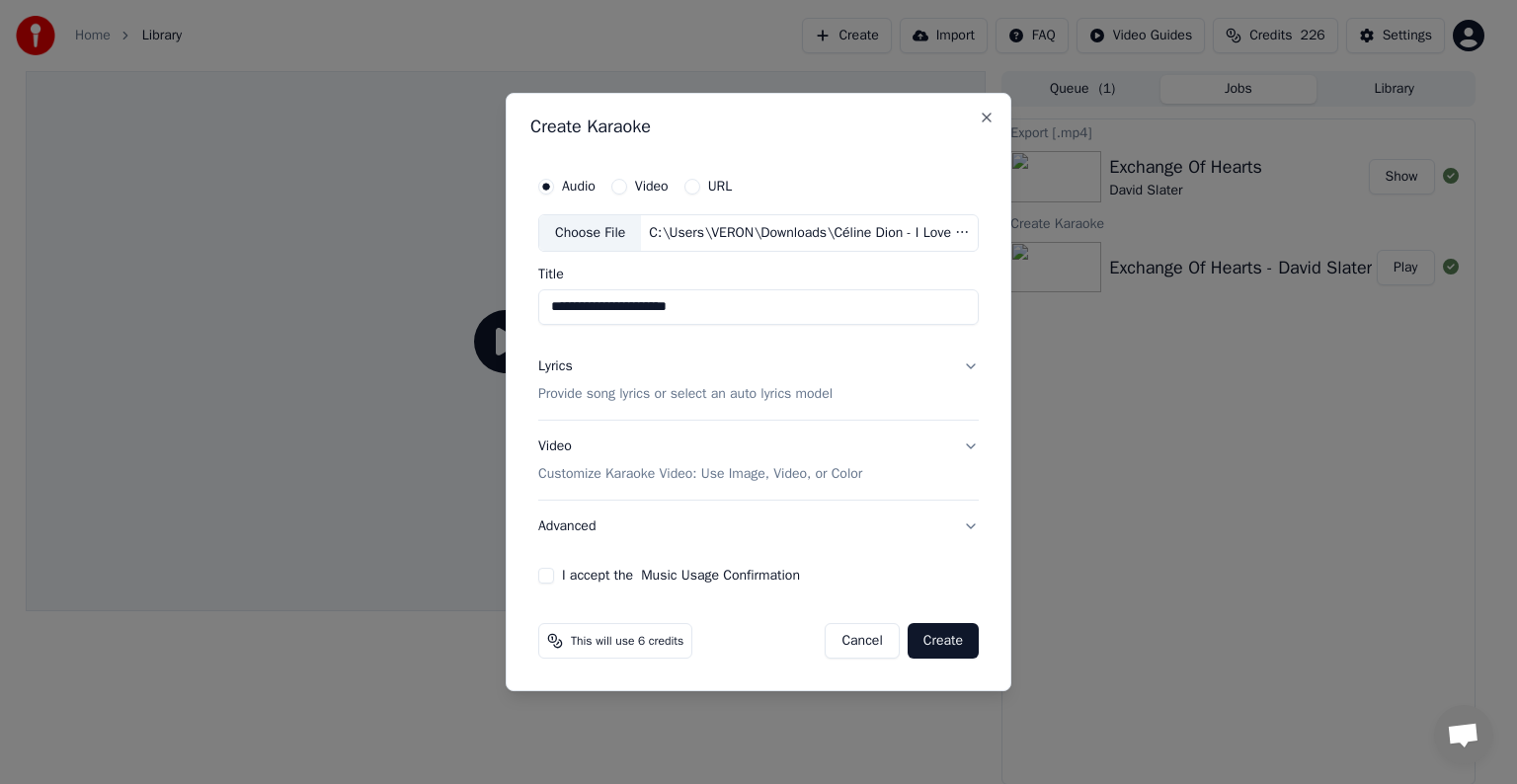 click on "**********" at bounding box center [758, 307] 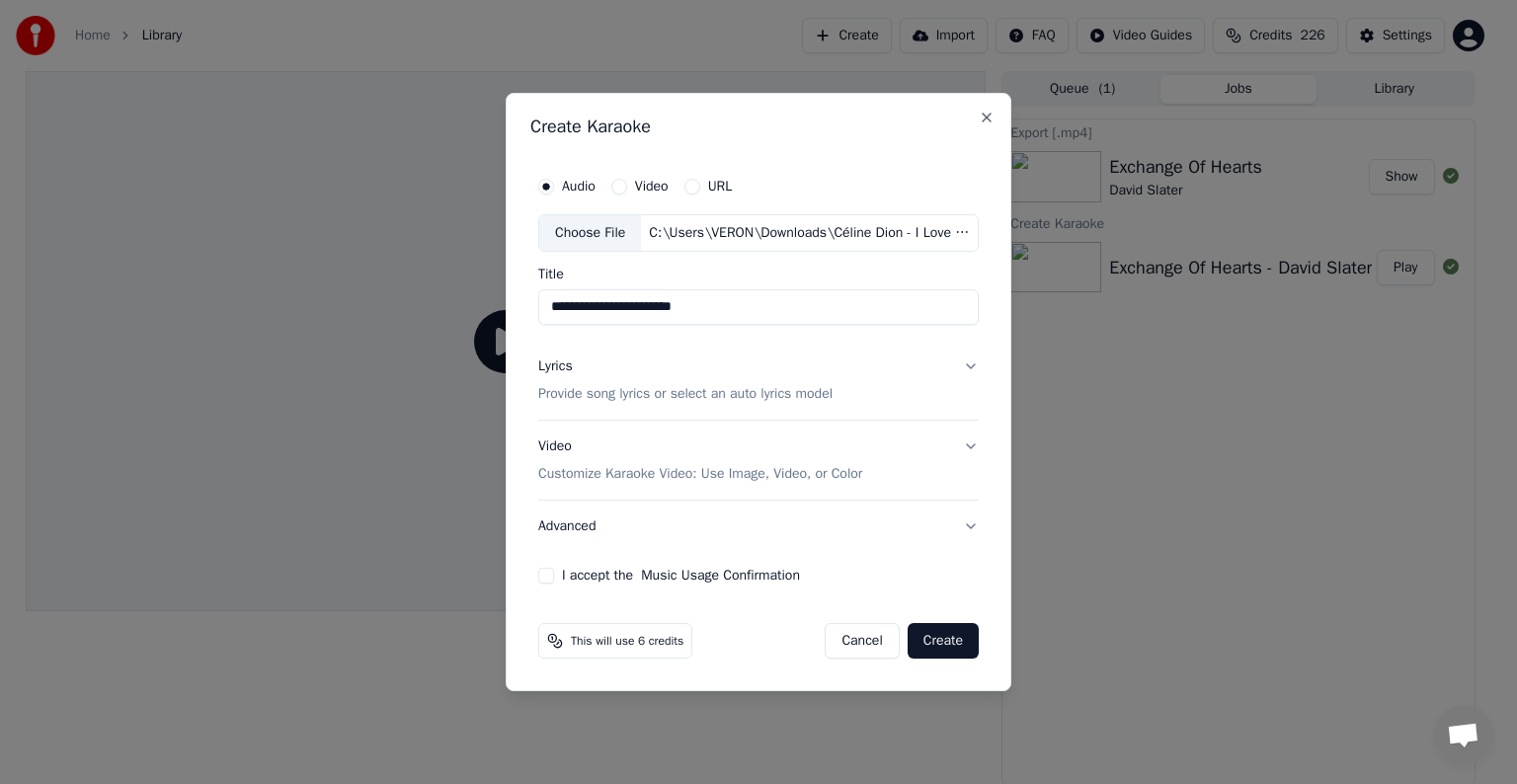 click on "**********" at bounding box center [758, 307] 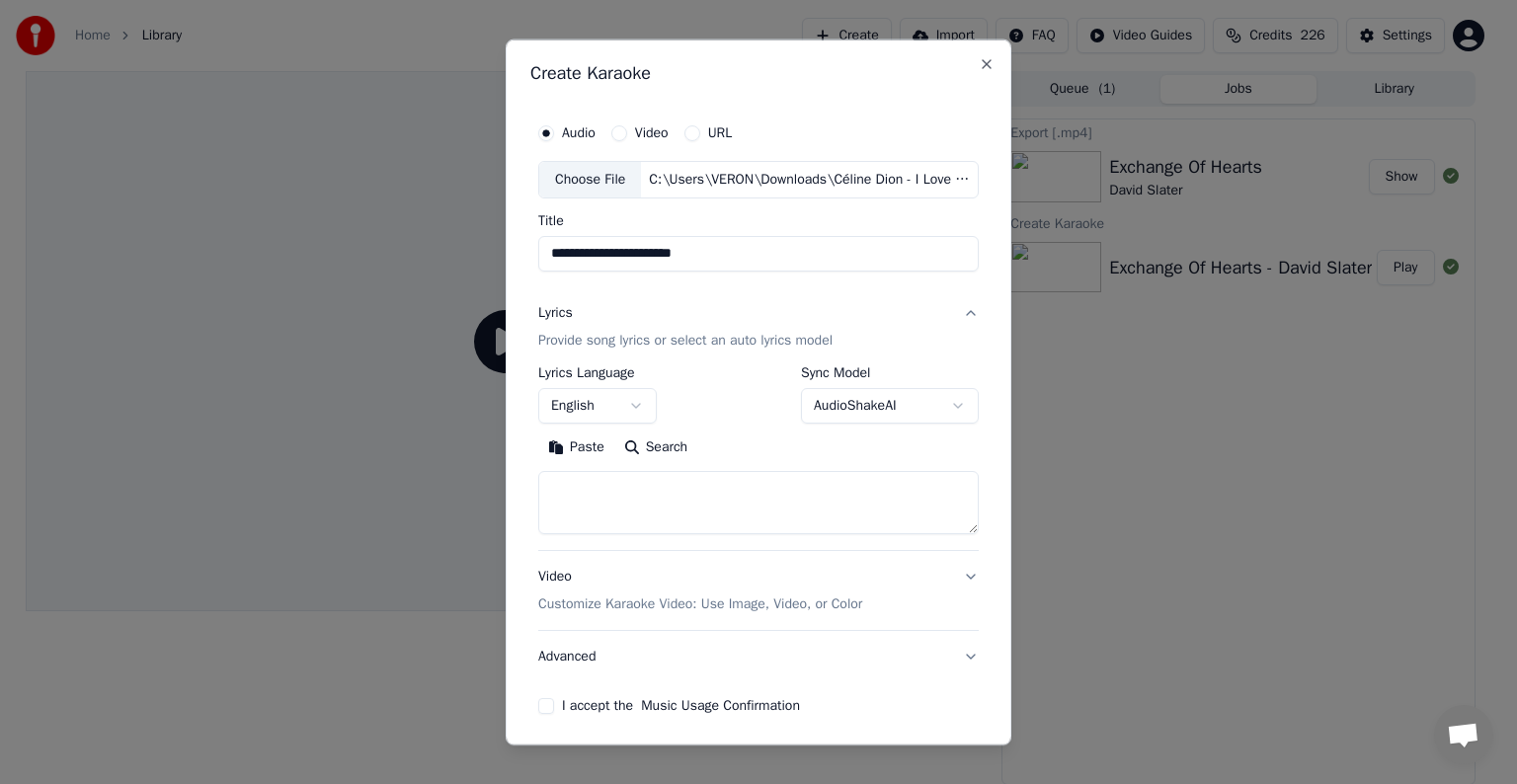 type 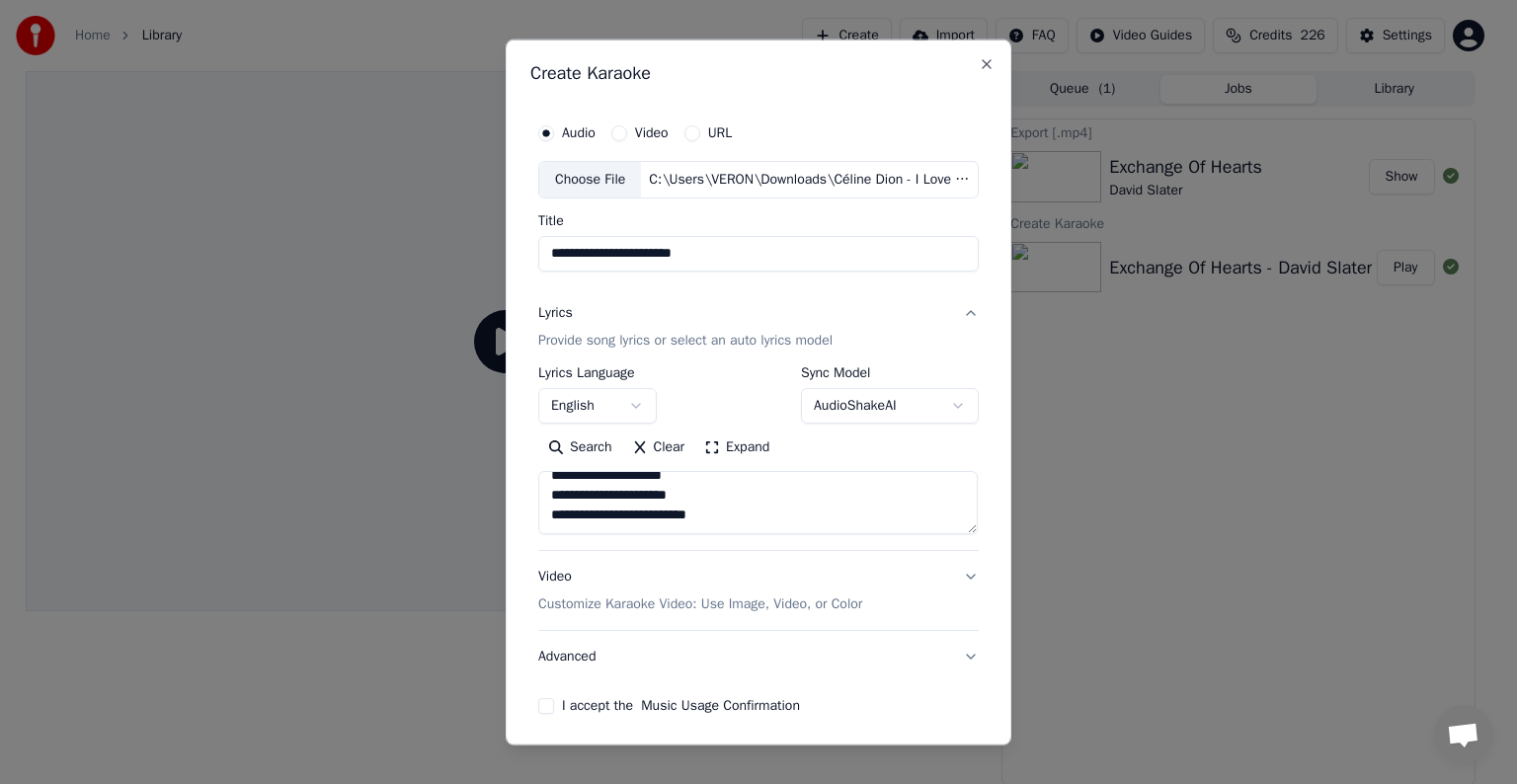 scroll, scrollTop: 63, scrollLeft: 0, axis: vertical 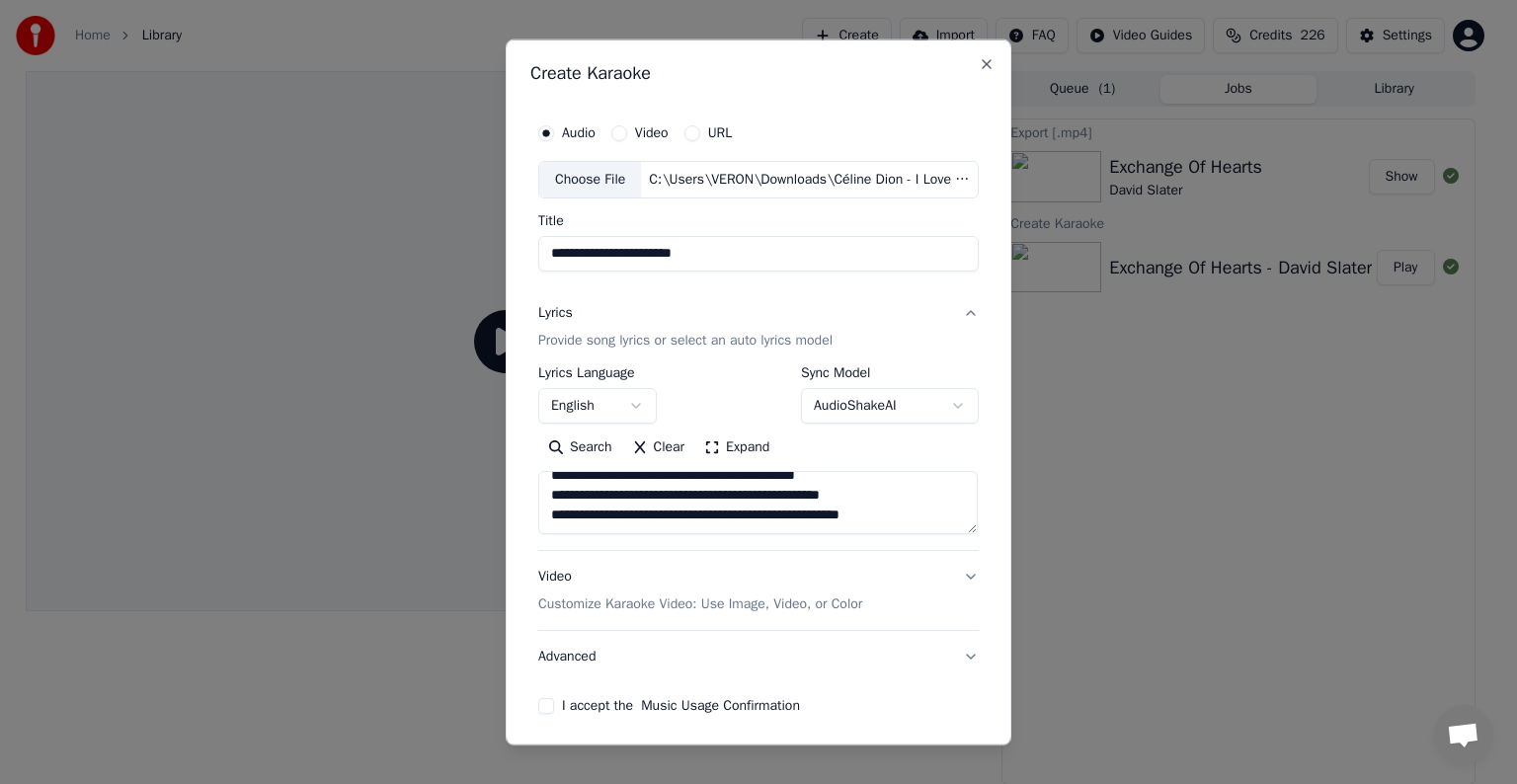 paste on "**********" 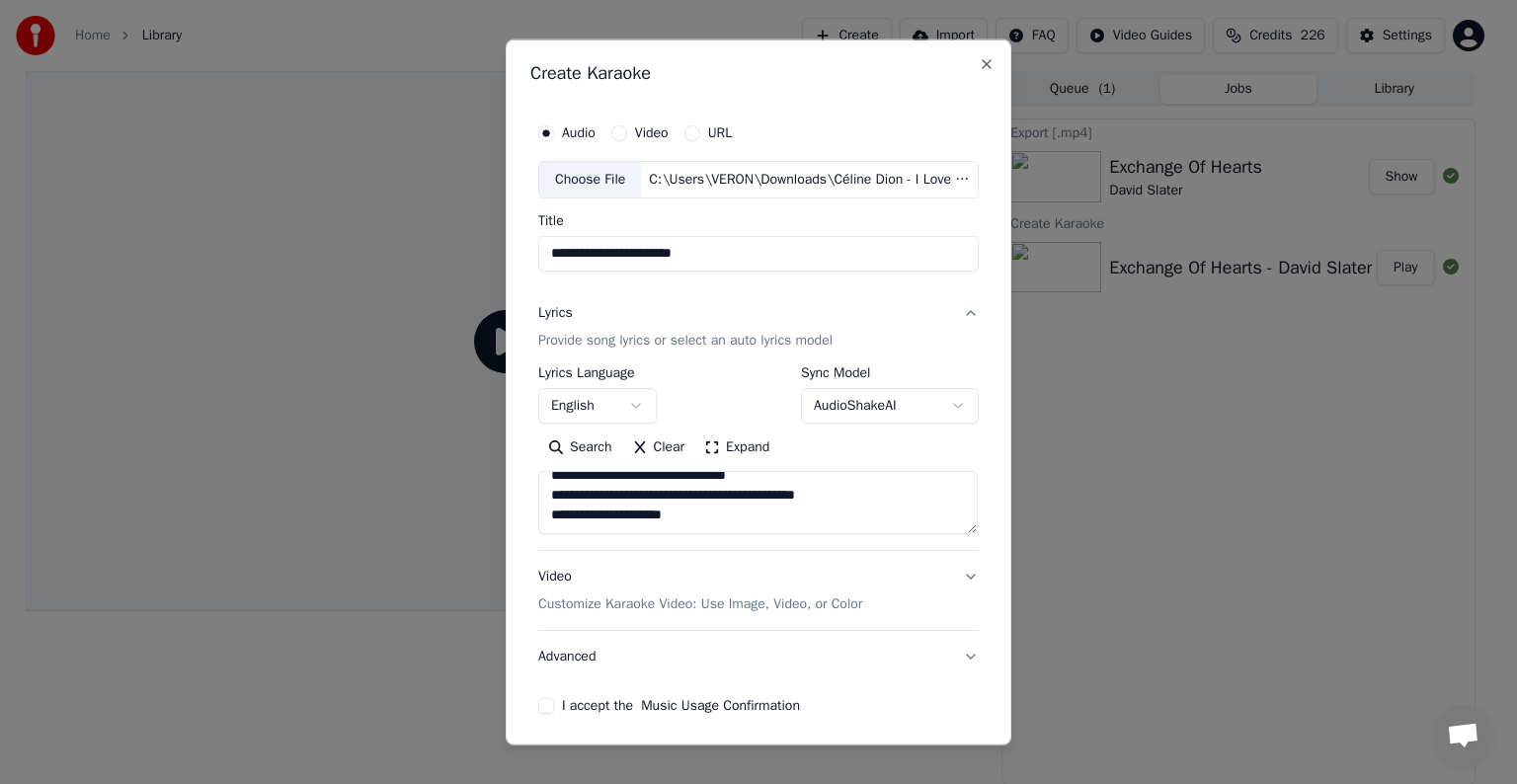 scroll, scrollTop: 359, scrollLeft: 0, axis: vertical 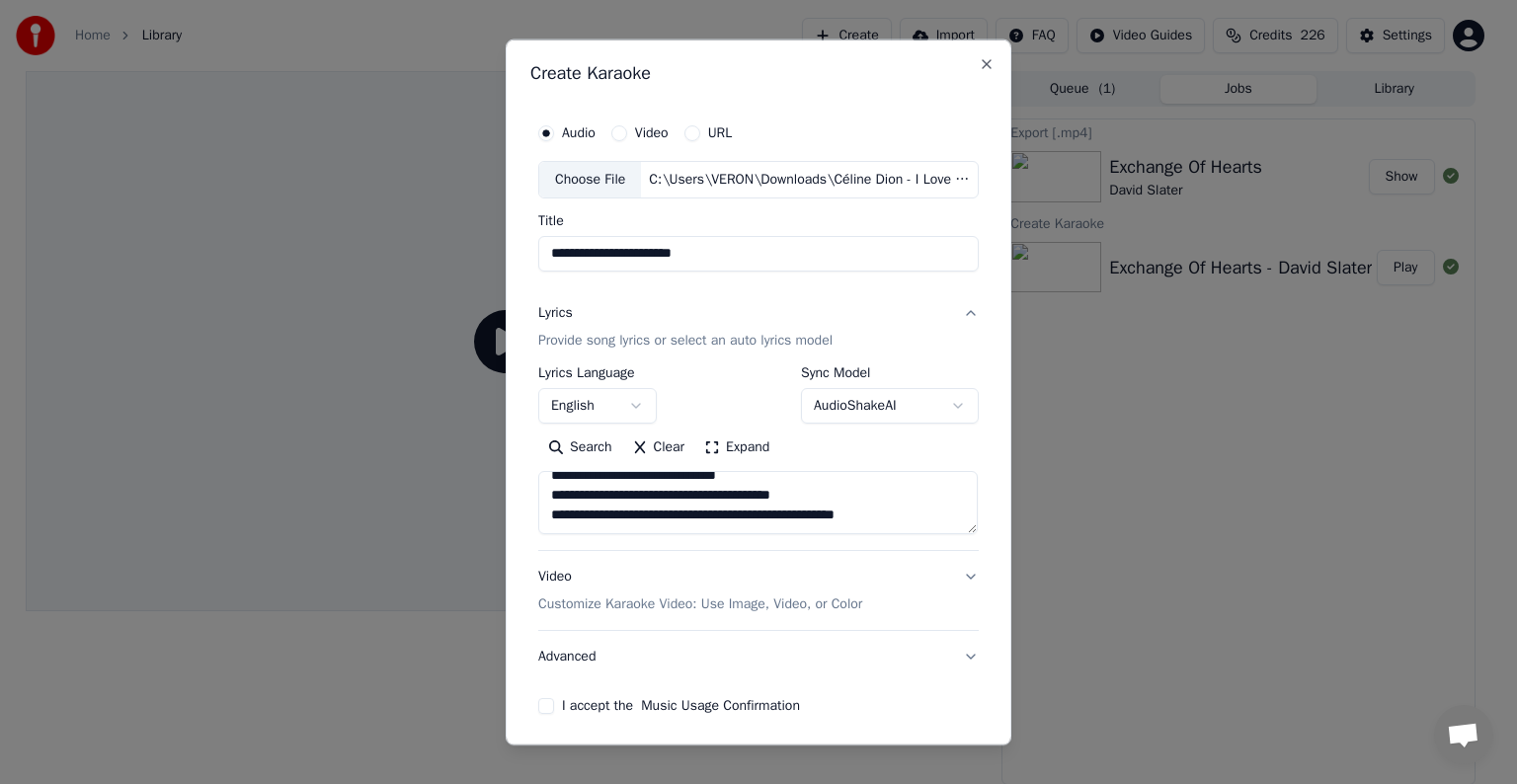 paste on "**********" 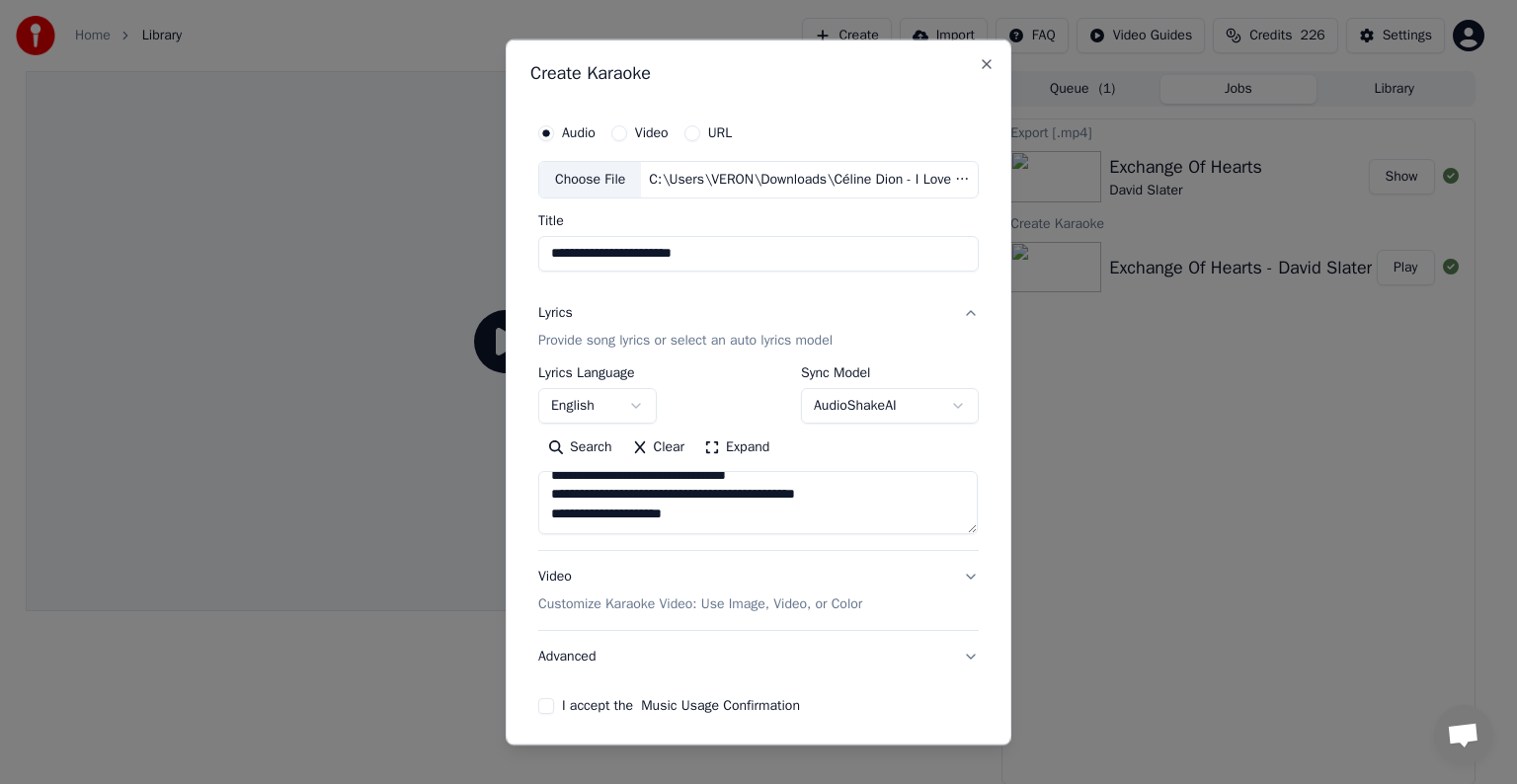 scroll, scrollTop: 616, scrollLeft: 0, axis: vertical 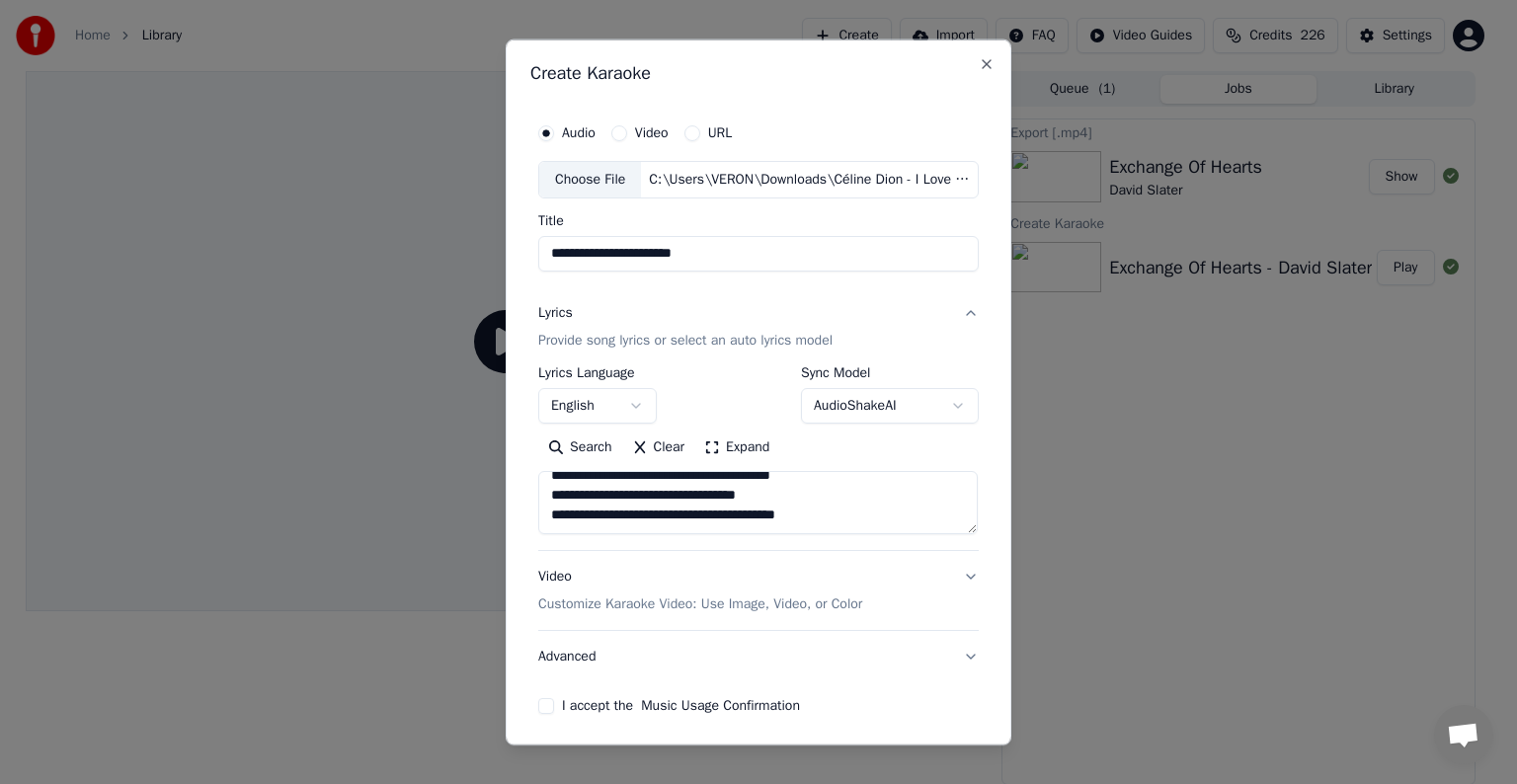 paste on "**********" 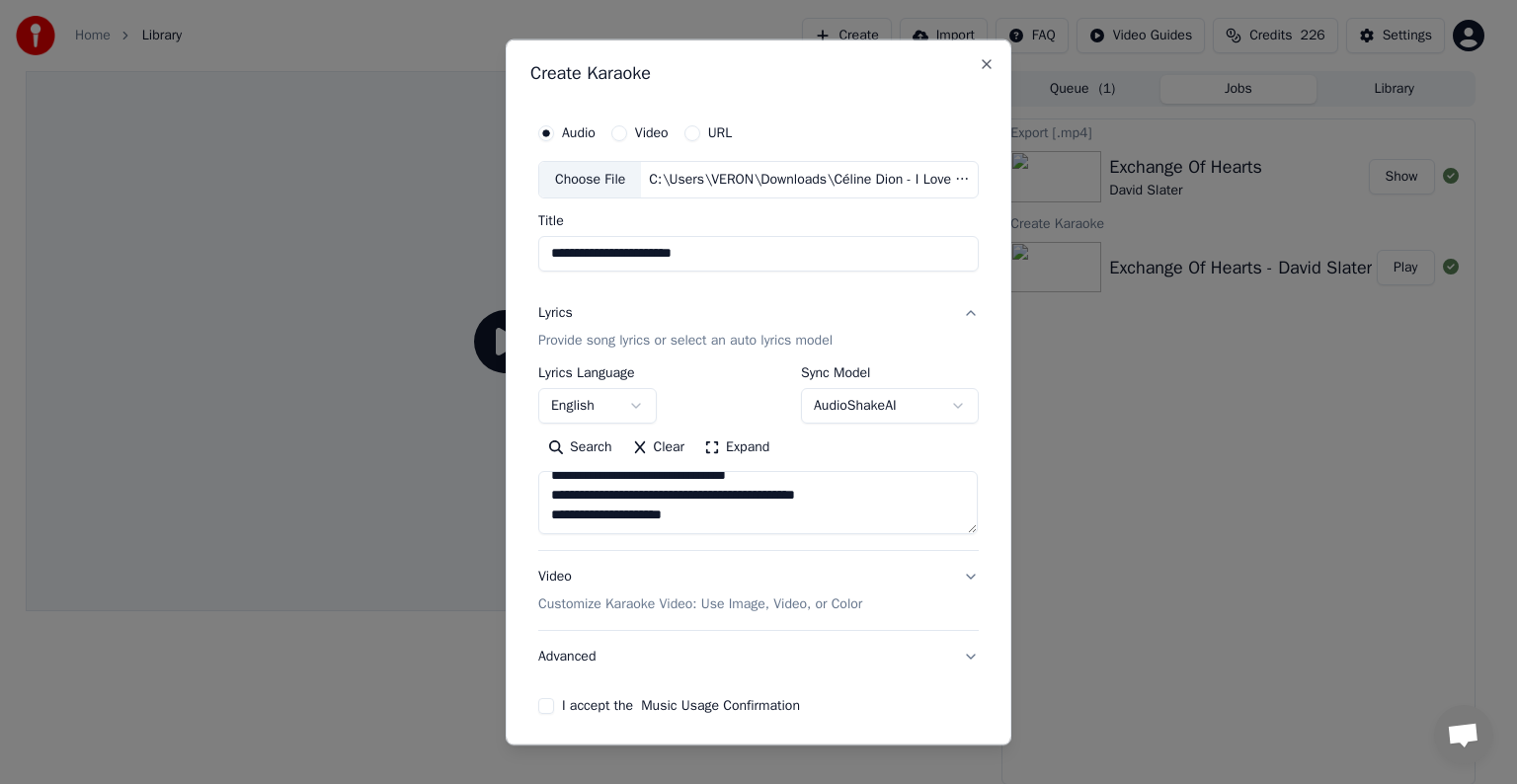 scroll, scrollTop: 853, scrollLeft: 0, axis: vertical 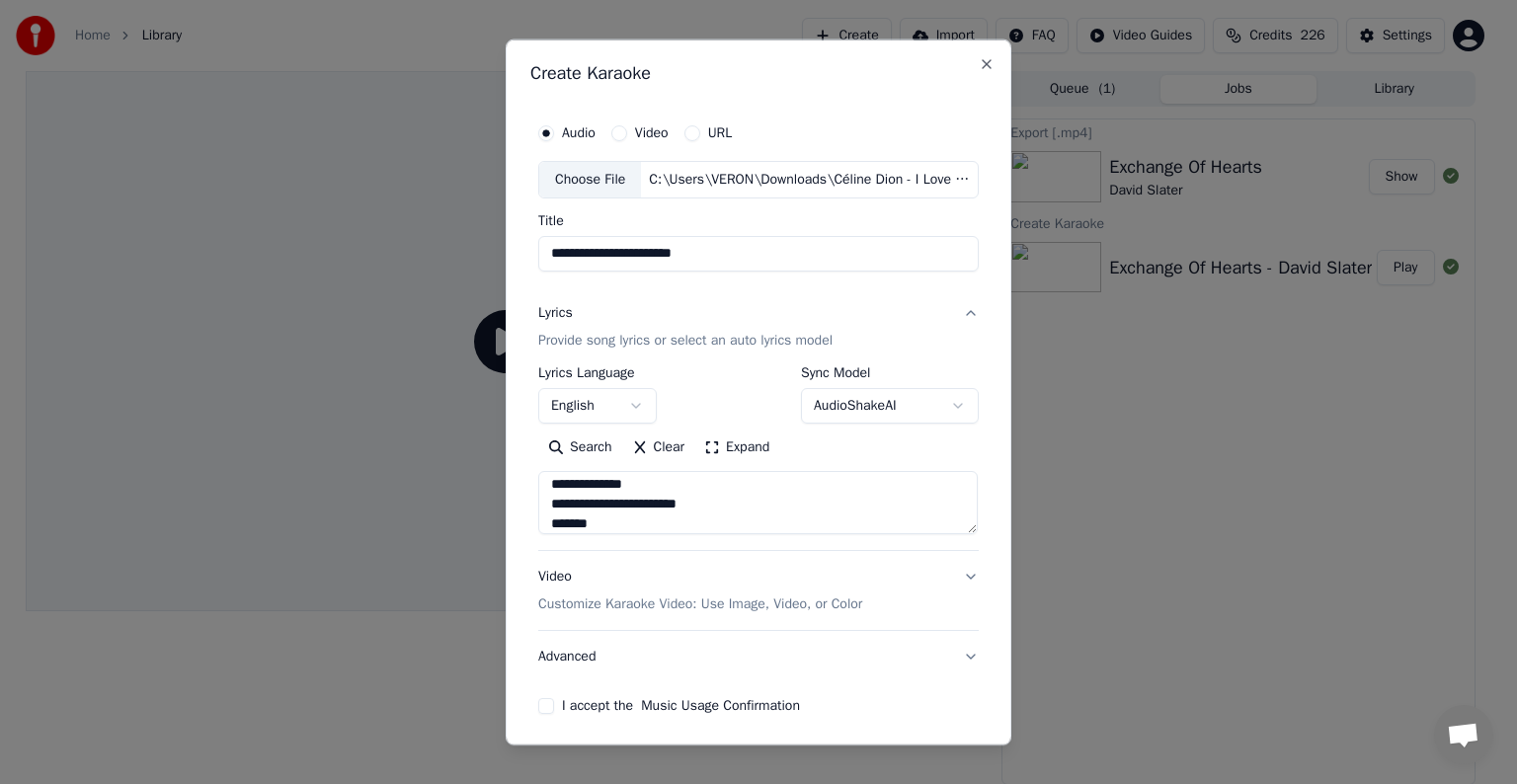 type on "**********" 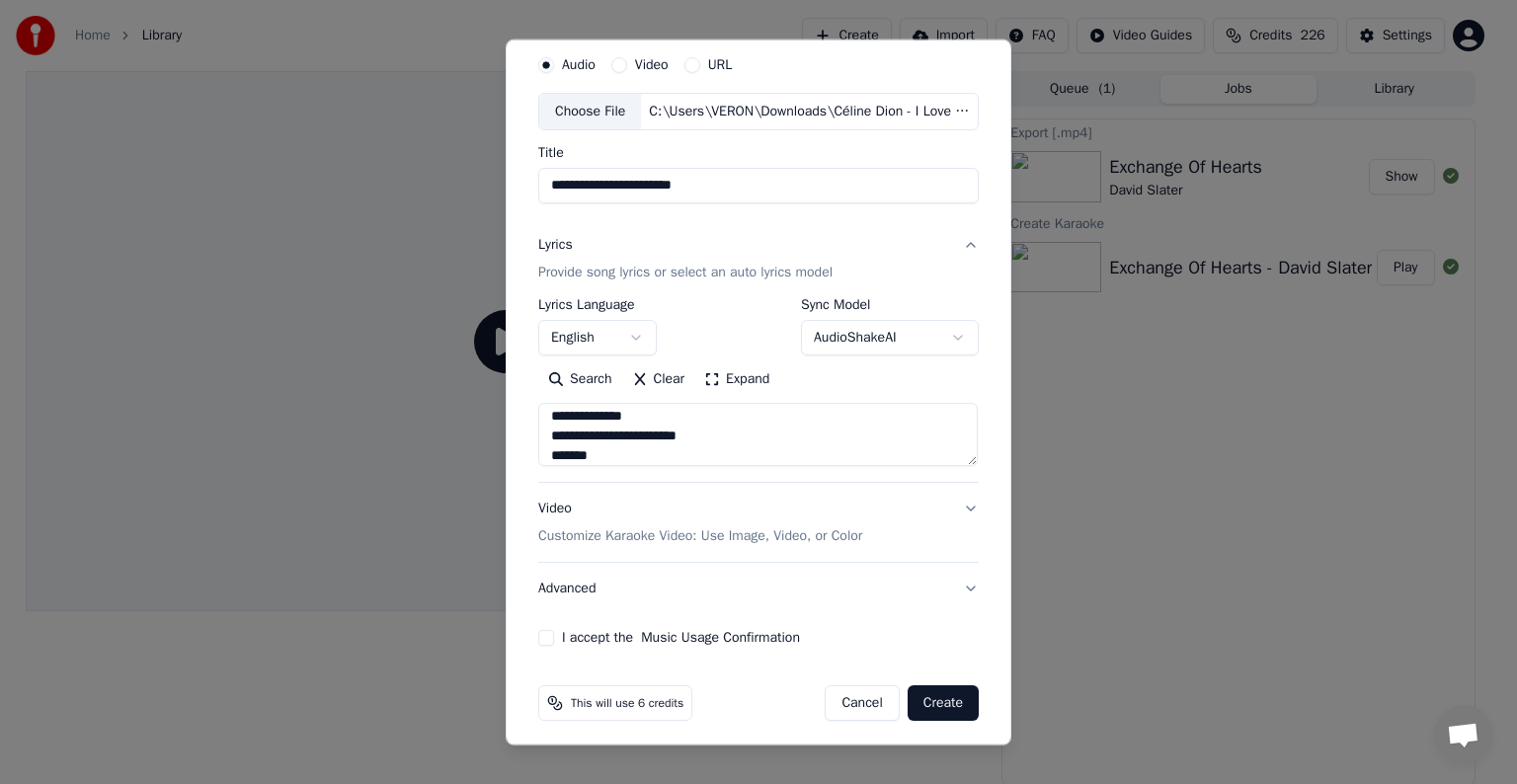 scroll, scrollTop: 75, scrollLeft: 0, axis: vertical 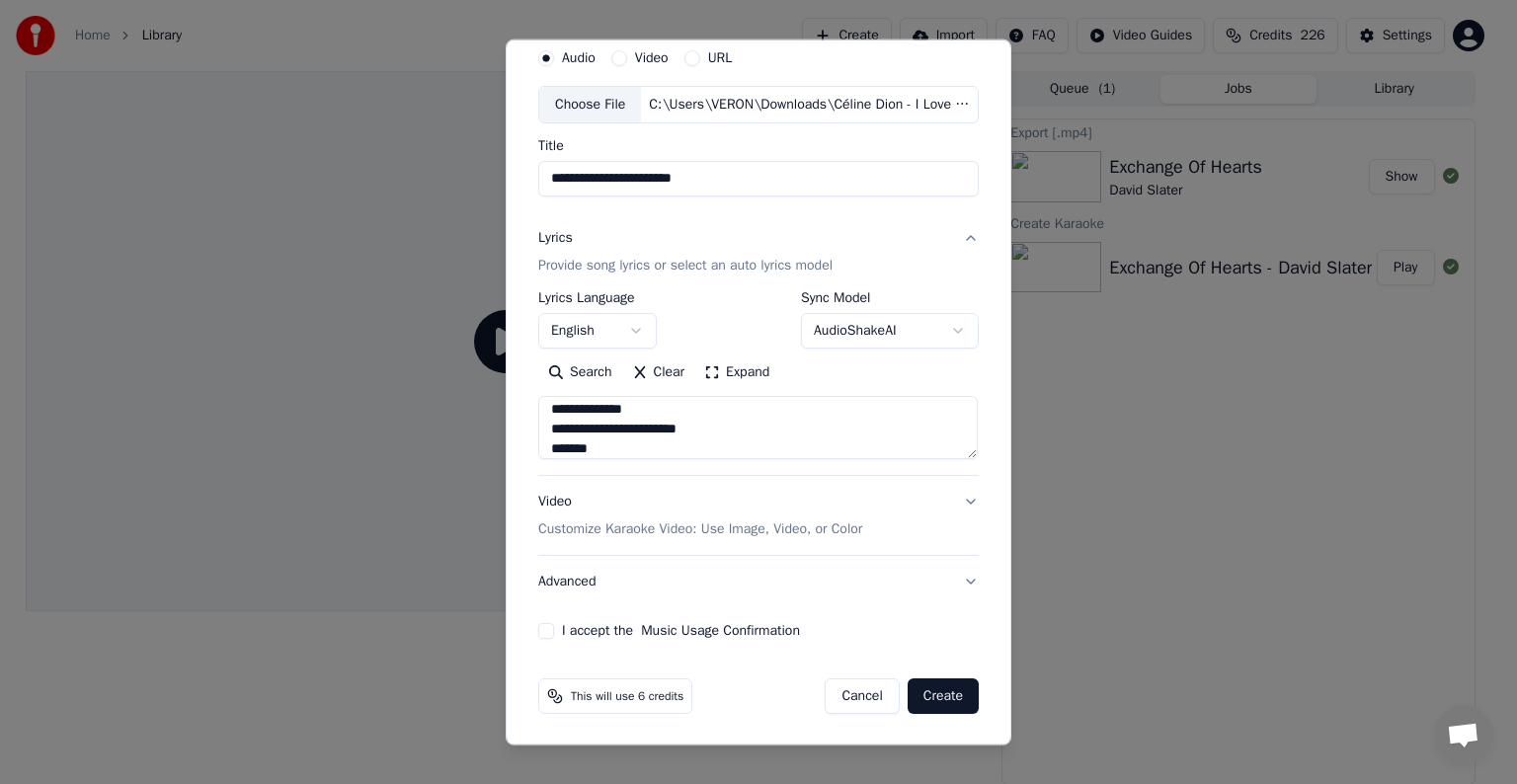 click on "Customize Karaoke Video: Use Image, Video, or Color" at bounding box center (700, 529) 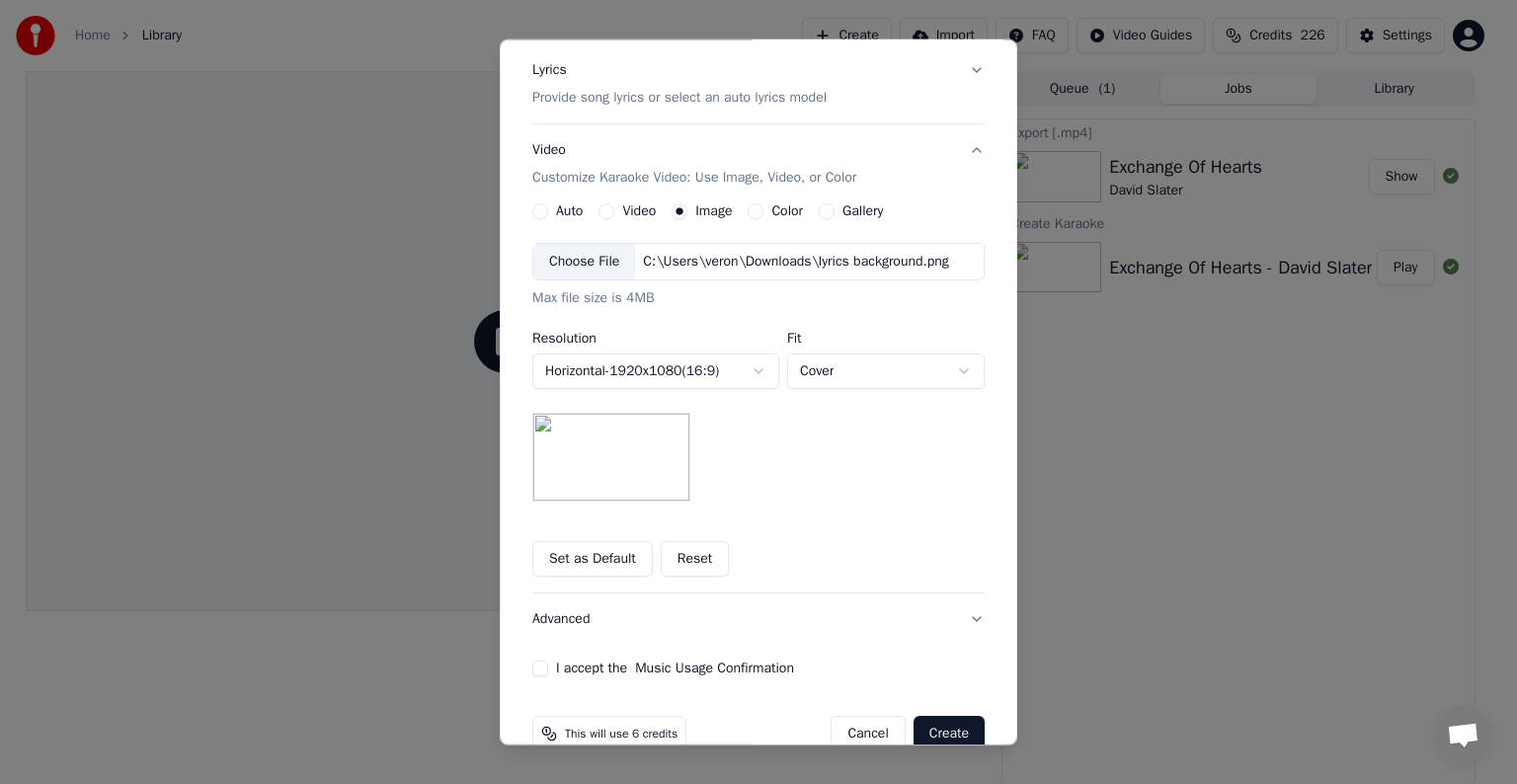 scroll, scrollTop: 273, scrollLeft: 0, axis: vertical 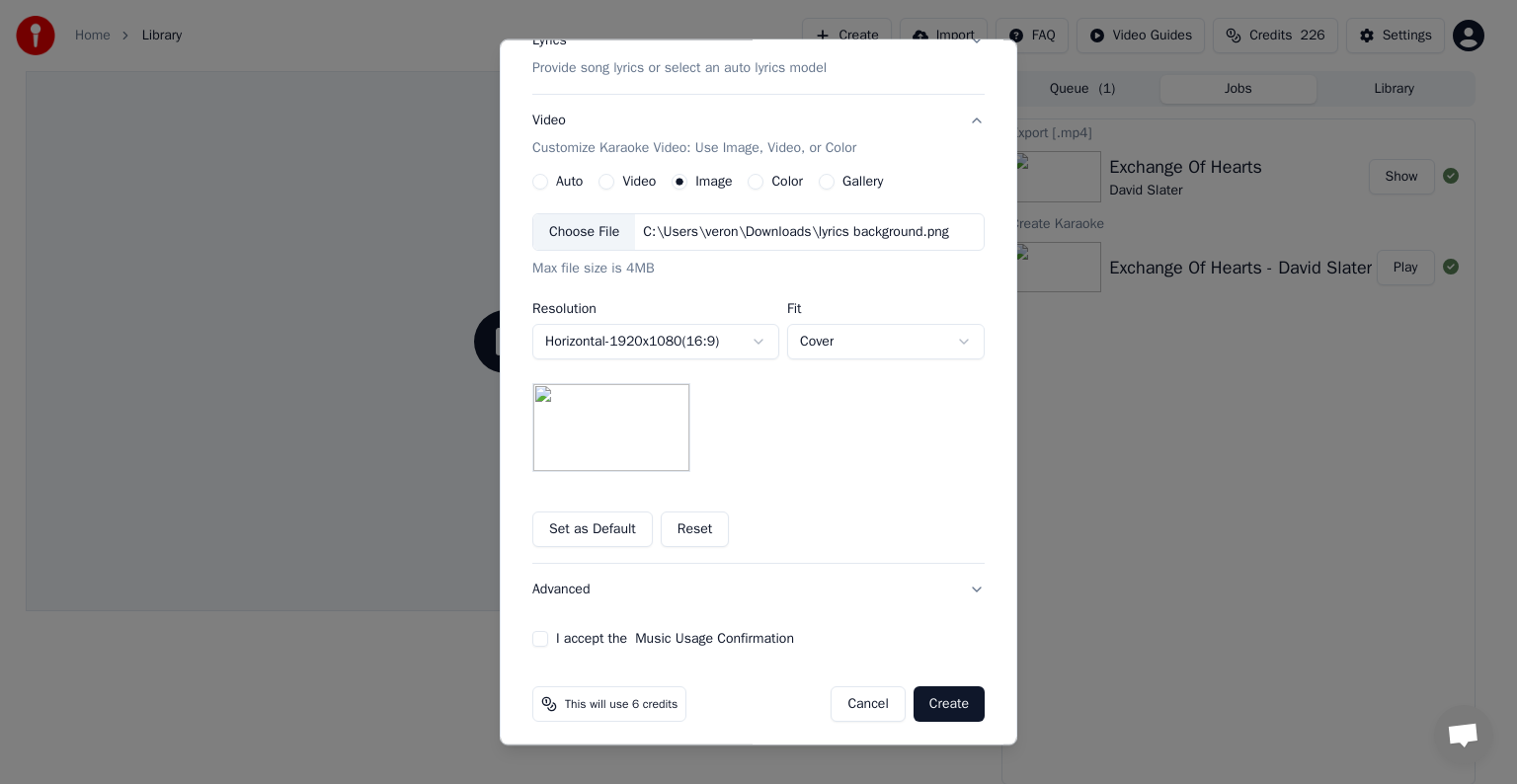 click on "I accept the   Music Usage Confirmation" at bounding box center (540, 639) 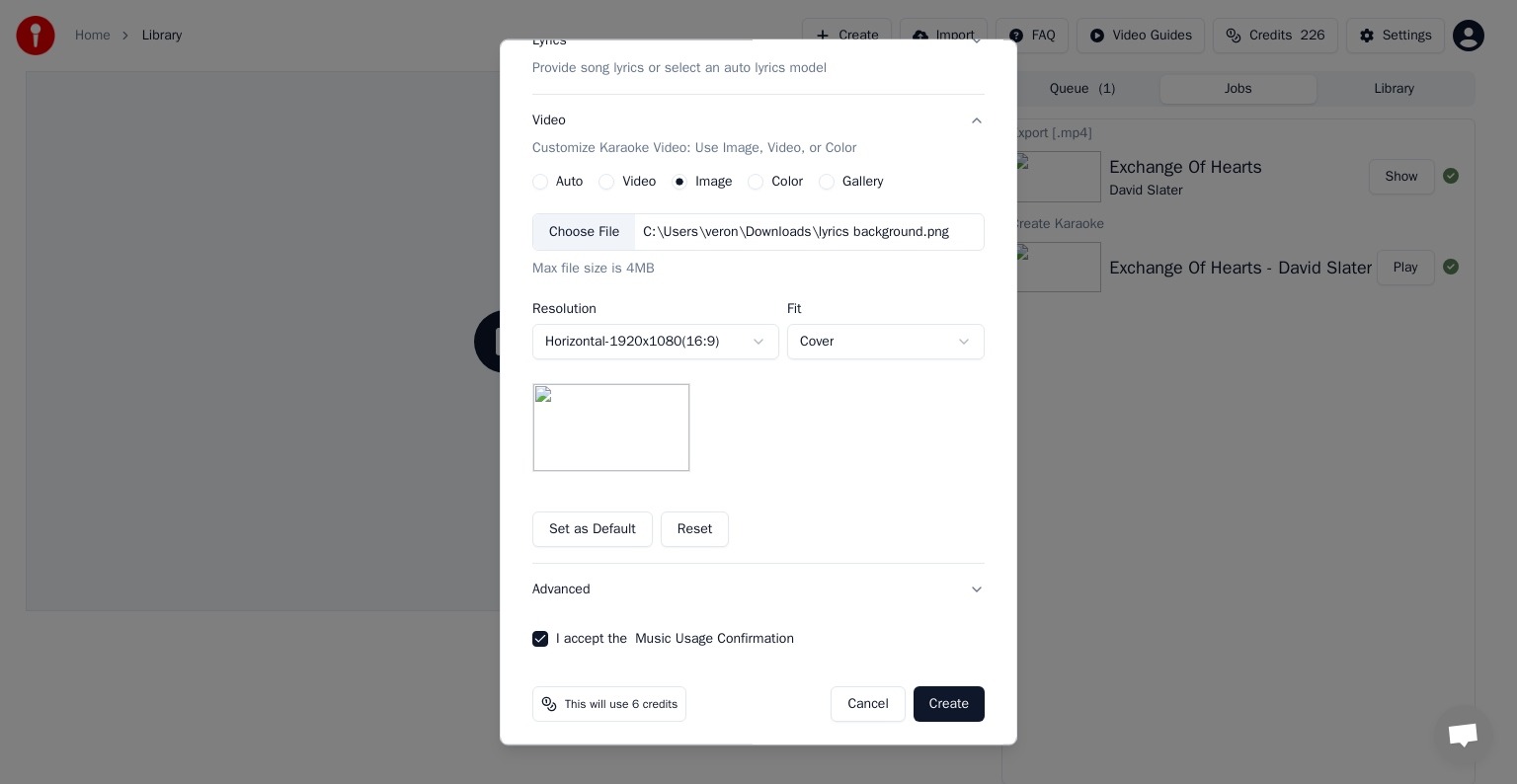 drag, startPoint x: 938, startPoint y: 699, endPoint x: 959, endPoint y: 499, distance: 201.09948 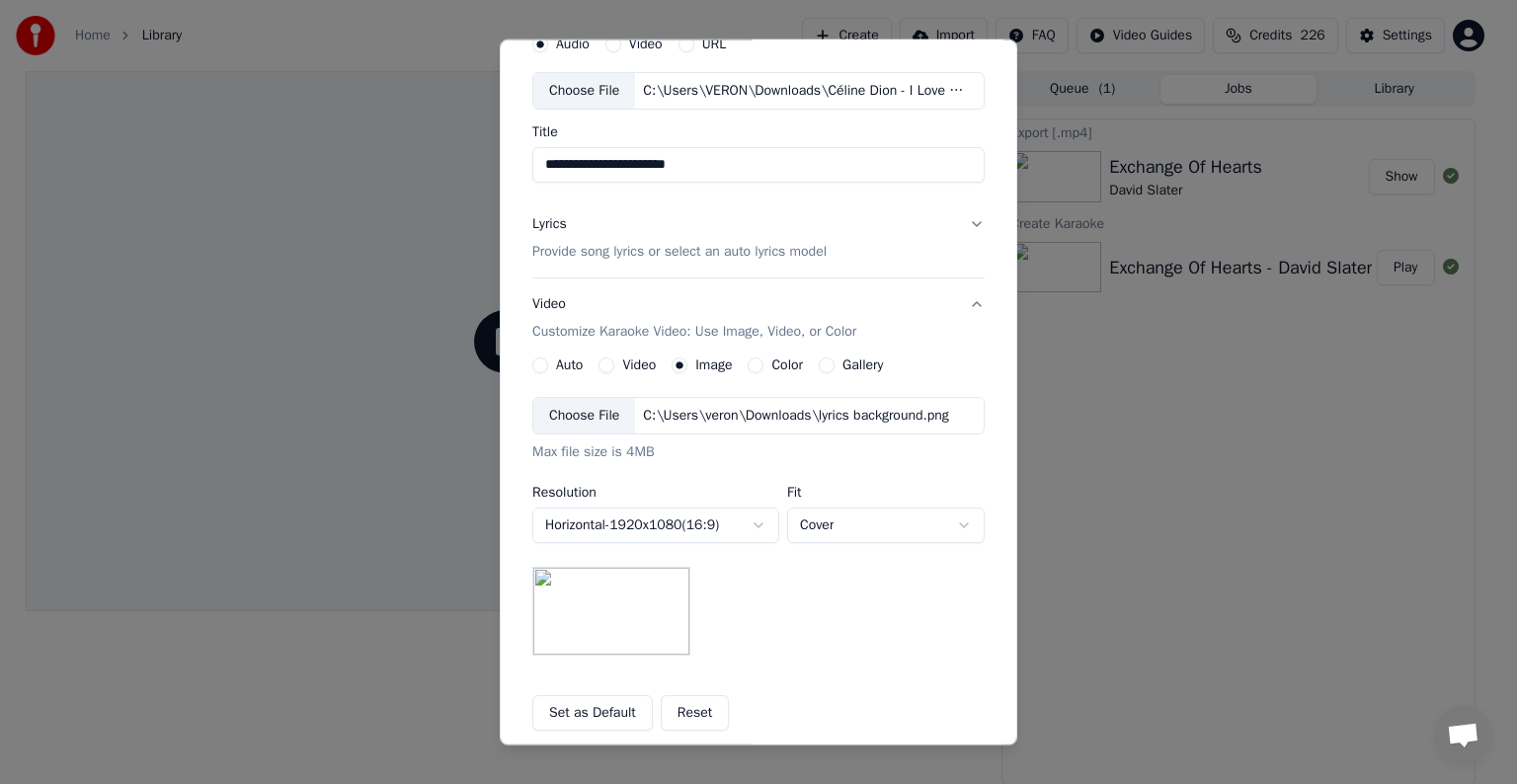 scroll, scrollTop: 0, scrollLeft: 0, axis: both 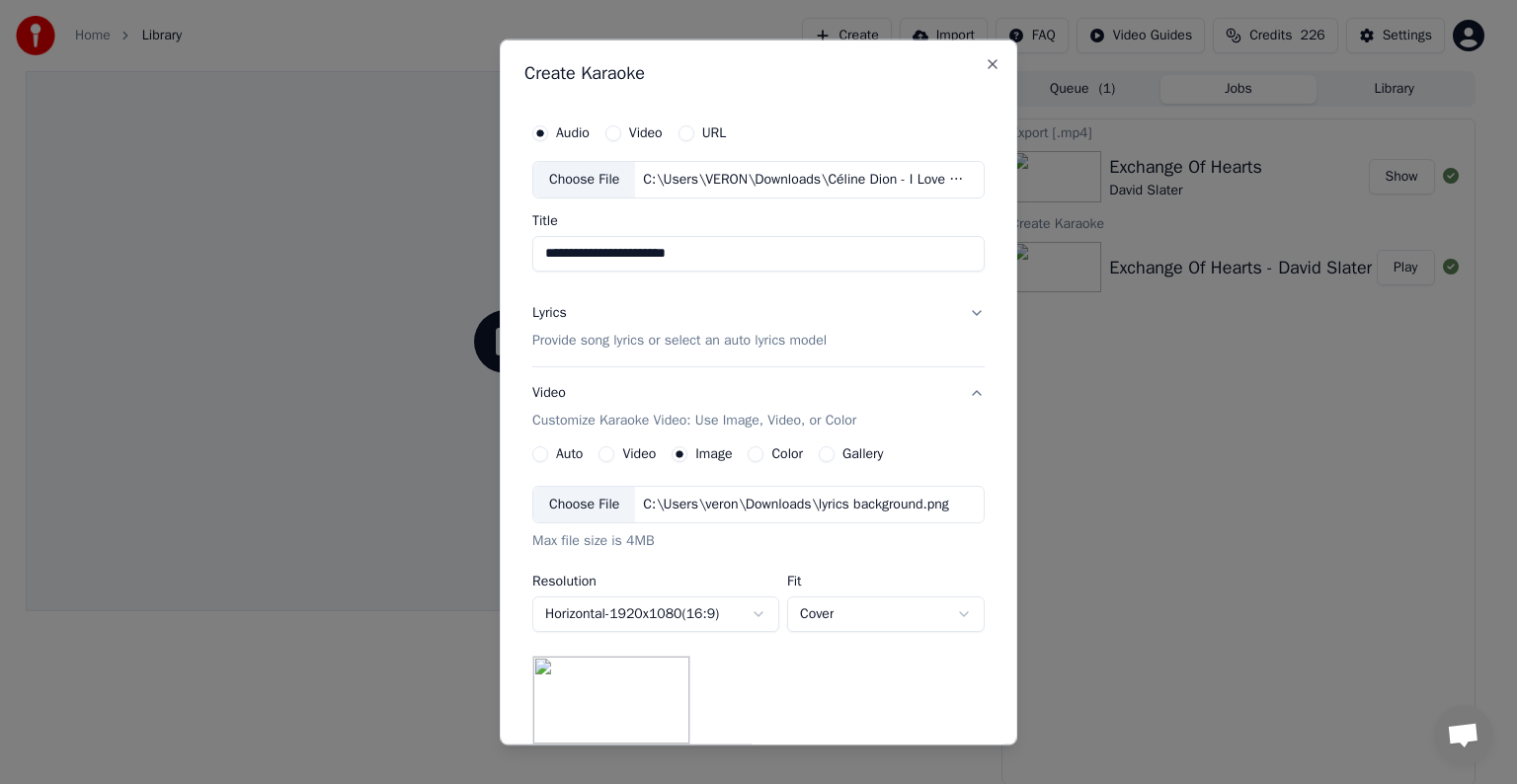 click on "Choose File" at bounding box center (584, 180) 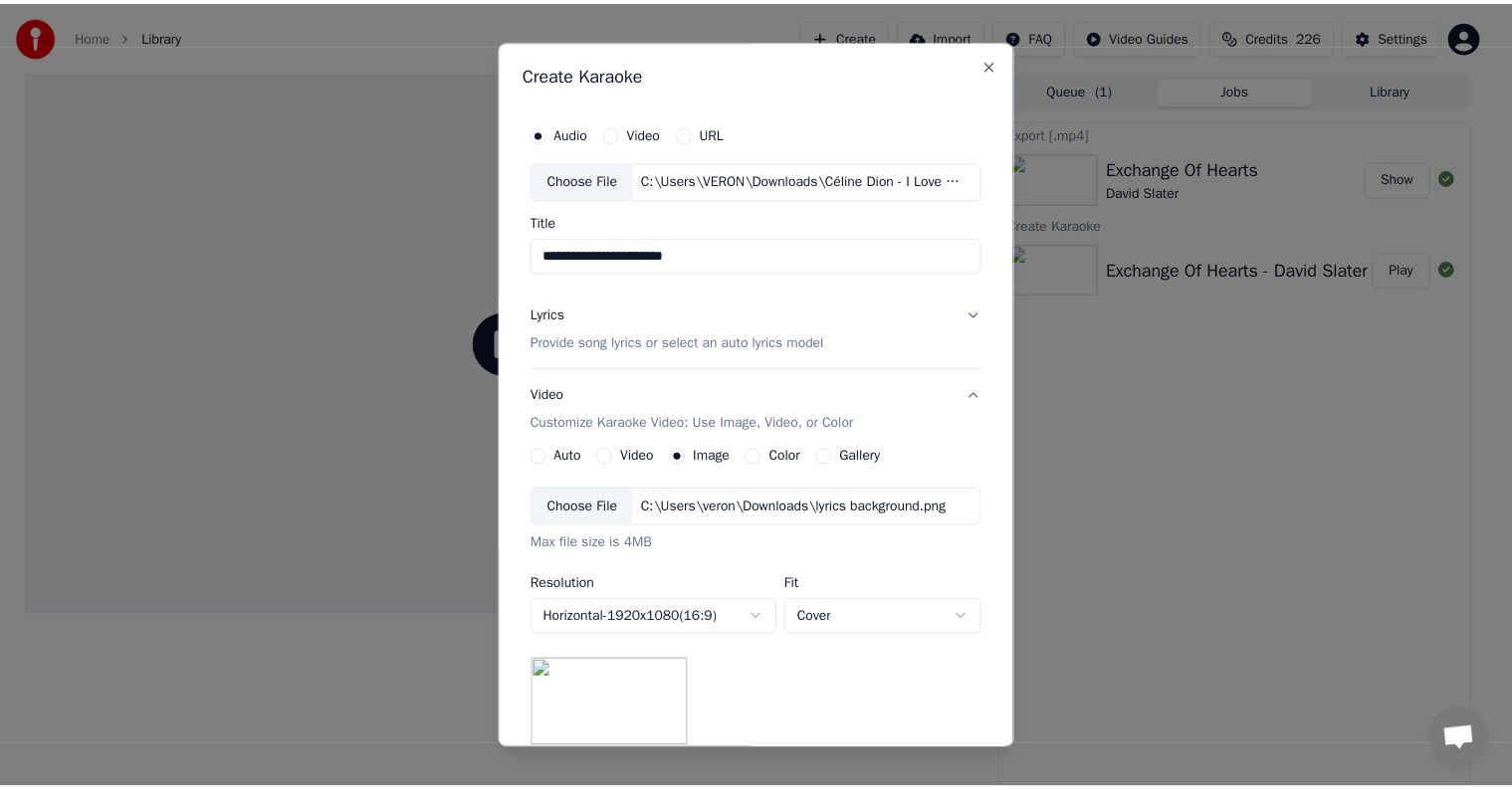 scroll, scrollTop: 283, scrollLeft: 0, axis: vertical 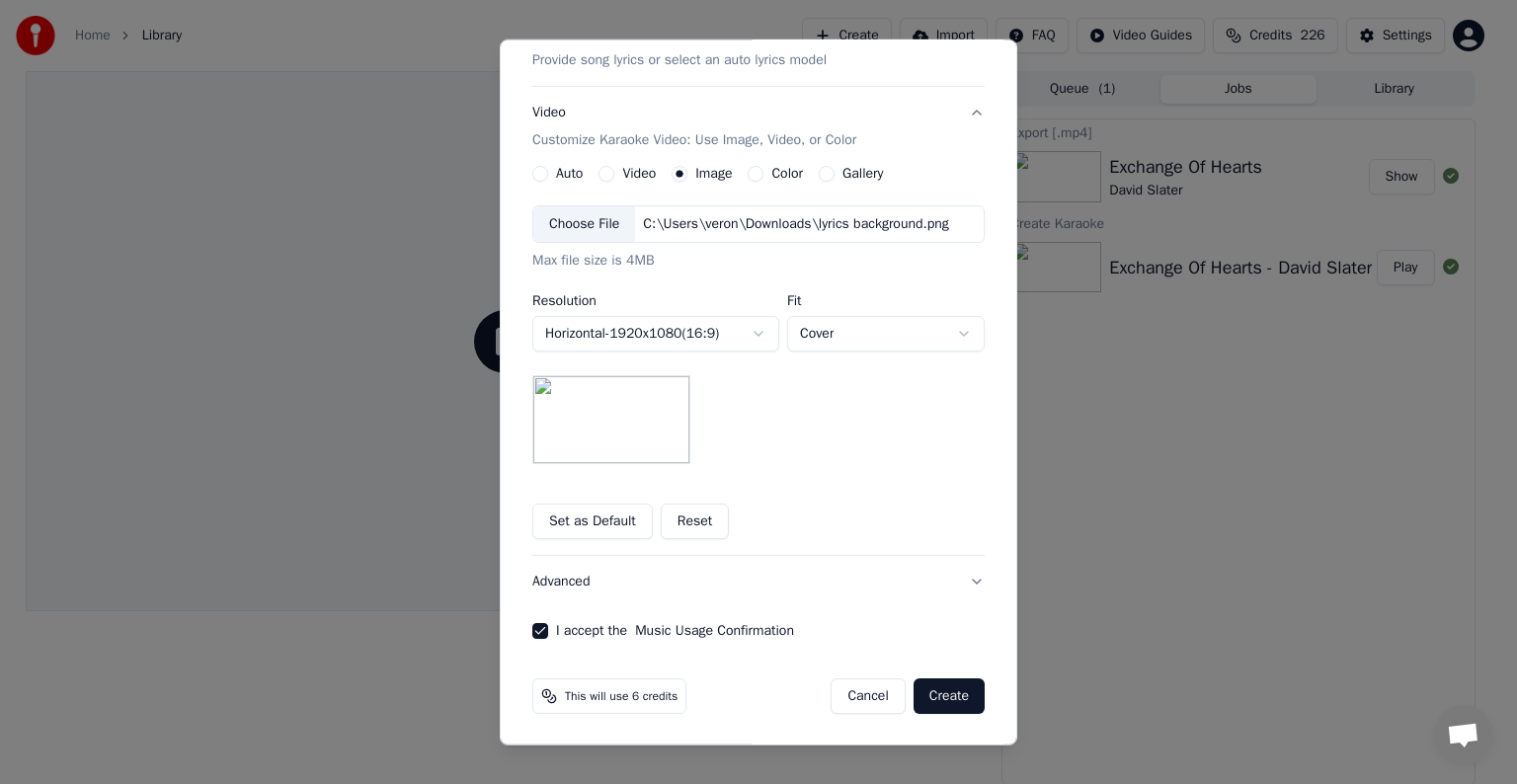 click on "Create" at bounding box center [949, 696] 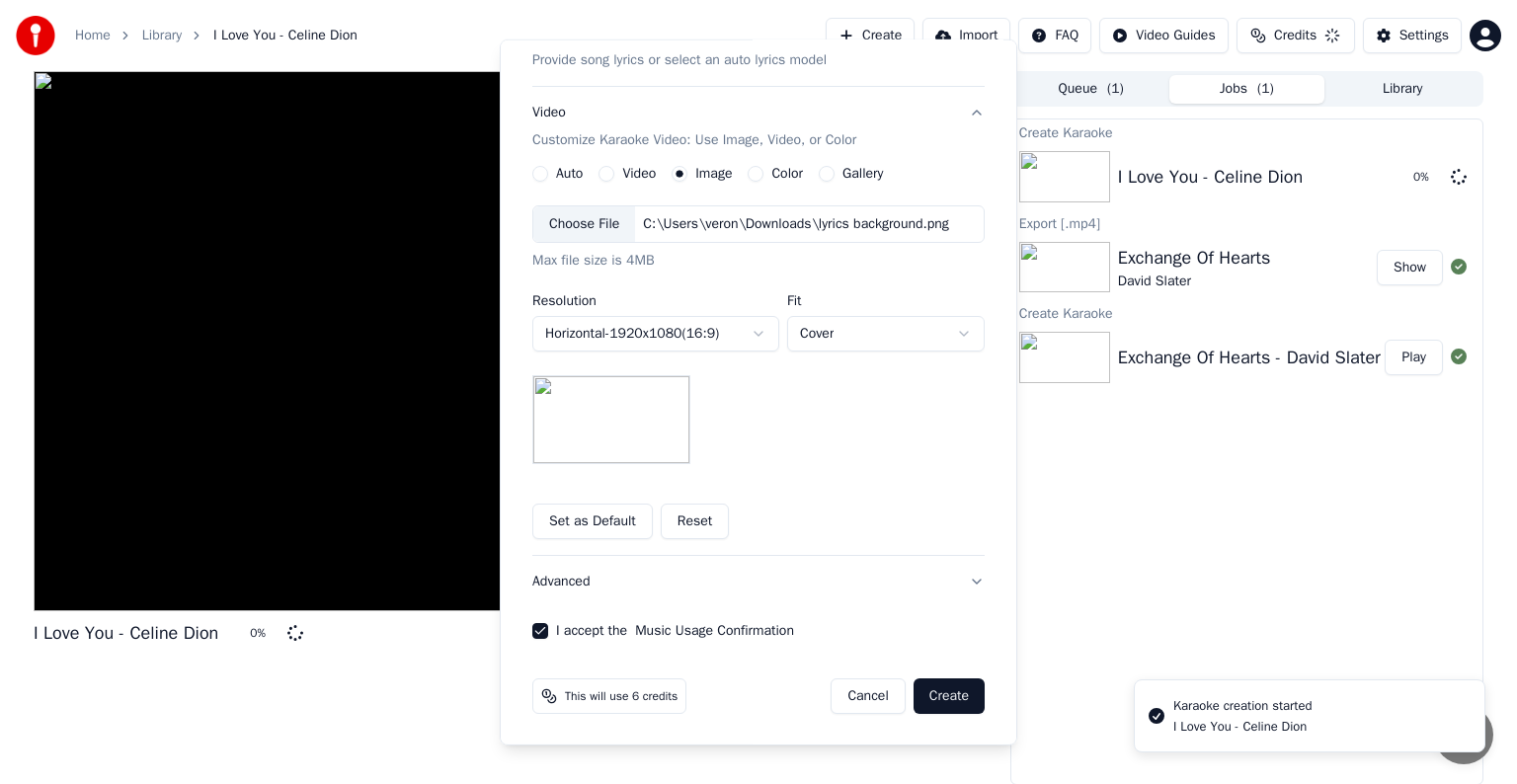 type 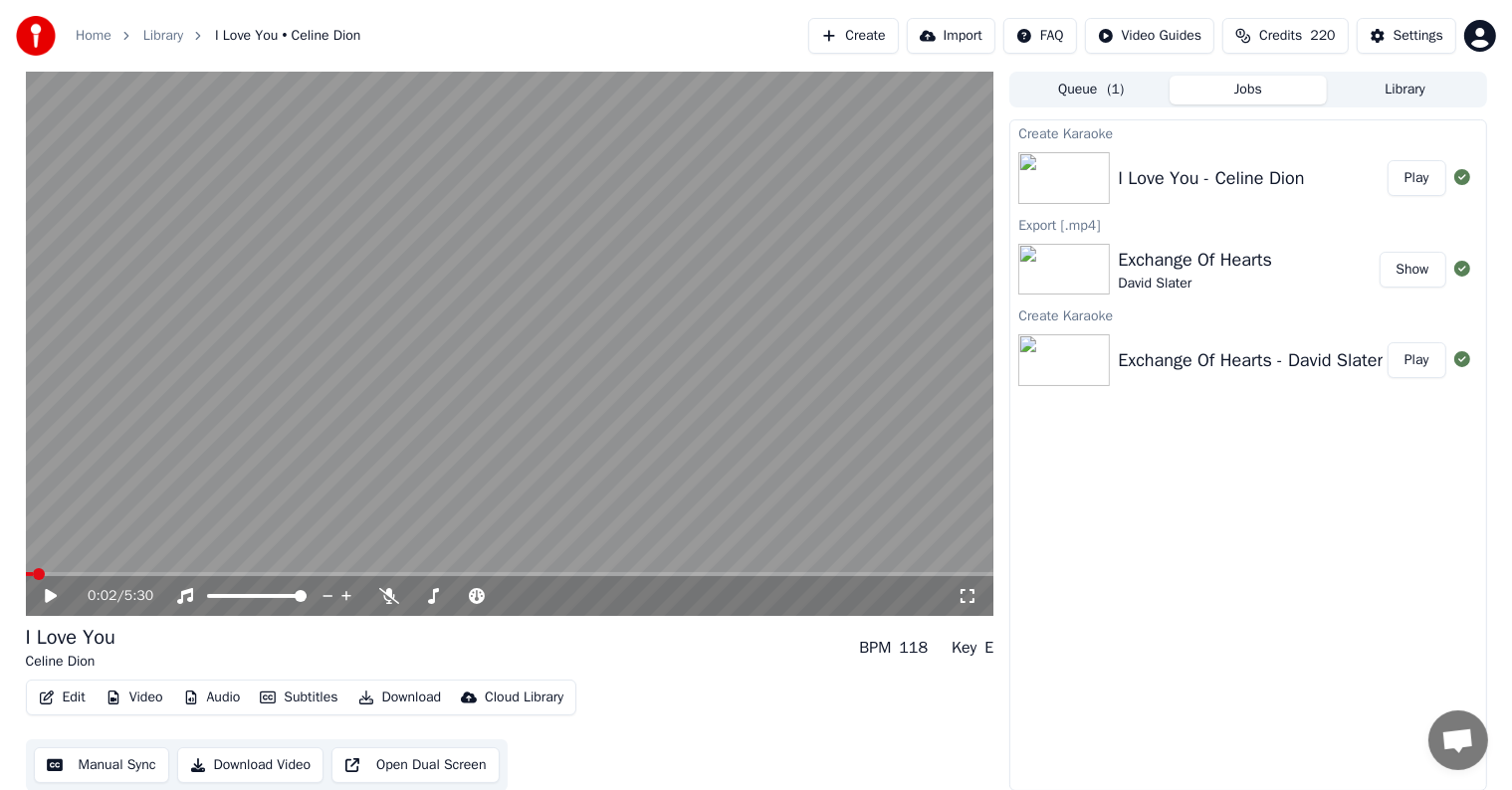 scroll, scrollTop: 1, scrollLeft: 0, axis: vertical 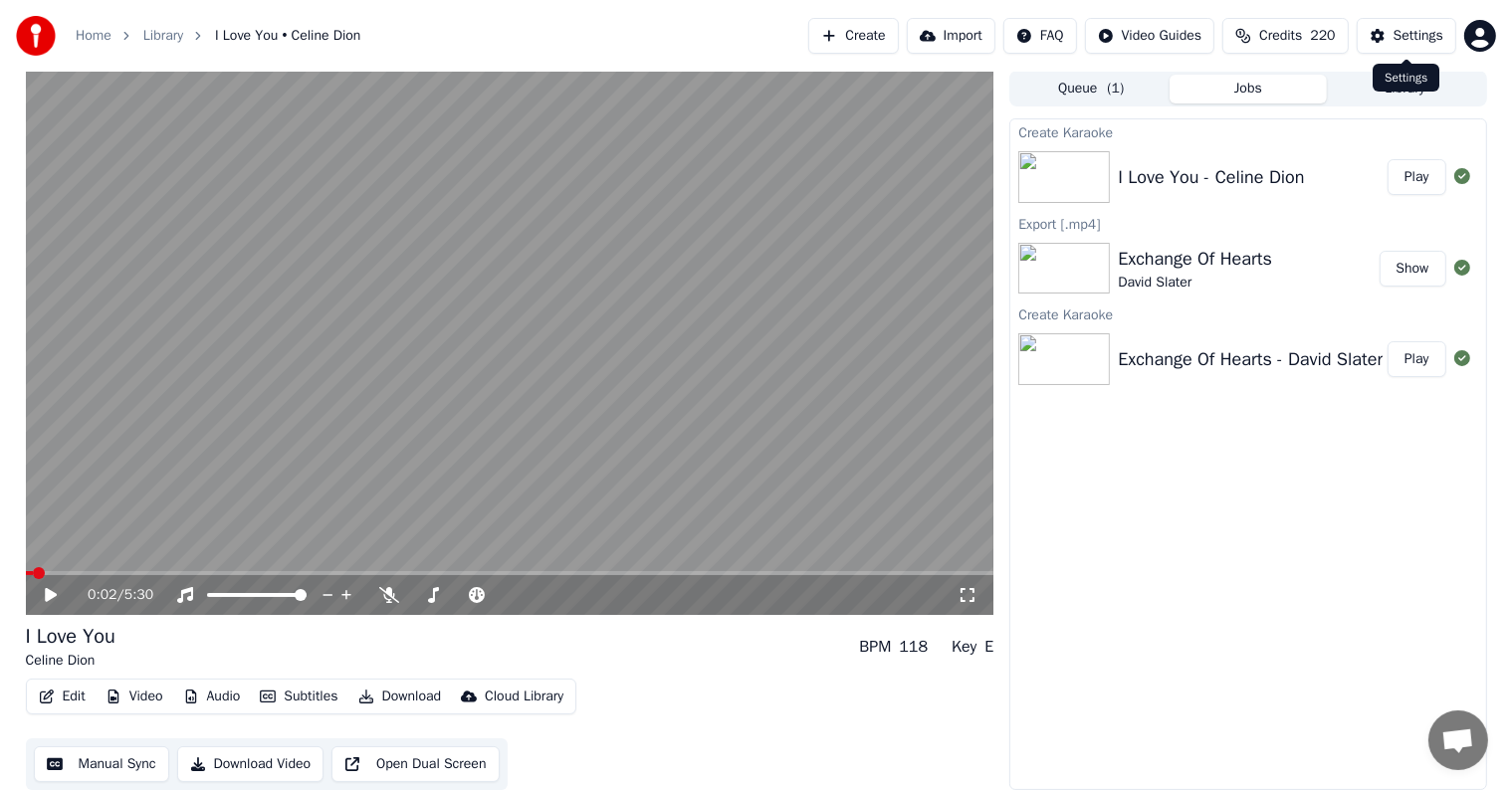 click on "Settings" at bounding box center (1418, 36) 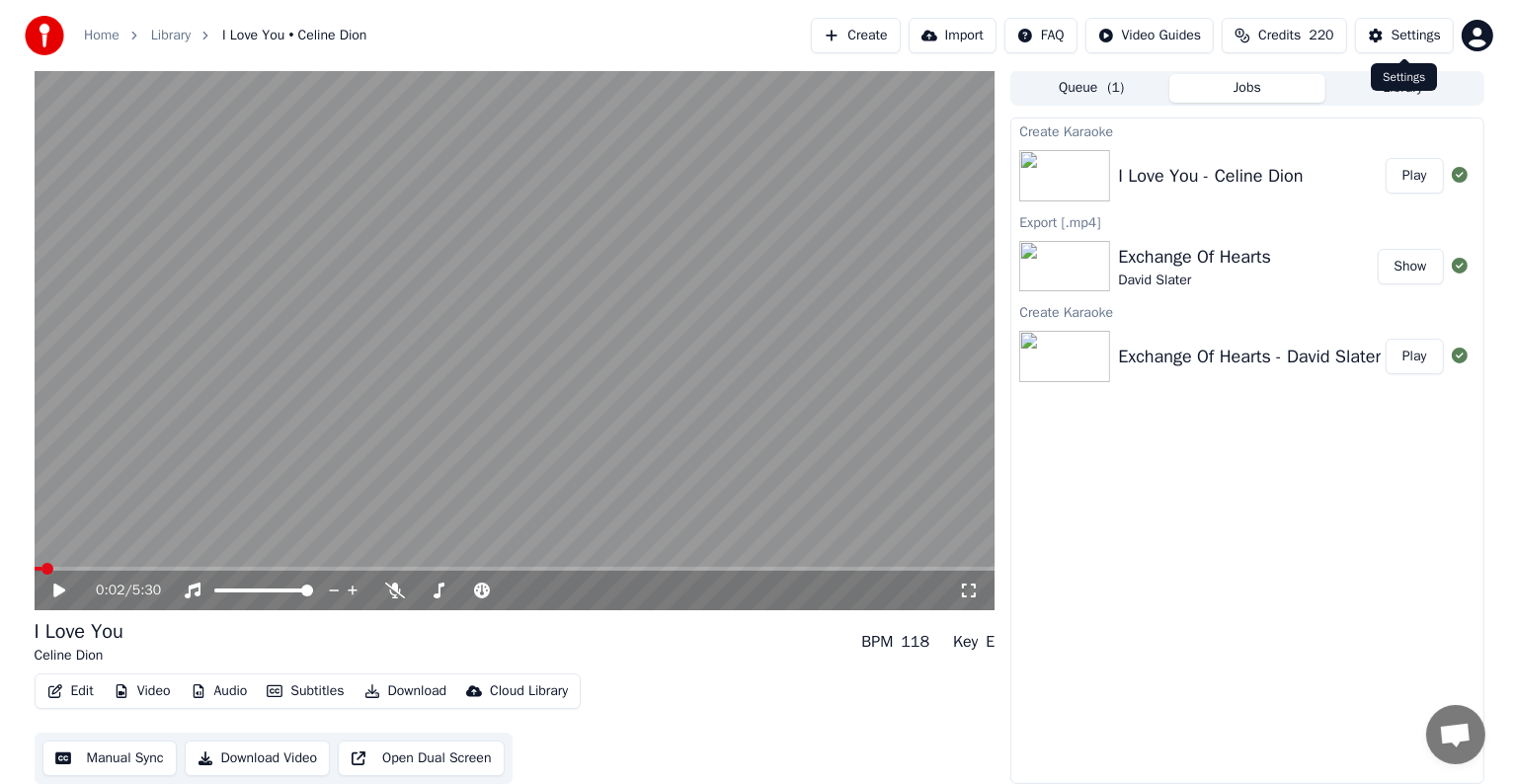 scroll, scrollTop: 0, scrollLeft: 0, axis: both 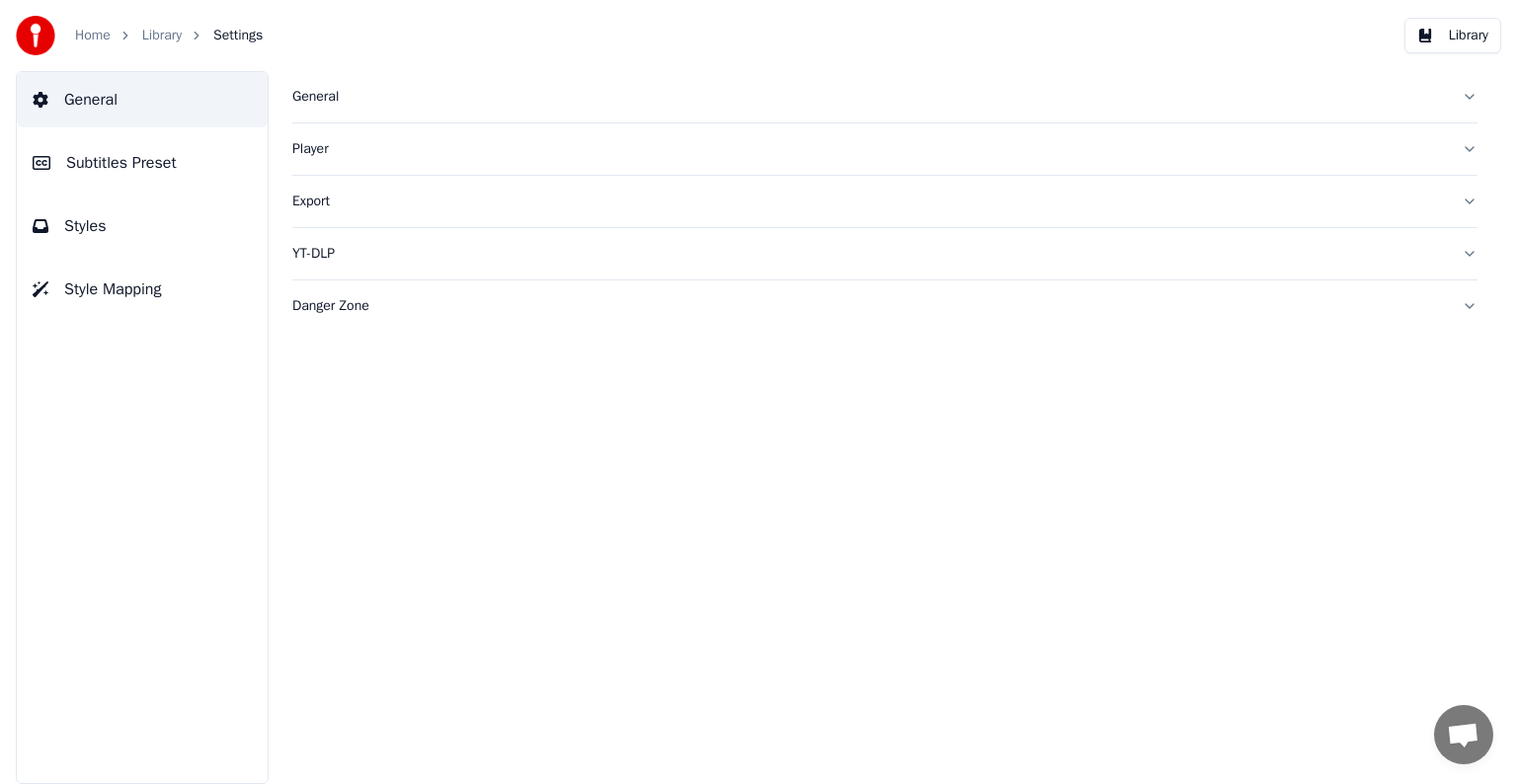 click on "Subtitles Preset" at bounding box center [121, 163] 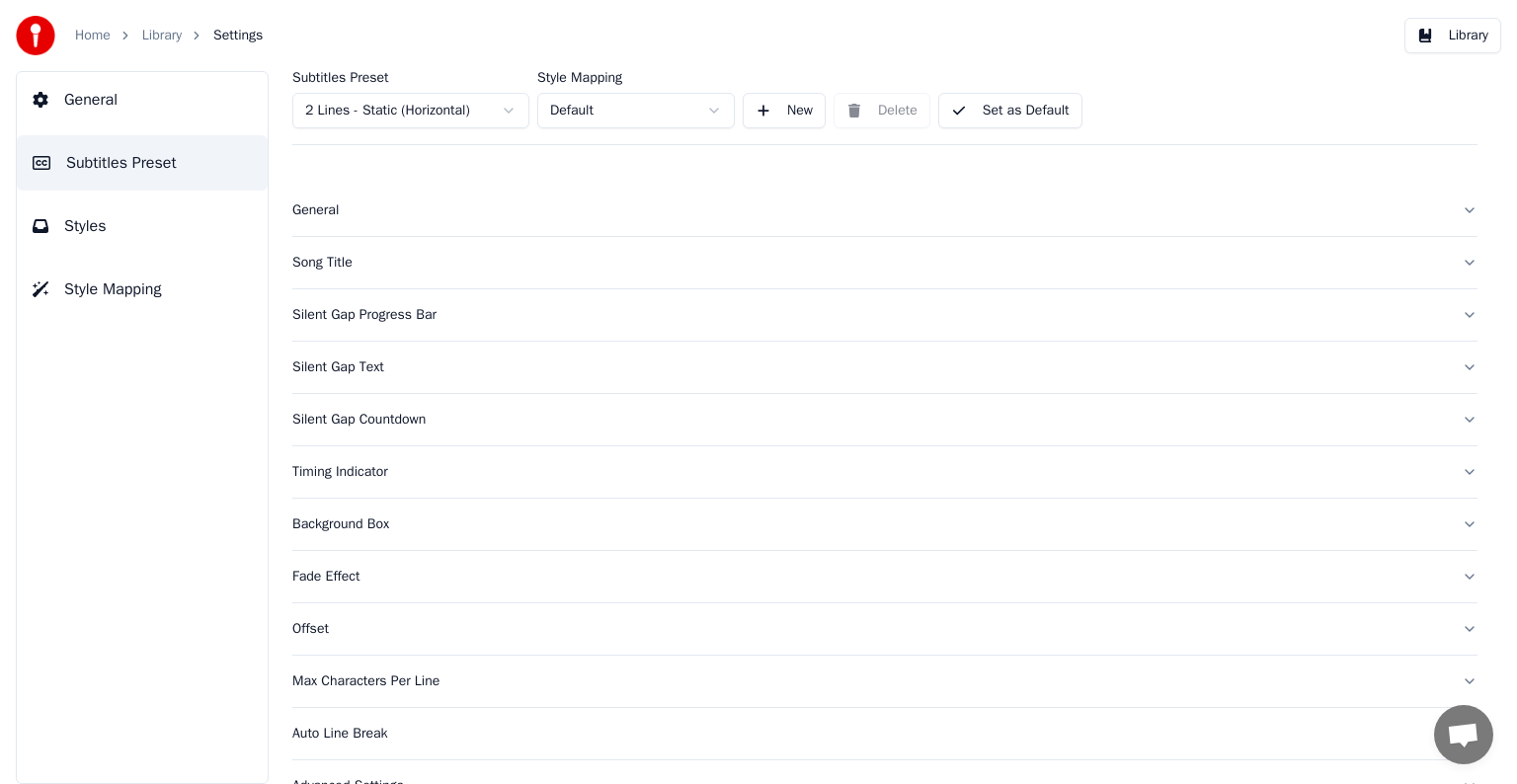 click on "Song Title" at bounding box center [885, 263] 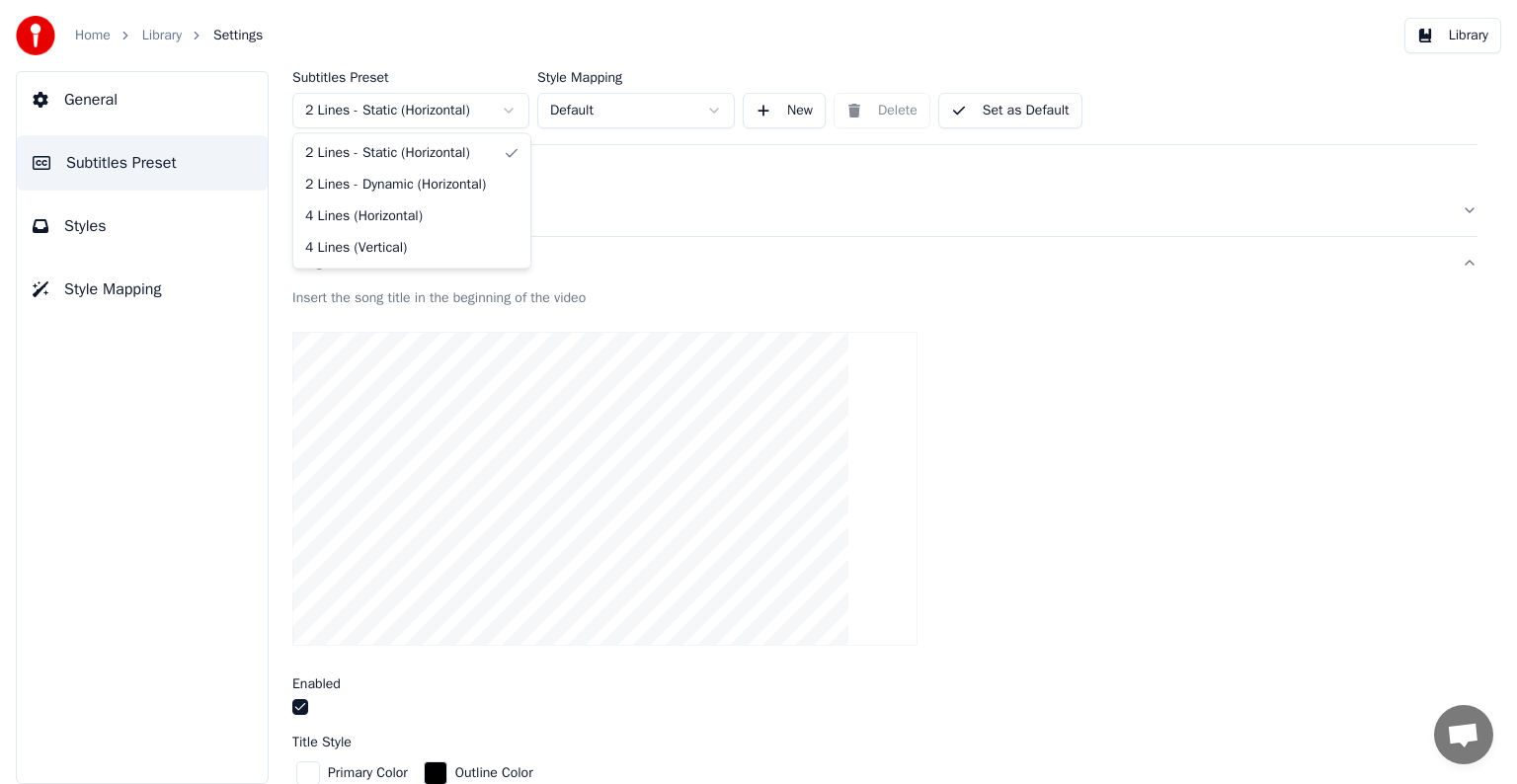 click on "Home Library Settings Library General Subtitles Preset Styles Style Mapping Subtitles Preset 2 Lines - Static (Horizontal) Style Mapping Default New Delete Set as Default General Song Title Insert the song title in the beginning of the video Enabled Title Style Primary Color Outline Color Font Name Nekoneco Display Font Size *** Bold Italic Uppercase Outline * Blur * Shadow * Margin Bottom *** Line Alignment Top Center Artist Style Primary Color Outline Color Font Name Nekoneco Display Font Size *** Bold Italic Uppercase Outline * Blur * Shadow * Margin Bottom *** Line Alignment Top Center Start Seconds * Duration Seconds ** Fade In (Milliseconds) *** Fade Out (Milliseconds) **** Reset Silent Gap Progress Bar Silent Gap Text Silent Gap Countdown Timing Indicator Background Box Fade Effect Offset Max Characters Per Line Auto Line Break Advanced Settings 2 Lines - Static (Horizontal) 2 Lines - Dynamic (Horizontal) 4 Lines (Horizontal) 4 Lines (Vertical)" at bounding box center (758, 392) 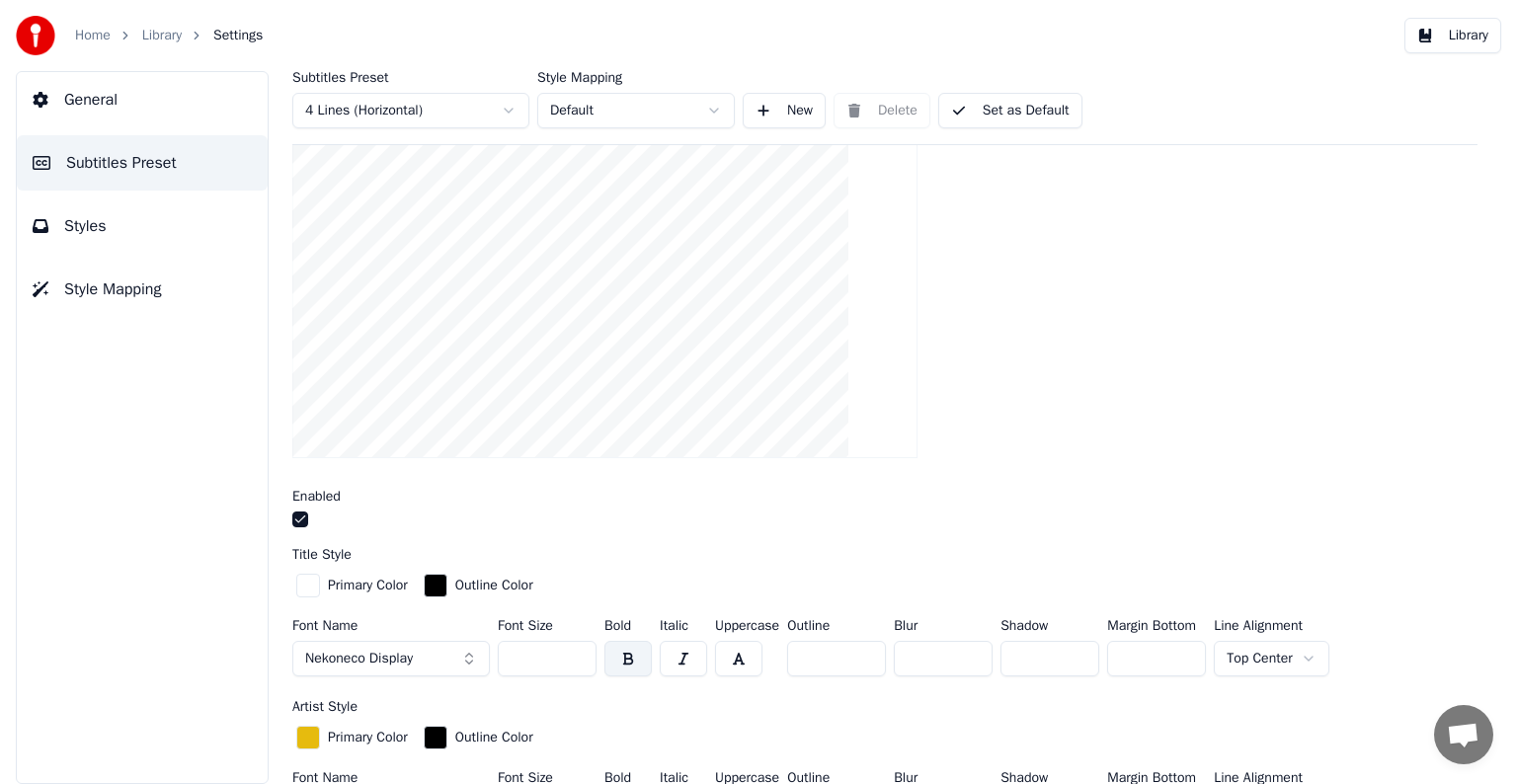scroll, scrollTop: 296, scrollLeft: 0, axis: vertical 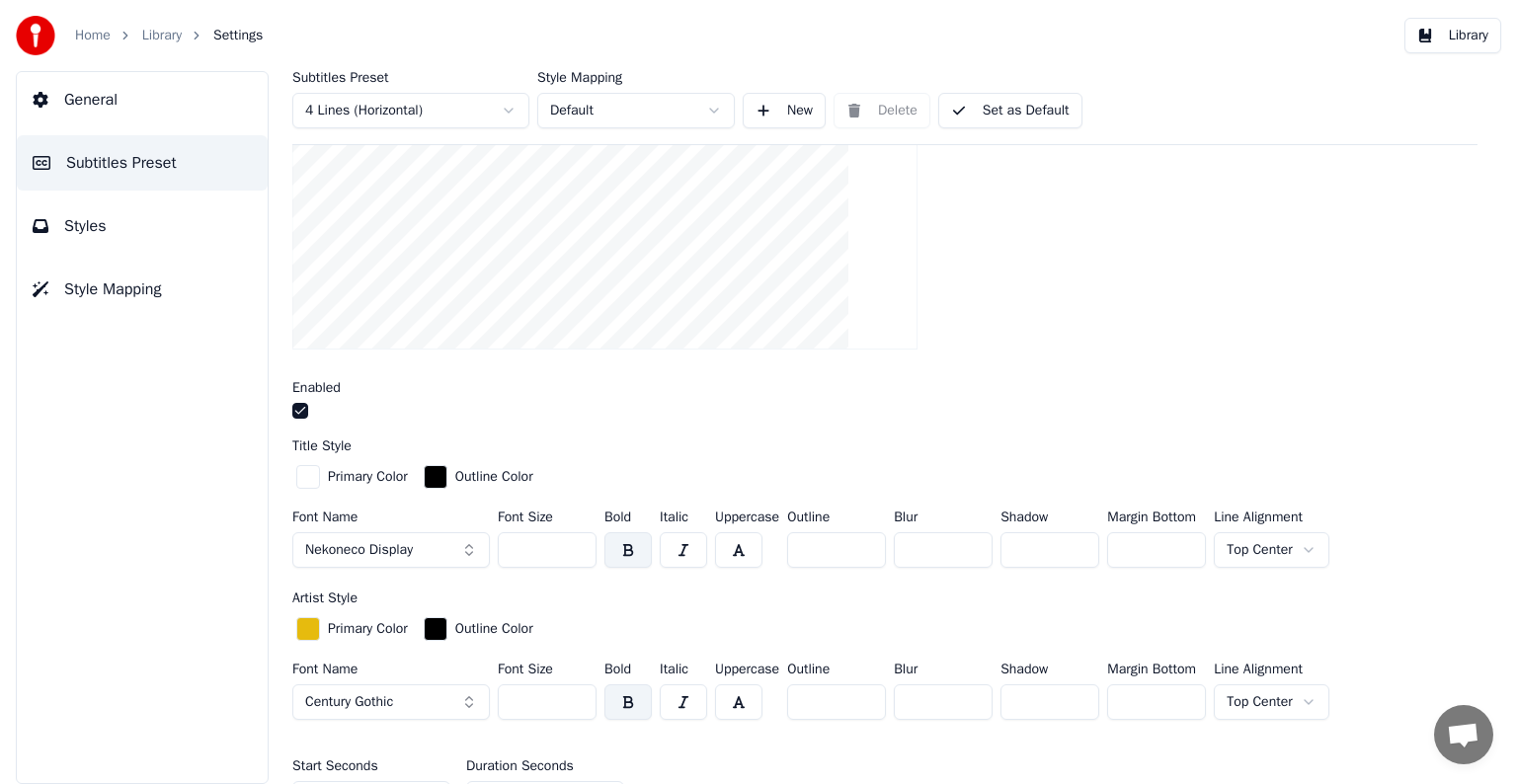 drag, startPoint x: 517, startPoint y: 549, endPoint x: 537, endPoint y: 549, distance: 20 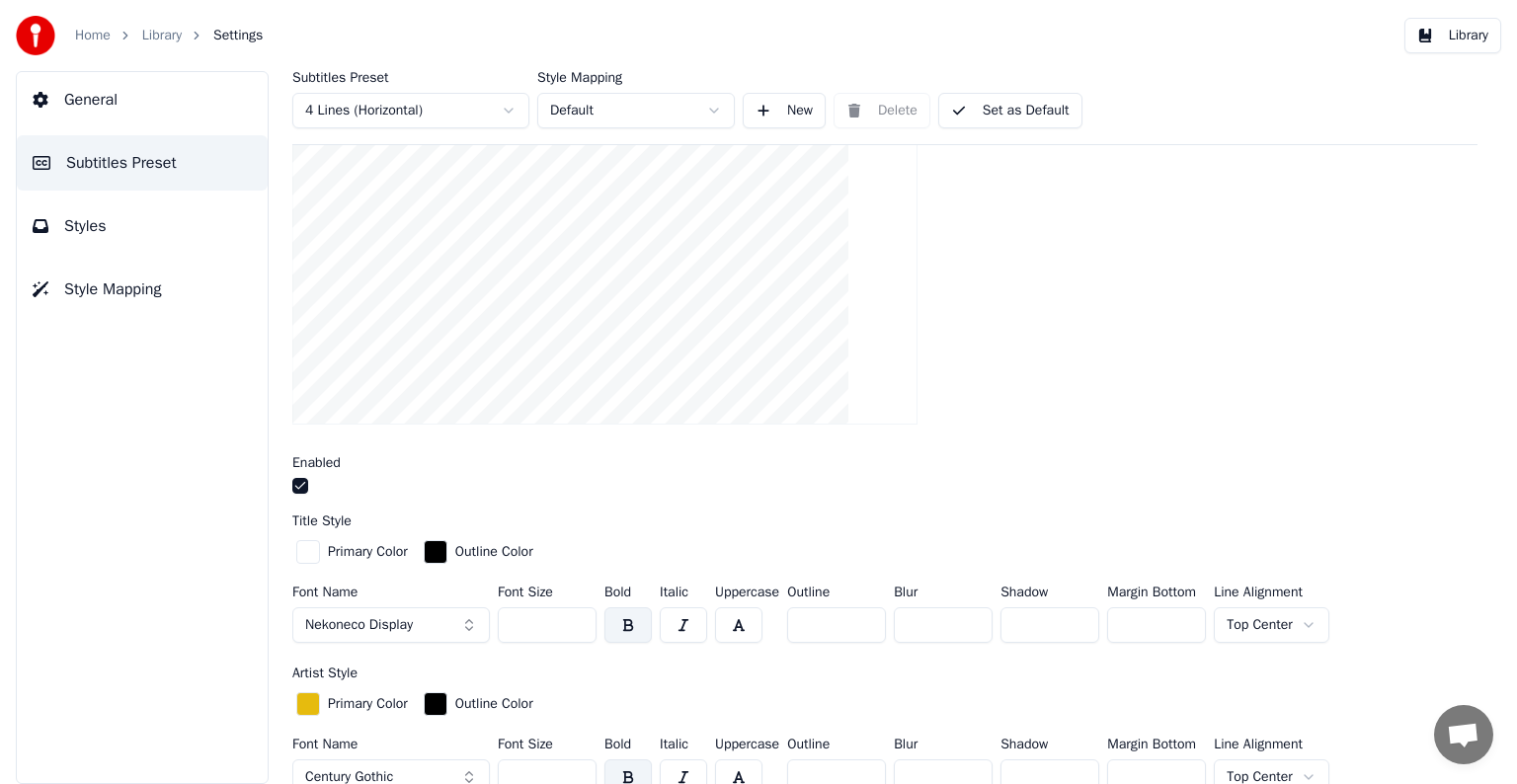 scroll, scrollTop: 296, scrollLeft: 0, axis: vertical 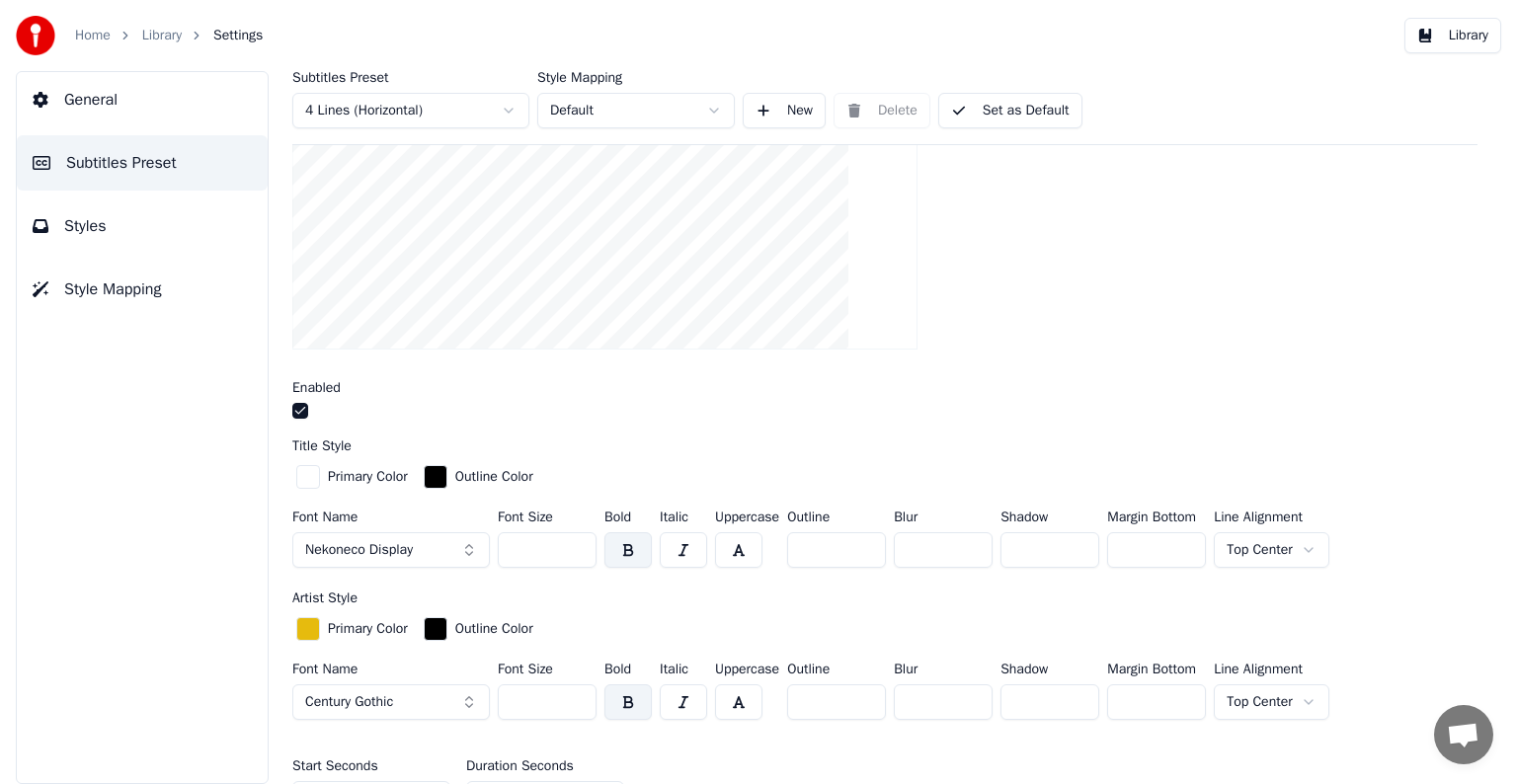drag, startPoint x: 510, startPoint y: 548, endPoint x: 536, endPoint y: 548, distance: 26 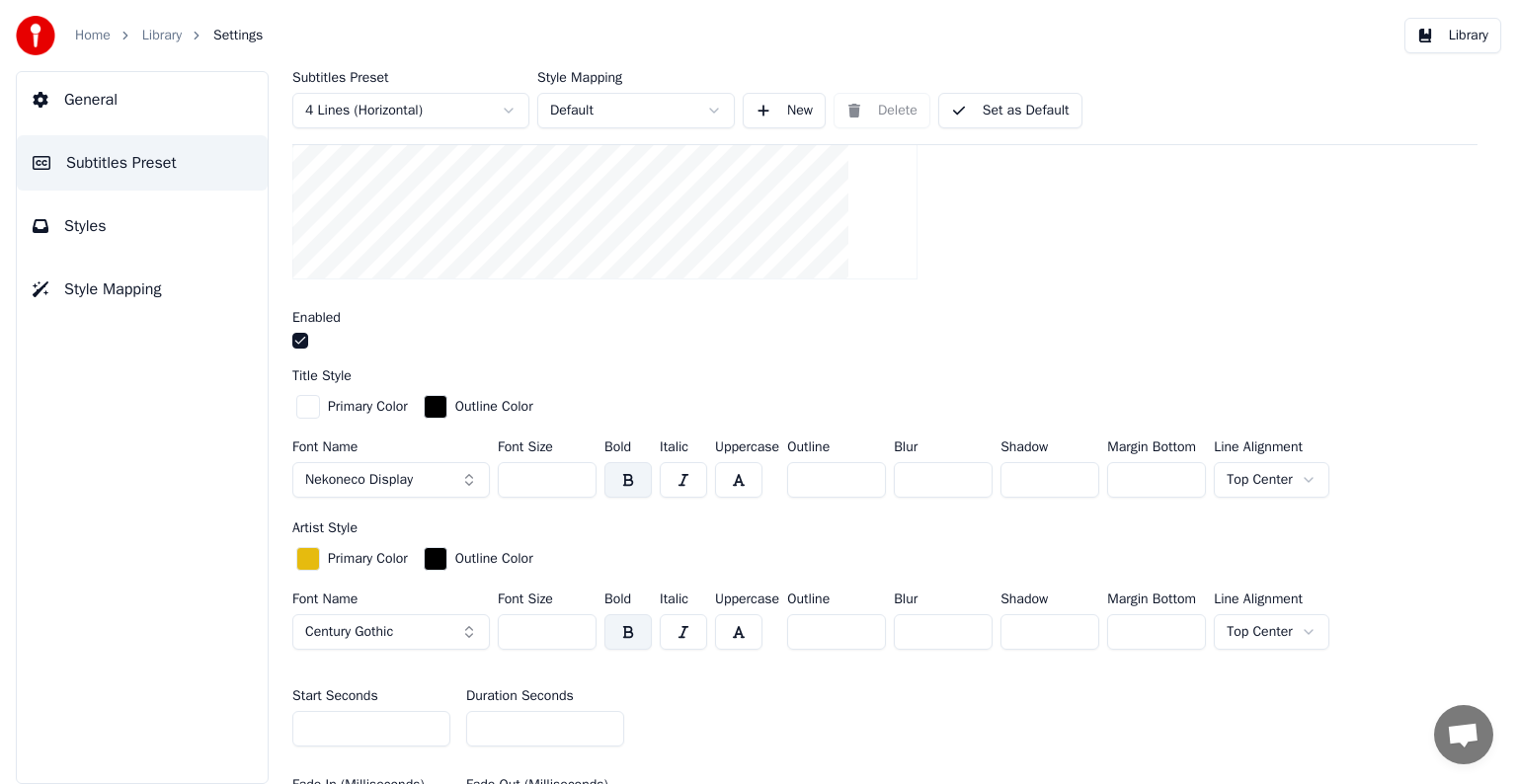 scroll, scrollTop: 494, scrollLeft: 0, axis: vertical 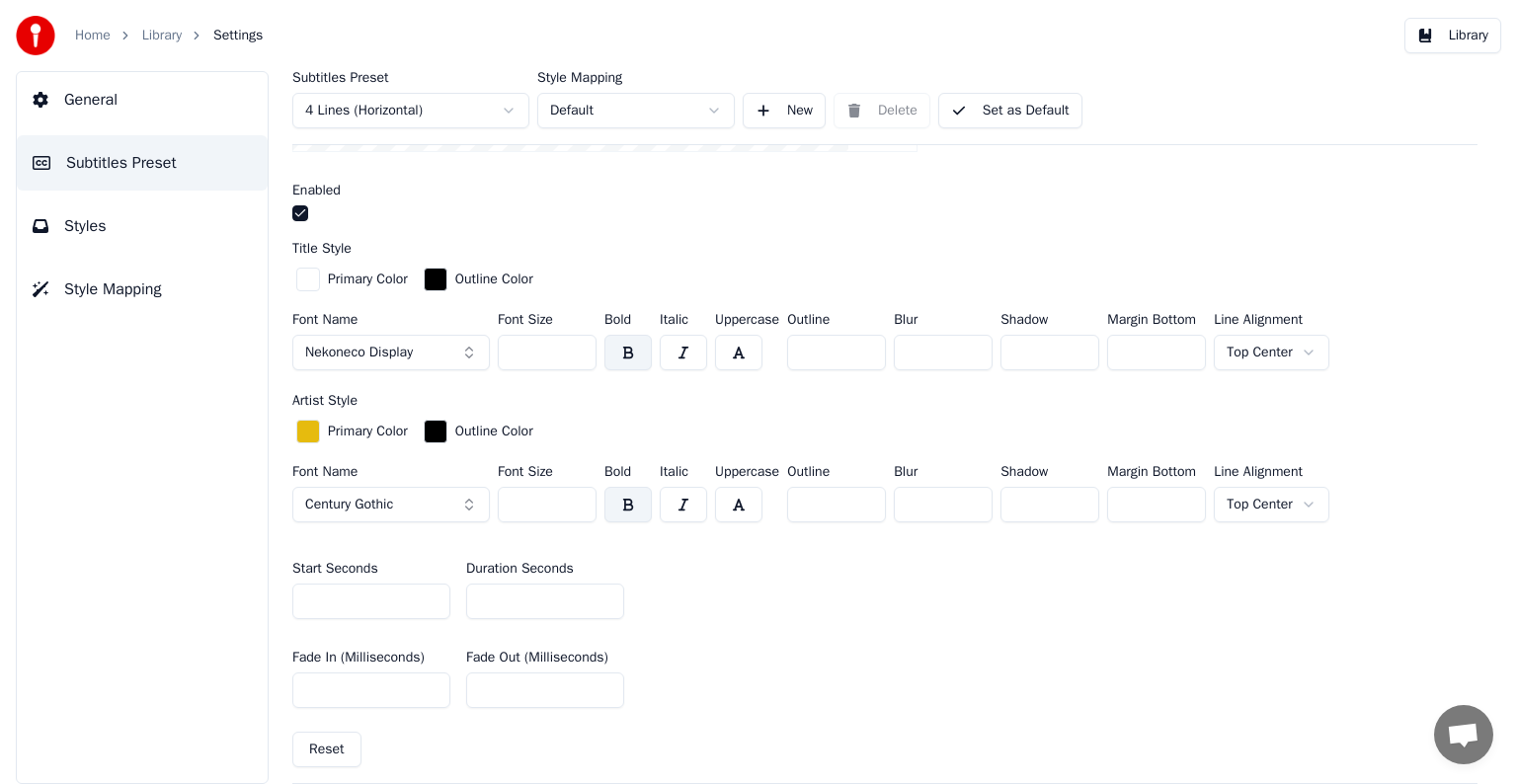 type on "***" 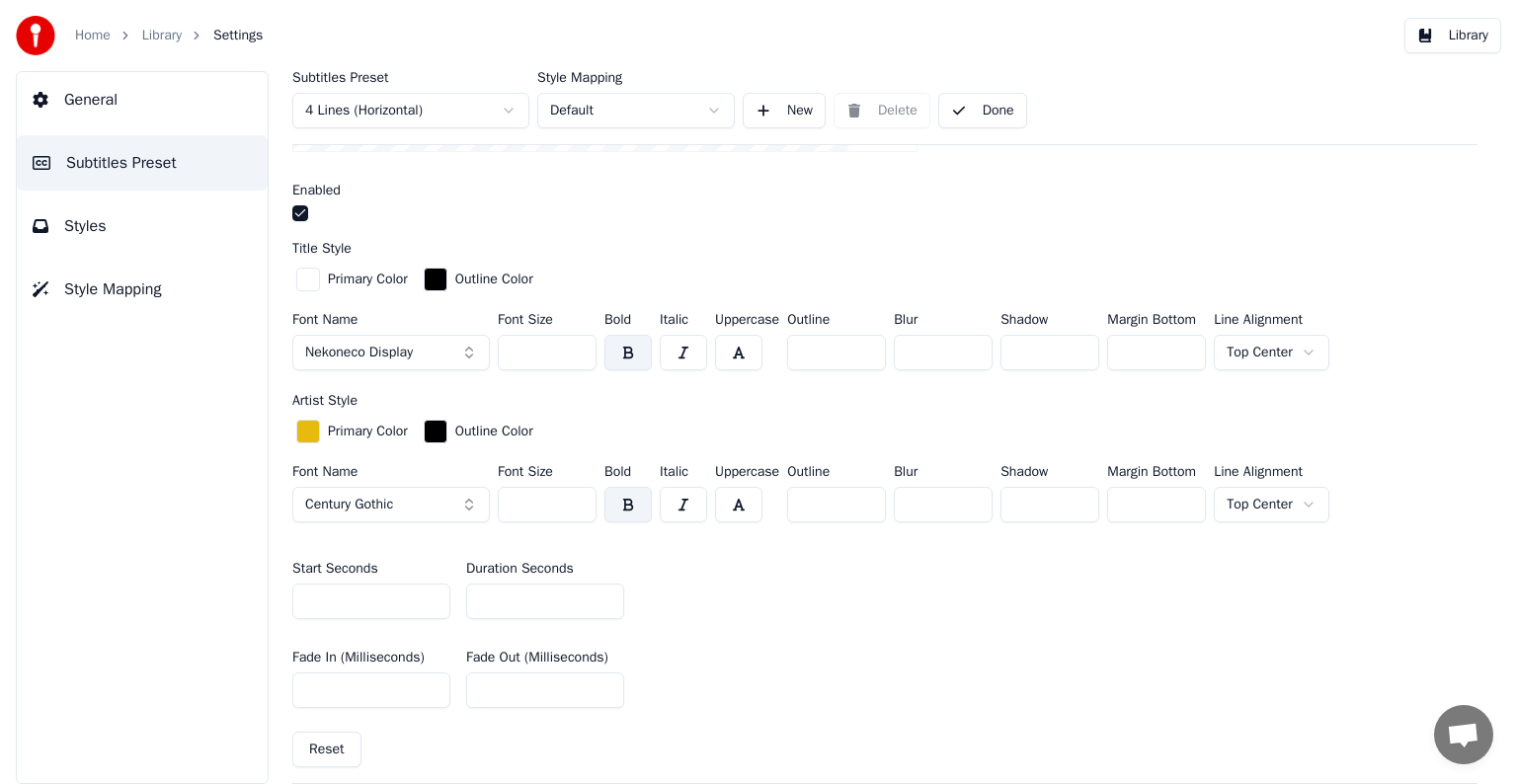 click on "Library" at bounding box center [162, 36] 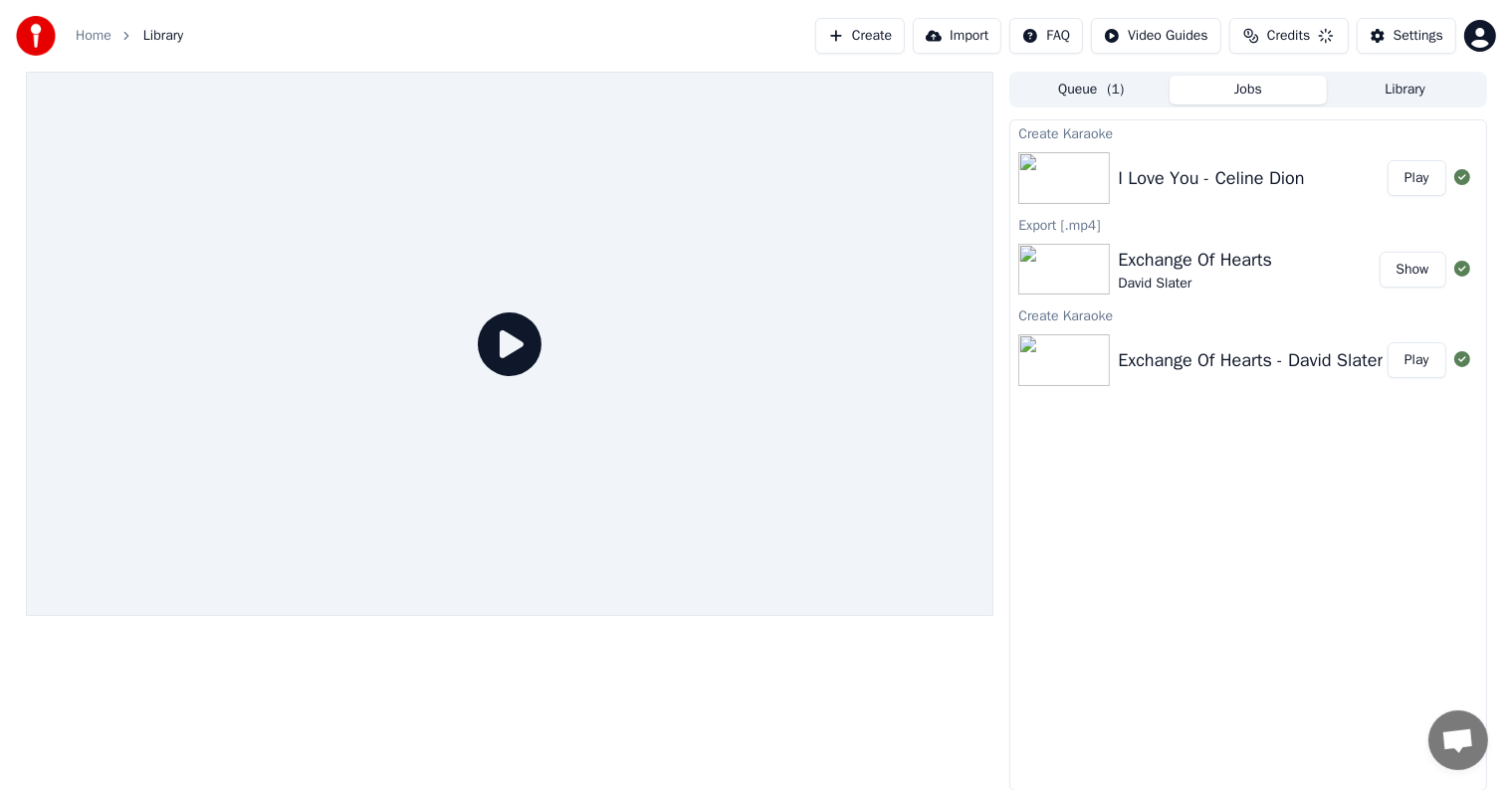 click on "Play" at bounding box center [1416, 178] 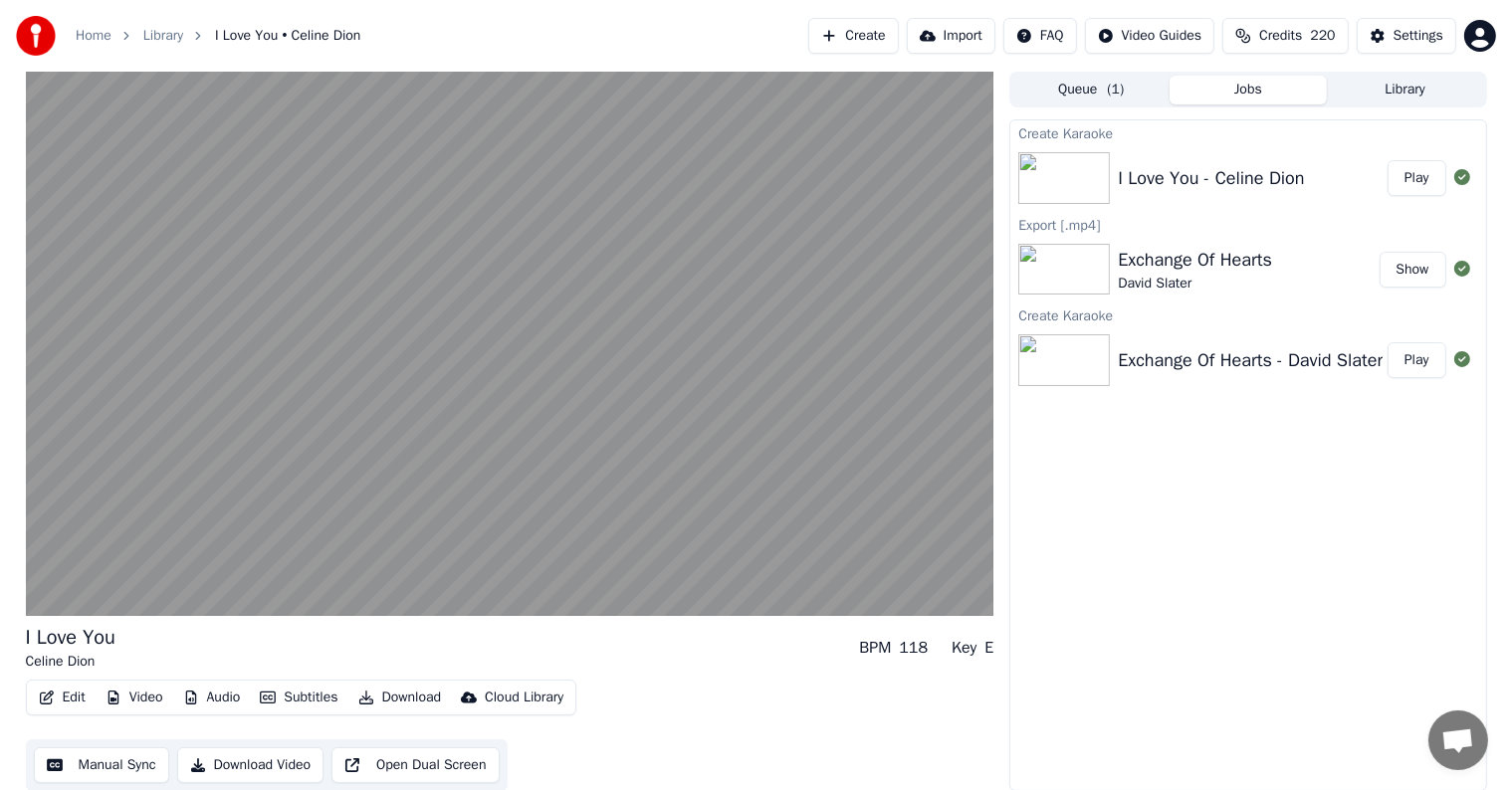 type 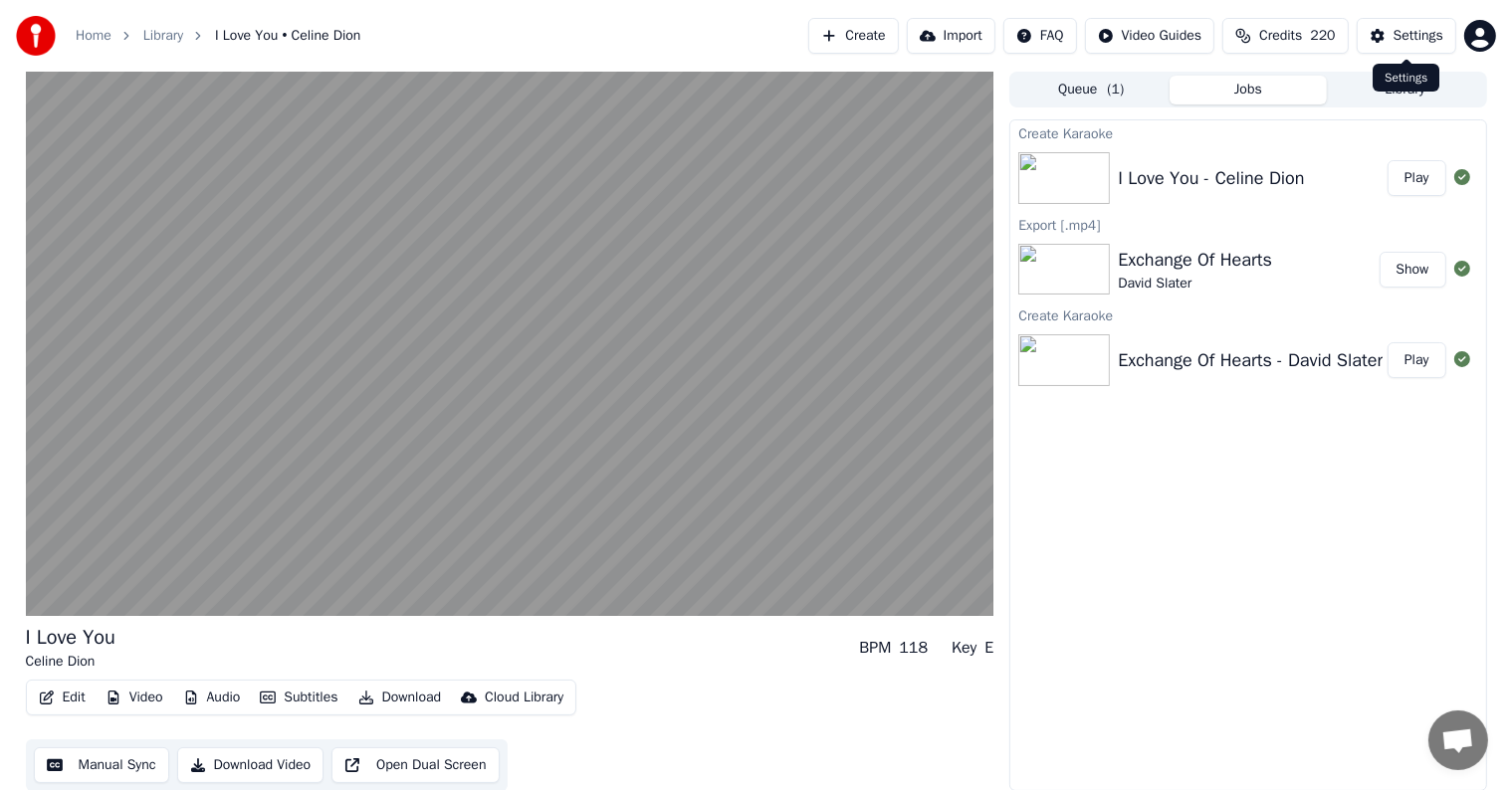 click on "Settings" at bounding box center (1418, 36) 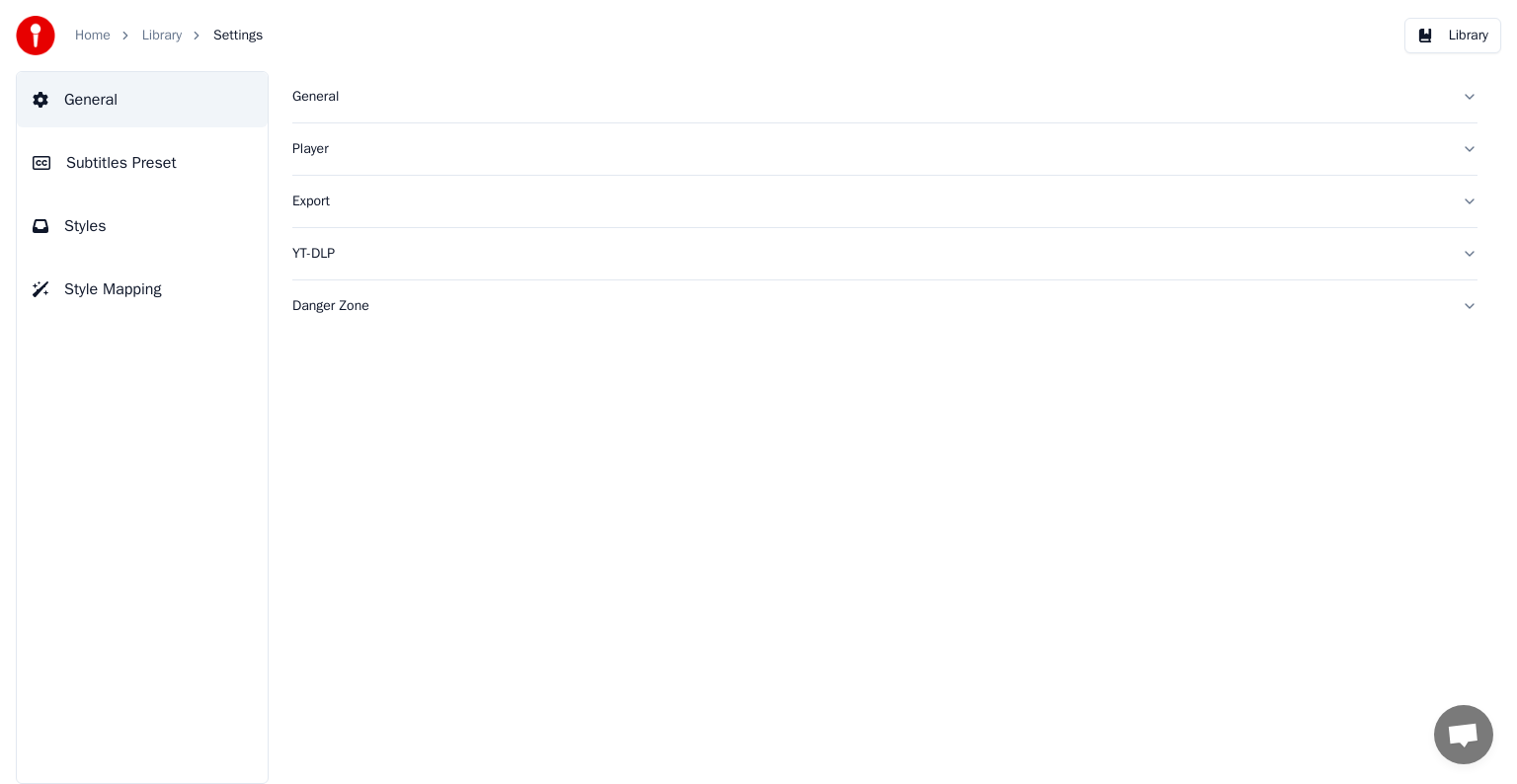 click on "Subtitles Preset" at bounding box center (121, 163) 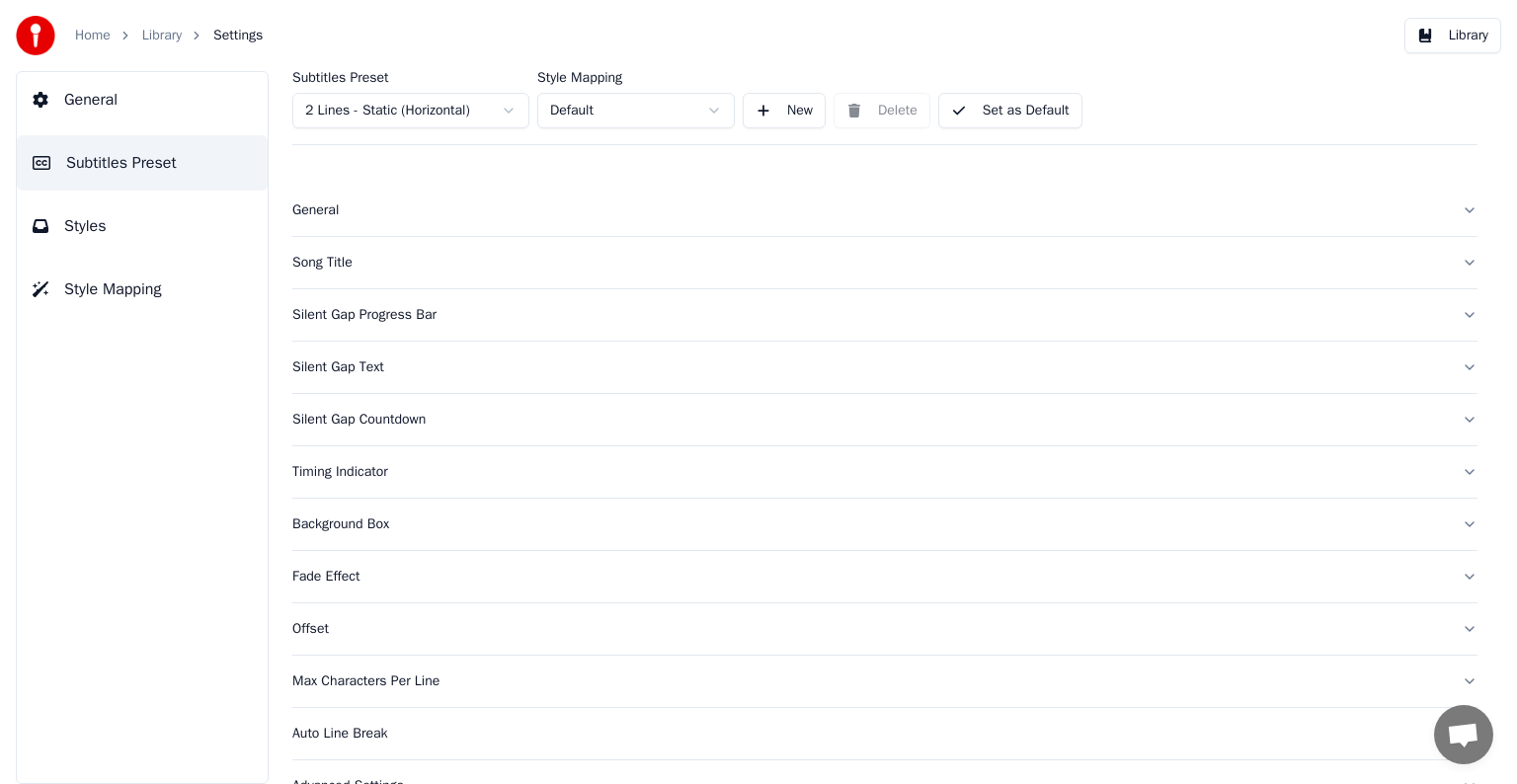 click on "Home Library Settings Library General Subtitles Preset Styles Style Mapping Subtitles Preset 2 Lines - Static (Horizontal) Style Mapping Default New Delete Set as Default General Song Title Silent Gap Progress Bar Silent Gap Text Silent Gap Countdown Timing Indicator Background Box Fade Effect Offset Max Characters Per Line Auto Line Break Advanced Settings" at bounding box center (758, 392) 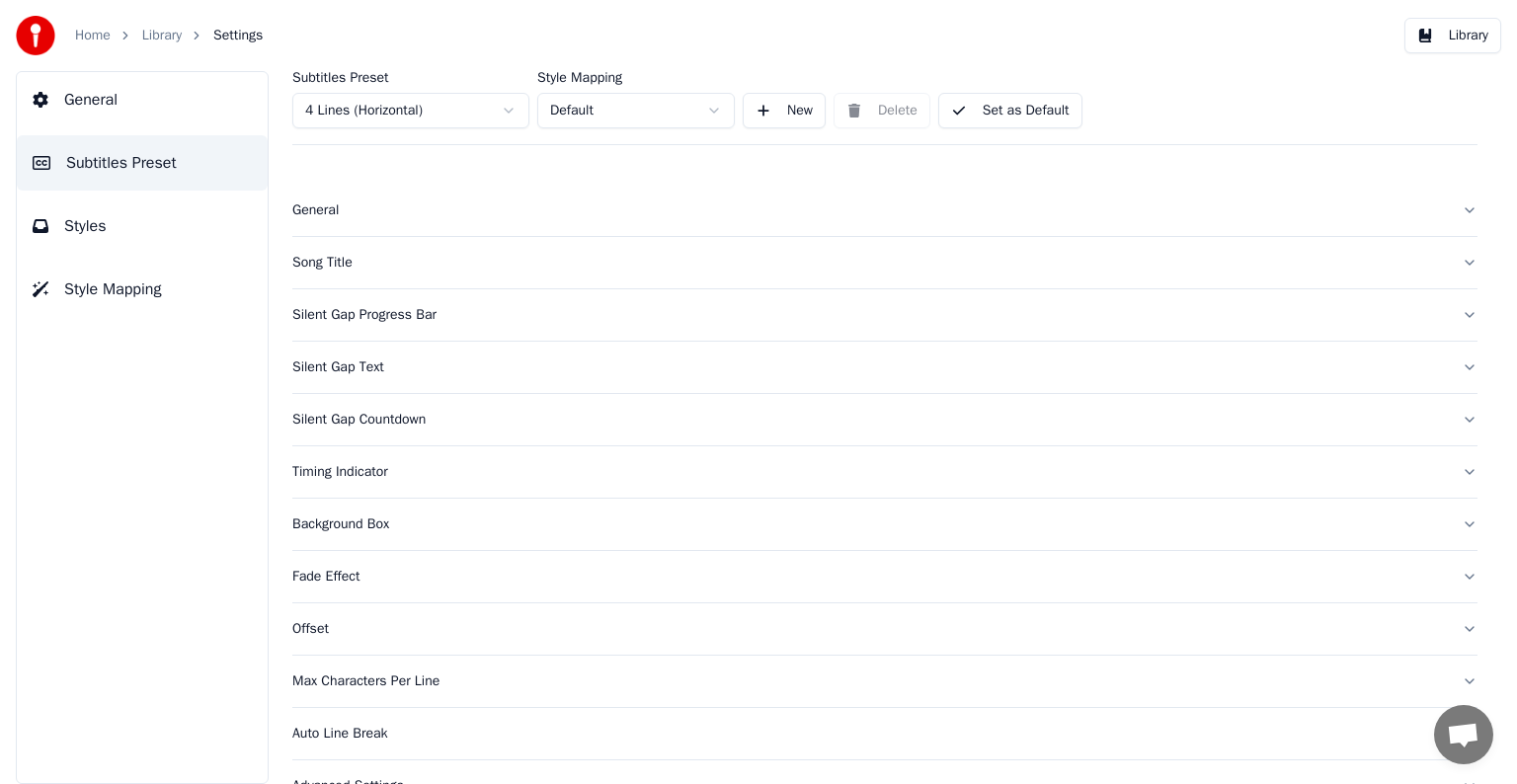 click on "Song Title" at bounding box center (869, 263) 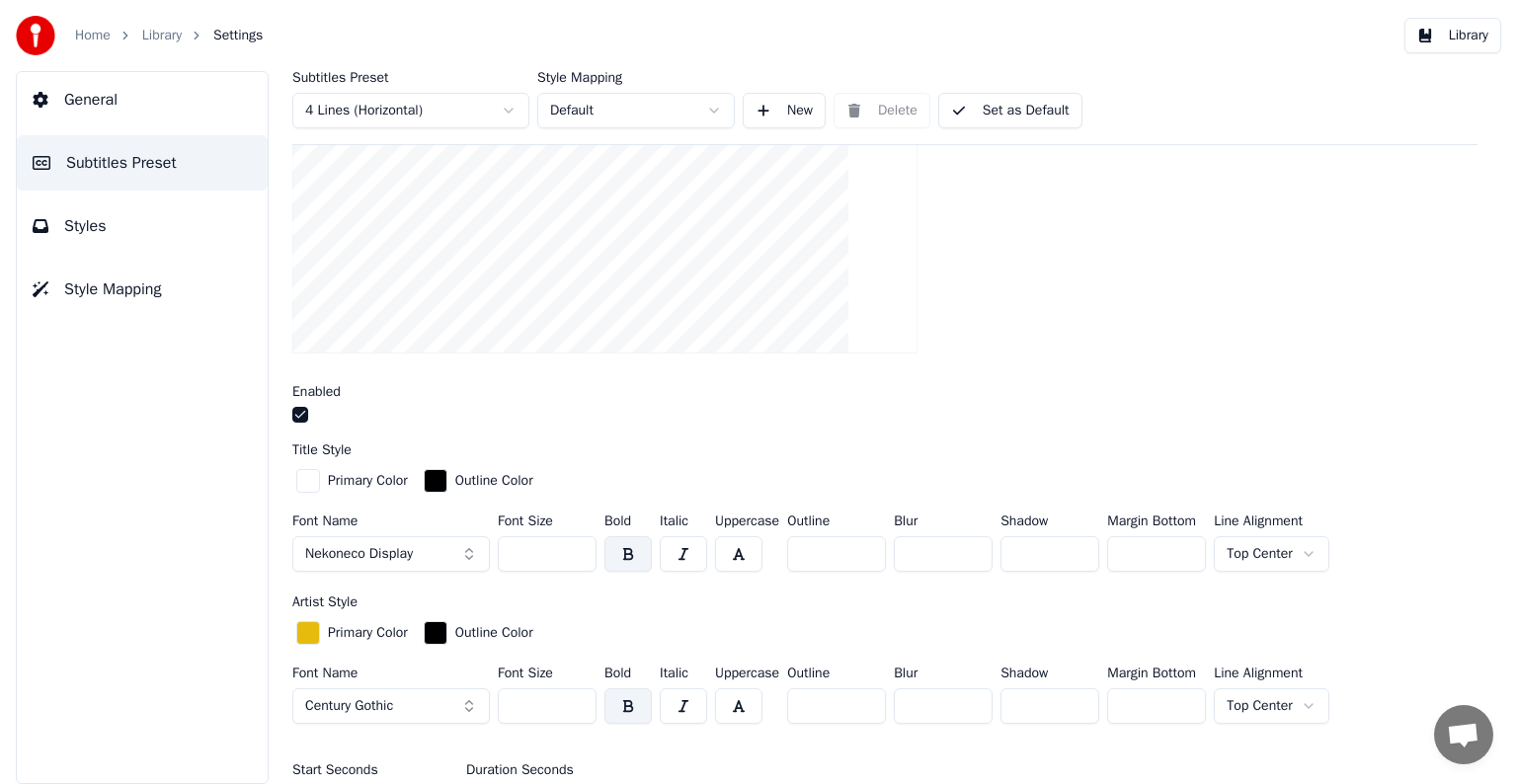 scroll, scrollTop: 296, scrollLeft: 0, axis: vertical 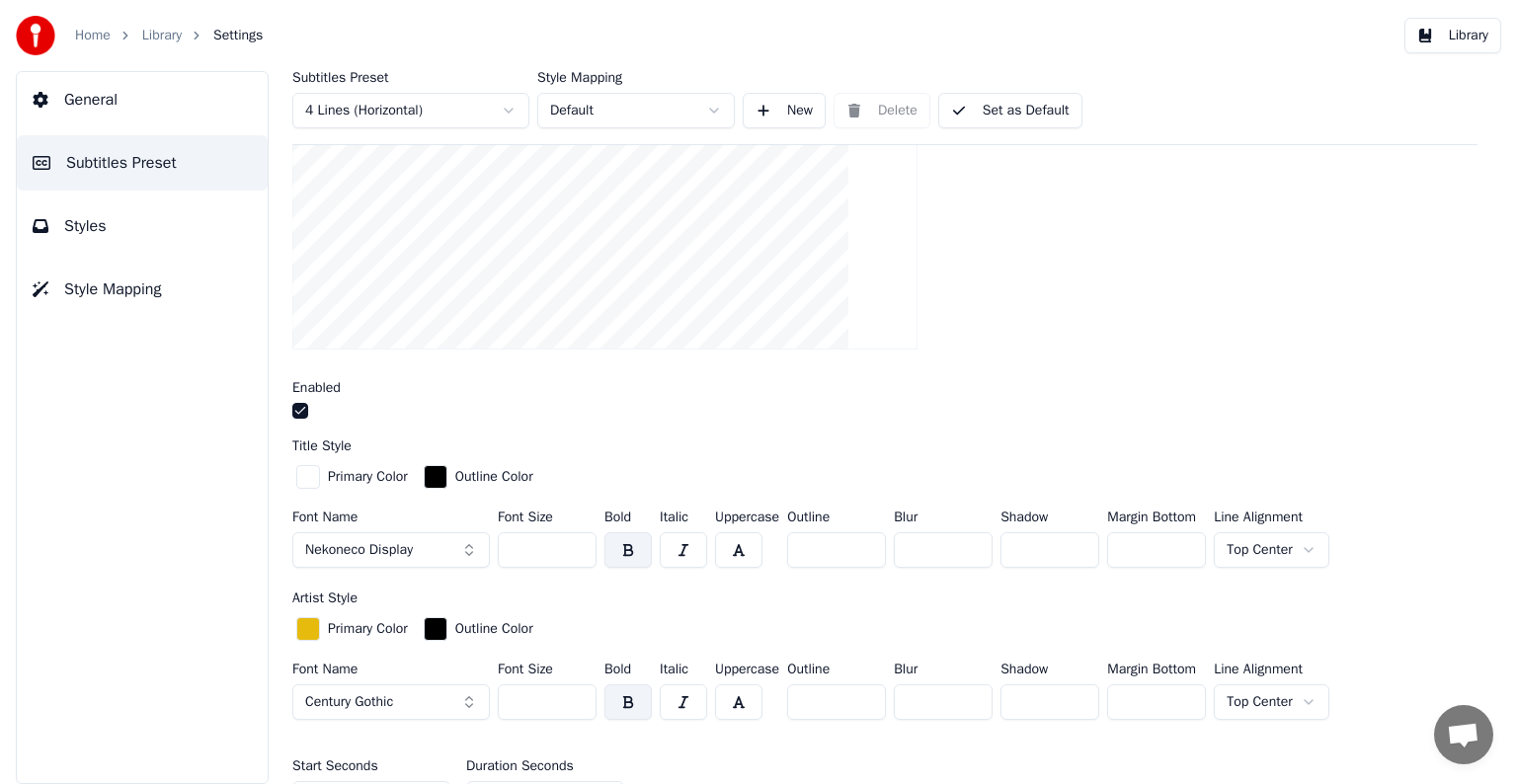 drag, startPoint x: 519, startPoint y: 548, endPoint x: 532, endPoint y: 542, distance: 14.3178211 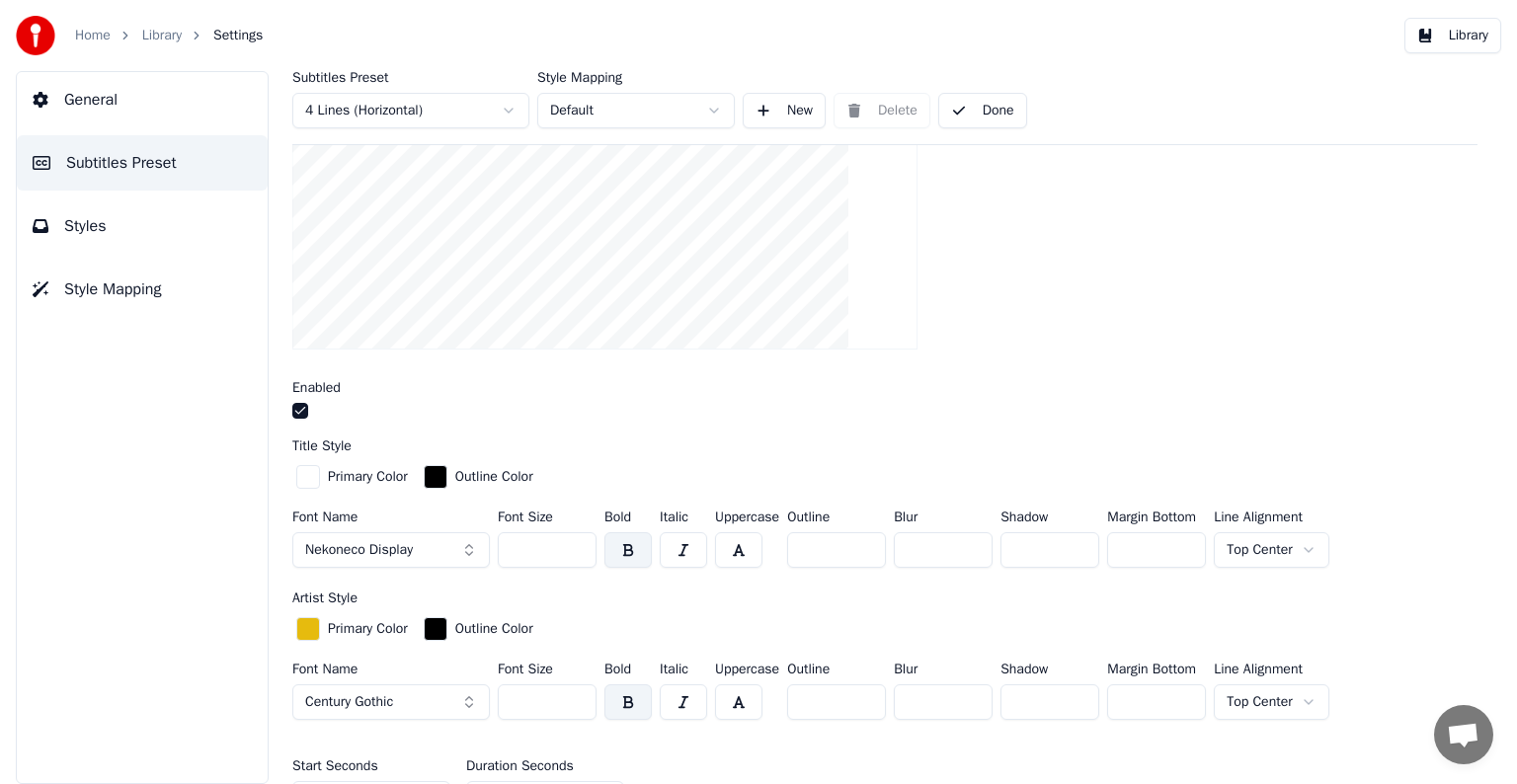 click on "Library" at bounding box center (162, 36) 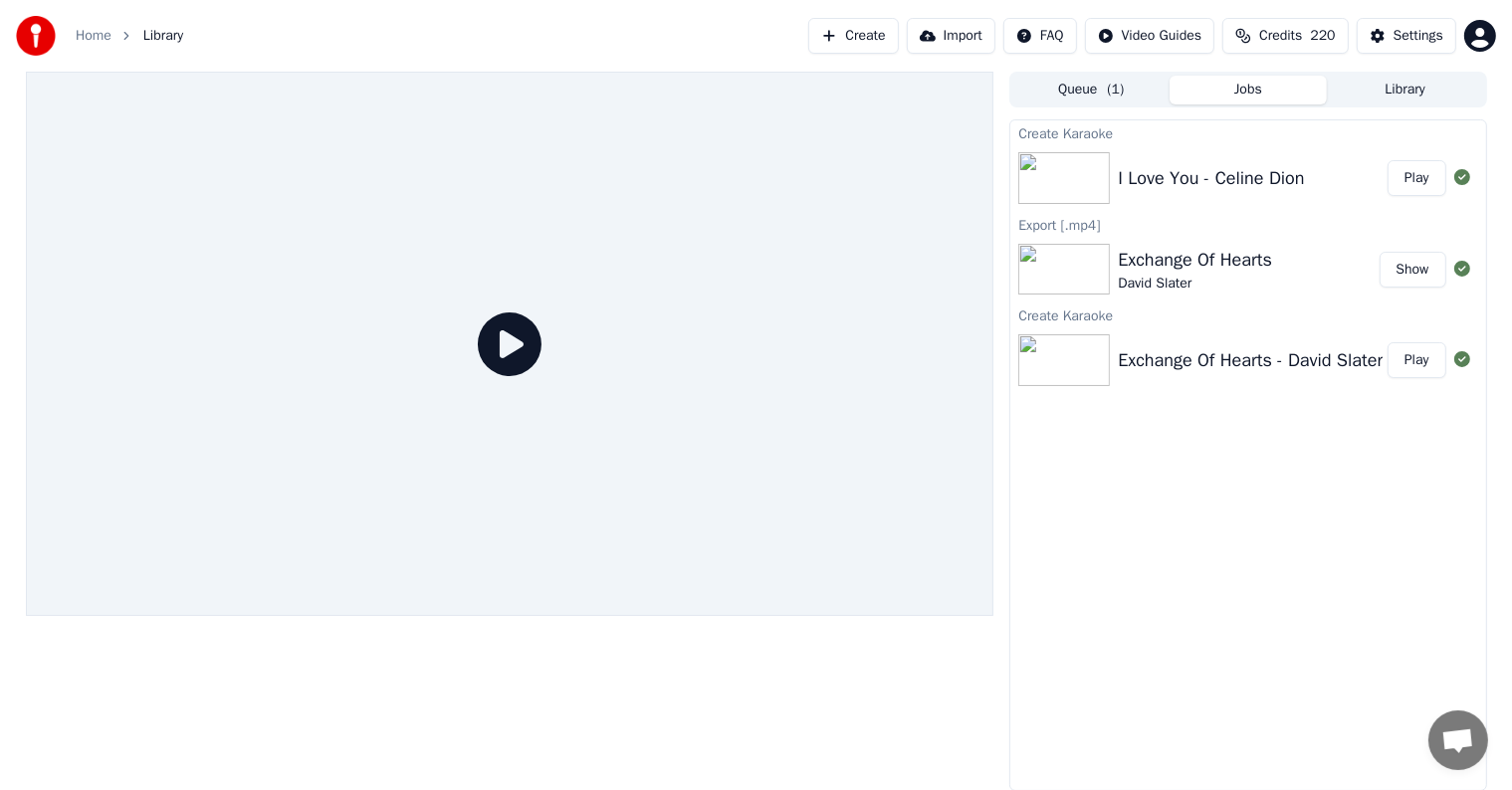 click on "Play" at bounding box center (1416, 178) 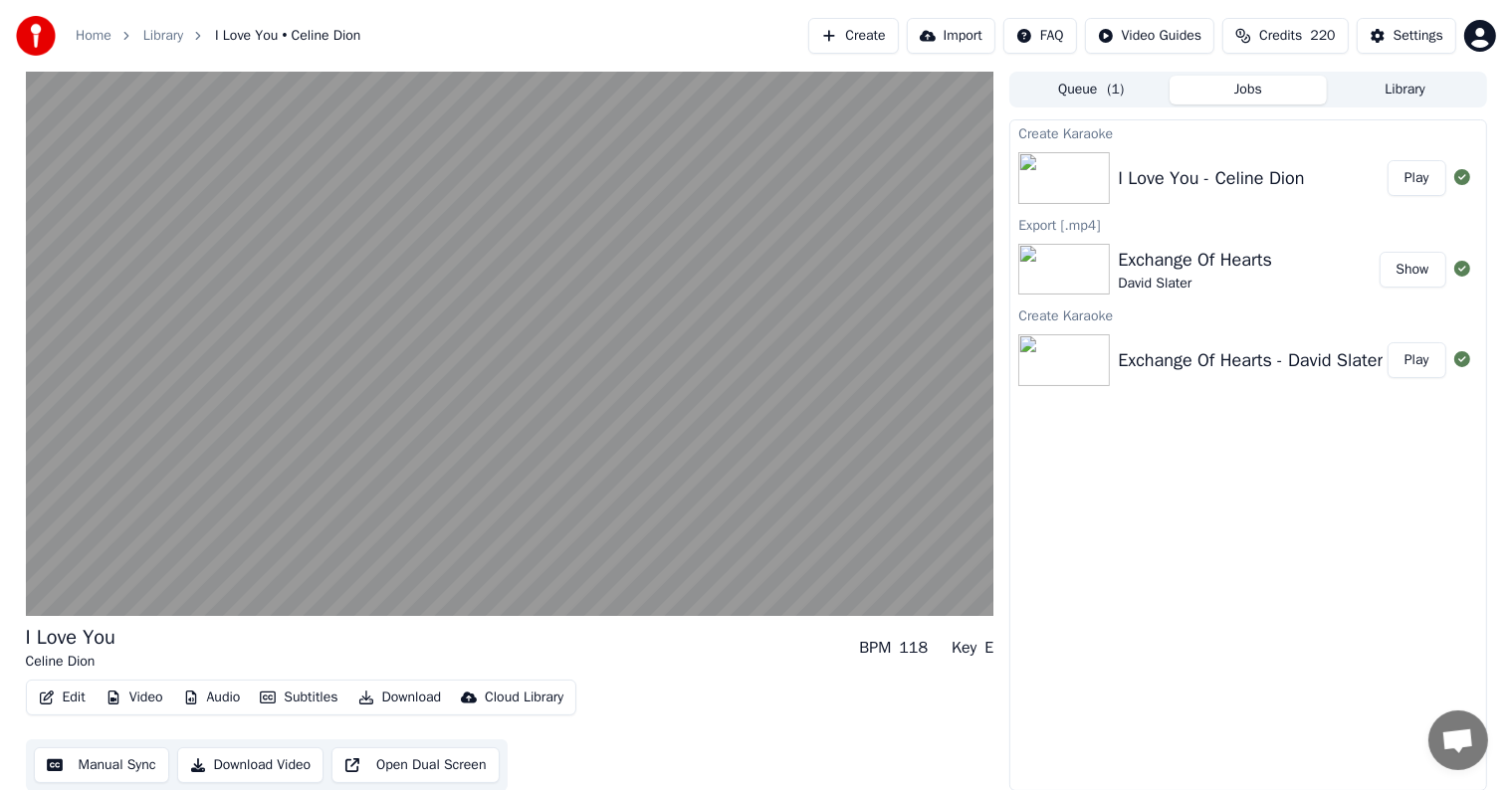 type 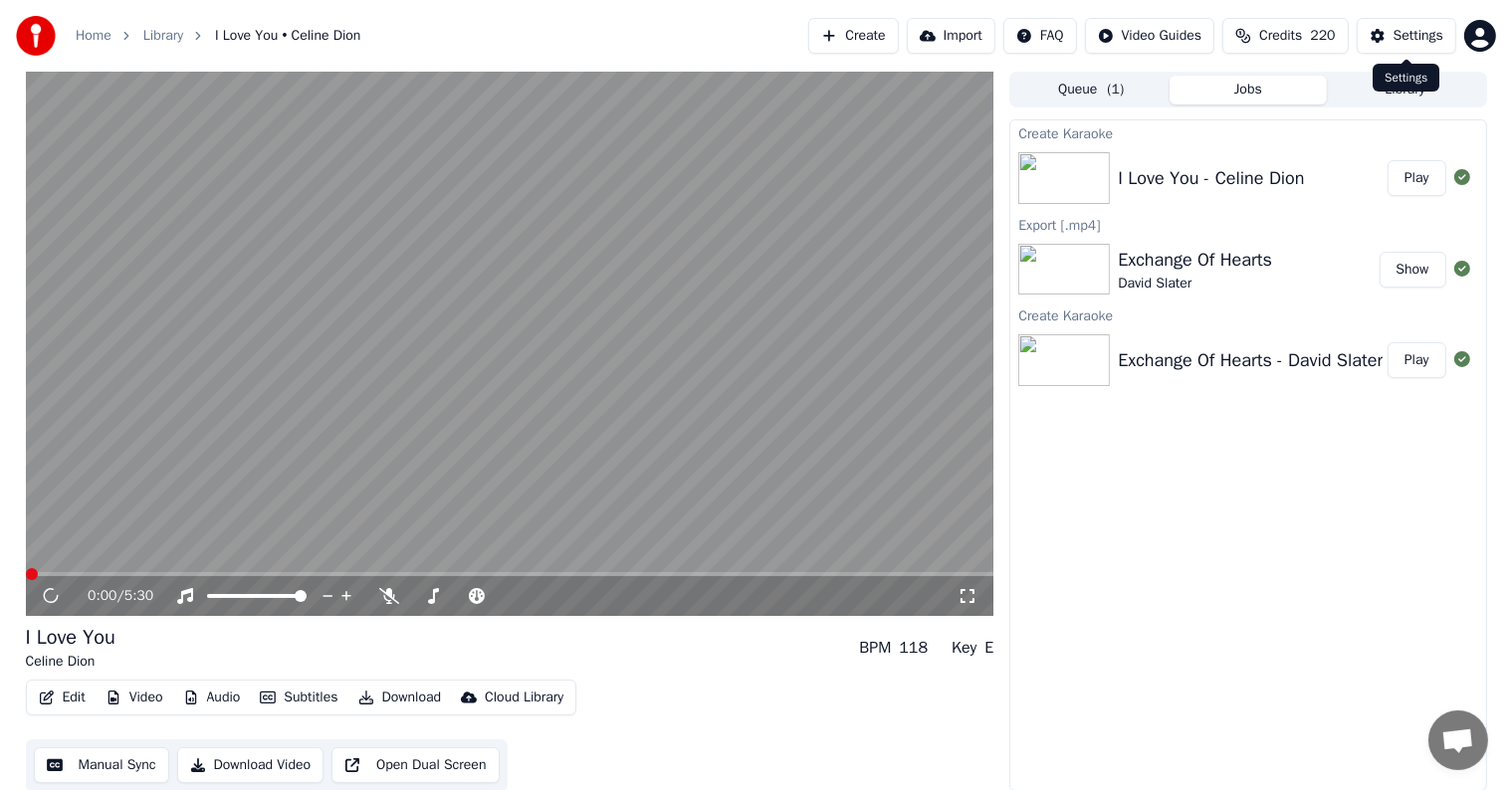 click on "Settings" at bounding box center [1418, 36] 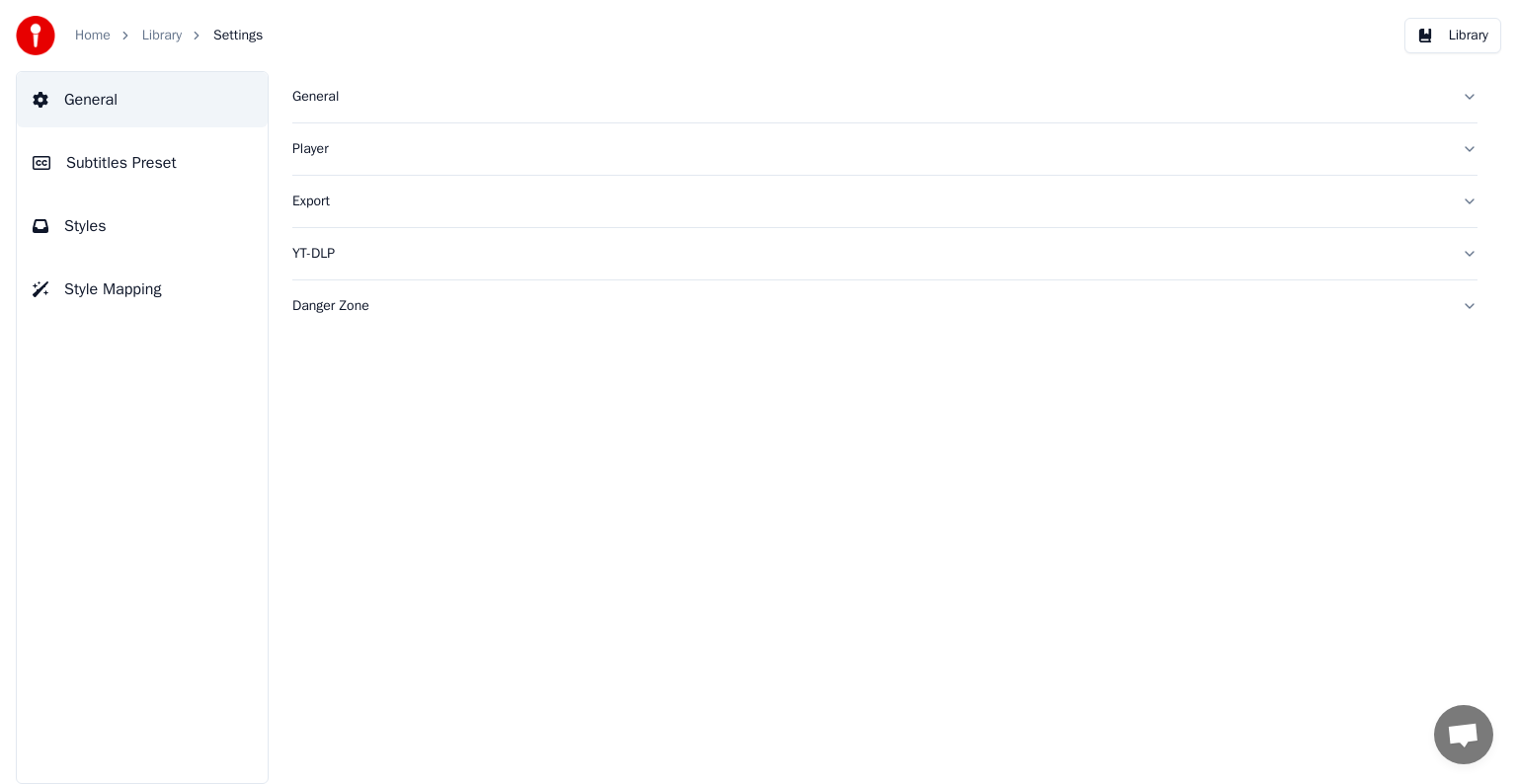click on "Subtitles Preset" at bounding box center [142, 163] 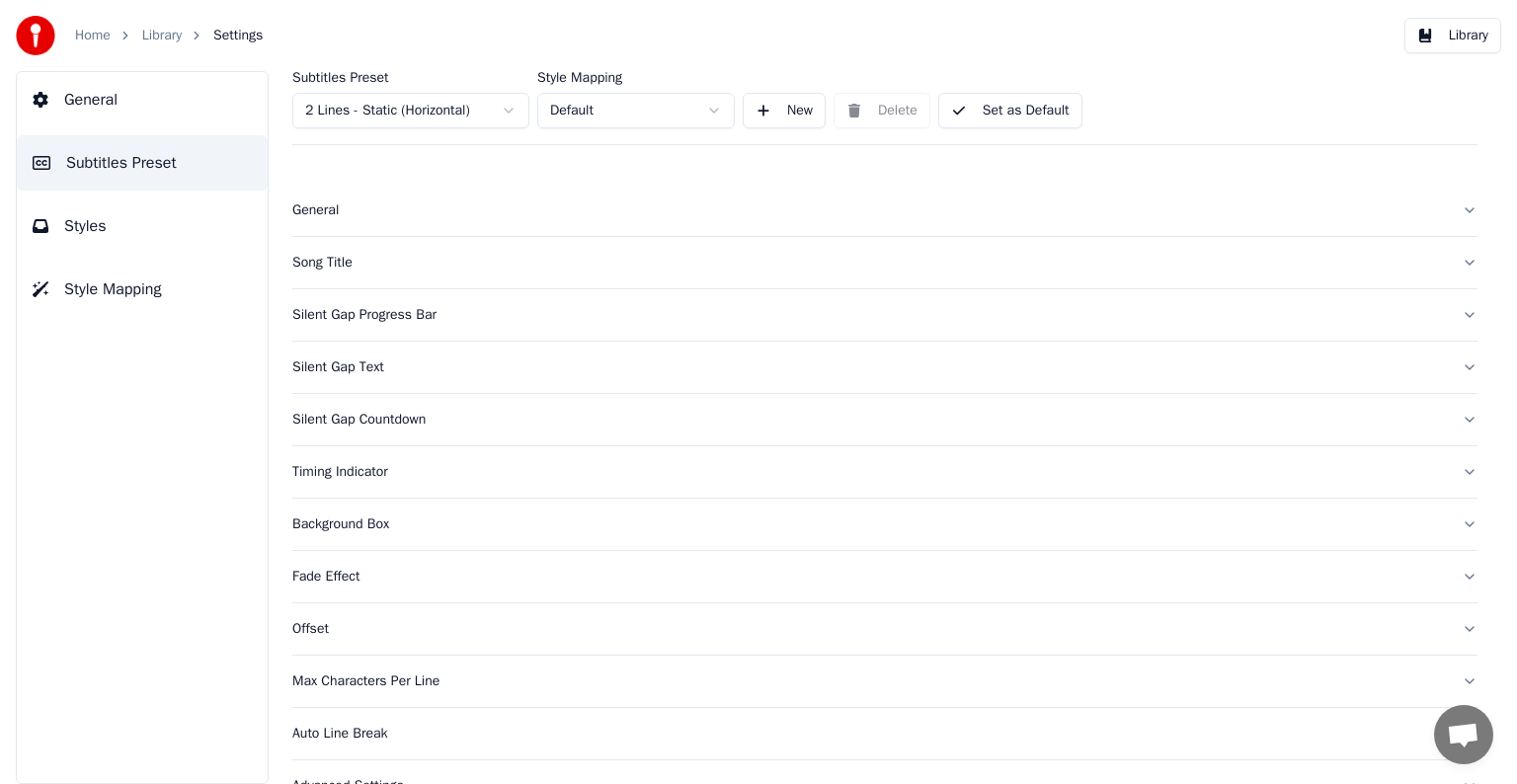 click on "Song Title" at bounding box center [869, 263] 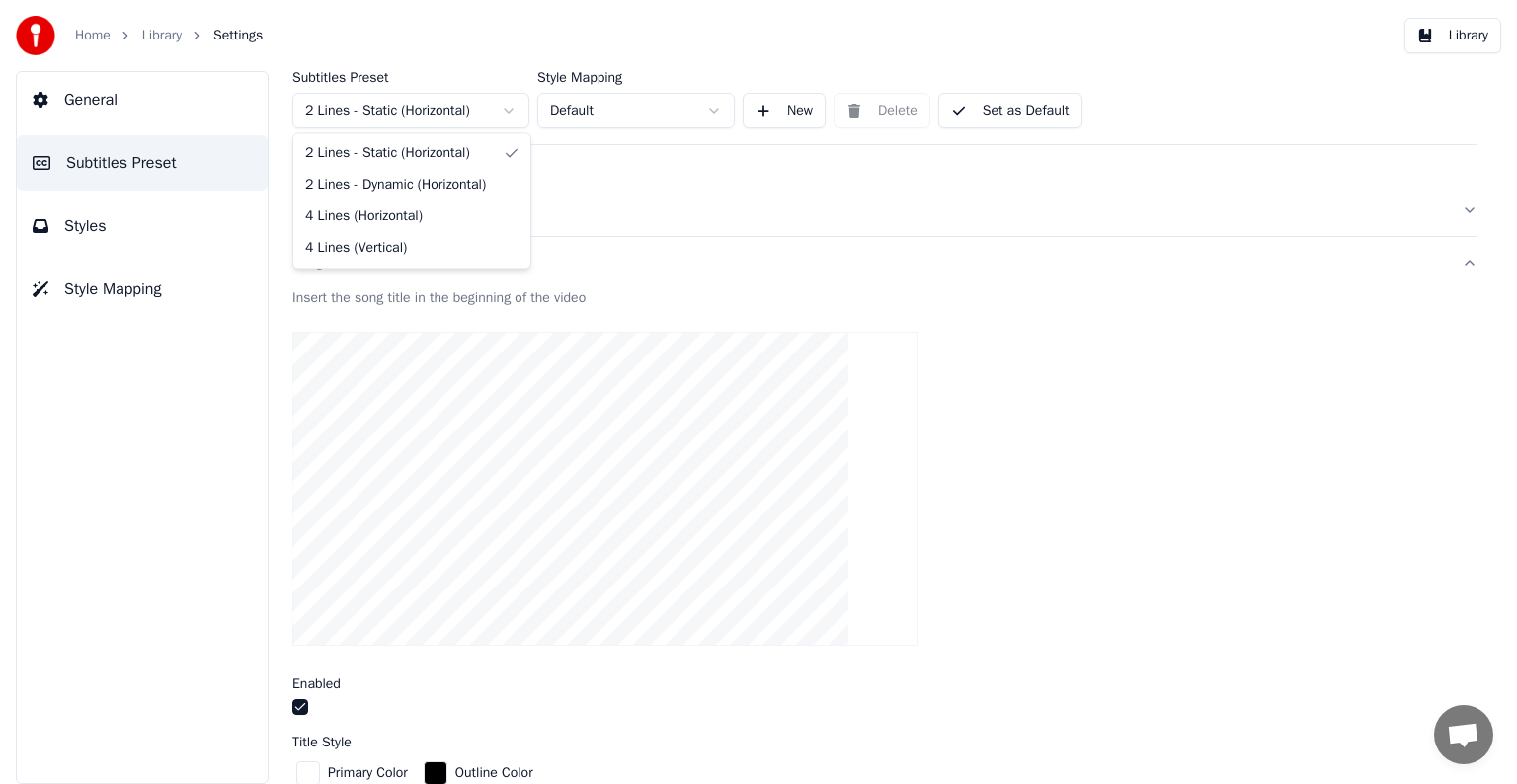 click on "Home Library Settings Library General Subtitles Preset Styles Style Mapping Subtitles Preset 2 Lines - Static (Horizontal) Style Mapping Default New Delete Set as Default General Song Title Insert the song title in the beginning of the video Enabled Title Style Primary Color Outline Color Font Name Nekoneco Display Font Size *** Bold Italic Uppercase Outline * Blur * Shadow * Margin Bottom *** Line Alignment Top Center Artist Style Primary Color Outline Color Font Name Nekoneco Display Font Size *** Bold Italic Uppercase Outline * Blur * Shadow * Margin Bottom *** Line Alignment Top Center Start Seconds * Duration Seconds ** Fade In (Milliseconds) *** Fade Out (Milliseconds) **** Reset Silent Gap Progress Bar Silent Gap Text Silent Gap Countdown Timing Indicator Background Box Fade Effect Offset Max Characters Per Line Auto Line Break Advanced Settings 2 Lines - Static (Horizontal) 2 Lines - Dynamic (Horizontal) 4 Lines (Horizontal) 4 Lines (Vertical)" at bounding box center (758, 392) 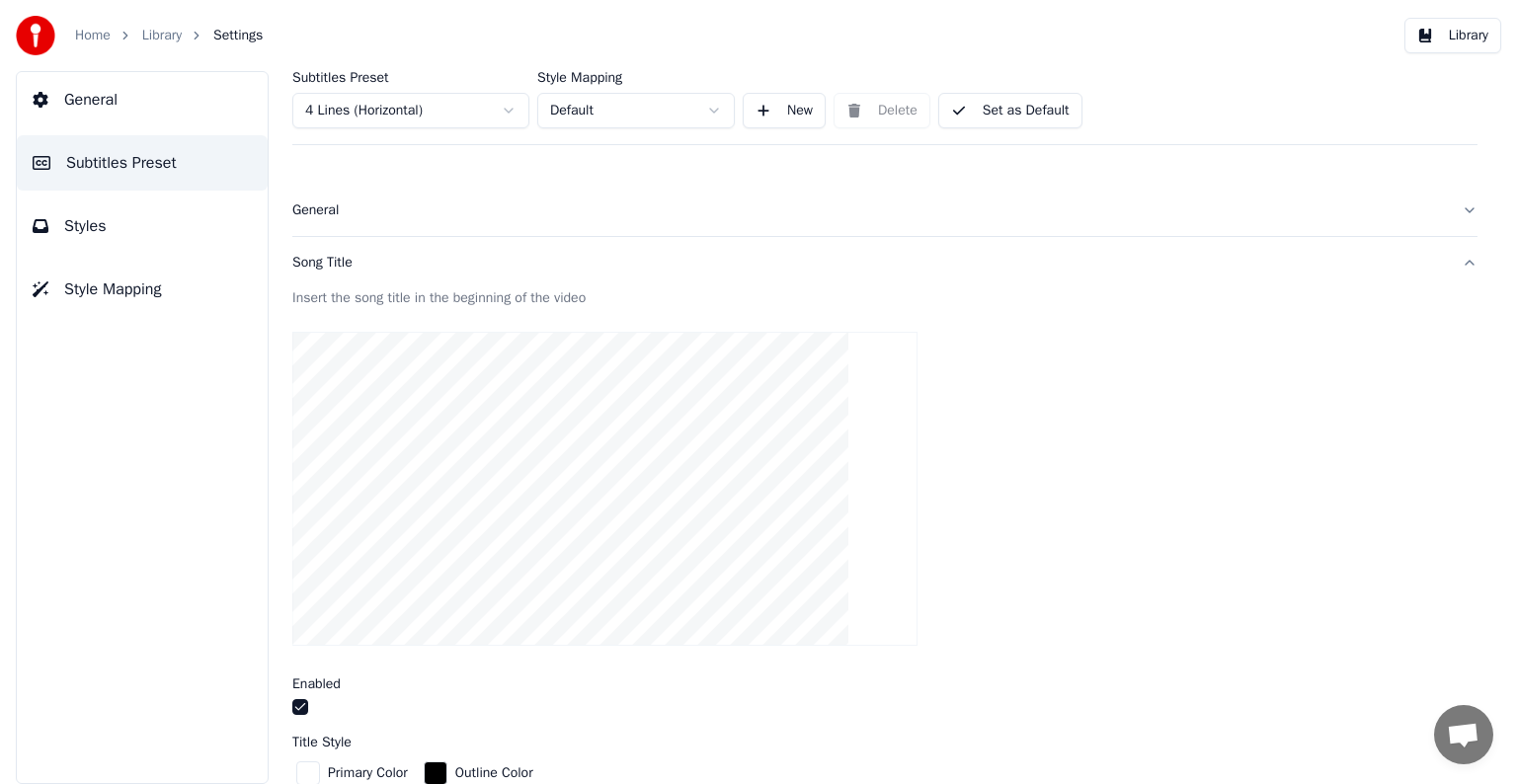 scroll, scrollTop: 395, scrollLeft: 0, axis: vertical 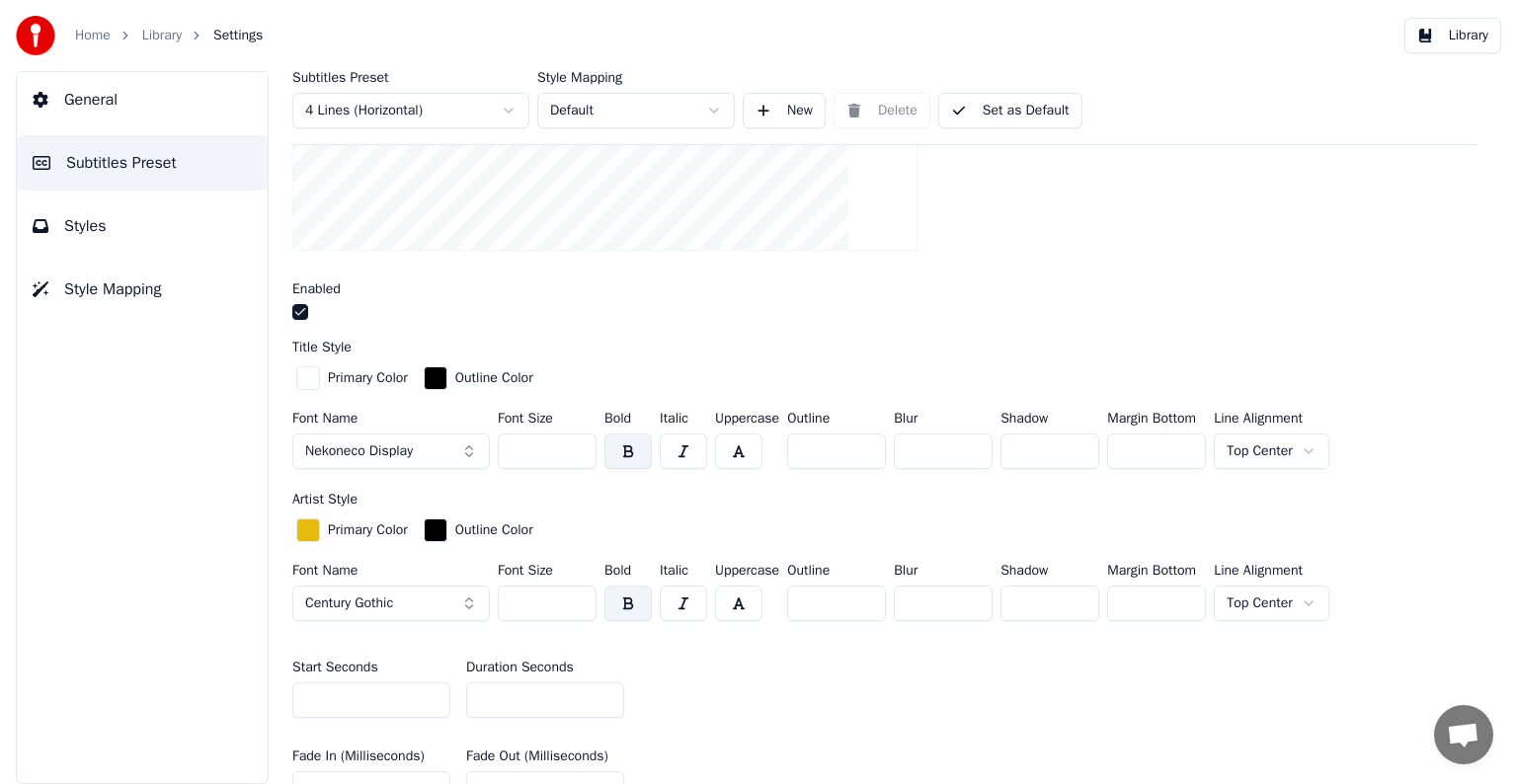 drag, startPoint x: 519, startPoint y: 445, endPoint x: 562, endPoint y: 438, distance: 43.56604 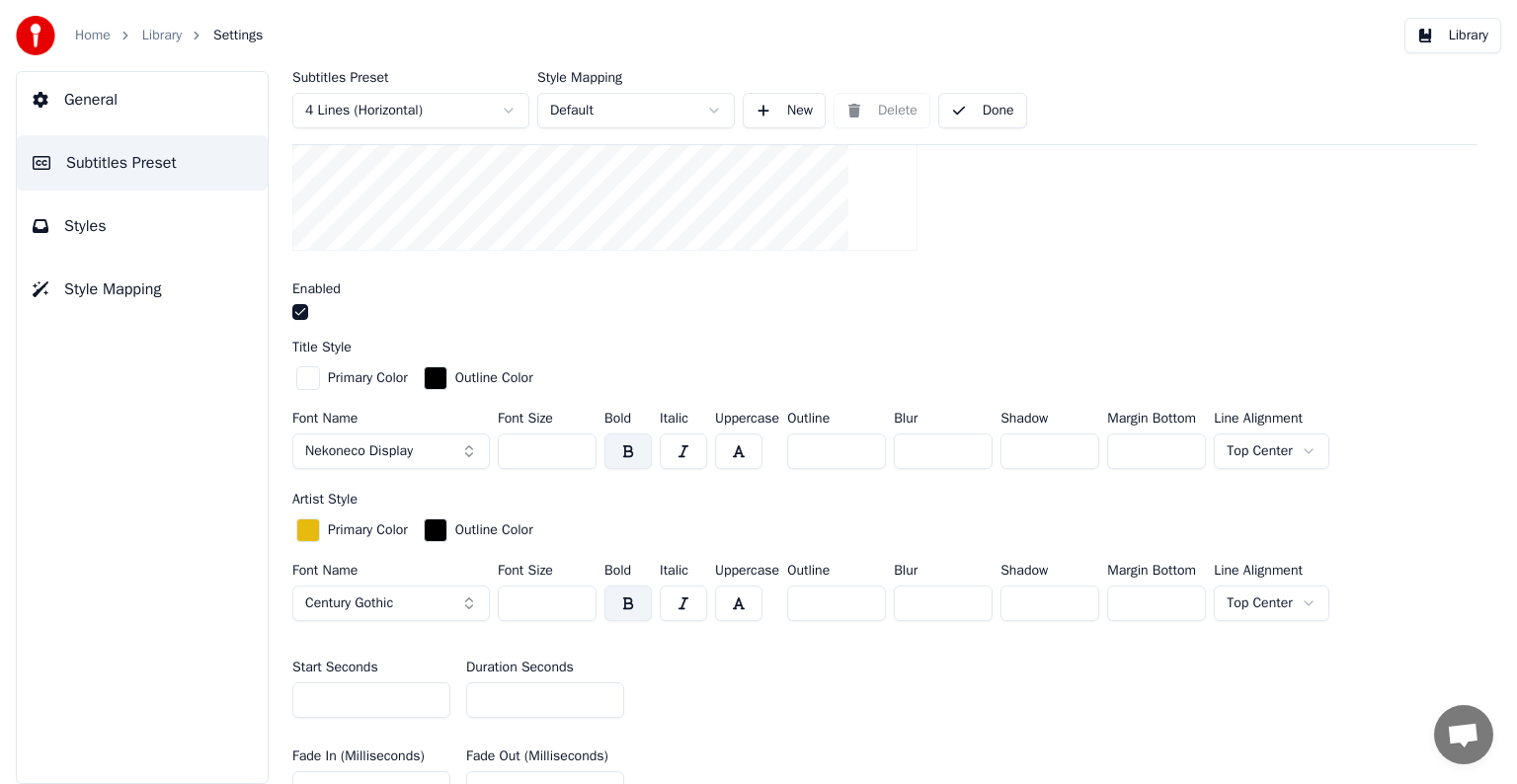 click on "Library" at bounding box center (162, 36) 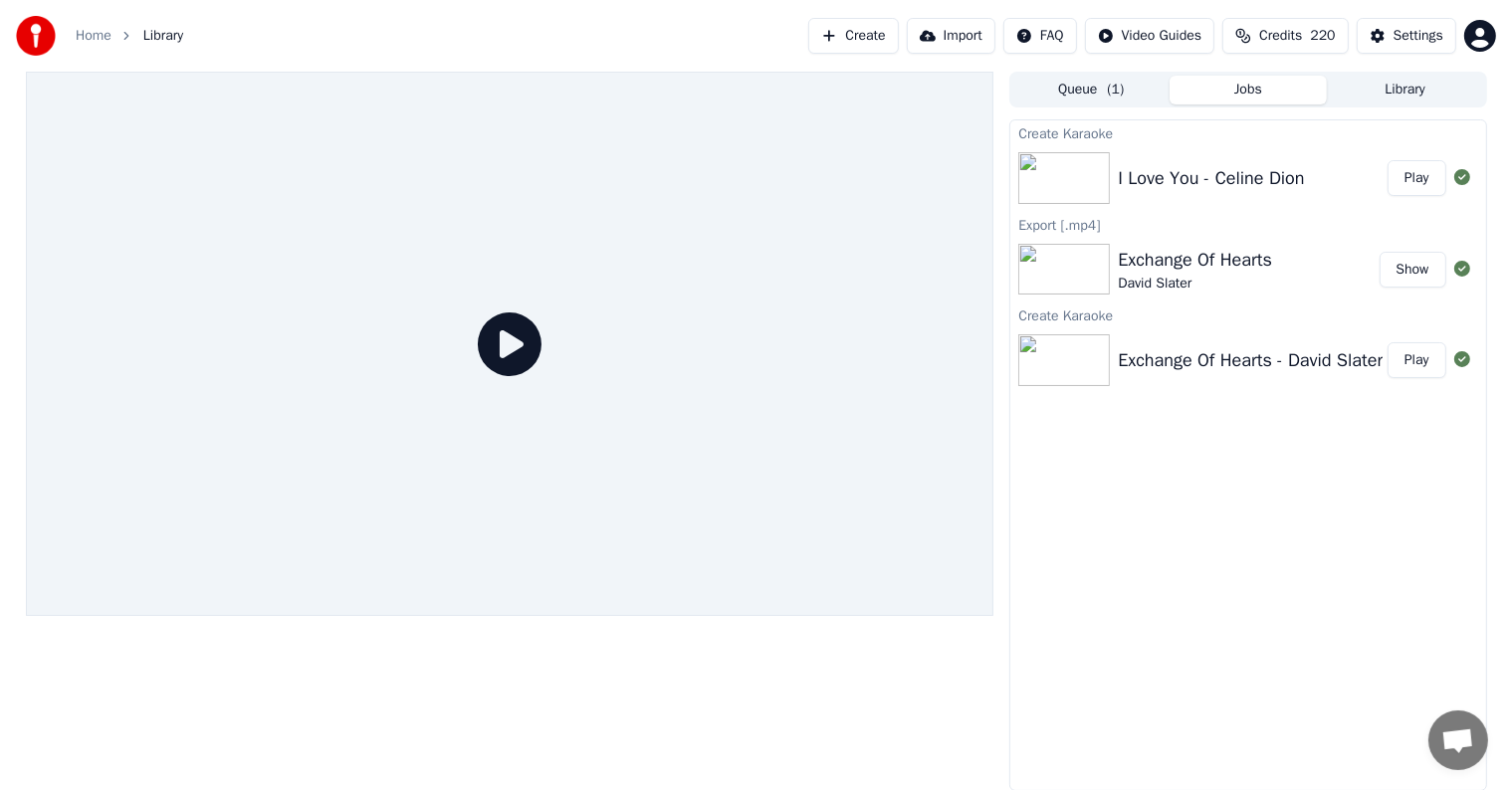 click on "Play" at bounding box center [1416, 178] 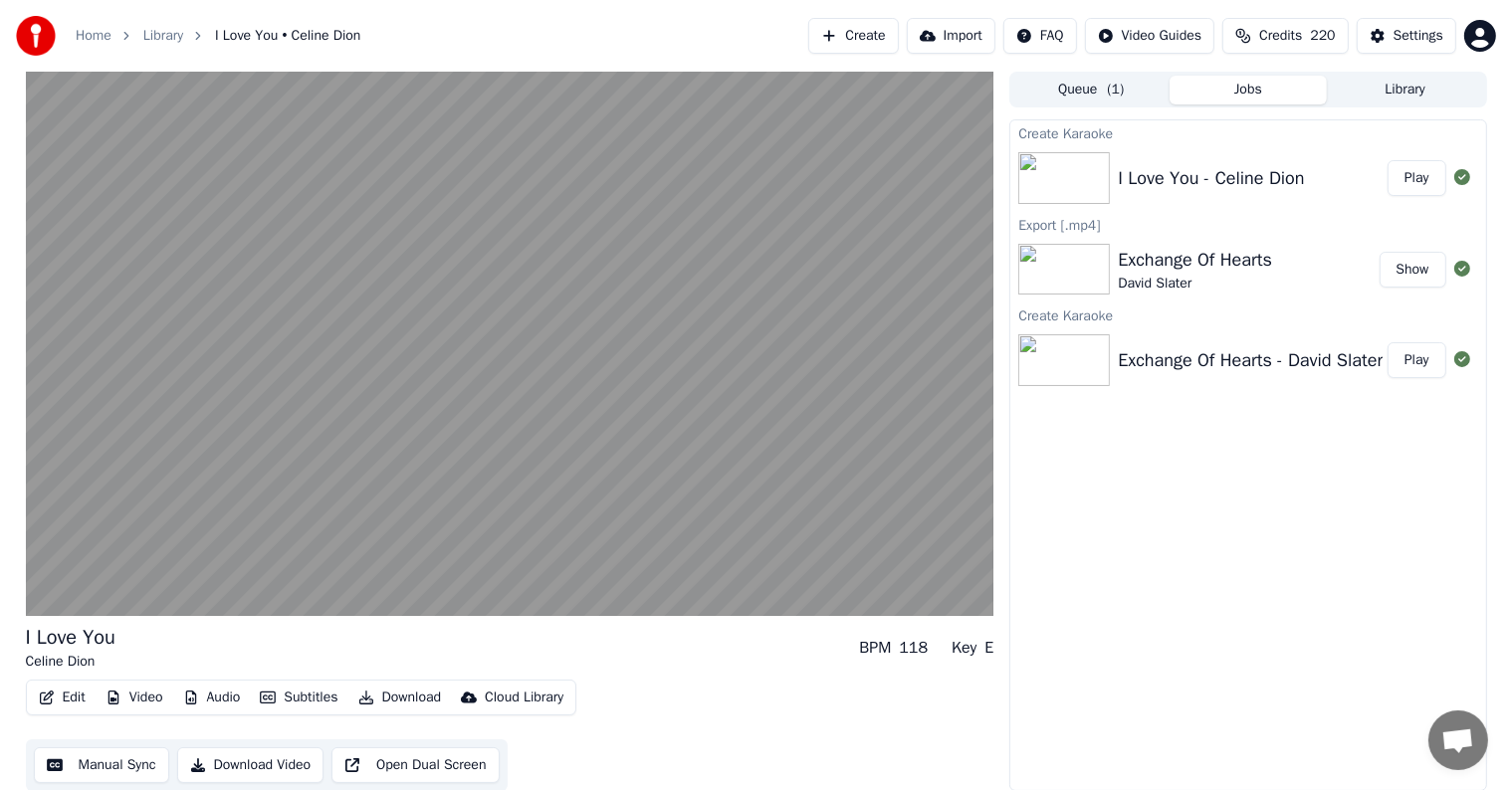 type 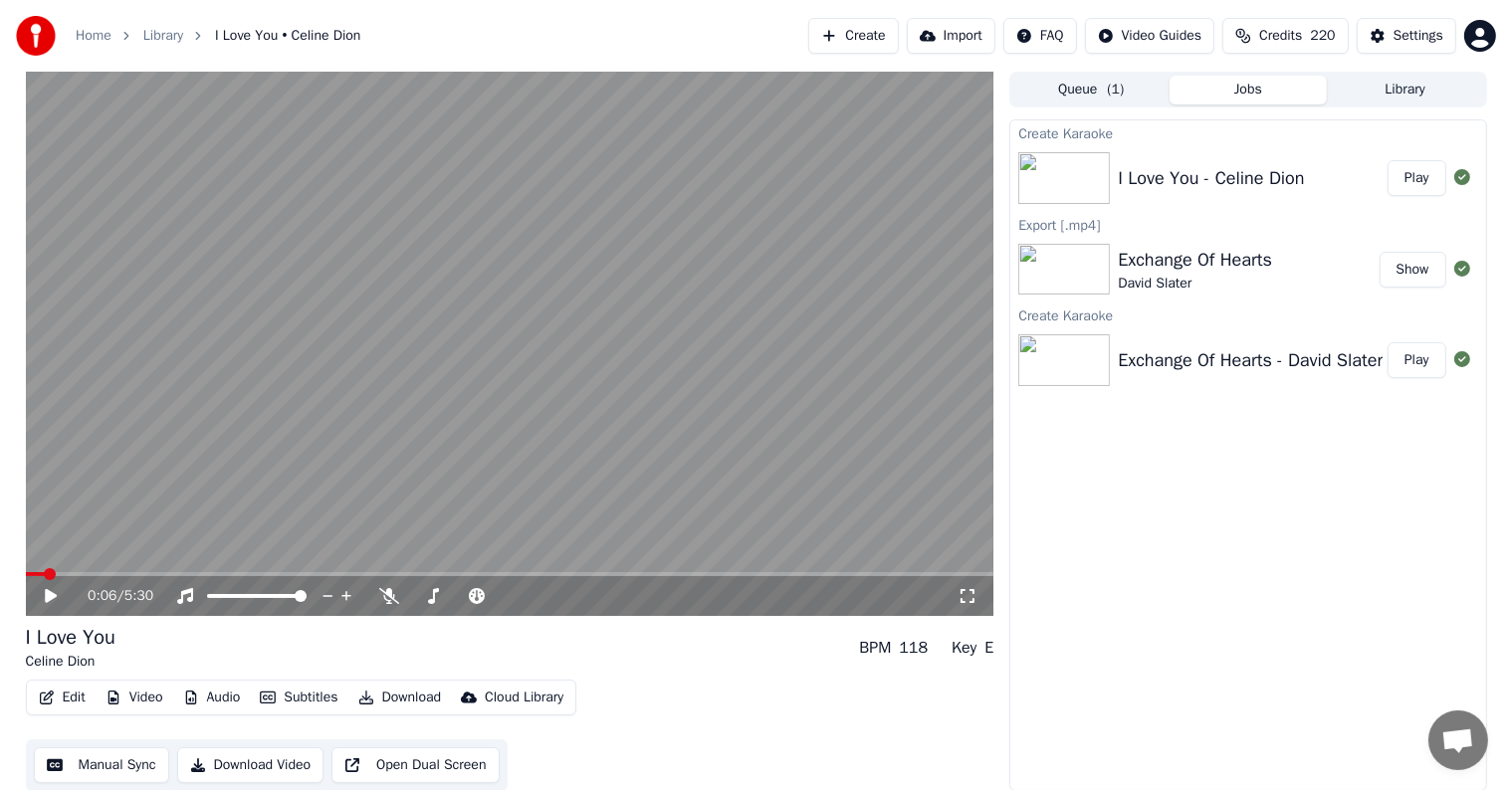 click on "Play" at bounding box center (1416, 178) 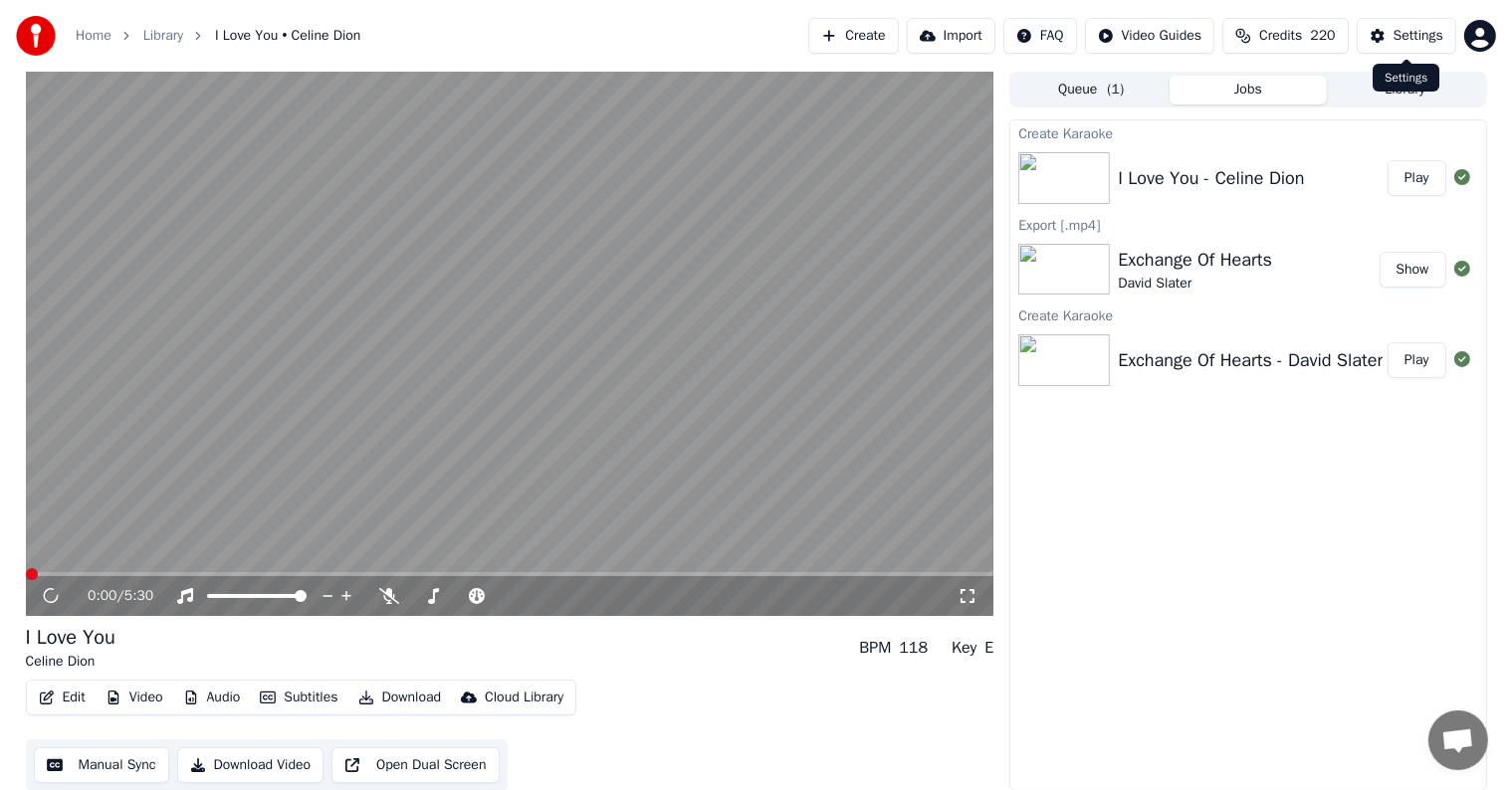 click on "Settings" at bounding box center (1406, 36) 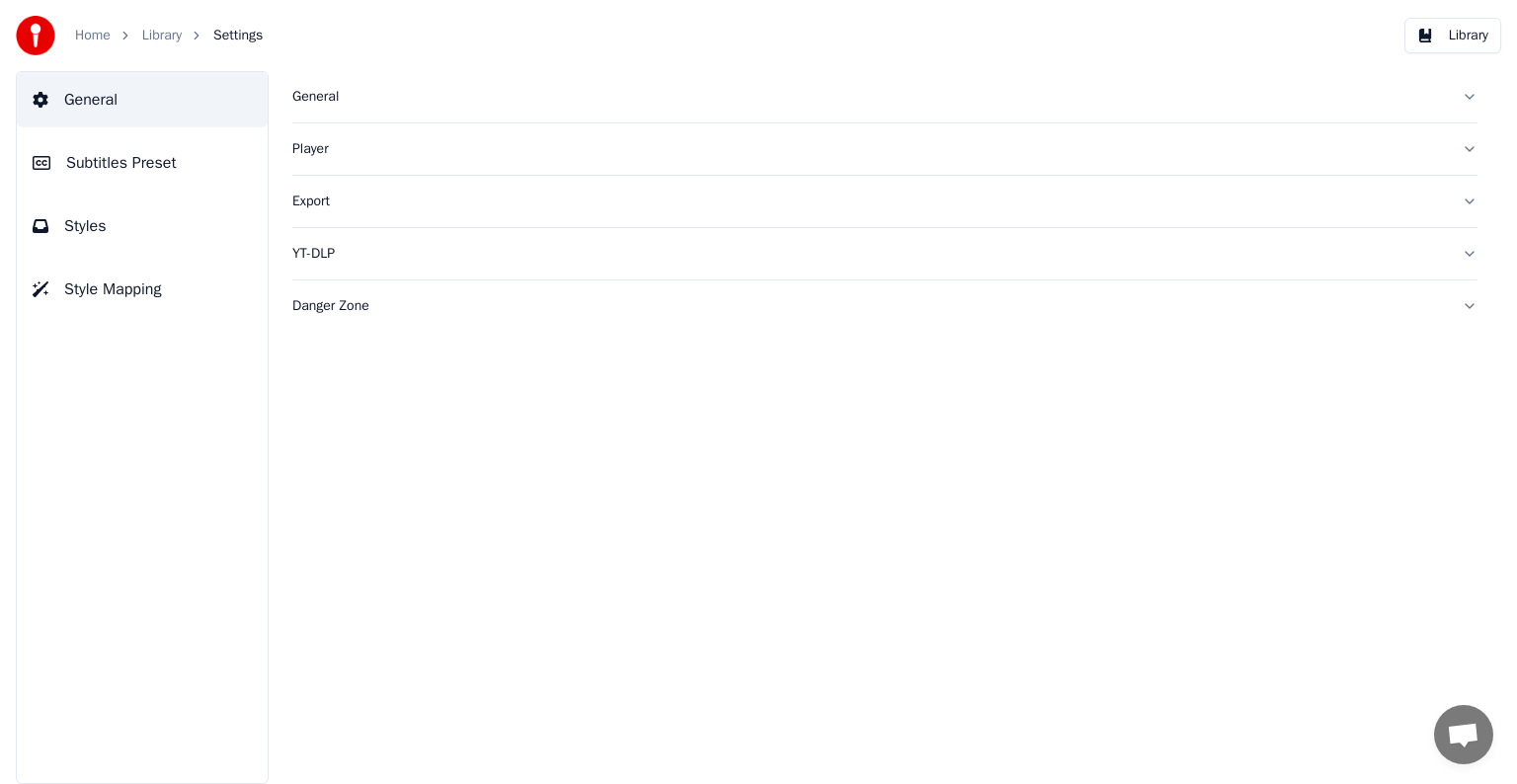 click on "Subtitles Preset" at bounding box center [121, 163] 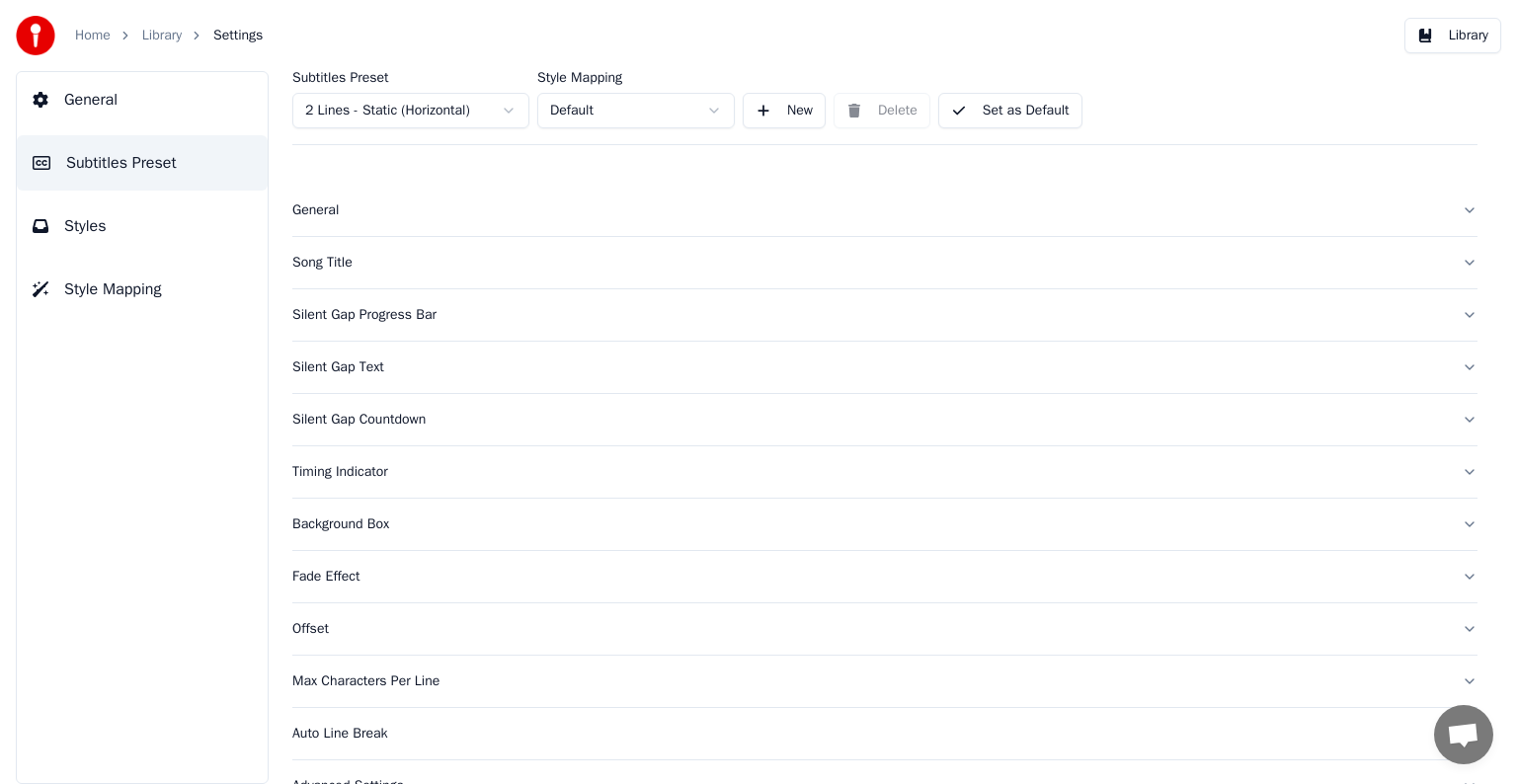 click on "Song Title" at bounding box center [869, 263] 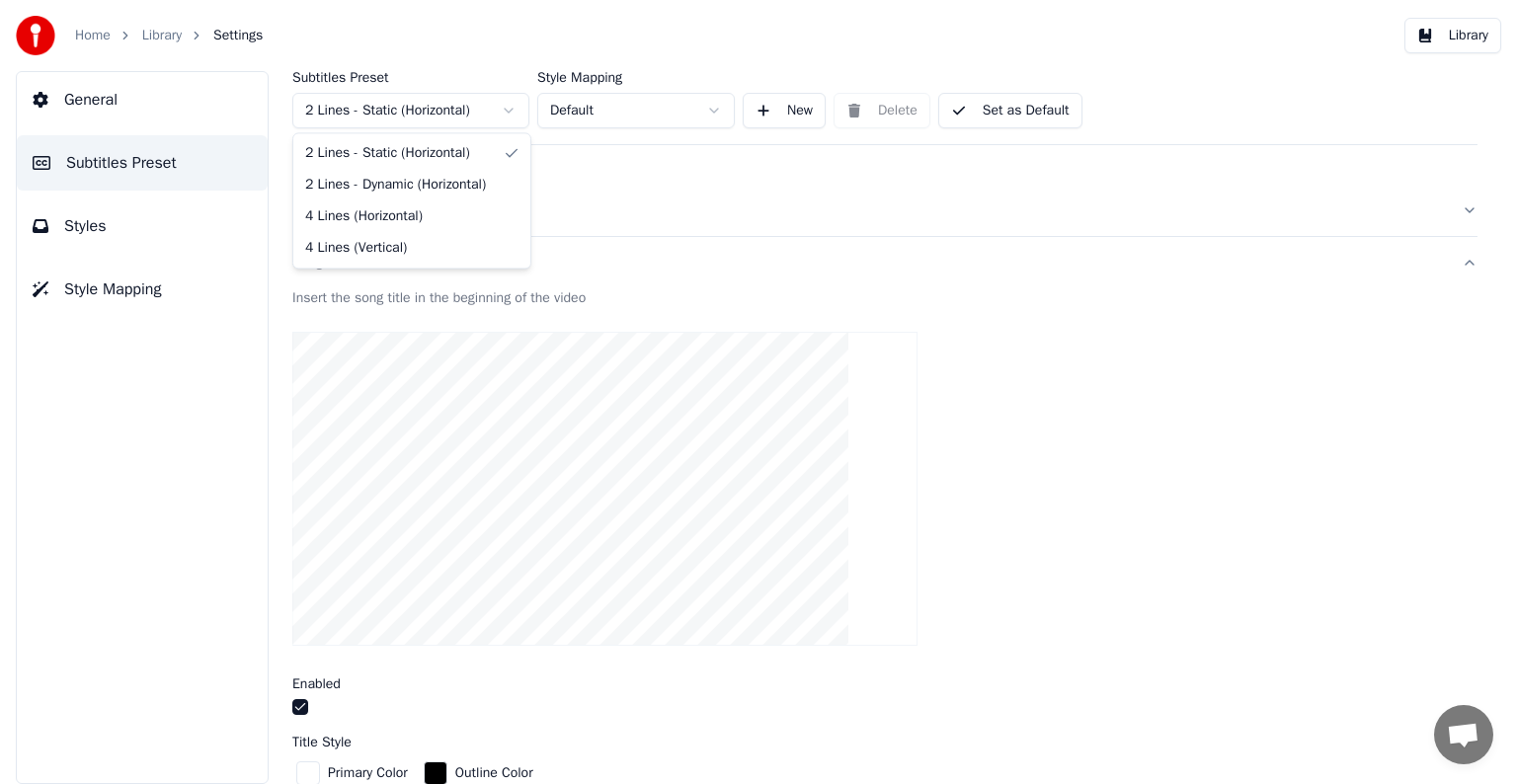 click on "Home Library Settings Library General Subtitles Preset Styles Style Mapping Subtitles Preset 2 Lines - Static (Horizontal) Style Mapping Default New Delete Set as Default General Song Title Insert the song title in the beginning of the video Enabled Title Style Primary Color Outline Color Font Name Nekoneco Display Font Size *** Bold Italic Uppercase Outline * Blur * Shadow * Margin Bottom *** Line Alignment Top Center Artist Style Primary Color Outline Color Font Name Nekoneco Display Font Size *** Bold Italic Uppercase Outline * Blur * Shadow * Margin Bottom *** Line Alignment Top Center Start Seconds * Duration Seconds ** Fade In (Milliseconds) *** Fade Out (Milliseconds) **** Reset Silent Gap Progress Bar Silent Gap Text Silent Gap Countdown Timing Indicator Background Box Fade Effect Offset Max Characters Per Line Auto Line Break Advanced Settings 2 Lines - Static (Horizontal) 2 Lines - Dynamic (Horizontal) 4 Lines (Horizontal) 4 Lines (Vertical)" at bounding box center [758, 392] 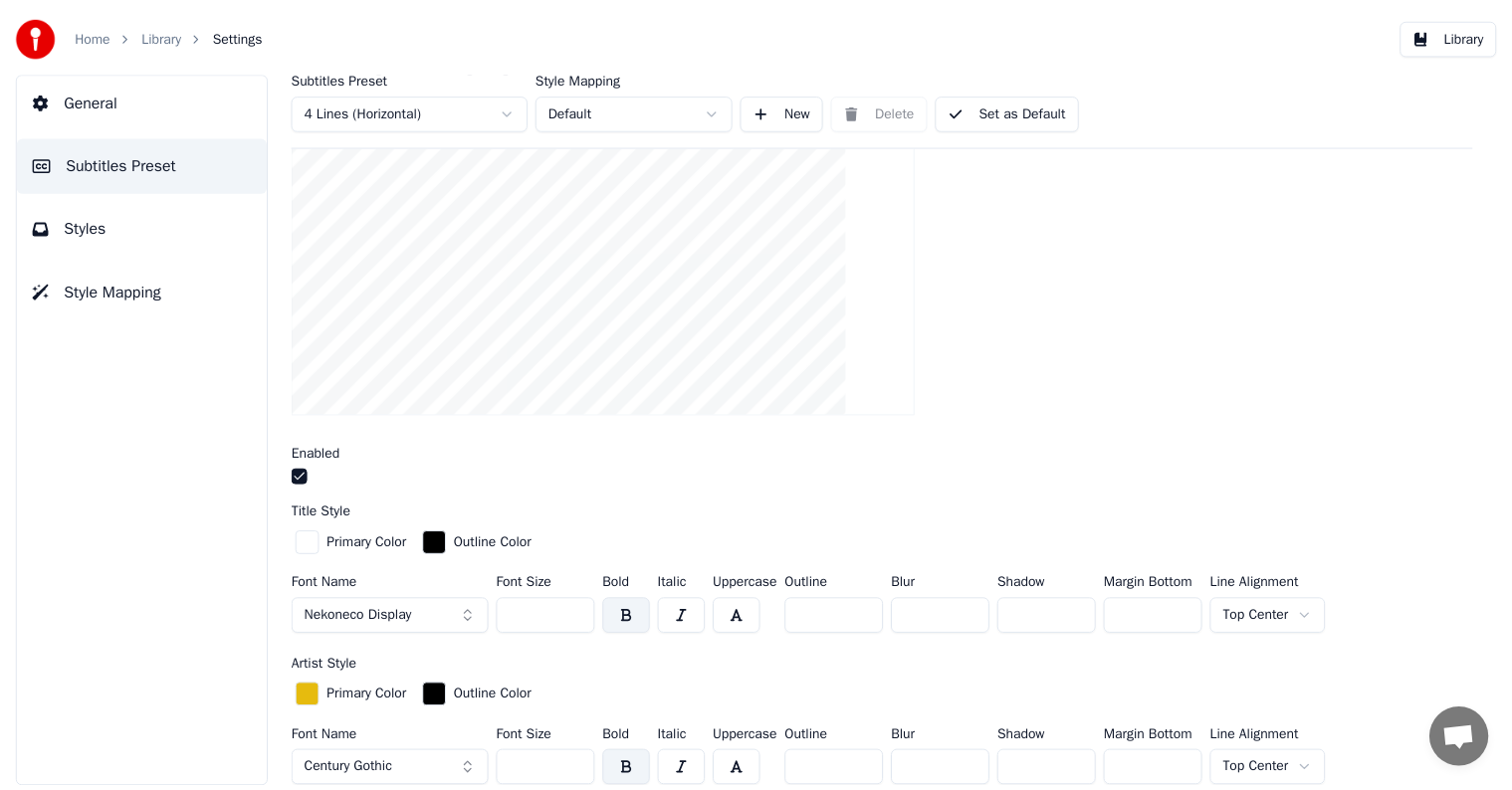 scroll, scrollTop: 398, scrollLeft: 0, axis: vertical 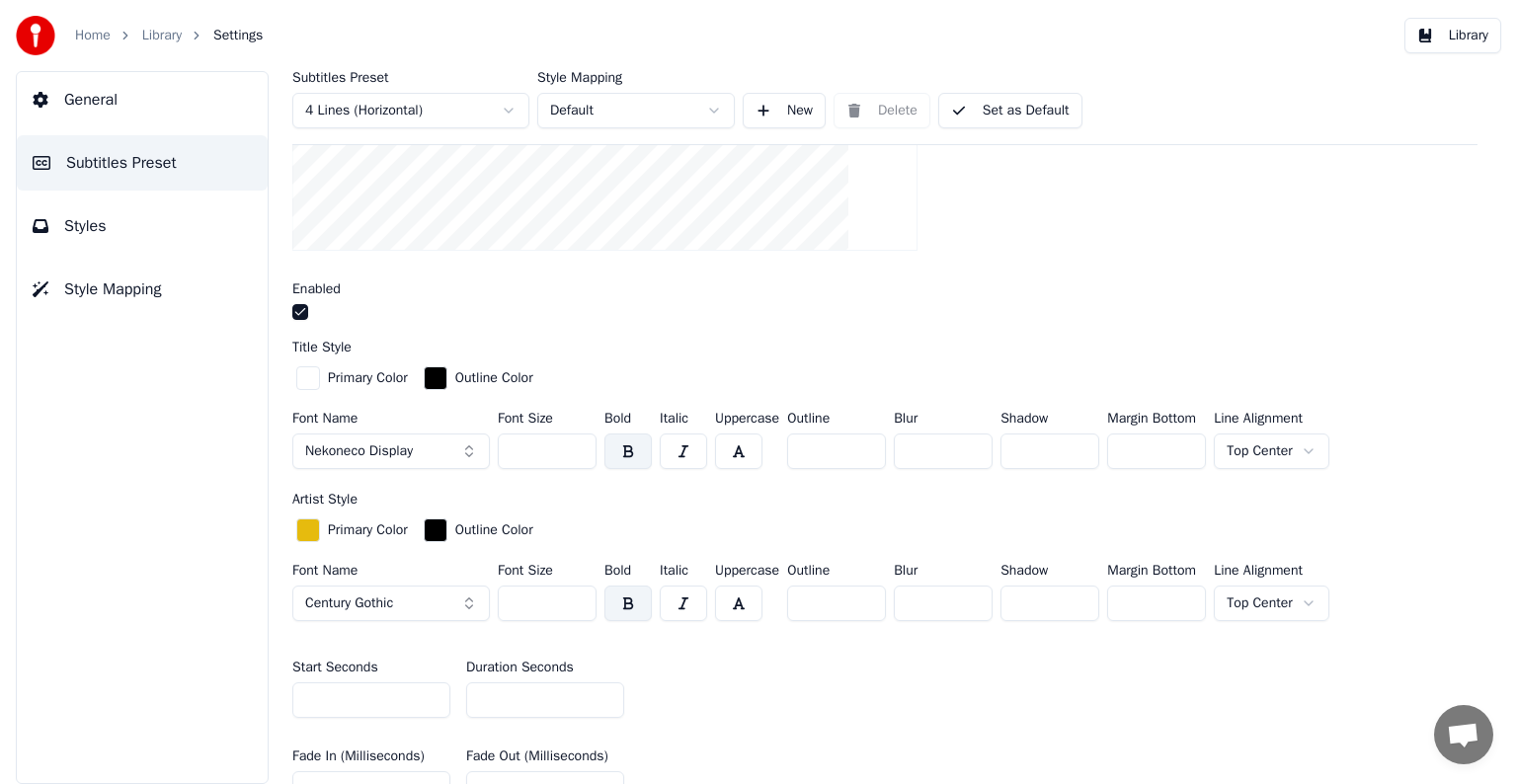 drag, startPoint x: 519, startPoint y: 445, endPoint x: 553, endPoint y: 448, distance: 34.132096 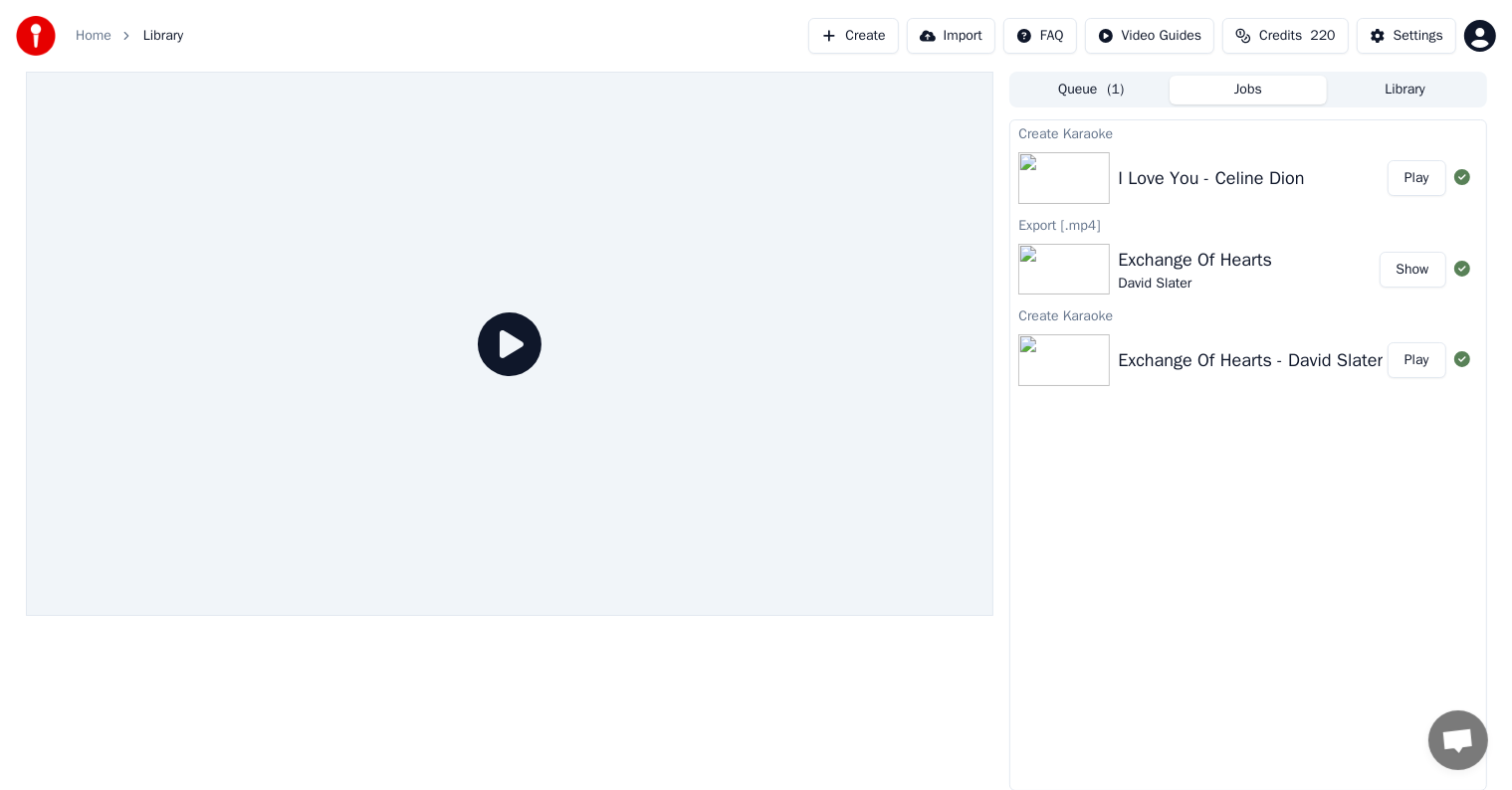 click on "Play" at bounding box center (1416, 178) 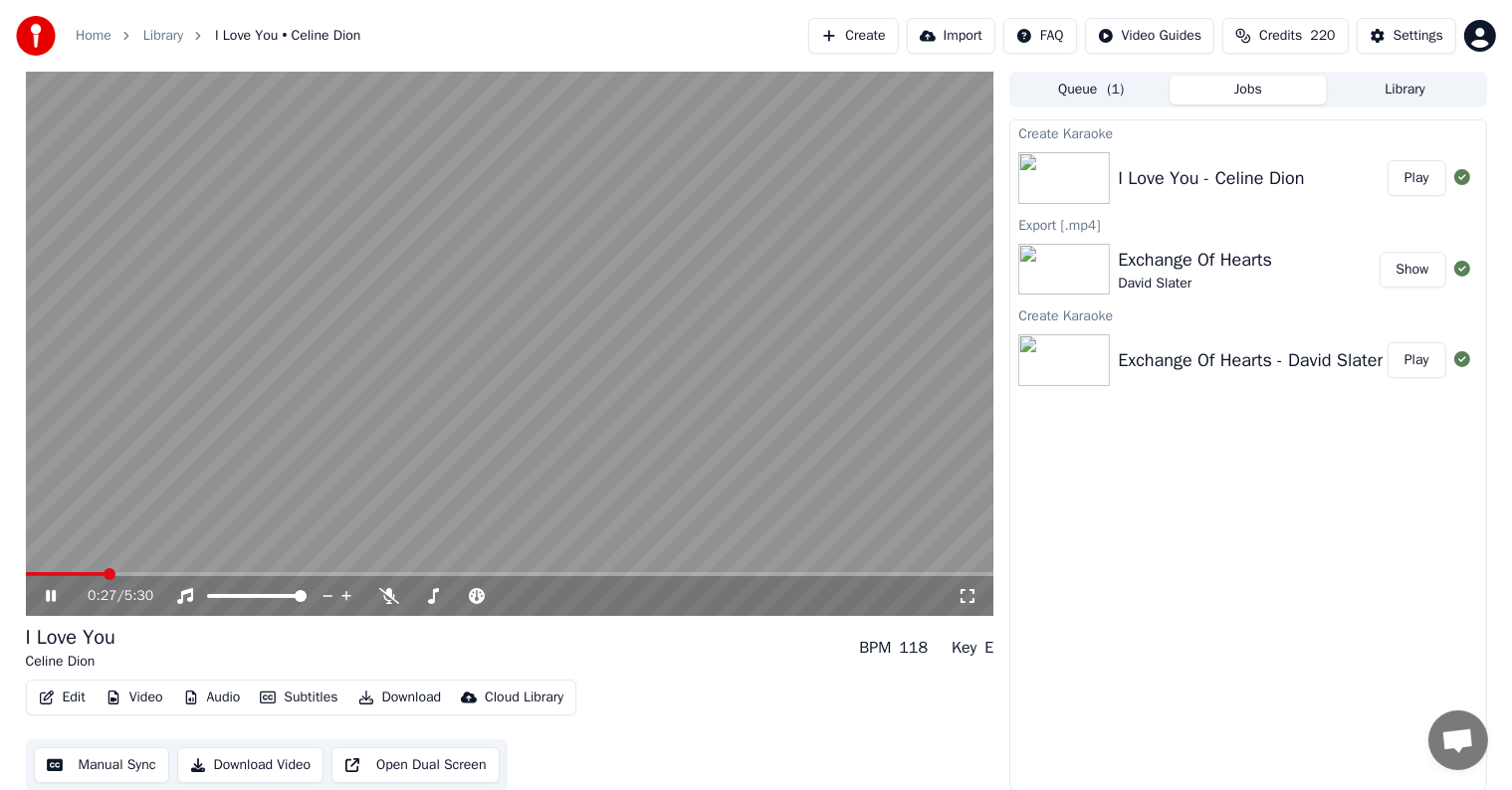 click at bounding box center [66, 574] 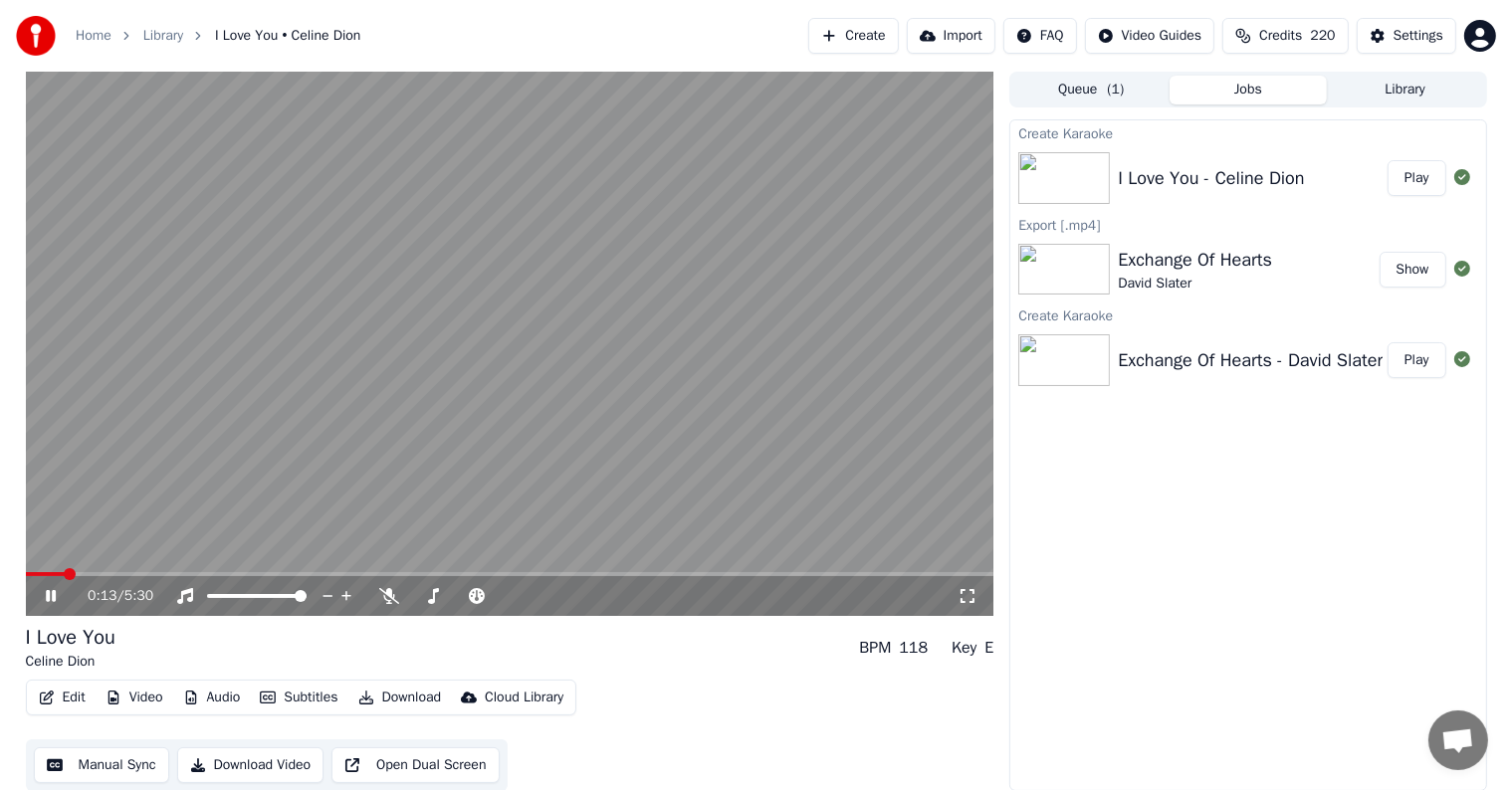 scroll, scrollTop: 1, scrollLeft: 0, axis: vertical 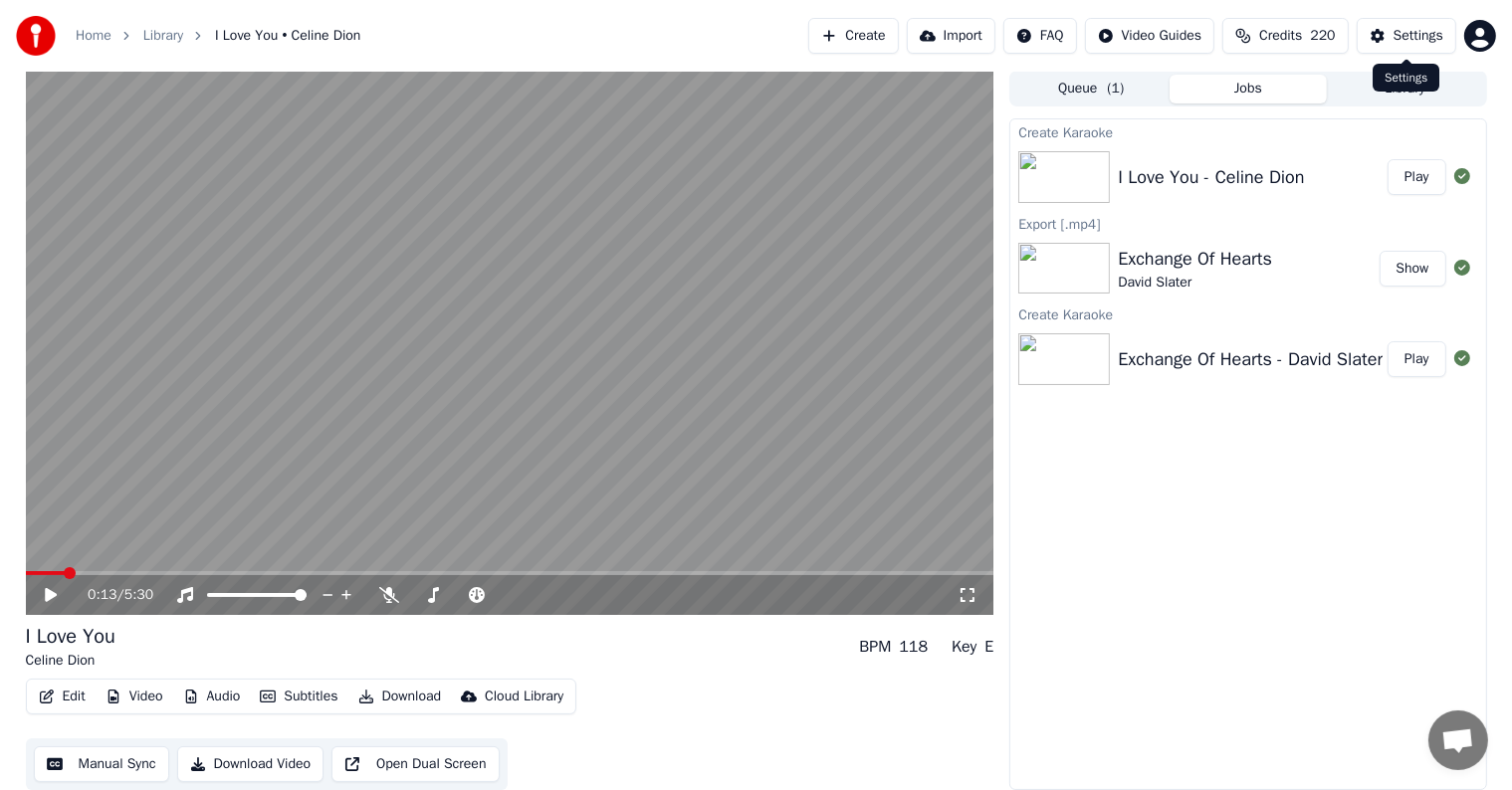click on "Settings" at bounding box center [1418, 36] 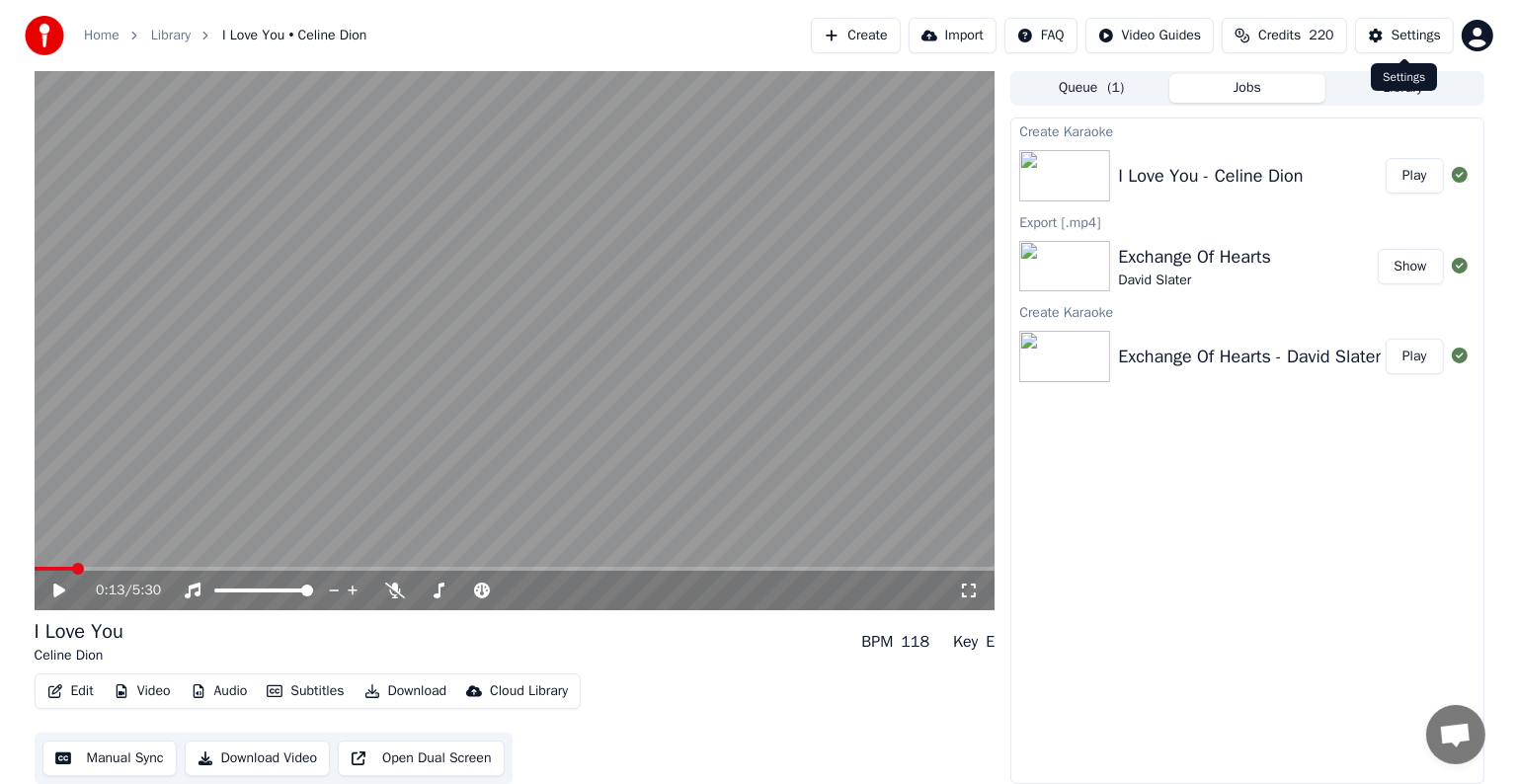 scroll, scrollTop: 0, scrollLeft: 0, axis: both 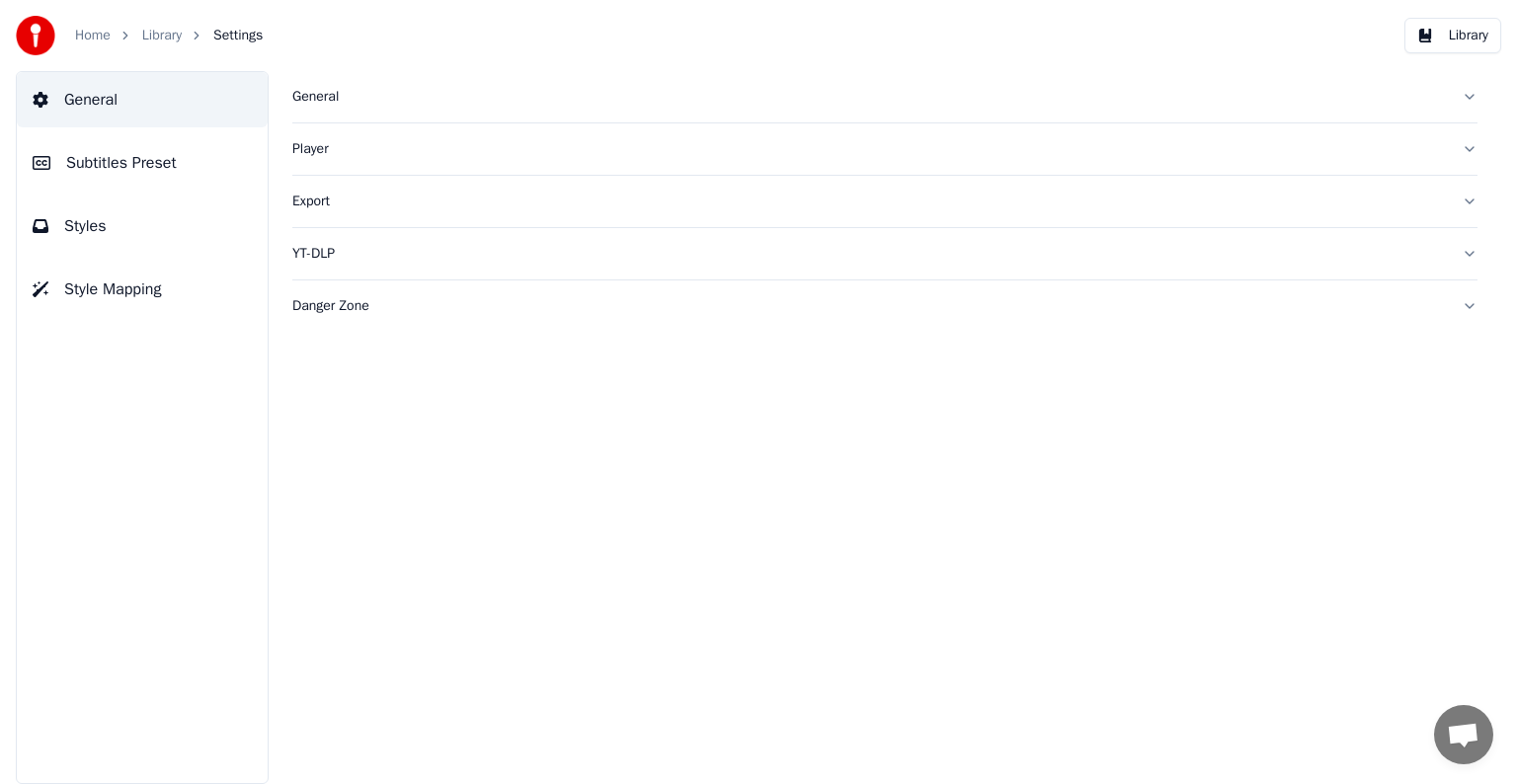 click on "Subtitles Preset" at bounding box center (121, 163) 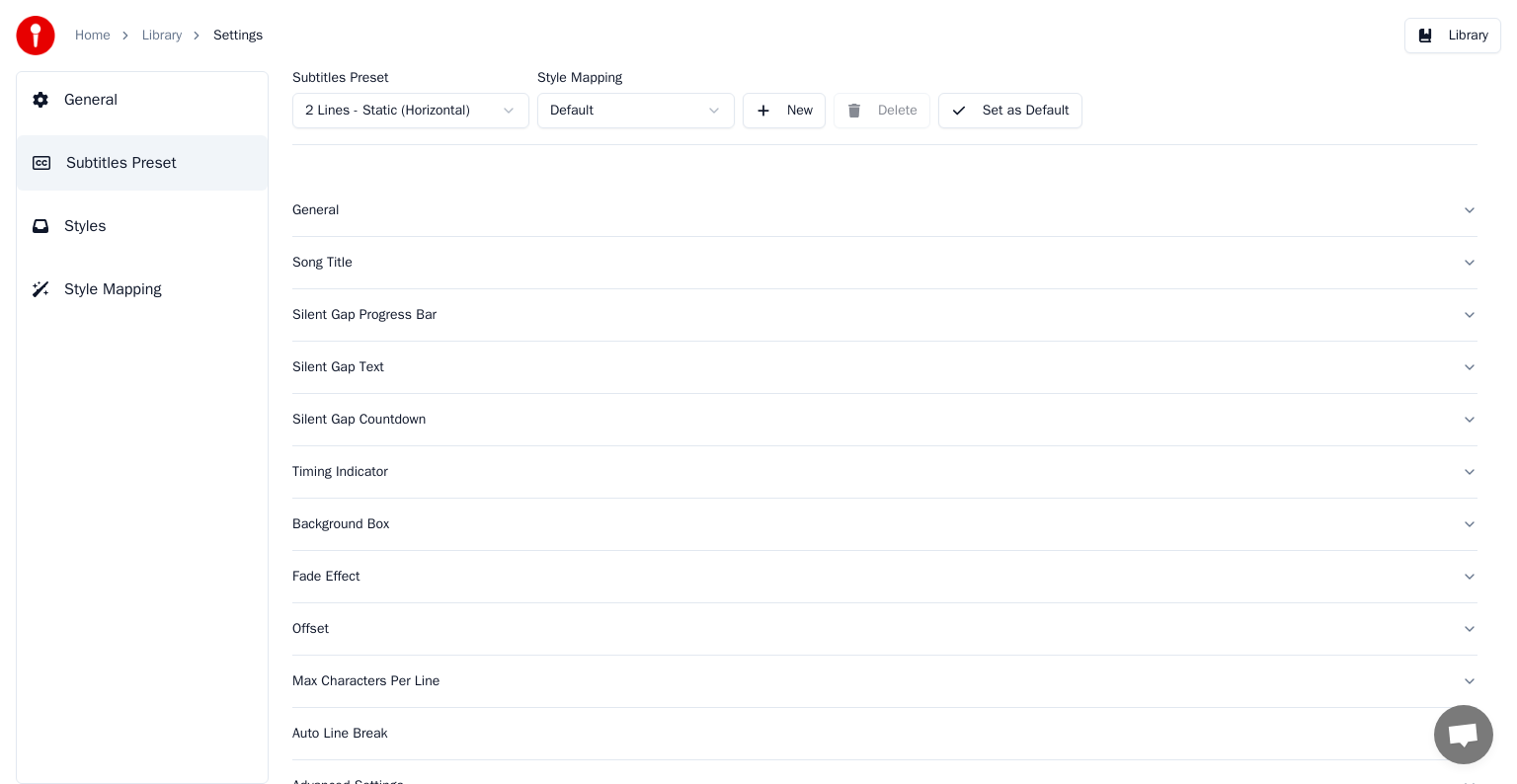 click on "Home Library Settings Library General Subtitles Preset Styles Style Mapping Subtitles Preset 2 Lines - Static (Horizontal) Style Mapping Default New Delete Set as Default General Song Title Silent Gap Progress Bar Silent Gap Text Silent Gap Countdown Timing Indicator Background Box Fade Effect Offset Max Characters Per Line Auto Line Break Advanced Settings" at bounding box center [758, 392] 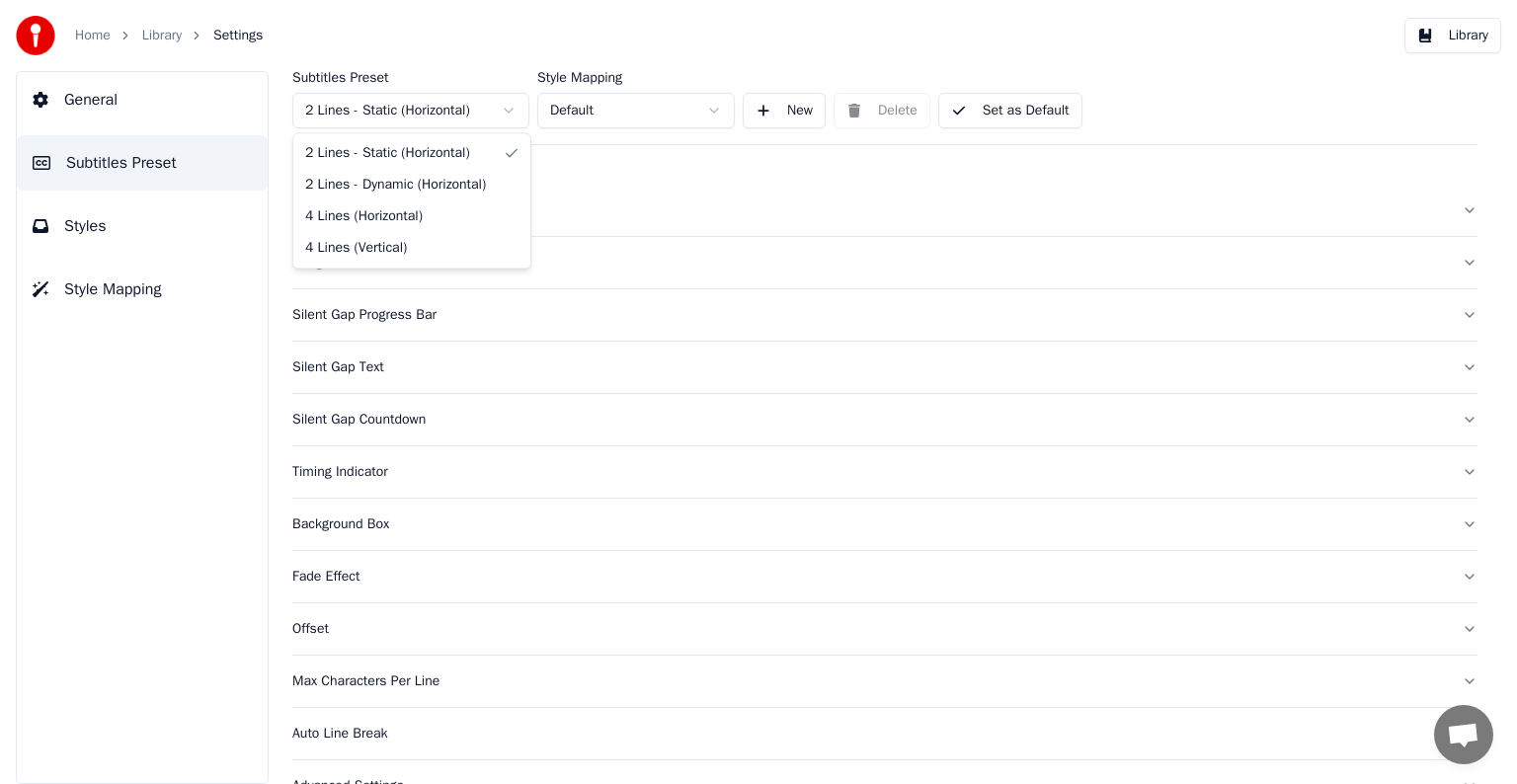drag, startPoint x: 377, startPoint y: 210, endPoint x: 377, endPoint y: 253, distance: 43 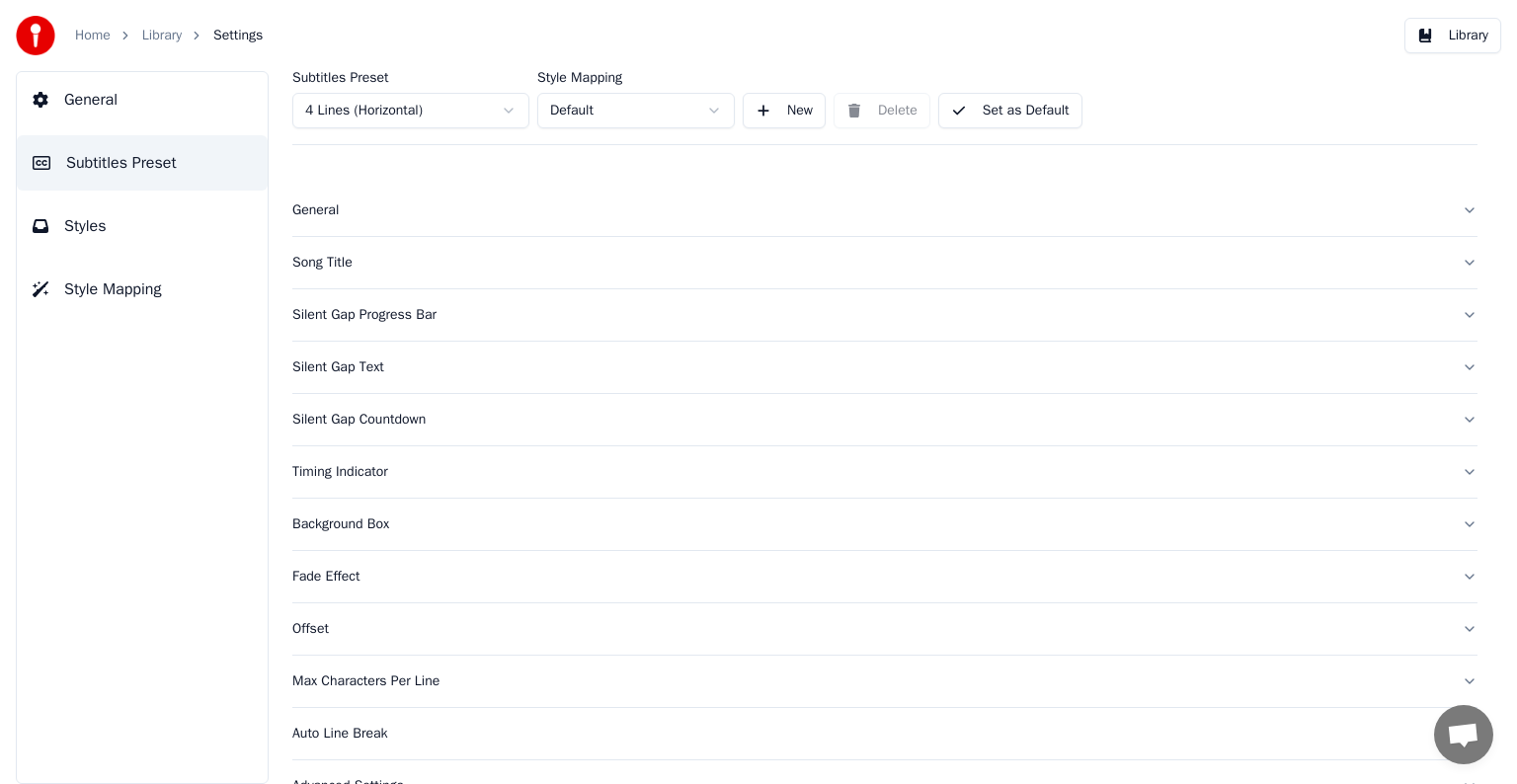 click on "Song Title" at bounding box center [869, 263] 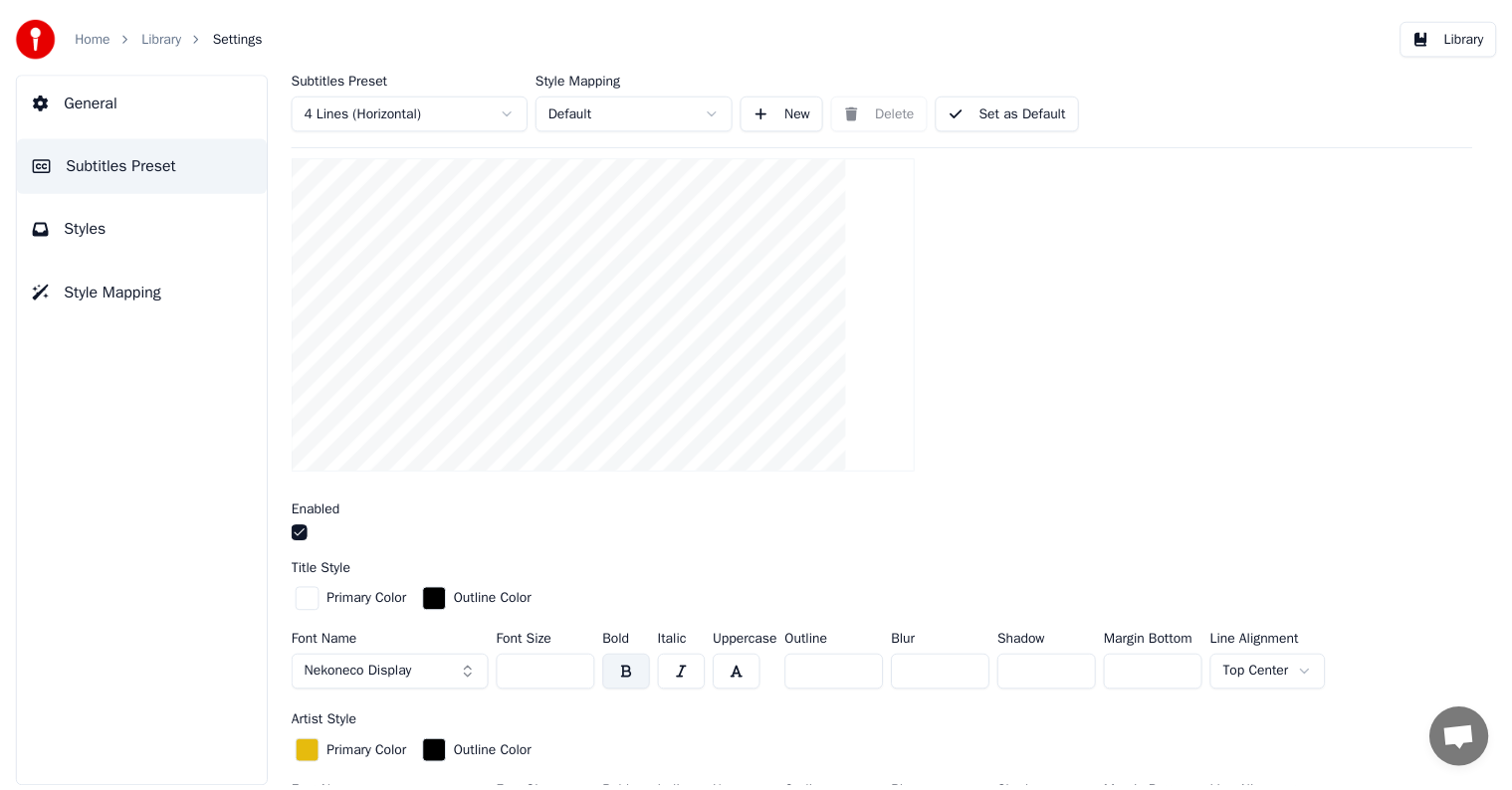 scroll, scrollTop: 298, scrollLeft: 0, axis: vertical 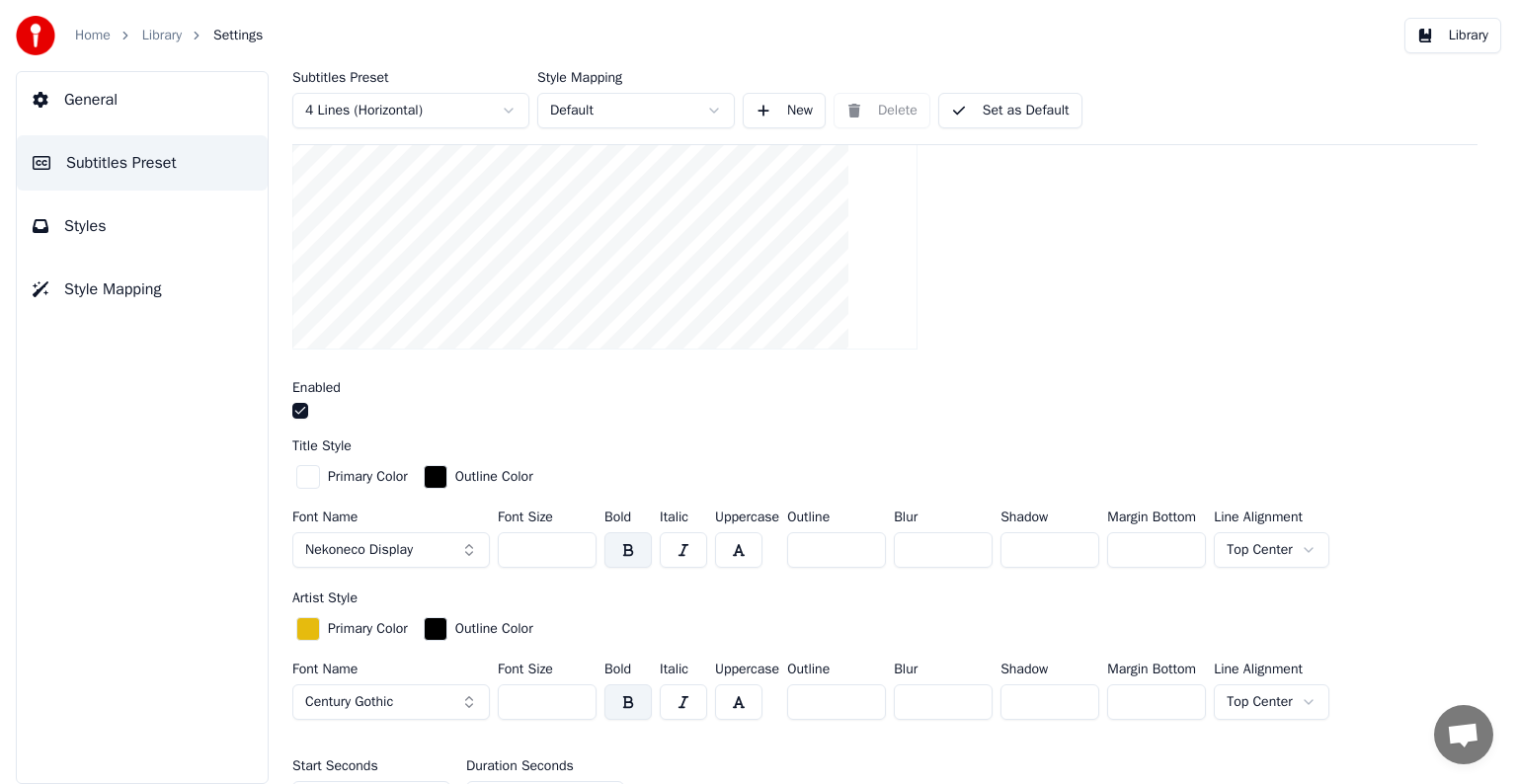 drag, startPoint x: 523, startPoint y: 552, endPoint x: 538, endPoint y: 548, distance: 15.524175 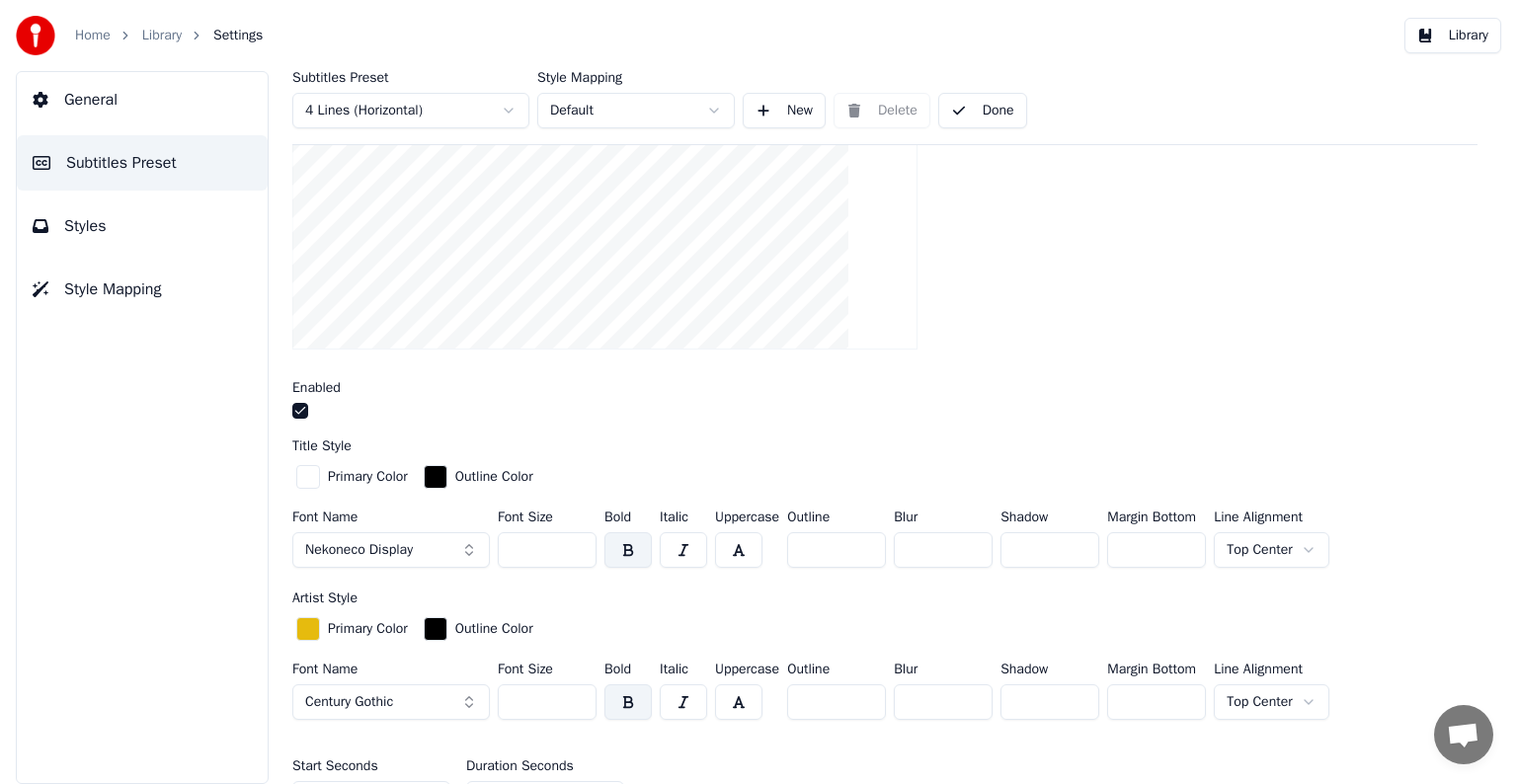 click on "Library" at bounding box center [162, 36] 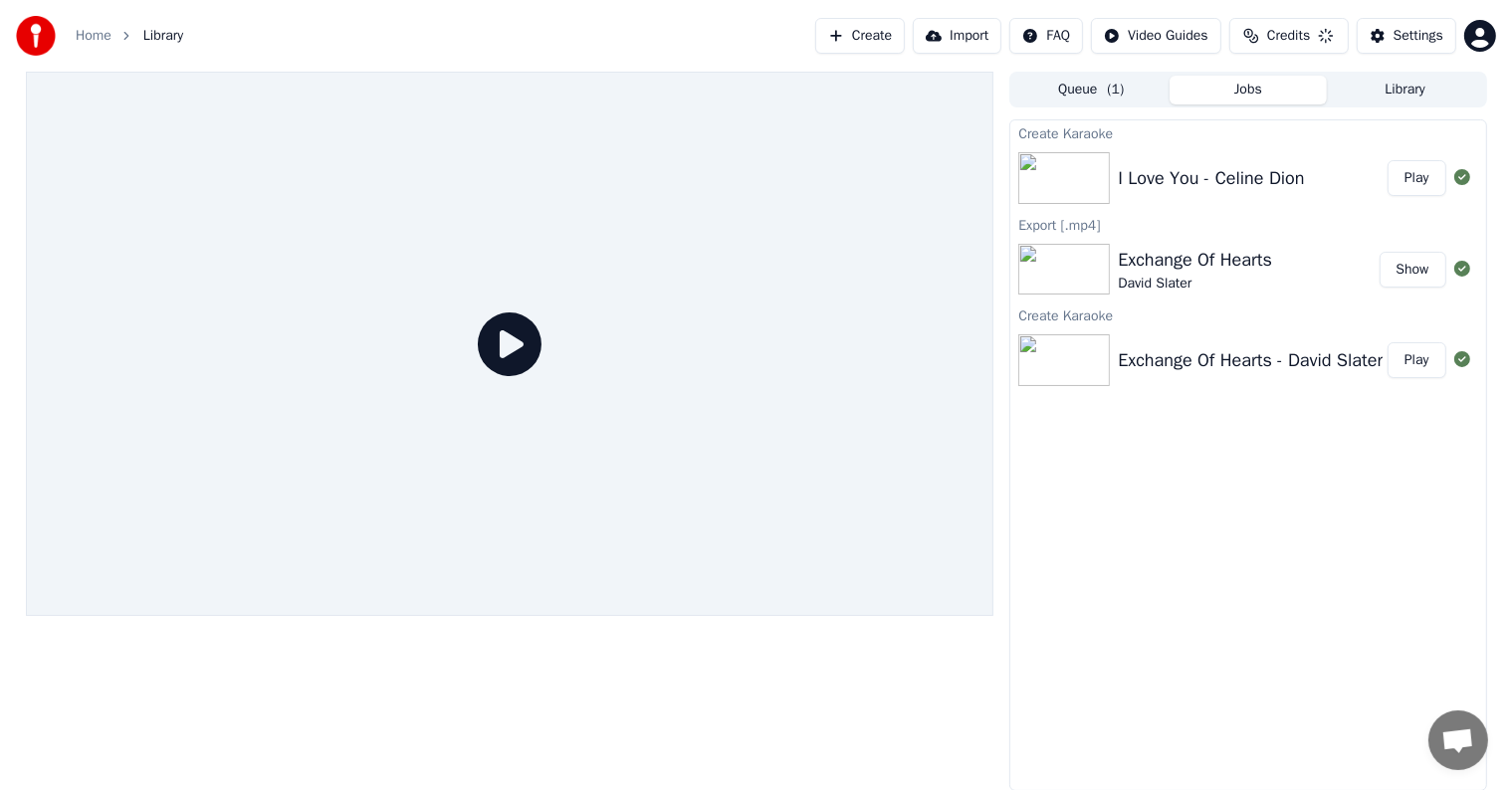 click on "Play" at bounding box center (1416, 178) 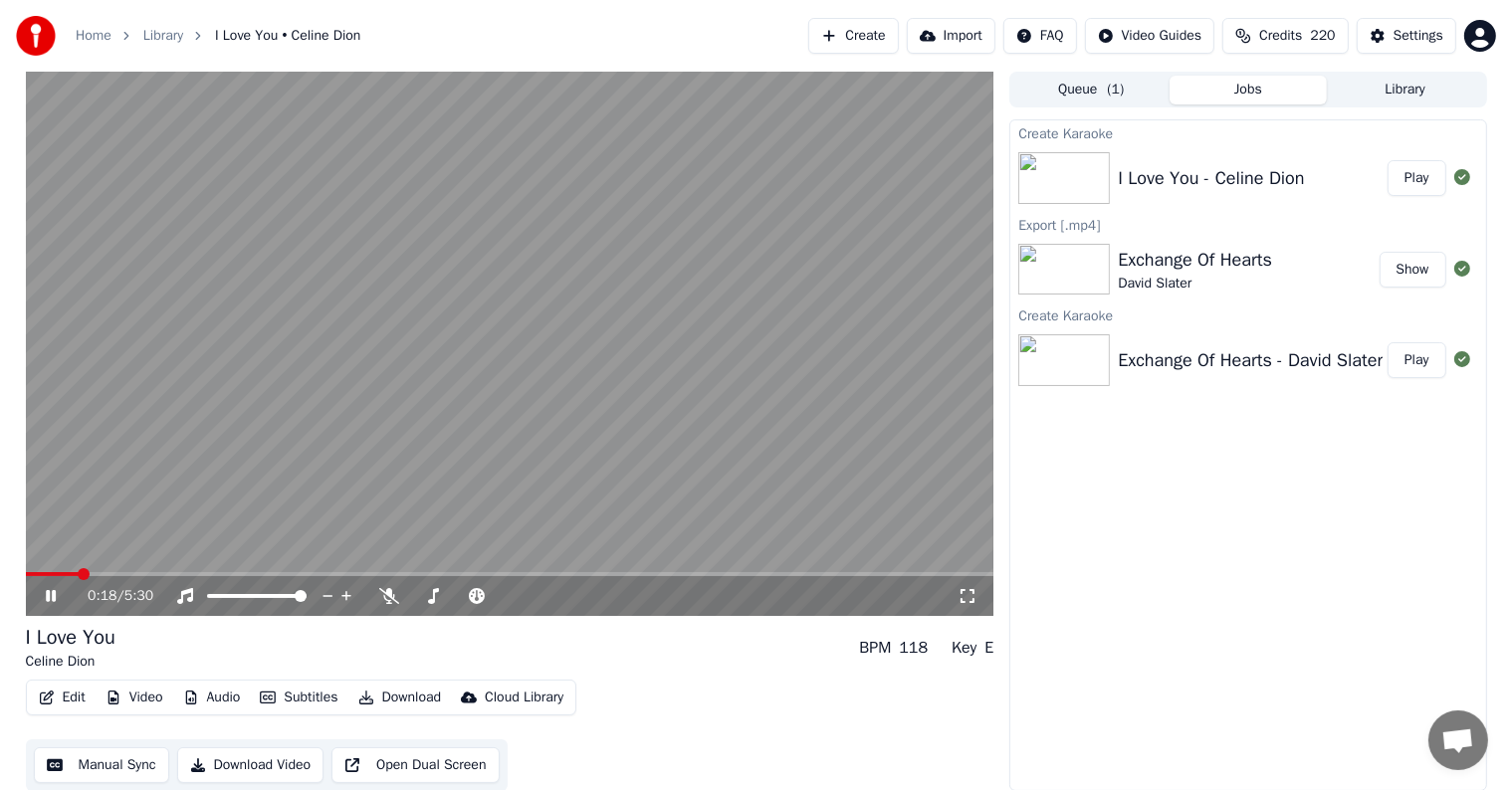 type 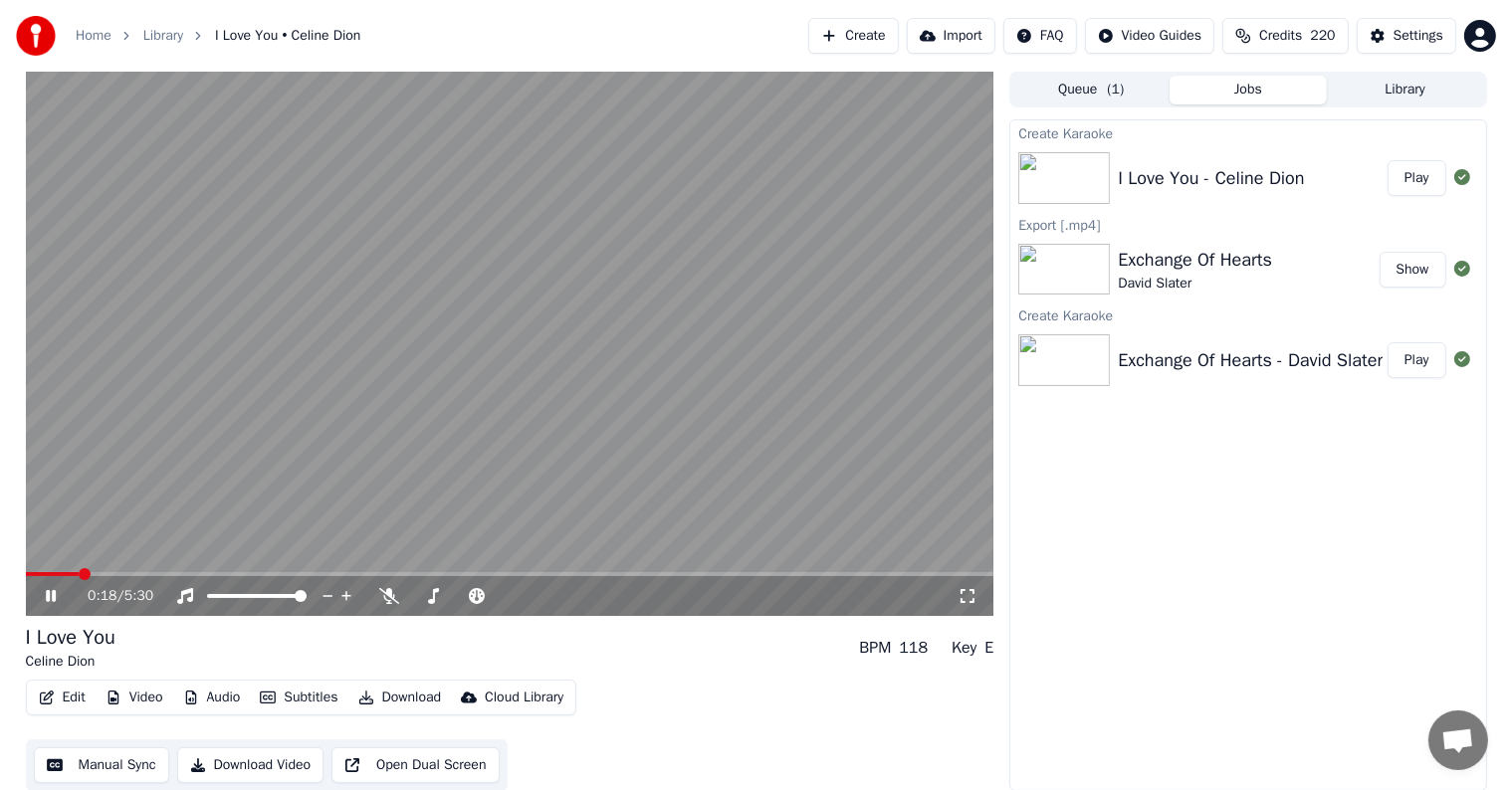 click on "Play" at bounding box center (1416, 178) 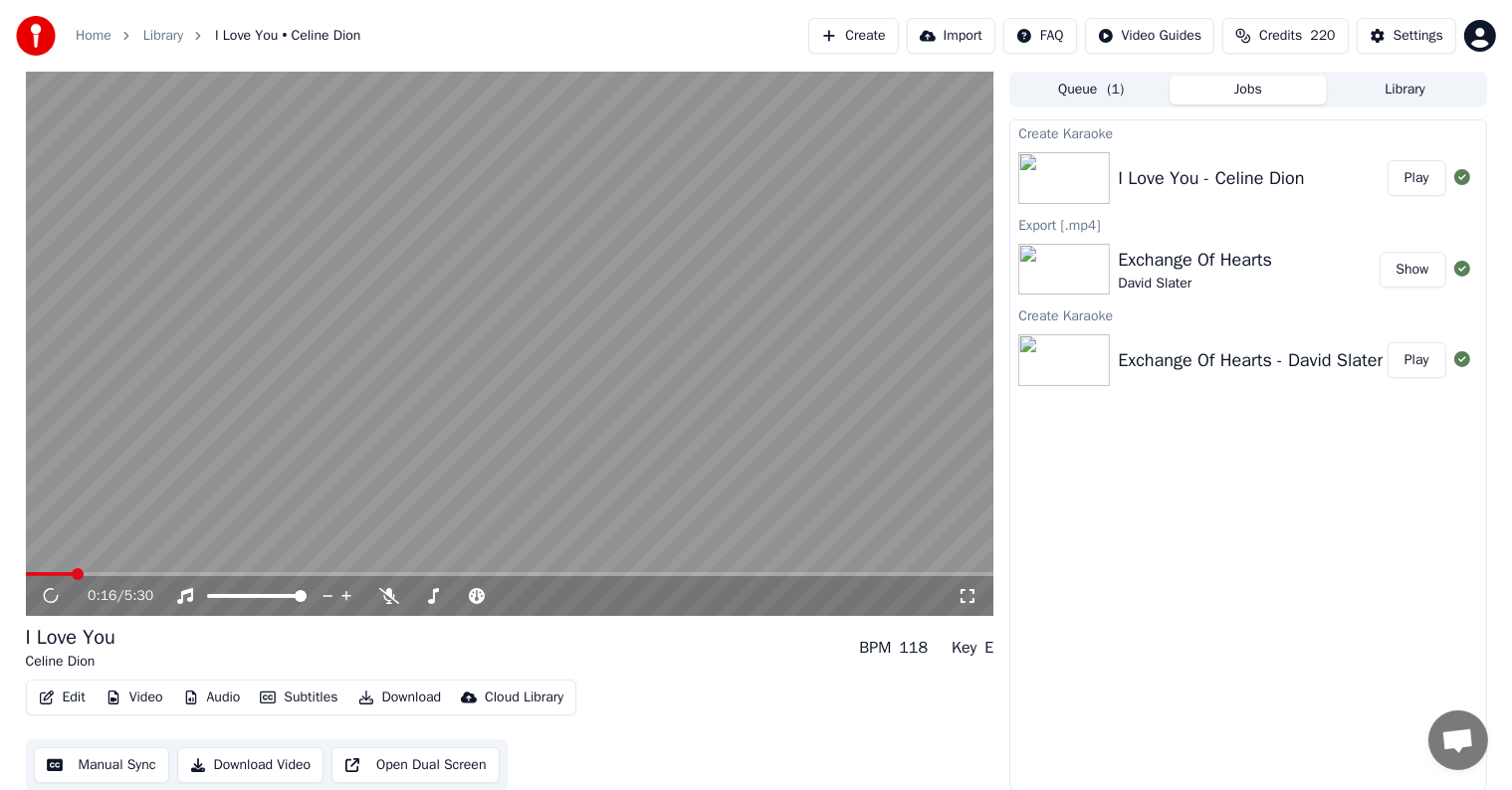 click at bounding box center [510, 574] 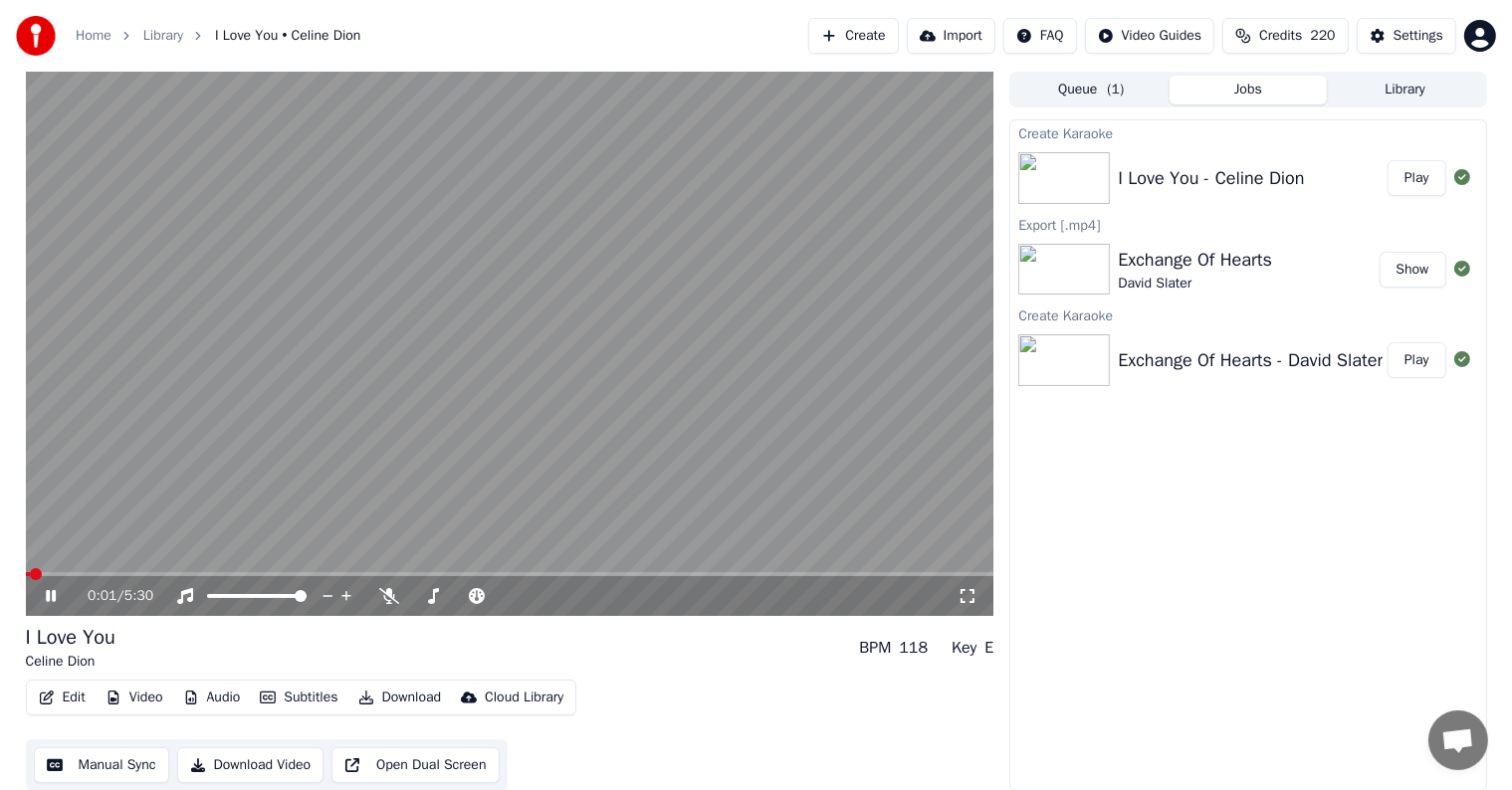 click at bounding box center (510, 574) 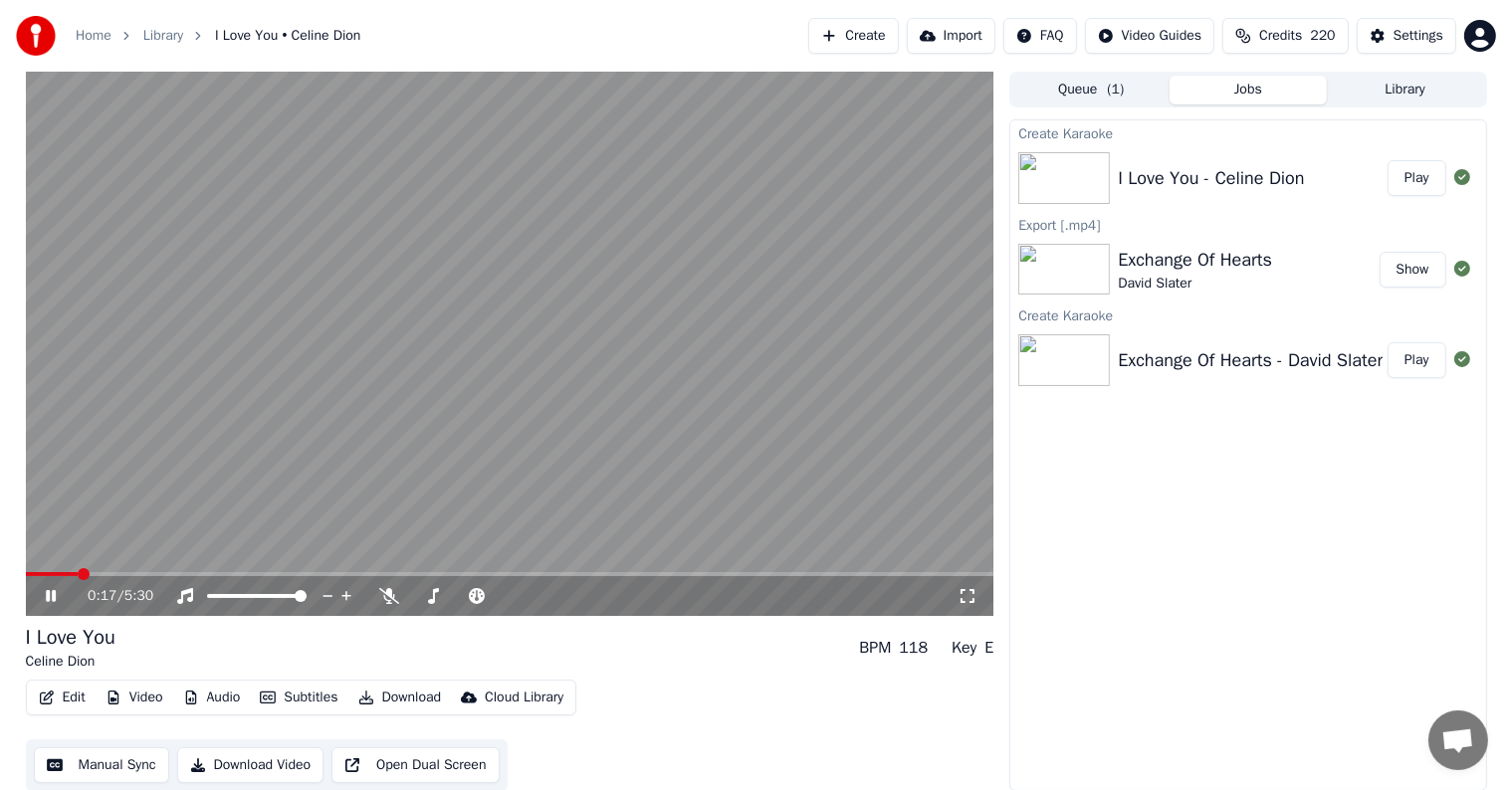 click at bounding box center (52, 574) 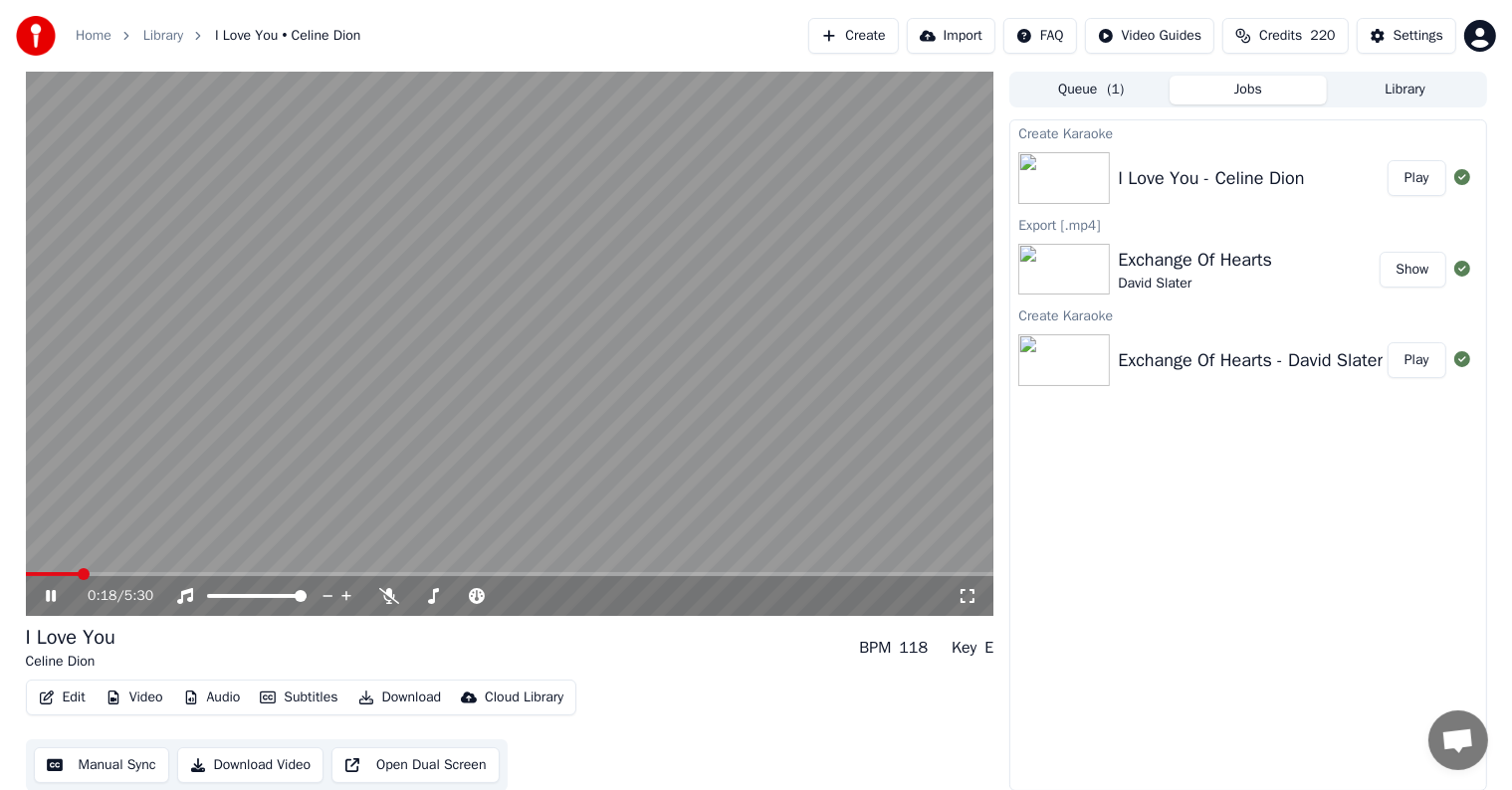 click at bounding box center (53, 574) 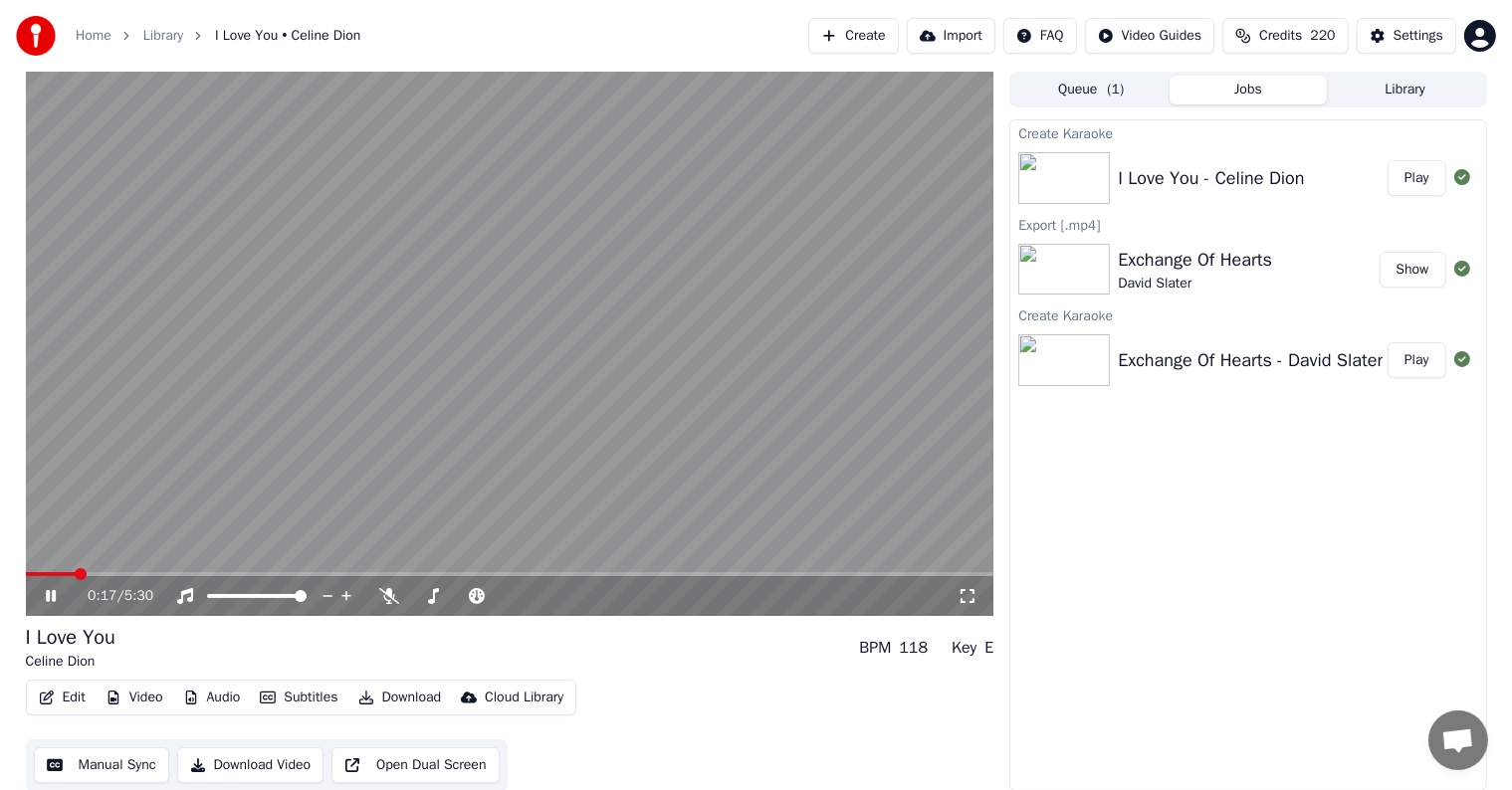 scroll, scrollTop: 1, scrollLeft: 0, axis: vertical 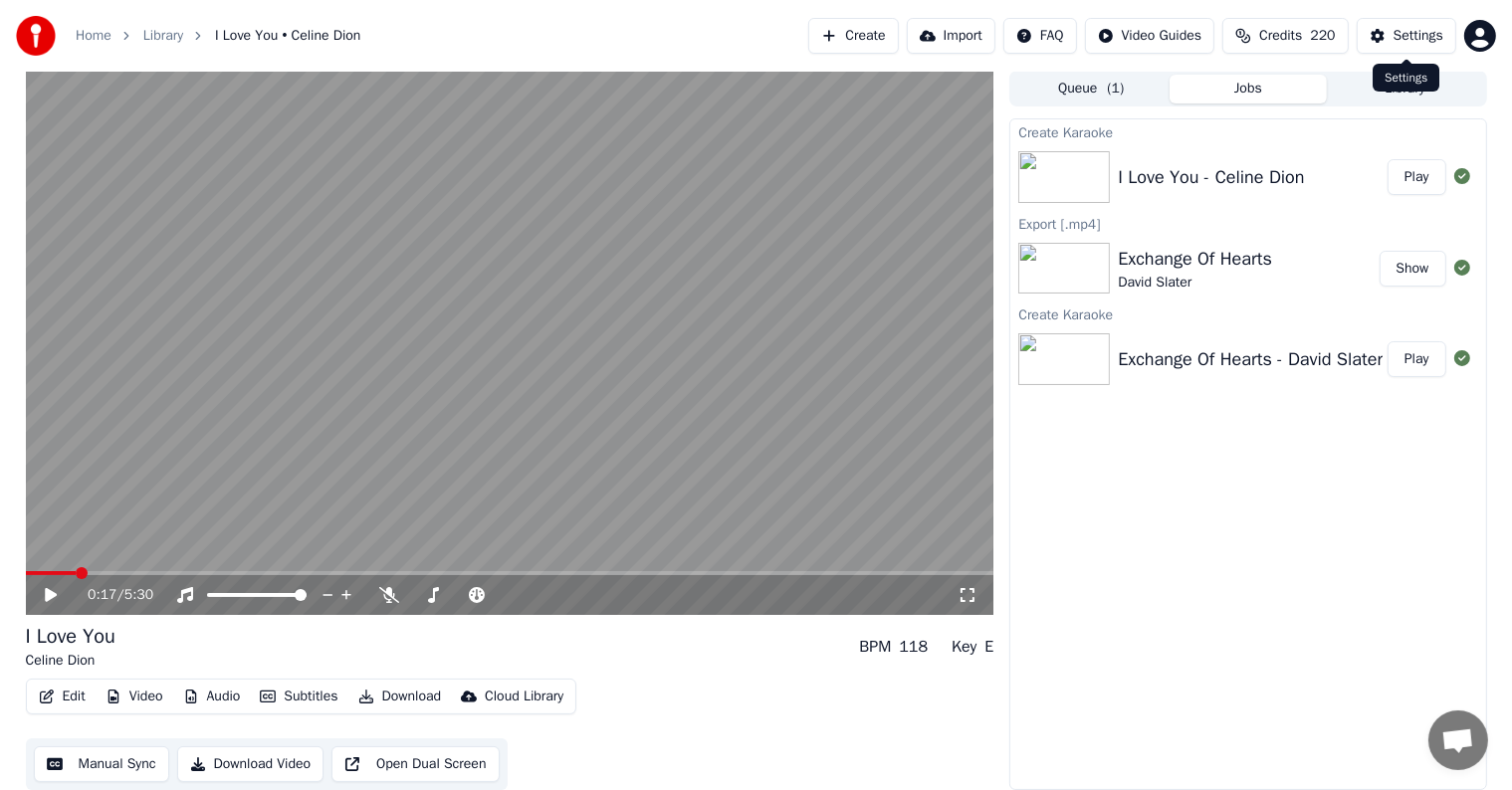click on "Settings" at bounding box center (1418, 36) 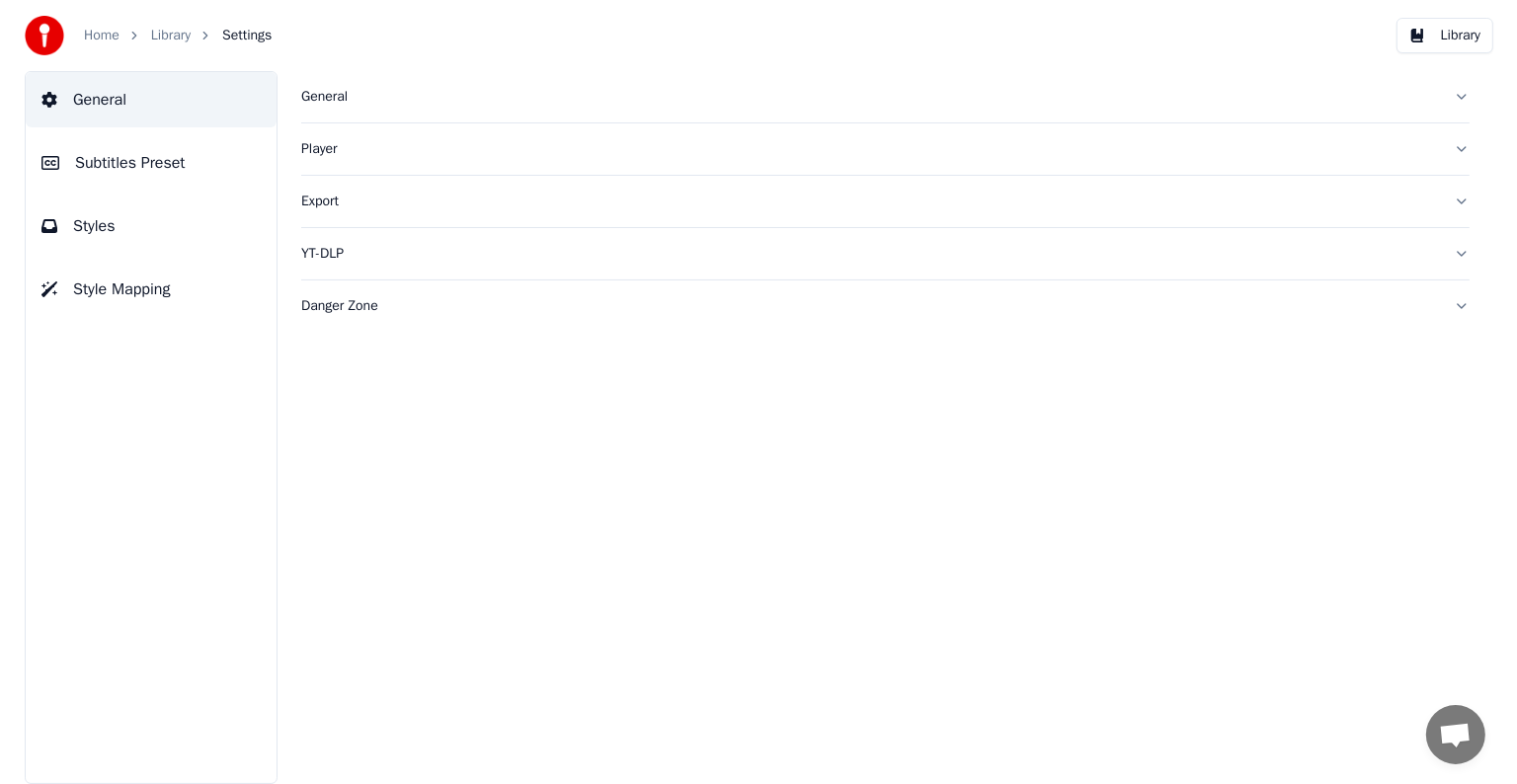 scroll, scrollTop: 0, scrollLeft: 0, axis: both 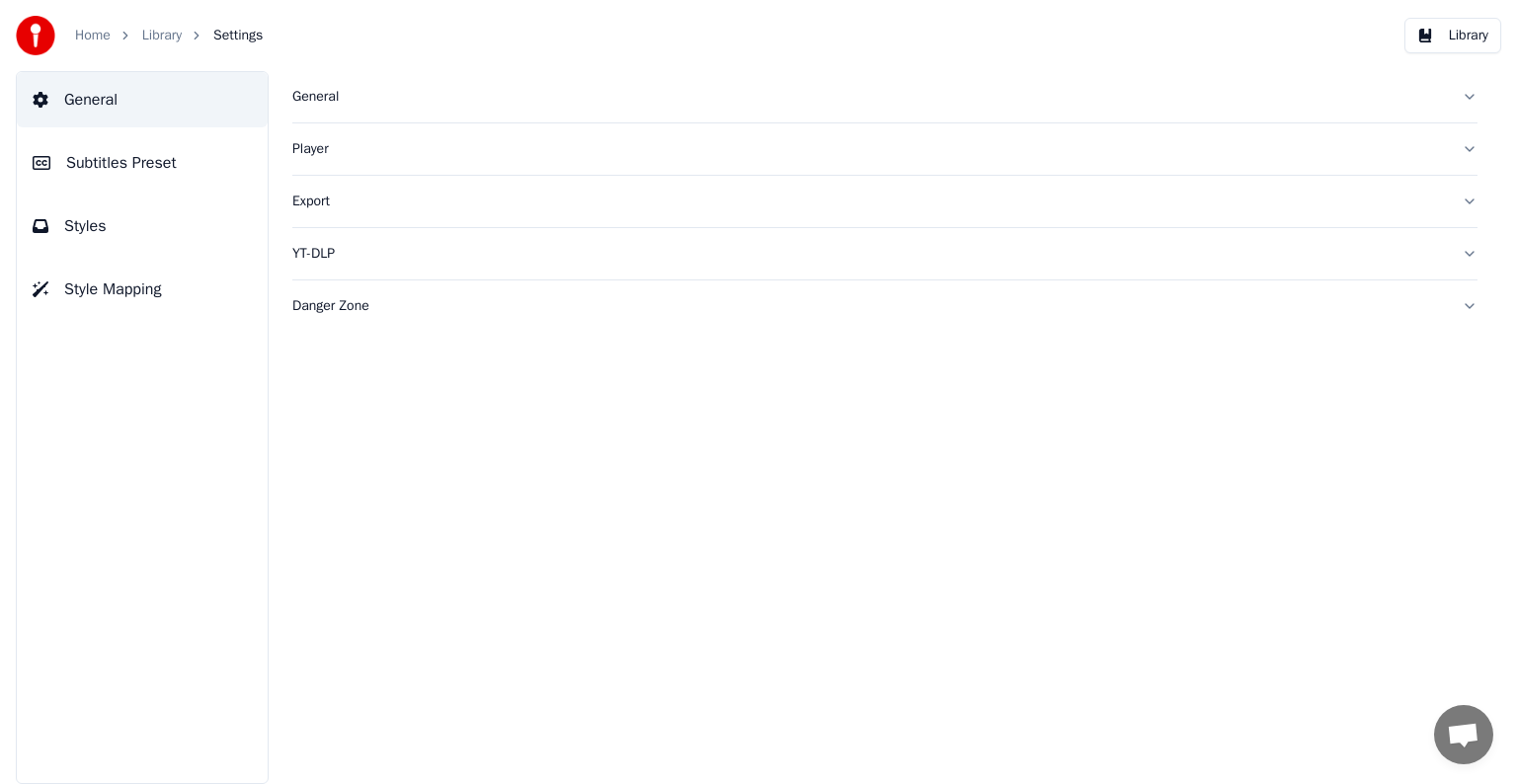 click on "Subtitles Preset" at bounding box center [121, 163] 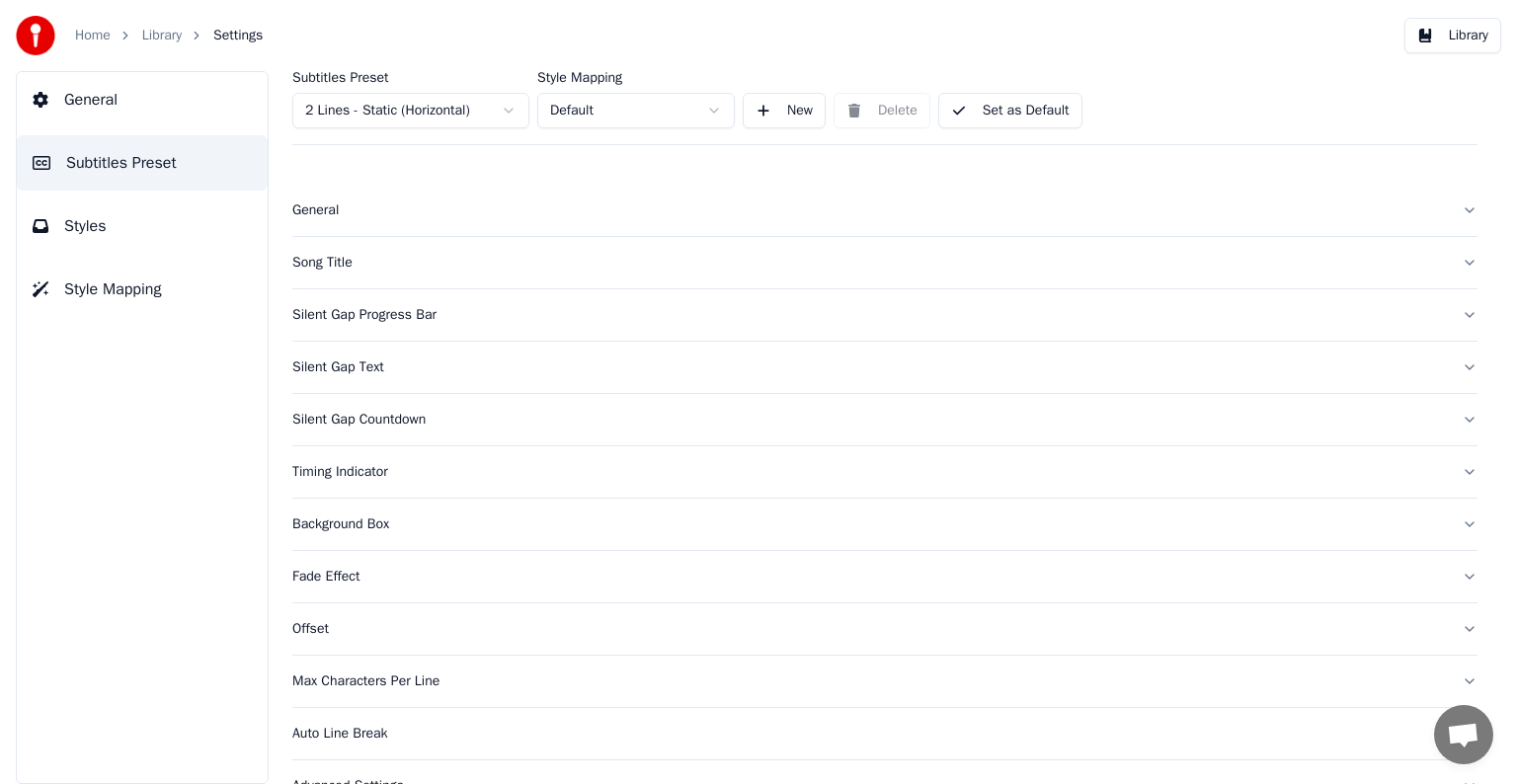 click on "Home Library Settings Library General Subtitles Preset Styles Style Mapping Subtitles Preset 2 Lines - Static (Horizontal) Style Mapping Default New Delete Set as Default General Song Title Silent Gap Progress Bar Silent Gap Text Silent Gap Countdown Timing Indicator Background Box Fade Effect Offset Max Characters Per Line Auto Line Break Advanced Settings" at bounding box center [758, 392] 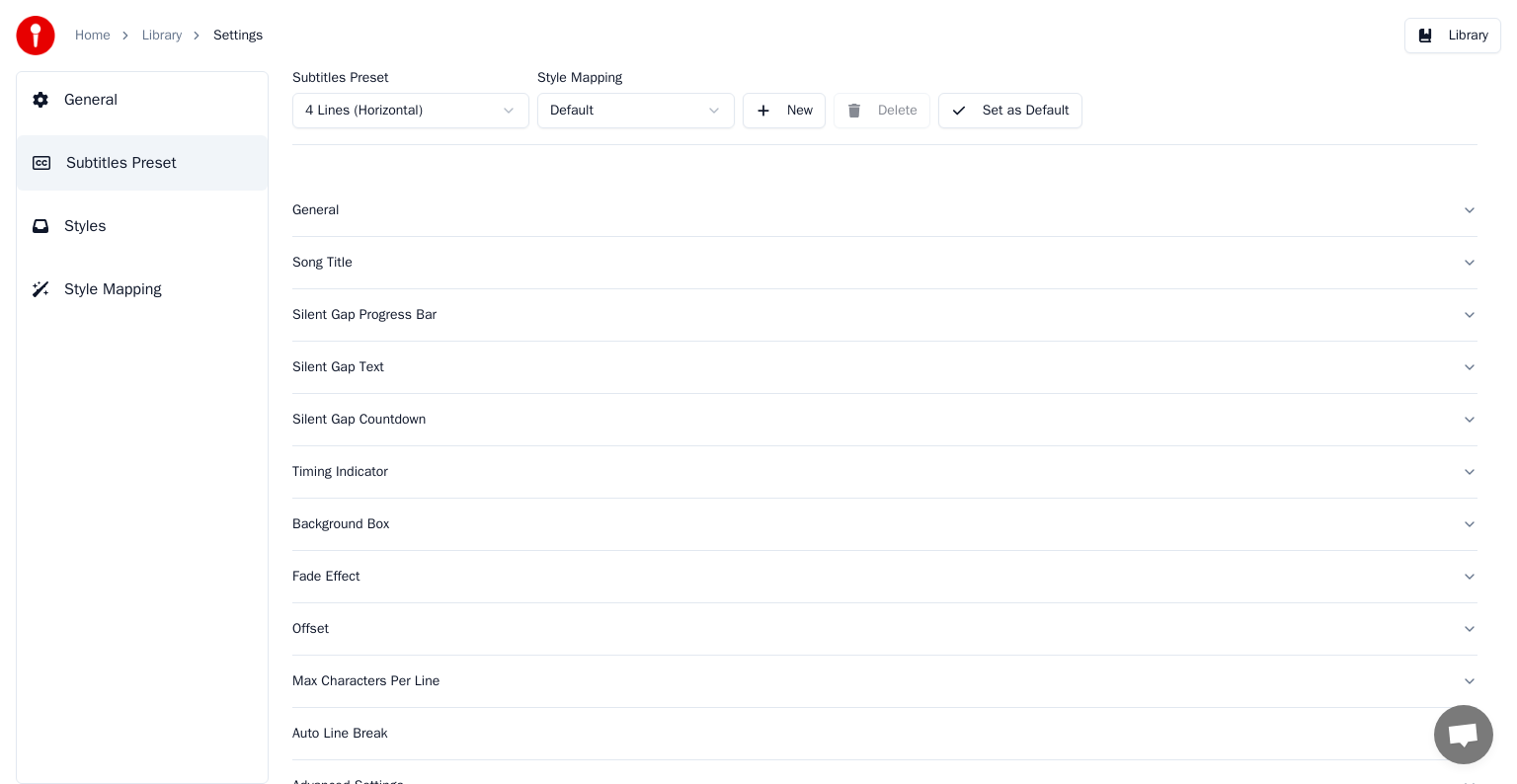 click on "Song Title" at bounding box center (869, 263) 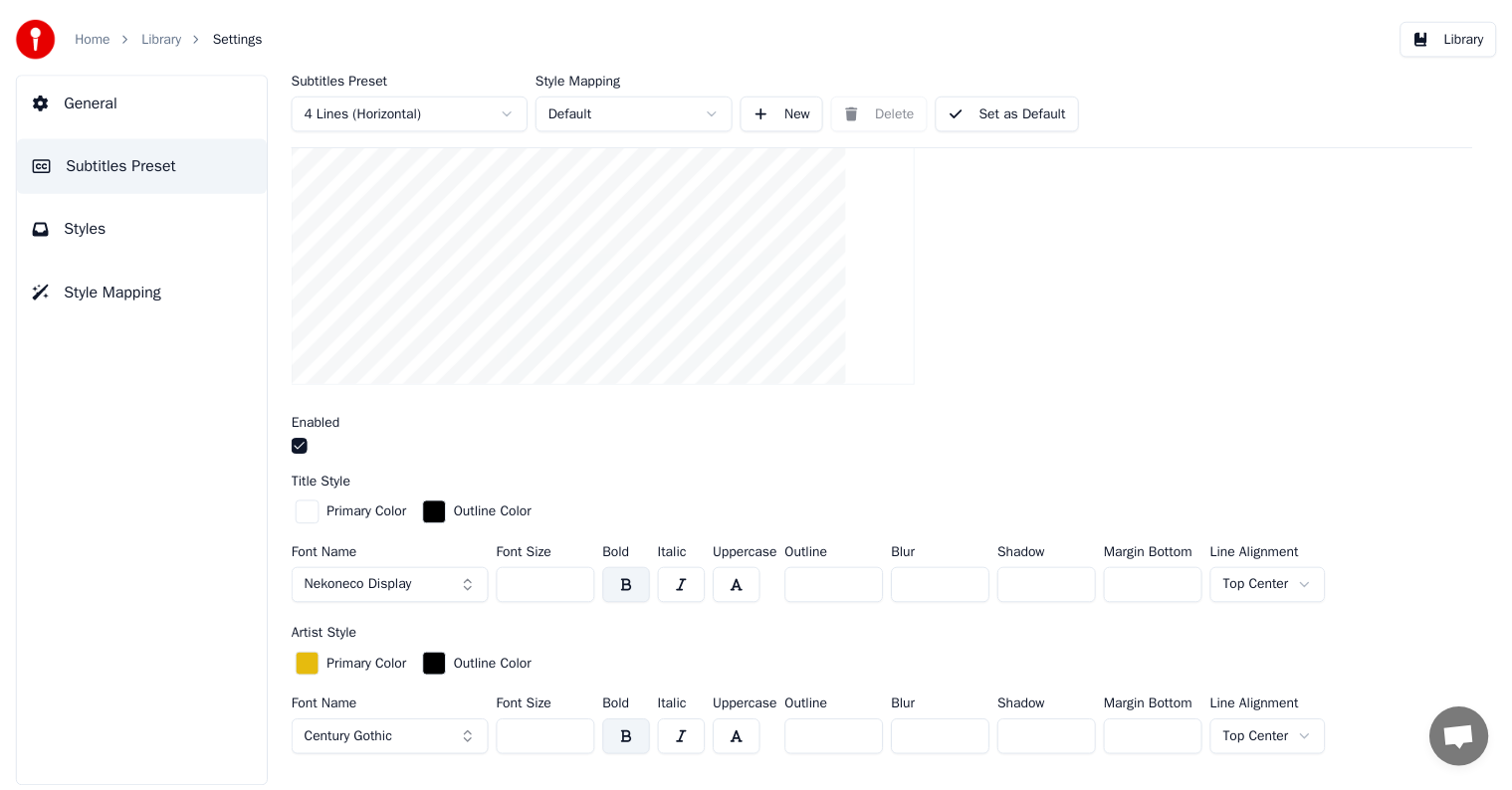 scroll, scrollTop: 398, scrollLeft: 0, axis: vertical 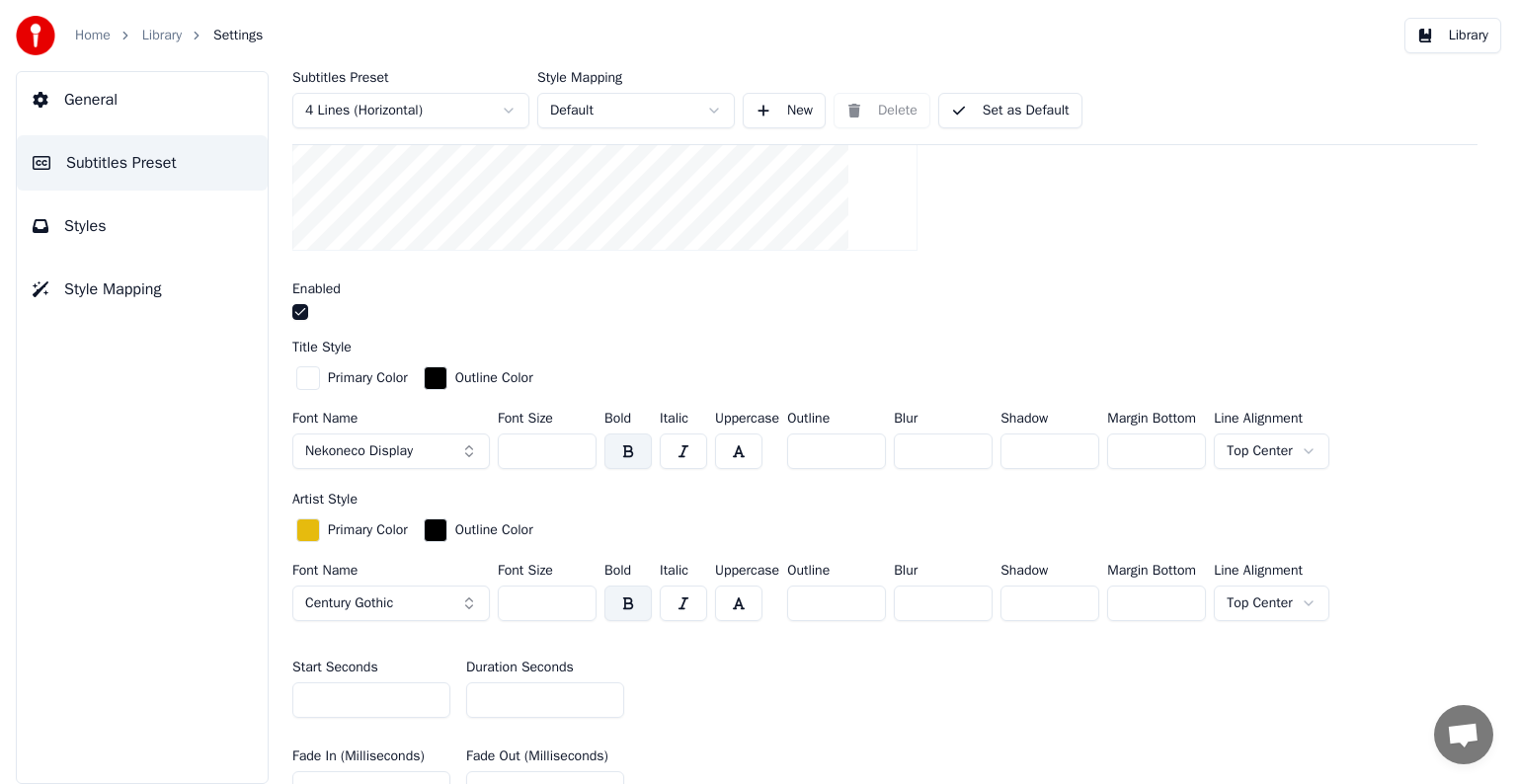 click on "**" at bounding box center [545, 700] 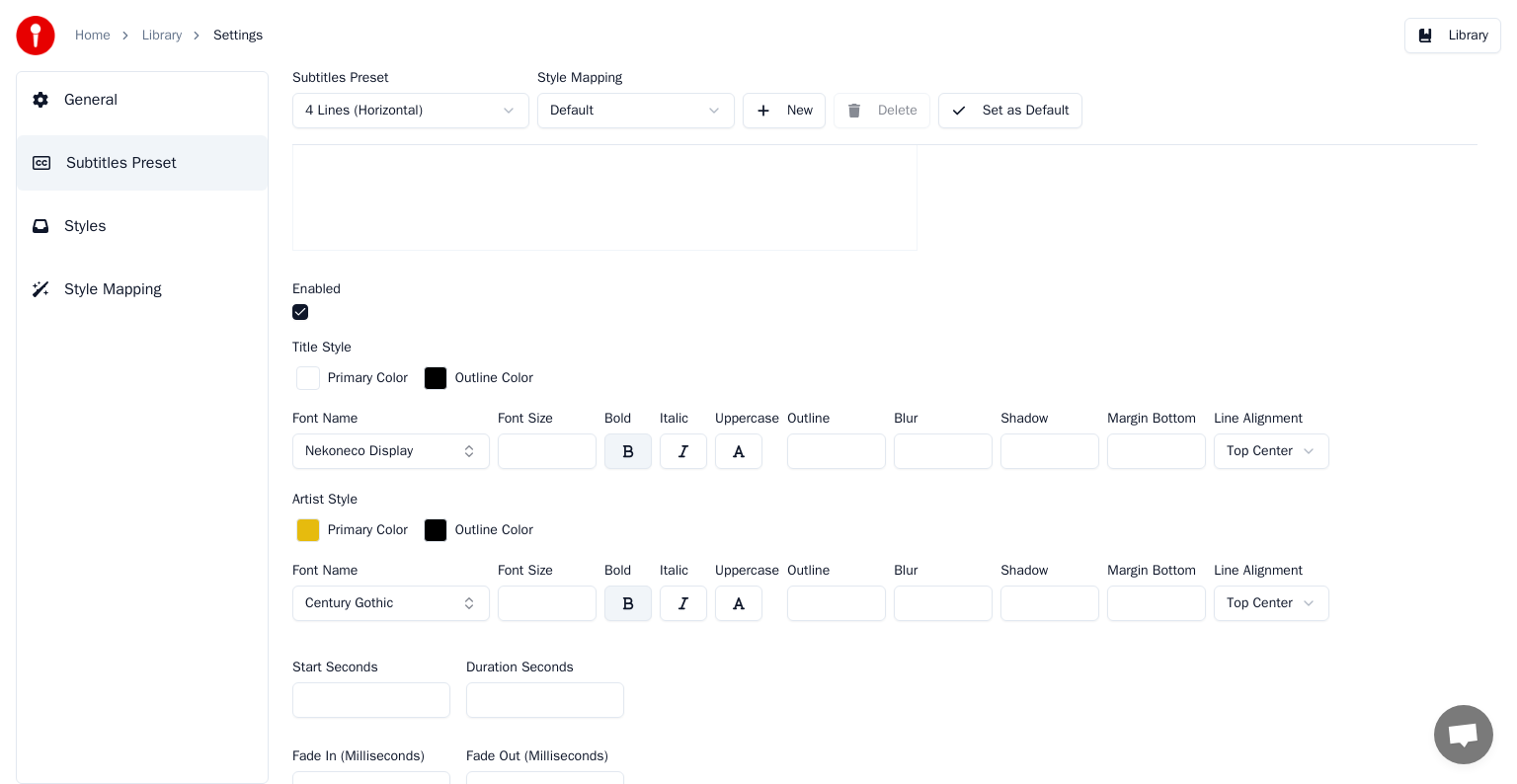 click on "**" at bounding box center (545, 700) 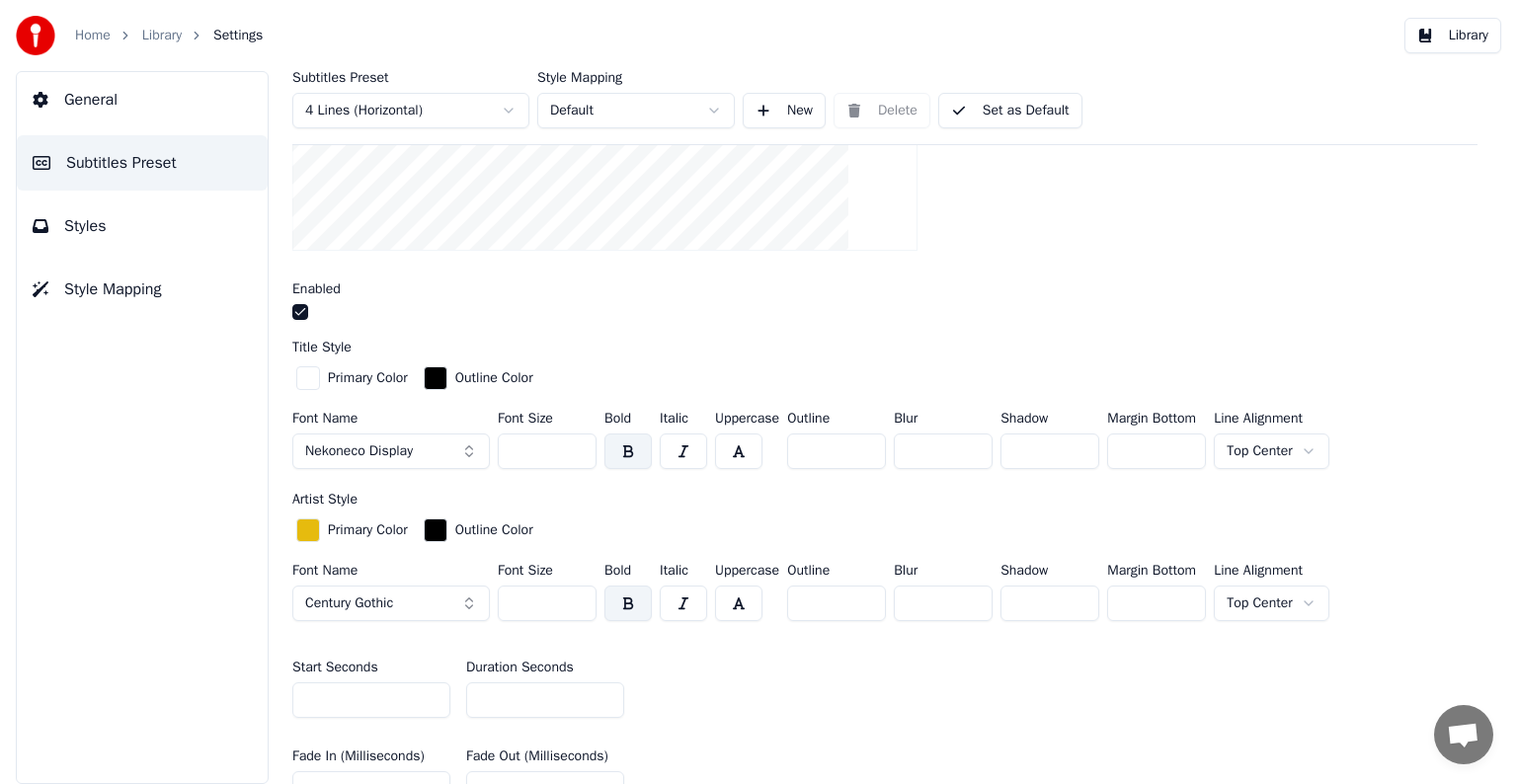 click on "**" at bounding box center [545, 700] 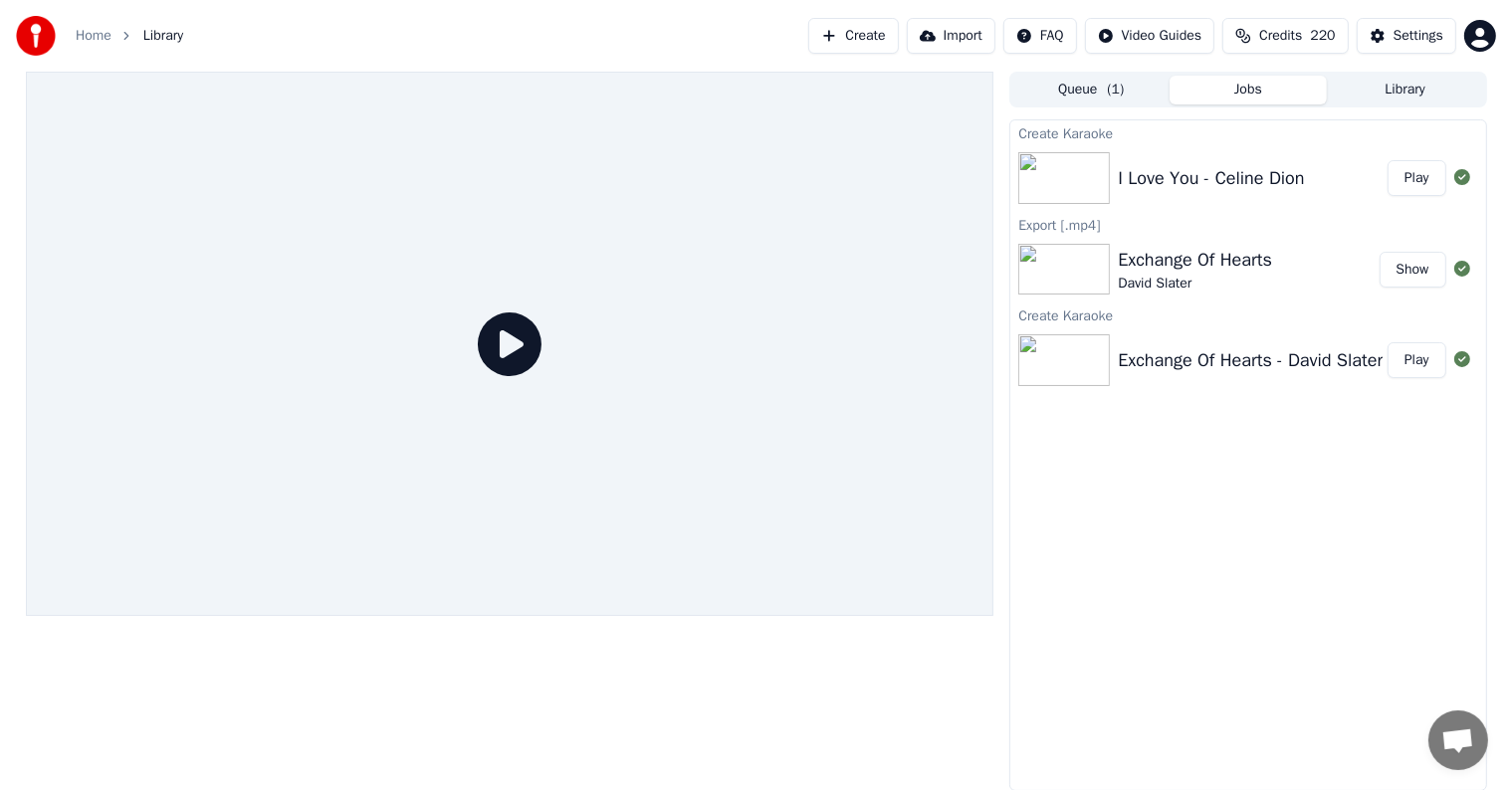 click on "Play" at bounding box center (1416, 178) 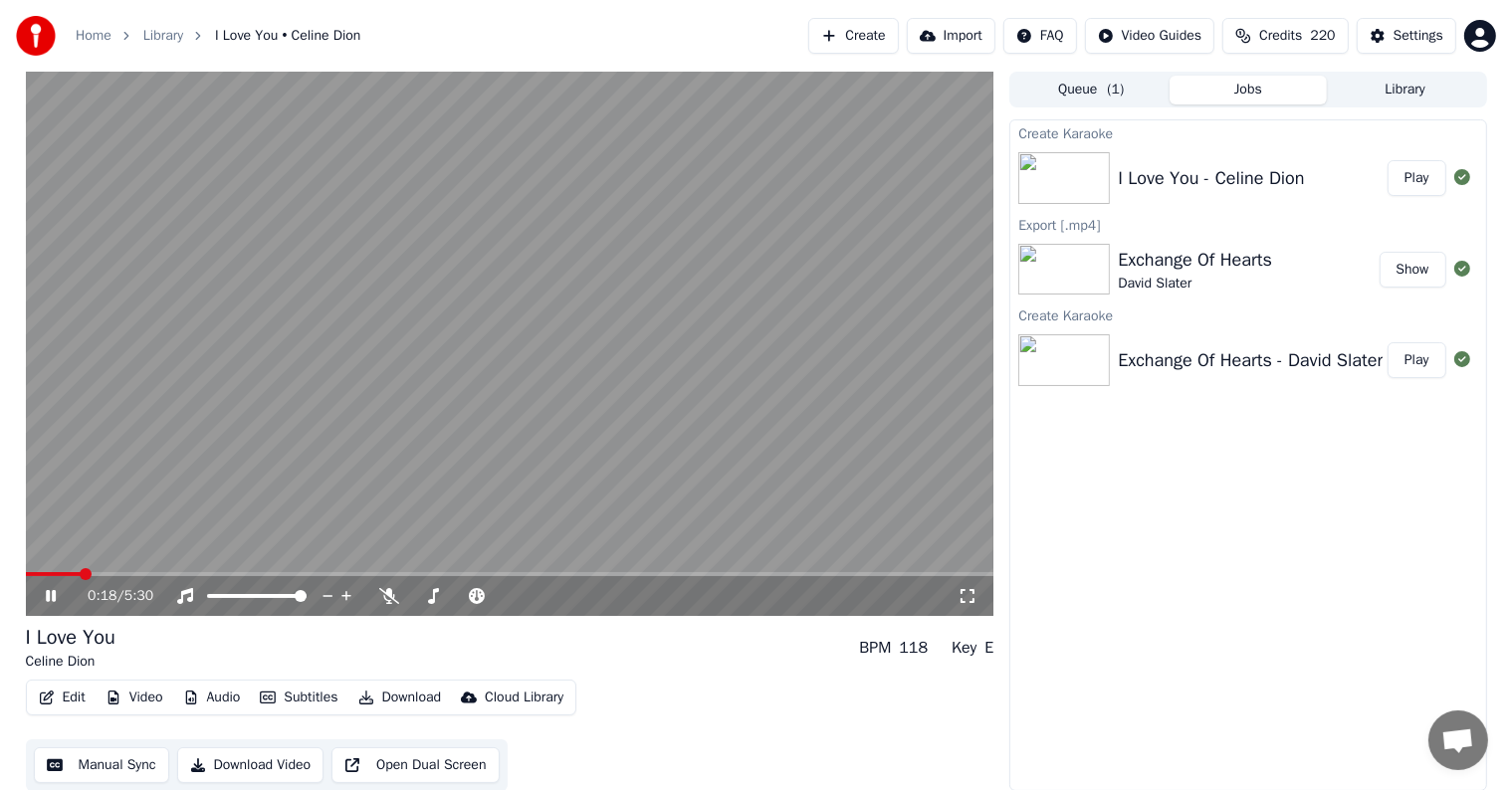 click at bounding box center (510, 343) 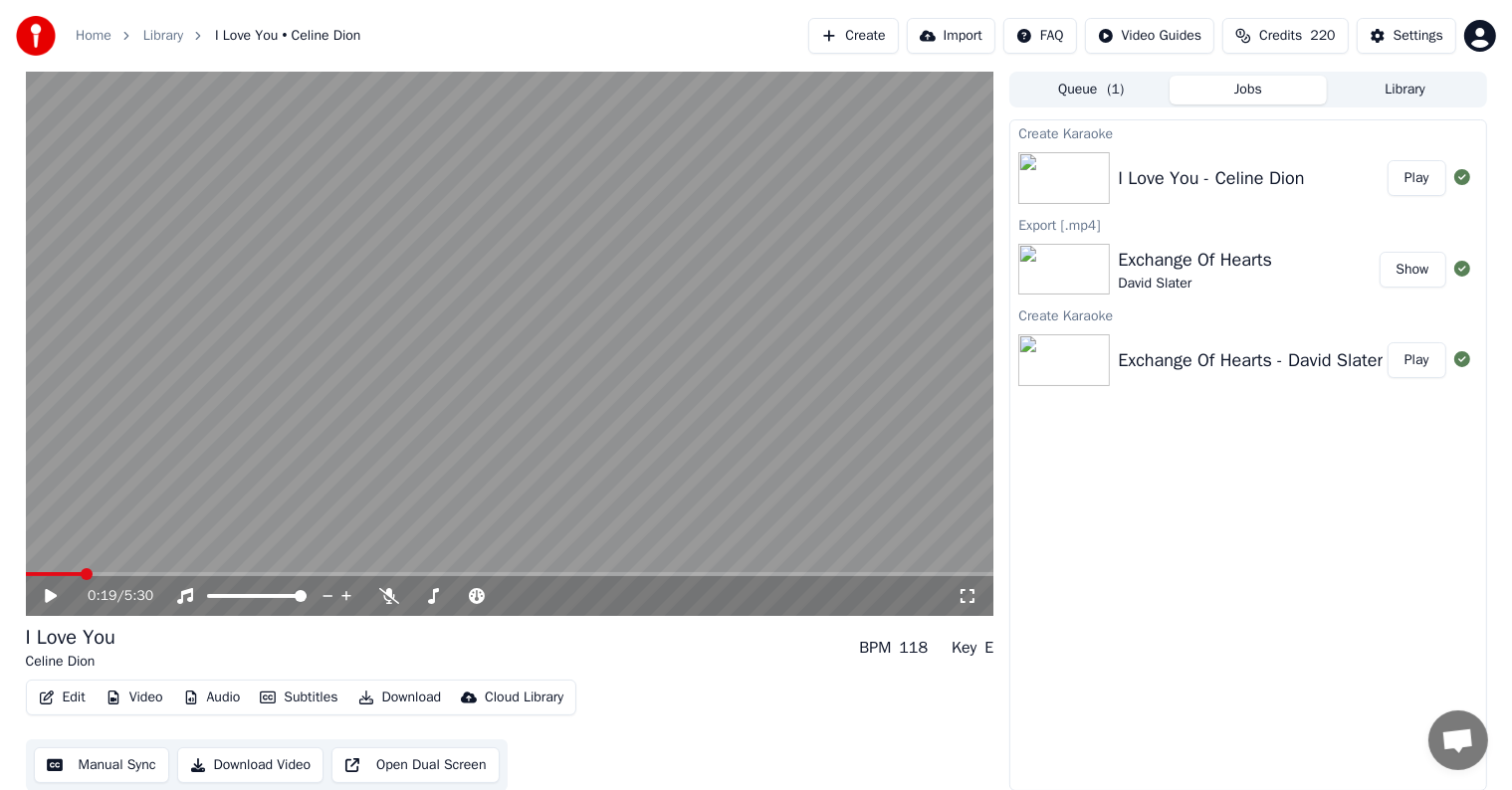 click at bounding box center (54, 574) 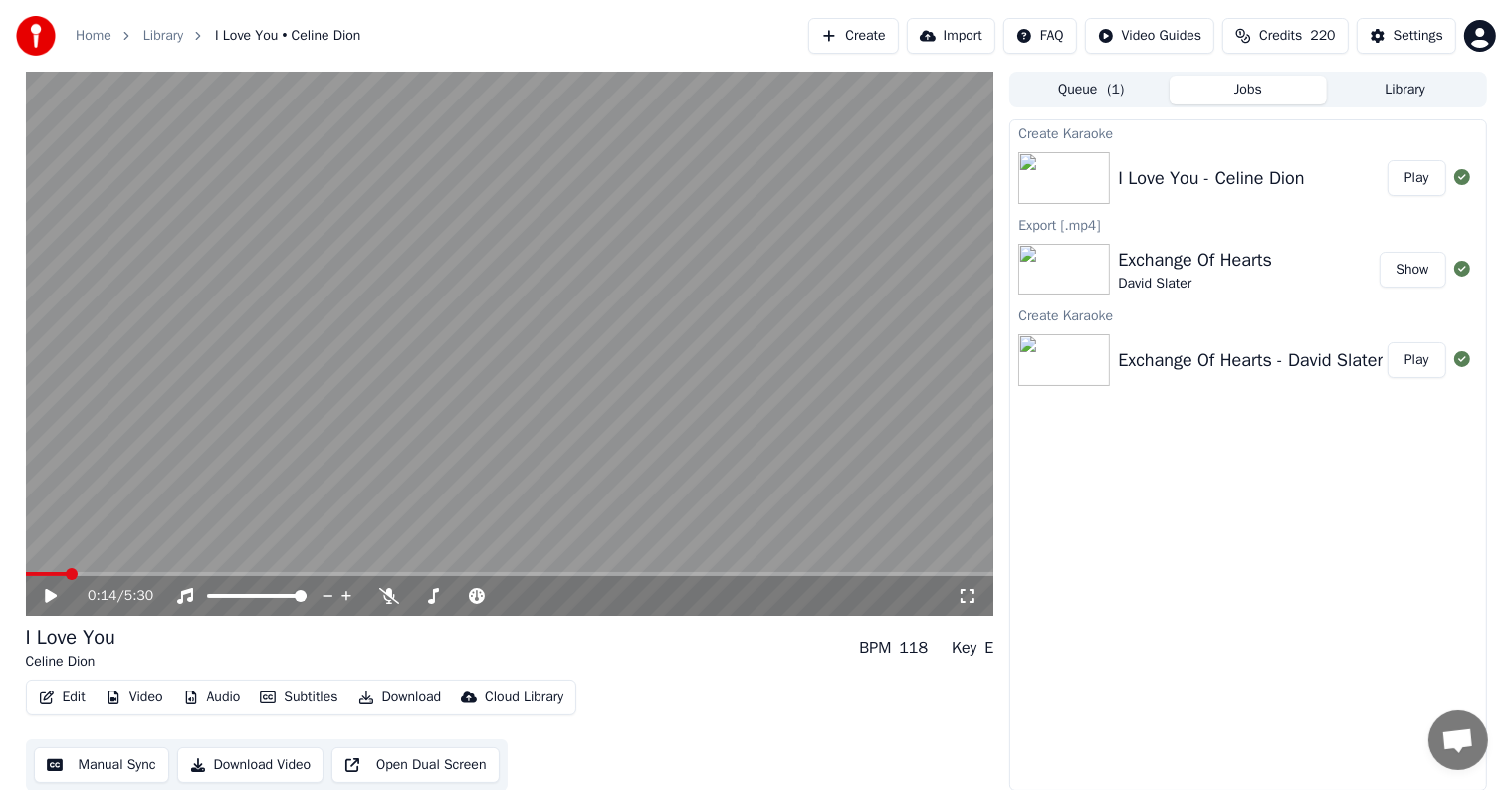 click 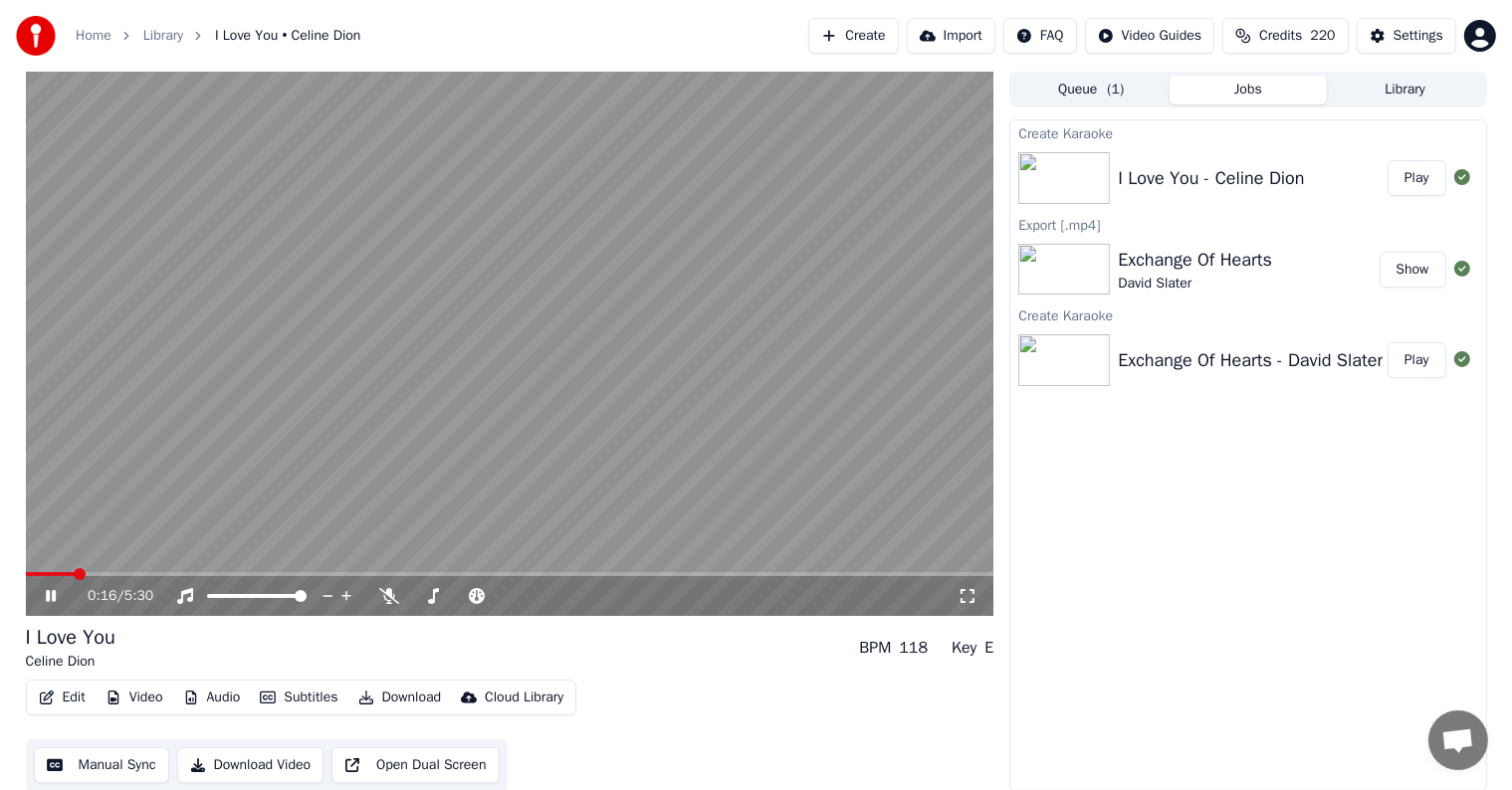 scroll, scrollTop: 1, scrollLeft: 0, axis: vertical 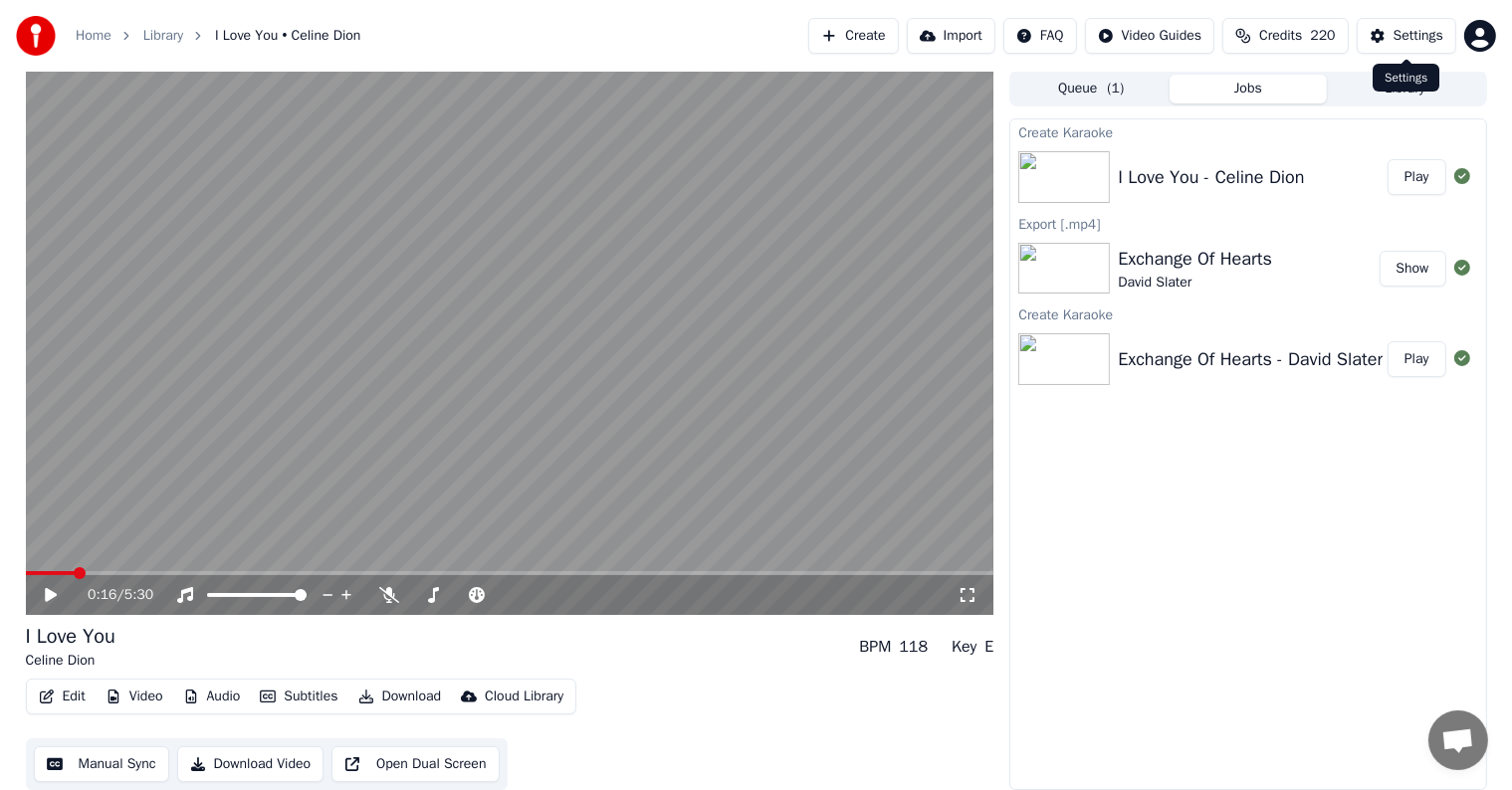 click on "Settings" at bounding box center (1418, 36) 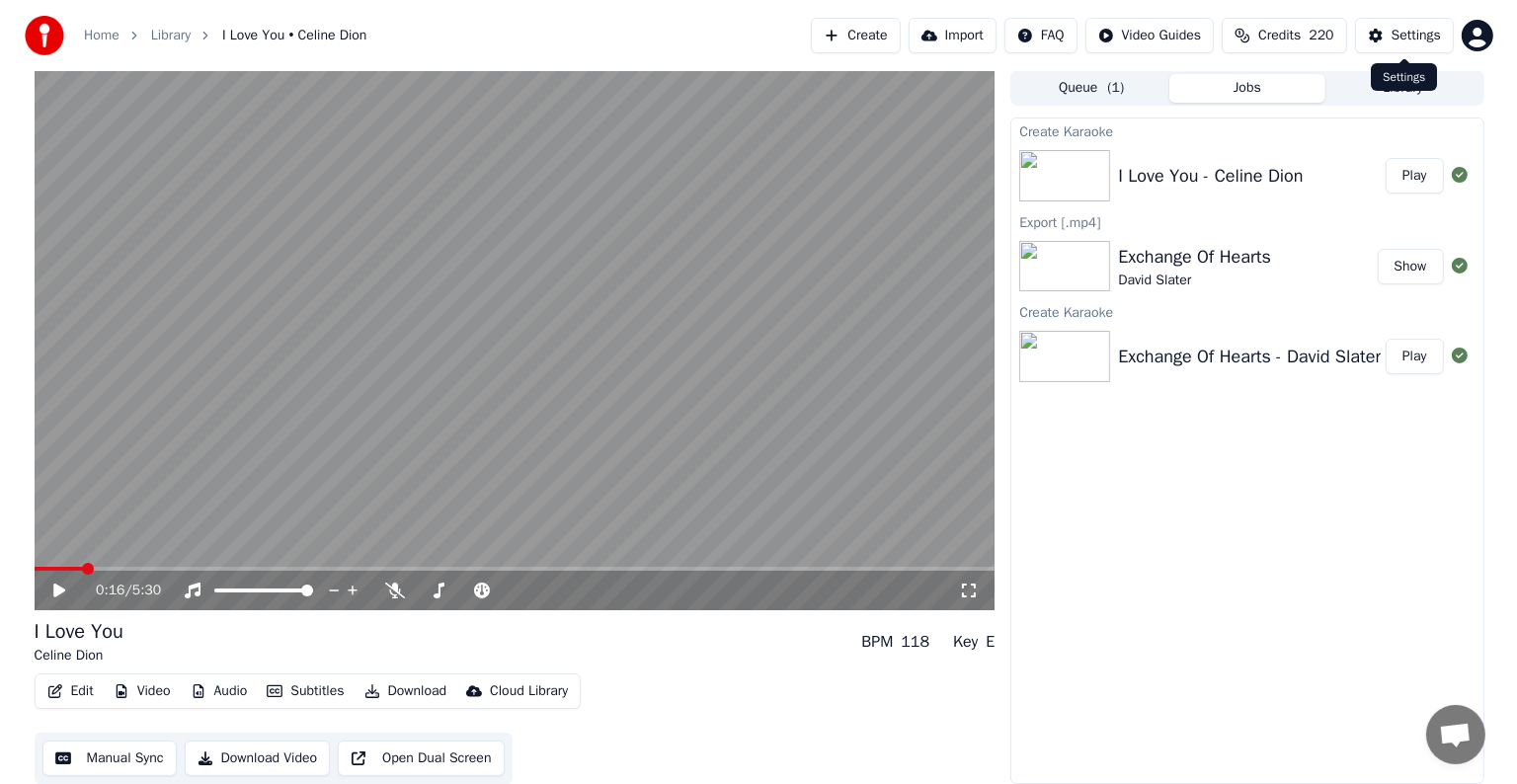 scroll, scrollTop: 0, scrollLeft: 0, axis: both 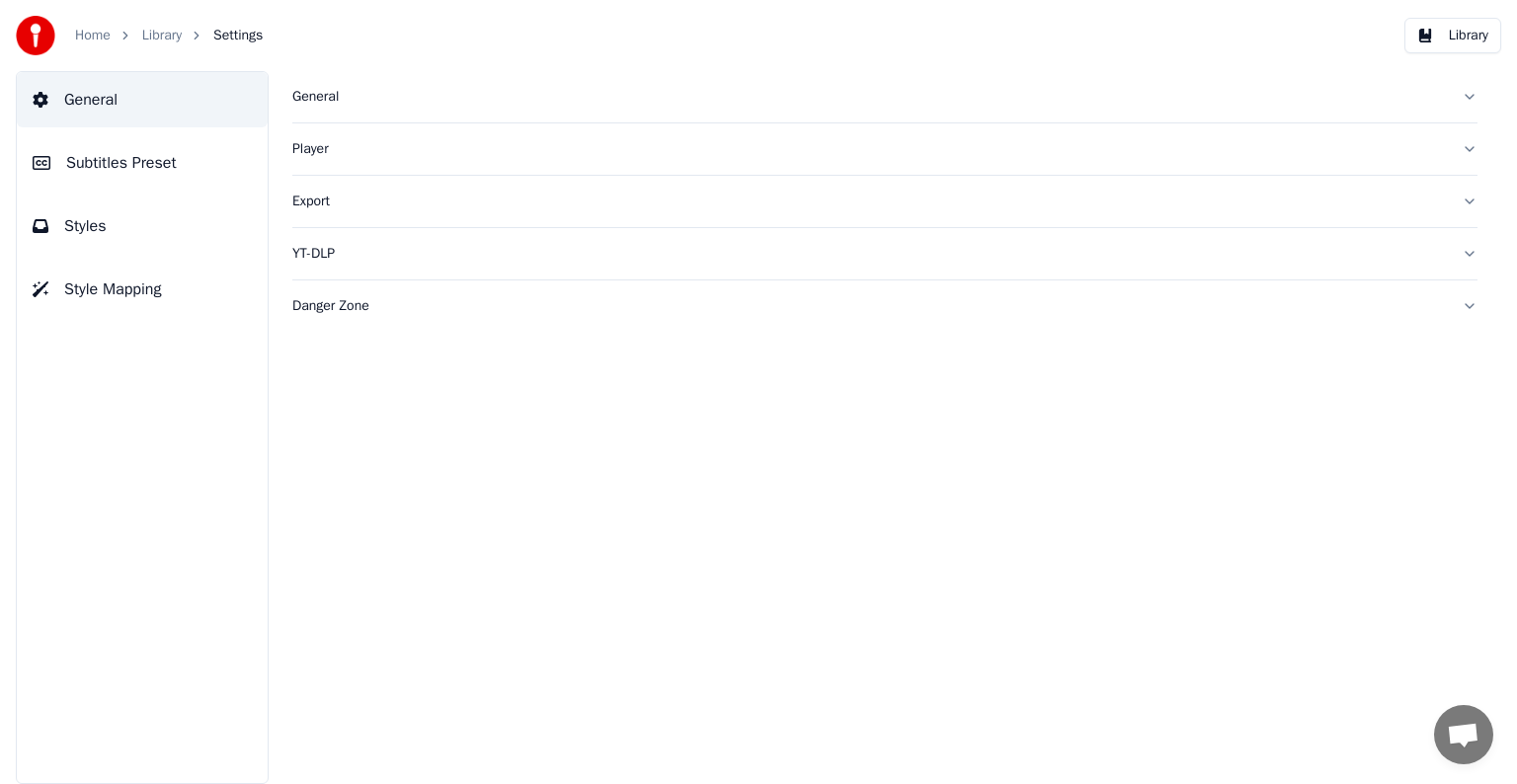 click on "Subtitles Preset" at bounding box center [121, 163] 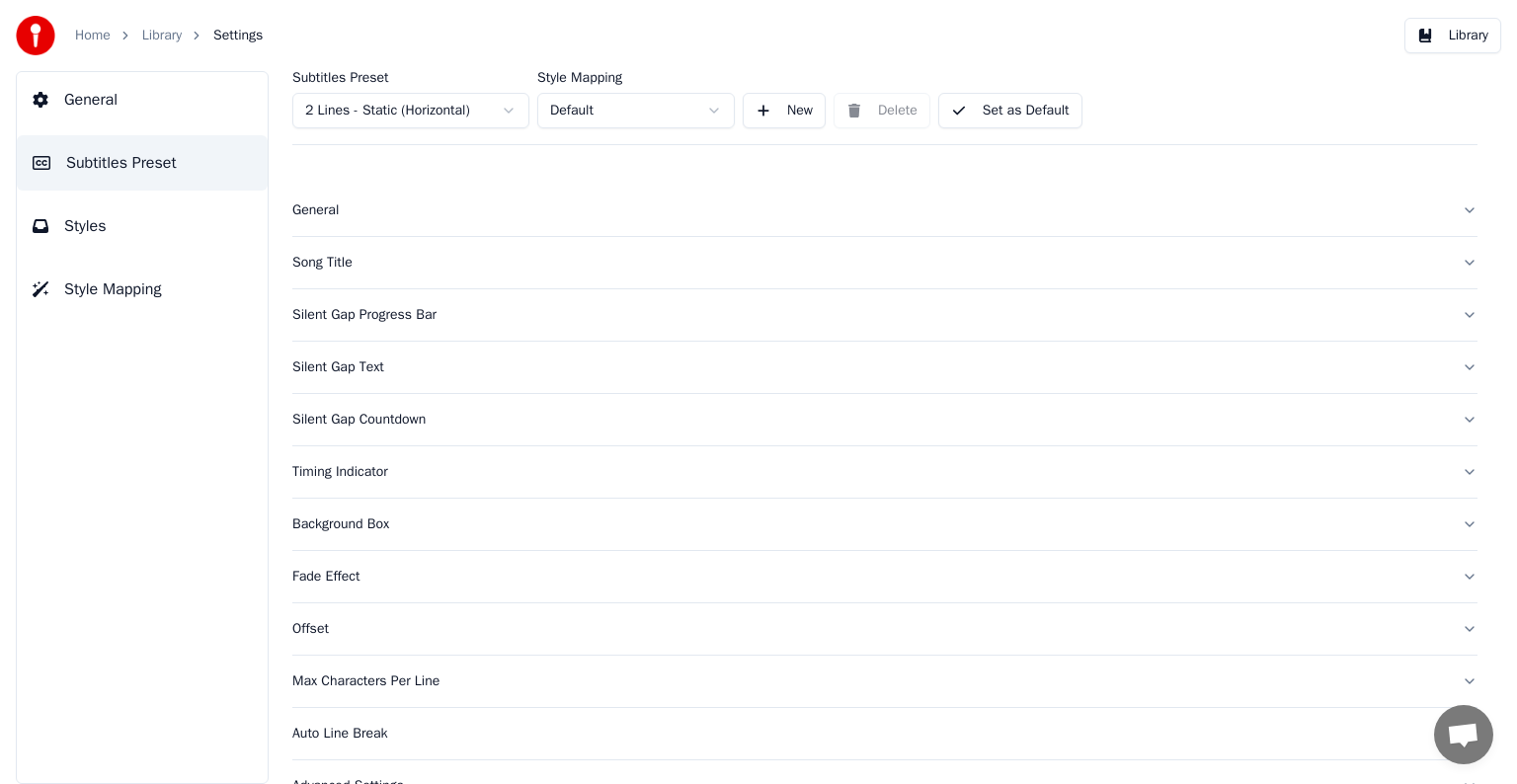 click on "Home Library Settings Library General Subtitles Preset Styles Style Mapping Subtitles Preset 2 Lines - Static (Horizontal) Style Mapping Default New Delete Set as Default General Song Title Silent Gap Progress Bar Silent Gap Text Silent Gap Countdown Timing Indicator Background Box Fade Effect Offset Max Characters Per Line Auto Line Break Advanced Settings" at bounding box center (758, 392) 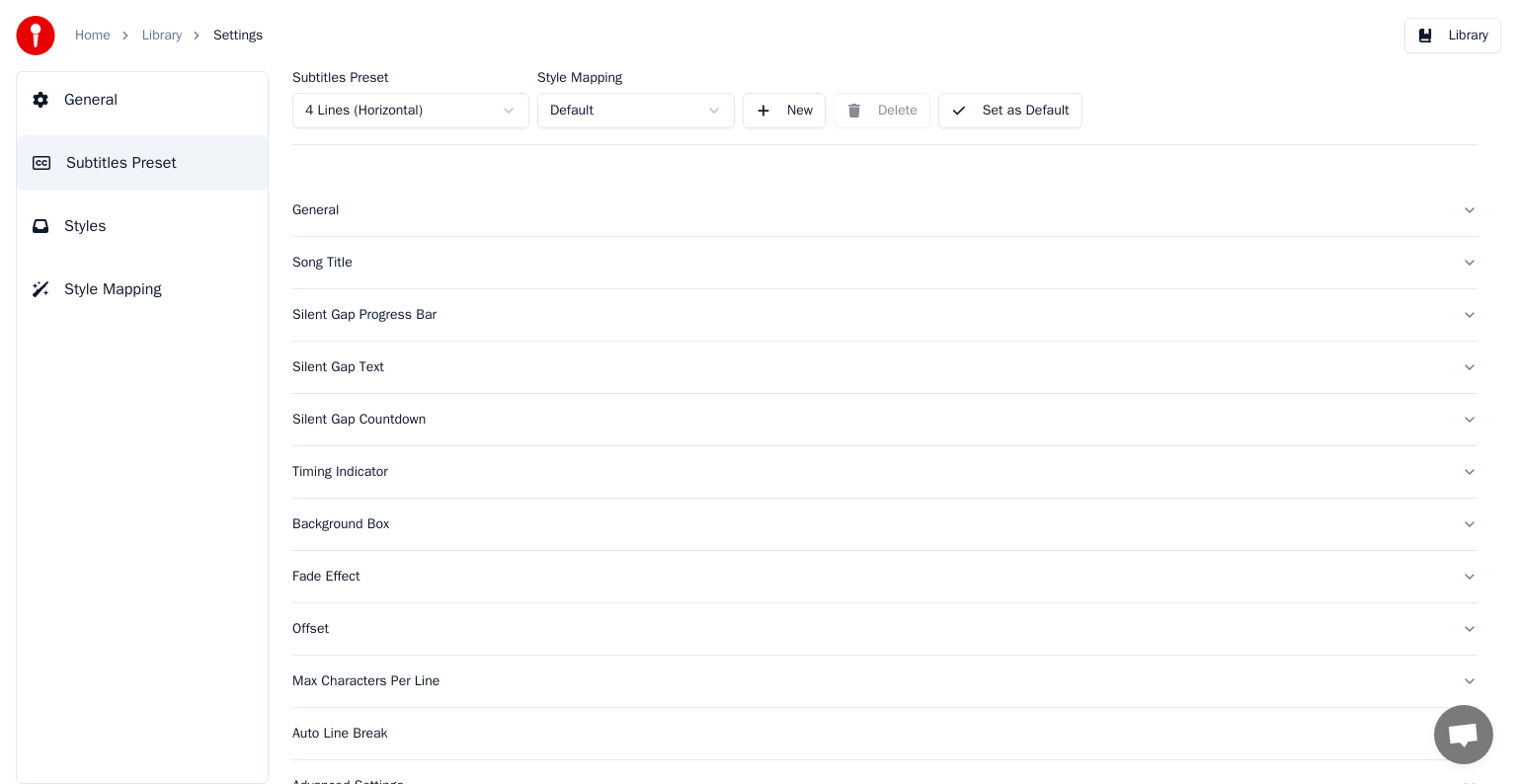click on "Song Title" at bounding box center [869, 263] 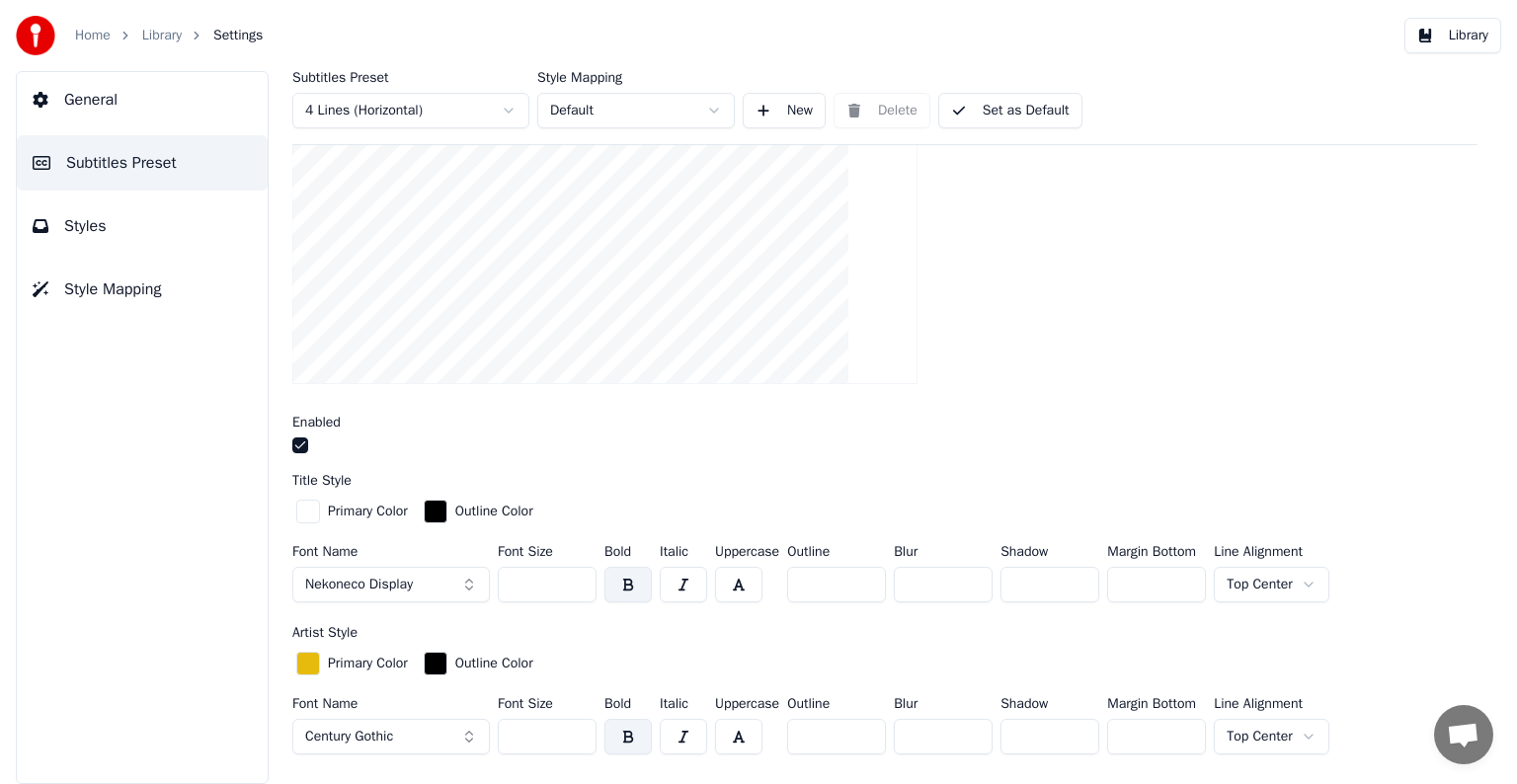 scroll, scrollTop: 296, scrollLeft: 0, axis: vertical 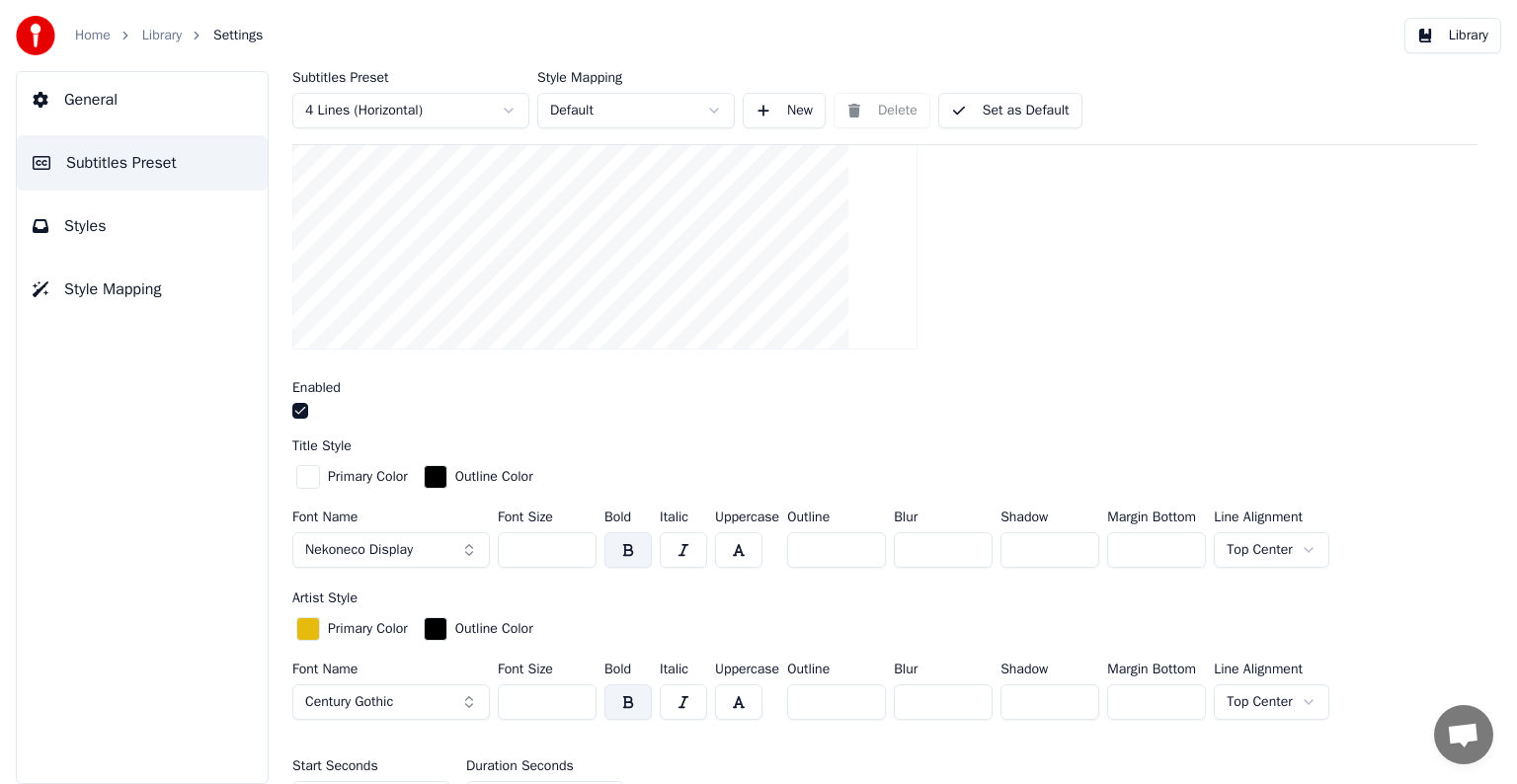 click on "***" at bounding box center [547, 702] 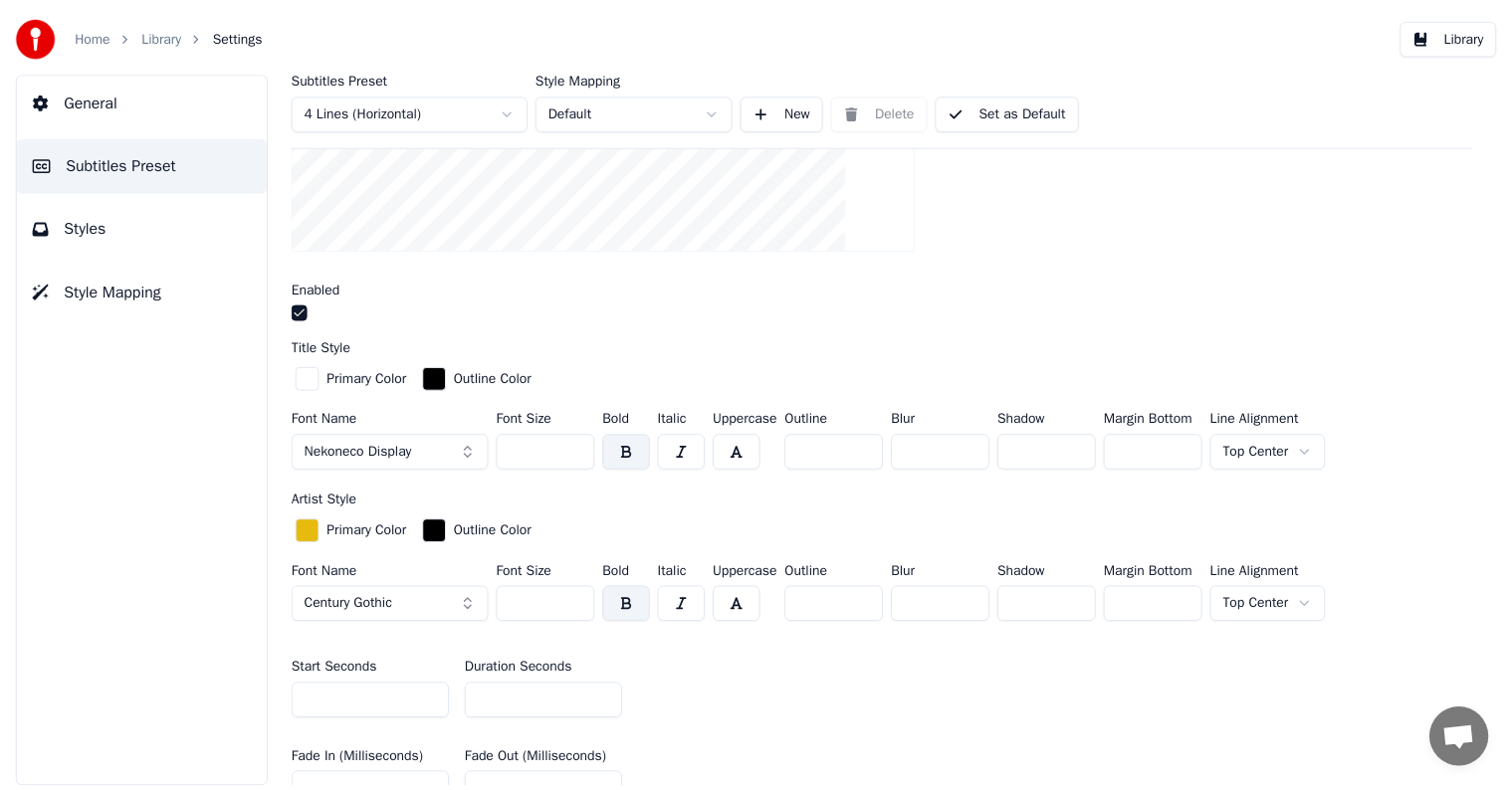 scroll, scrollTop: 497, scrollLeft: 0, axis: vertical 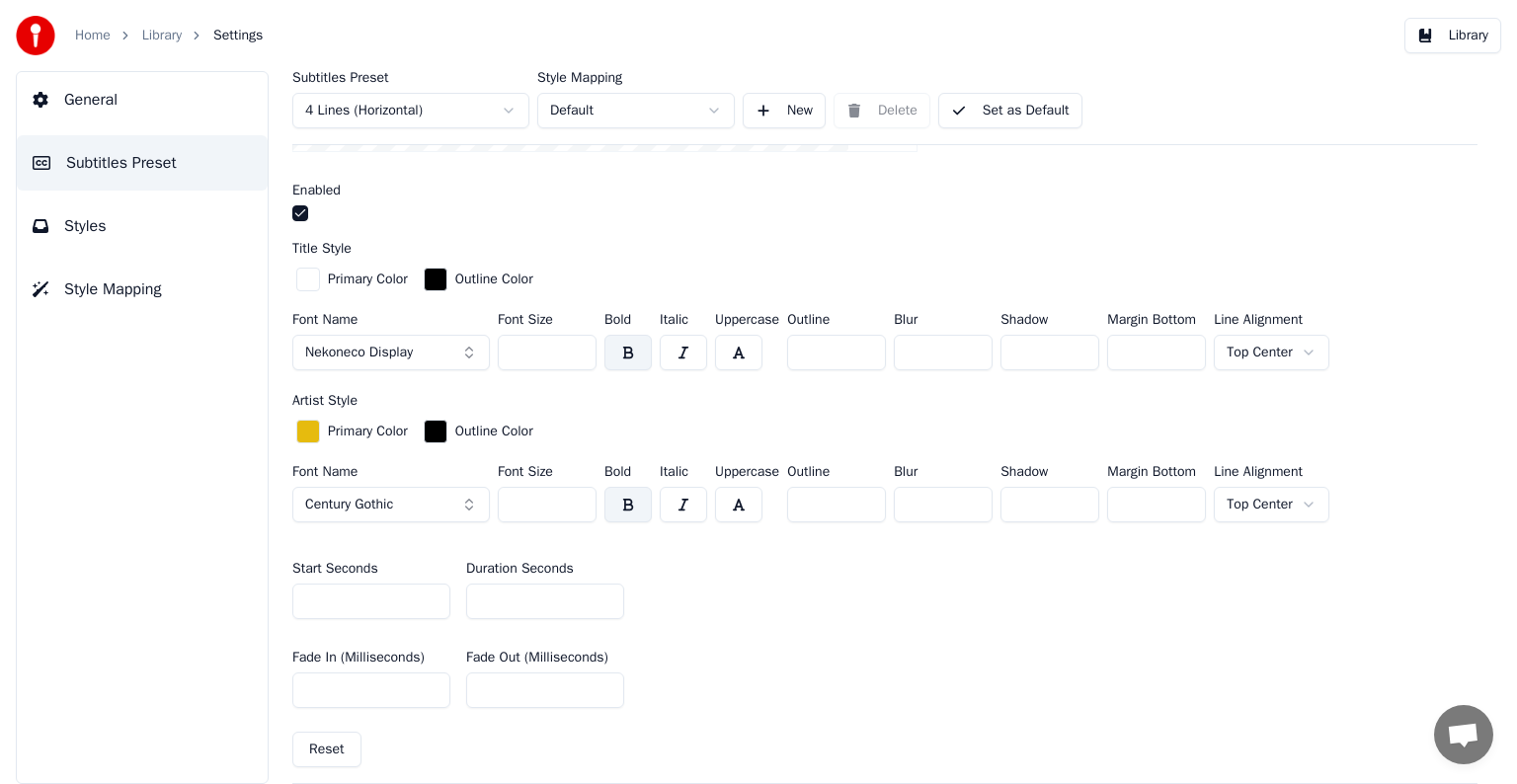type on "***" 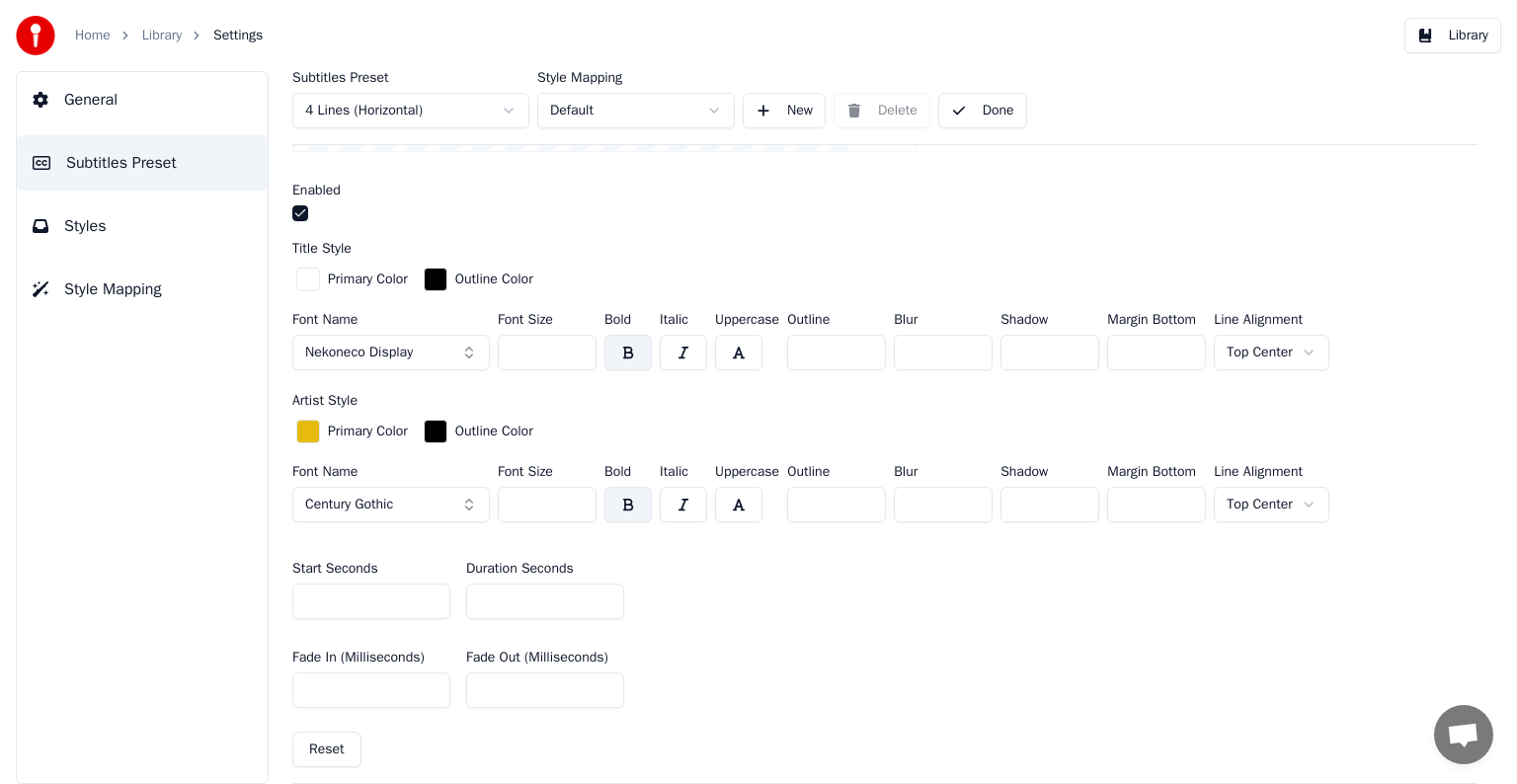 click on "Library" at bounding box center (162, 36) 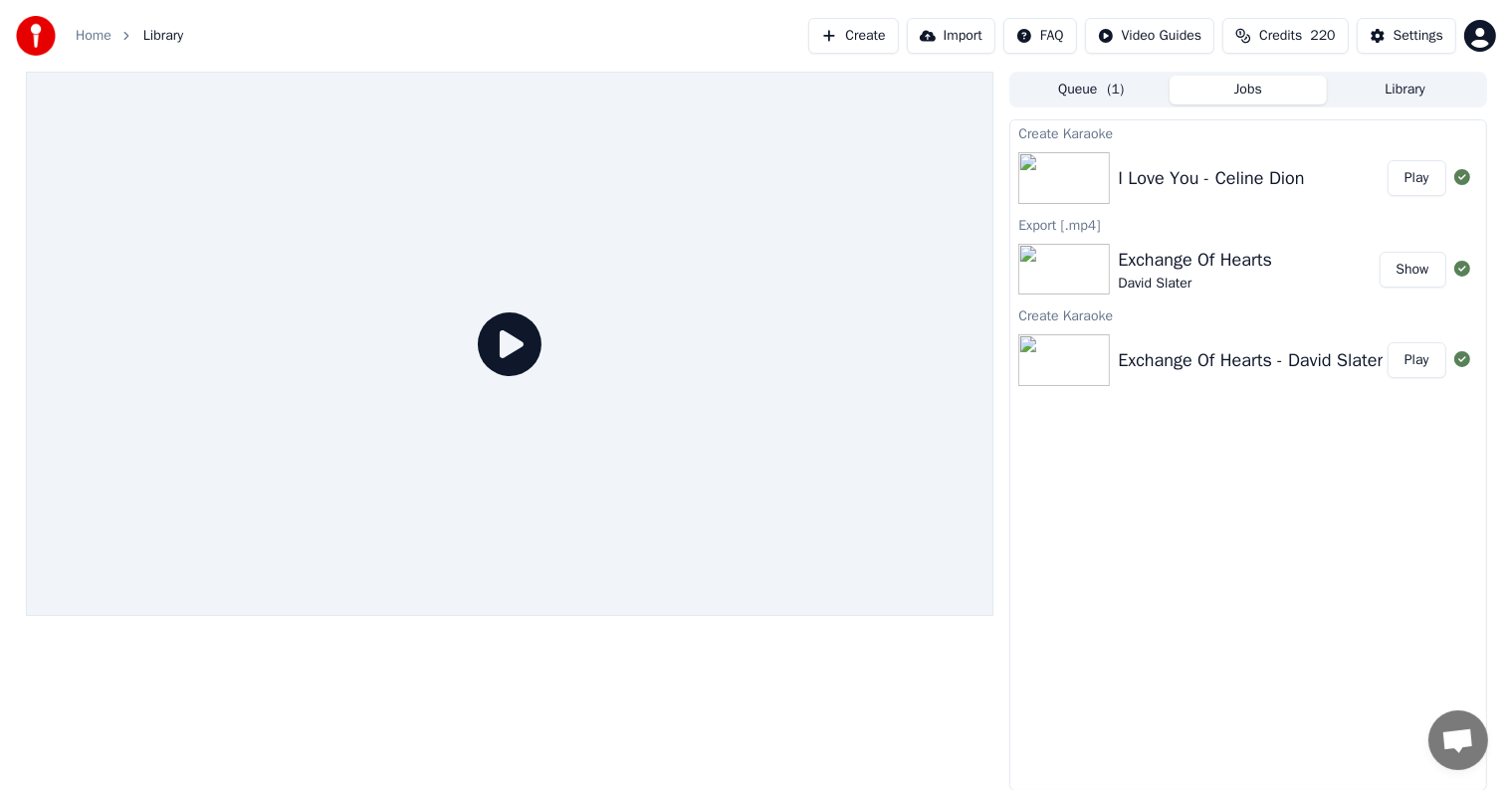 click on "Play" at bounding box center [1416, 178] 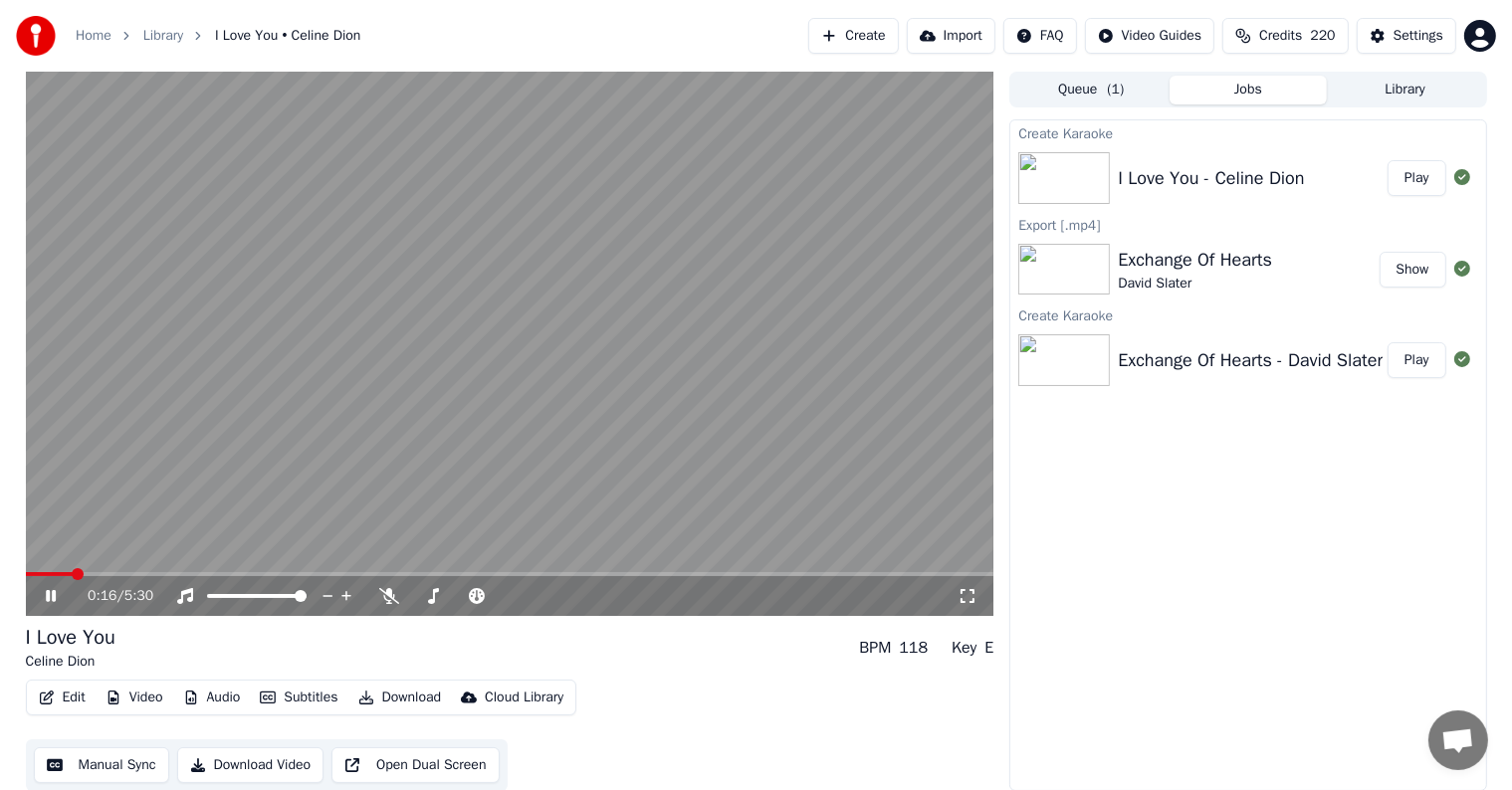 click at bounding box center [510, 574] 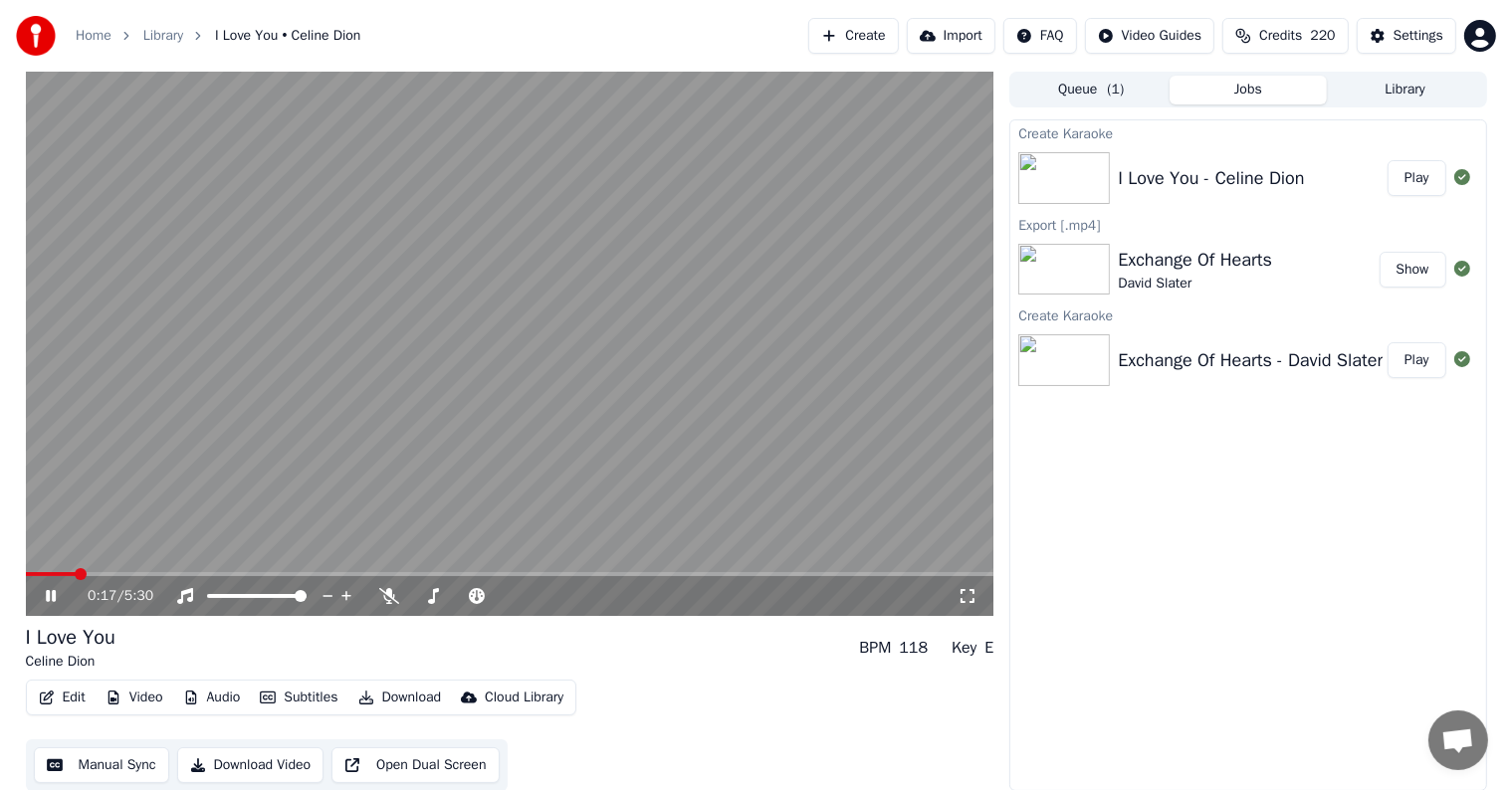 click at bounding box center [510, 343] 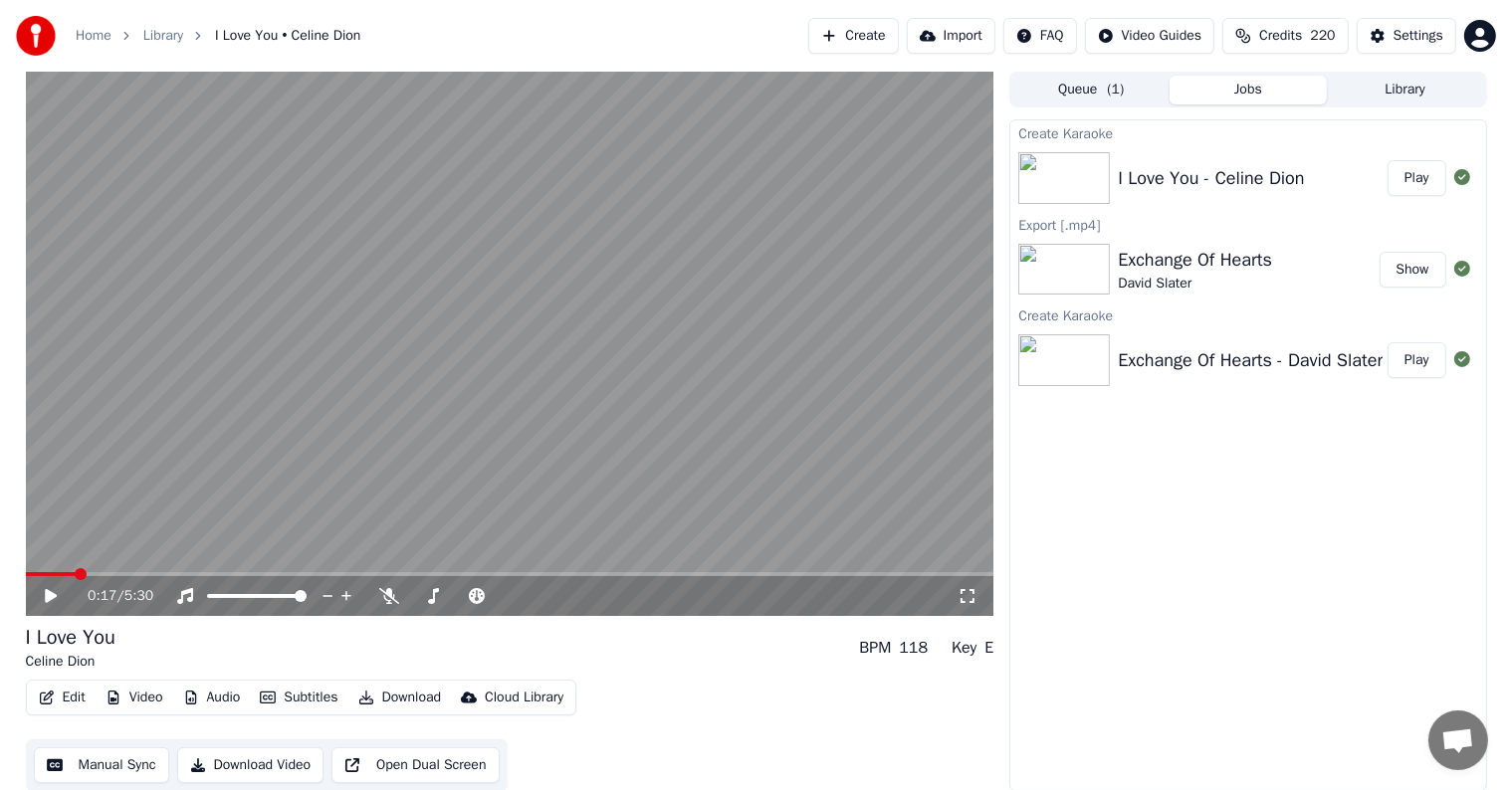 click at bounding box center [510, 343] 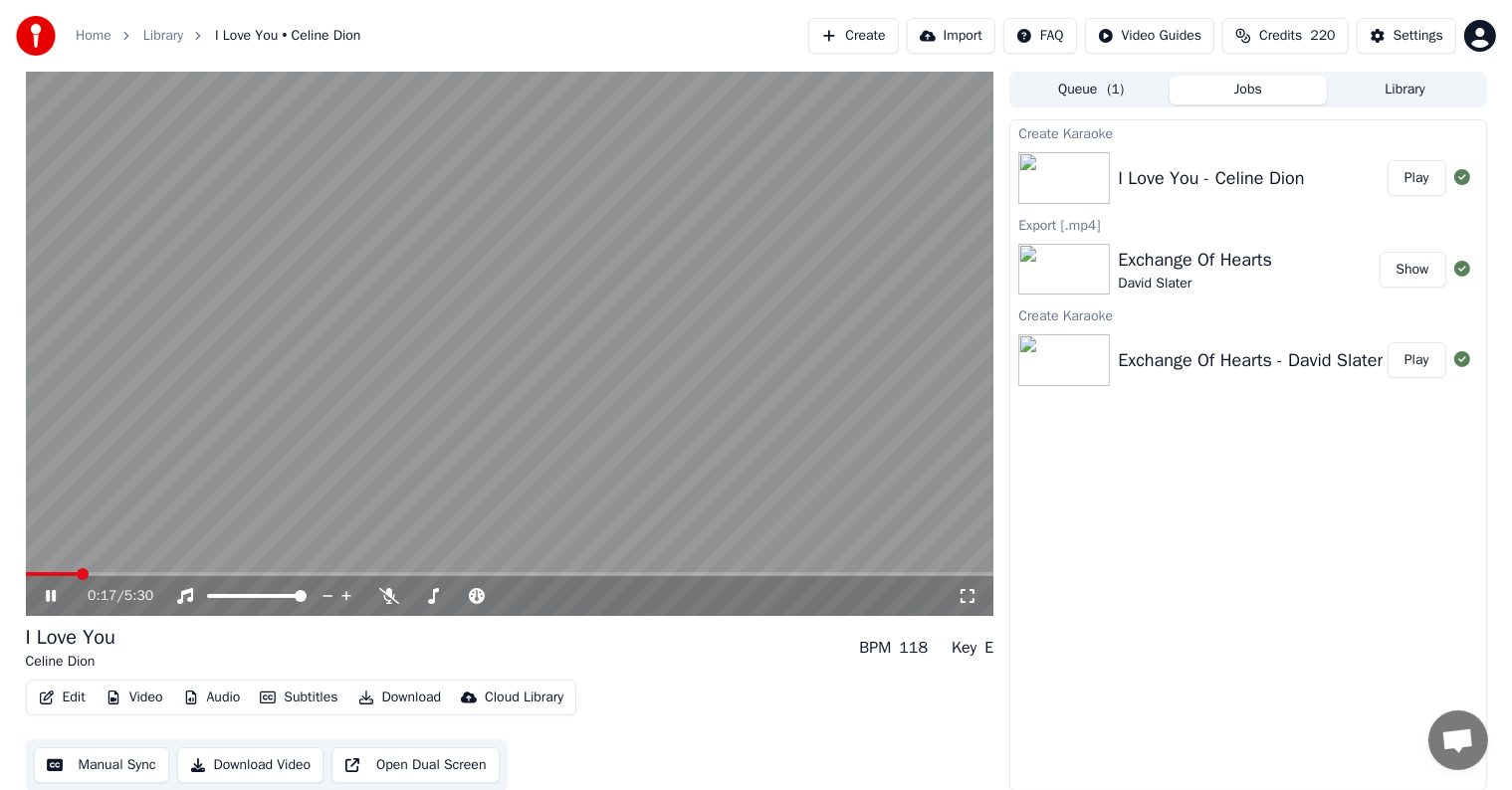 click at bounding box center [52, 574] 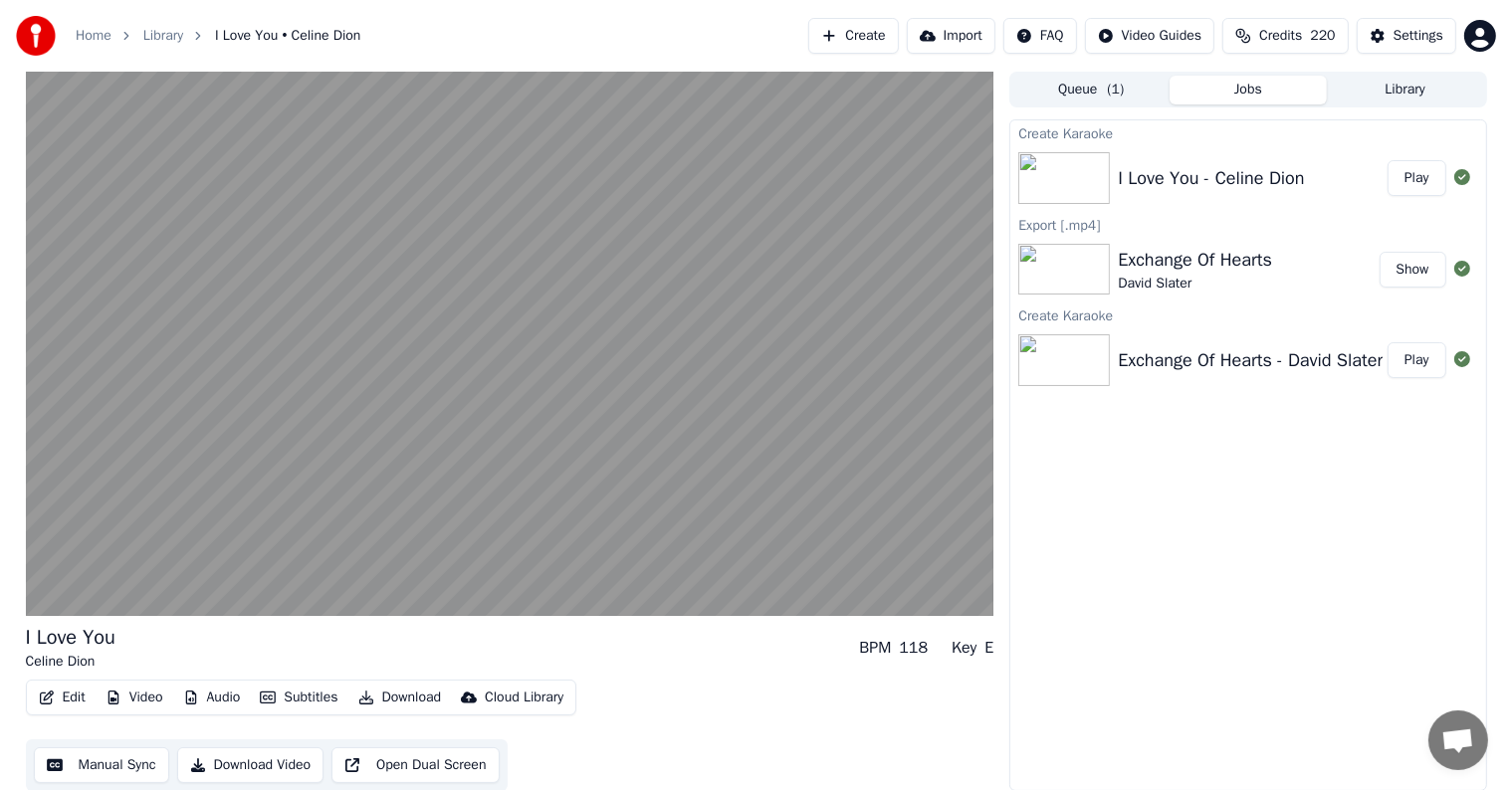 scroll, scrollTop: 1, scrollLeft: 0, axis: vertical 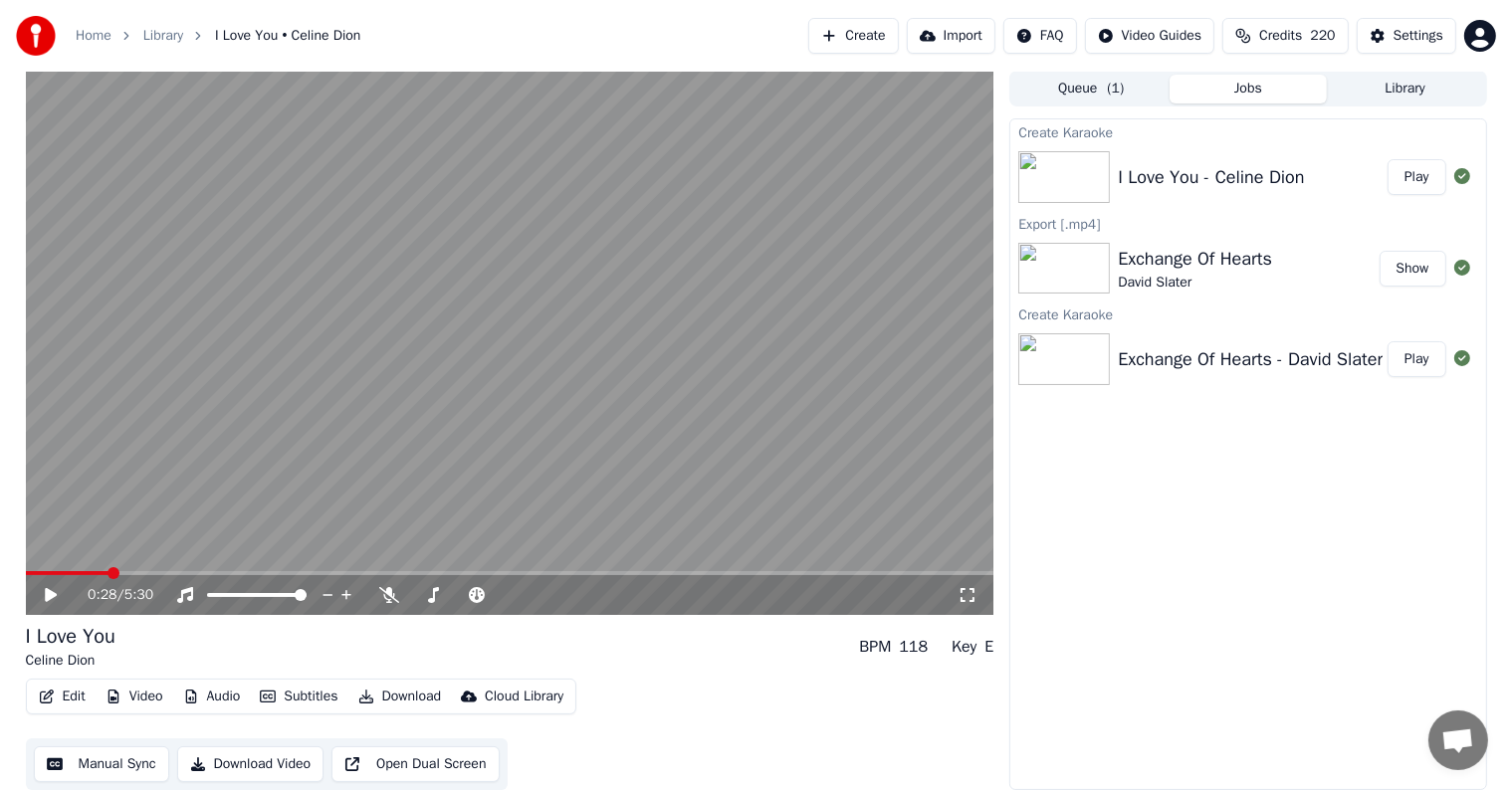 click on "Manual Sync" at bounding box center (102, 764) 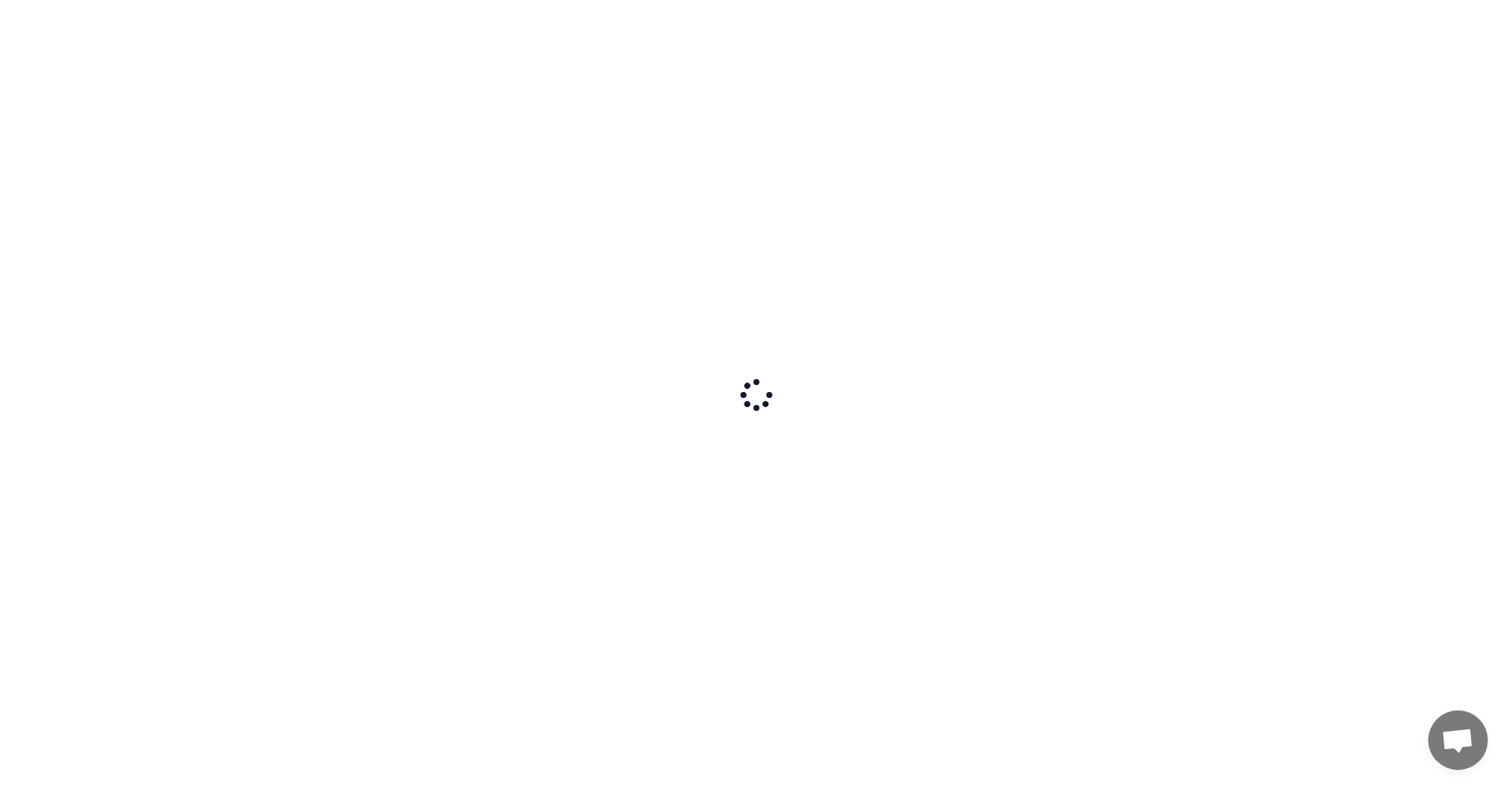 scroll, scrollTop: 0, scrollLeft: 0, axis: both 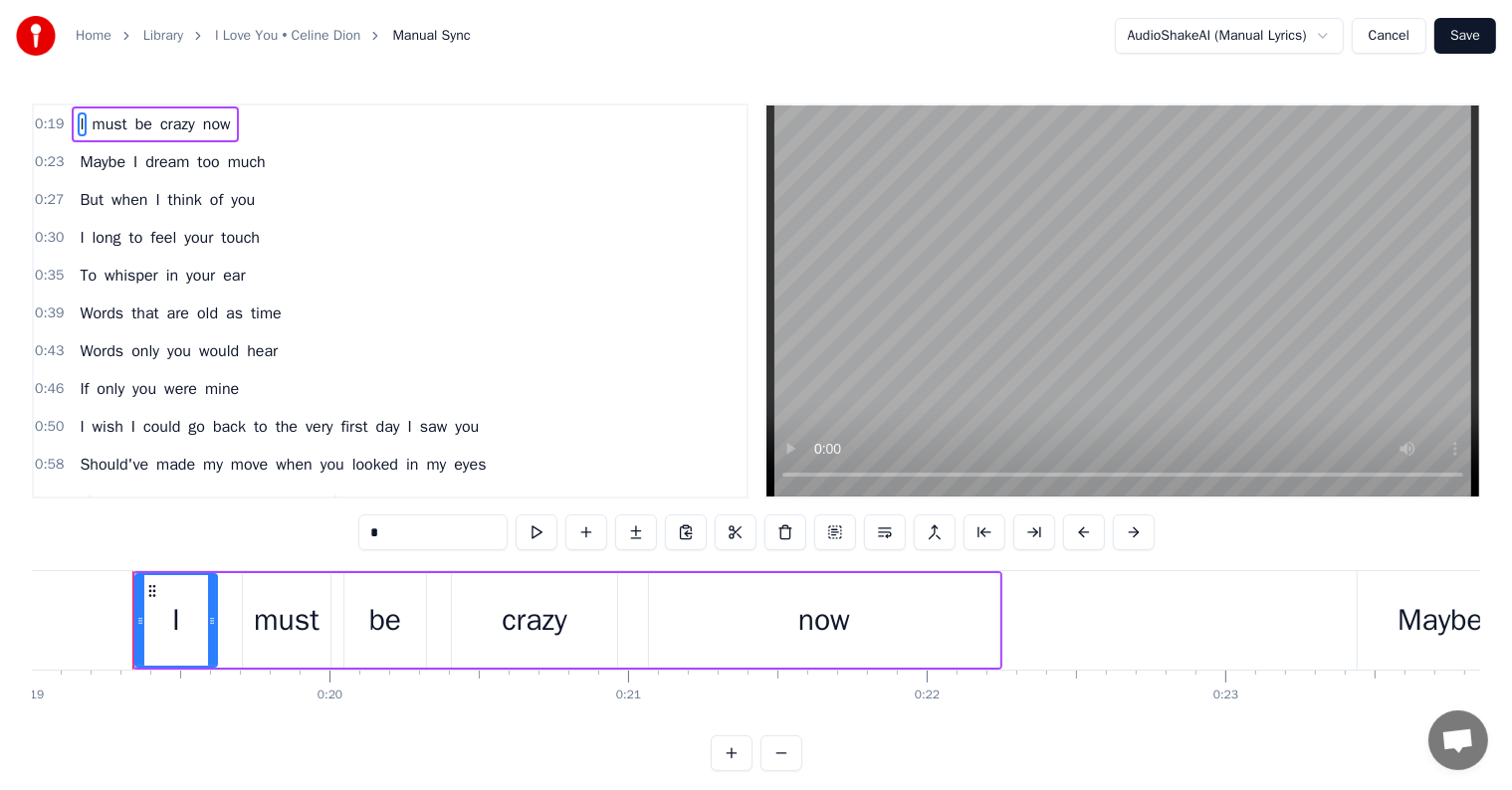 click at bounding box center [43674, 620] 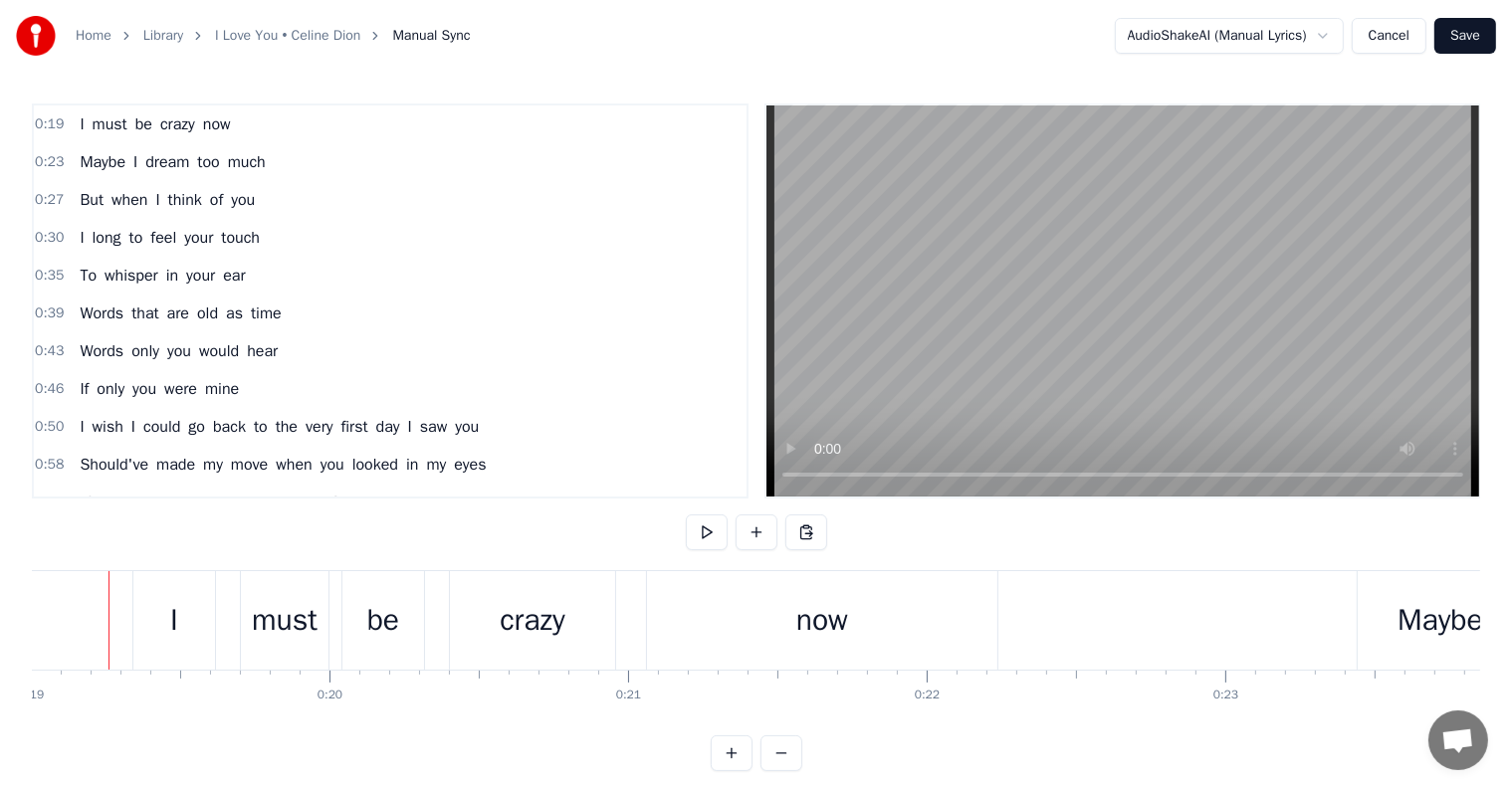 scroll, scrollTop: 0, scrollLeft: 5650, axis: horizontal 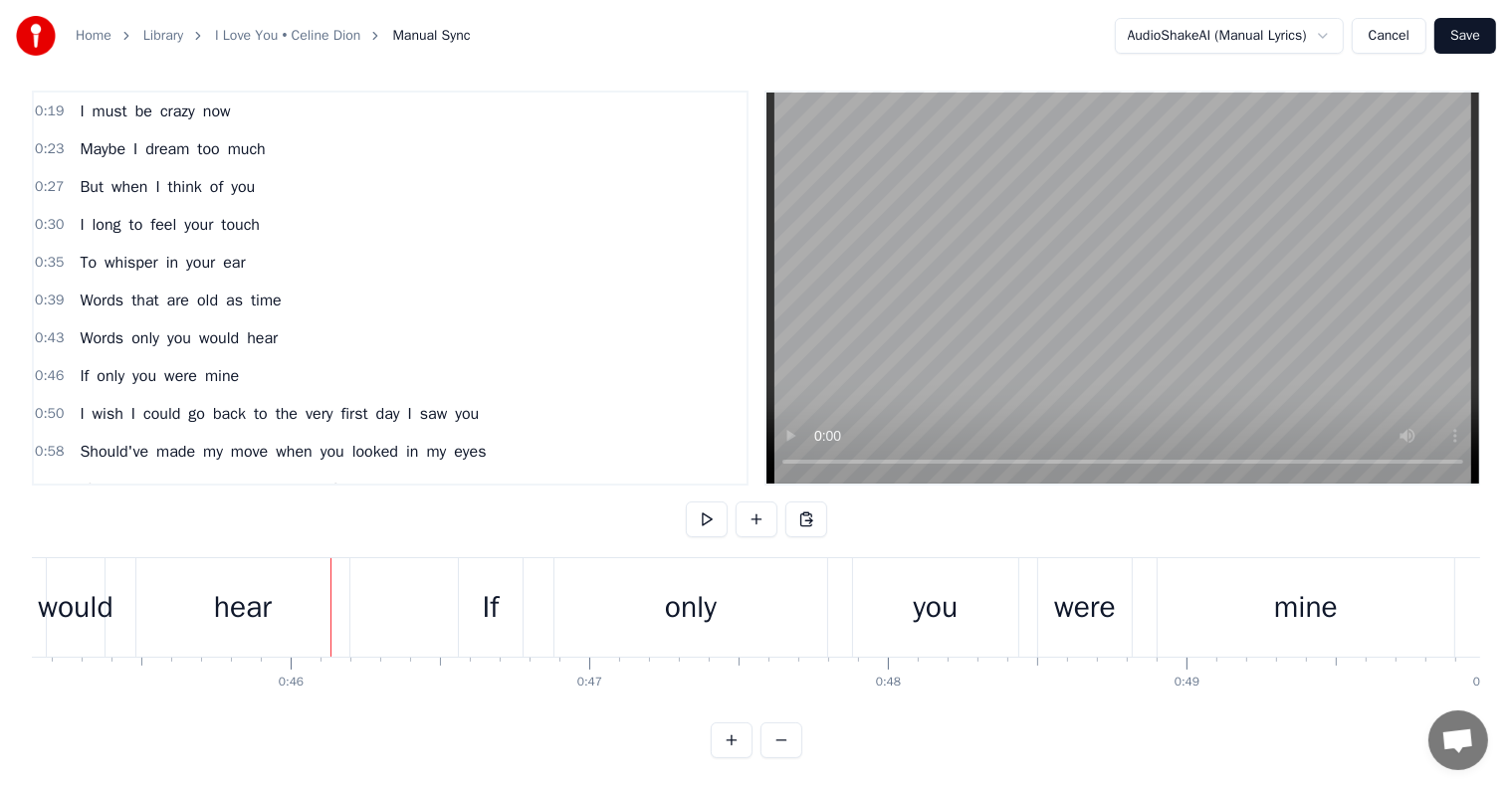 click on "Words only you would hear" at bounding box center [-9, 607] 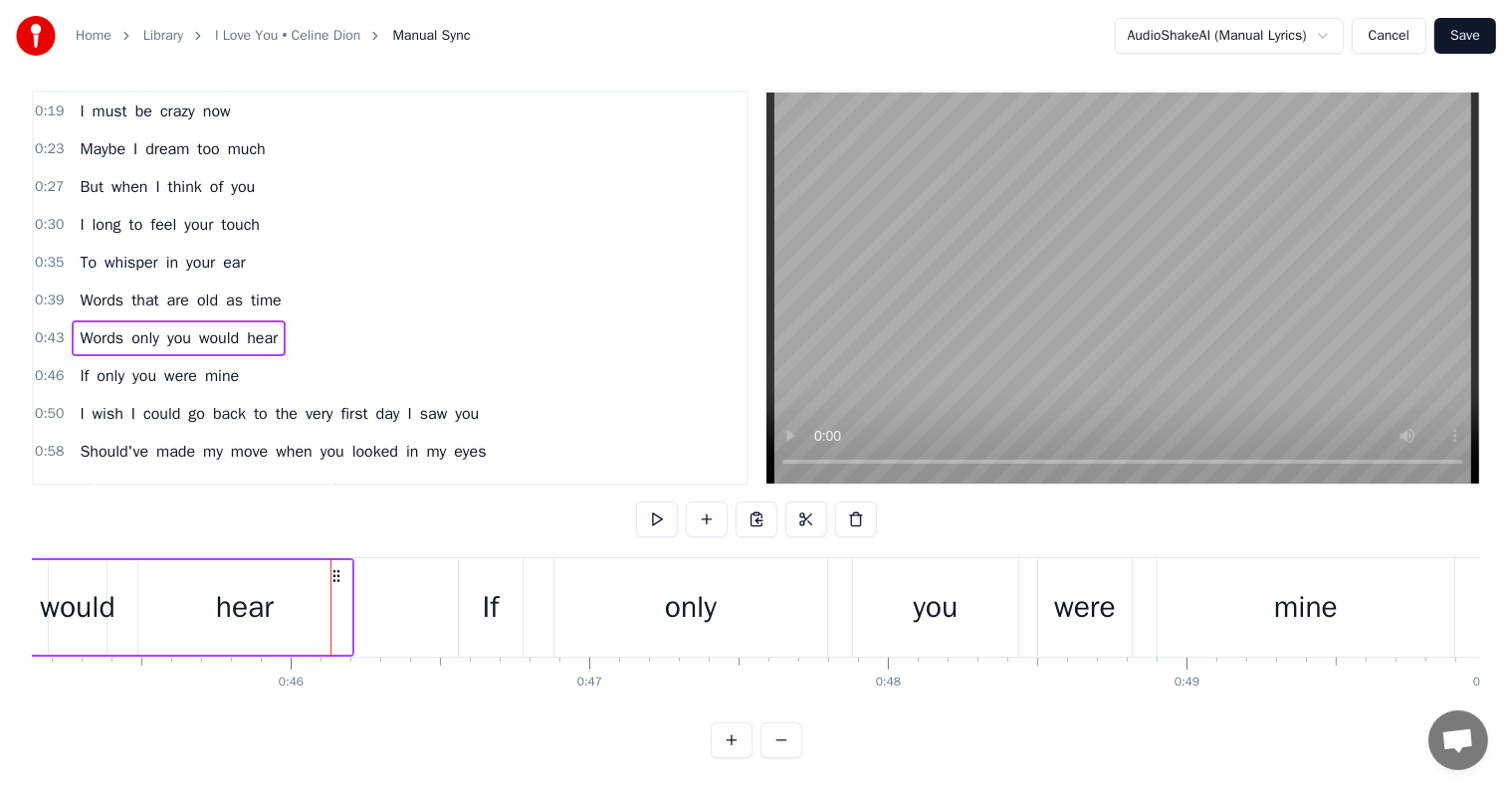 scroll, scrollTop: 0, scrollLeft: 13462, axis: horizontal 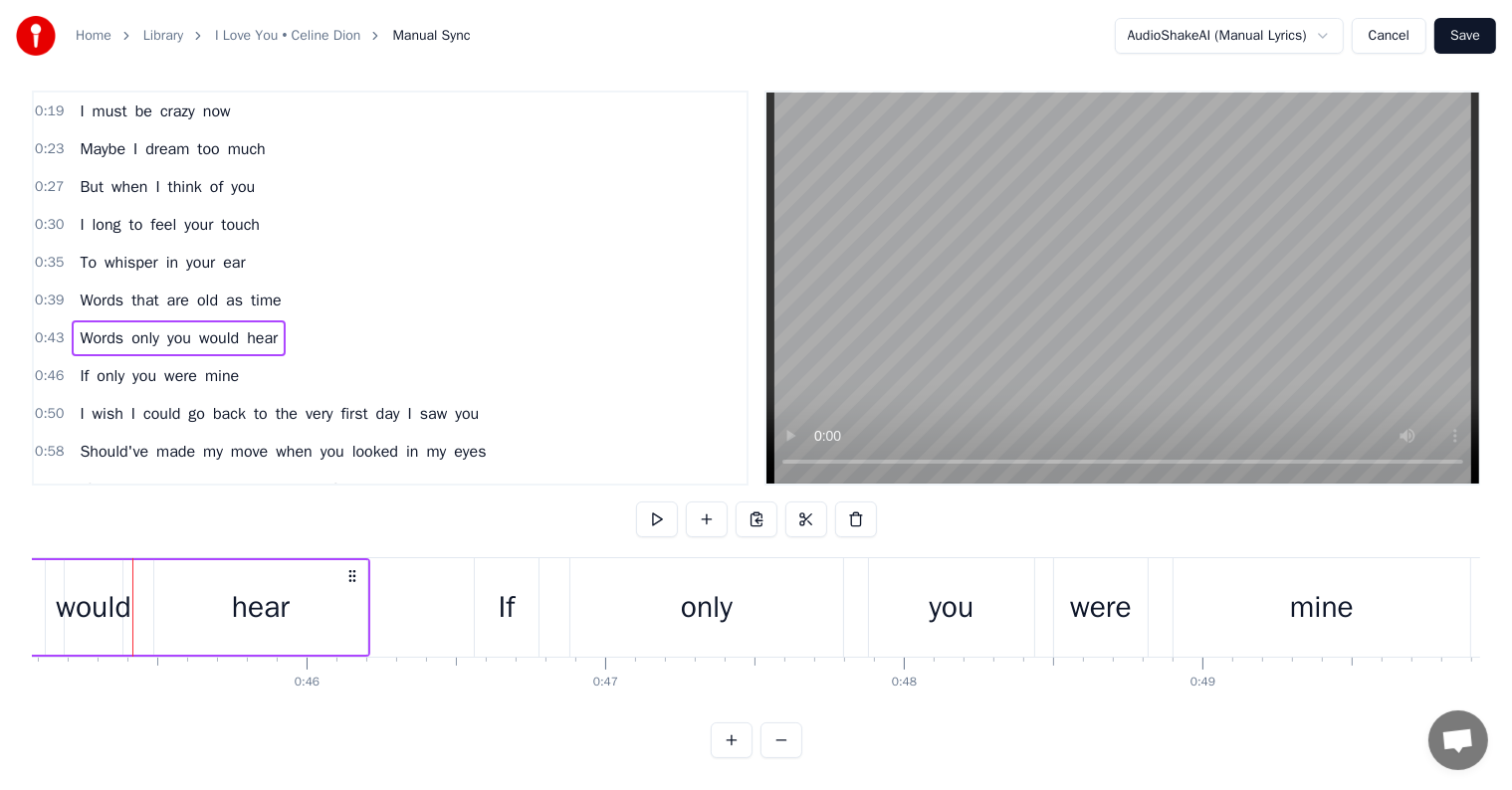 click on "would" at bounding box center (219, 338) 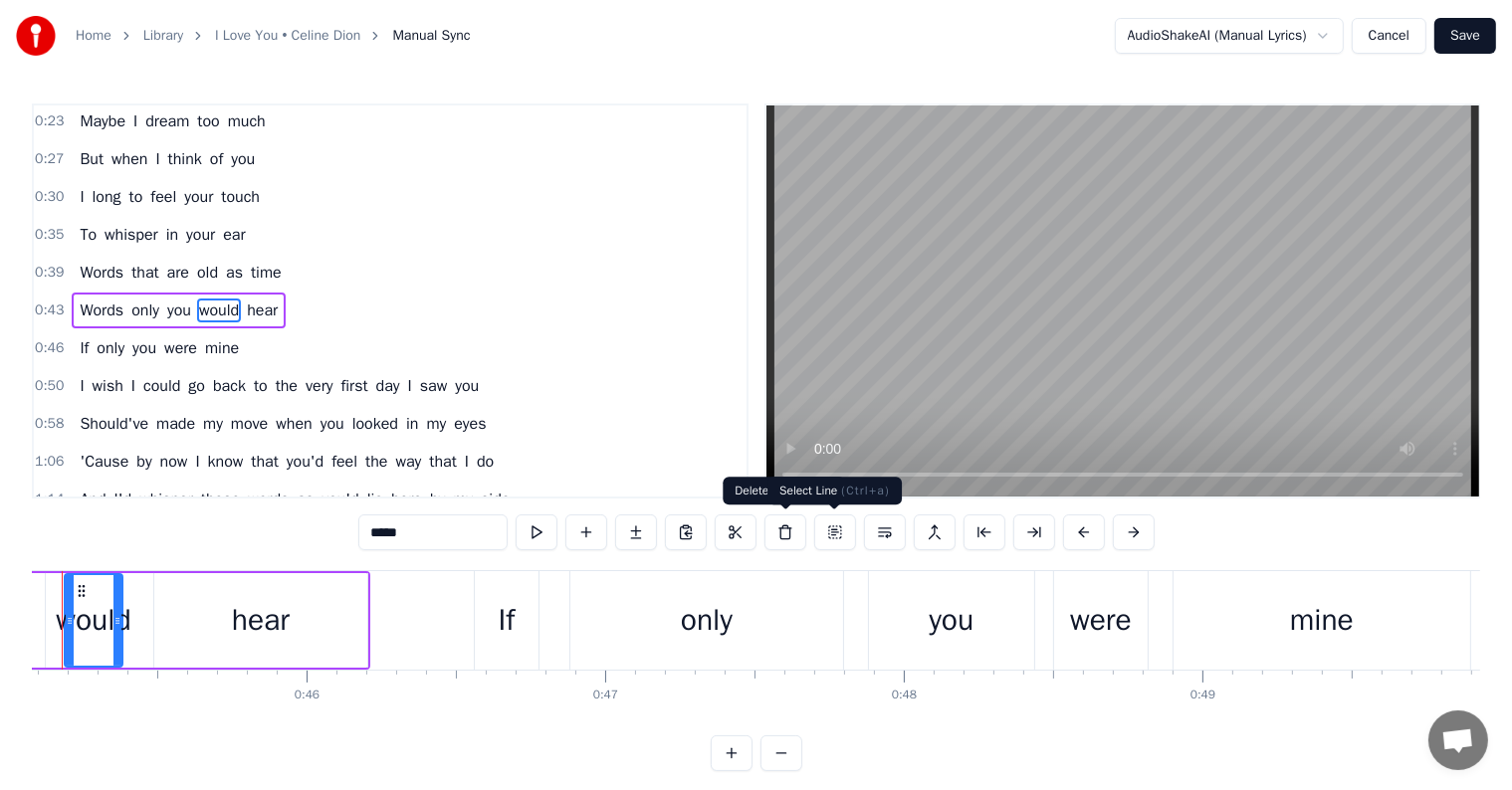 scroll, scrollTop: 42, scrollLeft: 0, axis: vertical 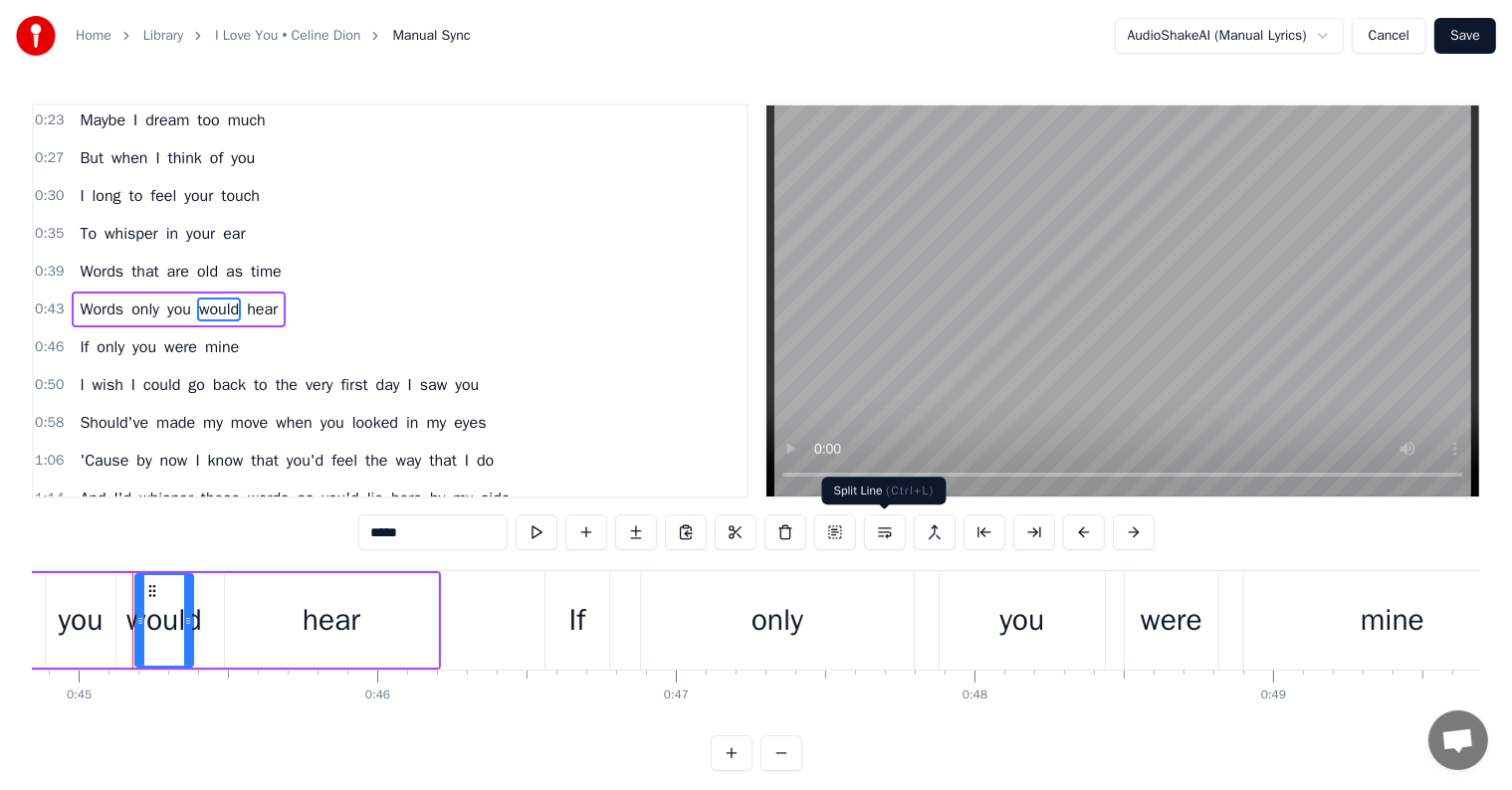 click at bounding box center [885, 532] 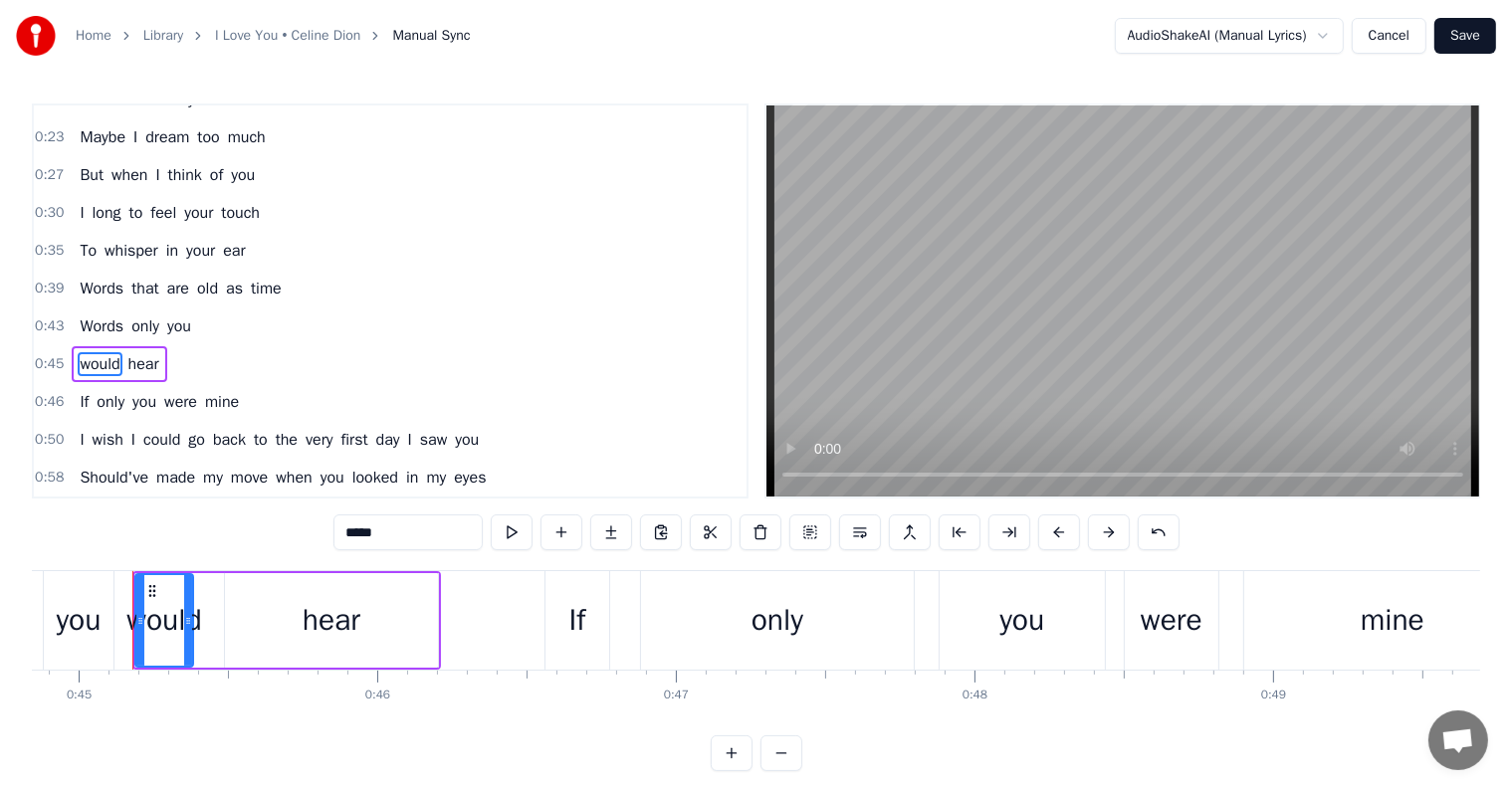 scroll, scrollTop: 0, scrollLeft: 0, axis: both 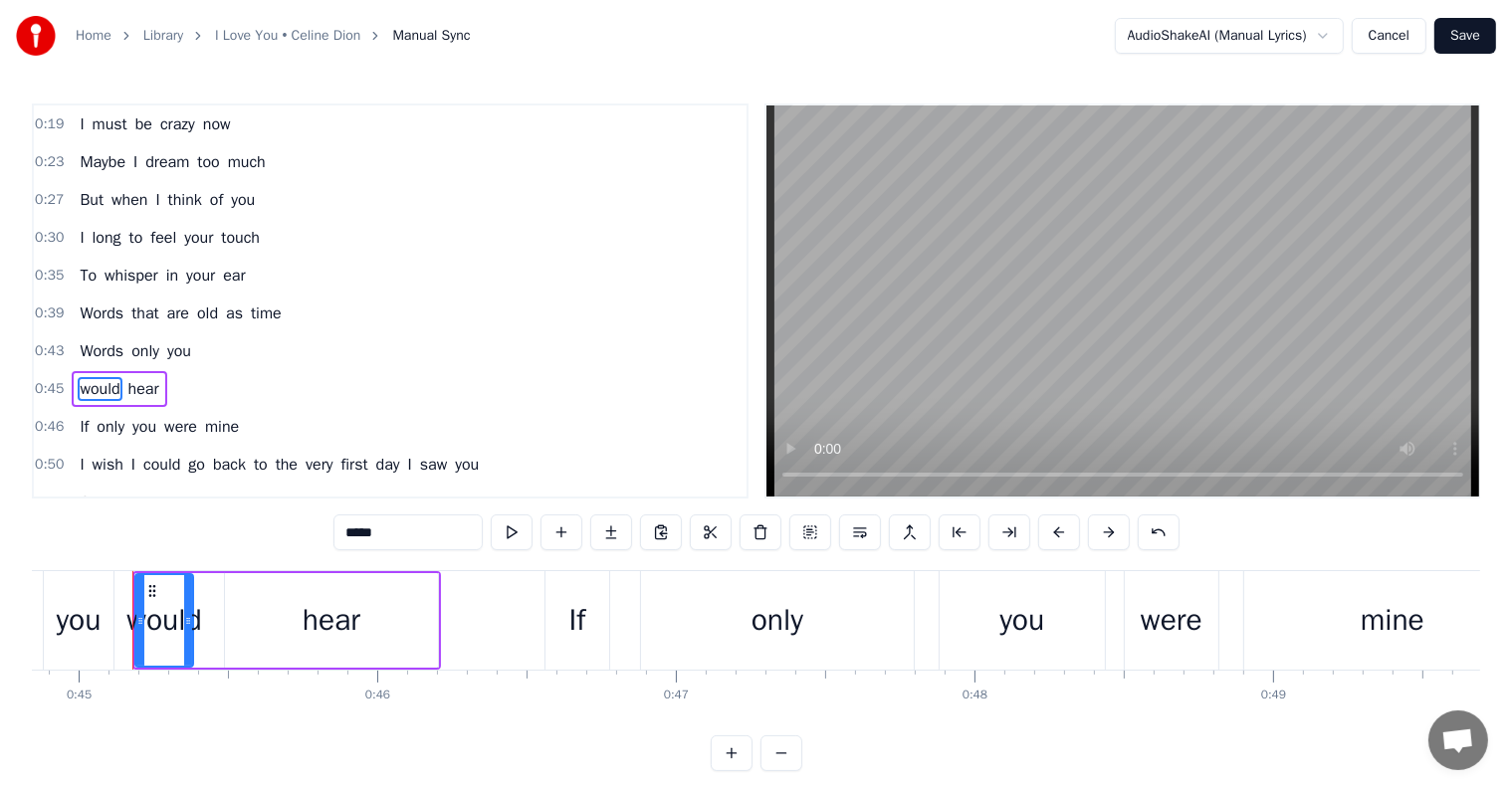 click on "0:19 I must be crazy now" at bounding box center (390, 124) 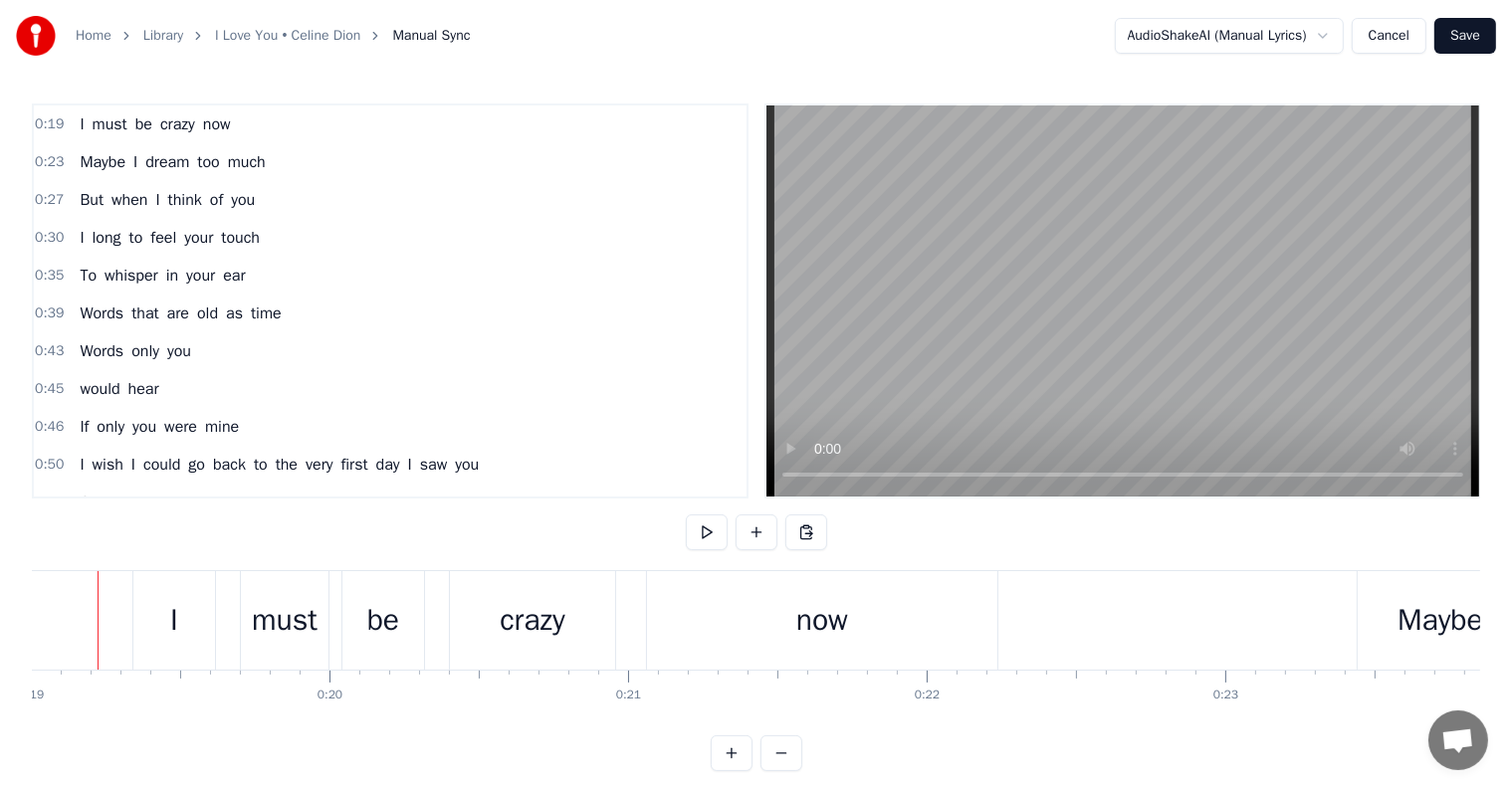 scroll, scrollTop: 0, scrollLeft: 5640, axis: horizontal 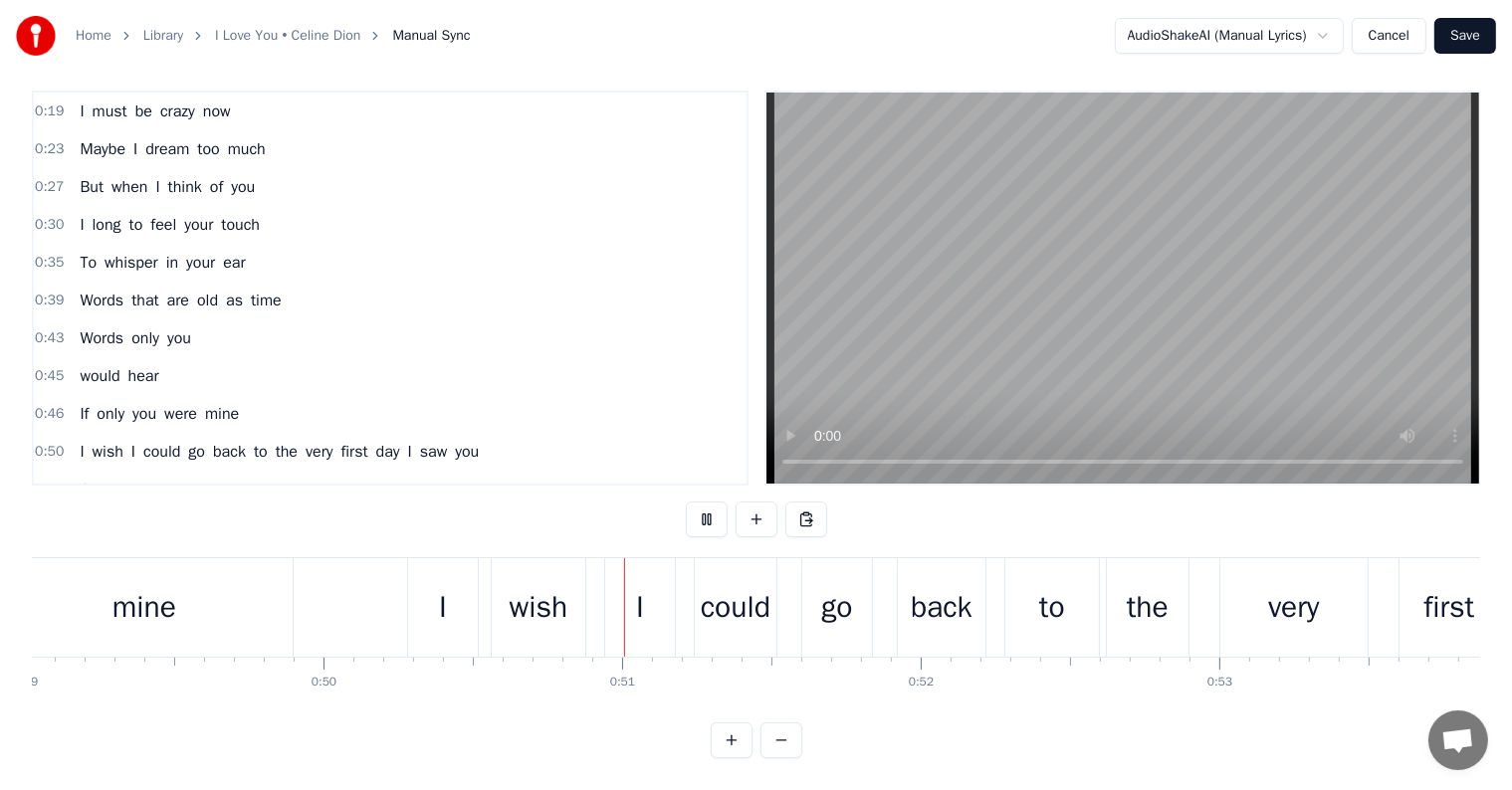 click on "I" at bounding box center [640, 607] 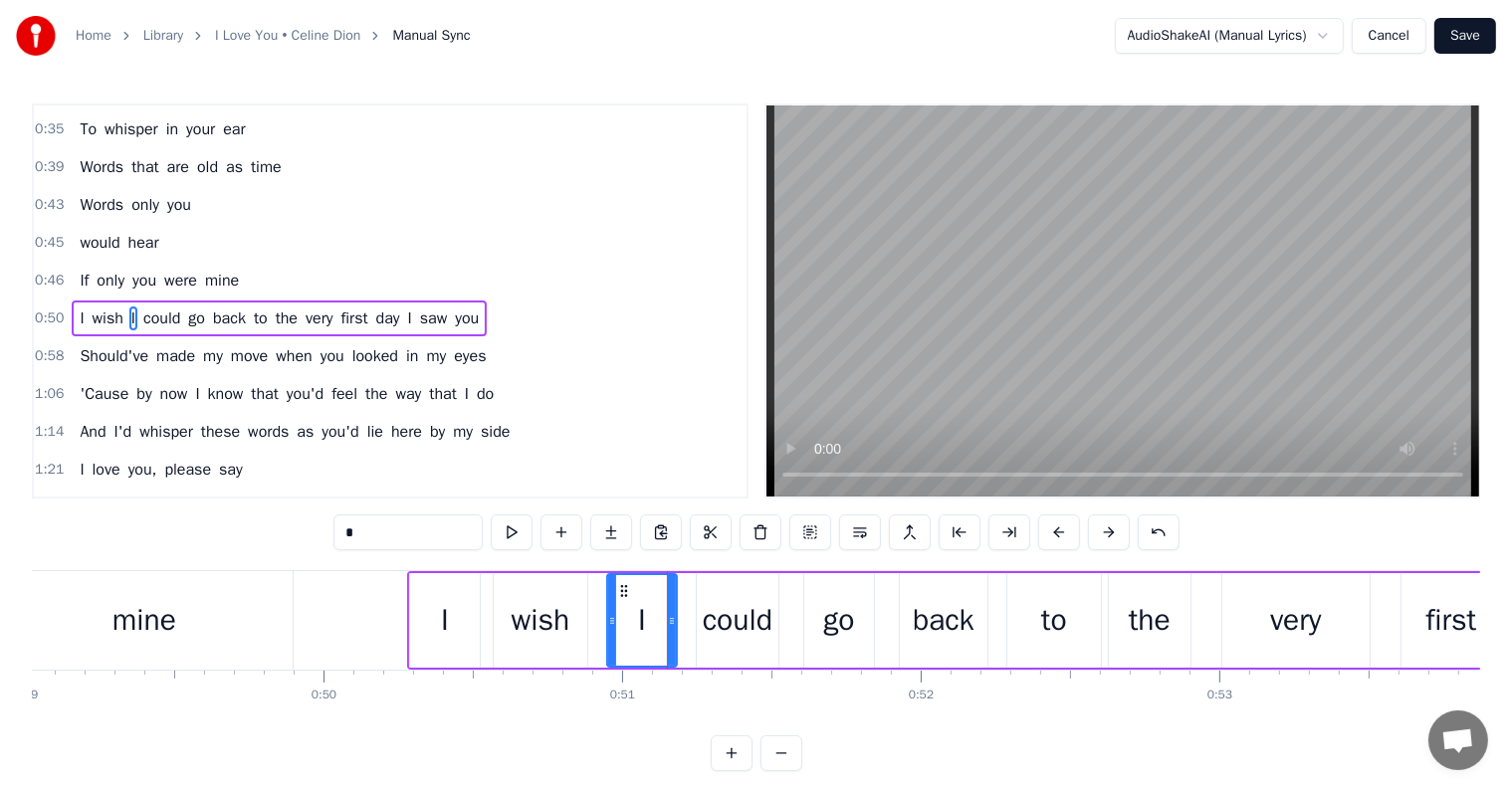 scroll, scrollTop: 151, scrollLeft: 0, axis: vertical 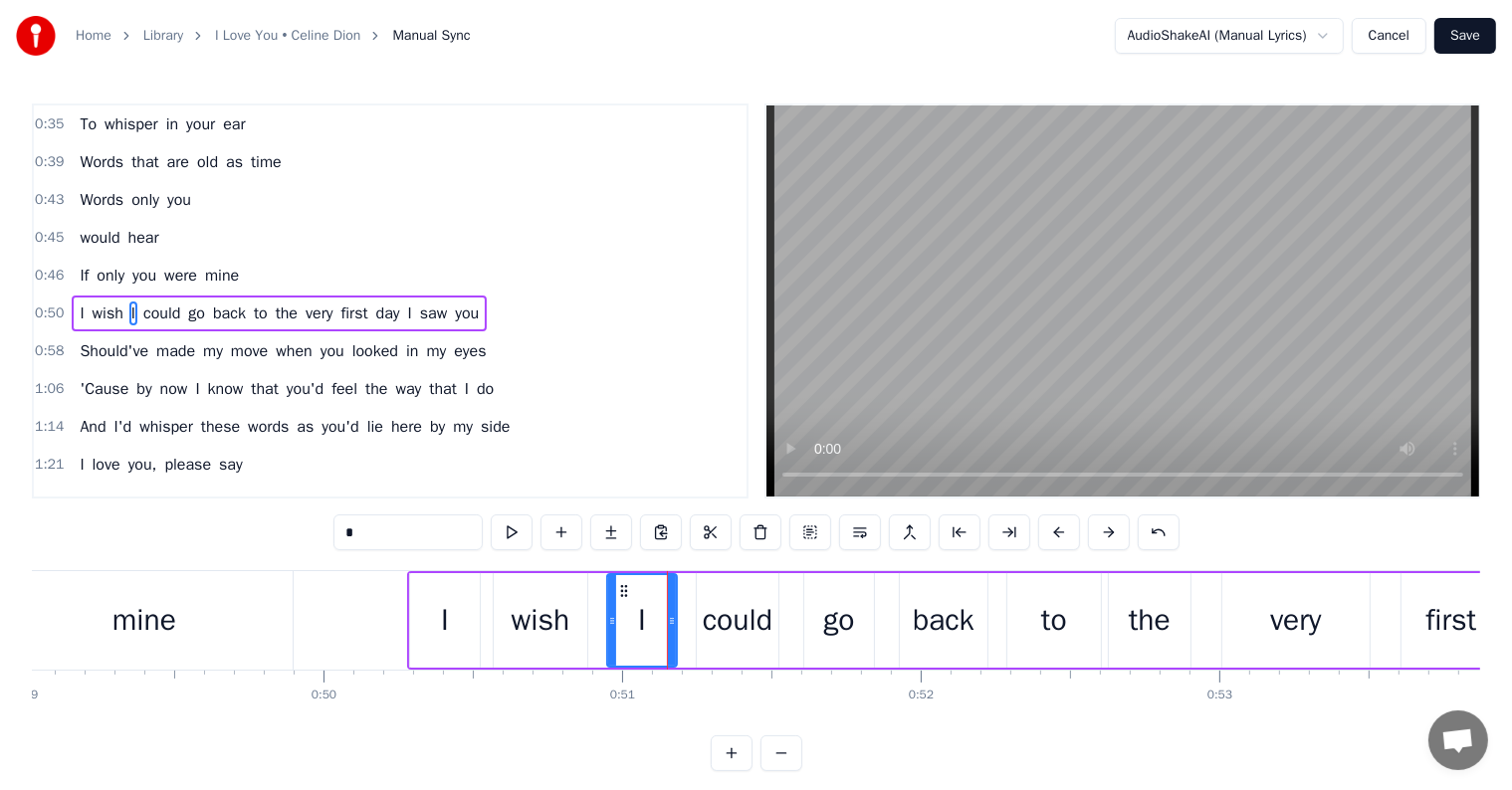 click on "go" at bounding box center [196, 313] 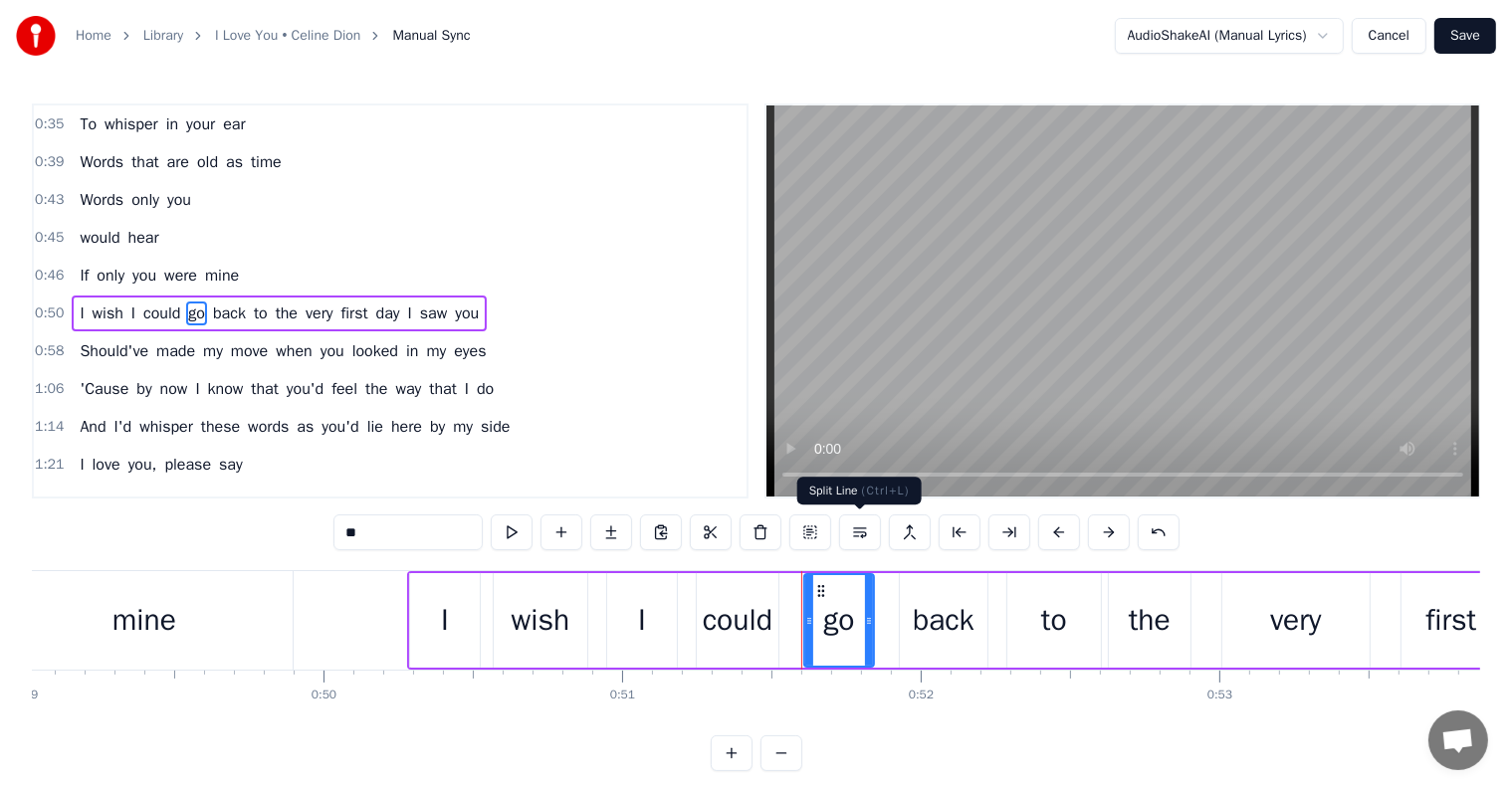click at bounding box center [860, 532] 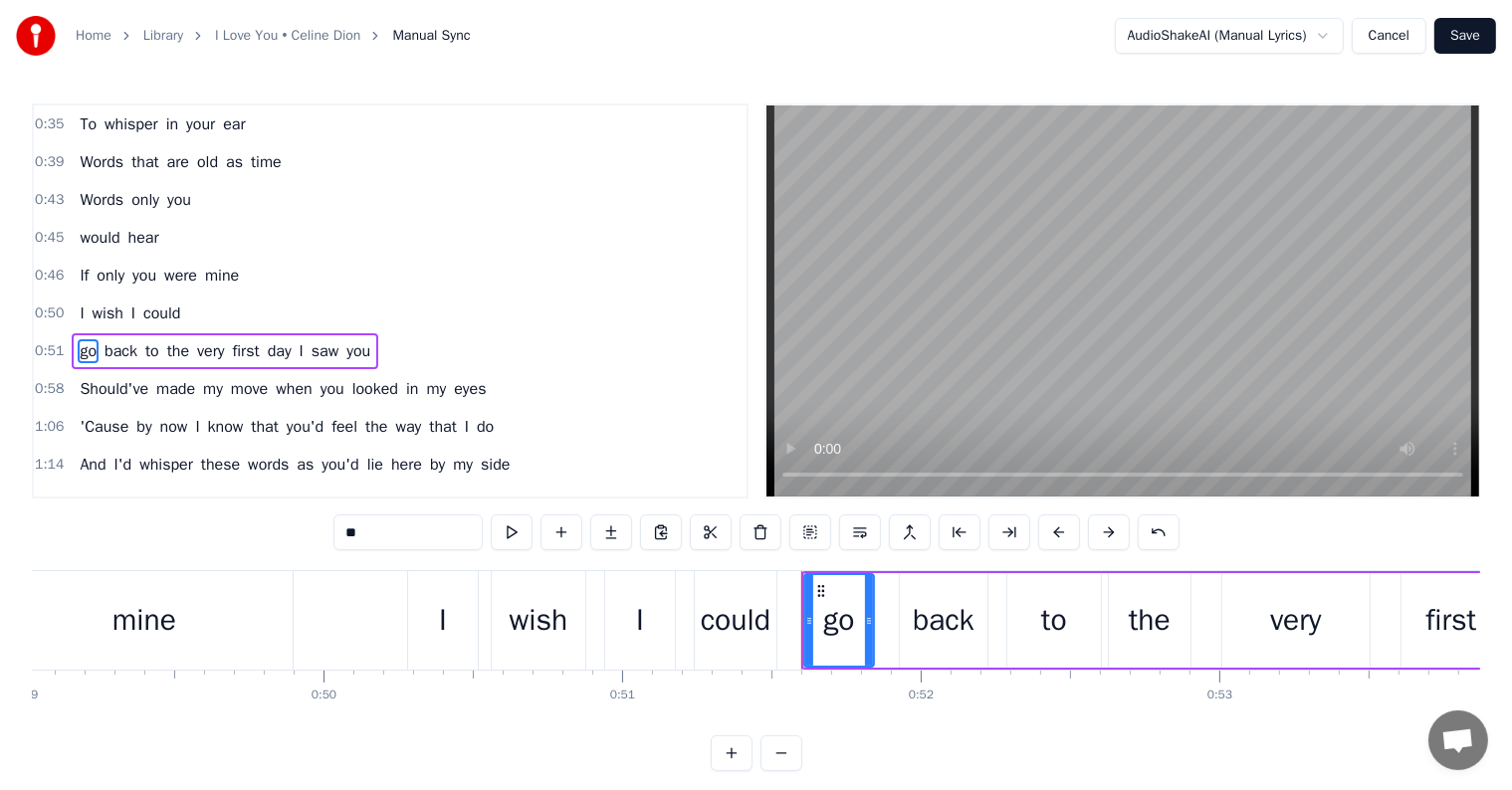 scroll, scrollTop: 188, scrollLeft: 0, axis: vertical 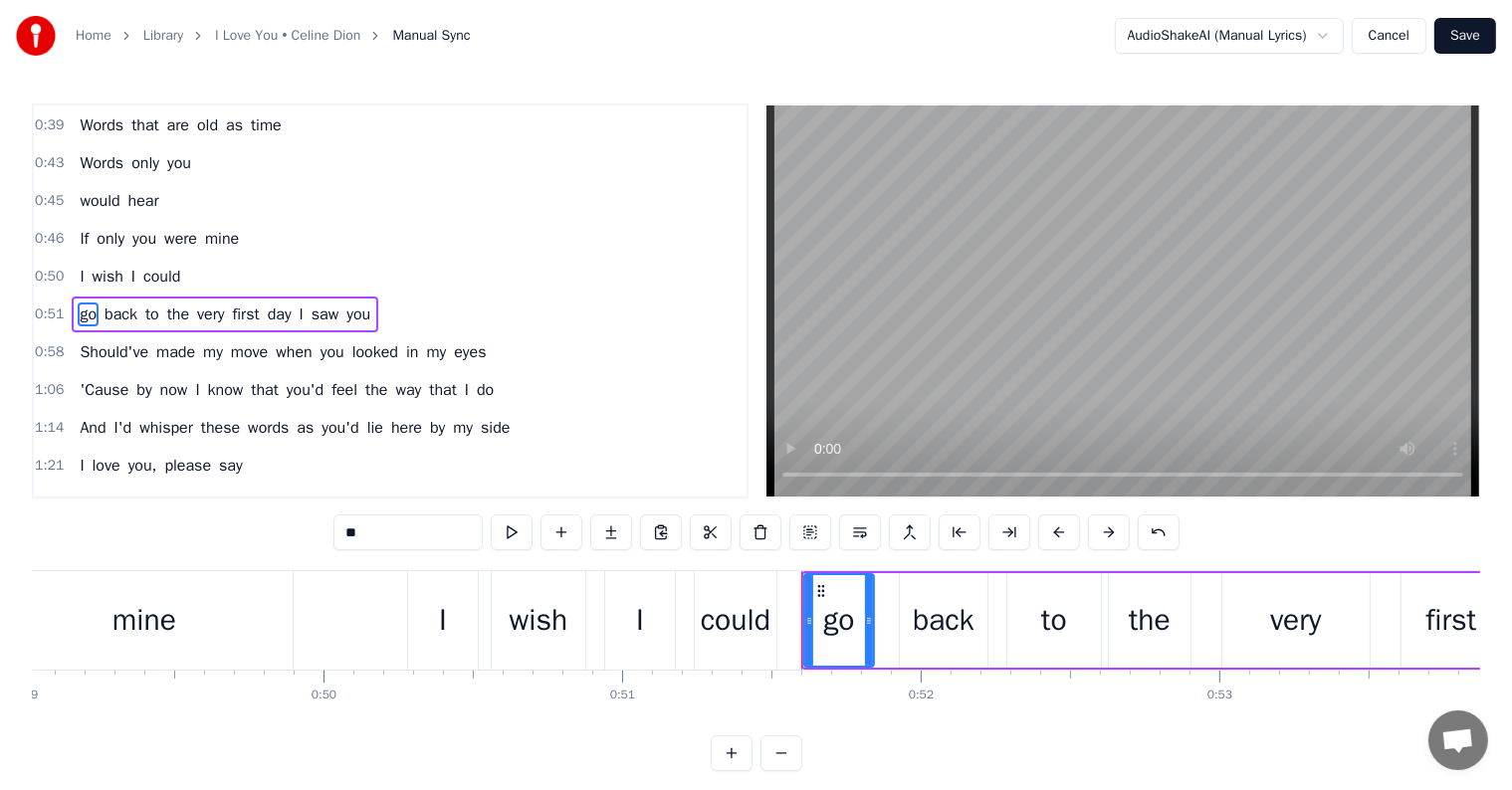 click on "0:50 I wish I could" at bounding box center [390, 277] 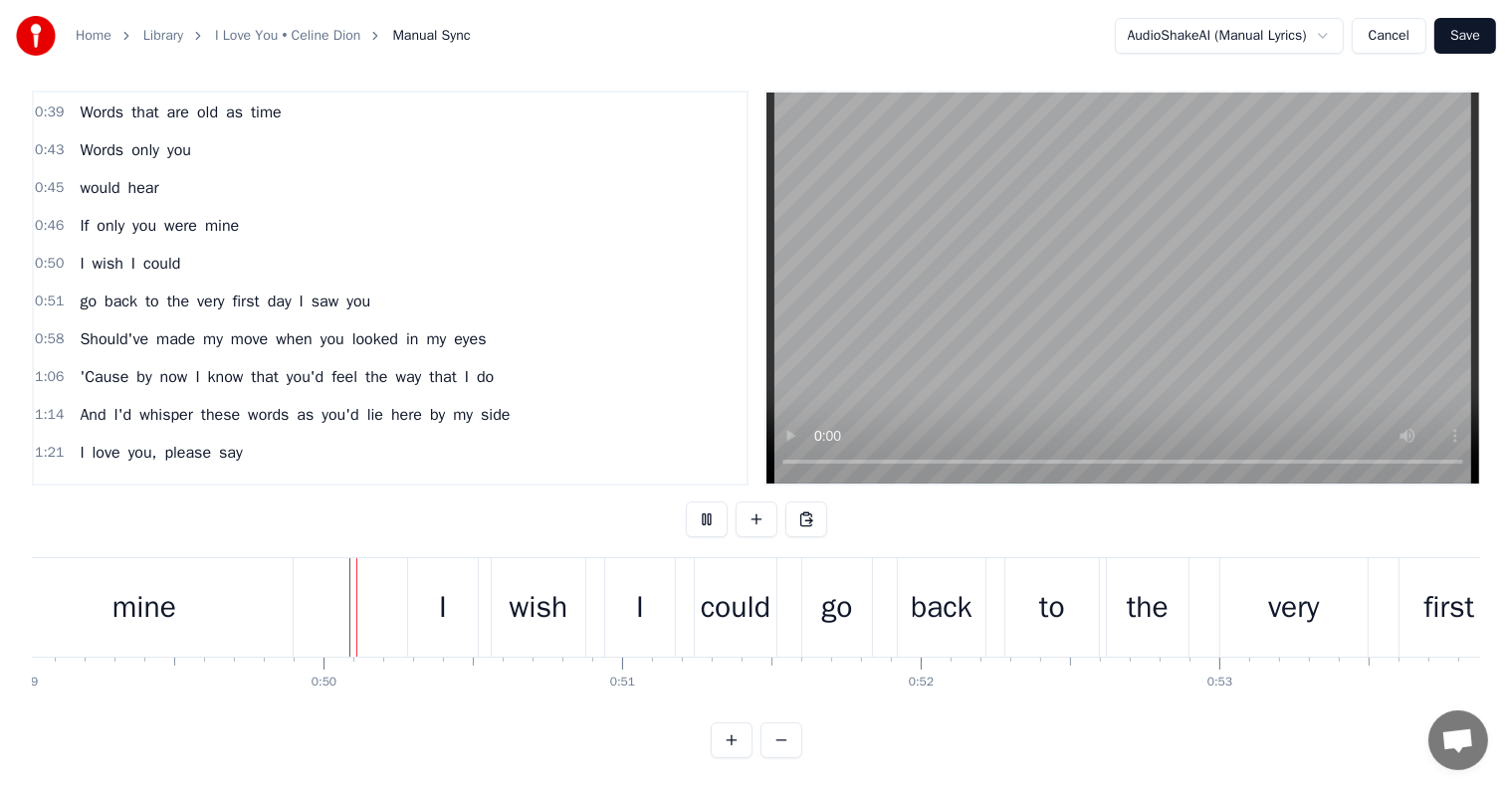 scroll, scrollTop: 30, scrollLeft: 0, axis: vertical 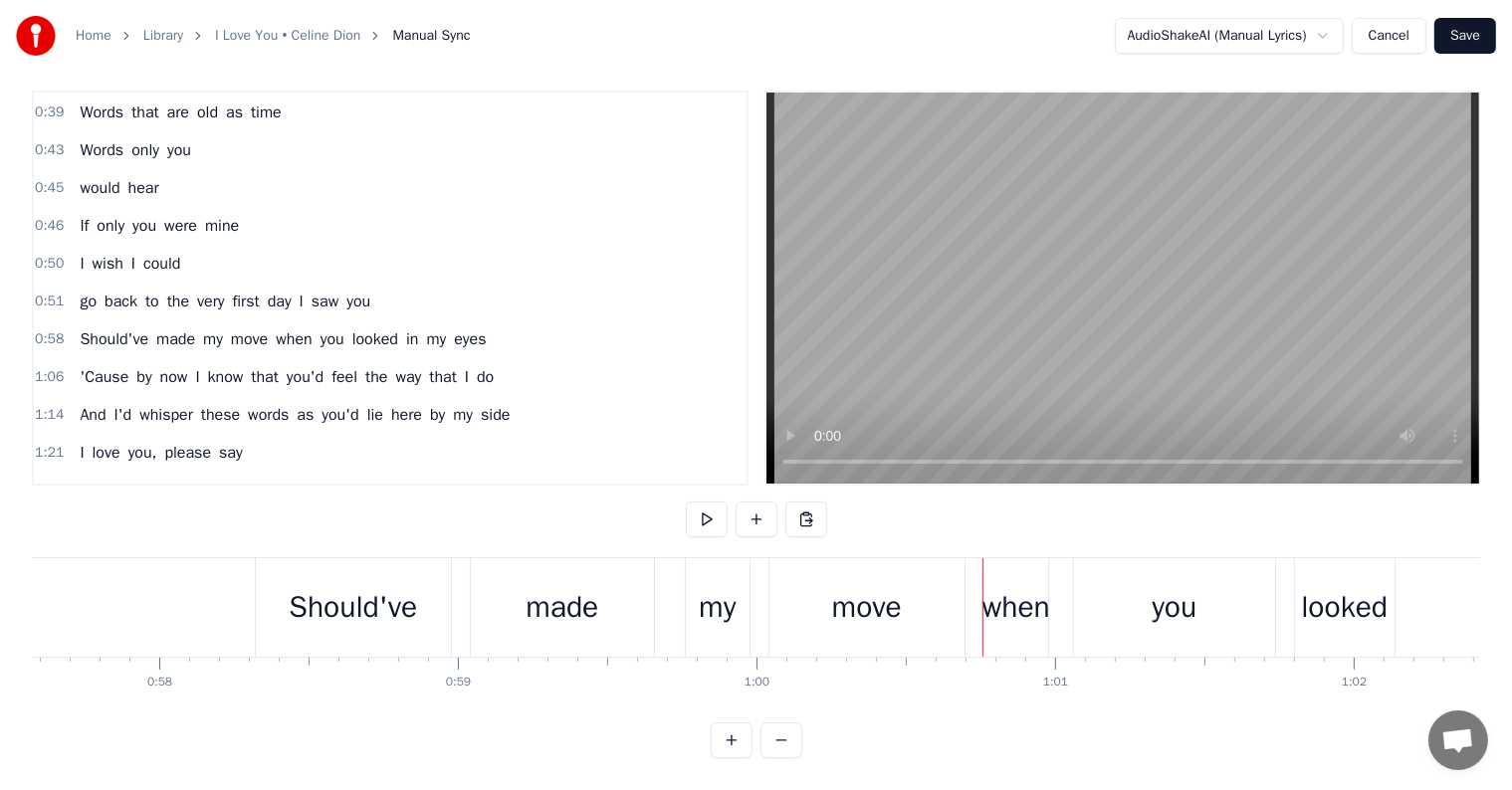 click on "when" at bounding box center [1016, 607] 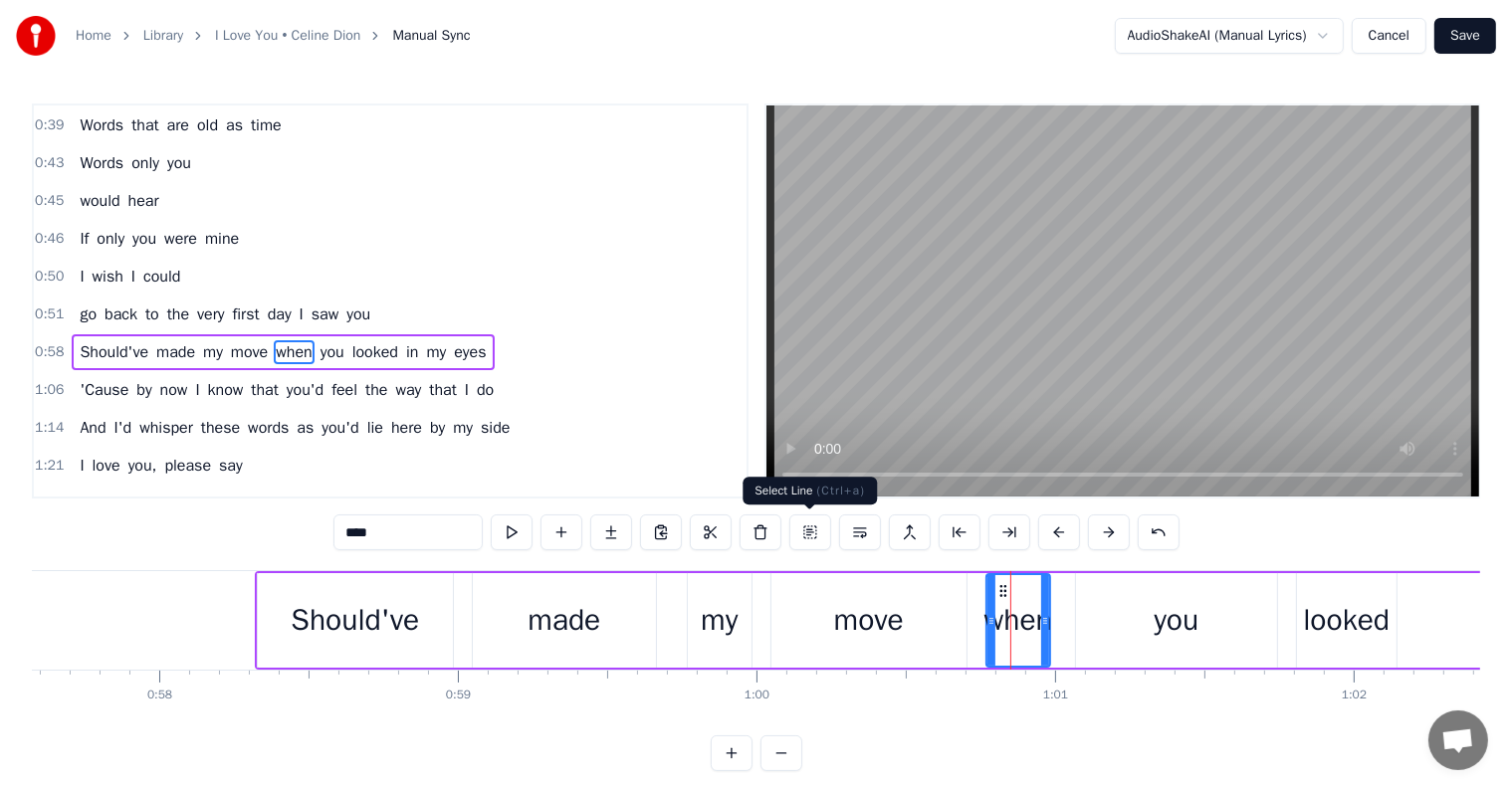 scroll, scrollTop: 225, scrollLeft: 0, axis: vertical 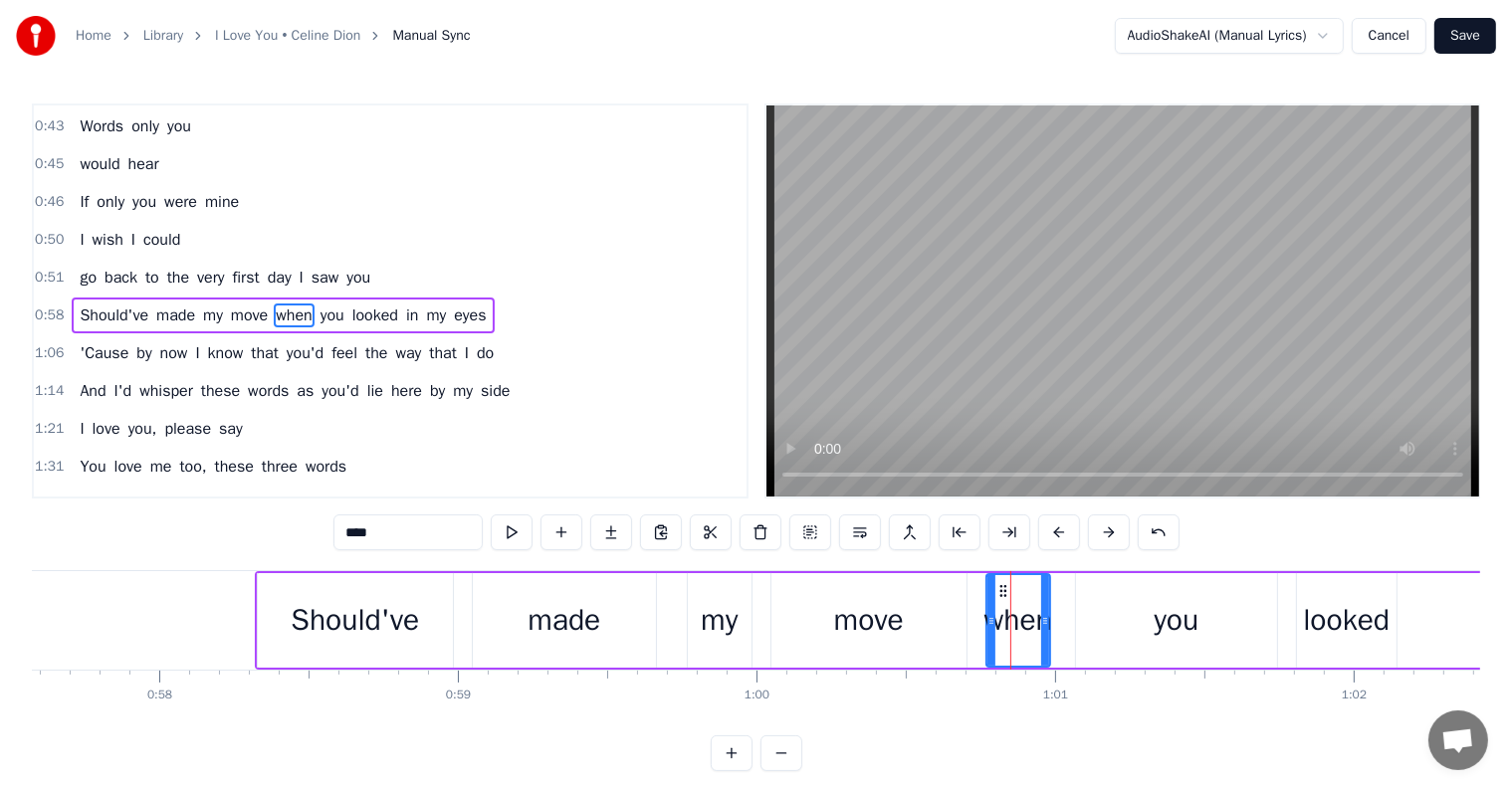click on "in" at bounding box center (412, 315) 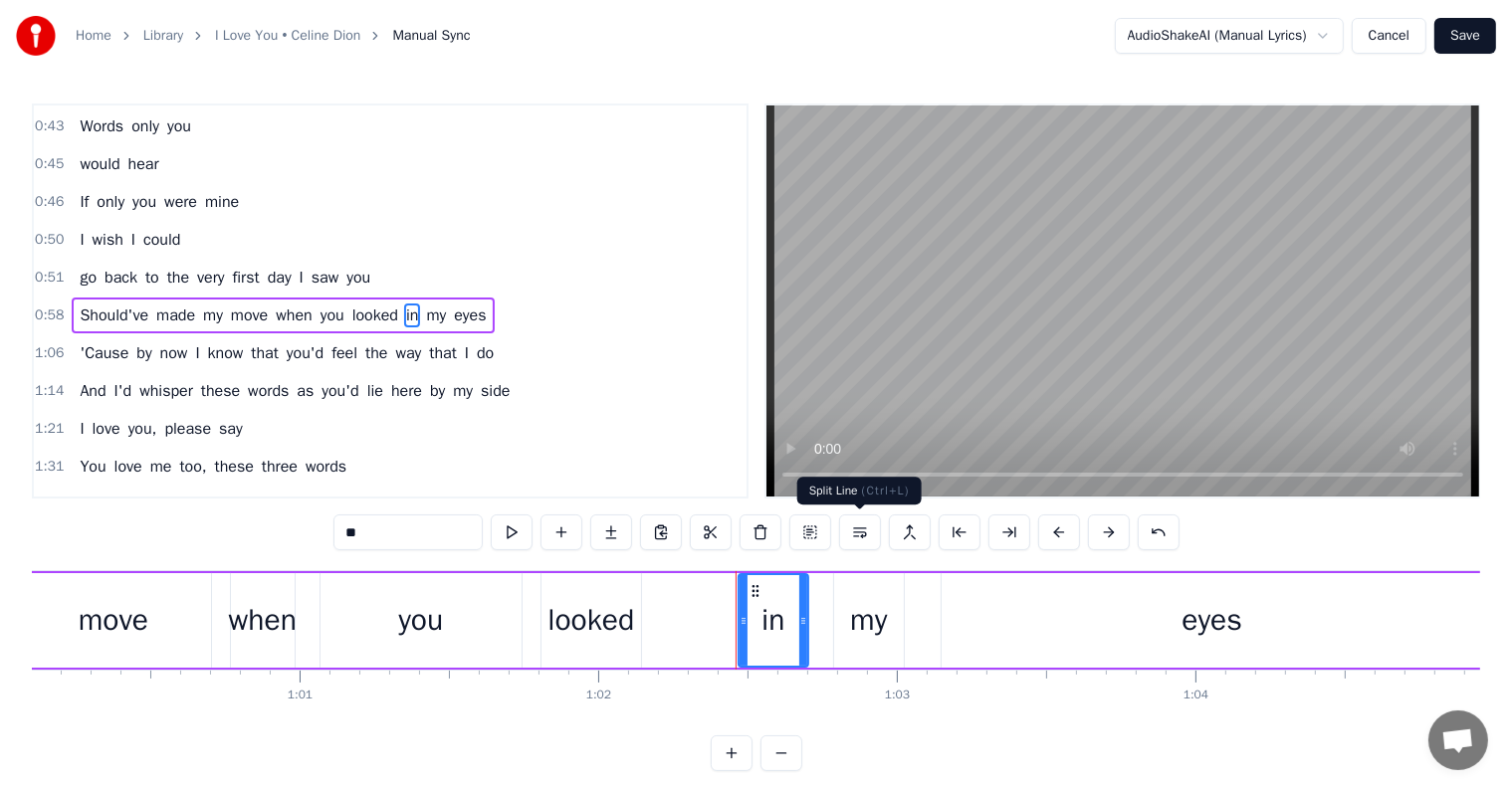 click at bounding box center (860, 532) 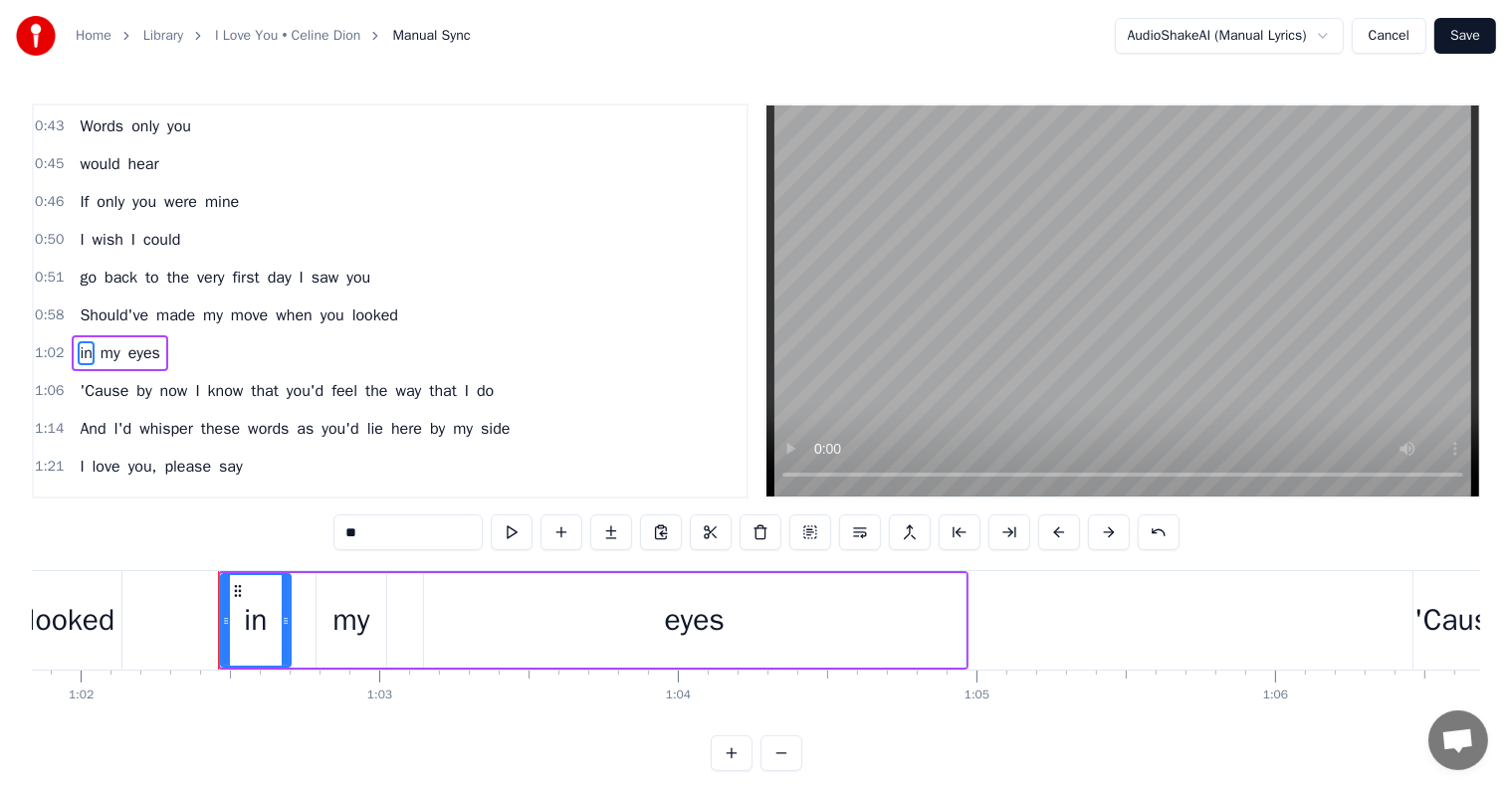scroll, scrollTop: 262, scrollLeft: 0, axis: vertical 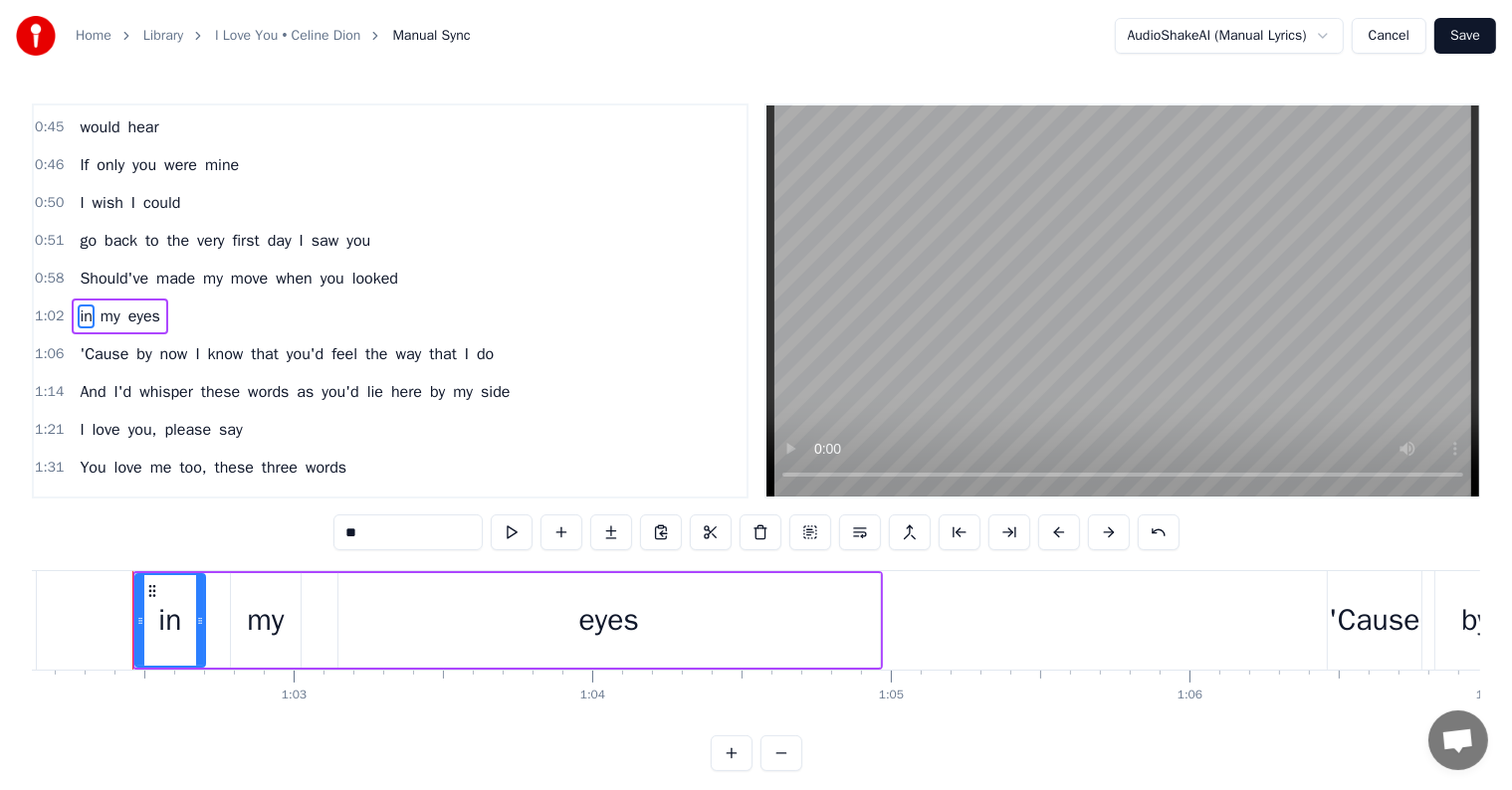 click on "0:58 Should've made my move when you looked" at bounding box center (390, 279) 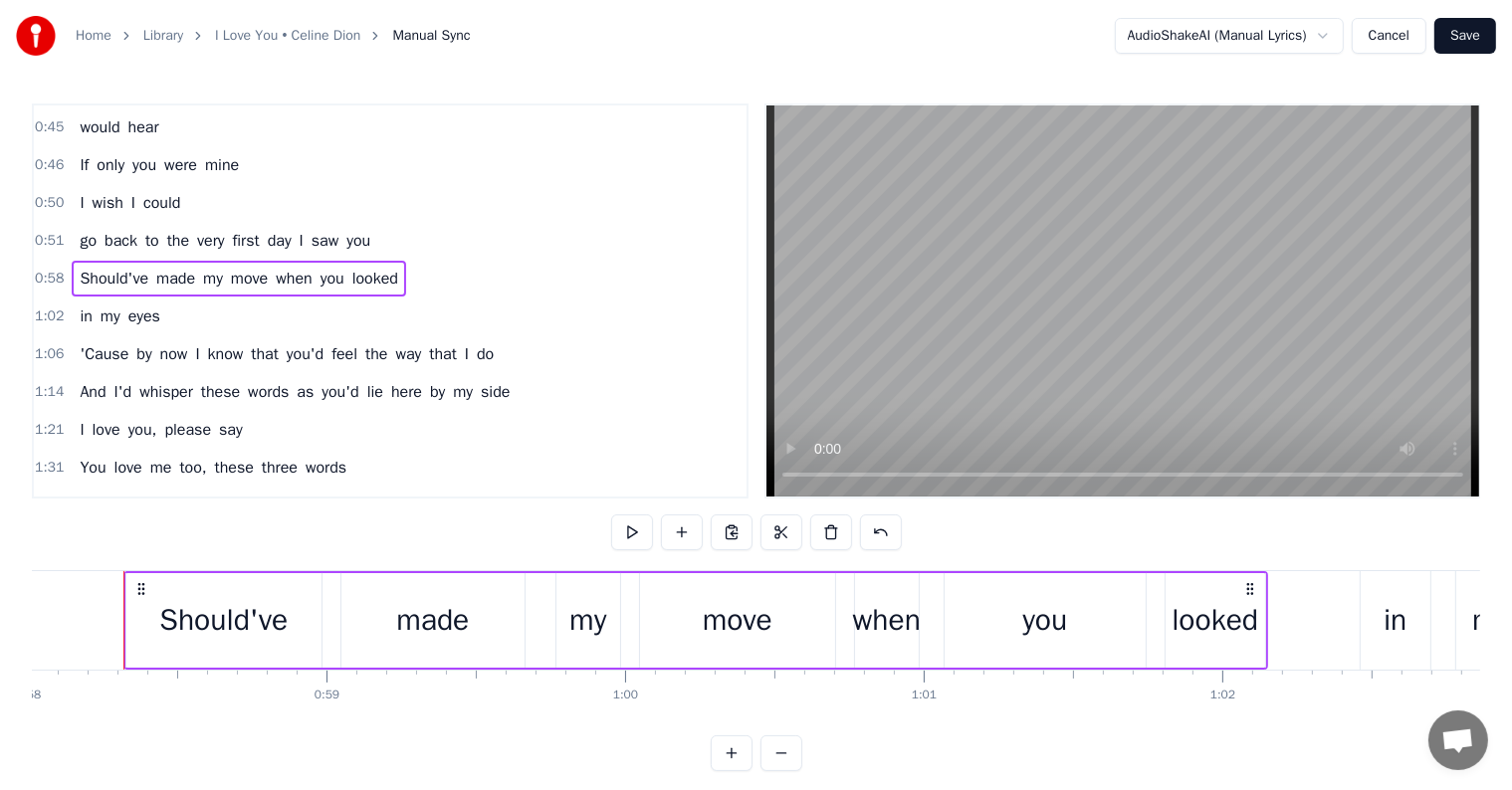 scroll, scrollTop: 0, scrollLeft: 17315, axis: horizontal 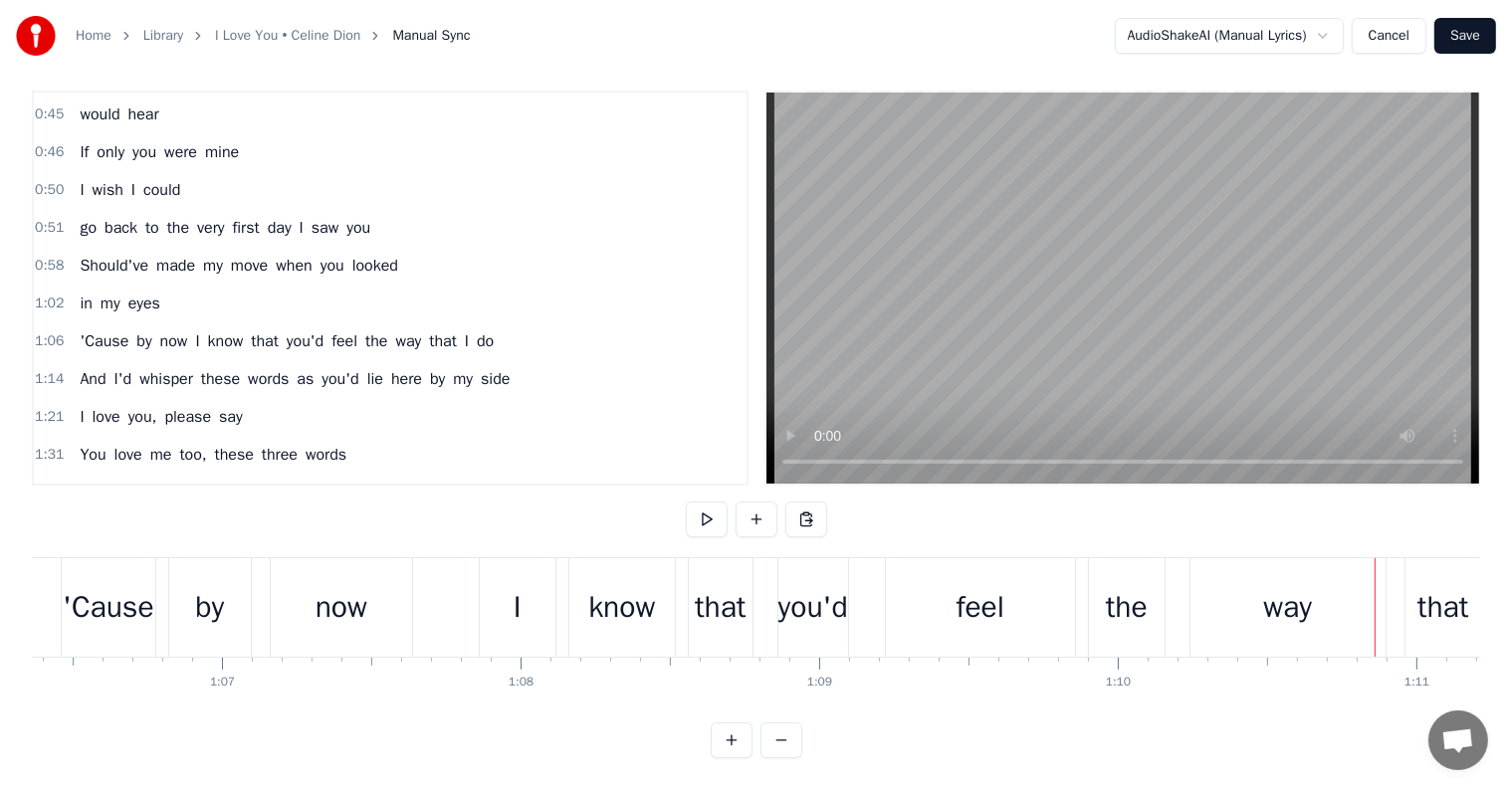 click on "know" at bounding box center [621, 607] 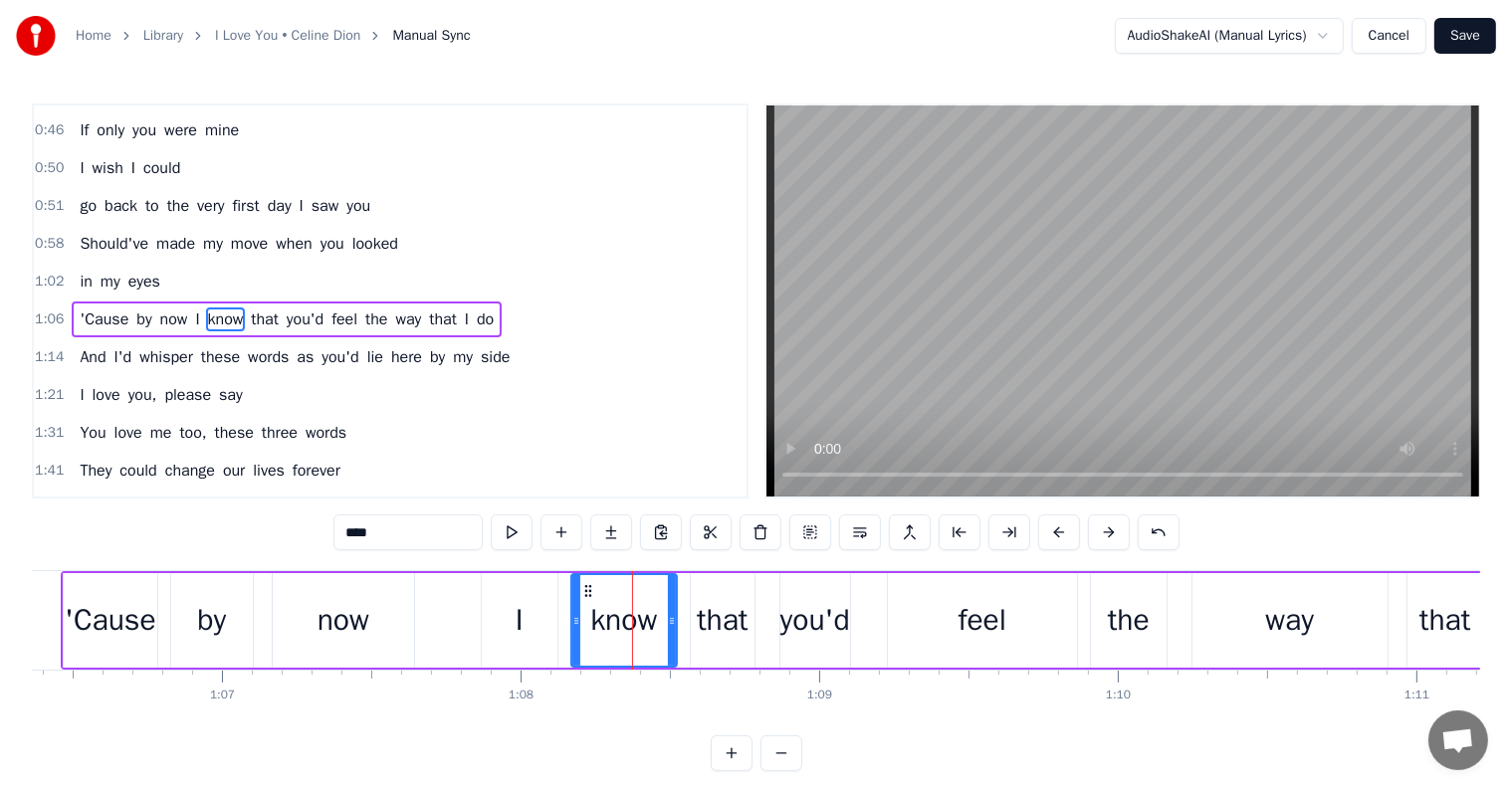 scroll, scrollTop: 298, scrollLeft: 0, axis: vertical 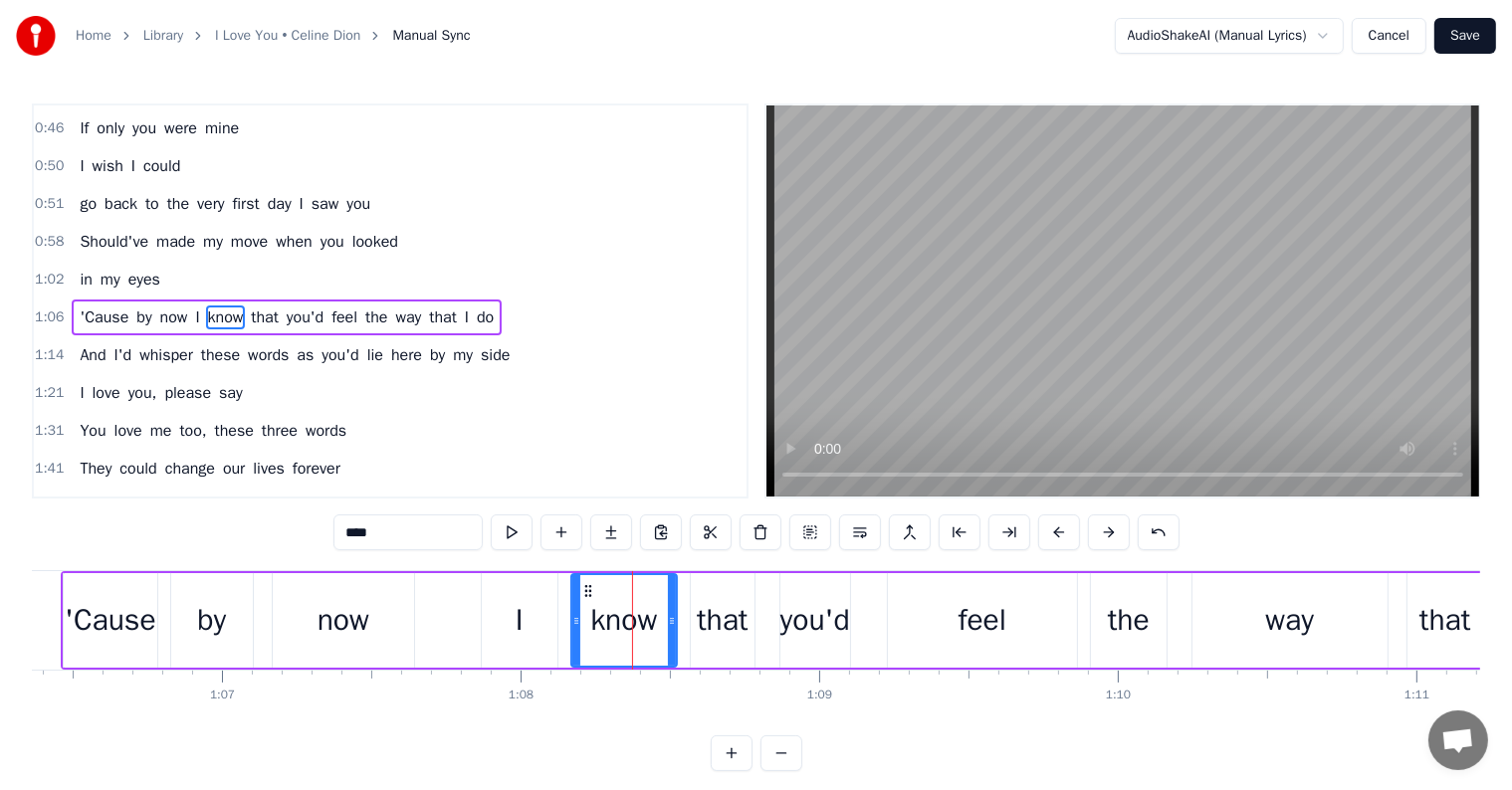 click on "that" at bounding box center [1445, 620] 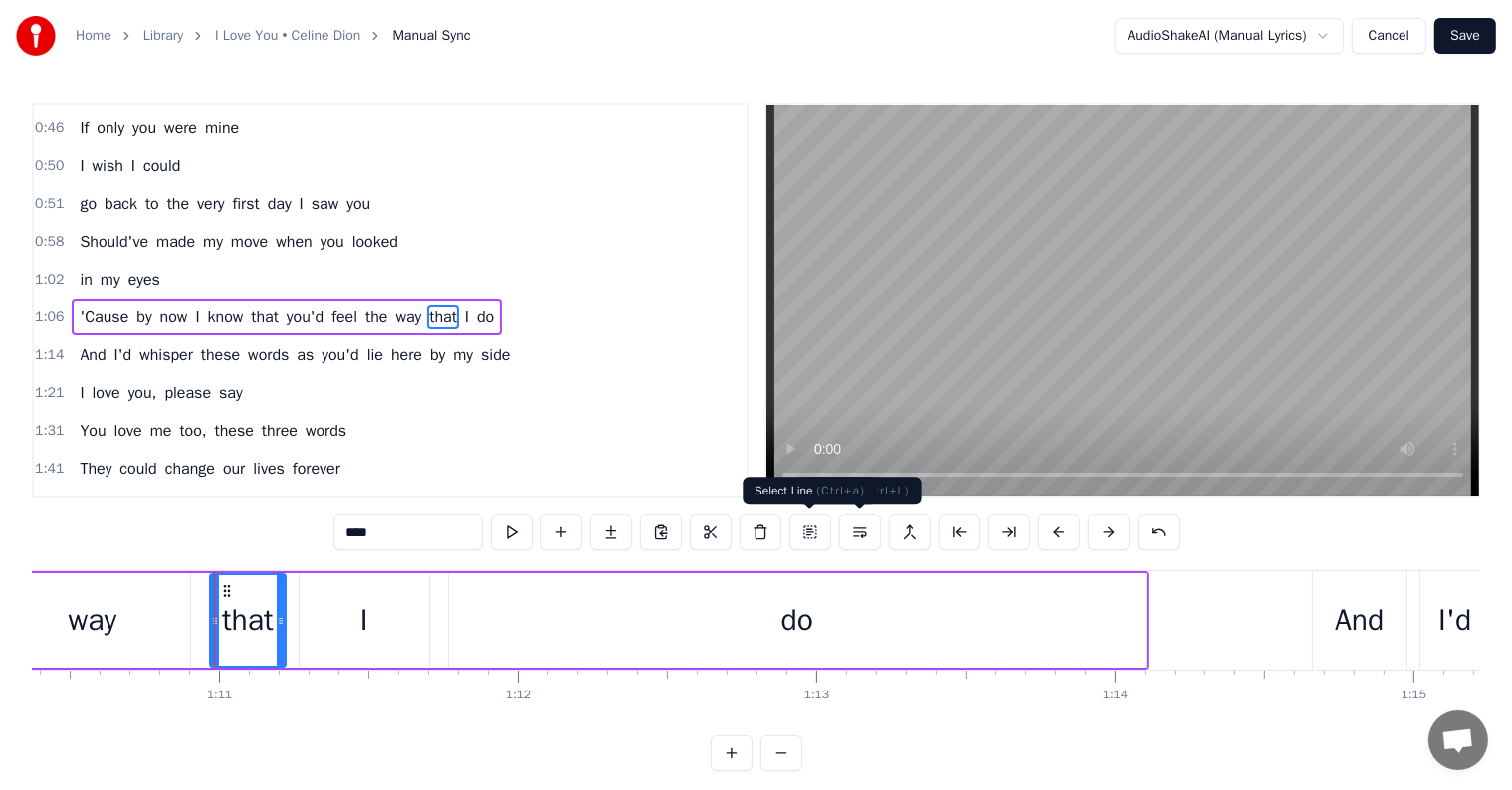 scroll, scrollTop: 0, scrollLeft: 21096, axis: horizontal 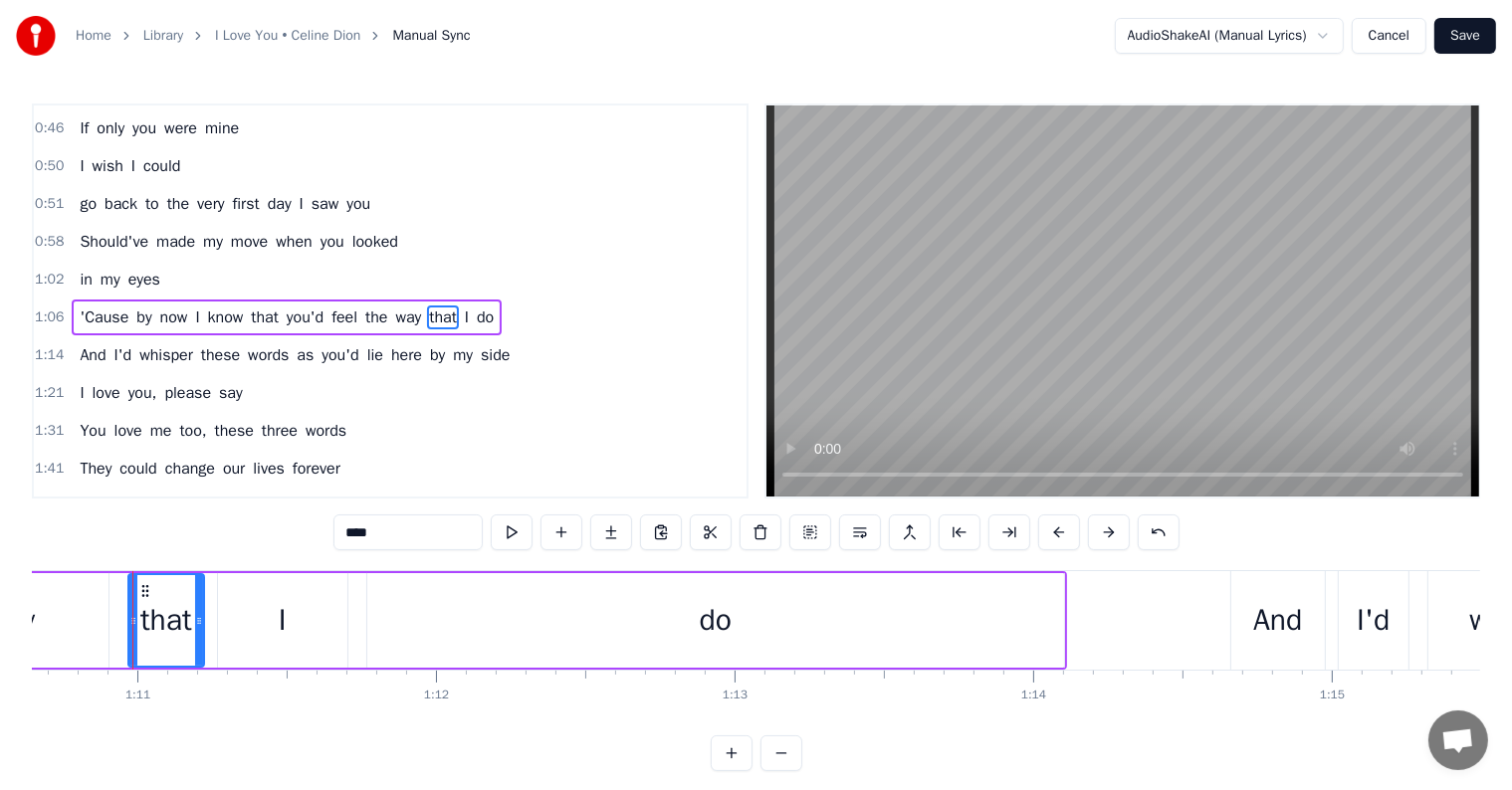 click on "that" at bounding box center (442, 317) 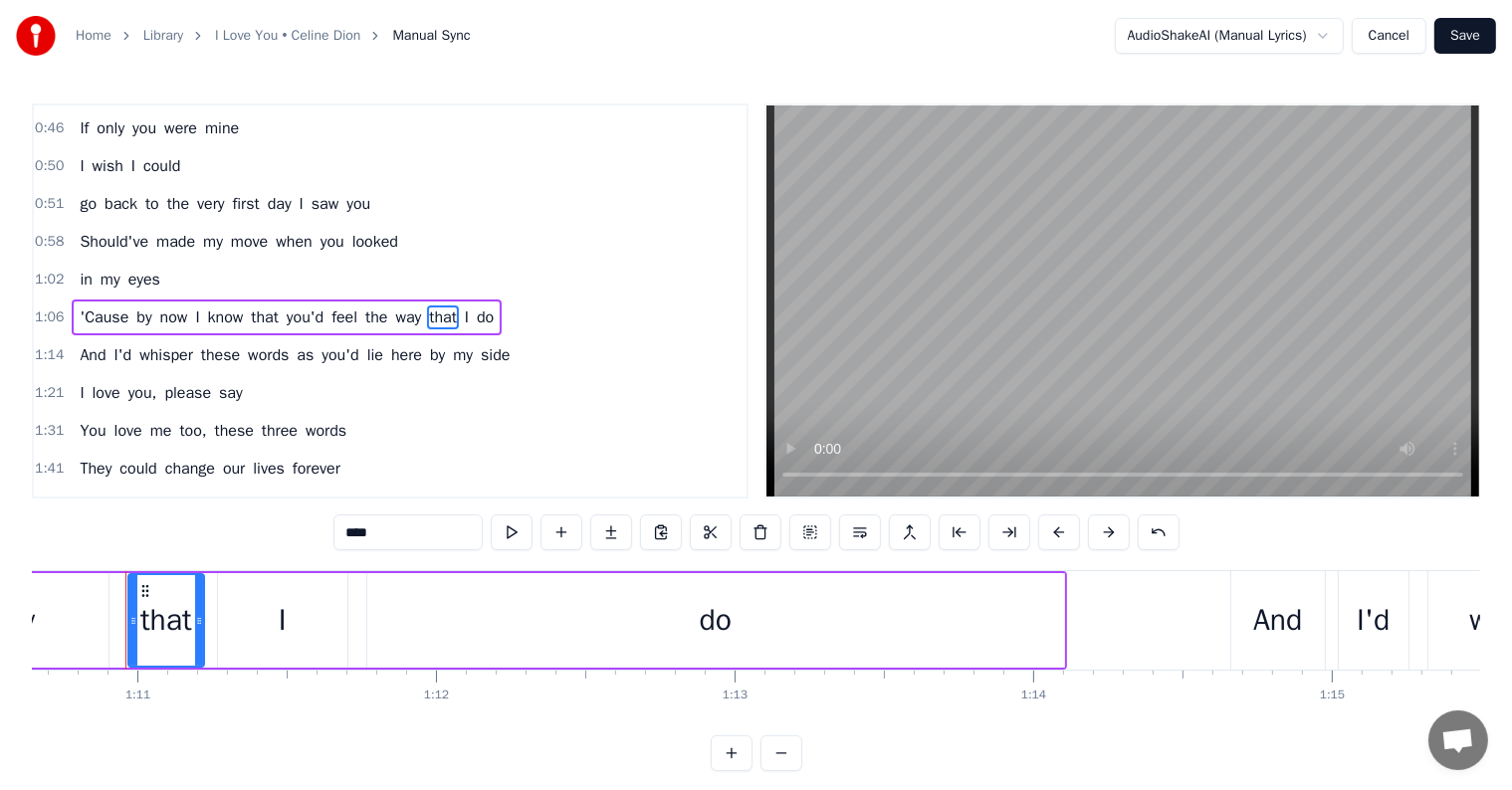scroll, scrollTop: 0, scrollLeft: 21089, axis: horizontal 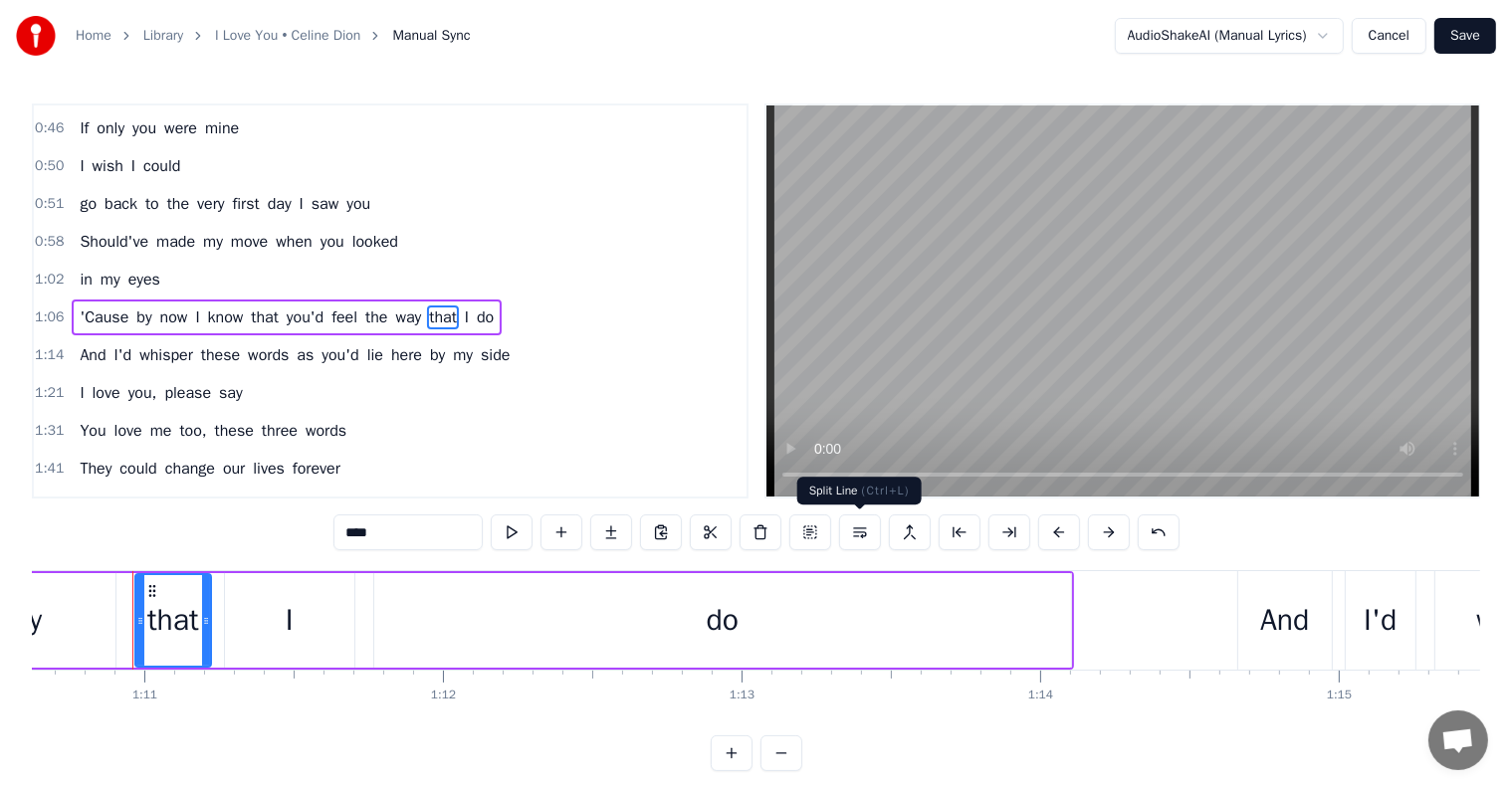 click at bounding box center (860, 532) 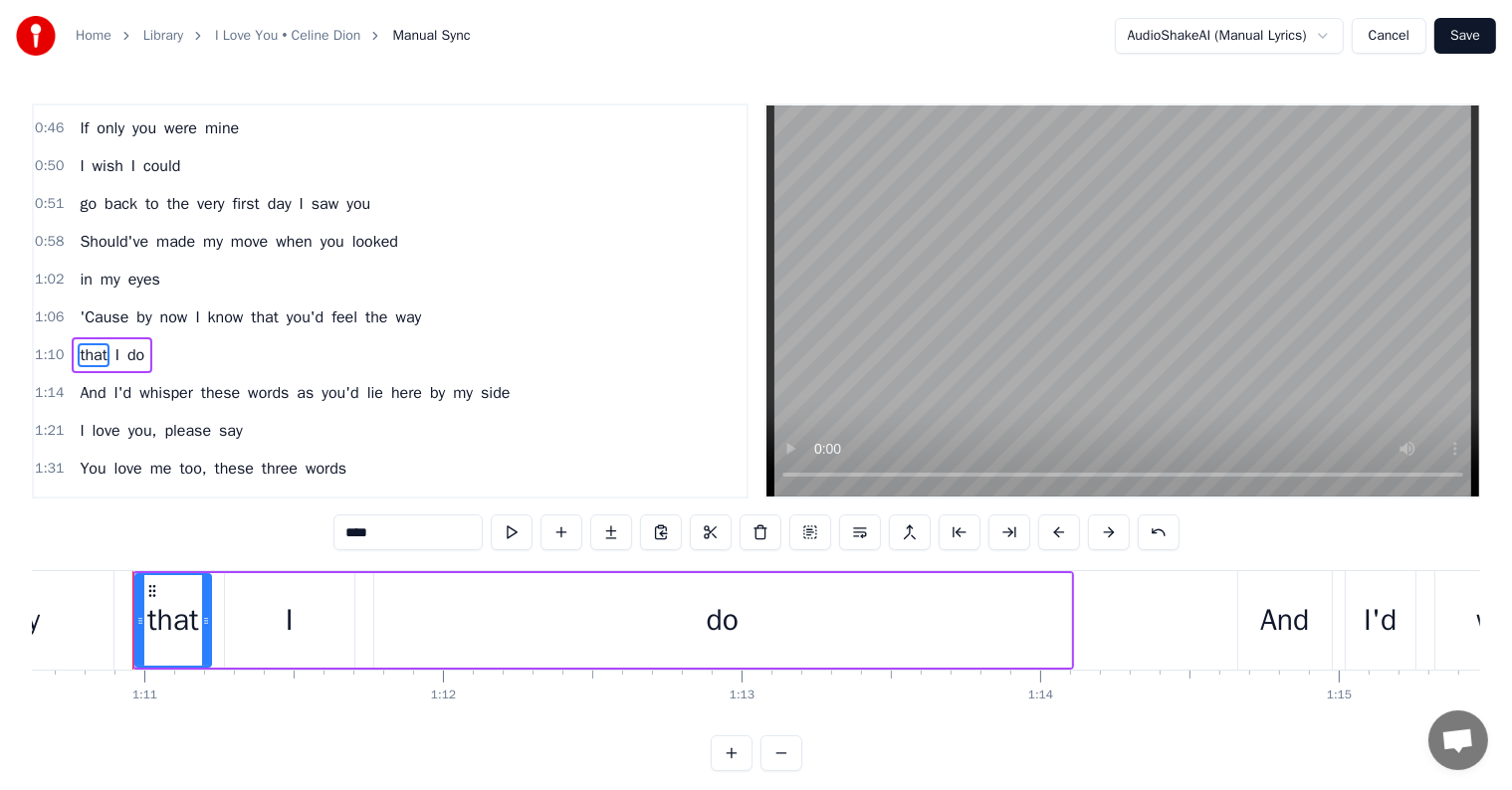 scroll, scrollTop: 334, scrollLeft: 0, axis: vertical 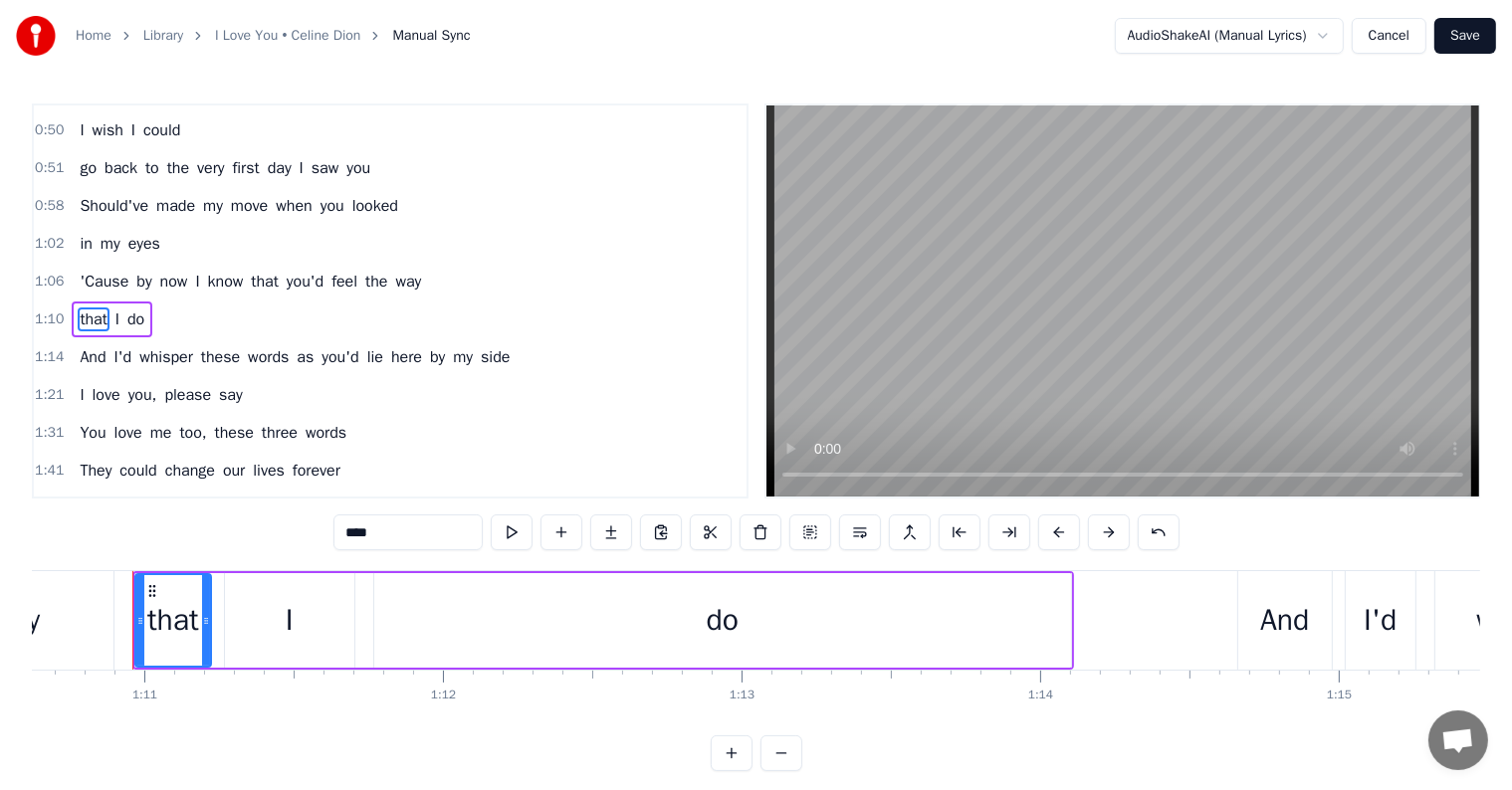click on "as" at bounding box center (305, 357) 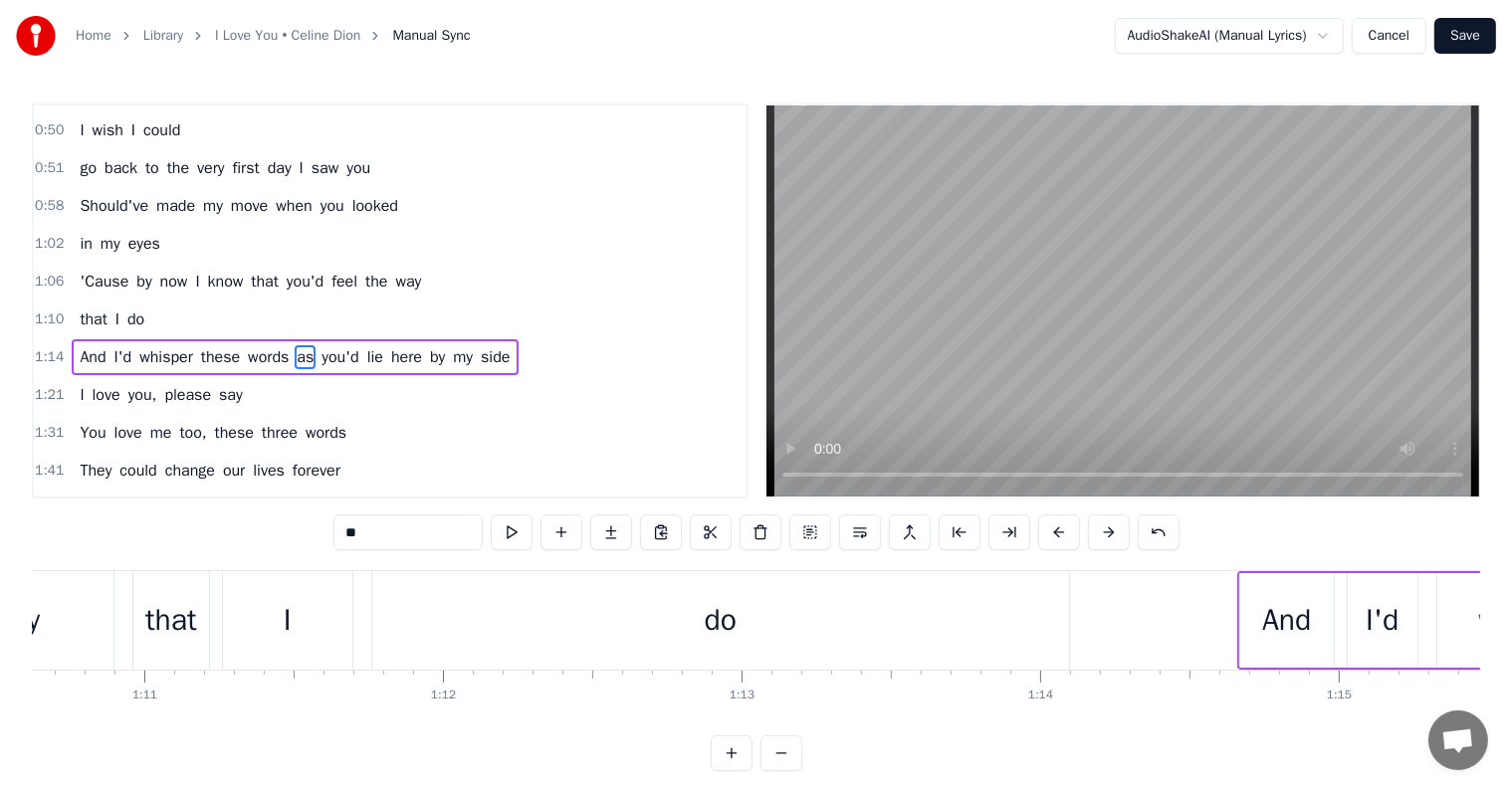 scroll, scrollTop: 371, scrollLeft: 0, axis: vertical 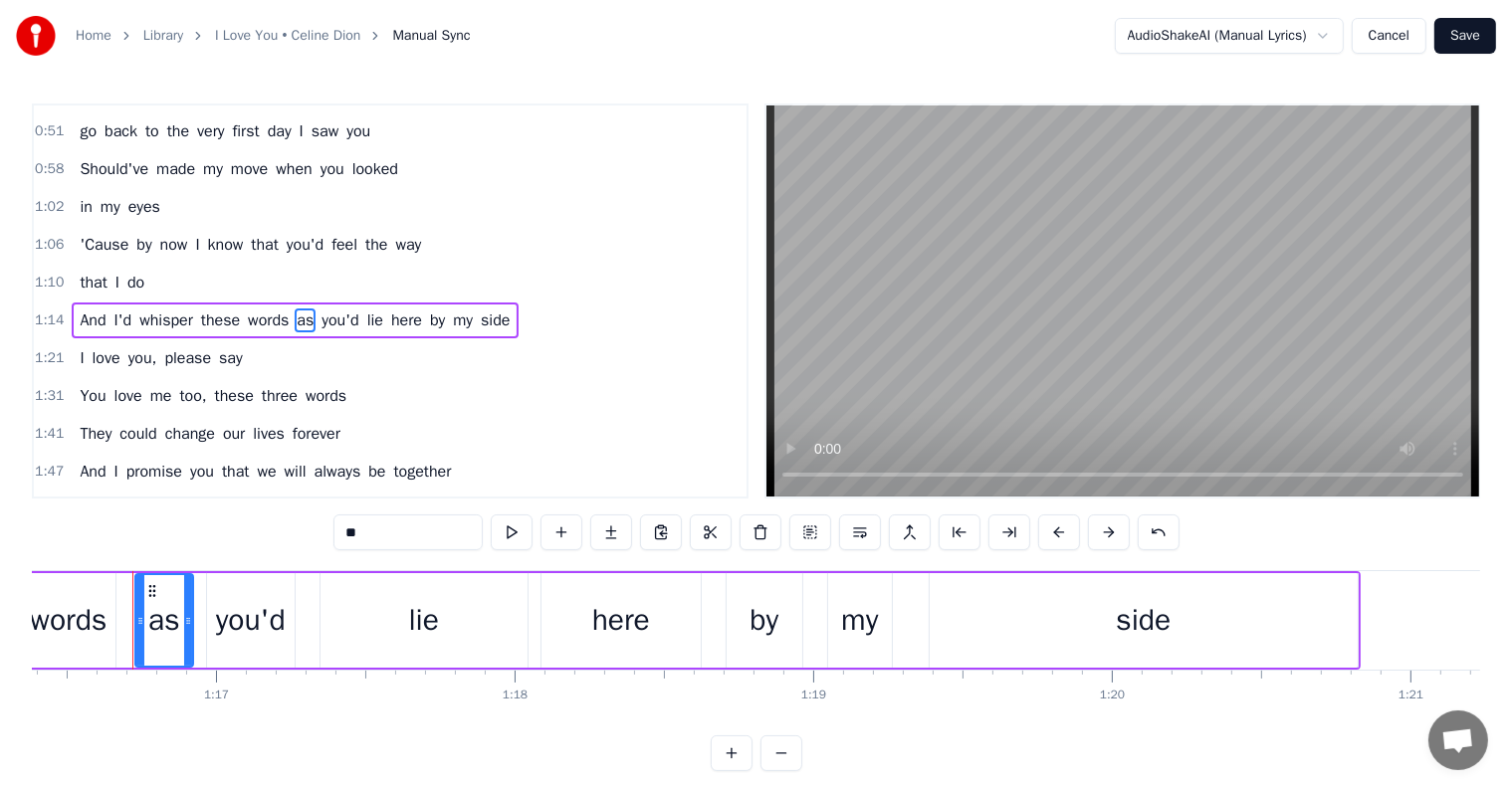 click on "these" at bounding box center [220, 320] 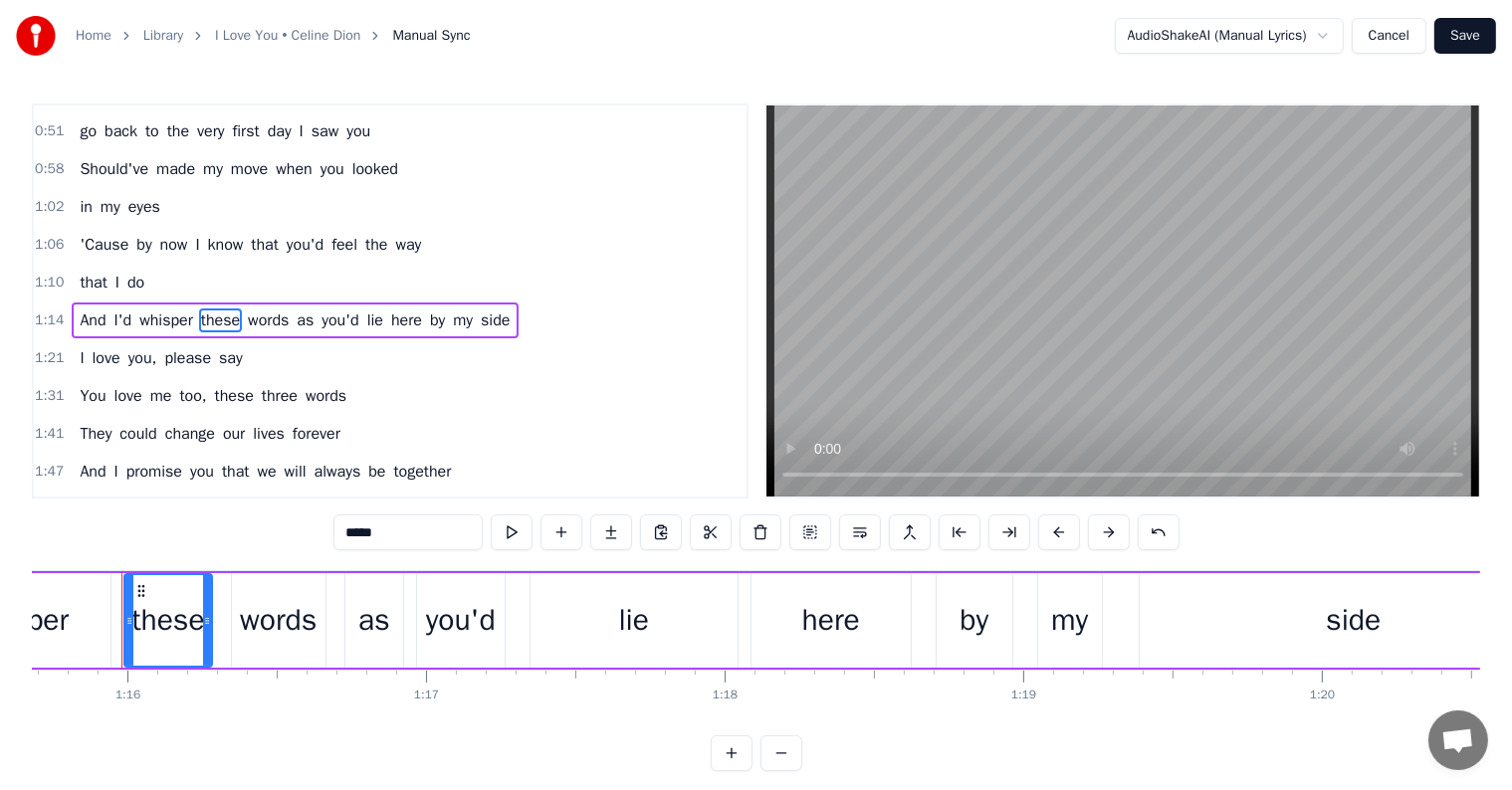 scroll, scrollTop: 0, scrollLeft: 22588, axis: horizontal 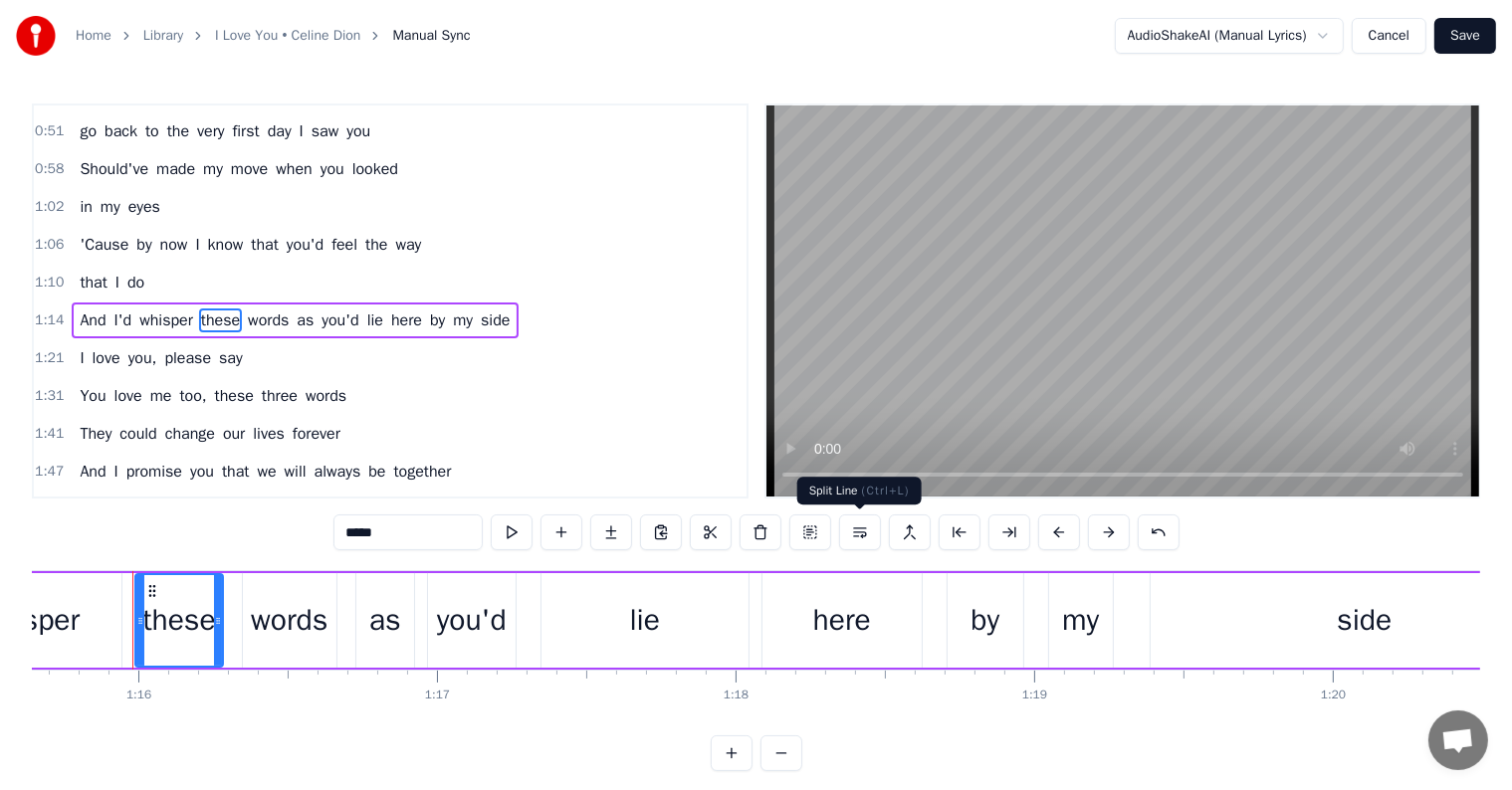 click at bounding box center (860, 532) 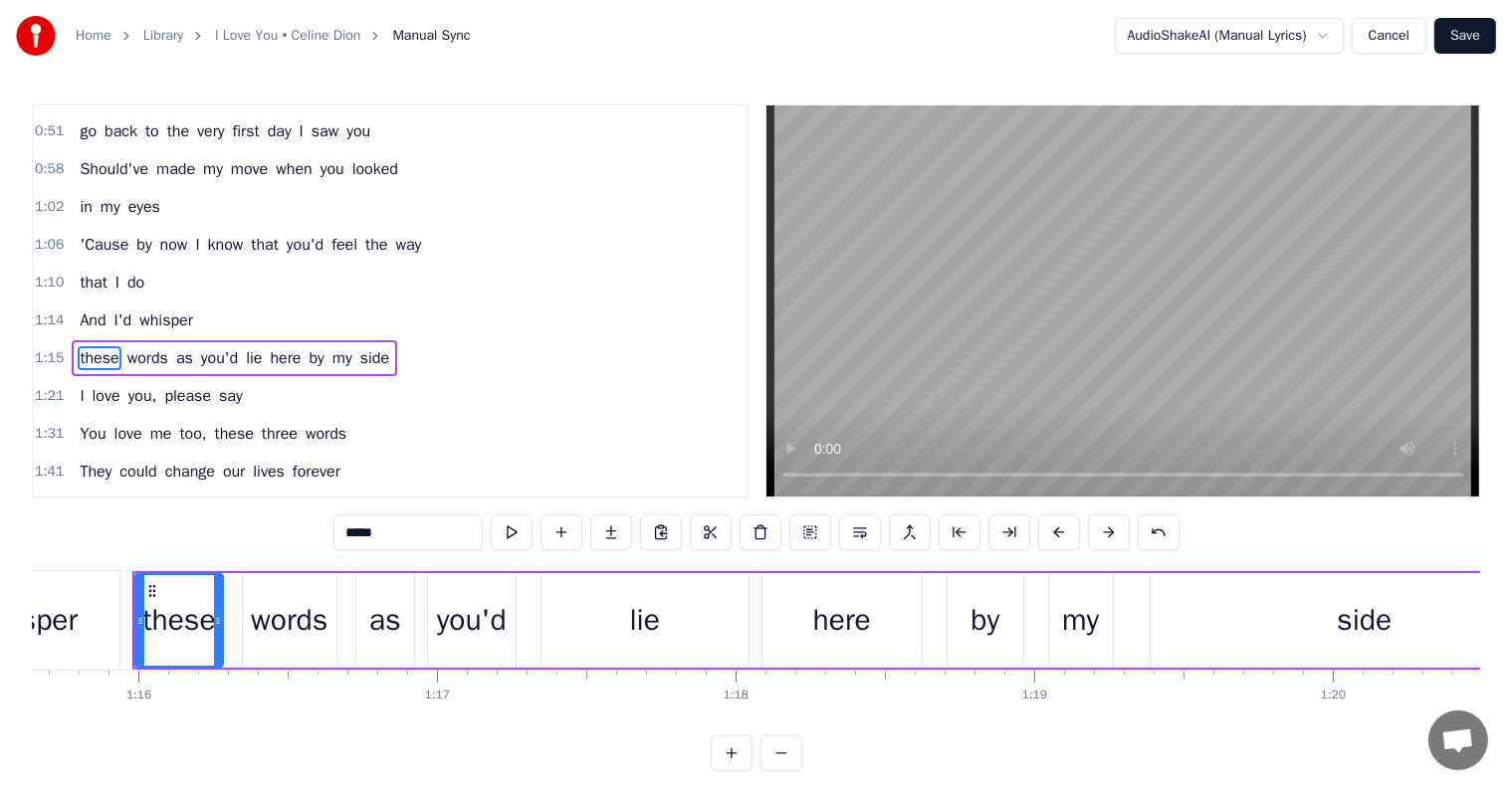 scroll, scrollTop: 408, scrollLeft: 0, axis: vertical 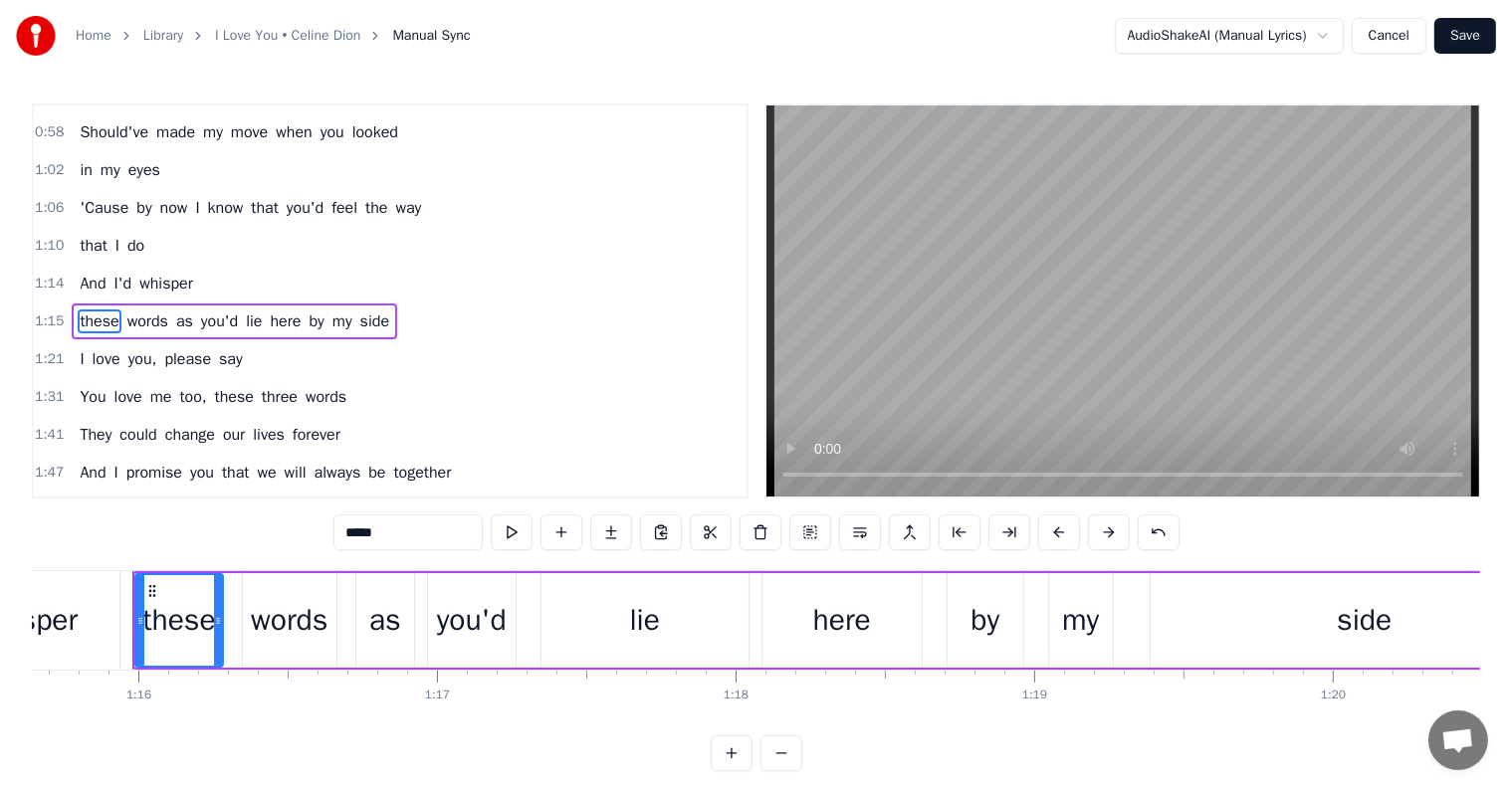 click on "1:02 in my eyes" at bounding box center [390, 170] 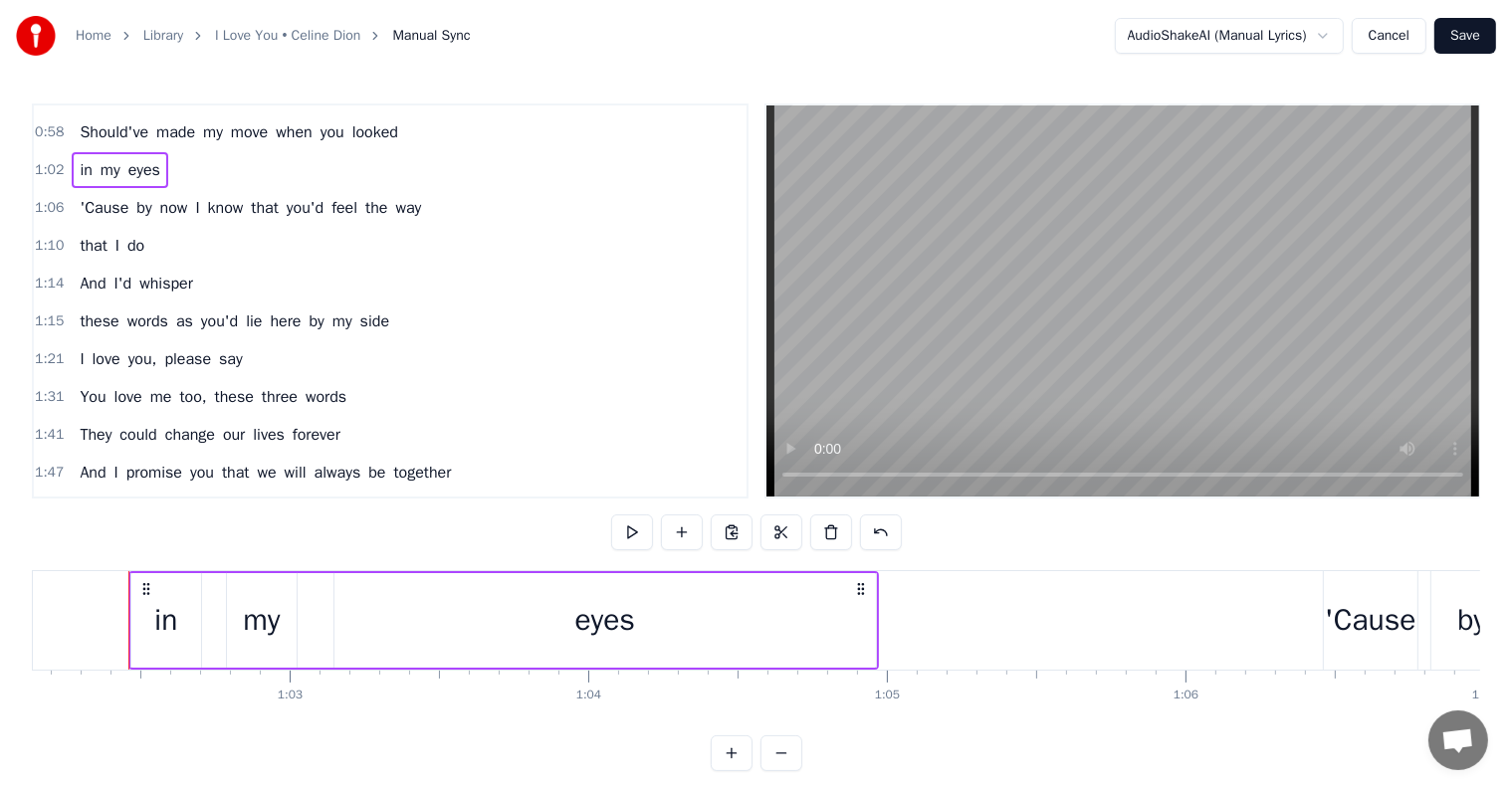 scroll, scrollTop: 0, scrollLeft: 18551, axis: horizontal 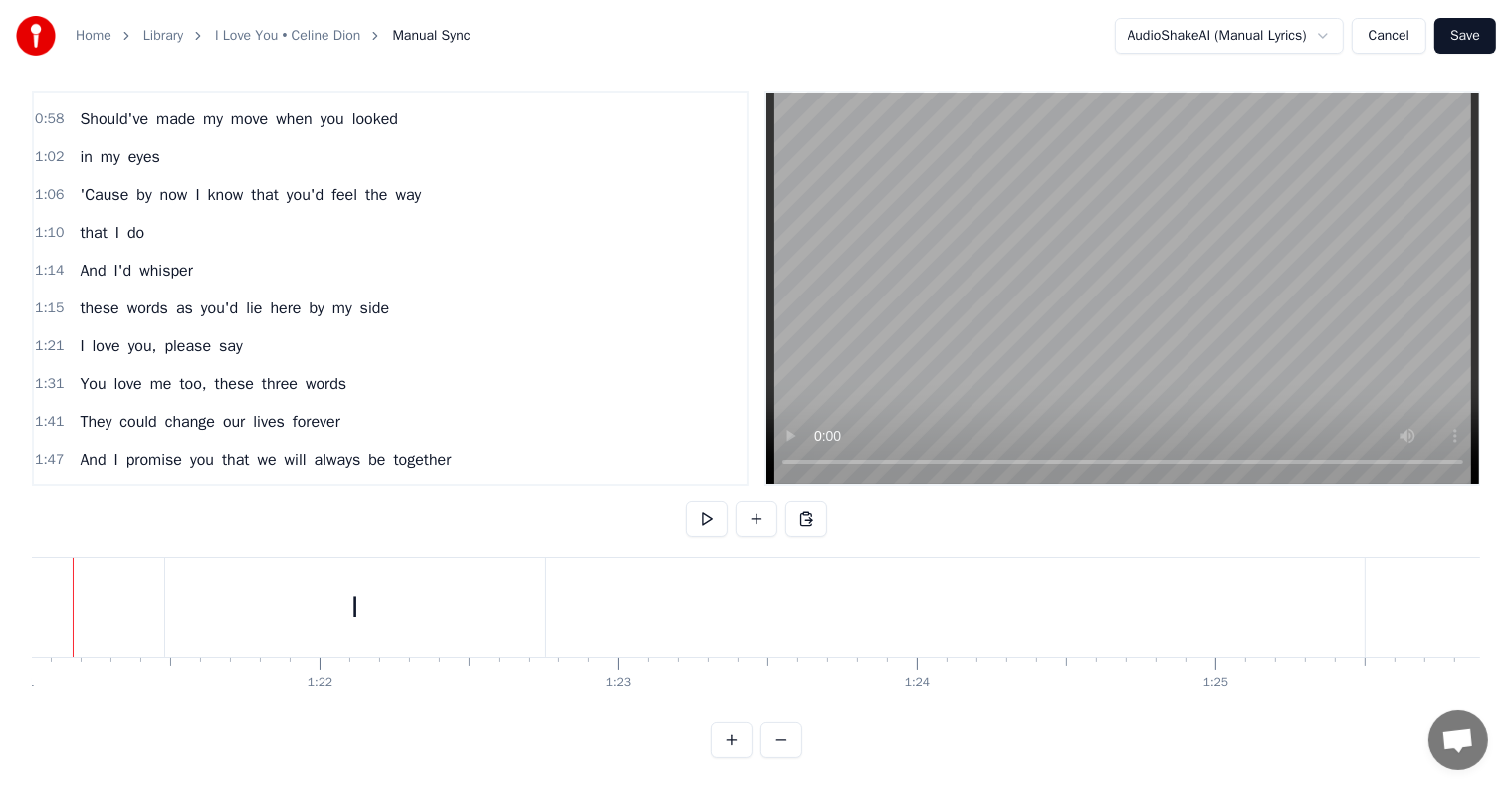 click on "I love you, please say" at bounding box center [1618, 607] 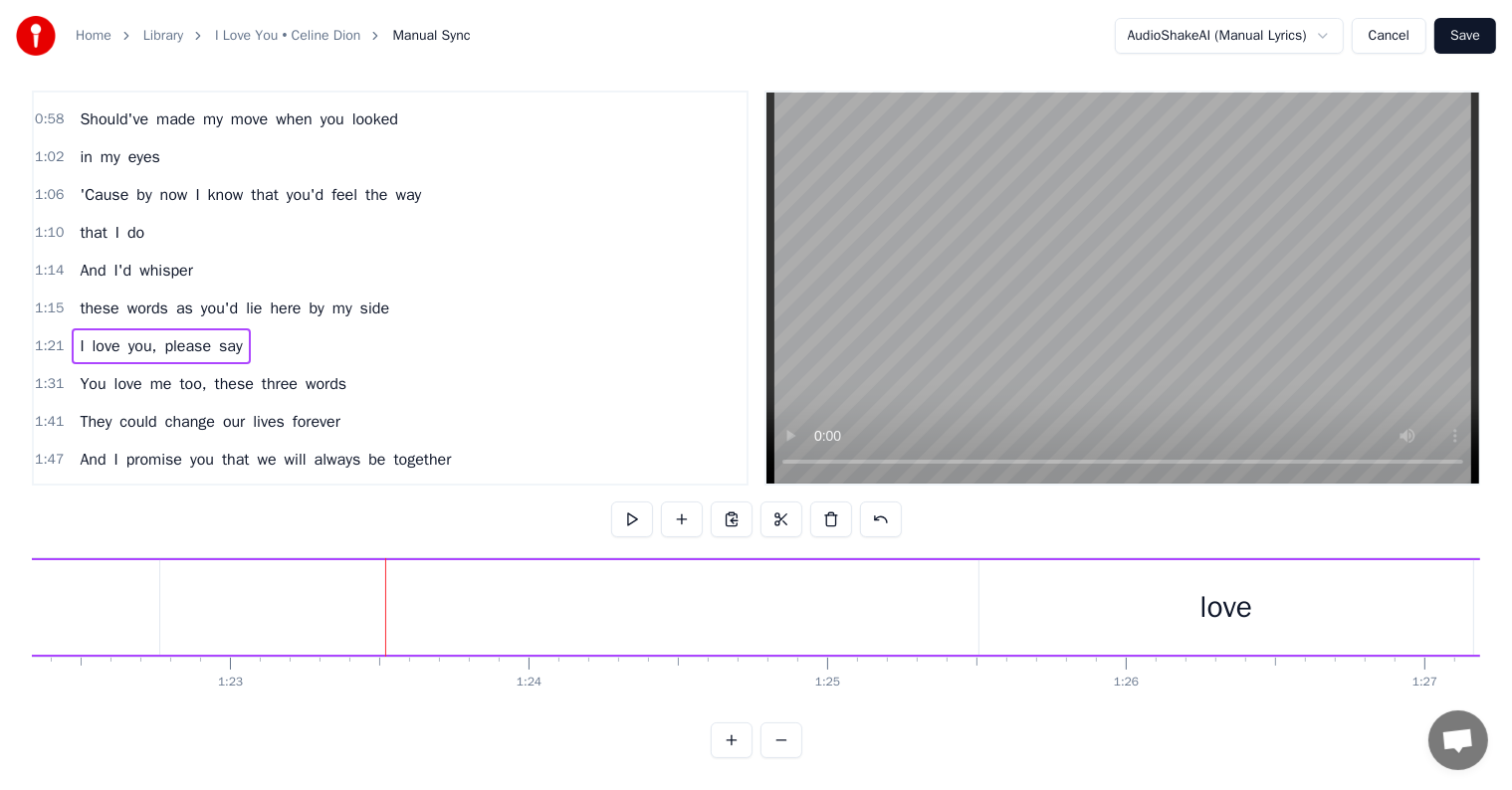 scroll, scrollTop: 0, scrollLeft: 24753, axis: horizontal 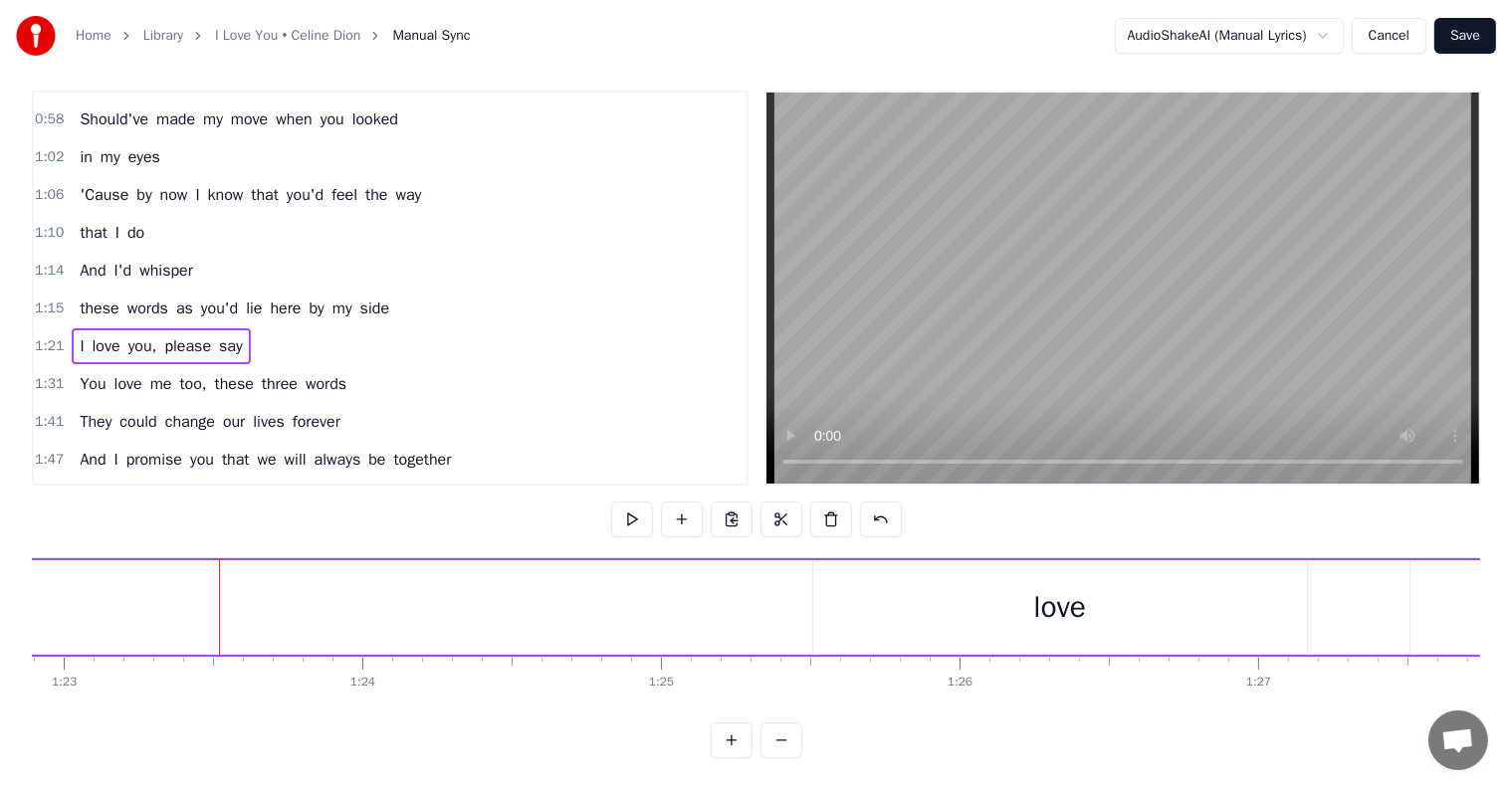 click at bounding box center (682, 519) 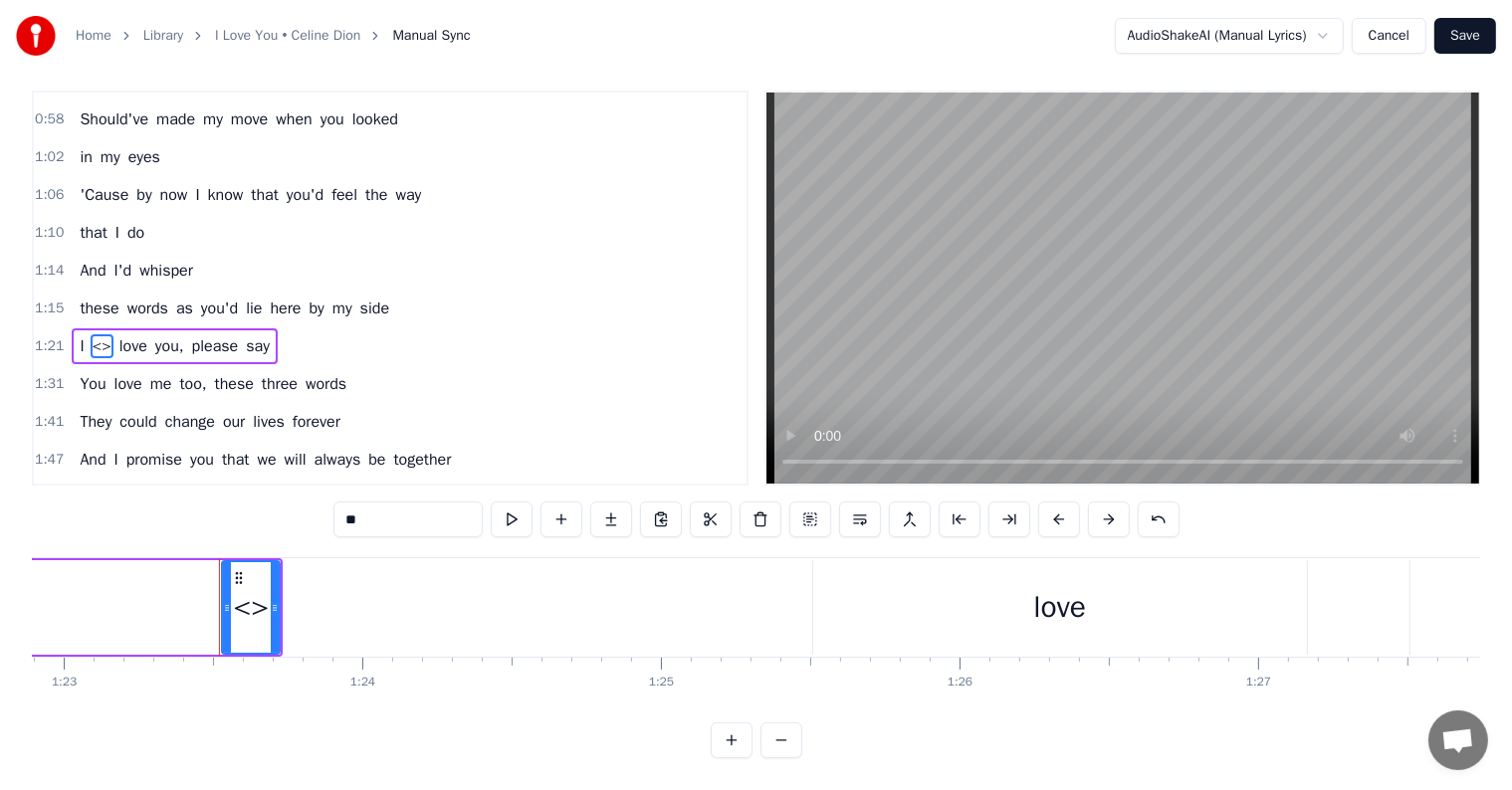 scroll, scrollTop: 0, scrollLeft: 0, axis: both 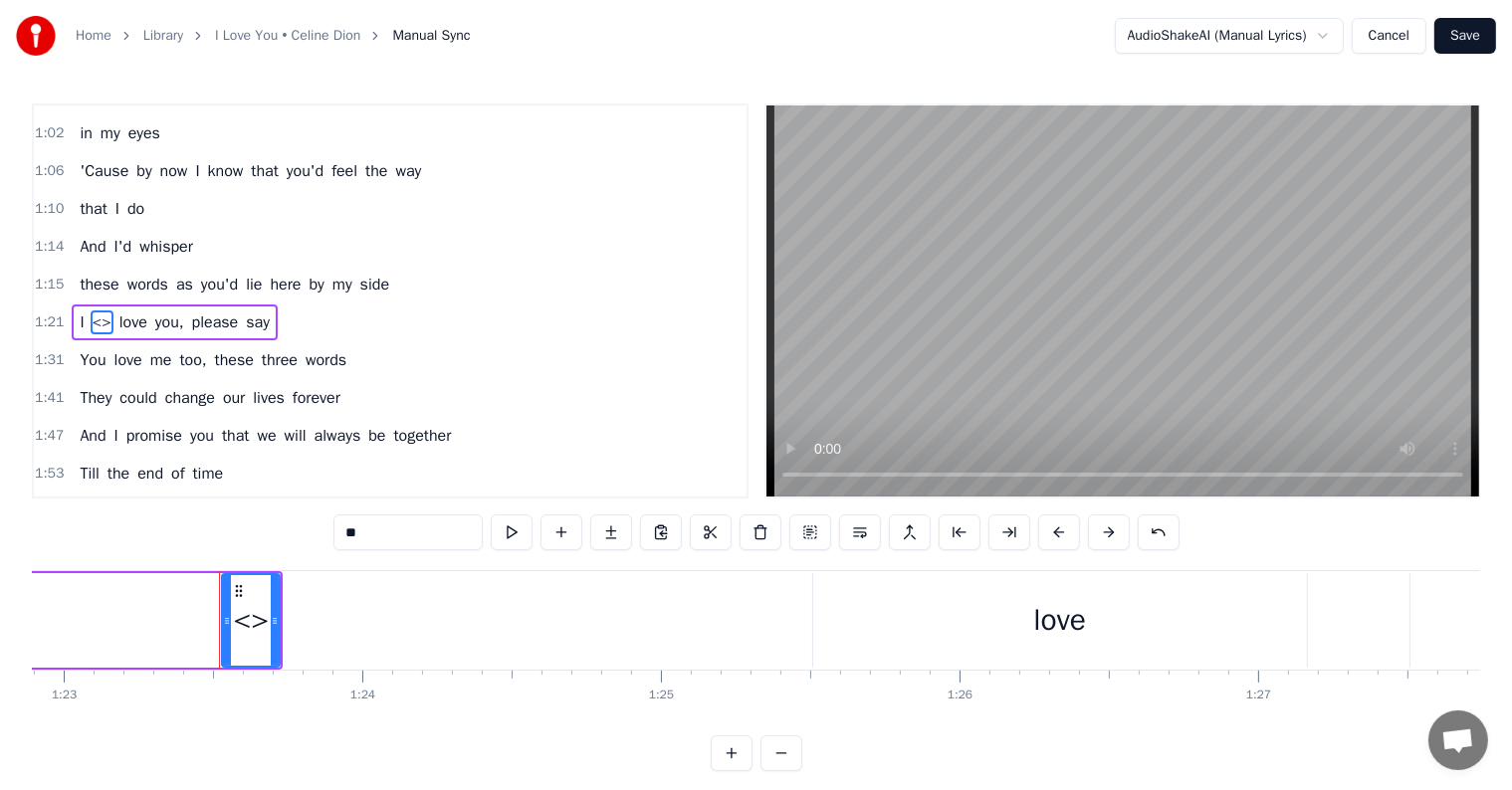 click on "<>" at bounding box center [251, 620] 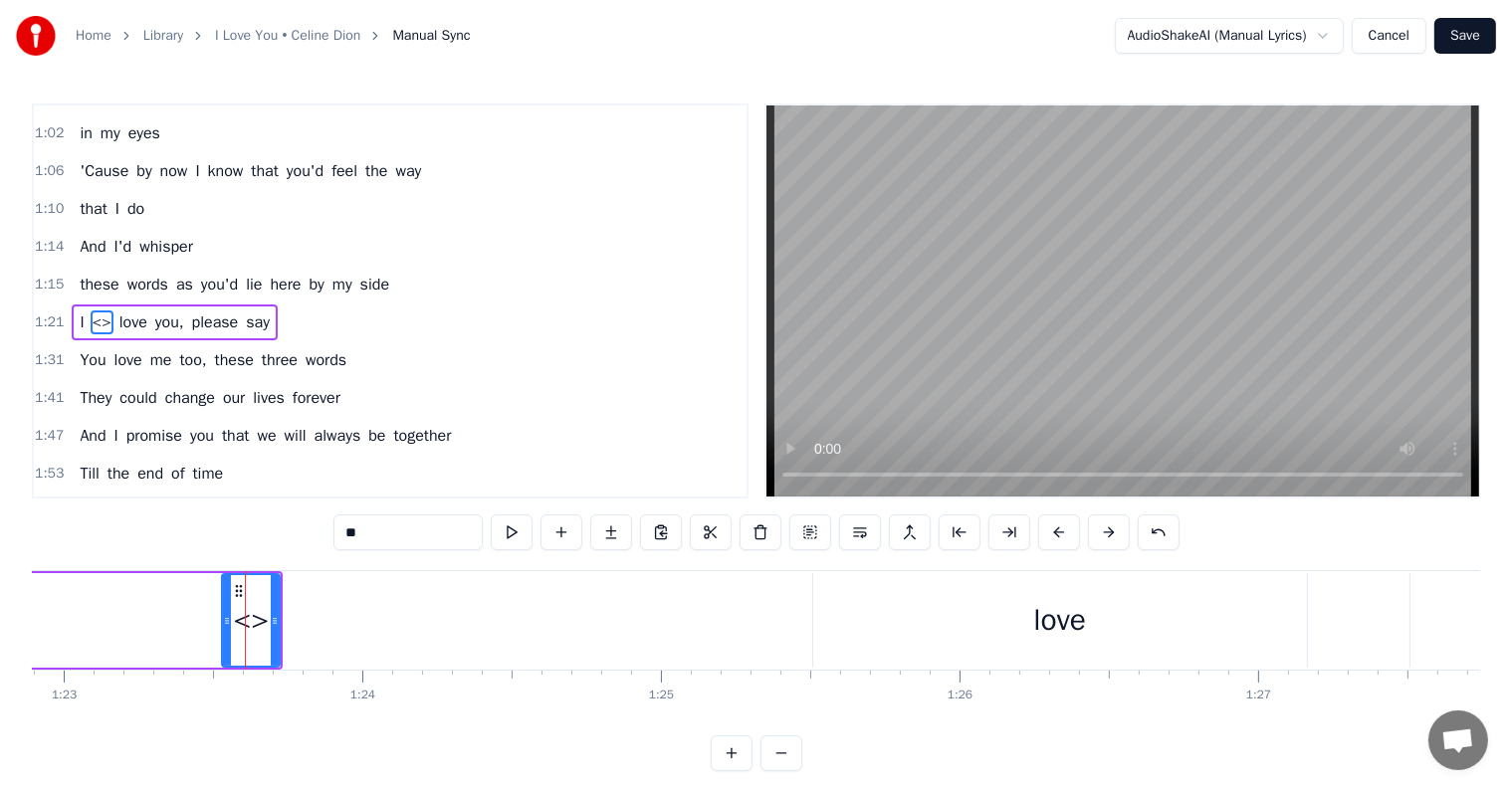 drag, startPoint x: 388, startPoint y: 537, endPoint x: 321, endPoint y: 531, distance: 67.26812 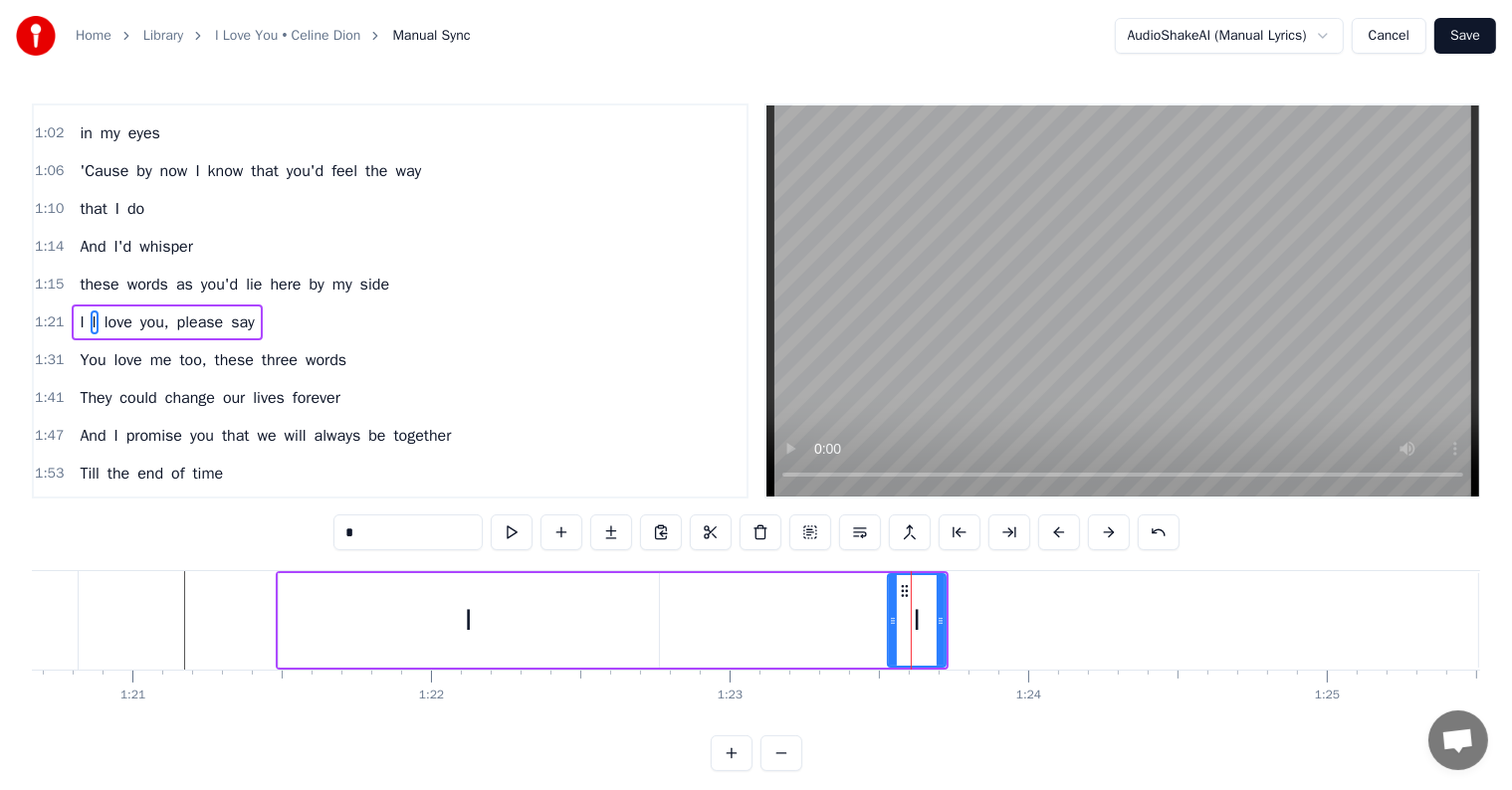 scroll, scrollTop: 0, scrollLeft: 23810, axis: horizontal 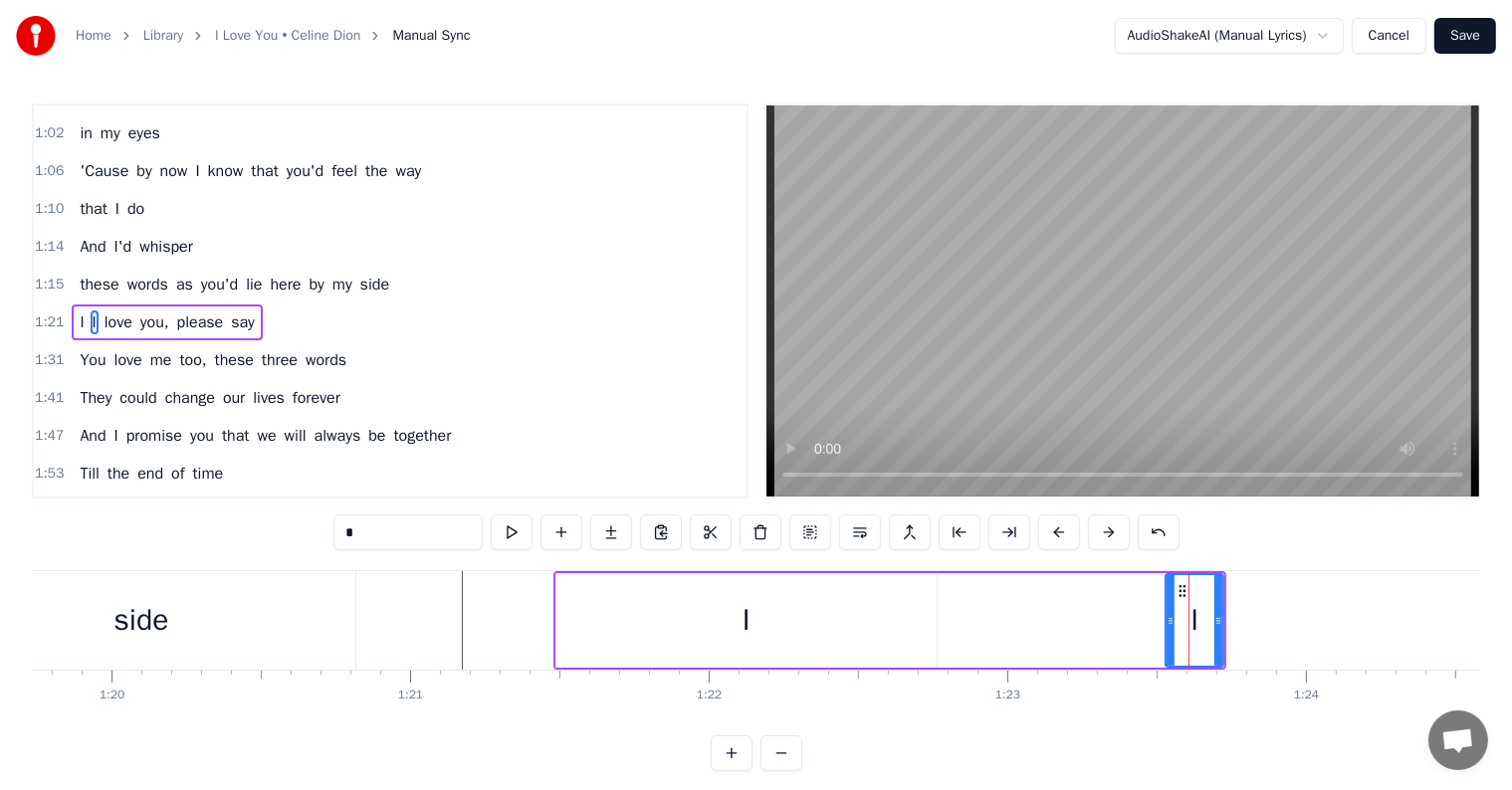 type on "*" 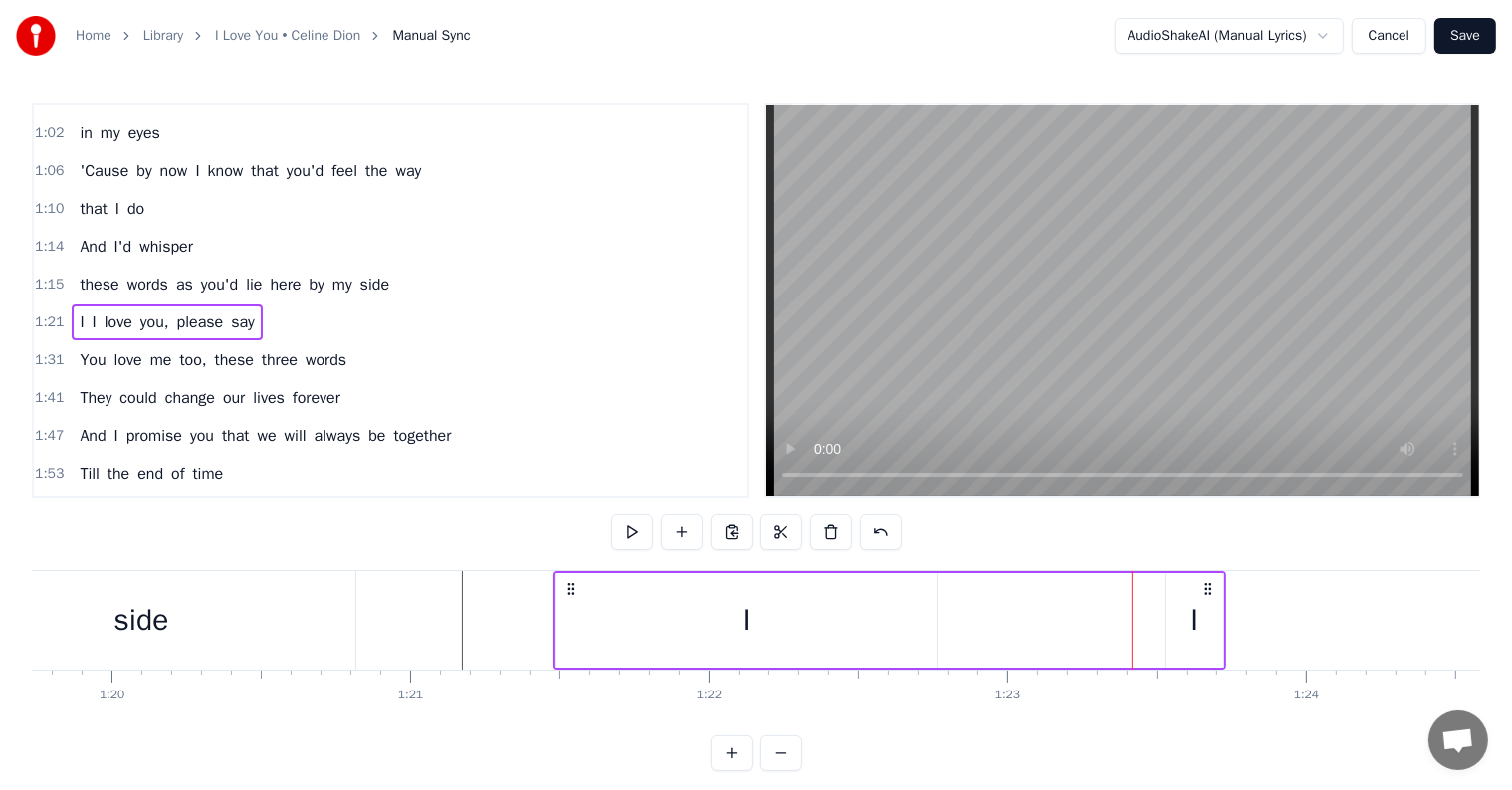 click on "I" at bounding box center [1194, 620] 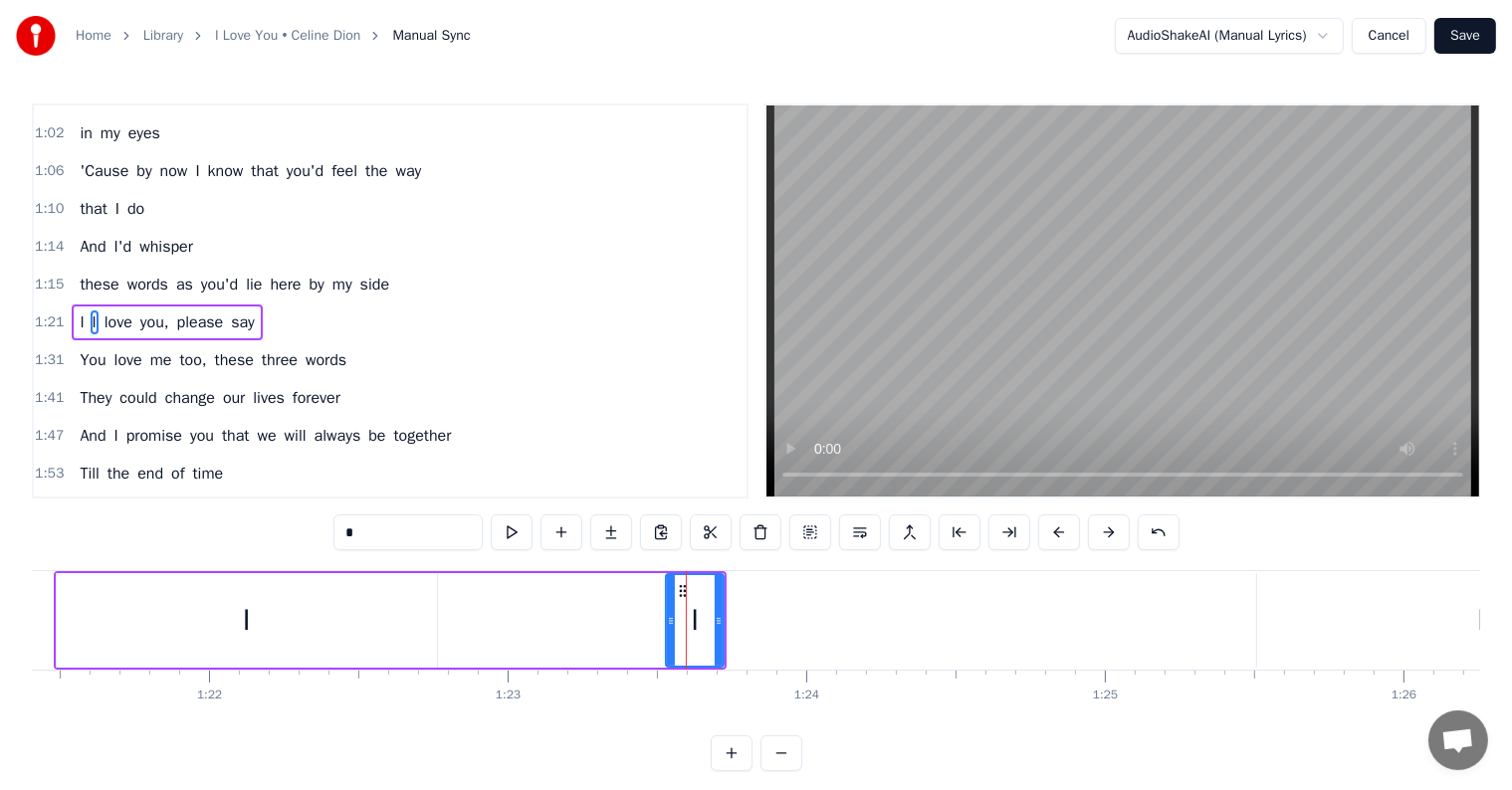 scroll, scrollTop: 0, scrollLeft: 24310, axis: horizontal 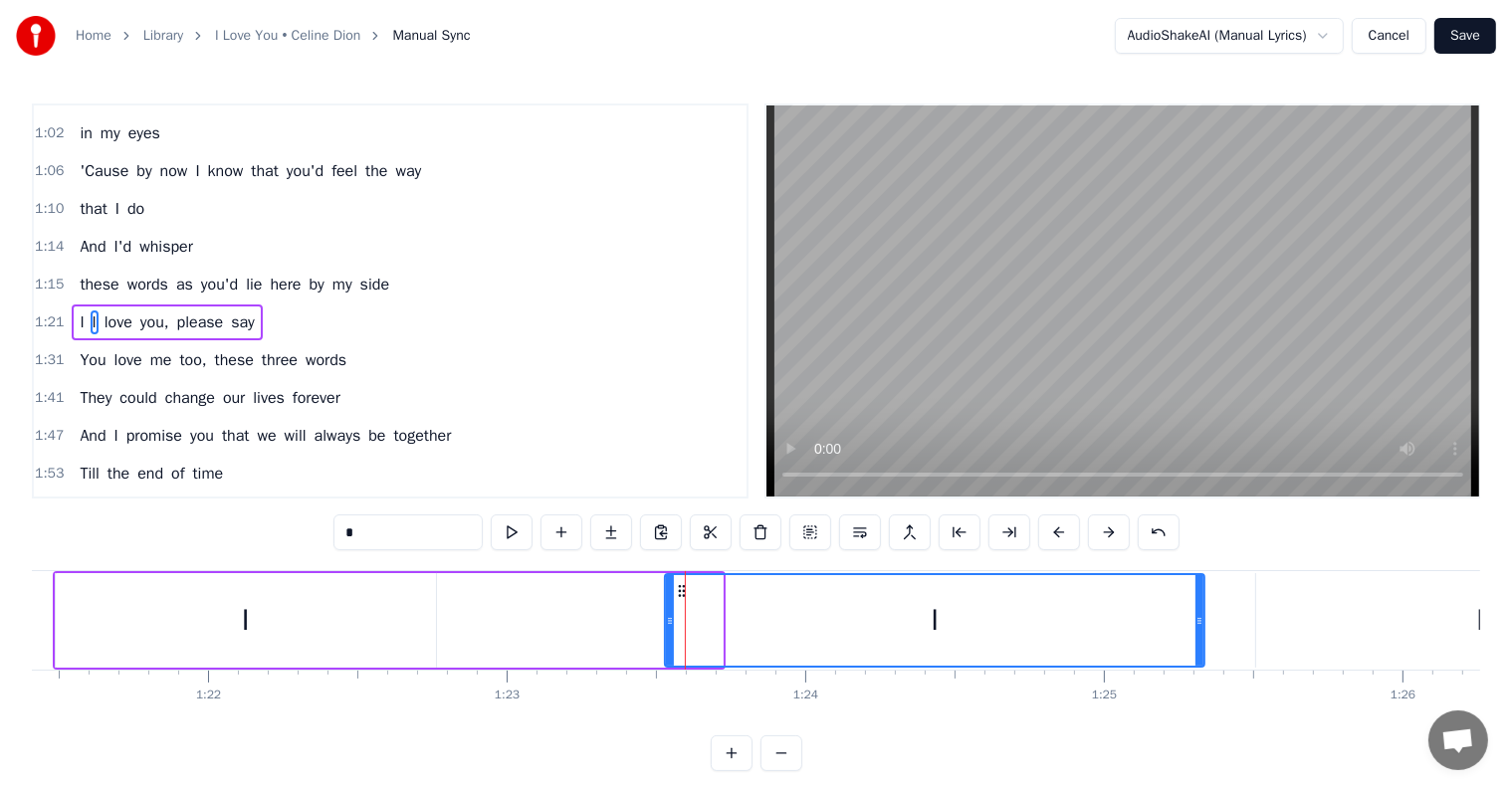 drag, startPoint x: 716, startPoint y: 617, endPoint x: 1198, endPoint y: 609, distance: 482.06639 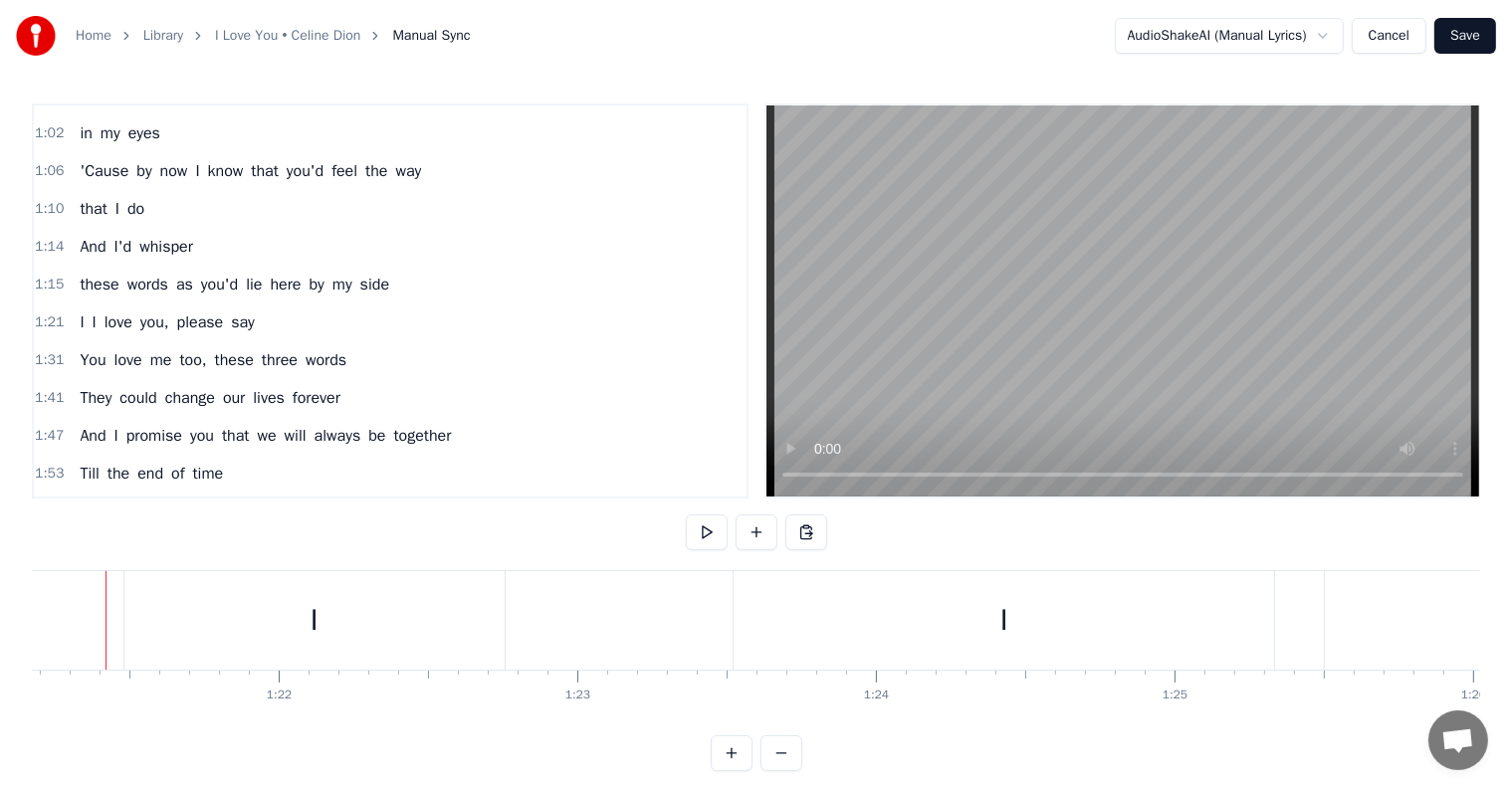scroll, scrollTop: 0, scrollLeft: 24213, axis: horizontal 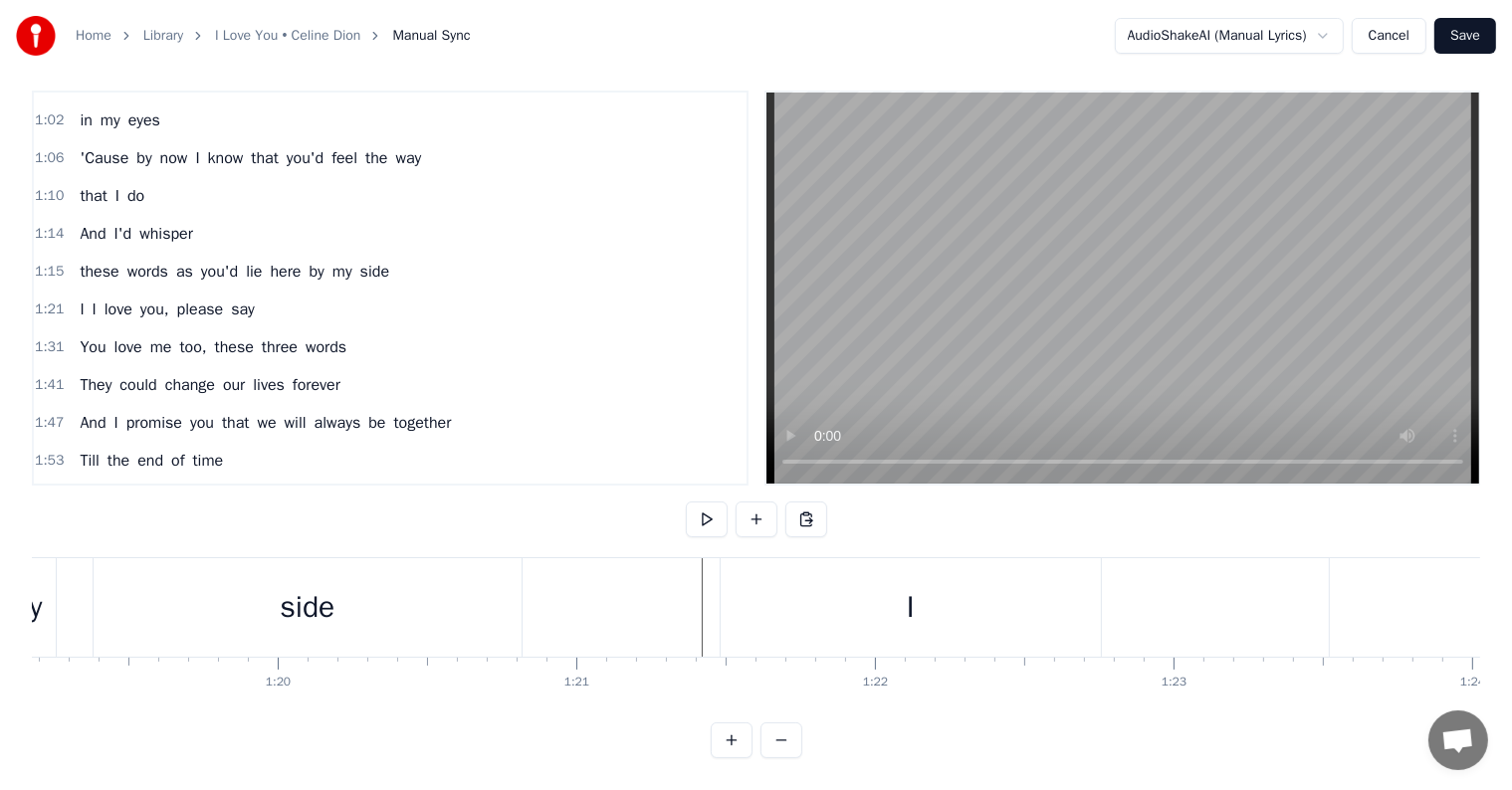 click at bounding box center [25705, 607] 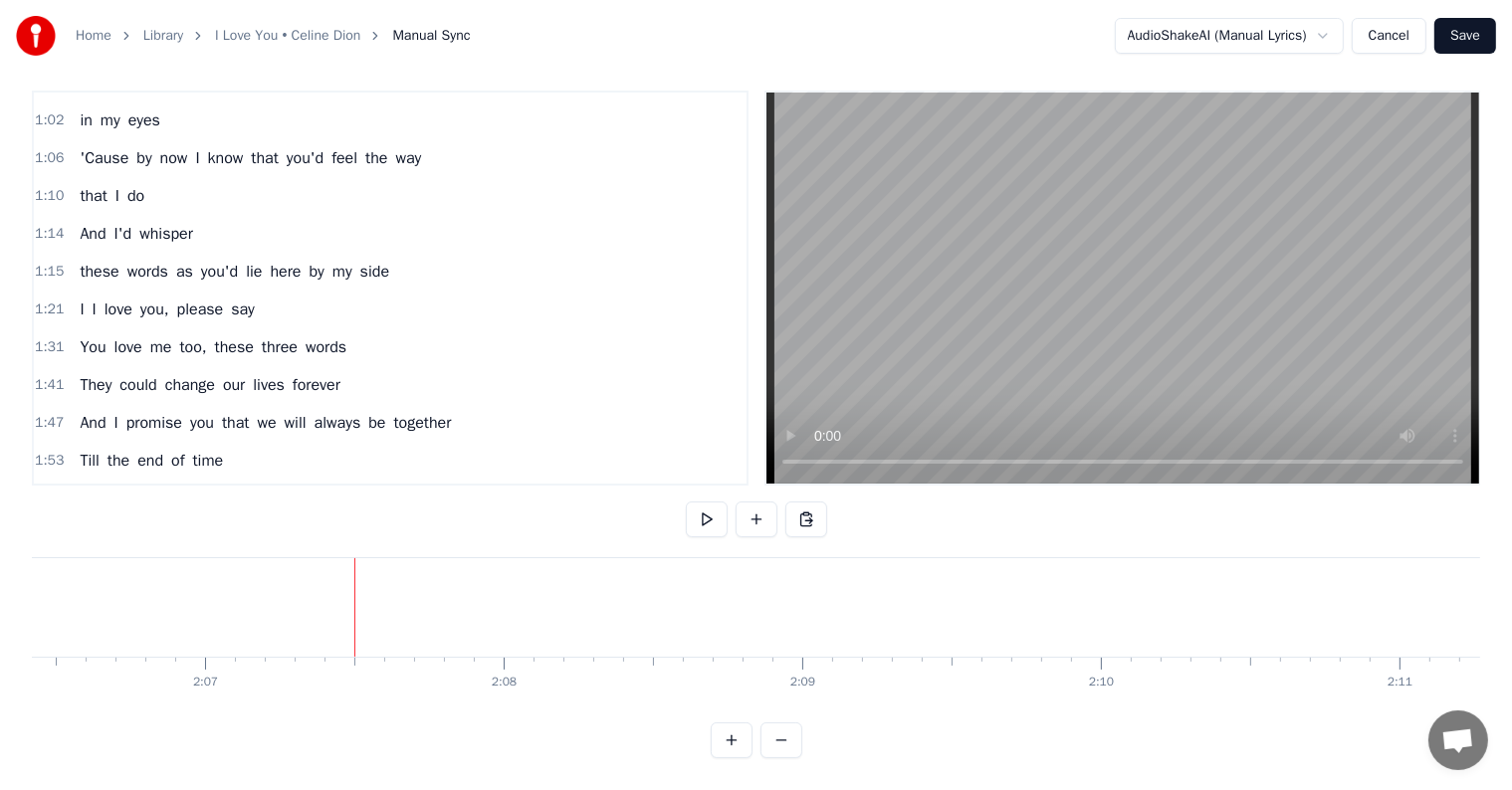 scroll, scrollTop: 0, scrollLeft: 37792, axis: horizontal 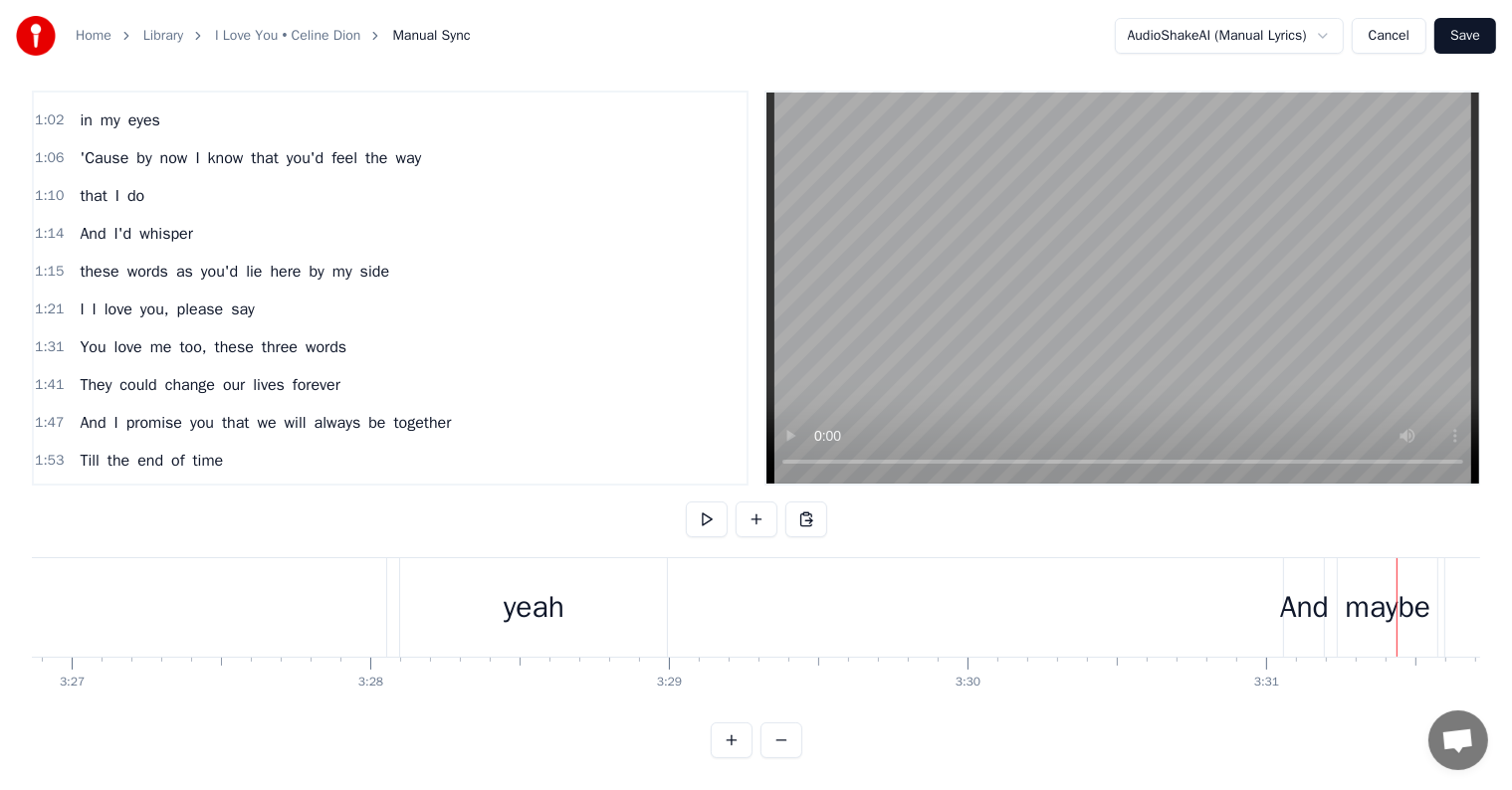 click on "yeah" at bounding box center [534, 607] 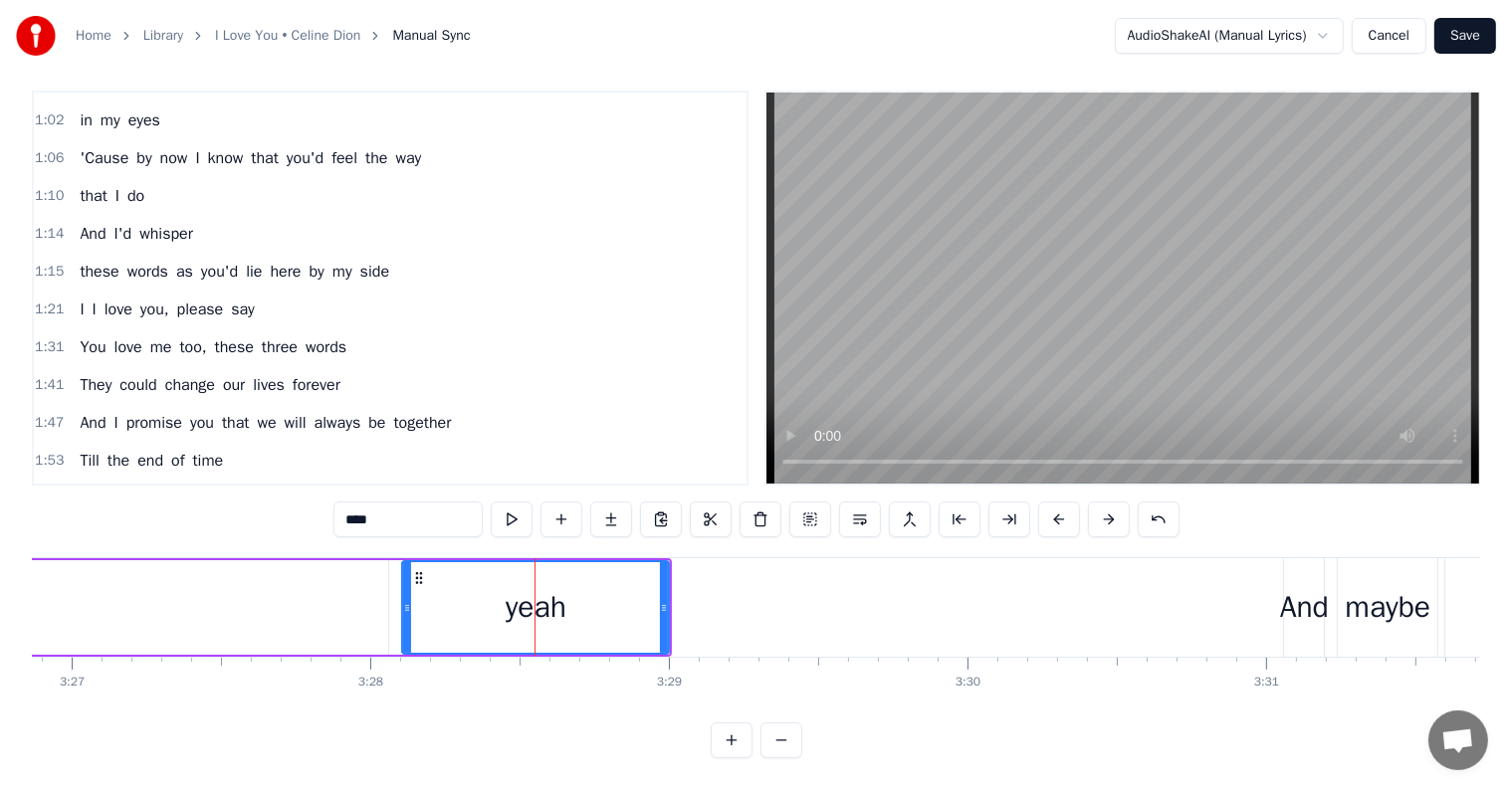 scroll, scrollTop: 0, scrollLeft: 0, axis: both 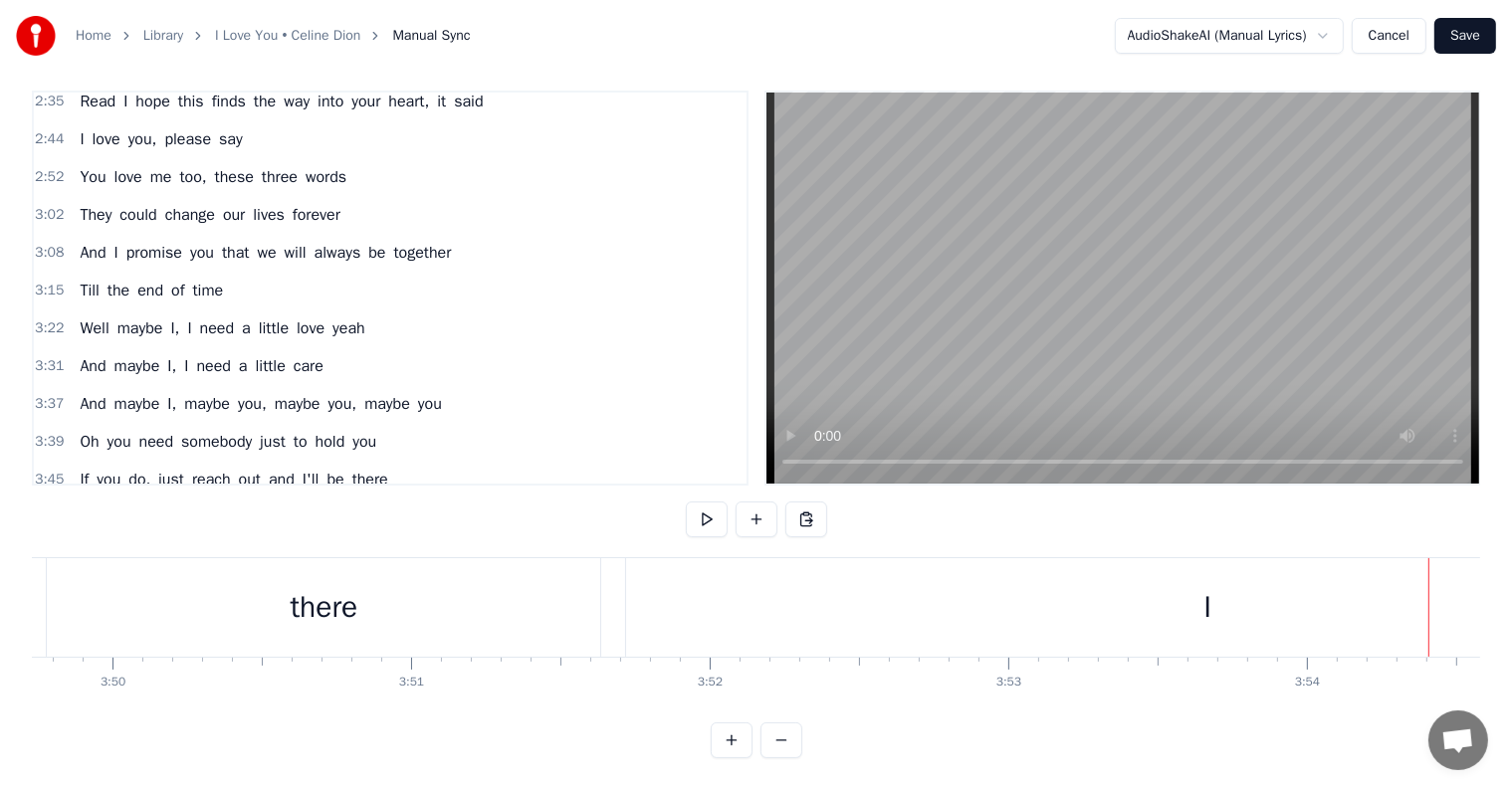click on "there" at bounding box center (324, 607) 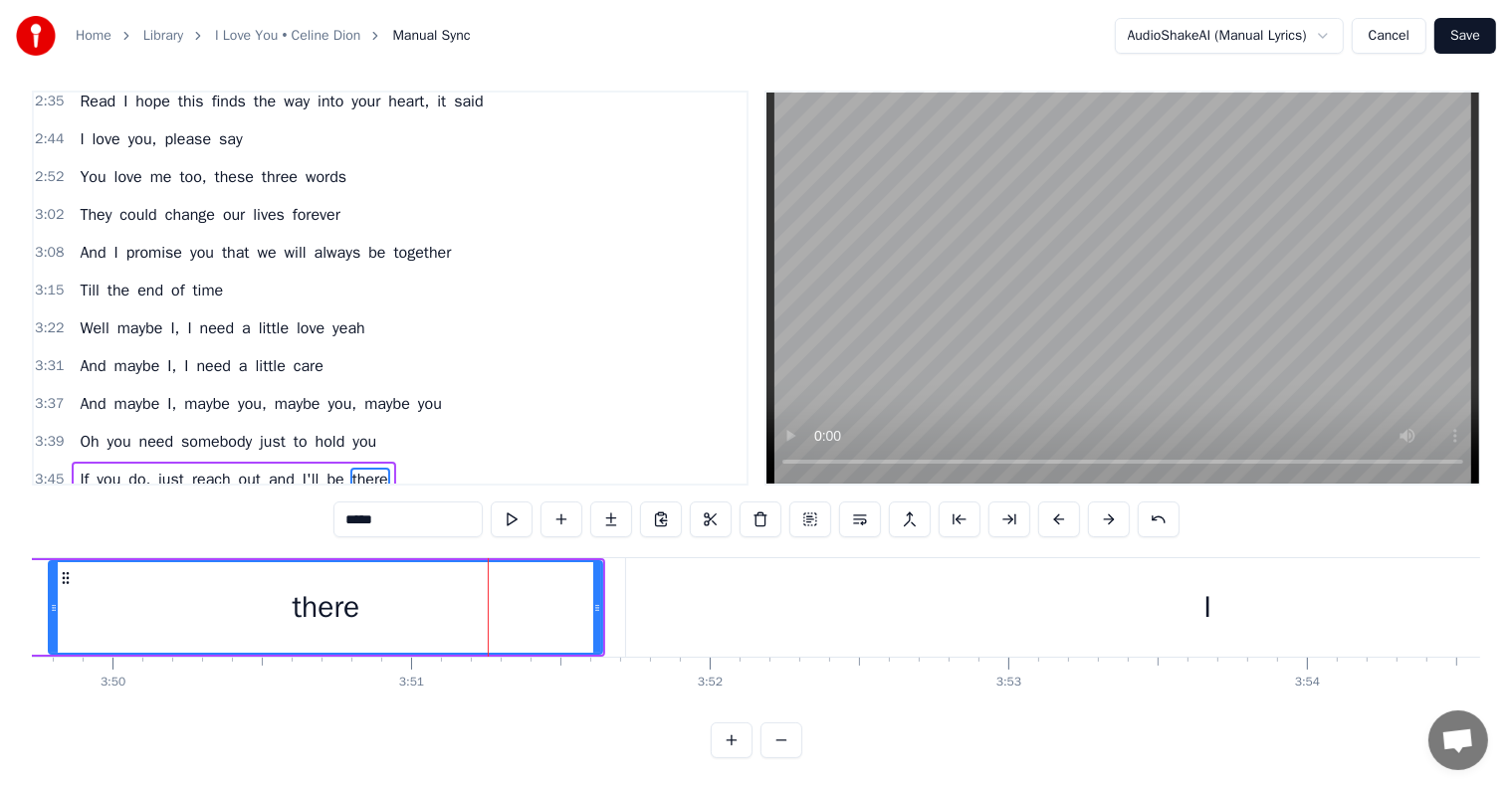 scroll, scrollTop: 0, scrollLeft: 0, axis: both 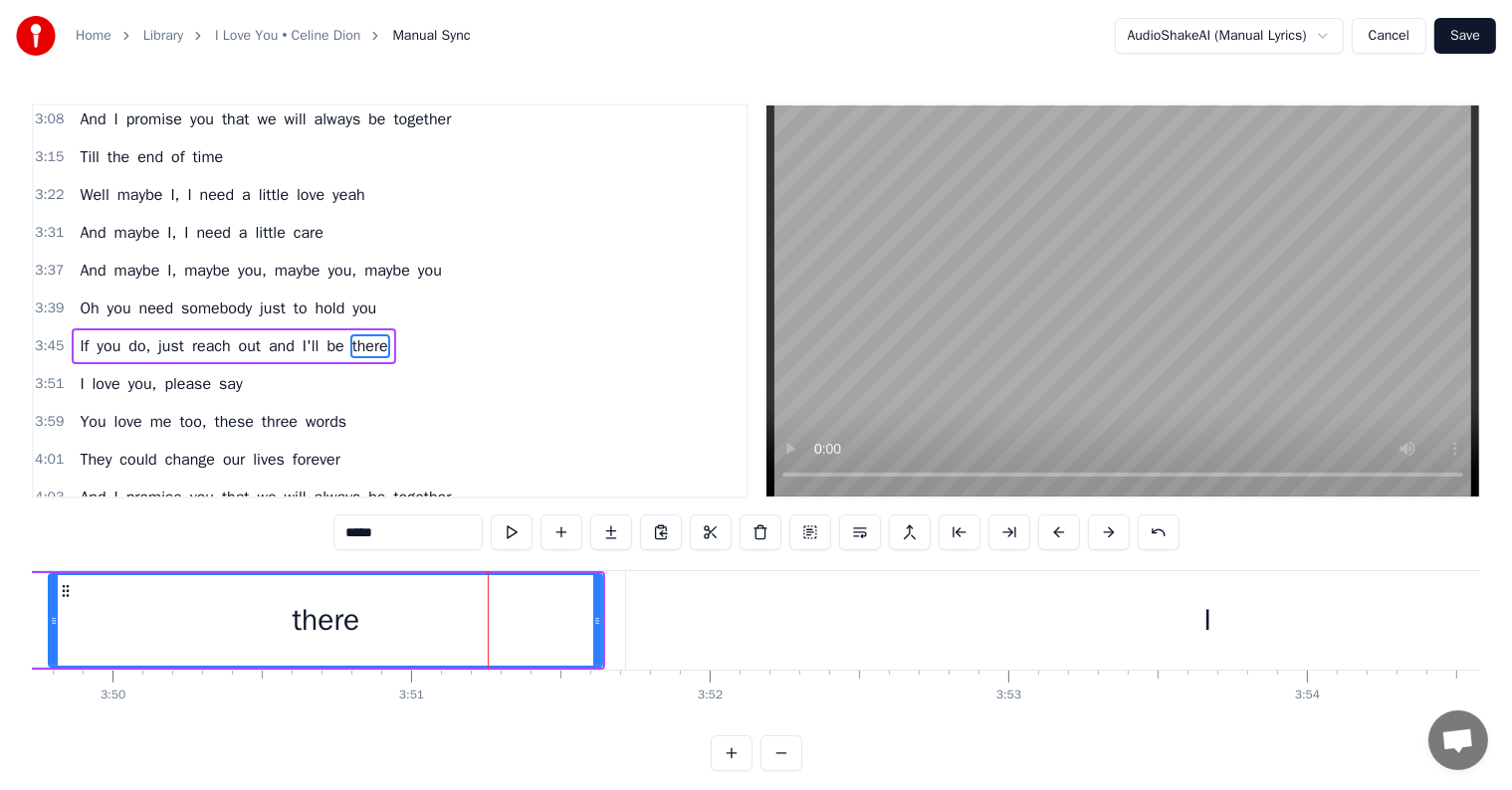 click on "I" at bounding box center [1207, 620] 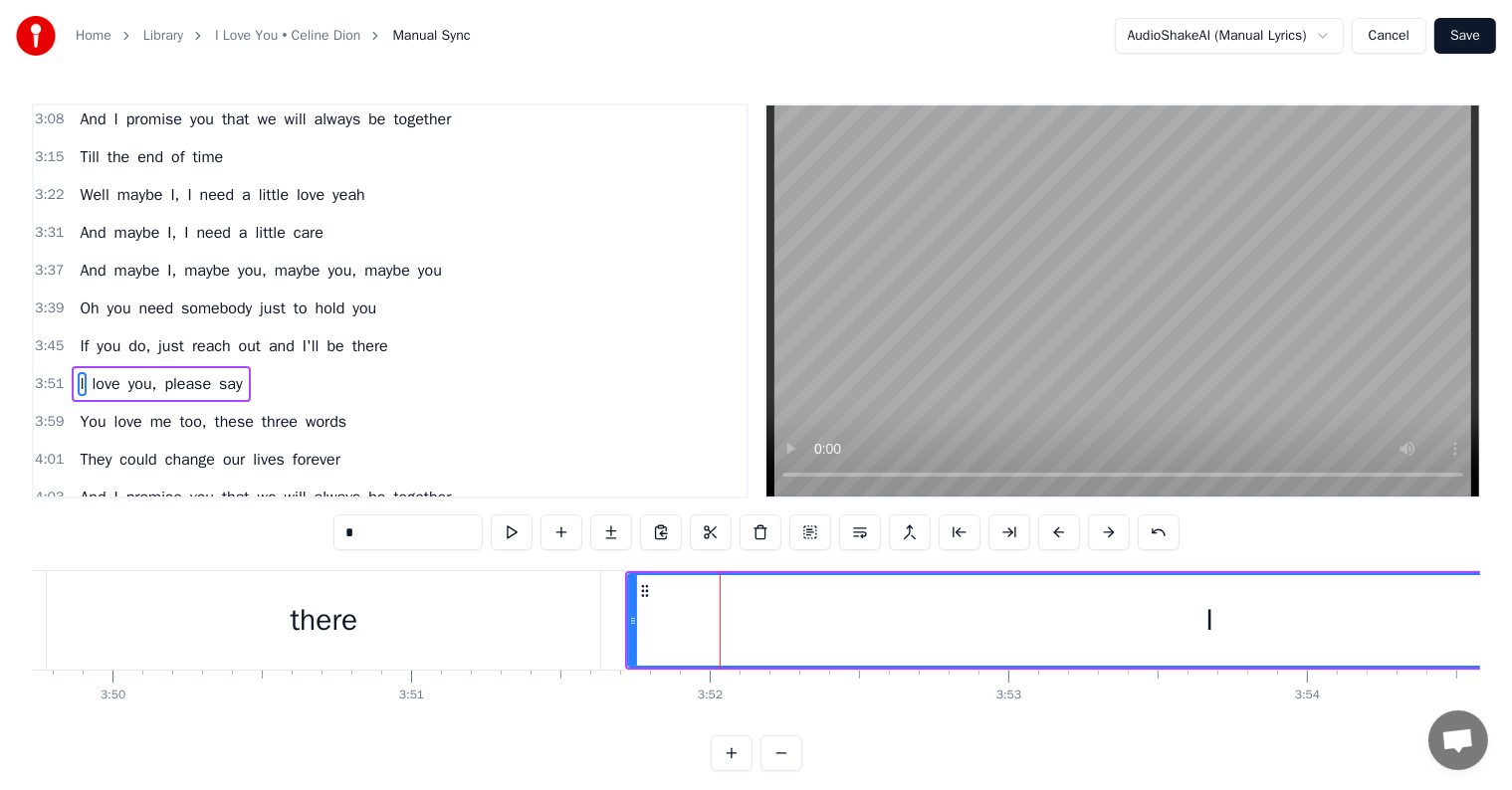 scroll, scrollTop: 1214, scrollLeft: 0, axis: vertical 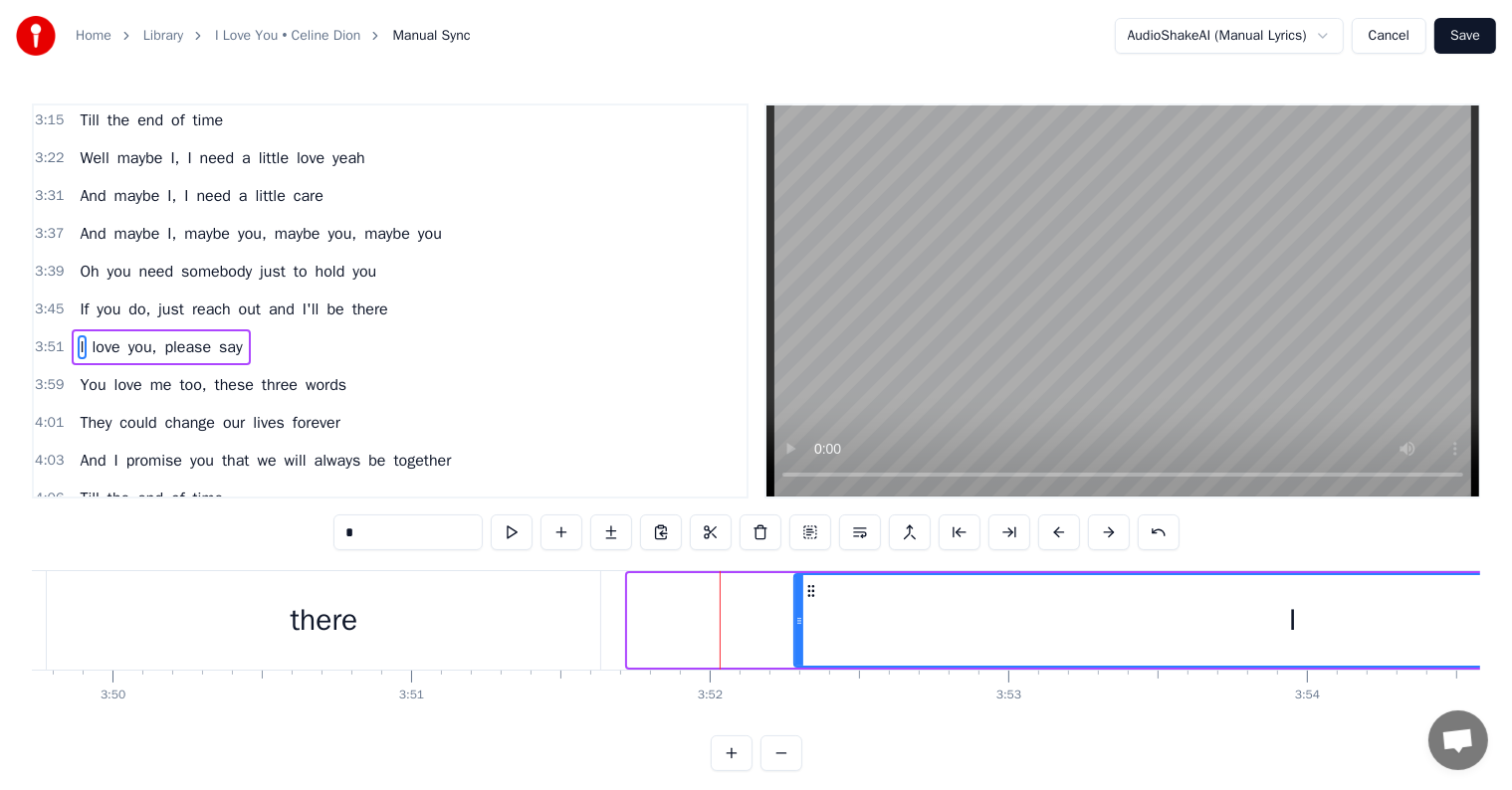 drag, startPoint x: 629, startPoint y: 621, endPoint x: 795, endPoint y: 640, distance: 167.08381 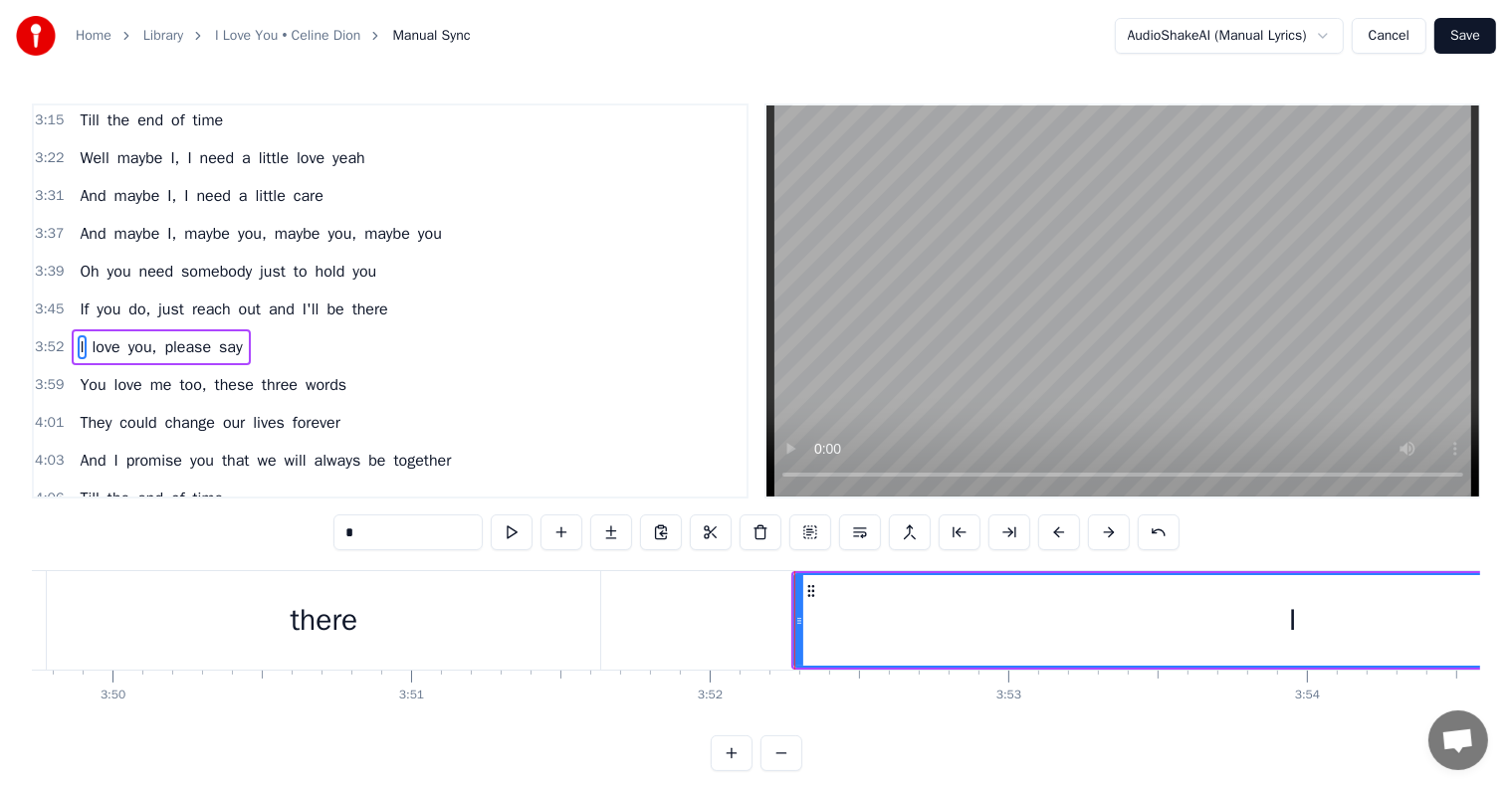 click on "there" at bounding box center (324, 620) 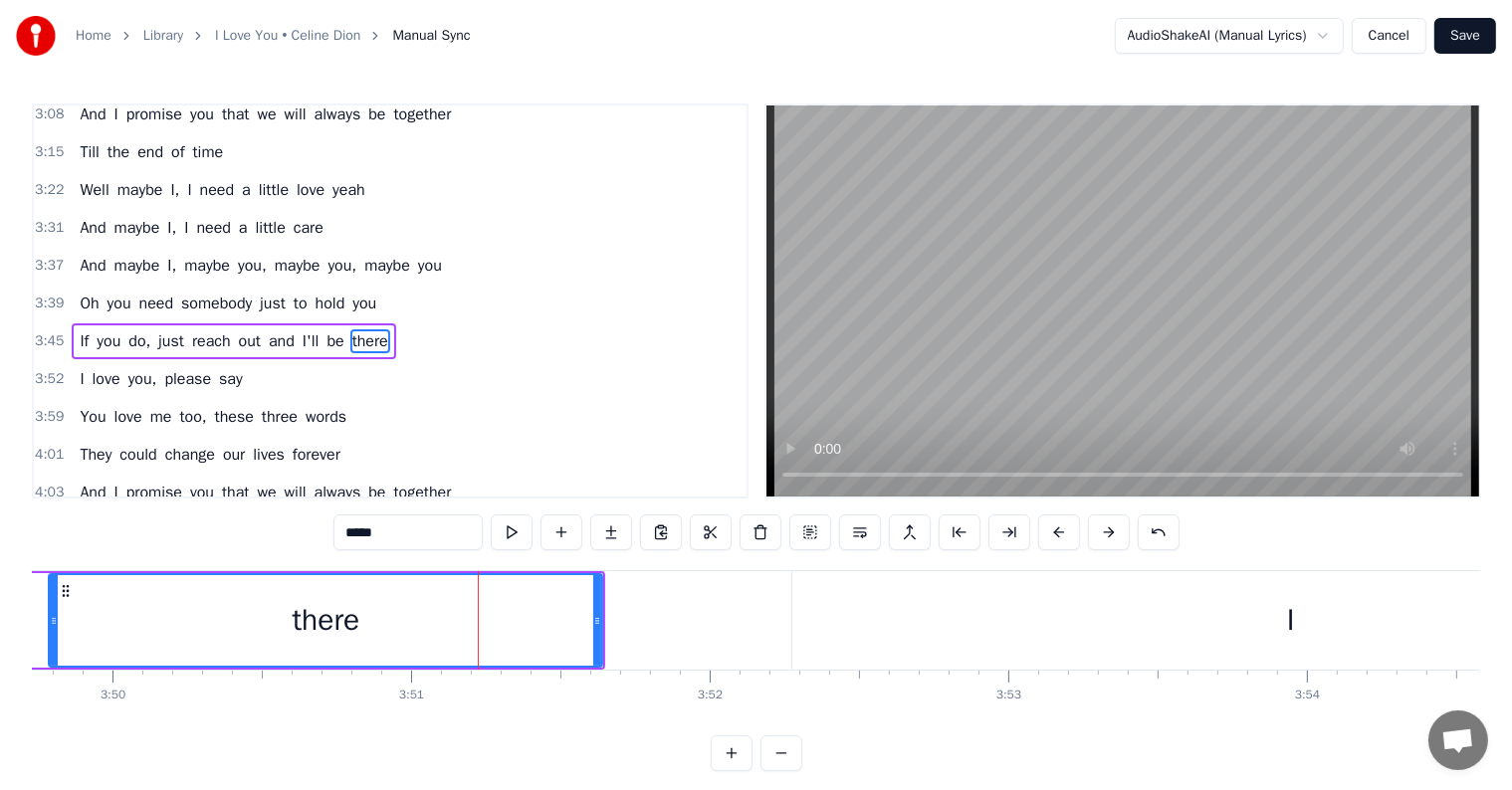 scroll, scrollTop: 1177, scrollLeft: 0, axis: vertical 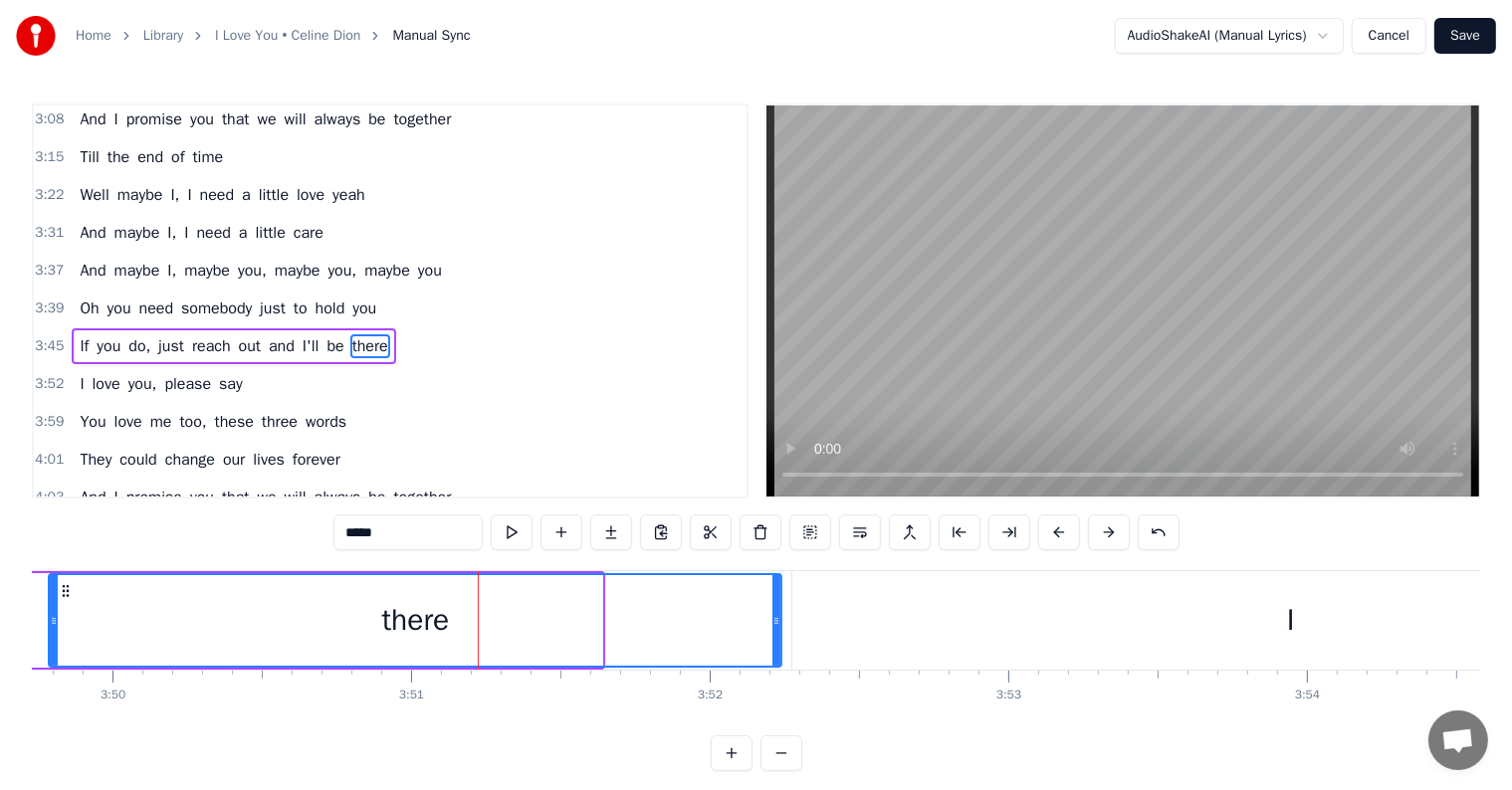drag, startPoint x: 598, startPoint y: 625, endPoint x: 777, endPoint y: 634, distance: 179.22611 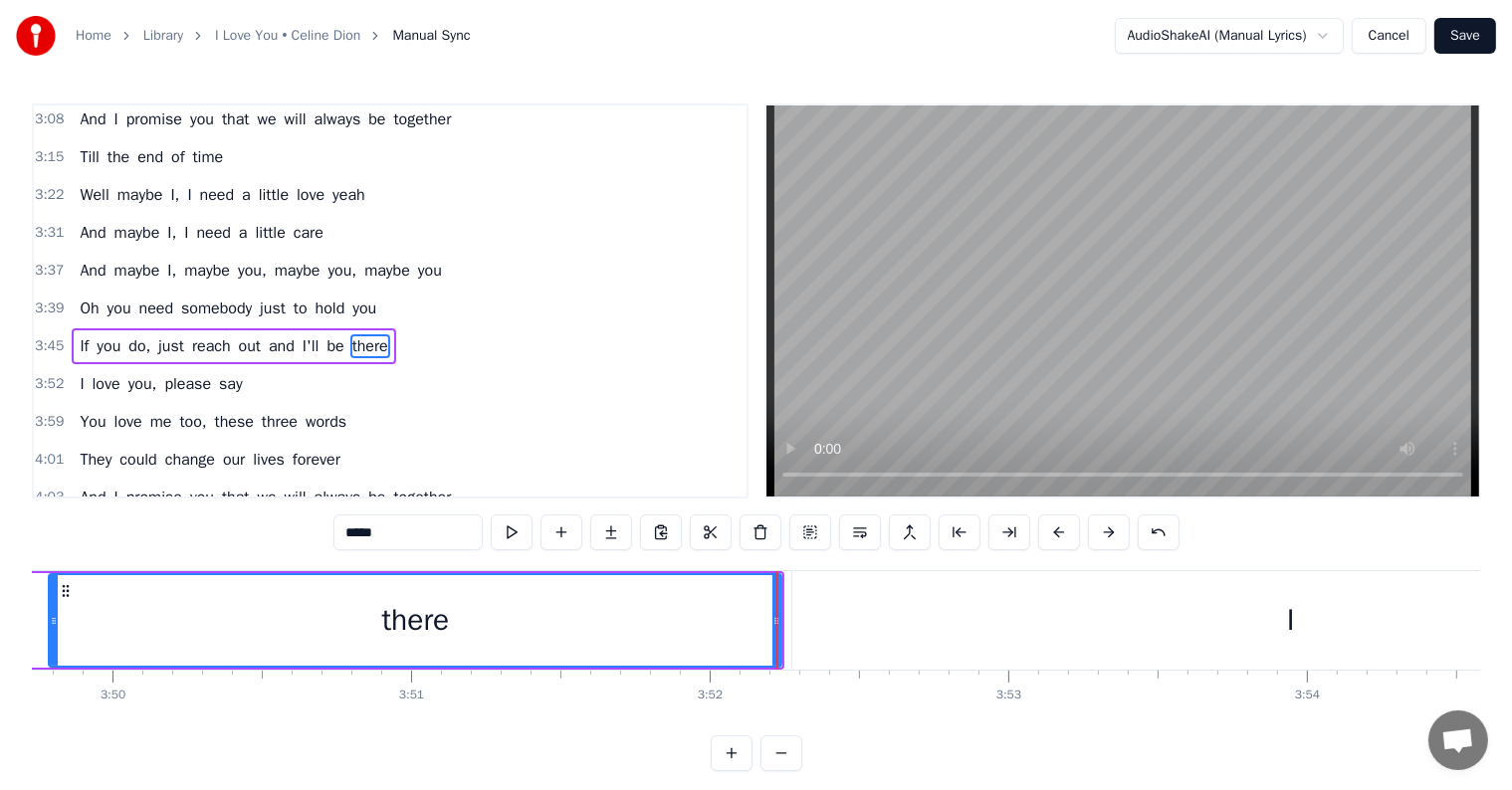 click on "there" at bounding box center (415, 620) 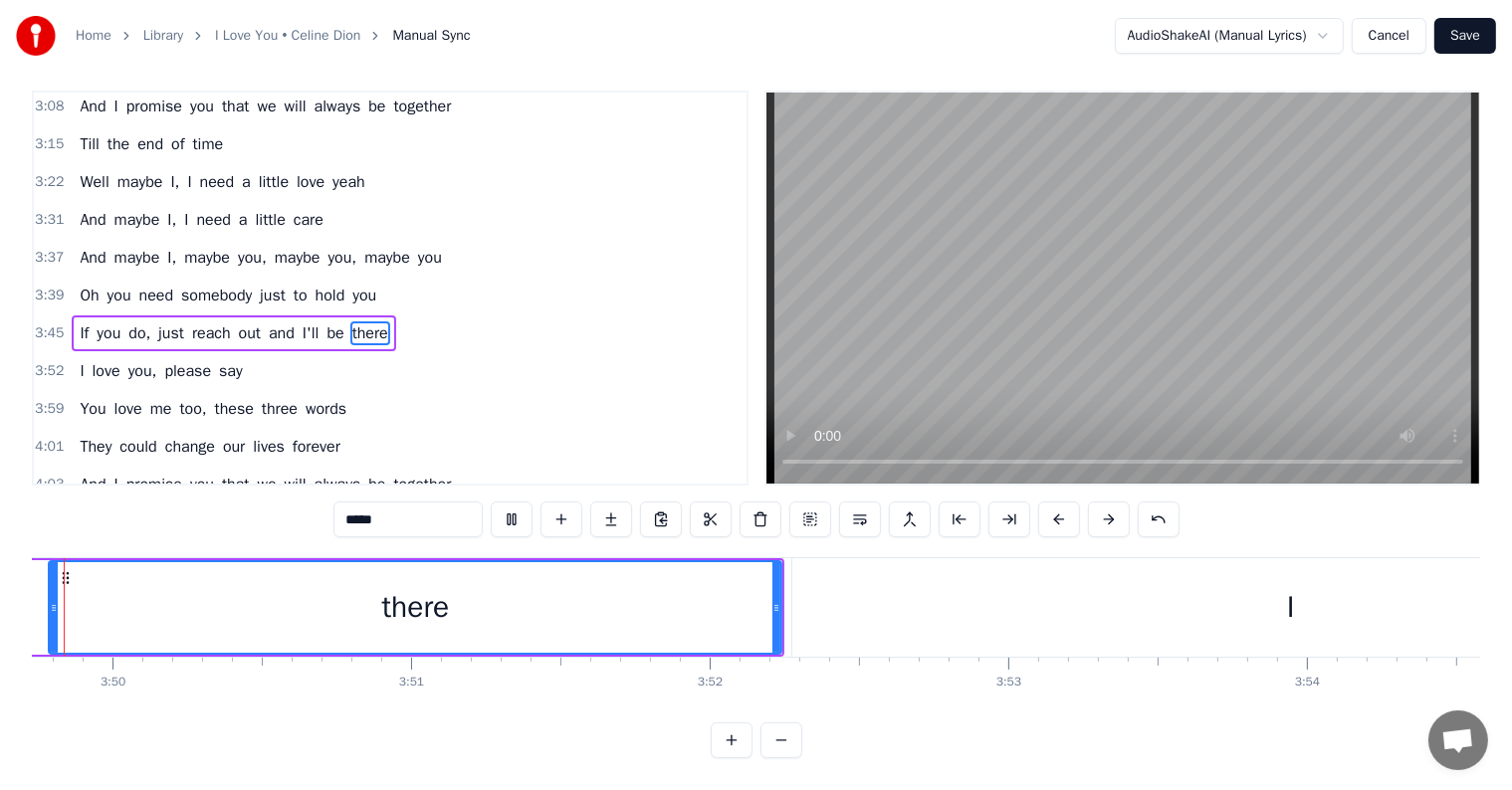 scroll, scrollTop: 30, scrollLeft: 0, axis: vertical 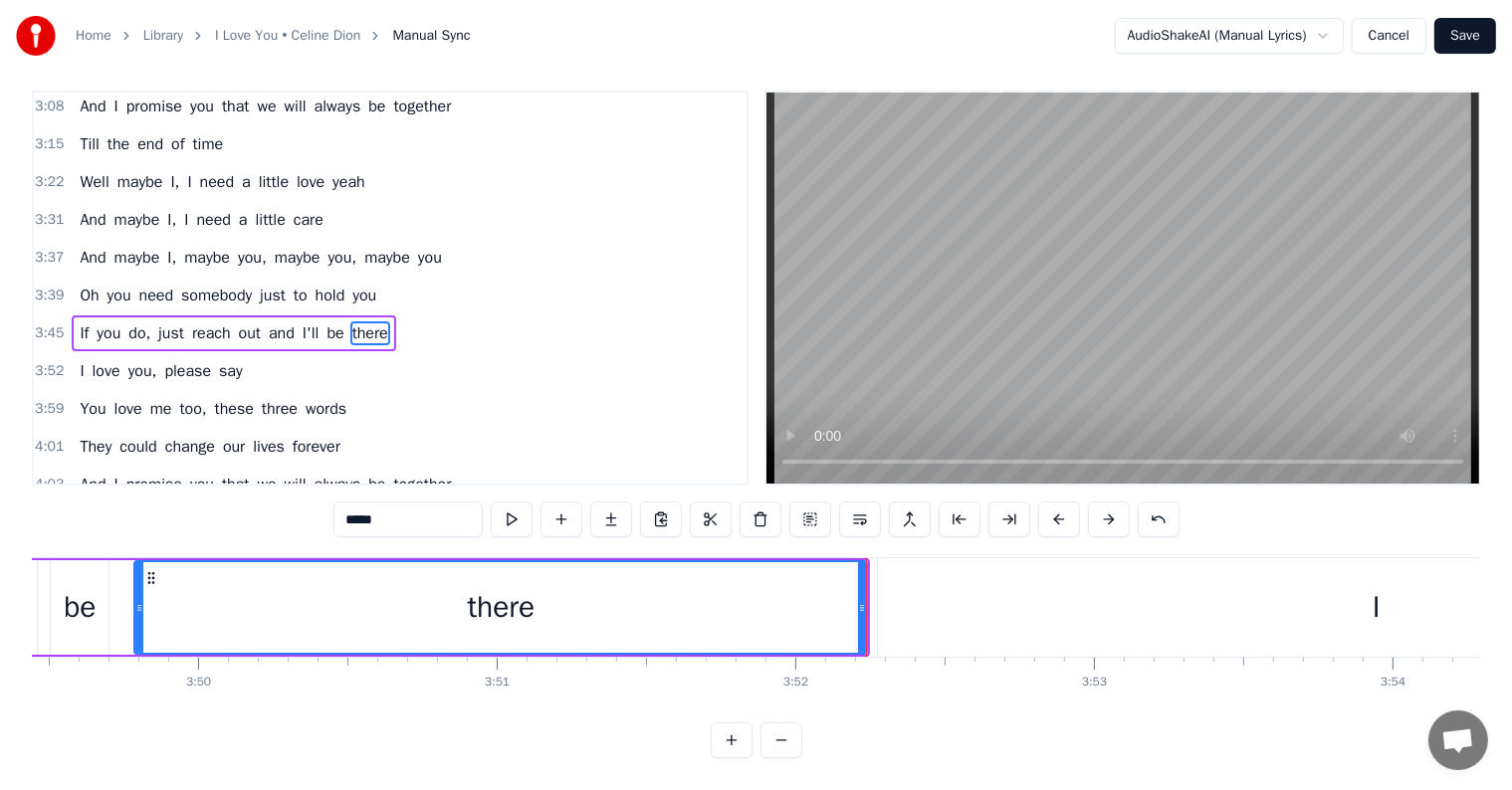 click on "I" at bounding box center [1376, 607] 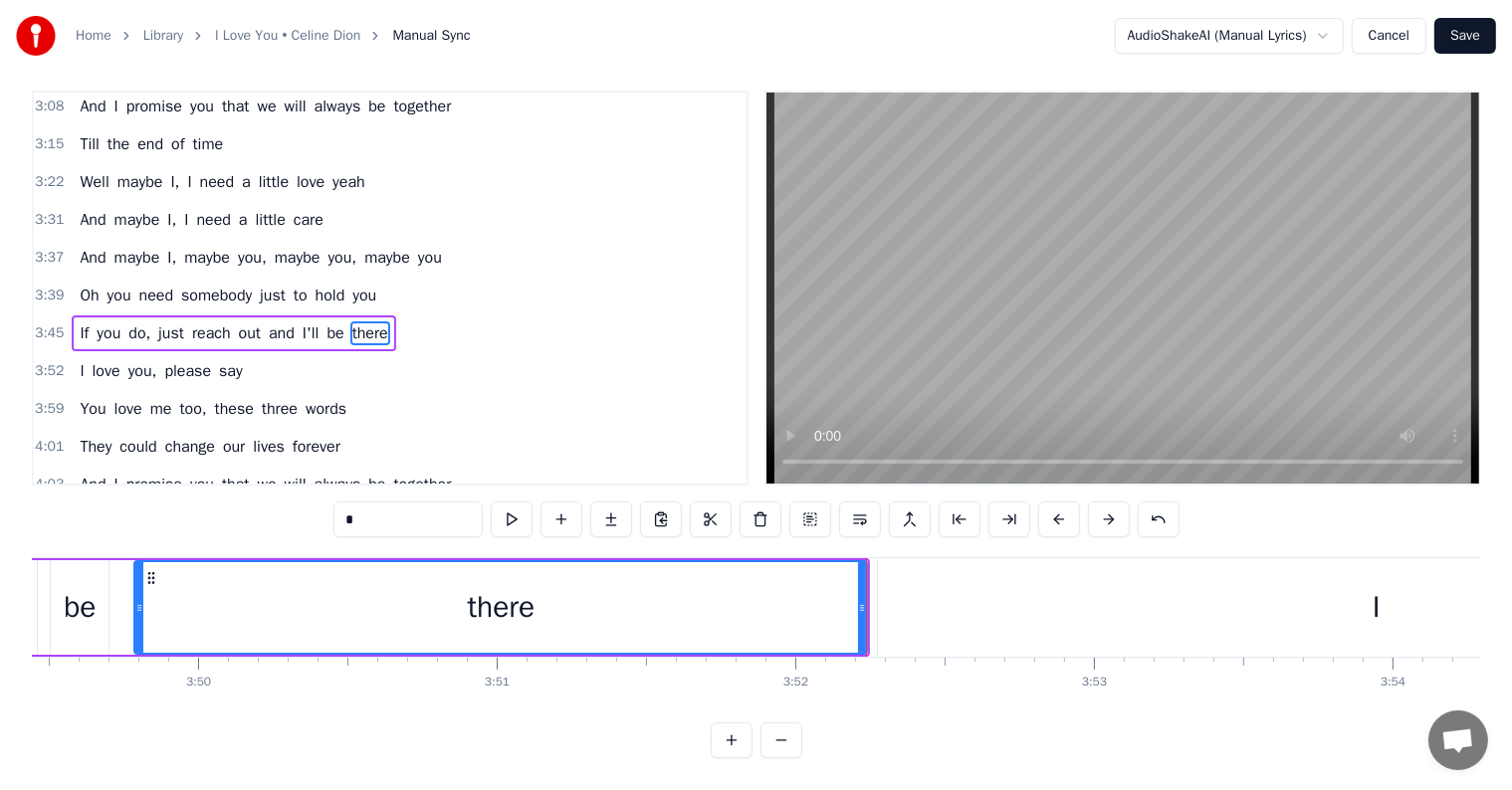 scroll, scrollTop: 0, scrollLeft: 0, axis: both 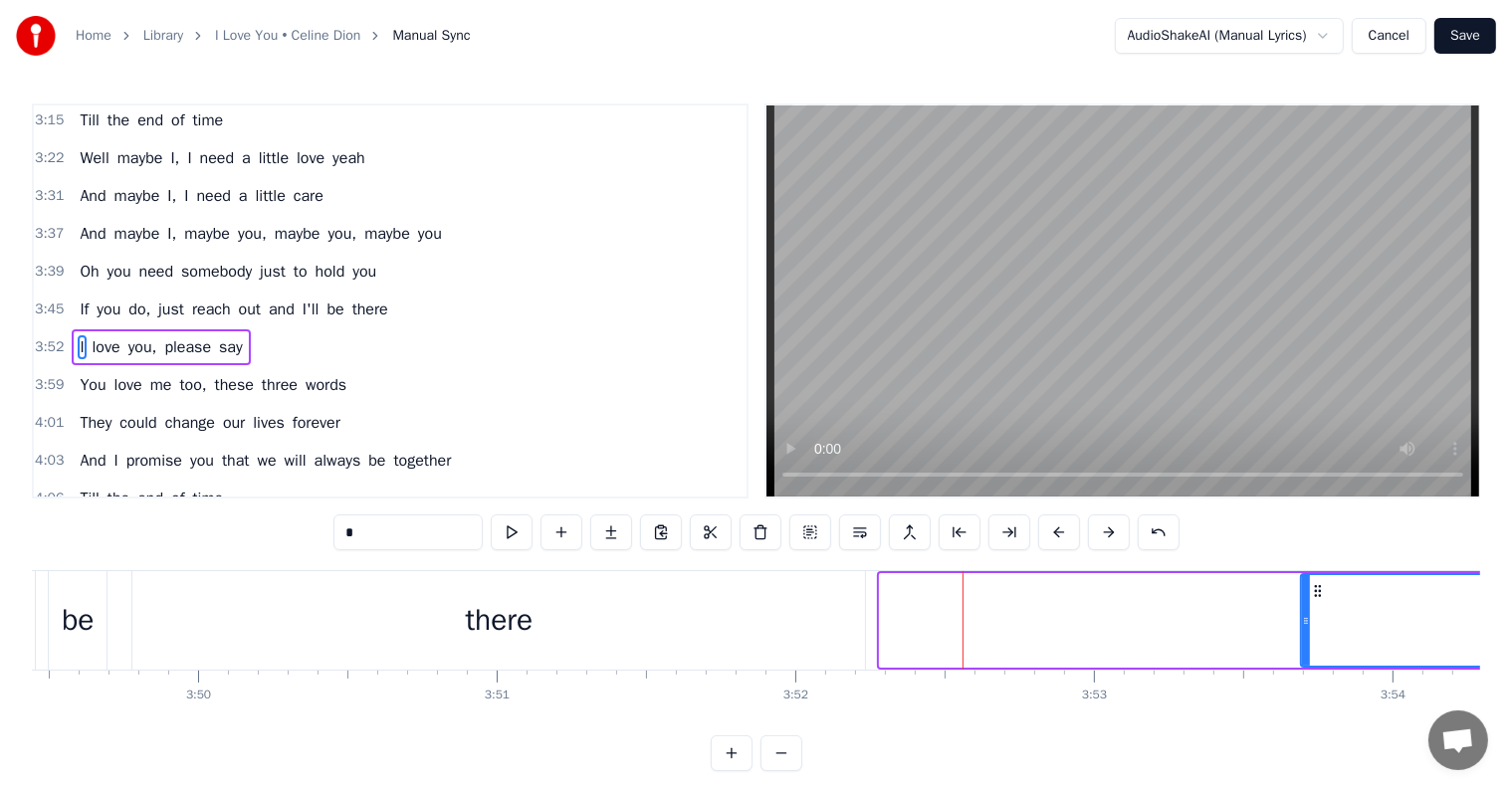 drag, startPoint x: 879, startPoint y: 614, endPoint x: 1300, endPoint y: 620, distance: 421.04275 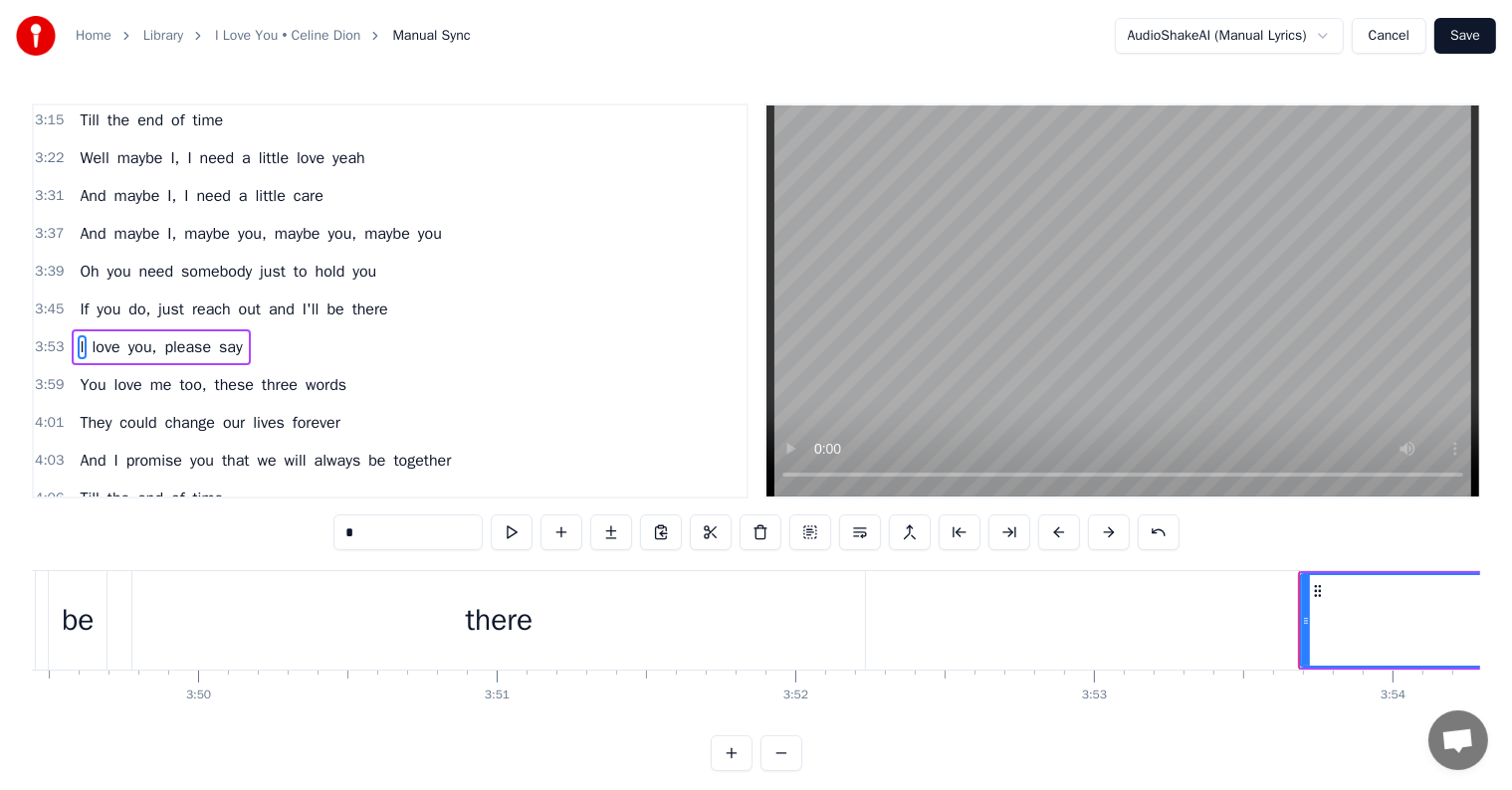 click on "there" at bounding box center [499, 620] 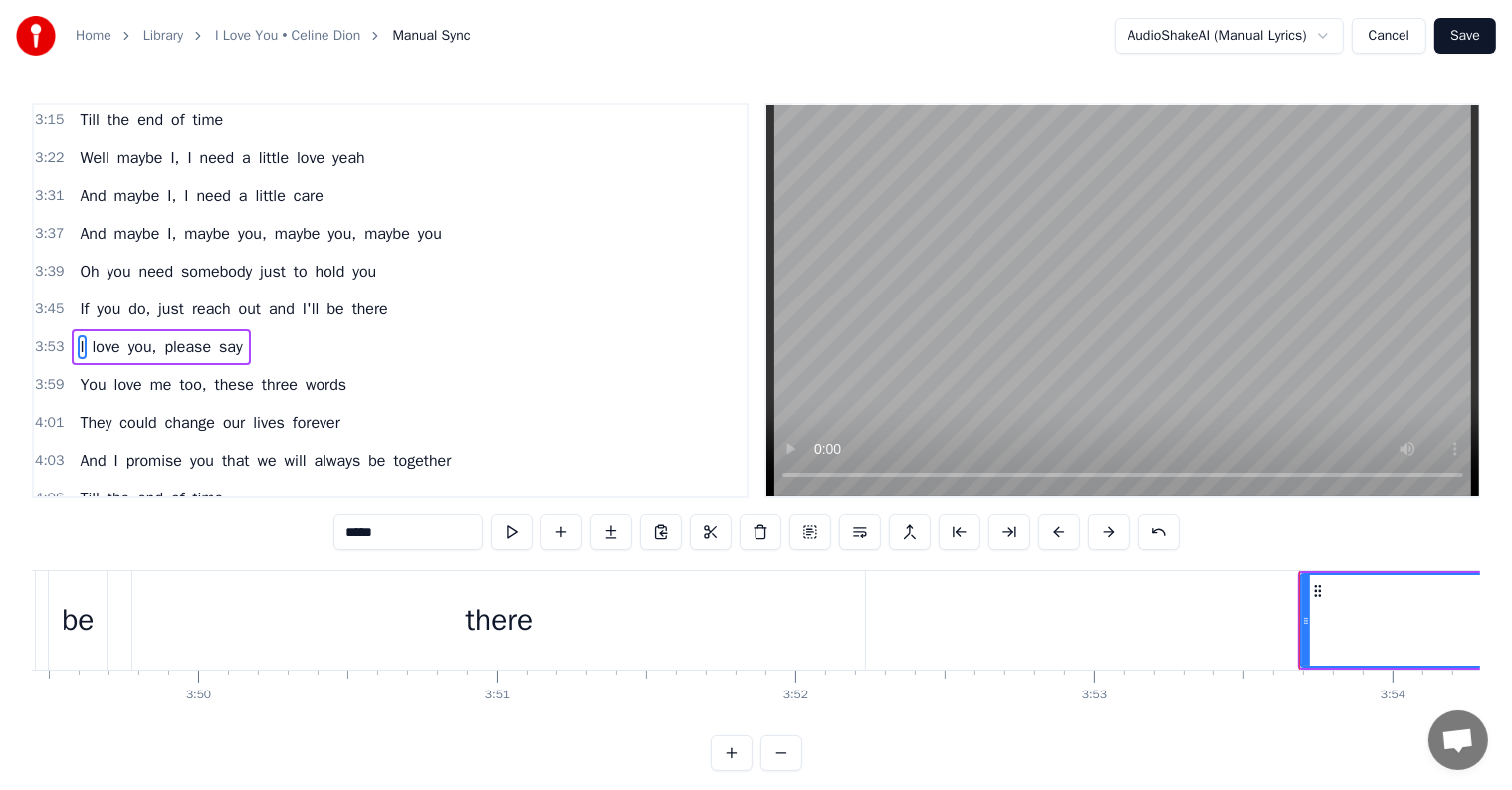 scroll, scrollTop: 1177, scrollLeft: 0, axis: vertical 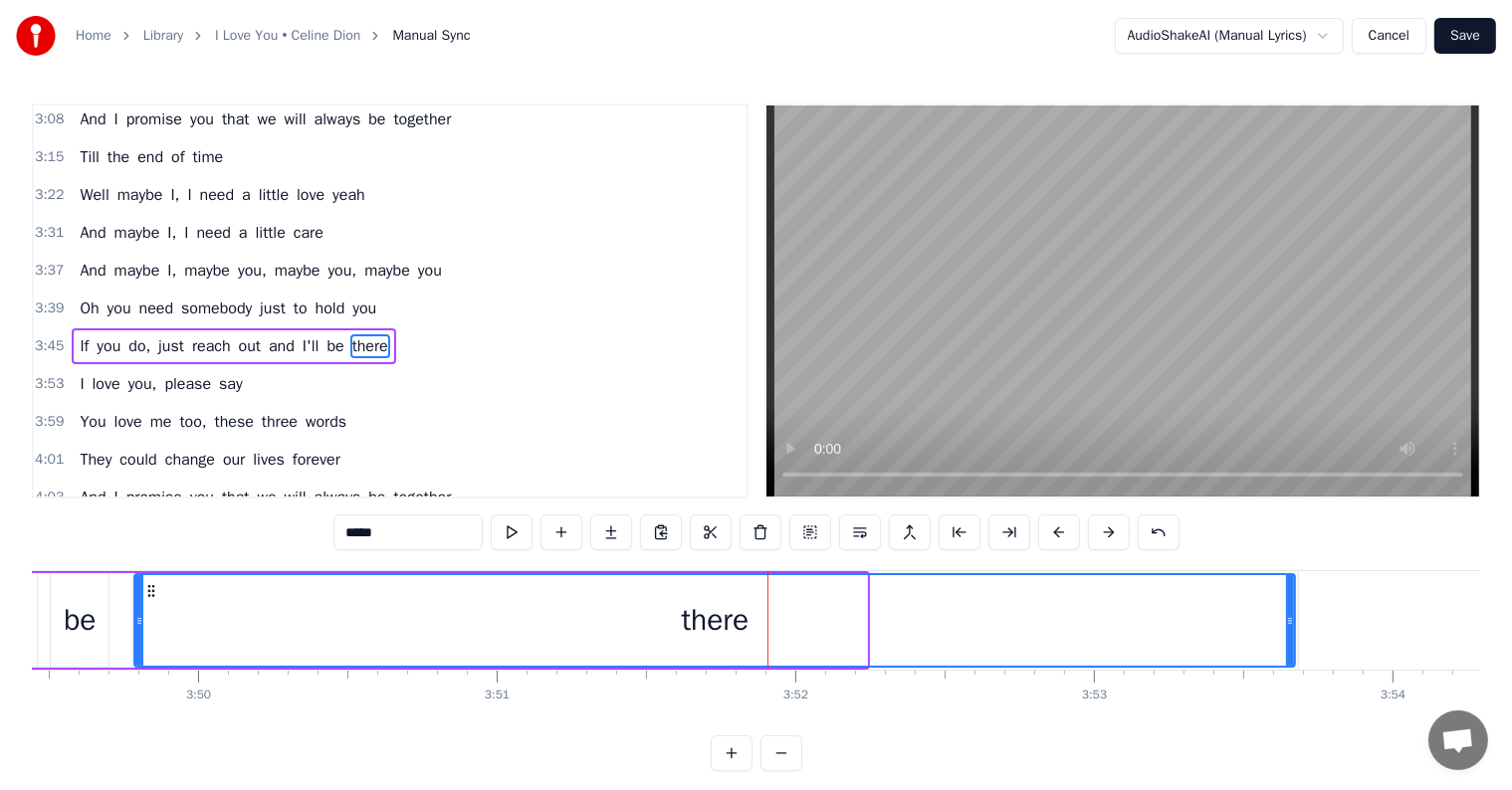 drag, startPoint x: 864, startPoint y: 617, endPoint x: 1294, endPoint y: 632, distance: 430.26155 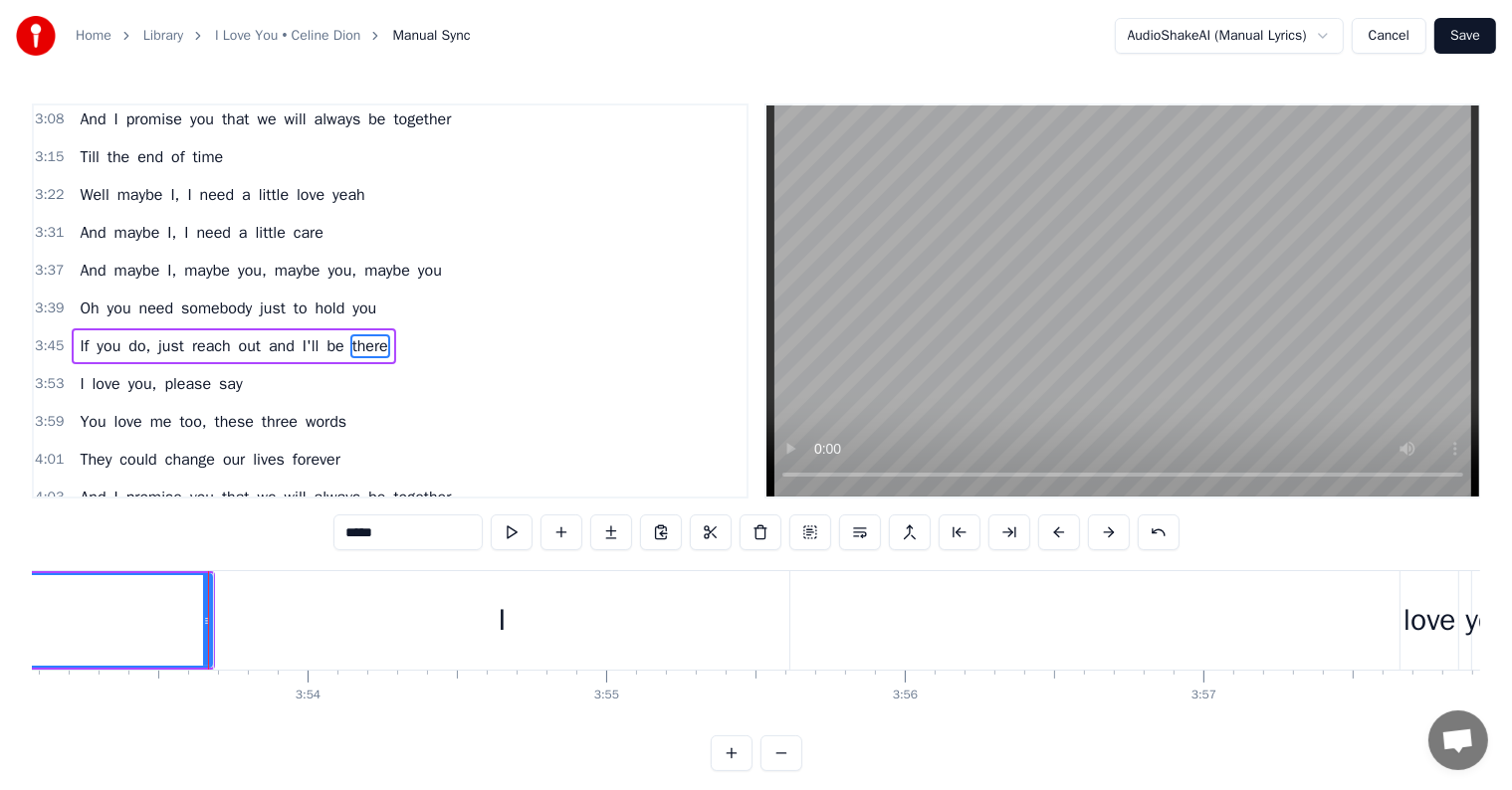 scroll, scrollTop: 0, scrollLeft: 69710, axis: horizontal 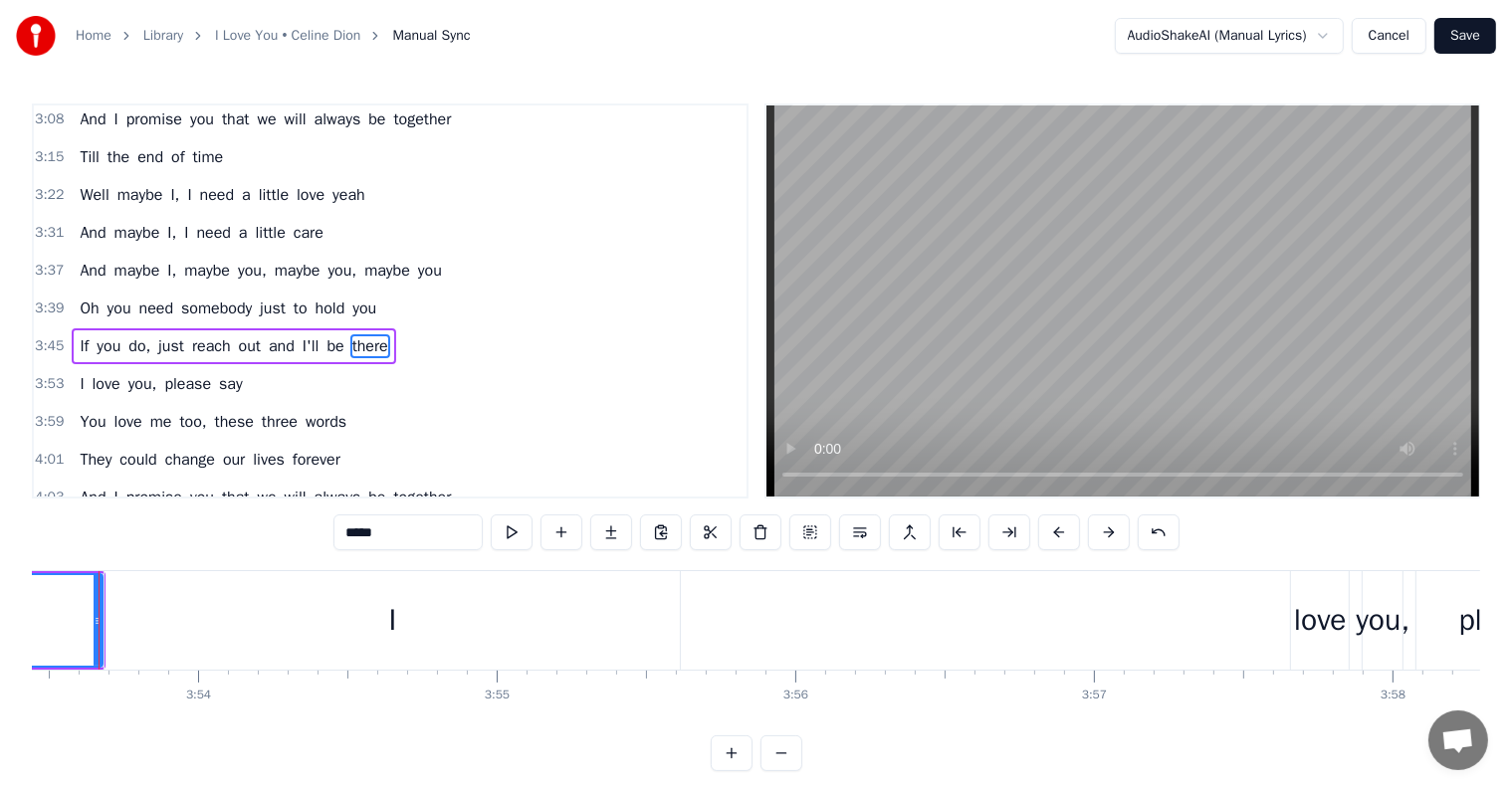 click on "I" at bounding box center (392, 620) 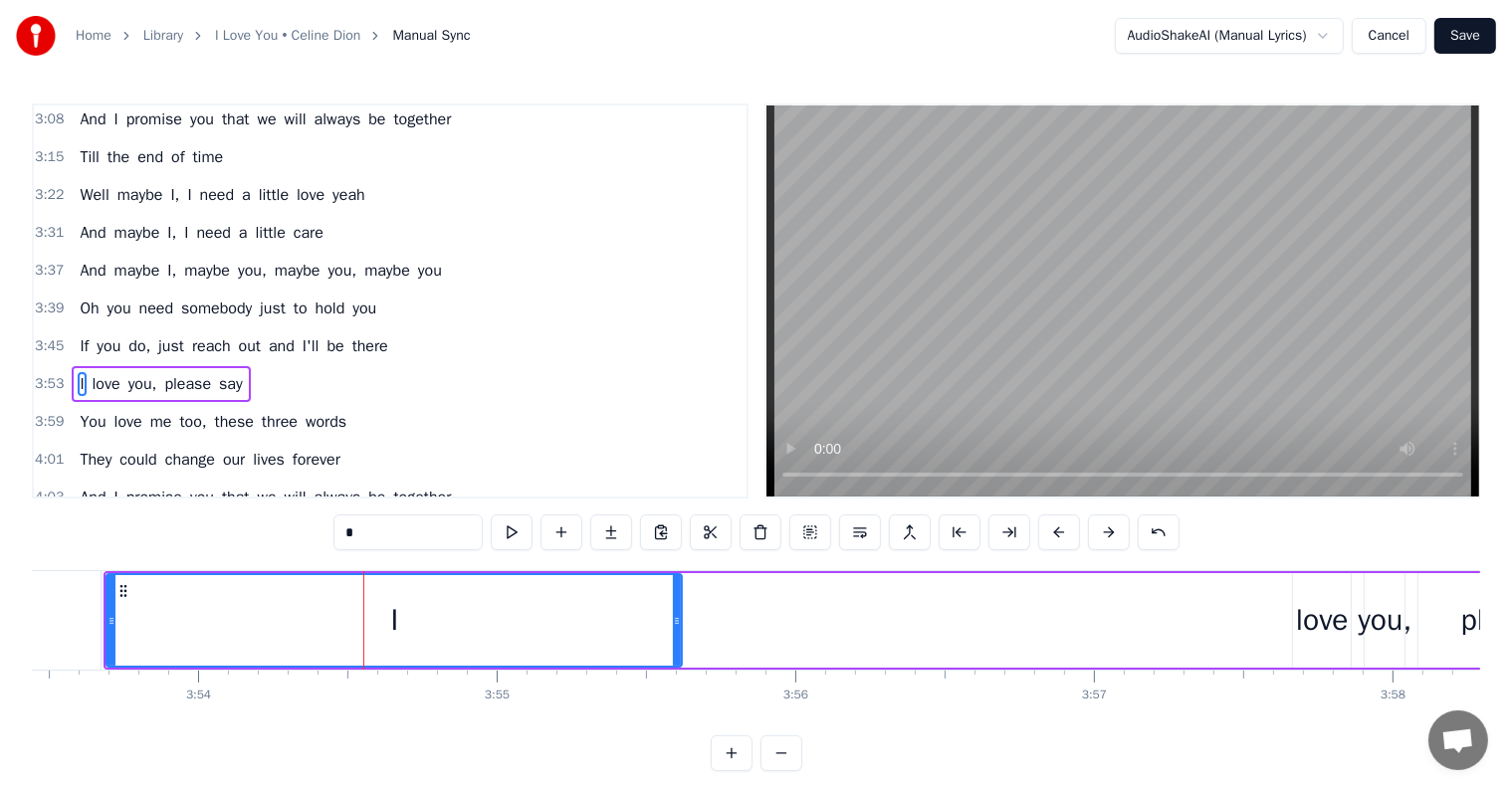 scroll, scrollTop: 1214, scrollLeft: 0, axis: vertical 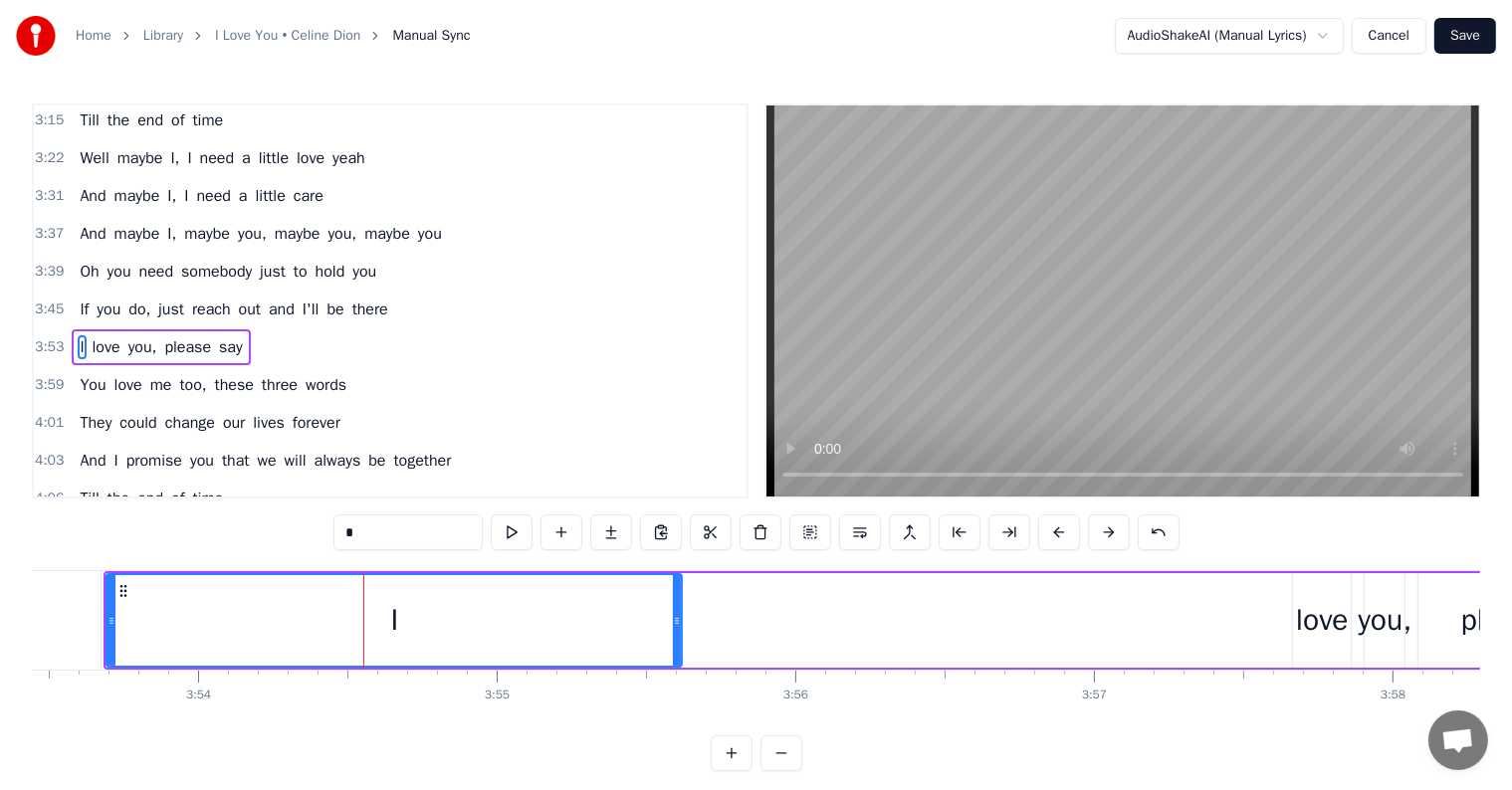 click 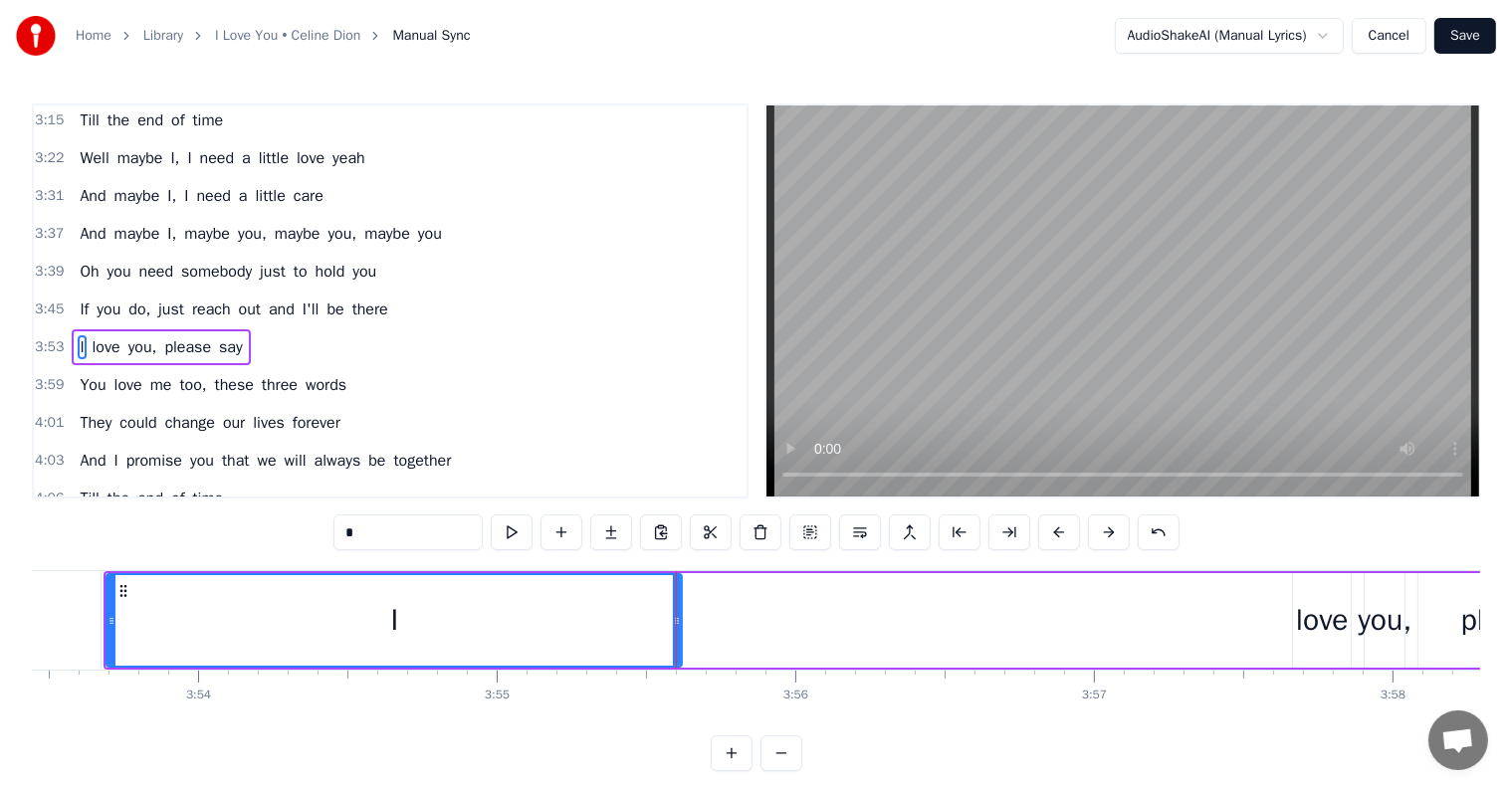 click on "love" at bounding box center [1322, 620] 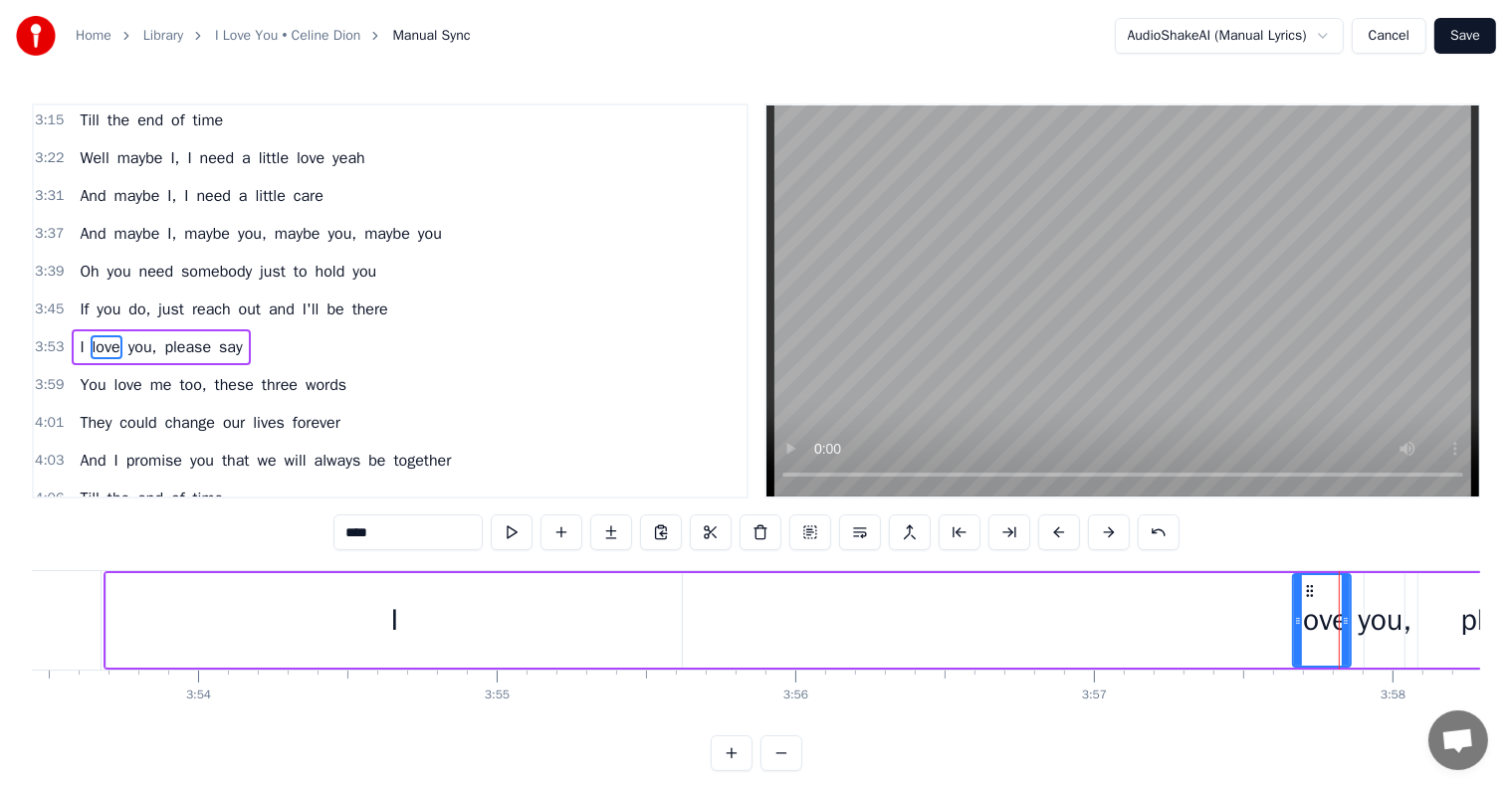 click on "love" at bounding box center (1322, 620) 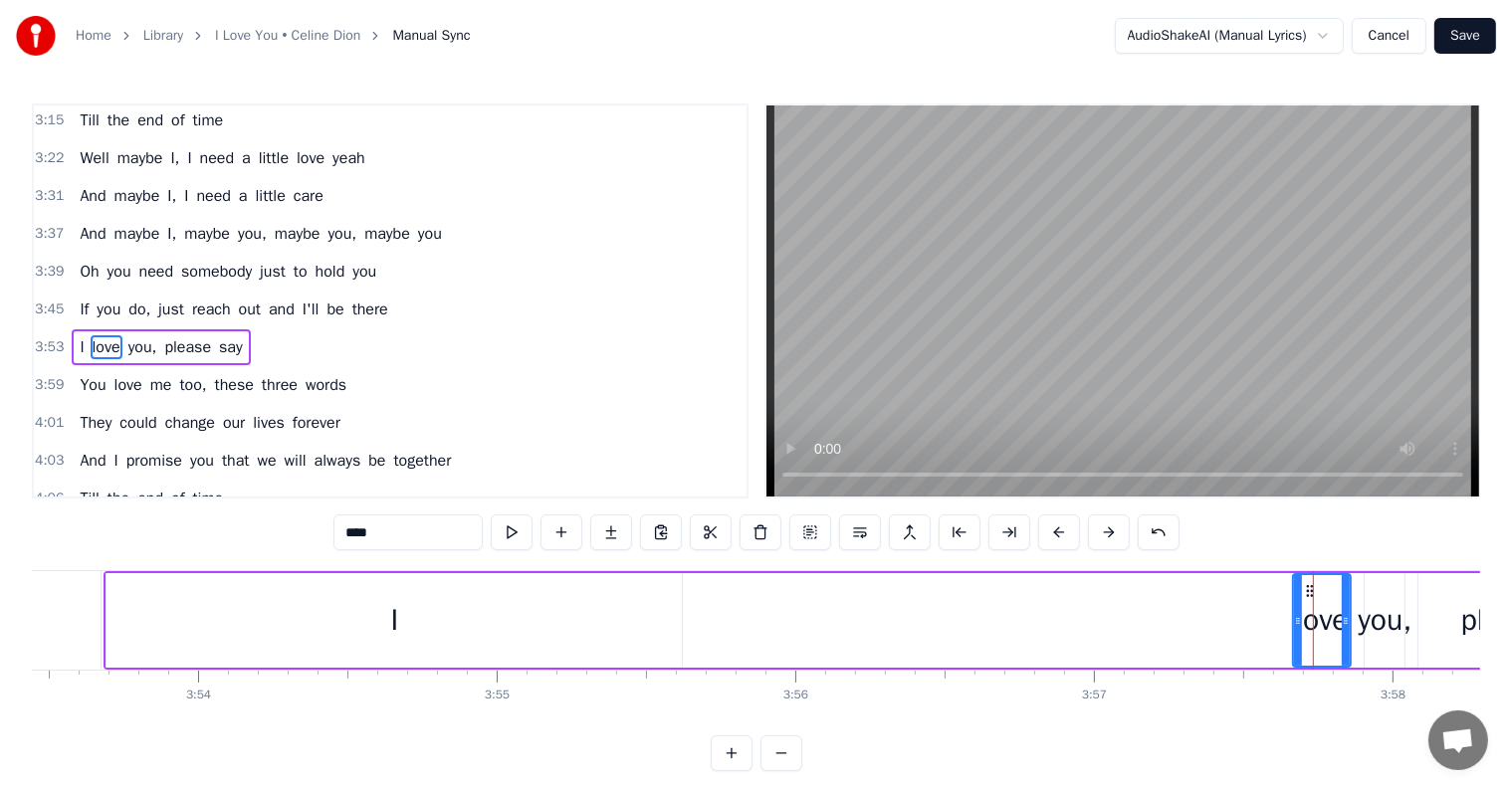 click on "I" at bounding box center [394, 620] 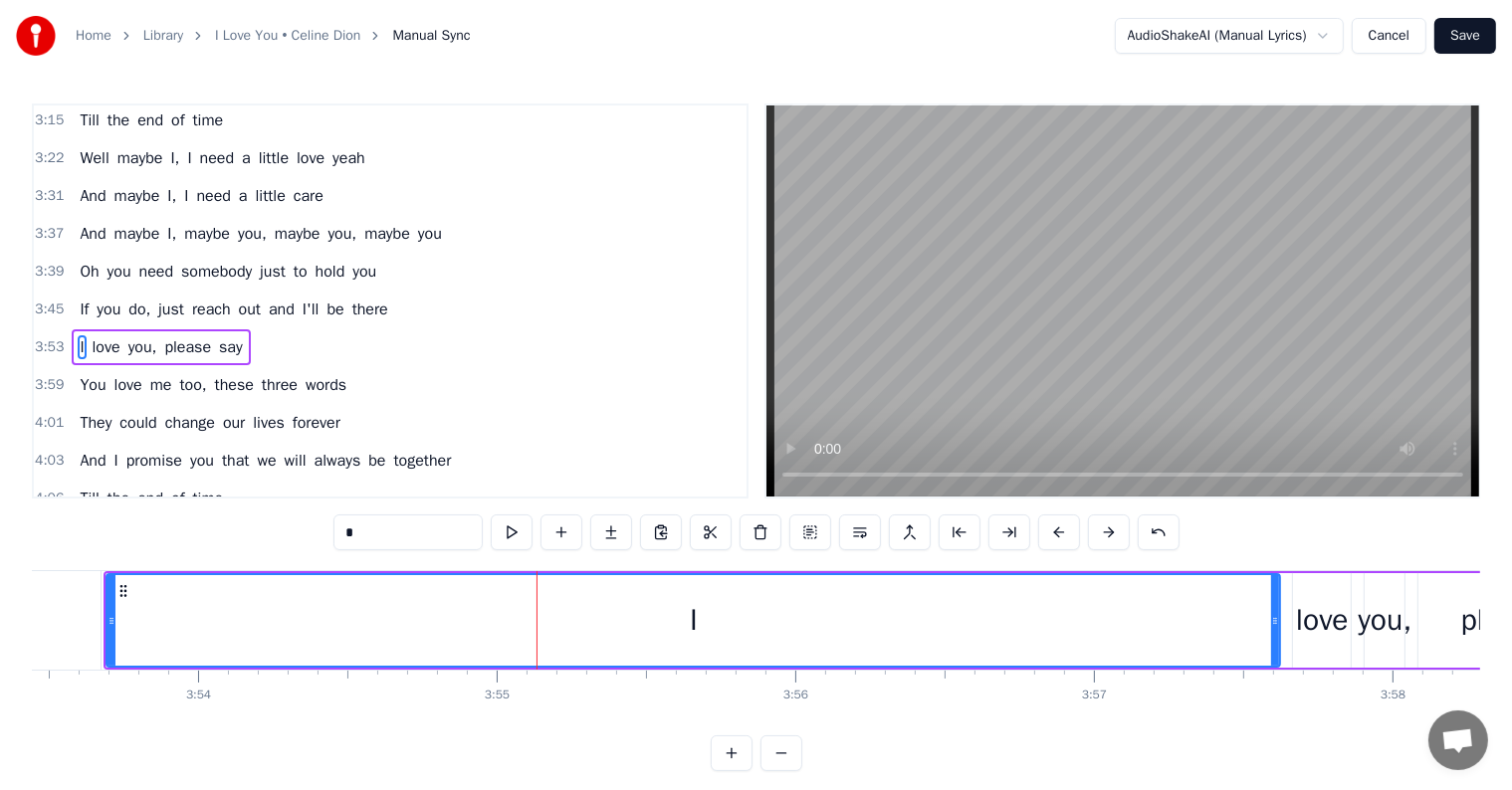 drag, startPoint x: 678, startPoint y: 620, endPoint x: 1276, endPoint y: 641, distance: 598.36862 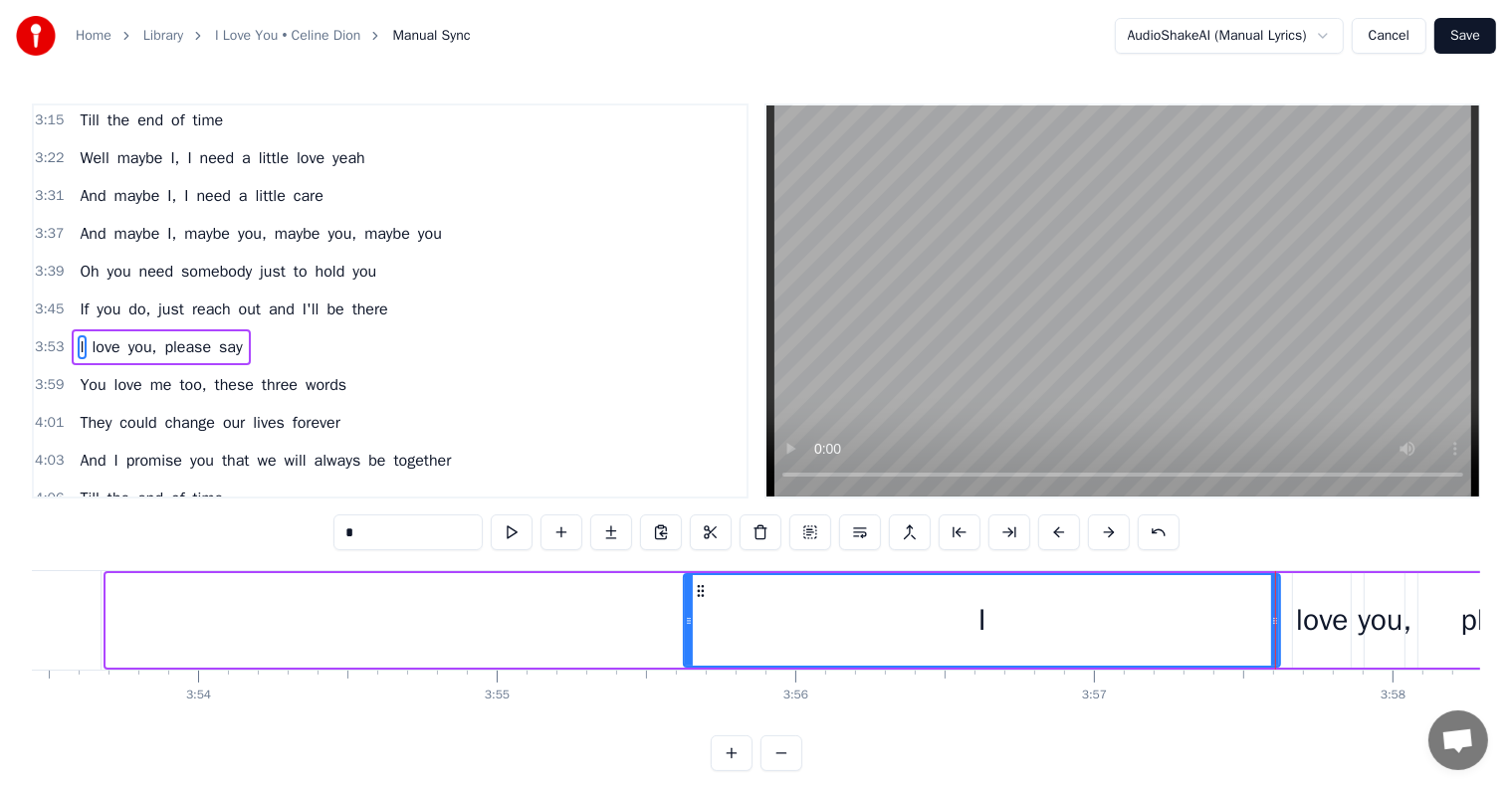 drag, startPoint x: 108, startPoint y: 615, endPoint x: 879, endPoint y: 667, distance: 772.75158 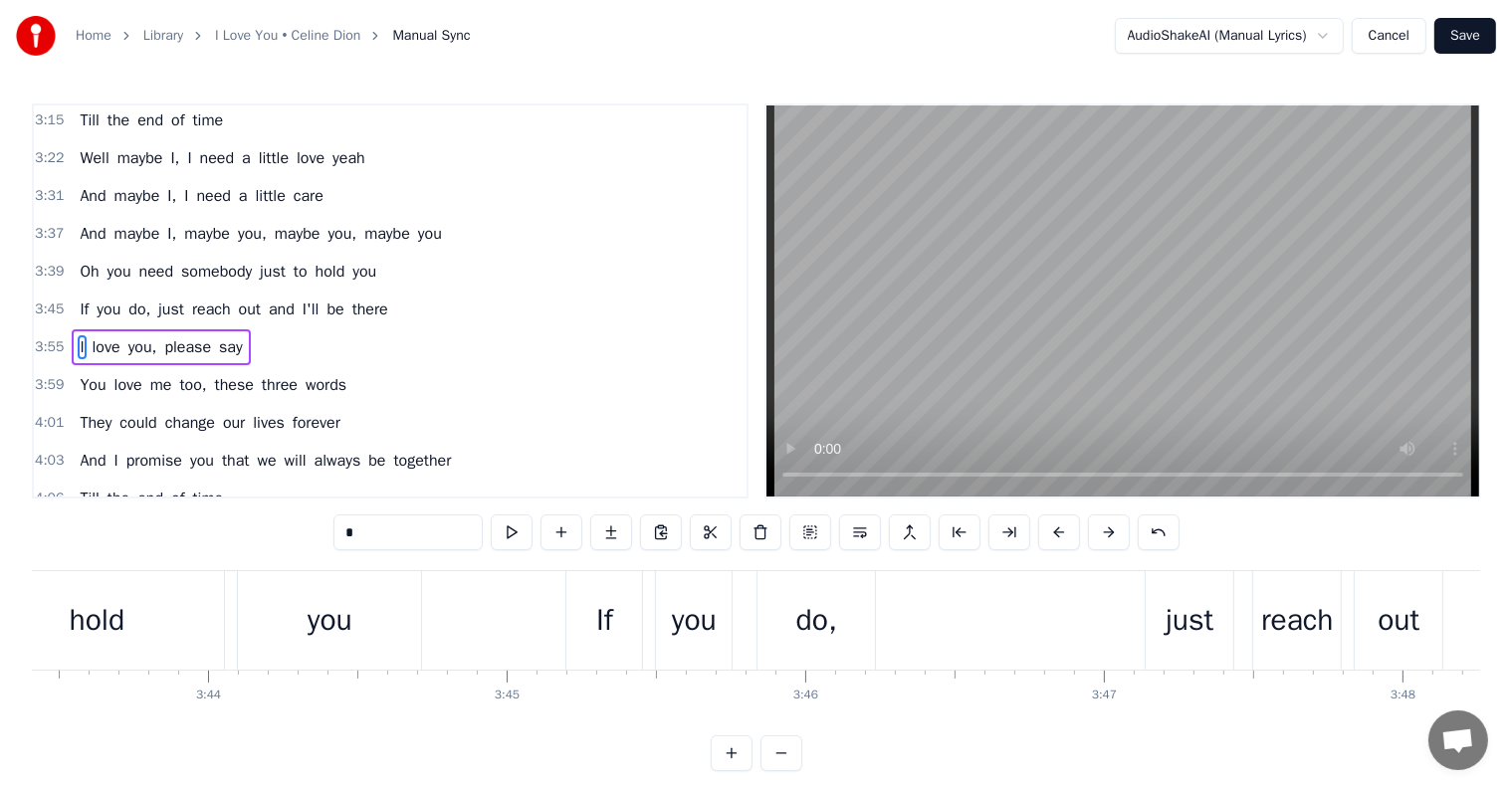 scroll, scrollTop: 0, scrollLeft: 66270, axis: horizontal 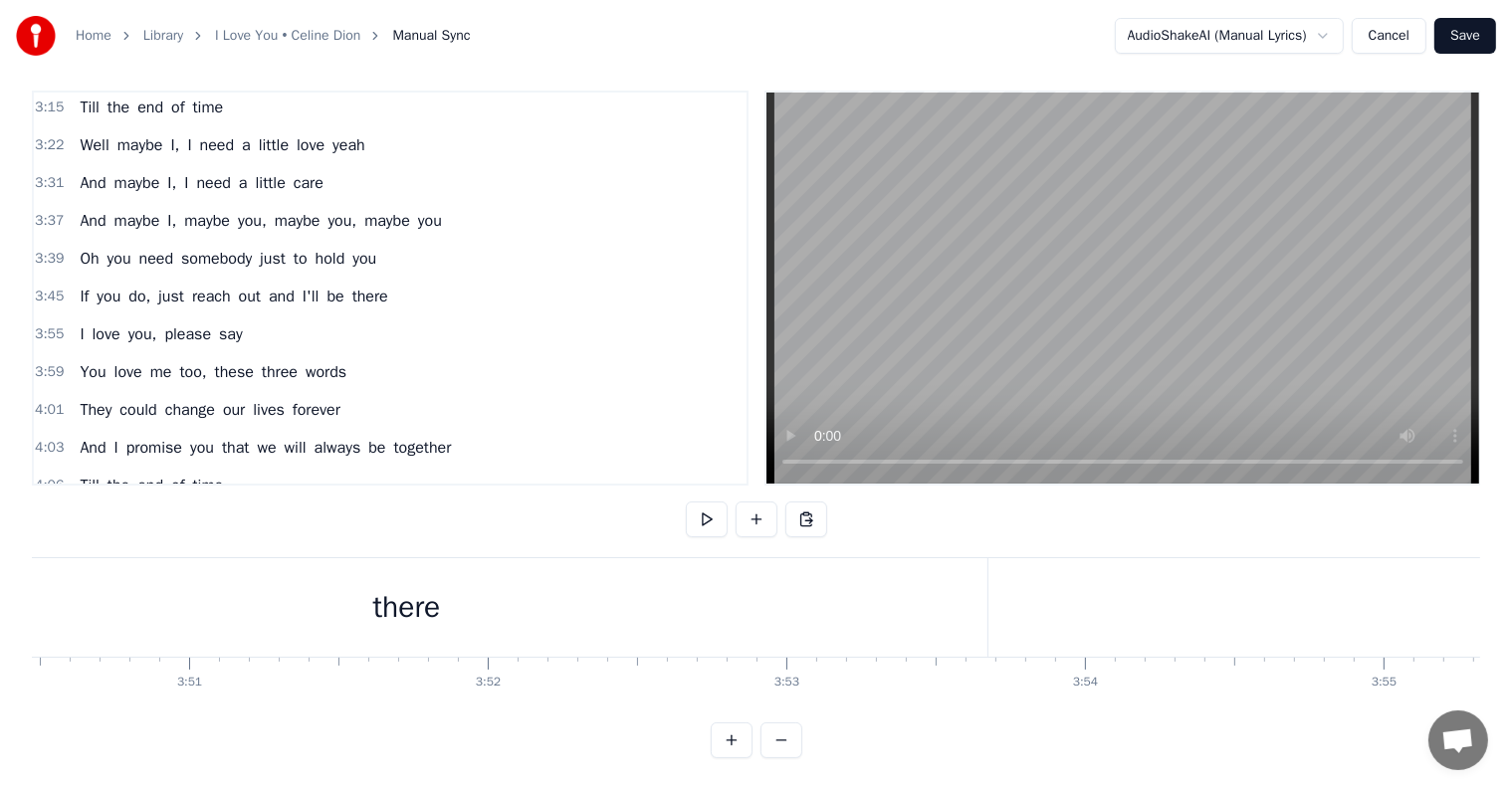 click on "there" at bounding box center (406, 607) 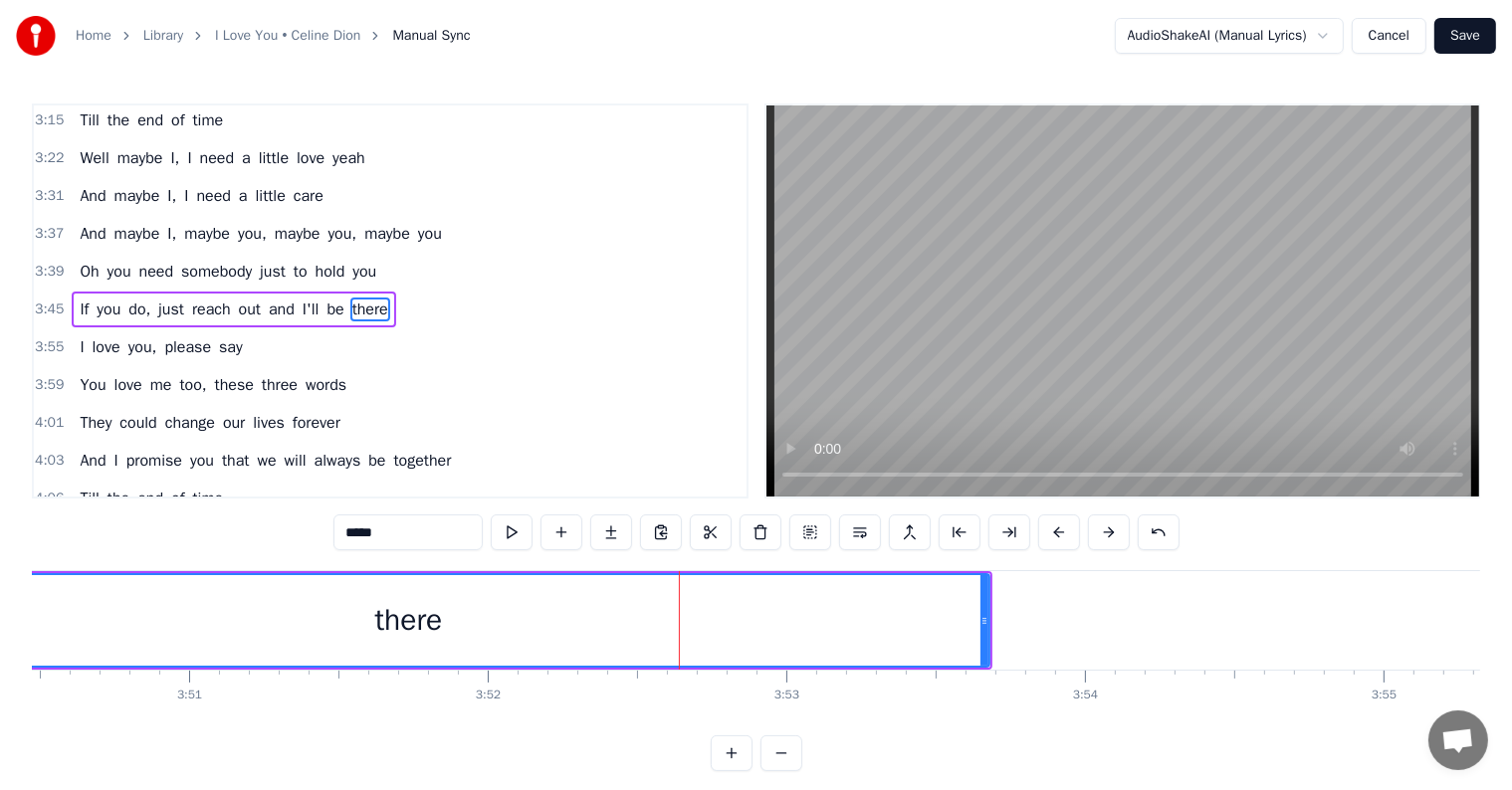 scroll, scrollTop: 1177, scrollLeft: 0, axis: vertical 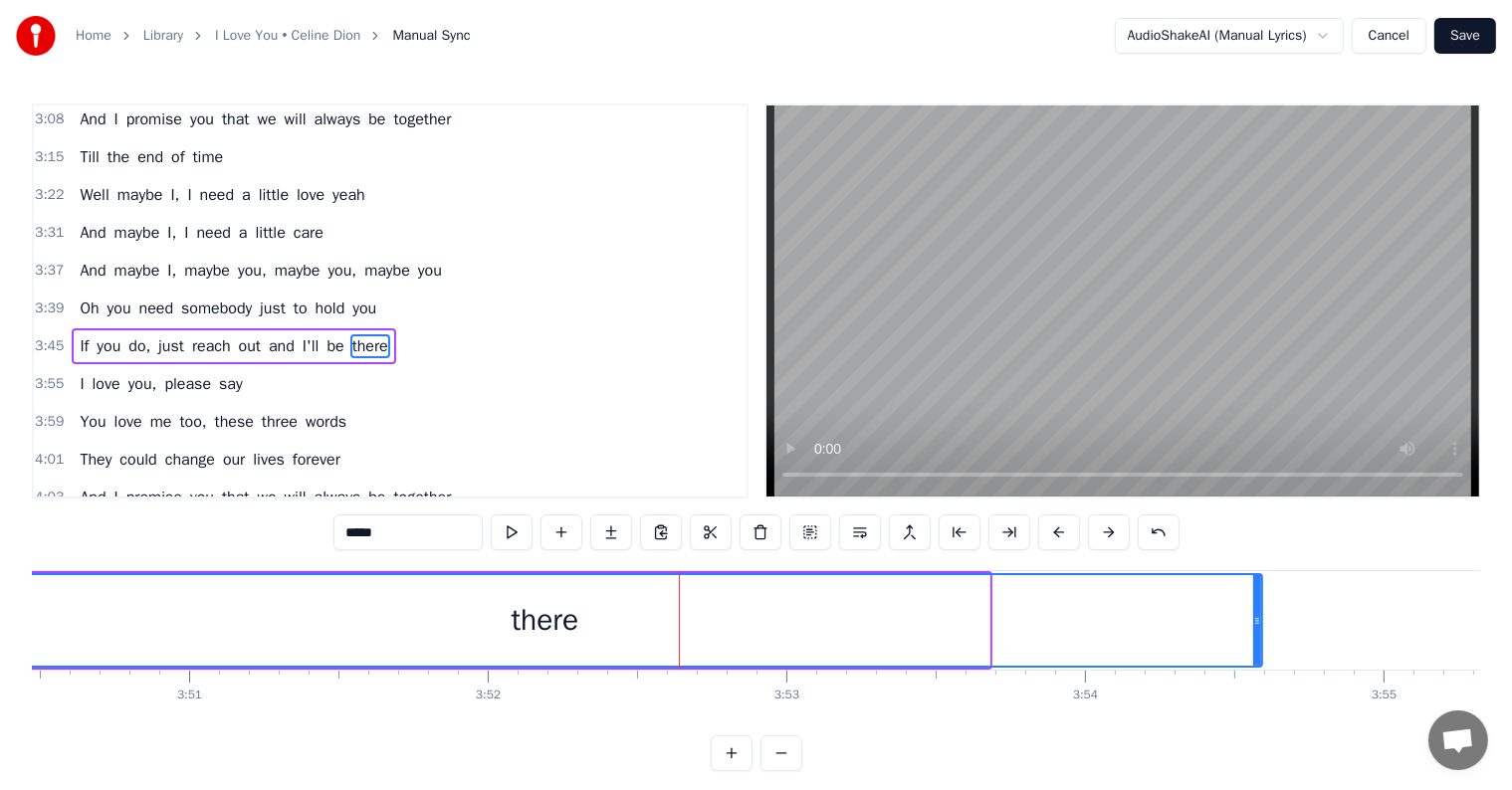 drag, startPoint x: 984, startPoint y: 625, endPoint x: 1257, endPoint y: 622, distance: 273.01648 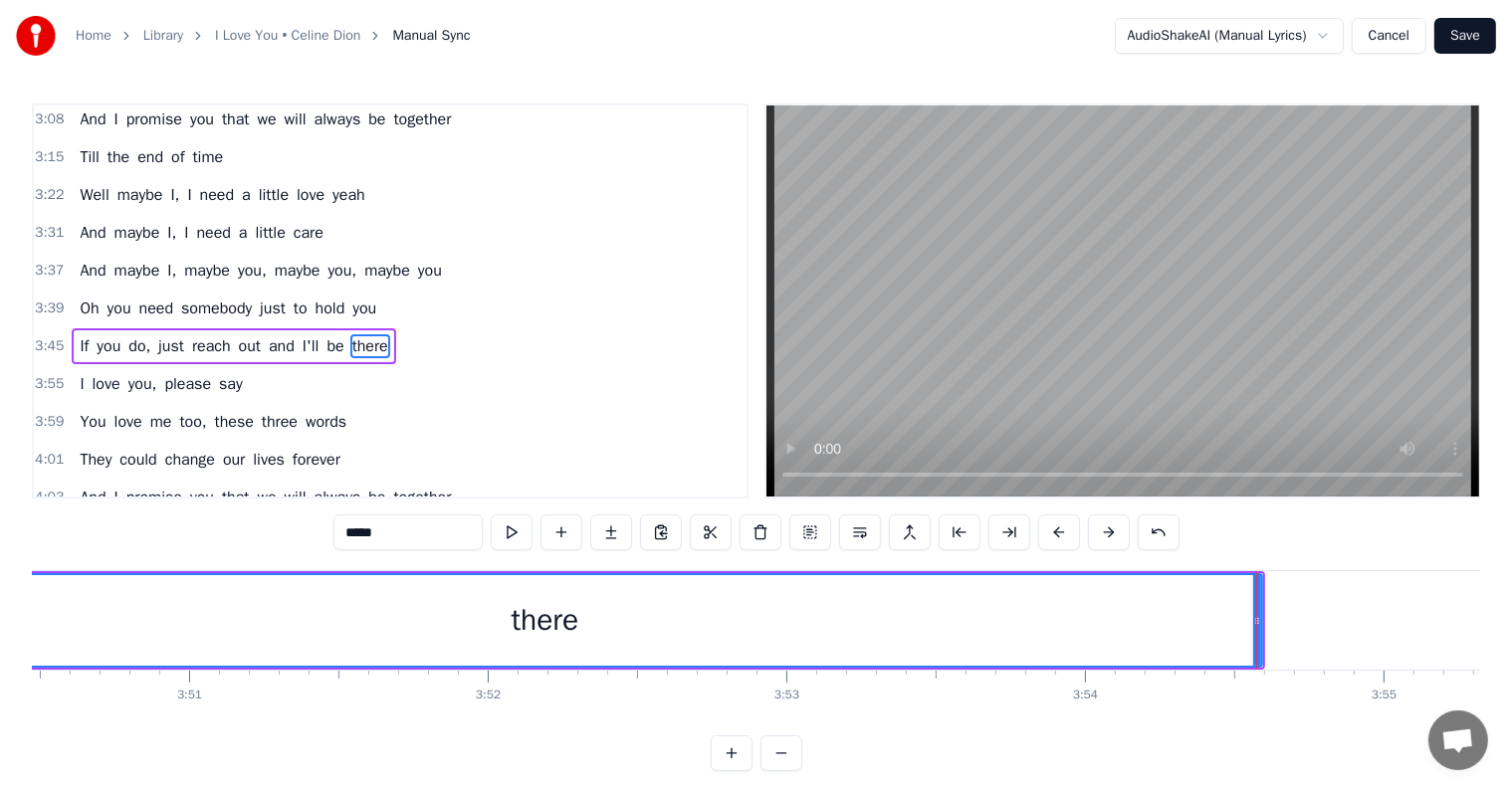 click on "there" at bounding box center (544, 620) 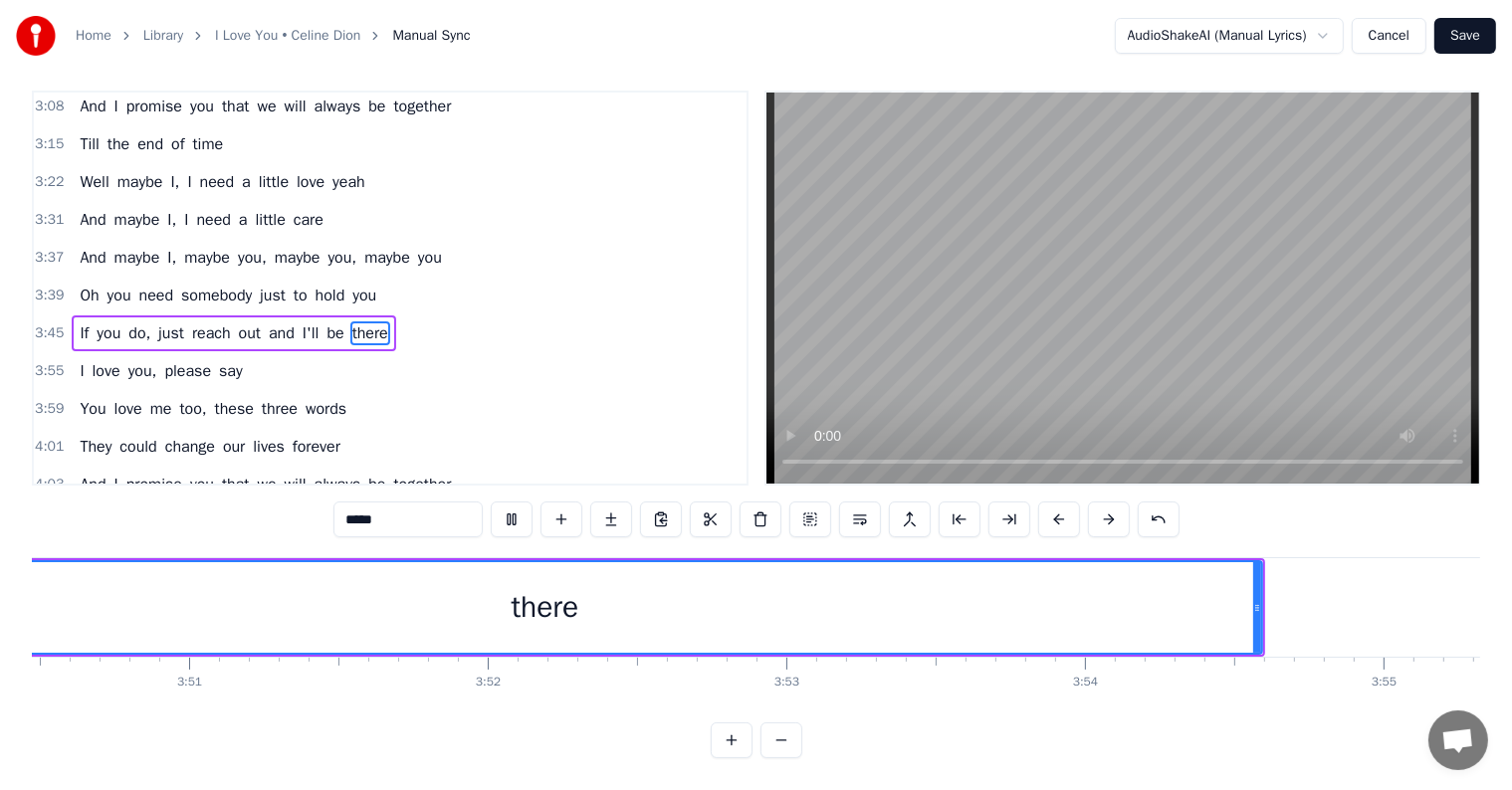 scroll, scrollTop: 0, scrollLeft: 68742, axis: horizontal 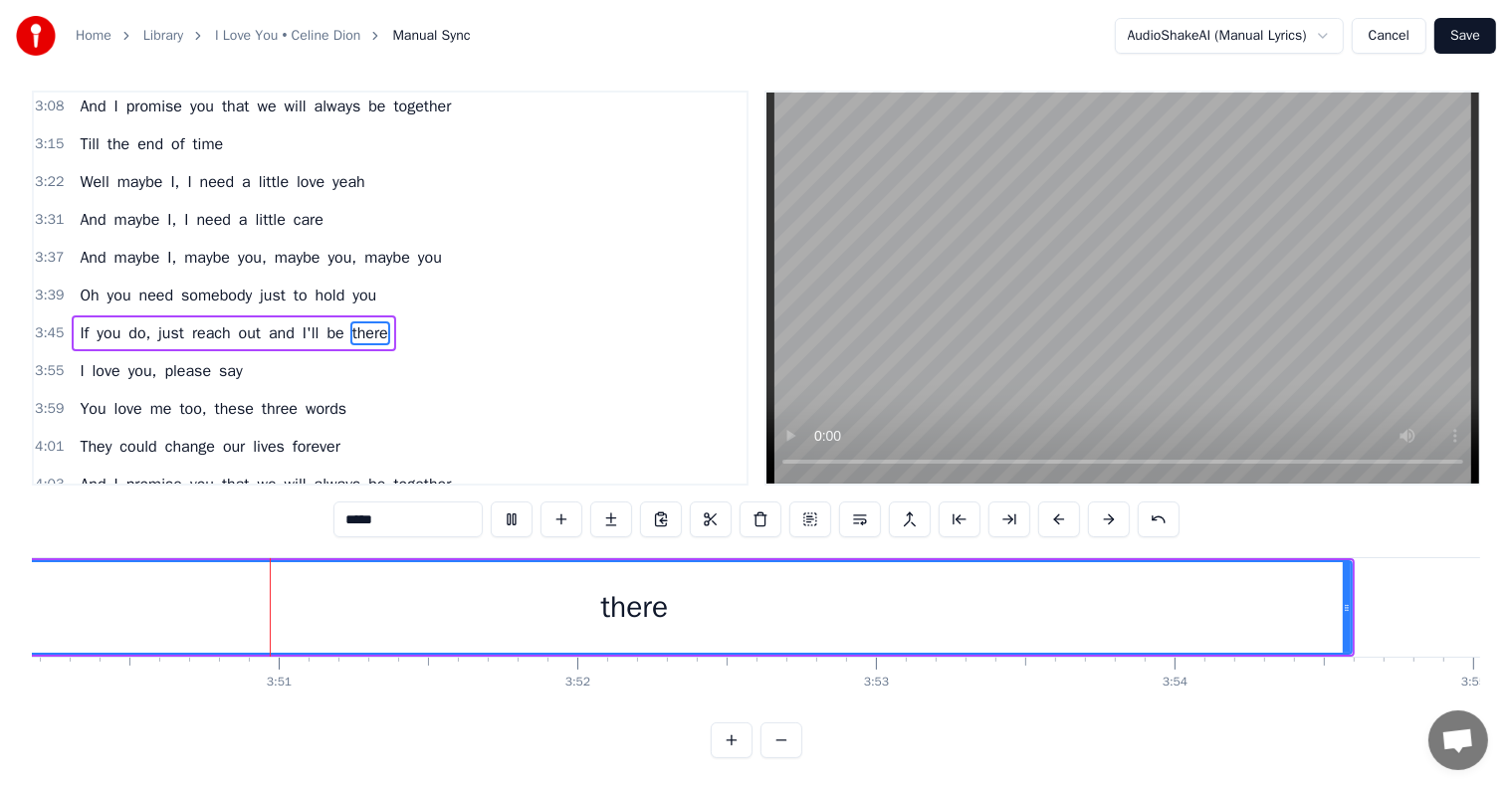 click on "there" at bounding box center [634, 607] 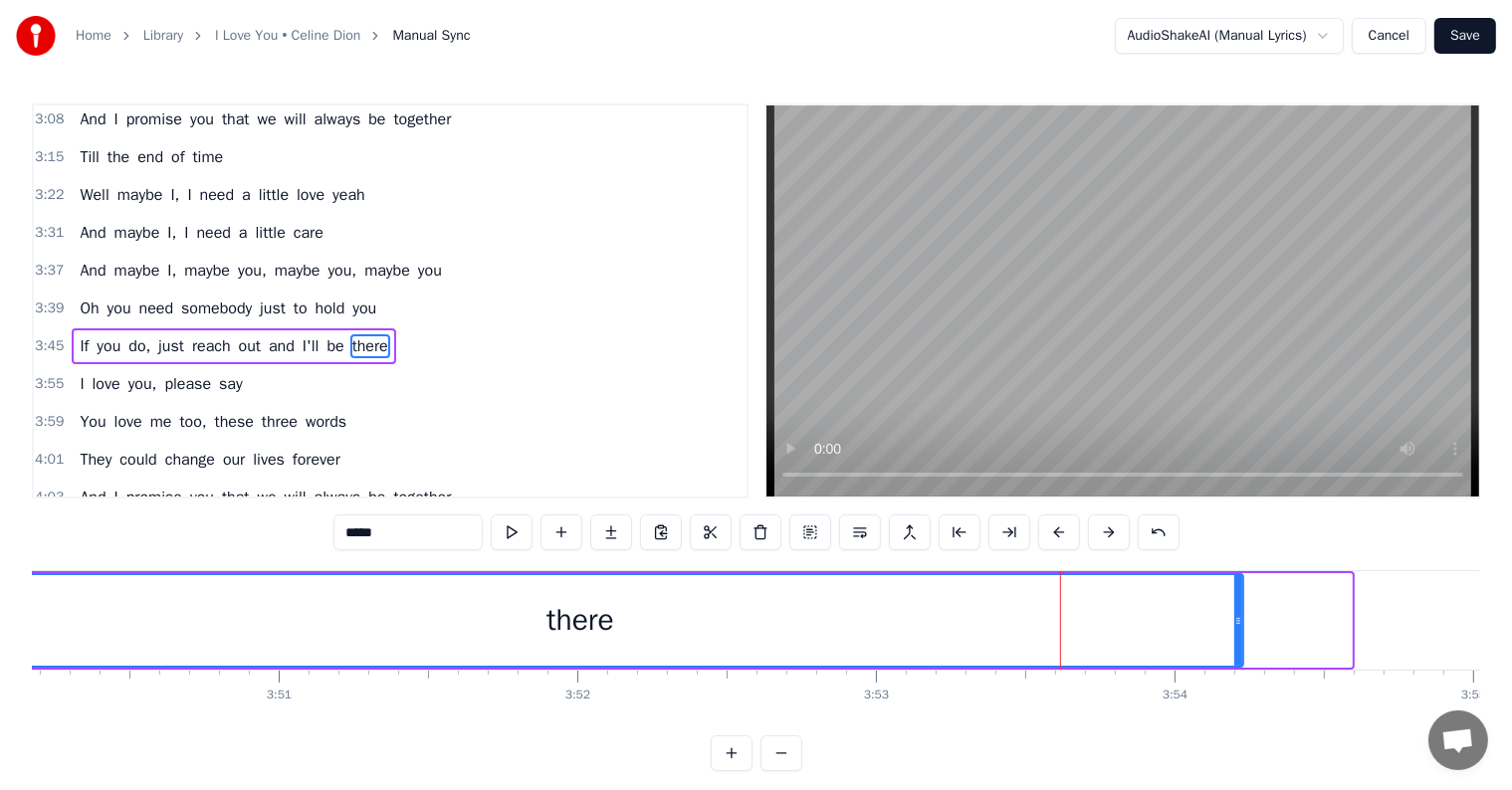 drag, startPoint x: 1348, startPoint y: 621, endPoint x: 1205, endPoint y: 622, distance: 143.0035 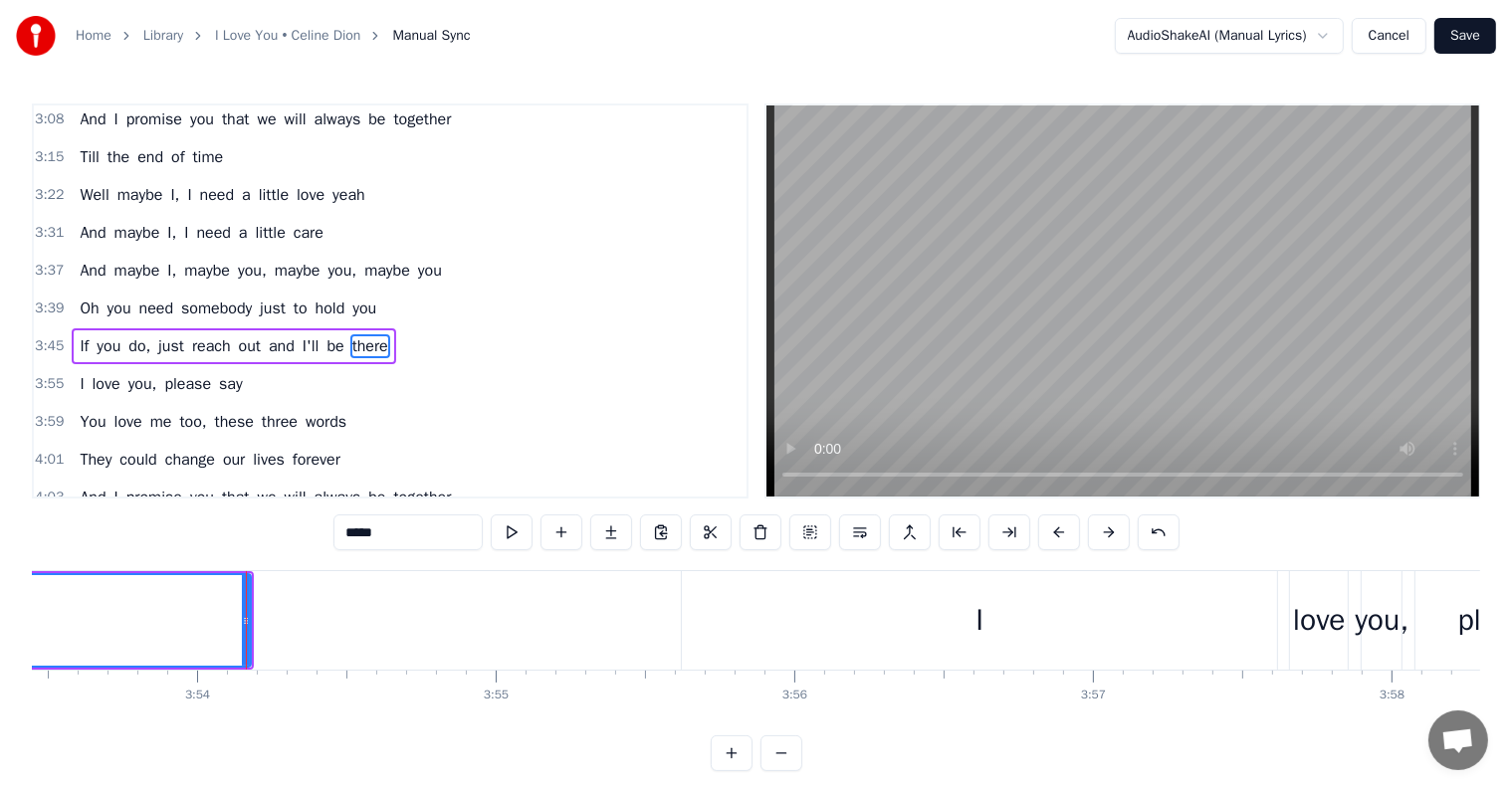 scroll, scrollTop: 0, scrollLeft: 69877, axis: horizontal 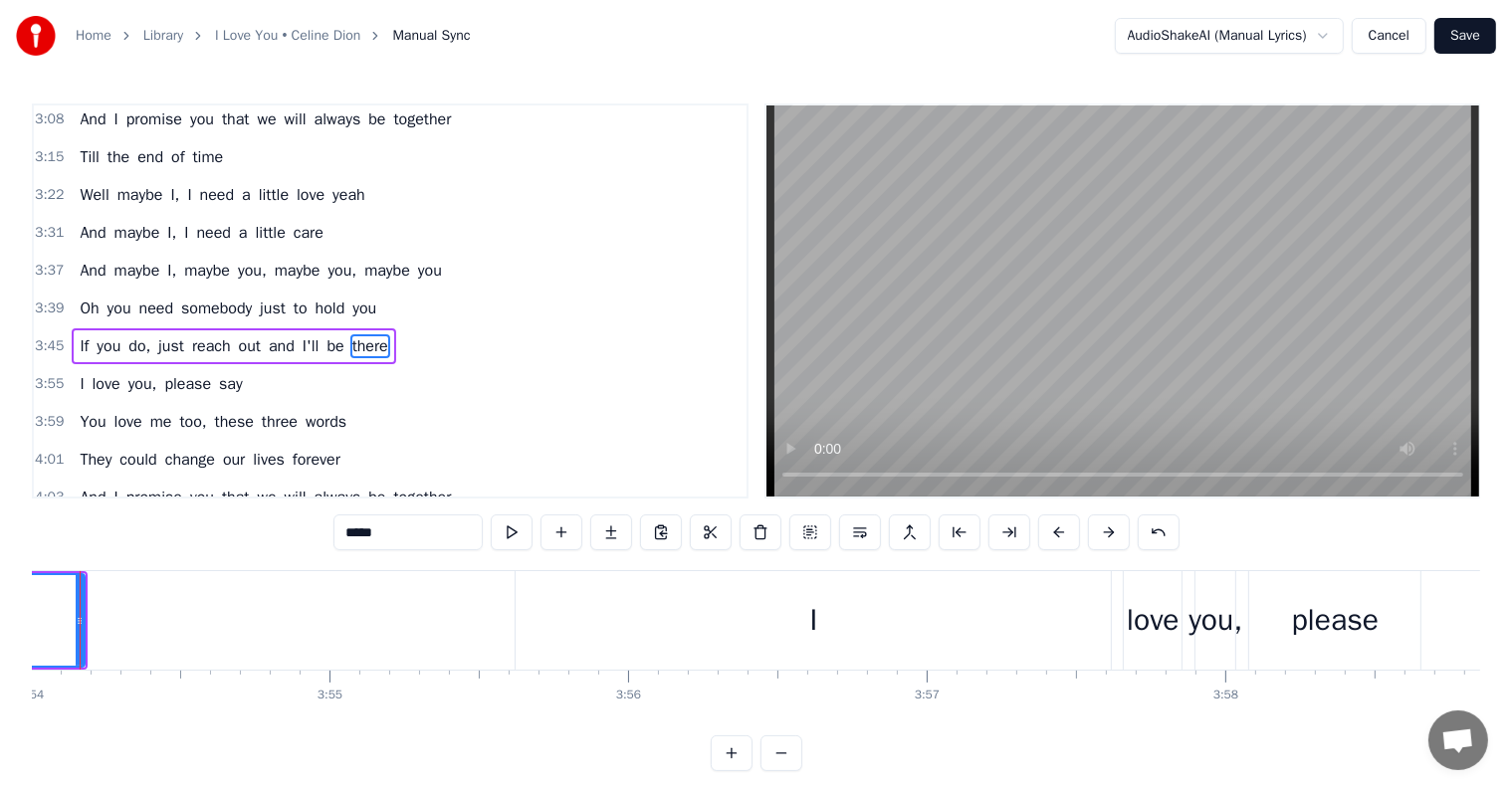 click on "I" at bounding box center (813, 620) 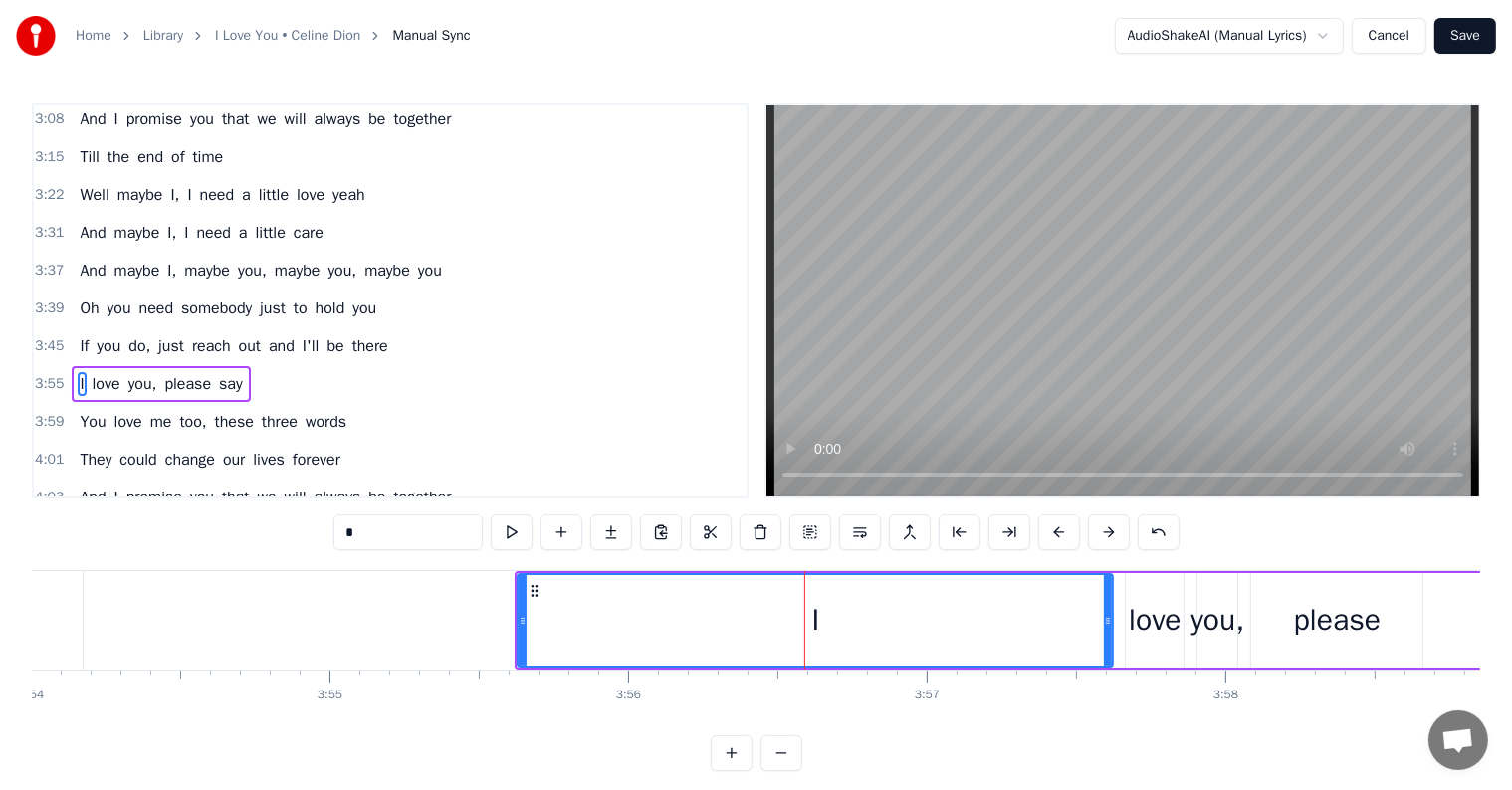 scroll, scrollTop: 1214, scrollLeft: 0, axis: vertical 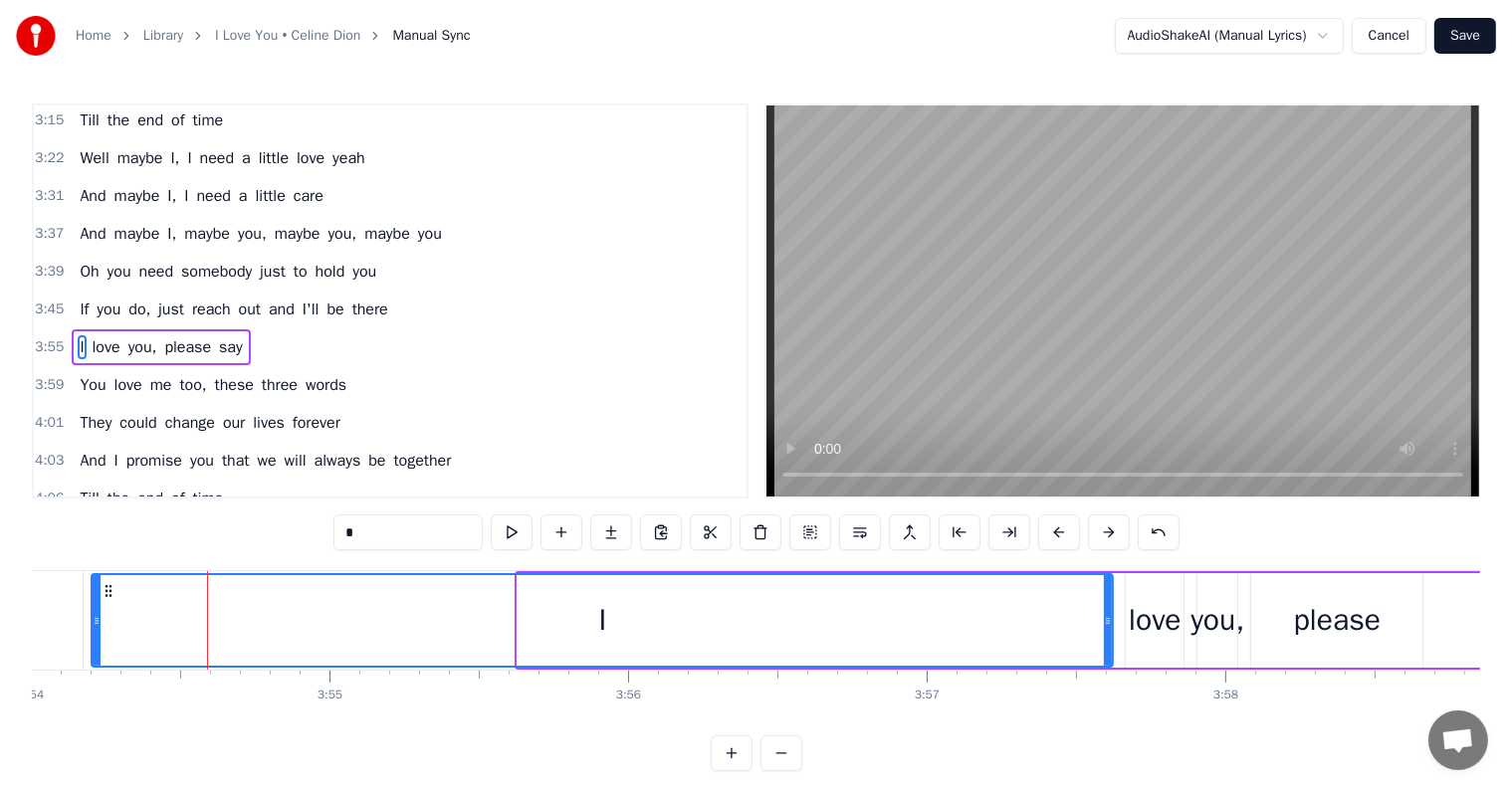 drag, startPoint x: 518, startPoint y: 611, endPoint x: 92, endPoint y: 586, distance: 426.73294 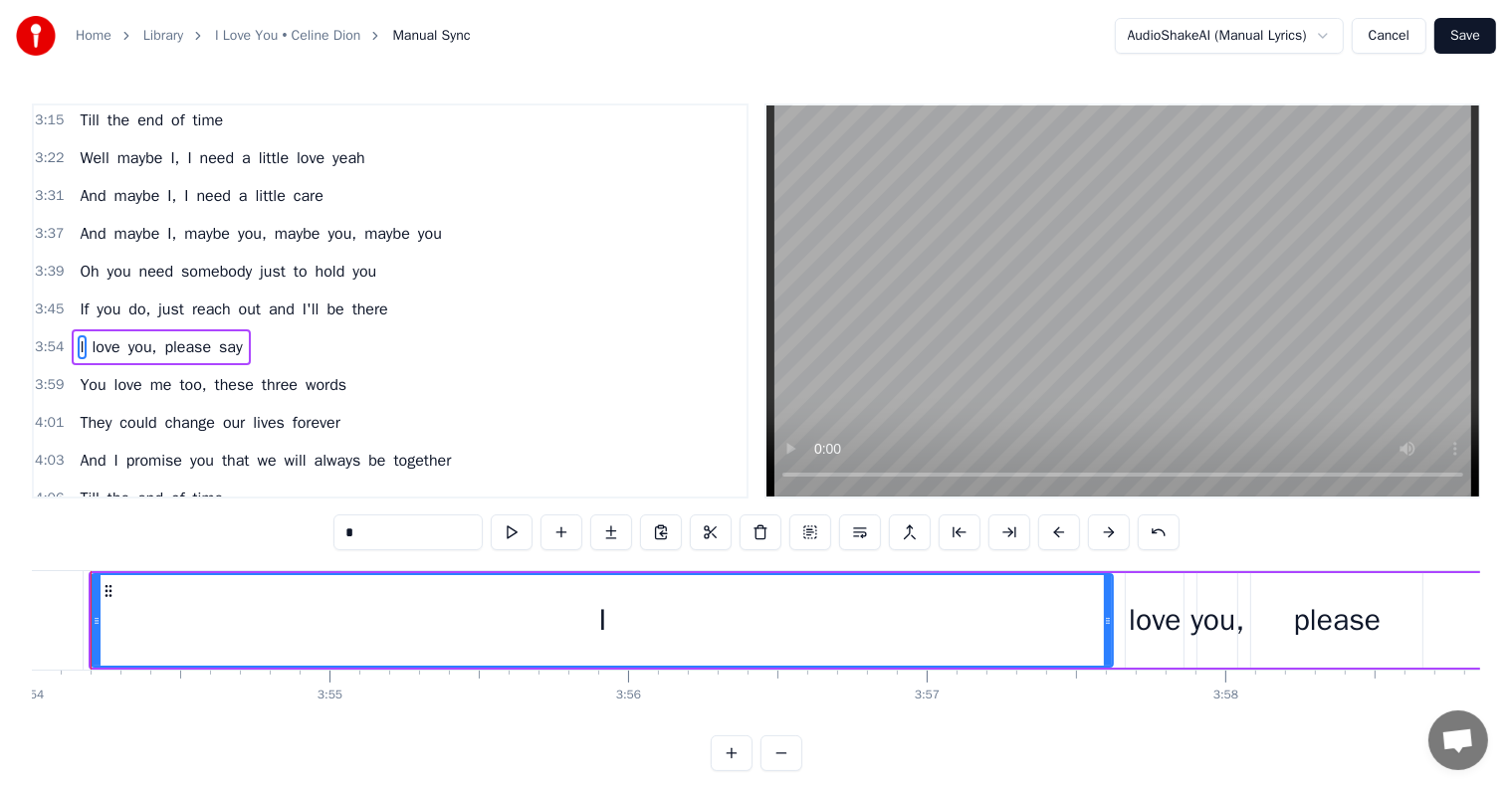 scroll, scrollTop: 0, scrollLeft: 69837, axis: horizontal 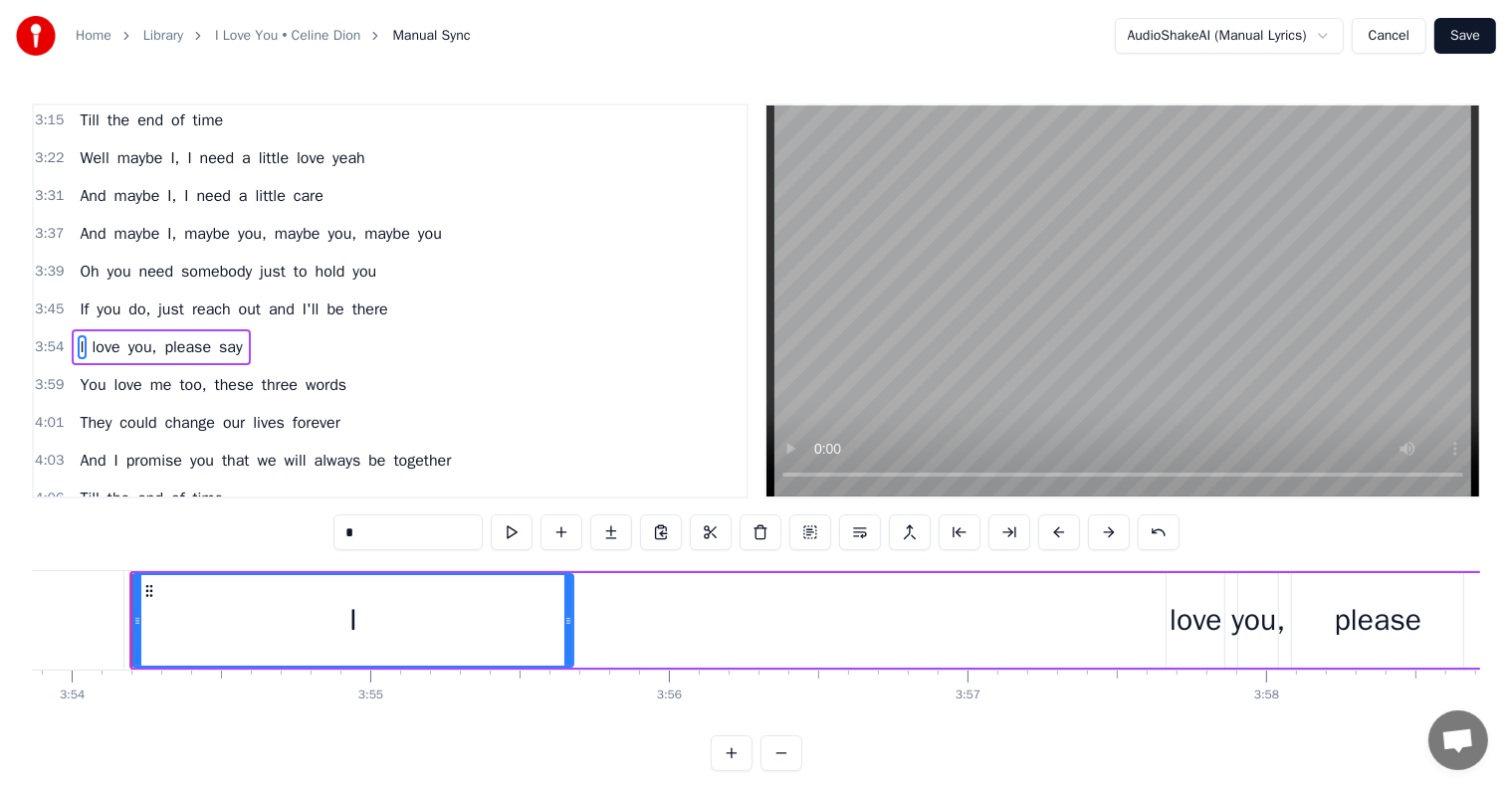 drag, startPoint x: 1150, startPoint y: 618, endPoint x: 569, endPoint y: 626, distance: 581.0551 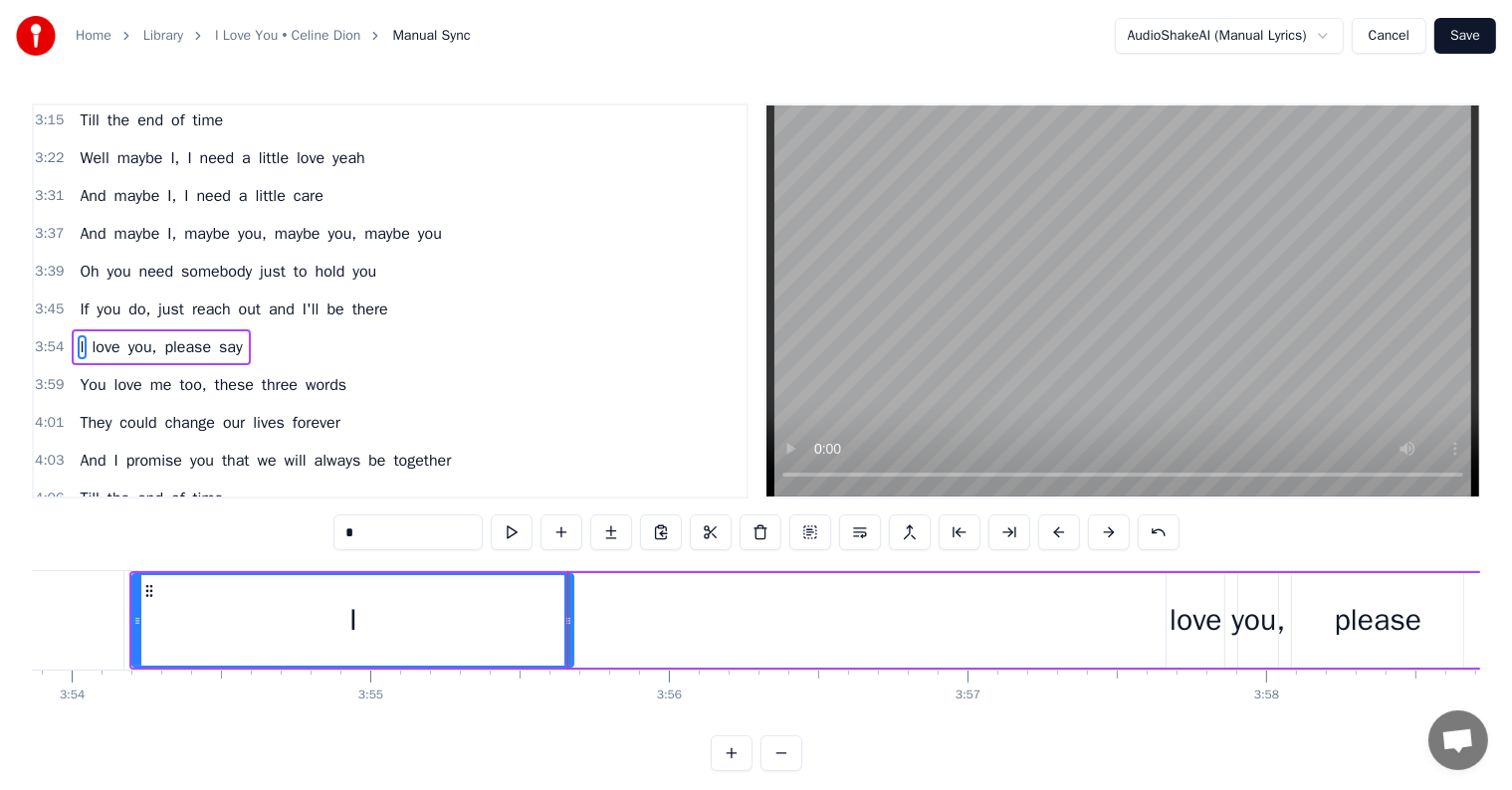 click on "If you do, just reach out and I'll be there" at bounding box center (-1214, 620) 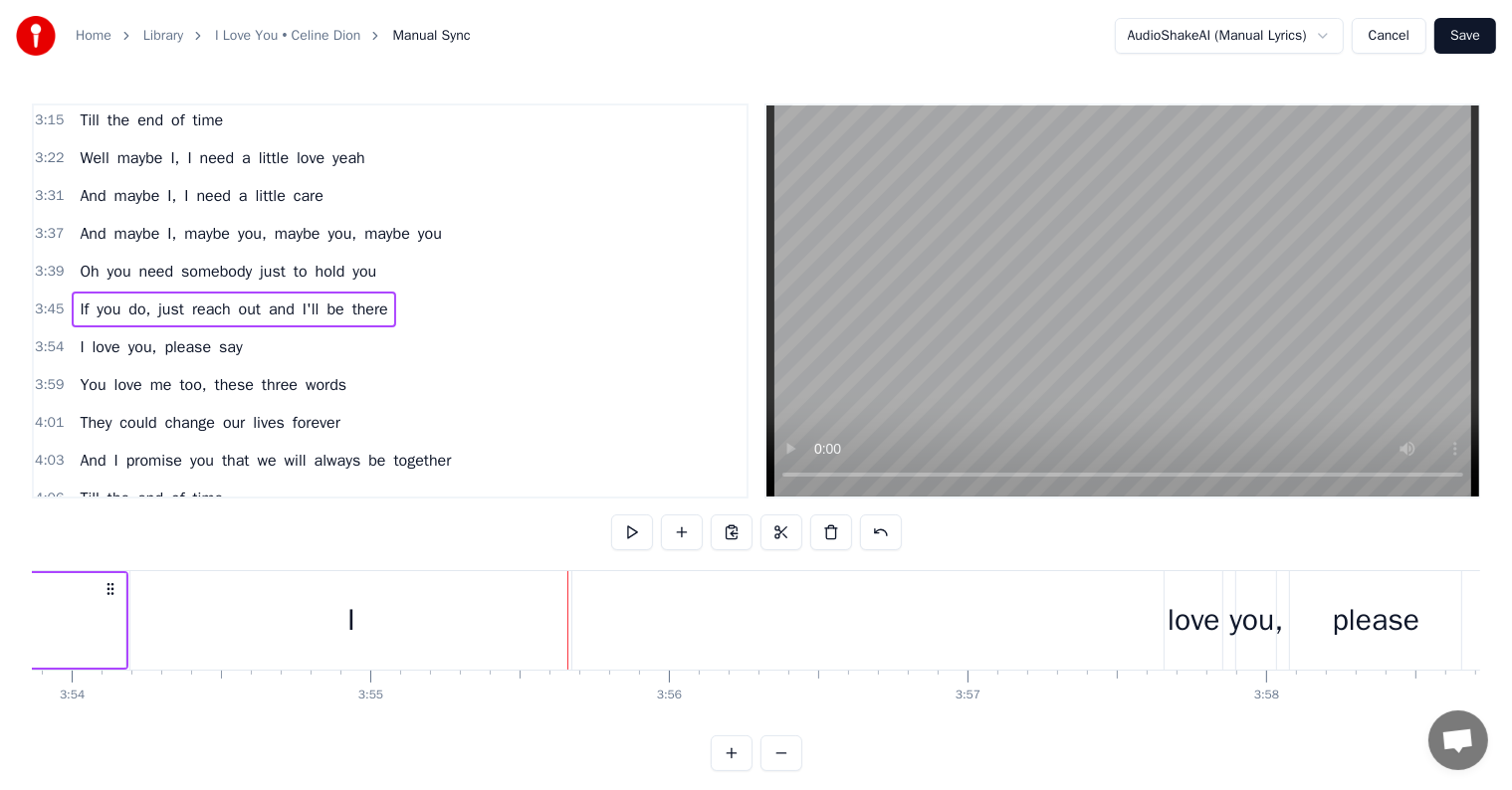 scroll, scrollTop: 0, scrollLeft: 69831, axis: horizontal 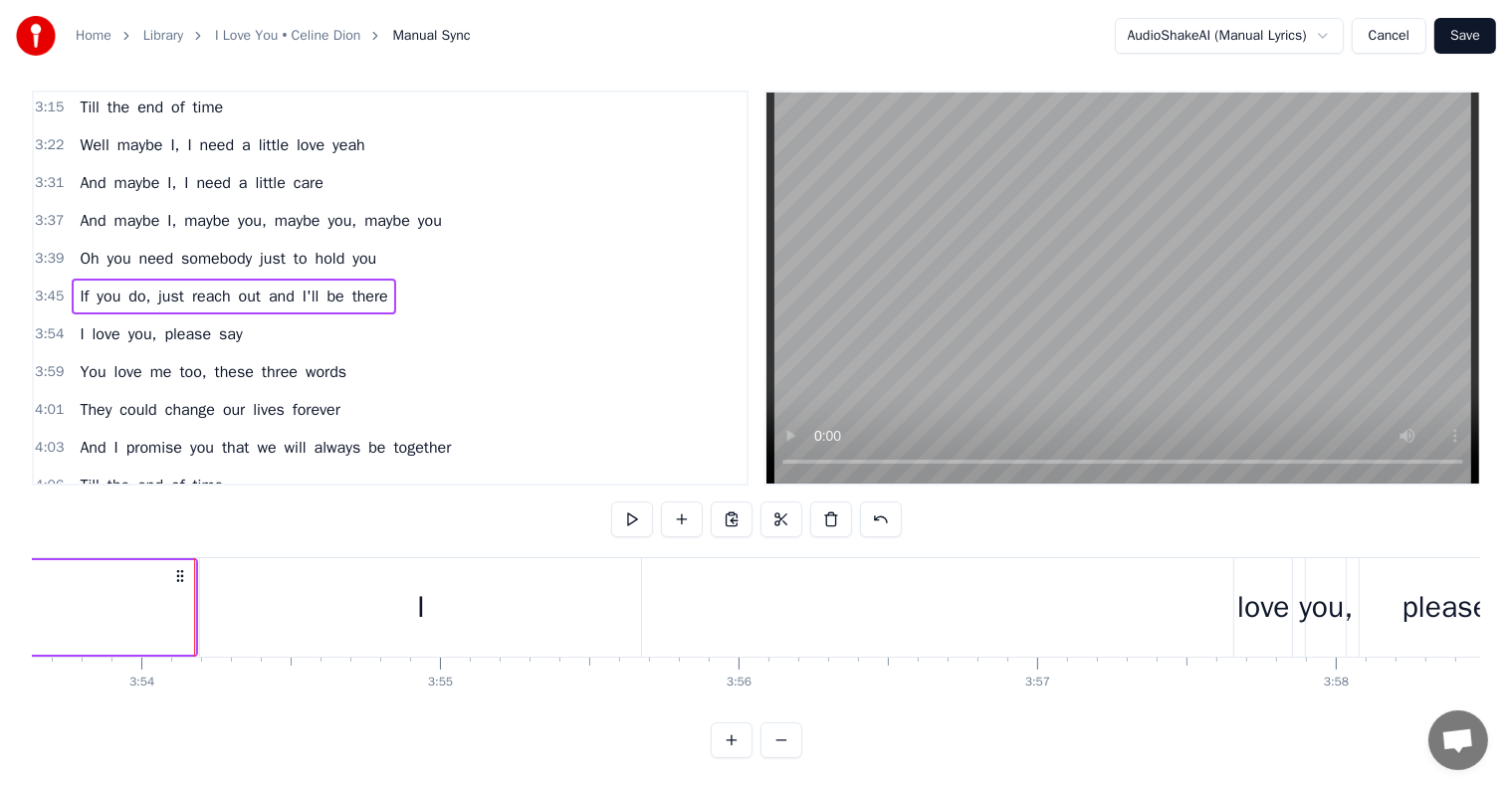click on "love" at bounding box center [1263, 607] 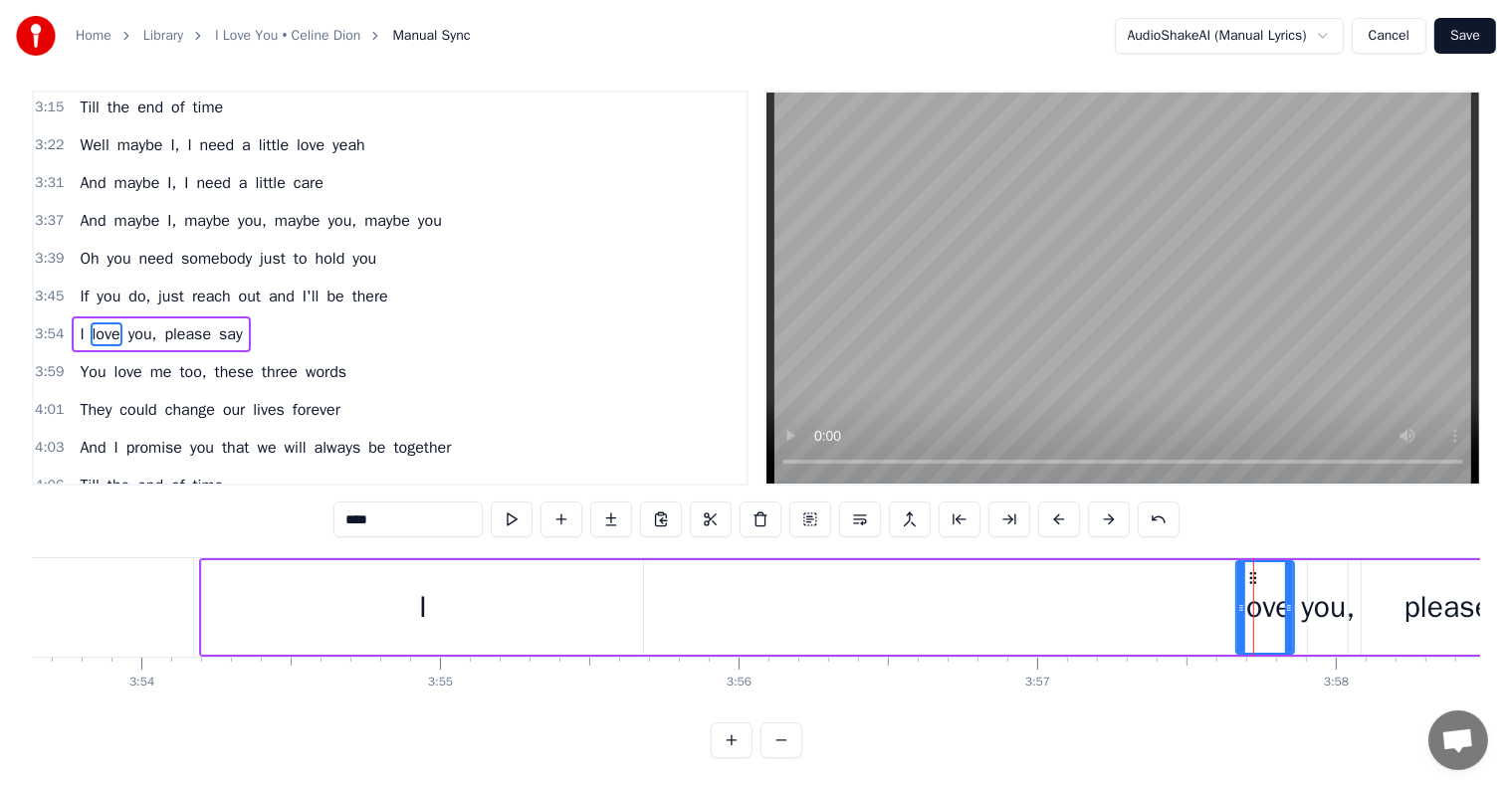 scroll, scrollTop: 0, scrollLeft: 0, axis: both 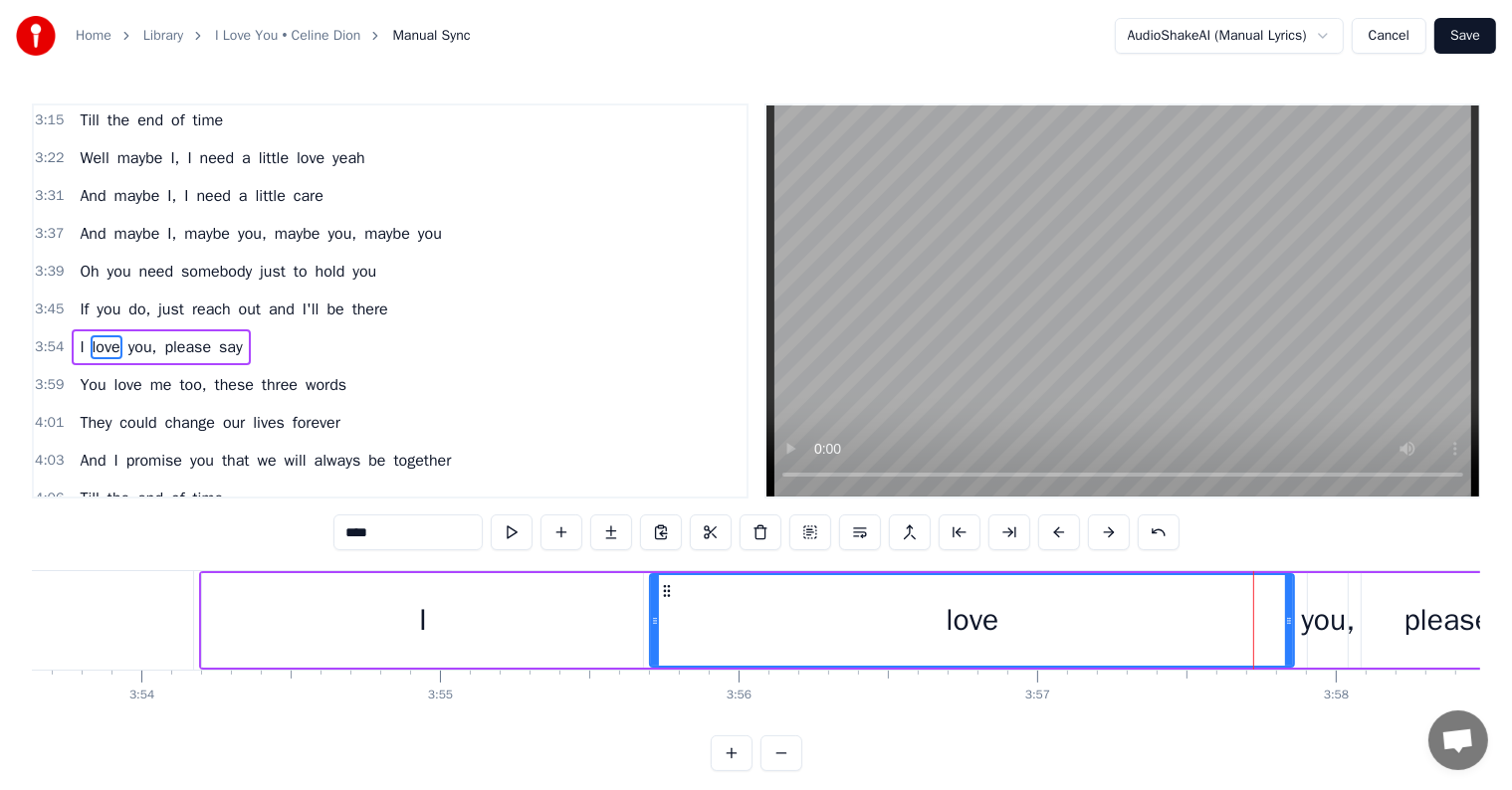 drag, startPoint x: 1238, startPoint y: 620, endPoint x: 652, endPoint y: 630, distance: 586.0853 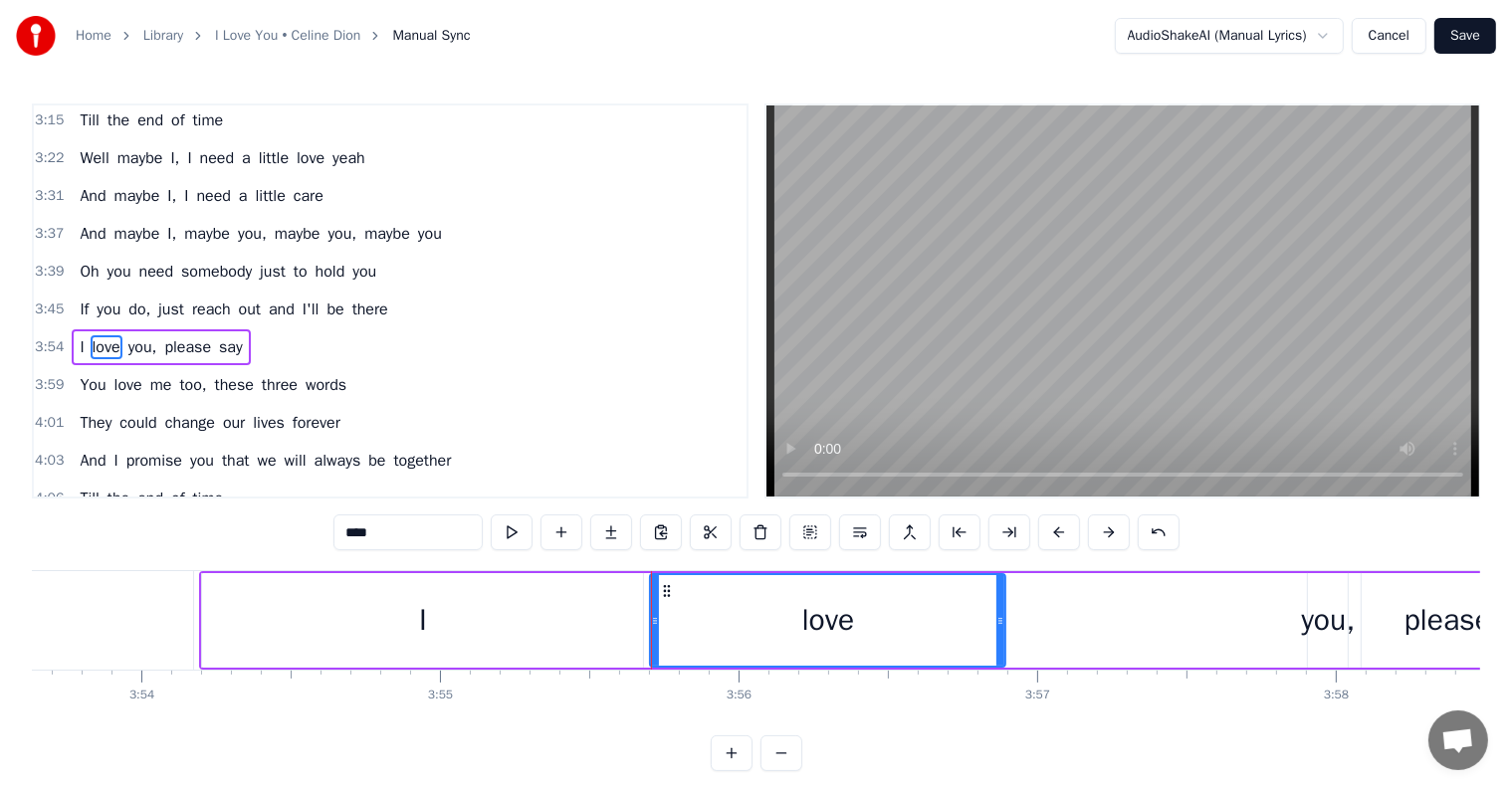 drag, startPoint x: 1286, startPoint y: 621, endPoint x: 1043, endPoint y: 614, distance: 243.1008 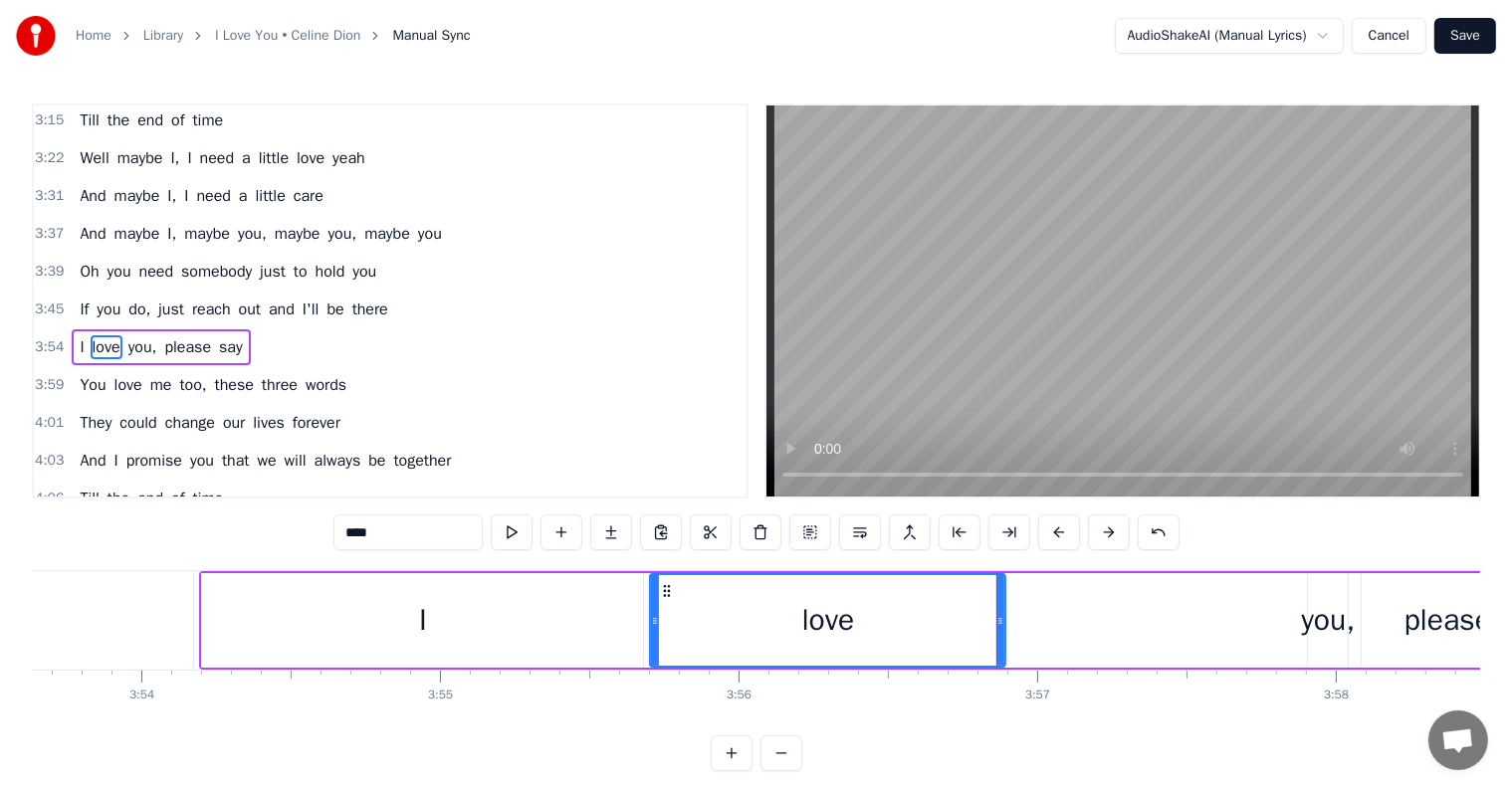 click on "you," at bounding box center (1328, 620) 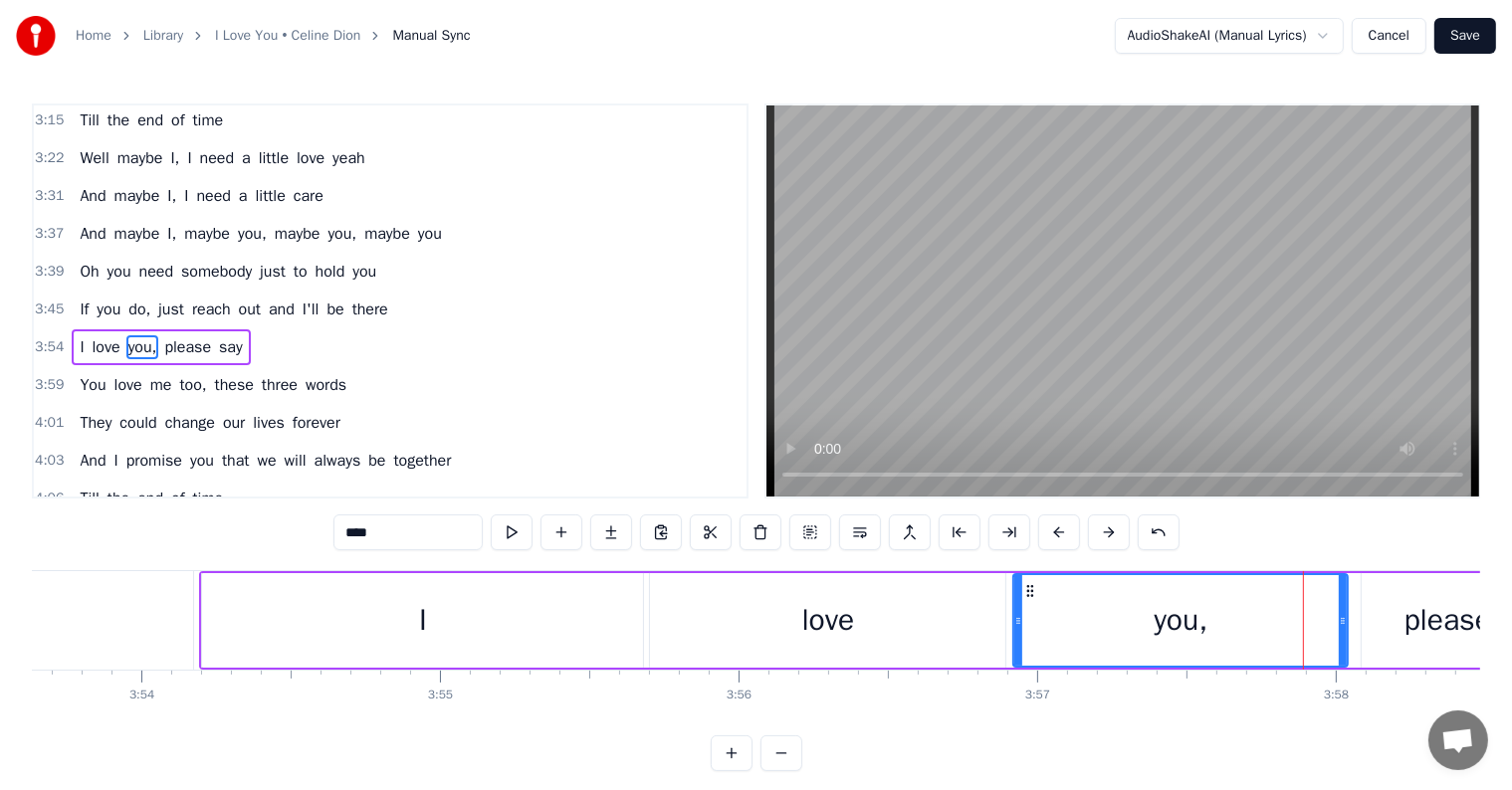 drag, startPoint x: 1310, startPoint y: 620, endPoint x: 1015, endPoint y: 617, distance: 295.0153 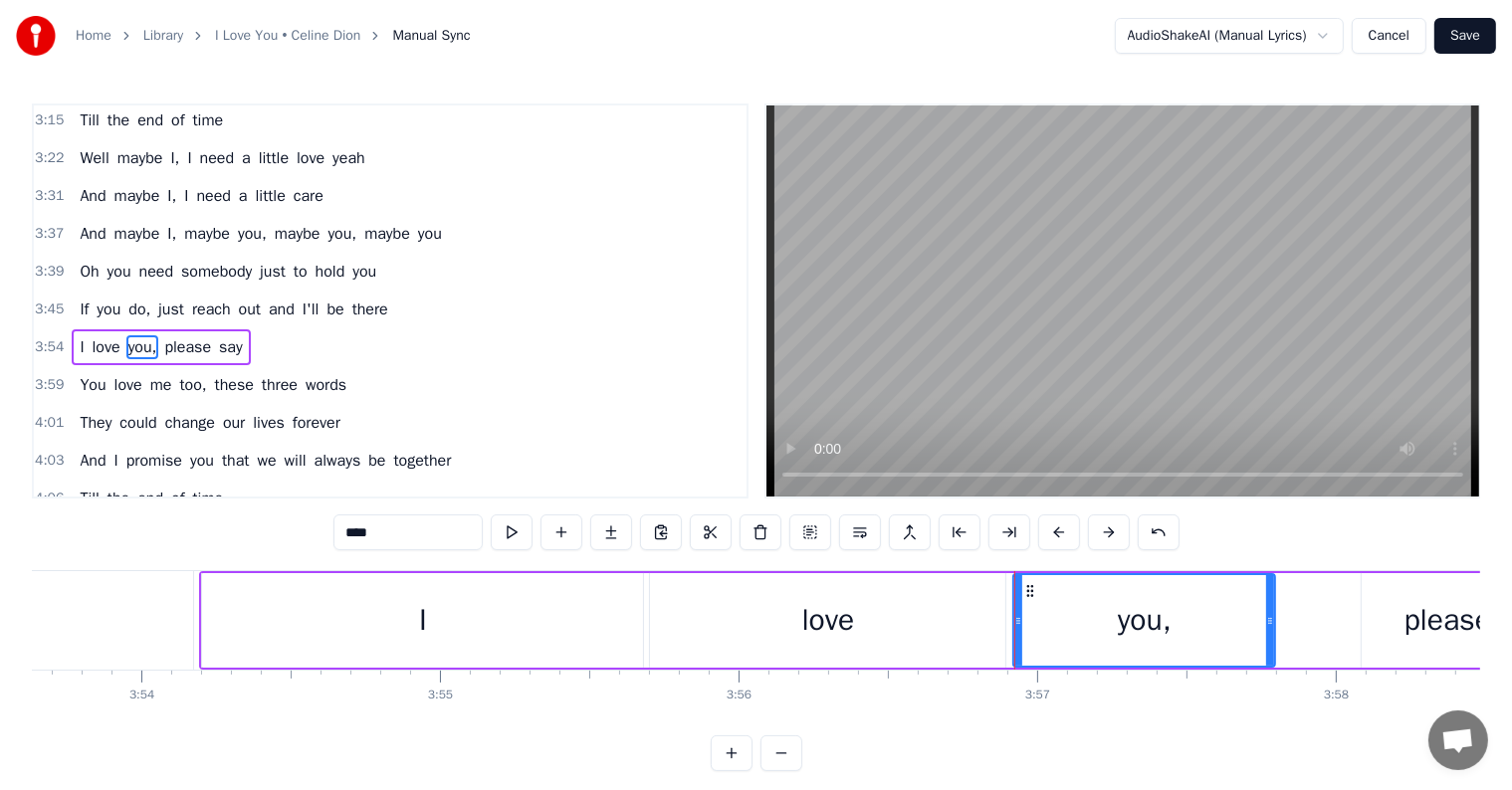drag, startPoint x: 1346, startPoint y: 617, endPoint x: 1273, endPoint y: 619, distance: 73.02739 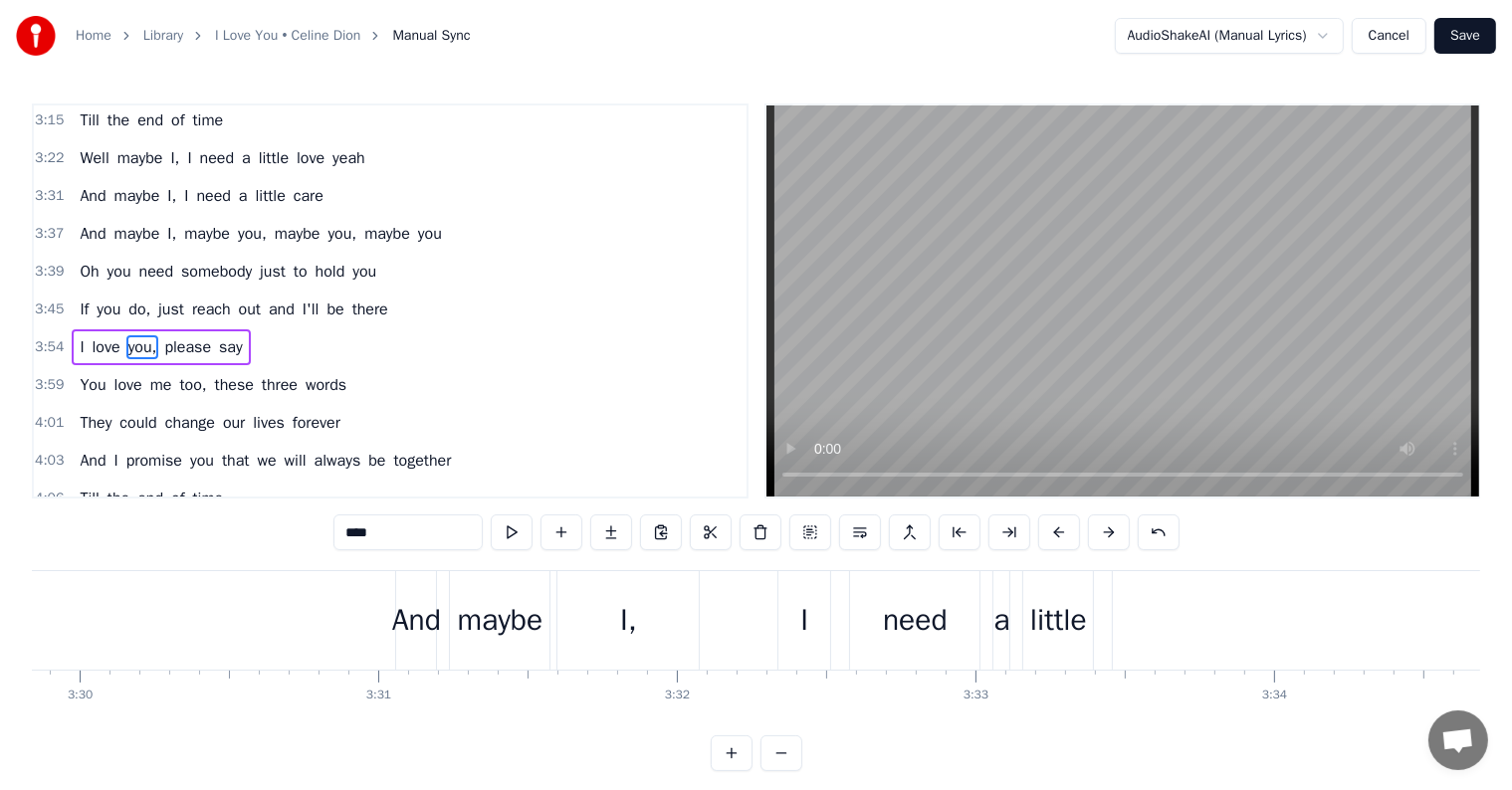 scroll, scrollTop: 0, scrollLeft: 61330, axis: horizontal 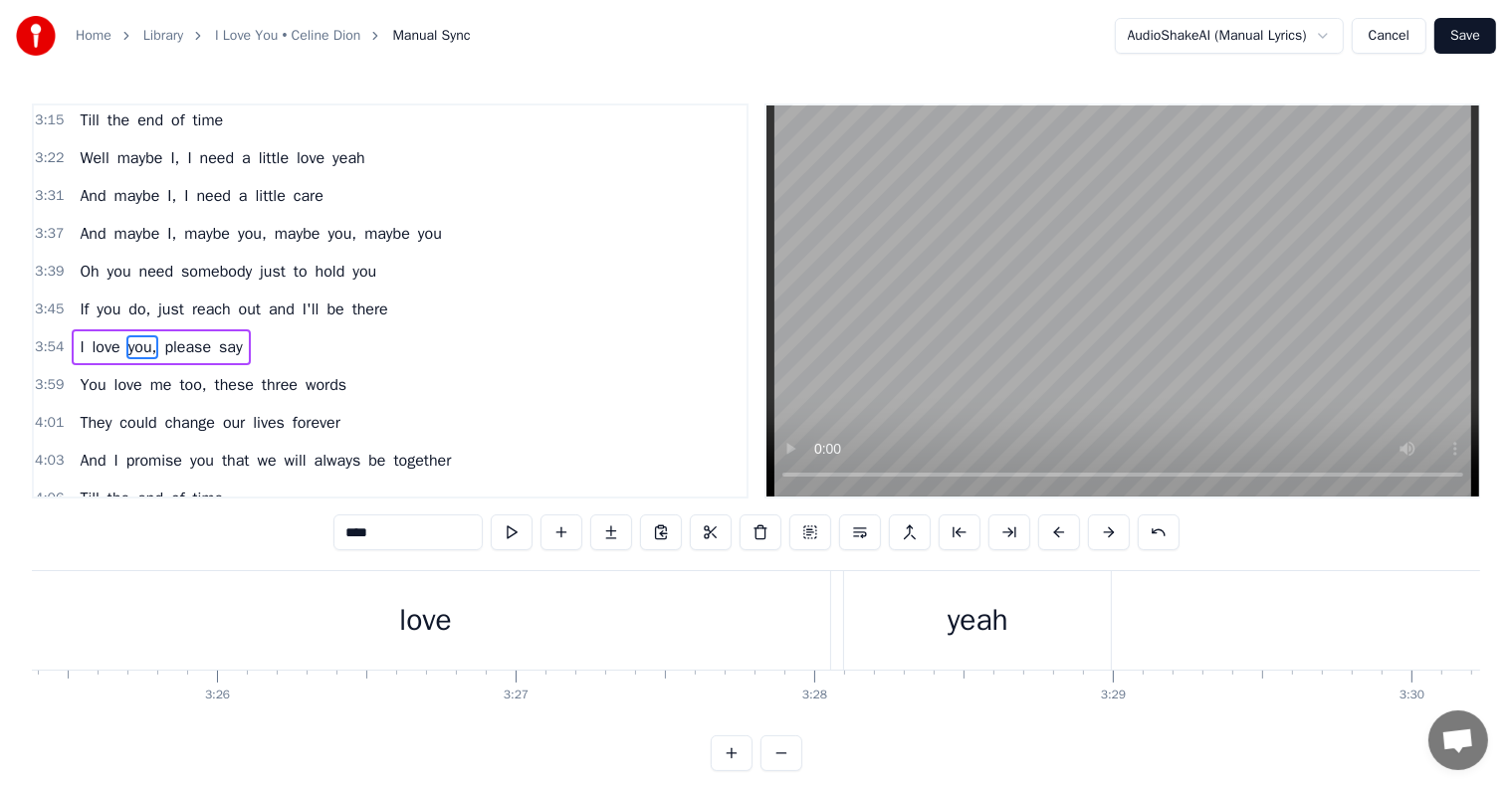 click on "Well maybe I, I need a little love yeah" at bounding box center (206, 620) 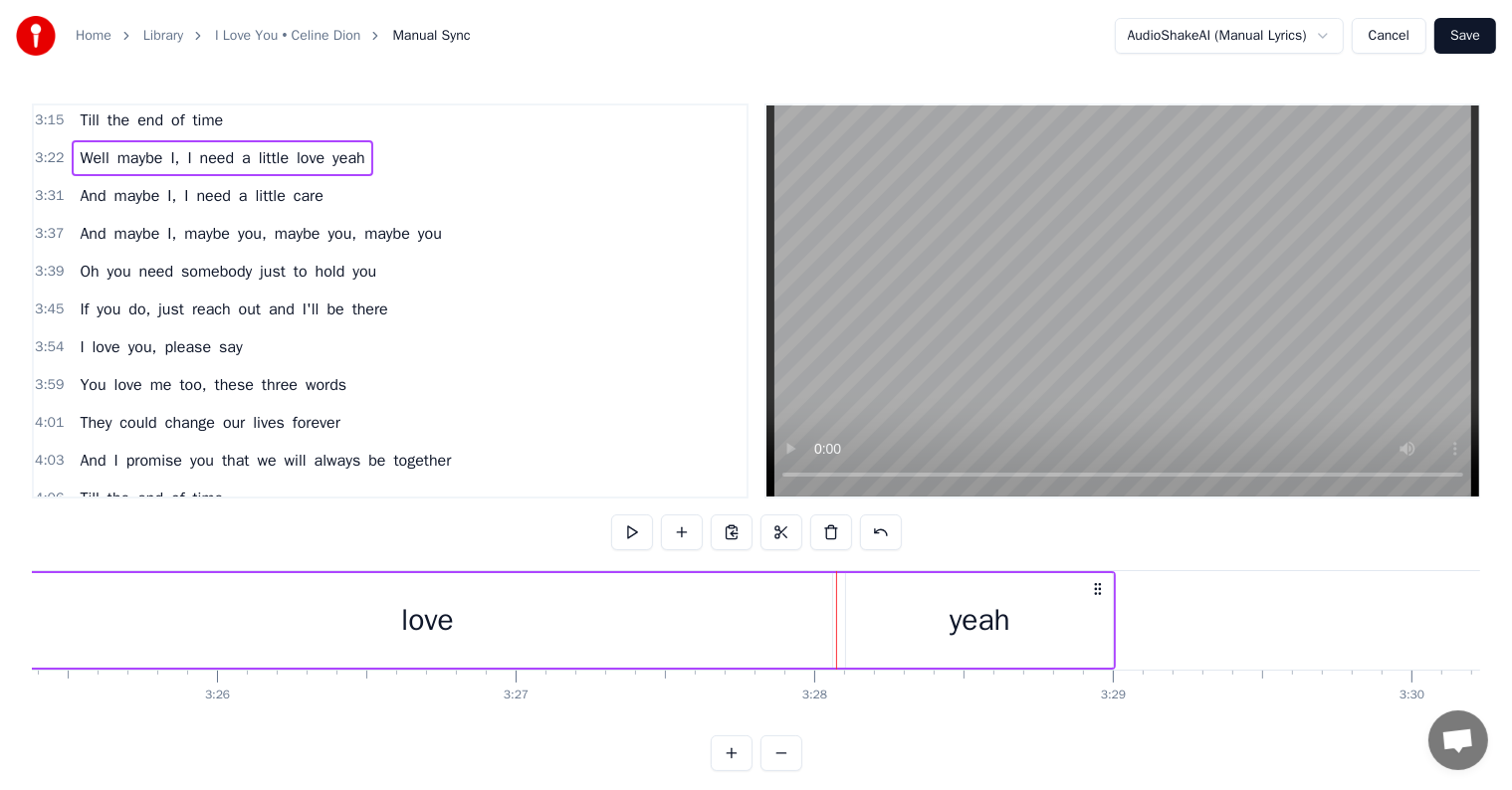 click at bounding box center [836, 620] 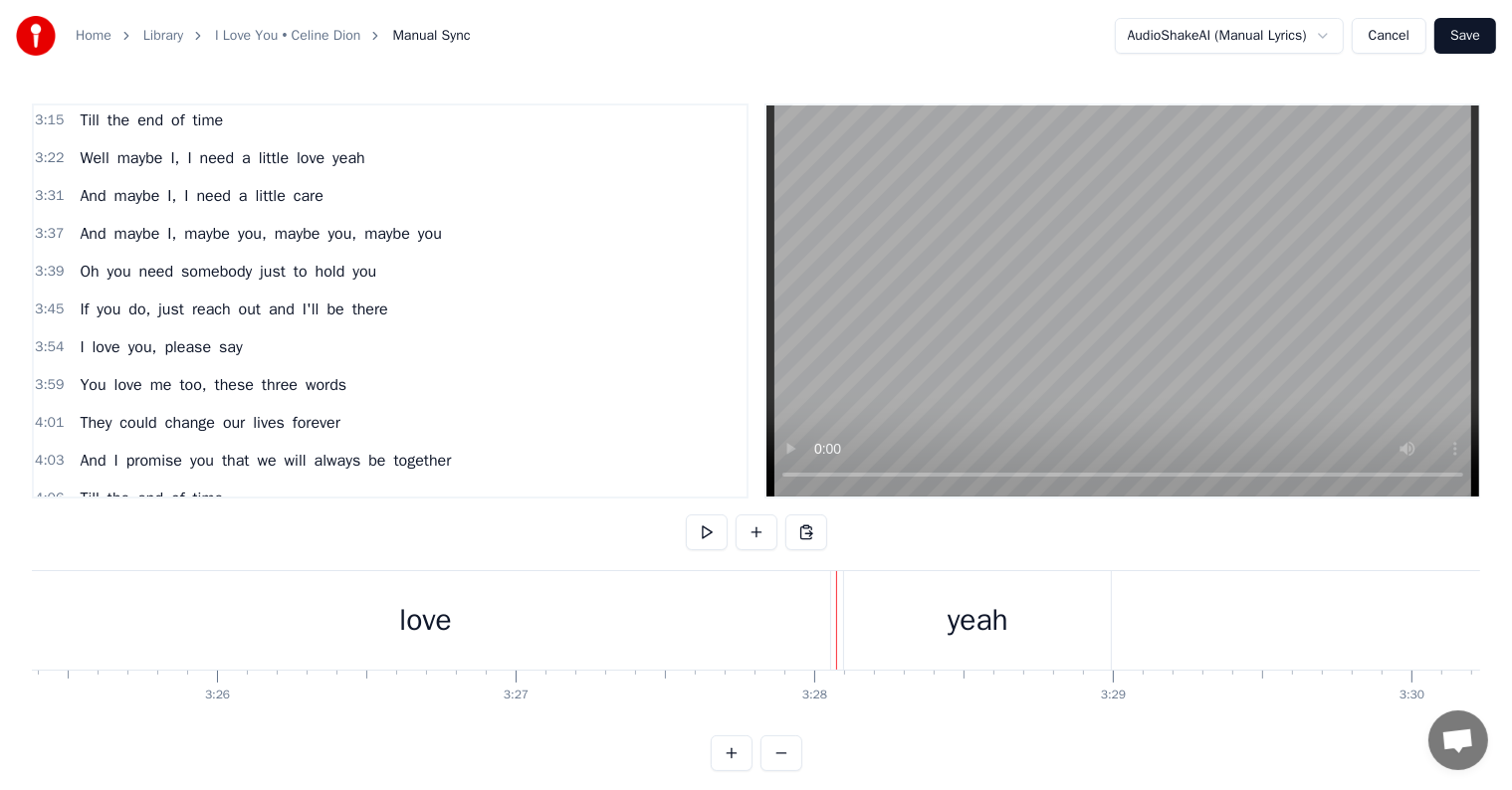 click at bounding box center [-11982, 620] 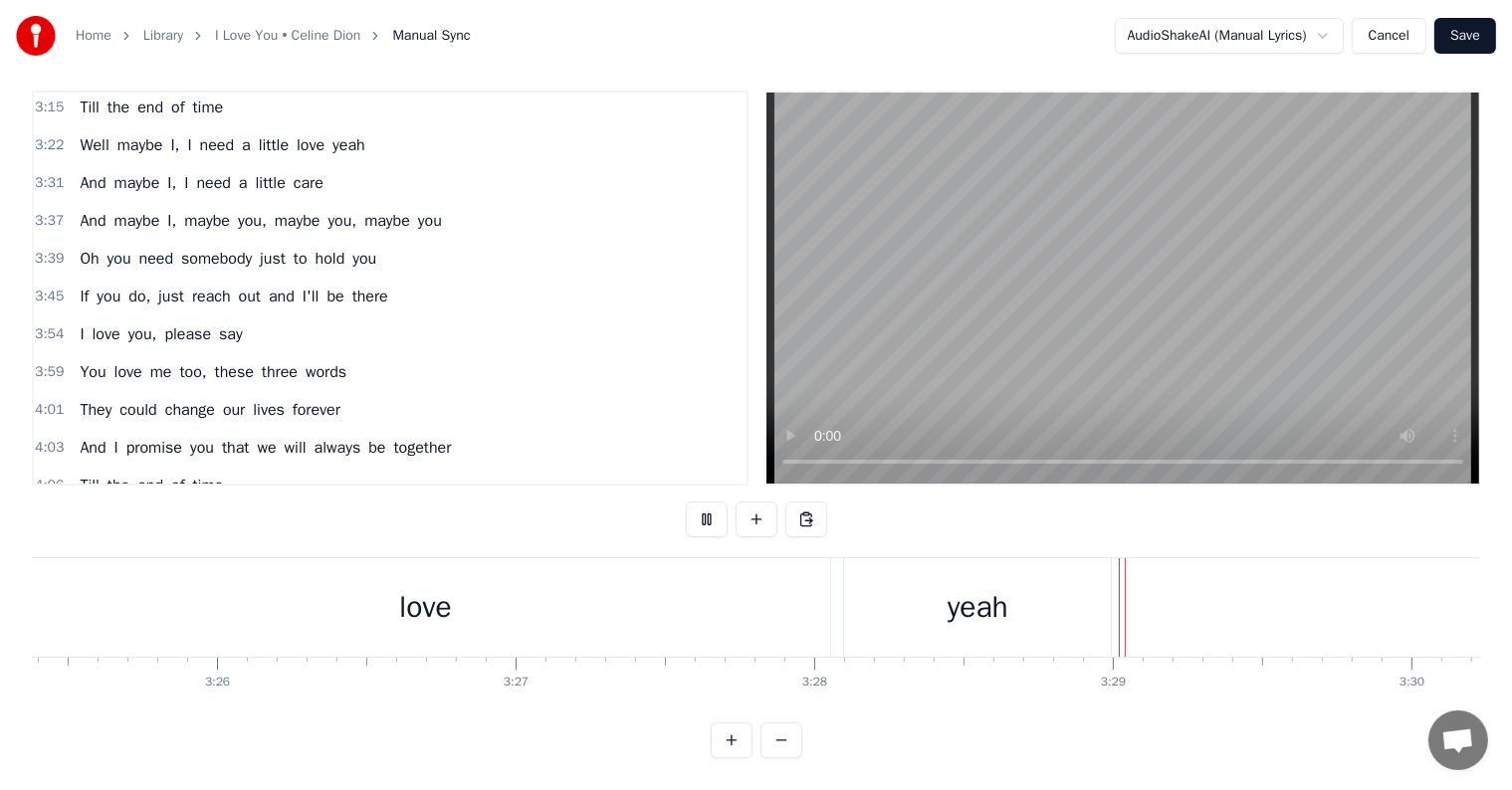 scroll, scrollTop: 30, scrollLeft: 0, axis: vertical 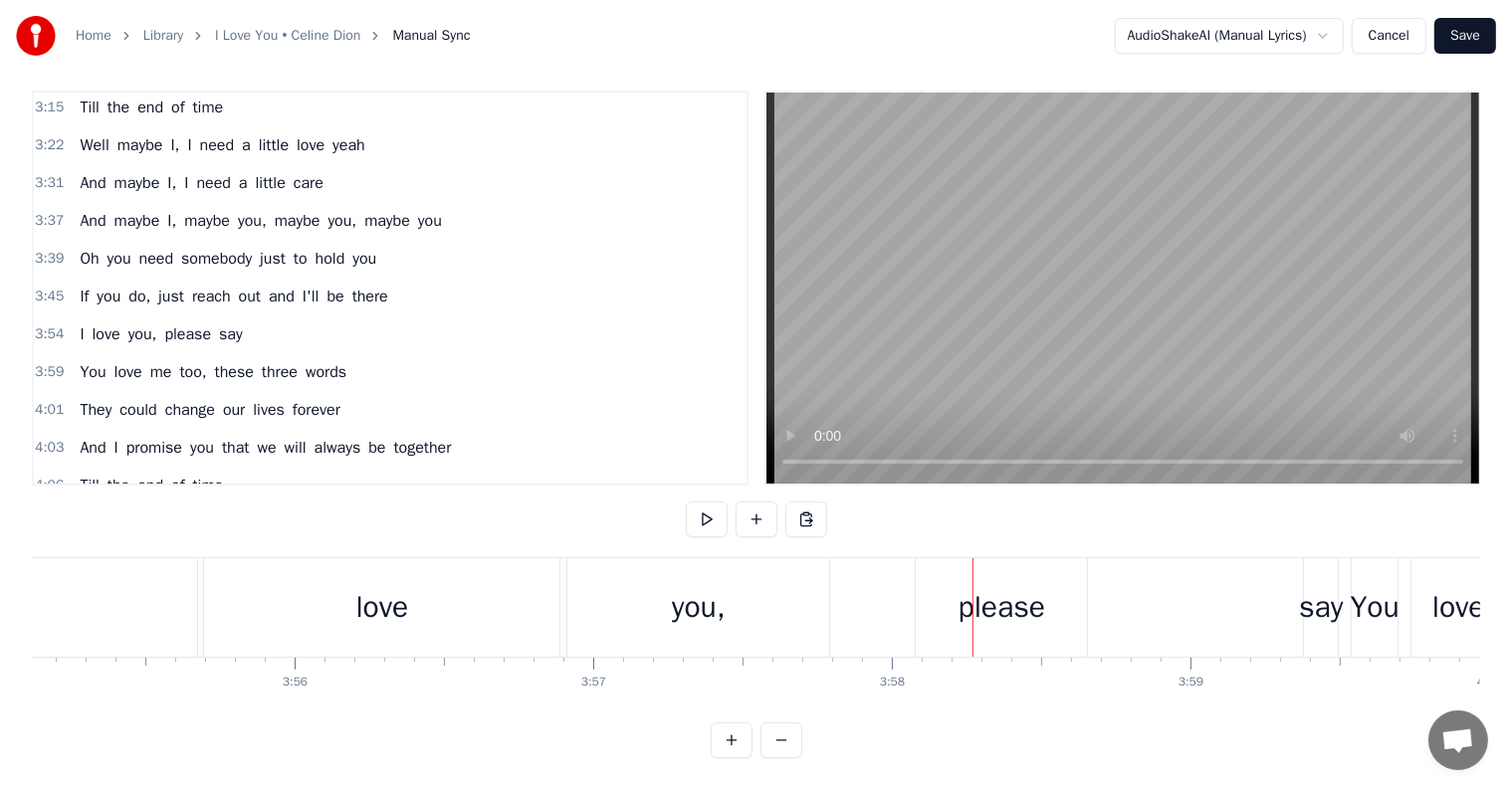 click on "please" at bounding box center [1001, 607] 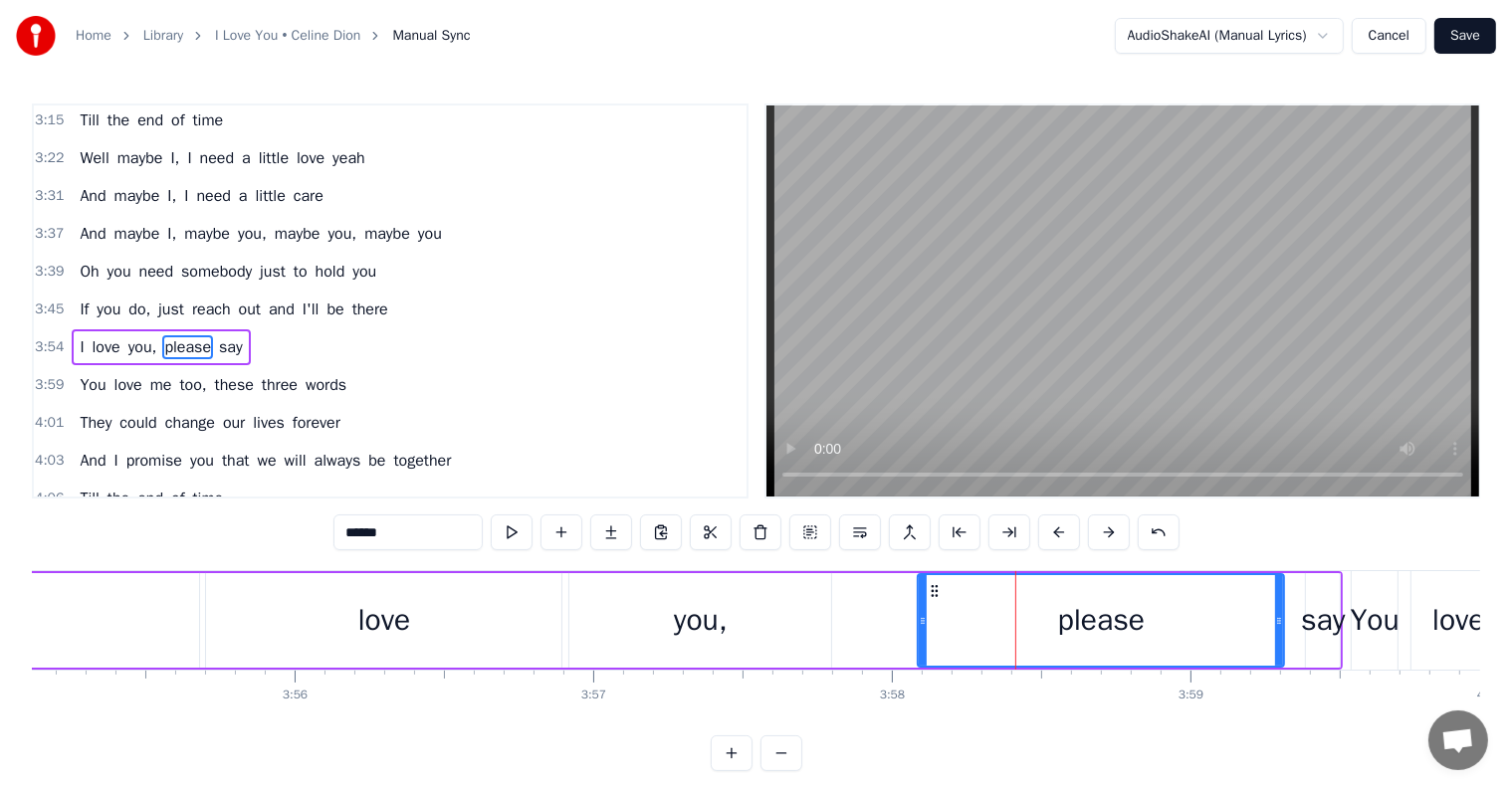 drag, startPoint x: 1085, startPoint y: 615, endPoint x: 1280, endPoint y: 631, distance: 195.65531 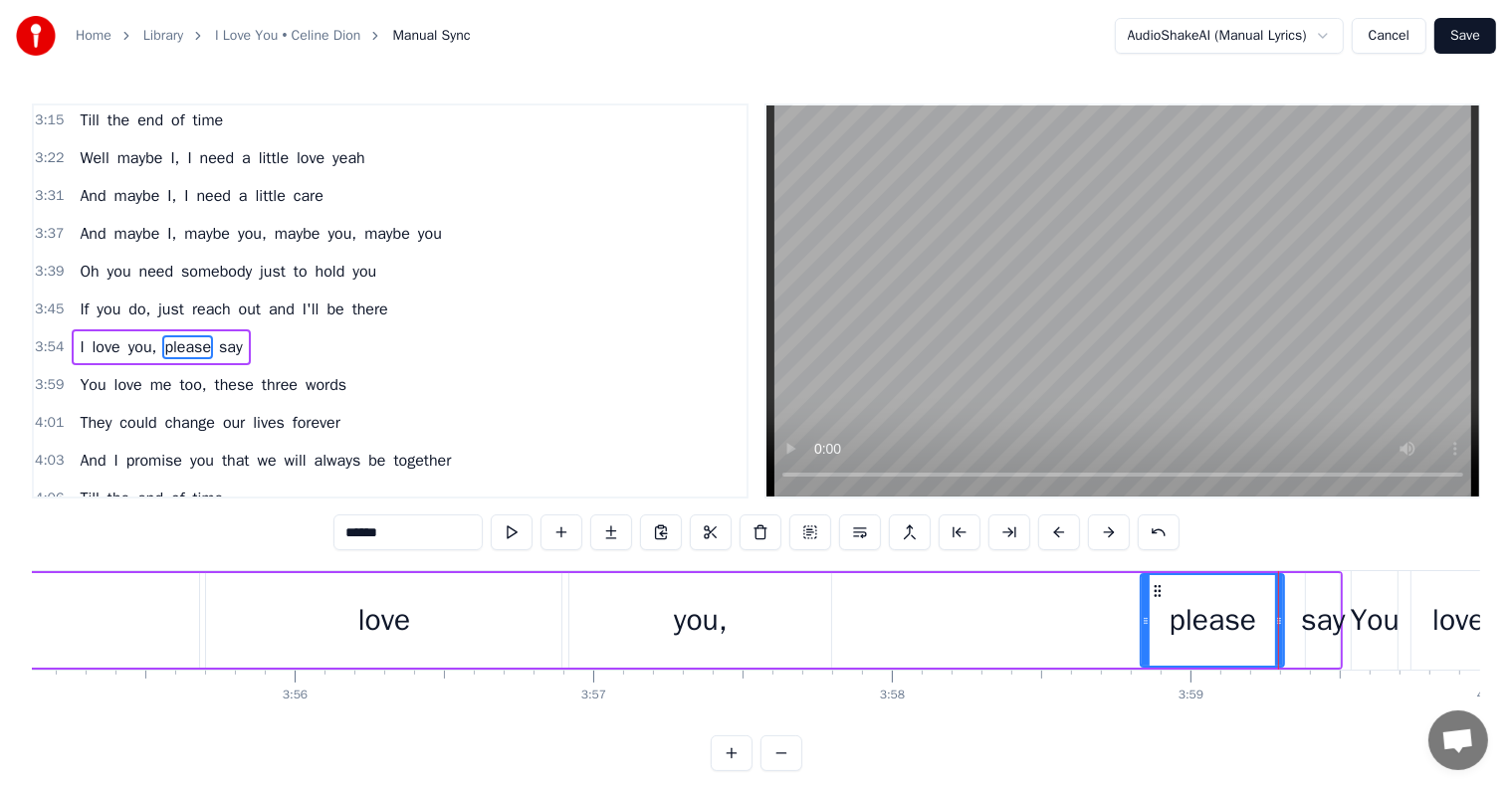 drag, startPoint x: 920, startPoint y: 618, endPoint x: 1143, endPoint y: 634, distance: 223.5733 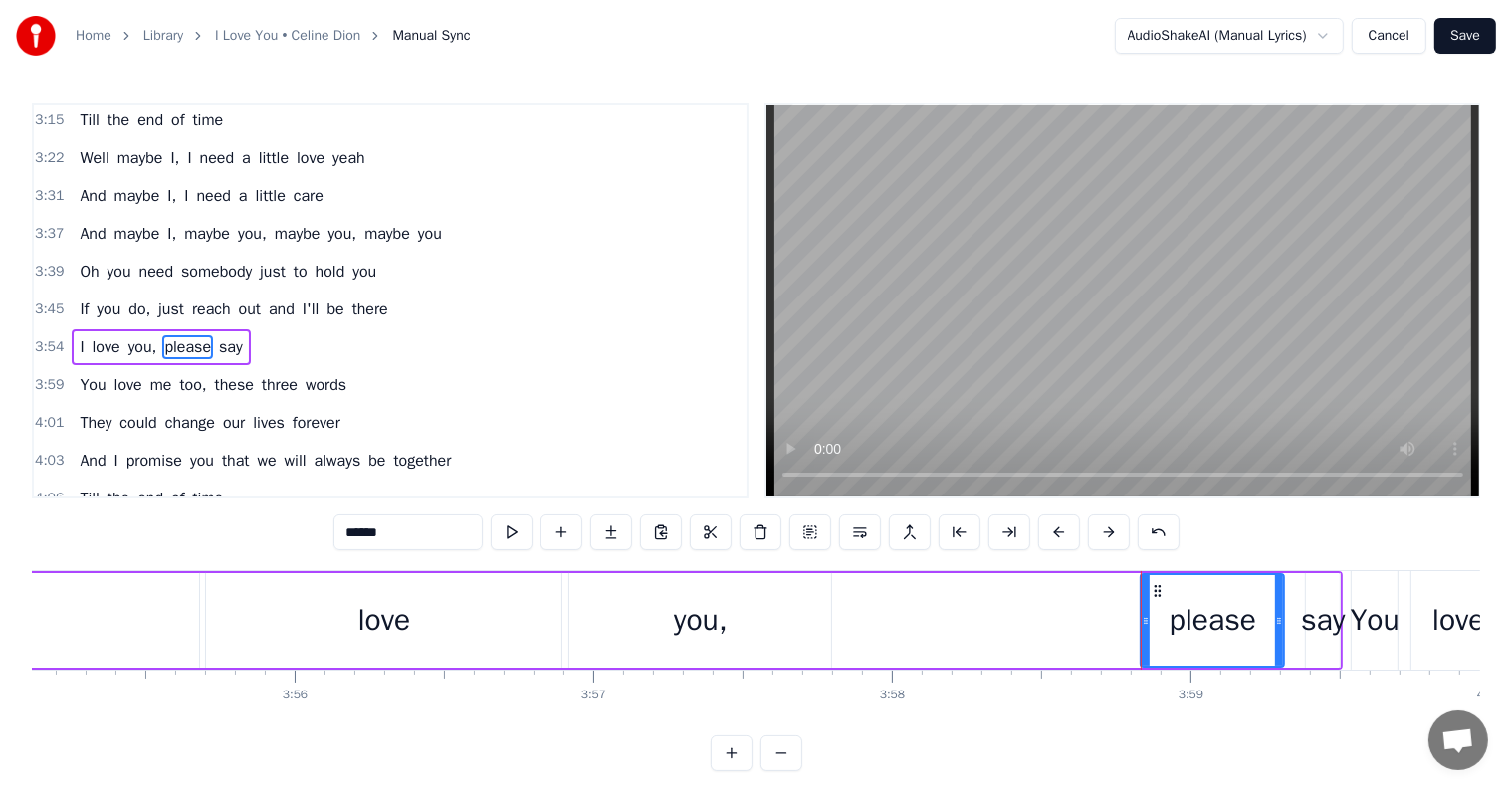 click on "you," at bounding box center (700, 620) 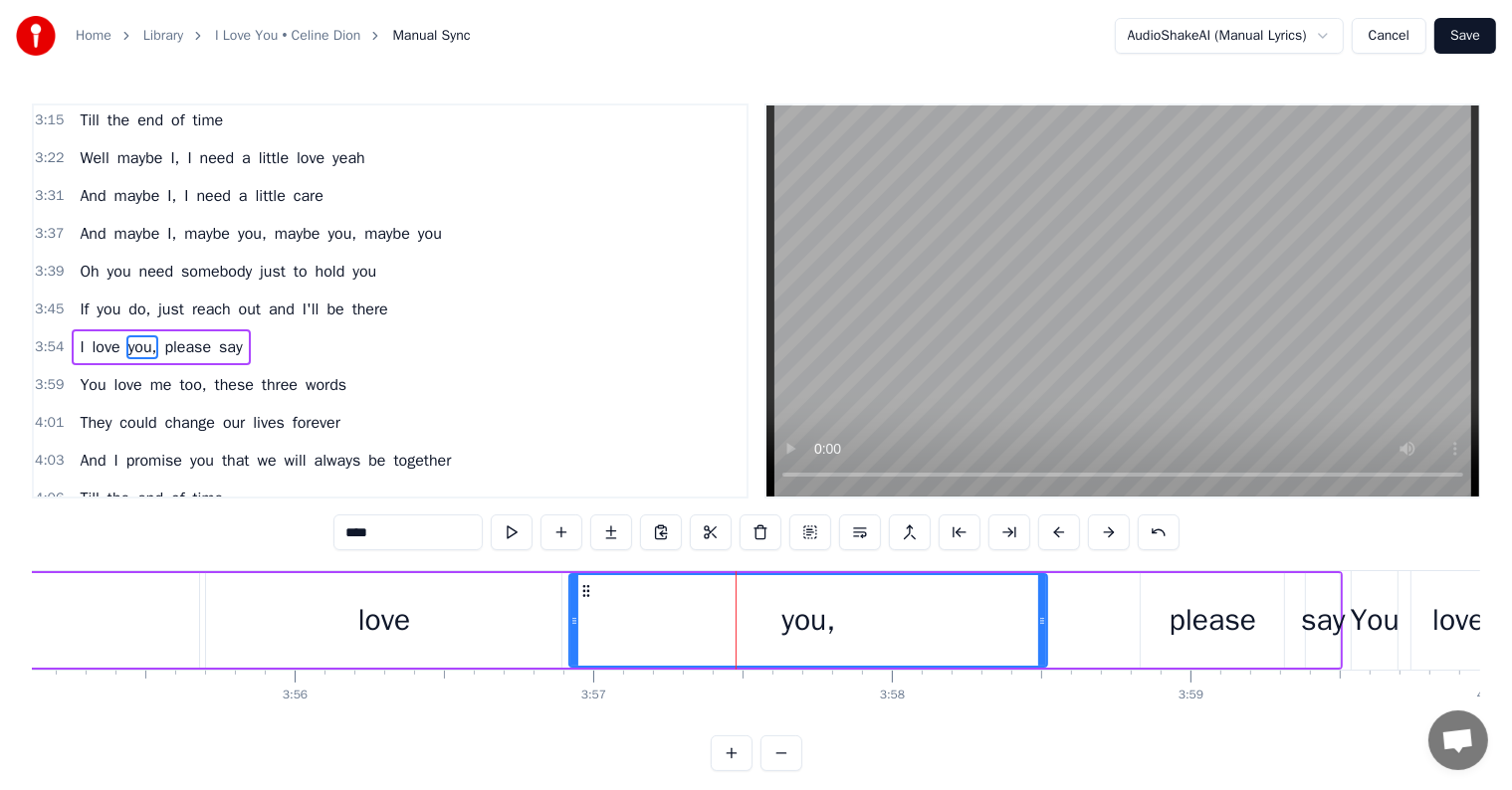 drag, startPoint x: 825, startPoint y: 618, endPoint x: 1042, endPoint y: 623, distance: 217.0576 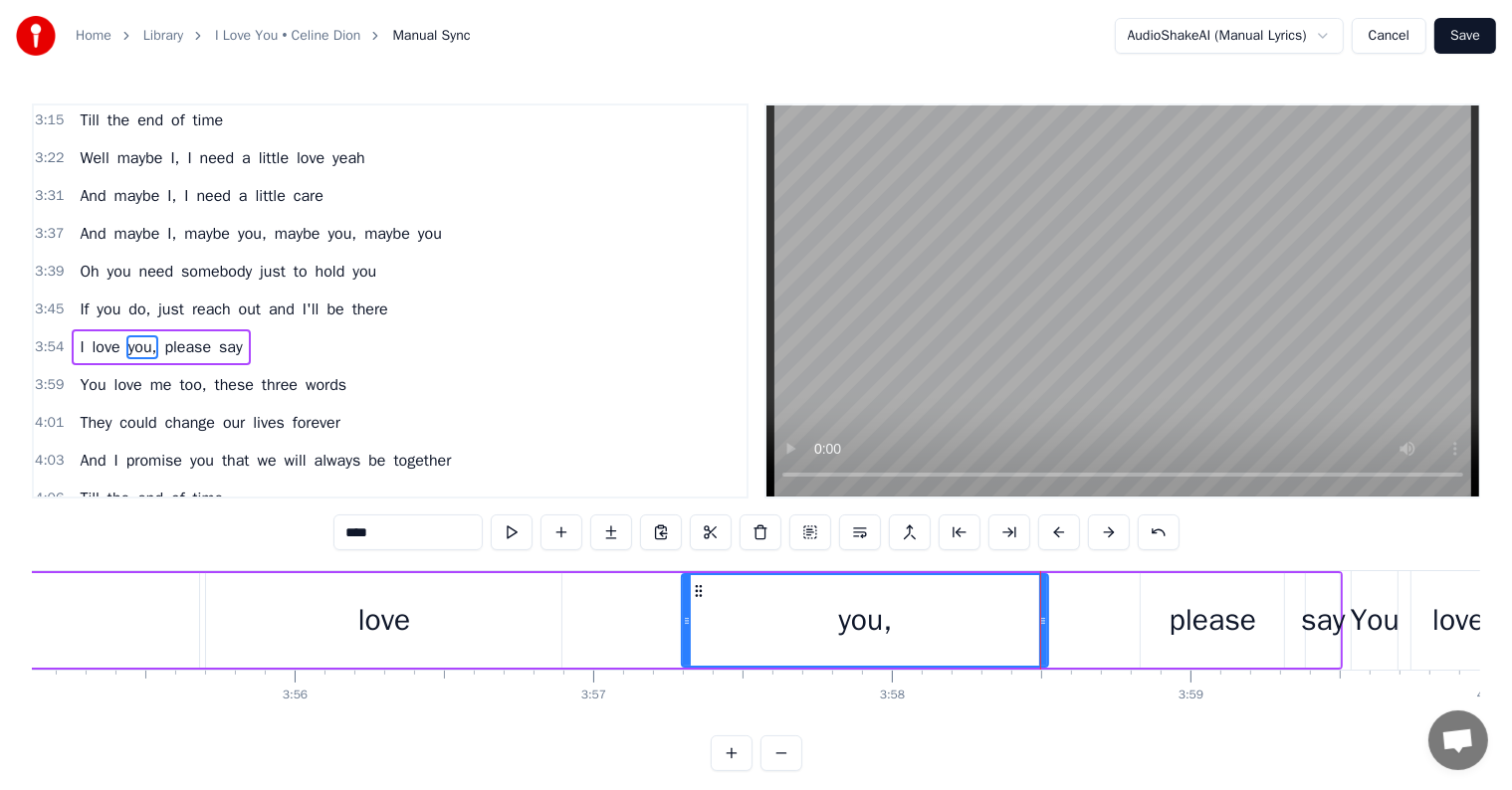 drag, startPoint x: 572, startPoint y: 615, endPoint x: 688, endPoint y: 623, distance: 116.275535 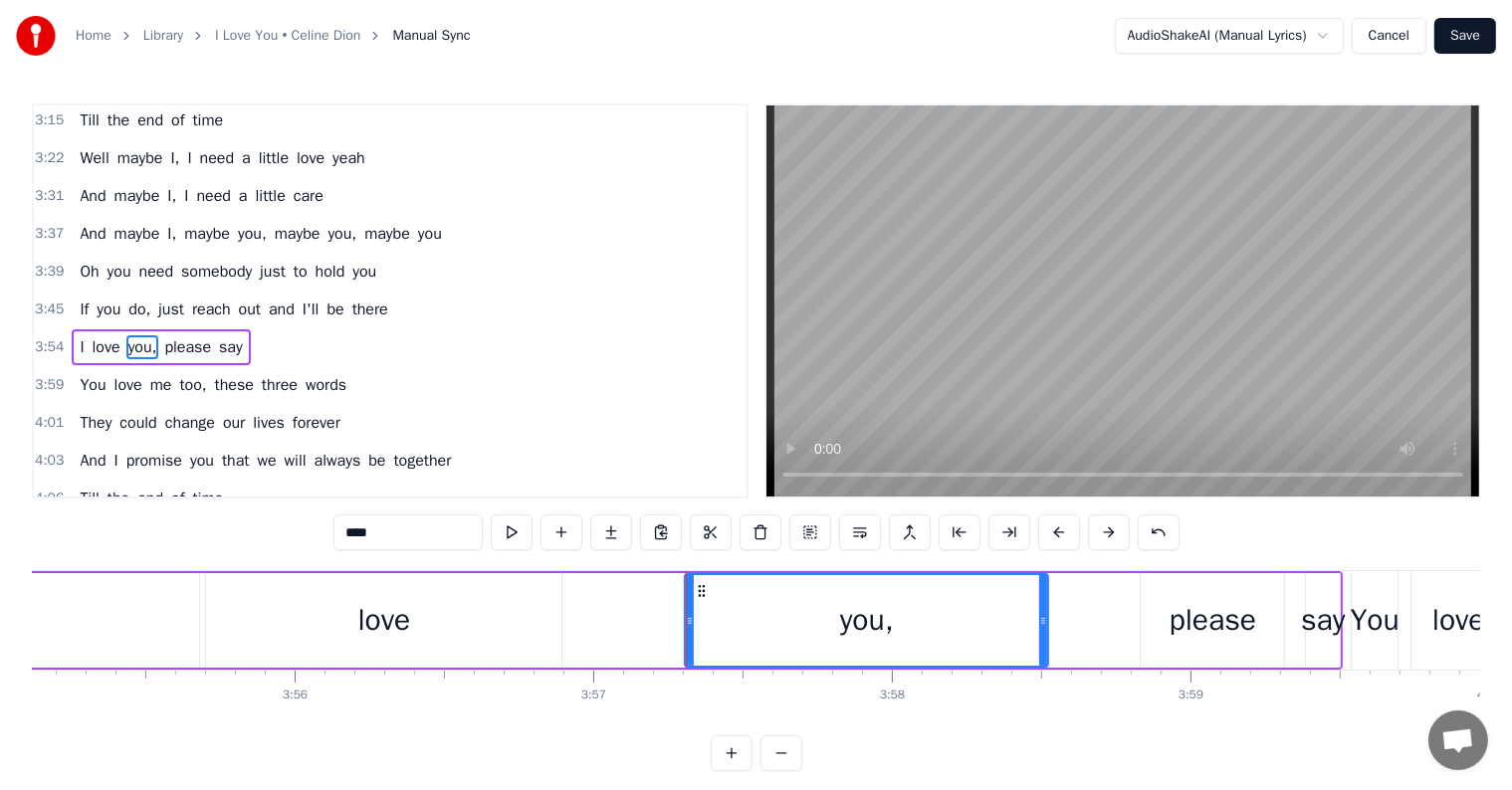click on "love" at bounding box center (383, 620) 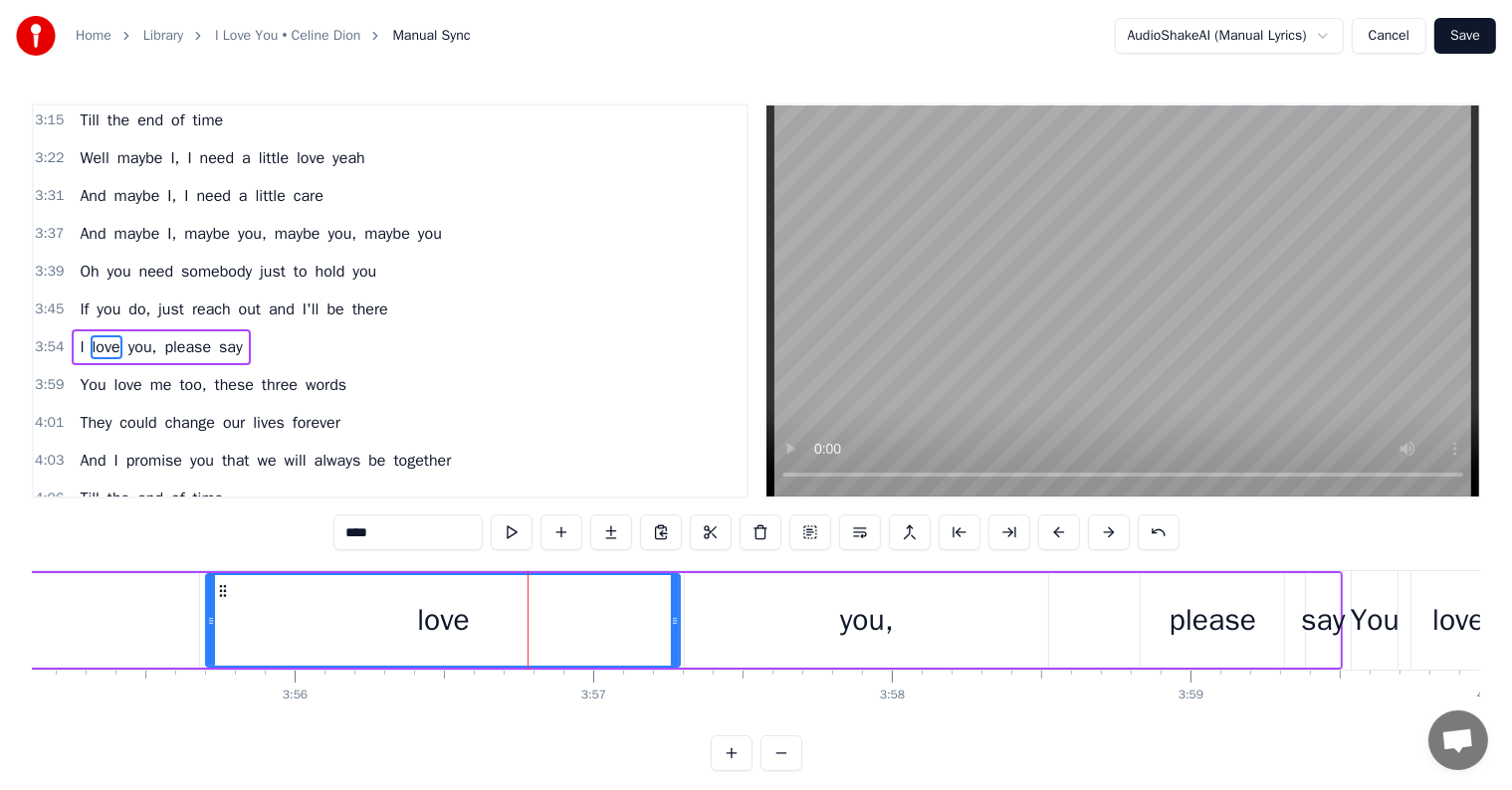 drag, startPoint x: 556, startPoint y: 618, endPoint x: 675, endPoint y: 632, distance: 119.8207 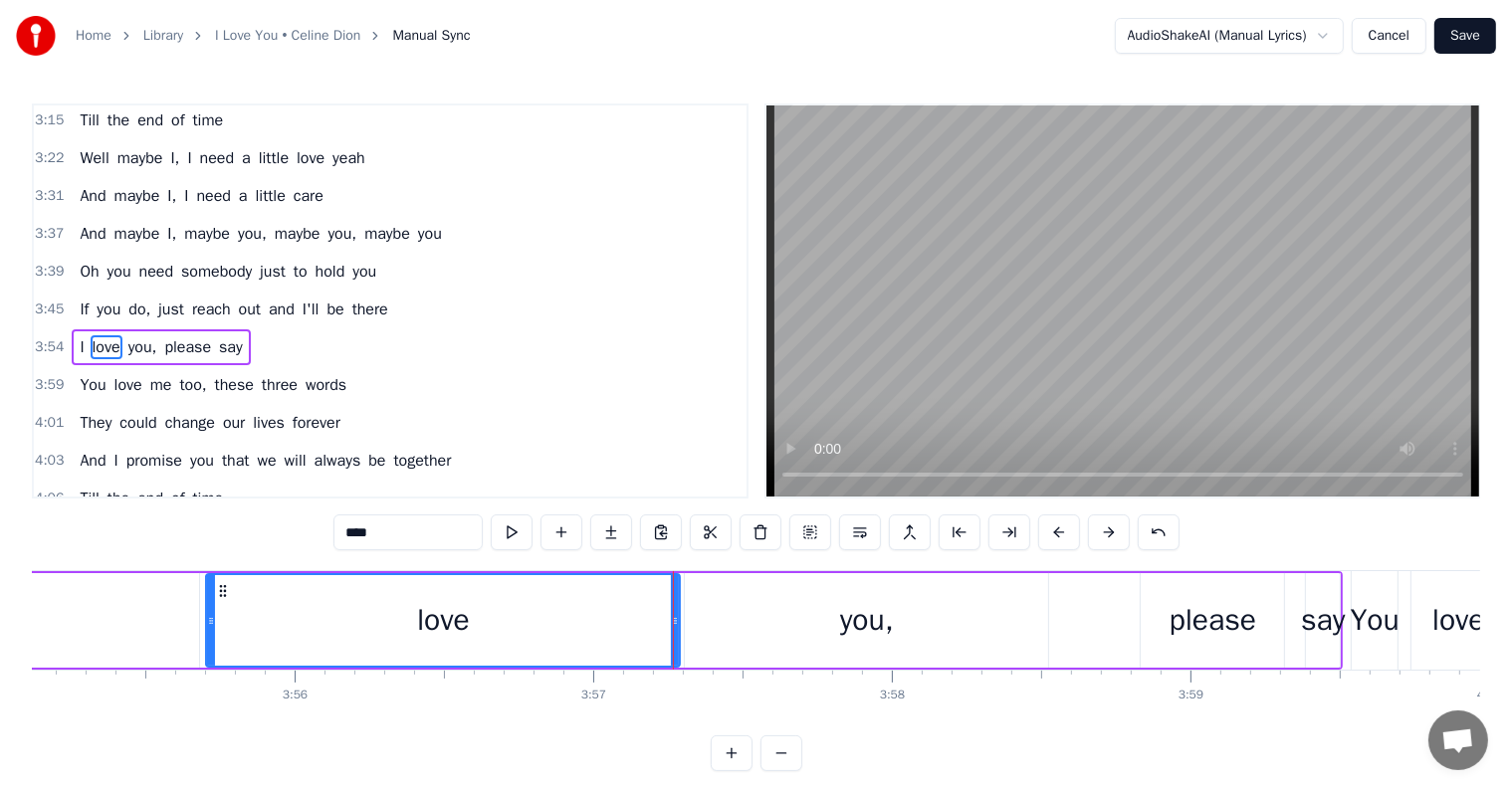 scroll, scrollTop: 0, scrollLeft: 69656, axis: horizontal 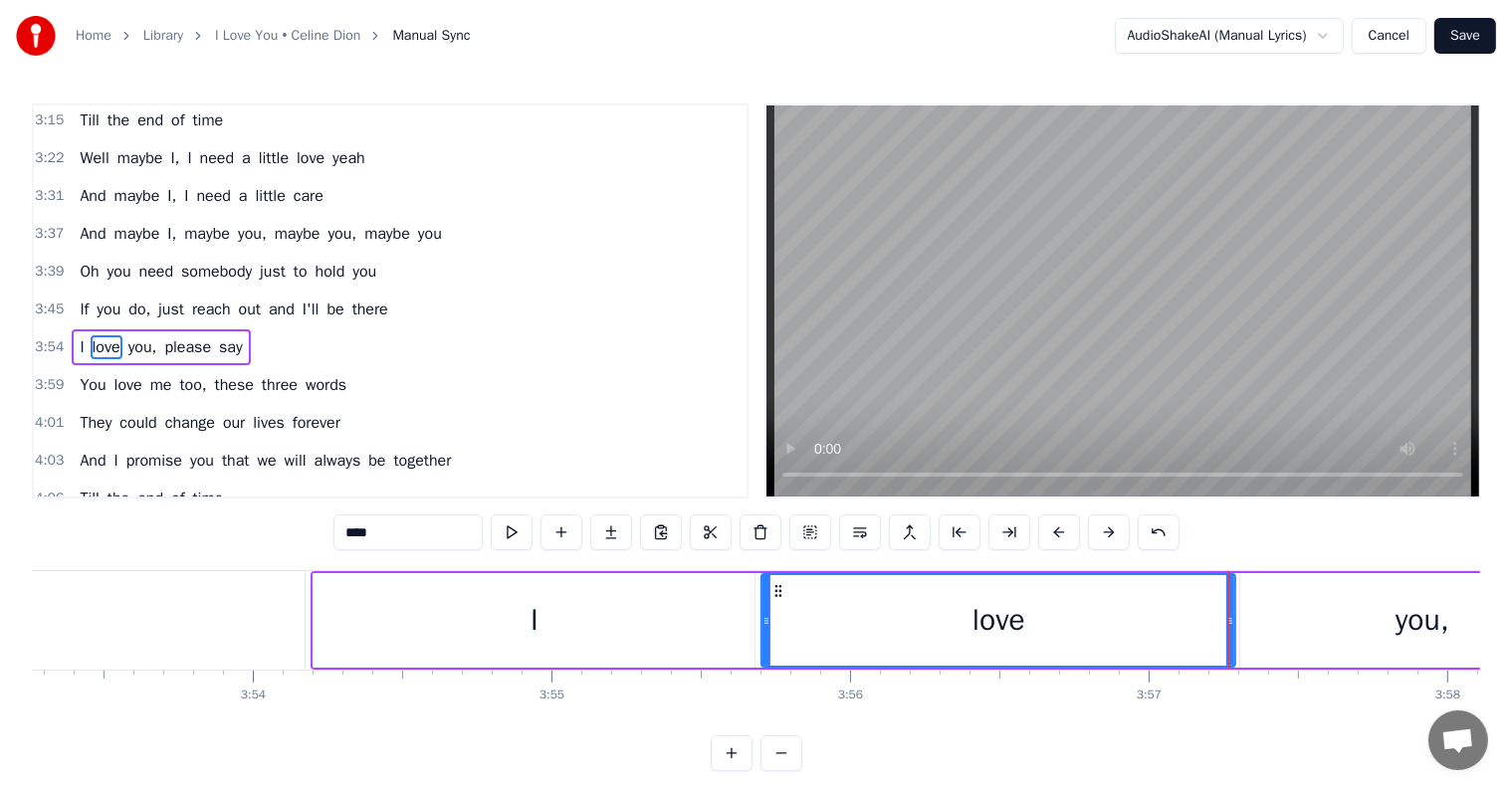 click on "If you do, just reach out and I'll be there" at bounding box center (-1033, 620) 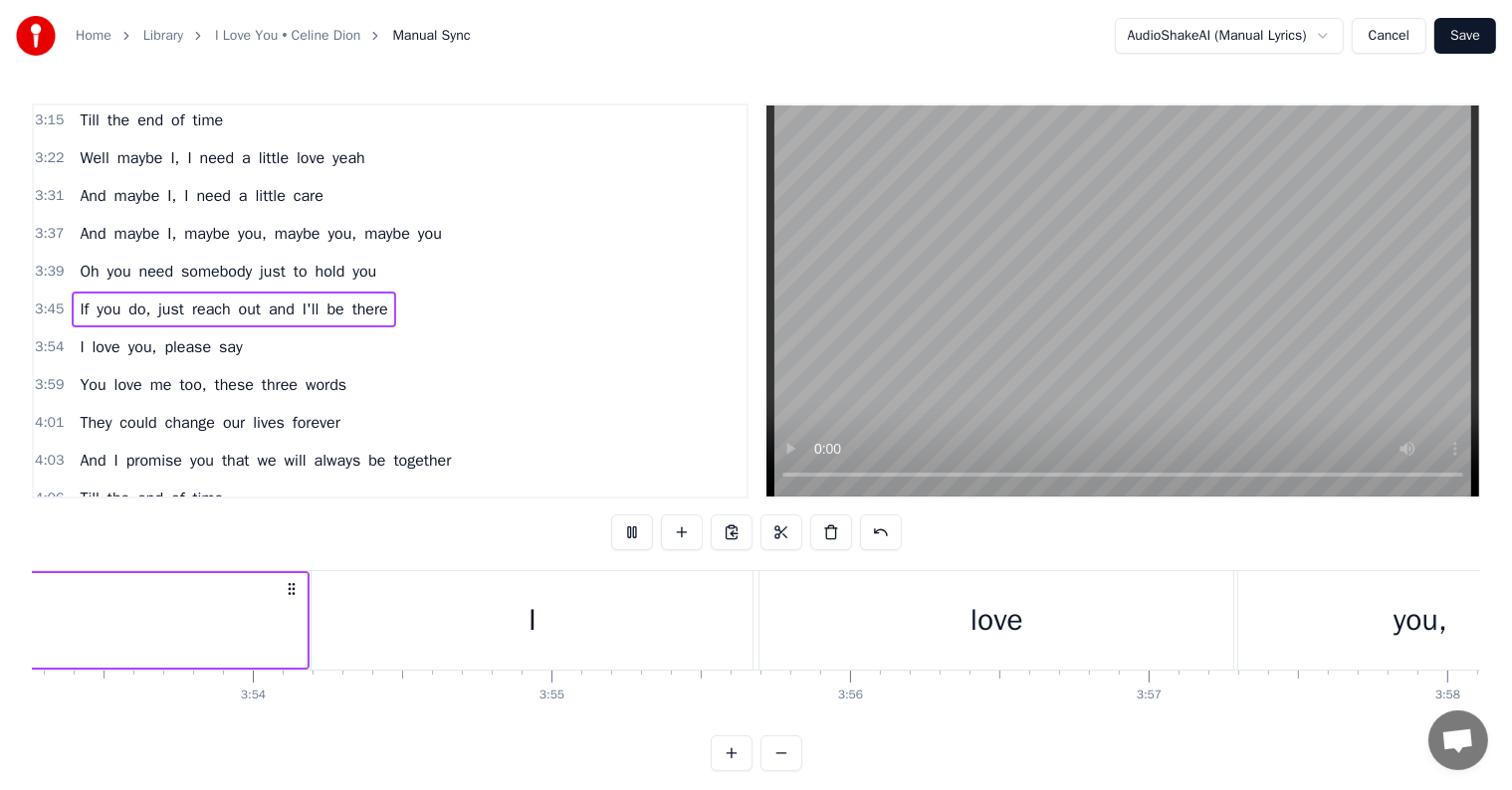 scroll, scrollTop: 30, scrollLeft: 0, axis: vertical 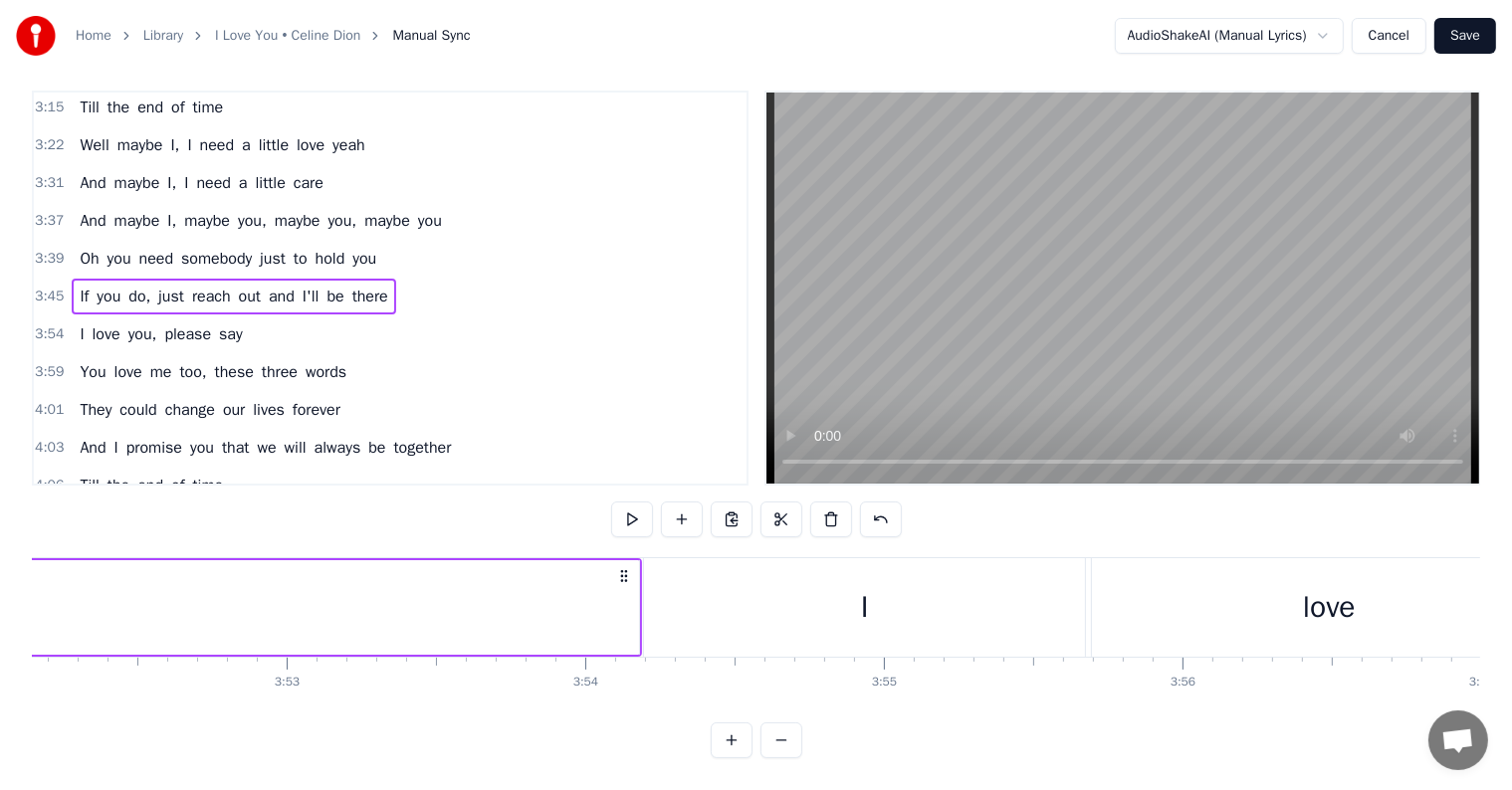 click on "I" at bounding box center (864, 607) 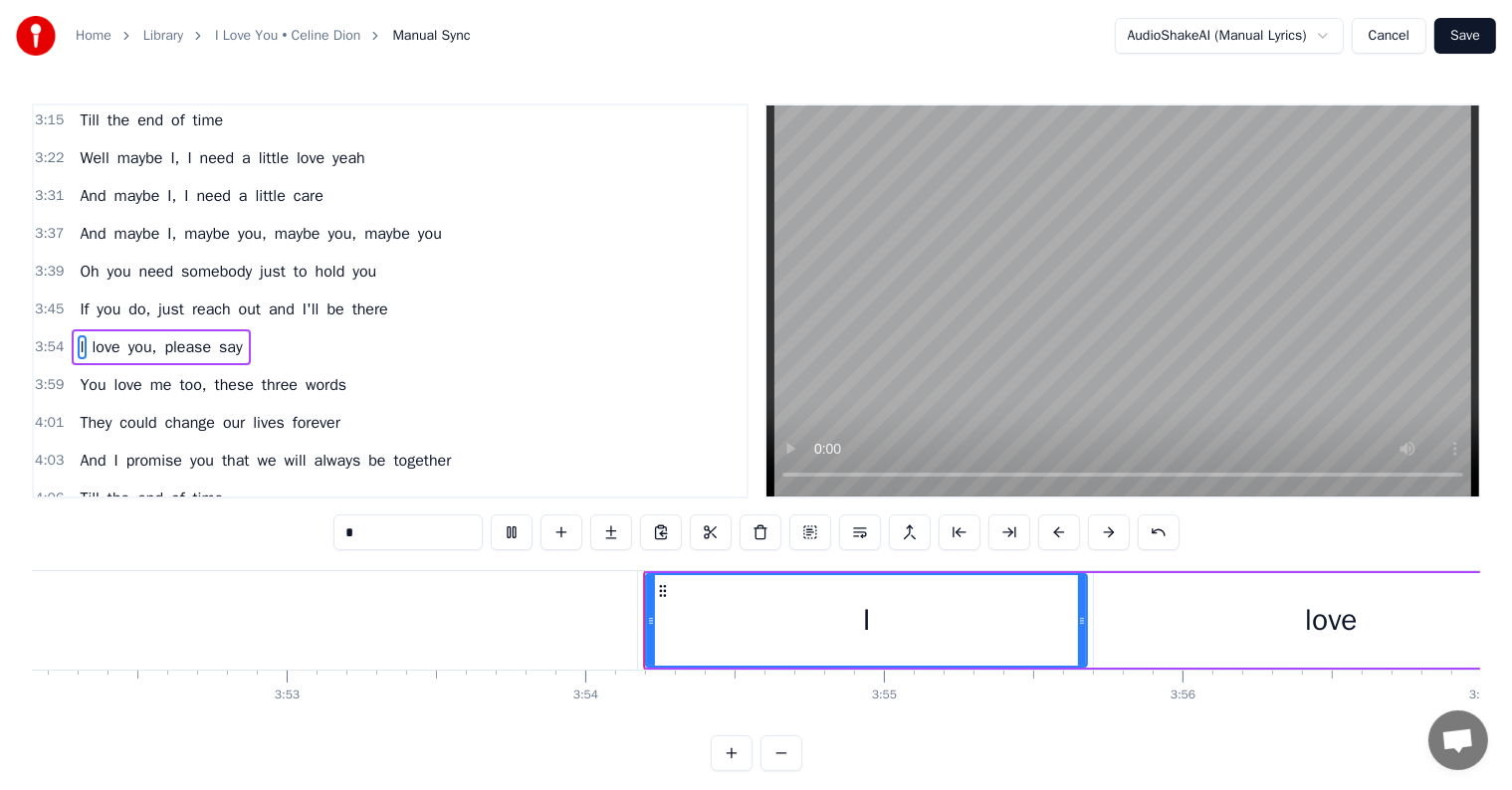 scroll, scrollTop: 30, scrollLeft: 0, axis: vertical 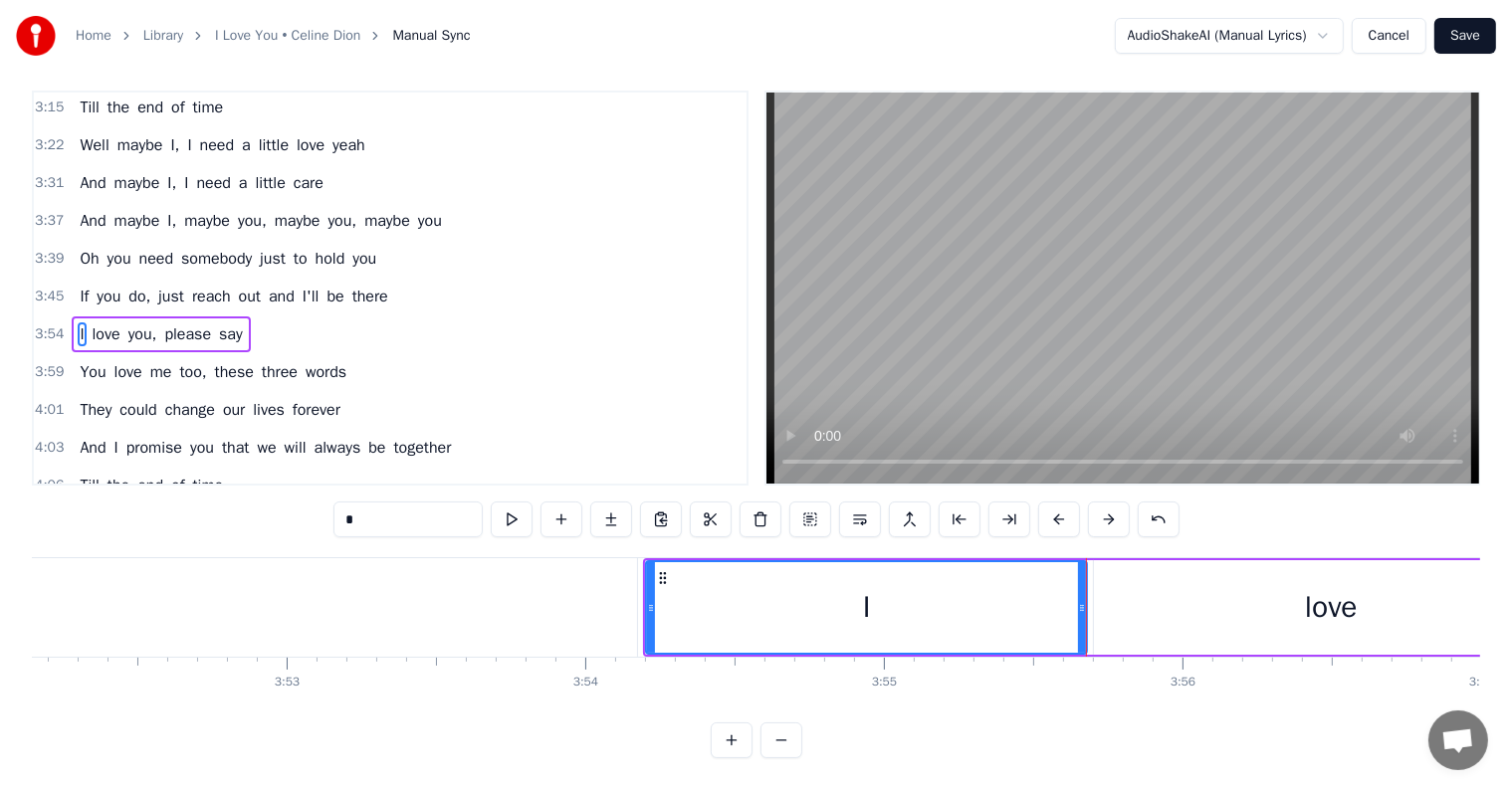 click on "If you do, just reach out and I'll be there" at bounding box center [-701, 607] 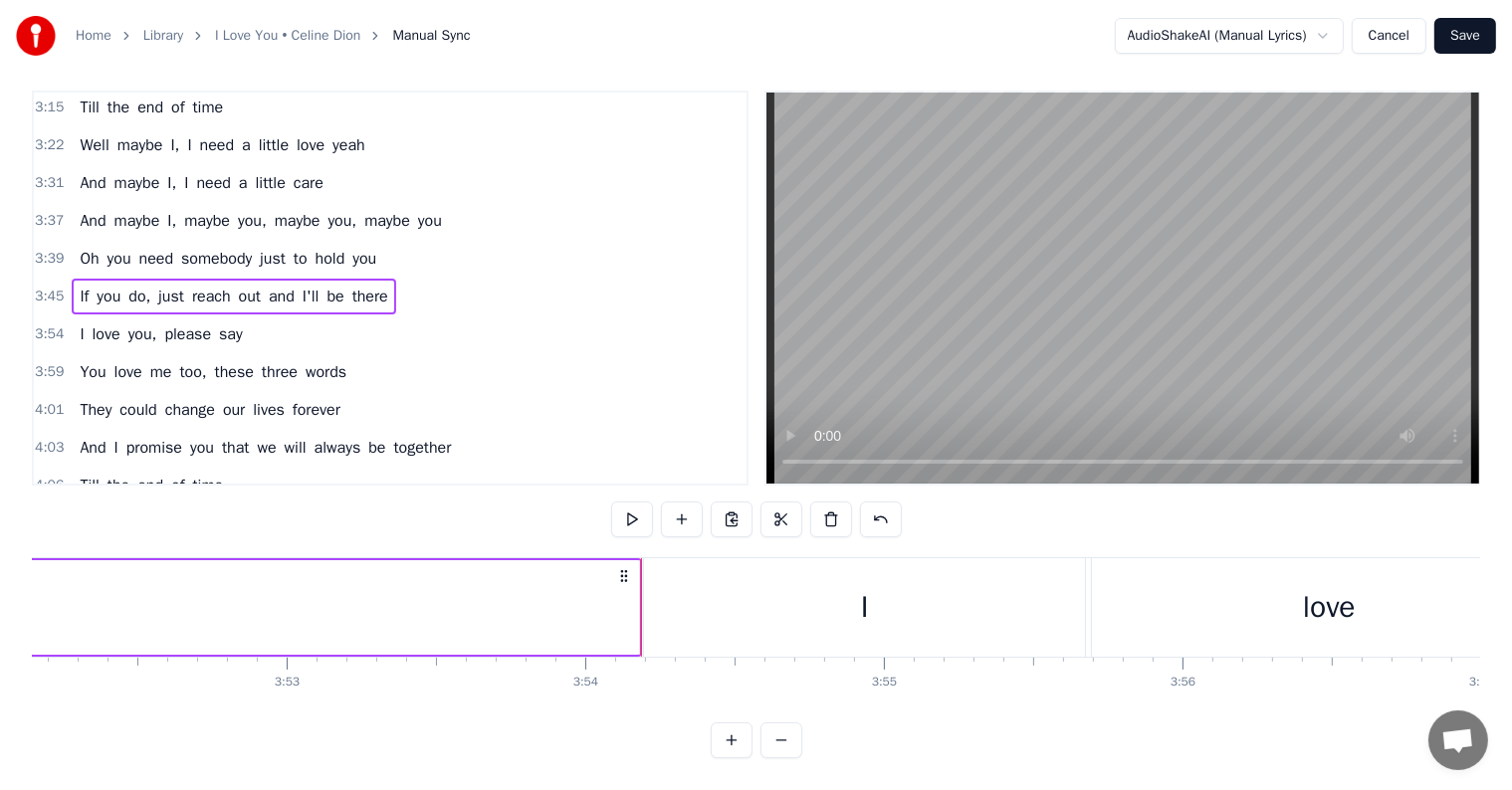click on "I" at bounding box center (864, 607) 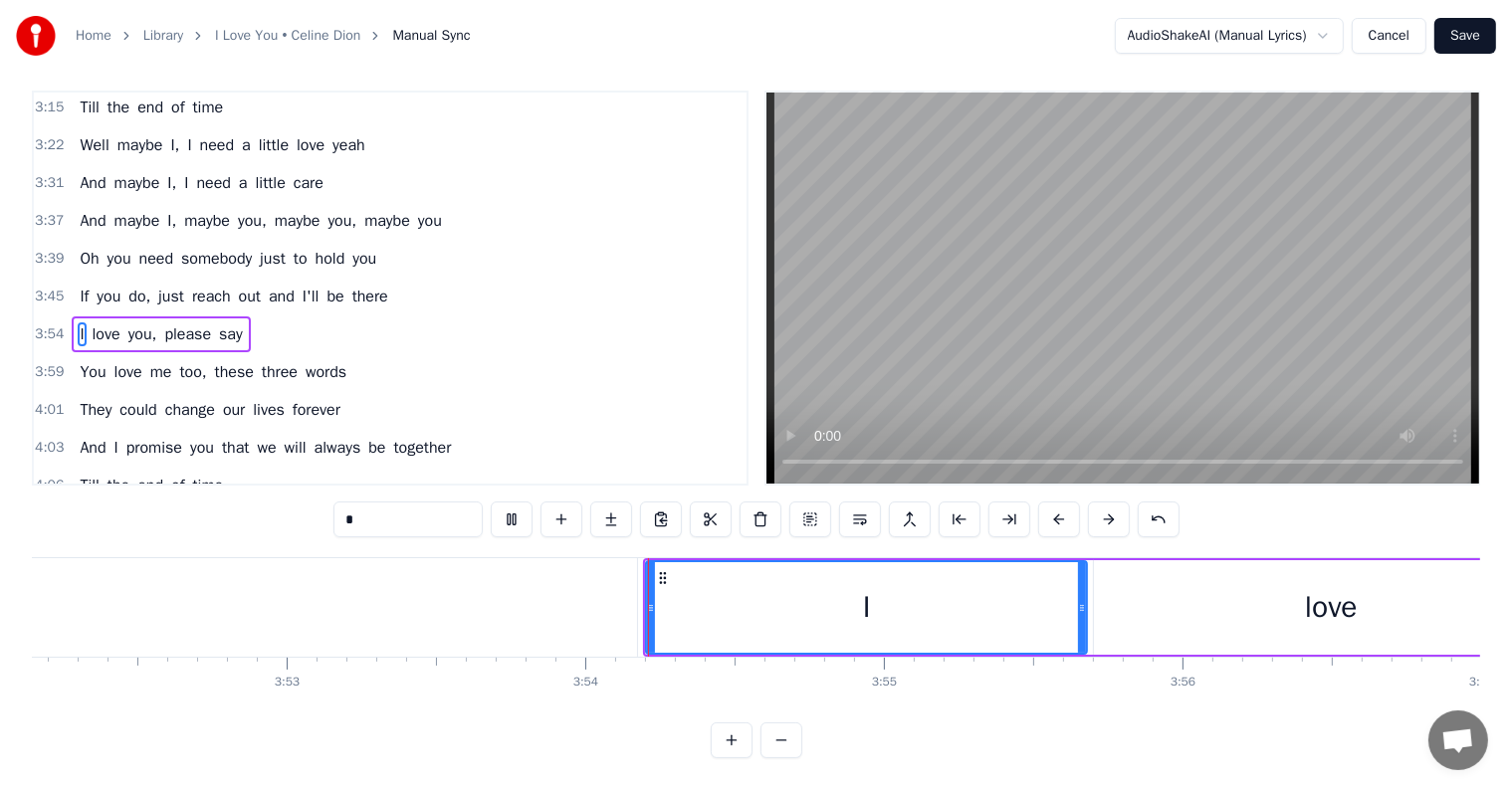 scroll, scrollTop: 30, scrollLeft: 0, axis: vertical 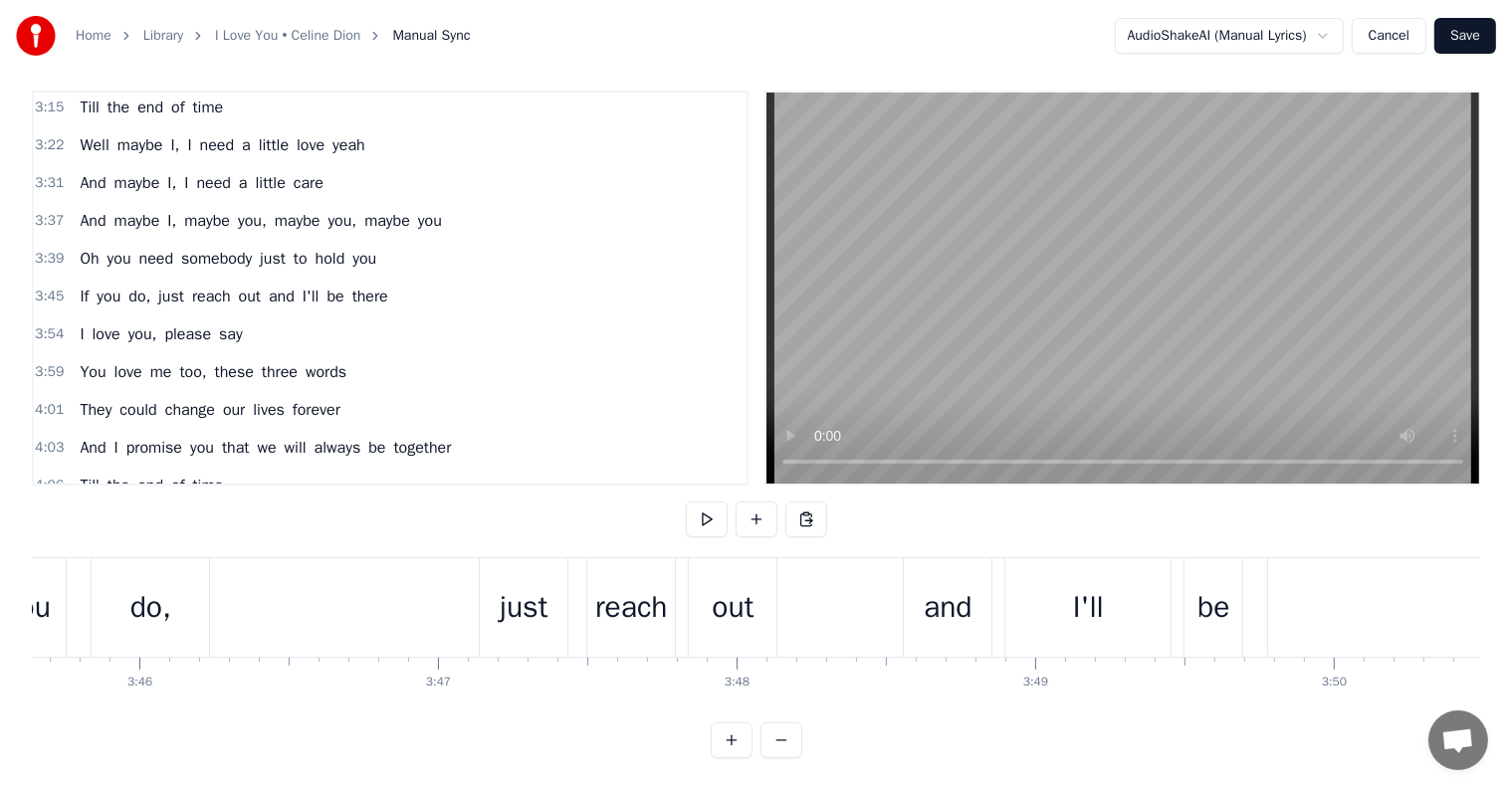 click on "If you do, just reach out and I'll be there" at bounding box center [1242, 607] 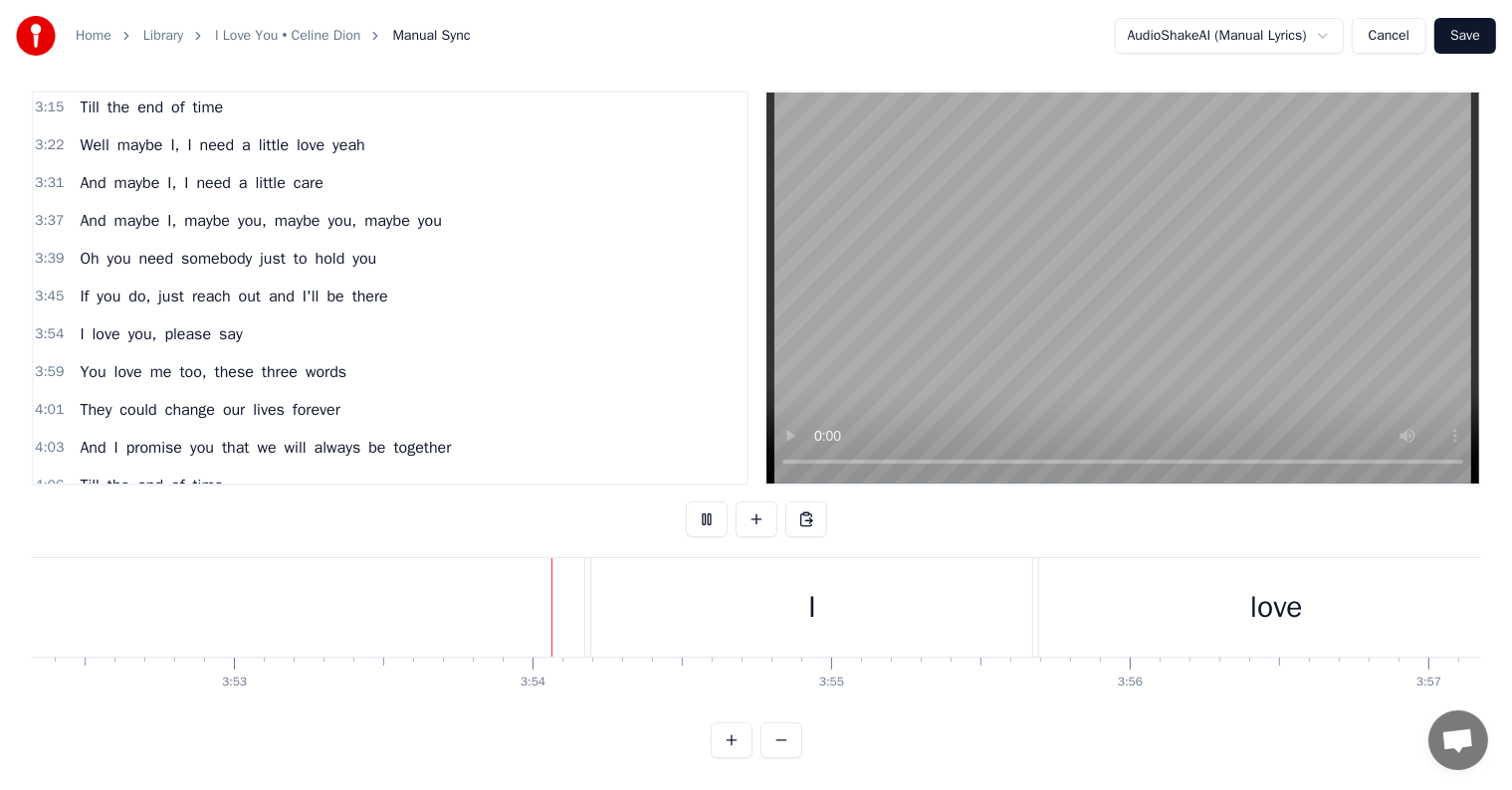 scroll, scrollTop: 0, scrollLeft: 69610, axis: horizontal 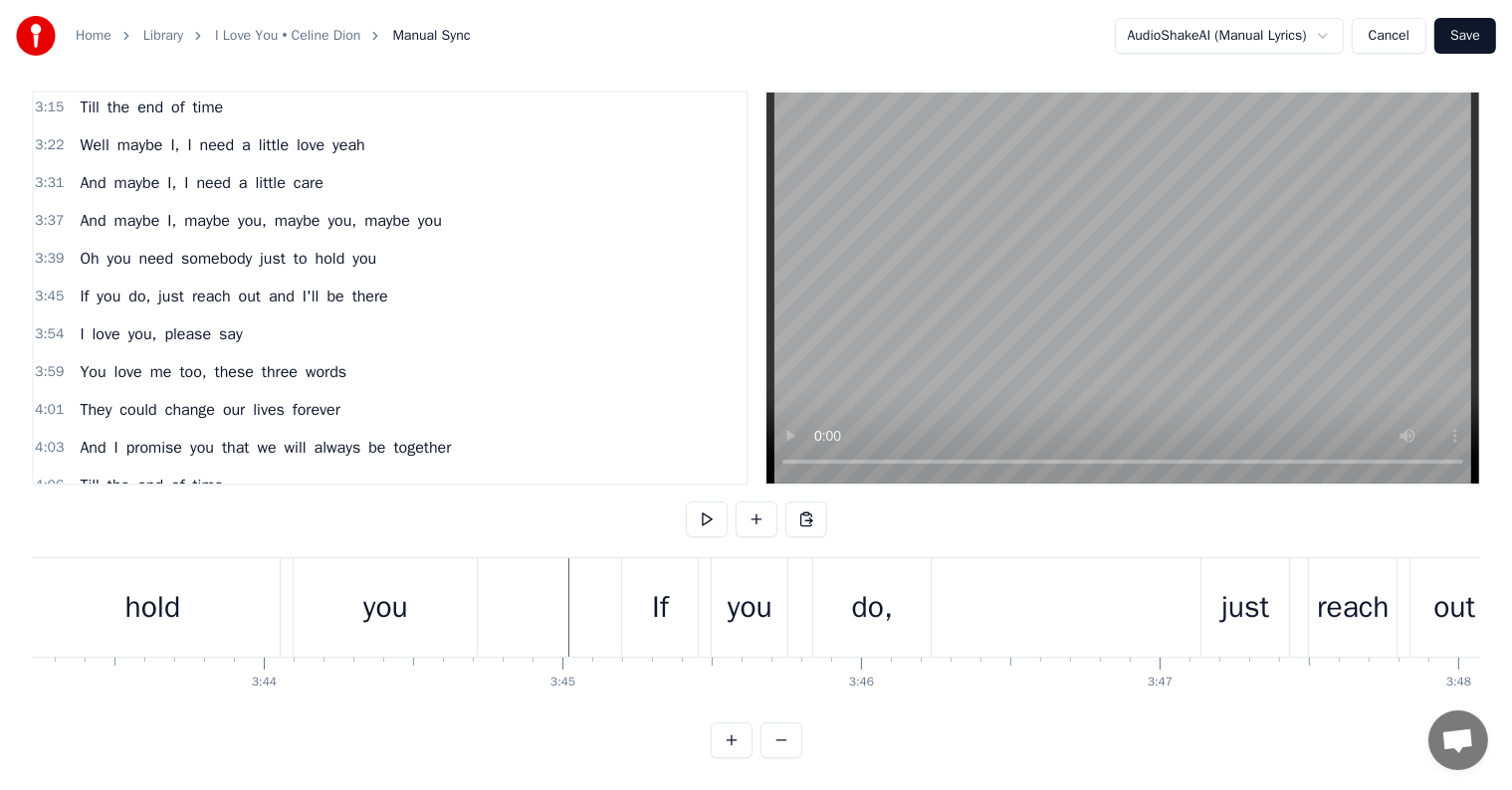click at bounding box center [-17310, 607] 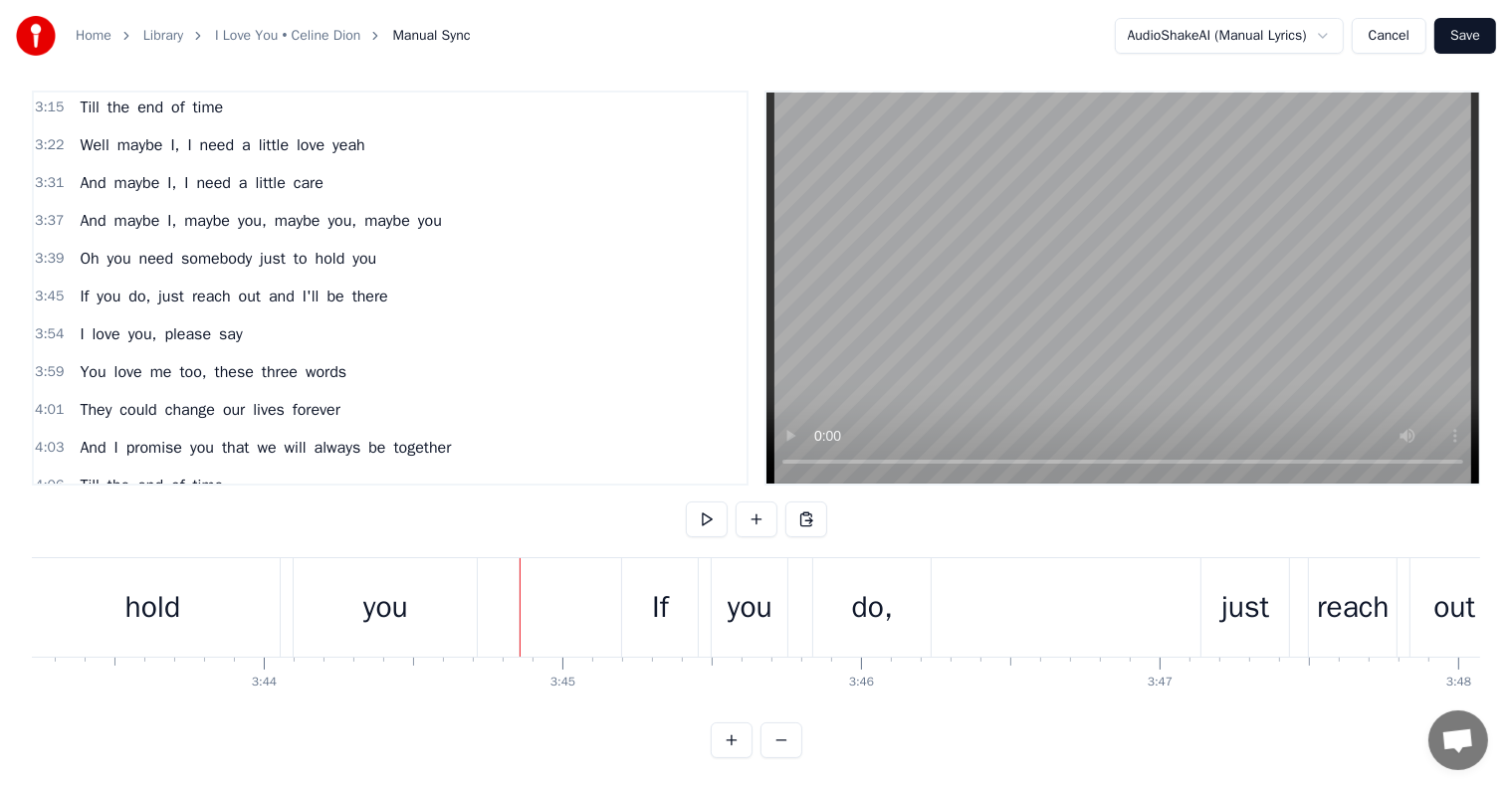 click at bounding box center [-17310, 607] 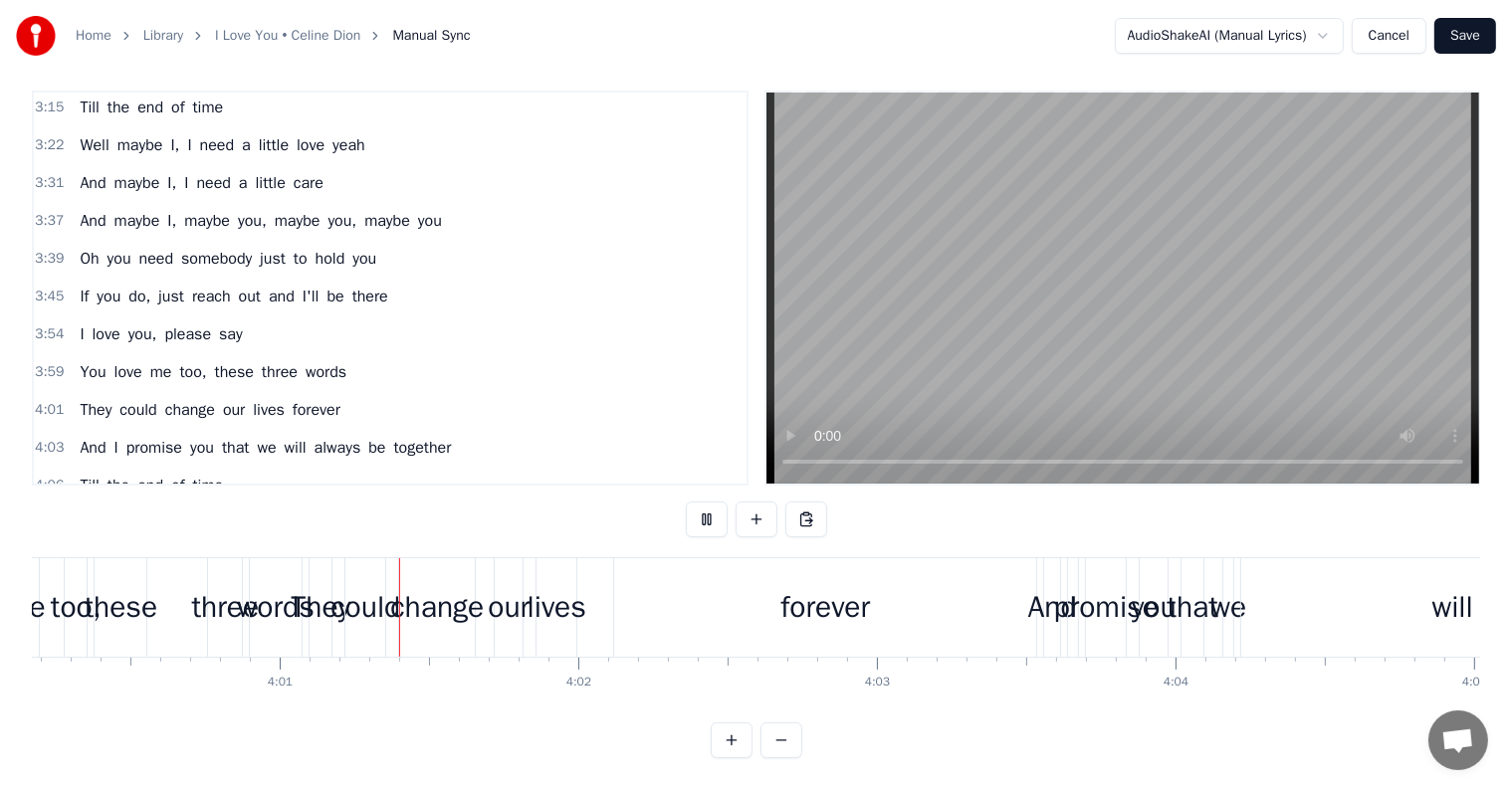 scroll, scrollTop: 0, scrollLeft: 71775, axis: horizontal 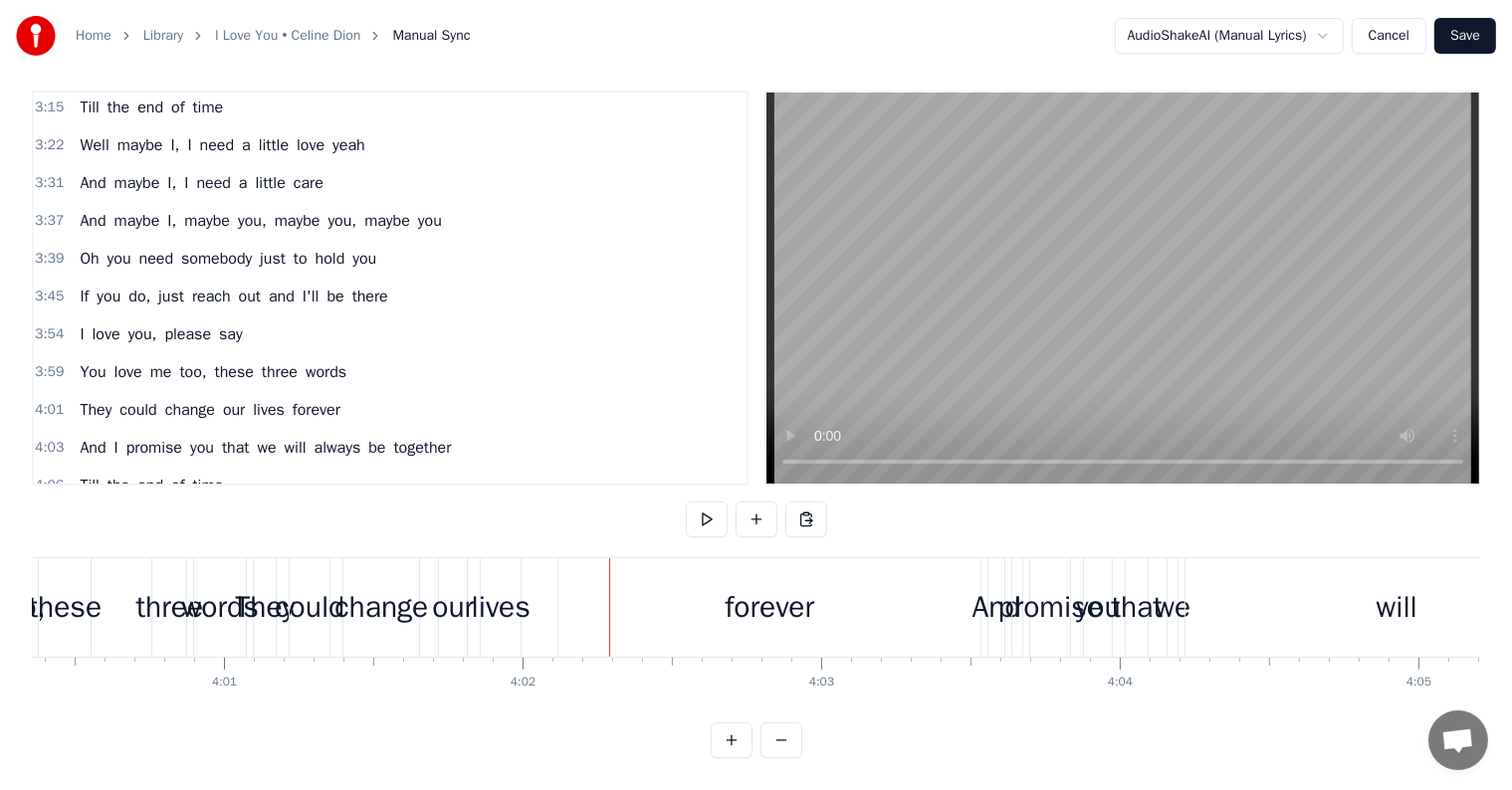 click on "change" at bounding box center [381, 607] 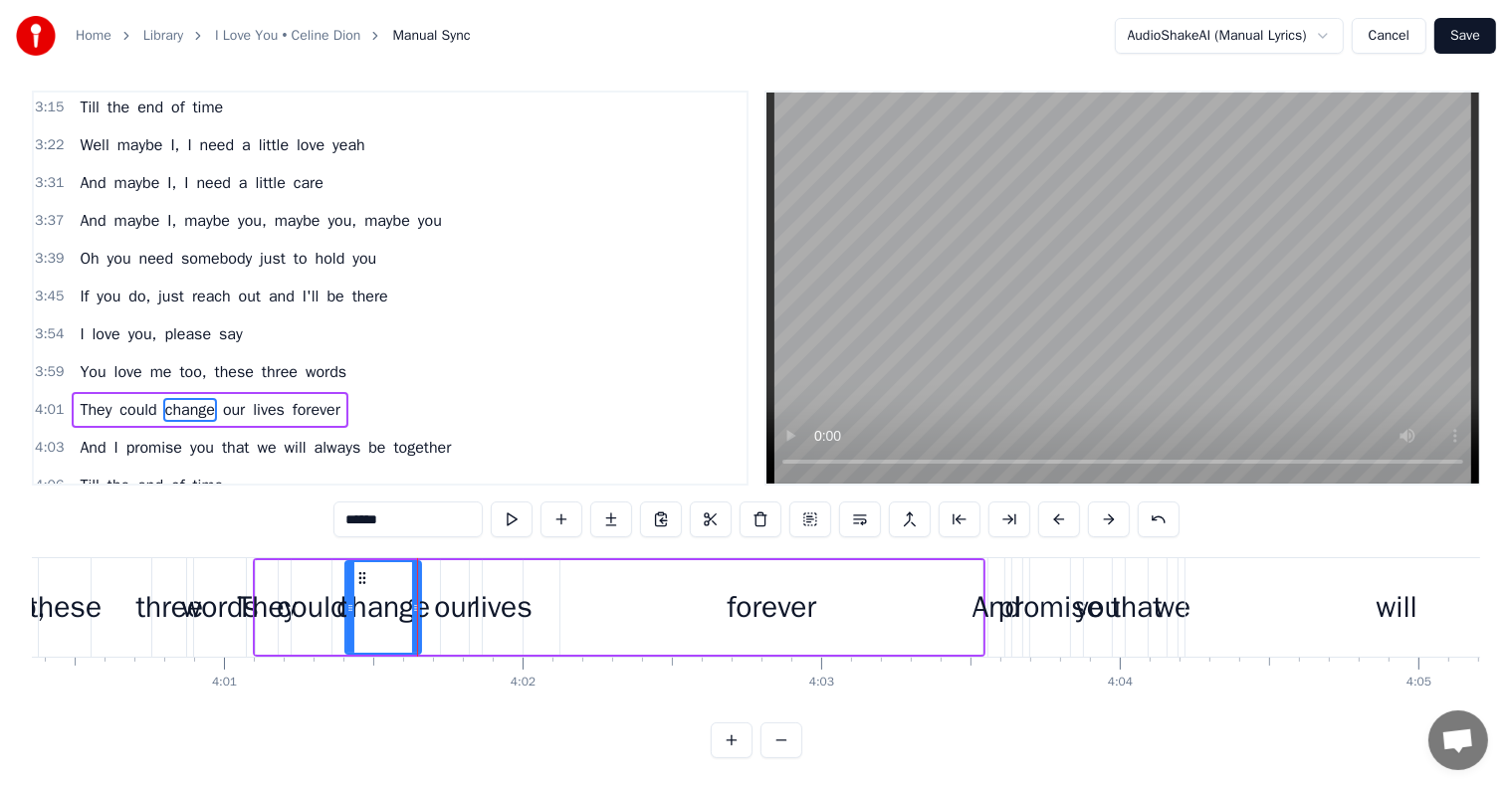 scroll, scrollTop: 0, scrollLeft: 0, axis: both 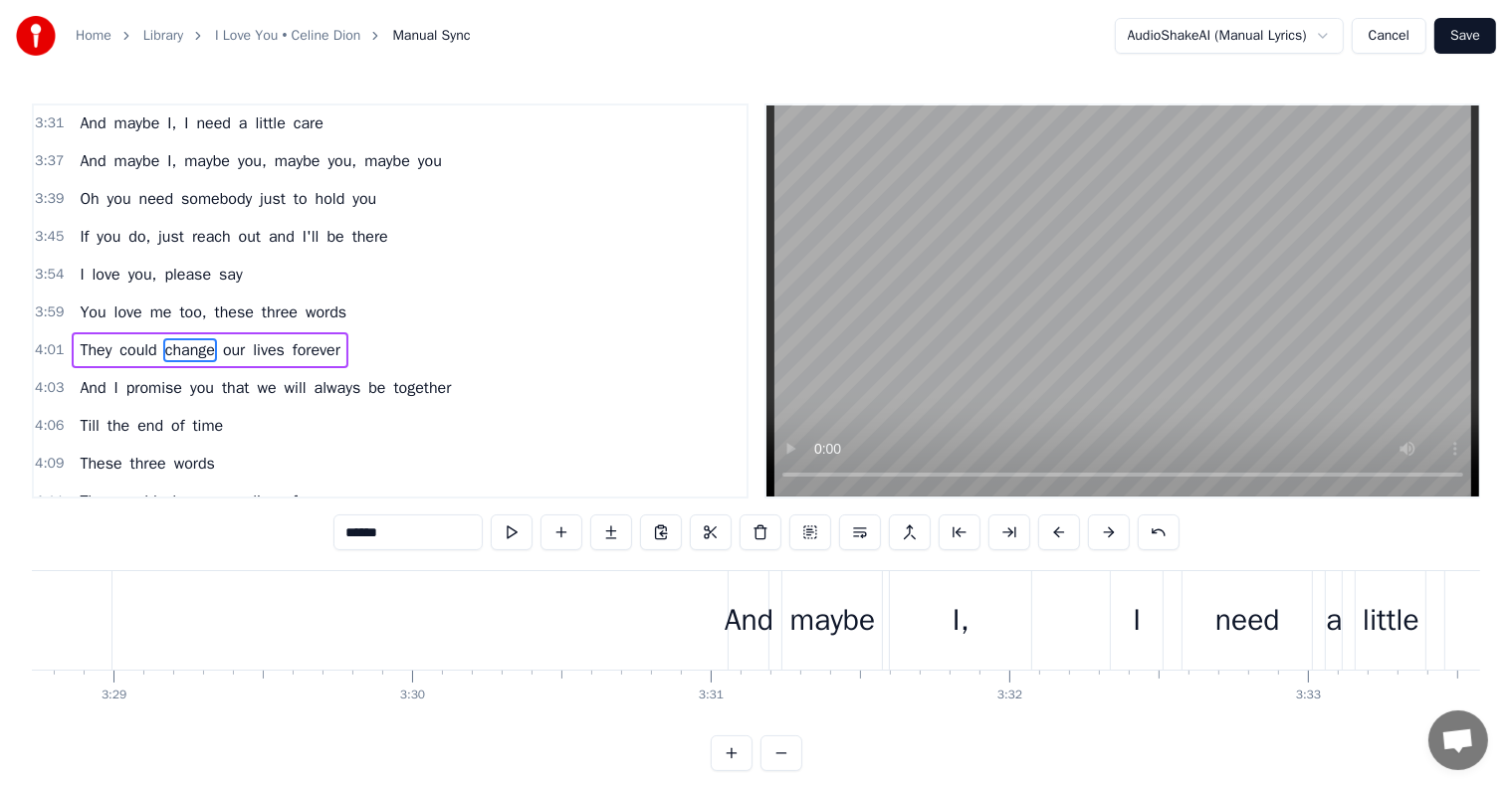 click at bounding box center [-12981, 620] 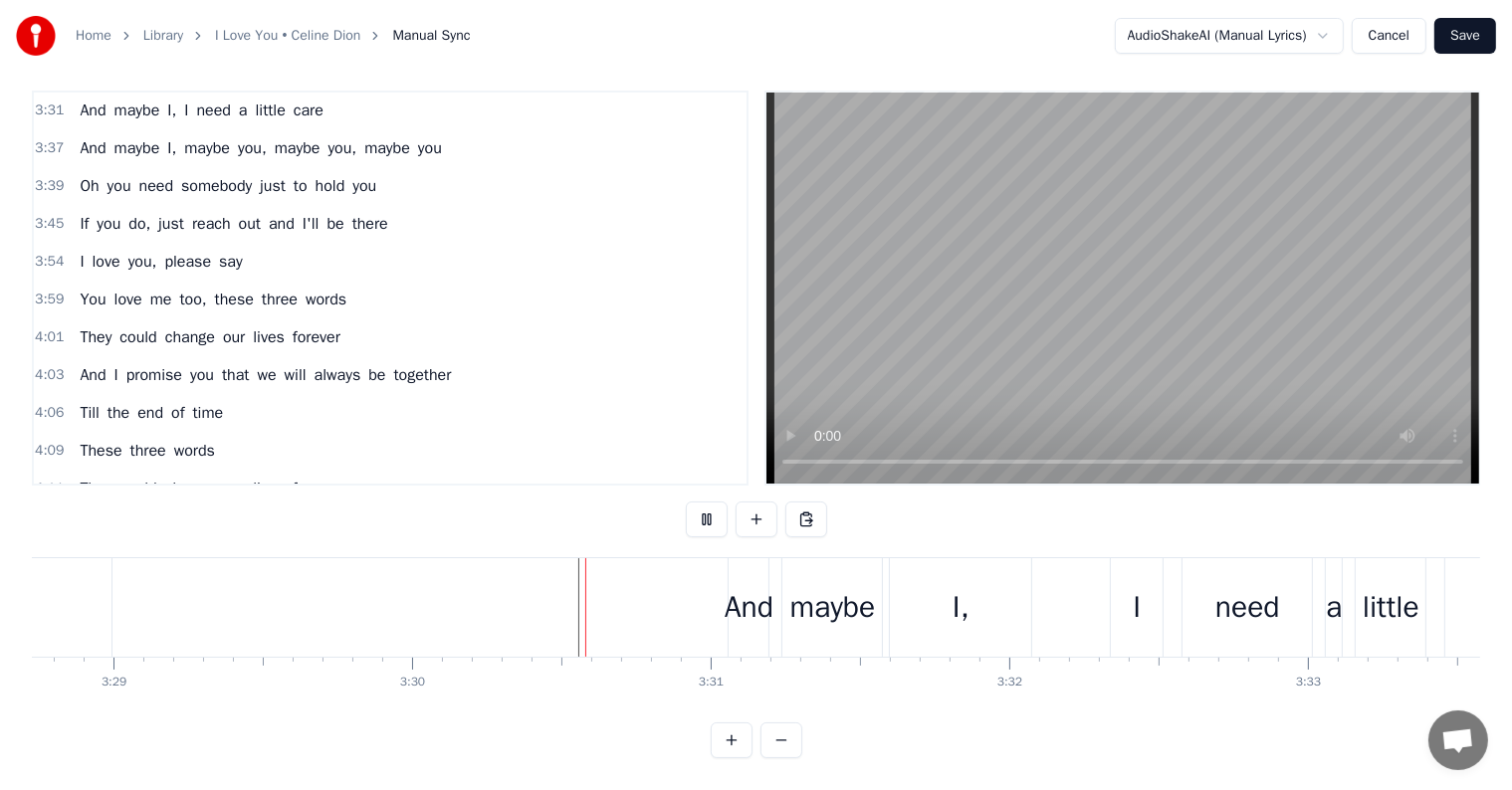 scroll, scrollTop: 30, scrollLeft: 0, axis: vertical 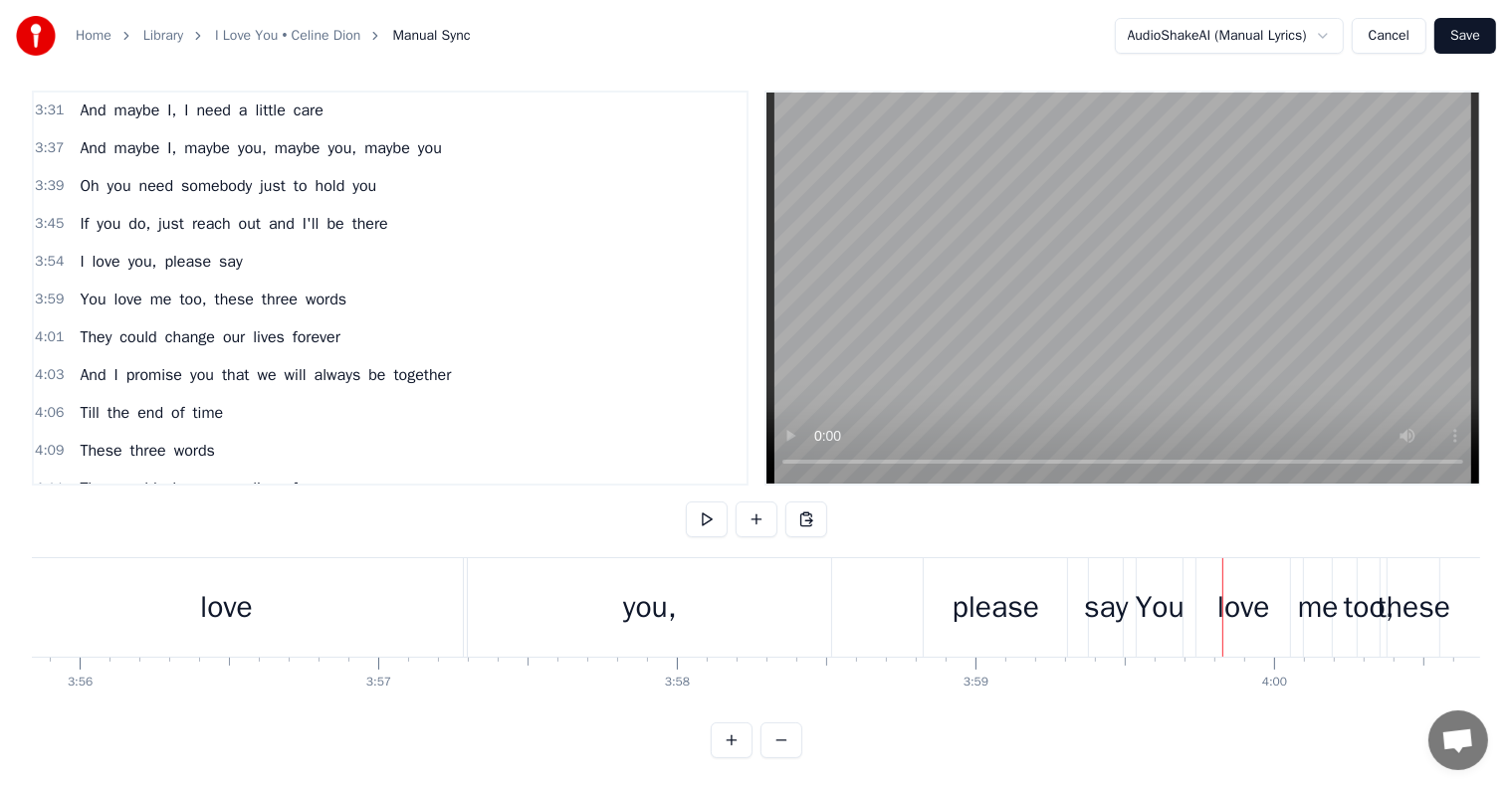 click on "love" at bounding box center [1243, 607] 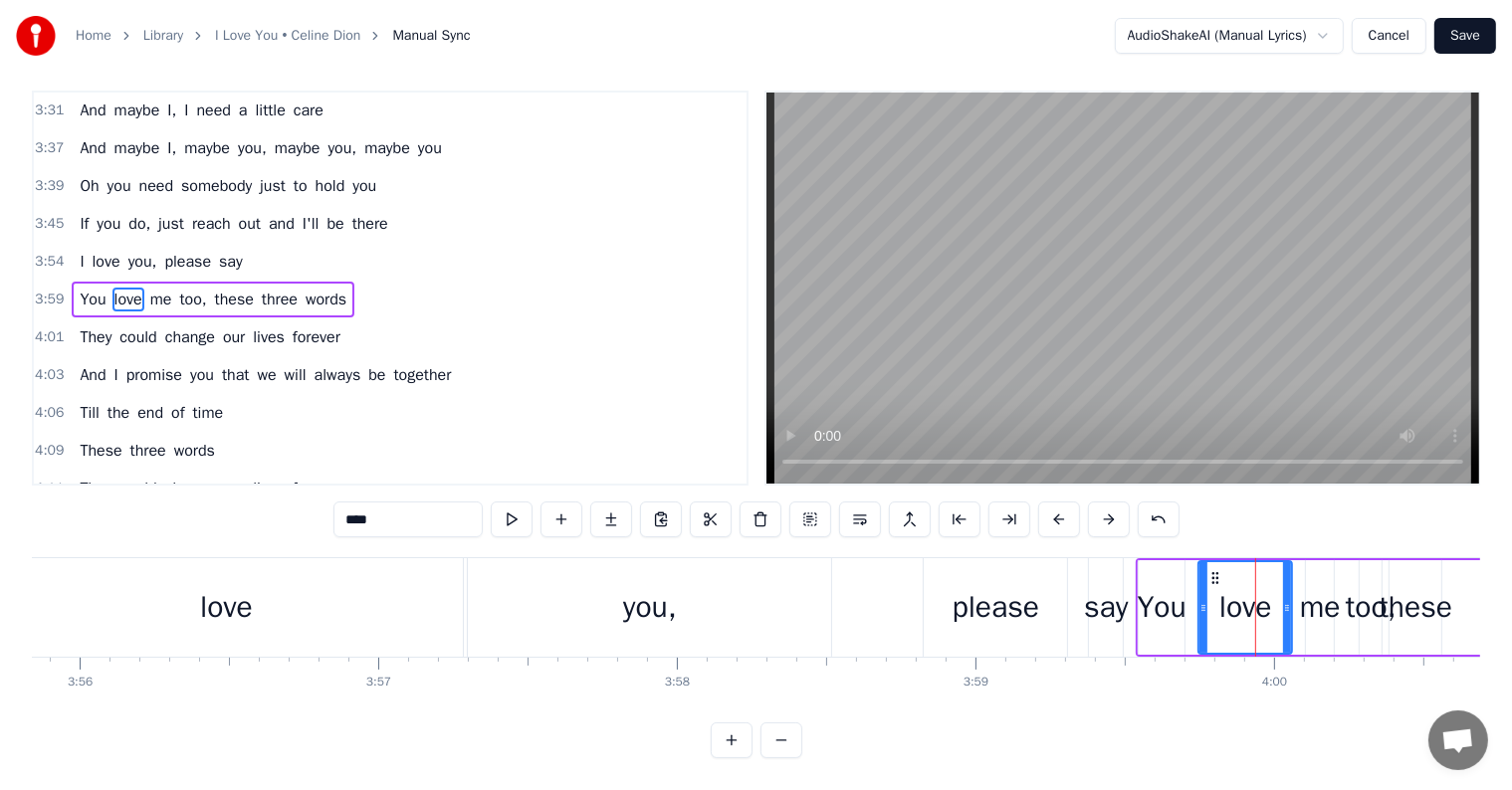 scroll, scrollTop: 0, scrollLeft: 0, axis: both 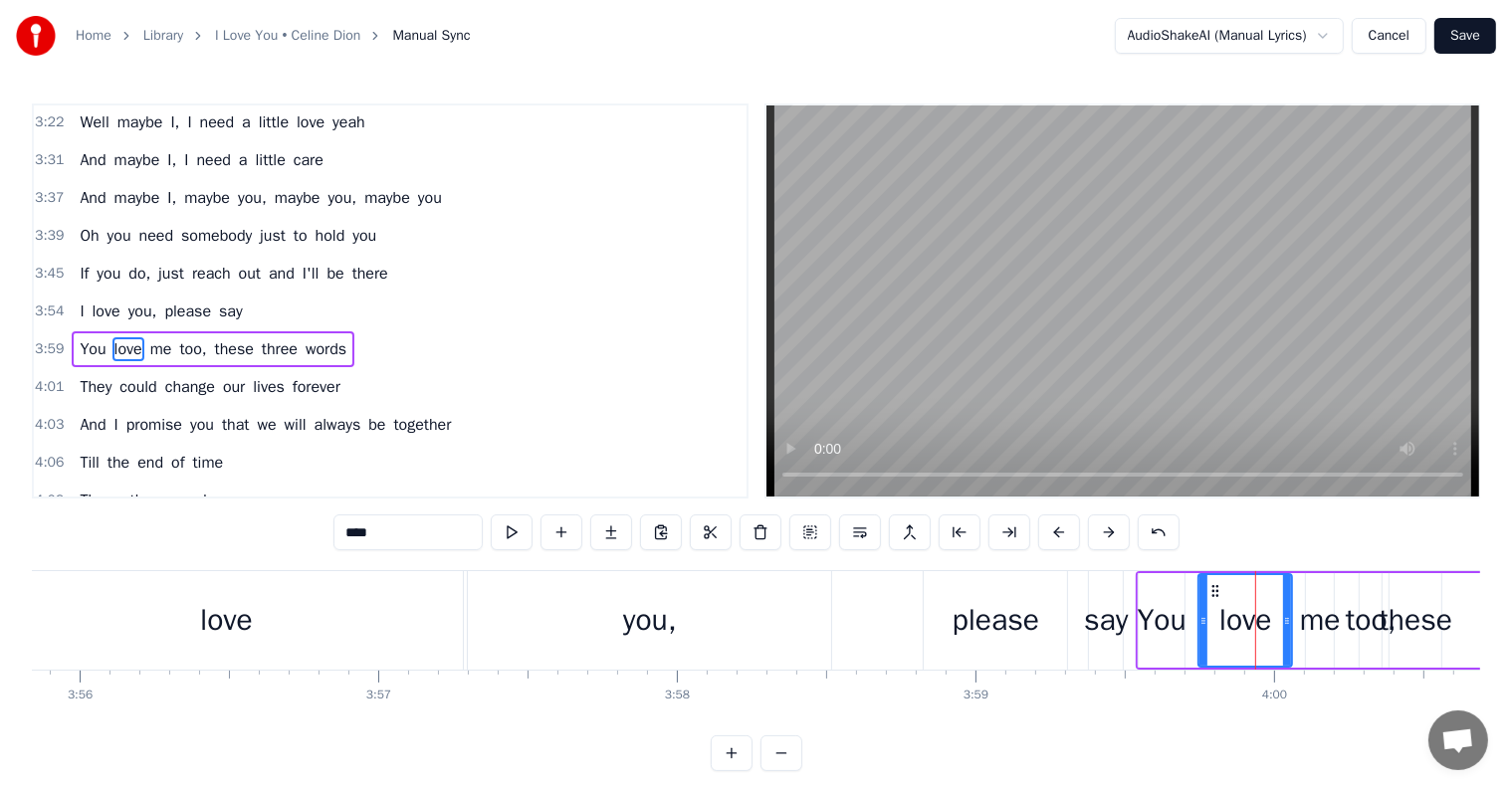 click on "these" at bounding box center [234, 349] 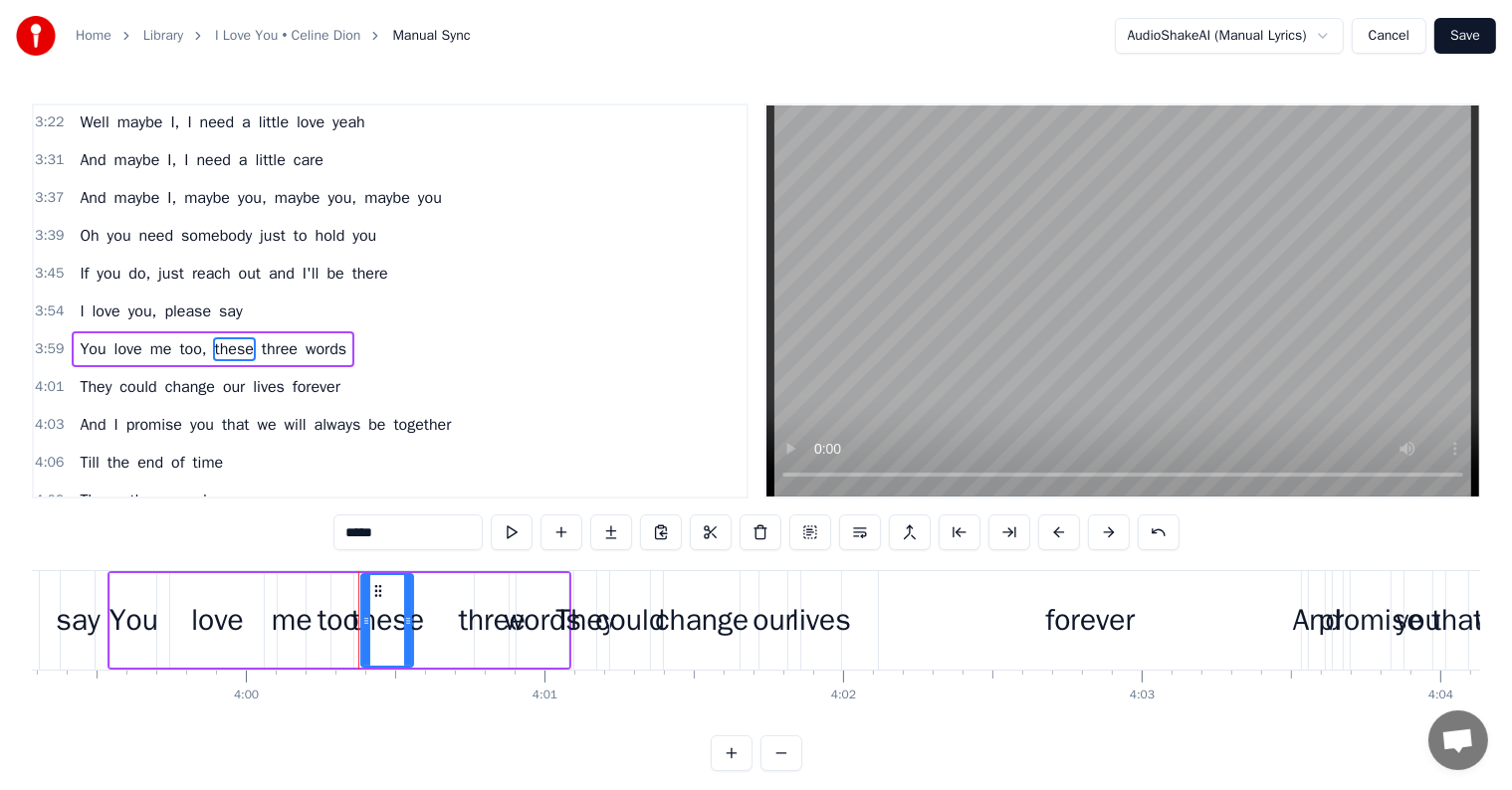 scroll, scrollTop: 0, scrollLeft: 71680, axis: horizontal 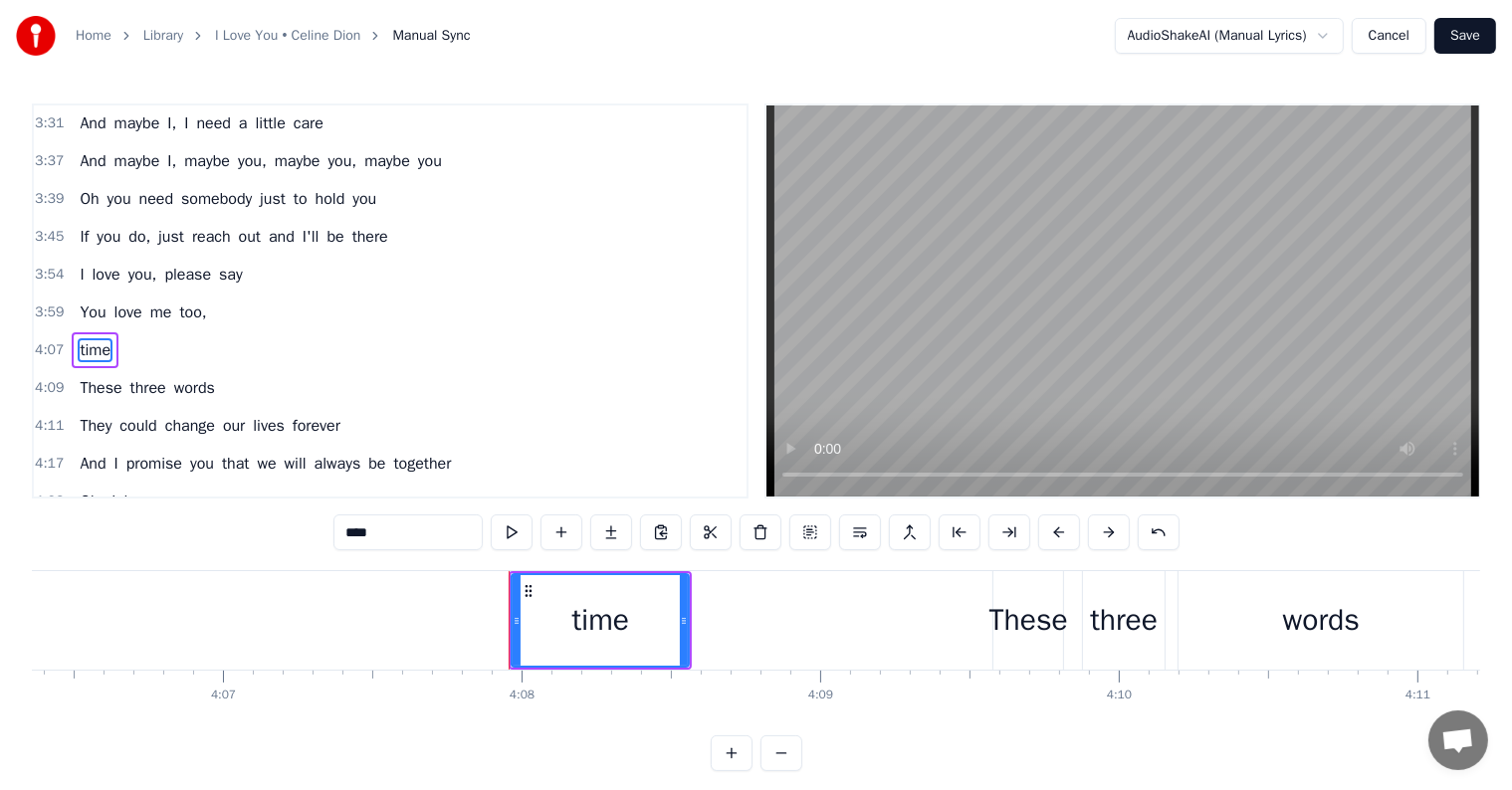 type on "*****" 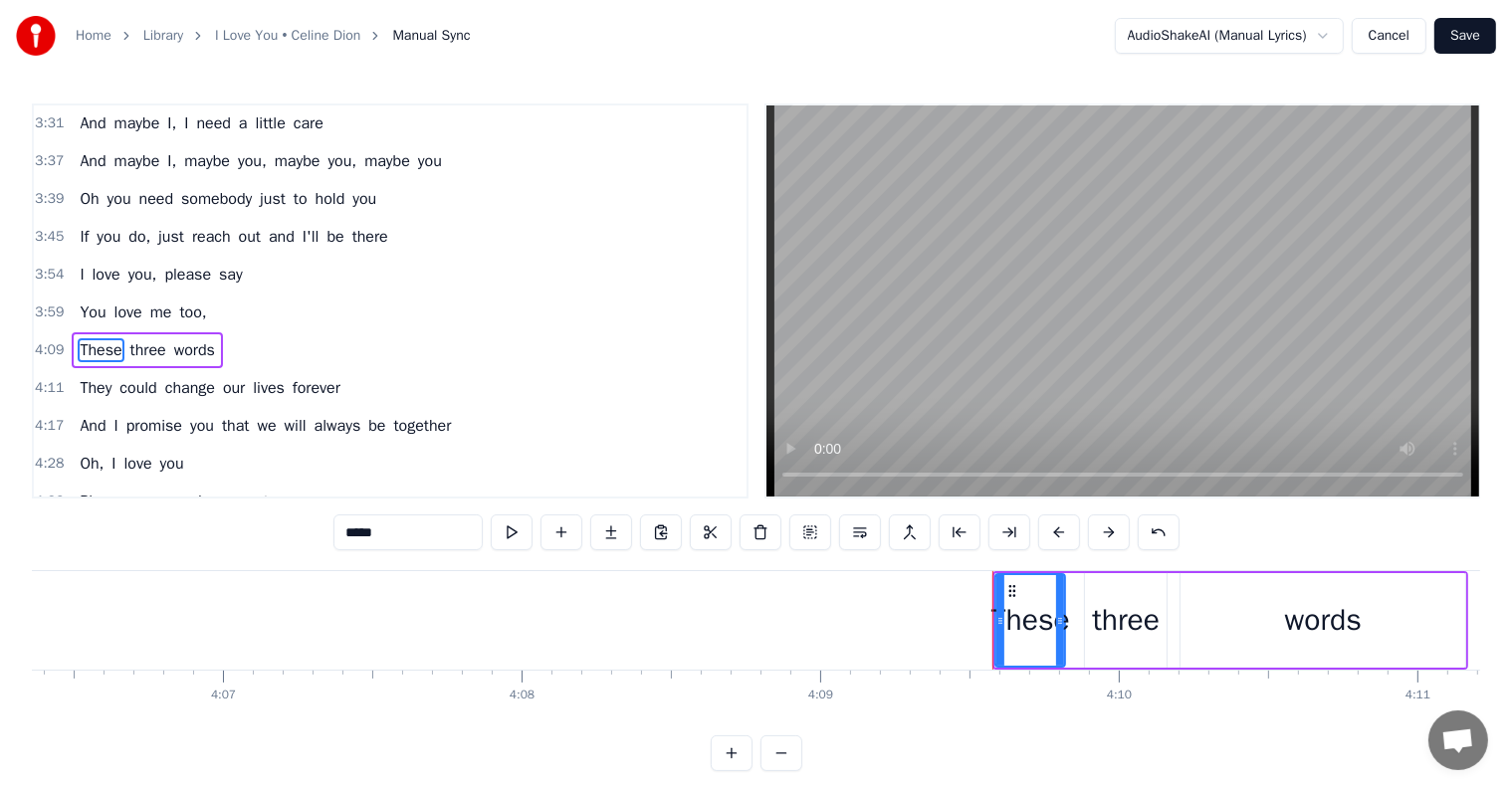 click on "3:54 I love you, please say" at bounding box center [390, 275] 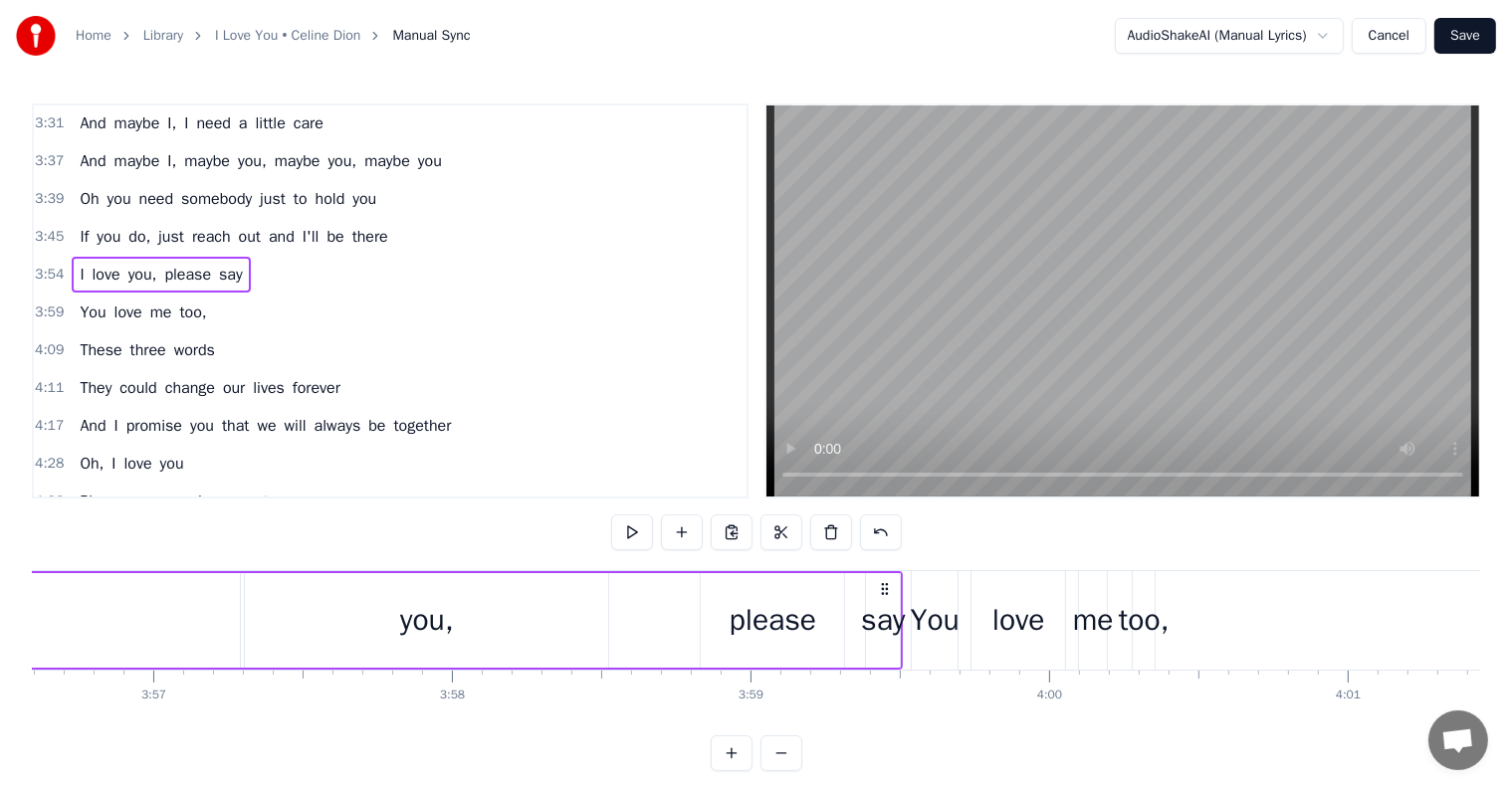 scroll, scrollTop: 0, scrollLeft: 69834, axis: horizontal 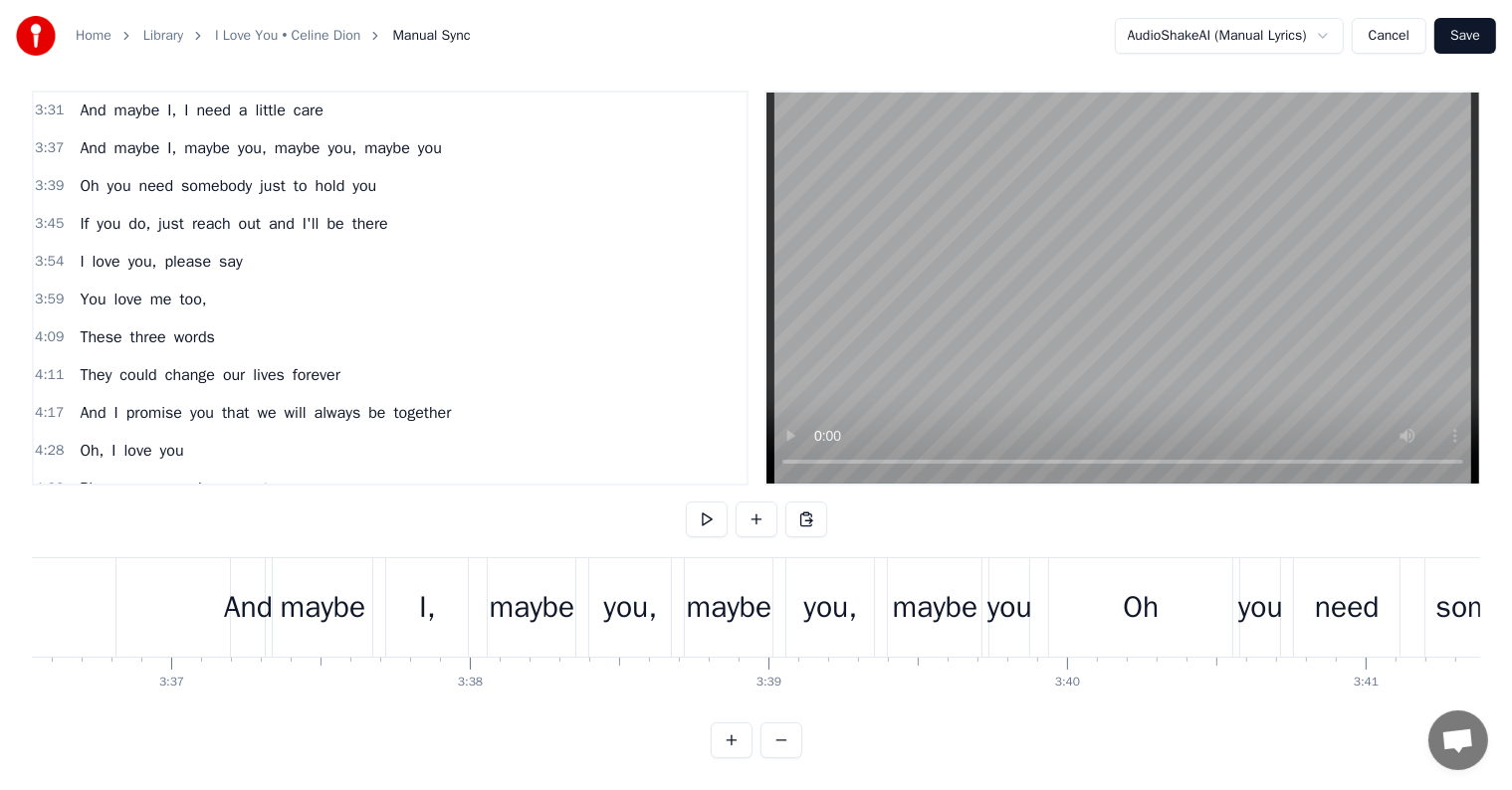 click at bounding box center (-15312, 607) 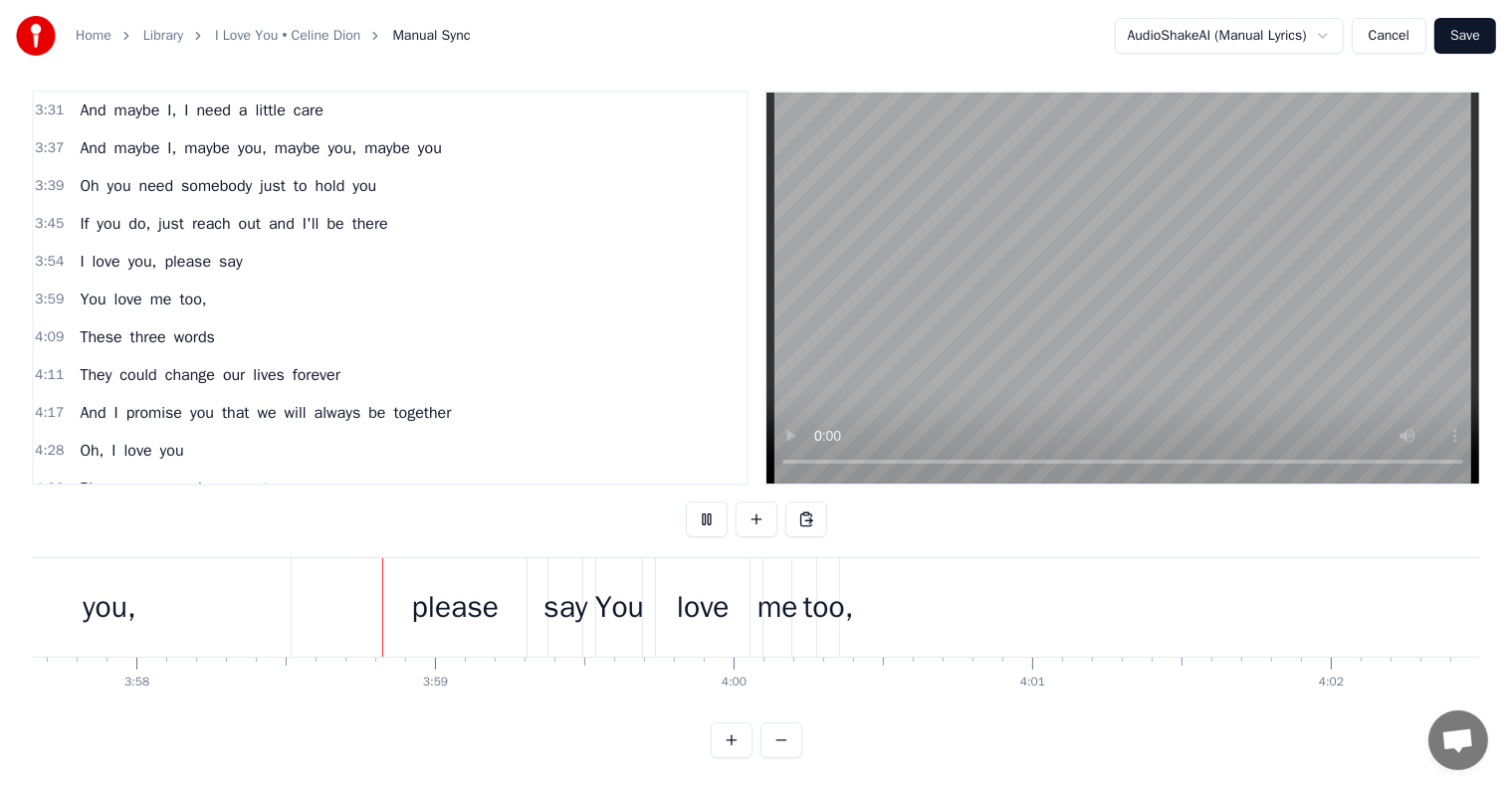 scroll, scrollTop: 0, scrollLeft: 71005, axis: horizontal 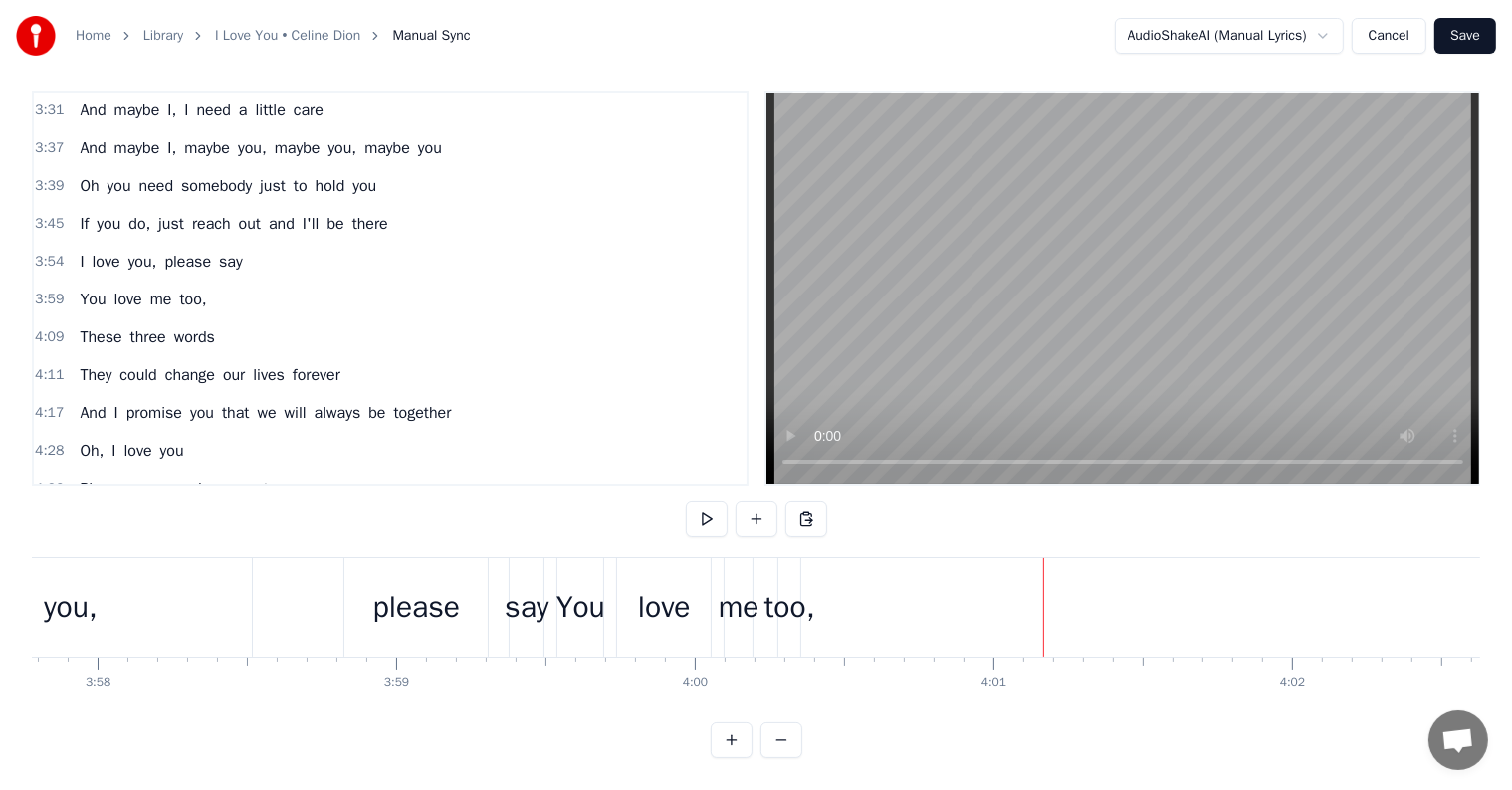 click on "please" at bounding box center [416, 607] 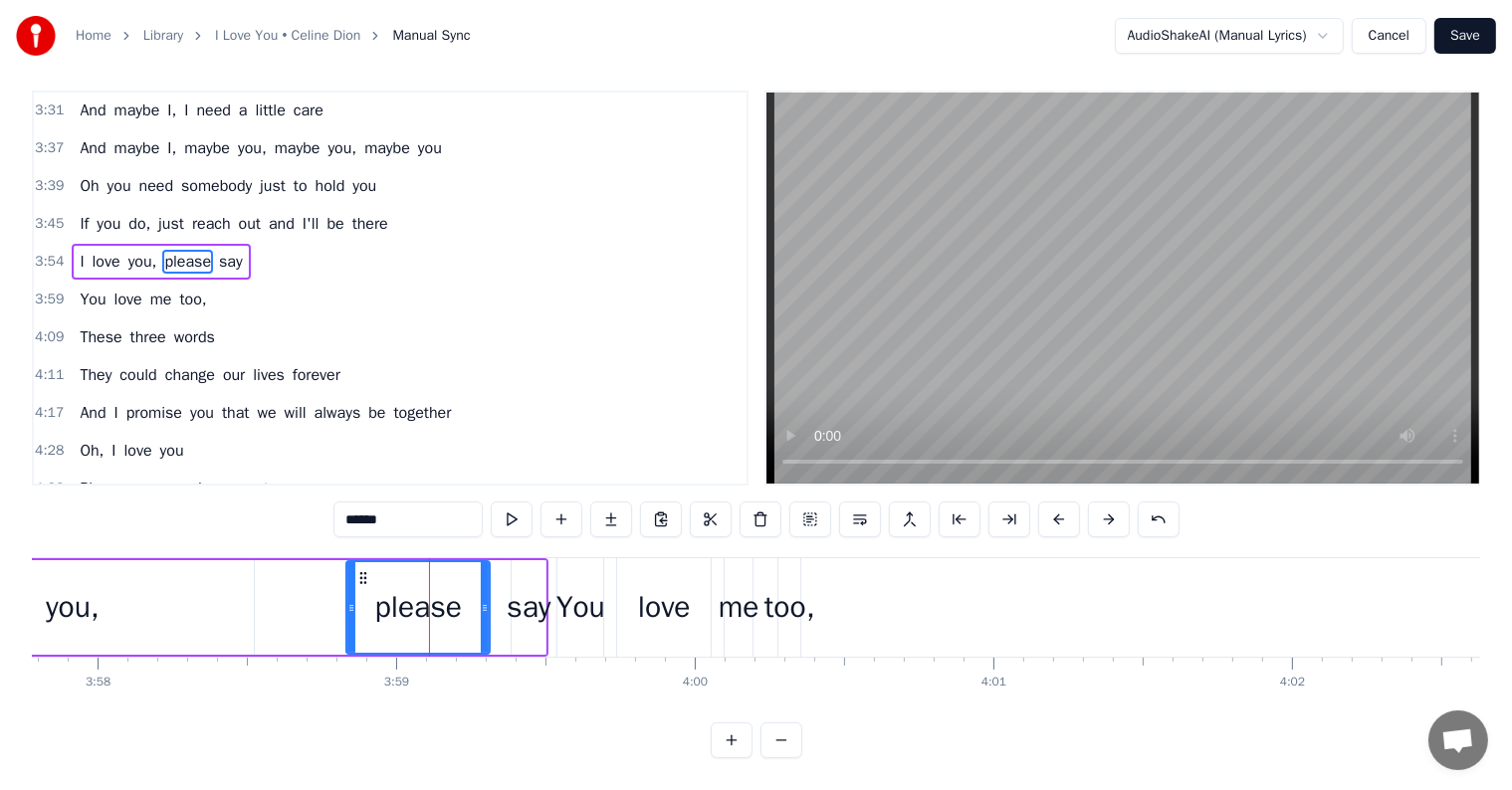 scroll, scrollTop: 0, scrollLeft: 0, axis: both 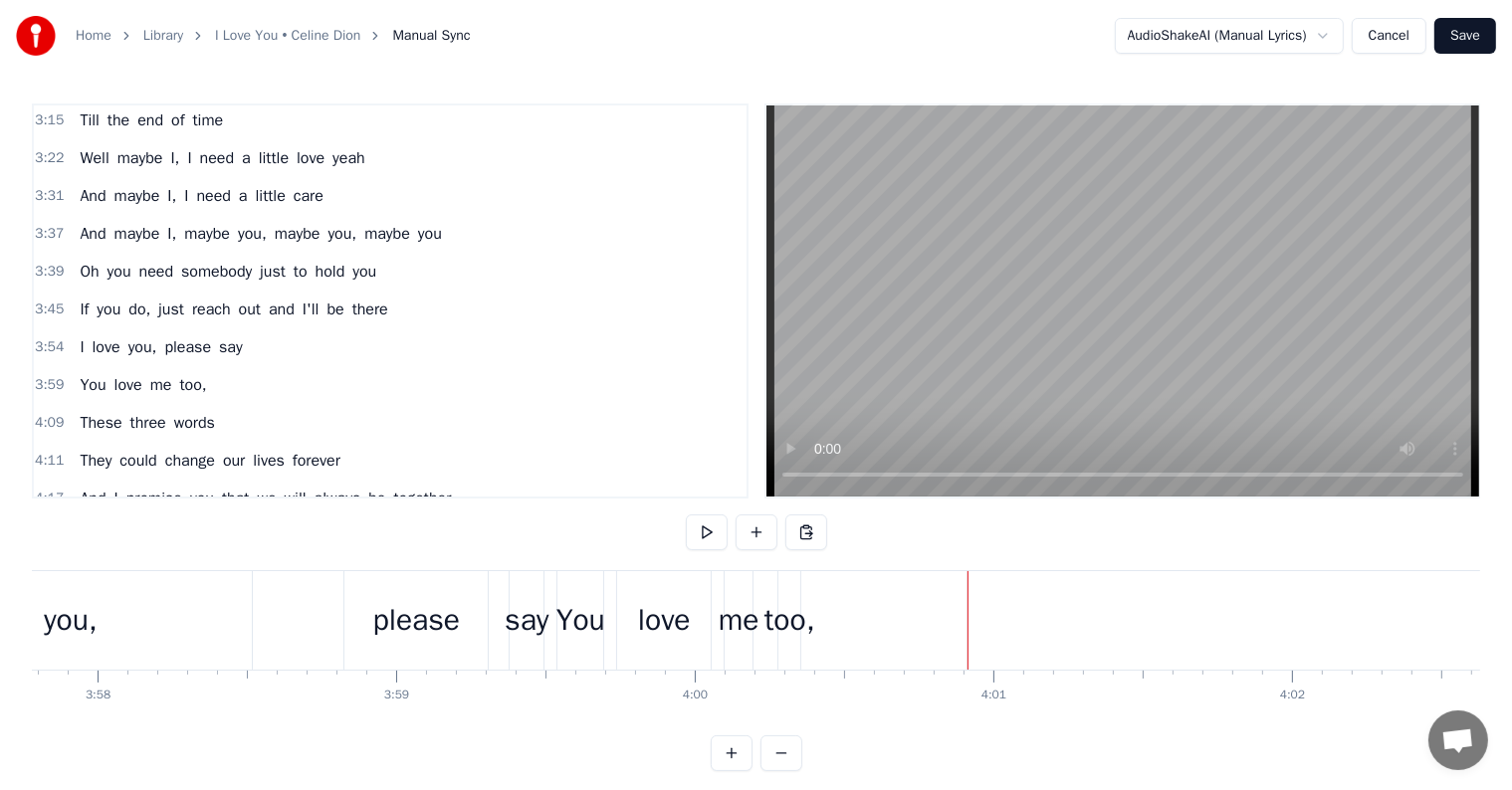 click on "please" at bounding box center [416, 620] 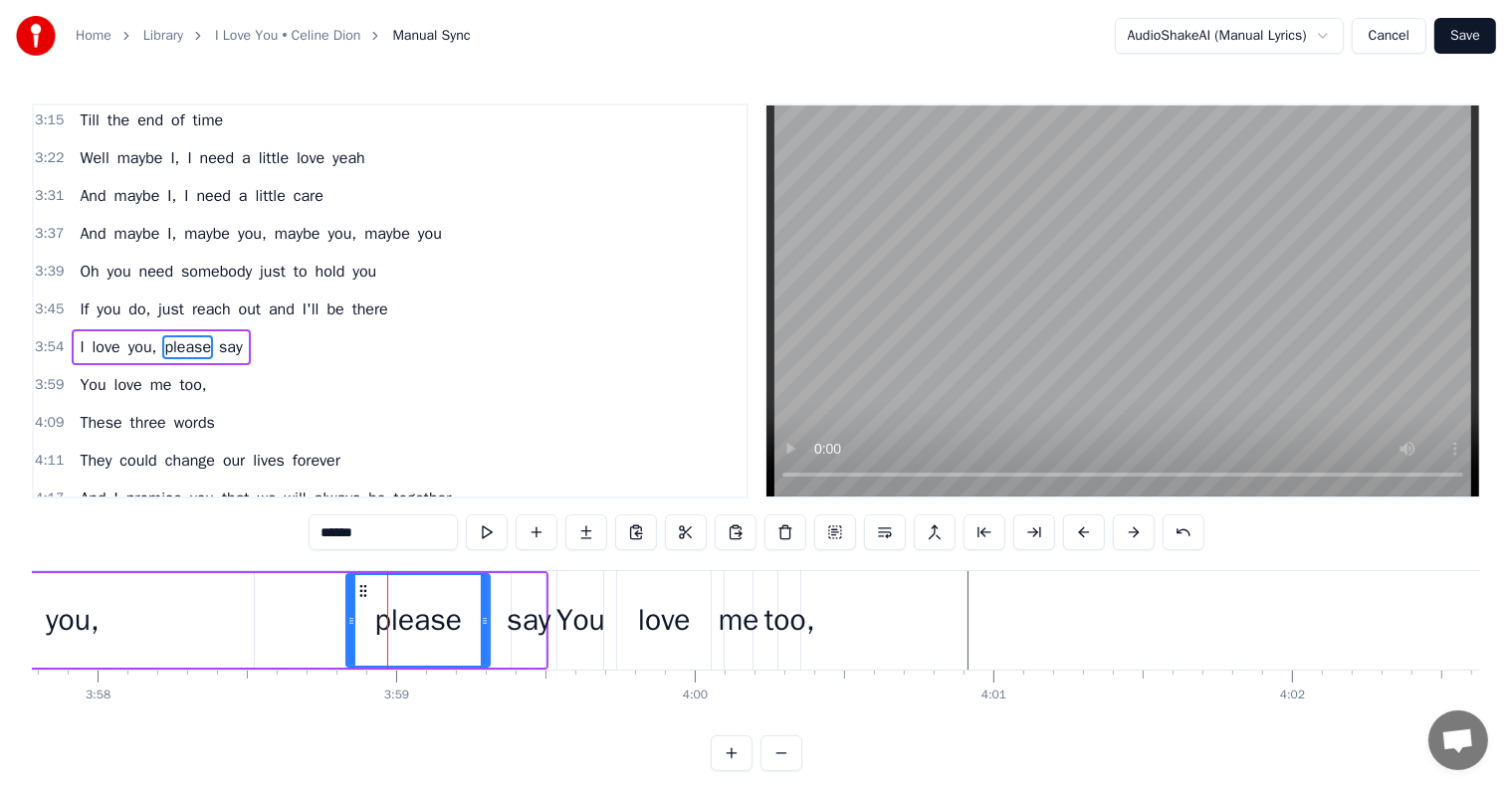 click on "3:59 You love me too," at bounding box center (390, 385) 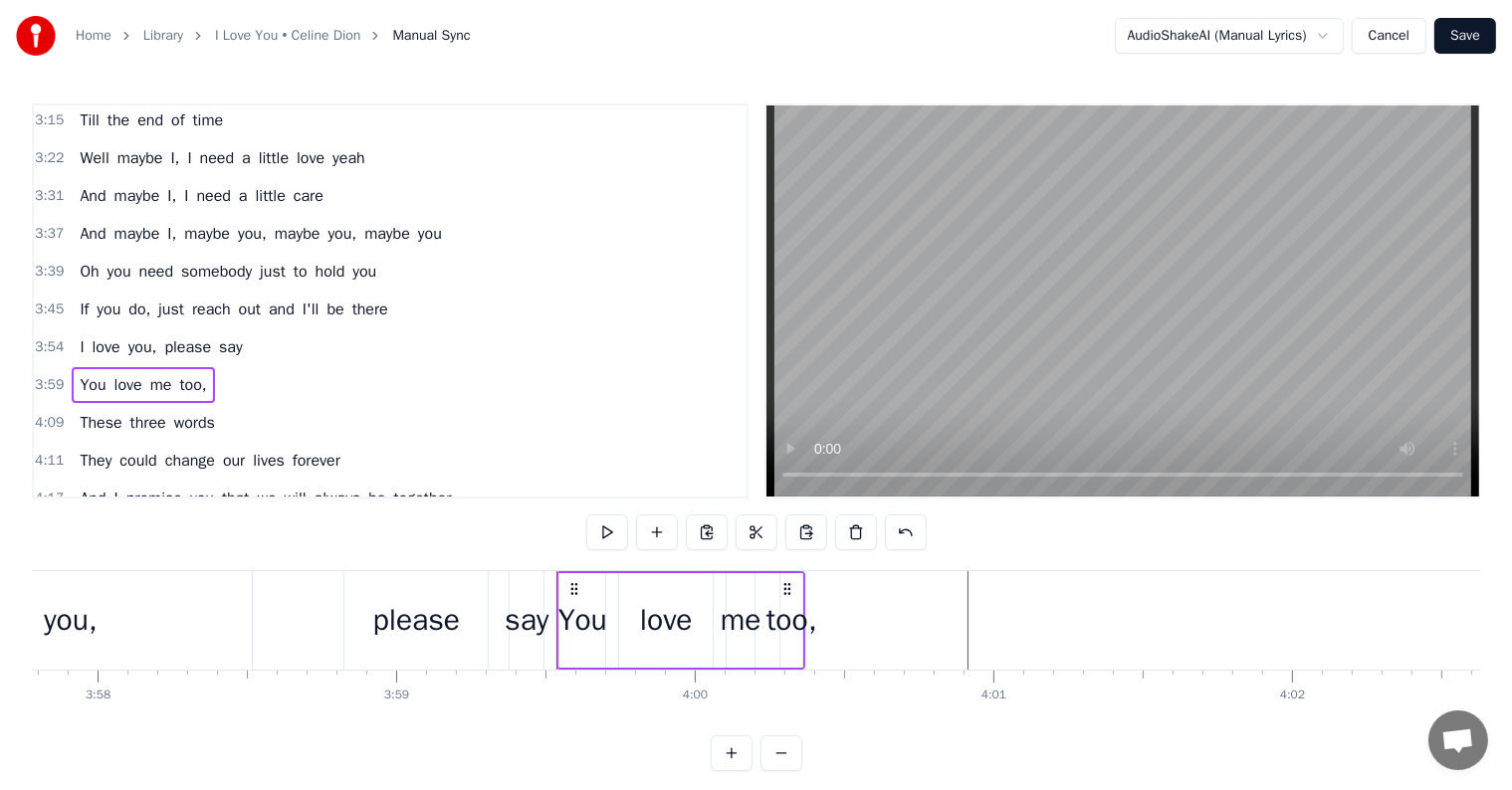 click on "3:59 You love me too," at bounding box center [390, 385] 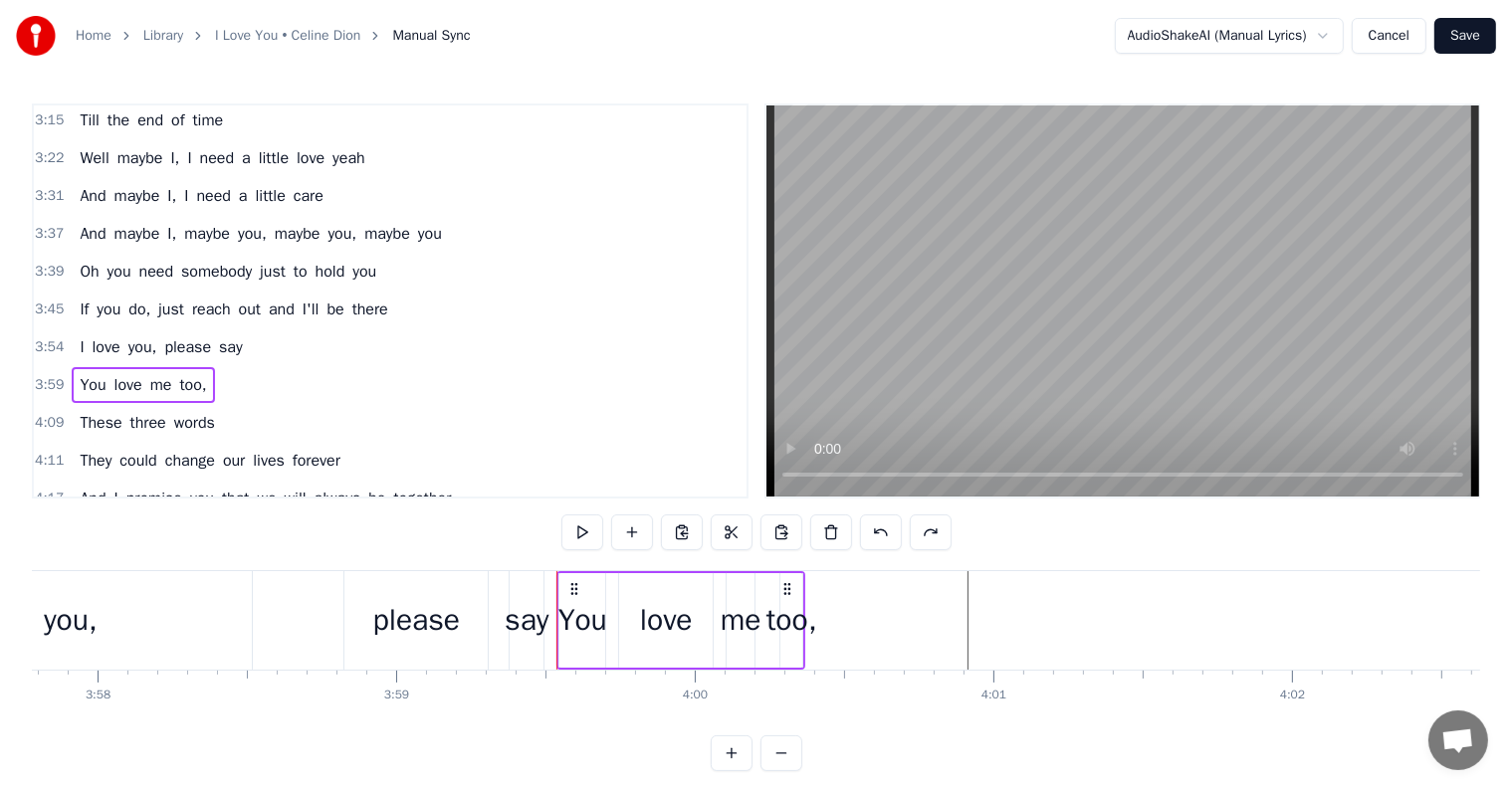 click on "You love me too," at bounding box center [142, 385] 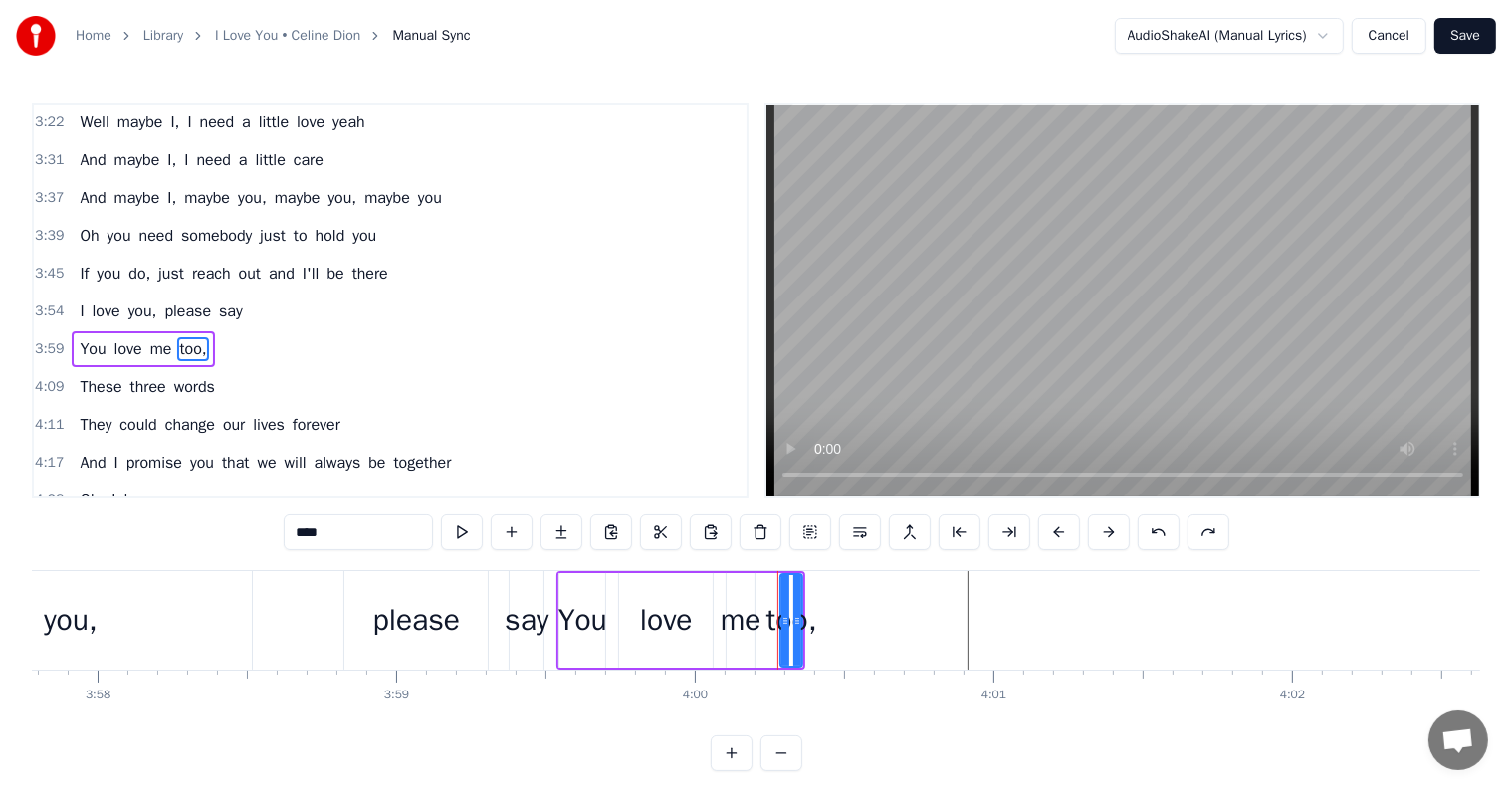 click at bounding box center [-21657, 620] 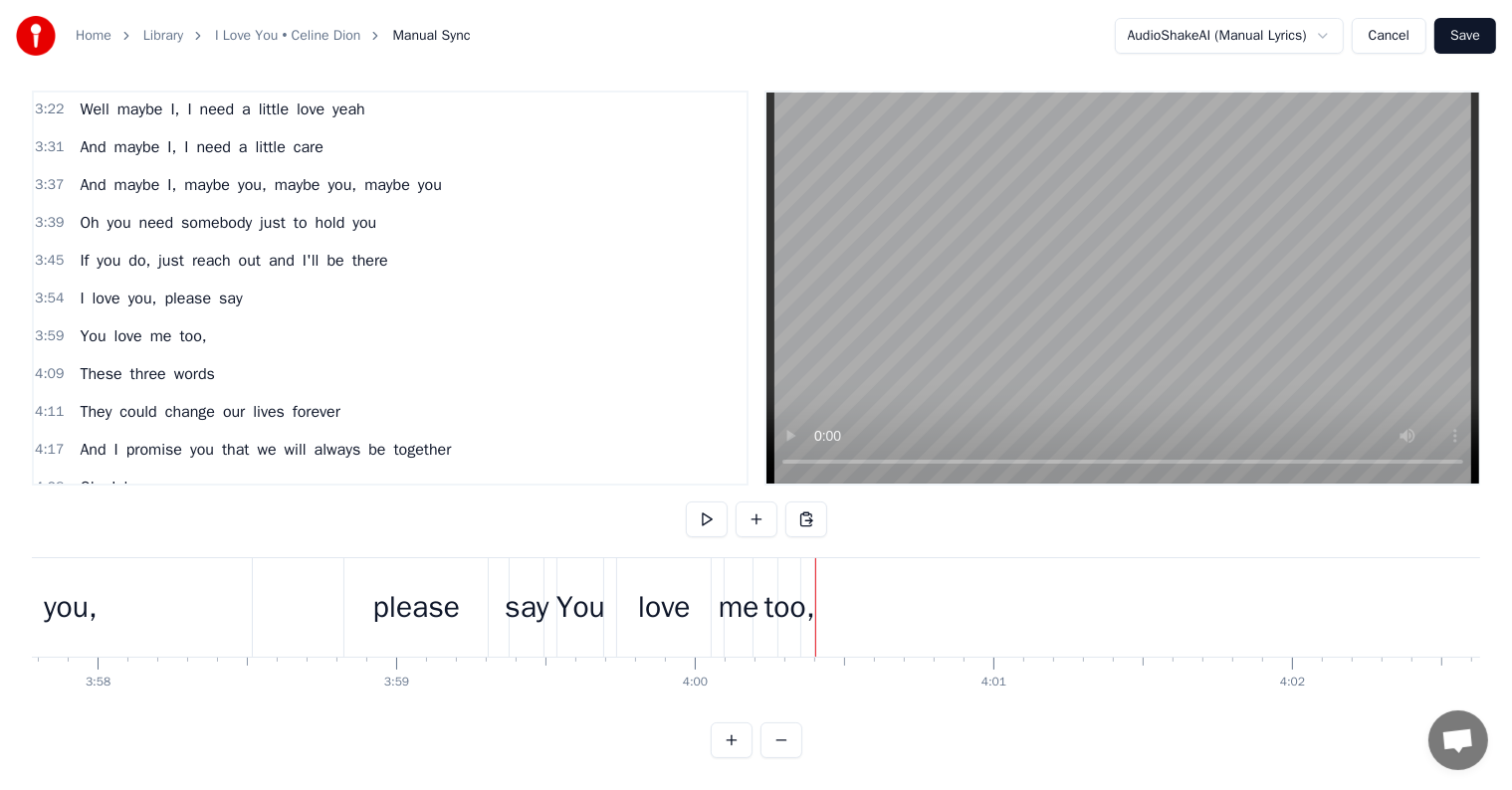 scroll, scrollTop: 30, scrollLeft: 0, axis: vertical 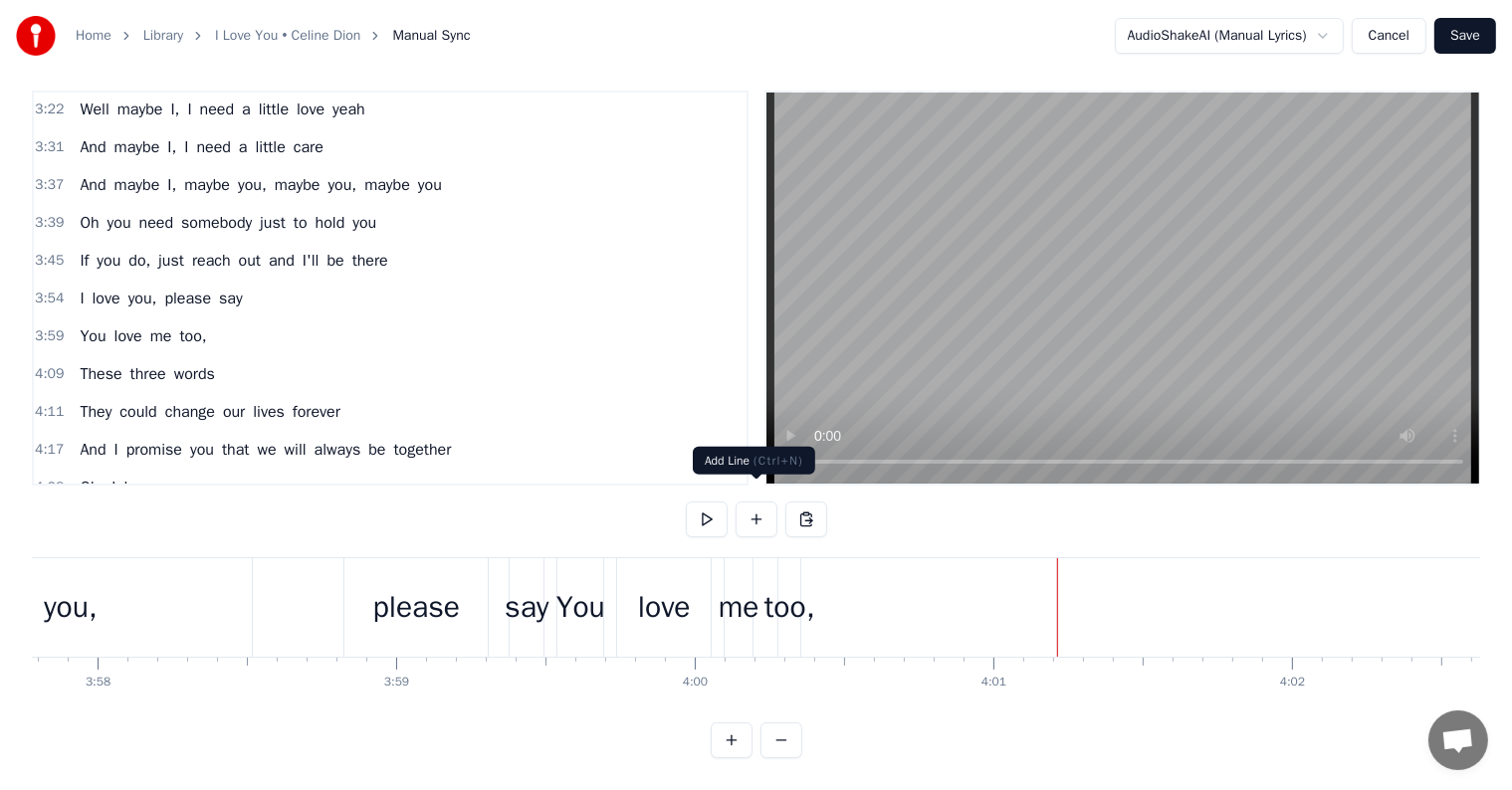 click at bounding box center [756, 519] 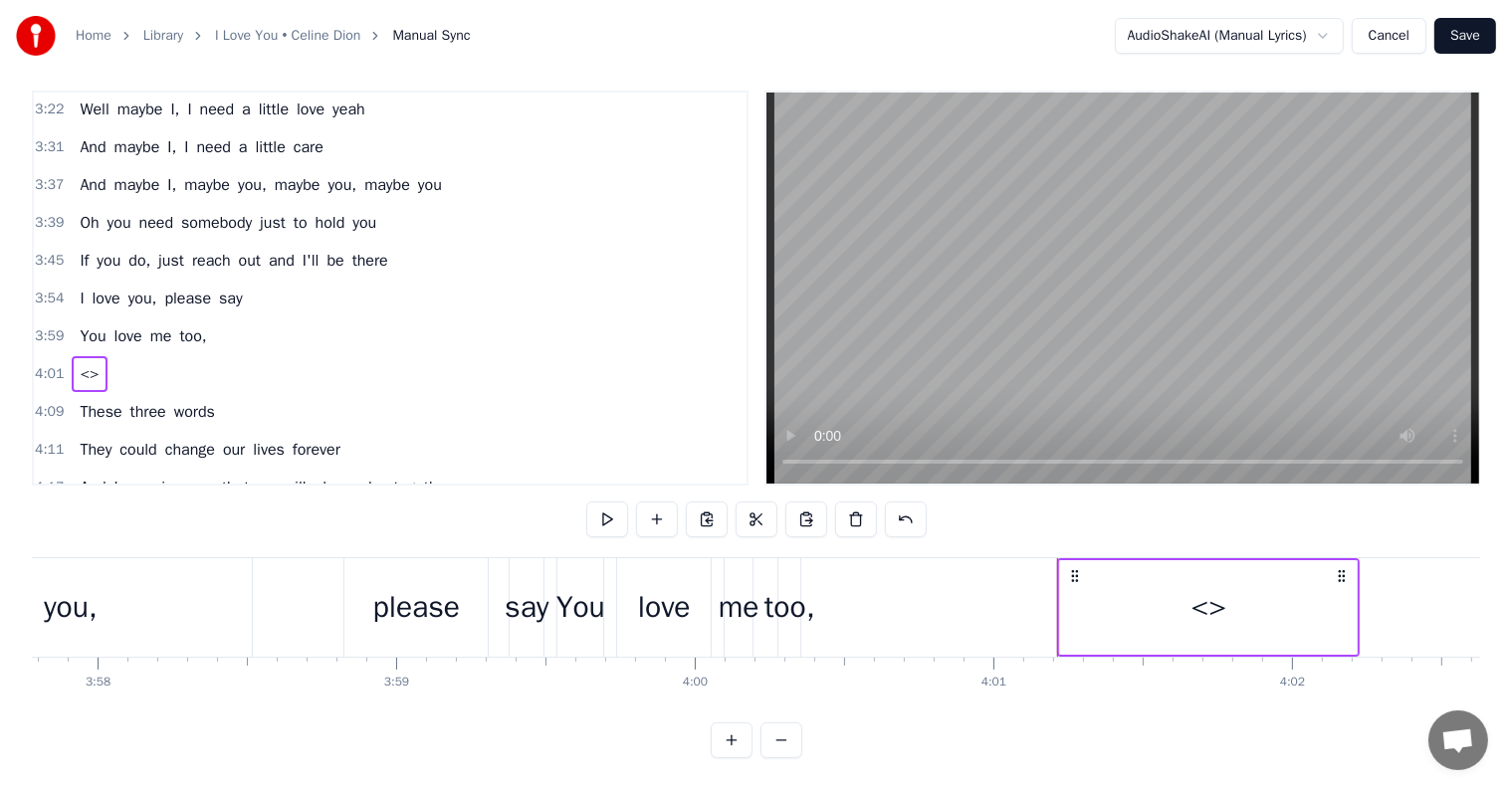 click on "<>" at bounding box center [1208, 607] 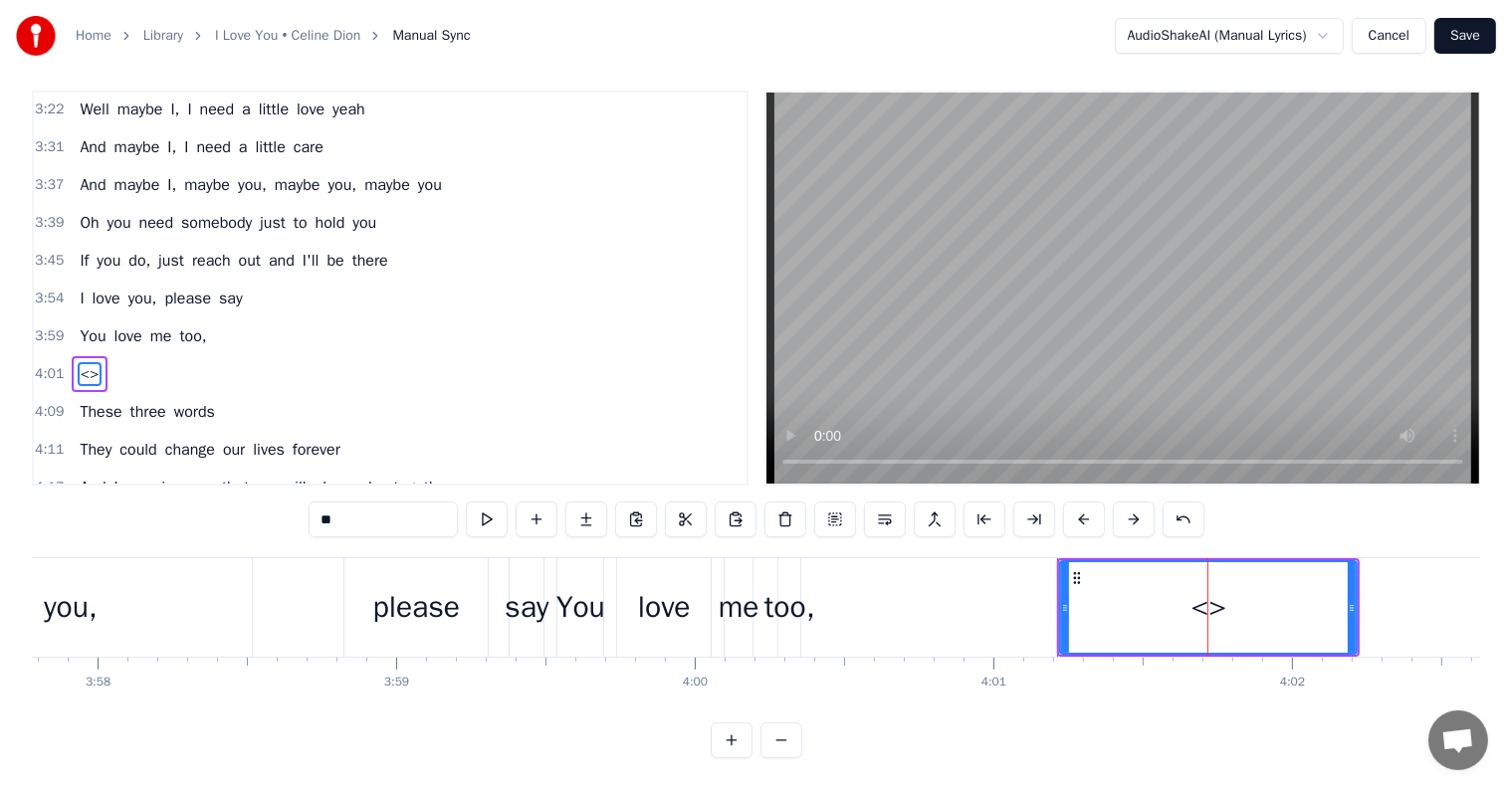scroll, scrollTop: 0, scrollLeft: 0, axis: both 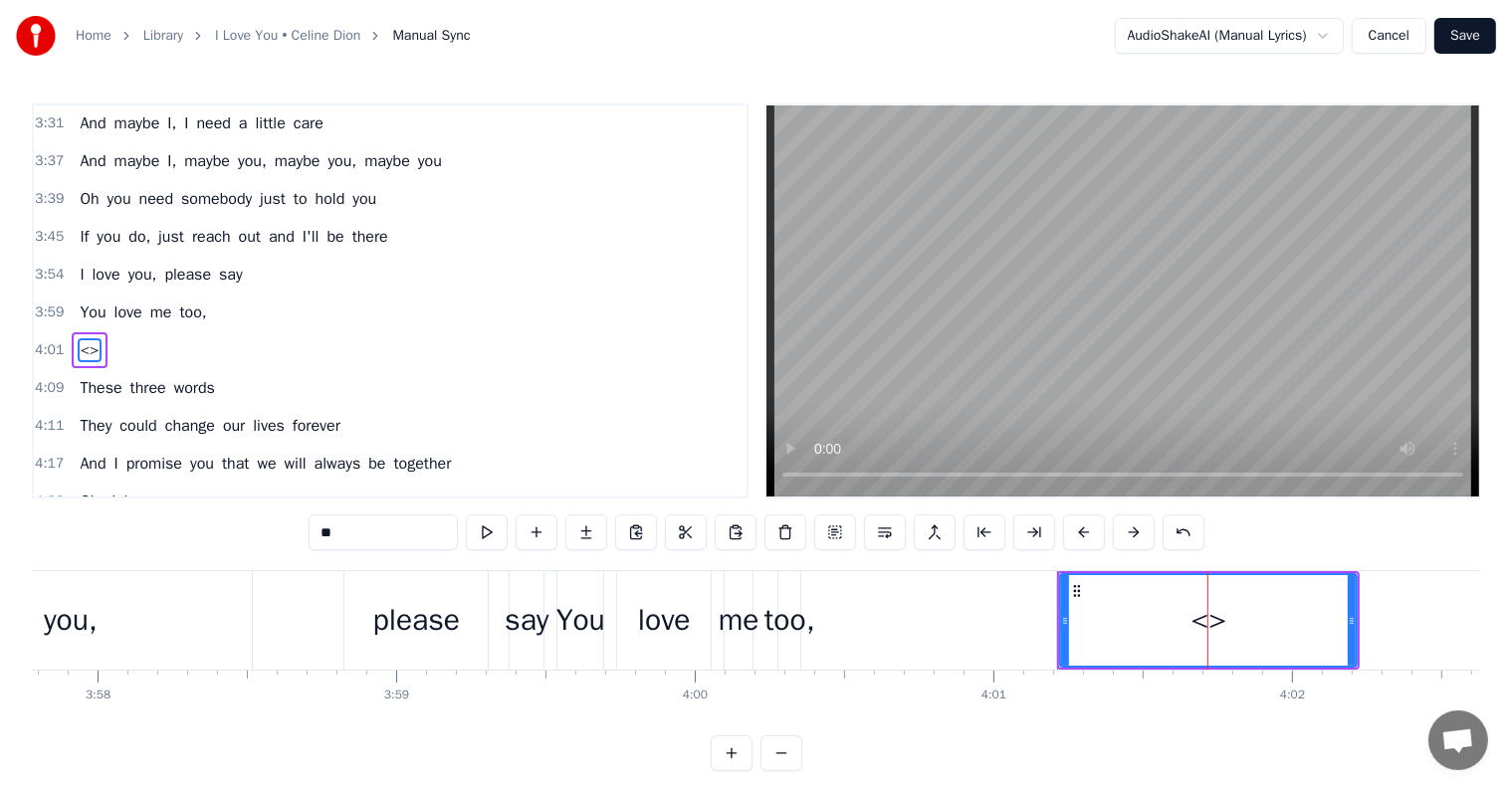 drag, startPoint x: 377, startPoint y: 540, endPoint x: 228, endPoint y: 510, distance: 151.99013 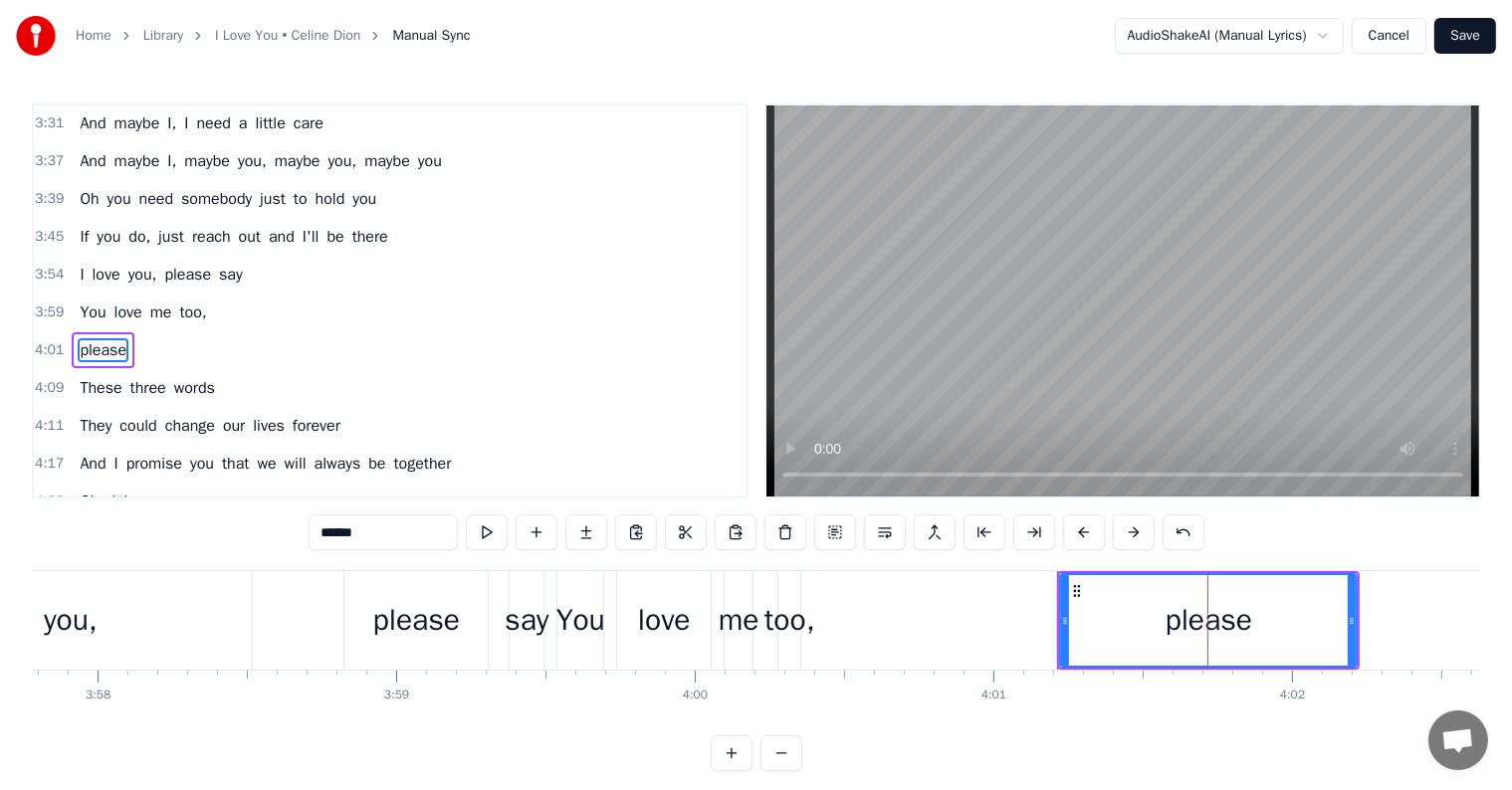 type on "******" 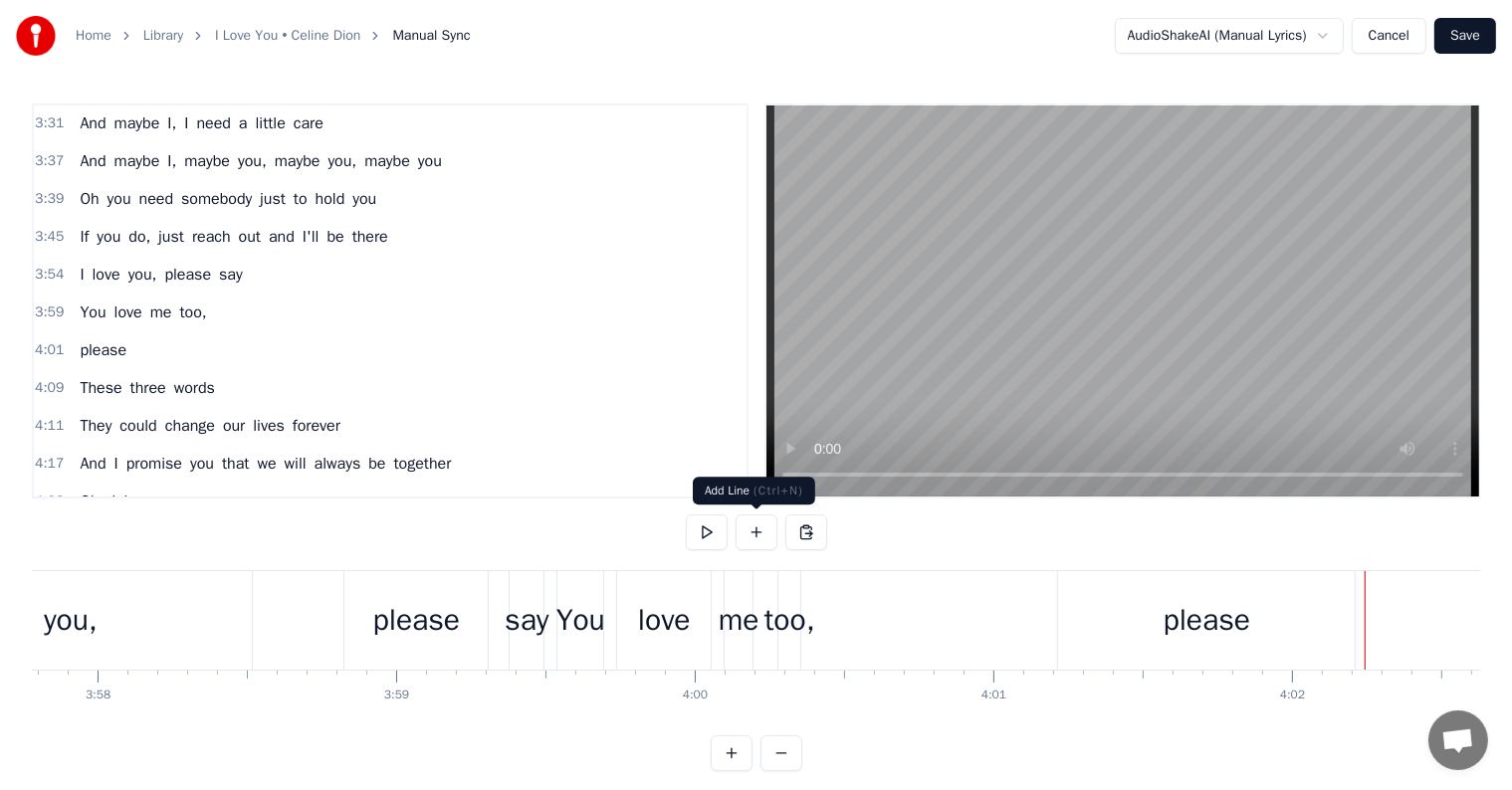 click at bounding box center [756, 532] 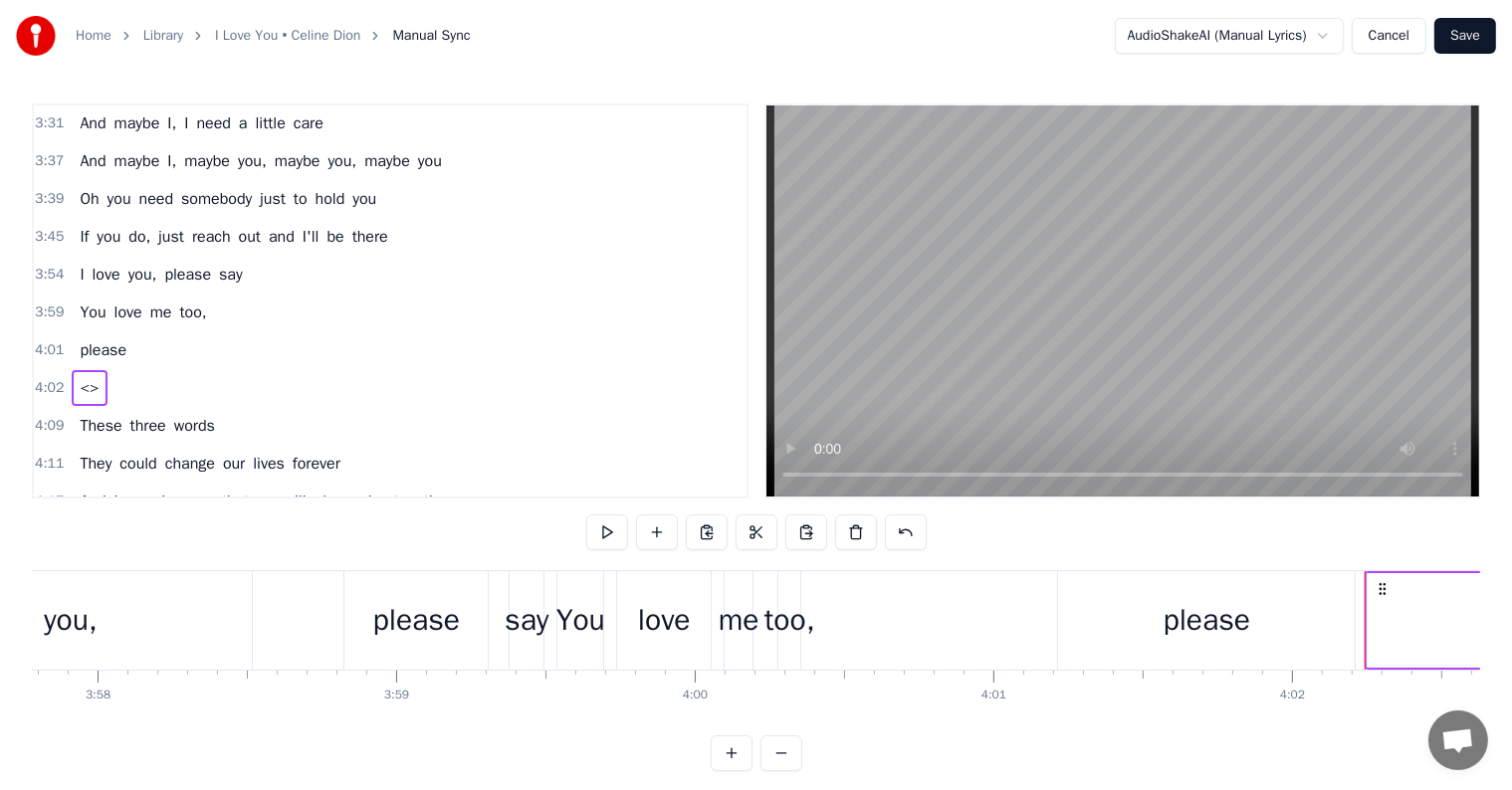 click on "<>" at bounding box center [1516, 620] 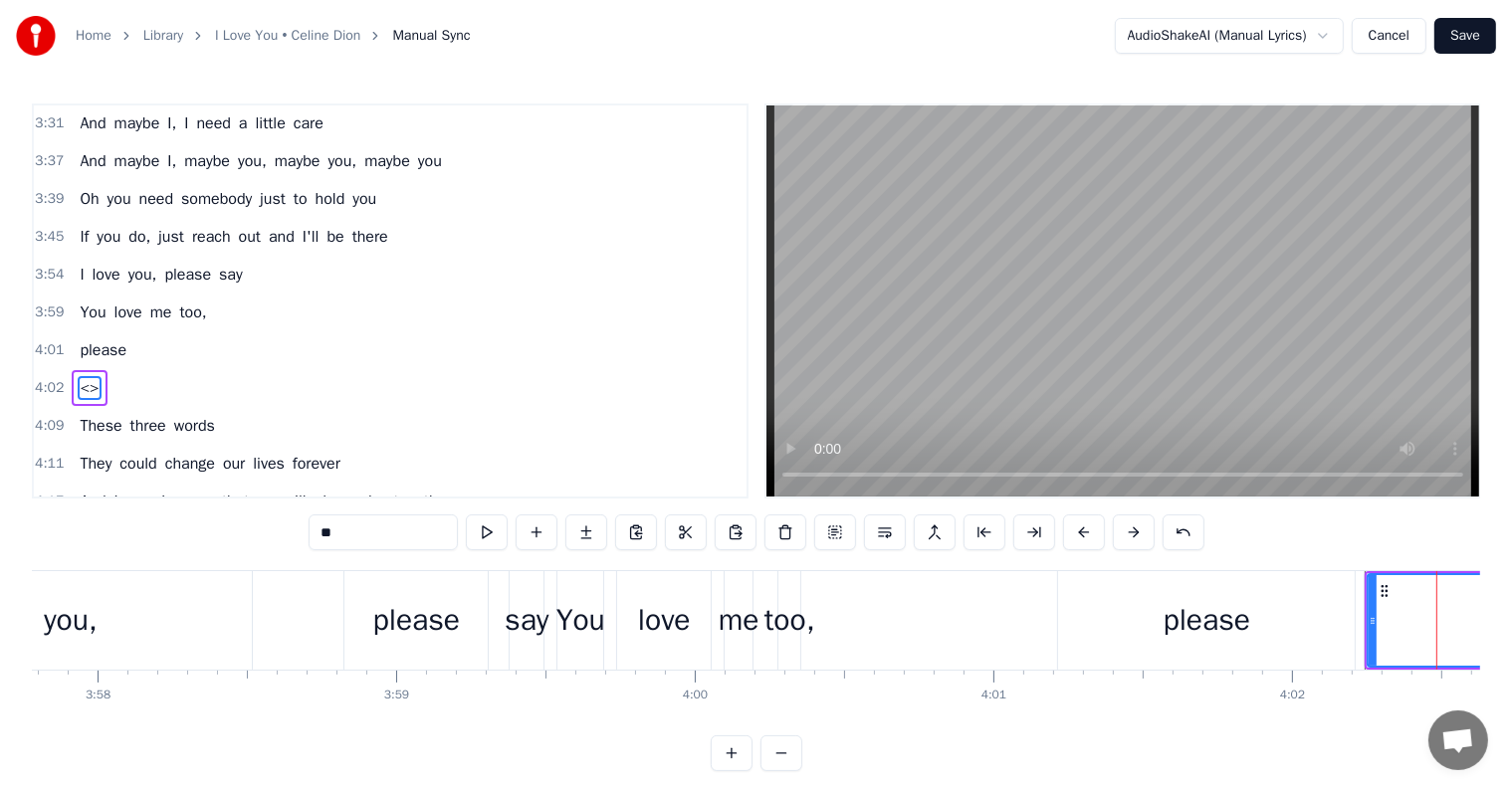 scroll, scrollTop: 1309, scrollLeft: 0, axis: vertical 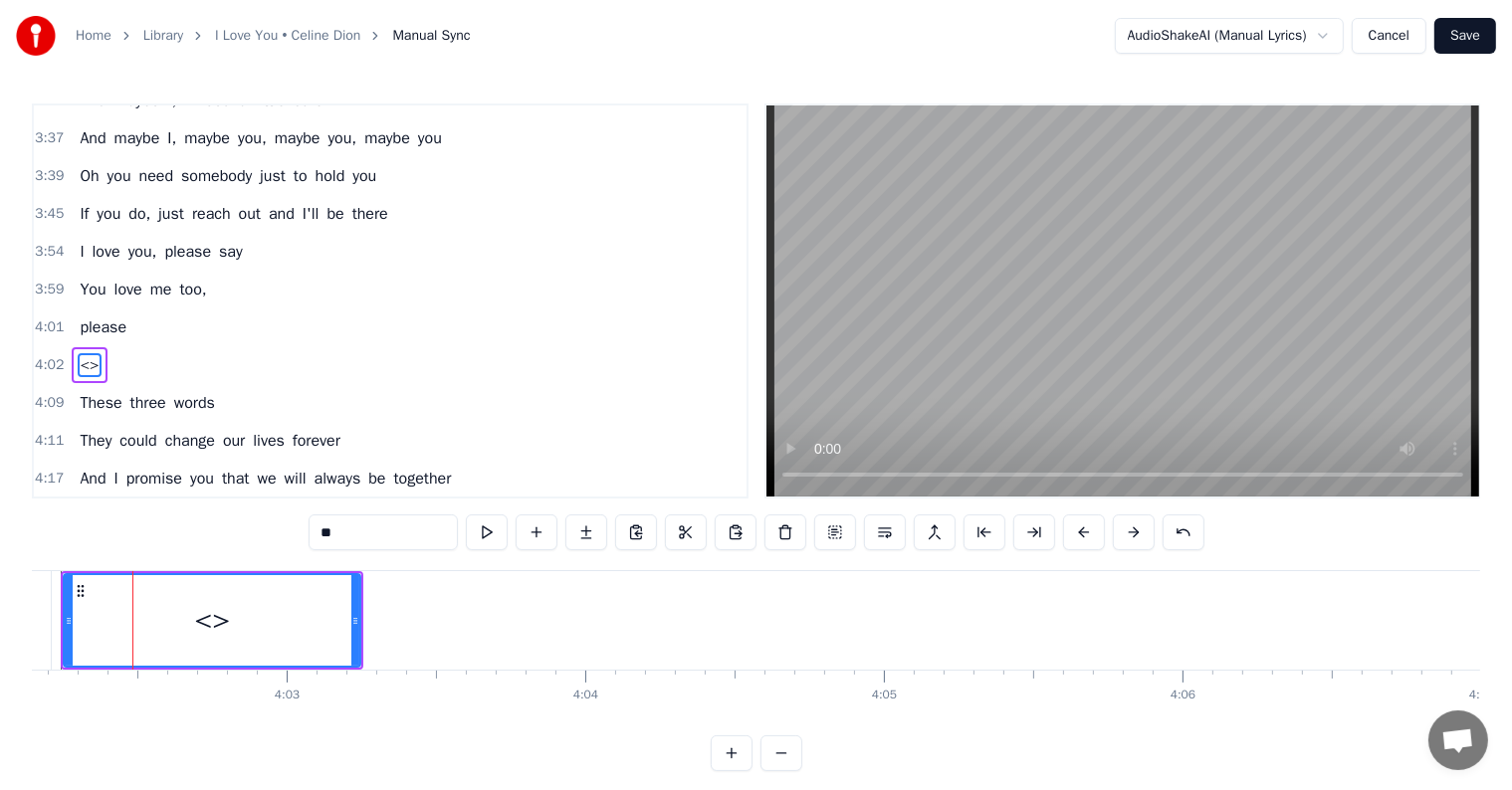 drag, startPoint x: 341, startPoint y: 533, endPoint x: 316, endPoint y: 529, distance: 25.317978 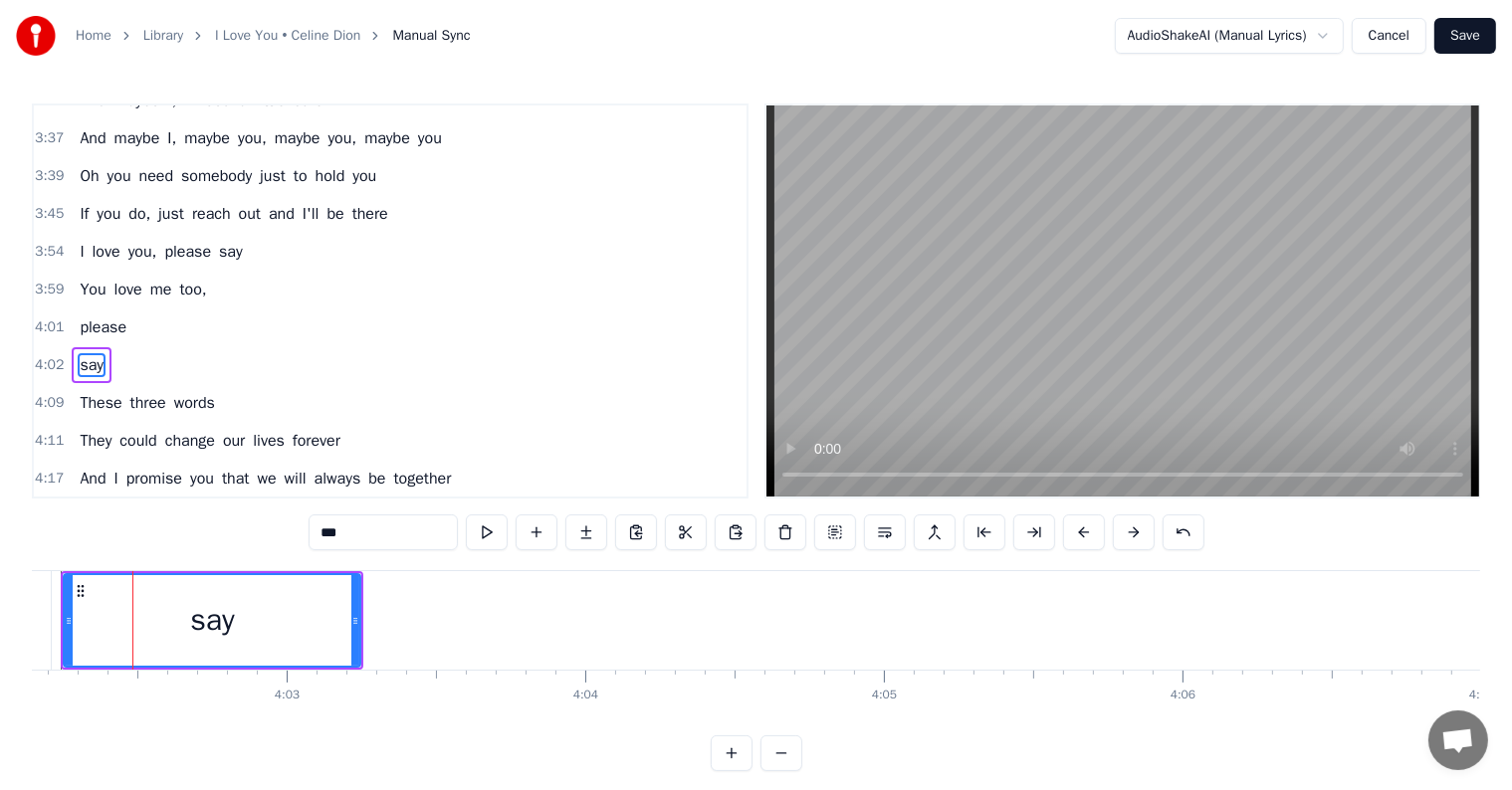 type on "***" 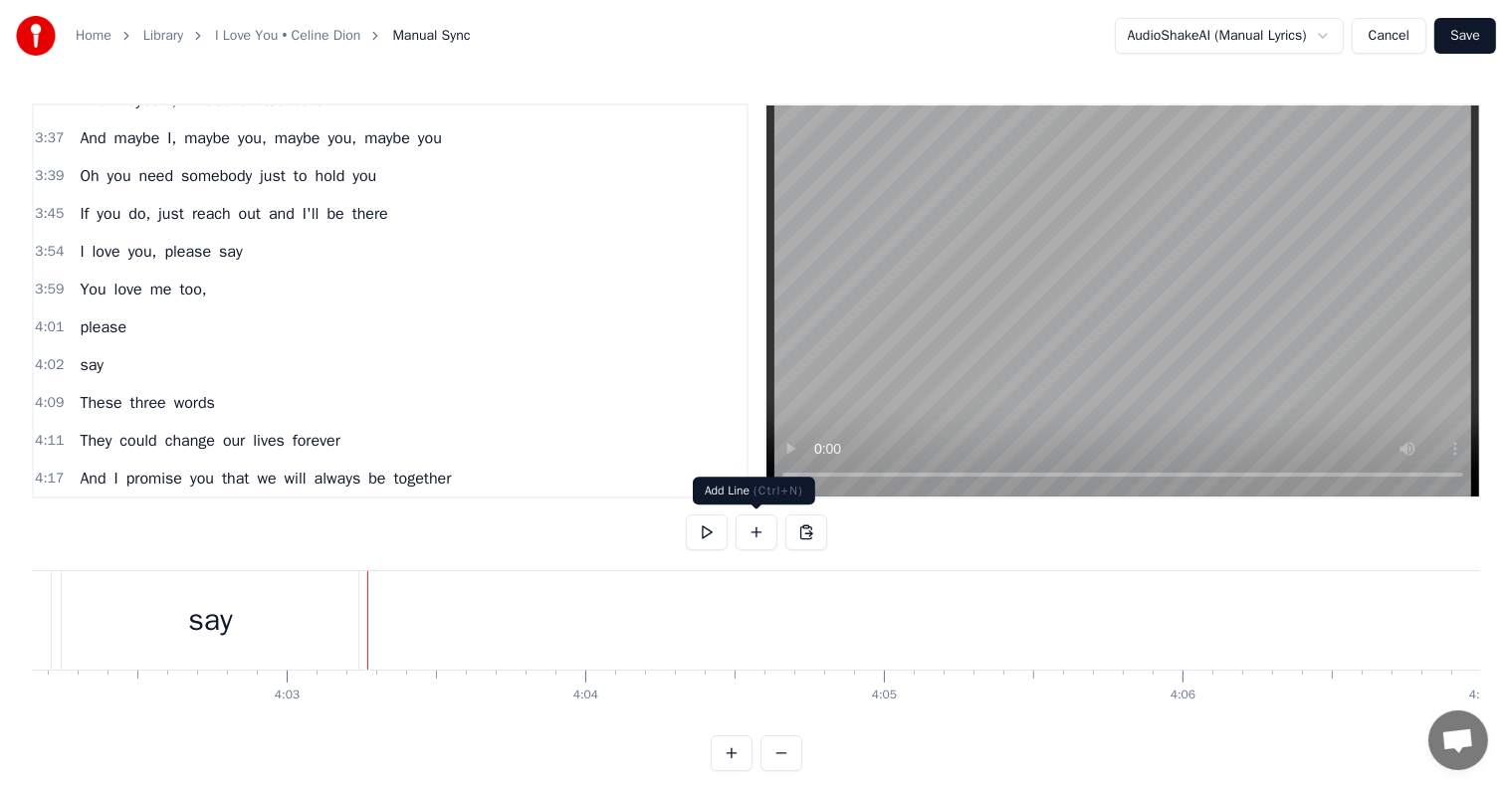 click at bounding box center (756, 532) 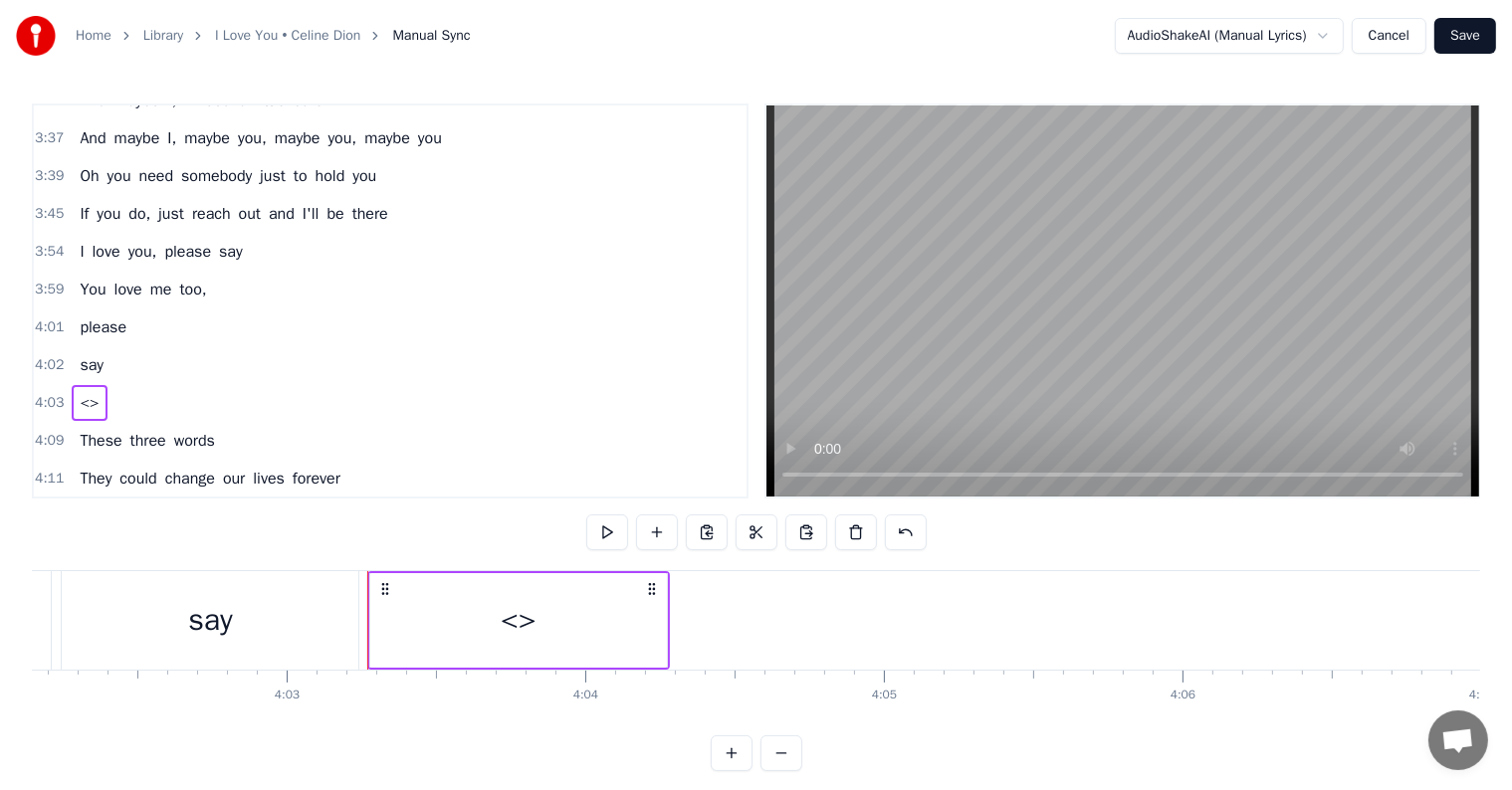 click on "<>" at bounding box center (519, 620) 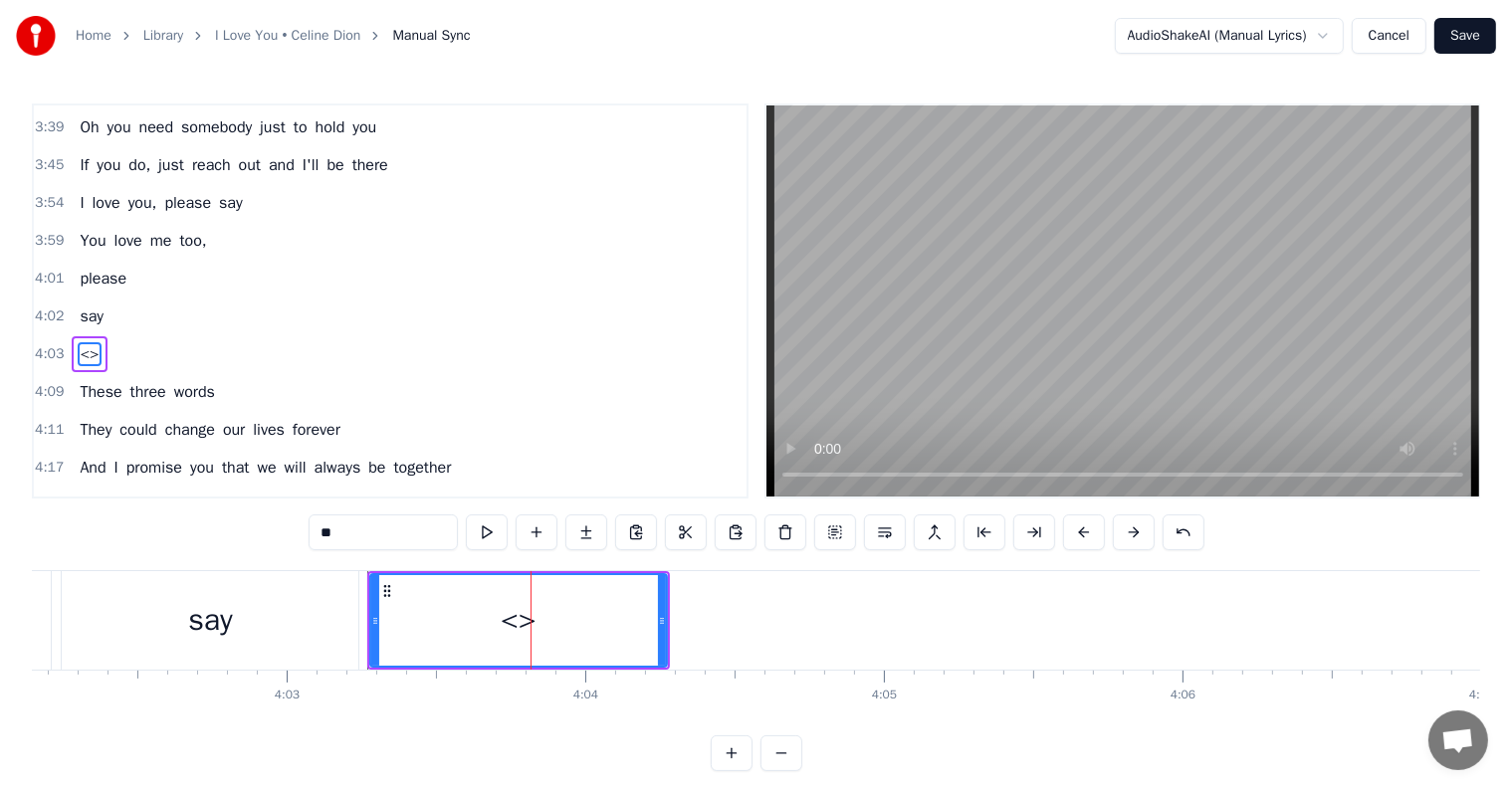 scroll, scrollTop: 1360, scrollLeft: 0, axis: vertical 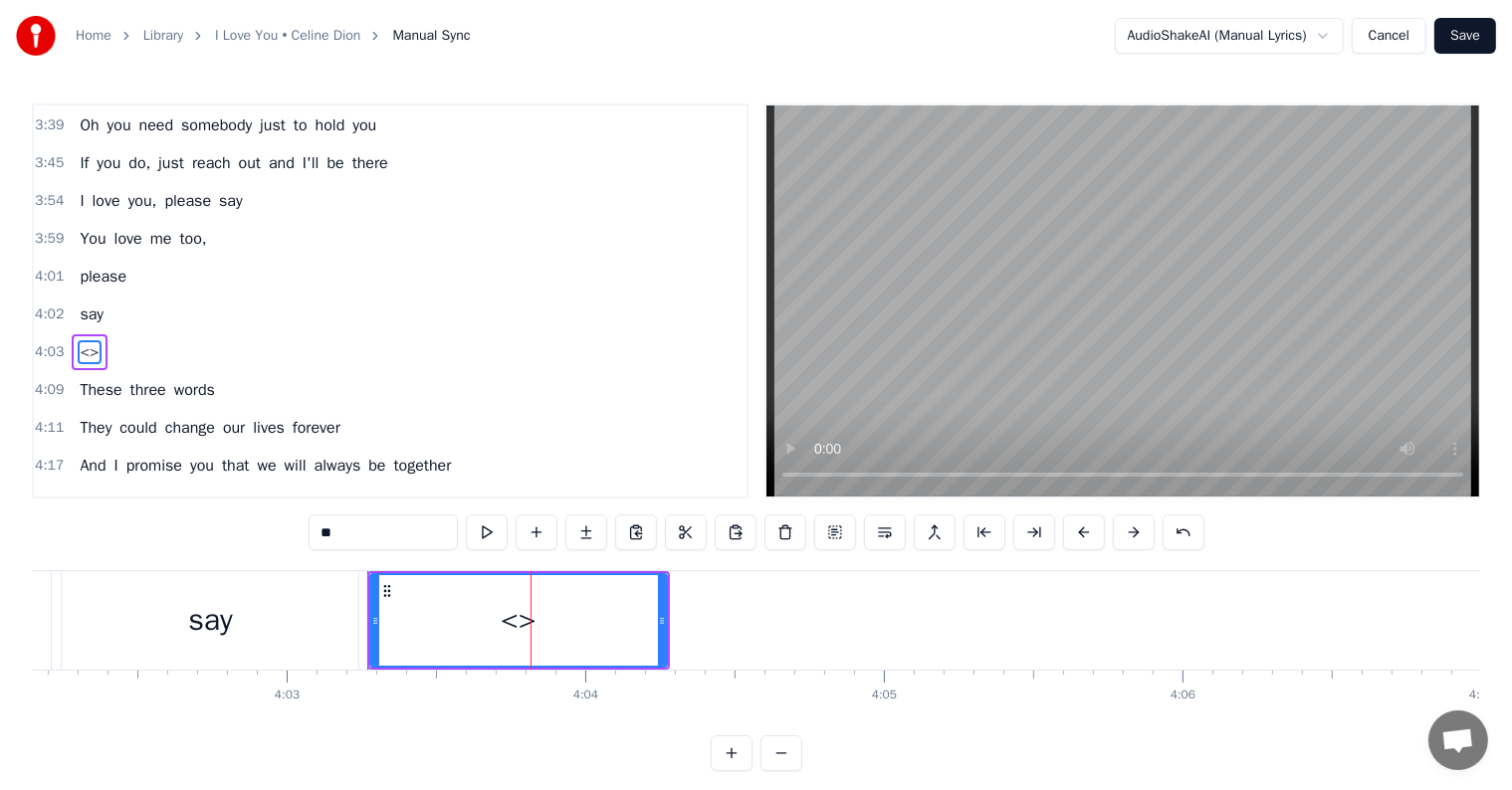 drag, startPoint x: 399, startPoint y: 526, endPoint x: 219, endPoint y: 527, distance: 180.00278 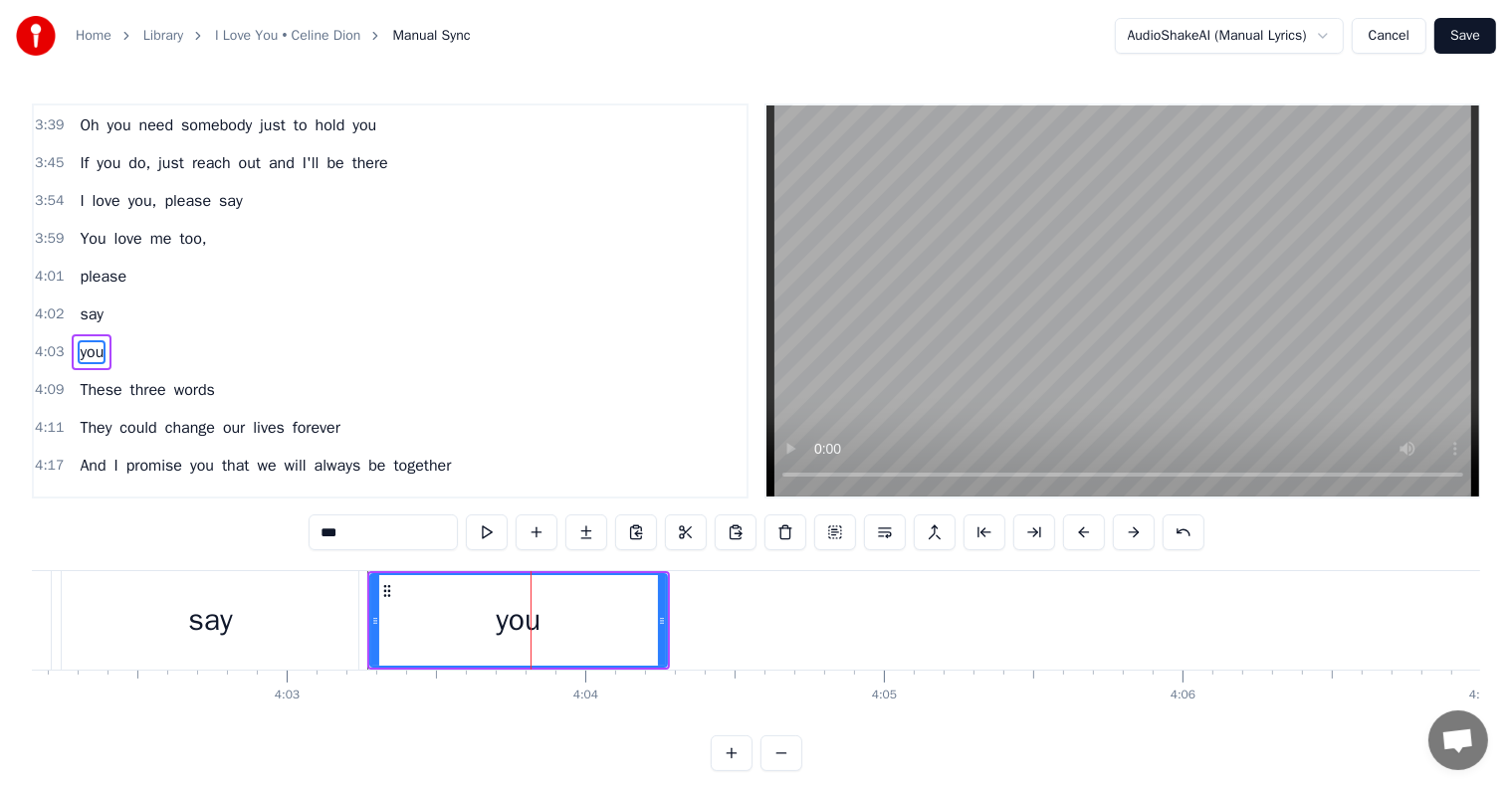 type on "***" 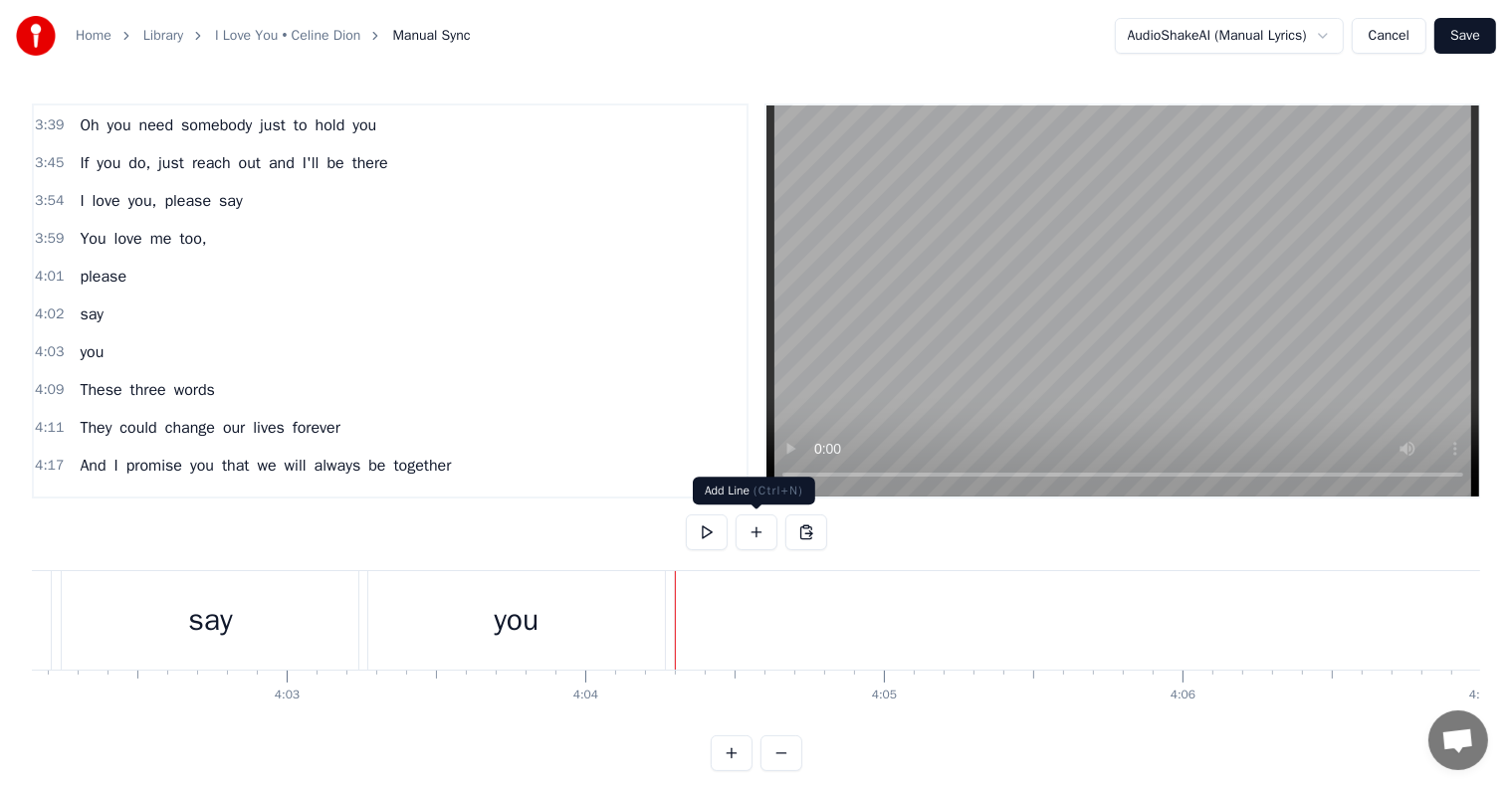 click at bounding box center [756, 532] 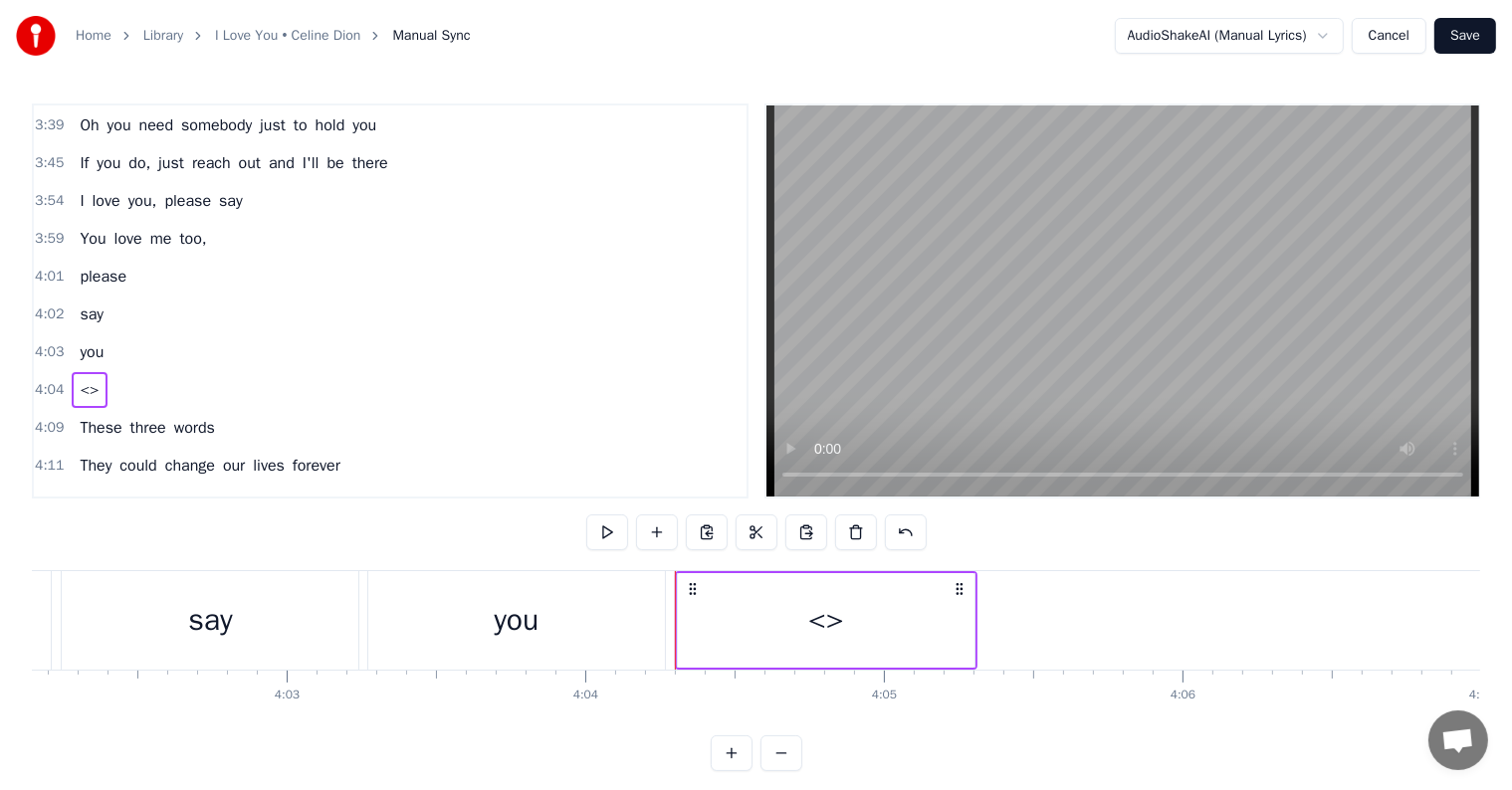 click on "<>" at bounding box center [826, 620] 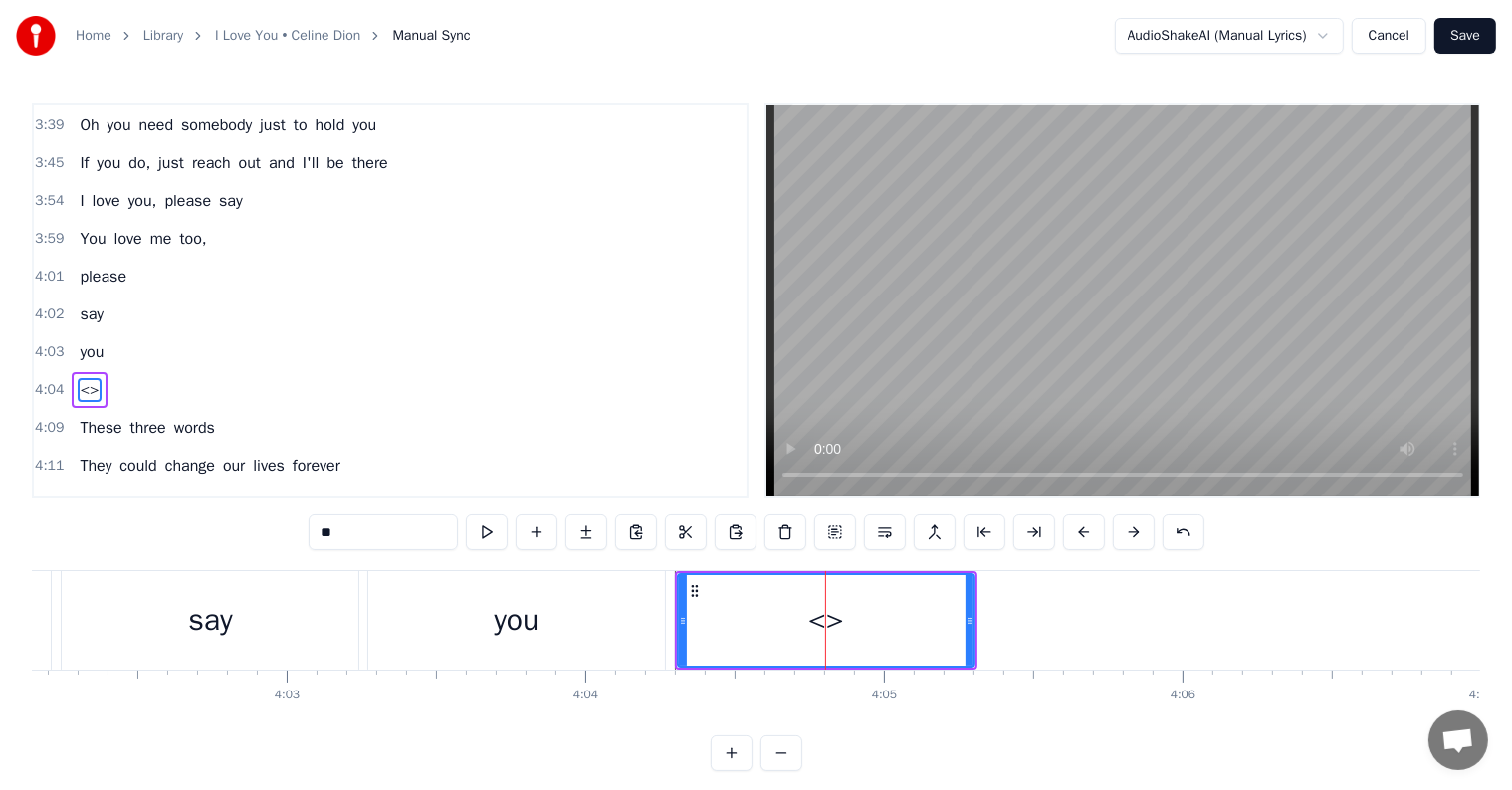 scroll, scrollTop: 1397, scrollLeft: 0, axis: vertical 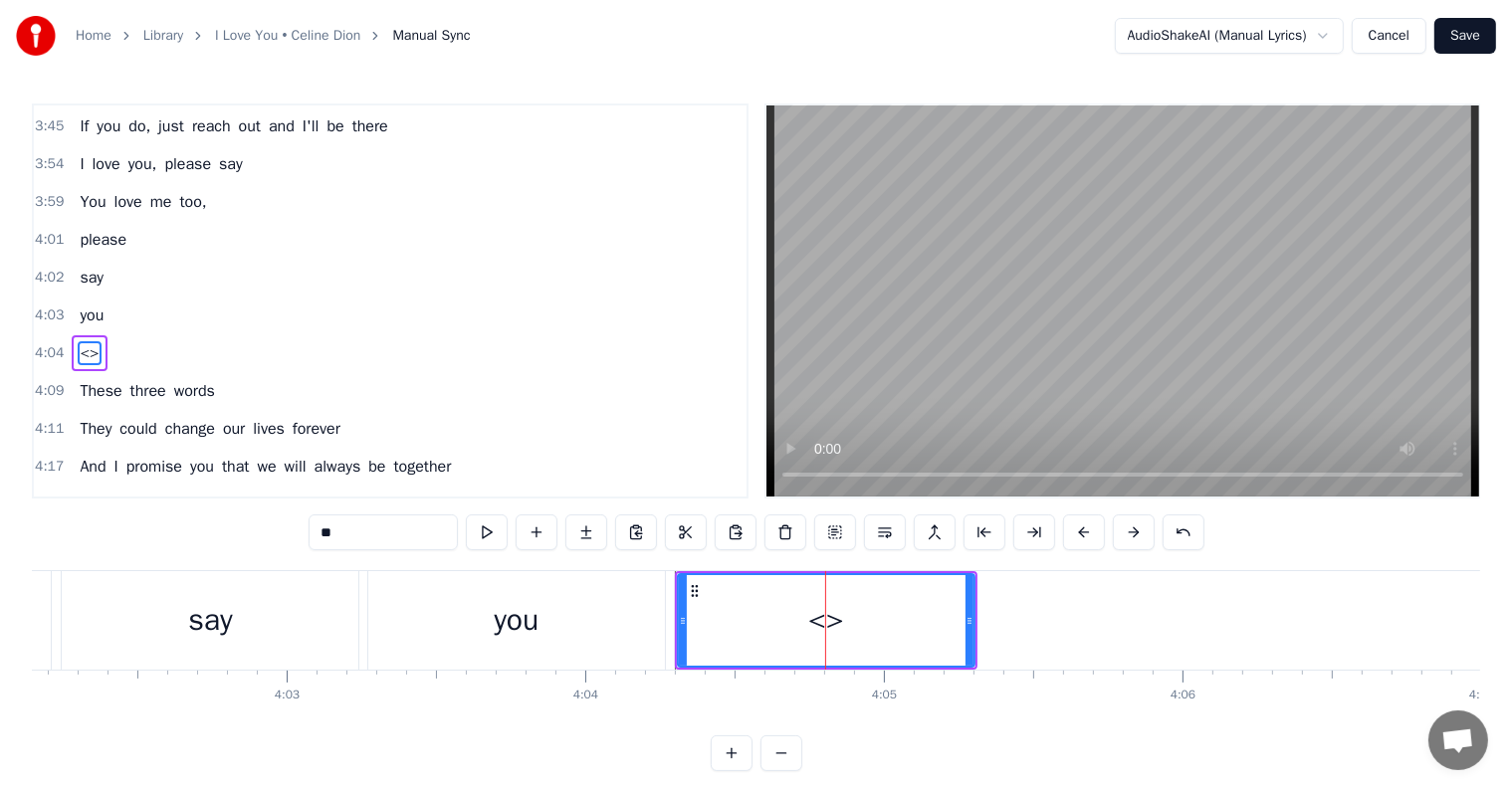 drag, startPoint x: 847, startPoint y: 617, endPoint x: 721, endPoint y: 605, distance: 126.57014 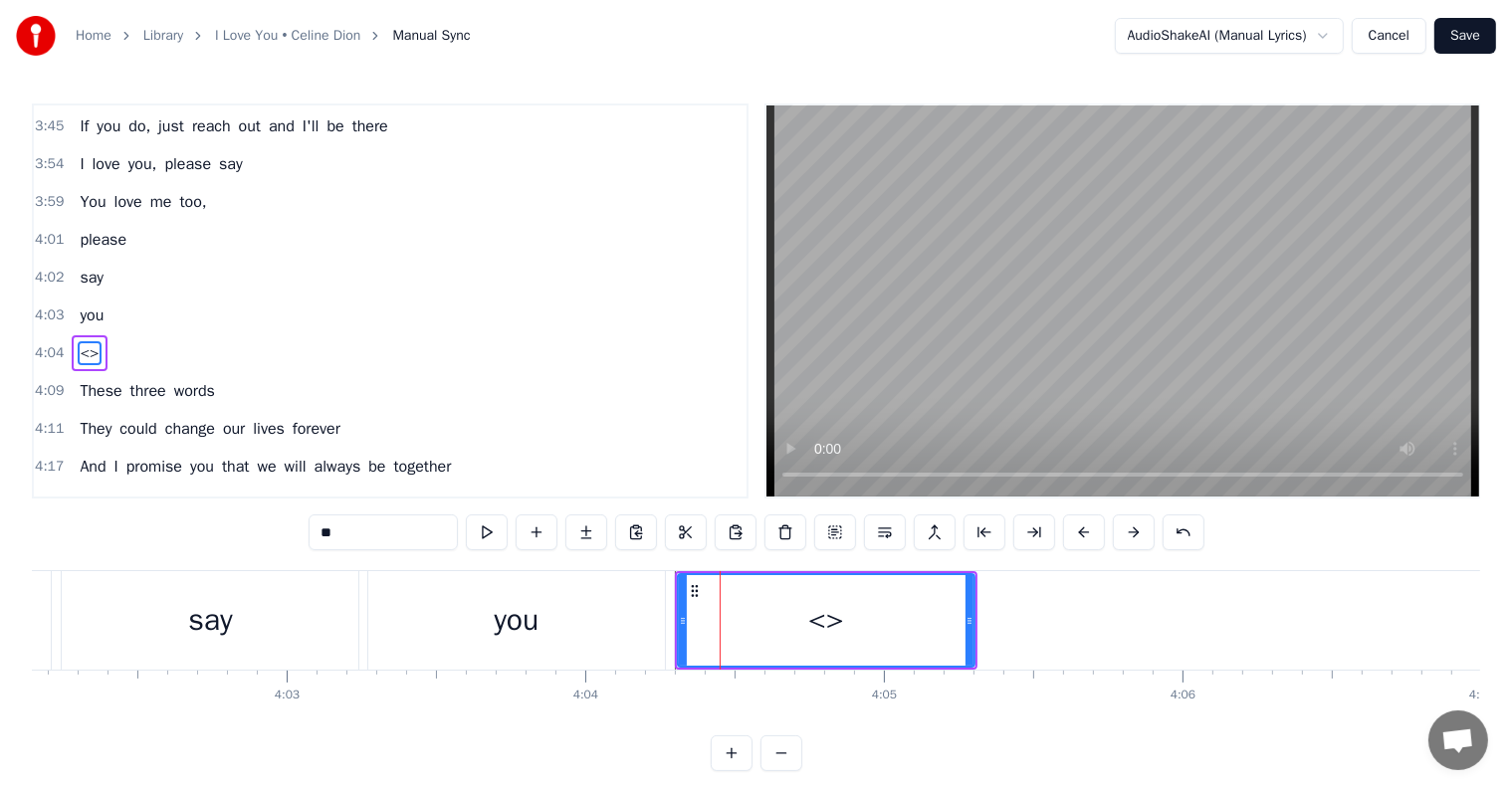 drag, startPoint x: 405, startPoint y: 533, endPoint x: 203, endPoint y: 521, distance: 202.35612 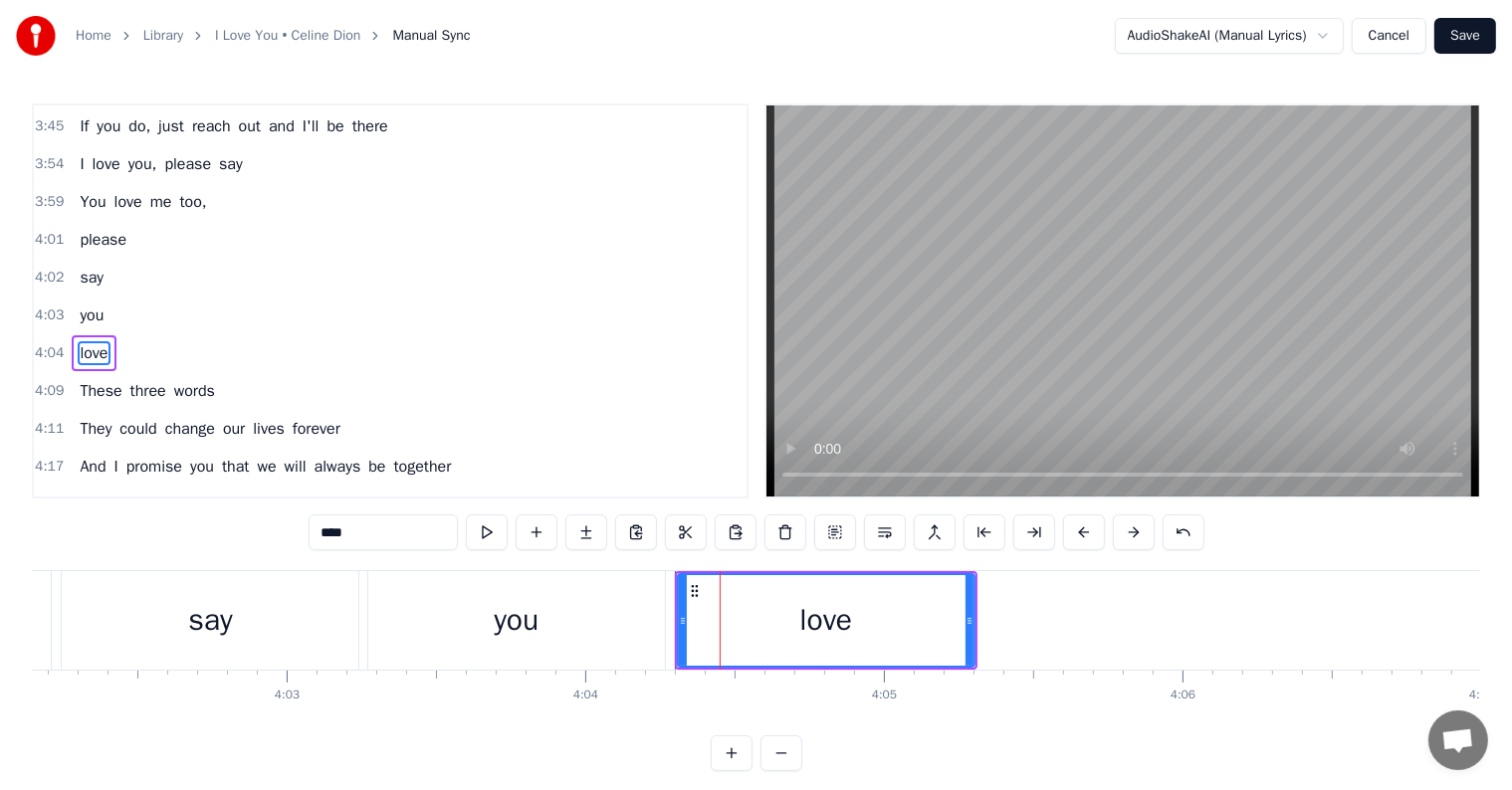 type on "****" 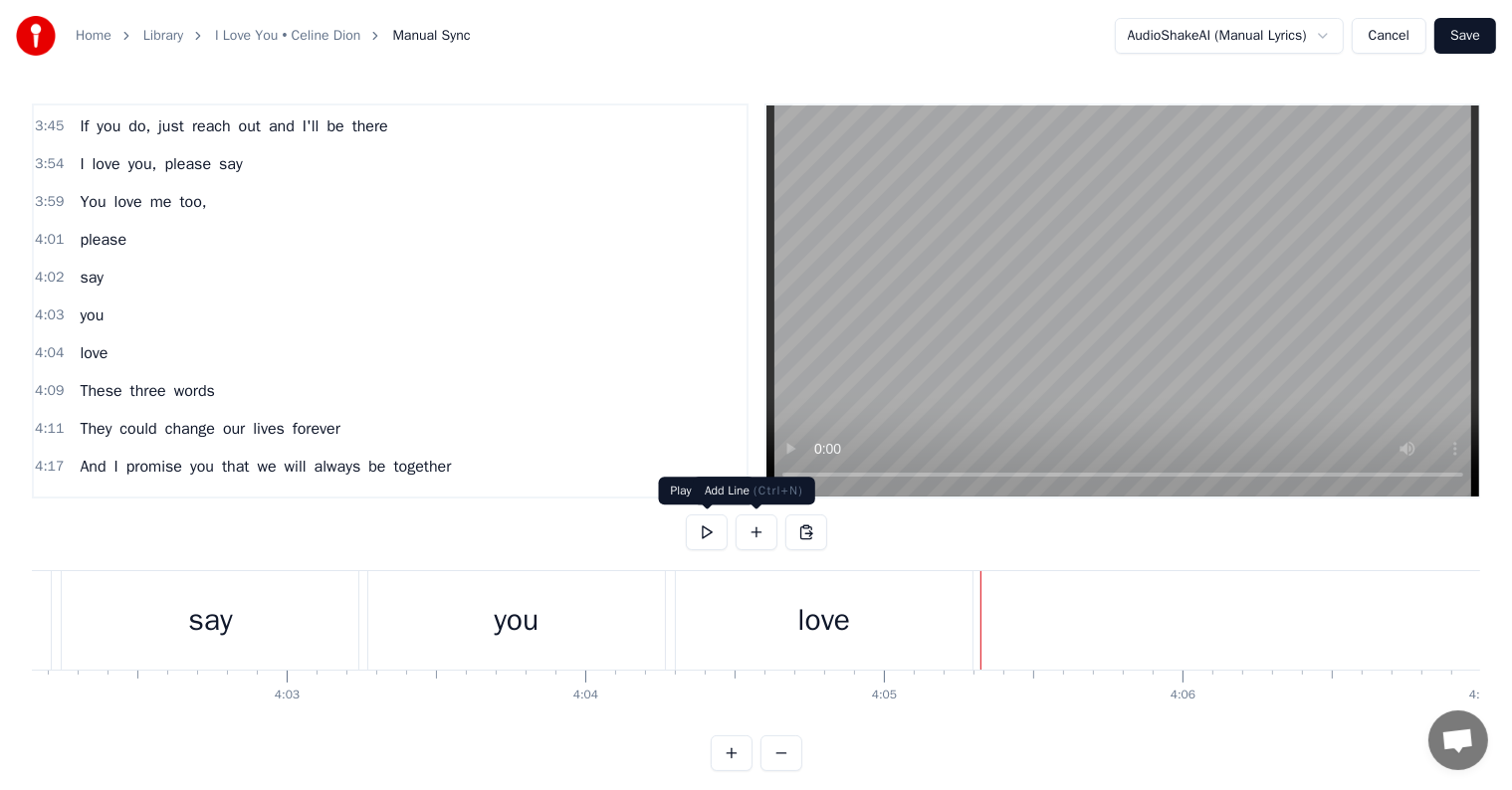 click at bounding box center [756, 532] 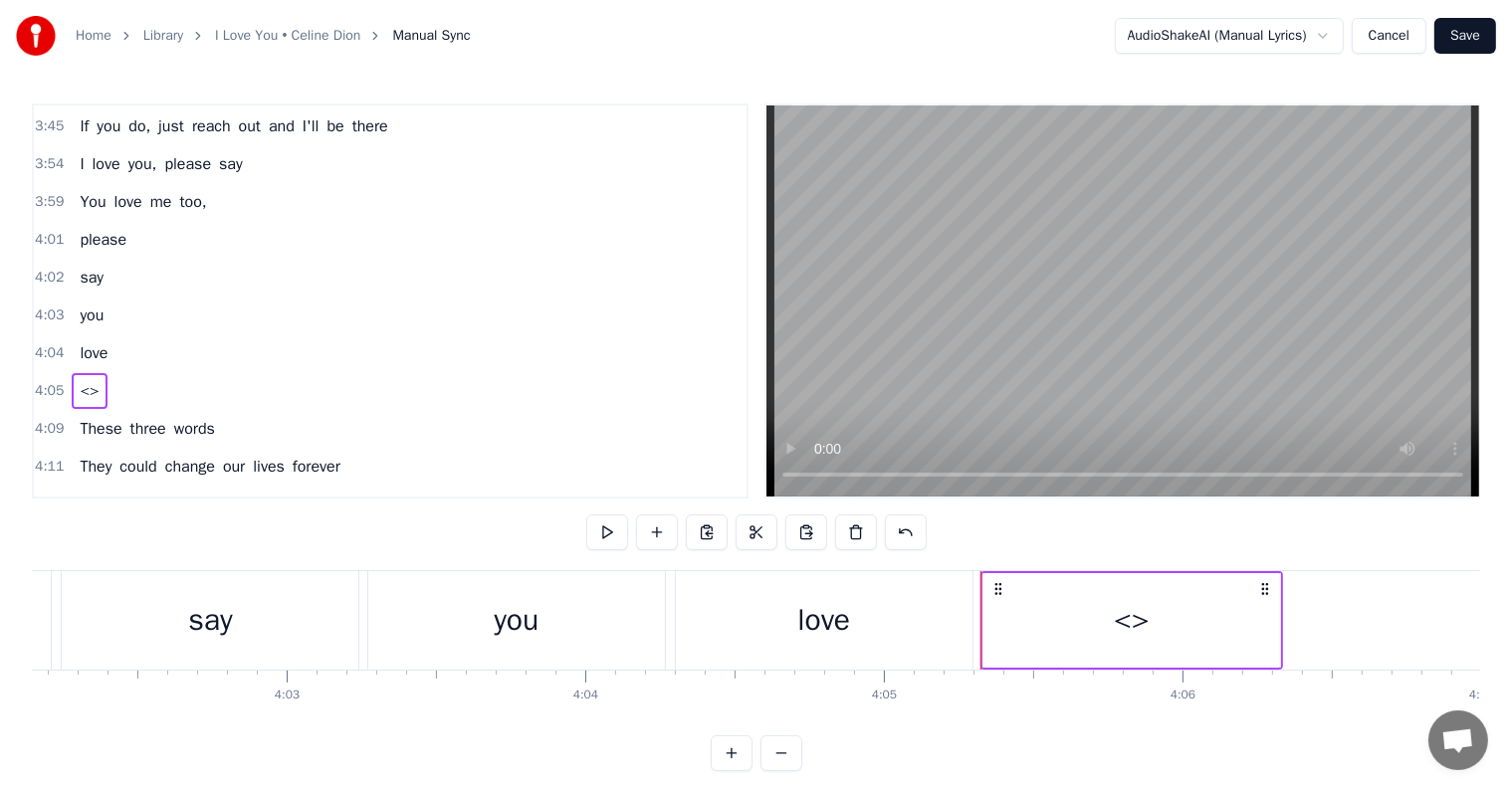 click on "<>" at bounding box center (1132, 620) 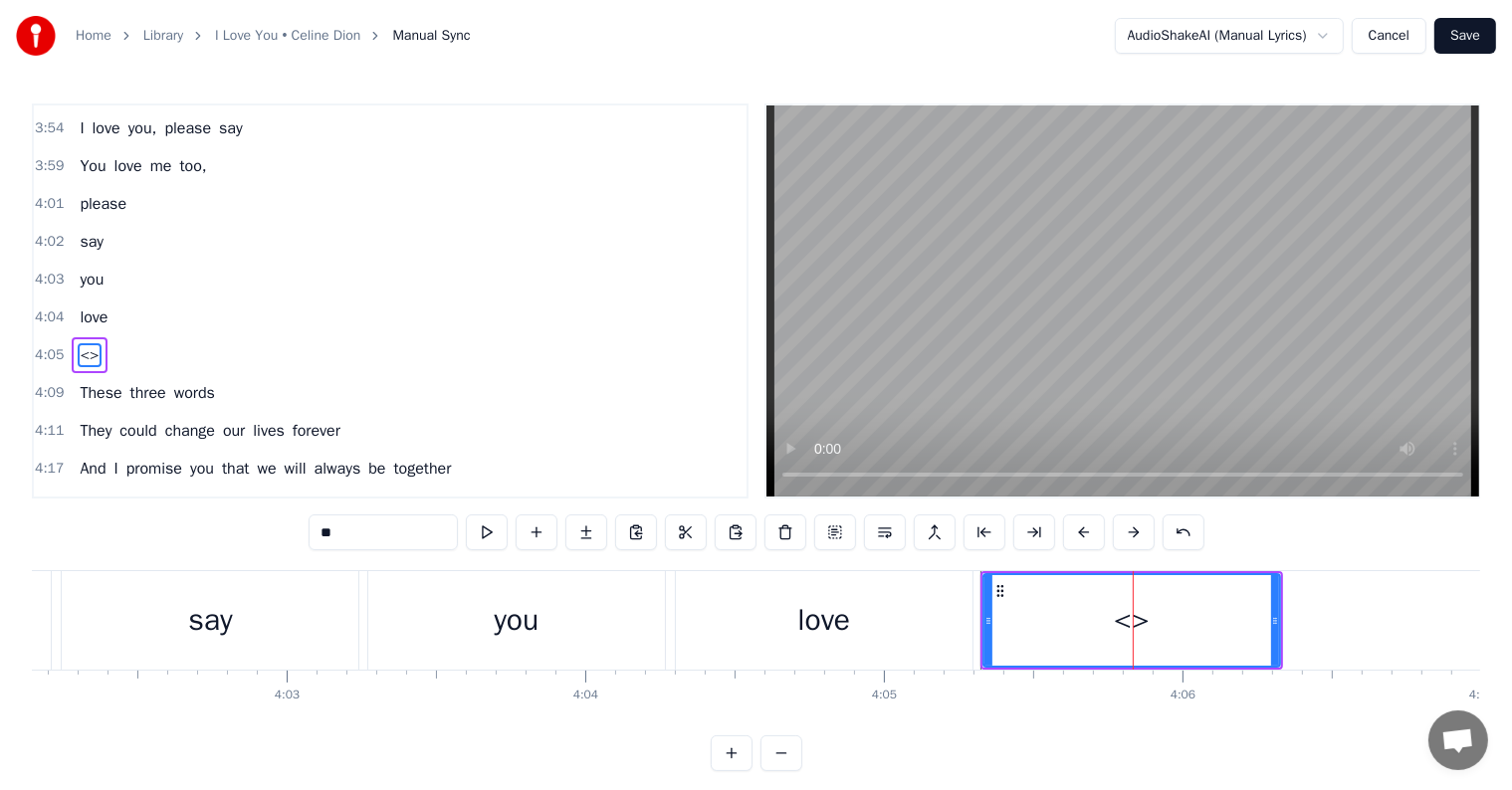 drag, startPoint x: 367, startPoint y: 529, endPoint x: 229, endPoint y: 512, distance: 139.0432 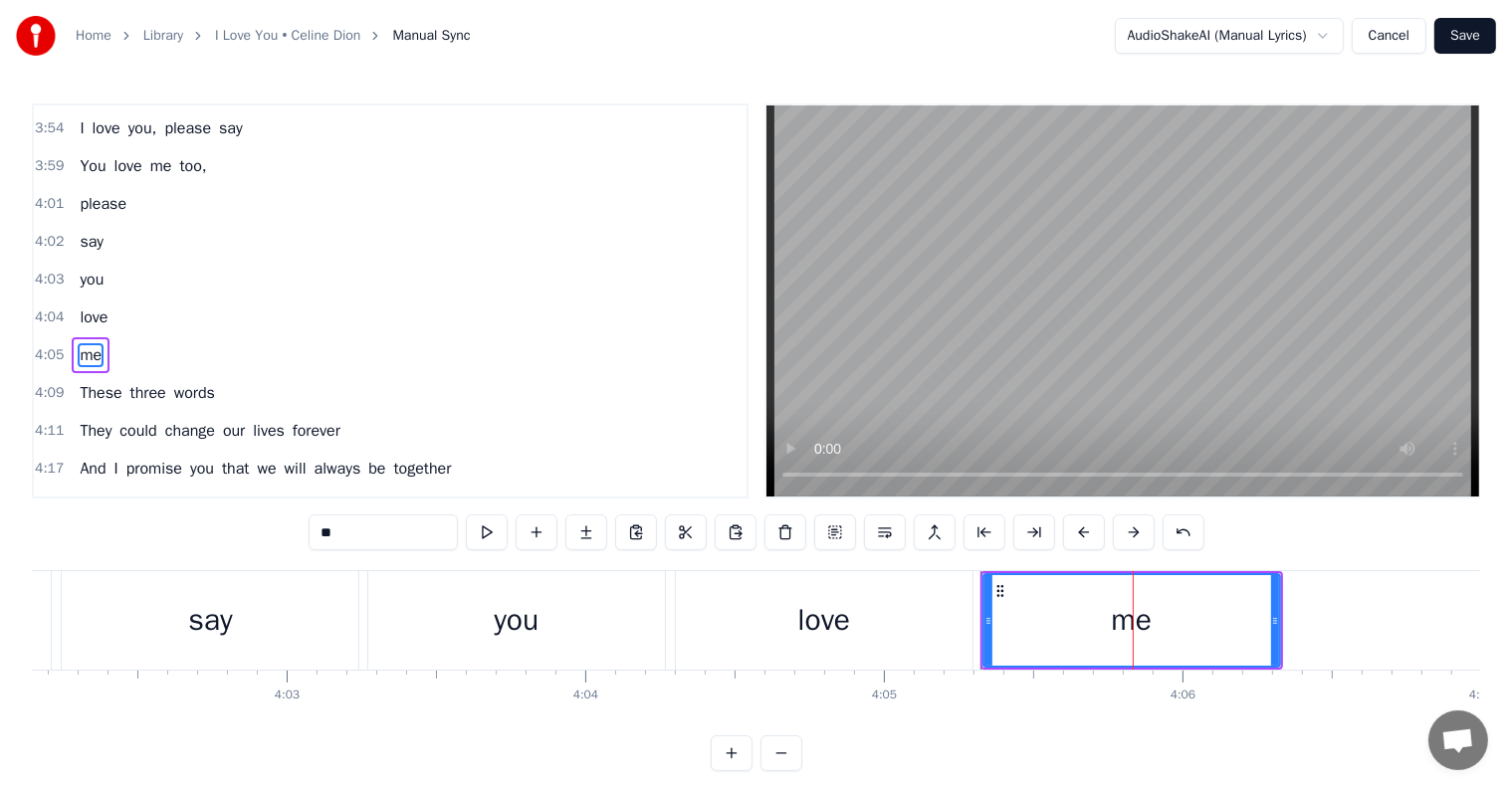 type on "**" 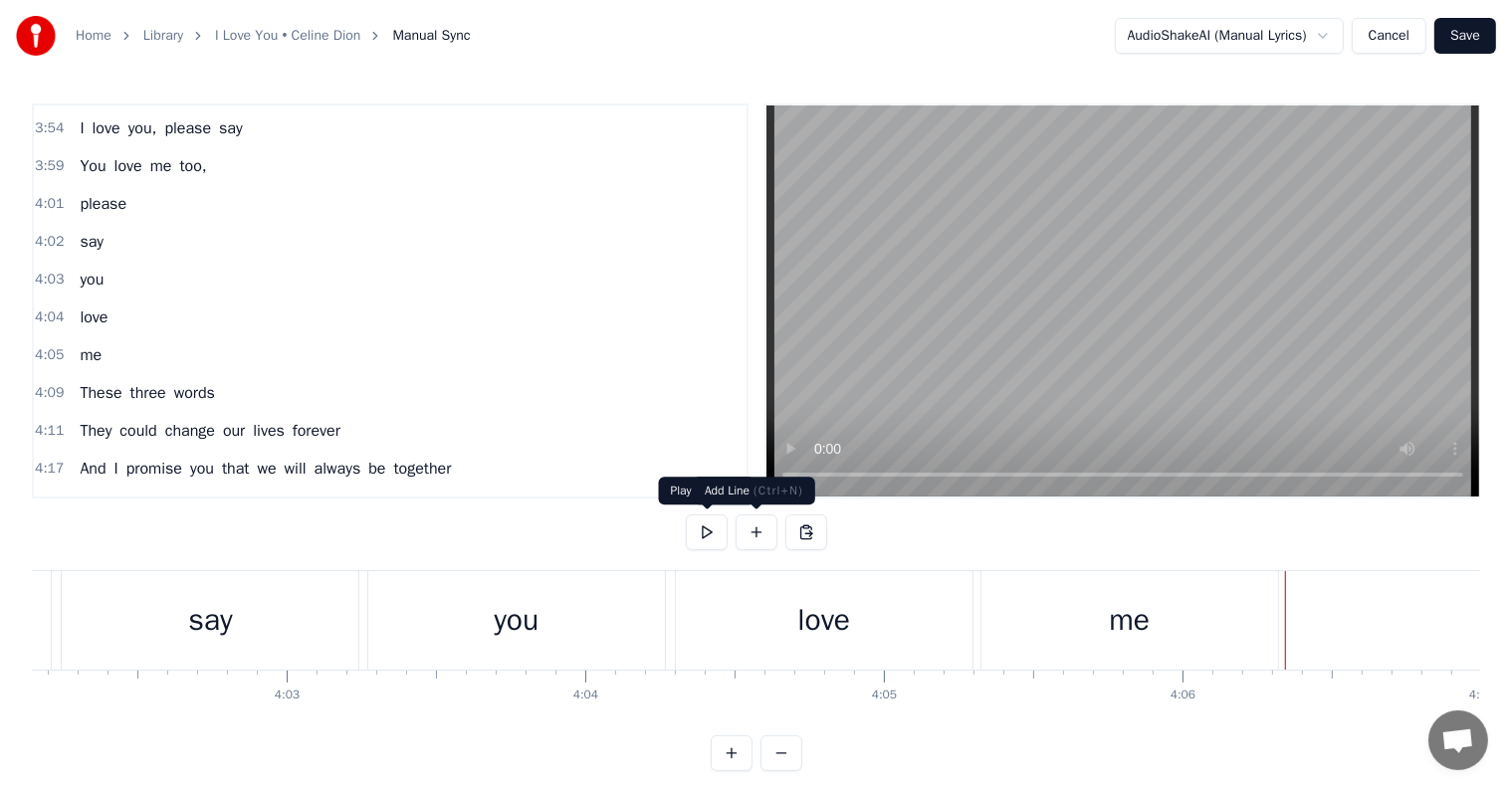 click at bounding box center (756, 532) 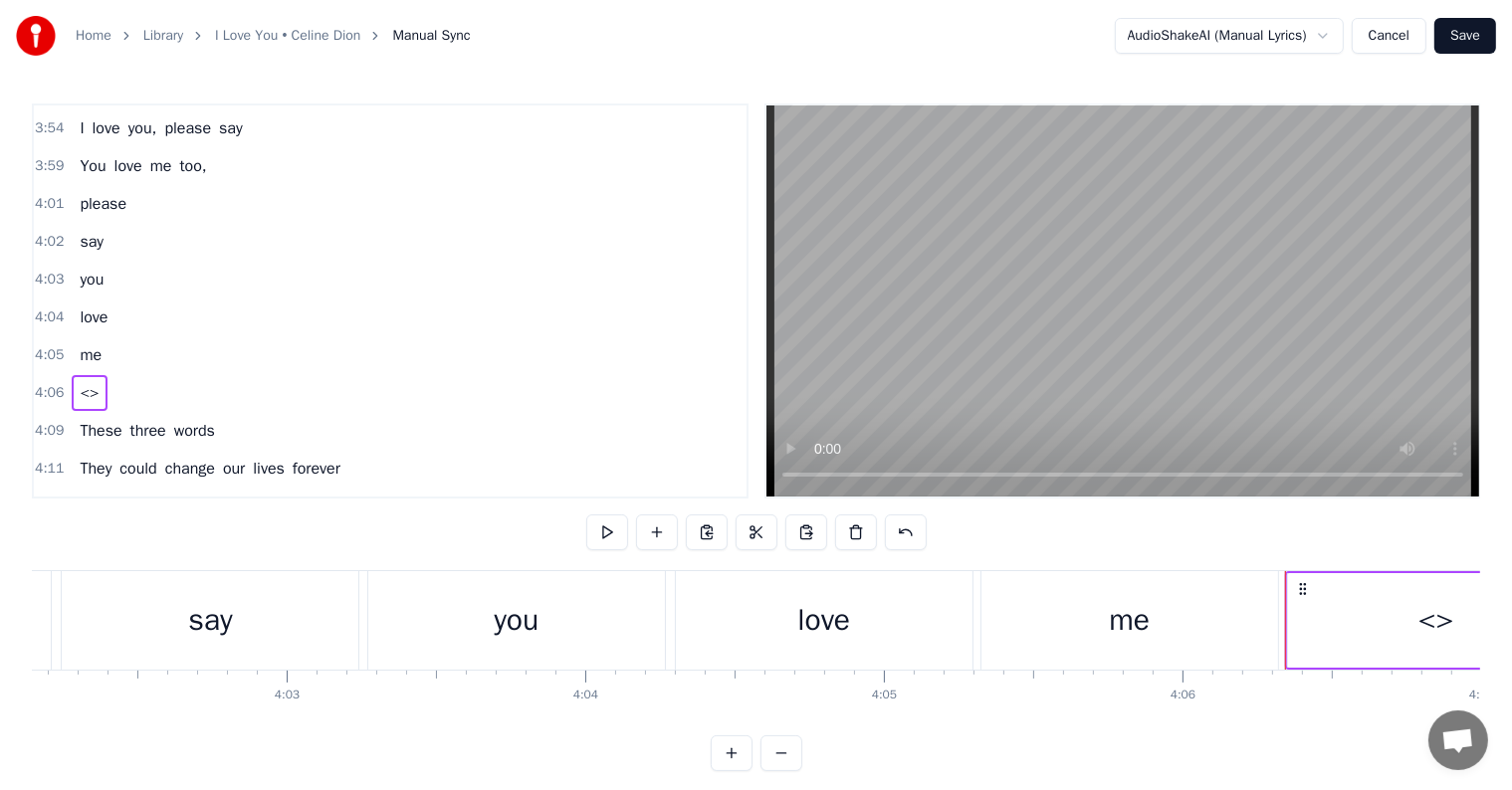 click on "<>" at bounding box center [1436, 620] 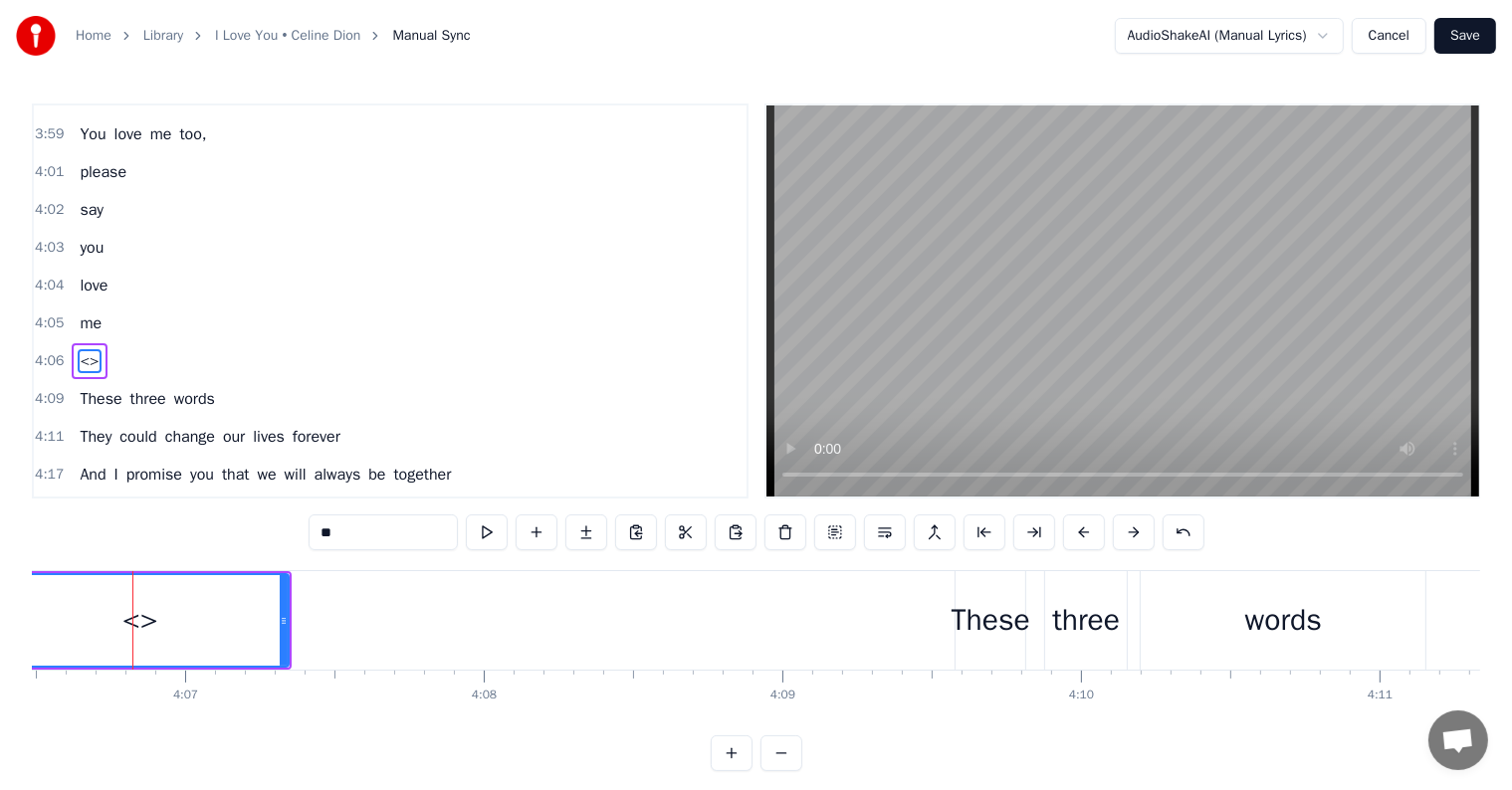 scroll, scrollTop: 0, scrollLeft: 73606, axis: horizontal 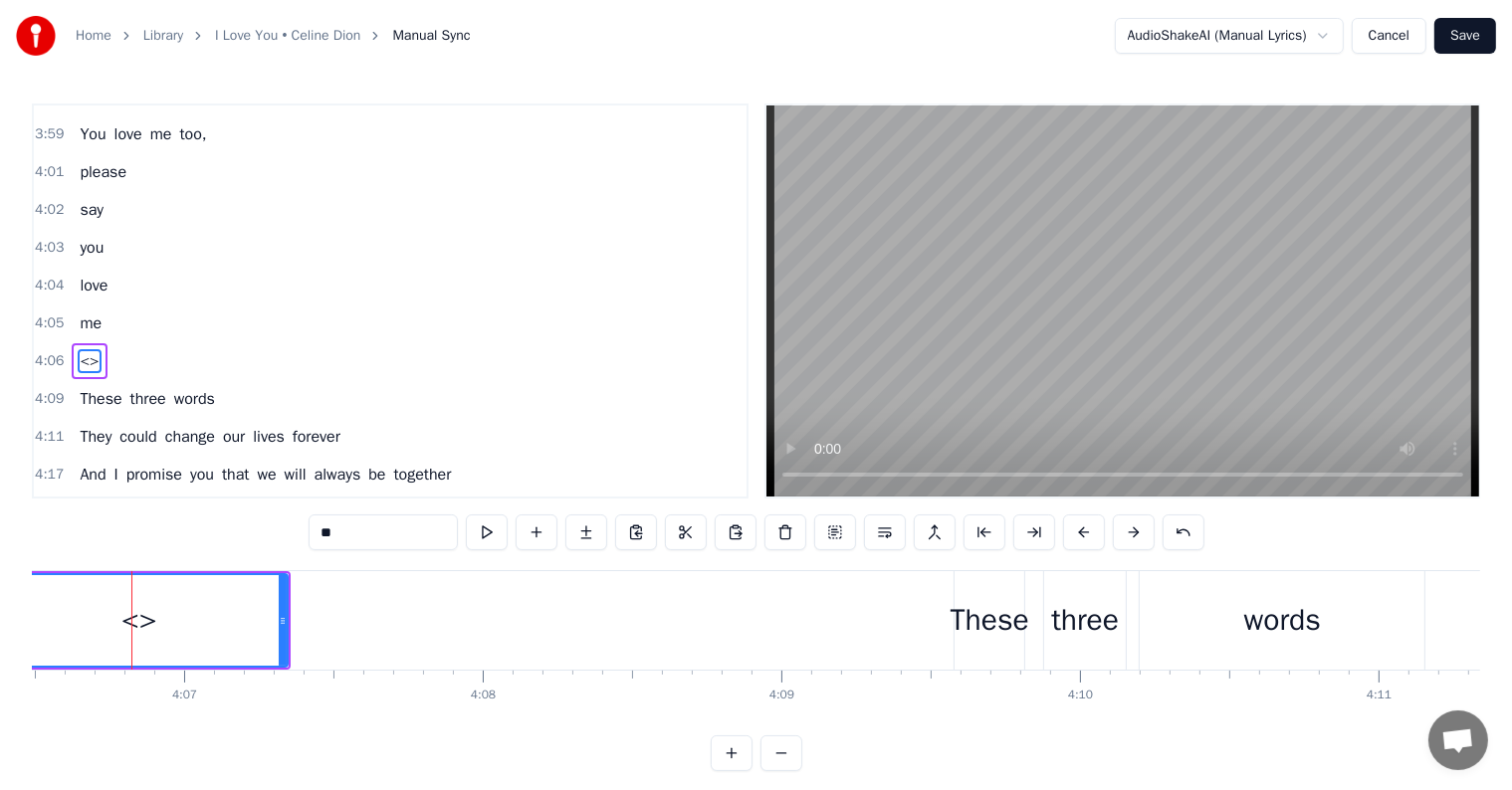 drag, startPoint x: 394, startPoint y: 525, endPoint x: 219, endPoint y: 501, distance: 176.63805 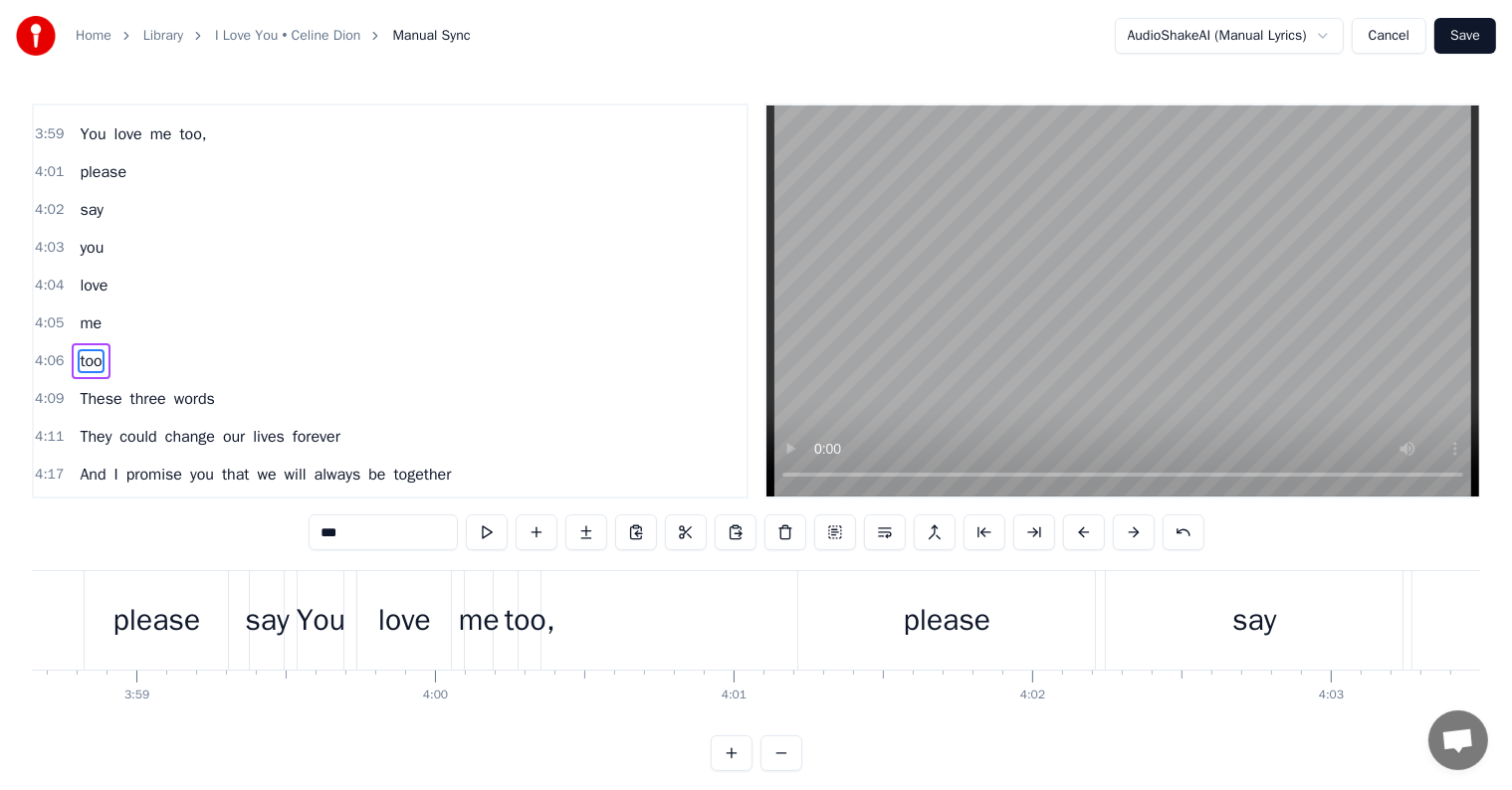 scroll, scrollTop: 0, scrollLeft: 70987, axis: horizontal 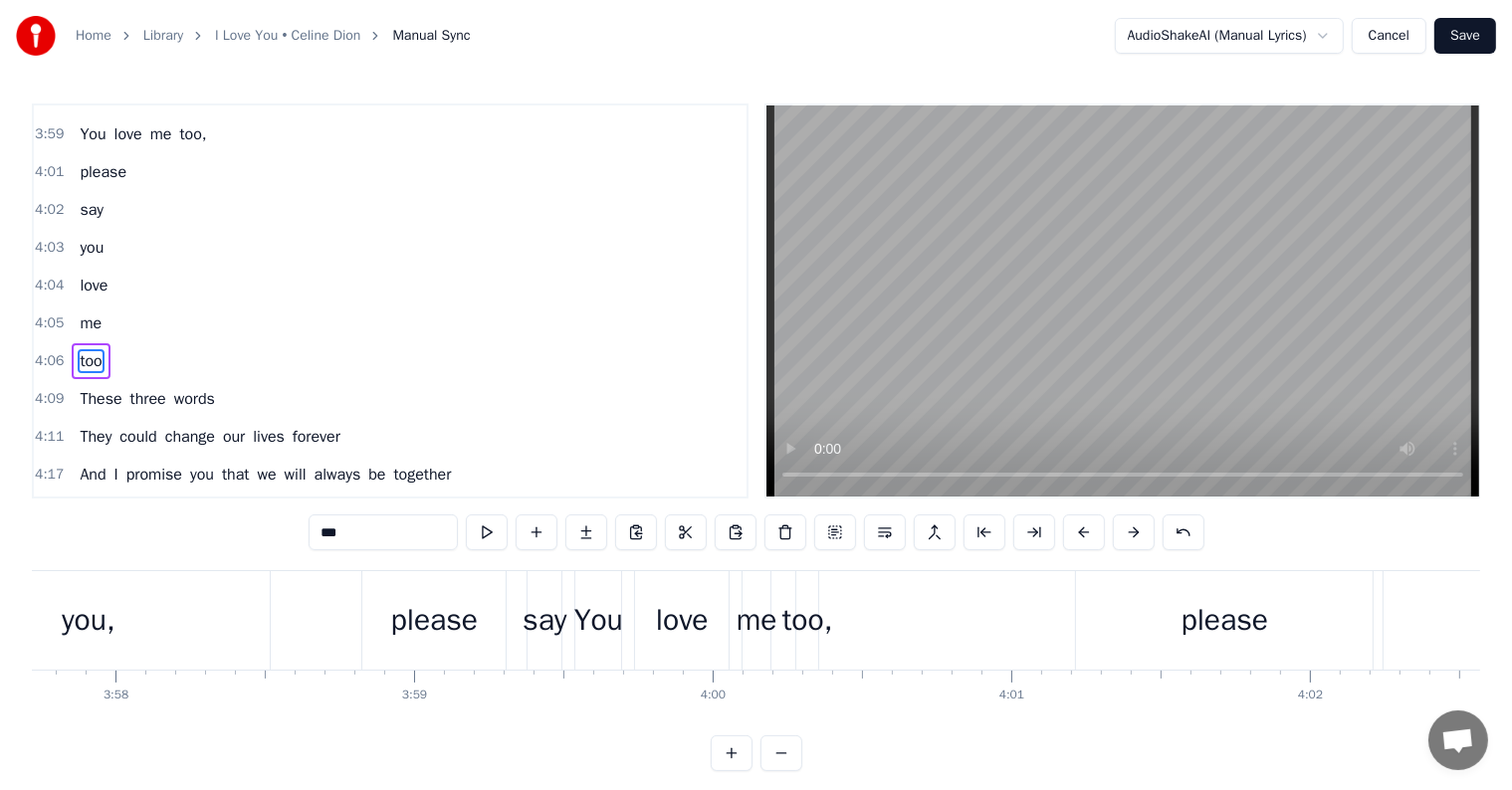 type on "***" 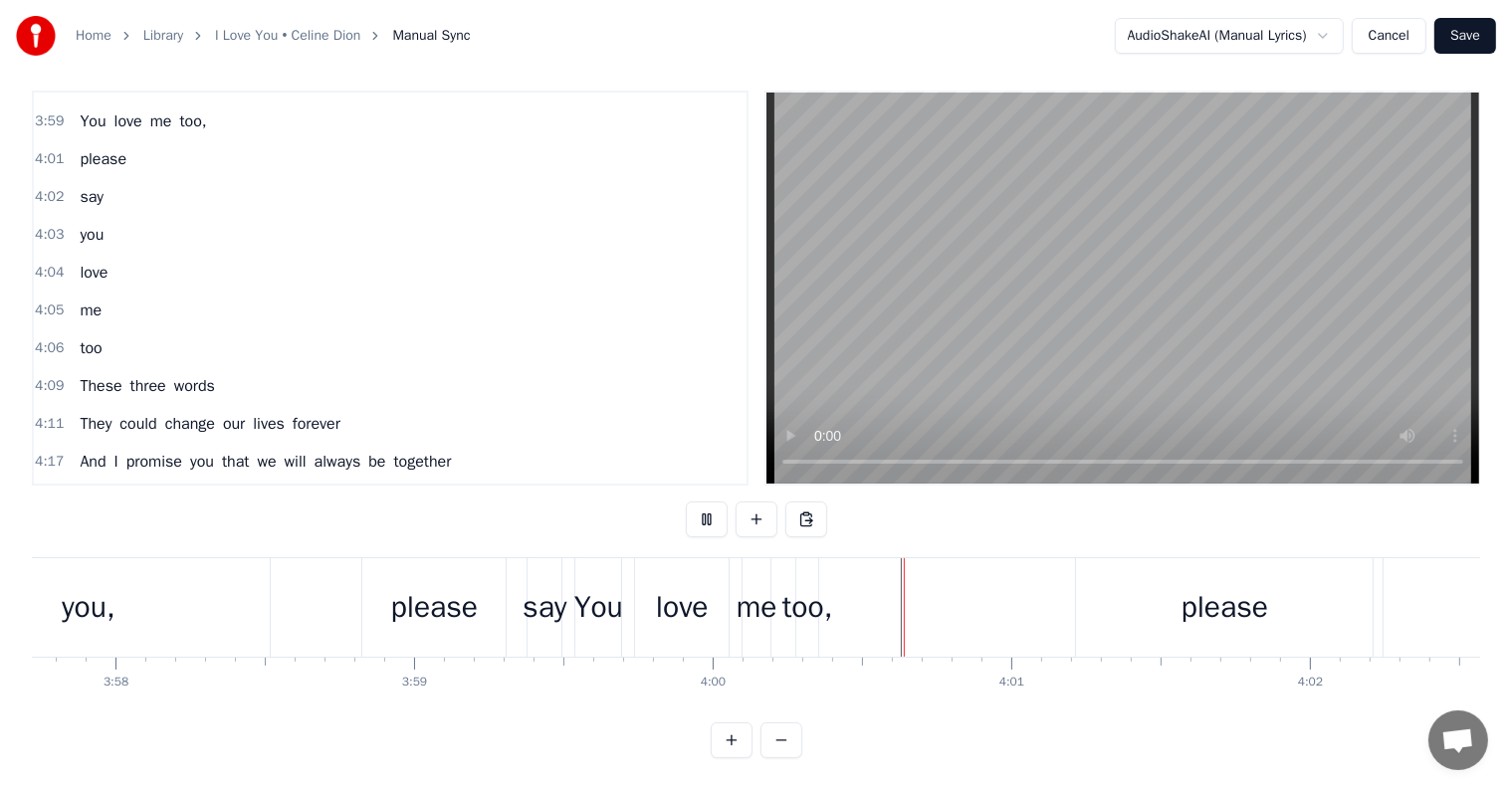 scroll, scrollTop: 30, scrollLeft: 0, axis: vertical 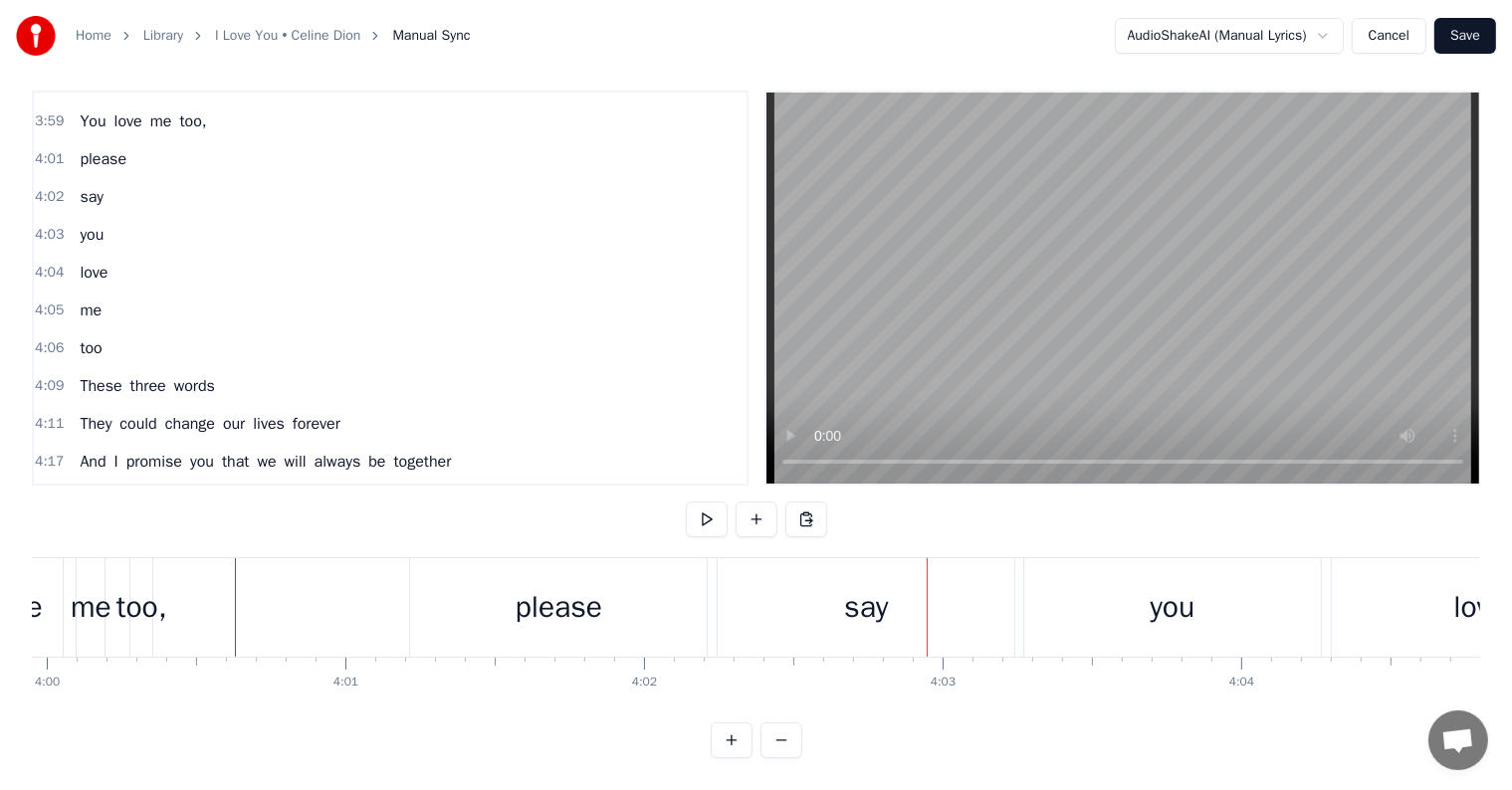 click on "please" at bounding box center (558, 607) 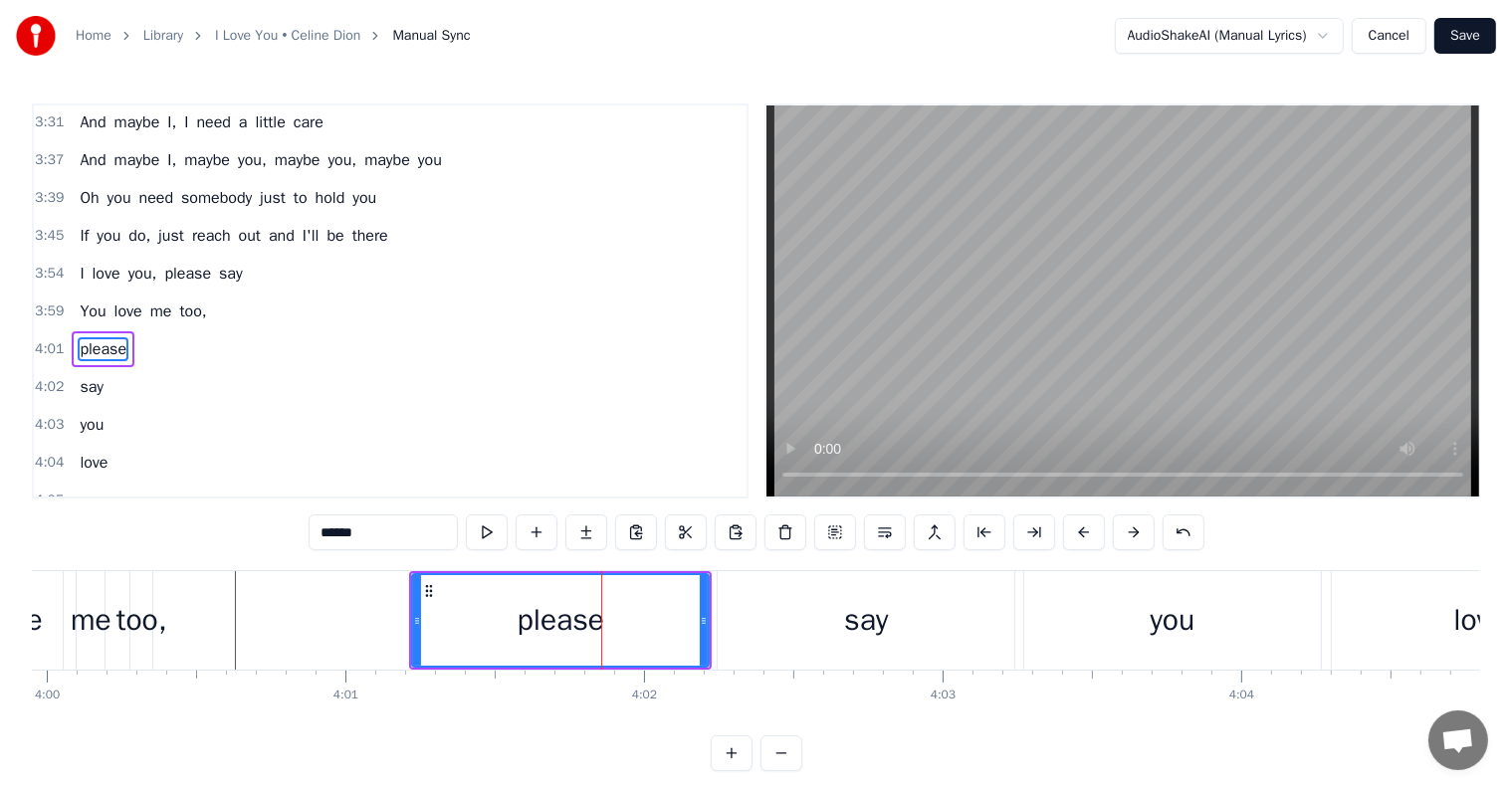 scroll, scrollTop: 1286, scrollLeft: 0, axis: vertical 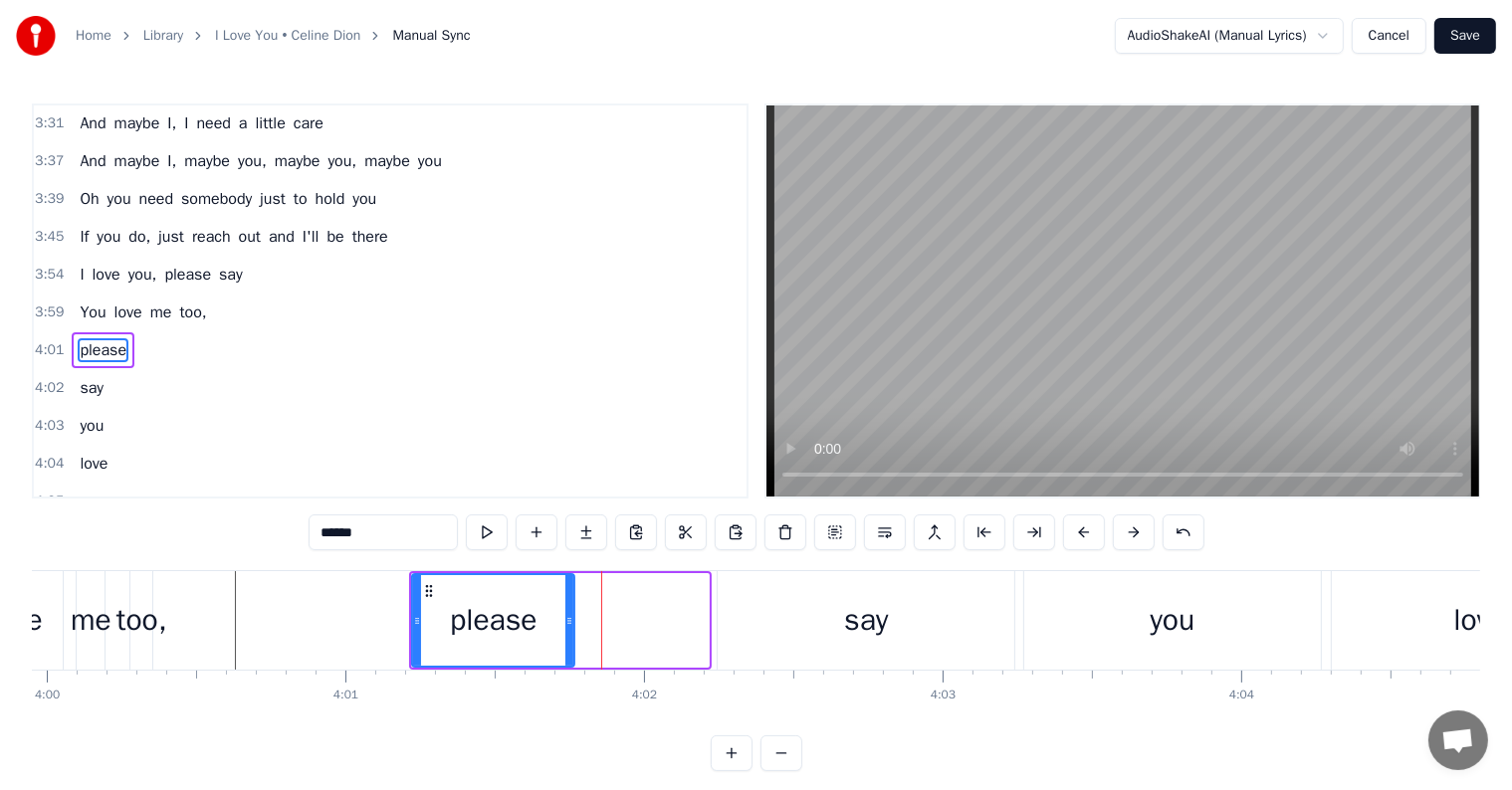 drag, startPoint x: 704, startPoint y: 616, endPoint x: 569, endPoint y: 624, distance: 135.23683 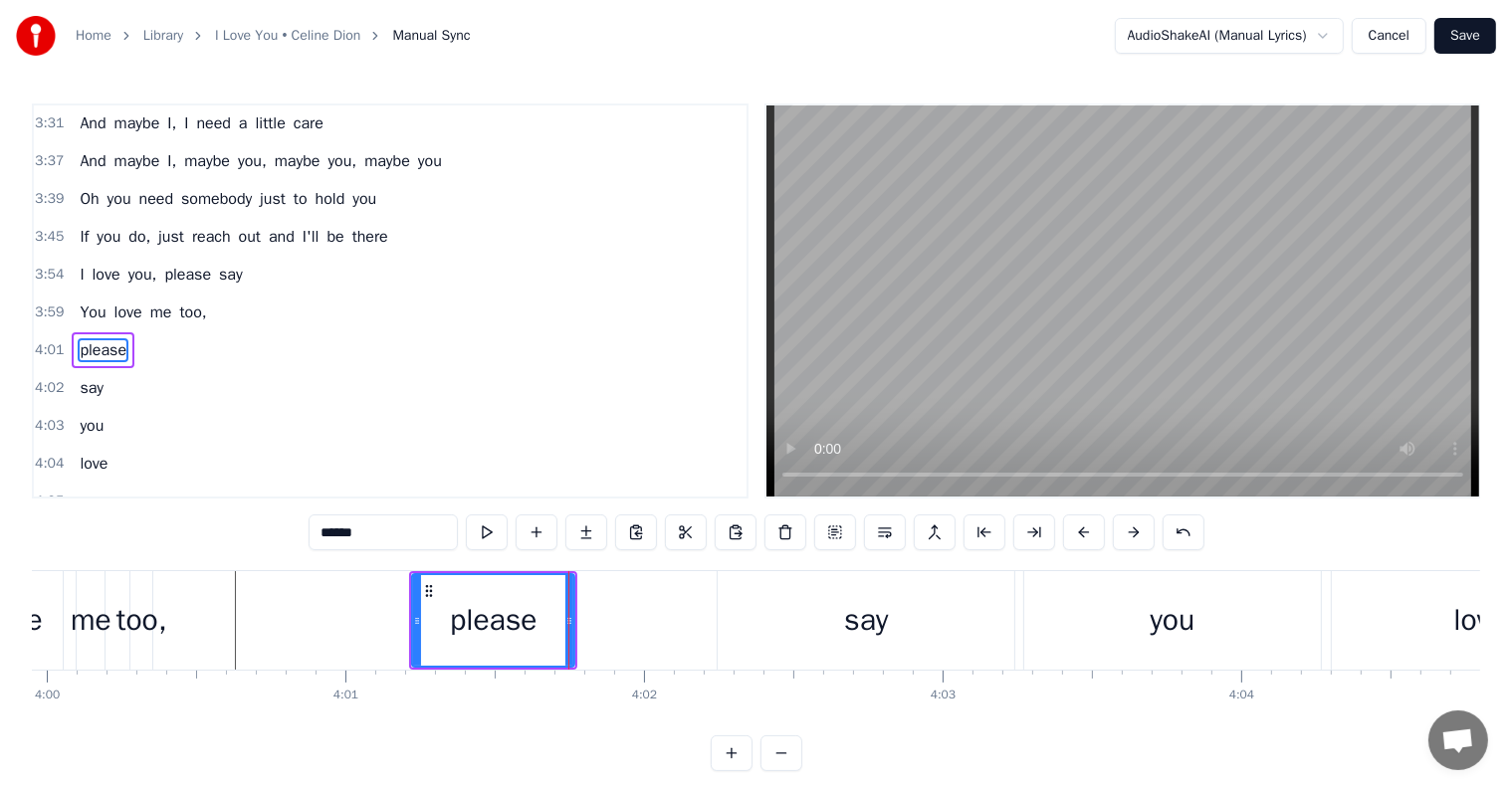 click on "******" at bounding box center [383, 532] 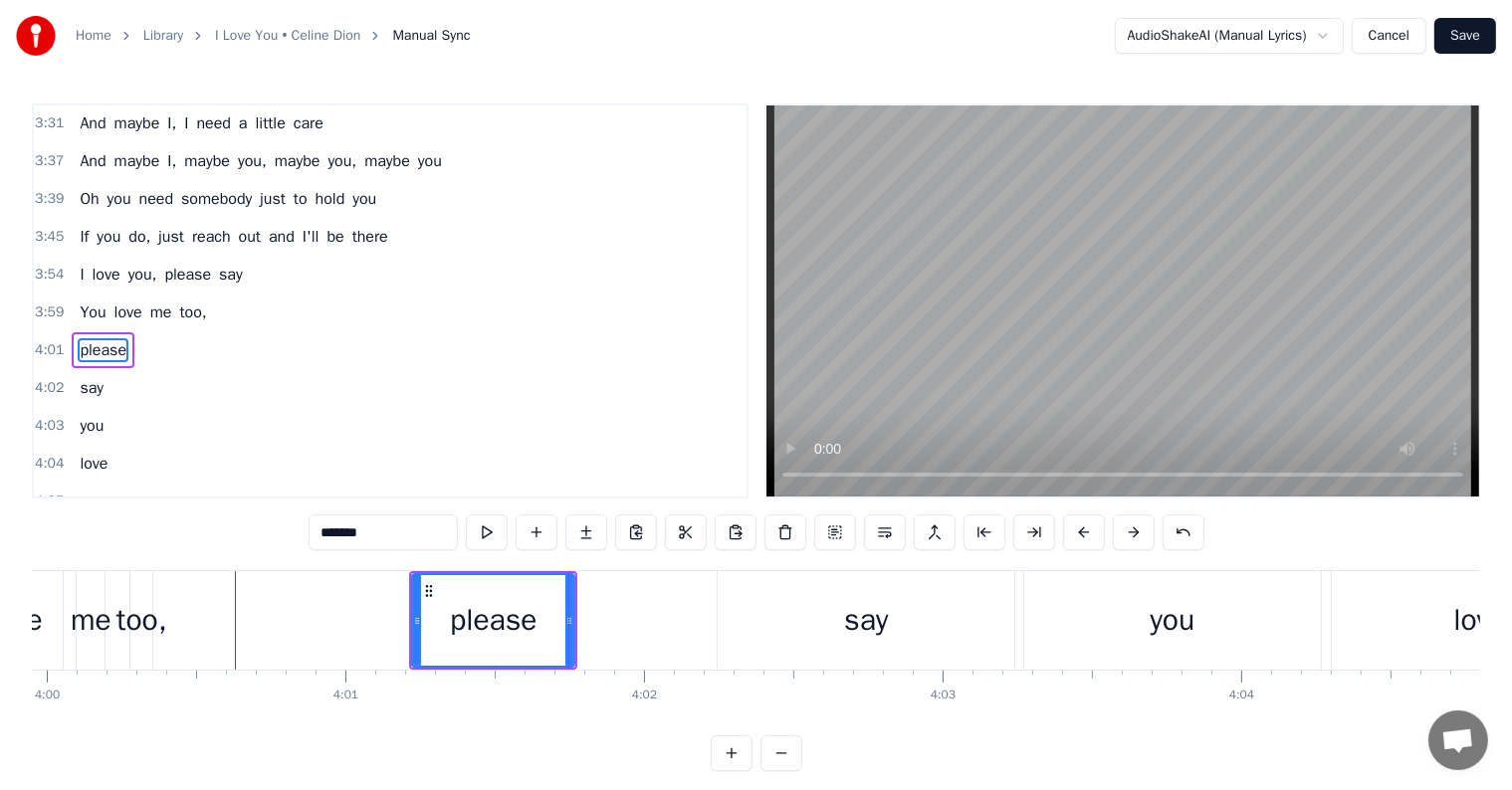 type on "******" 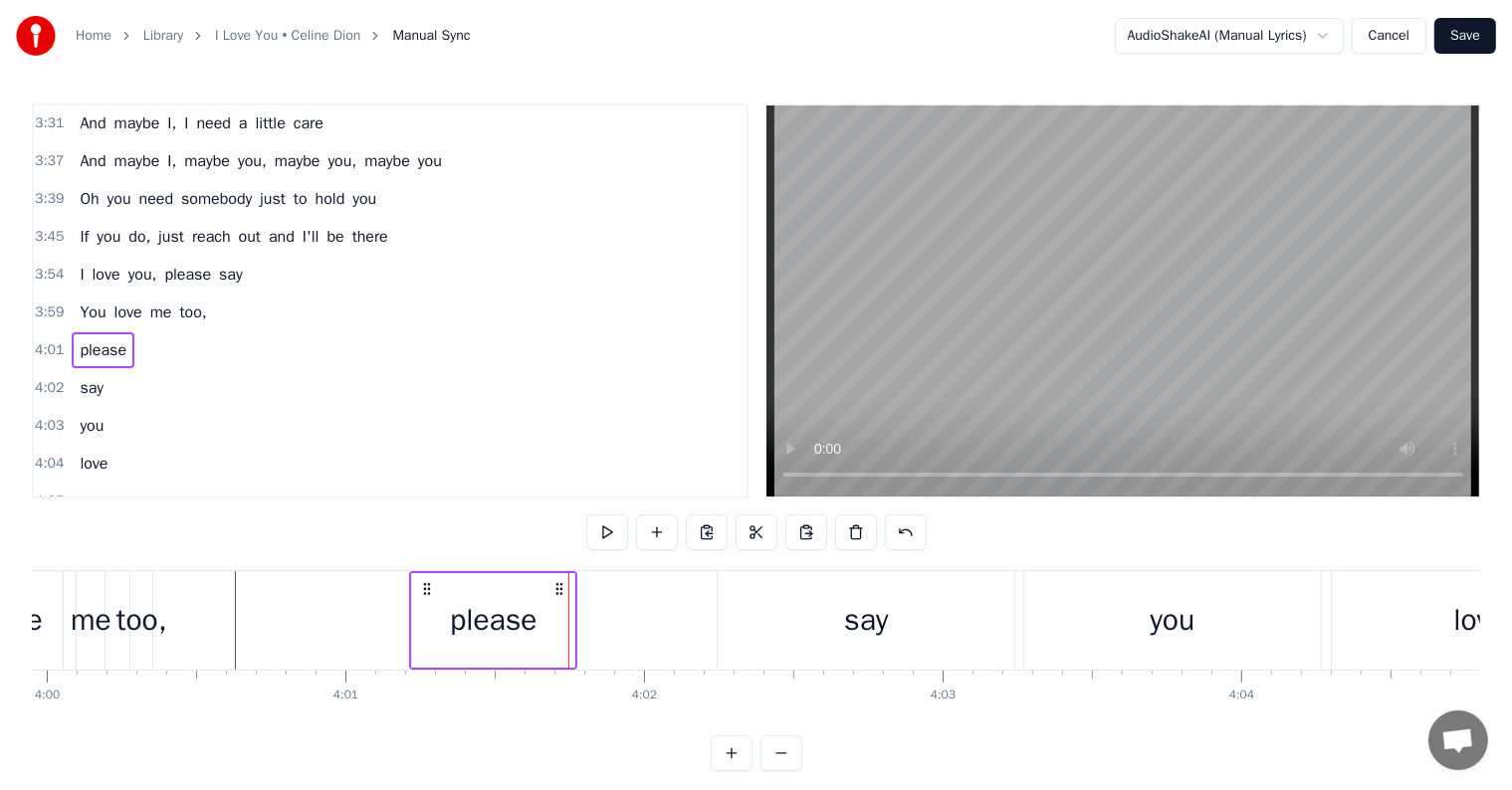click on "say" at bounding box center [866, 620] 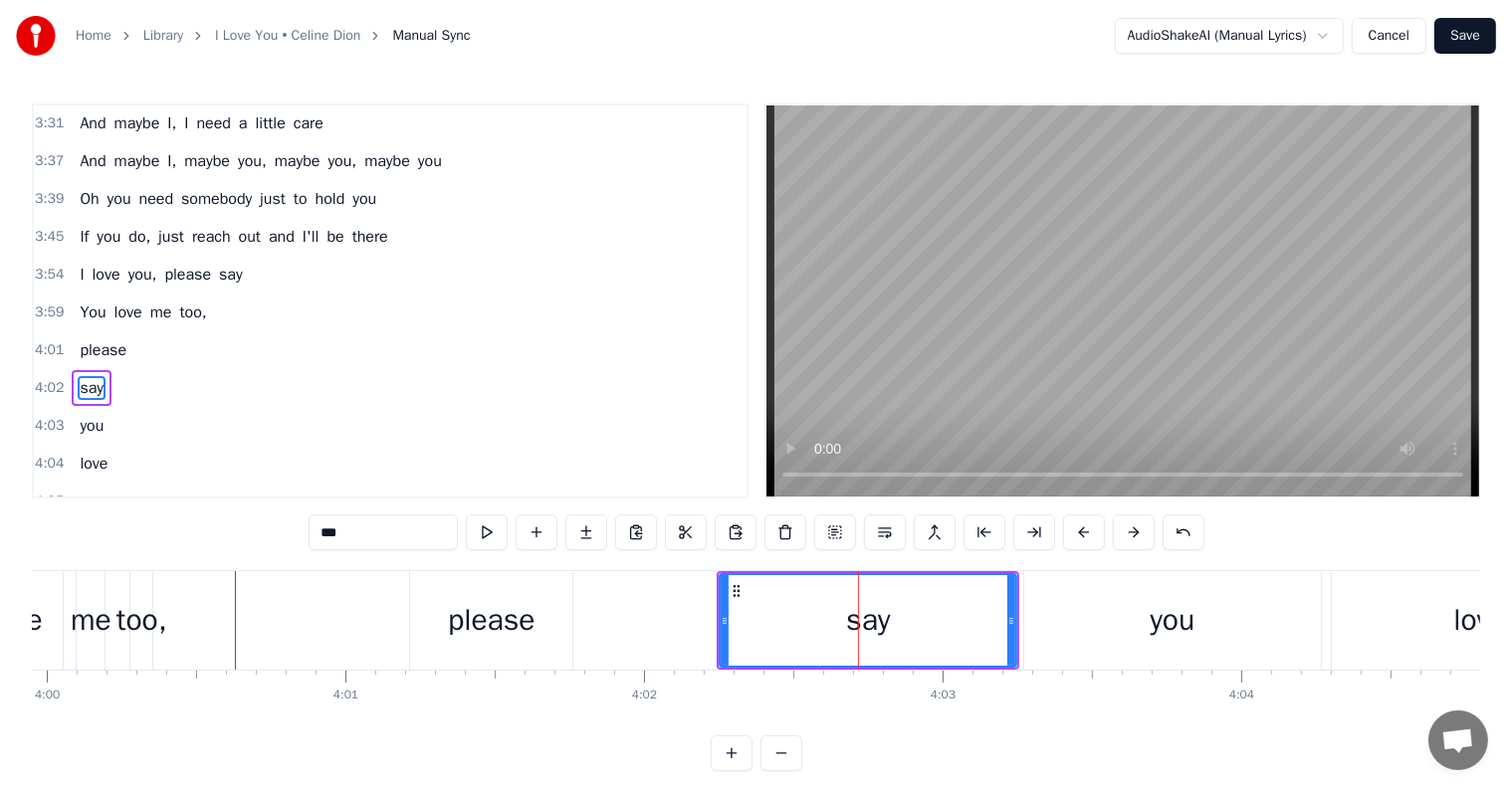 scroll, scrollTop: 1323, scrollLeft: 0, axis: vertical 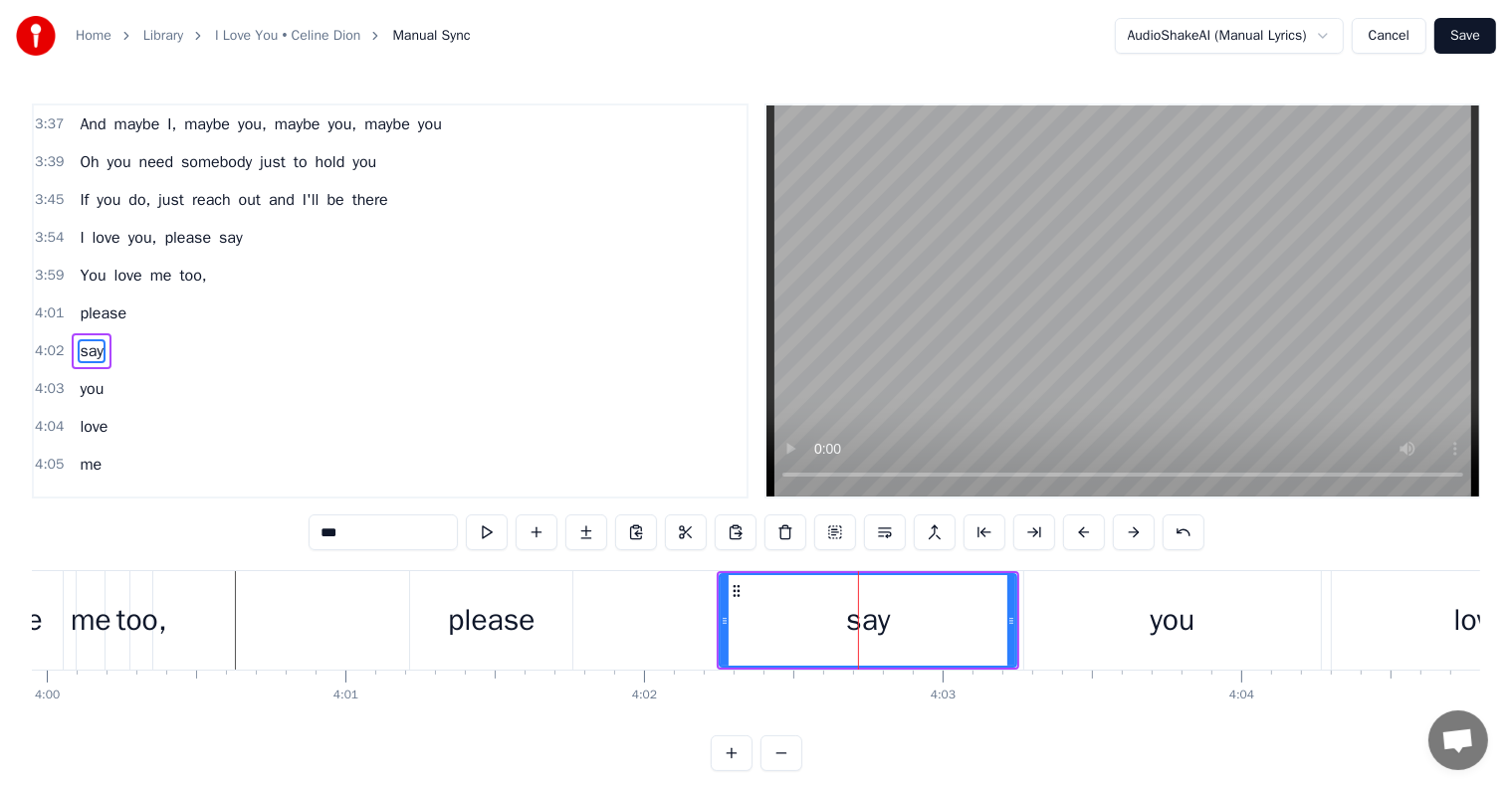 click on "say" at bounding box center [868, 620] 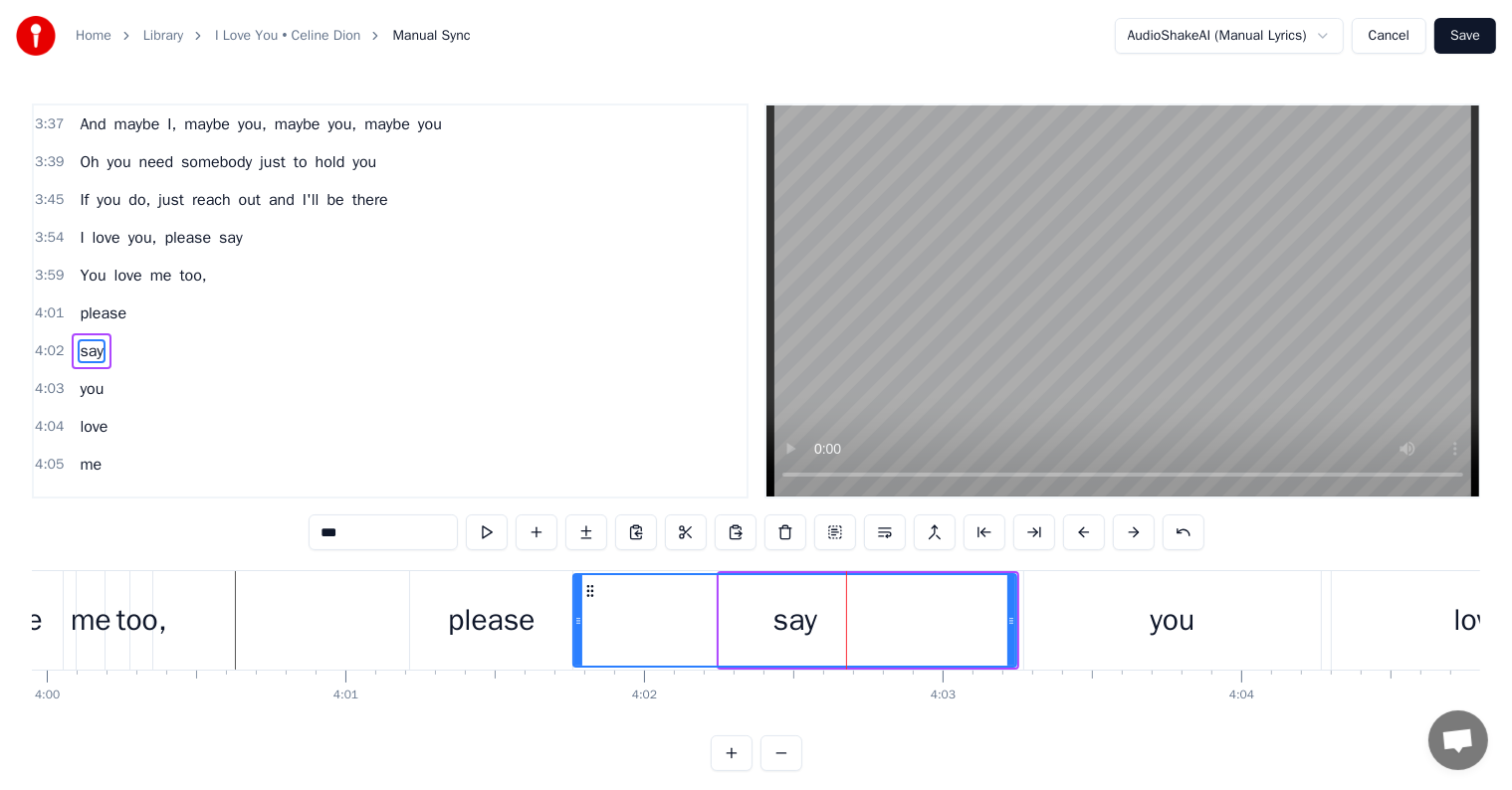 click 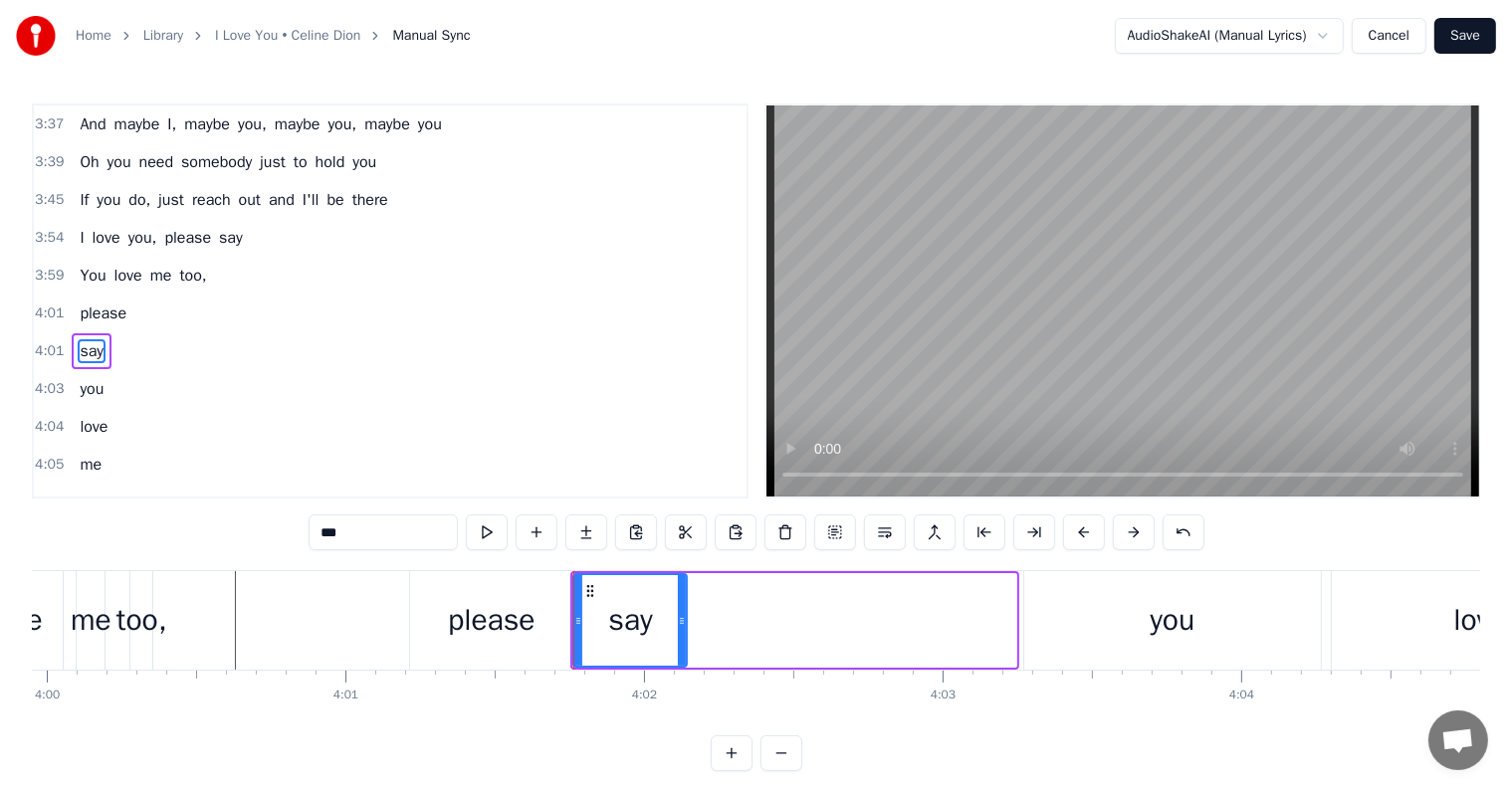 drag, startPoint x: 1013, startPoint y: 624, endPoint x: 684, endPoint y: 609, distance: 329.3418 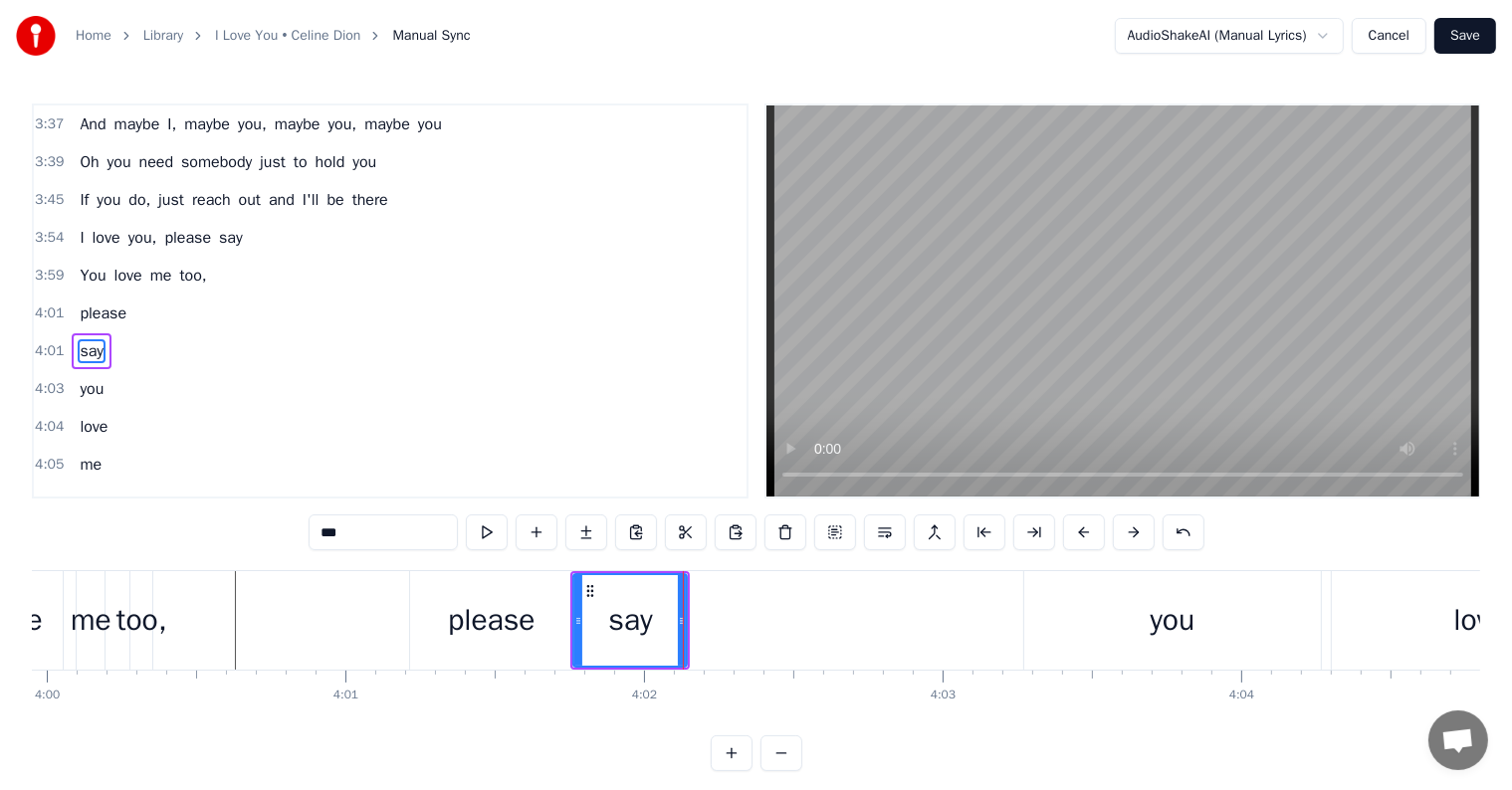click on "please" at bounding box center [491, 620] 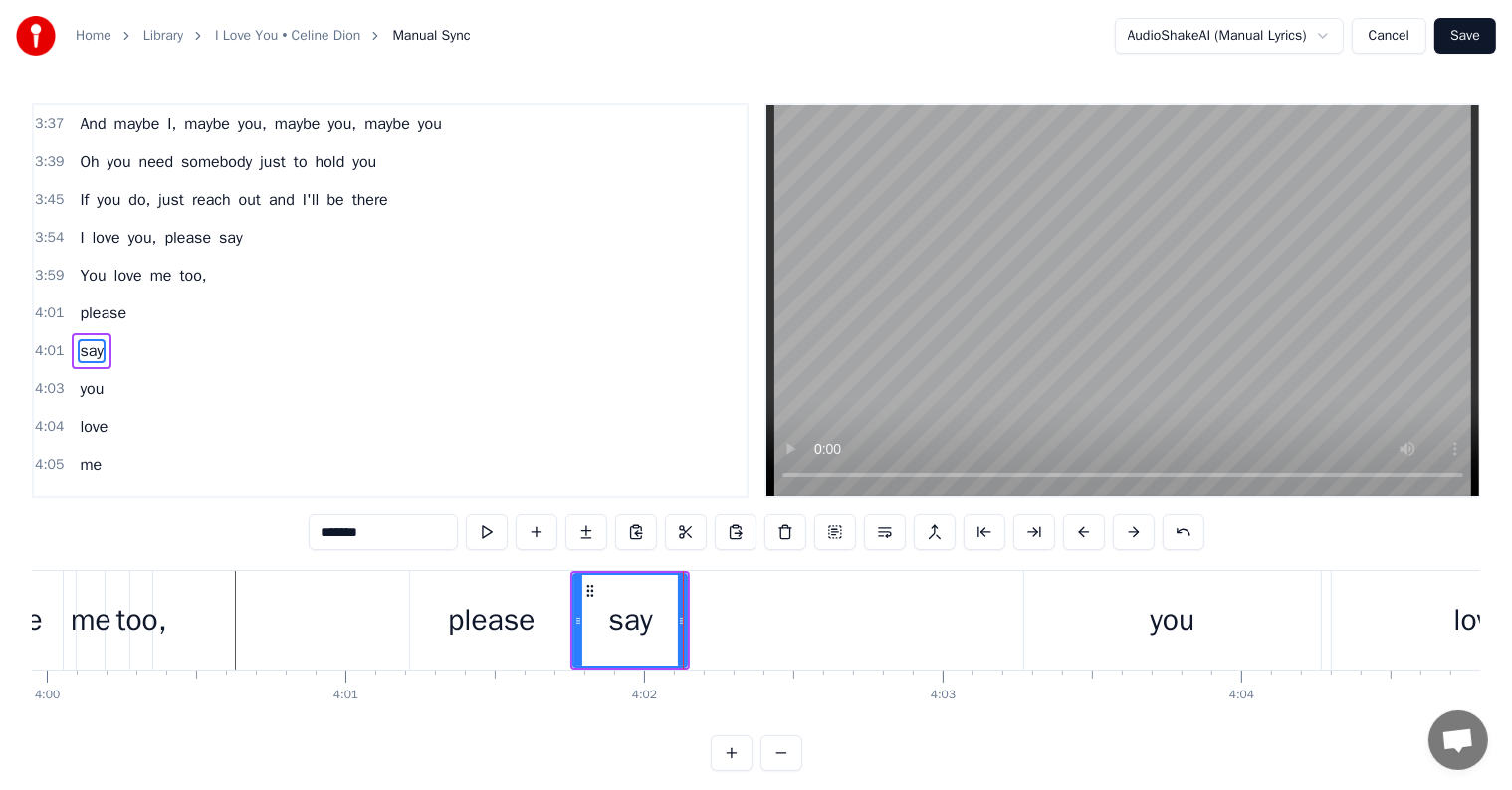 scroll, scrollTop: 1286, scrollLeft: 0, axis: vertical 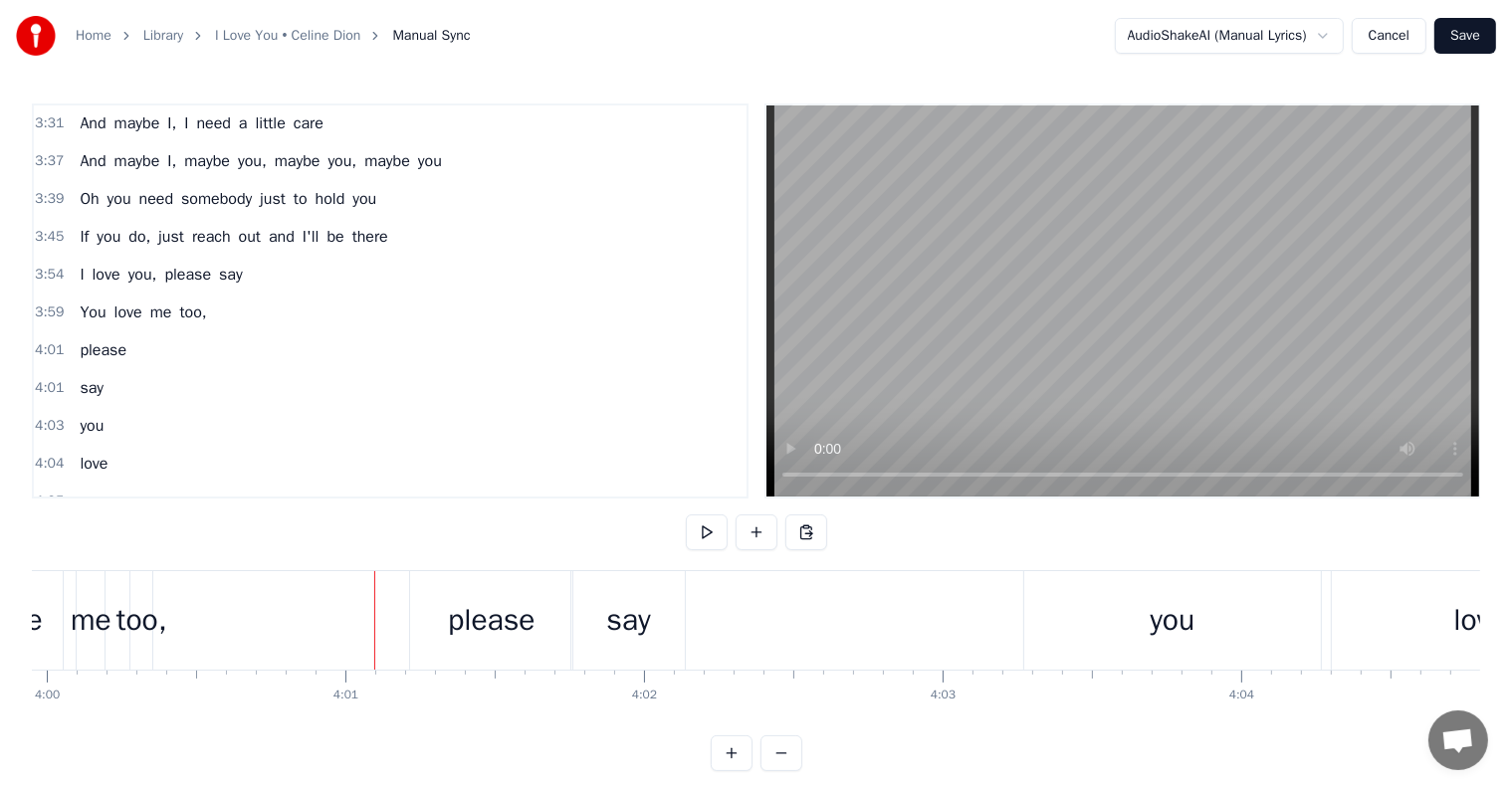 click on "please" at bounding box center (491, 620) 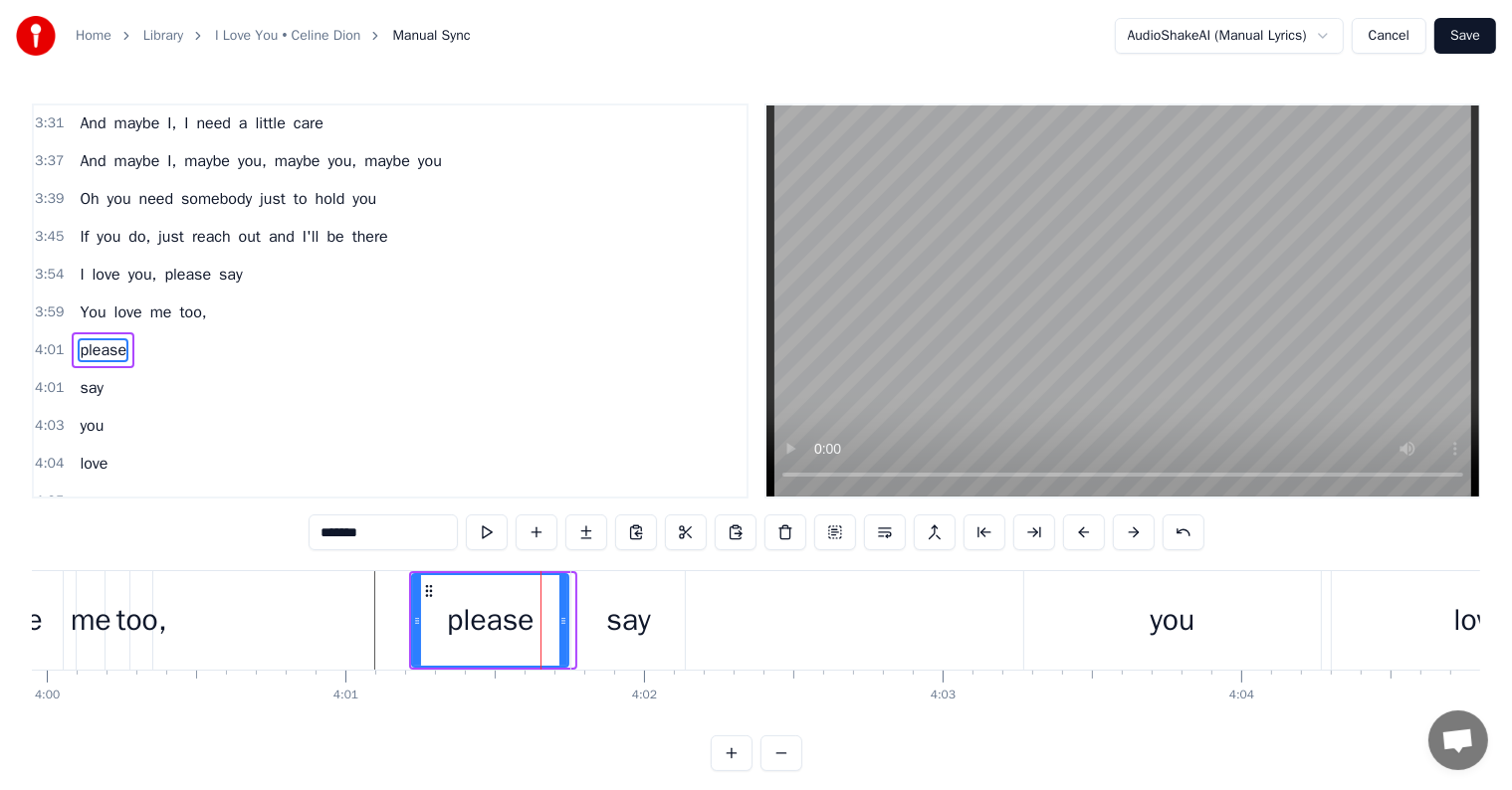 drag, startPoint x: 569, startPoint y: 617, endPoint x: 549, endPoint y: 612, distance: 20.615528 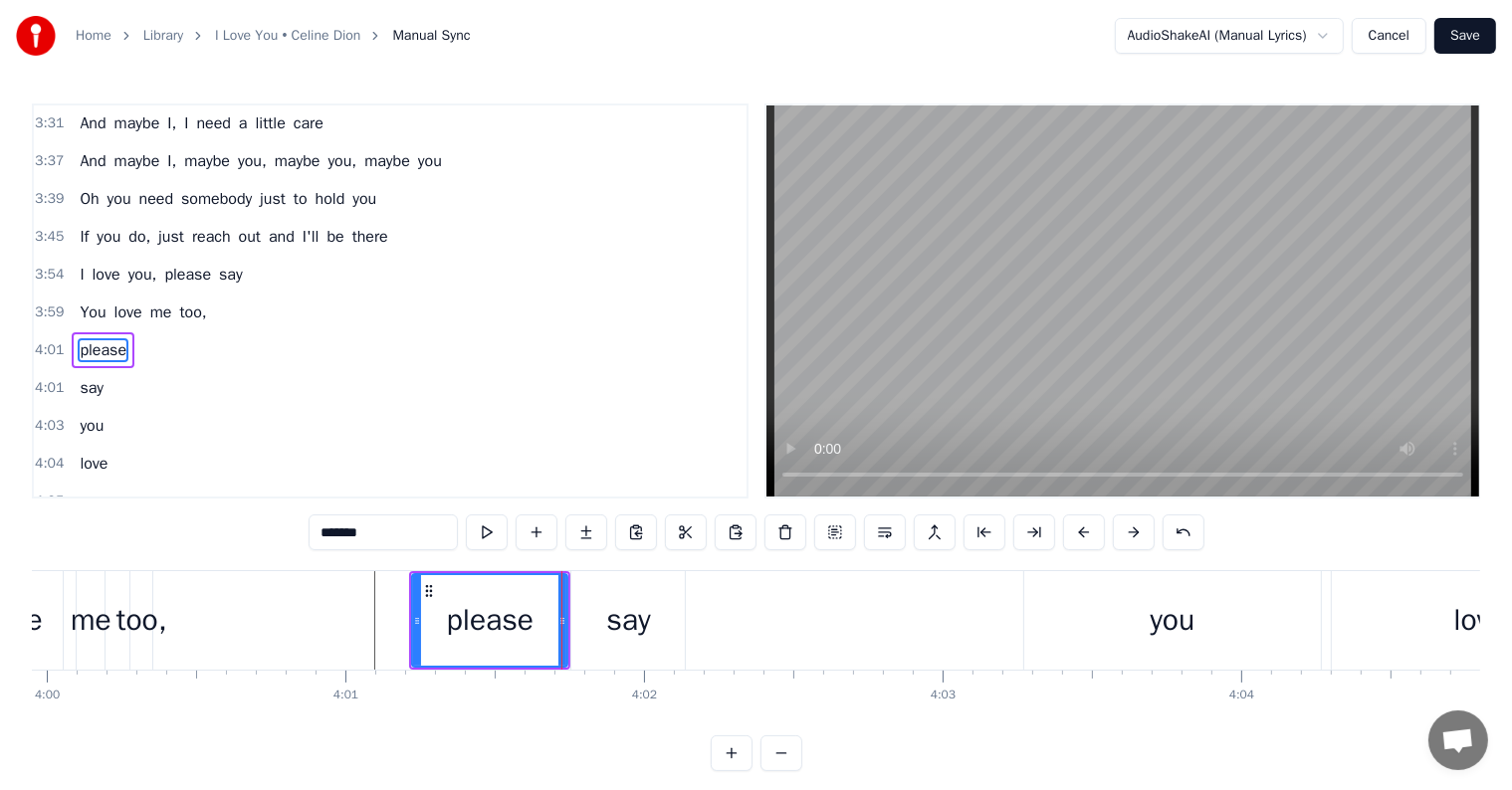 click on "******" at bounding box center [383, 532] 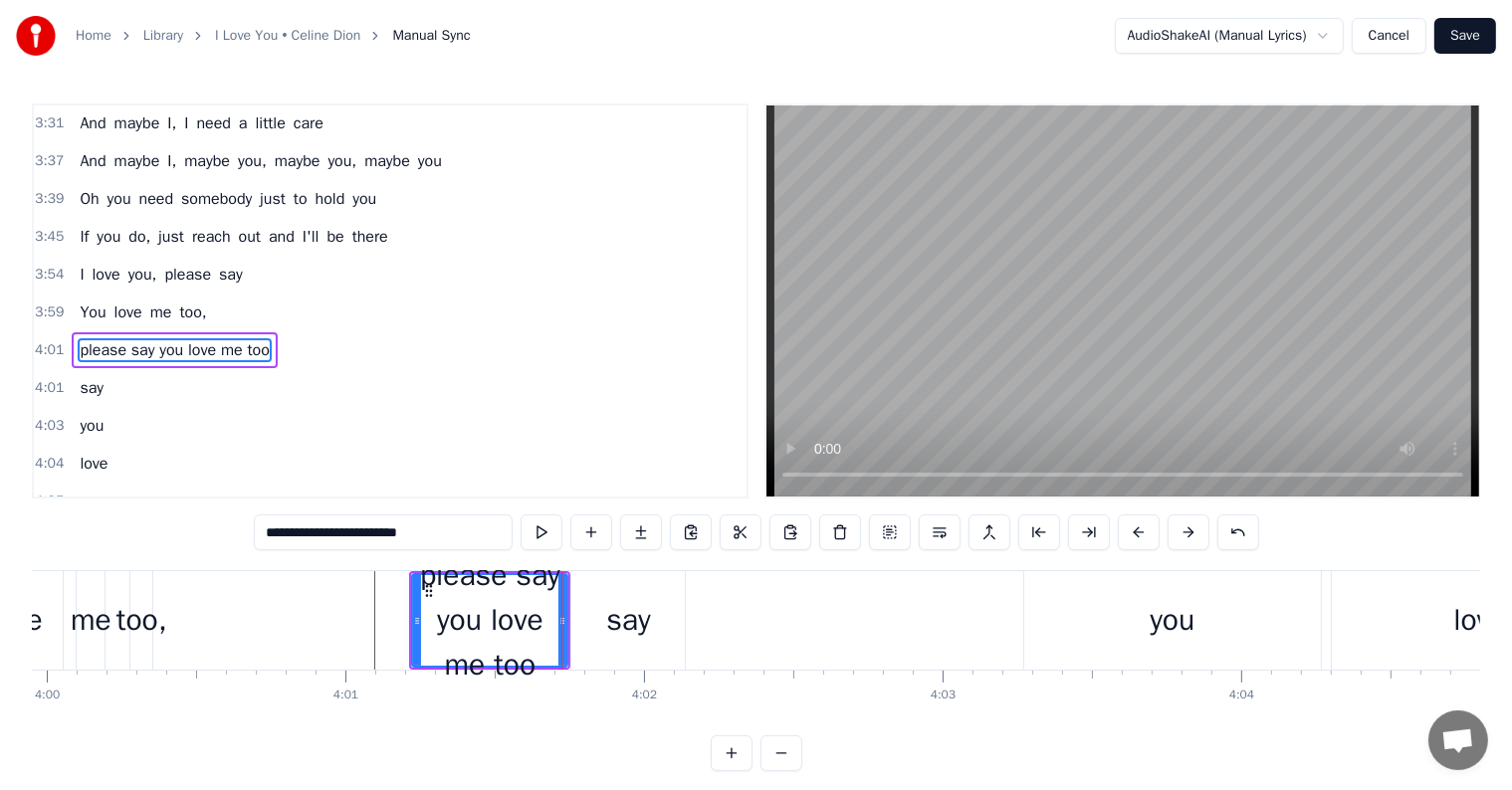 click on "say" at bounding box center (628, 620) 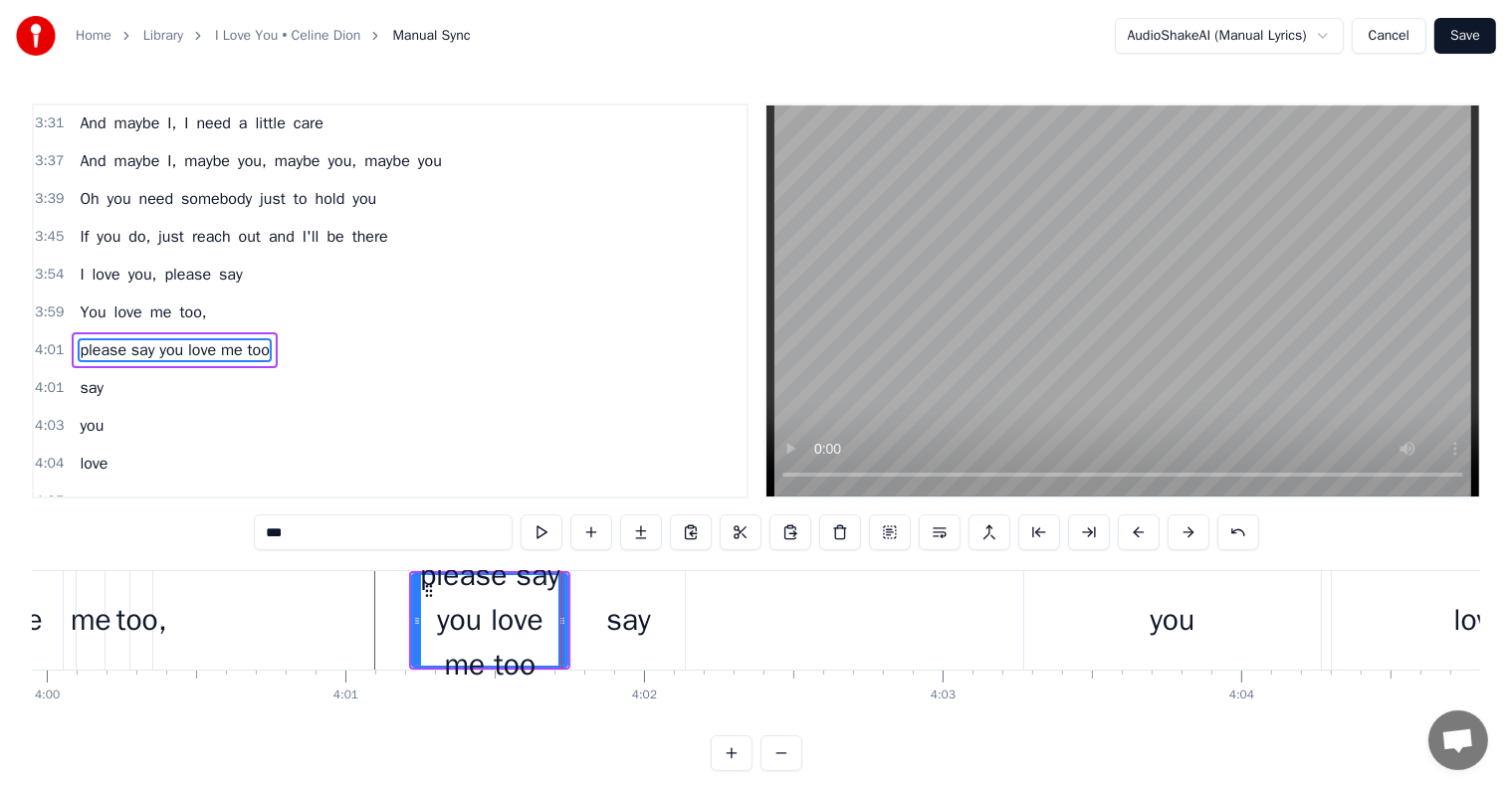scroll, scrollTop: 1323, scrollLeft: 0, axis: vertical 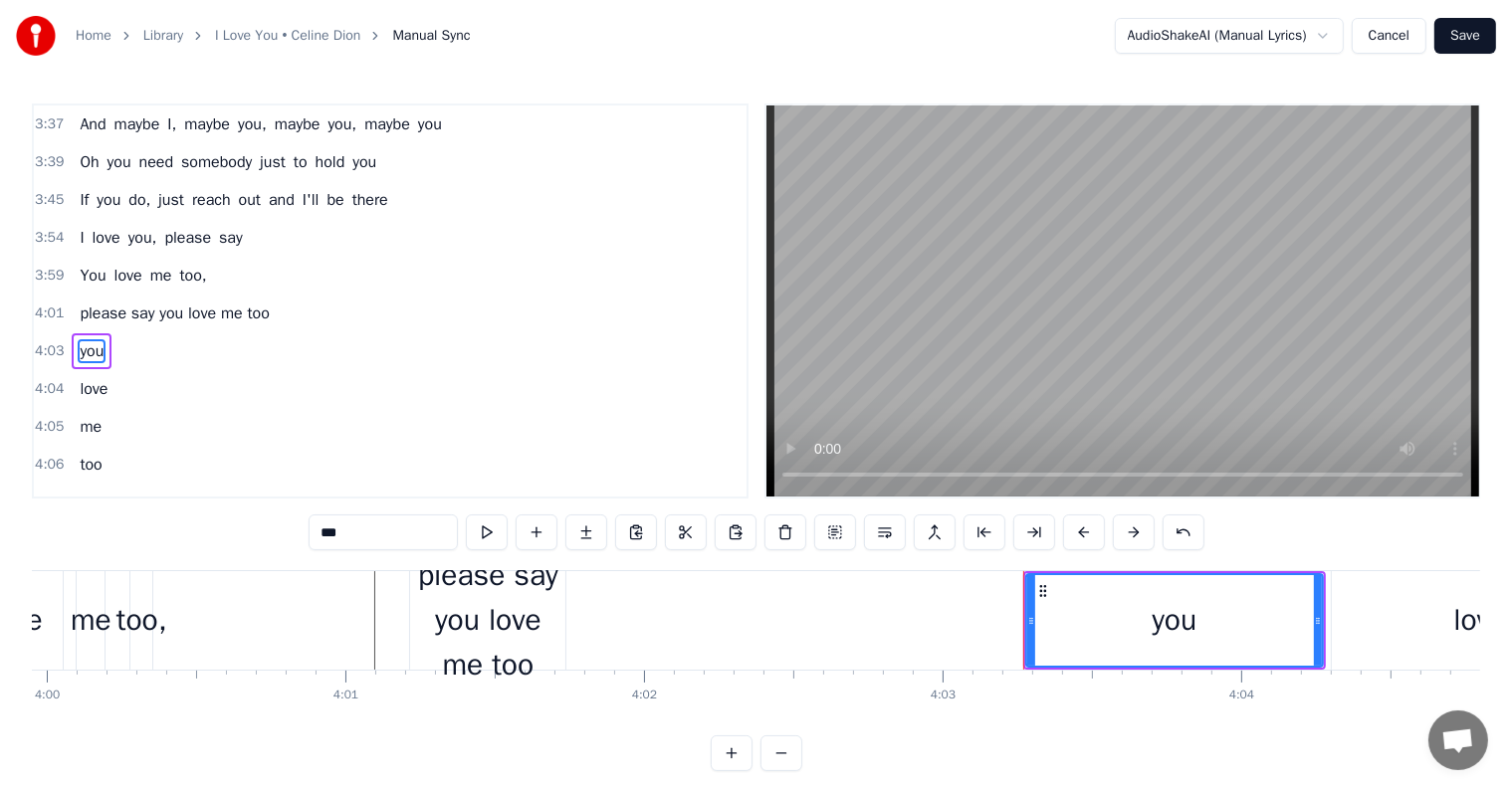 click on "you" at bounding box center [1174, 620] 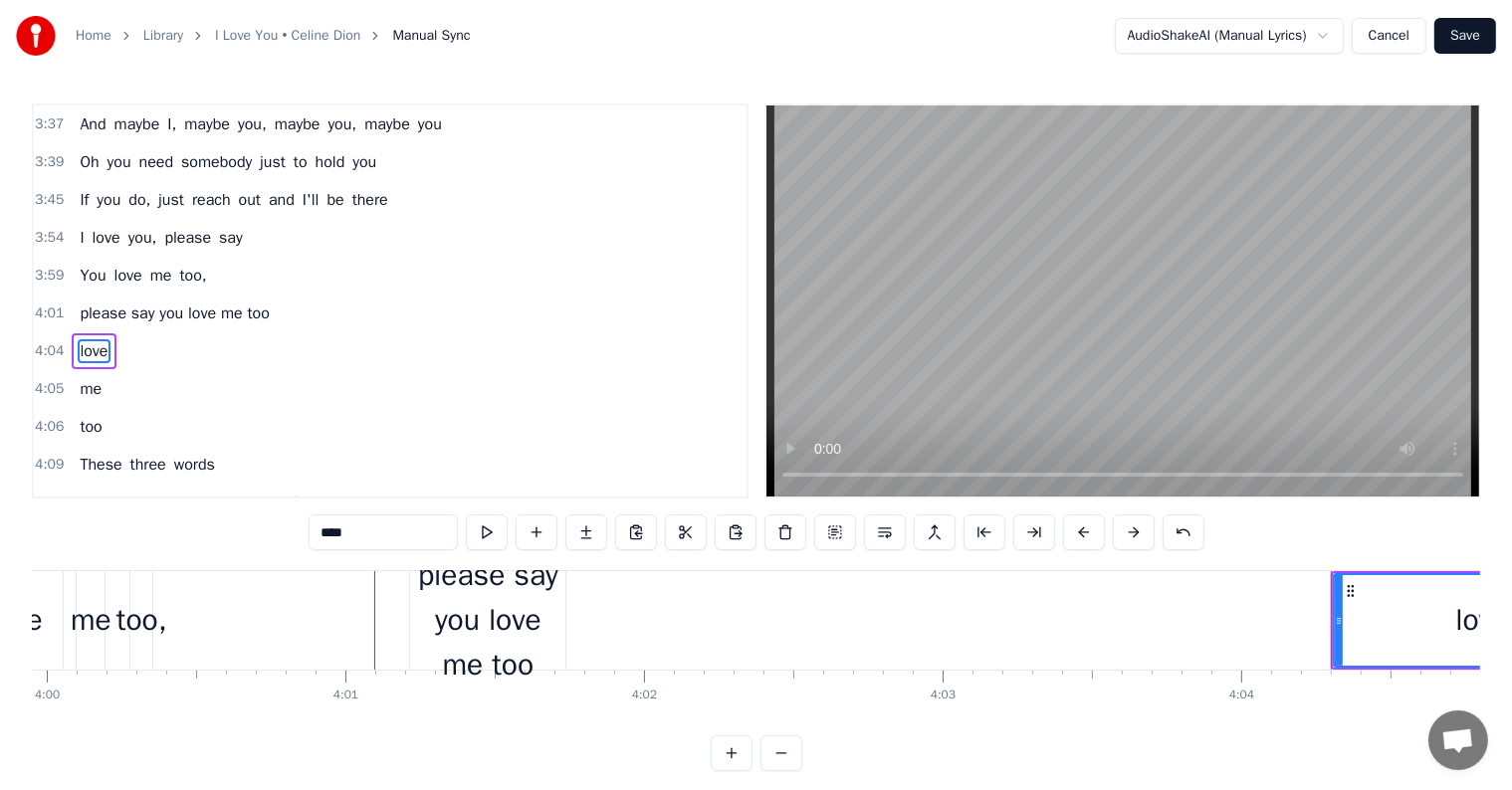 click on "love" at bounding box center [1482, 620] 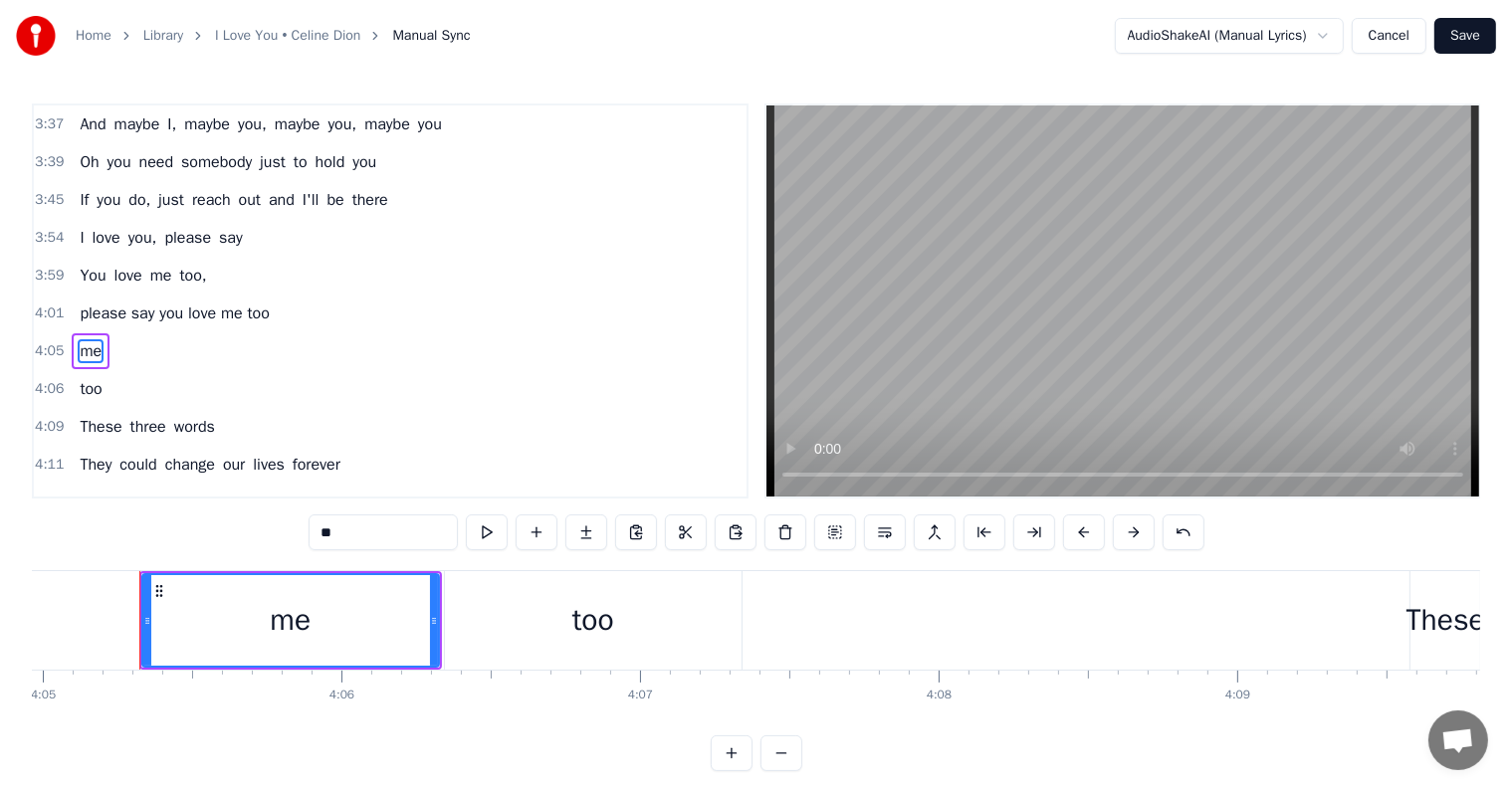 scroll, scrollTop: 0, scrollLeft: 73157, axis: horizontal 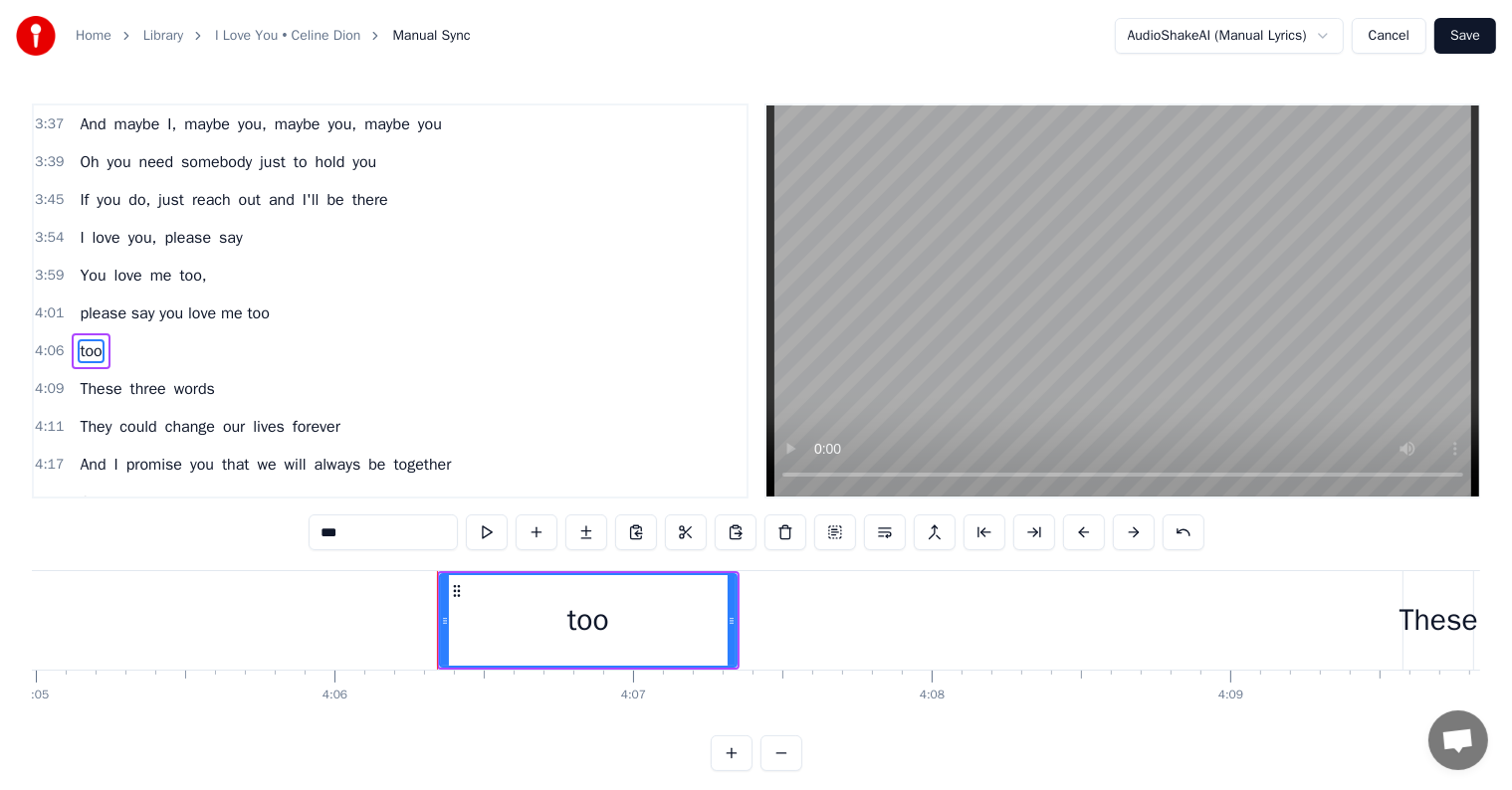 click on "too" at bounding box center [588, 620] 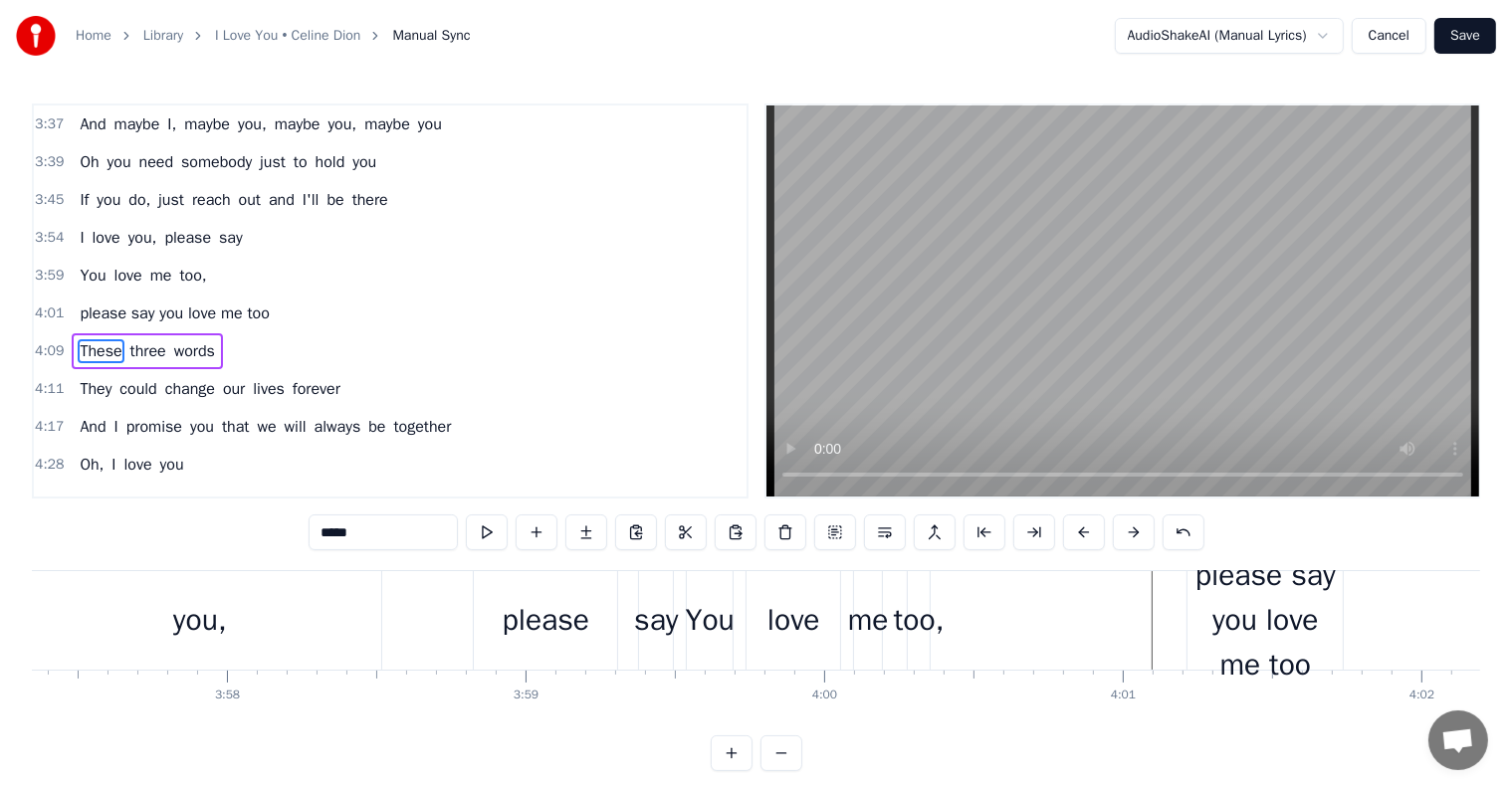 scroll, scrollTop: 0, scrollLeft: 71265, axis: horizontal 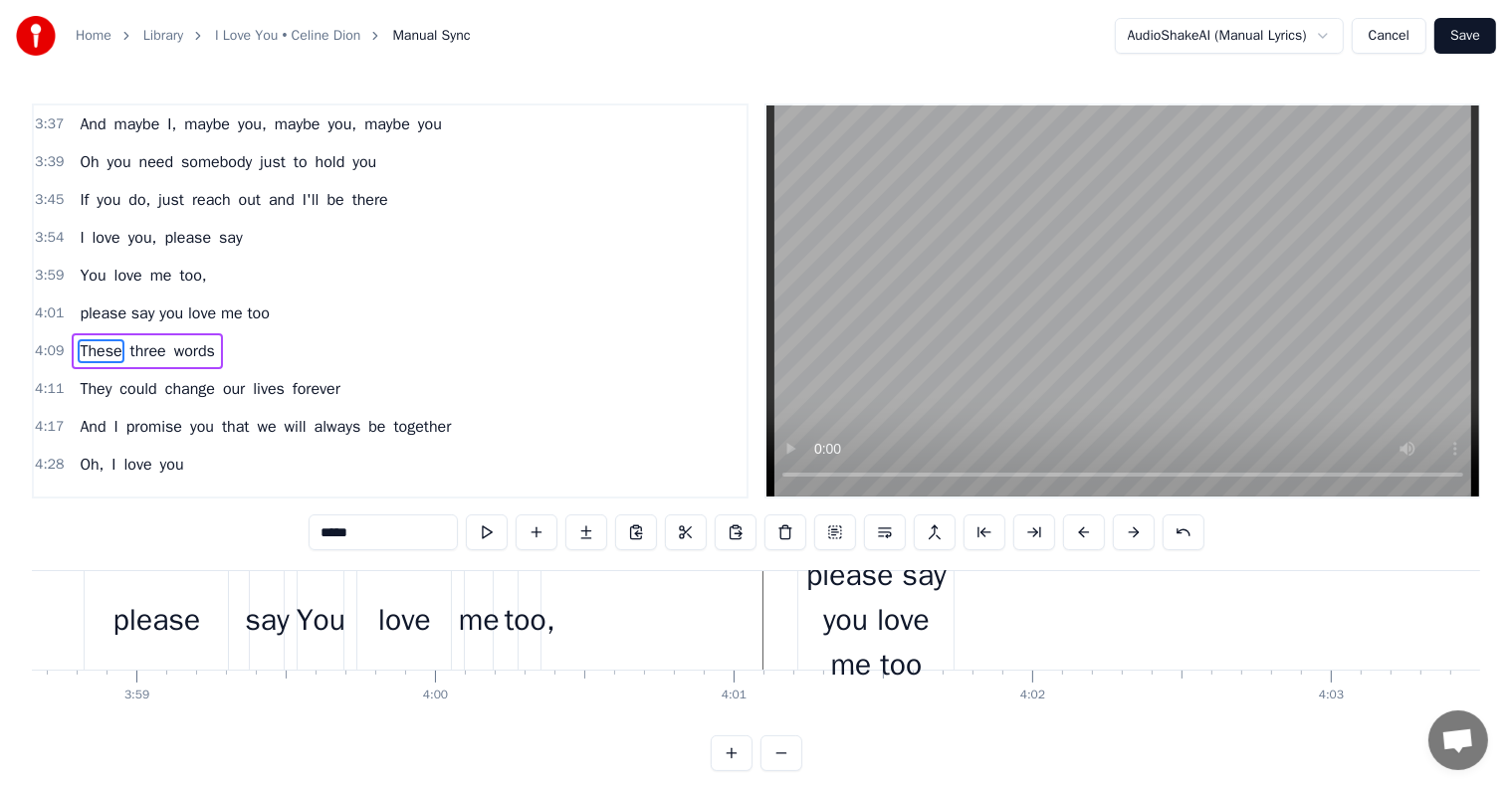 click on "please say you love me too" at bounding box center [876, 620] 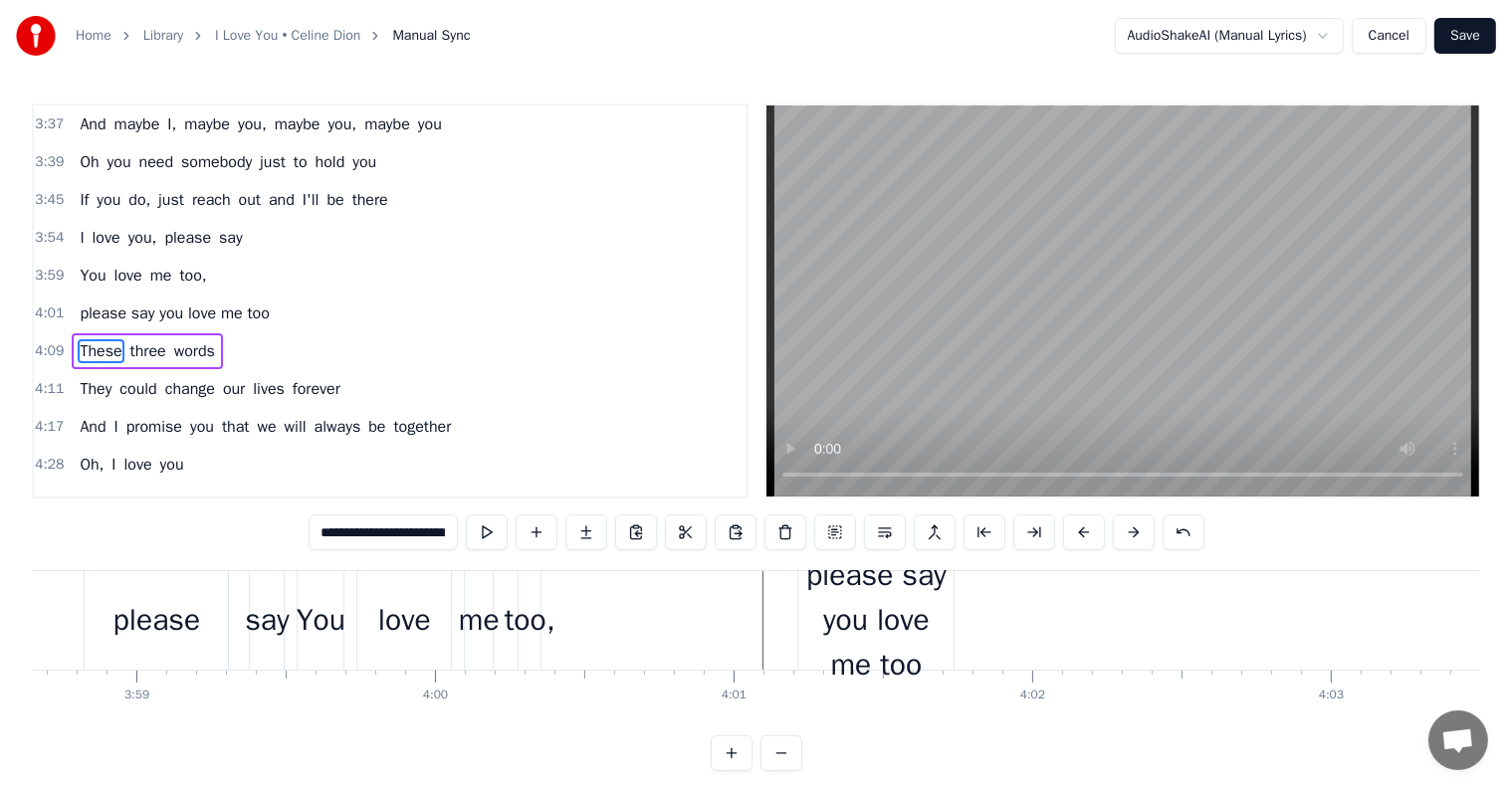 scroll, scrollTop: 1286, scrollLeft: 0, axis: vertical 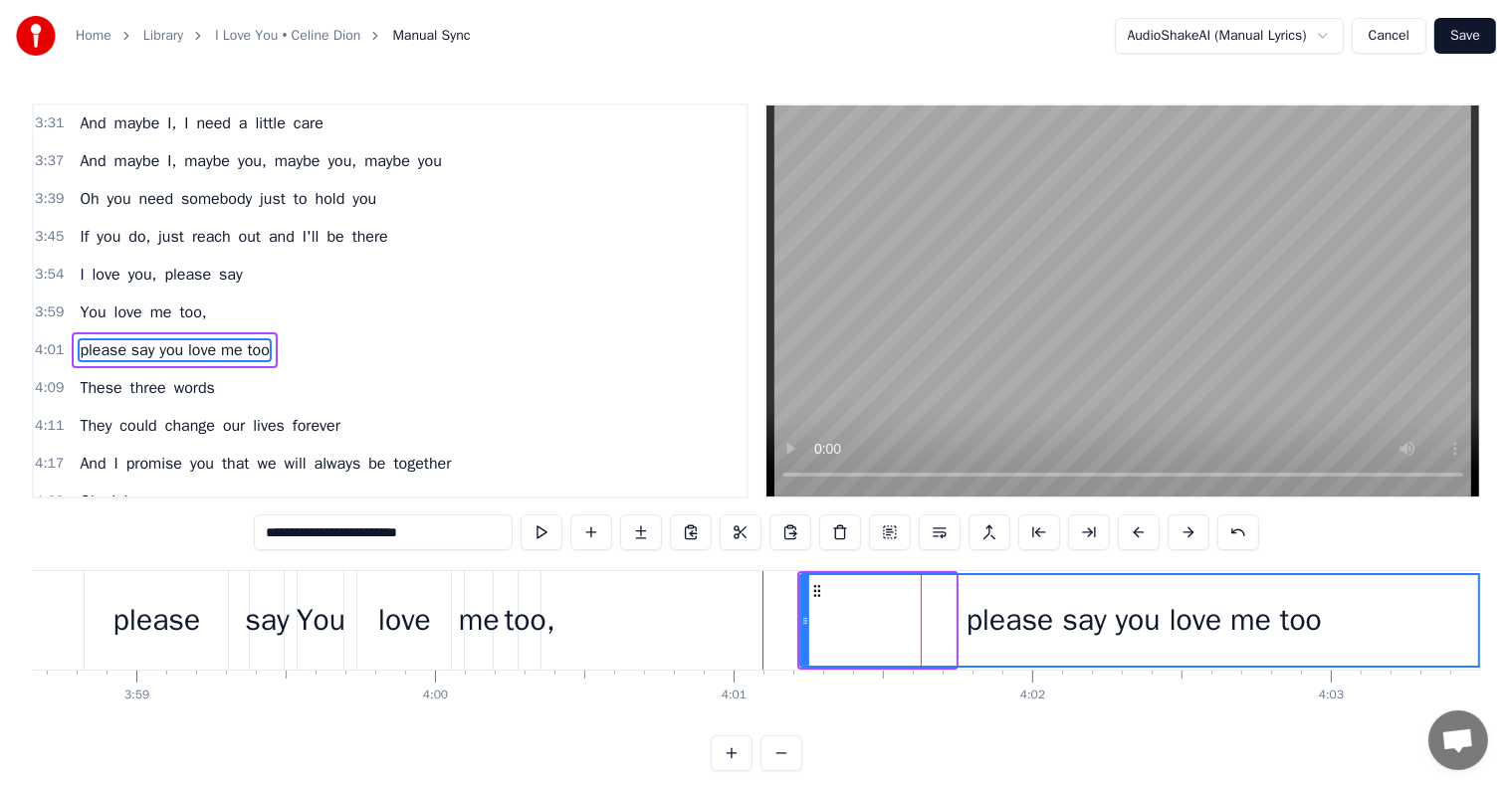 drag, startPoint x: 954, startPoint y: 621, endPoint x: 1485, endPoint y: 616, distance: 531.02354 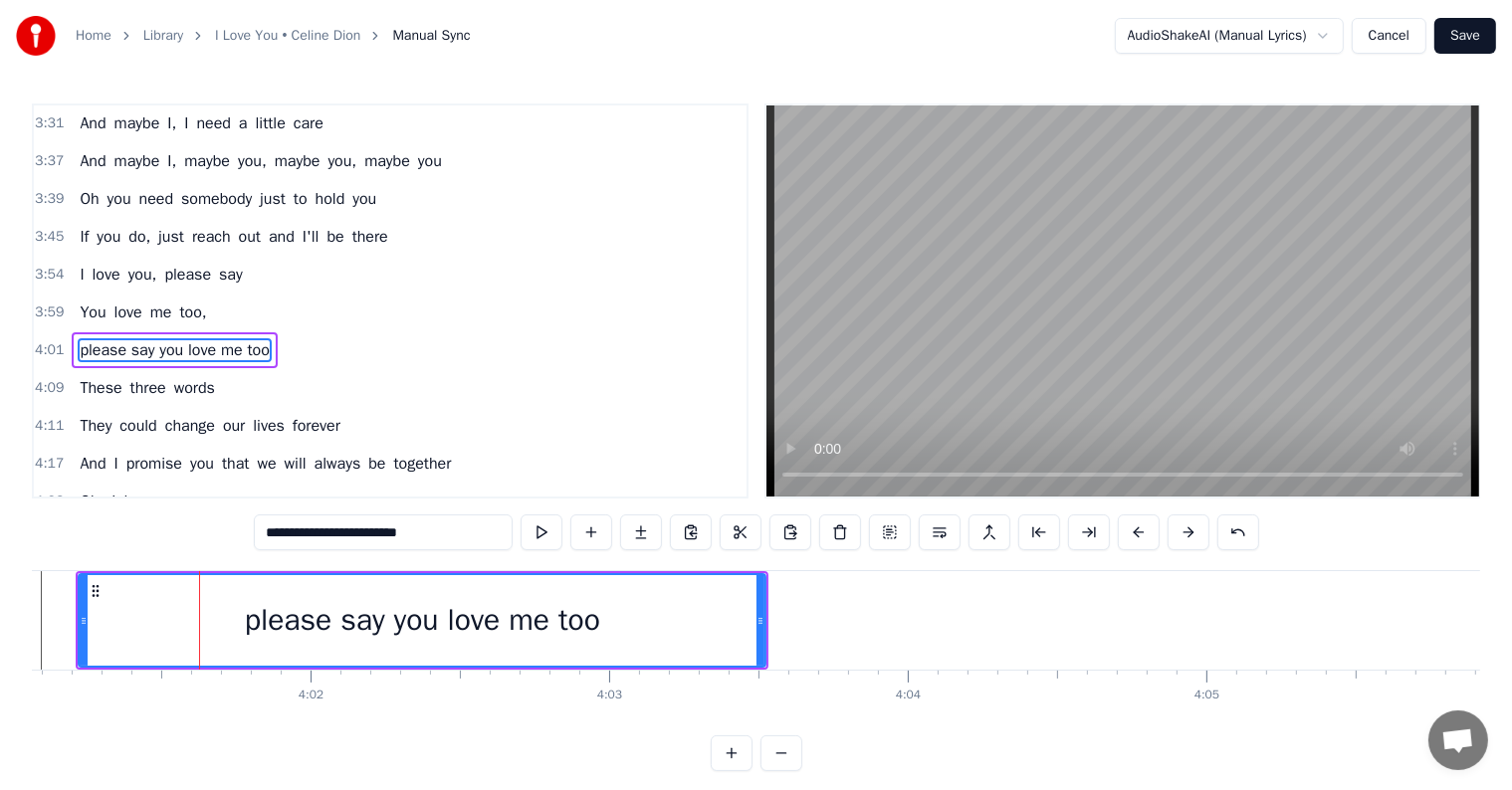 scroll, scrollTop: 0, scrollLeft: 71931, axis: horizontal 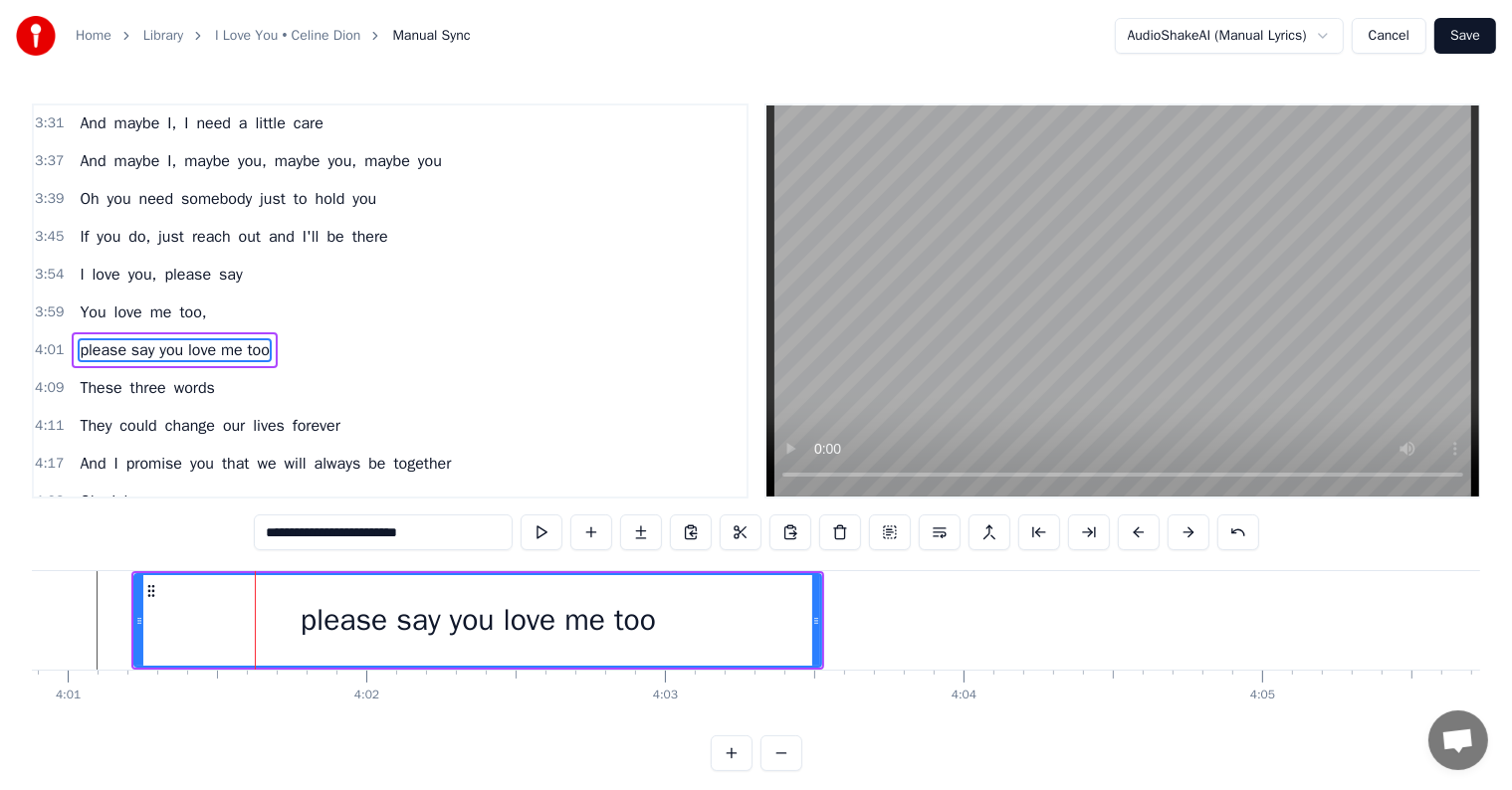 click on "I must be crazy now Maybe I dream too much But when I think of you I long to feel your touch To whisper in your ear Words that are old as time Words only you would hear If only you were mine I wish I could go back to the very first day I saw you Should've made my move when you looked in my eyes 'Cause by now I know that you'd feel the way that I do And I'd whisper these words as you'd lie here by my side I I love you, please say You love me too, these three words They could change our lives forever And I promise you that we will always be together Till the end of time So today, I finally find the courage deep inside Just to walk right up to your door But my body can't move when I finally get to it Just like a thousand times before Then without a word he handed me this letter Read I hope this finds the way into your heart, it said I love you, please say You love me too, these three words They could change our lives forever And I promise you that we will always be together Till the end of time Well maybe I, I a" at bounding box center (-22582, 620) 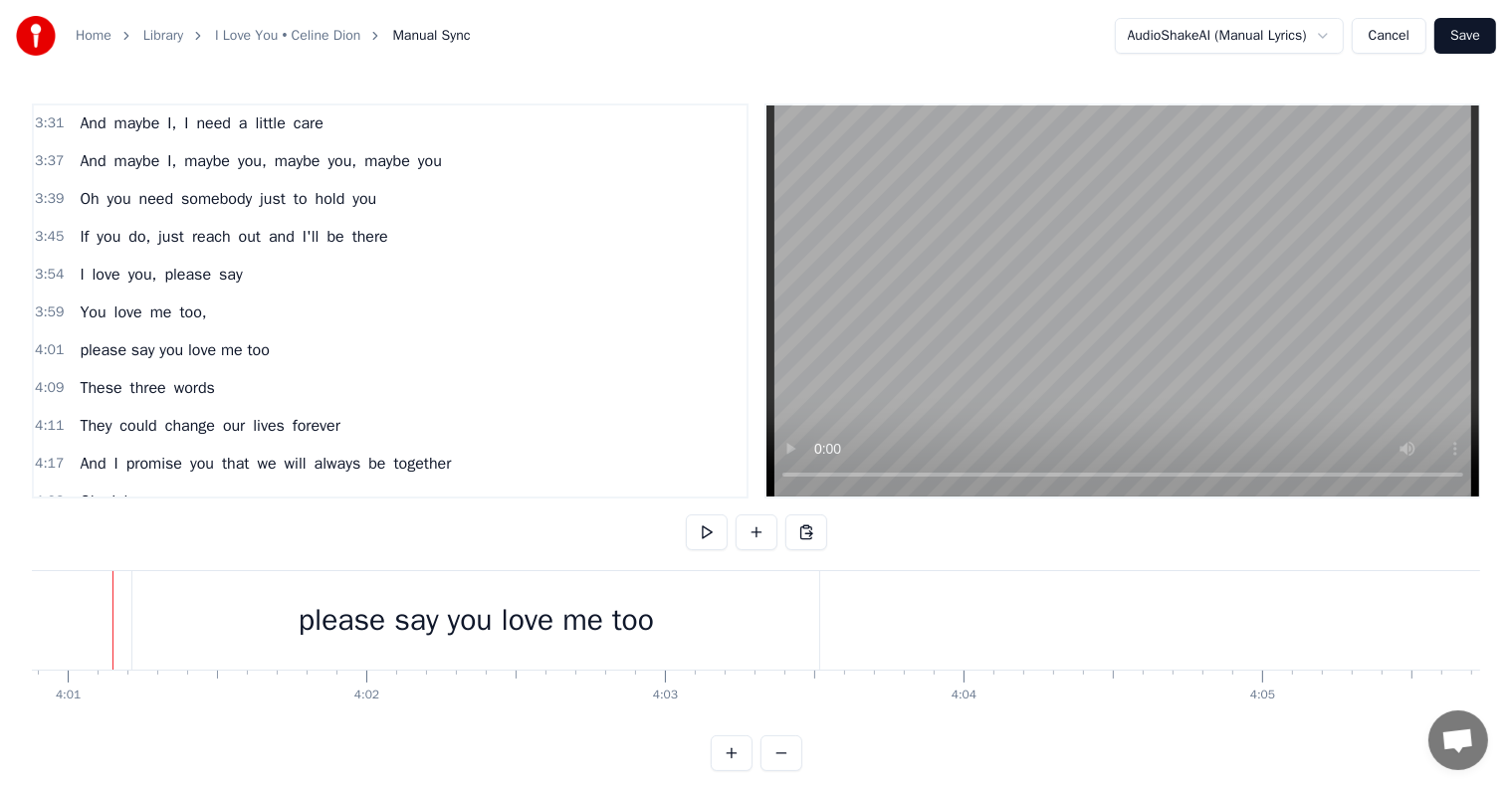 scroll, scrollTop: 30, scrollLeft: 0, axis: vertical 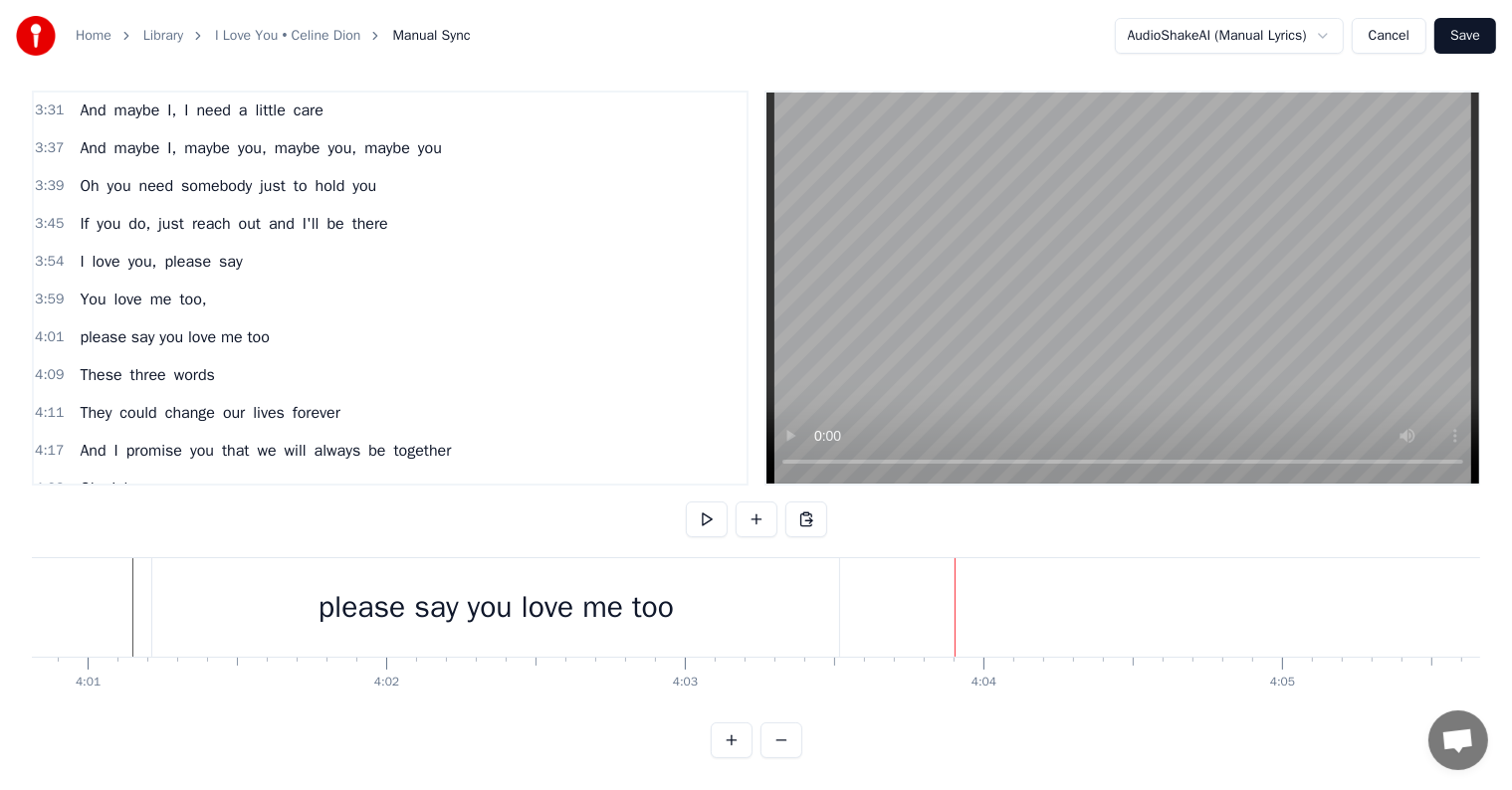 click on "please say you love me too" at bounding box center [496, 607] 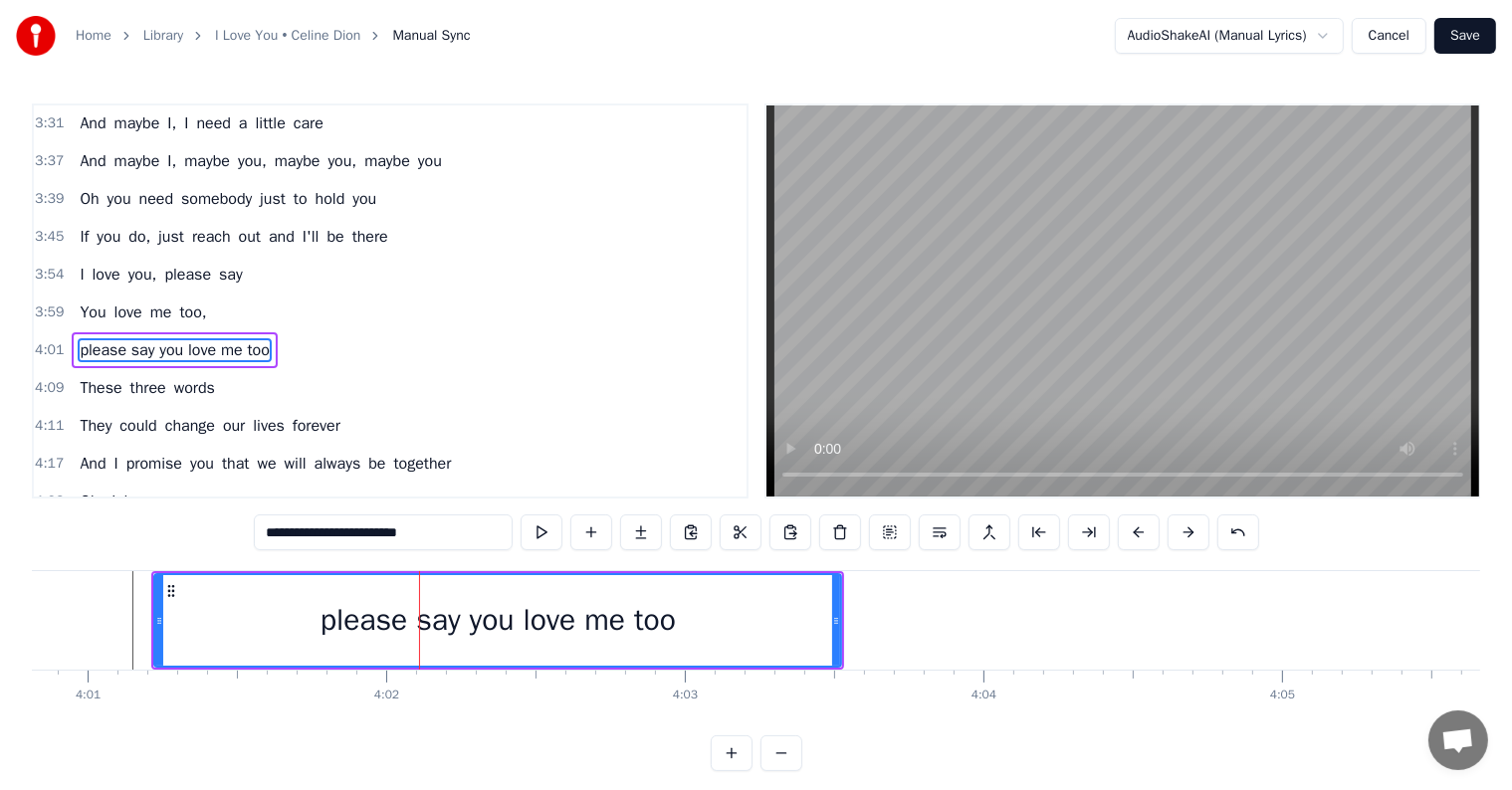 click on "please say you love me too" at bounding box center (498, 620) 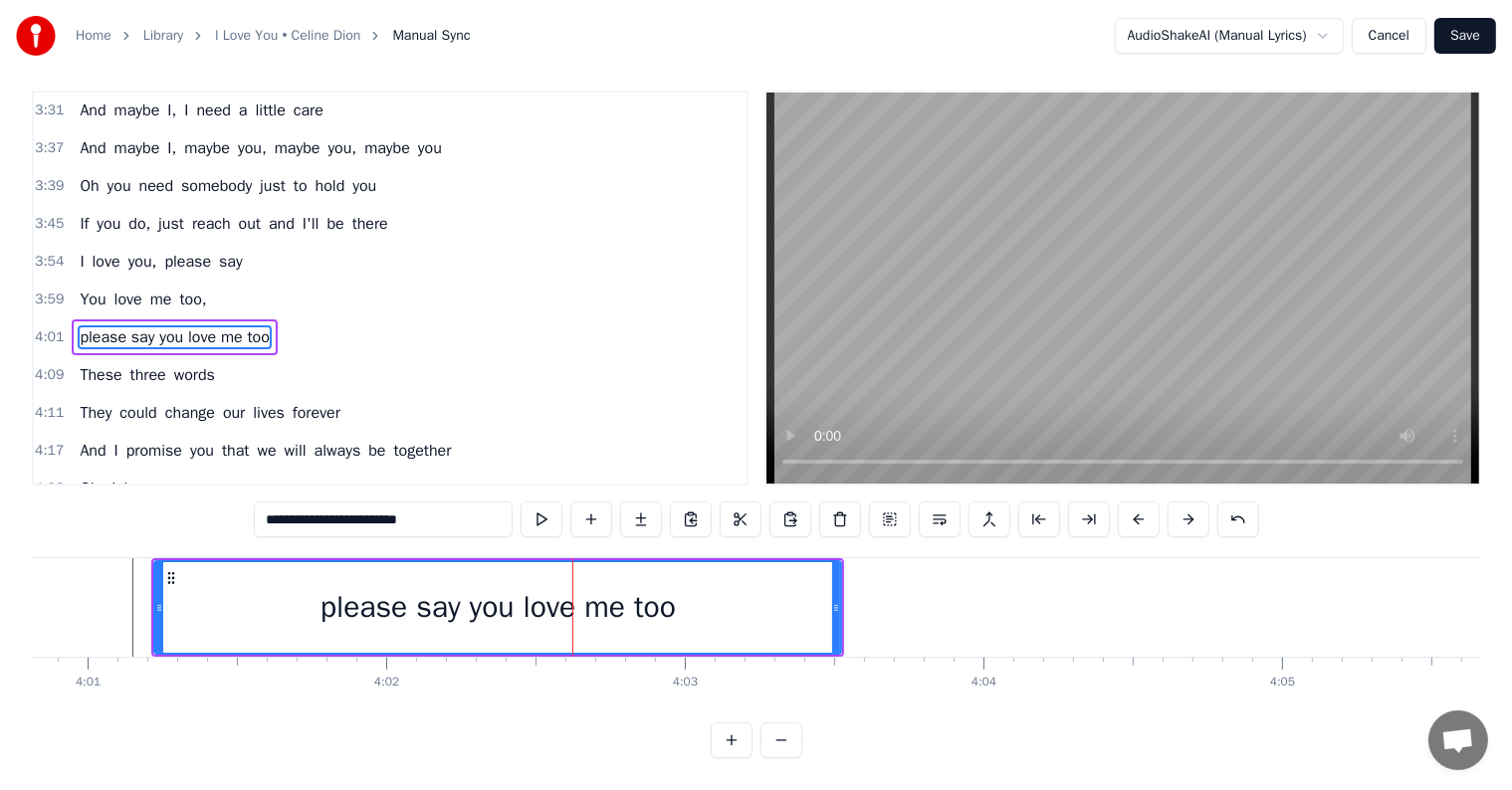 scroll, scrollTop: 30, scrollLeft: 0, axis: vertical 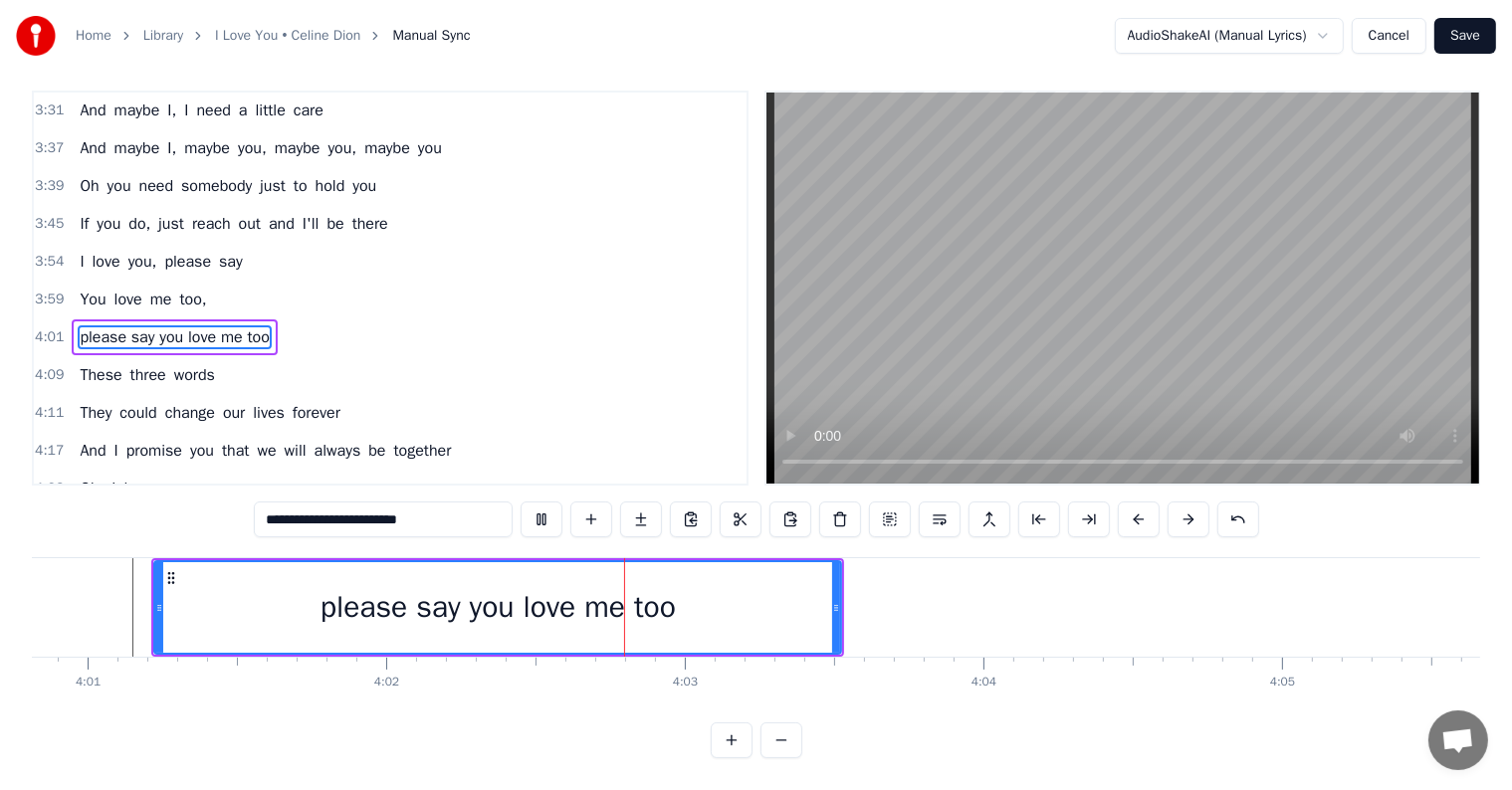 click on "**********" at bounding box center (383, 519) 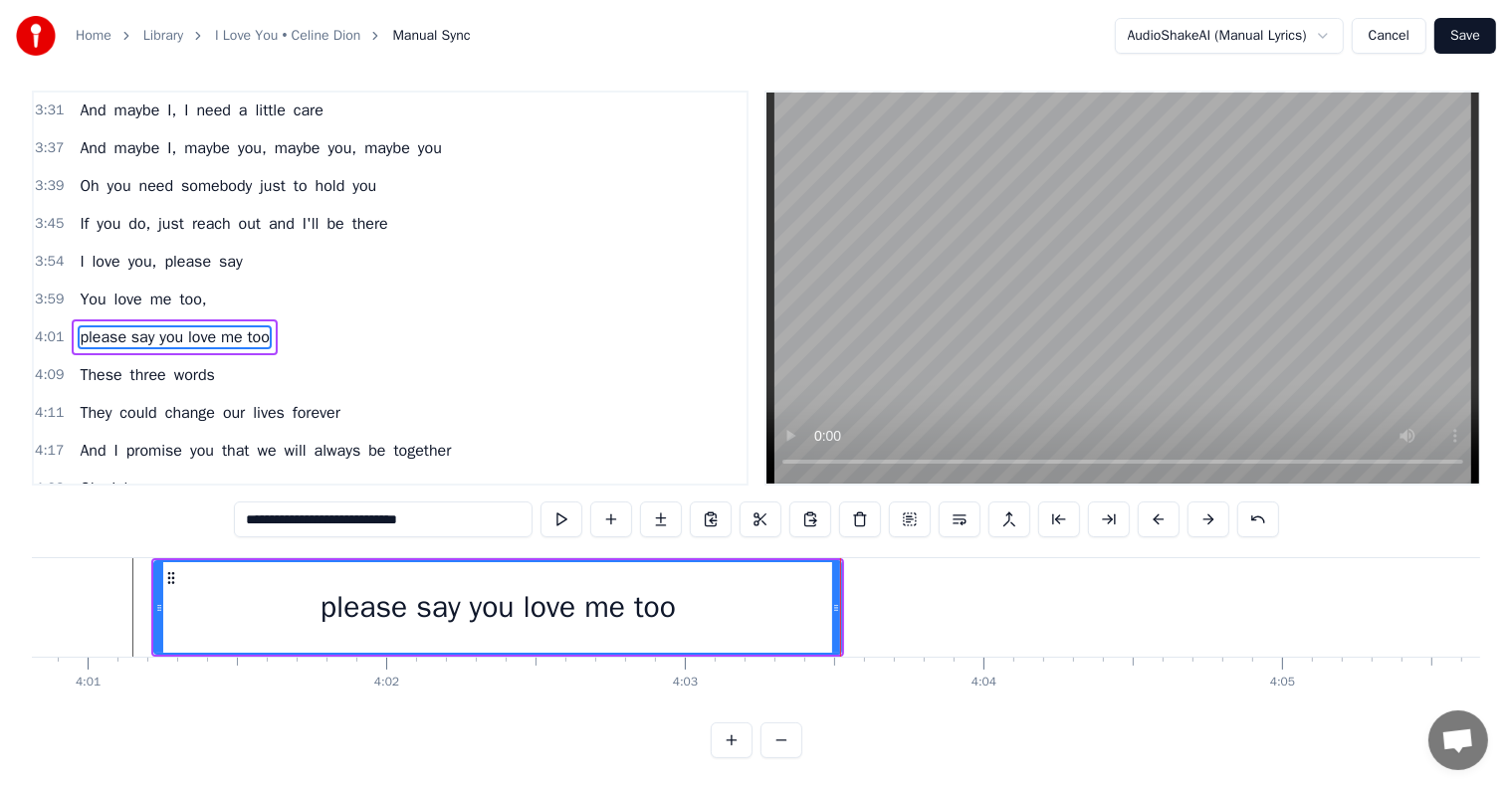 click on "**********" at bounding box center [383, 519] 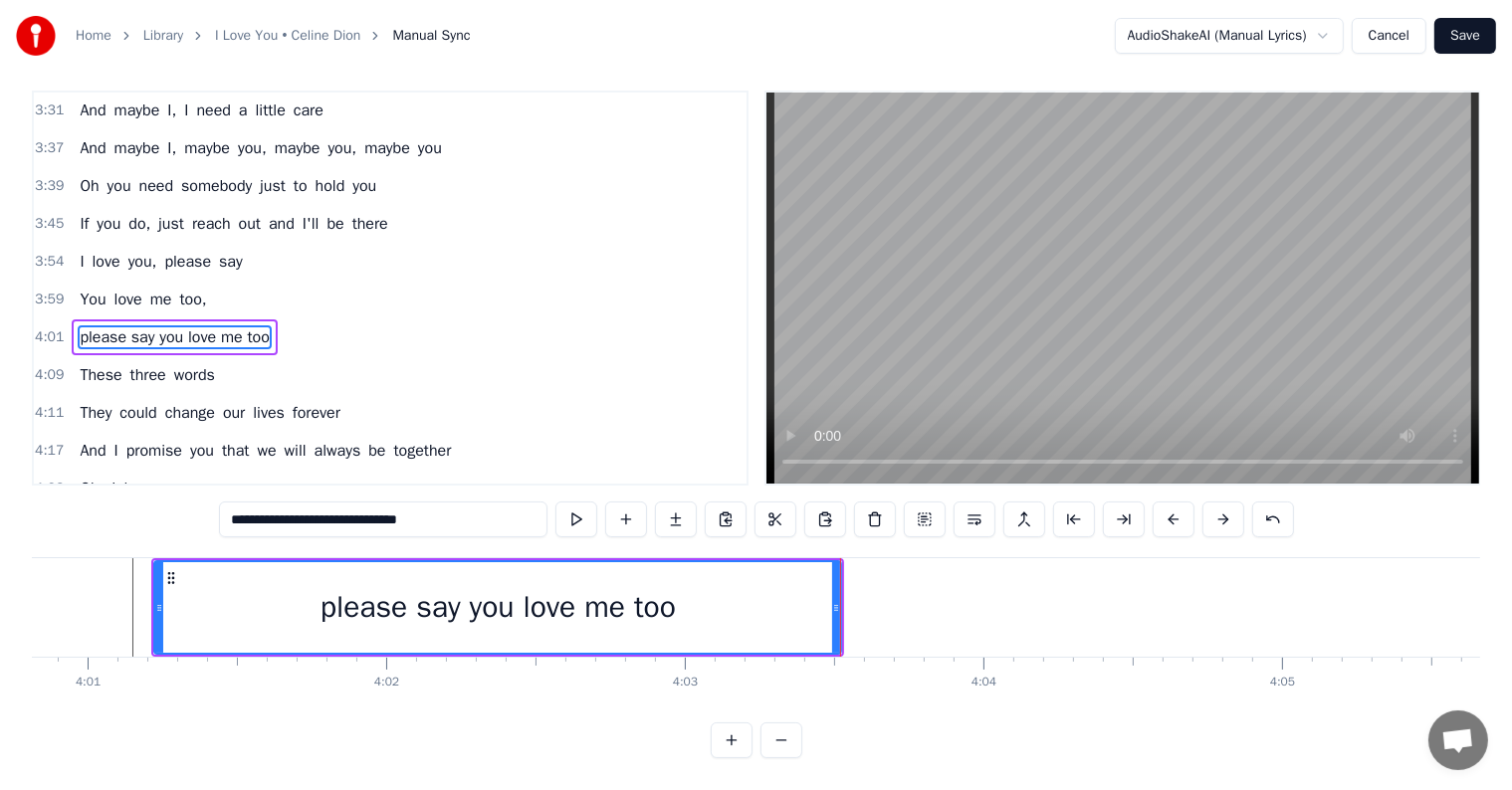 click on "**********" at bounding box center [383, 519] 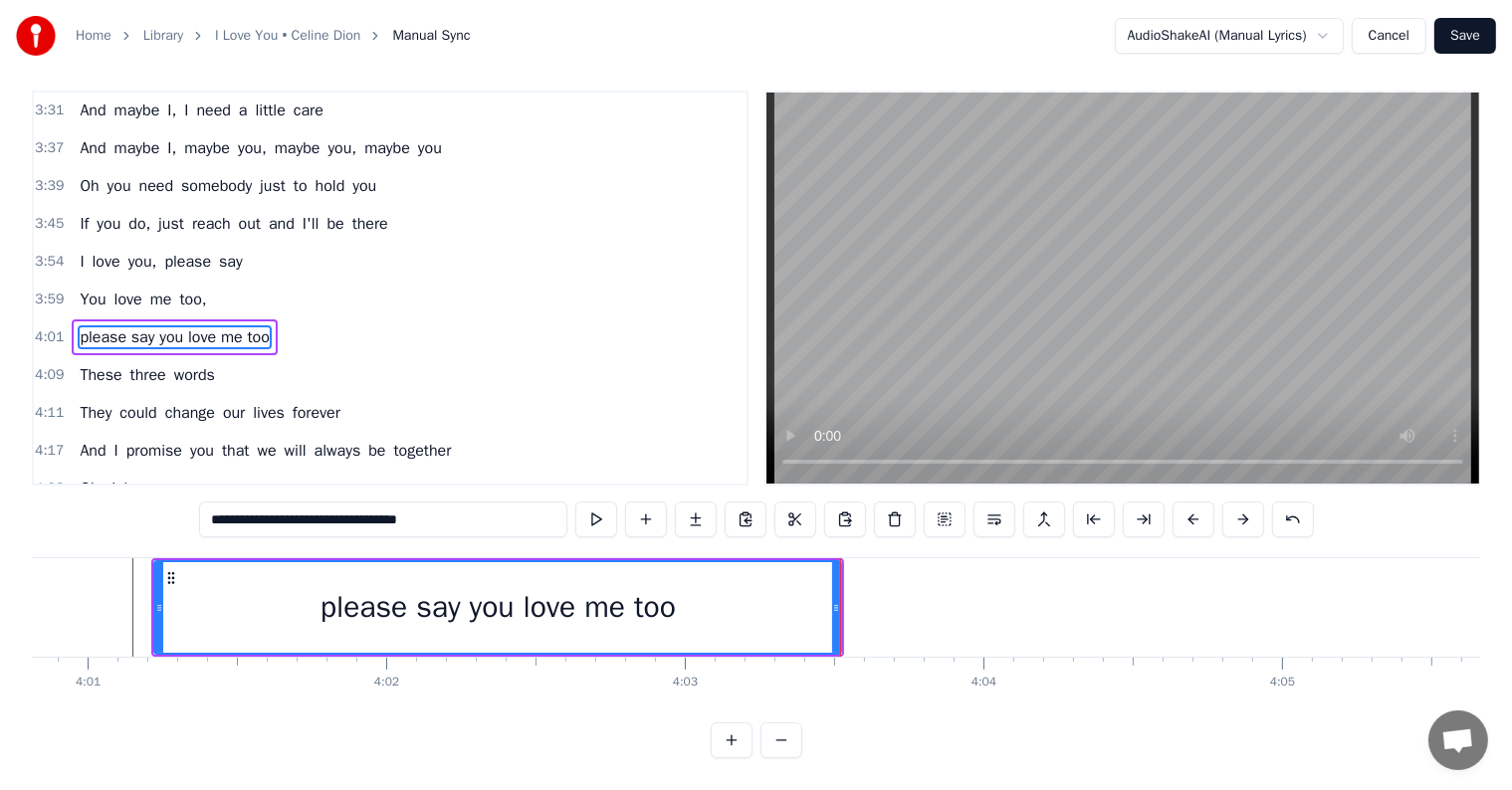type on "**********" 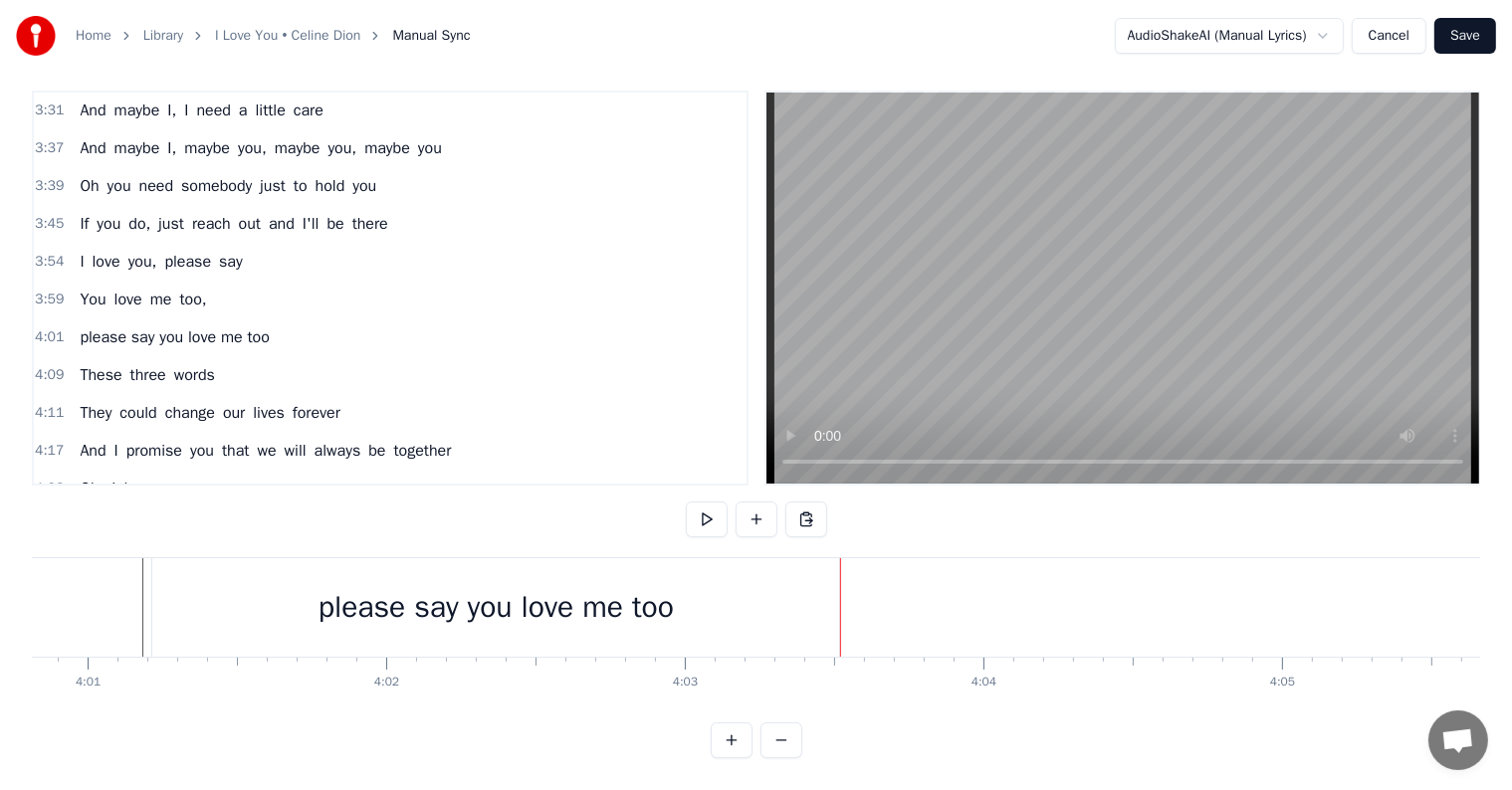 click on "please say you love    me too" at bounding box center (496, 607) 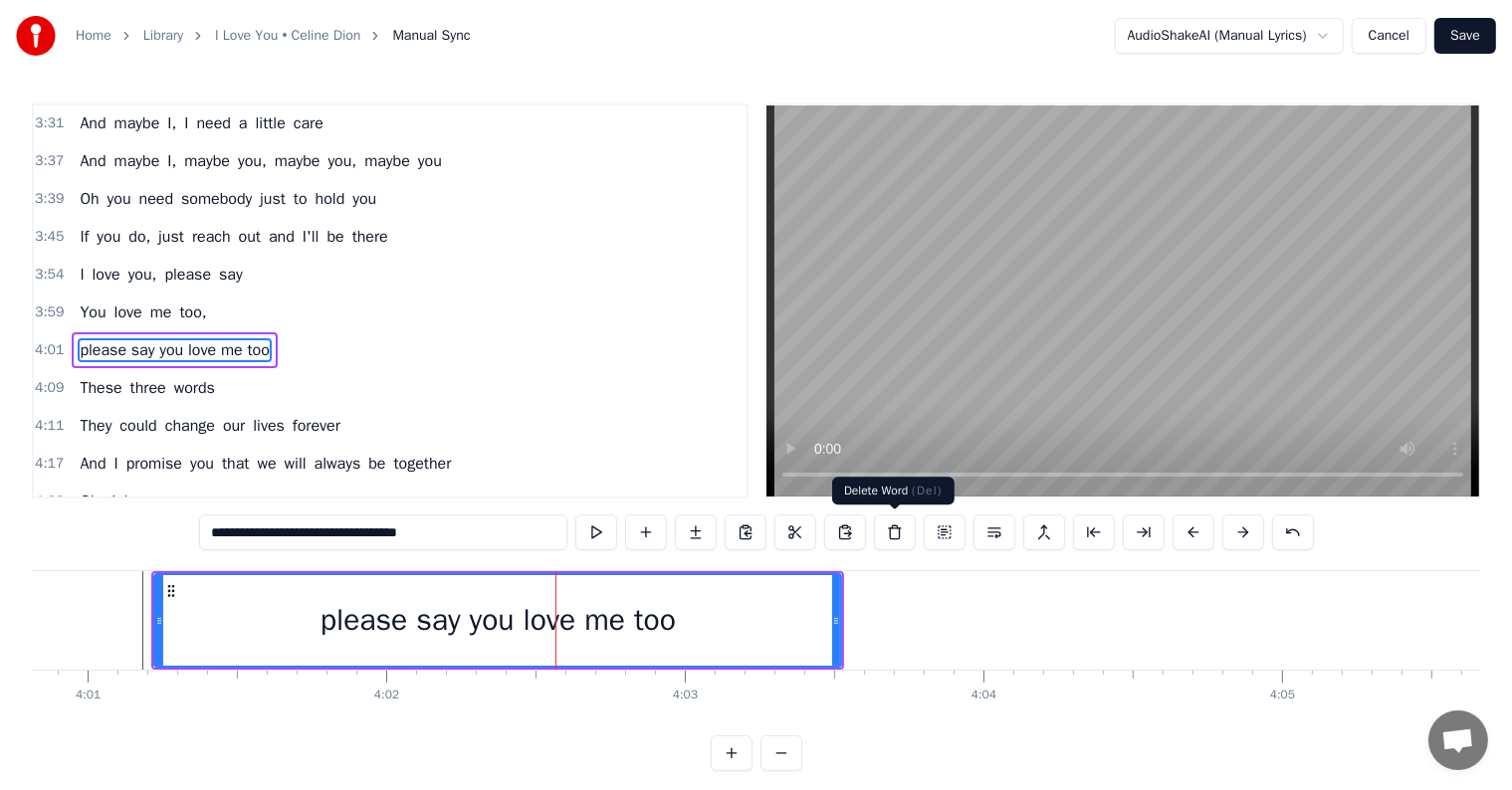 click at bounding box center (895, 532) 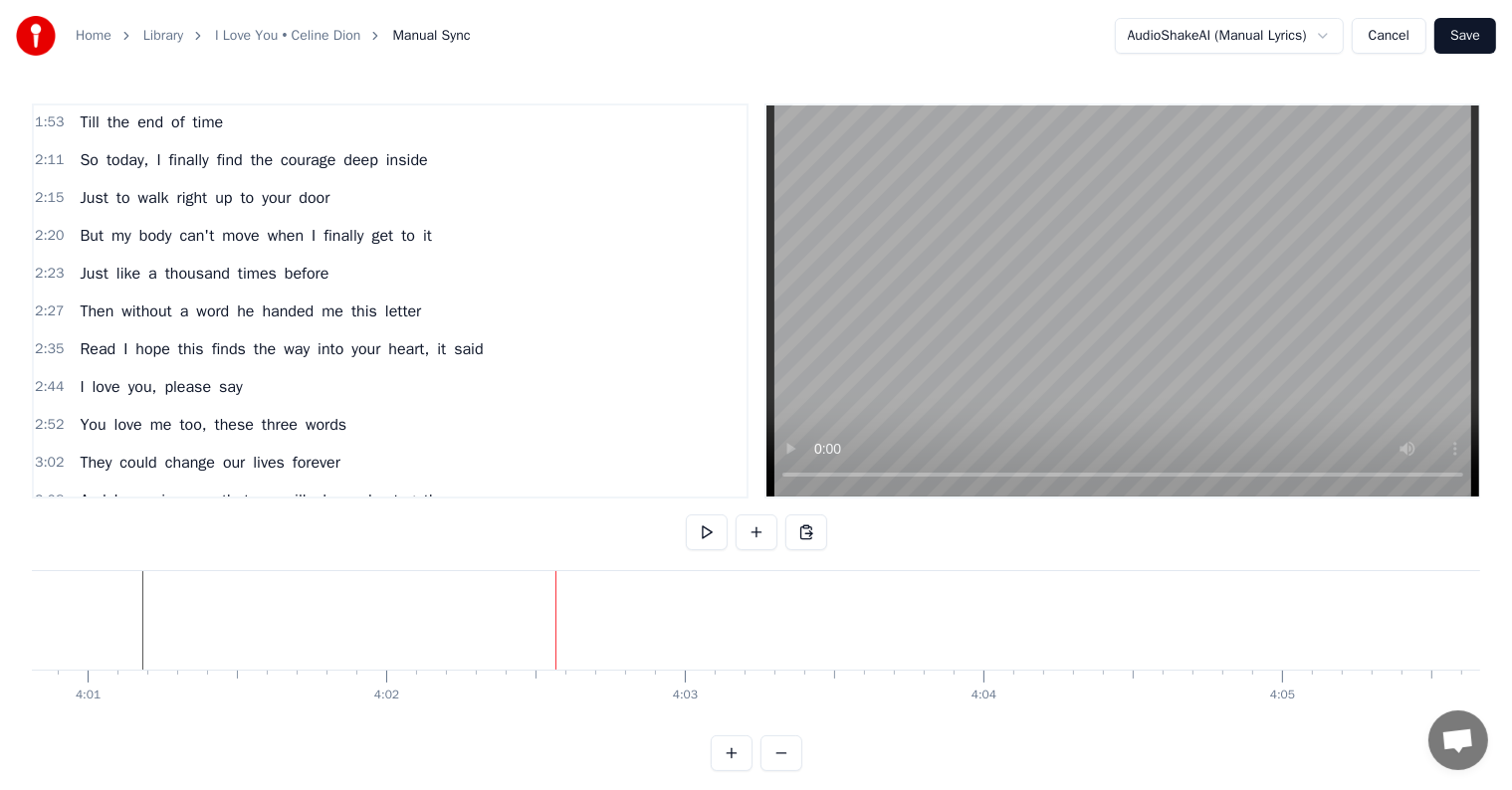 scroll, scrollTop: 1194, scrollLeft: 0, axis: vertical 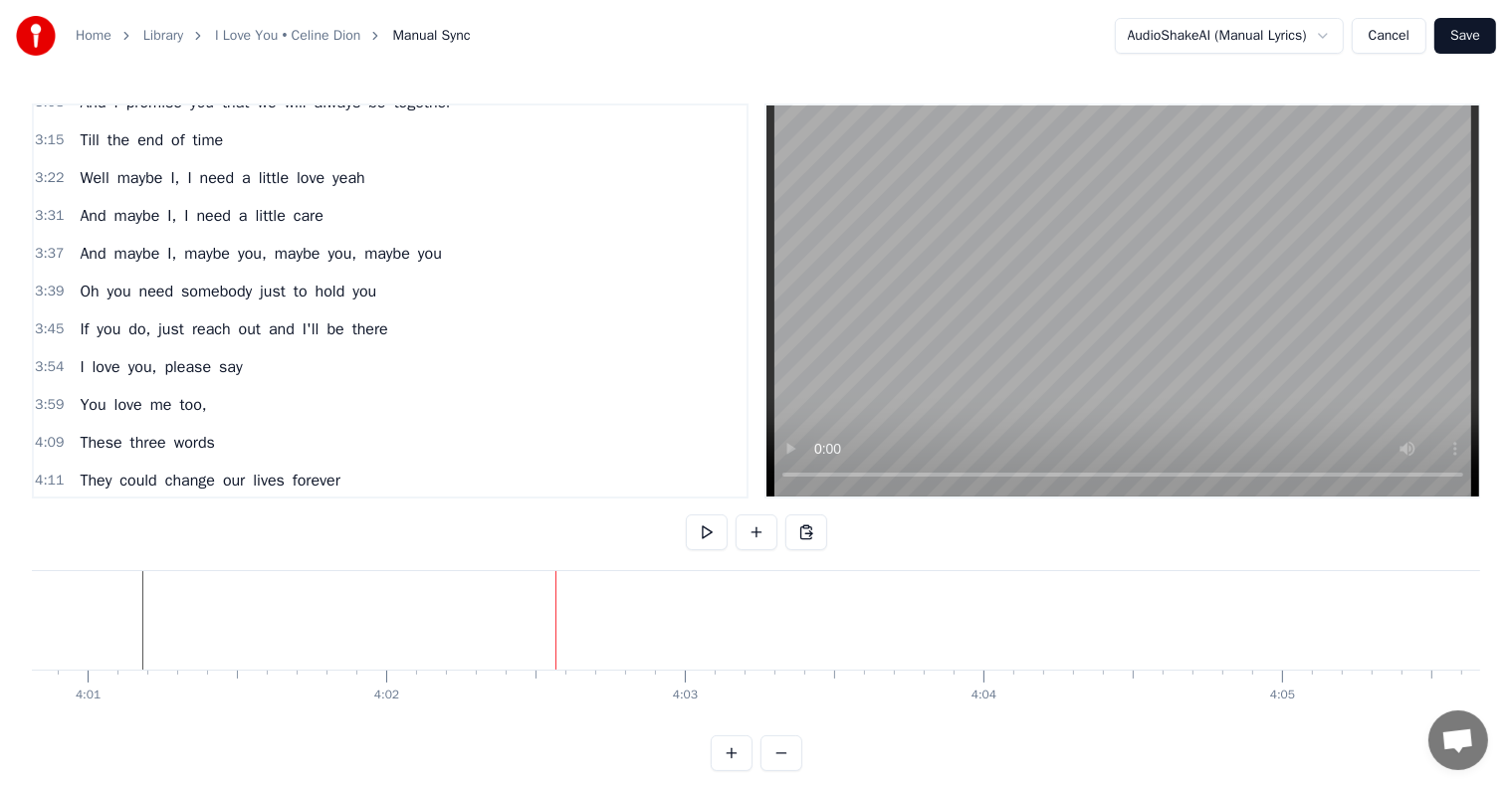 drag, startPoint x: 268, startPoint y: 318, endPoint x: 153, endPoint y: 314, distance: 115.06954 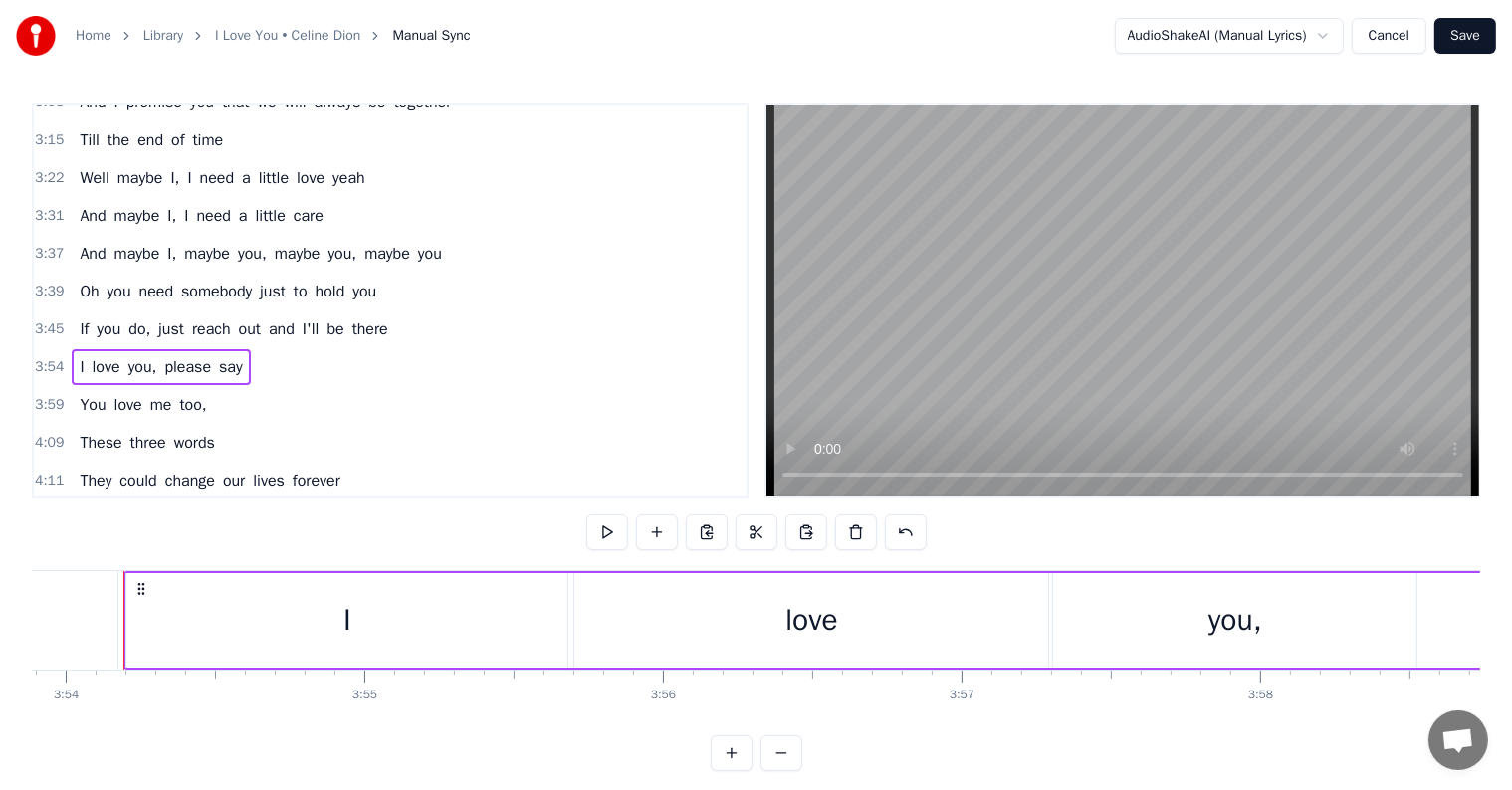 scroll, scrollTop: 0, scrollLeft: 69834, axis: horizontal 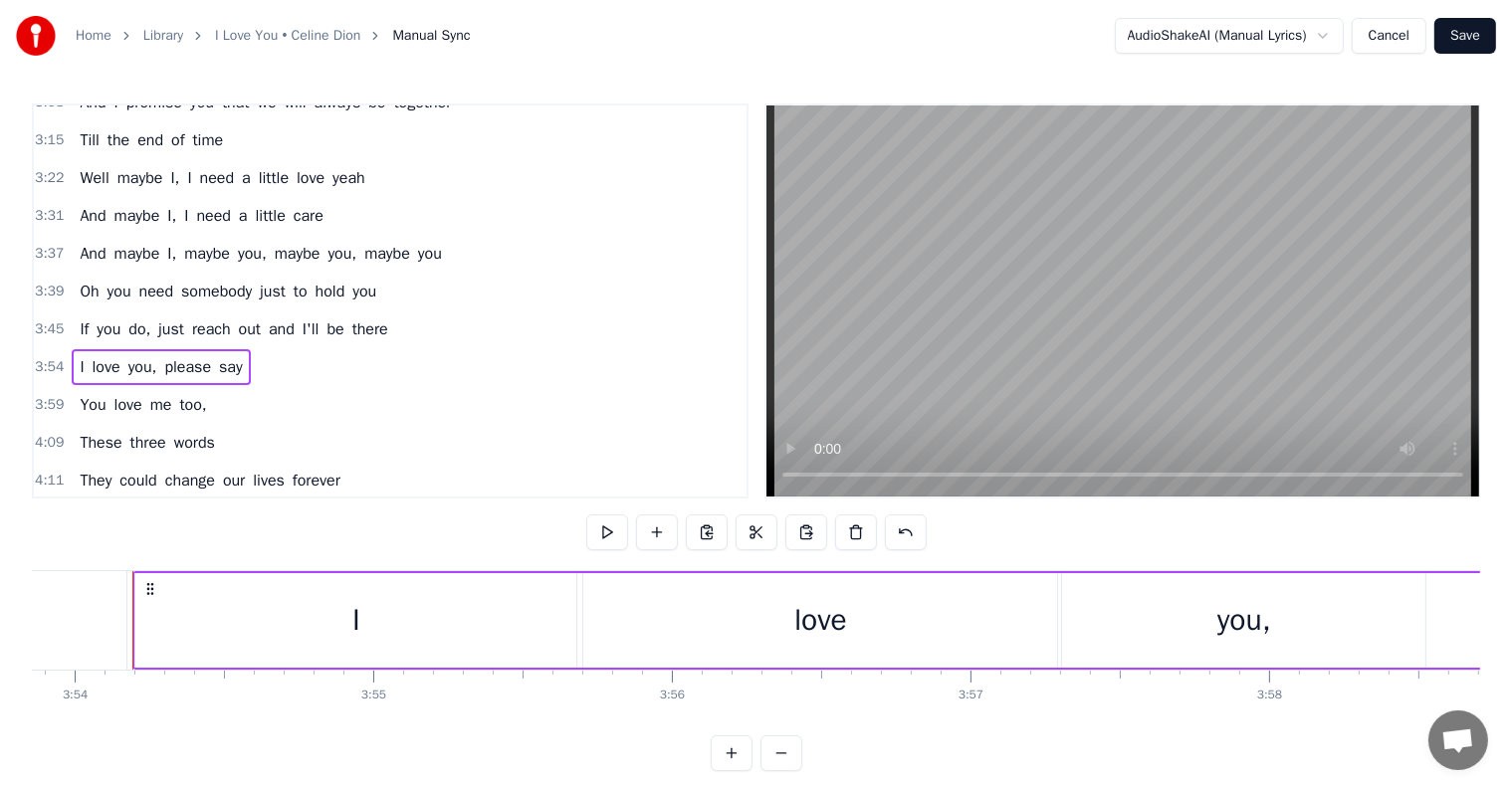 click on "please" at bounding box center (187, 367) 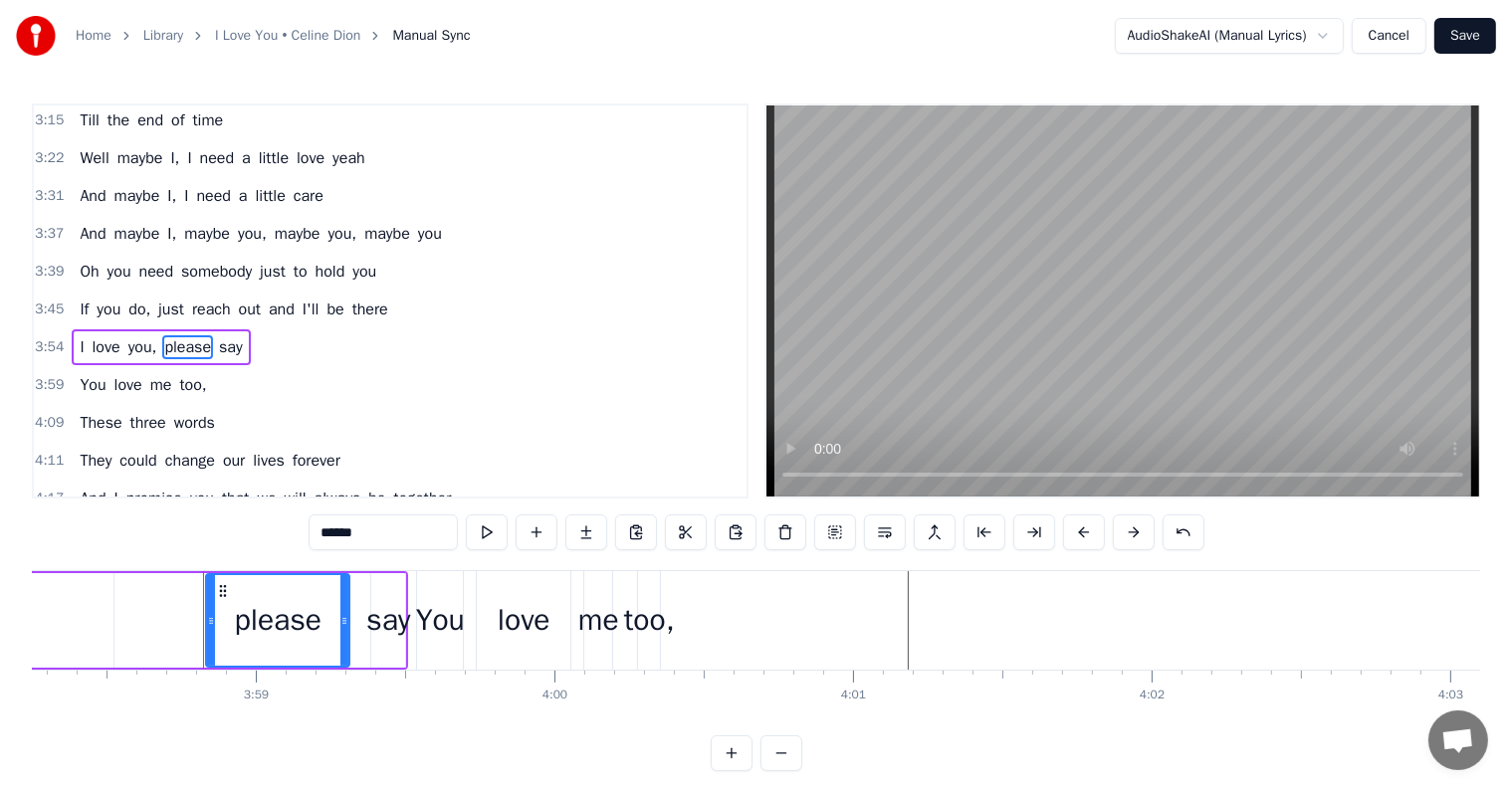 scroll, scrollTop: 0, scrollLeft: 71217, axis: horizontal 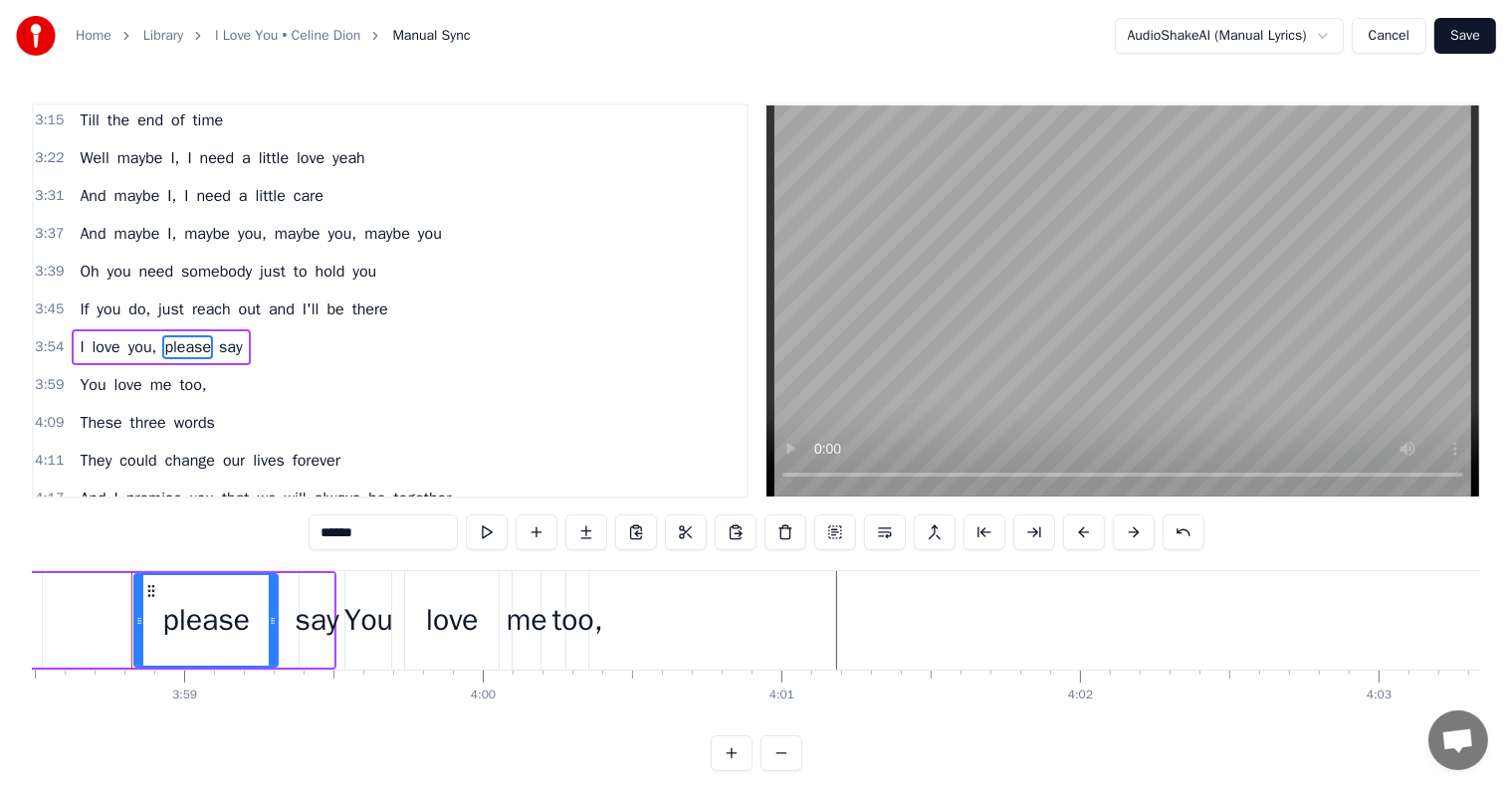 click on "I" at bounding box center [82, 347] 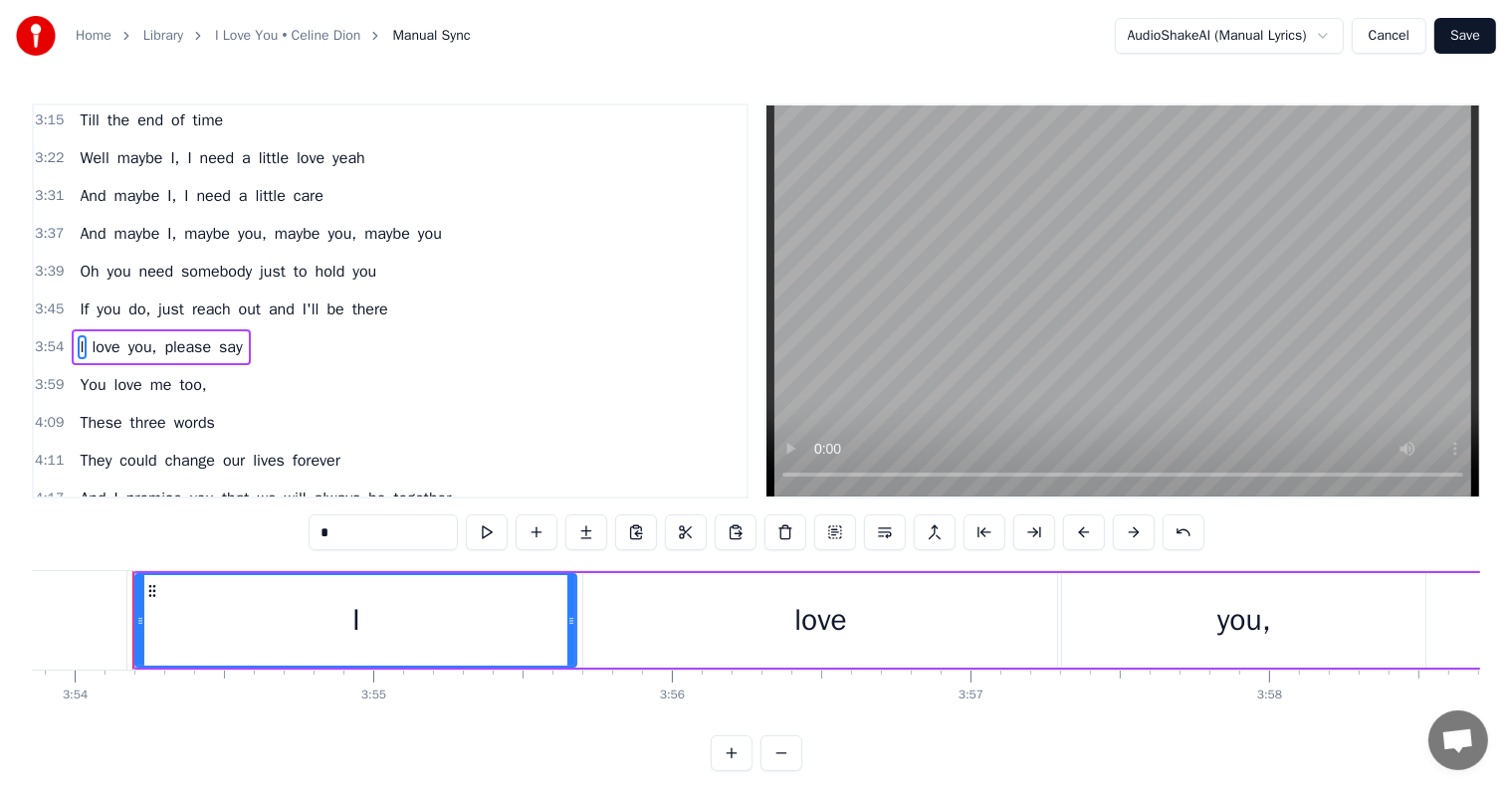 click on "please" at bounding box center [187, 347] 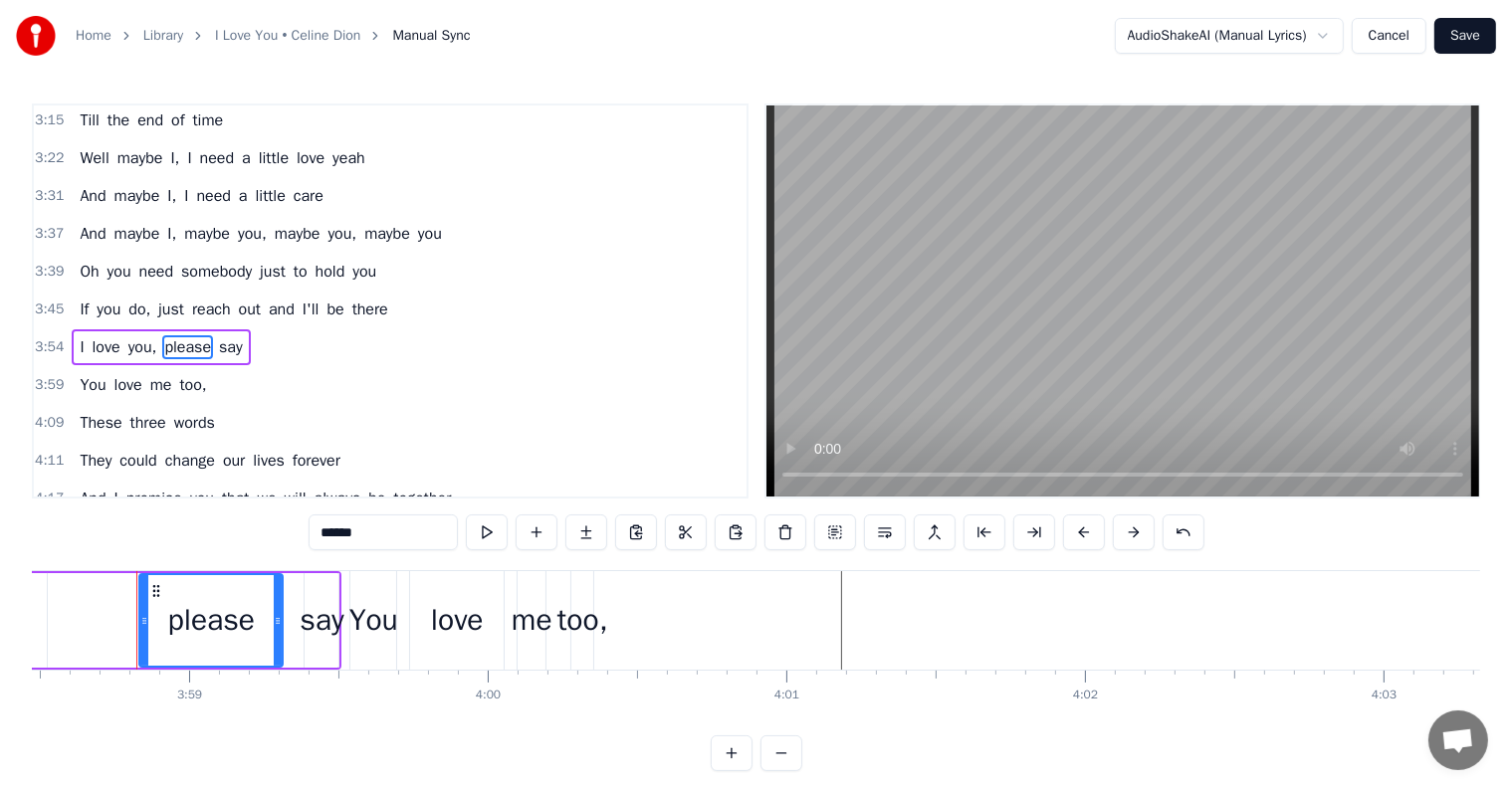 scroll, scrollTop: 0, scrollLeft: 71217, axis: horizontal 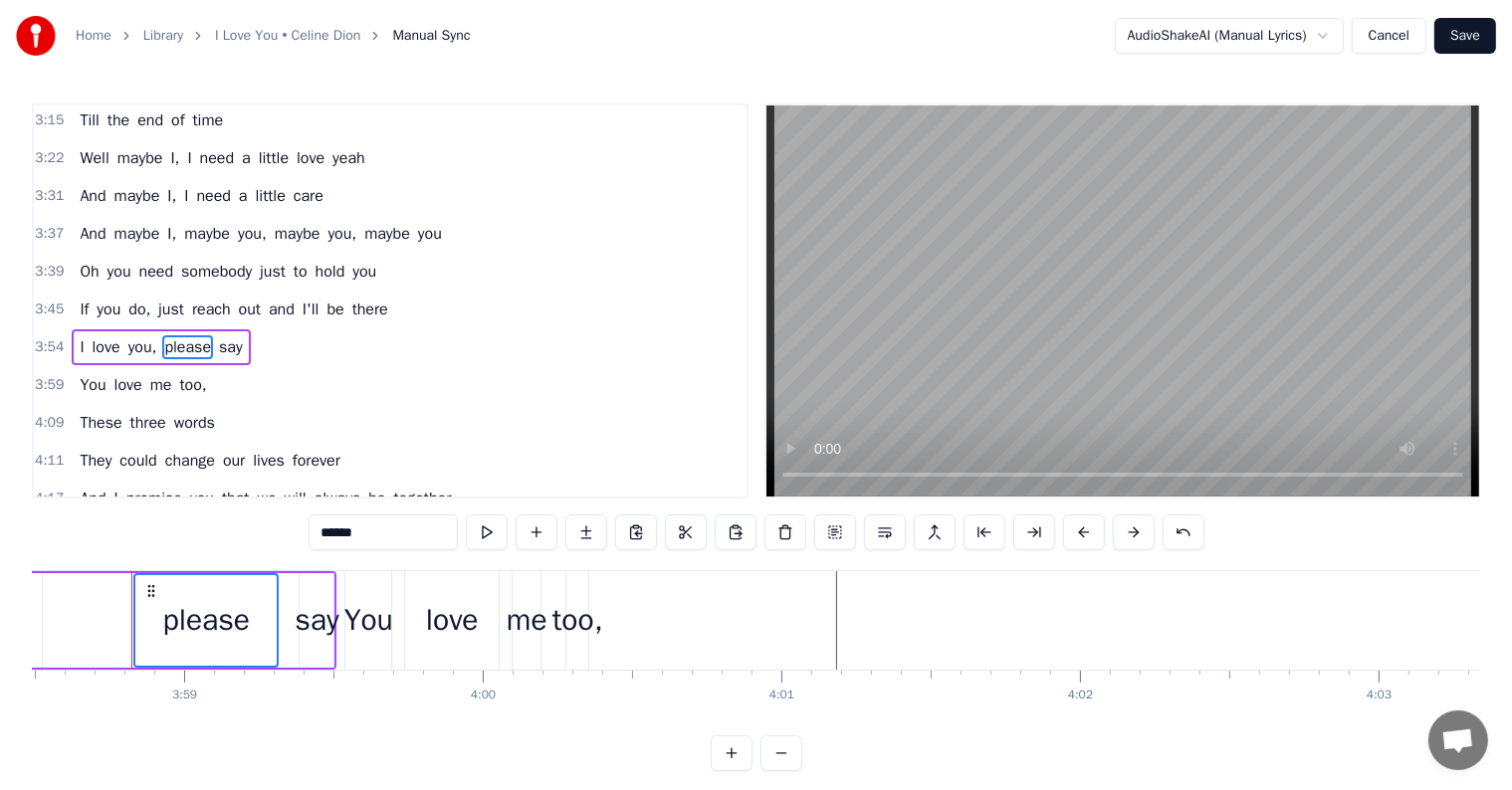 click on "say" at bounding box center (231, 347) 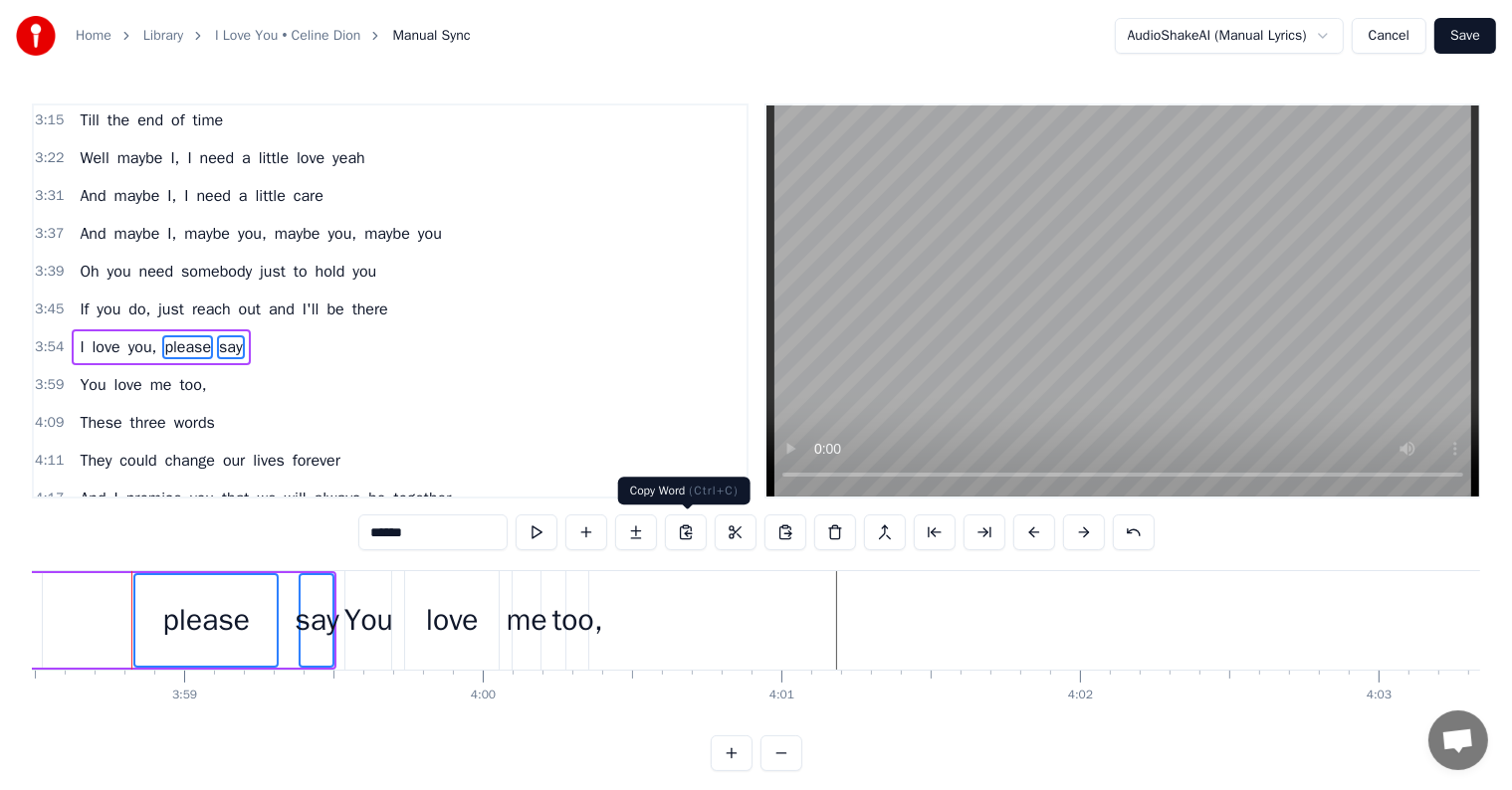 click at bounding box center (686, 532) 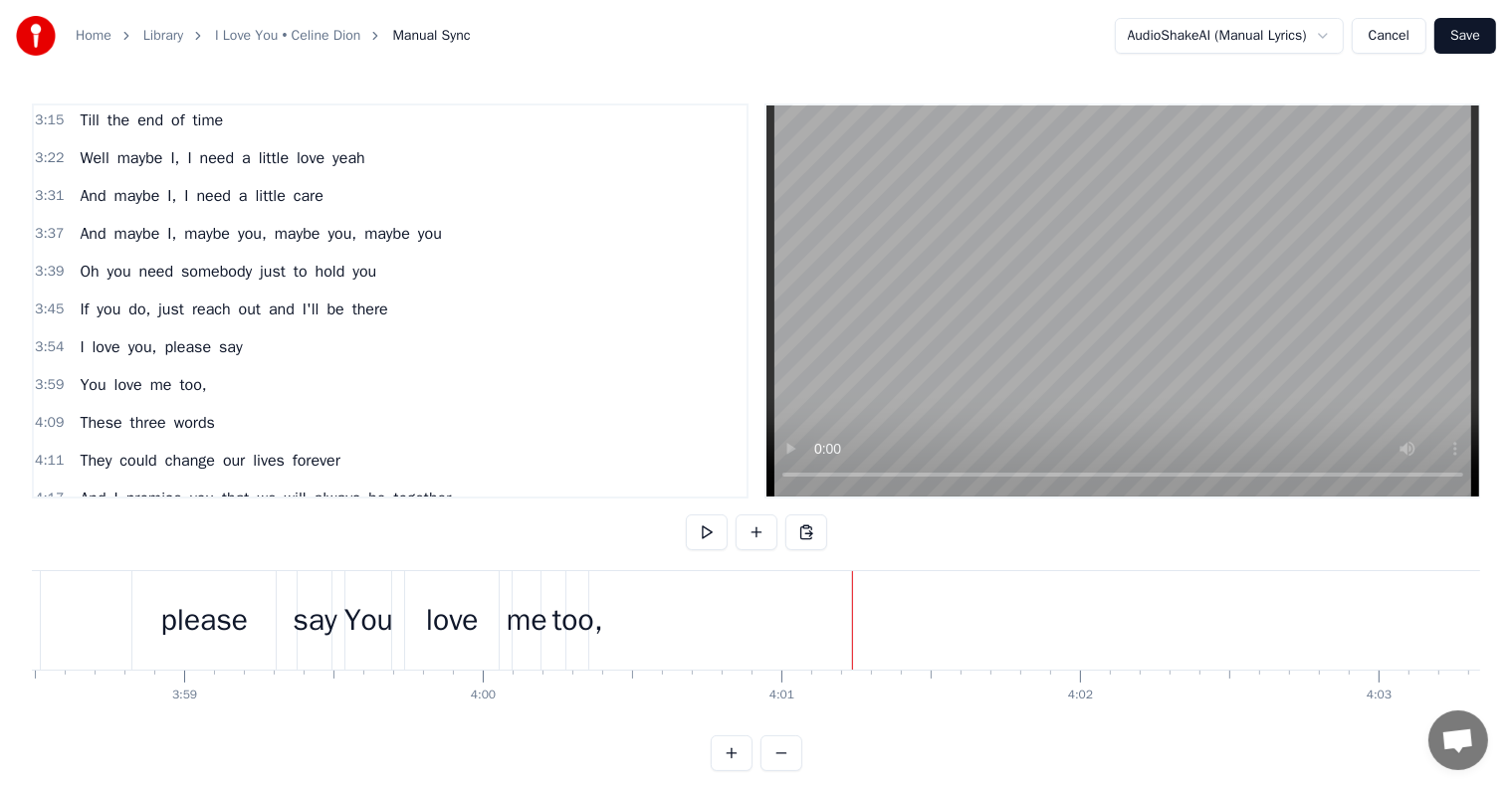 click at bounding box center (-21869, 620) 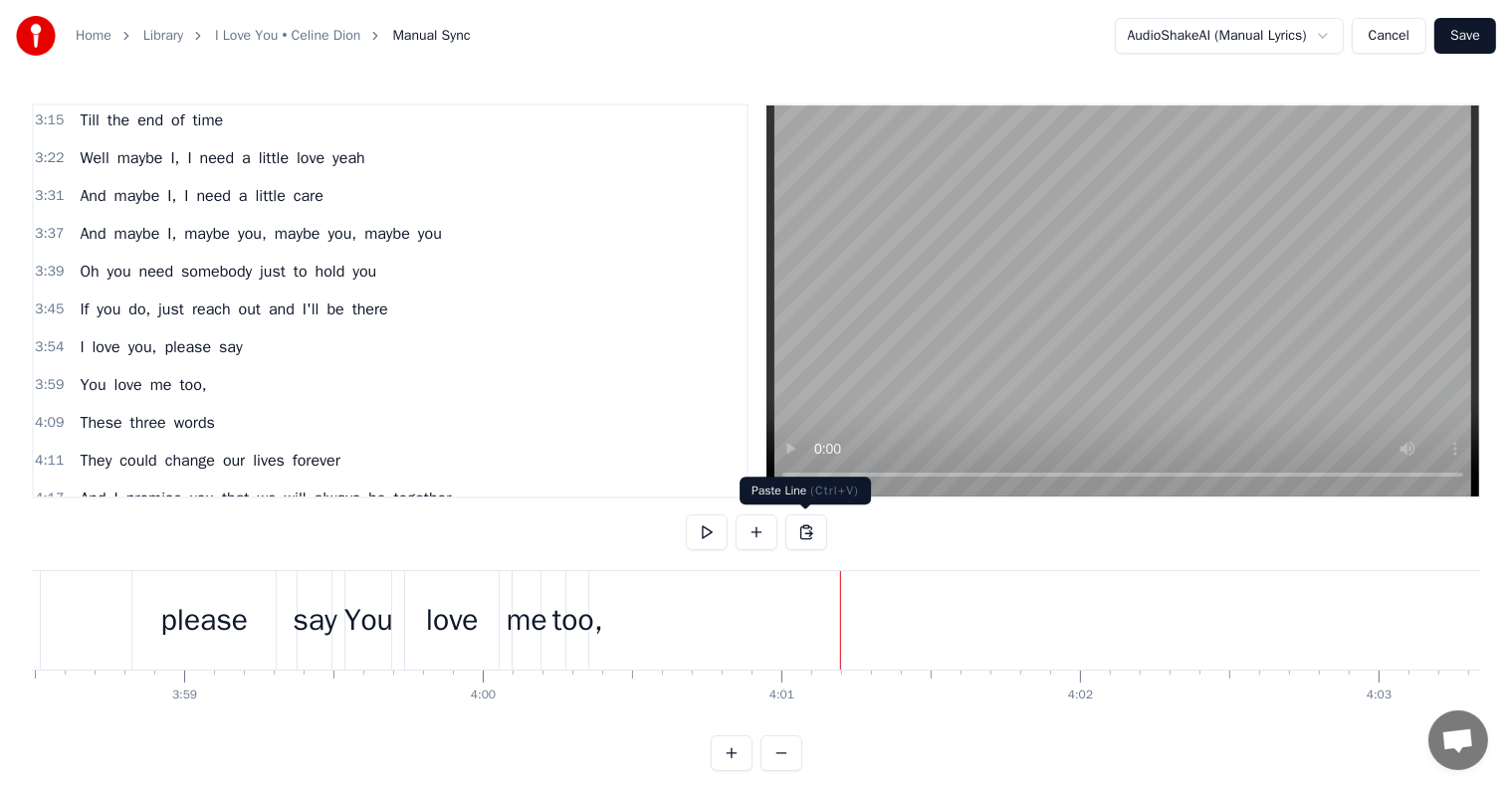 click at bounding box center [806, 532] 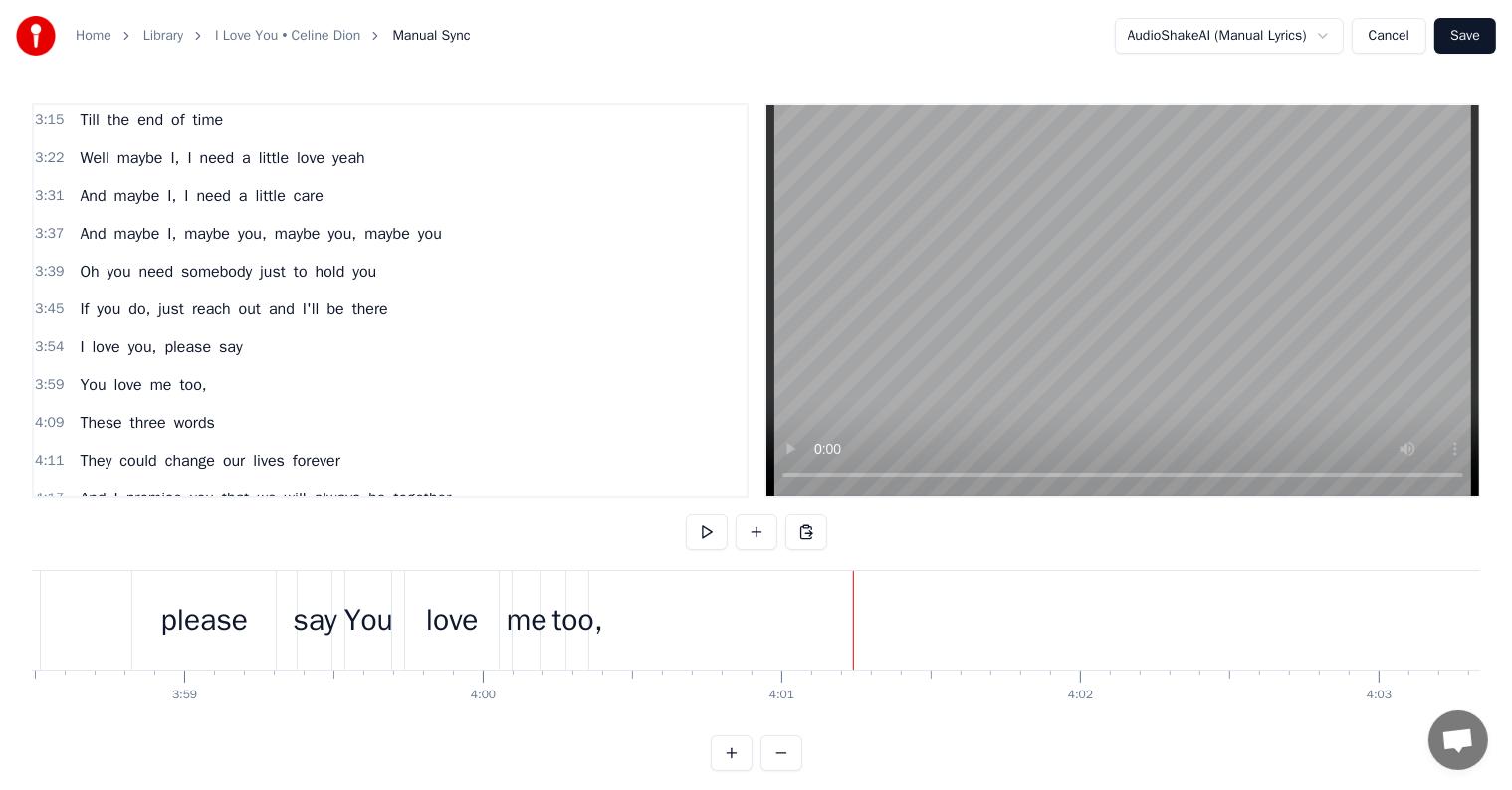 click at bounding box center [-21869, 620] 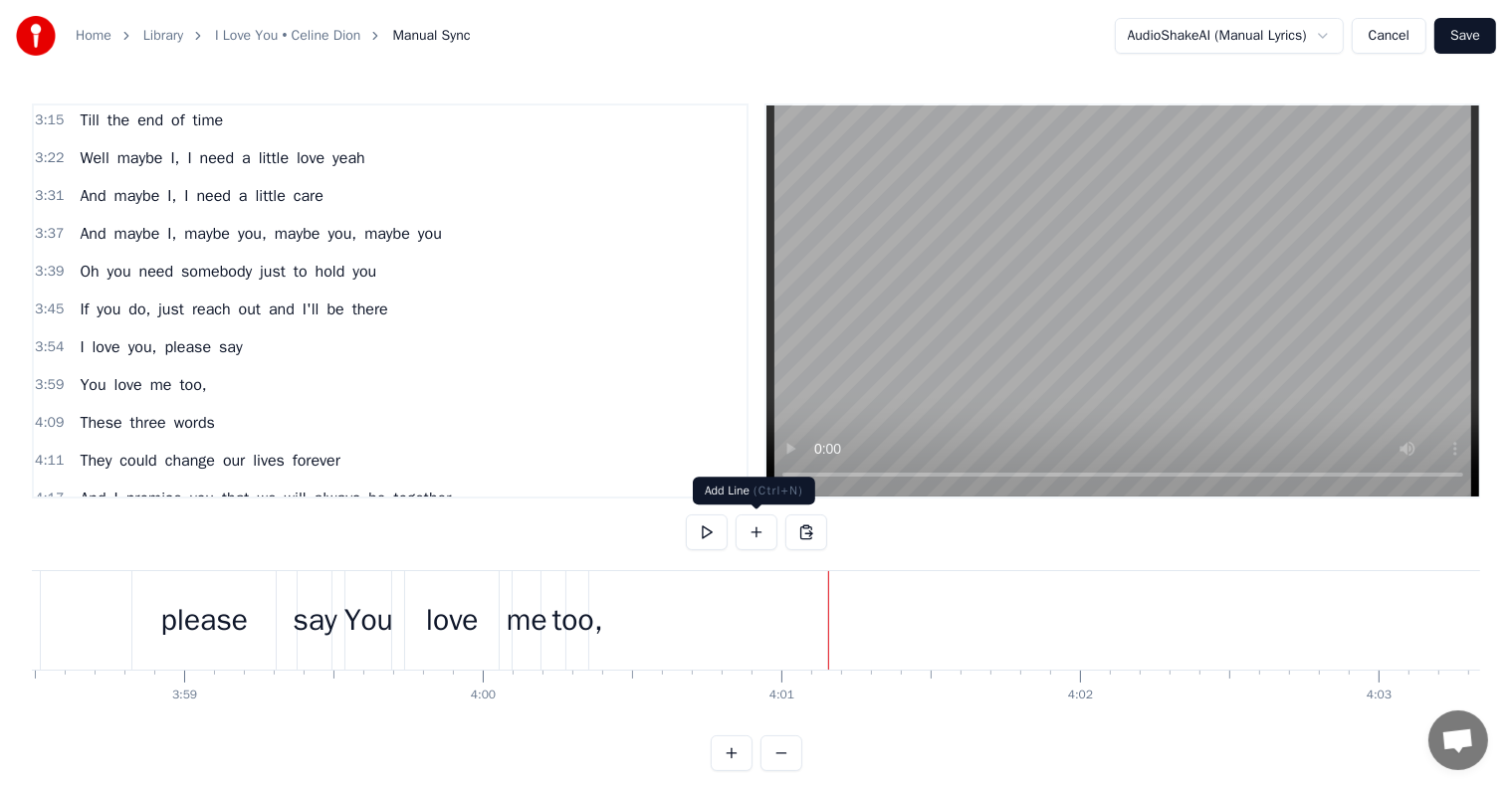 click at bounding box center (756, 532) 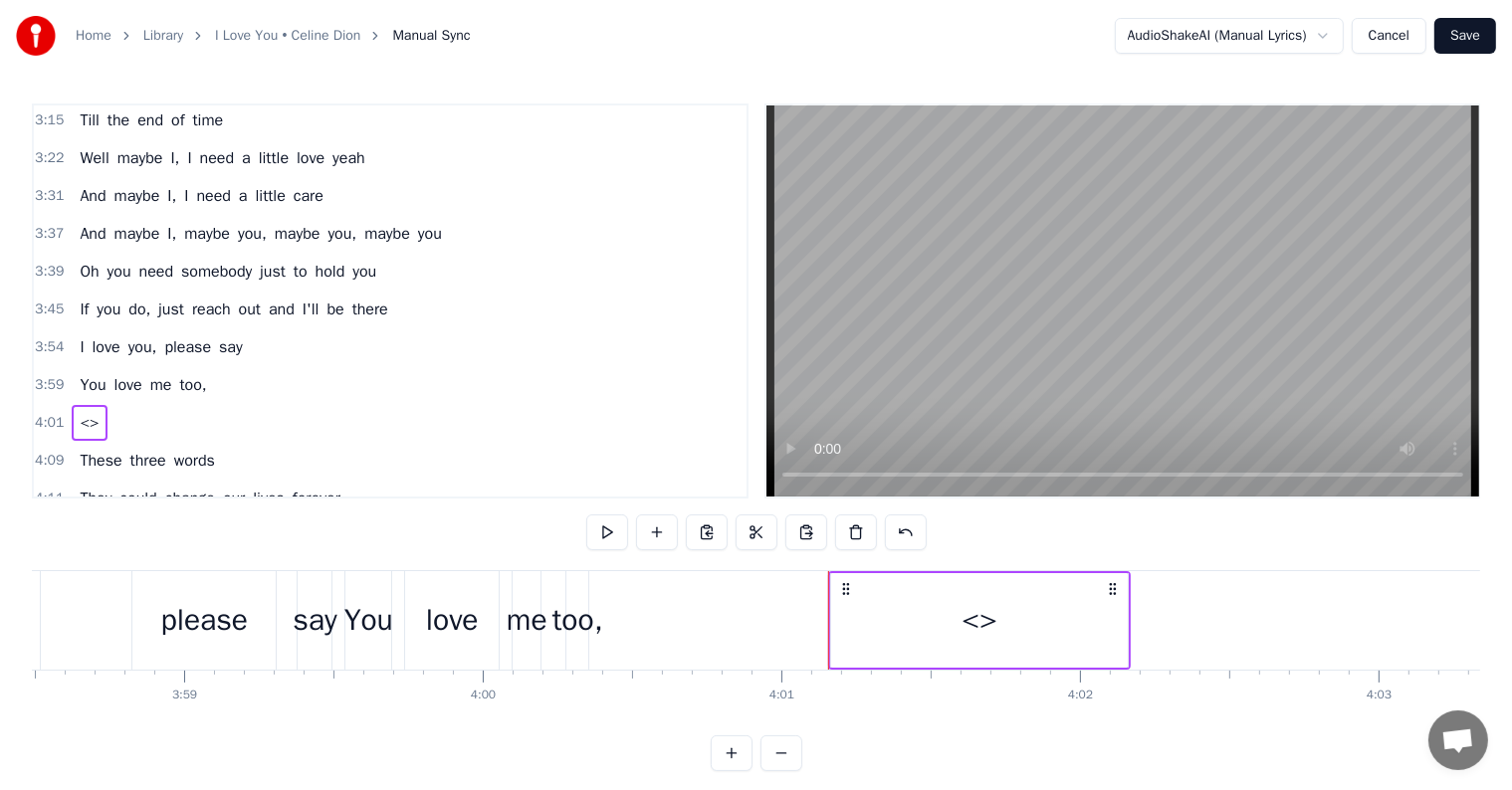 click on "<>" at bounding box center (979, 620) 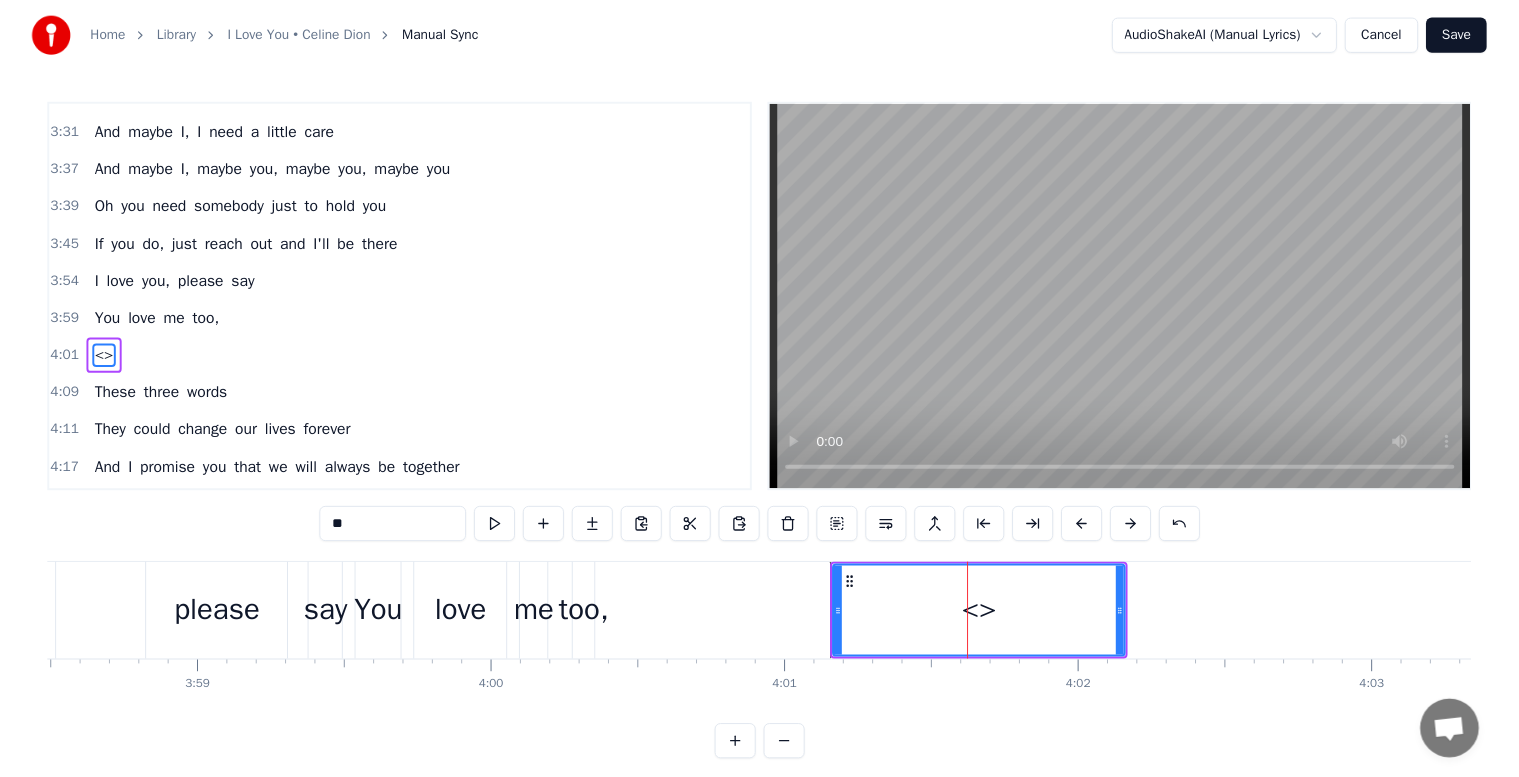 scroll, scrollTop: 1293, scrollLeft: 0, axis: vertical 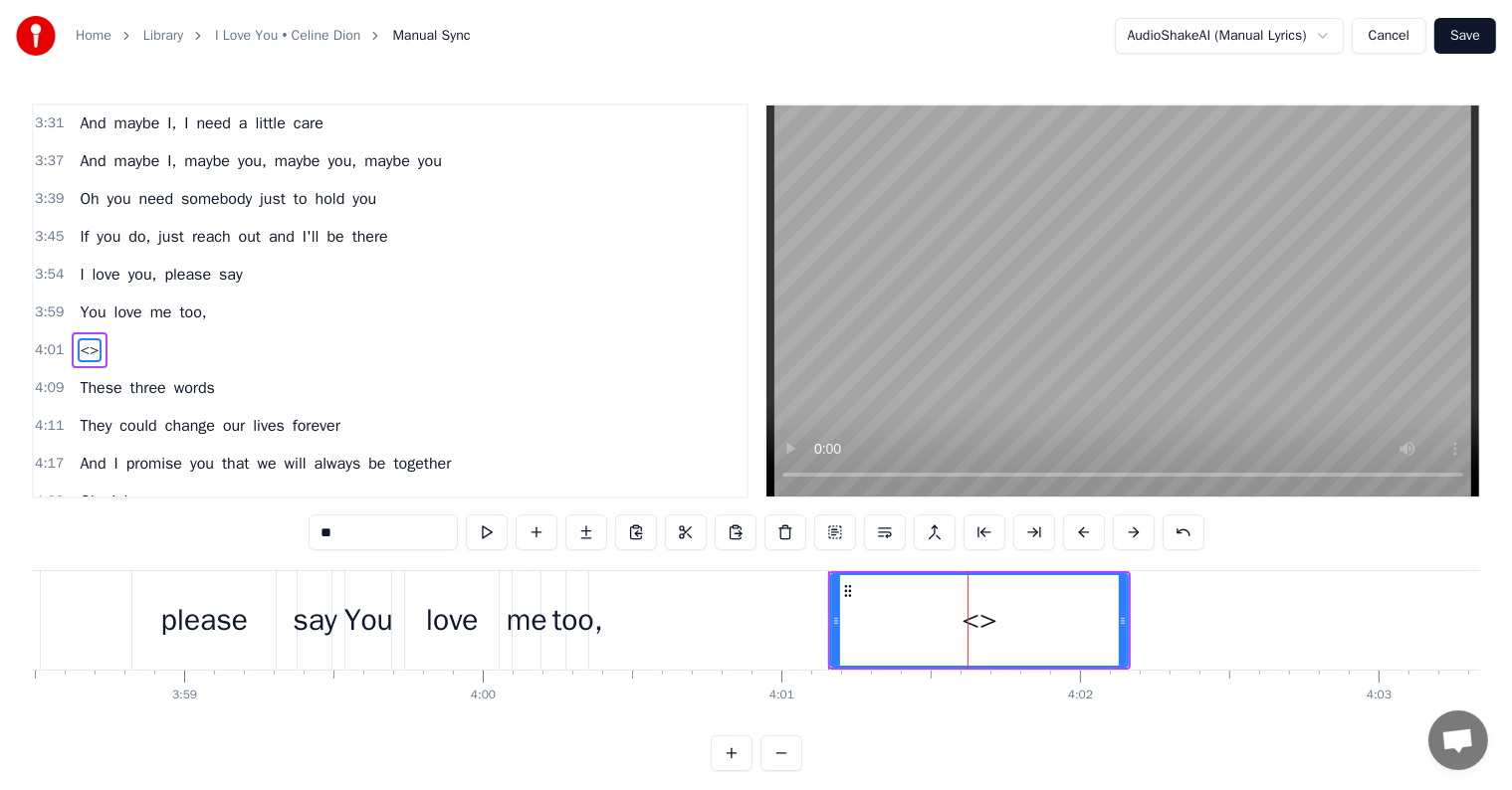 drag, startPoint x: 387, startPoint y: 525, endPoint x: 247, endPoint y: 506, distance: 141.2834 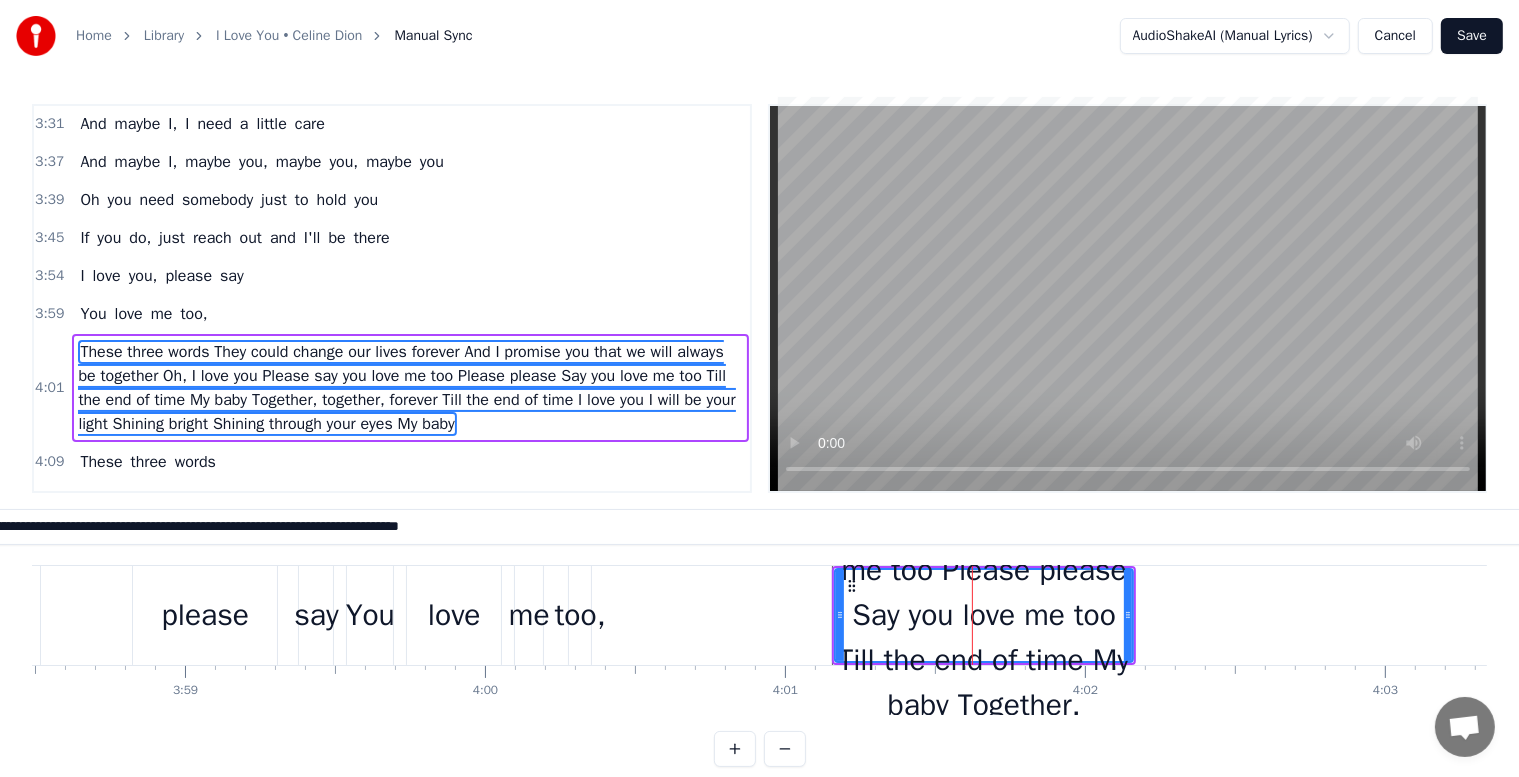 type on "**********" 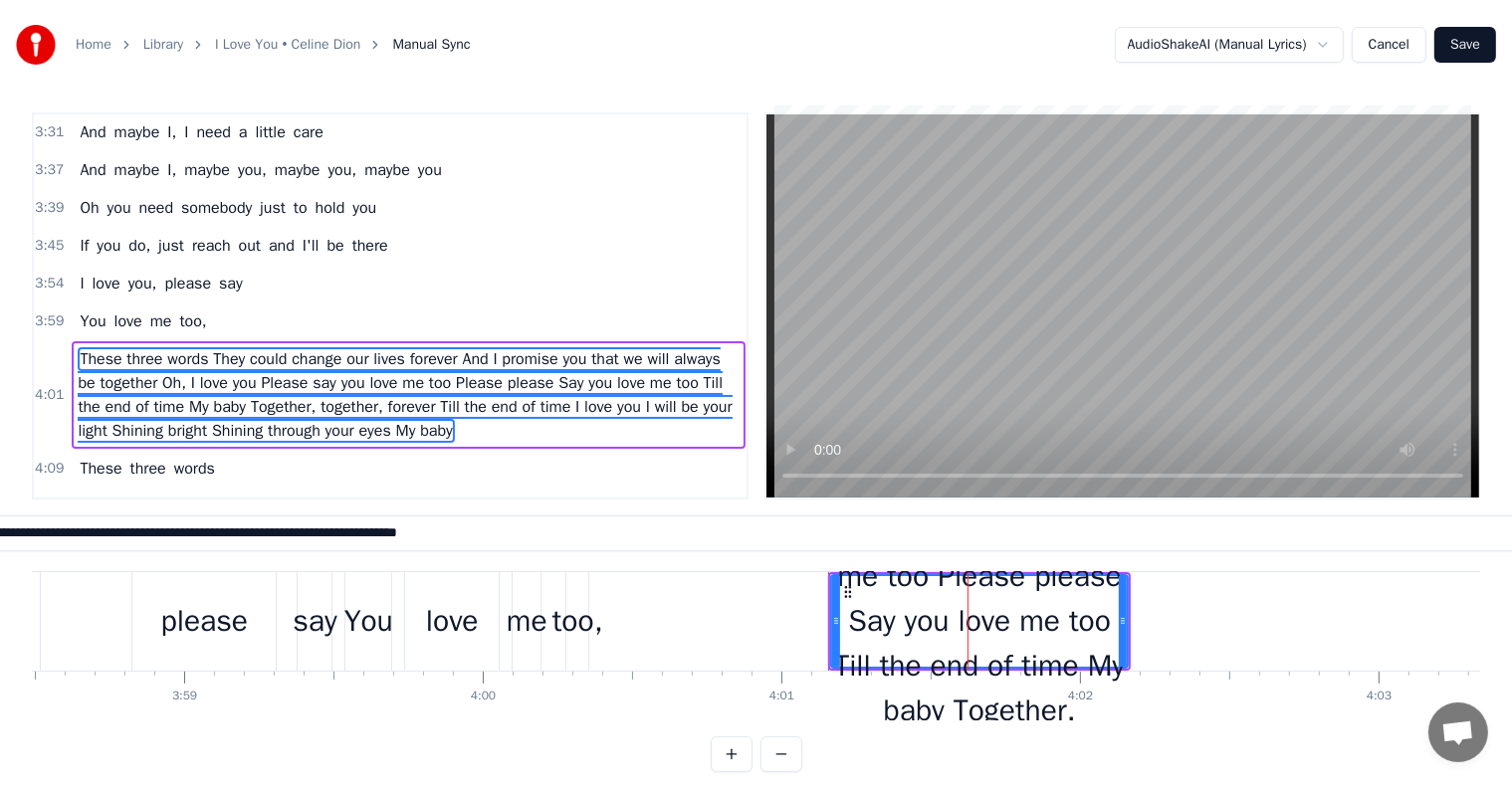 scroll, scrollTop: 1322, scrollLeft: 0, axis: vertical 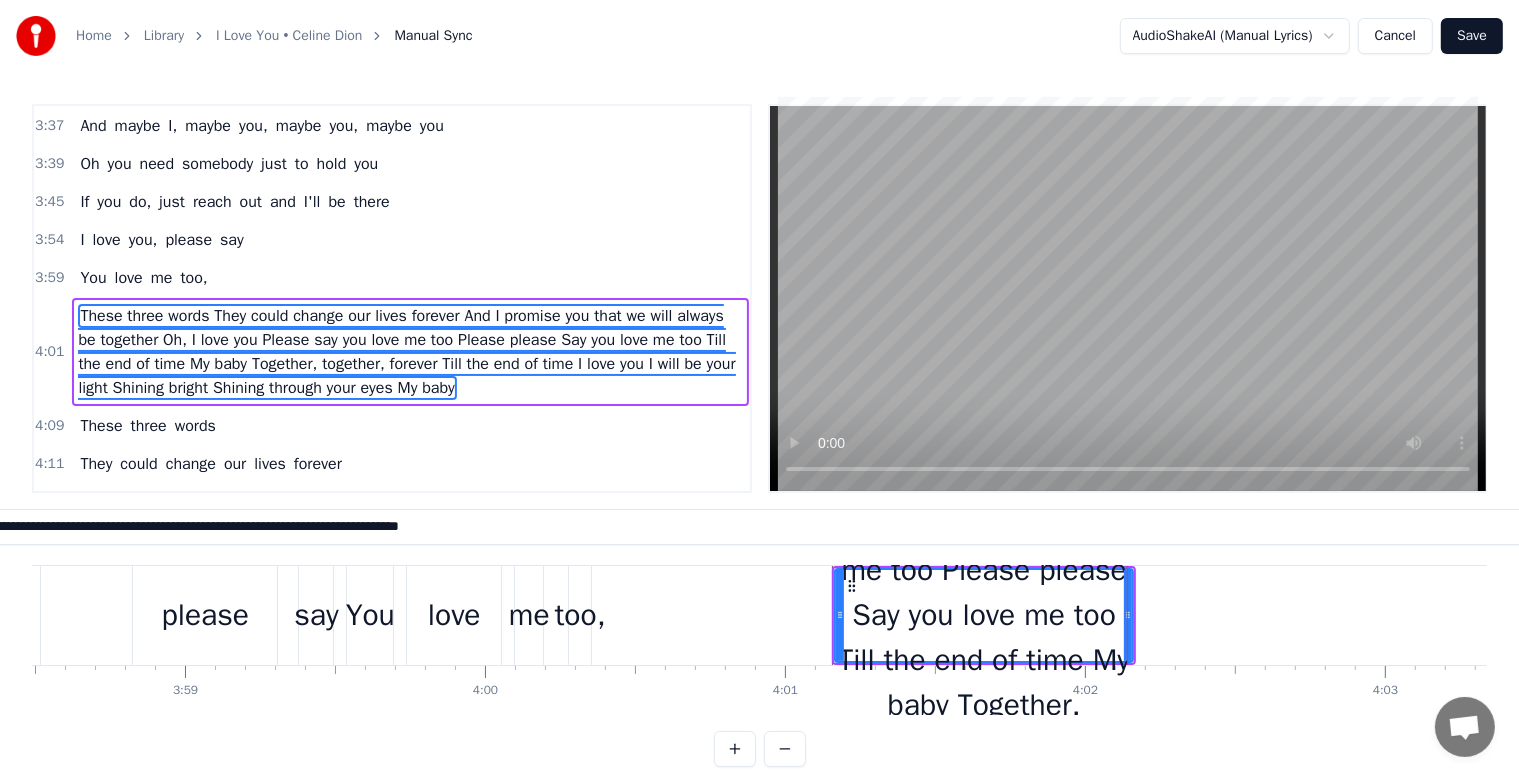 click on "0 0:01 0:02 0:03 0:04 0:05 0:06 0:07 0:08 0:09 0:10 0:11 0:12 0:13 0:14 0:15 0:16 0:17 0:18 0:19 0:20 0:21 0:22 0:23 0:24 0:25 0:26 0:27 0:28 0:29 0:30 0:31 0:32 0:33 0:34 0:35 0:36 0:37 0:38 0:39 0:40 0:41 0:42 0:43 0:44 0:45 0:46 0:47 0:48 0:49 0:50 0:51 0:52 0:53 0:54 0:55 0:56 0:57 0:58 0:59 1:00 1:01 1:02 1:03 1:04 1:05 1:06 1:07 1:08 1:09 1:10 1:11 1:12 1:13 1:14 1:15 1:16 1:17 1:18 1:19 1:20 1:21 1:22 1:23 1:24 1:25 1:26 1:27 1:28 1:29 1:30 1:31 1:32 1:33 1:34 1:35 1:36 1:37 1:38 1:39 1:40 1:41 1:42 1:43 1:44 1:45 1:46 1:47 1:48 1:49 1:50 1:51 1:52 1:53 1:54 1:55 1:56 1:57 1:58 1:59 2:00 2:01 2:02 2:03 2:04 2:05 2:06 2:07 2:08 2:09 2:10 2:11 2:12 2:13 2:14 2:15 2:16 2:17 2:18 2:19 2:20 2:21 2:22 2:23 2:24 2:25 2:26 2:27 2:28 2:29 2:30 2:31 2:32 2:33 2:34 2:35 2:36 2:37 2:38 2:39 2:40 2:41 2:42 2:43 2:44 2:45 2:46 2:47 2:48 2:49 2:50 2:51 2:52 2:53 2:54 2:55 2:56 2:57 2:58 2:59 3:00 3:01 3:02 3:03 3:04 3:05 3:06 3:07 3:08 3:09 3:10 3:11 3:12 3:13 3:14 3:15 3:16 3:17 3:18 3:19 3:20 3:21 3:22 3:23 3:24" at bounding box center [-21970, 681] 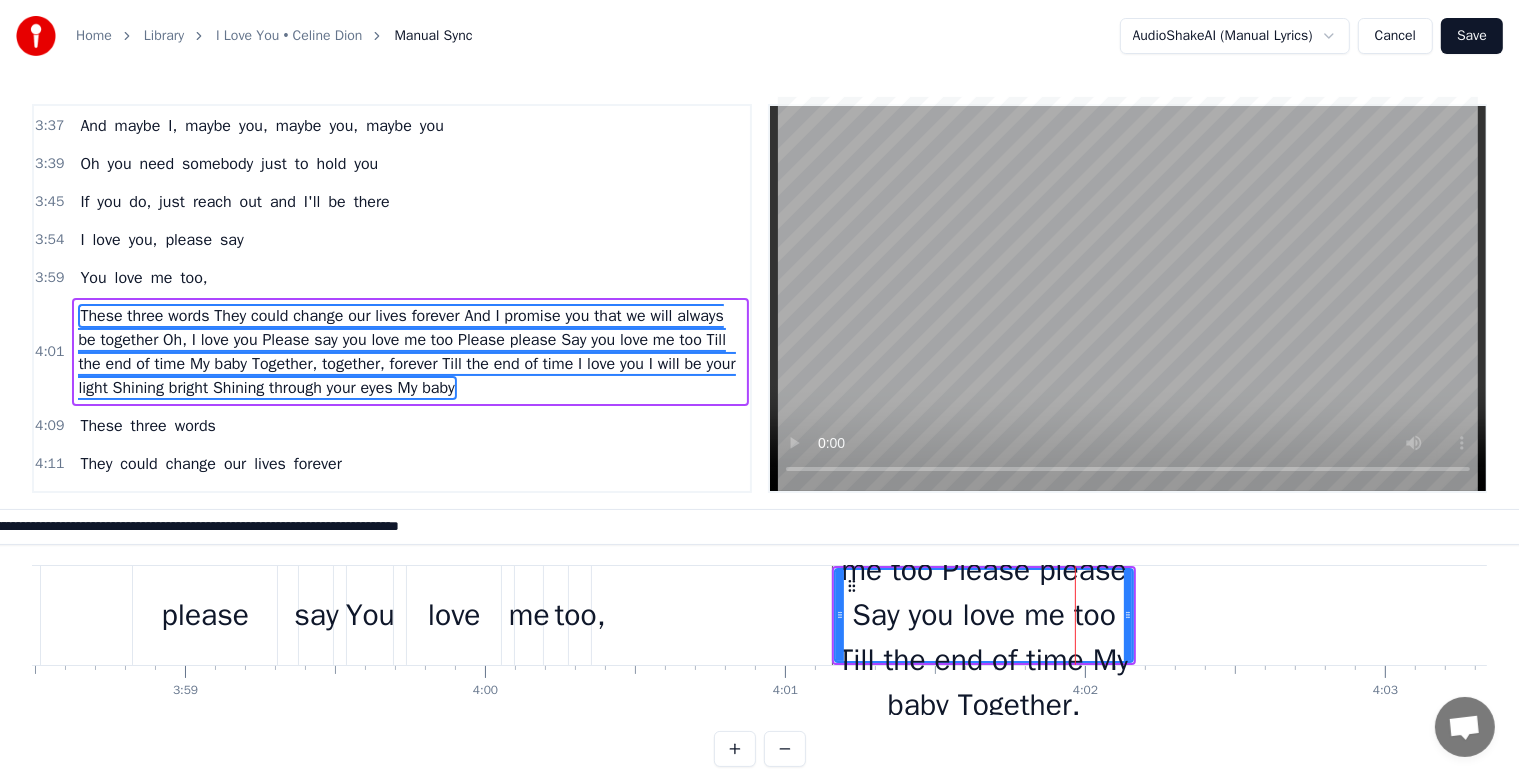 click on "Home Library I Love You • Celine Dion Manual Sync AudioShakeAI (Manual Lyrics) Cancel Save 0:19 I must be crazy now 0:23 Maybe I dream too much 0:27 But when I think of you 0:30 I long to feel your touch 0:35 To whisper in your ear 0:39 Words that are old as time 0:43 Words only you 0:45 would hear 0:46 If only you were mine 0:50 I wish I could 0:51 go back to the very first day I saw you 0:58 Should've made my move when you looked 1:02 in my eyes 1:06 'Cause by now I know that you'd feel the way 1:10 that I do 1:14 And I'd whisper 1:15 these words as you'd lie here by my side 1:21 I I love you, please say 1:31 You love me too, these three words 1:41 They could change our lives forever 1:47 And I promise you that we will always be together 1:53 Till the end of time 2:11 So today, I finally find the courage deep inside 2:15 Just to walk right up to your door 2:20 But my body can't move when I finally get to it 2:23 Just like a thousand times before 2:27 Then without a word he handed me this letter 2:35 Read" at bounding box center [759, 383] 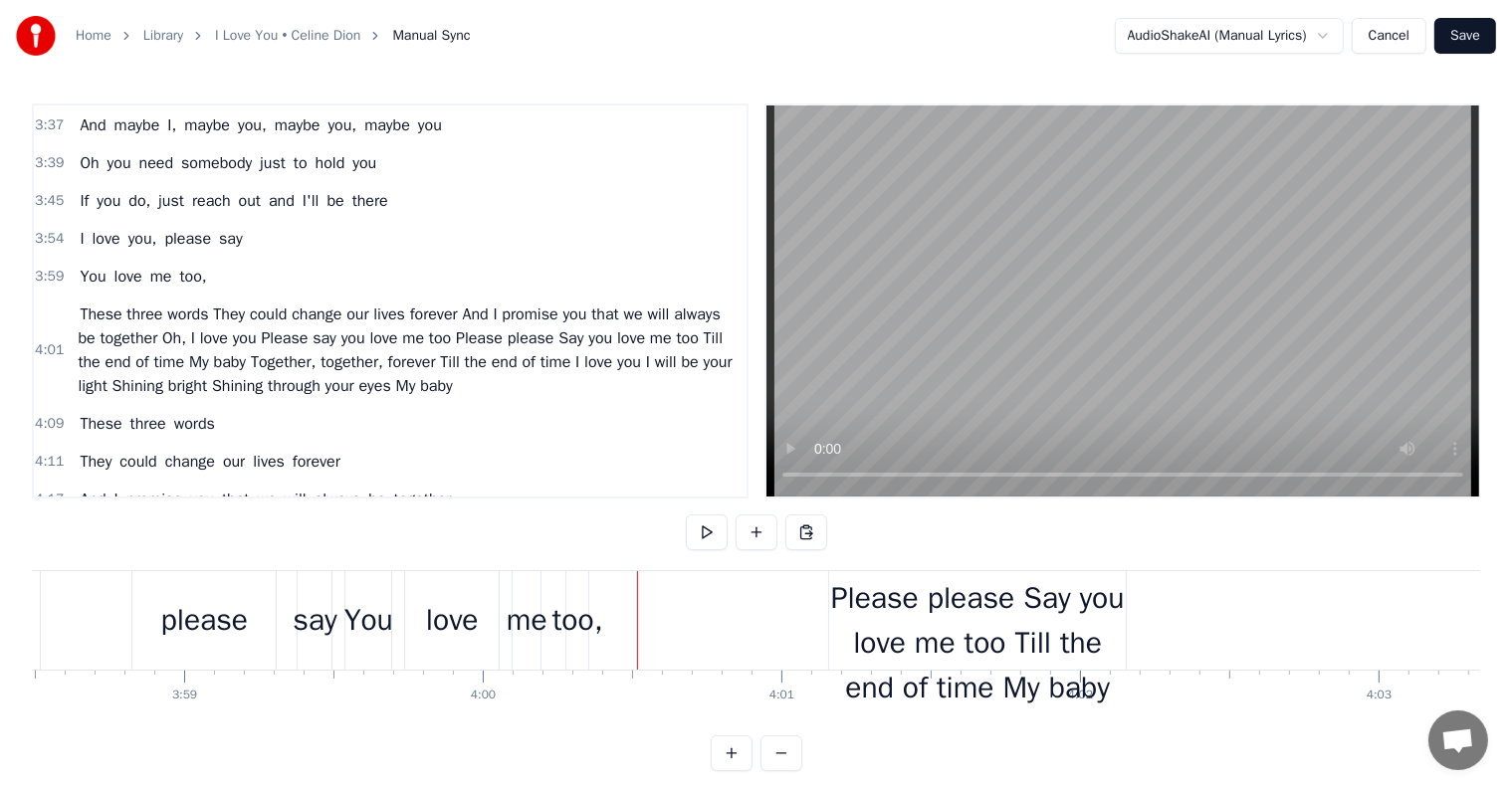 click on "These three words They could change our lives forever And I promise you that we will always be together Oh, I love you Please say you love me too Please please Say you love me too Till the end of time My baby Together, together, forever Till the end of time I love you I will be your light Shining bright Shining through your eyes My baby" at bounding box center (977, 621) 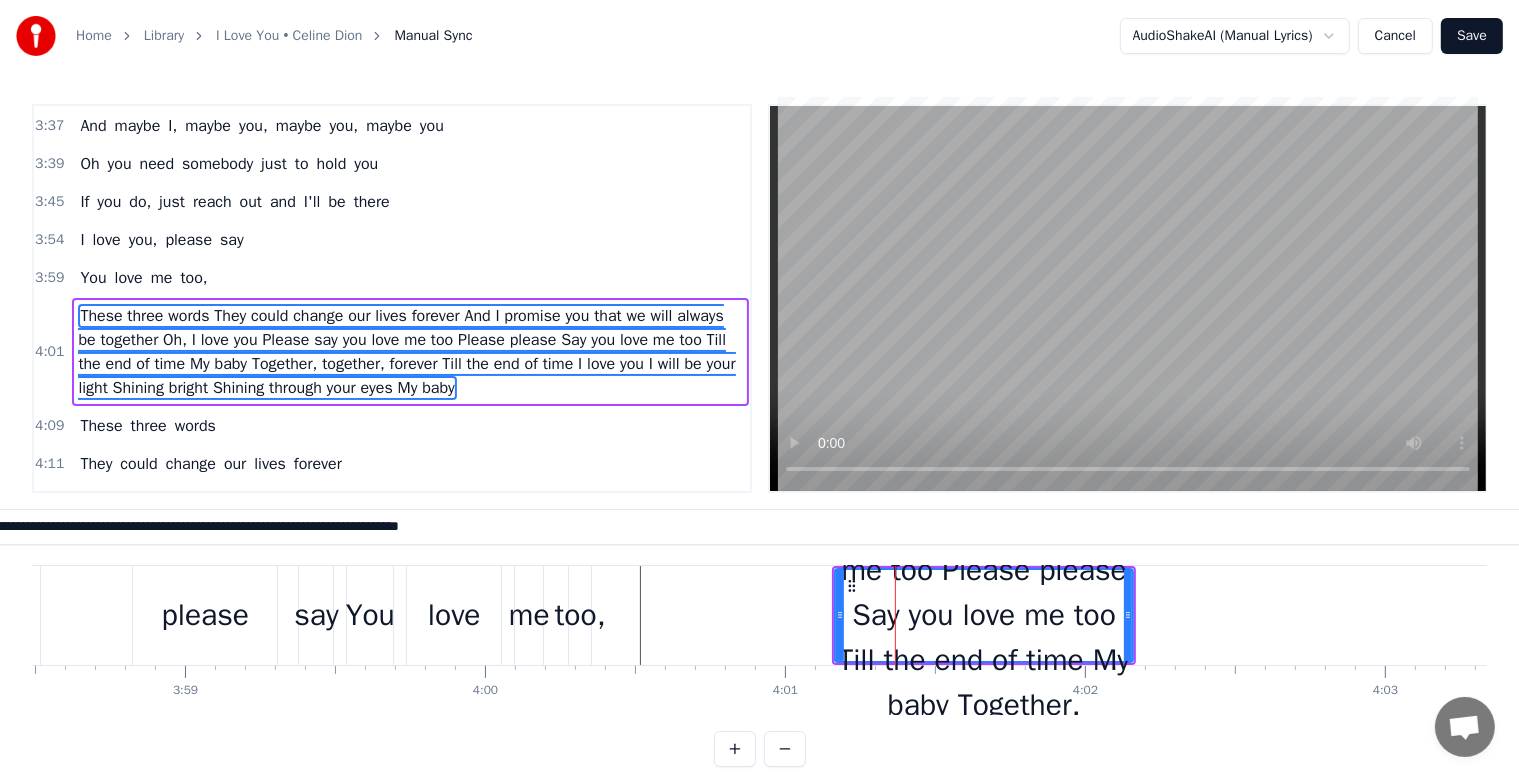 click on "0 0:01 0:02 0:03 0:04 0:05 0:06 0:07 0:08 0:09 0:10 0:11 0:12 0:13 0:14 0:15 0:16 0:17 0:18 0:19 0:20 0:21 0:22 0:23 0:24 0:25 0:26 0:27 0:28 0:29 0:30 0:31 0:32 0:33 0:34 0:35 0:36 0:37 0:38 0:39 0:40 0:41 0:42 0:43 0:44 0:45 0:46 0:47 0:48 0:49 0:50 0:51 0:52 0:53 0:54 0:55 0:56 0:57 0:58 0:59 1:00 1:01 1:02 1:03 1:04 1:05 1:06 1:07 1:08 1:09 1:10 1:11 1:12 1:13 1:14 1:15 1:16 1:17 1:18 1:19 1:20 1:21 1:22 1:23 1:24 1:25 1:26 1:27 1:28 1:29 1:30 1:31 1:32 1:33 1:34 1:35 1:36 1:37 1:38 1:39 1:40 1:41 1:42 1:43 1:44 1:45 1:46 1:47 1:48 1:49 1:50 1:51 1:52 1:53 1:54 1:55 1:56 1:57 1:58 1:59 2:00 2:01 2:02 2:03 2:04 2:05 2:06 2:07 2:08 2:09 2:10 2:11 2:12 2:13 2:14 2:15 2:16 2:17 2:18 2:19 2:20 2:21 2:22 2:23 2:24 2:25 2:26 2:27 2:28 2:29 2:30 2:31 2:32 2:33 2:34 2:35 2:36 2:37 2:38 2:39 2:40 2:41 2:42 2:43 2:44 2:45 2:46 2:47 2:48 2:49 2:50 2:51 2:52 2:53 2:54 2:55 2:56 2:57 2:58 2:59 3:00 3:01 3:02 3:03 3:04 3:05 3:06 3:07 3:08 3:09 3:10 3:11 3:12 3:13 3:14 3:15 3:16 3:17 3:18 3:19 3:20 3:21 3:22 3:23 3:24" at bounding box center (-21970, 681) 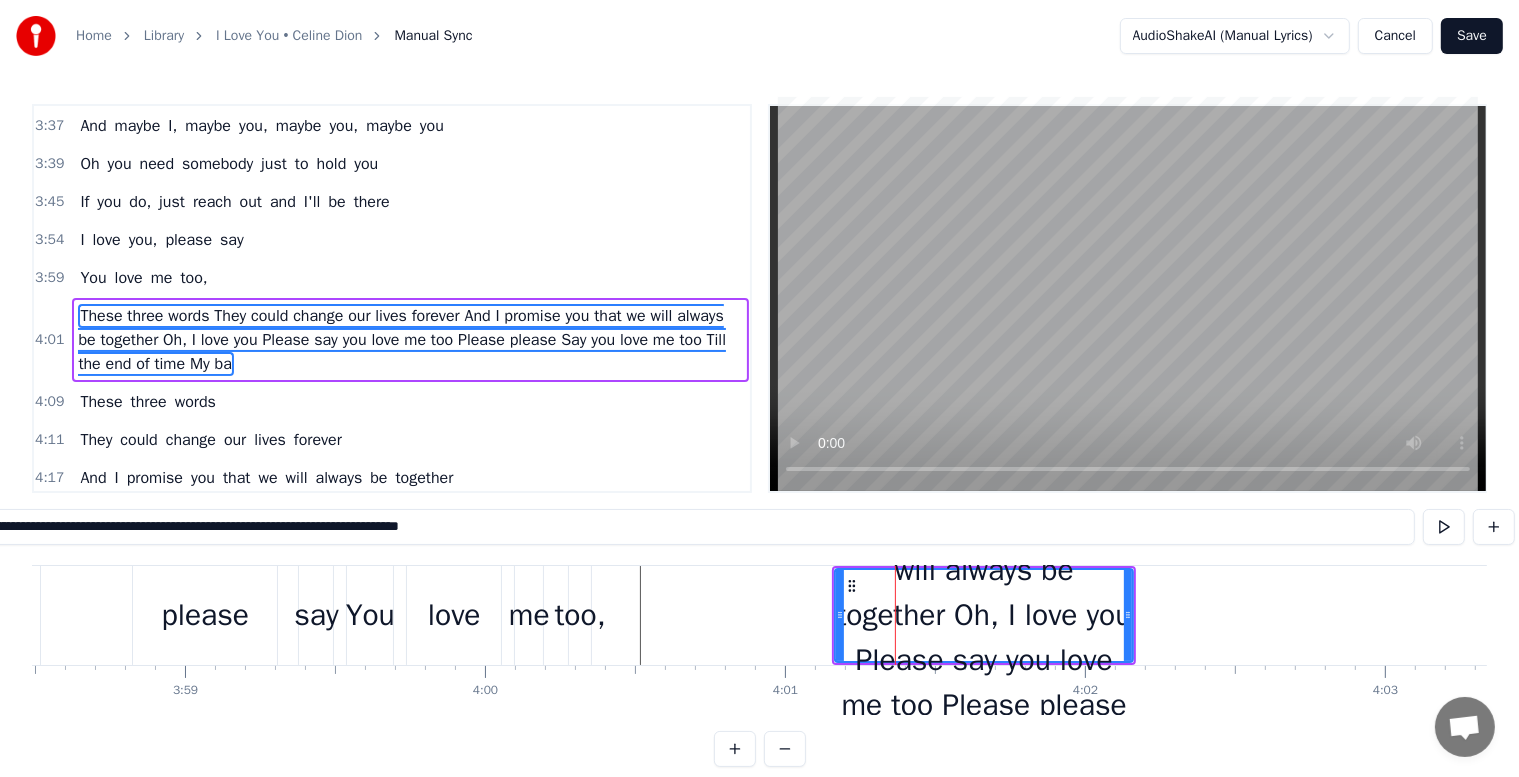 drag, startPoint x: 712, startPoint y: 536, endPoint x: 0, endPoint y: 494, distance: 713.2377 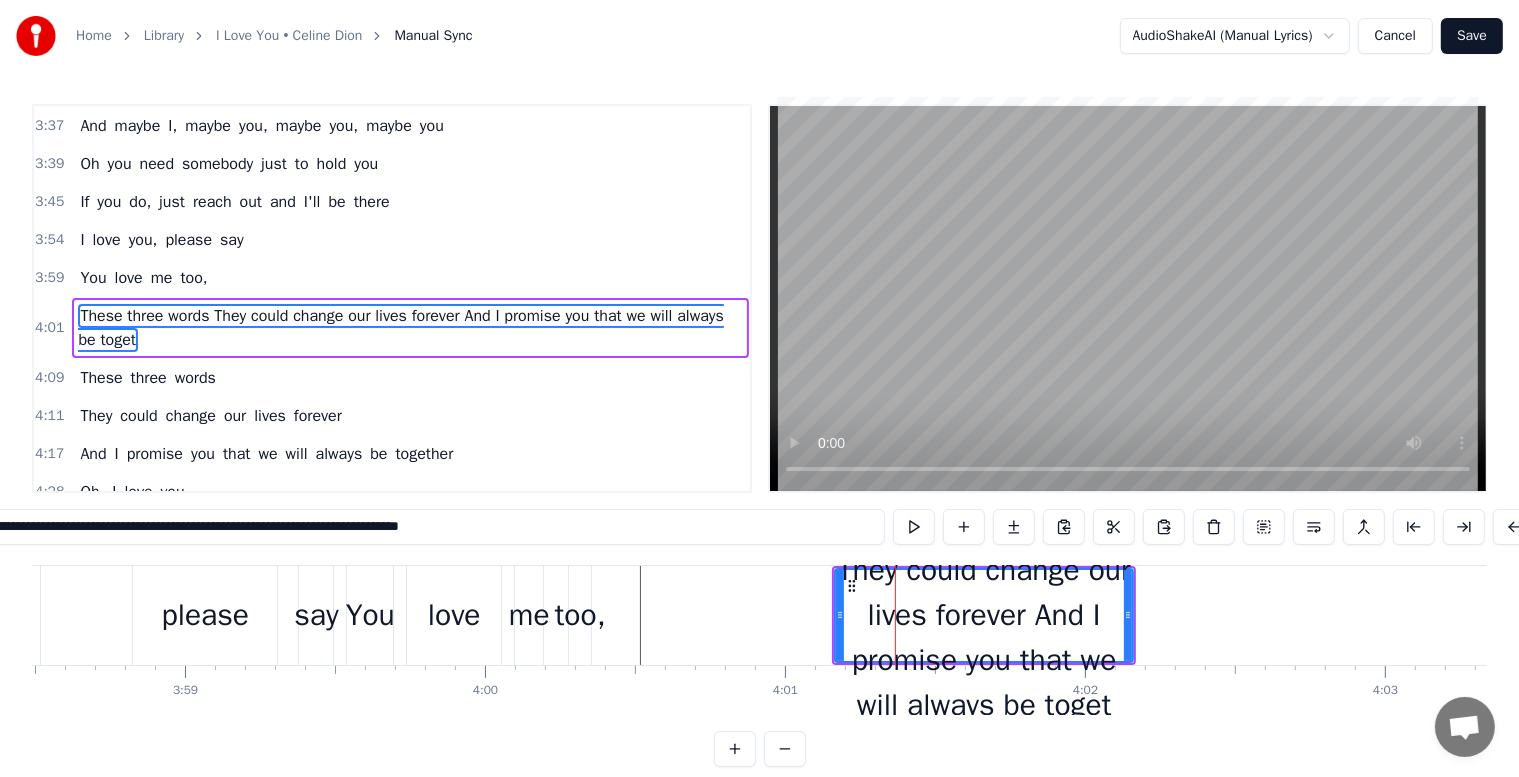 drag, startPoint x: 560, startPoint y: 538, endPoint x: 0, endPoint y: 533, distance: 560.02234 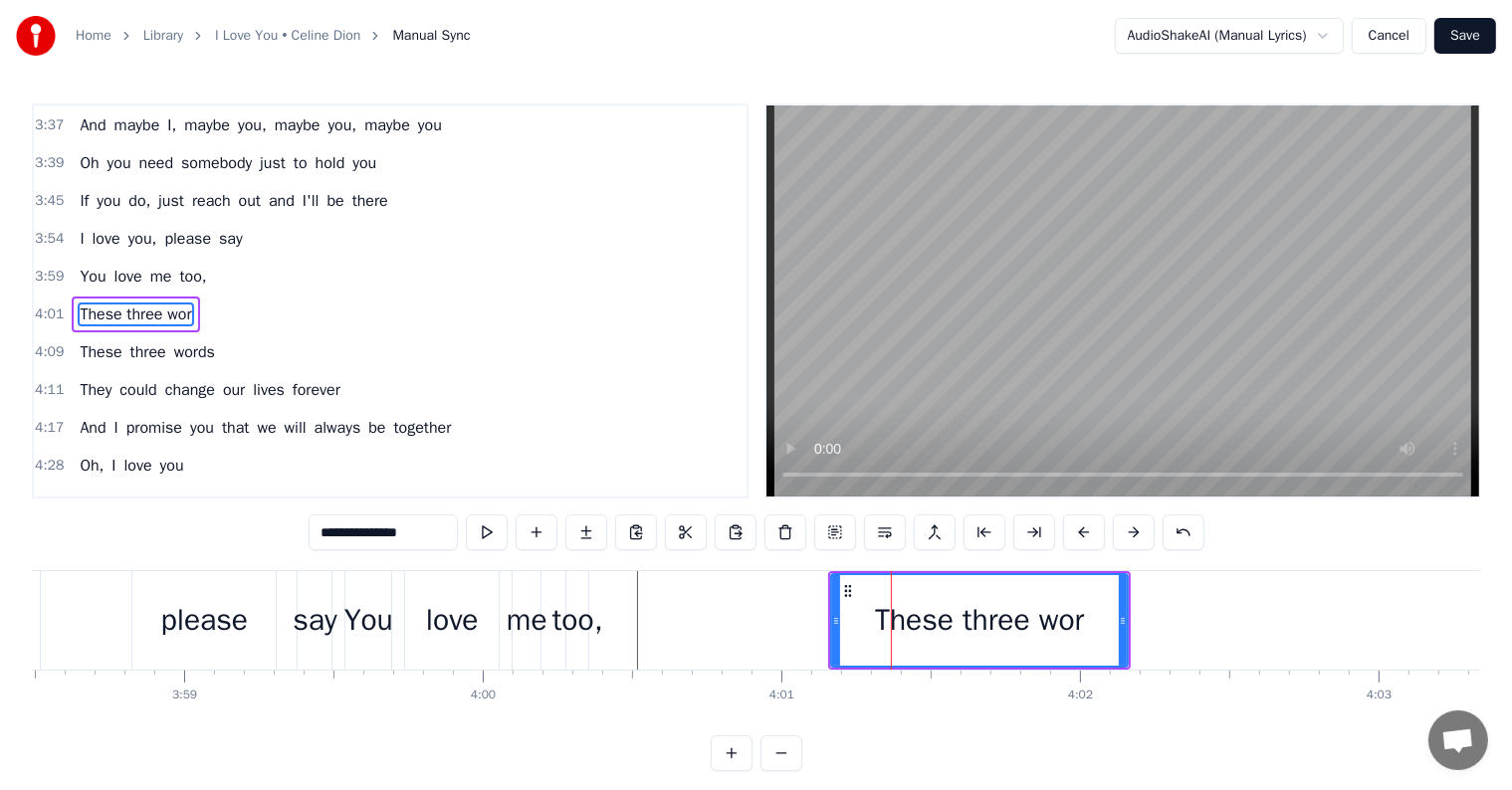 drag, startPoint x: 430, startPoint y: 533, endPoint x: 286, endPoint y: 526, distance: 144.17004 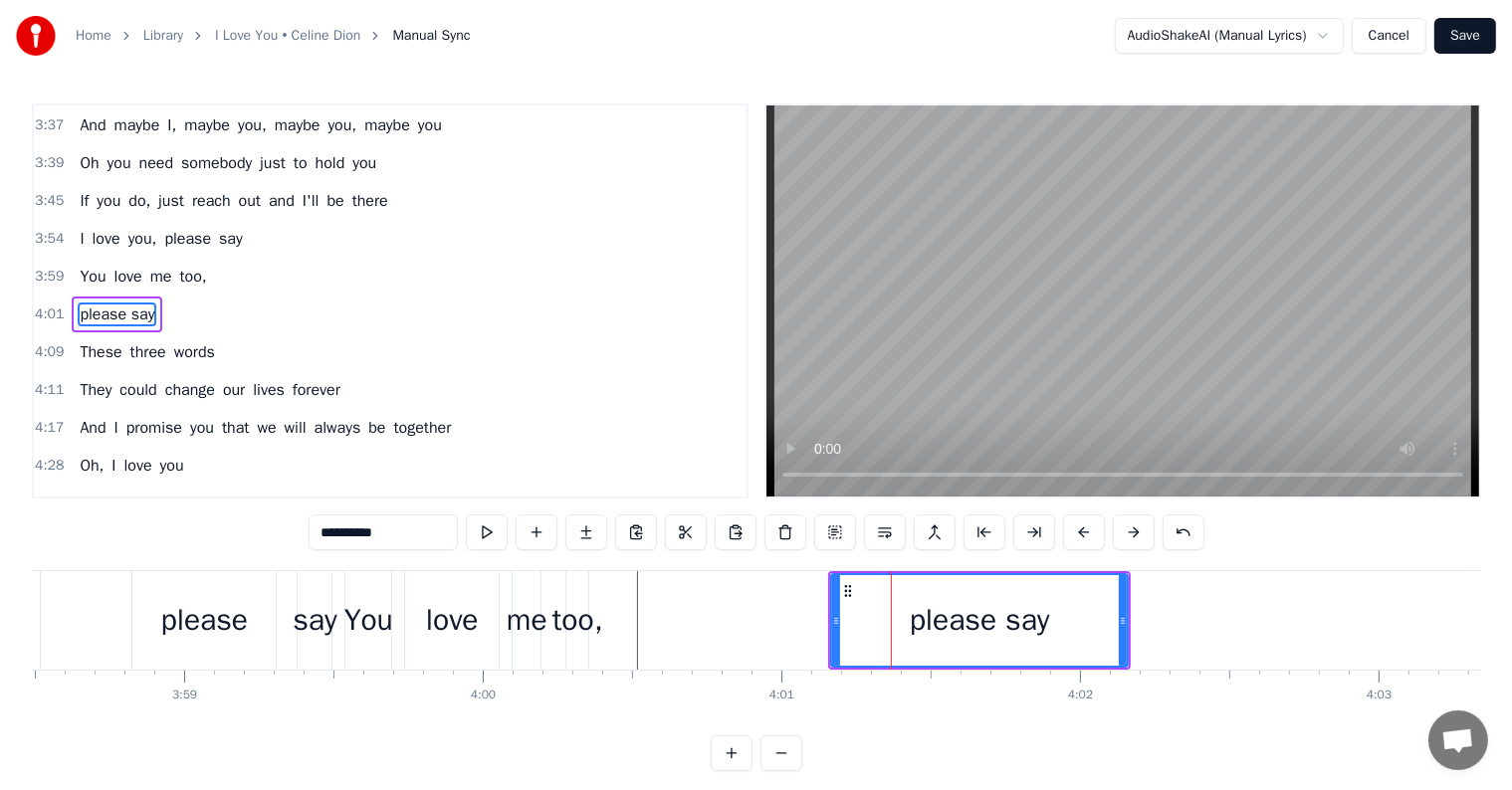 type on "**********" 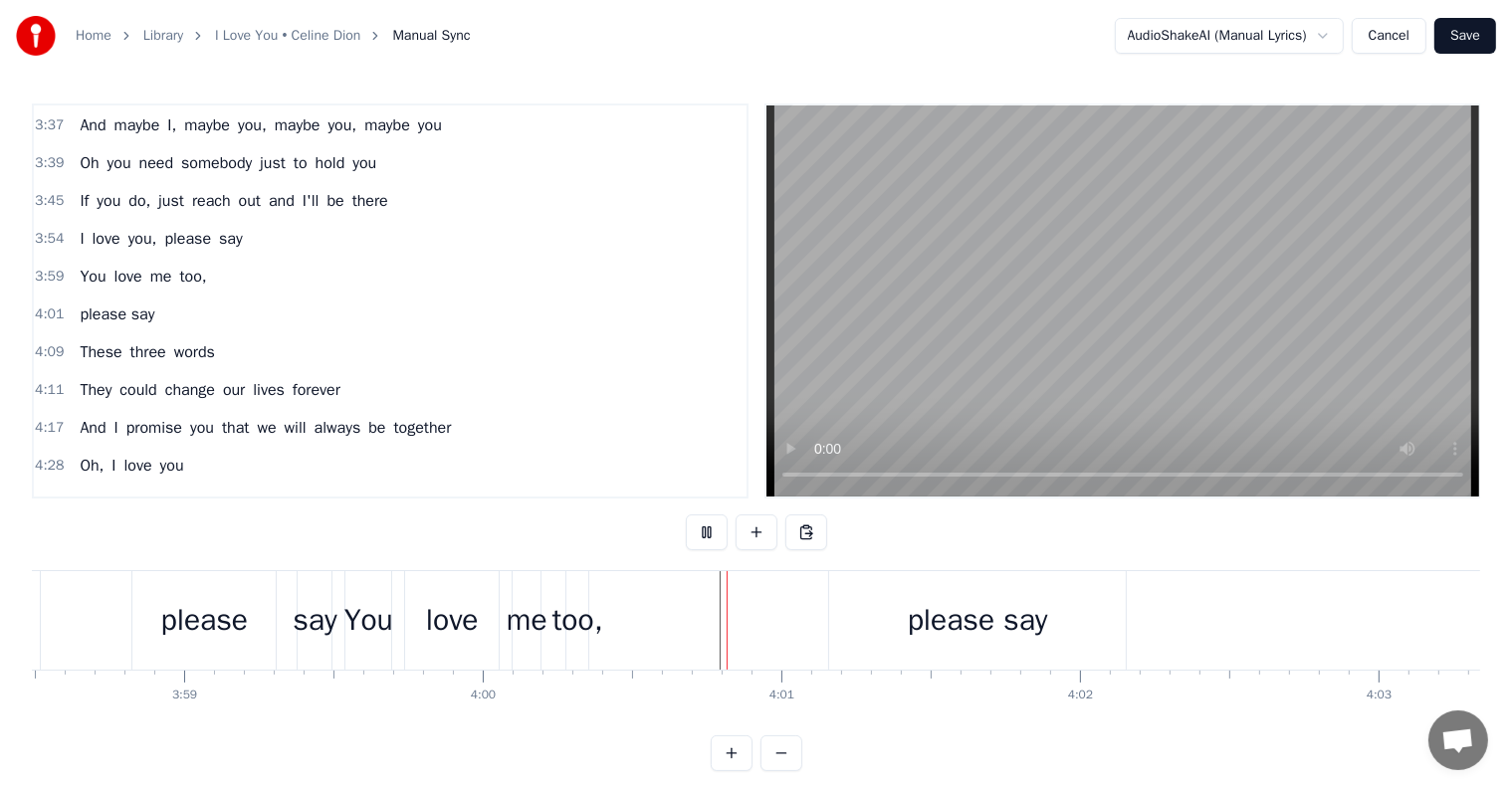 scroll, scrollTop: 30, scrollLeft: 0, axis: vertical 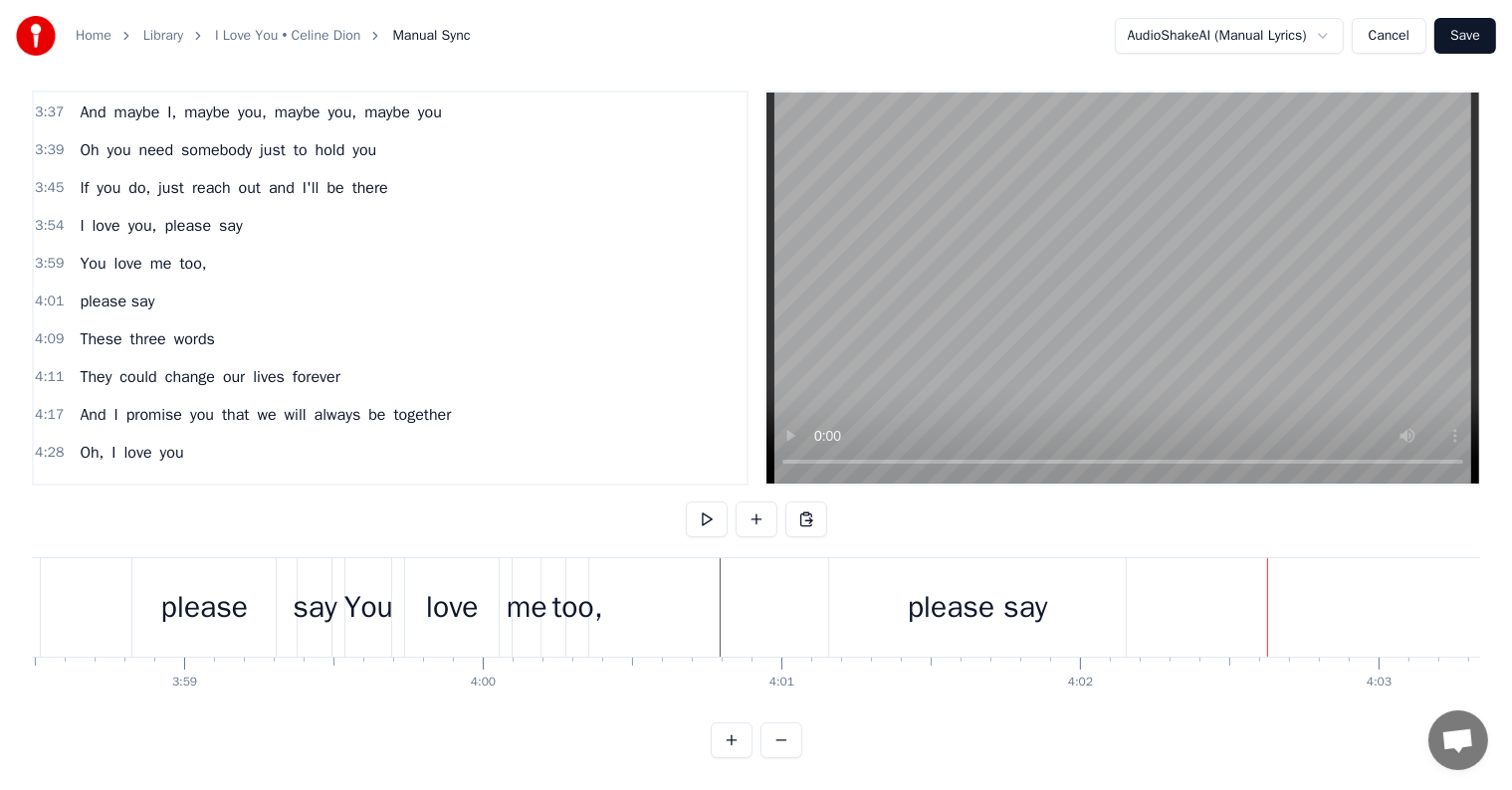 click on "please say" at bounding box center (977, 607) 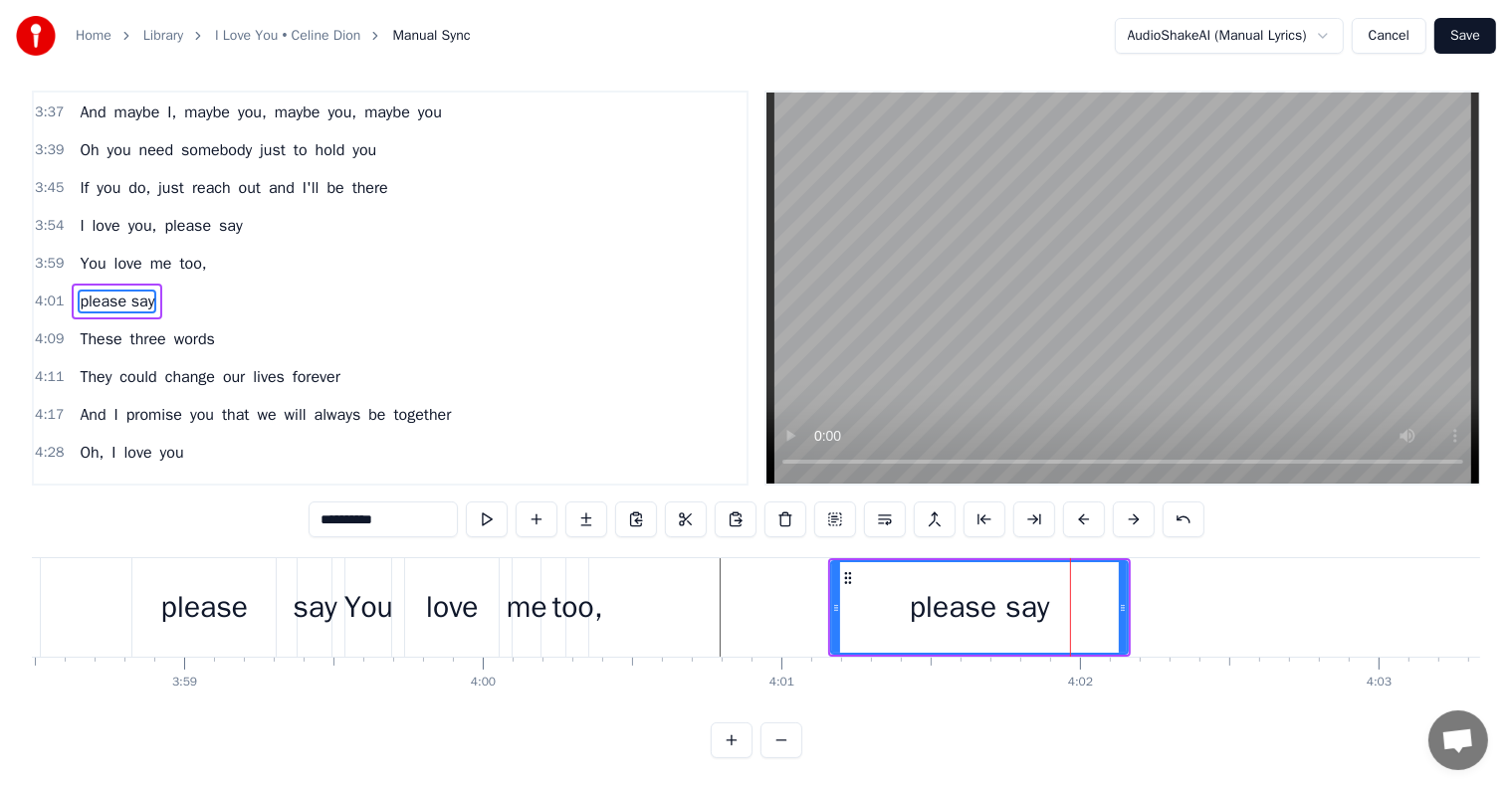 scroll, scrollTop: 0, scrollLeft: 0, axis: both 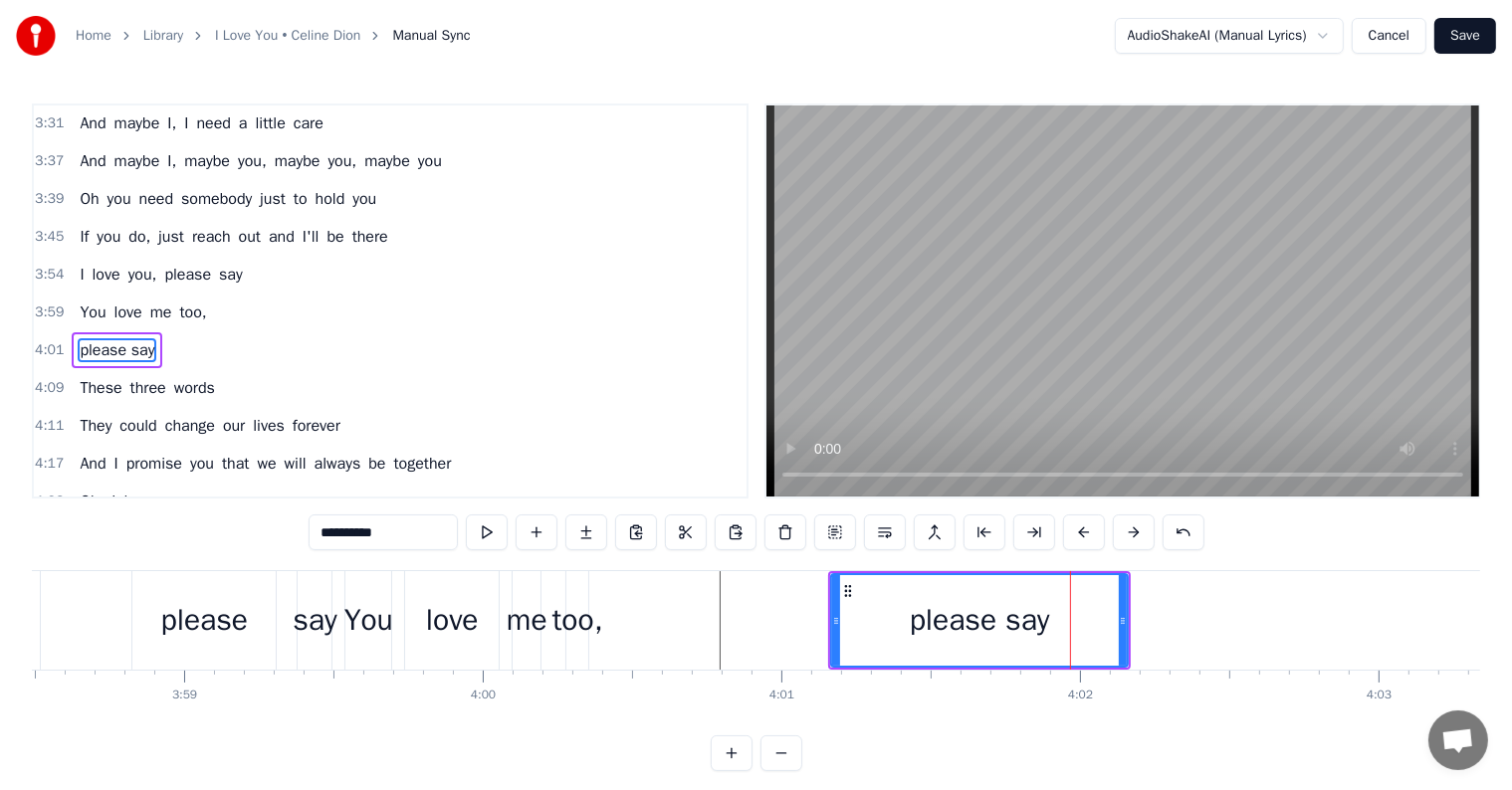 click on "**********" at bounding box center [383, 532] 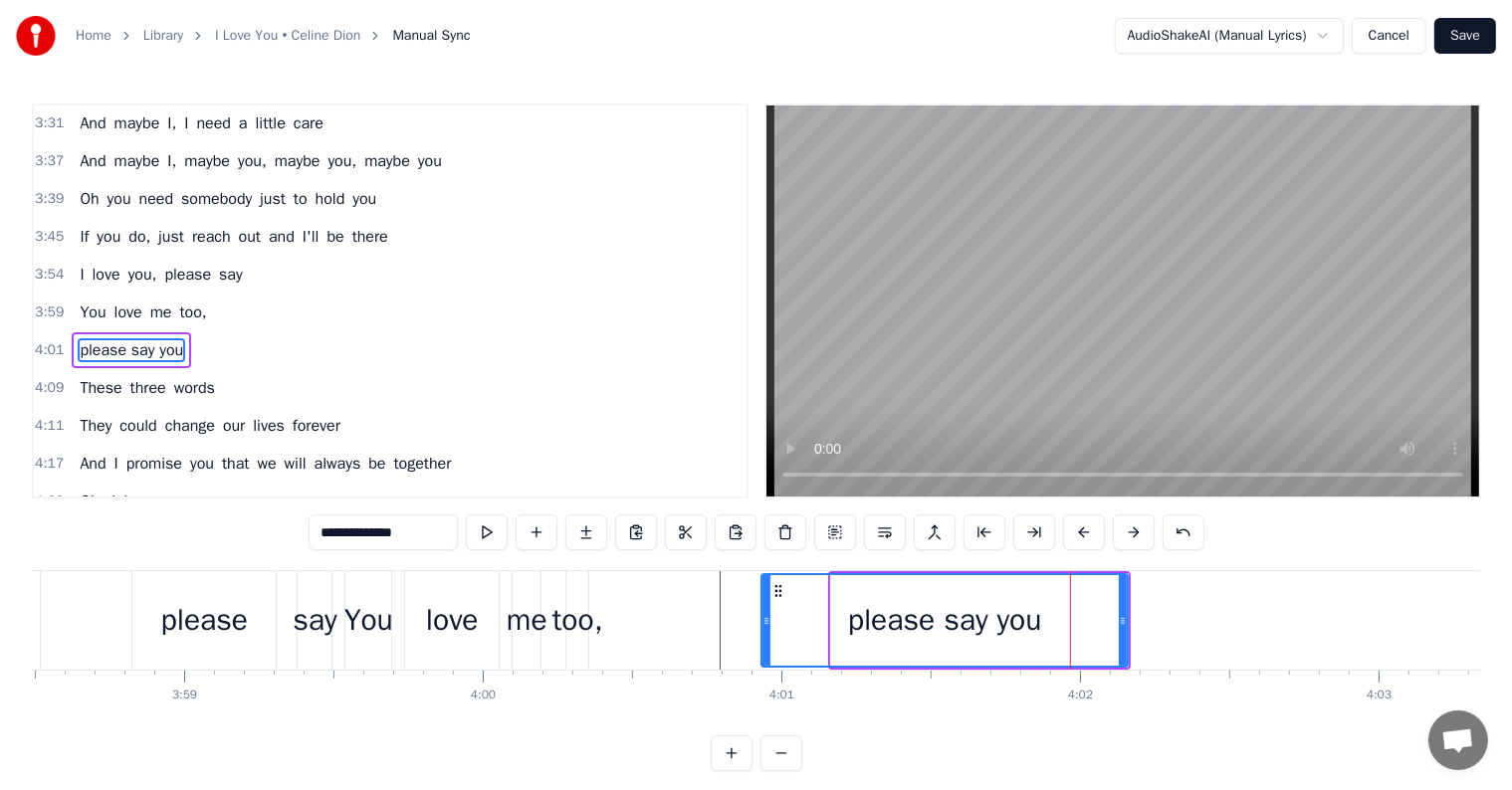 drag, startPoint x: 832, startPoint y: 618, endPoint x: 762, endPoint y: 621, distance: 70.064256 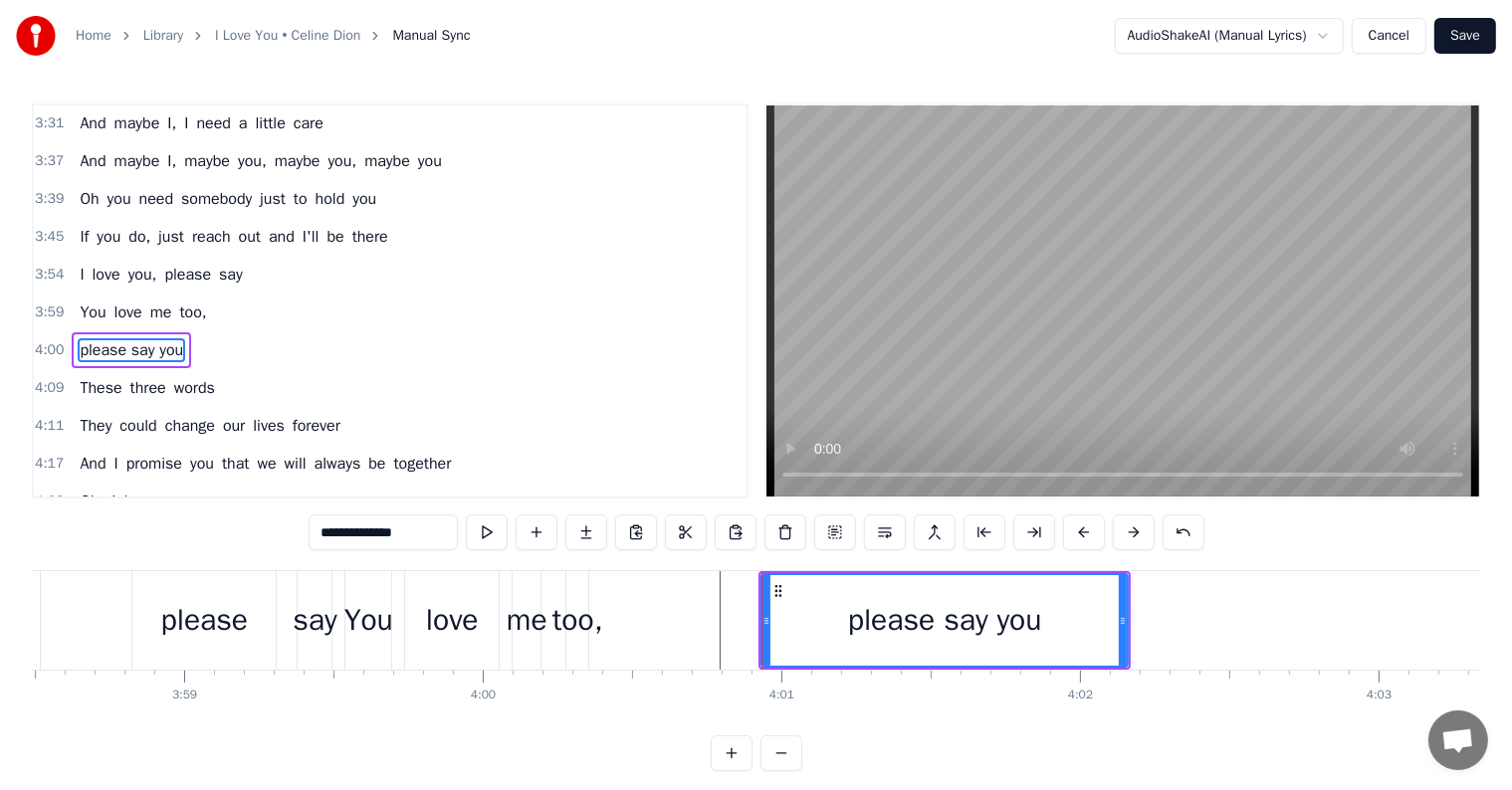 type on "**********" 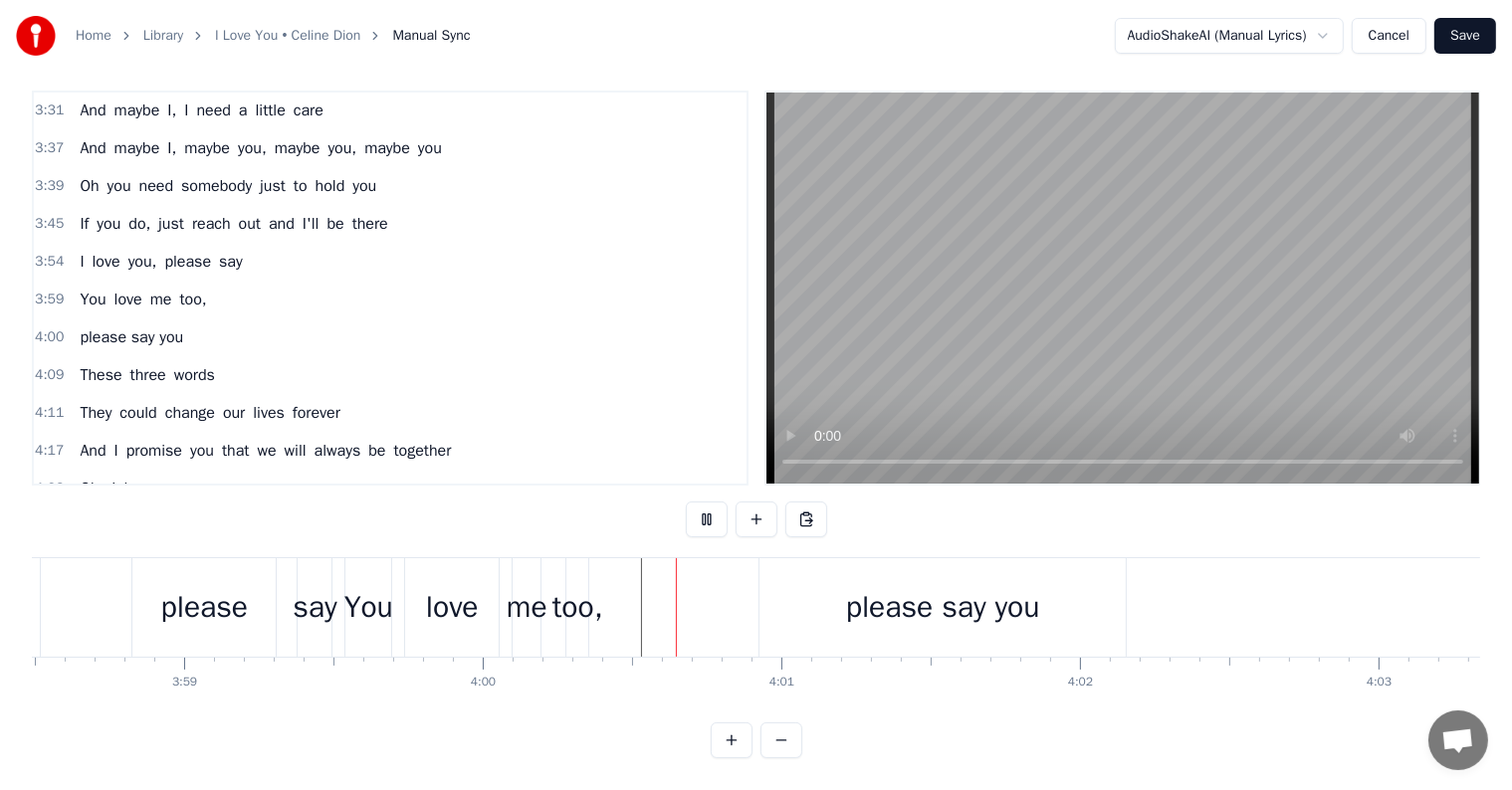 scroll, scrollTop: 30, scrollLeft: 0, axis: vertical 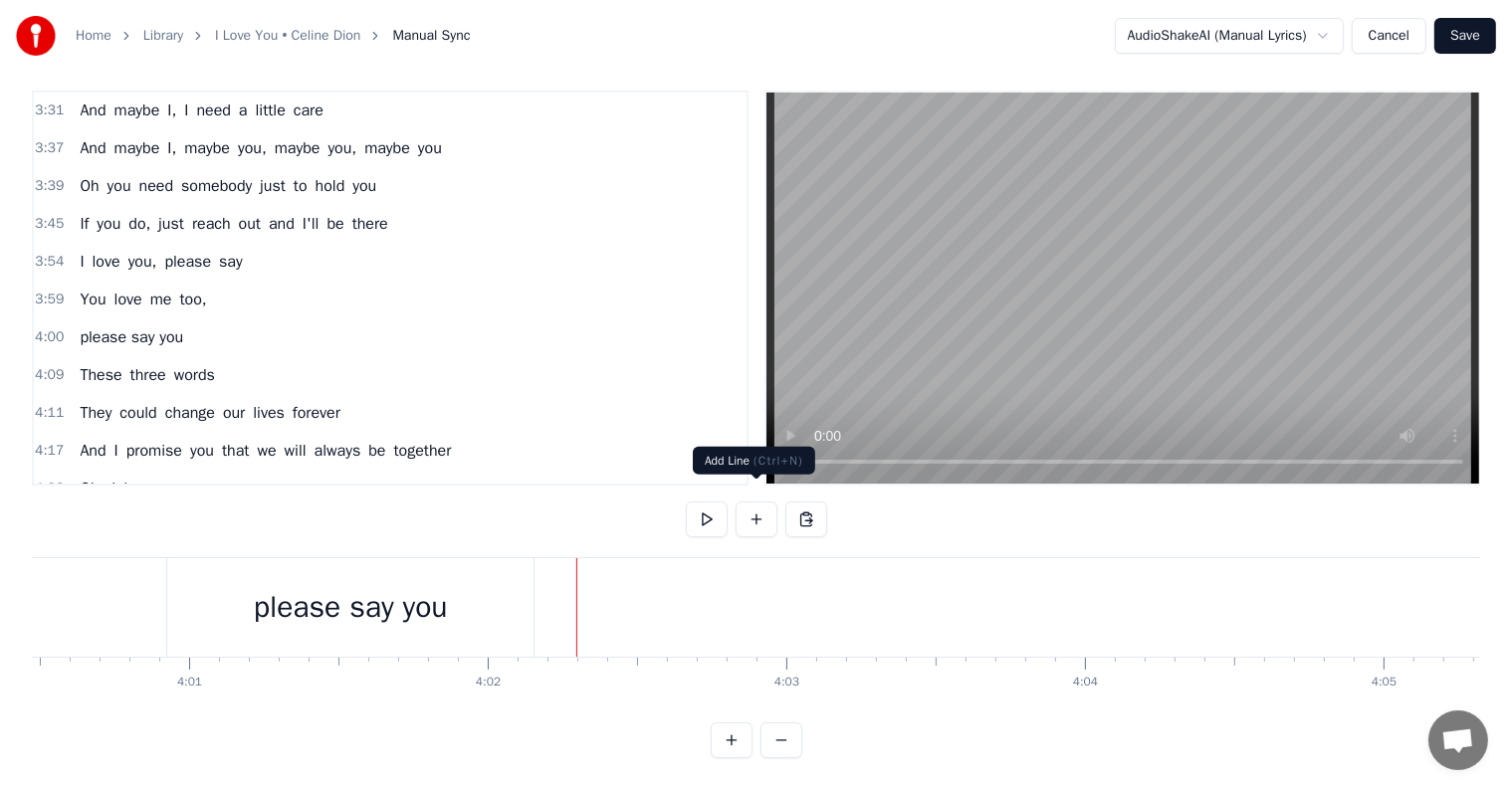 click at bounding box center [756, 519] 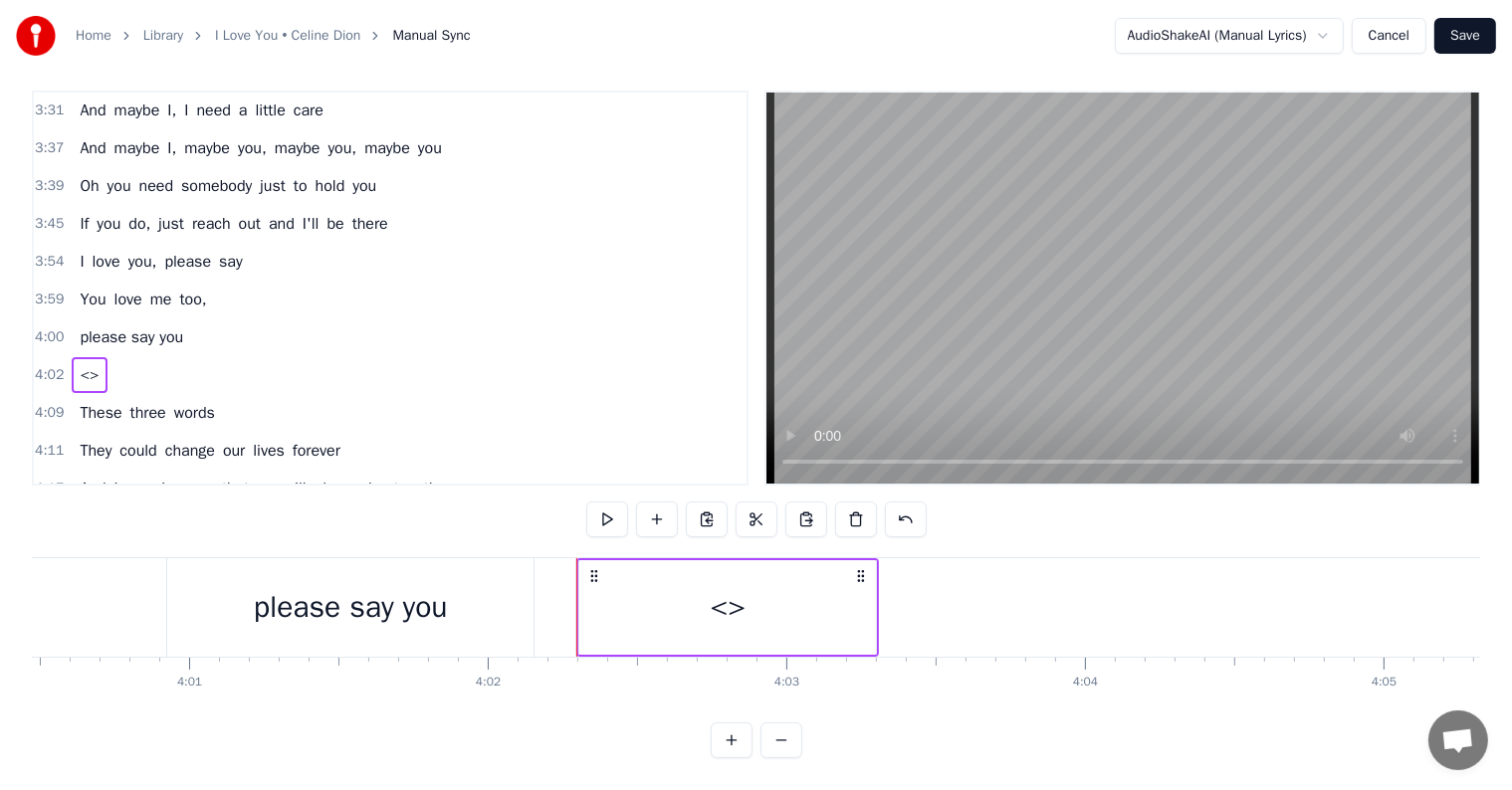 drag, startPoint x: 771, startPoint y: 600, endPoint x: 749, endPoint y: 597, distance: 22.203603 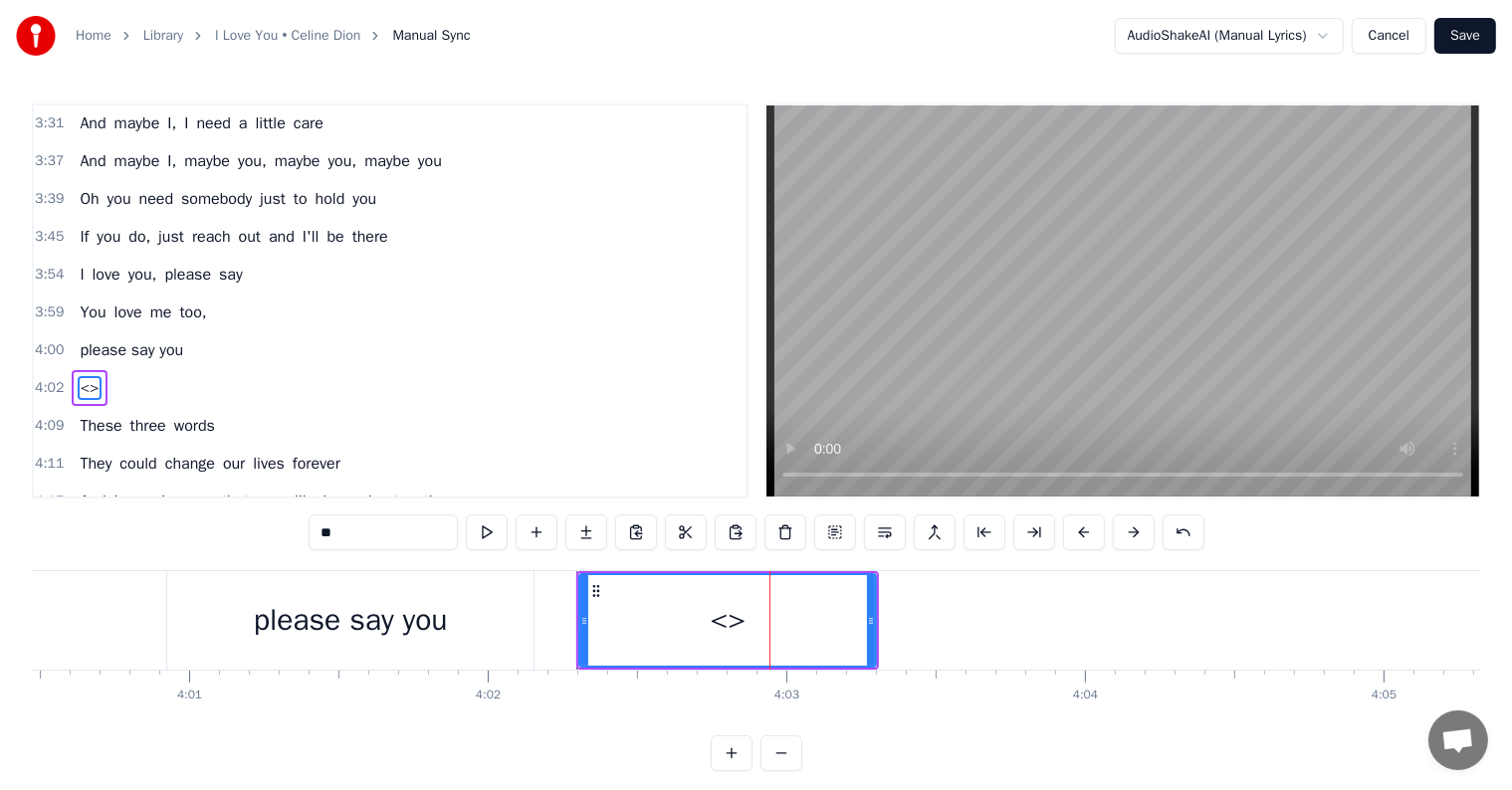 scroll, scrollTop: 1323, scrollLeft: 0, axis: vertical 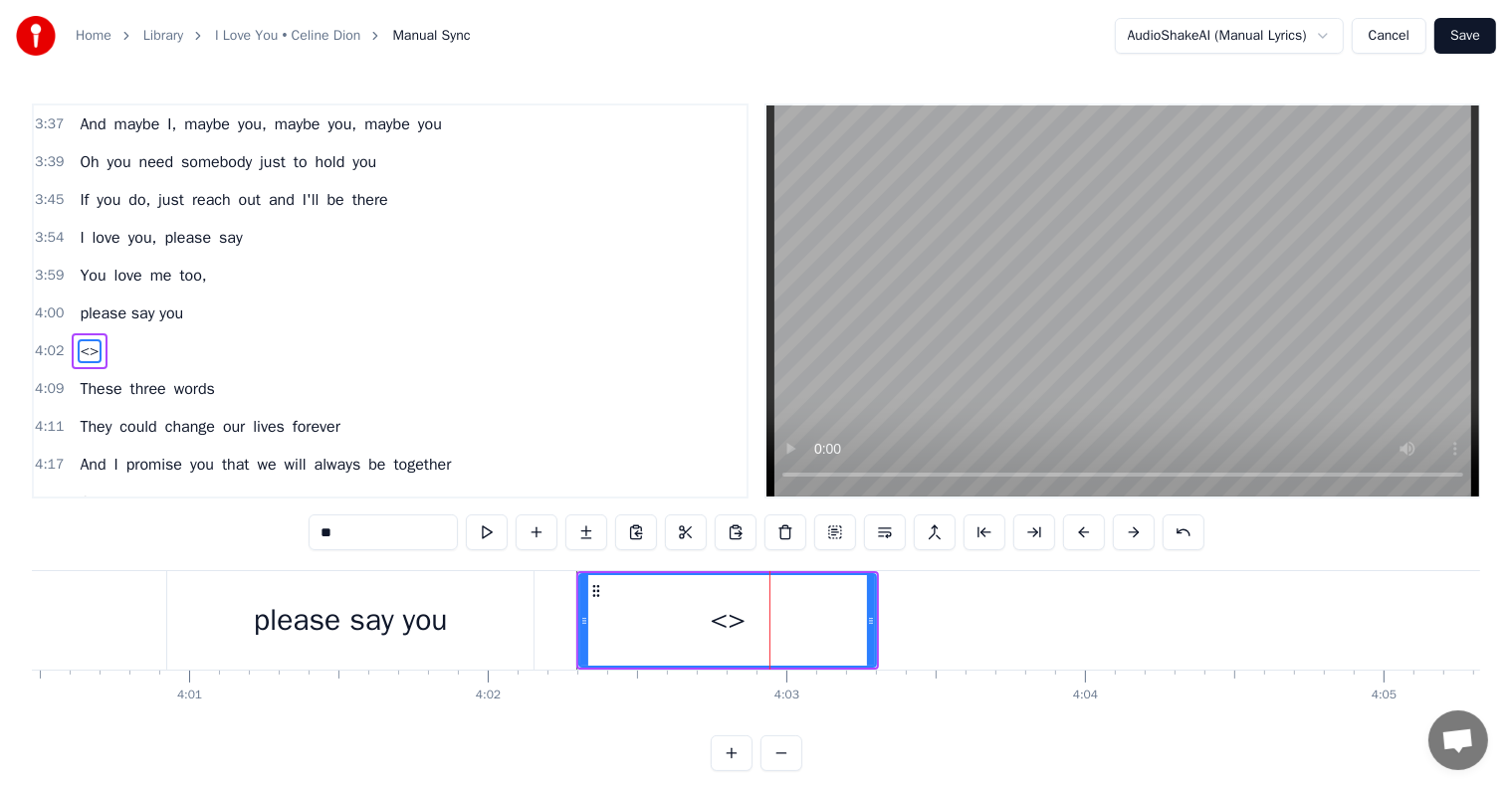 drag, startPoint x: 407, startPoint y: 537, endPoint x: 215, endPoint y: 519, distance: 192.8419 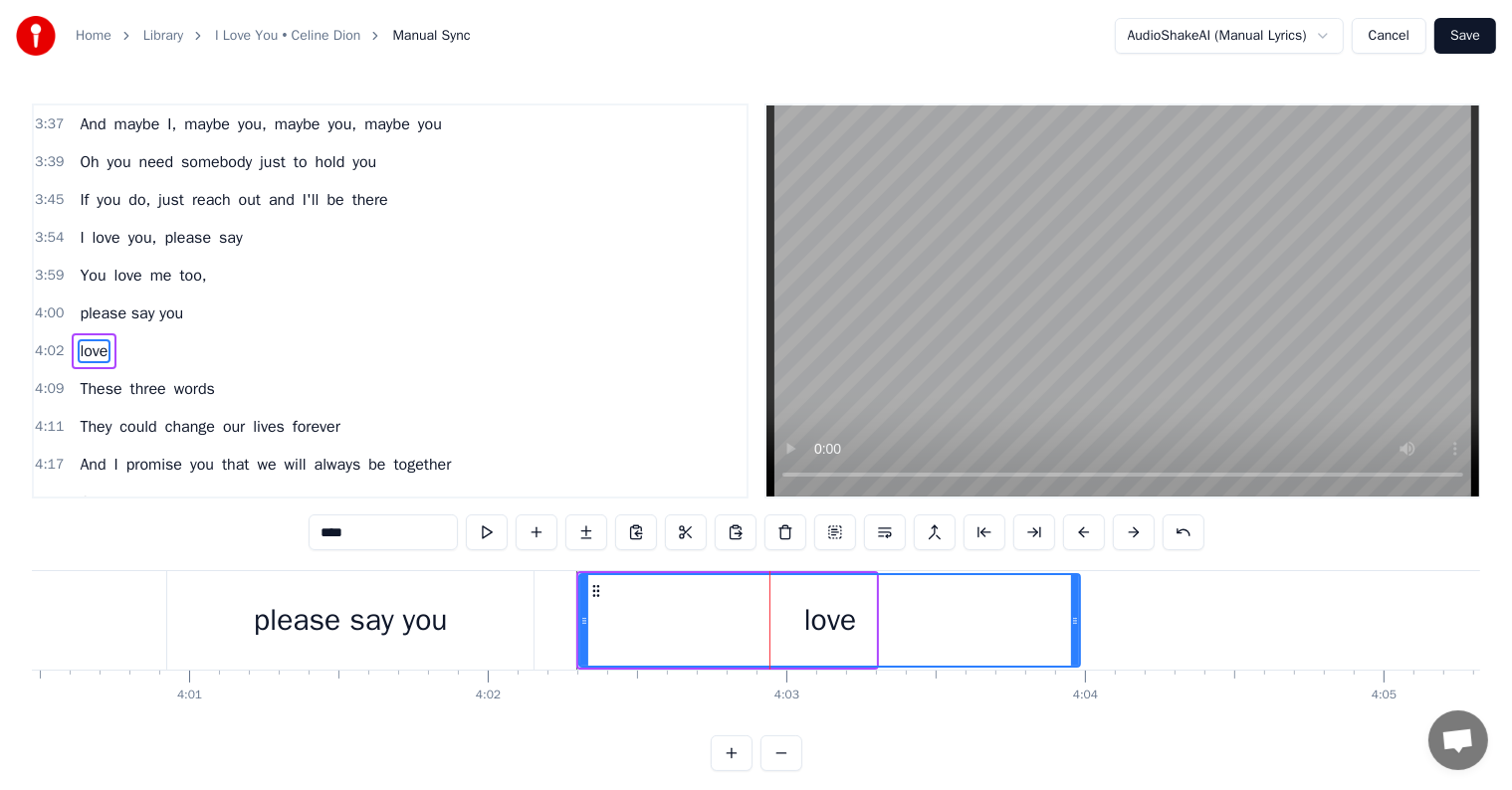 drag, startPoint x: 869, startPoint y: 625, endPoint x: 1073, endPoint y: 622, distance: 204.02206 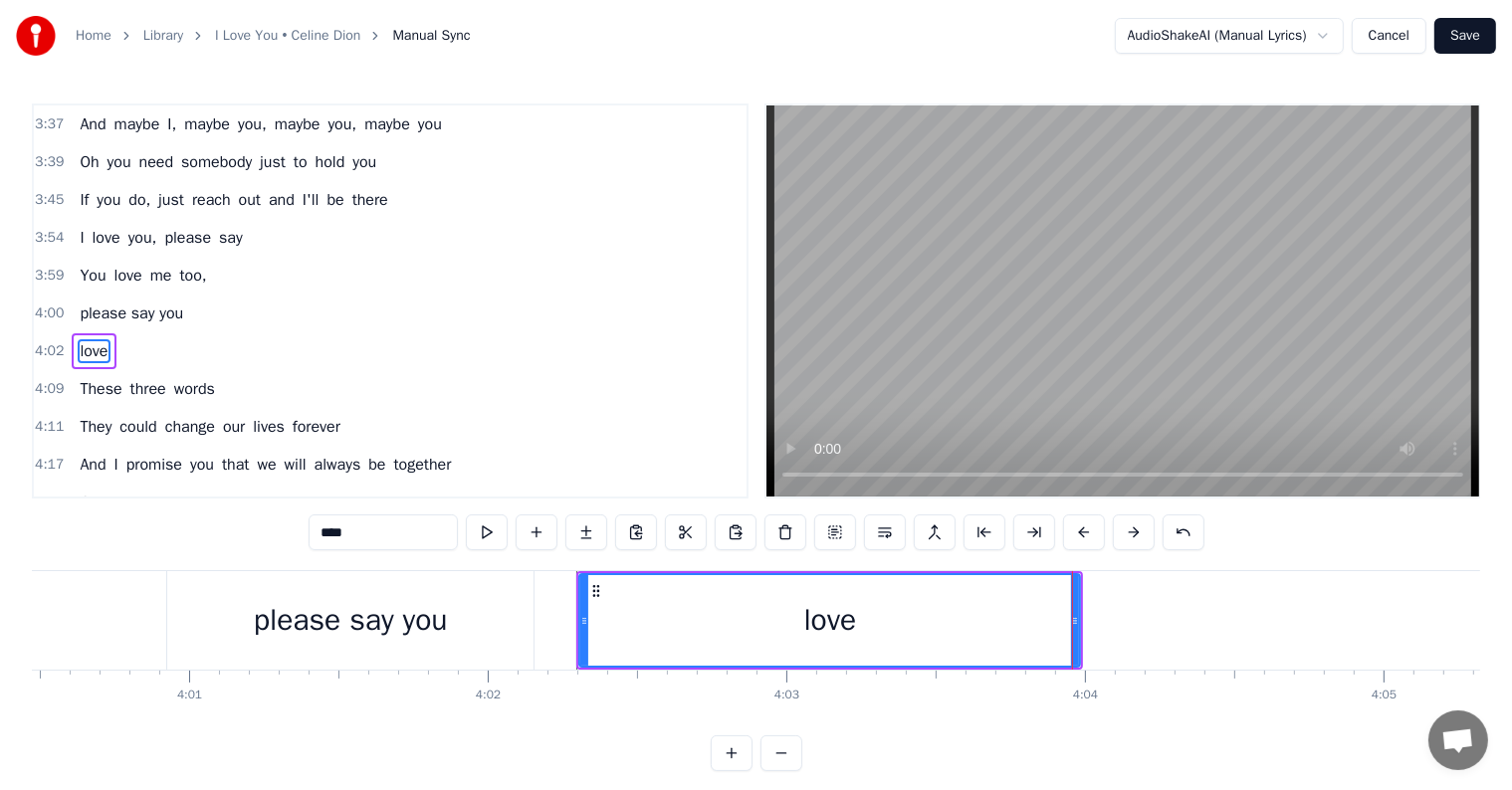 type on "****" 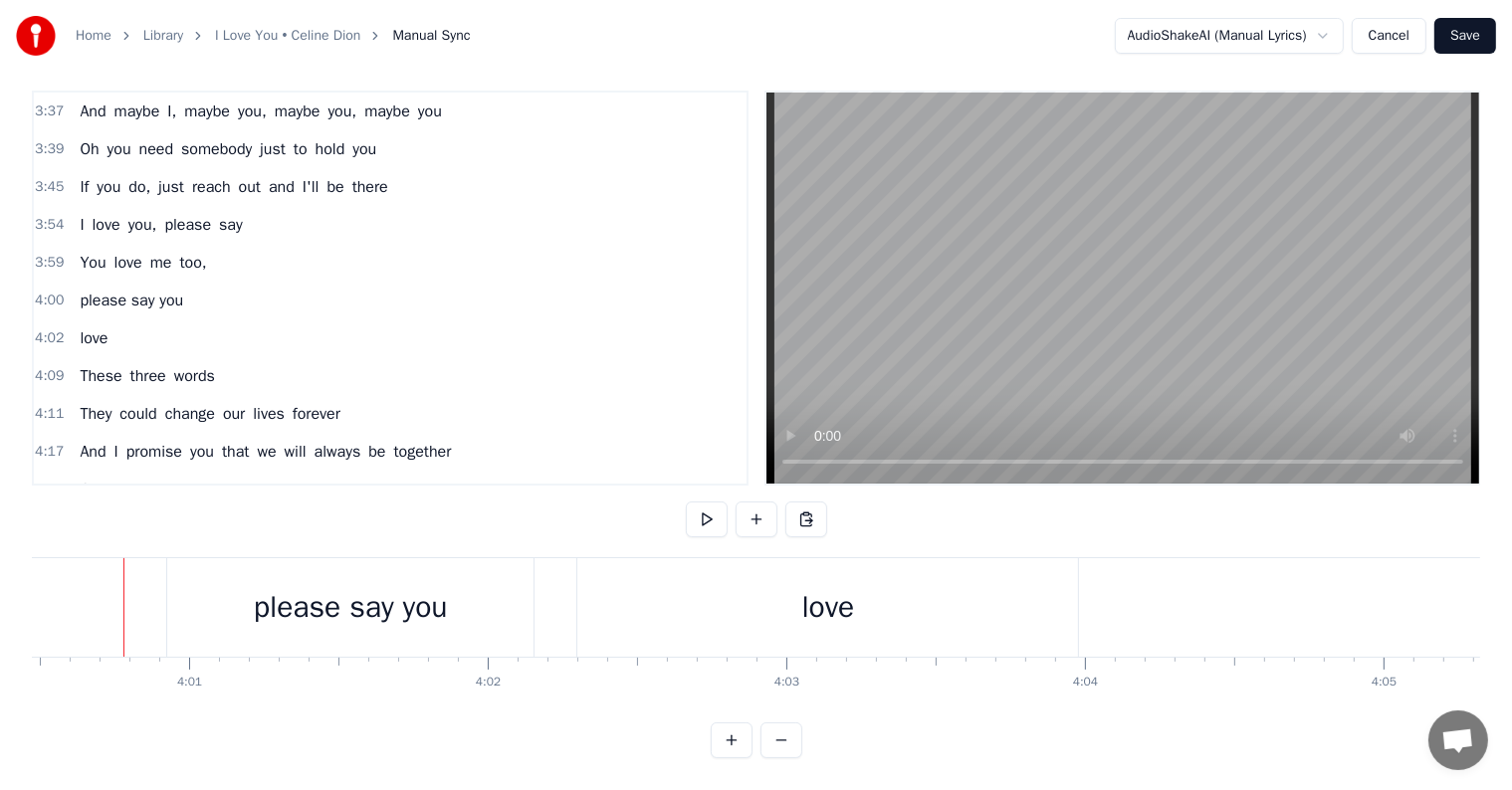 scroll, scrollTop: 30, scrollLeft: 0, axis: vertical 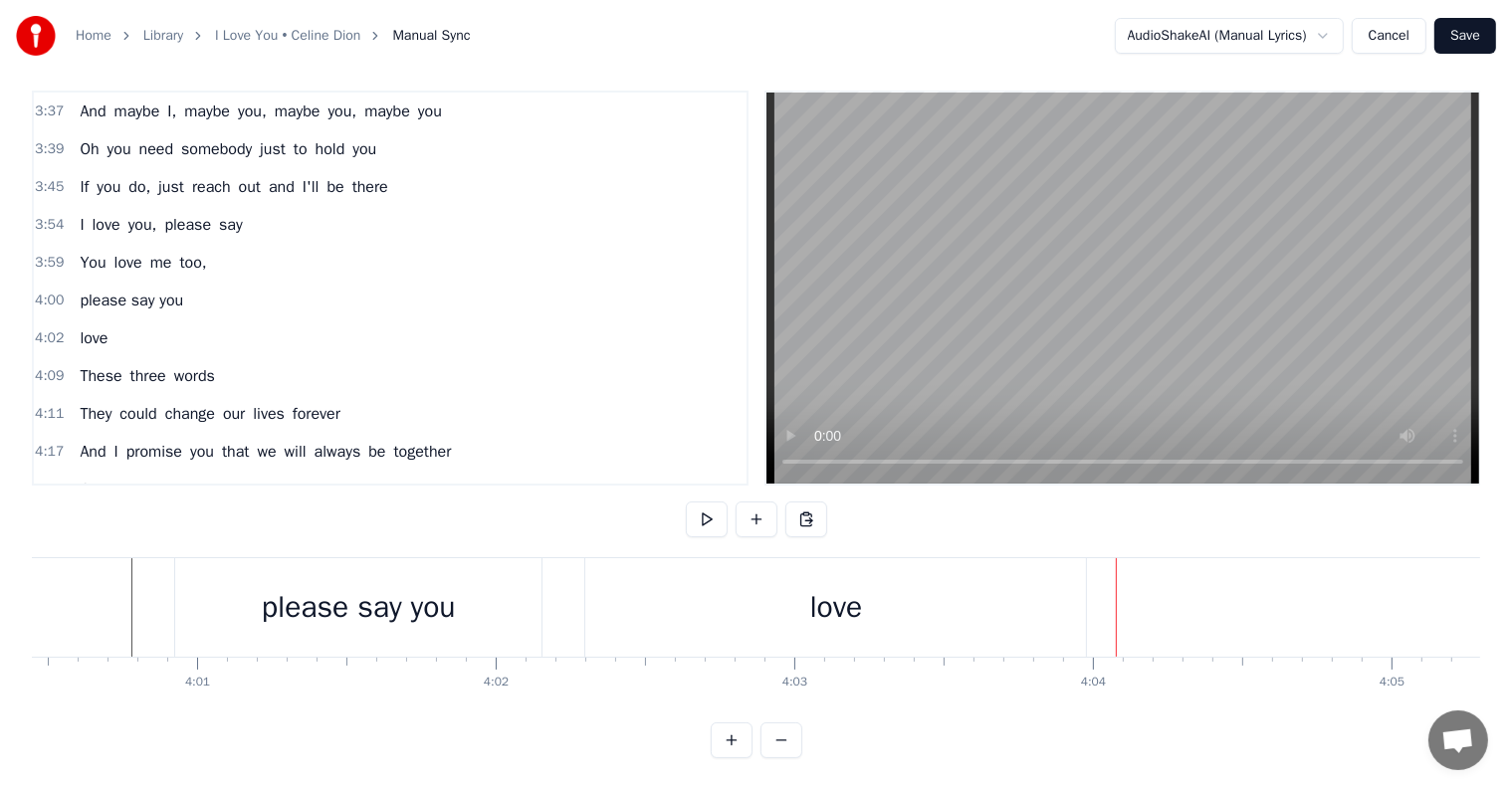 click on "me" at bounding box center [161, 263] 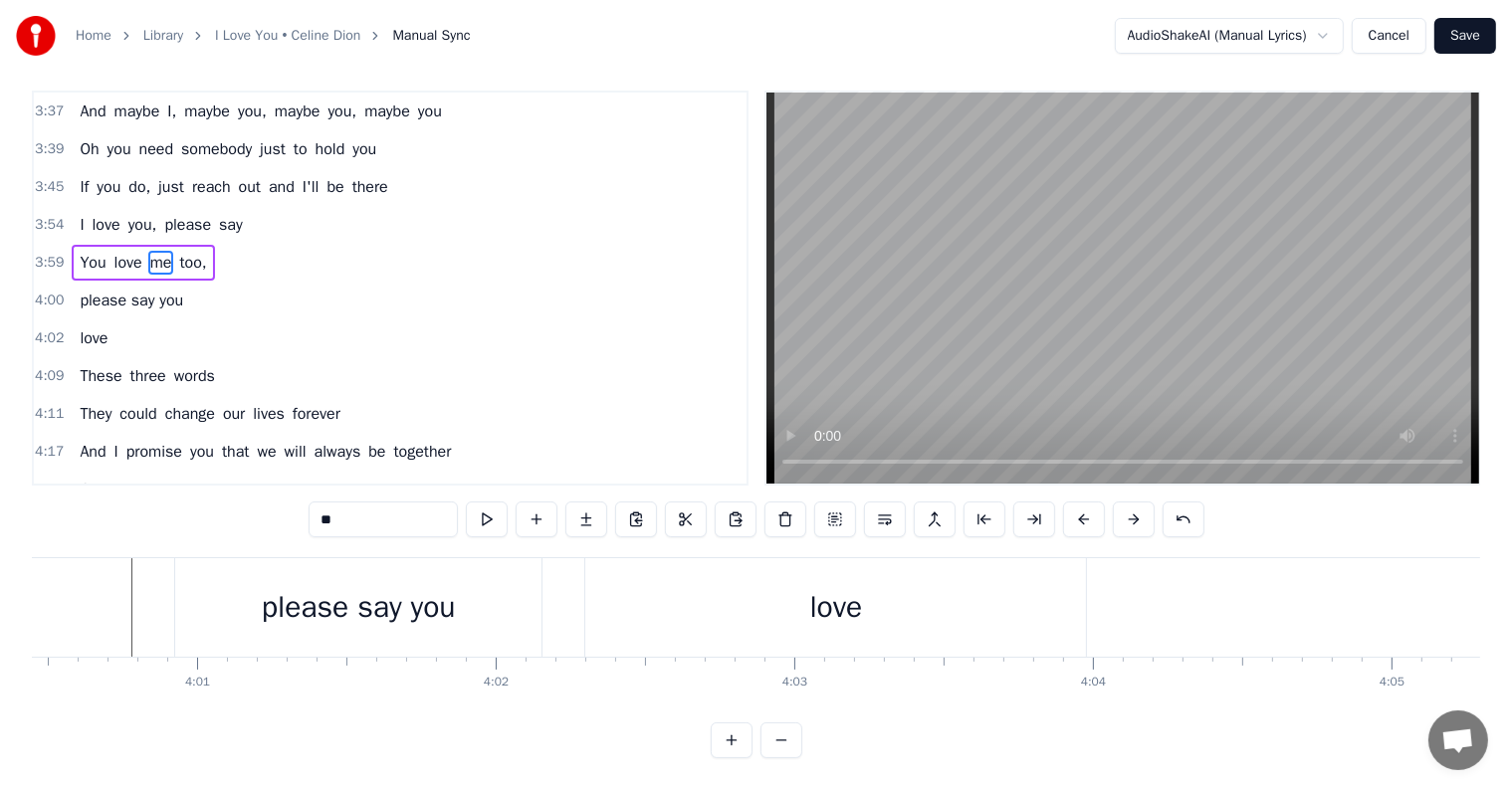 scroll, scrollTop: 0, scrollLeft: 0, axis: both 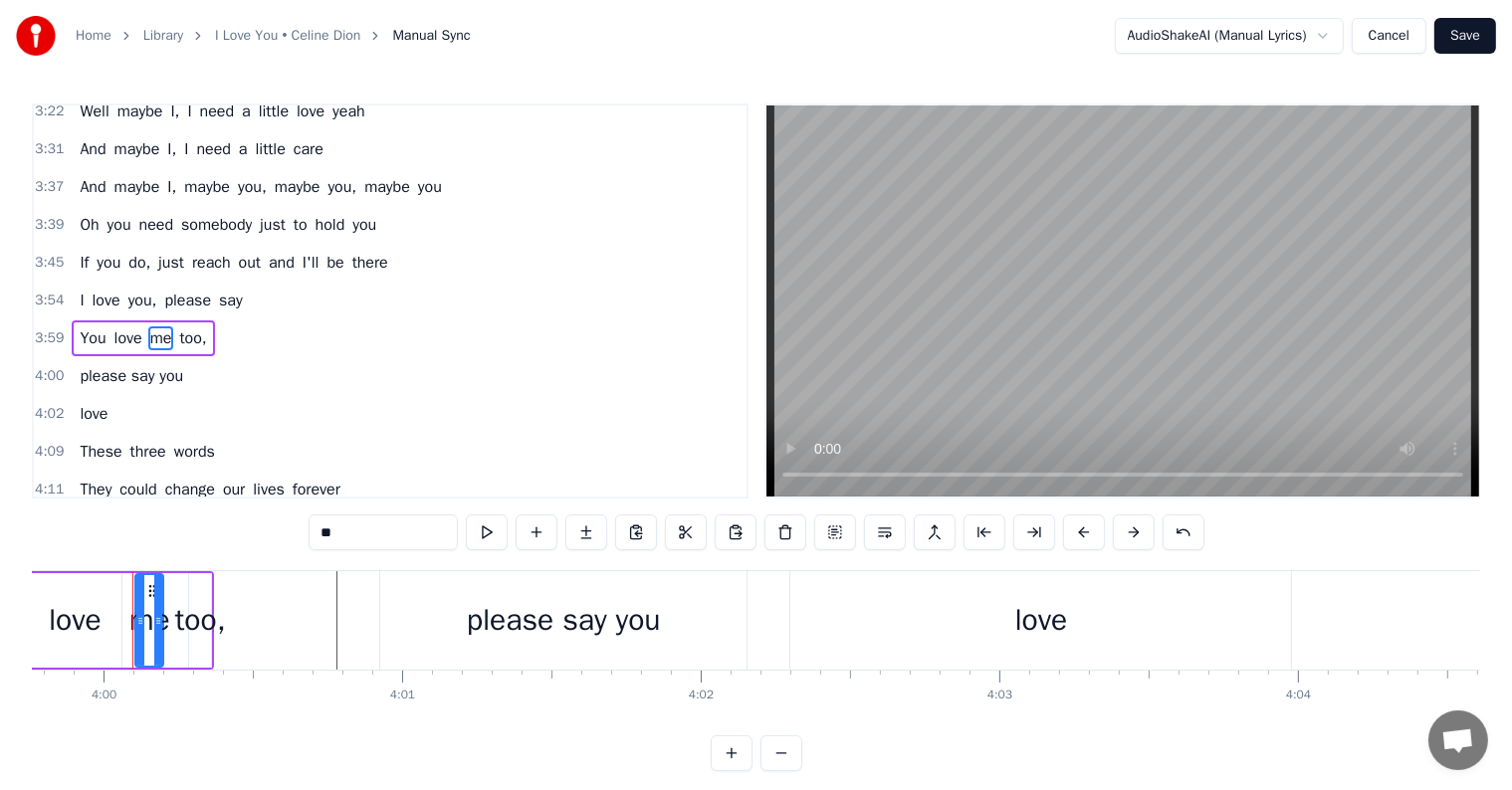 click at bounding box center [736, 532] 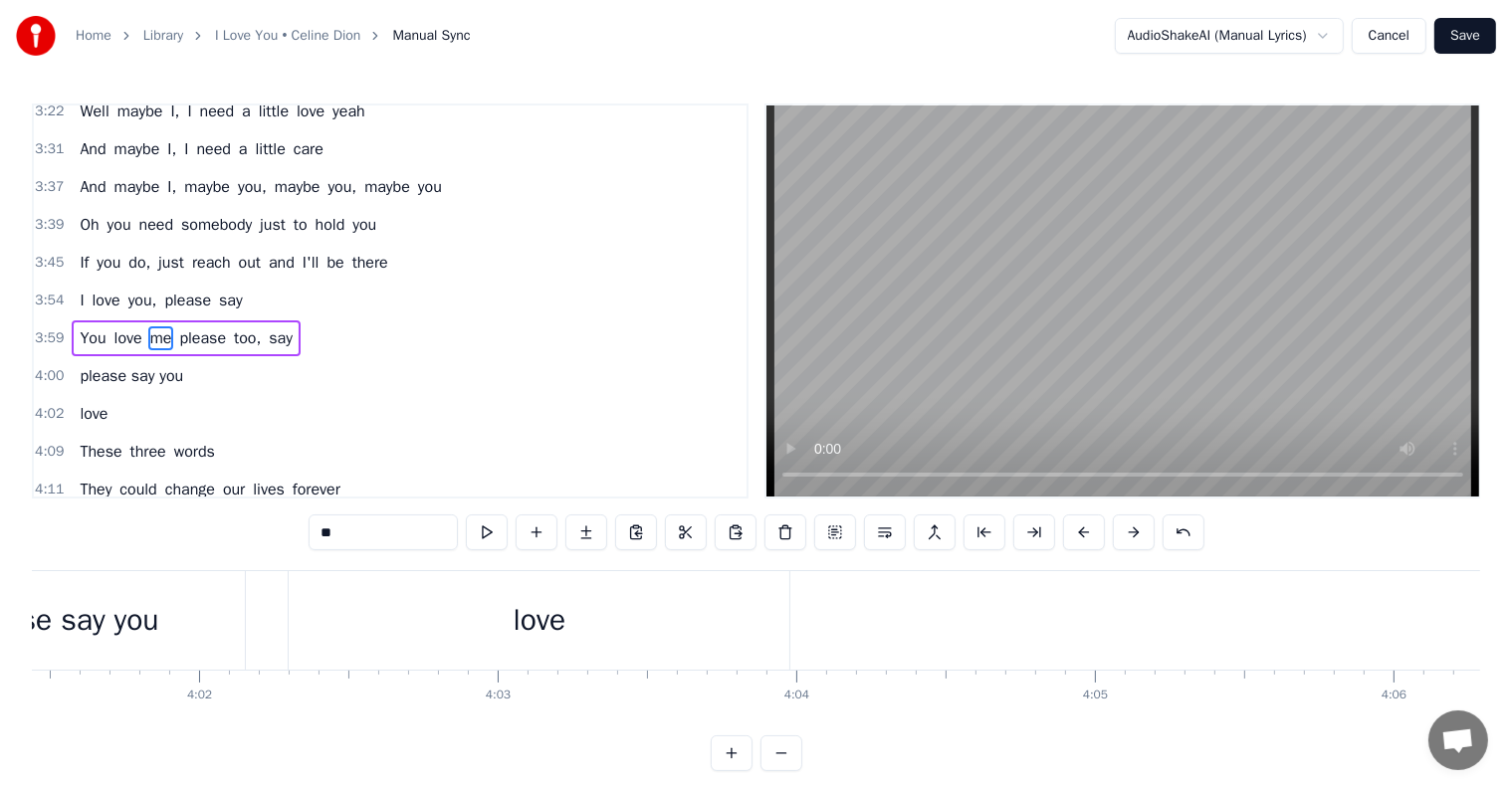 scroll, scrollTop: 0, scrollLeft: 72209, axis: horizontal 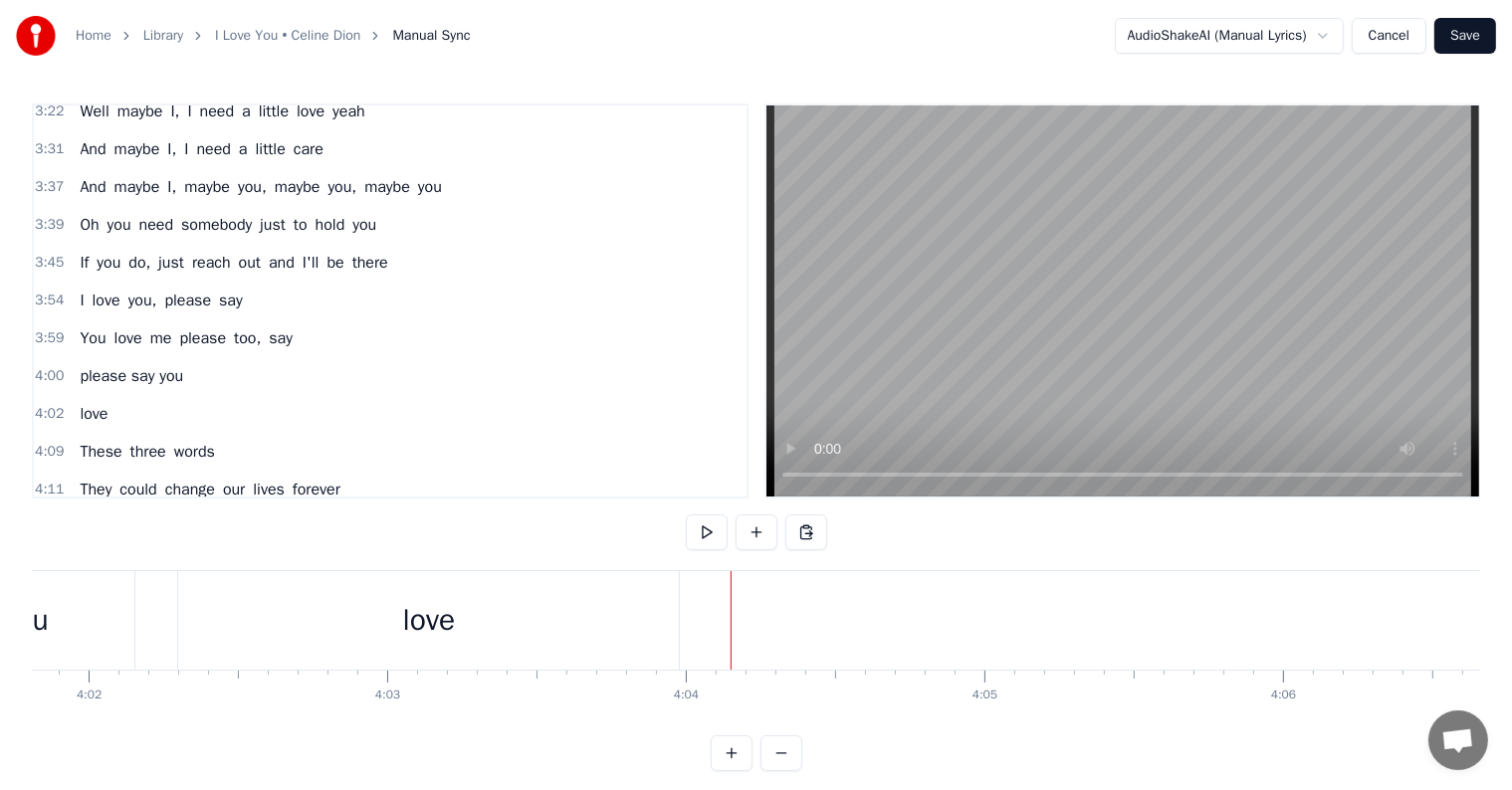 click on "You" at bounding box center [93, 338] 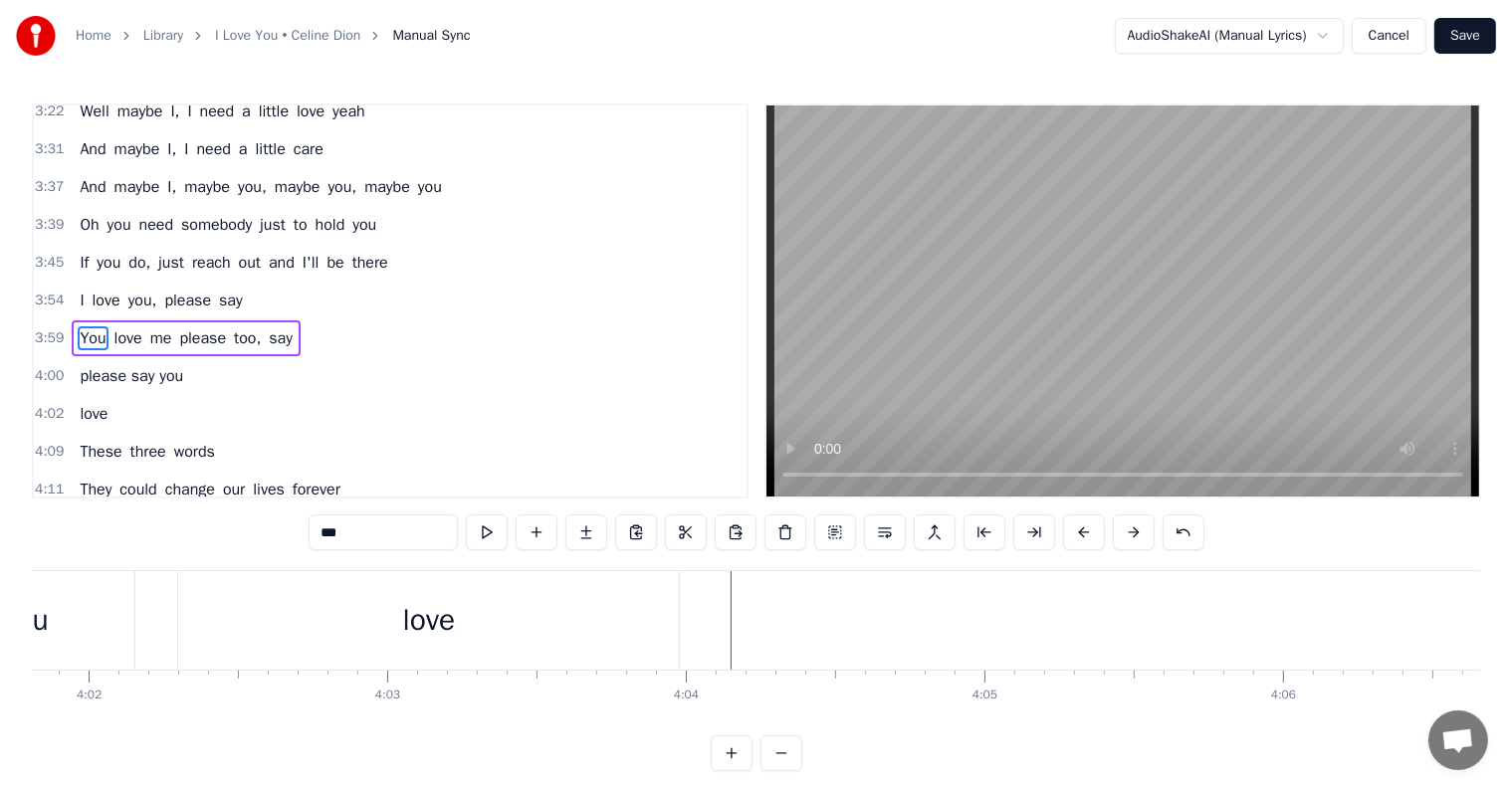 scroll, scrollTop: 1250, scrollLeft: 0, axis: vertical 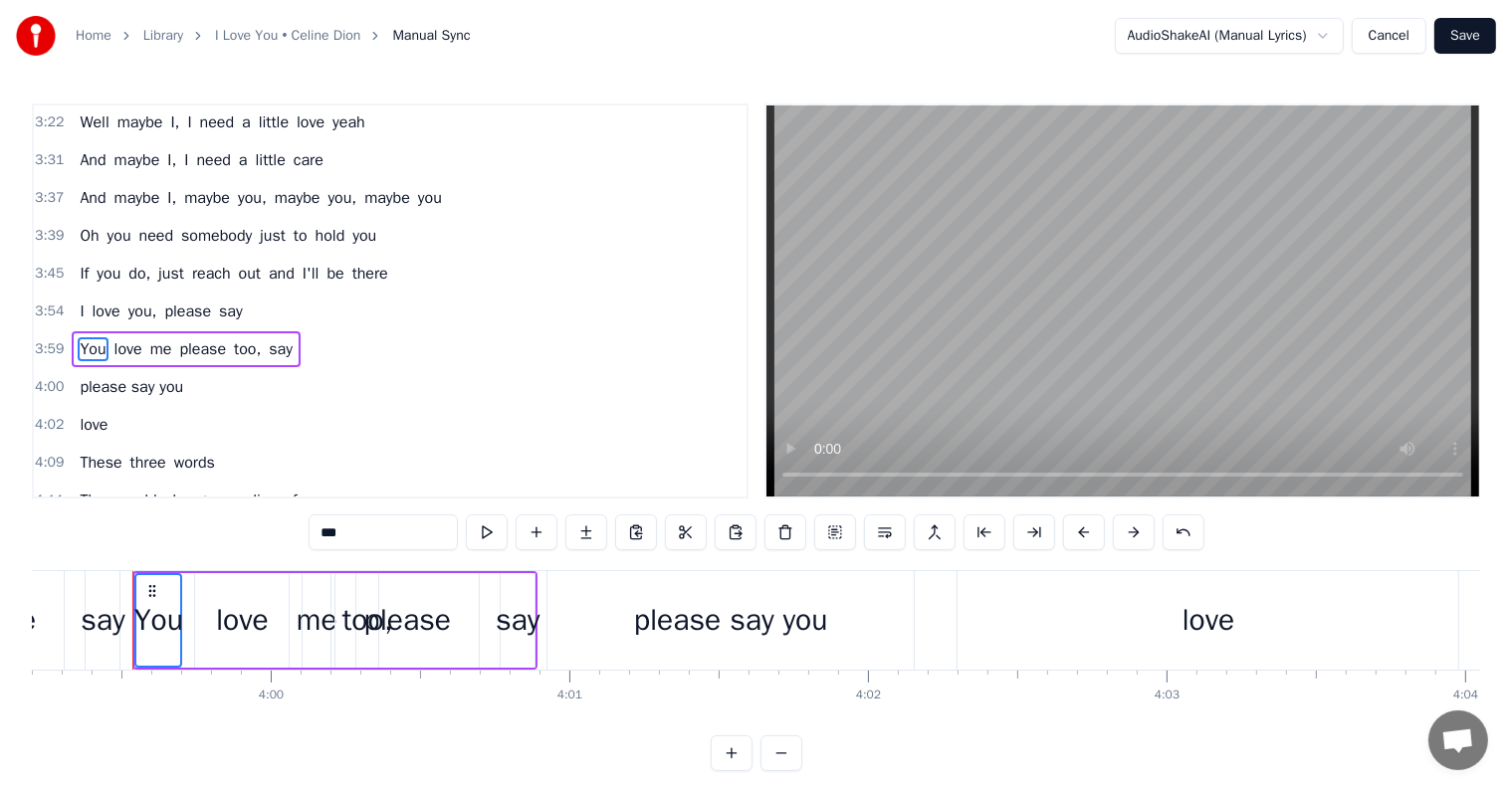 click on "love" at bounding box center (128, 349) 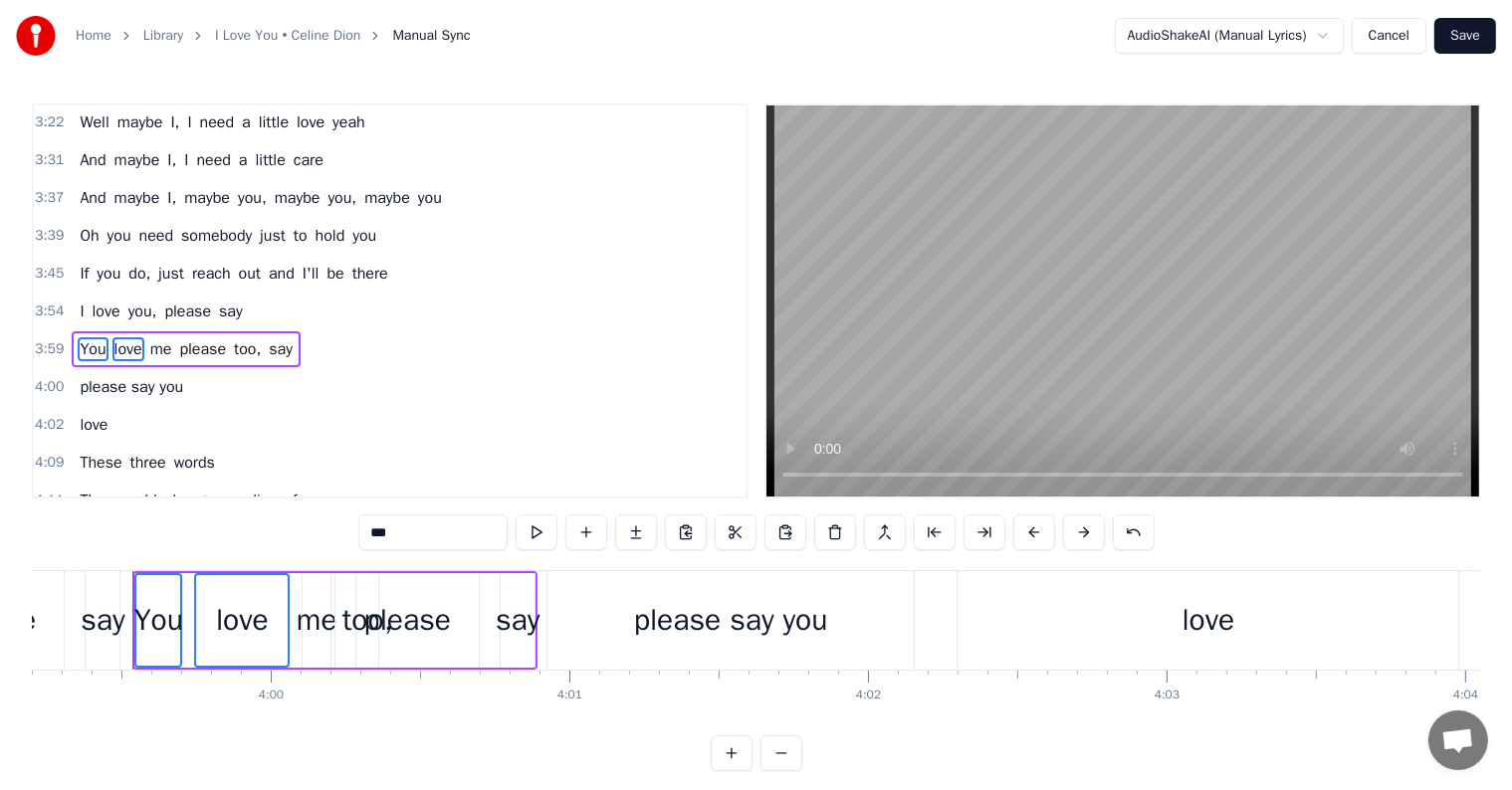 click on "me" at bounding box center (161, 349) 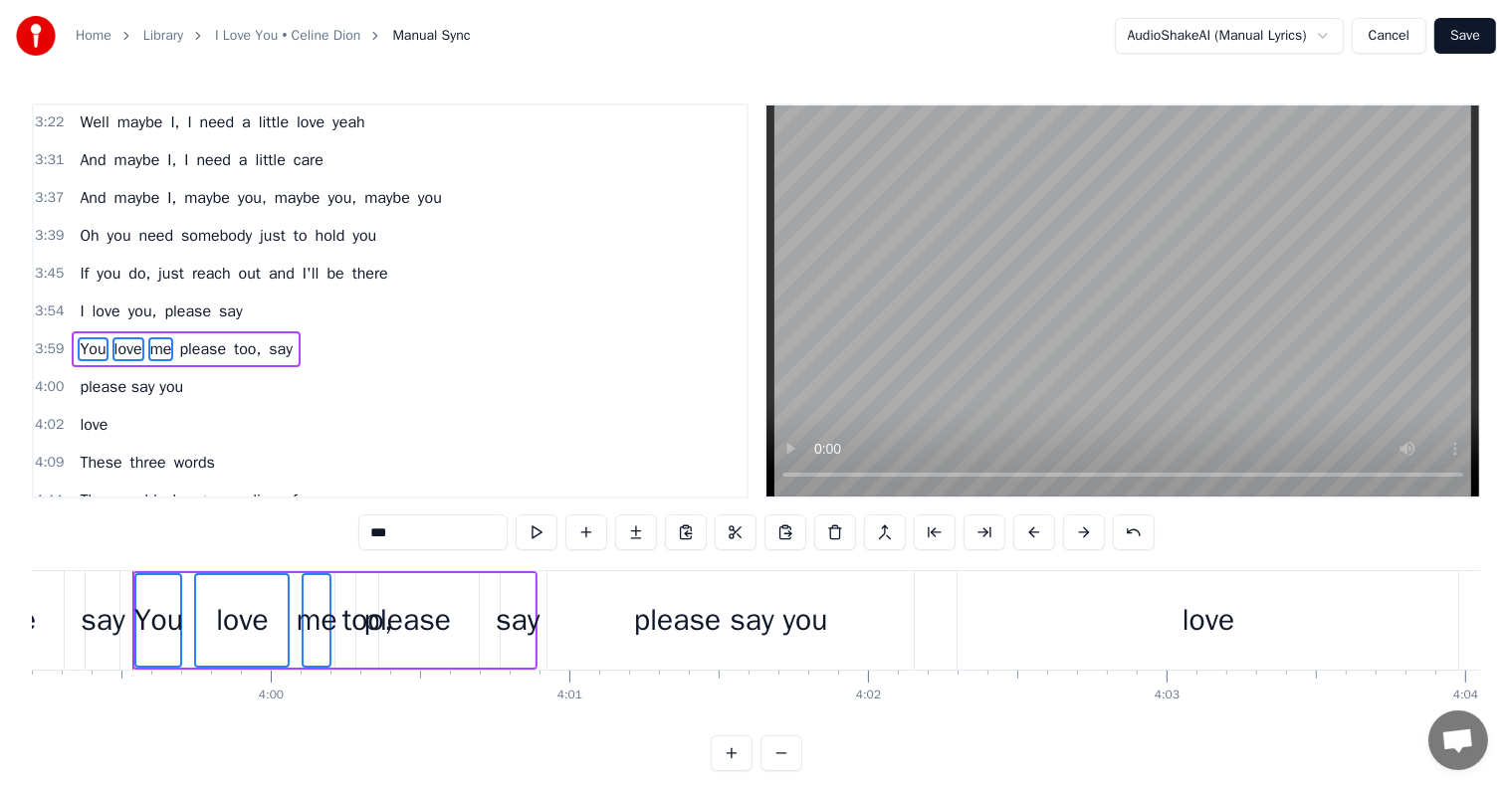 click on "please" at bounding box center [202, 349] 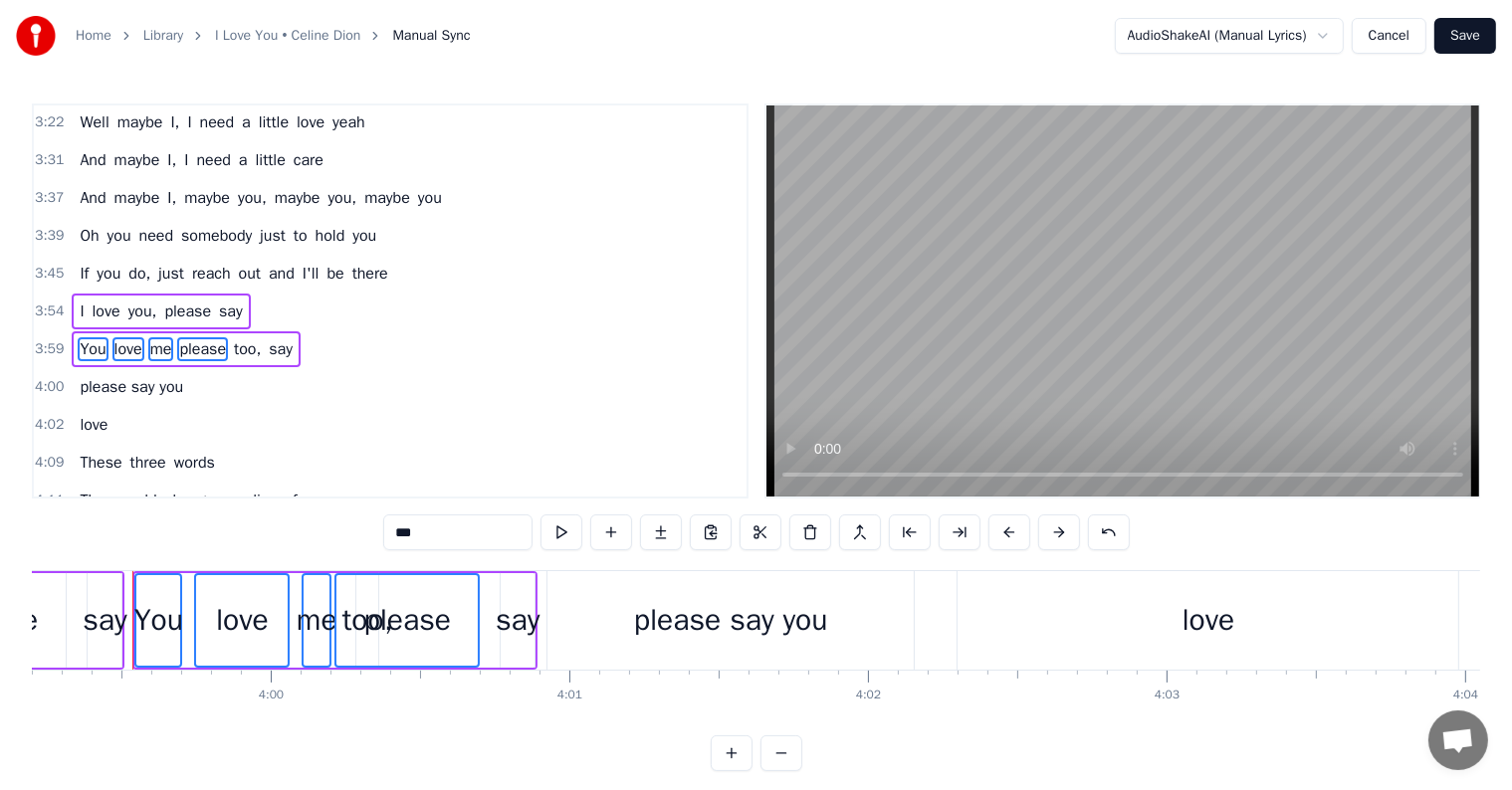 drag, startPoint x: 240, startPoint y: 305, endPoint x: 264, endPoint y: 305, distance: 24 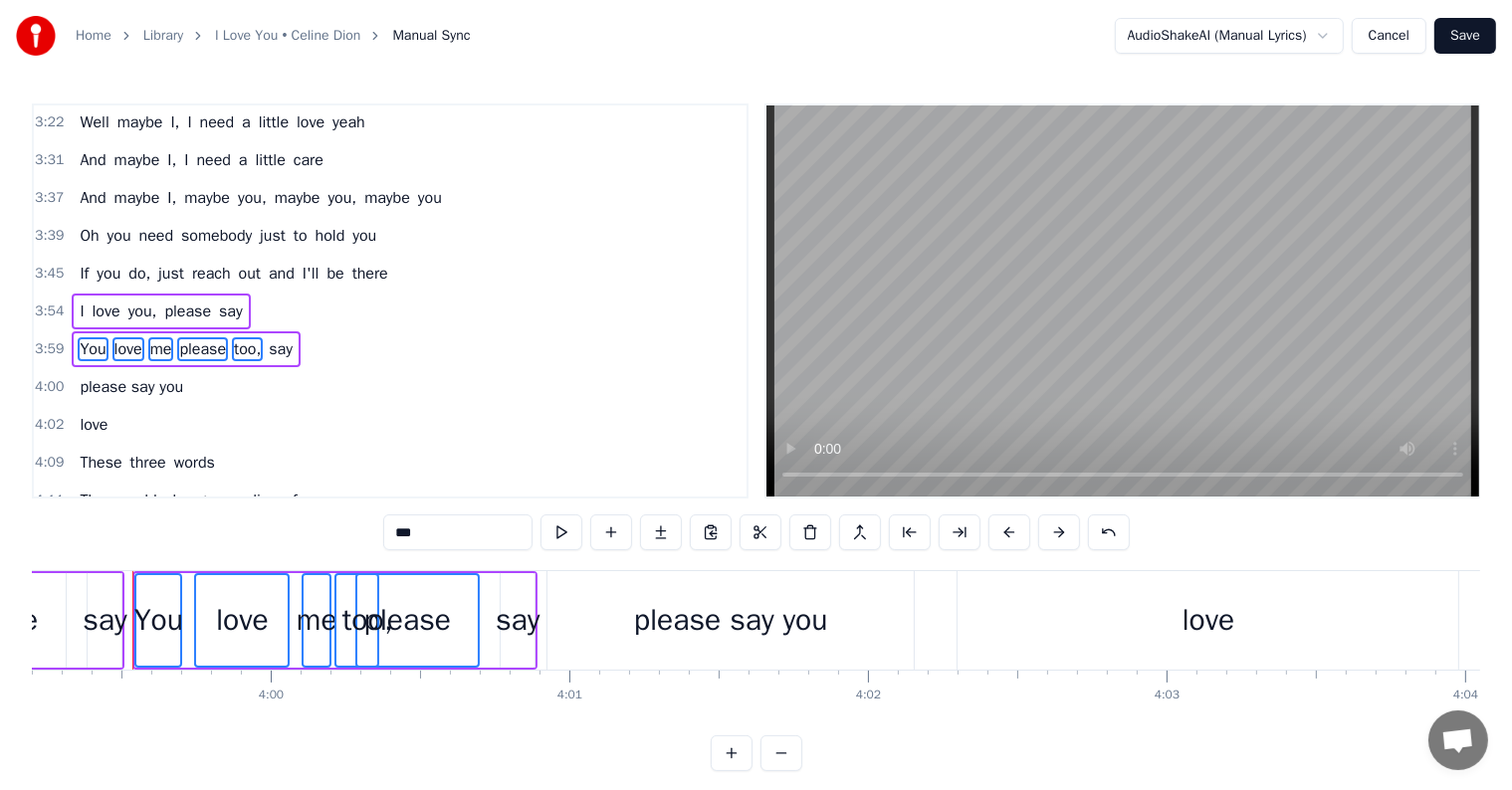 click on "say" at bounding box center [281, 349] 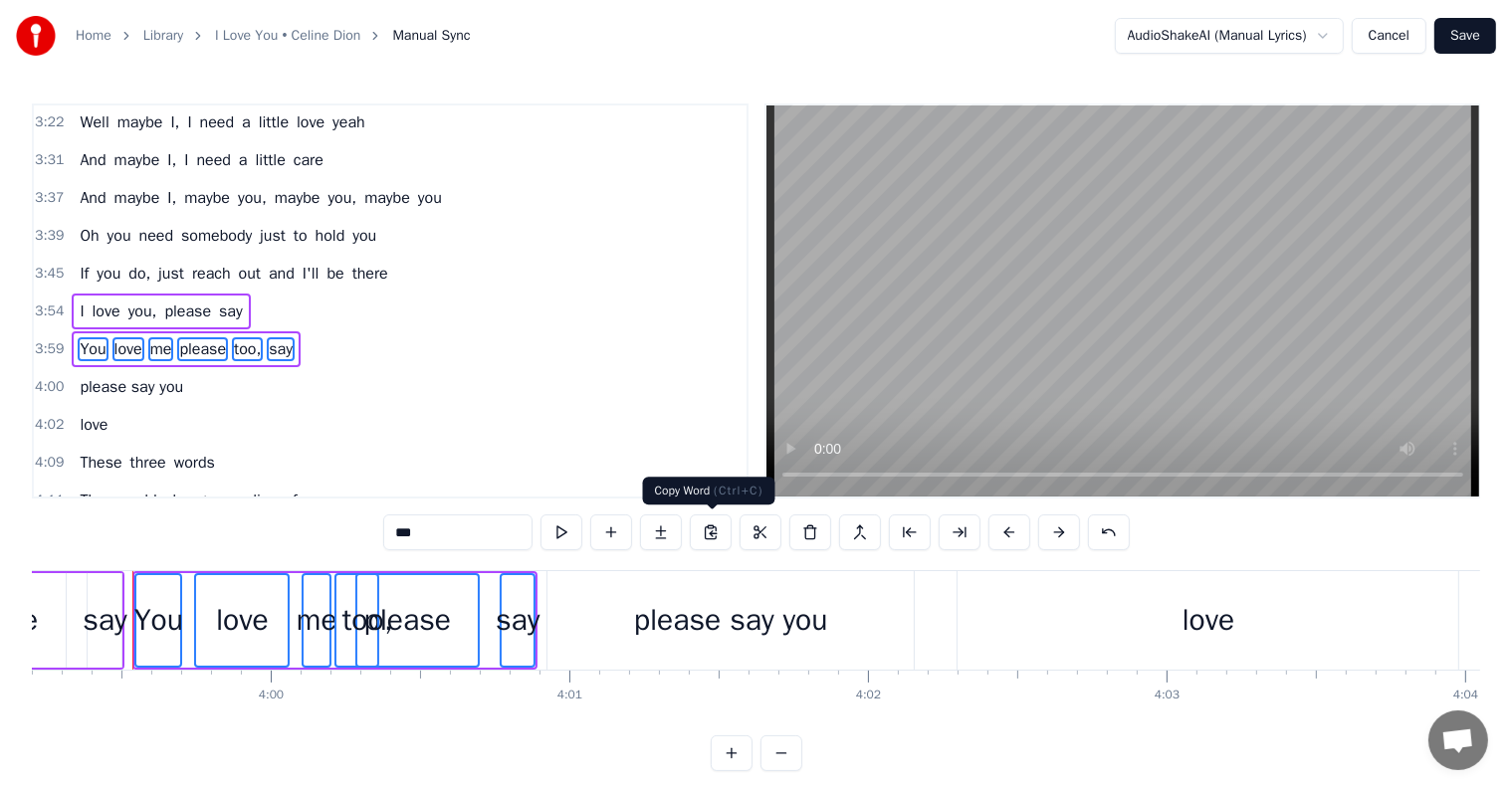 click at bounding box center (711, 532) 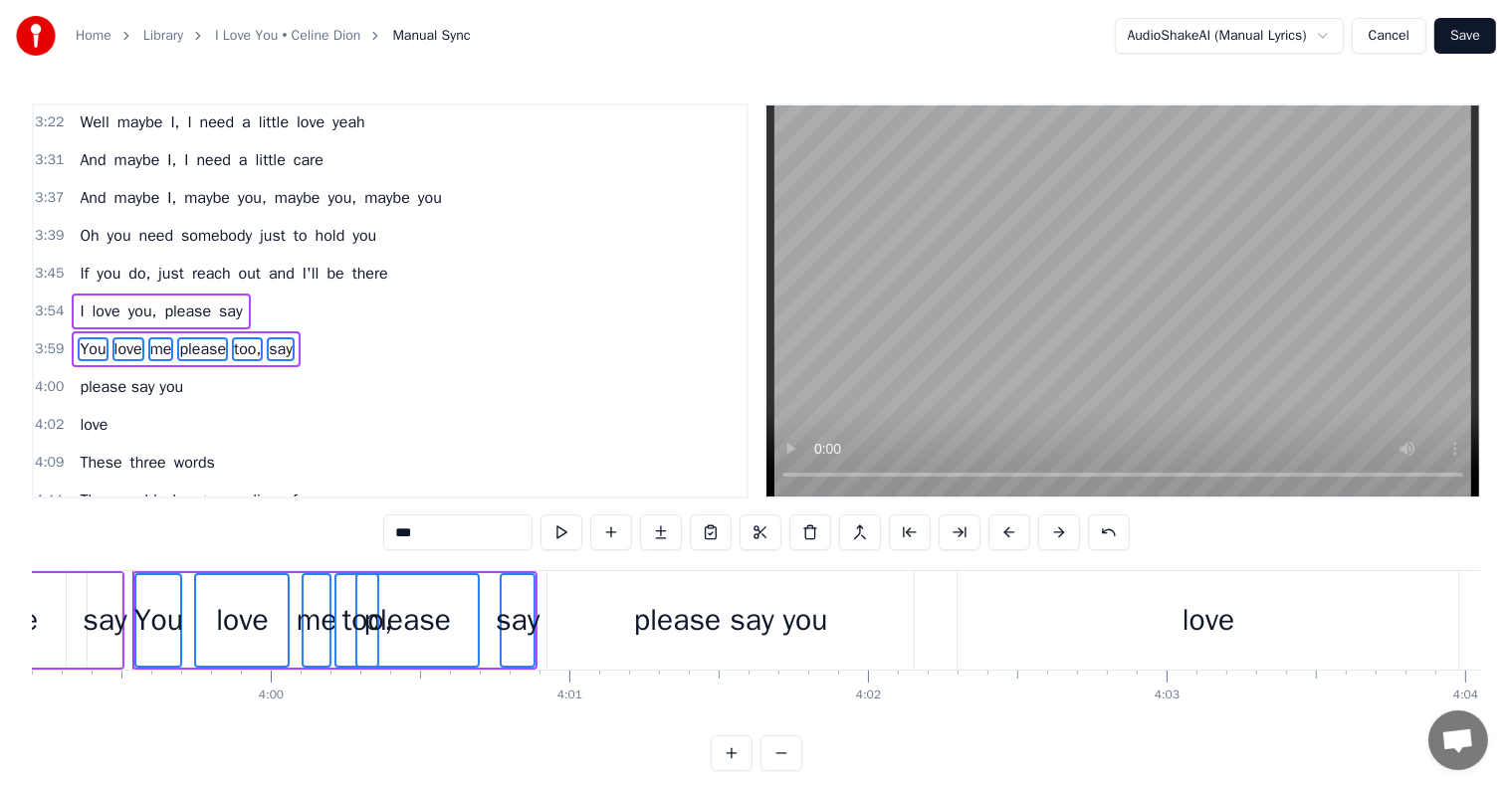 scroll, scrollTop: 0, scrollLeft: 72375, axis: horizontal 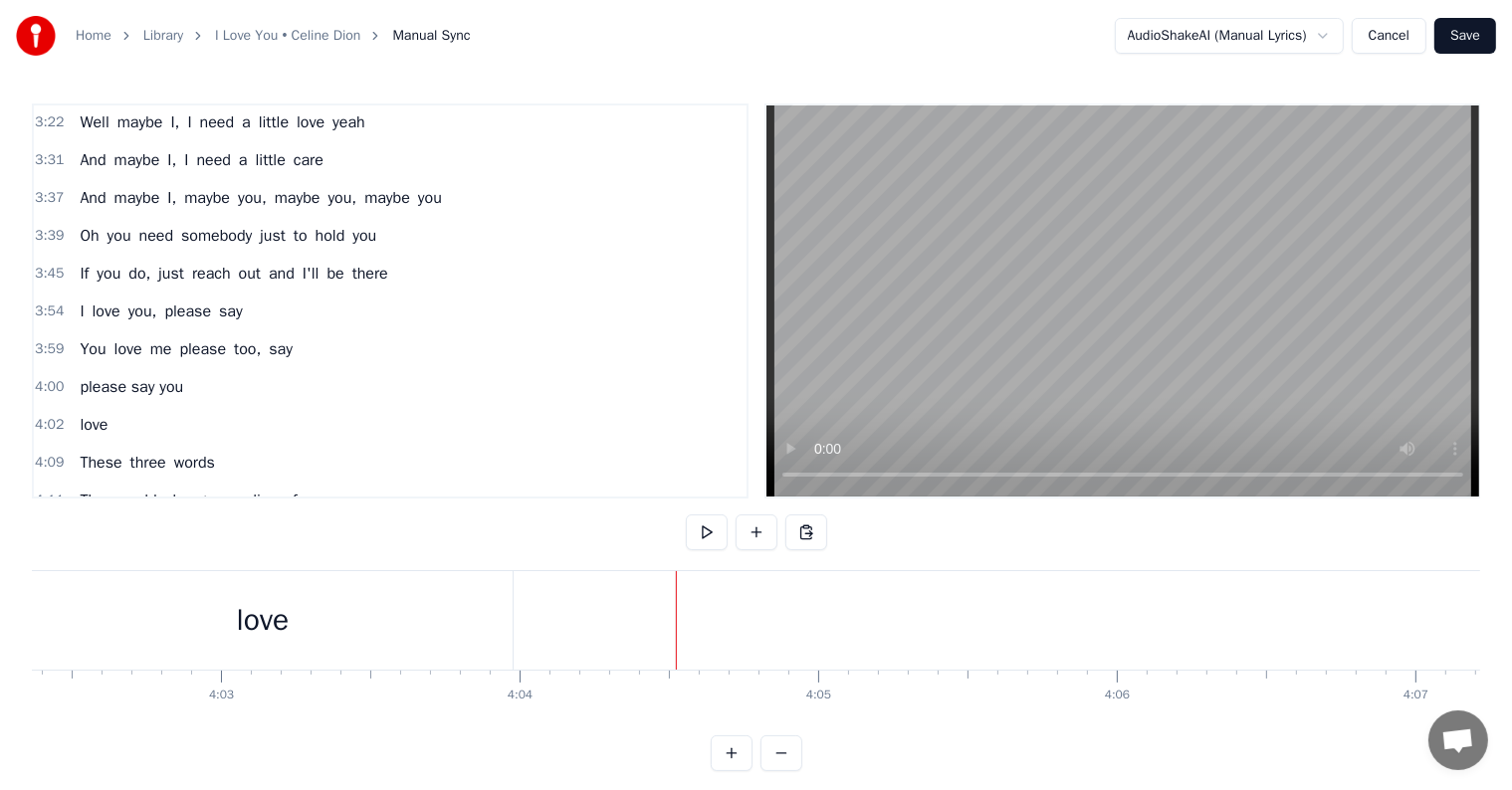click at bounding box center (-23026, 620) 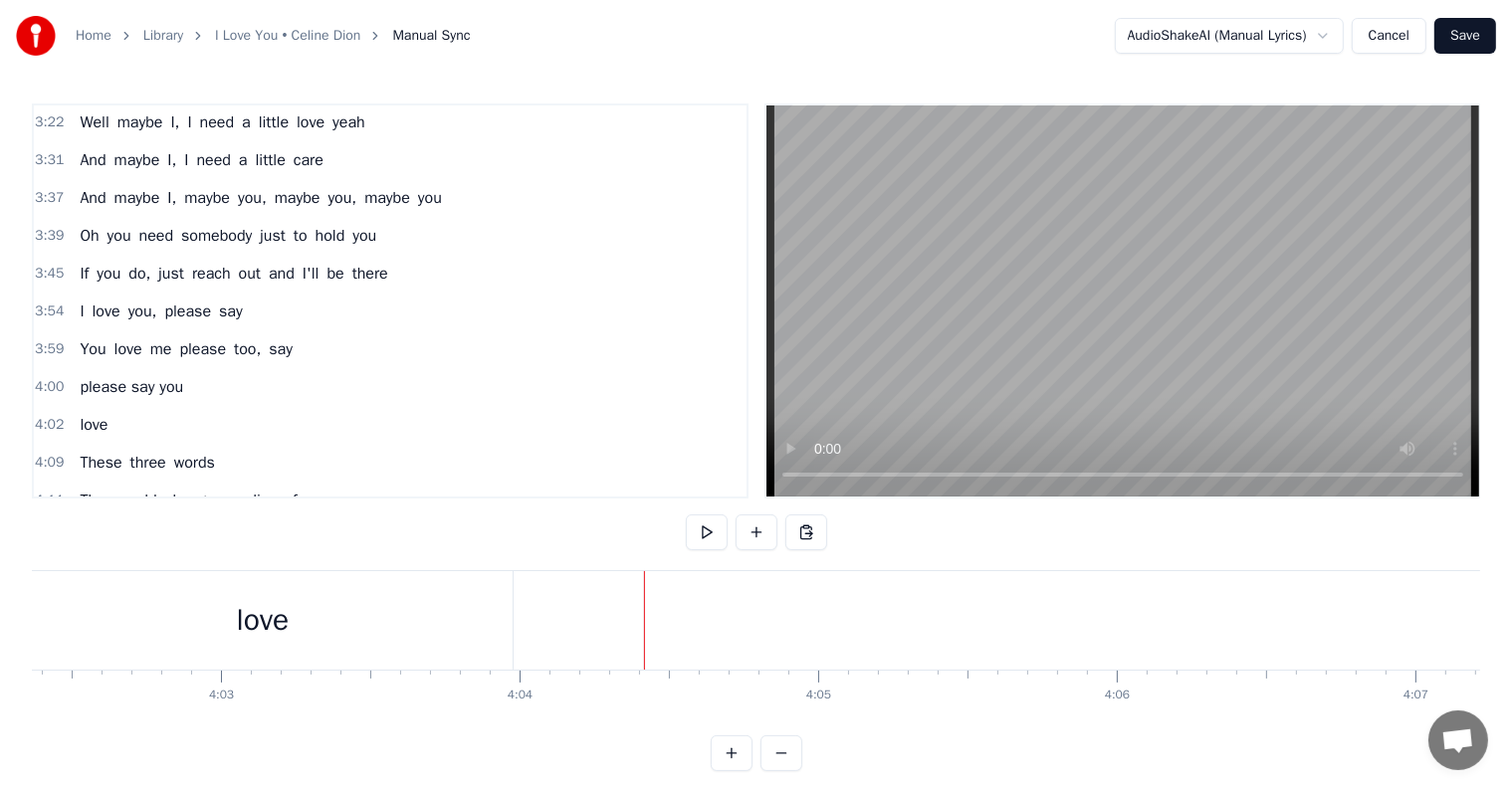click at bounding box center (-23026, 620) 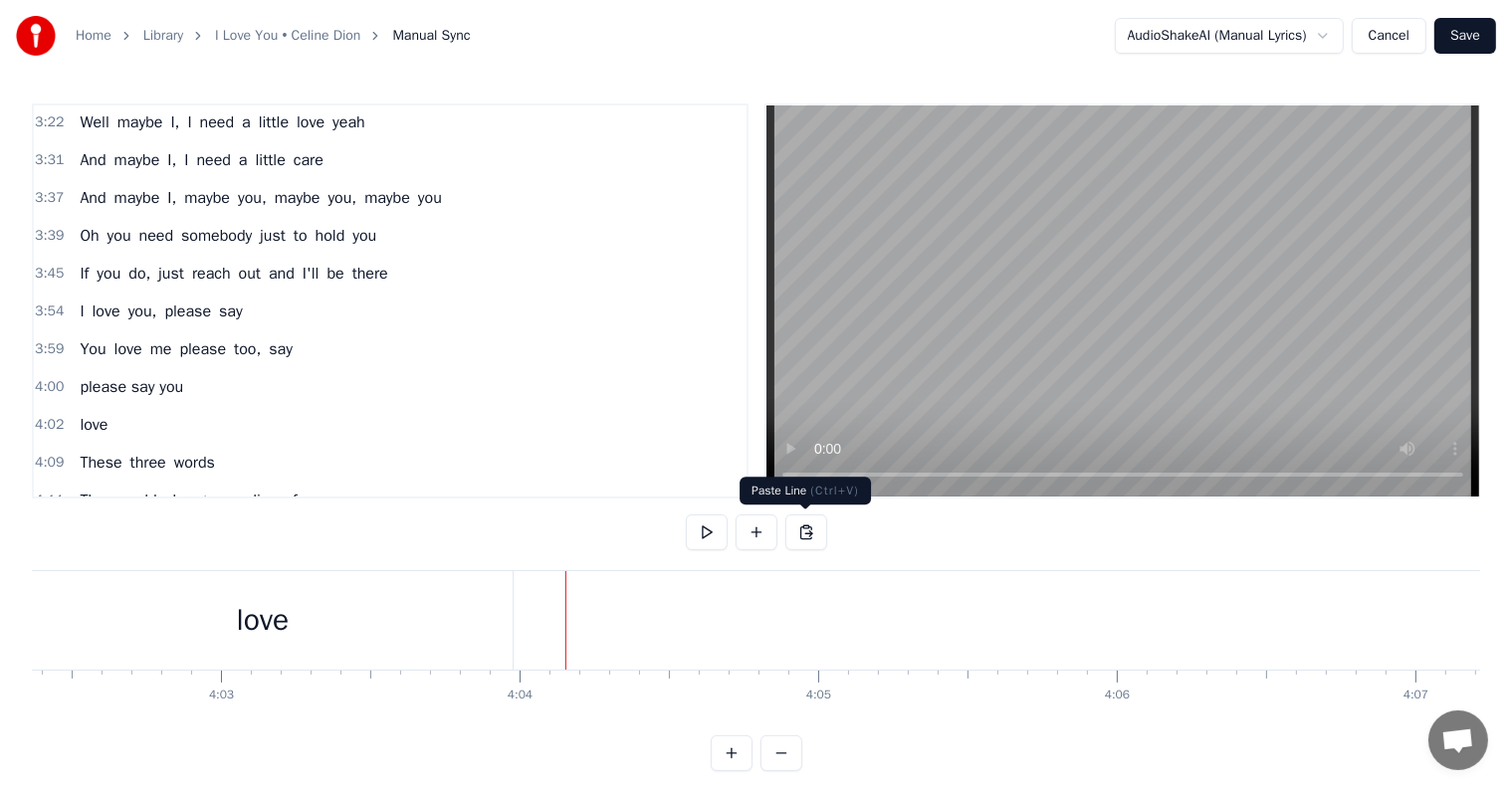 click at bounding box center [806, 532] 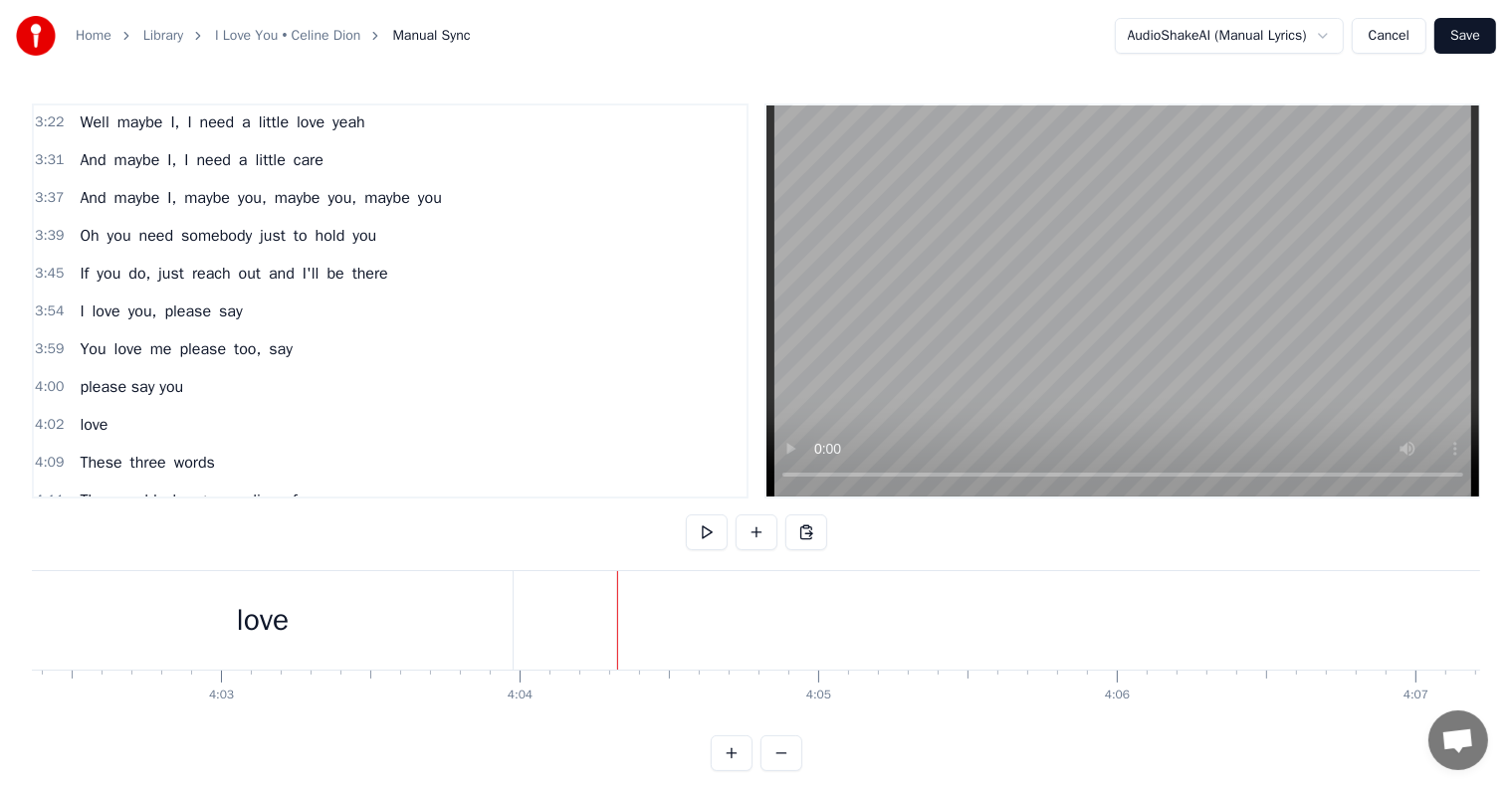 click at bounding box center (-23026, 620) 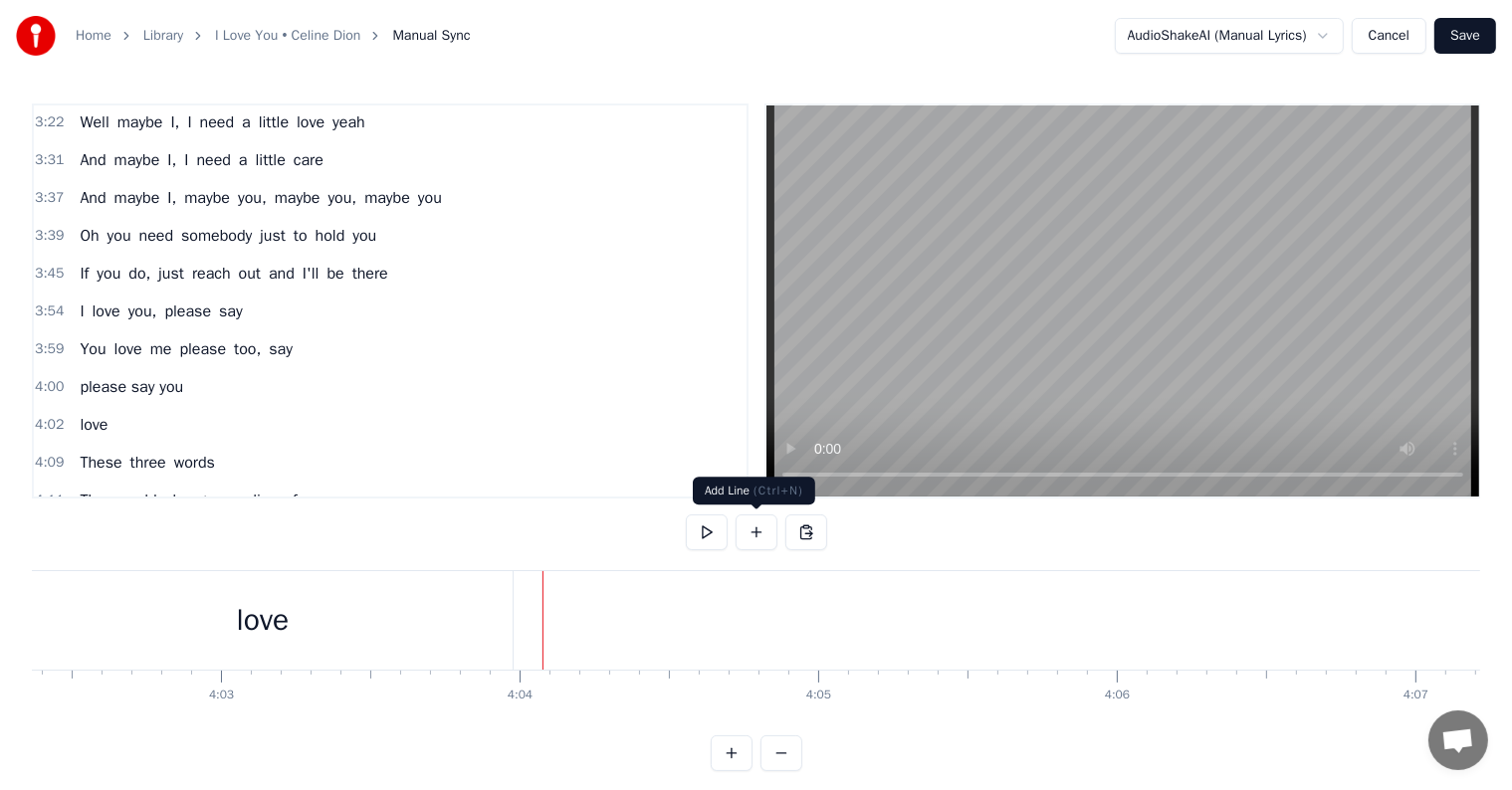 click at bounding box center (756, 532) 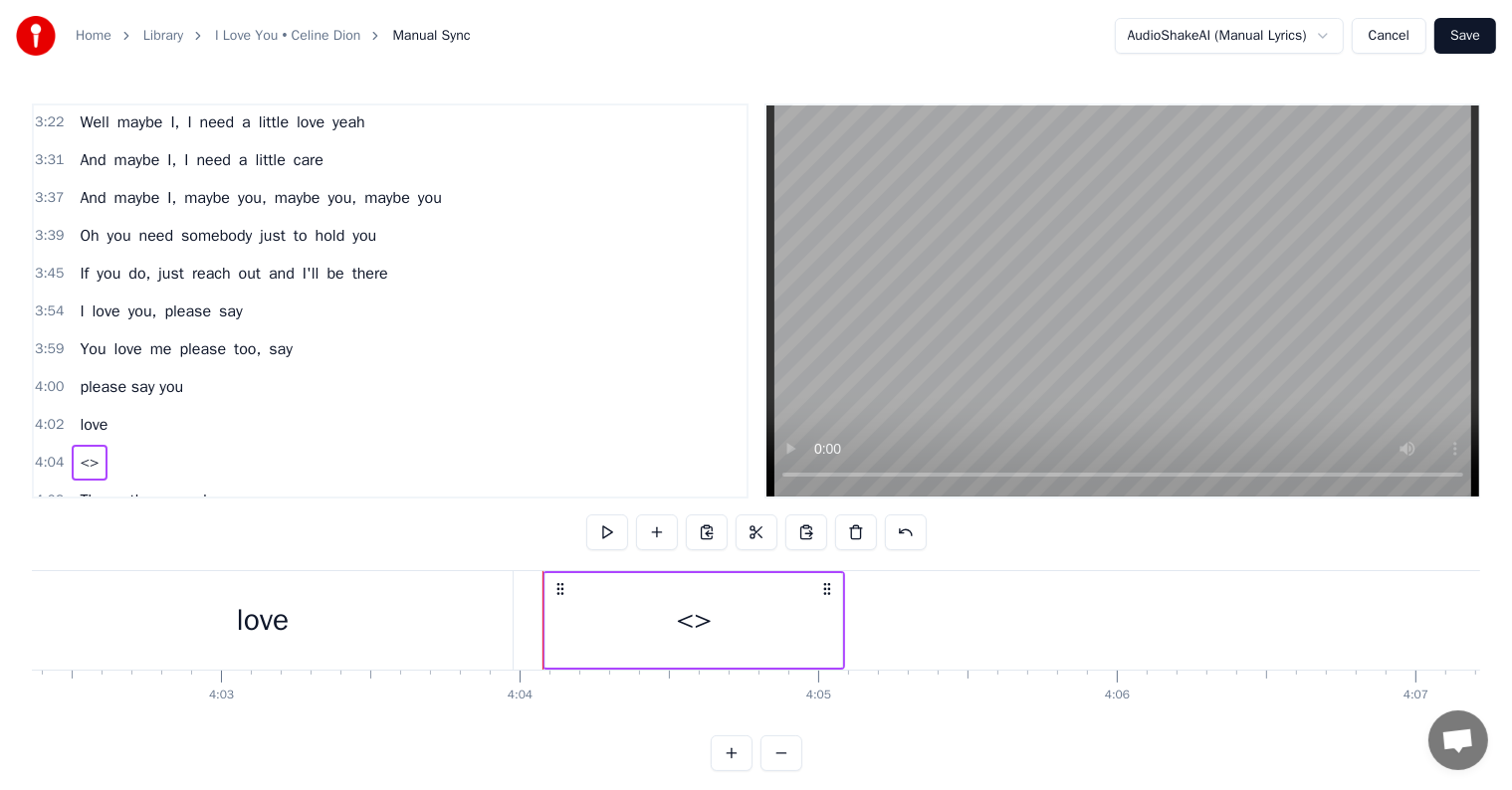 click on "<>" at bounding box center (694, 620) 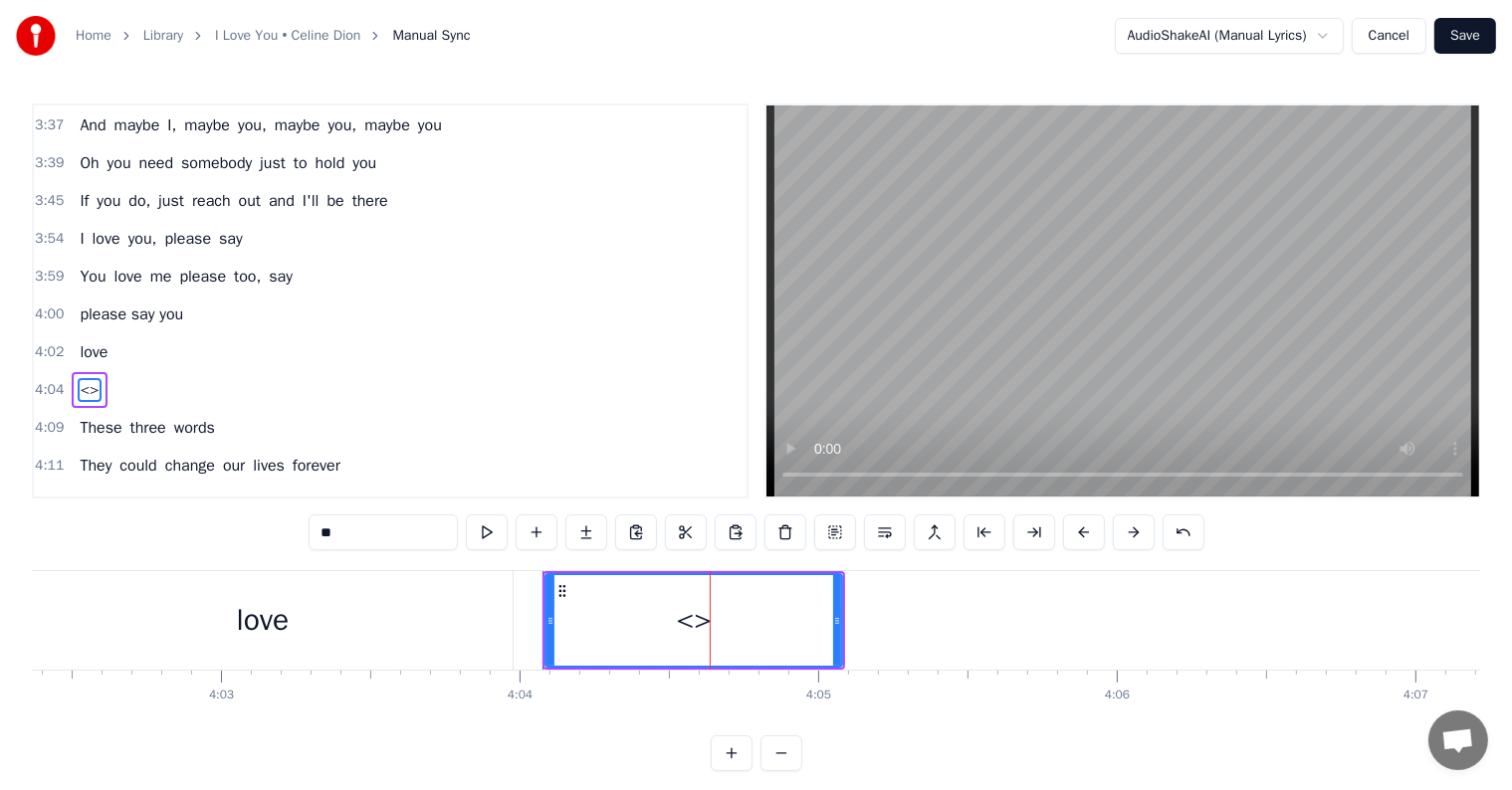 scroll, scrollTop: 1360, scrollLeft: 0, axis: vertical 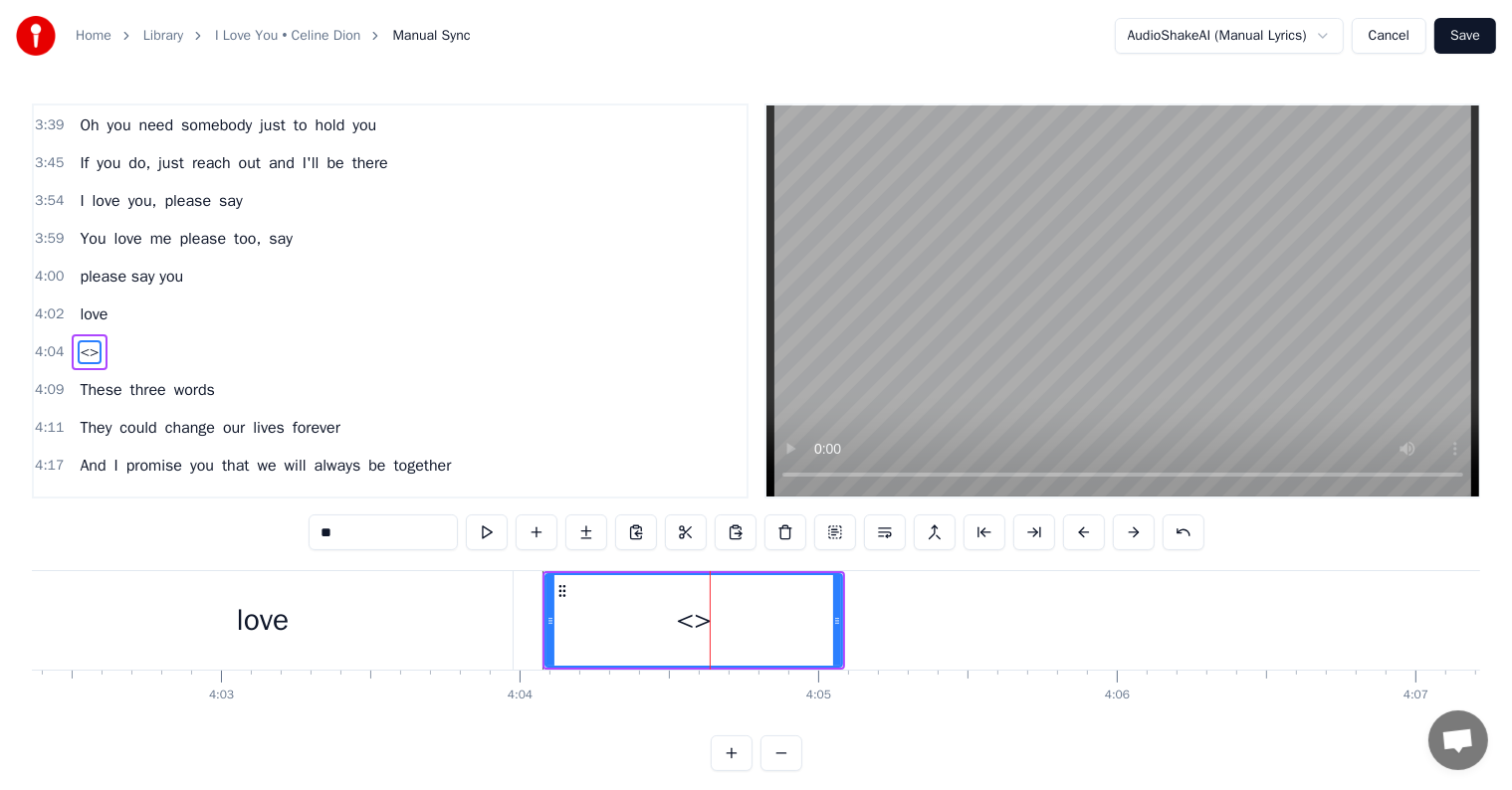 click on "**" at bounding box center [383, 532] 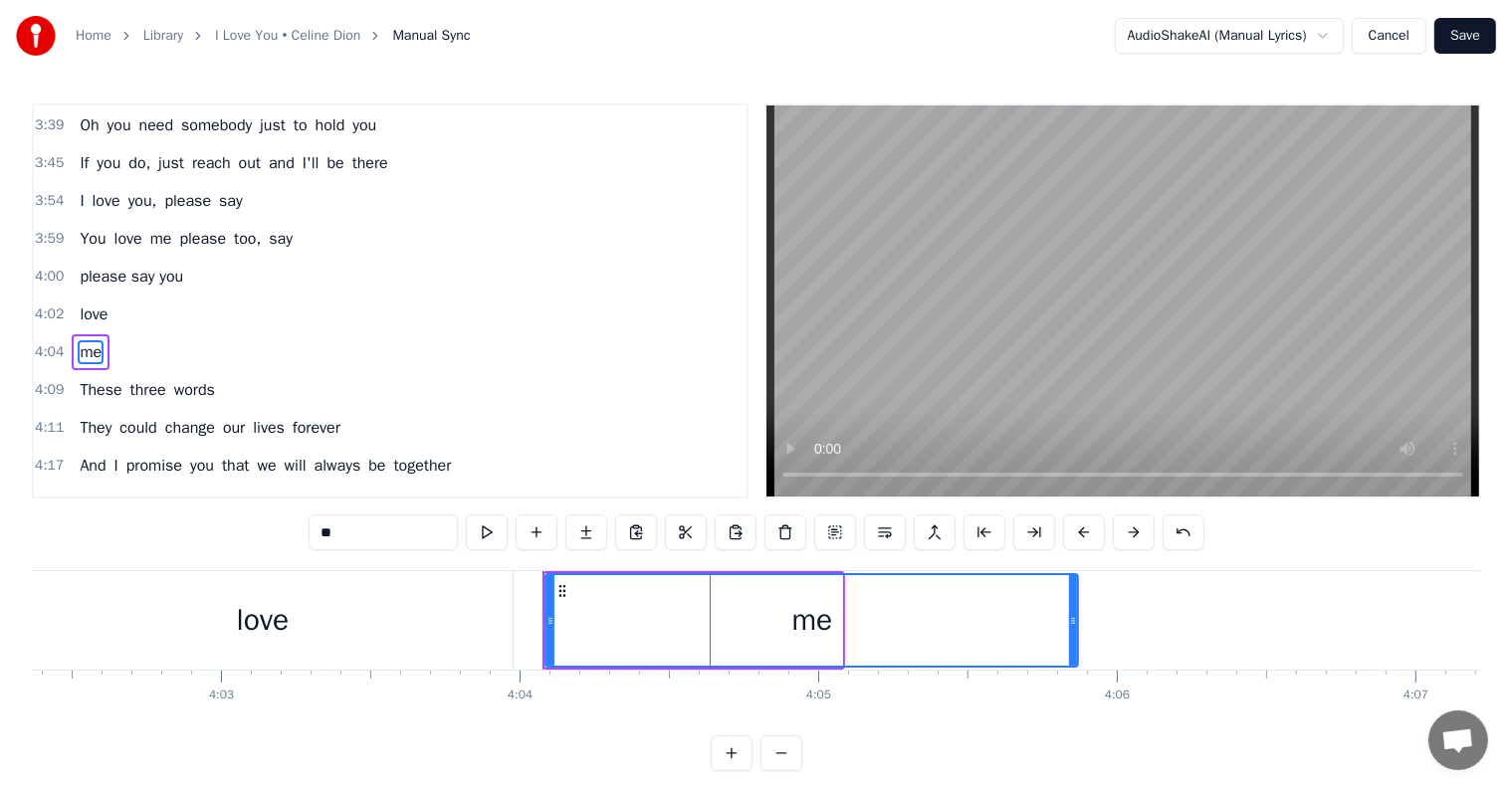 drag, startPoint x: 839, startPoint y: 615, endPoint x: 1075, endPoint y: 625, distance: 236.21177 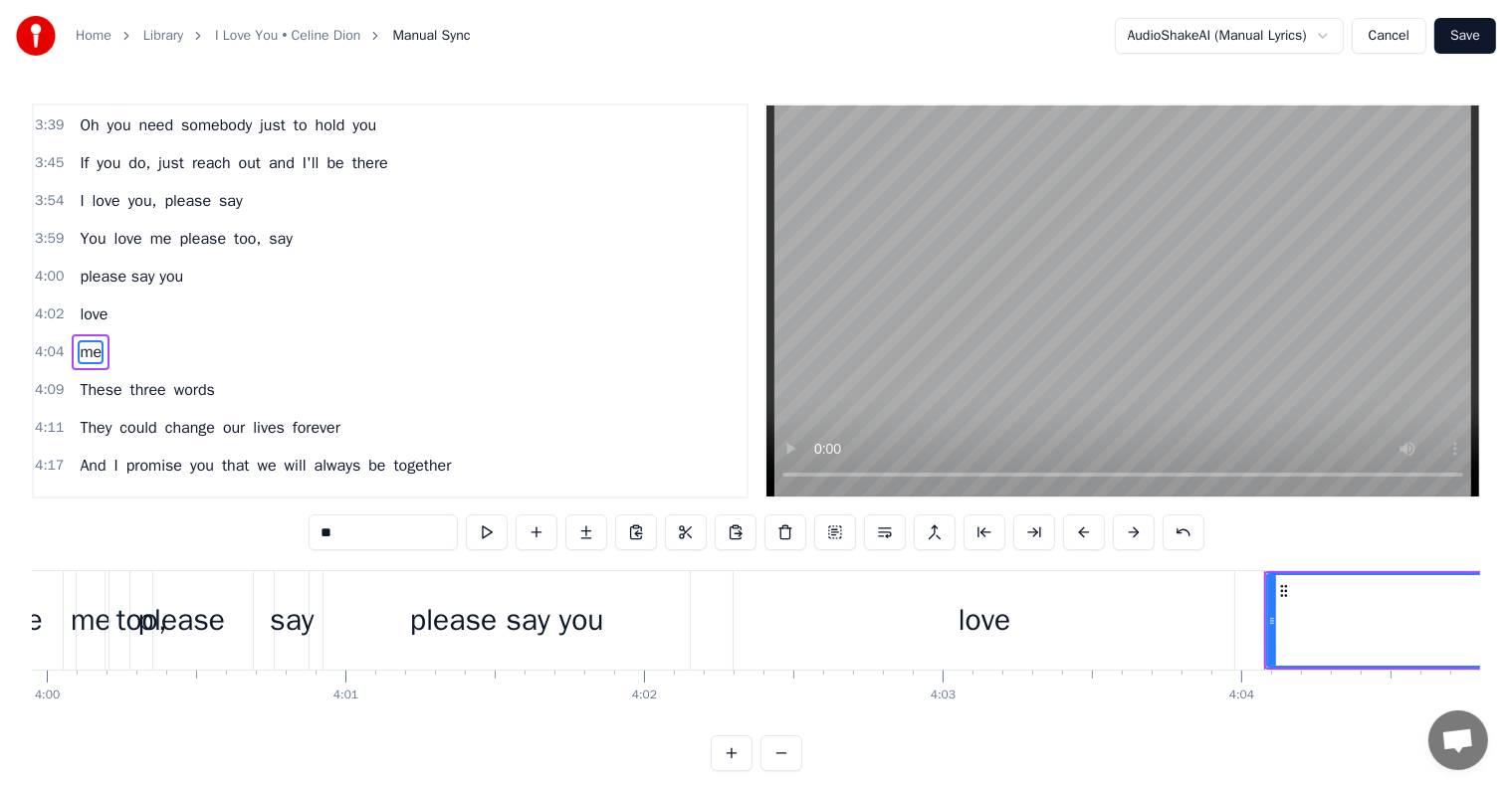 scroll, scrollTop: 0, scrollLeft: 71543, axis: horizontal 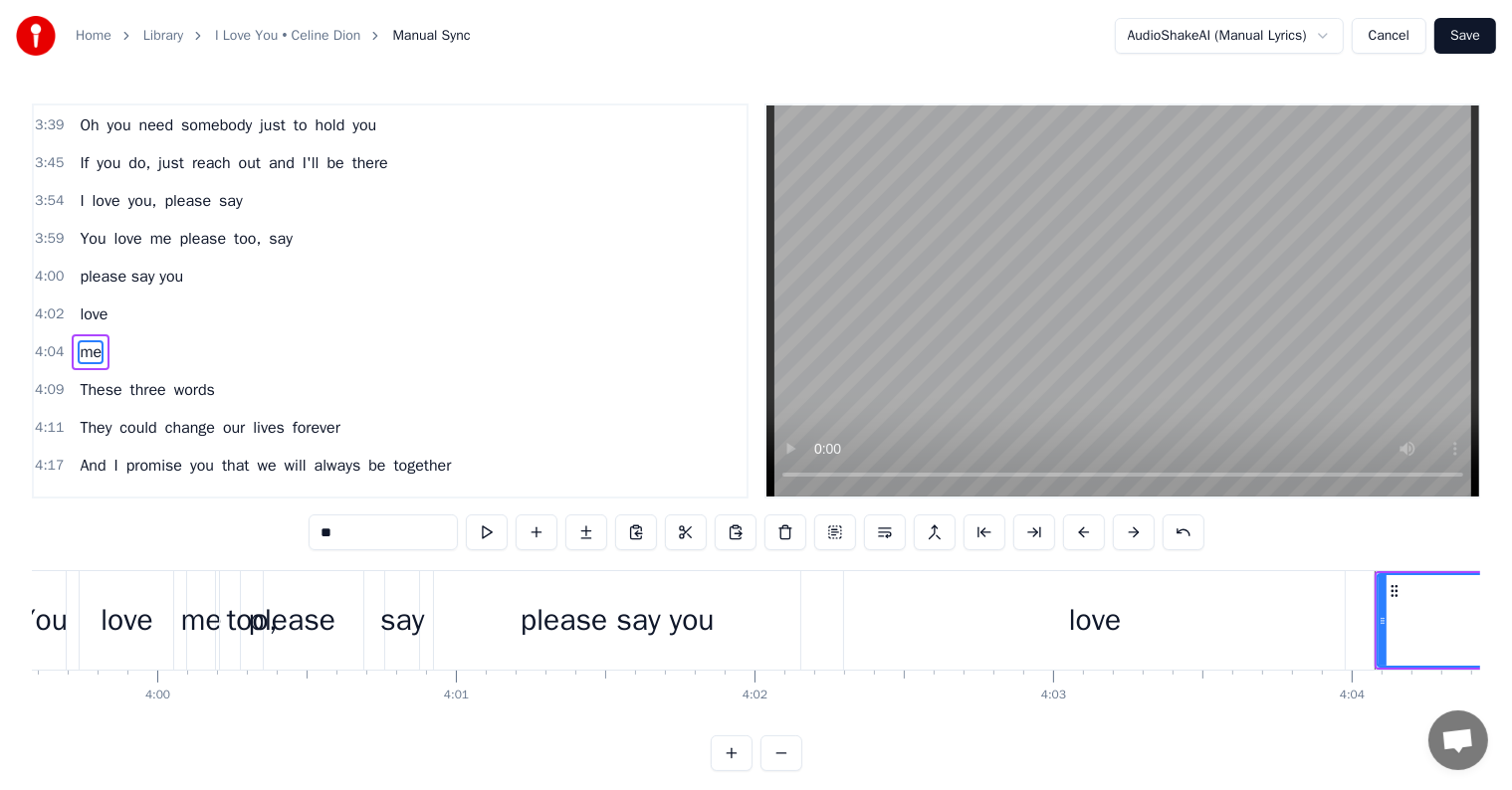 type on "**" 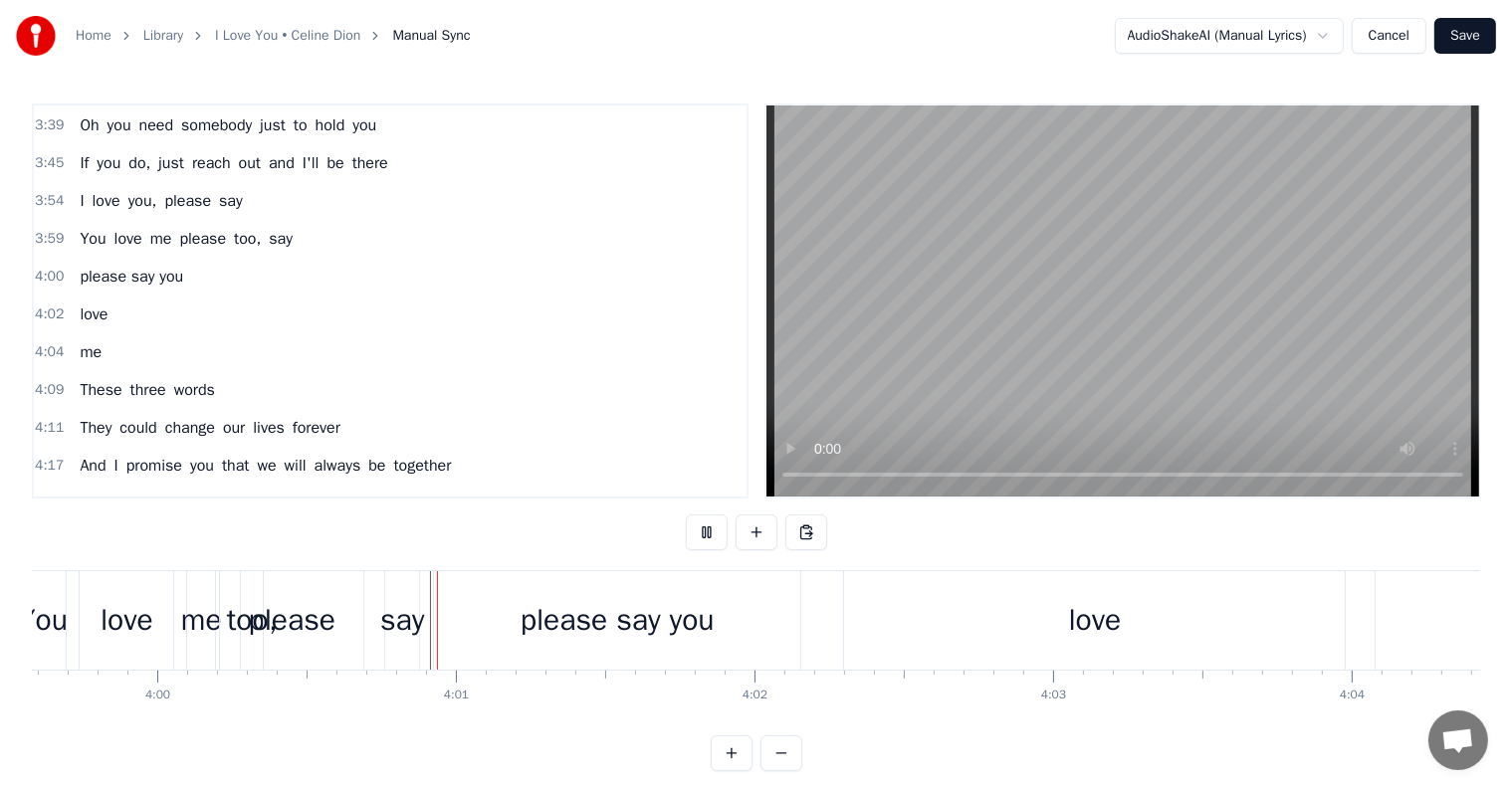 scroll, scrollTop: 30, scrollLeft: 0, axis: vertical 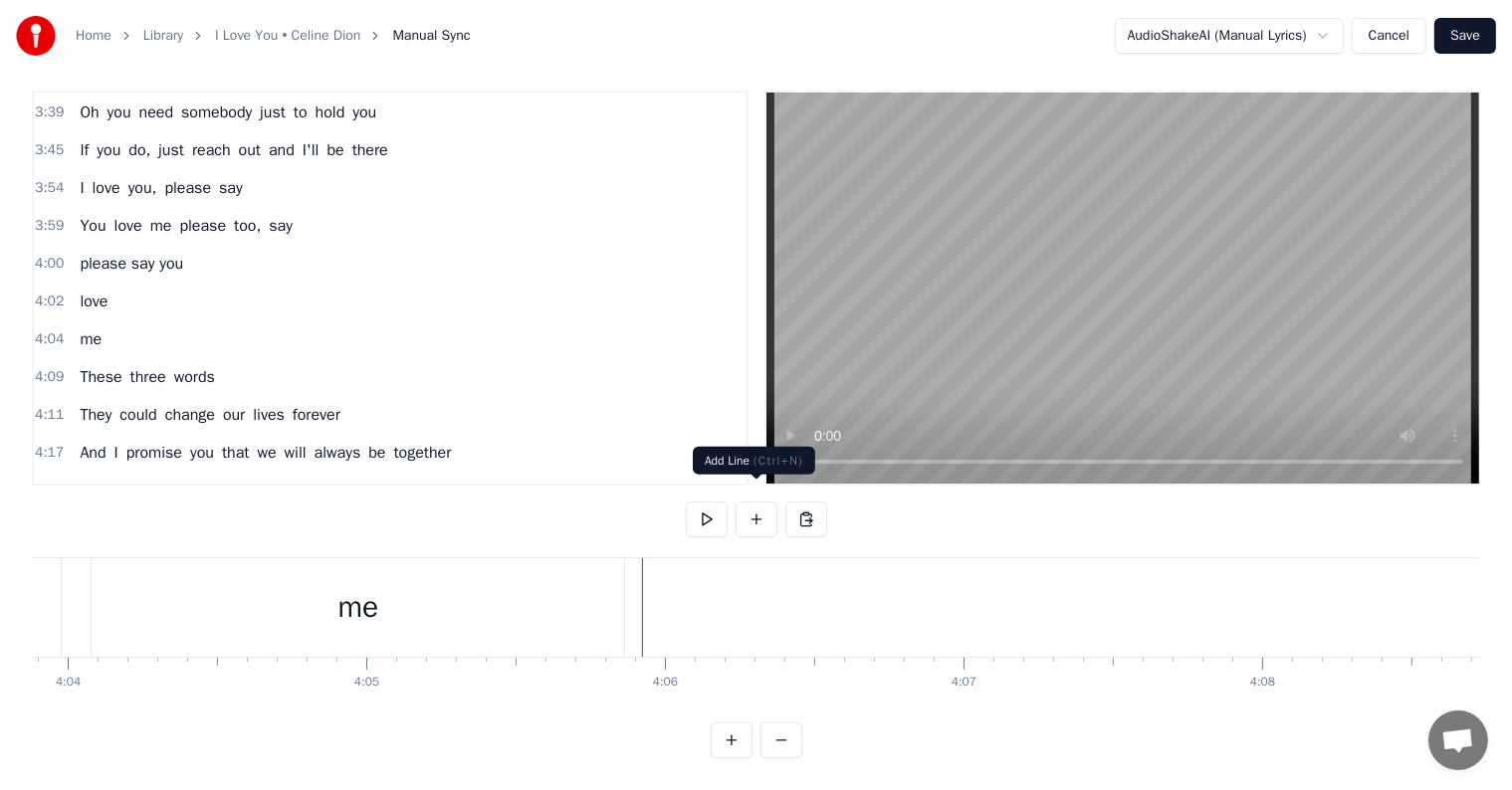 click at bounding box center [756, 519] 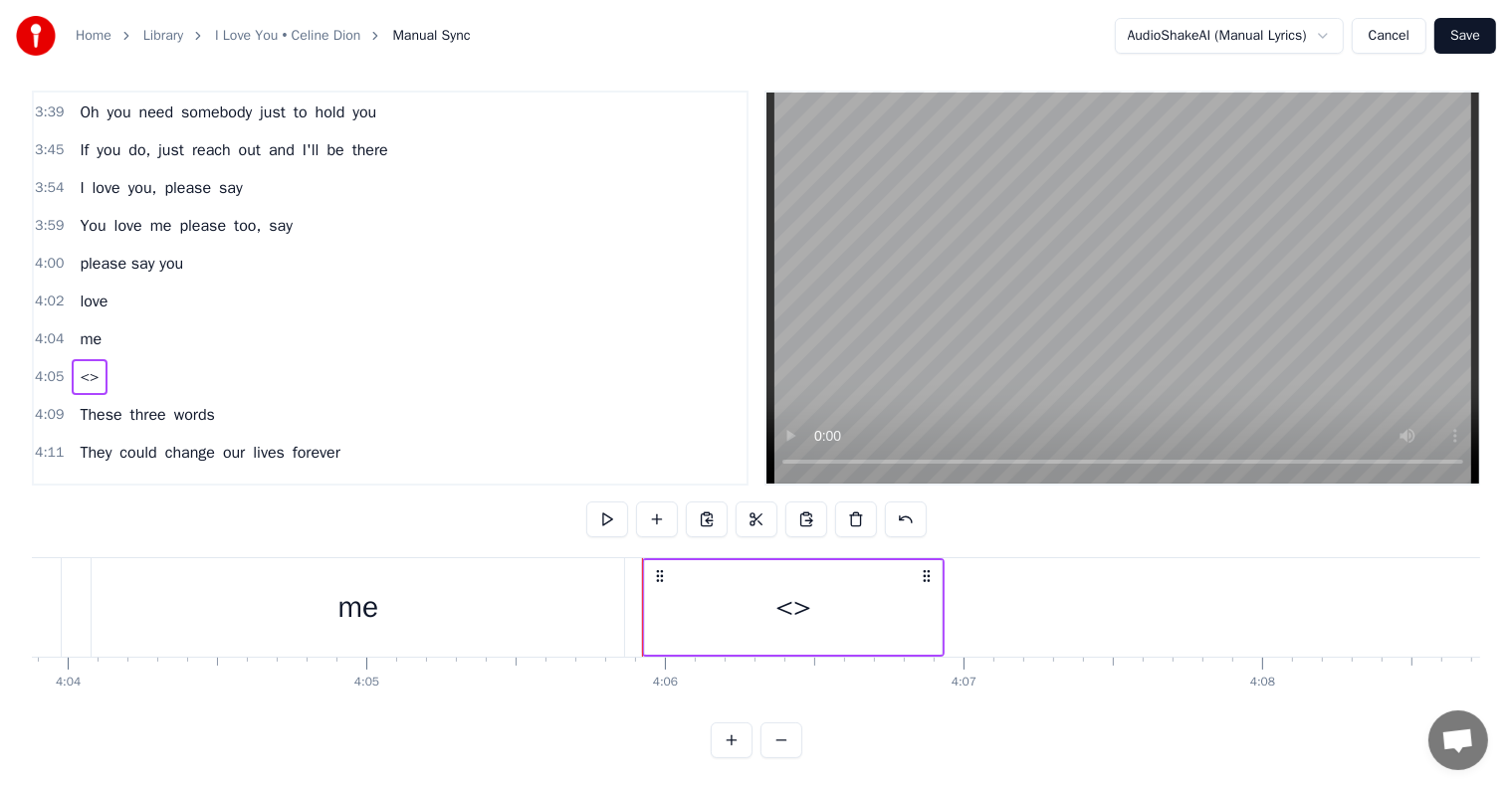 click on "<>" at bounding box center (793, 607) 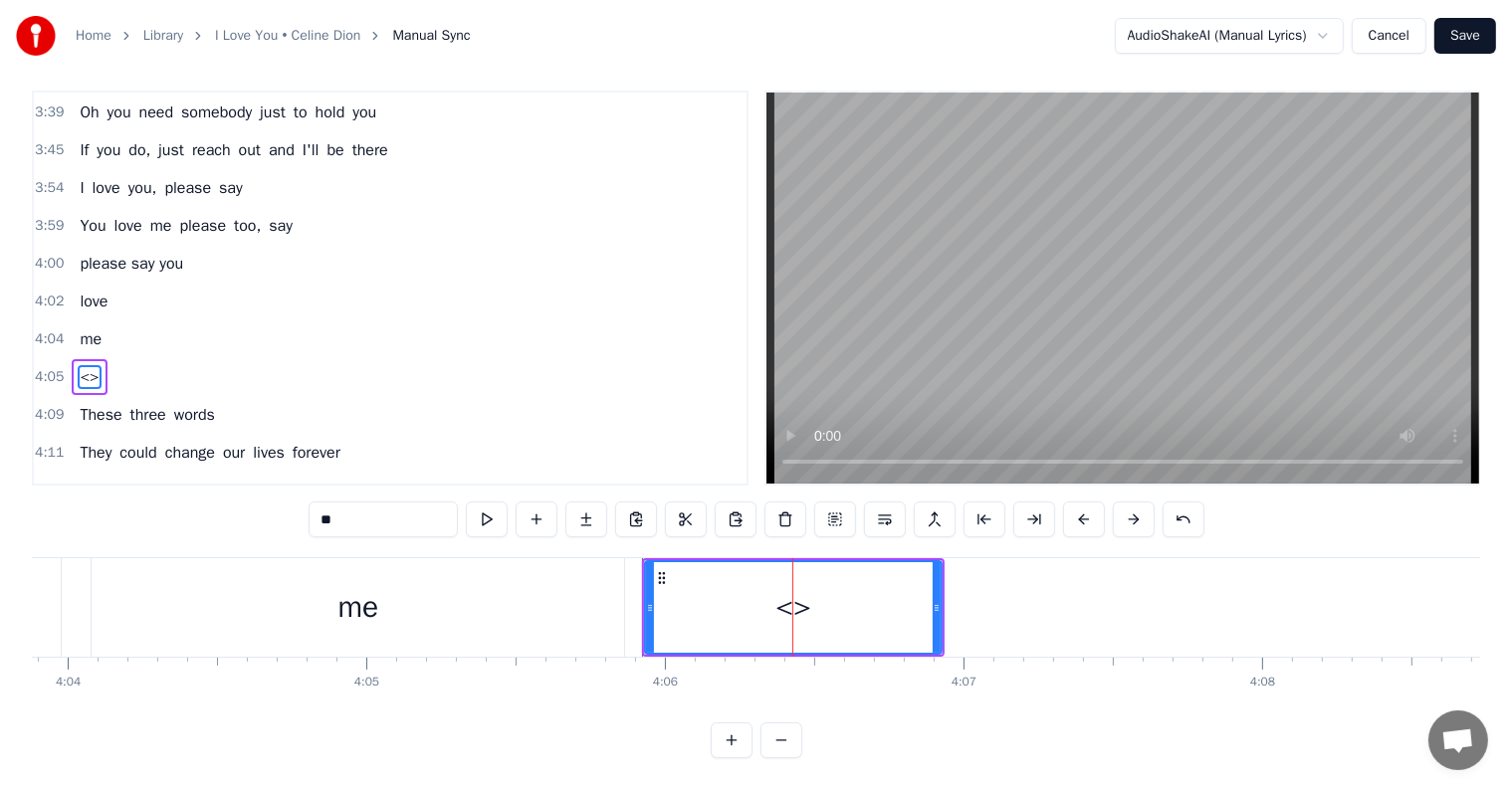 scroll, scrollTop: 0, scrollLeft: 0, axis: both 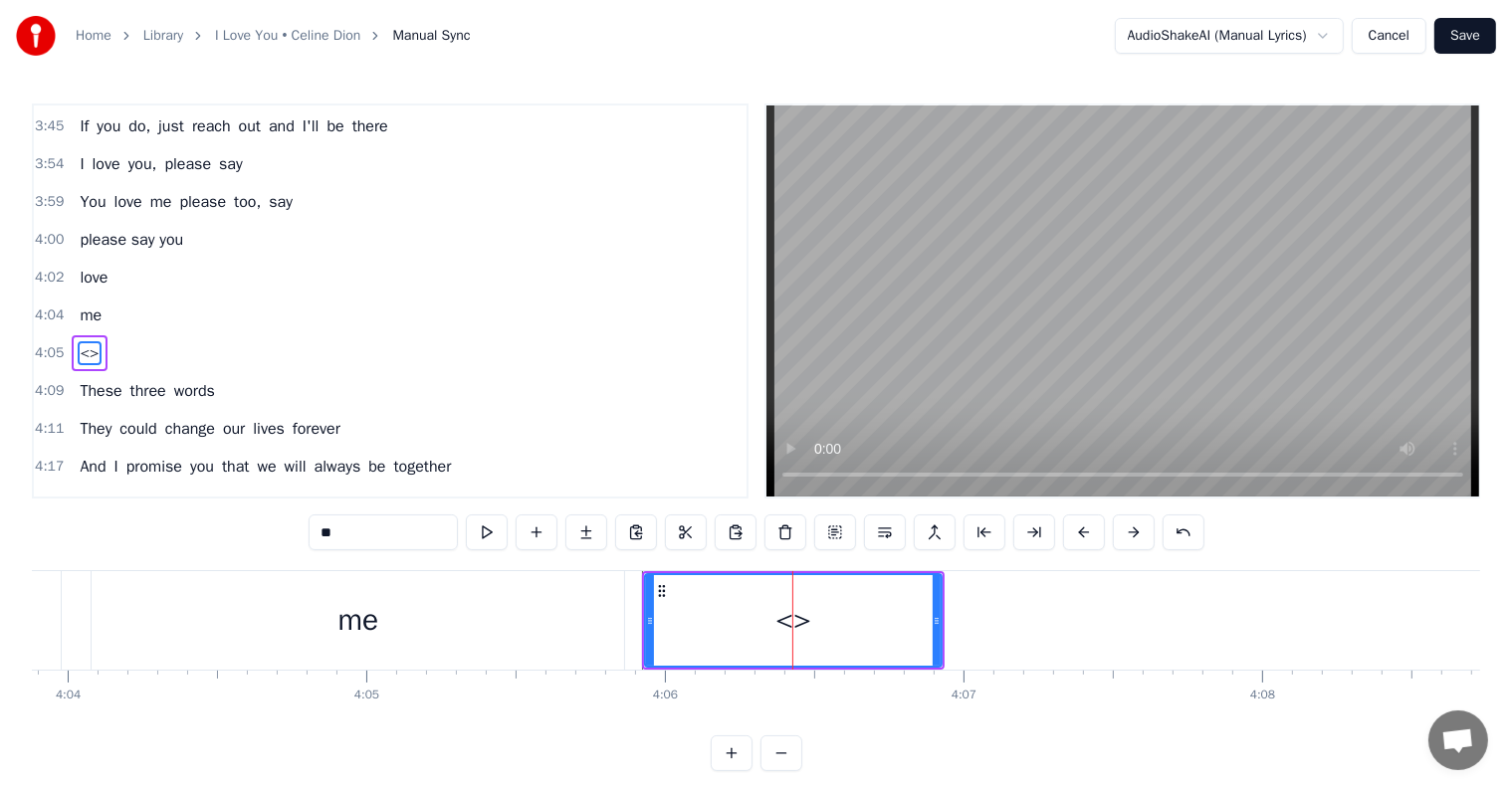 drag, startPoint x: 409, startPoint y: 532, endPoint x: 182, endPoint y: 515, distance: 227.63567 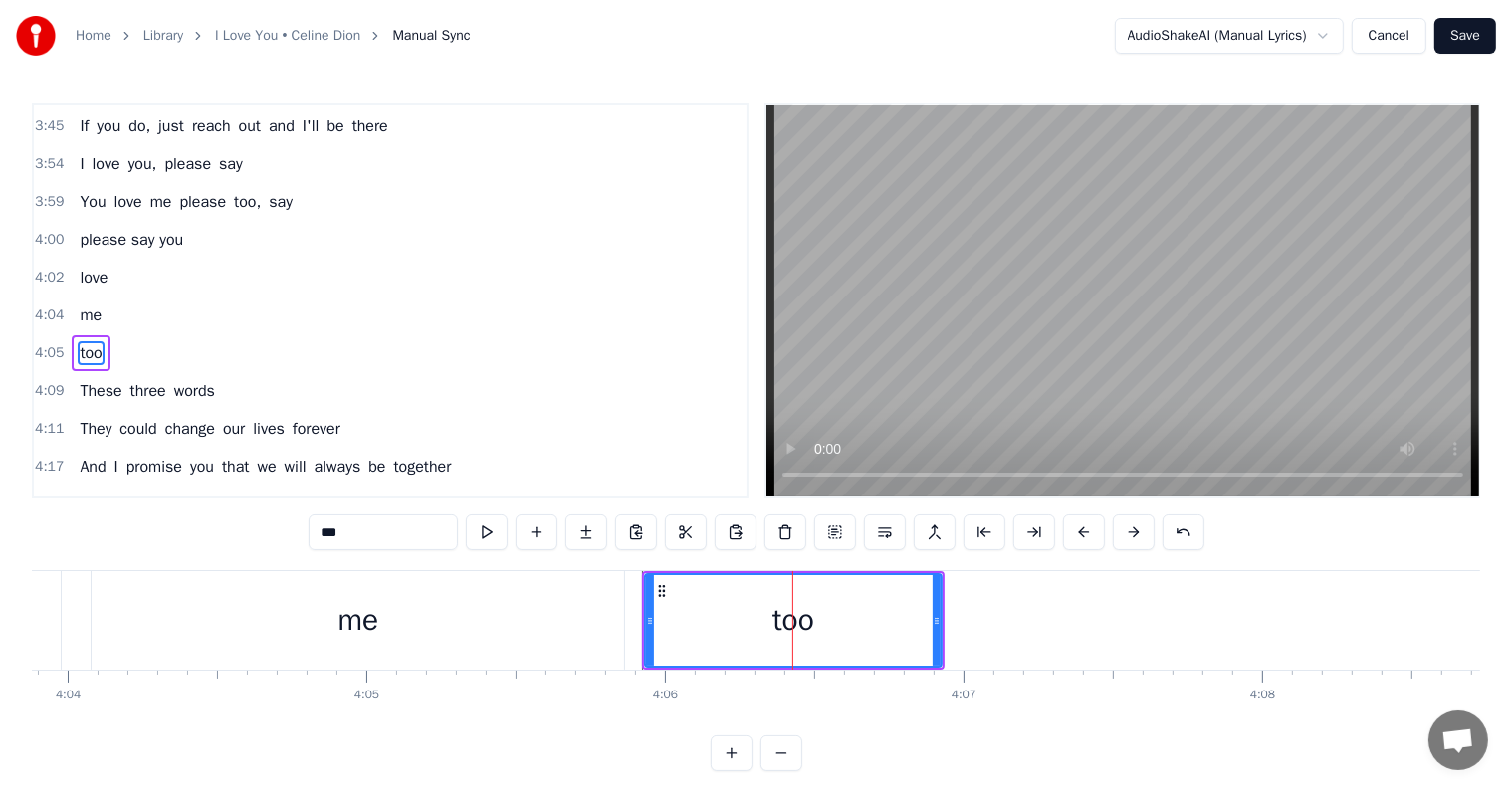 type on "***" 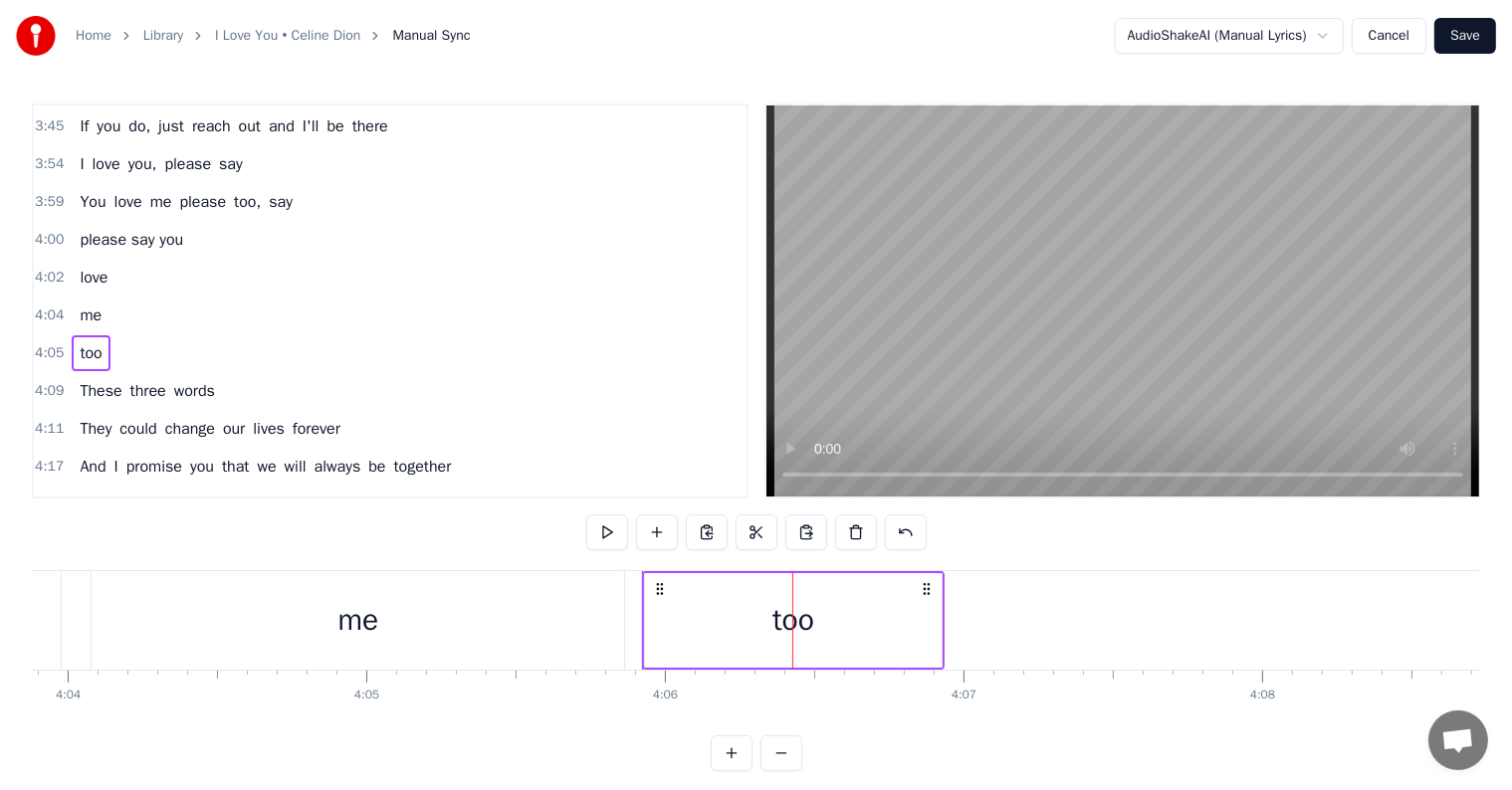 click on "too" at bounding box center (91, 353) 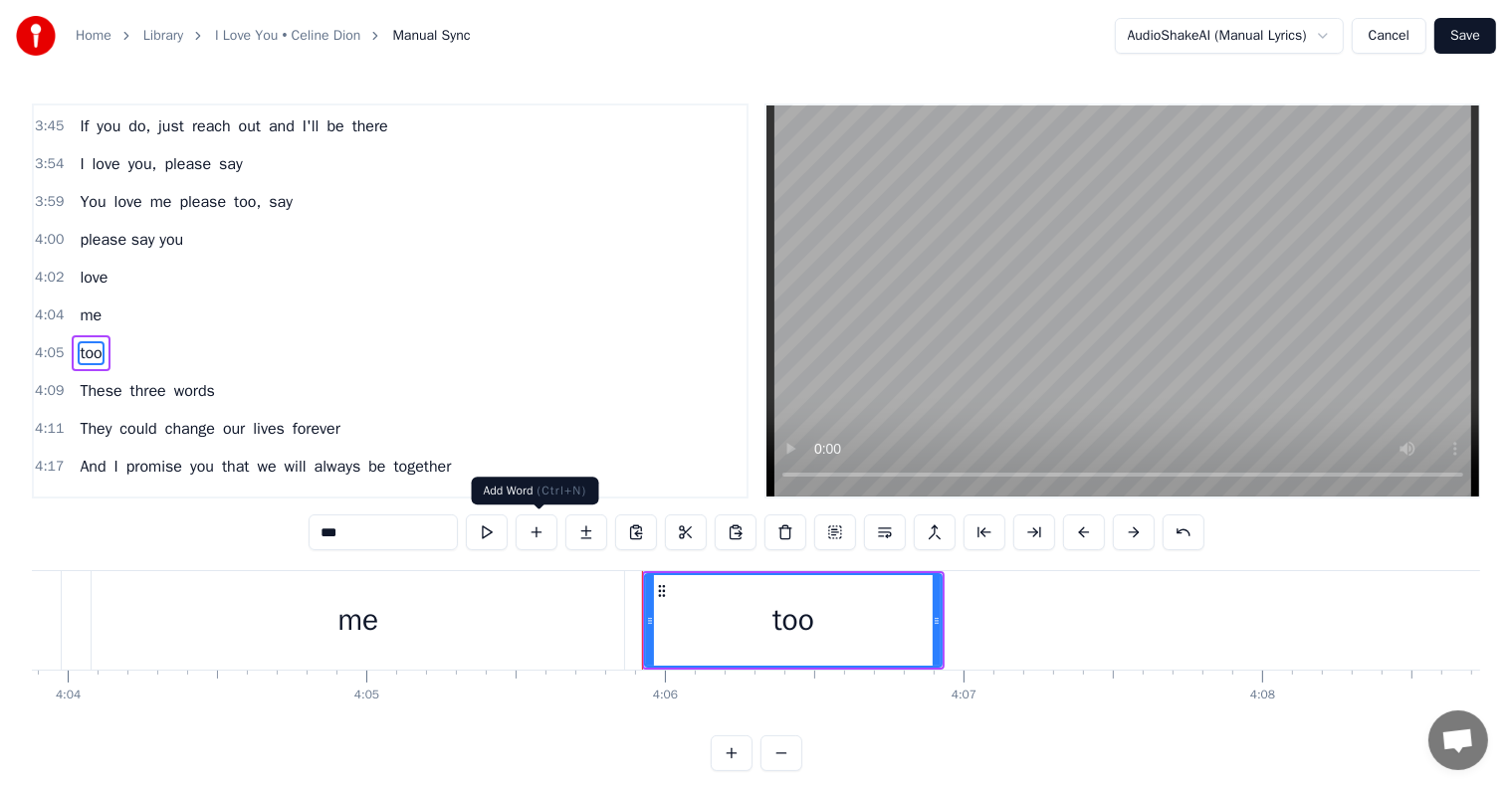 click at bounding box center [537, 532] 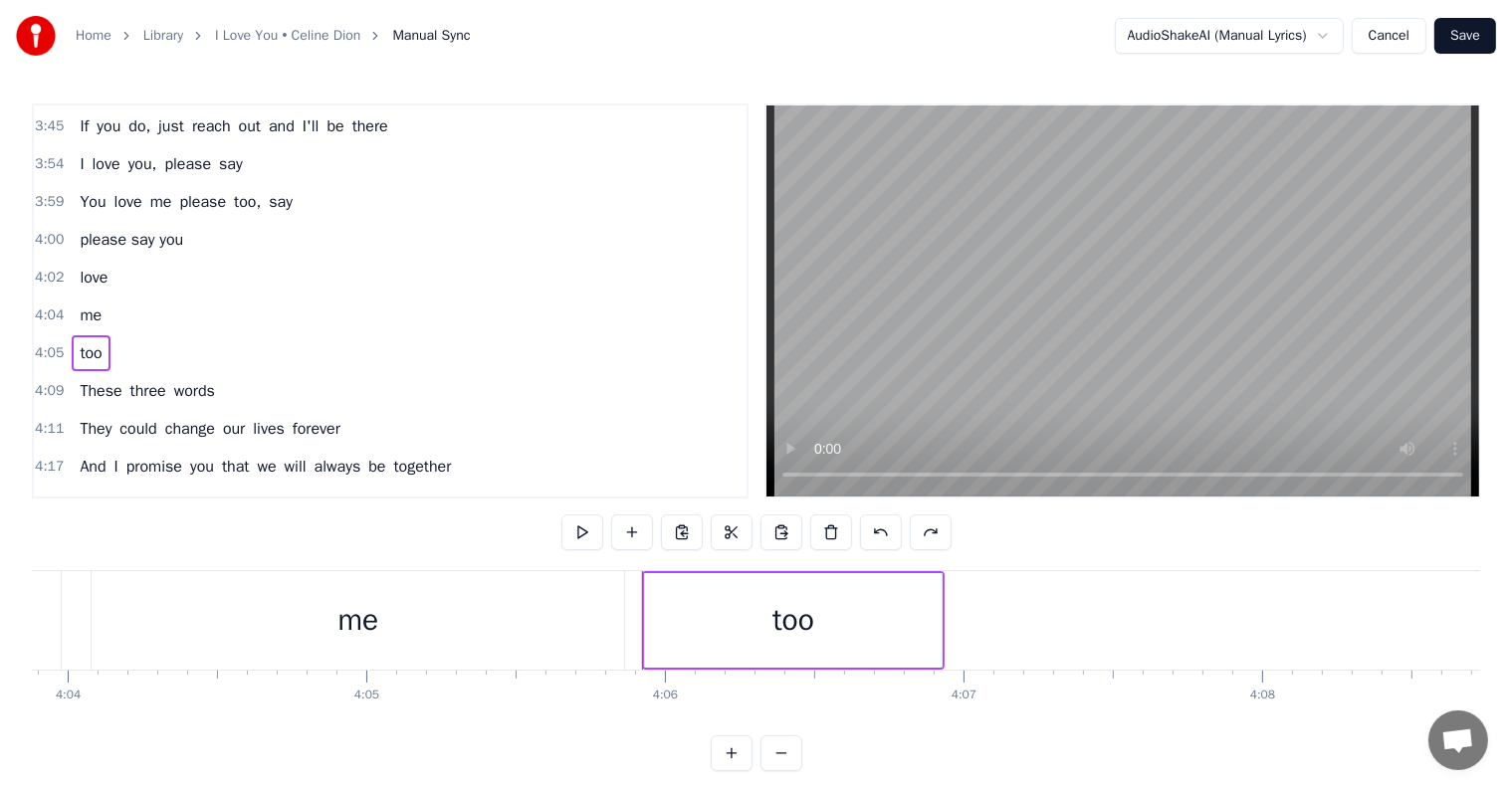 click on "too" at bounding box center (91, 353) 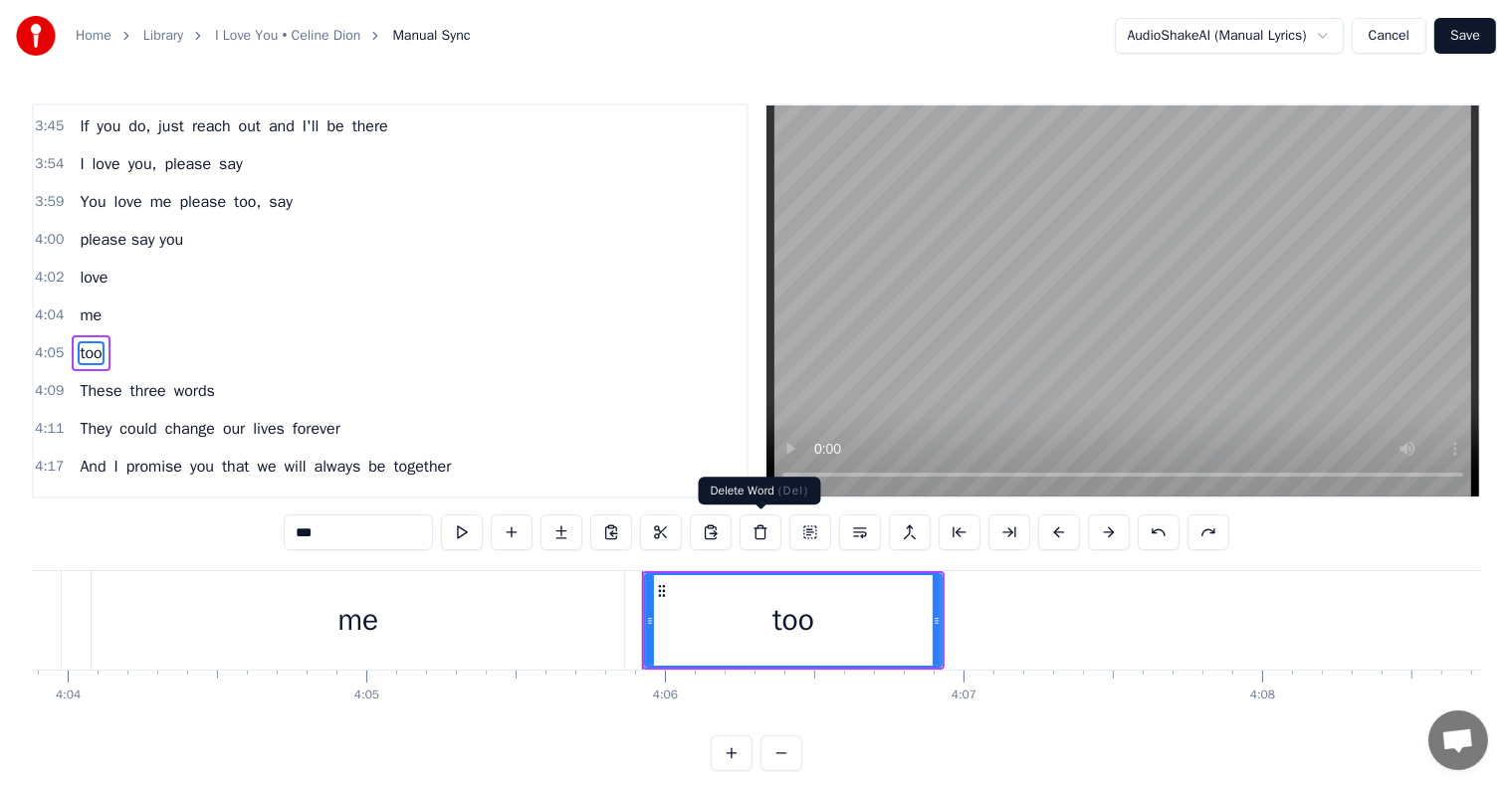 click at bounding box center (760, 532) 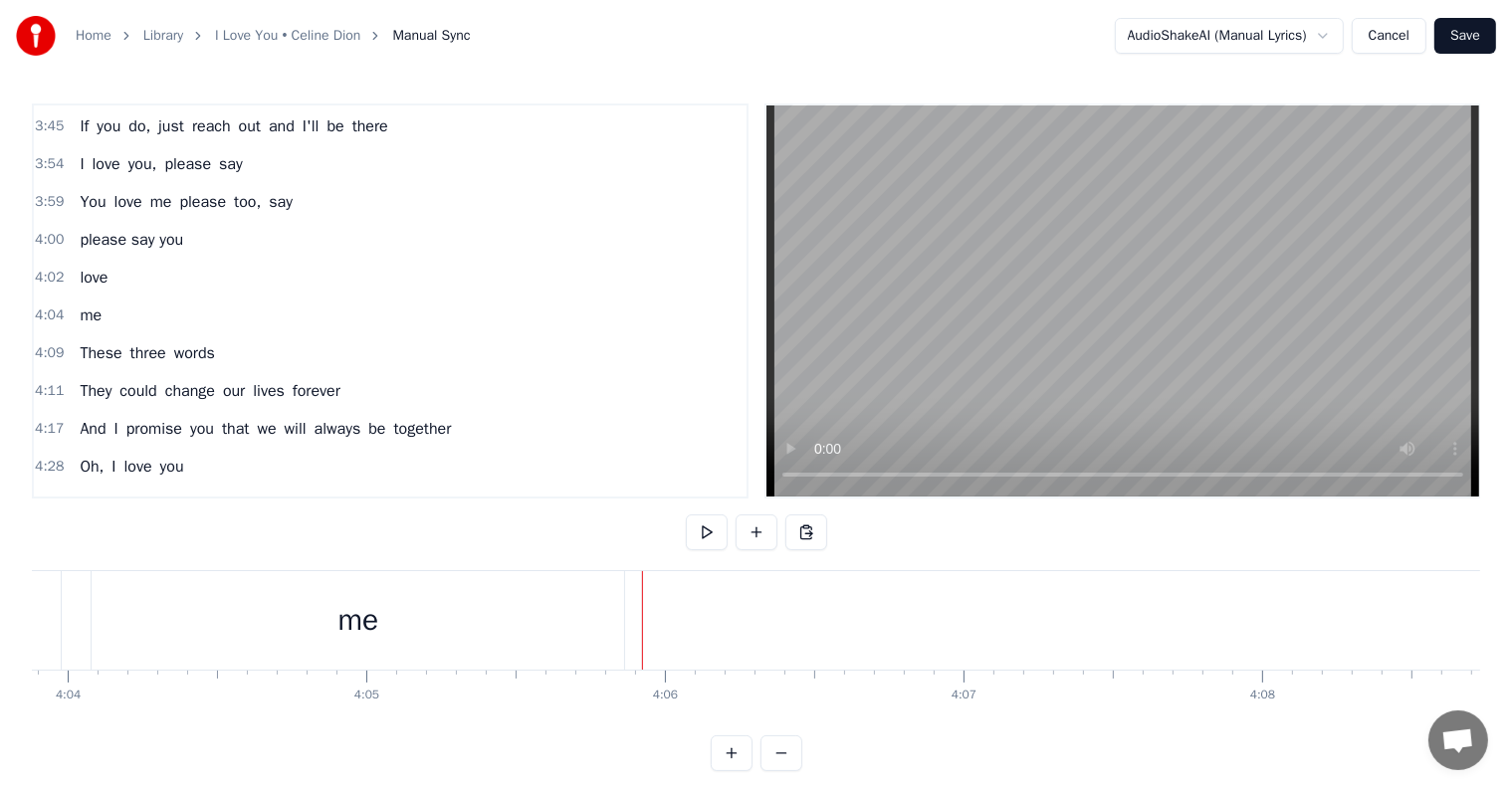 click on "me" at bounding box center [91, 315] 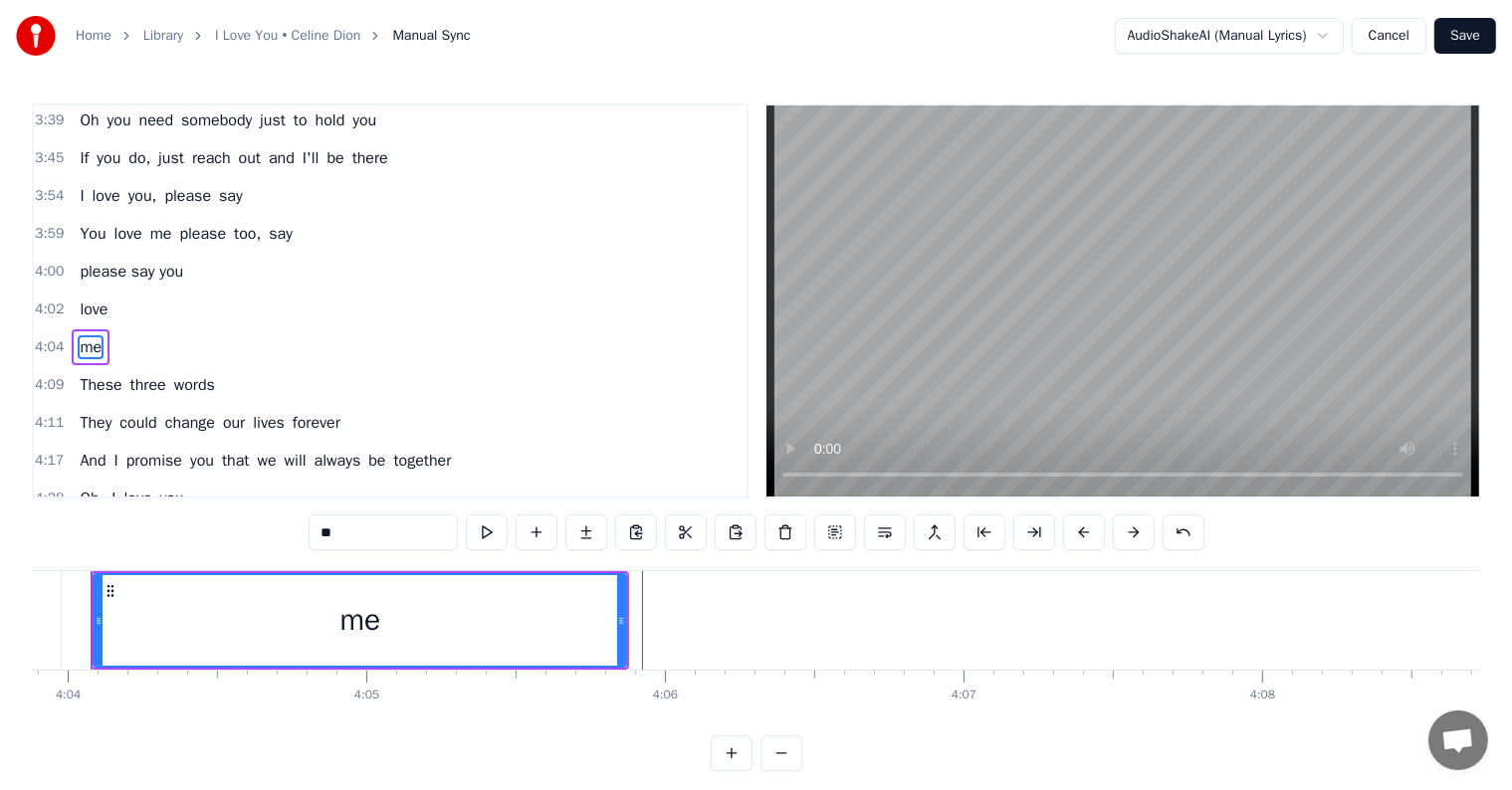 scroll, scrollTop: 1360, scrollLeft: 0, axis: vertical 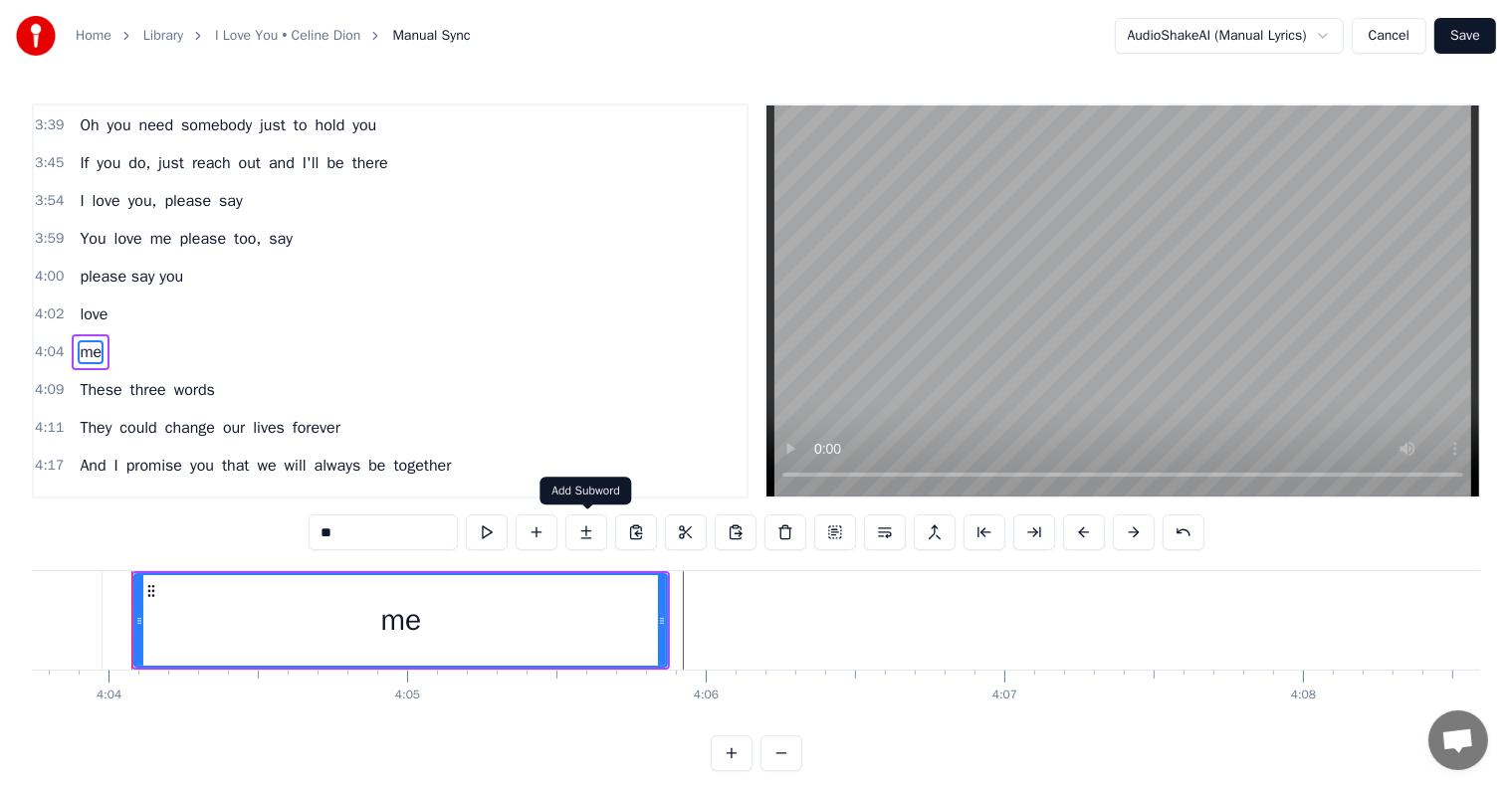 click at bounding box center (586, 532) 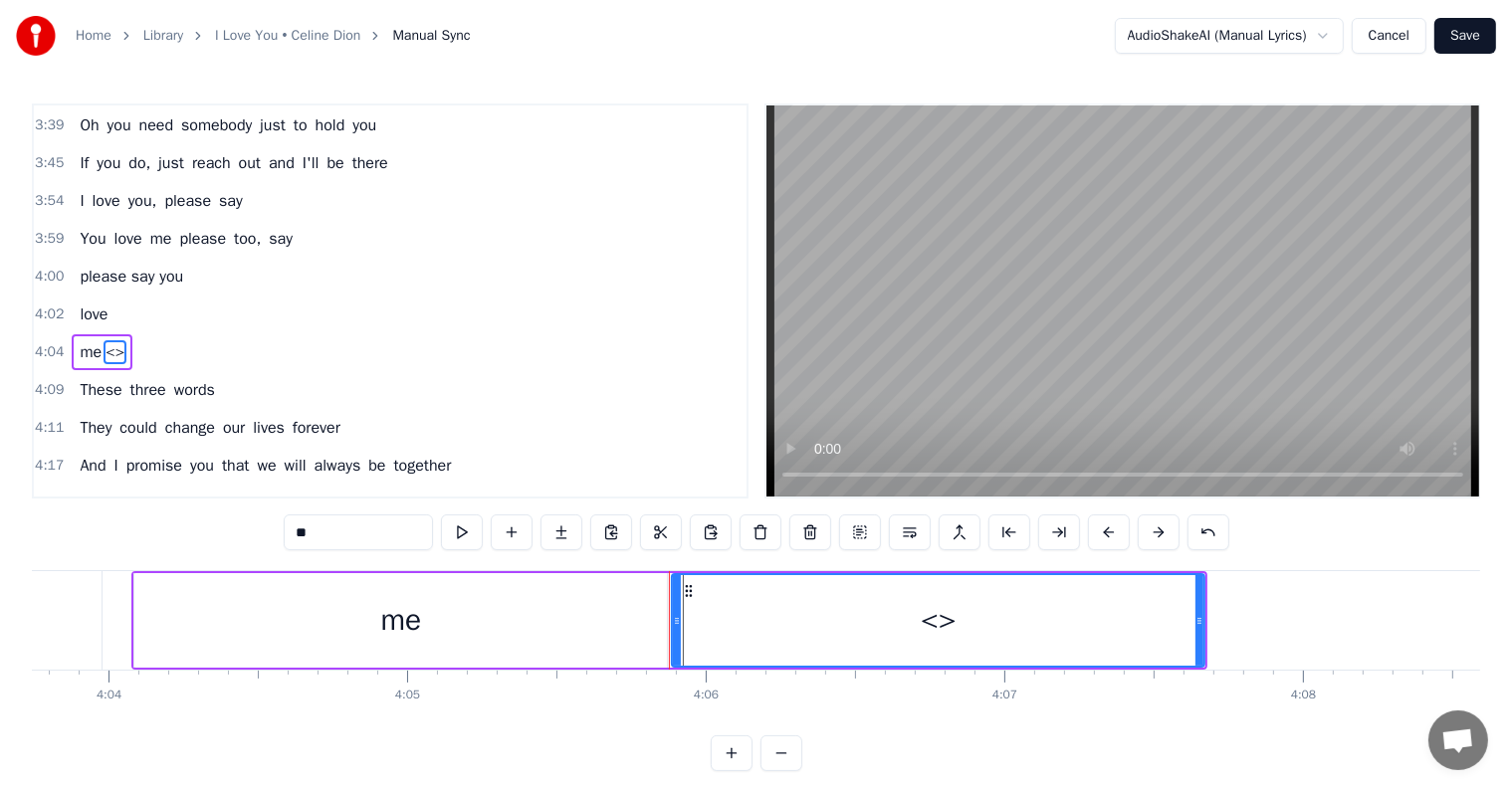 drag, startPoint x: 365, startPoint y: 532, endPoint x: 211, endPoint y: 524, distance: 154.20765 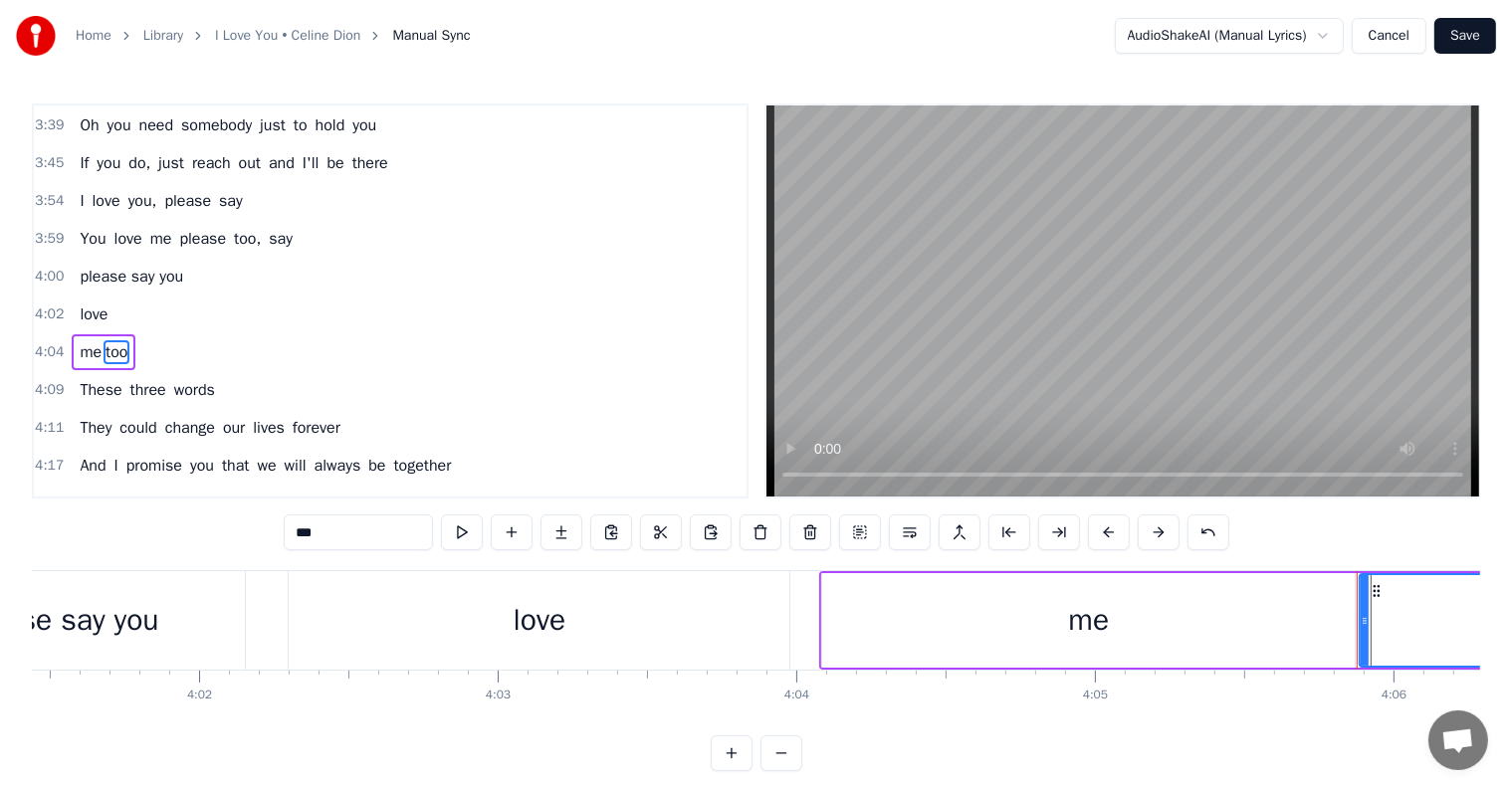 scroll, scrollTop: 0, scrollLeft: 72042, axis: horizontal 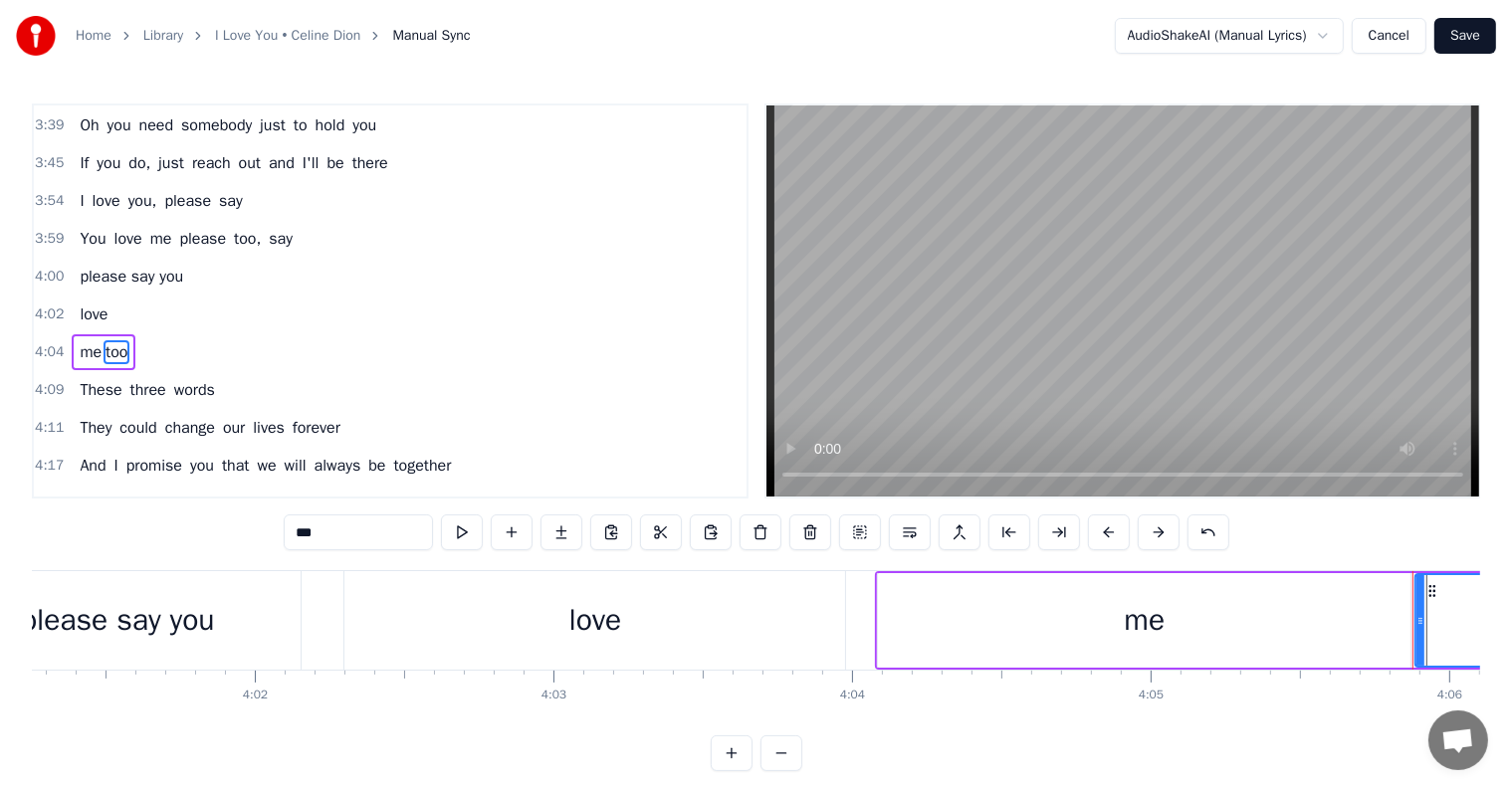 click on "love" at bounding box center [594, 620] 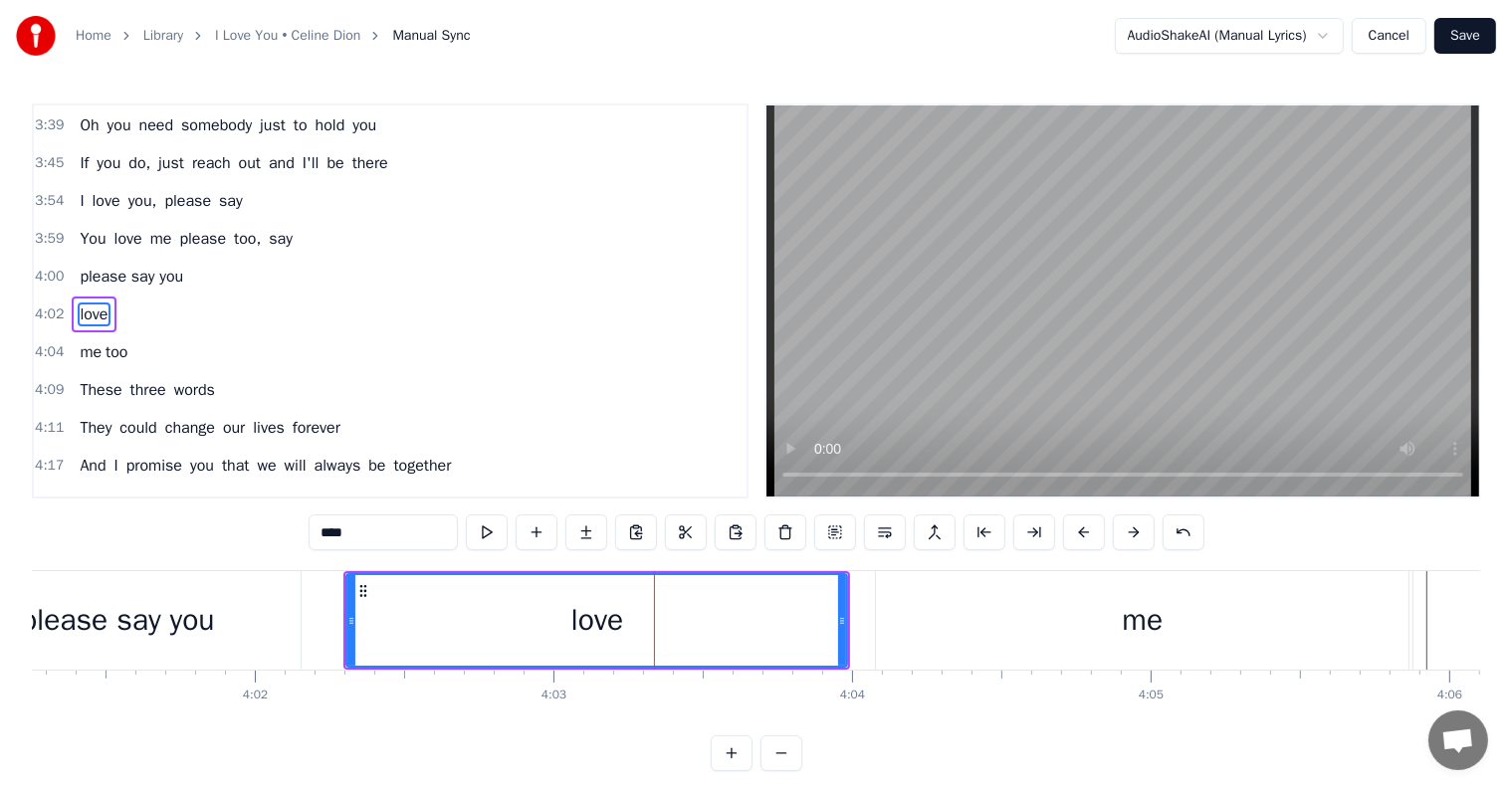 scroll, scrollTop: 1323, scrollLeft: 0, axis: vertical 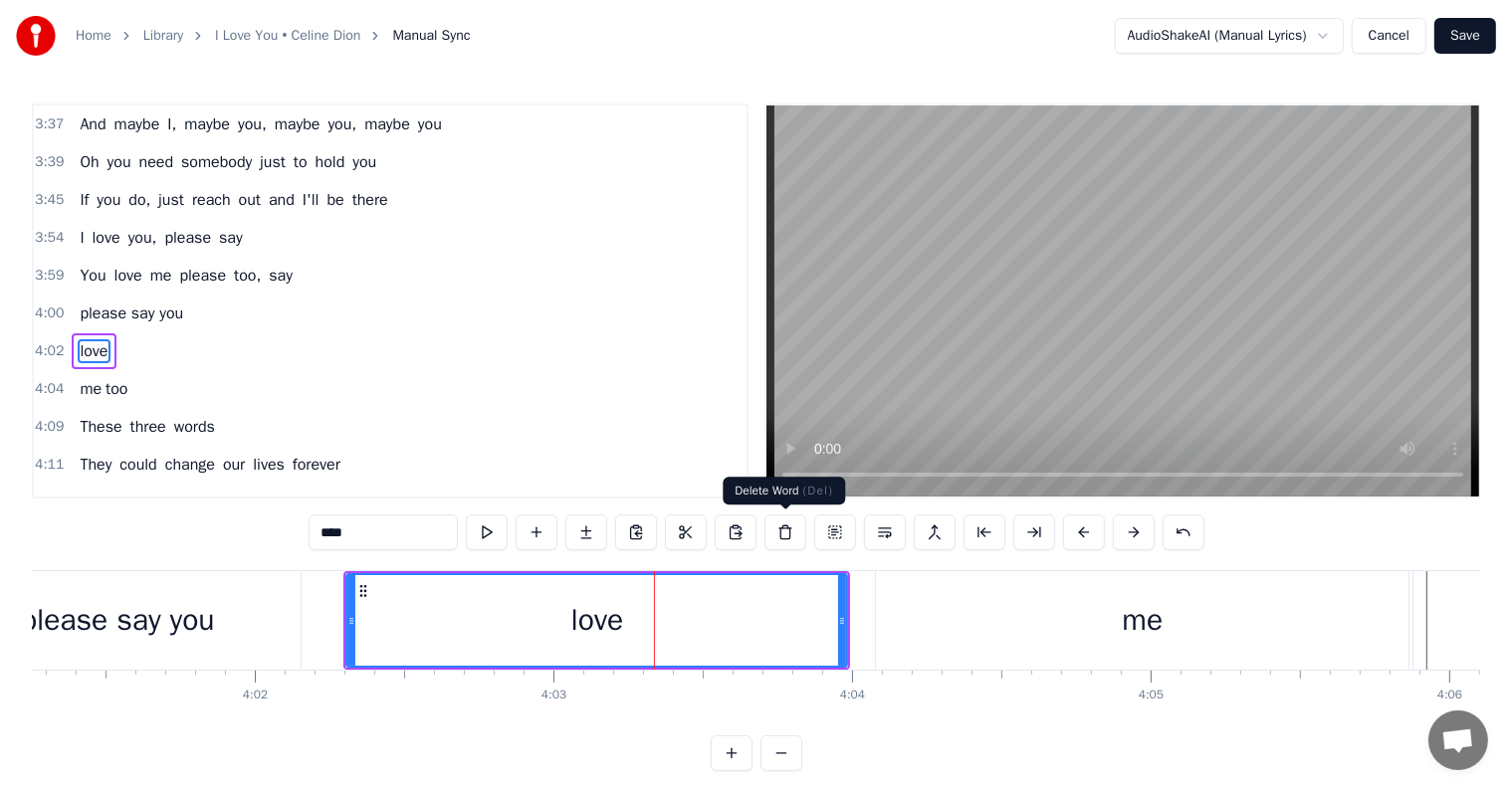 click at bounding box center (785, 532) 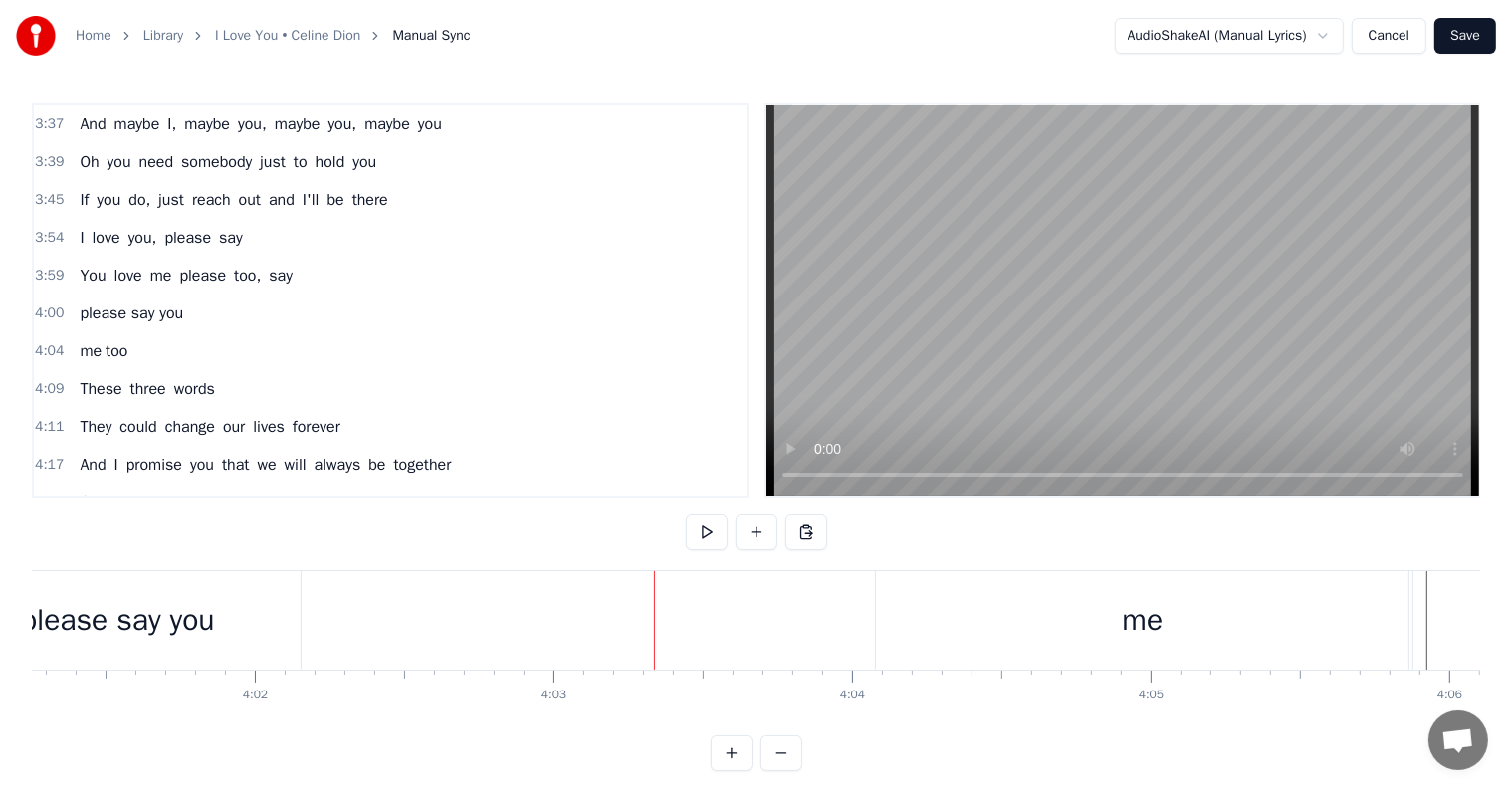 click on "please say you" at bounding box center [117, 620] 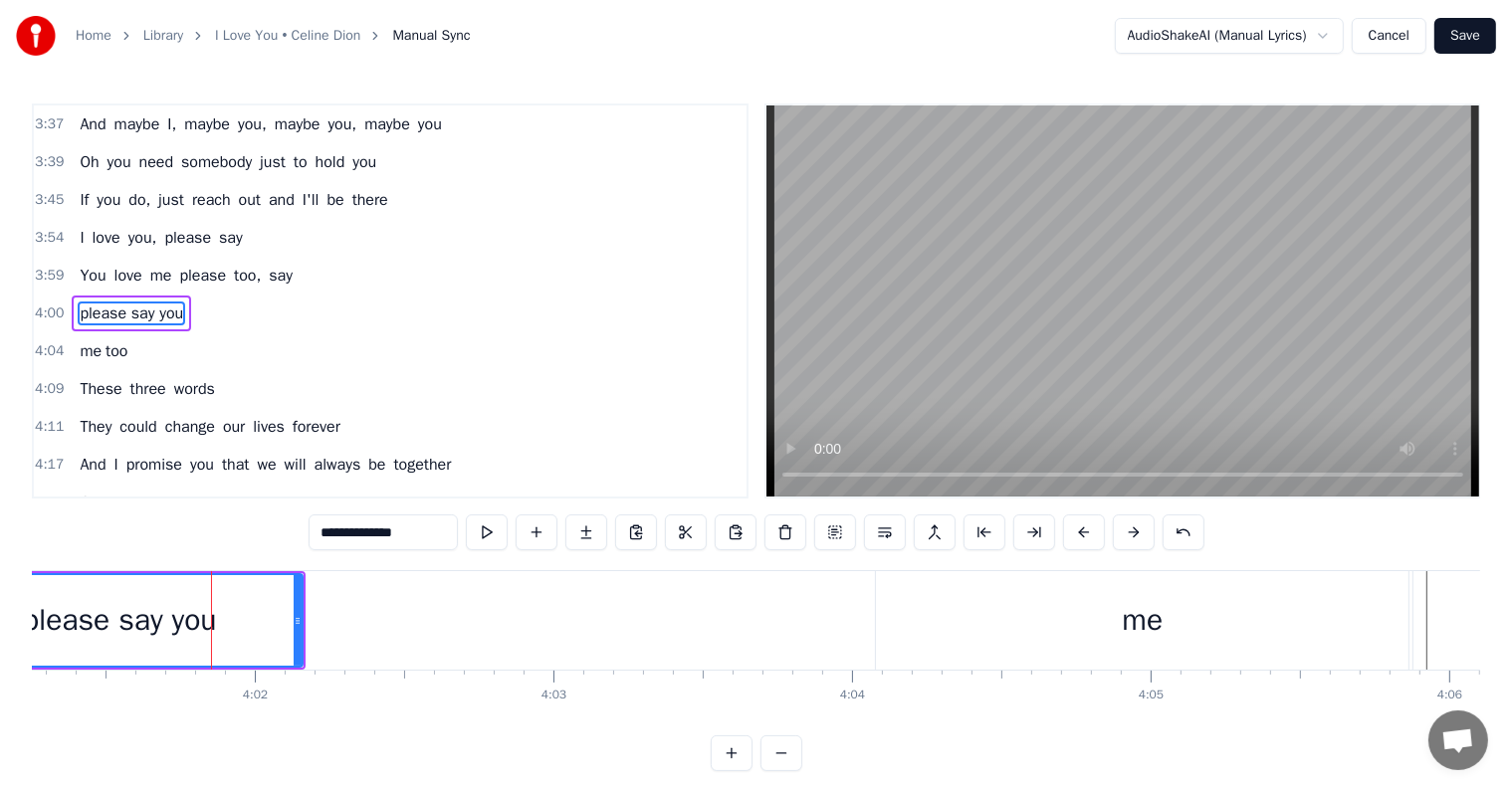 scroll, scrollTop: 1286, scrollLeft: 0, axis: vertical 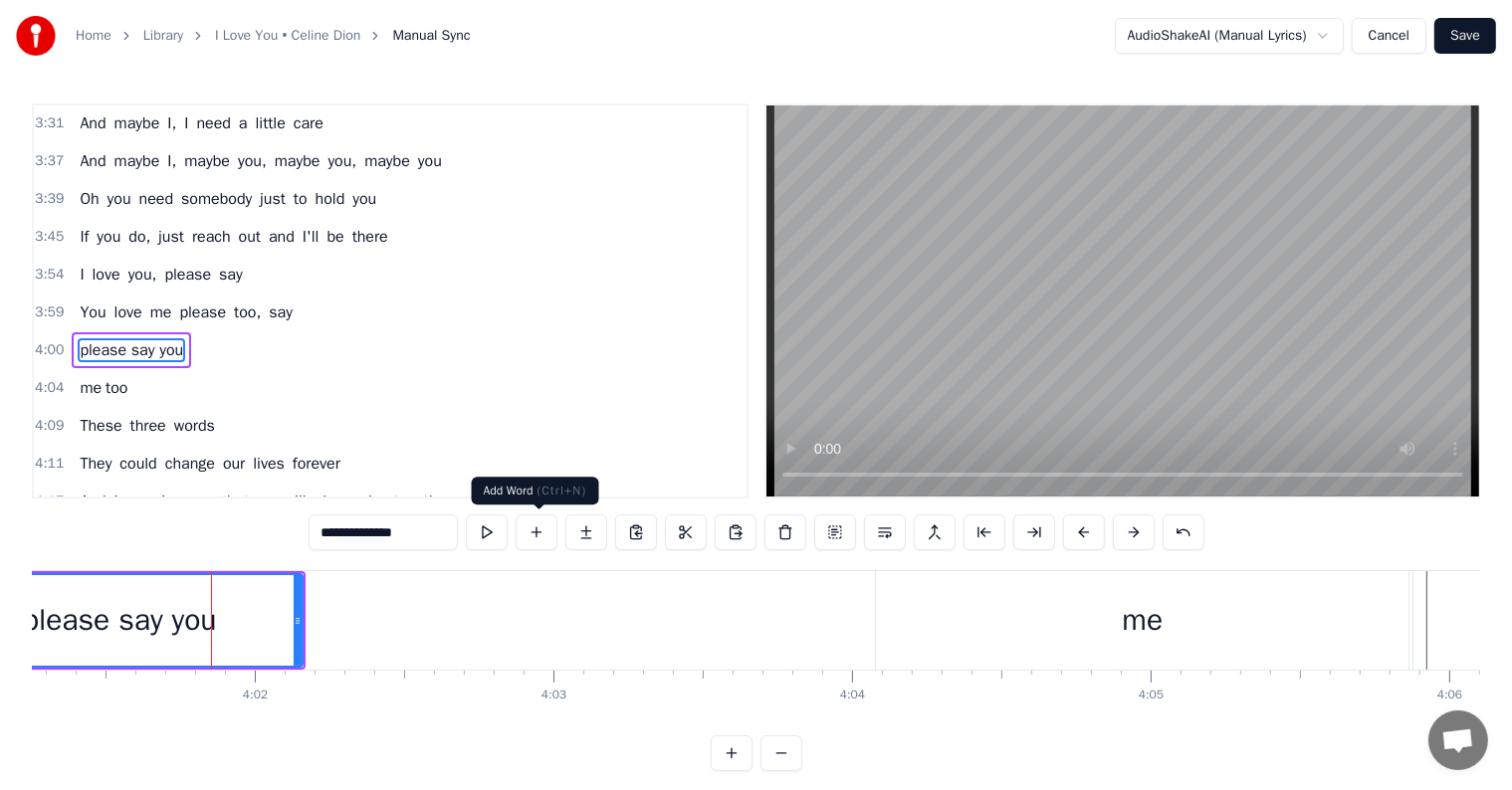 click at bounding box center [537, 532] 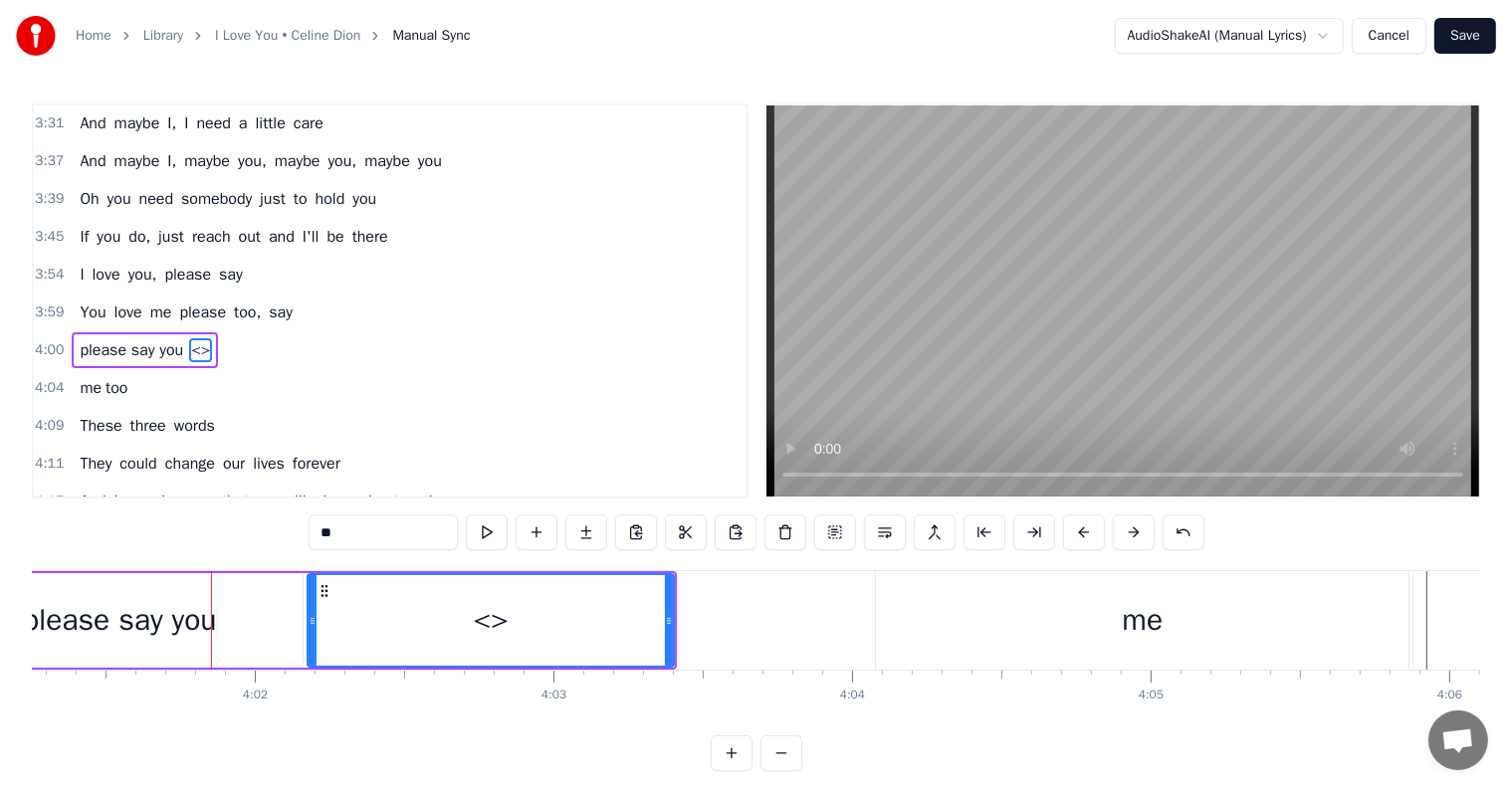 drag, startPoint x: 386, startPoint y: 529, endPoint x: 238, endPoint y: 529, distance: 148 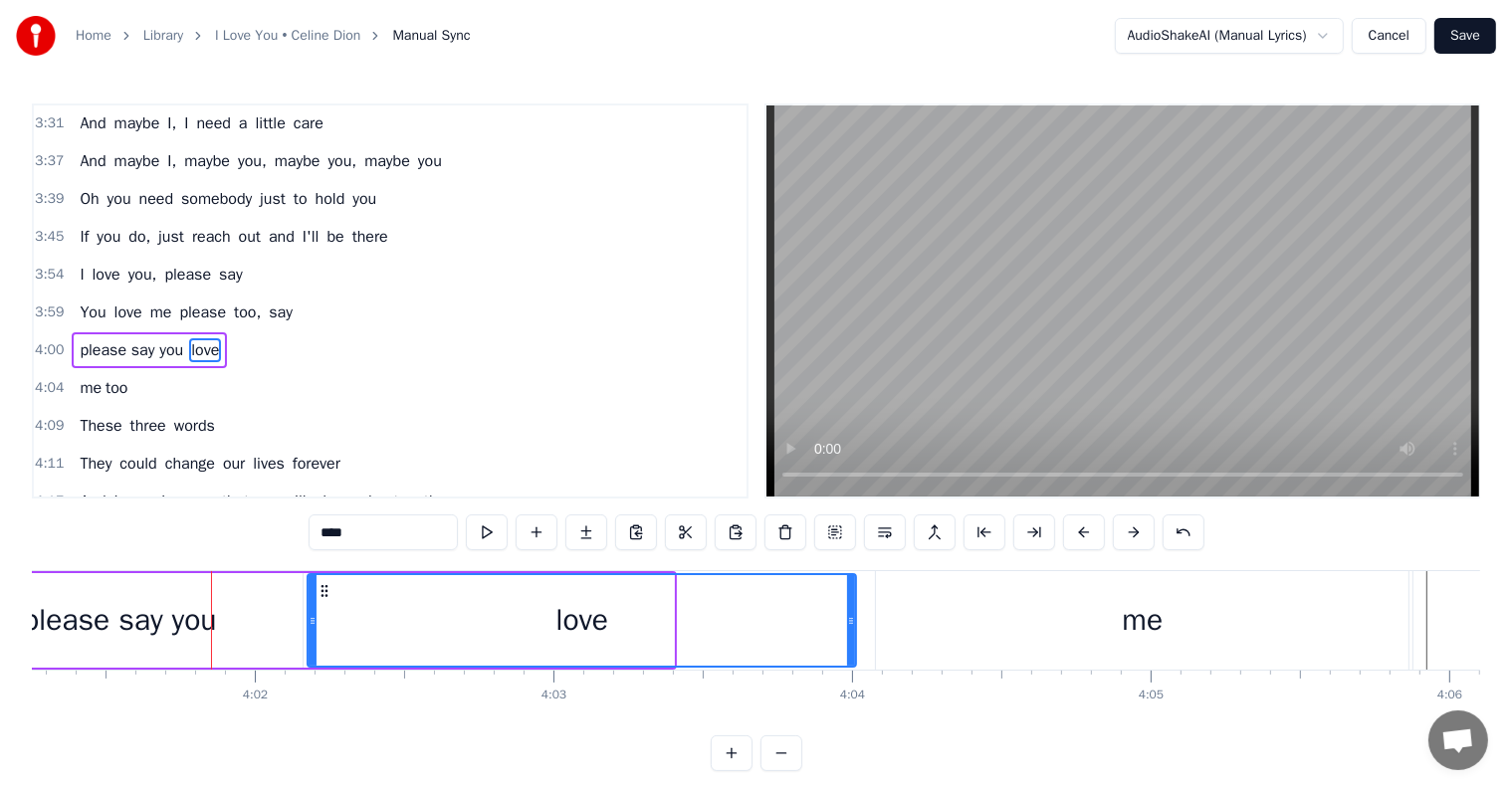 drag, startPoint x: 669, startPoint y: 622, endPoint x: 851, endPoint y: 642, distance: 183.0956 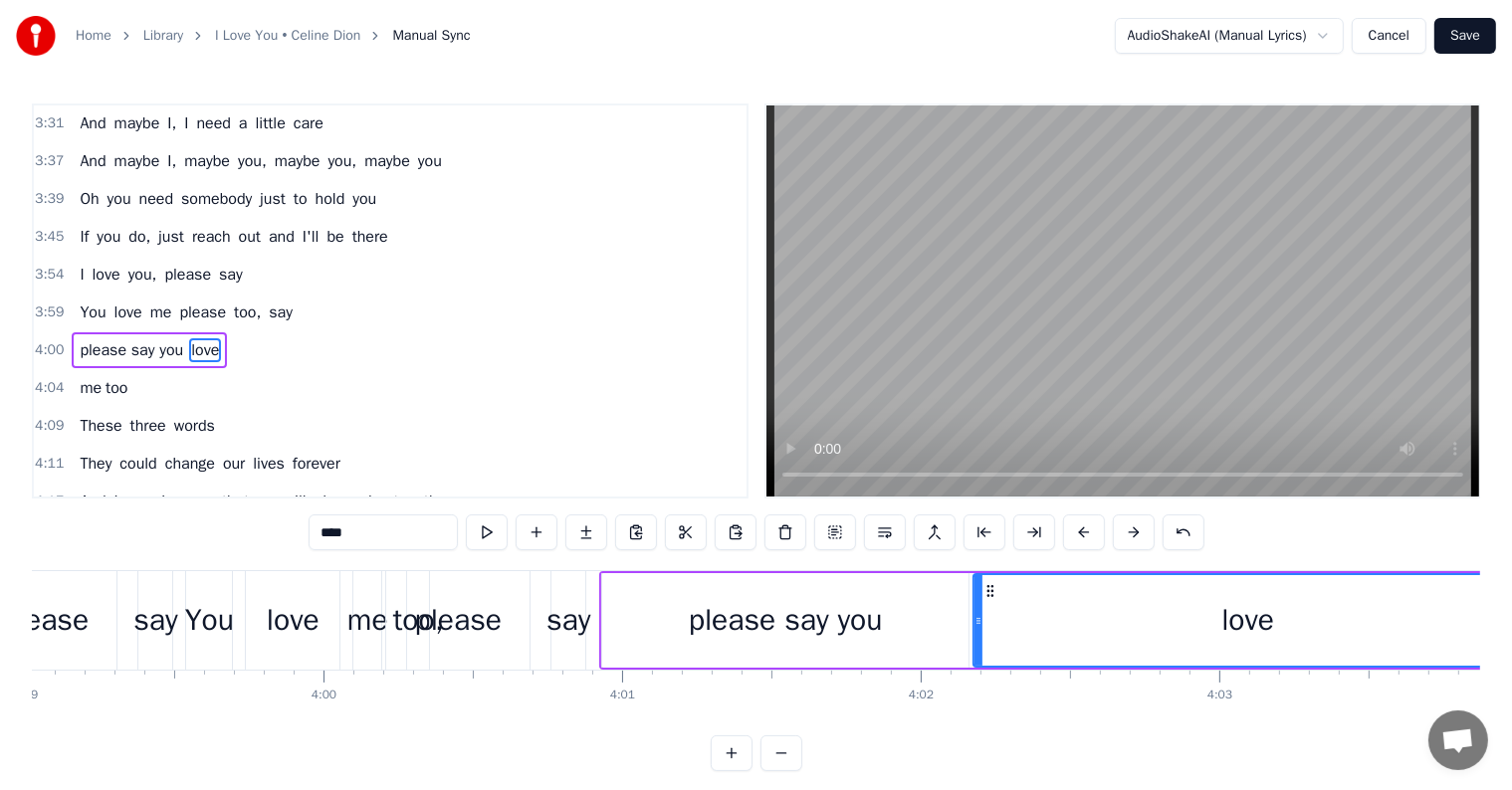 scroll, scrollTop: 0, scrollLeft: 71043, axis: horizontal 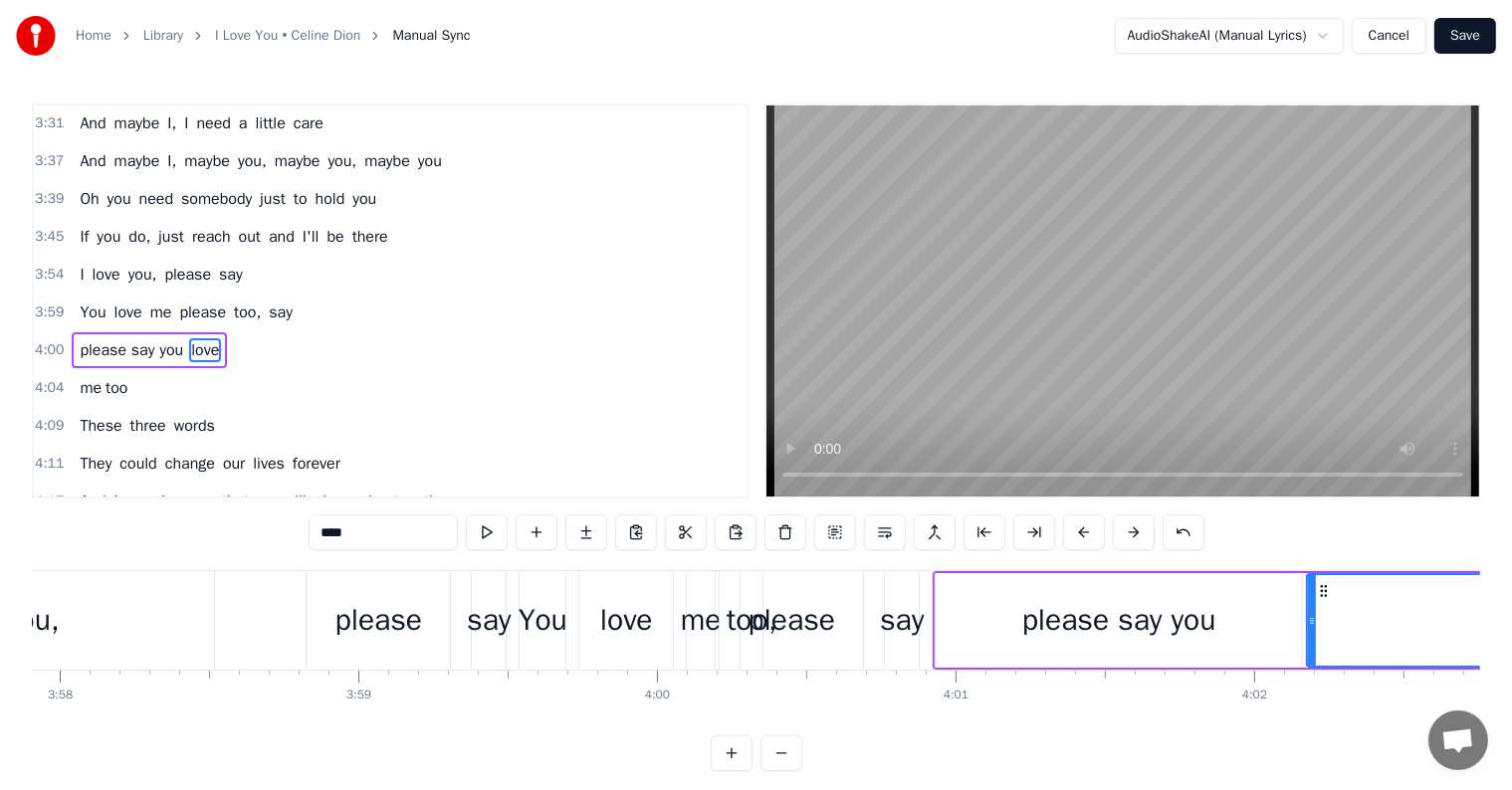 type on "****" 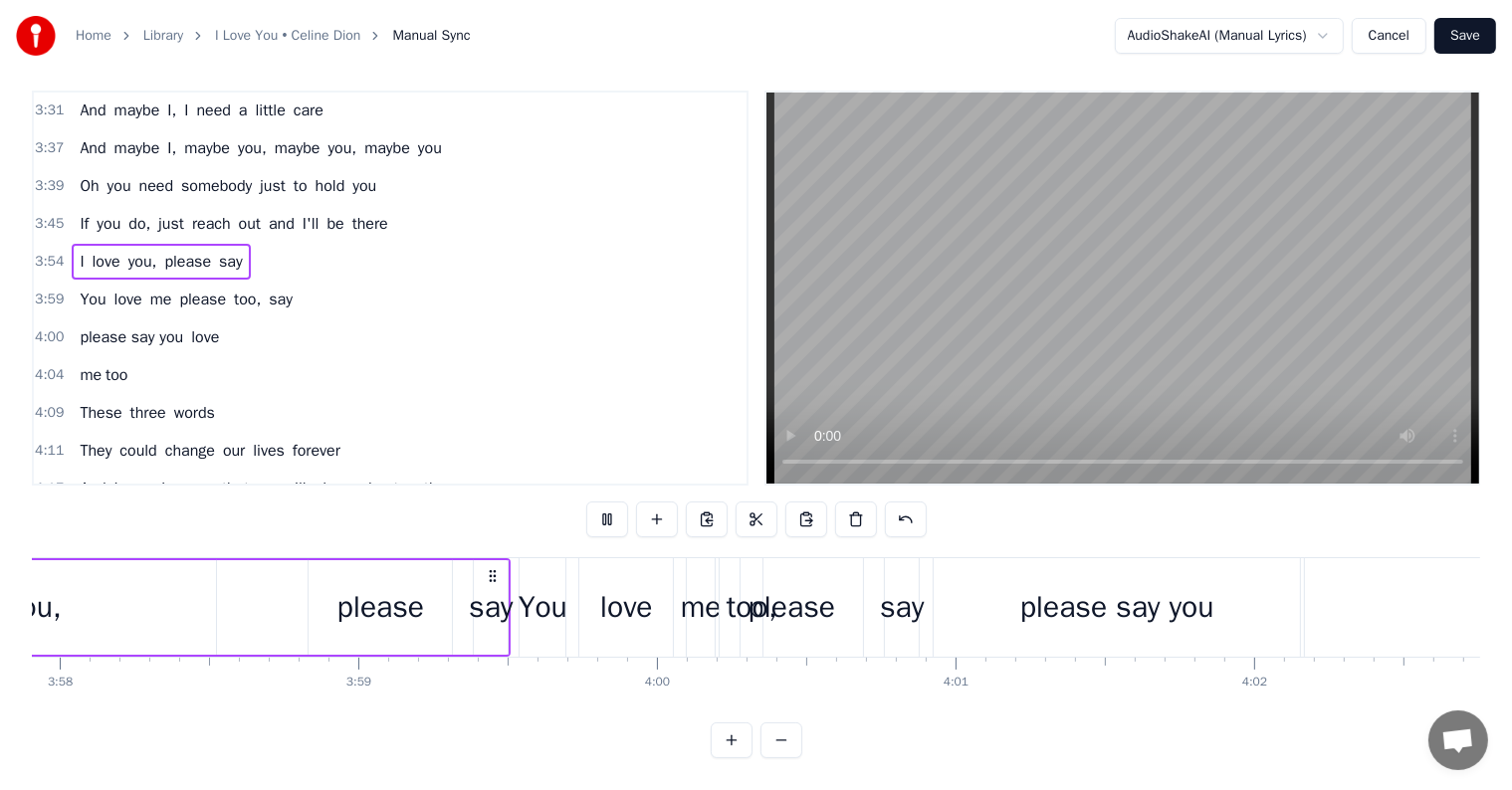 scroll, scrollTop: 30, scrollLeft: 0, axis: vertical 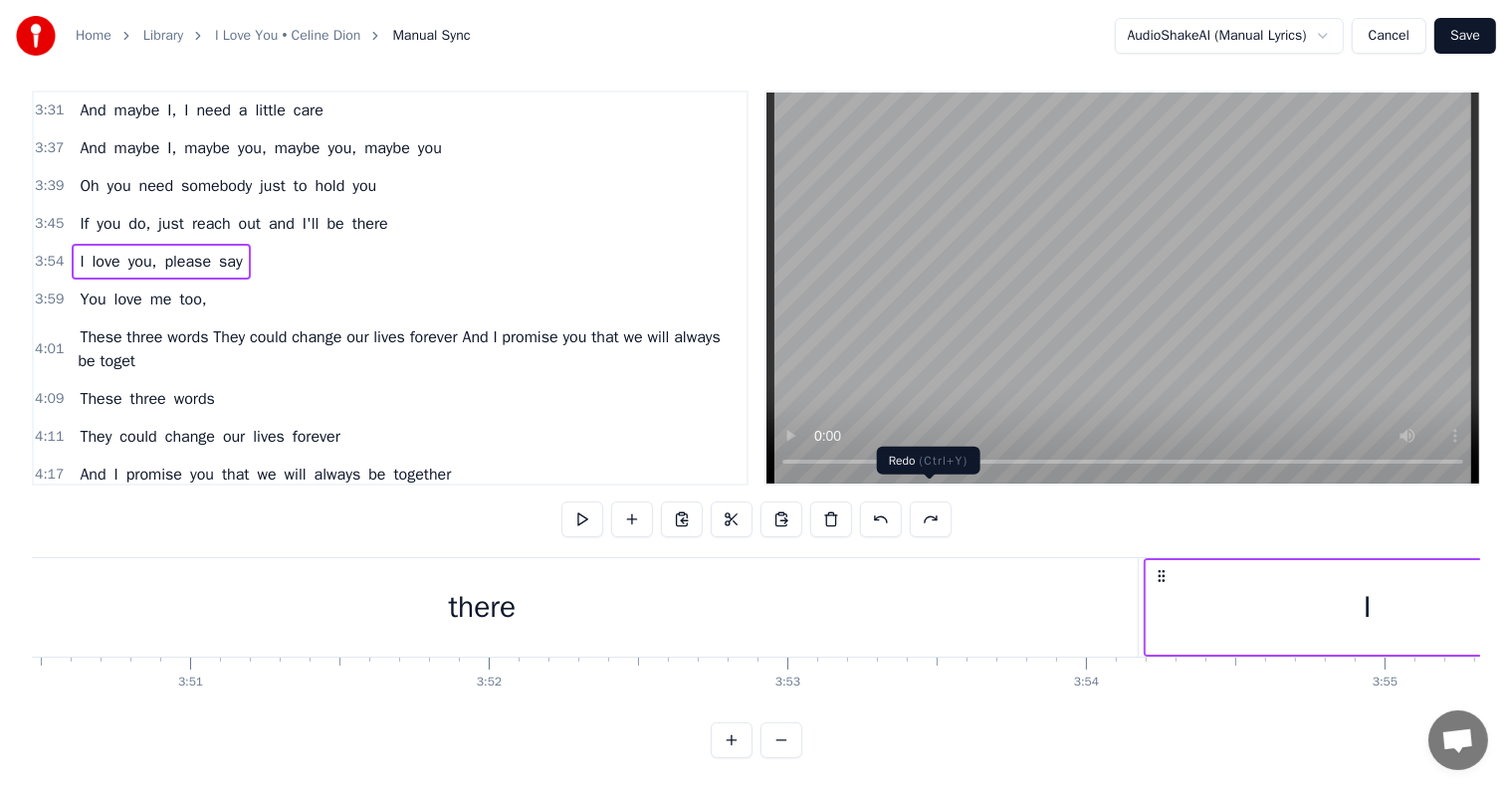click at bounding box center (931, 519) 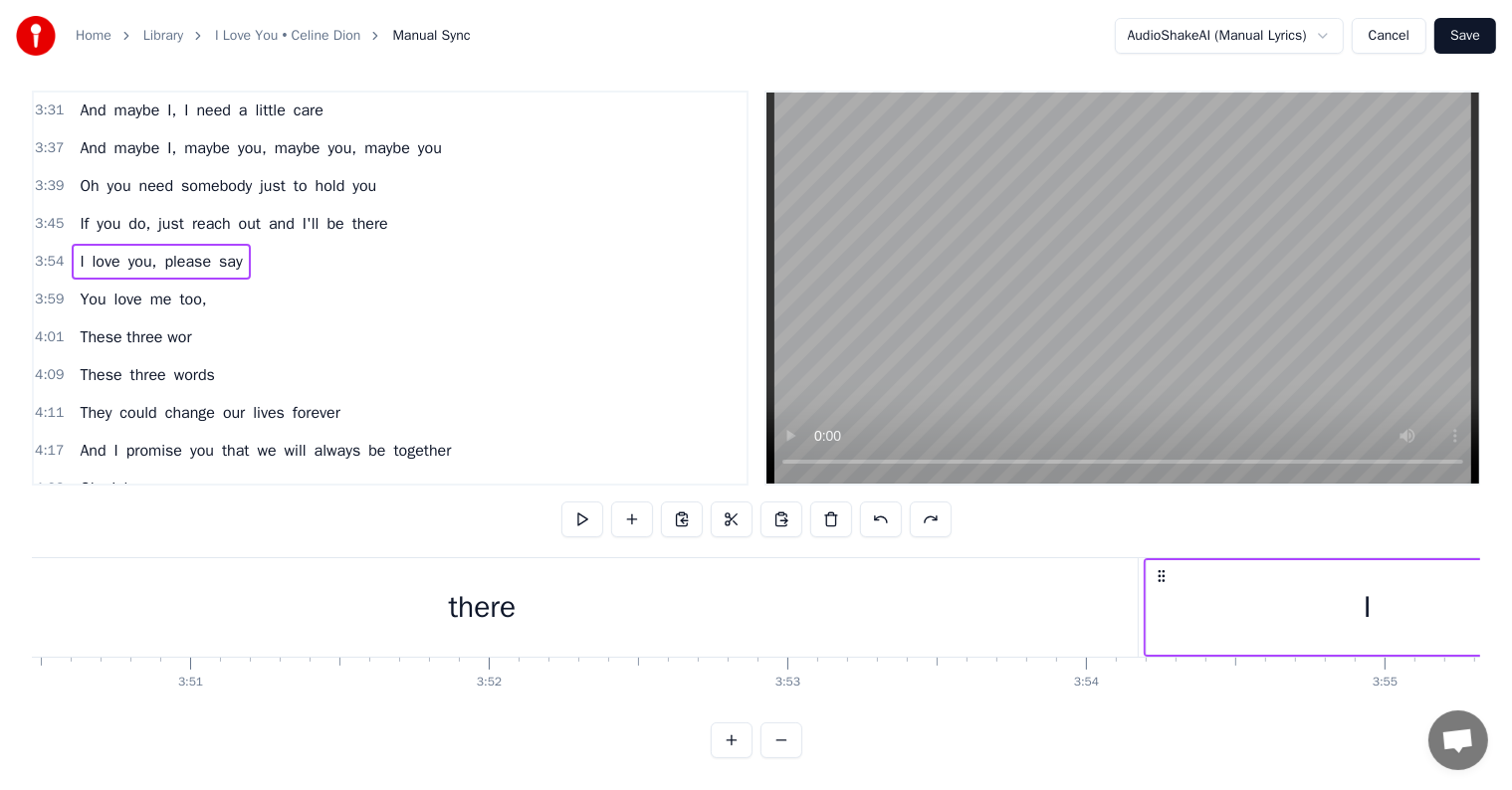 click at bounding box center (931, 519) 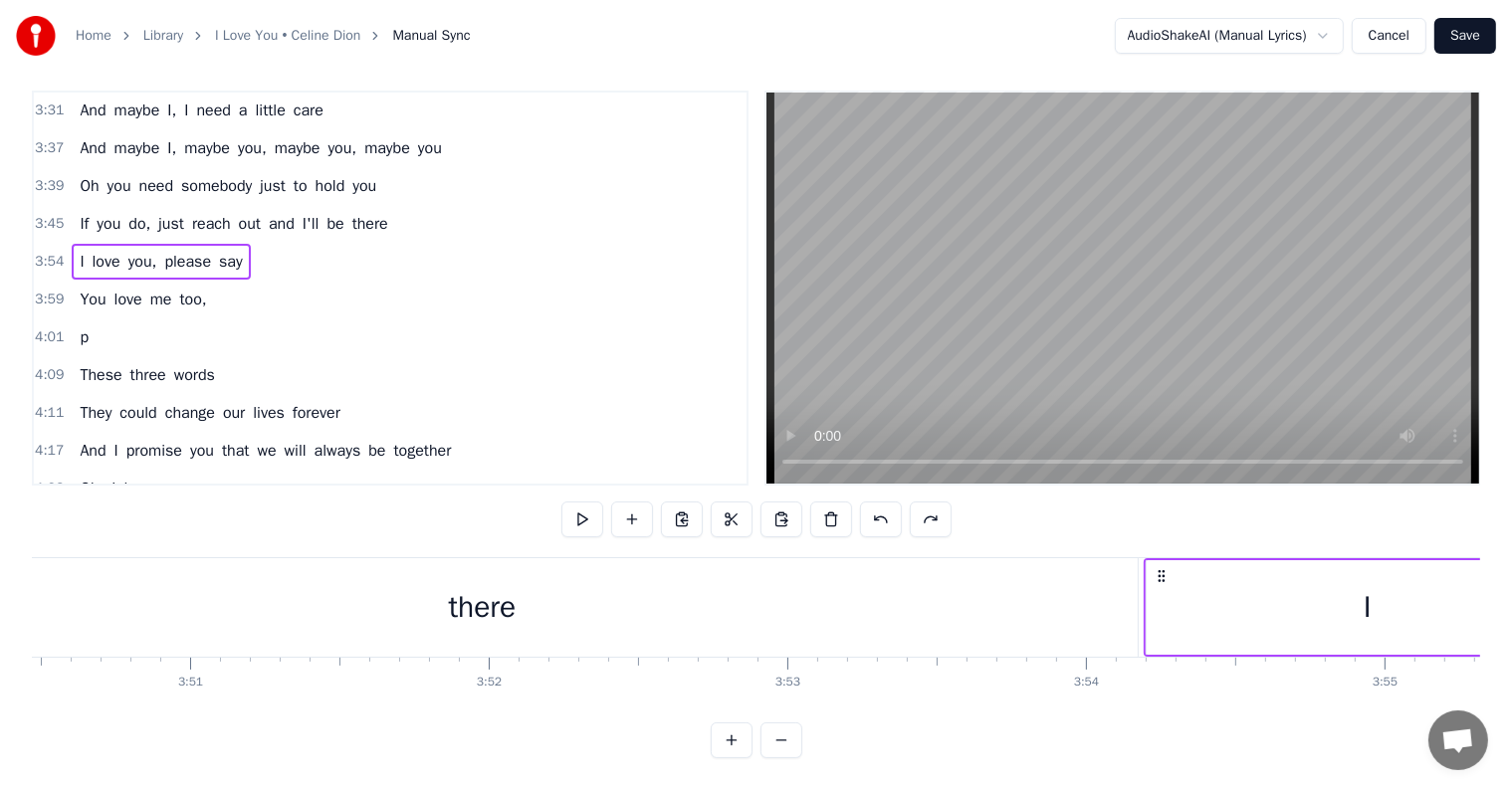 click on "p" at bounding box center (84, 337) 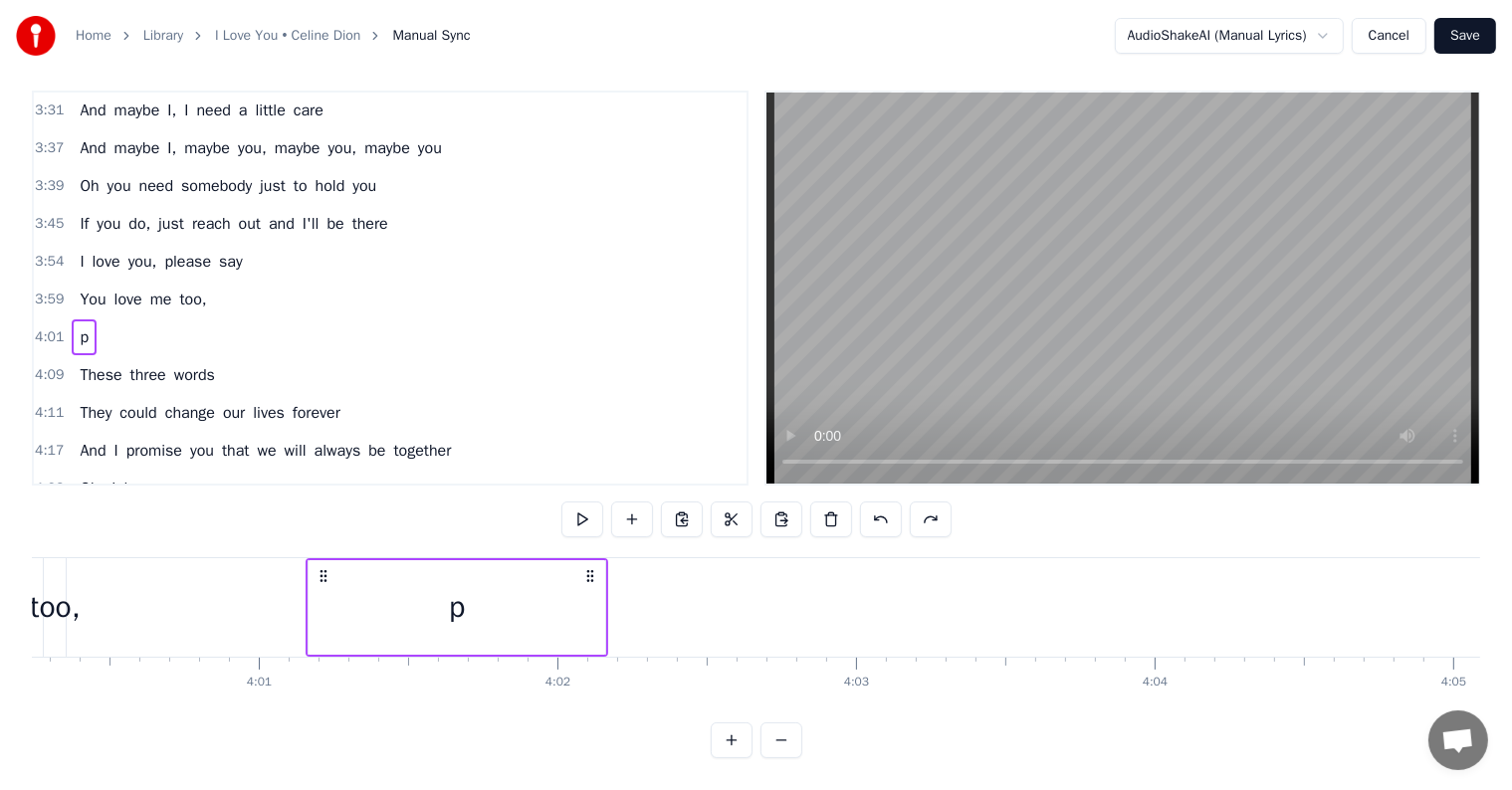 scroll, scrollTop: 0, scrollLeft: 71914, axis: horizontal 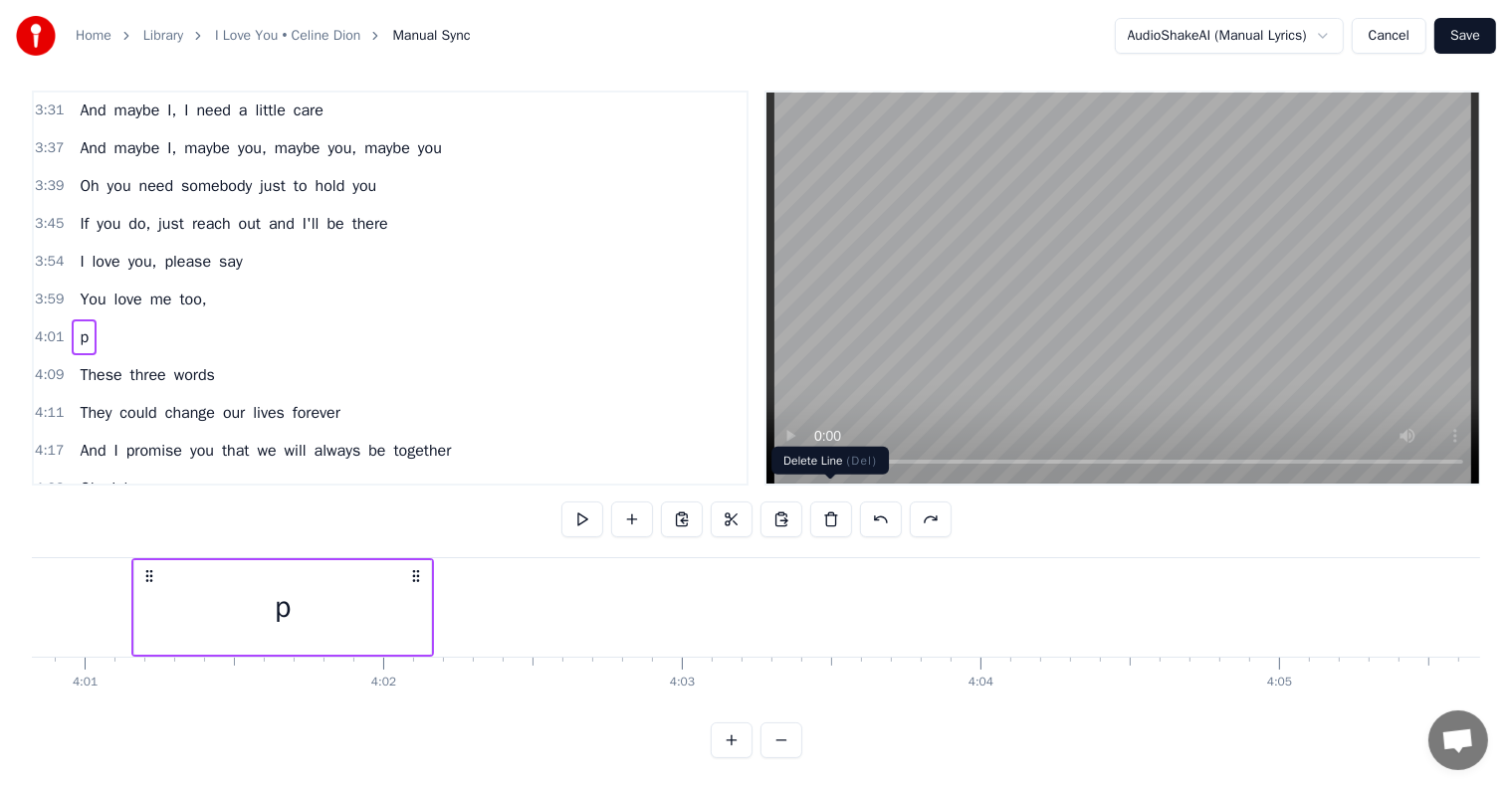 click at bounding box center [831, 519] 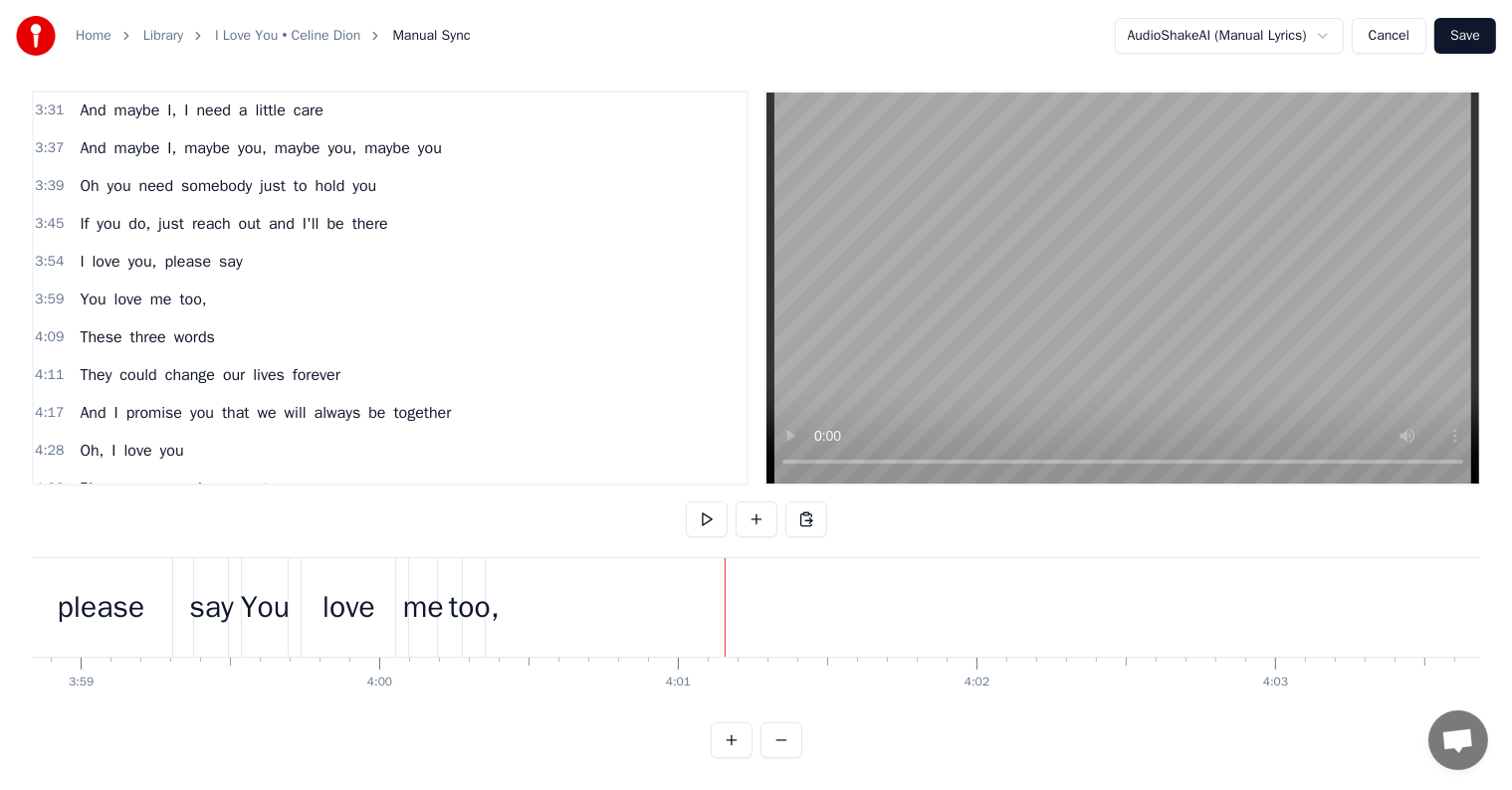 scroll, scrollTop: 0, scrollLeft: 70932, axis: horizontal 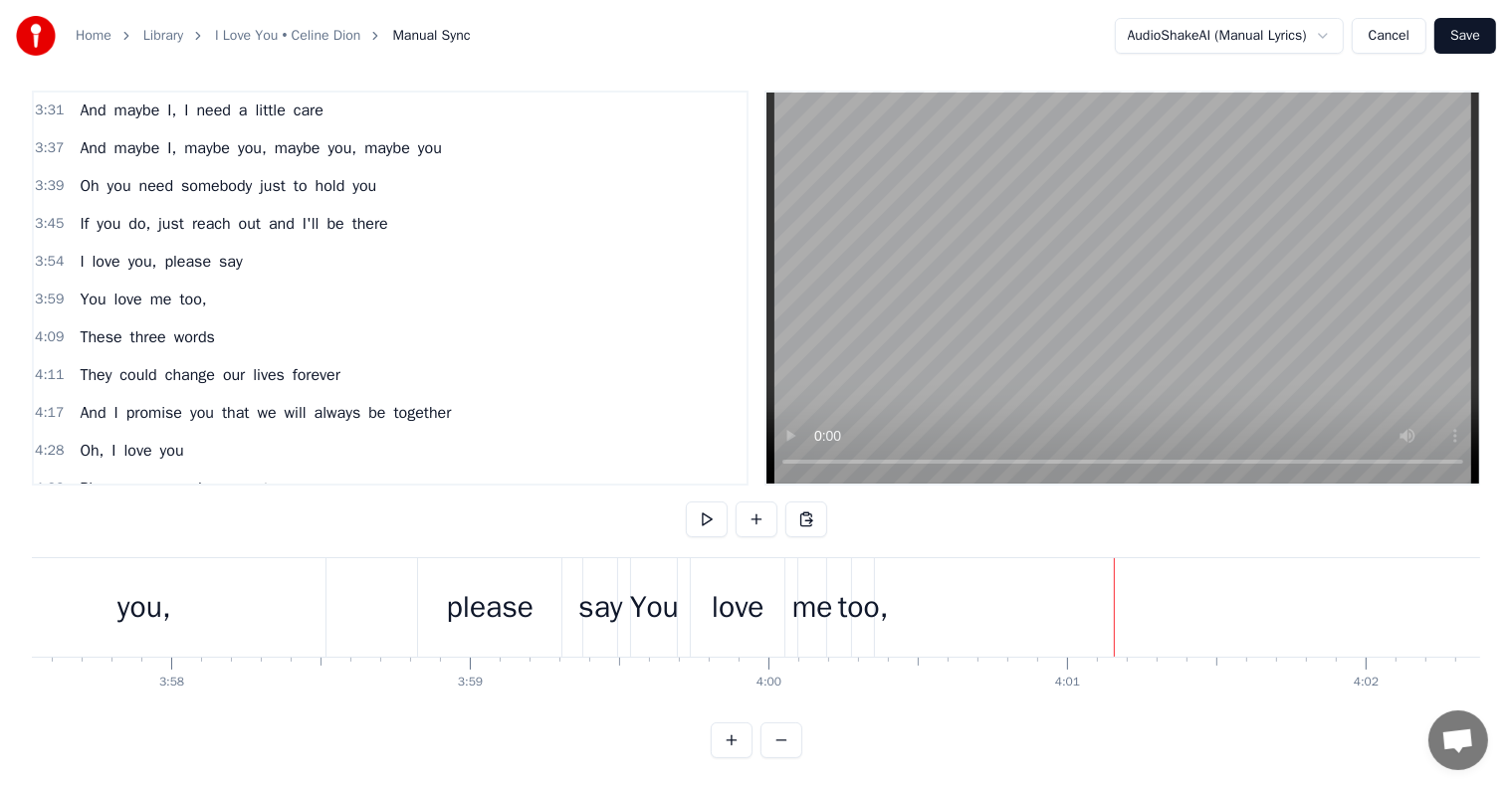 click on "please" at bounding box center (490, 607) 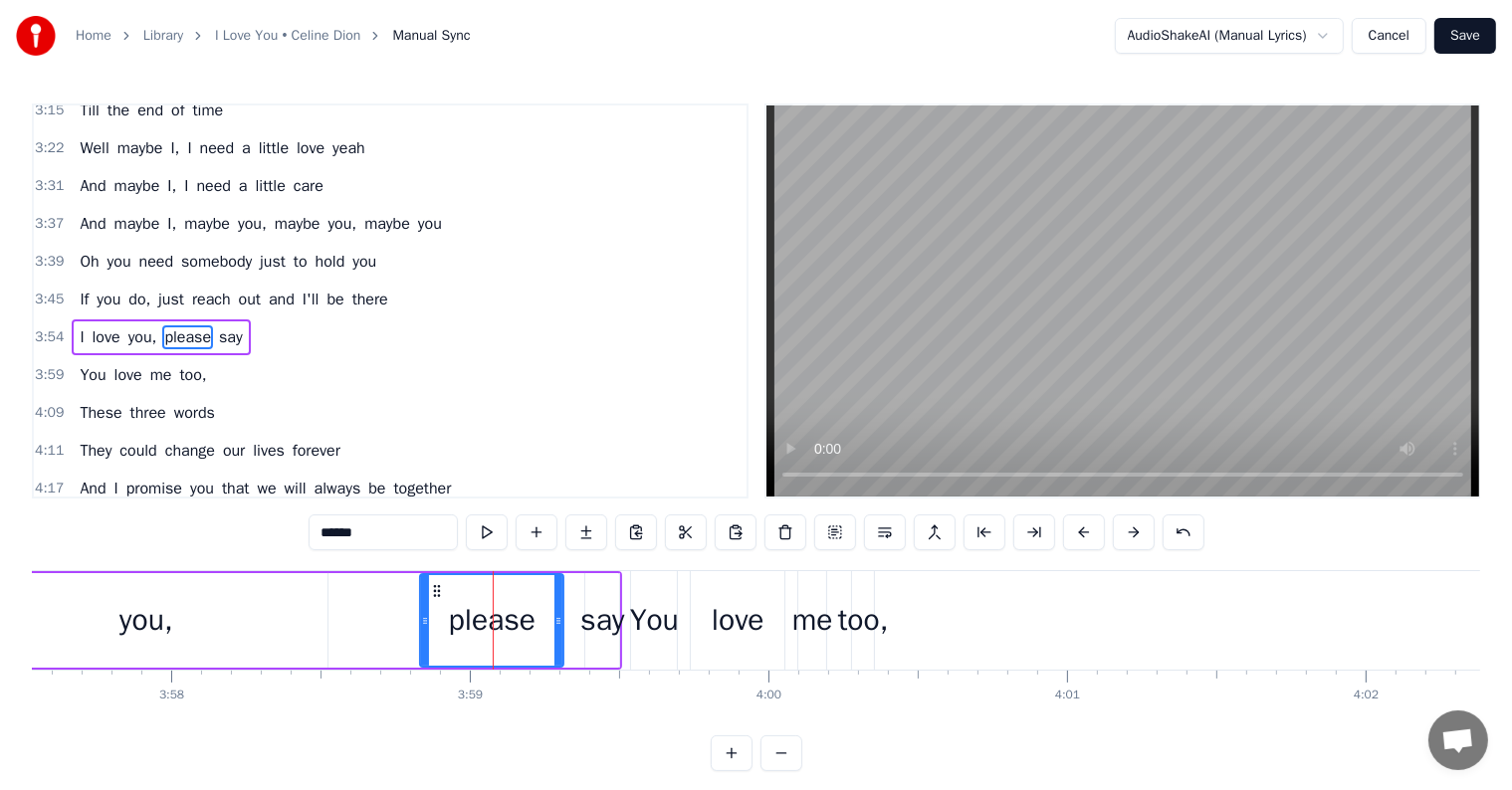 scroll, scrollTop: 1214, scrollLeft: 0, axis: vertical 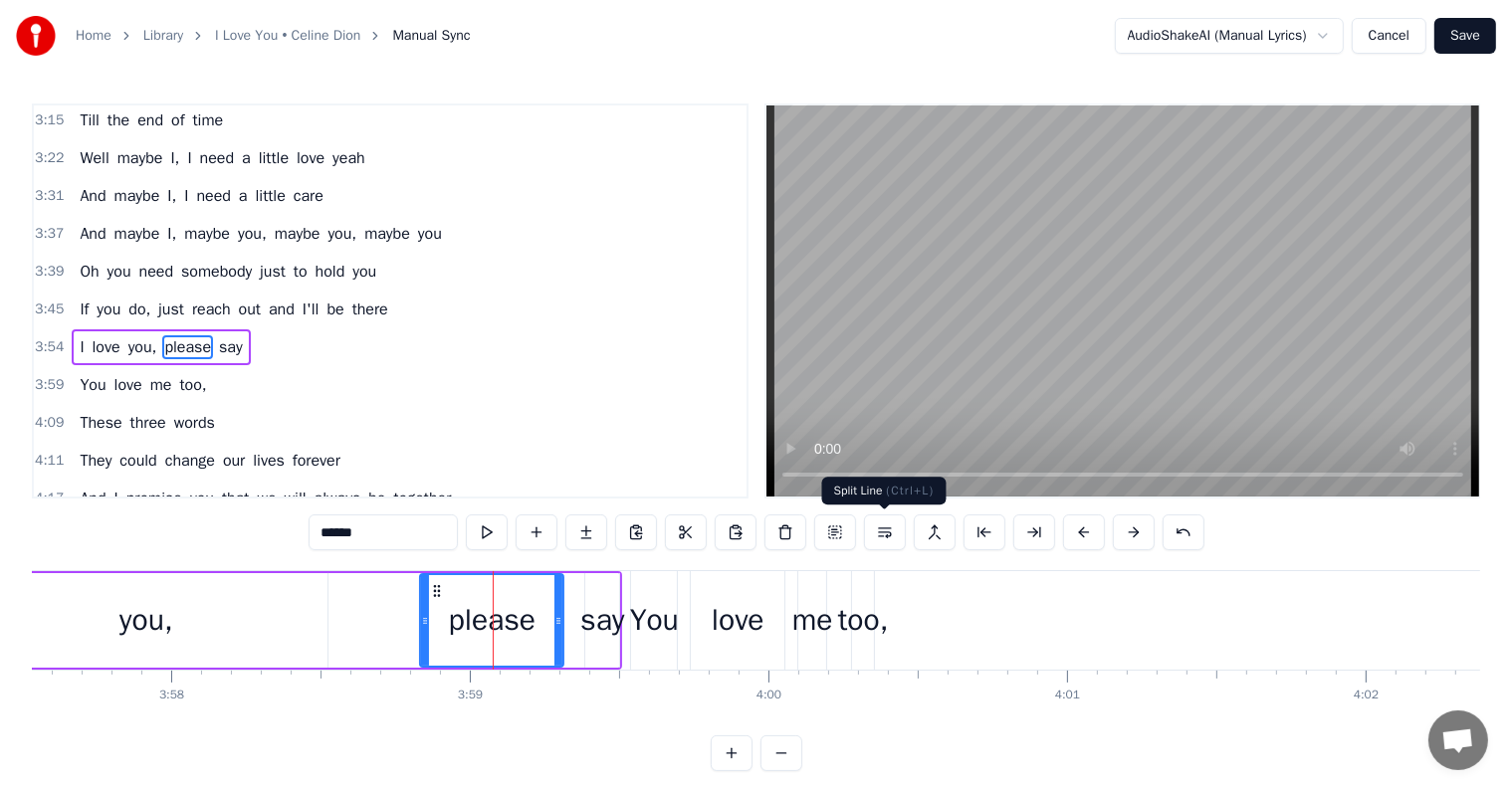 click at bounding box center [885, 532] 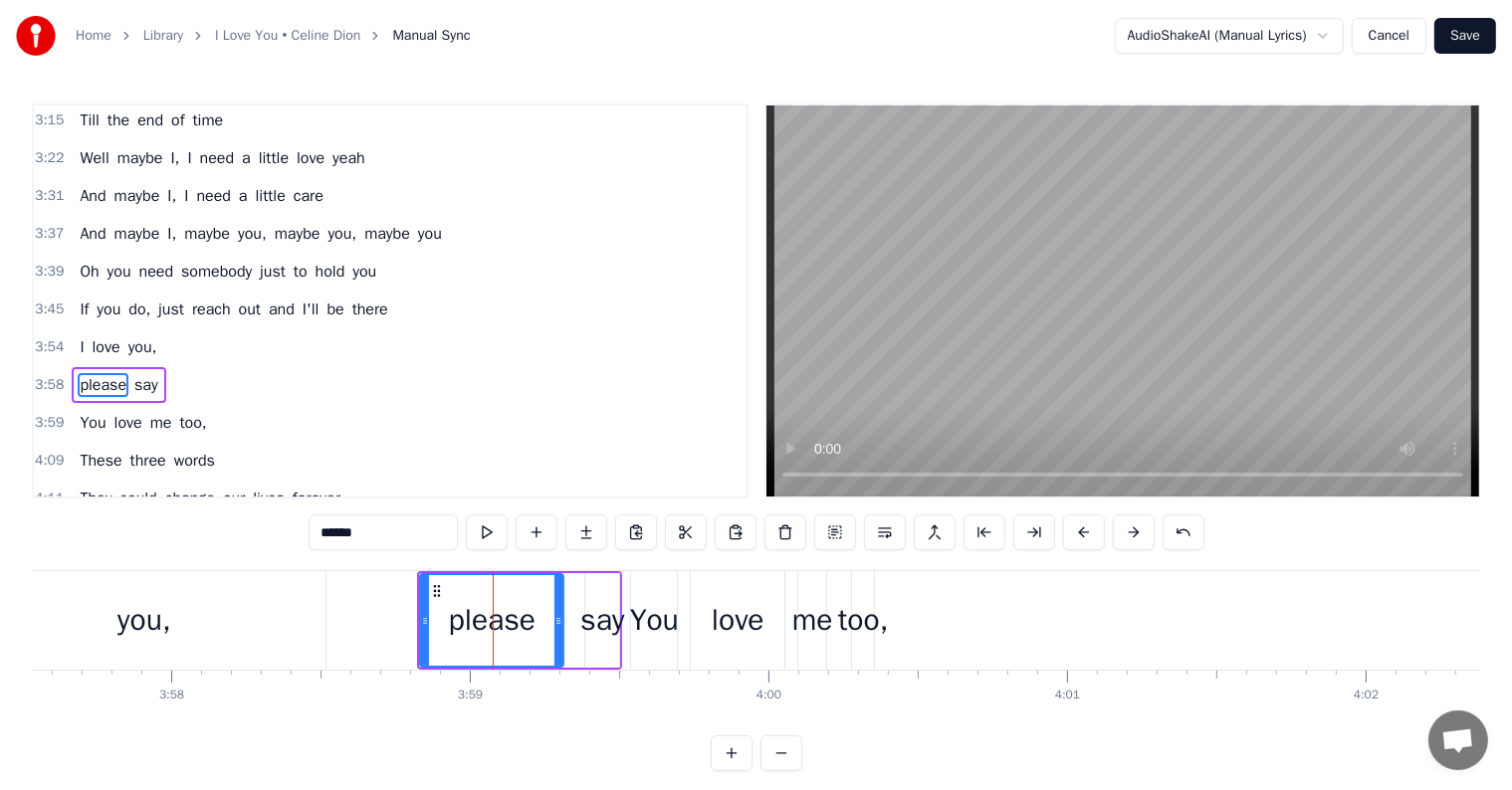 scroll, scrollTop: 1250, scrollLeft: 0, axis: vertical 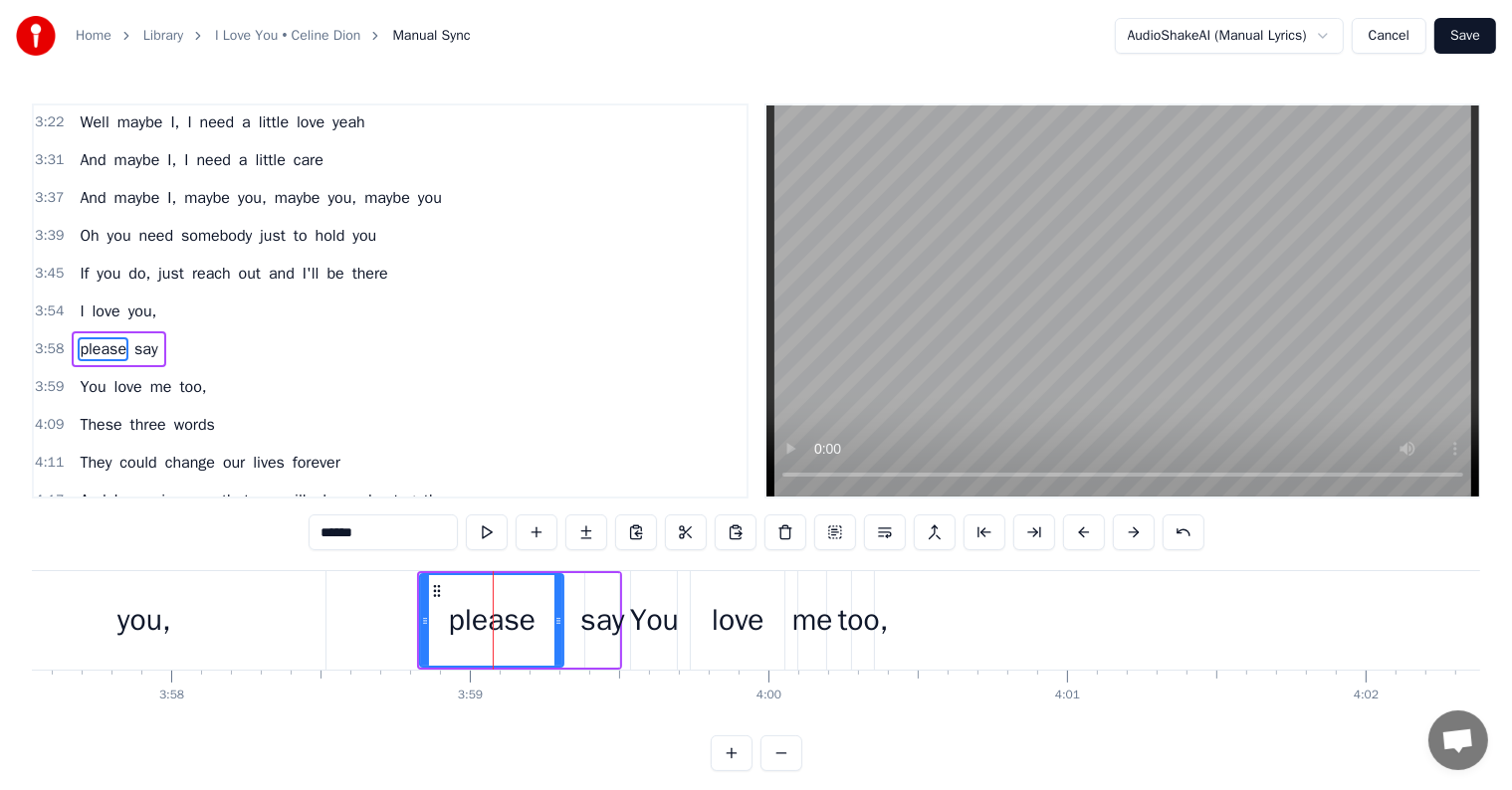 type 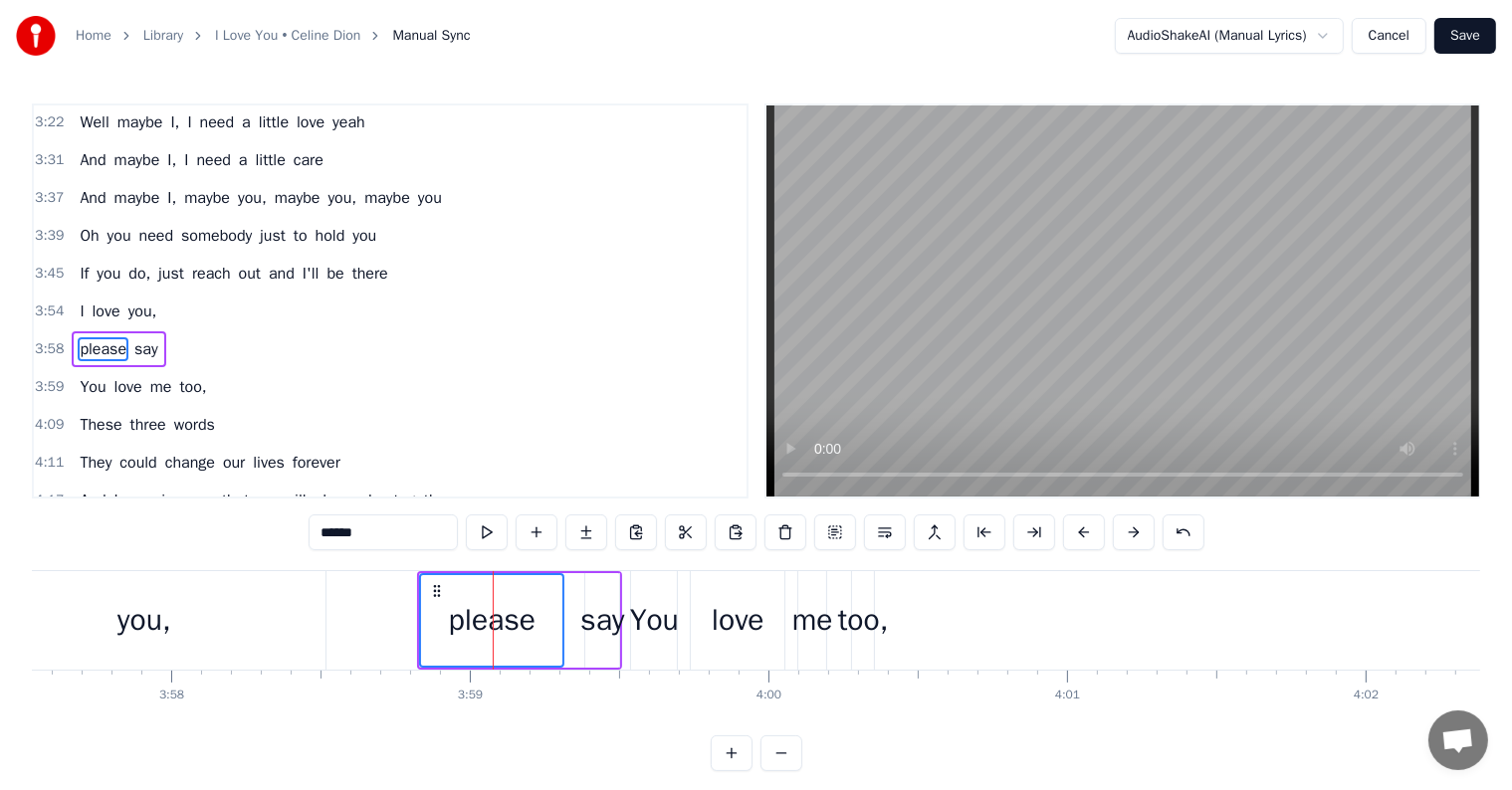click on "say" at bounding box center [146, 349] 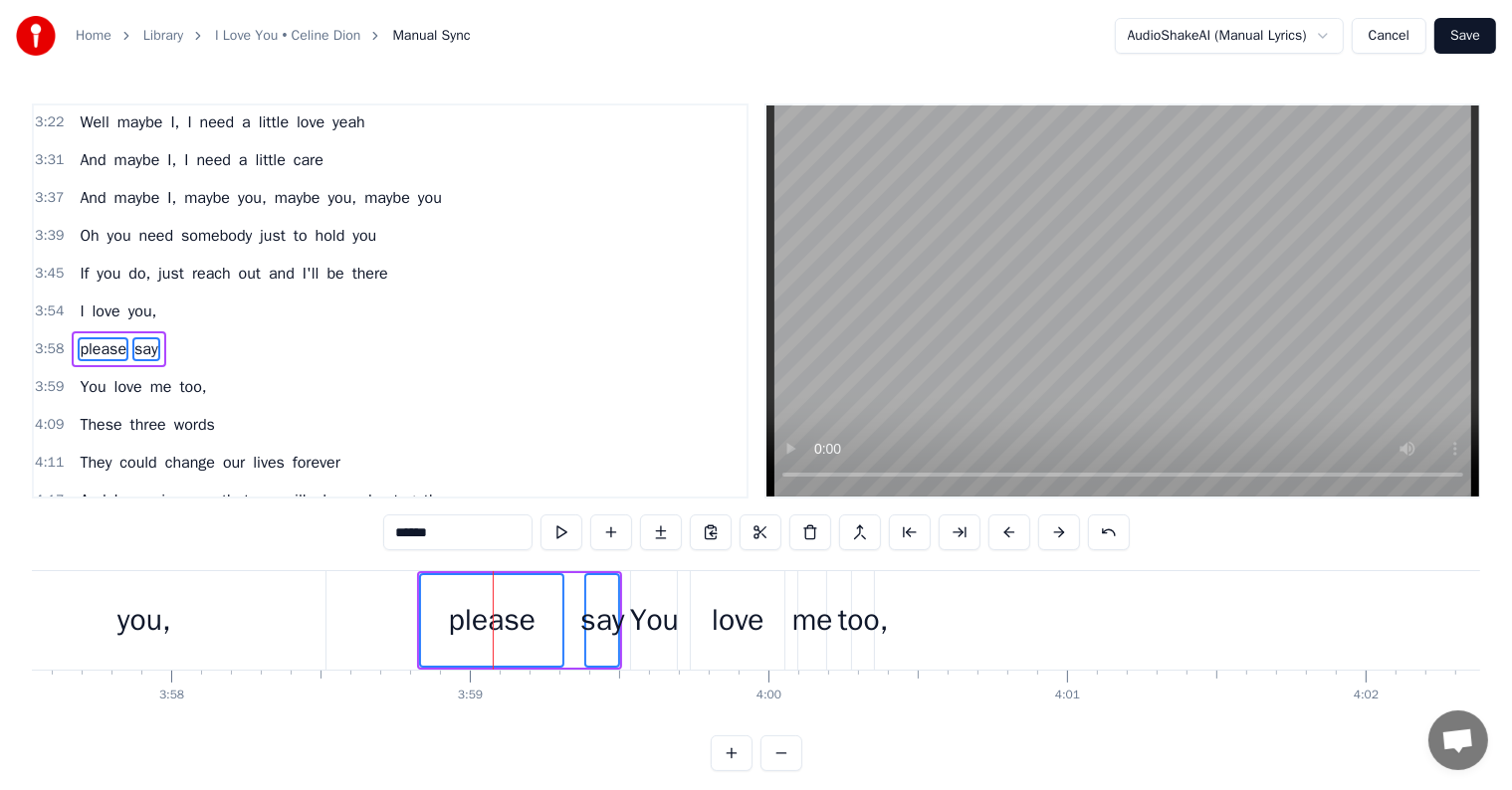 click on "You" at bounding box center [93, 387] 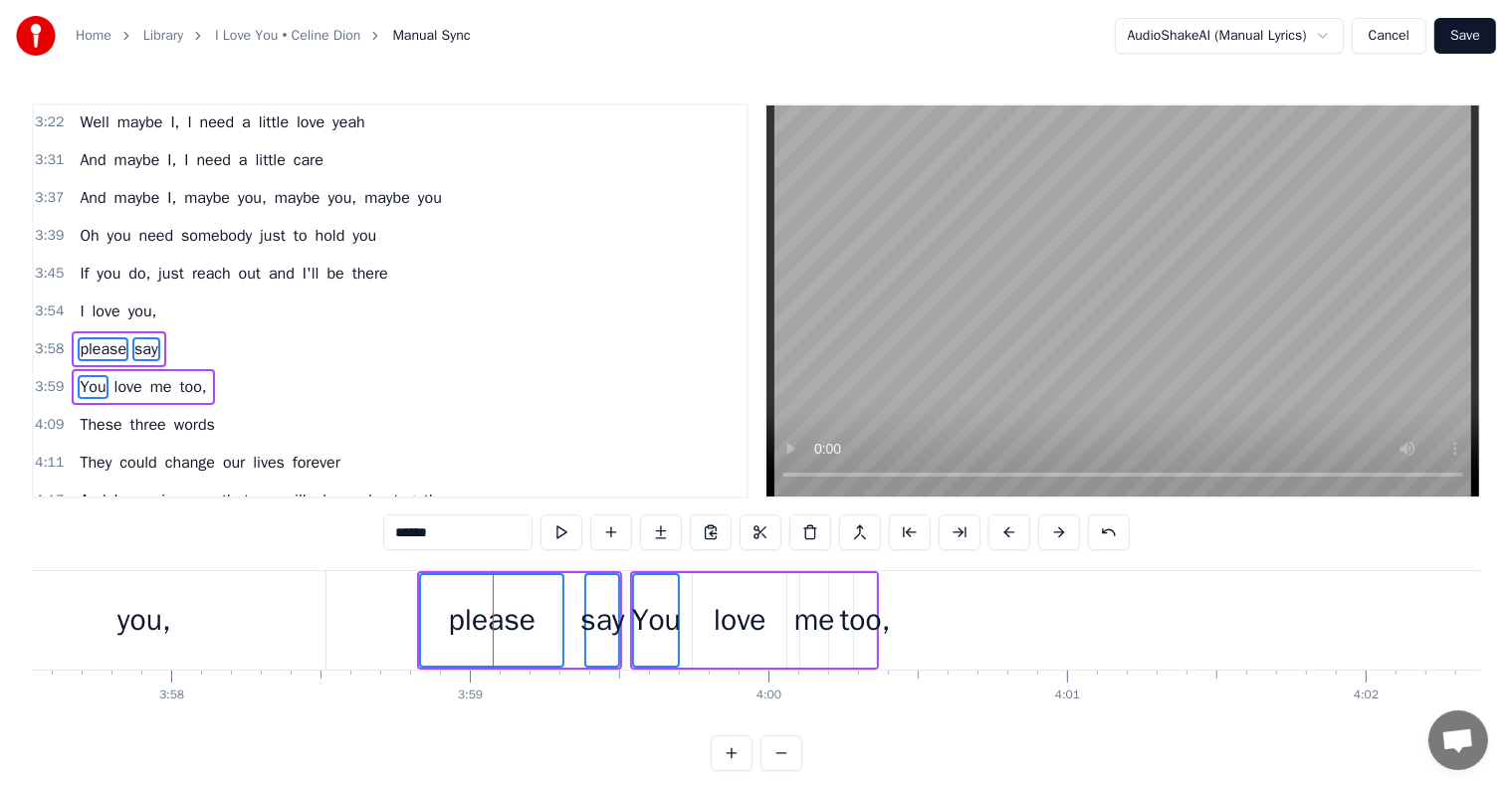 click on "love" at bounding box center (128, 387) 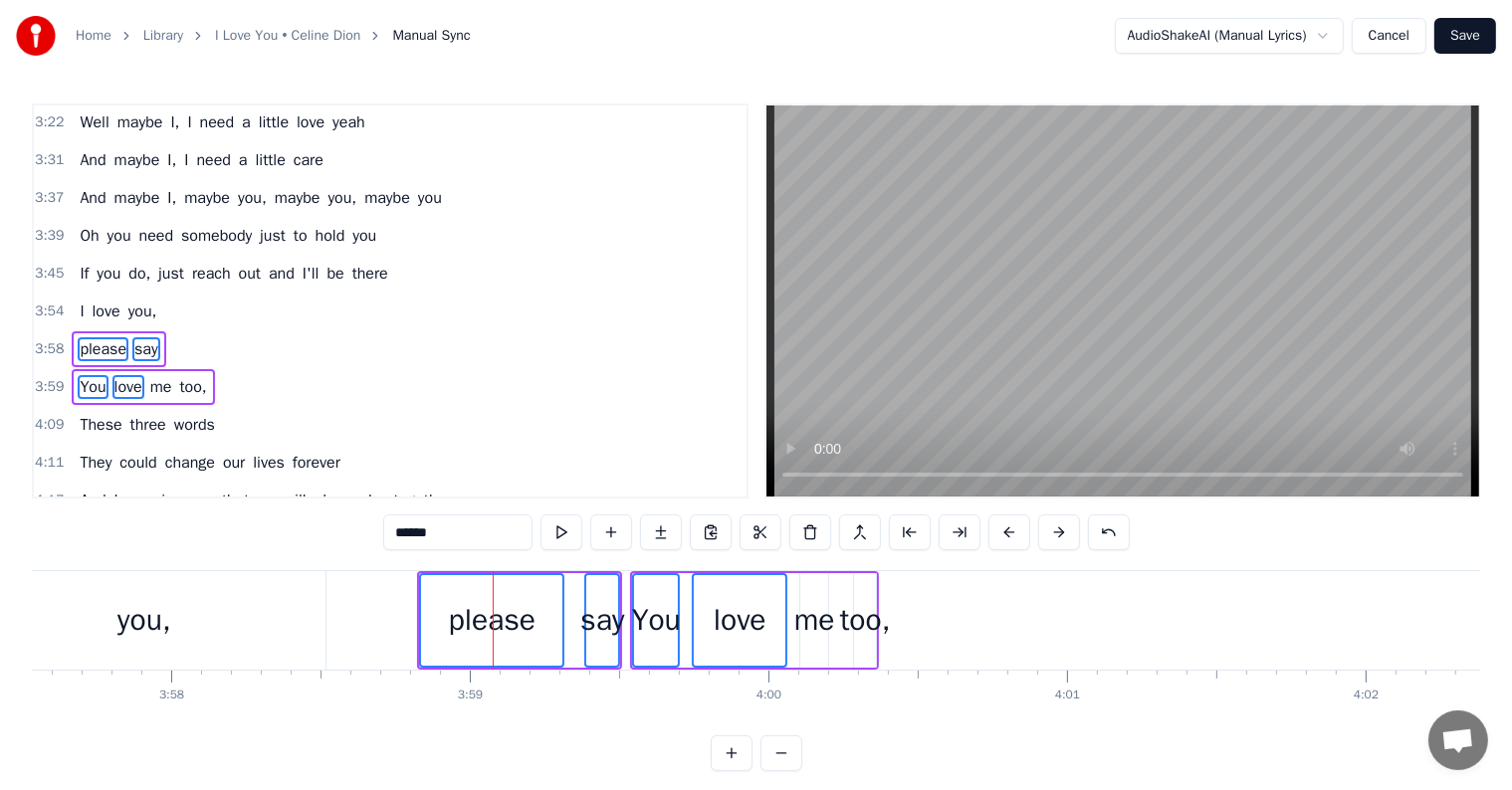 click on "me" at bounding box center [161, 387] 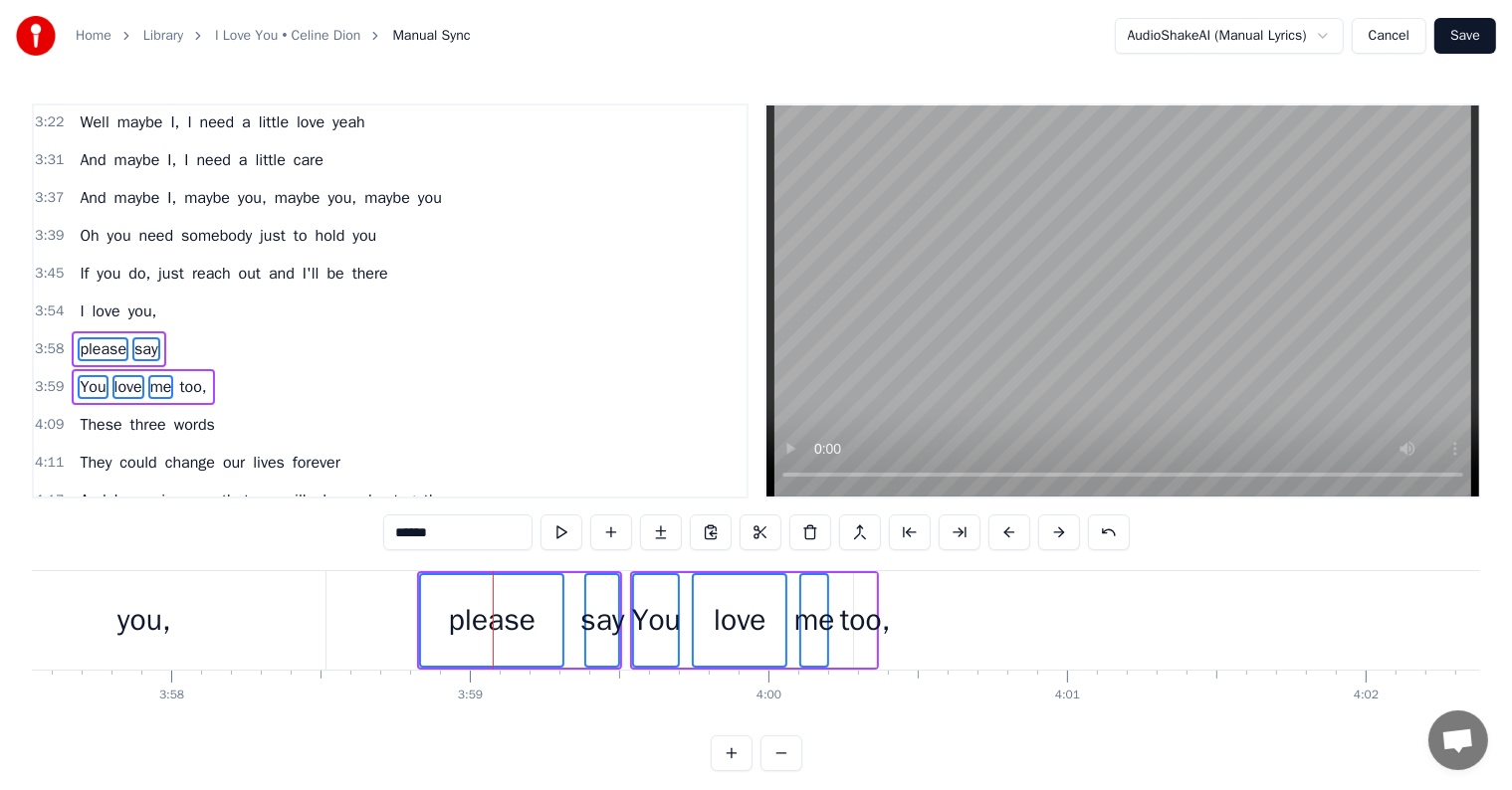 click on "too," at bounding box center (192, 387) 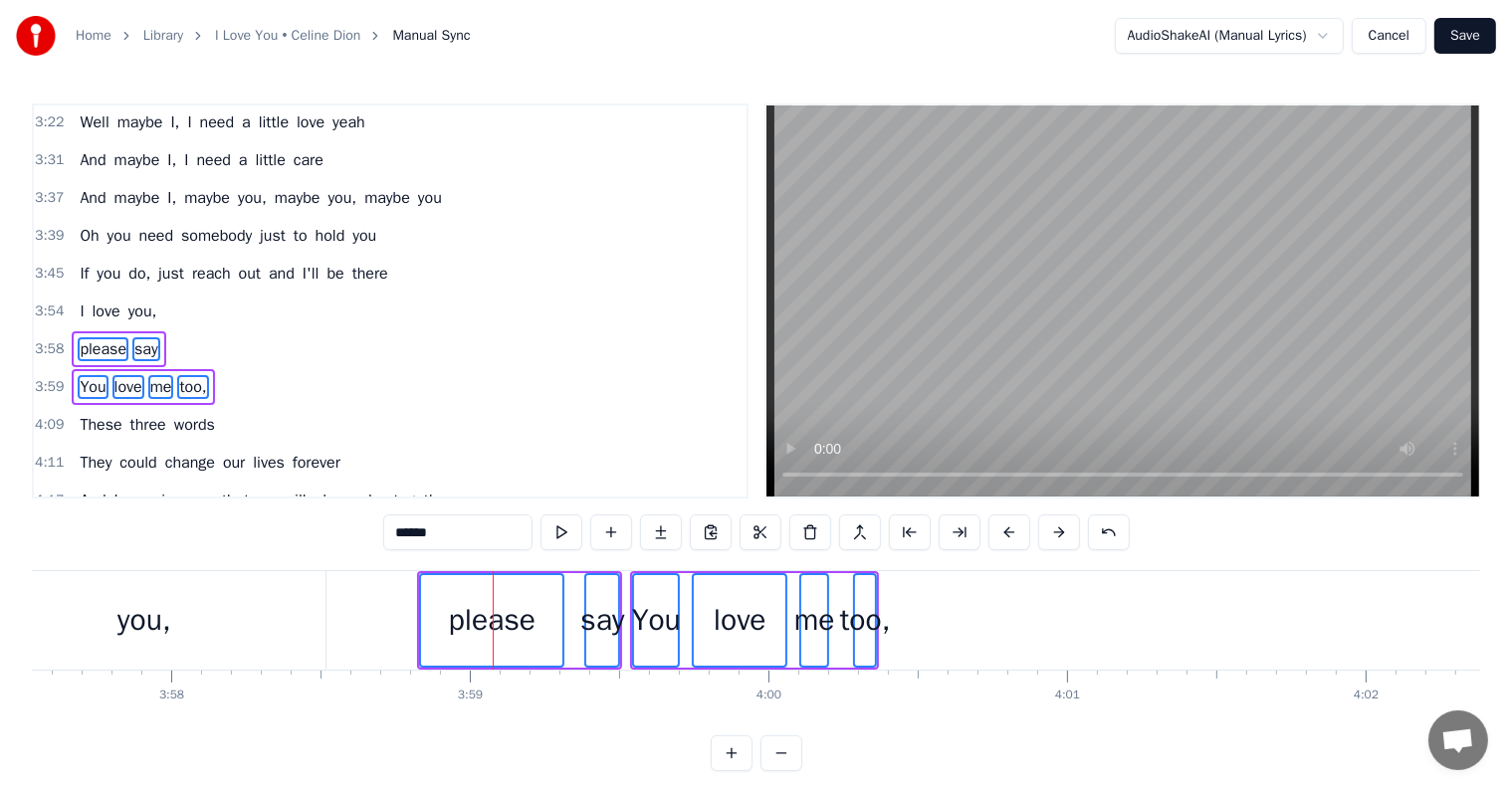 click at bounding box center (1059, 532) 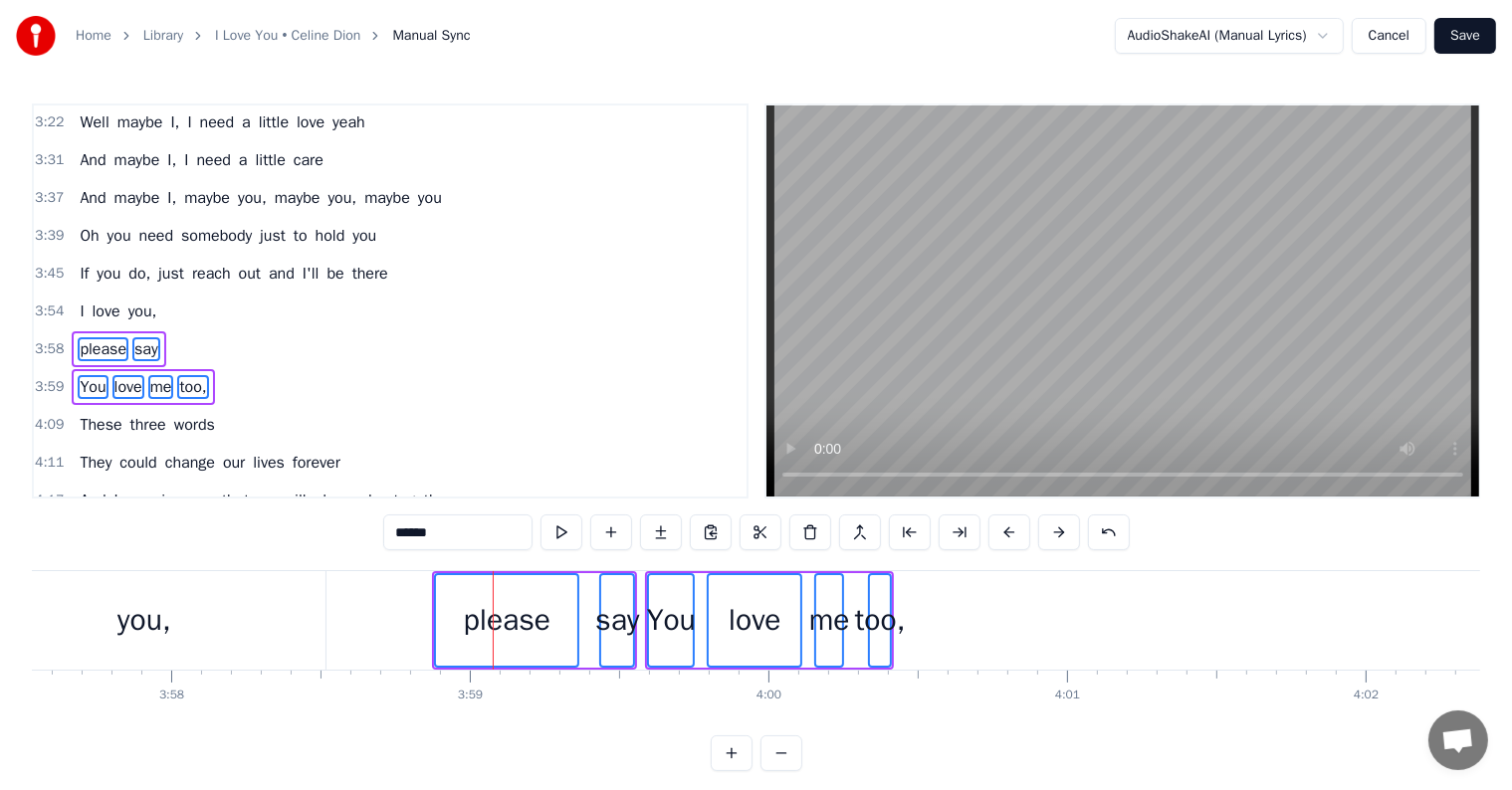 click at bounding box center [1059, 532] 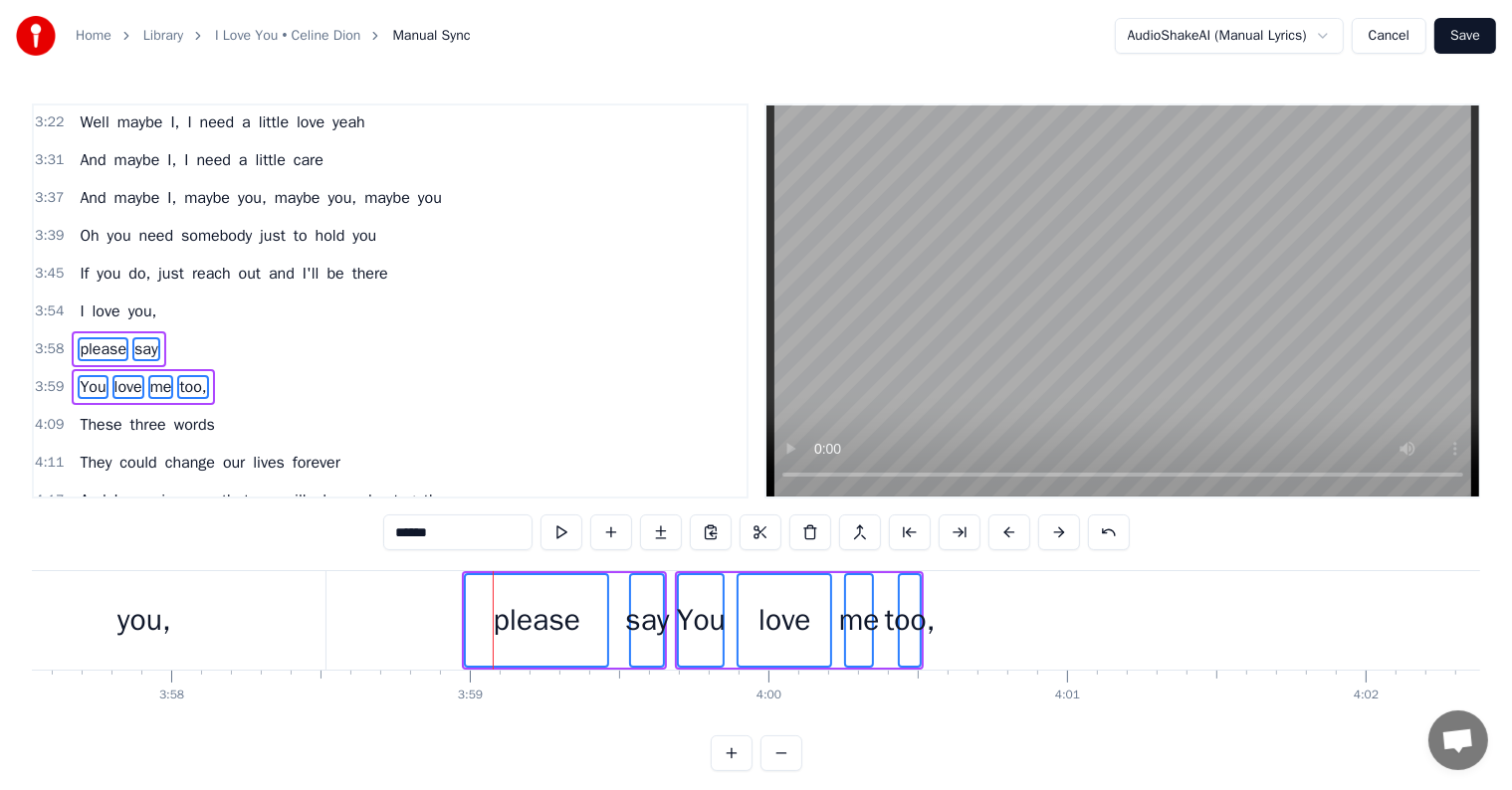 click at bounding box center [1059, 532] 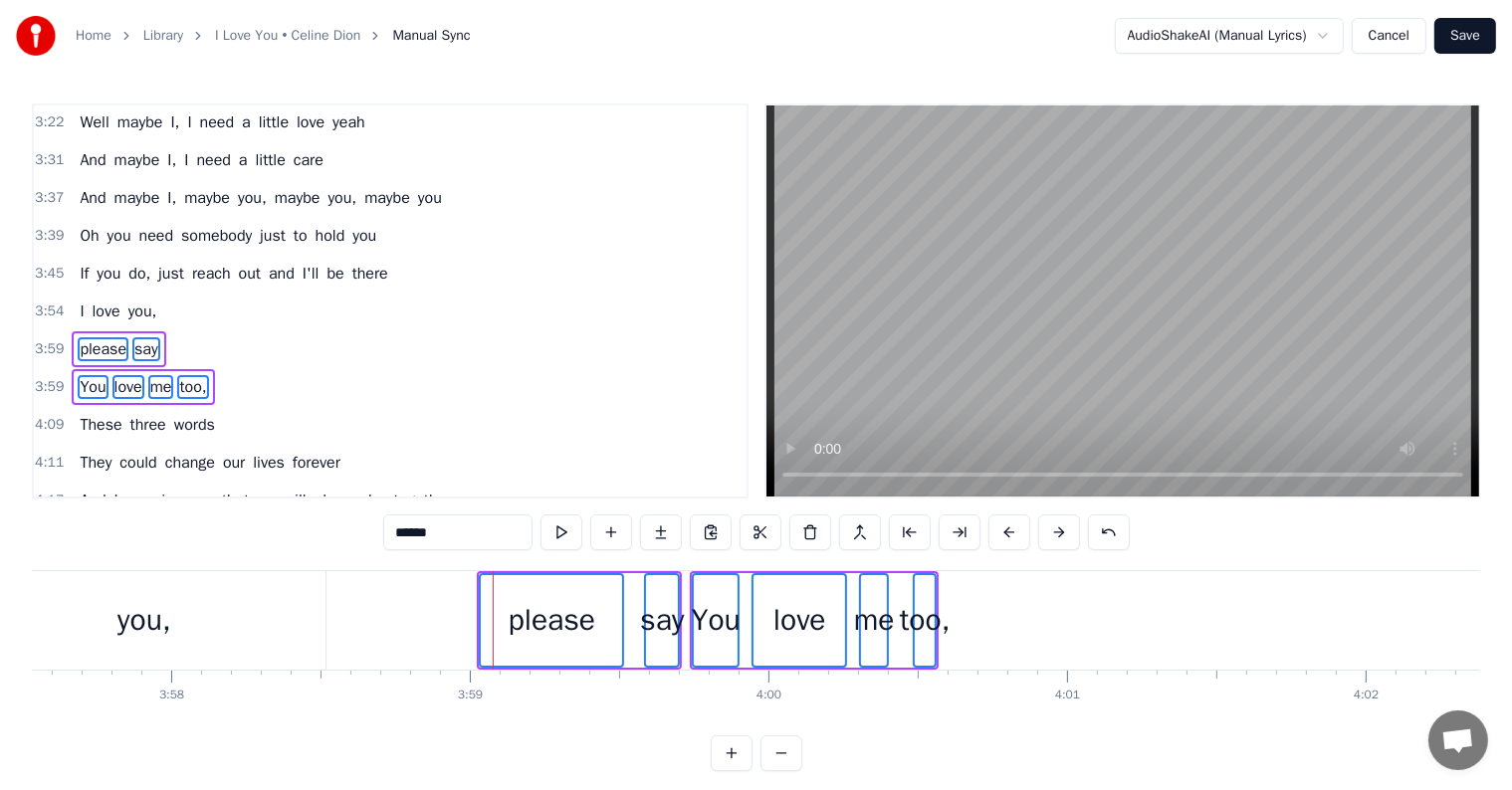 click at bounding box center (1059, 532) 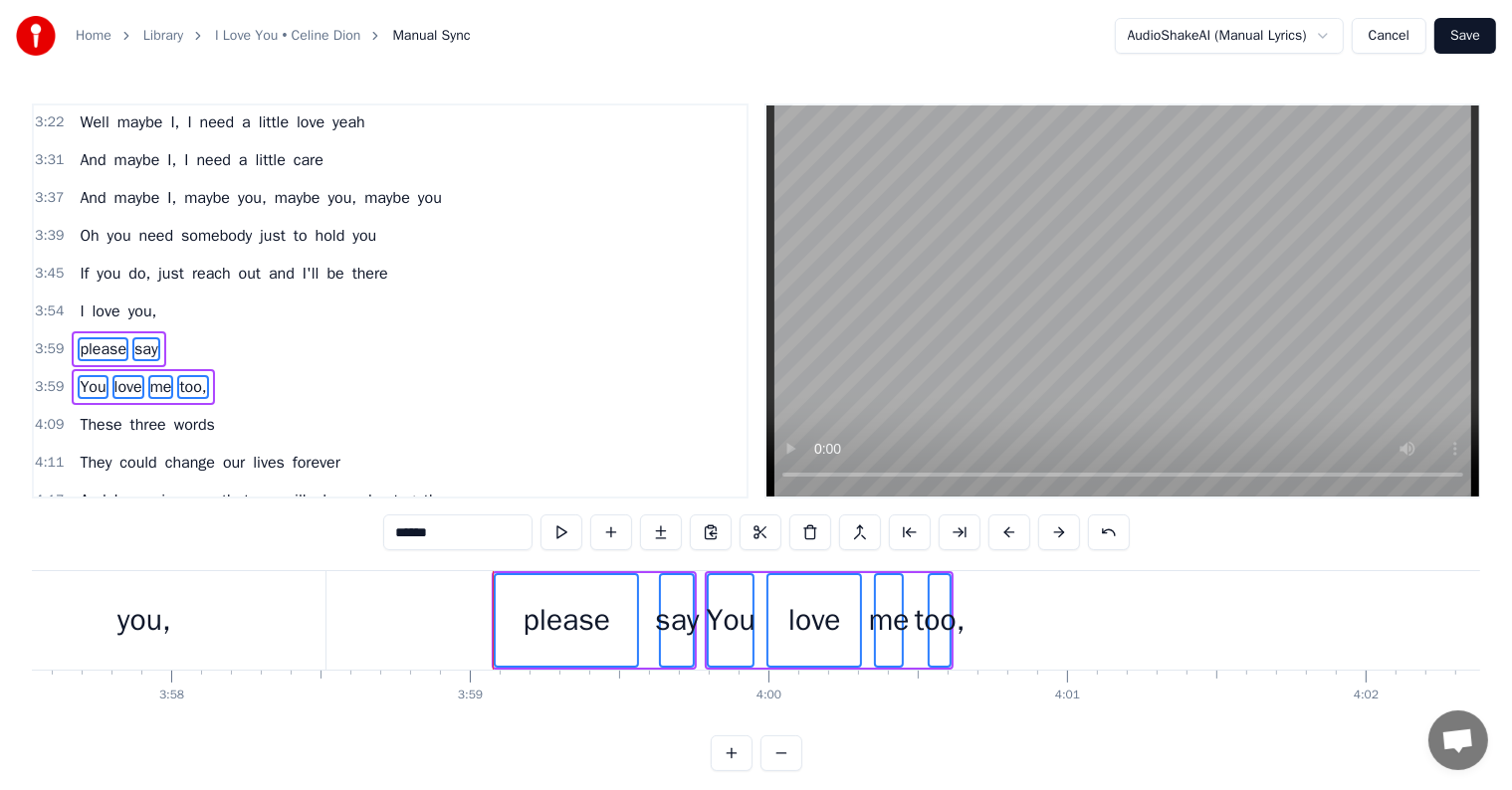 click at bounding box center (1059, 532) 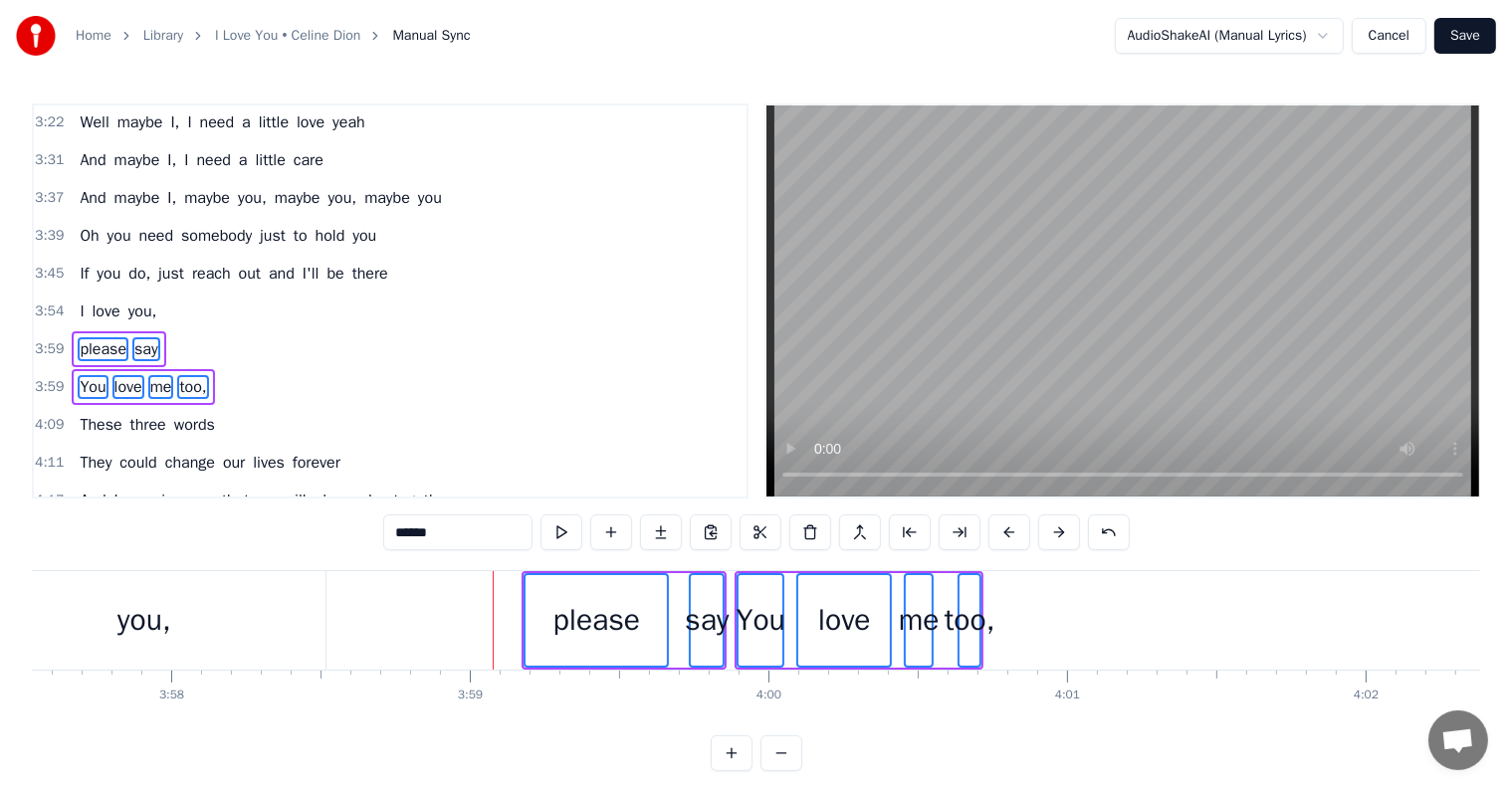 click at bounding box center [1059, 532] 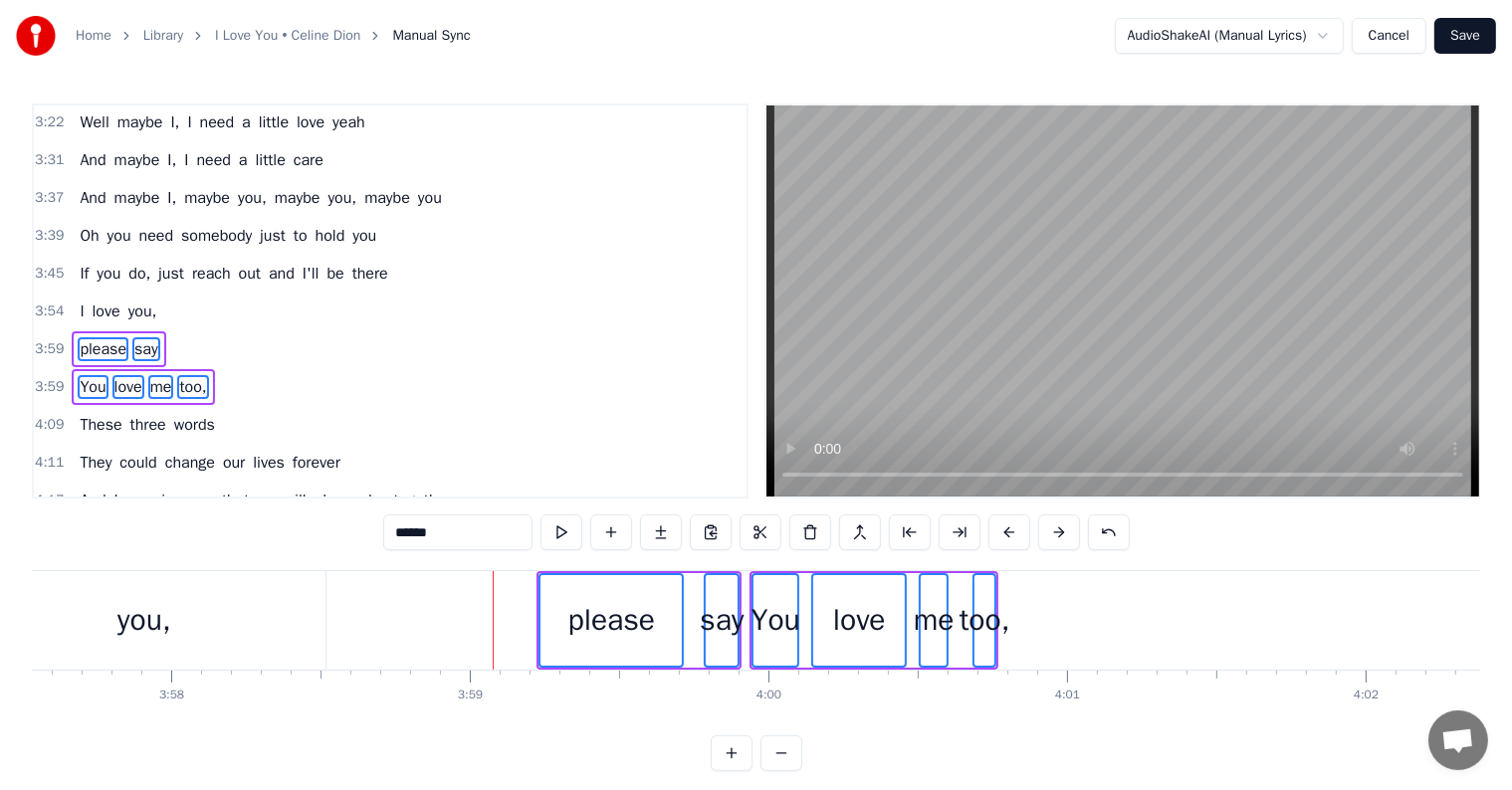click at bounding box center [1059, 532] 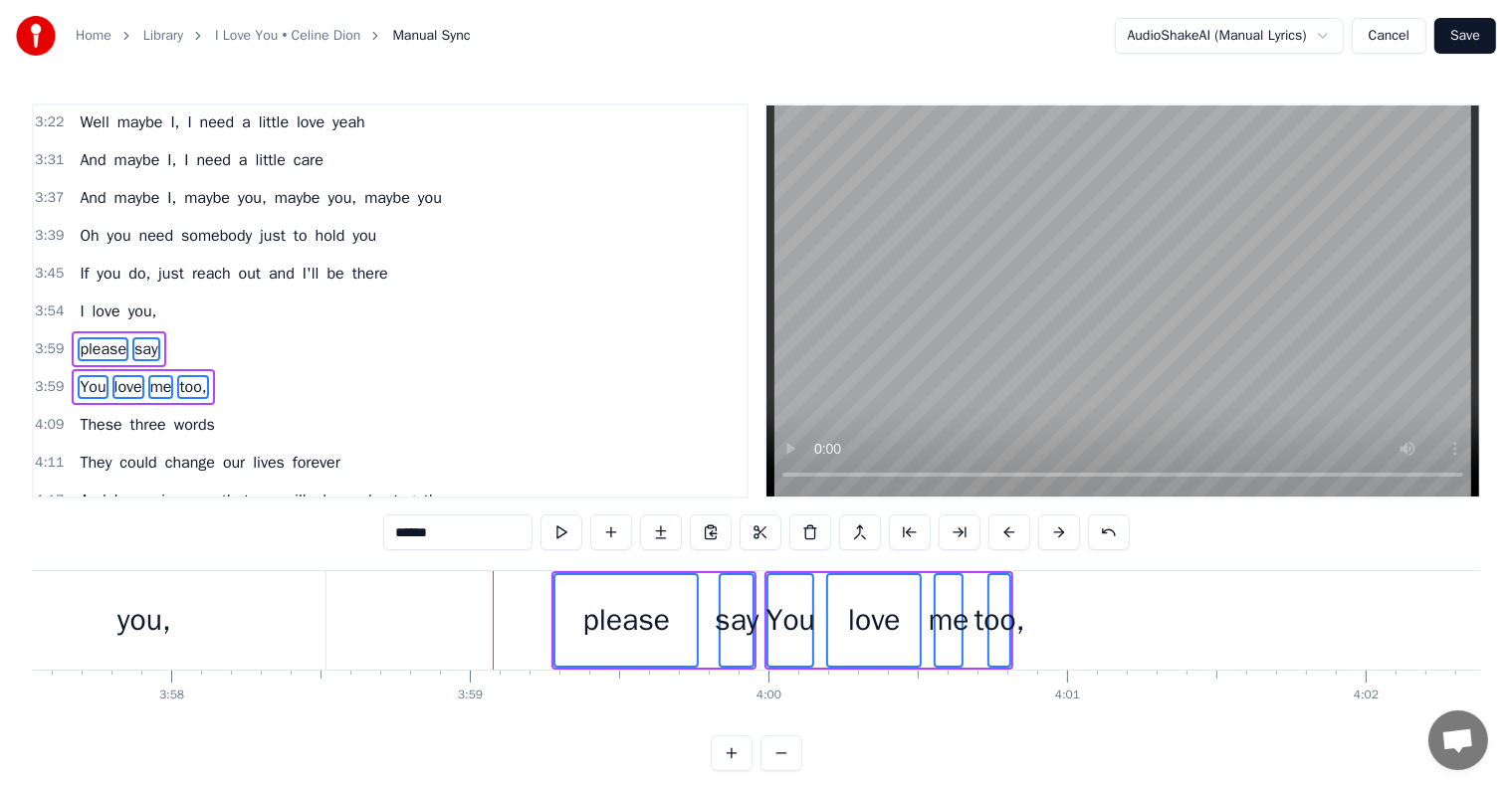click at bounding box center [1059, 532] 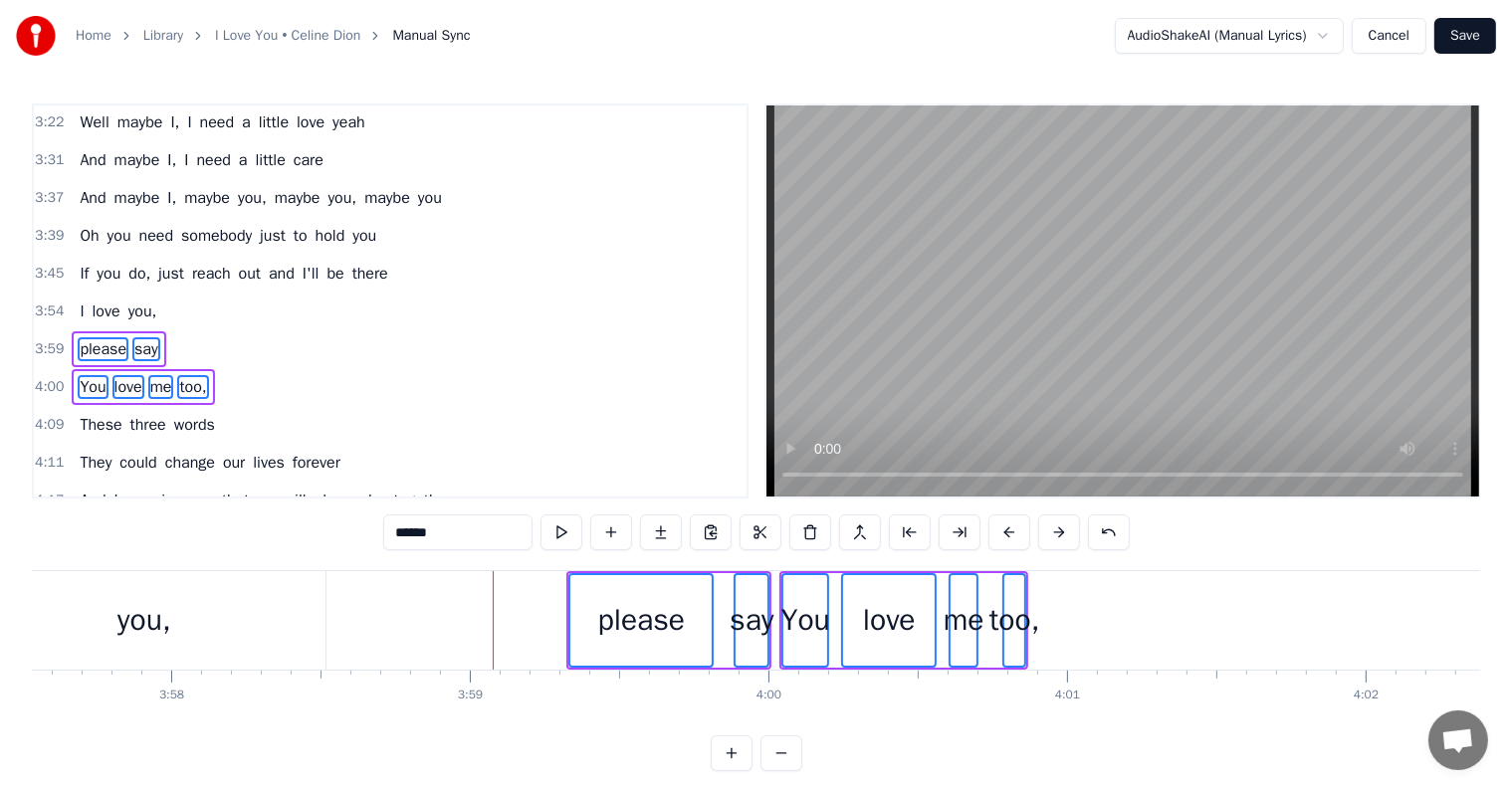 click at bounding box center [1059, 532] 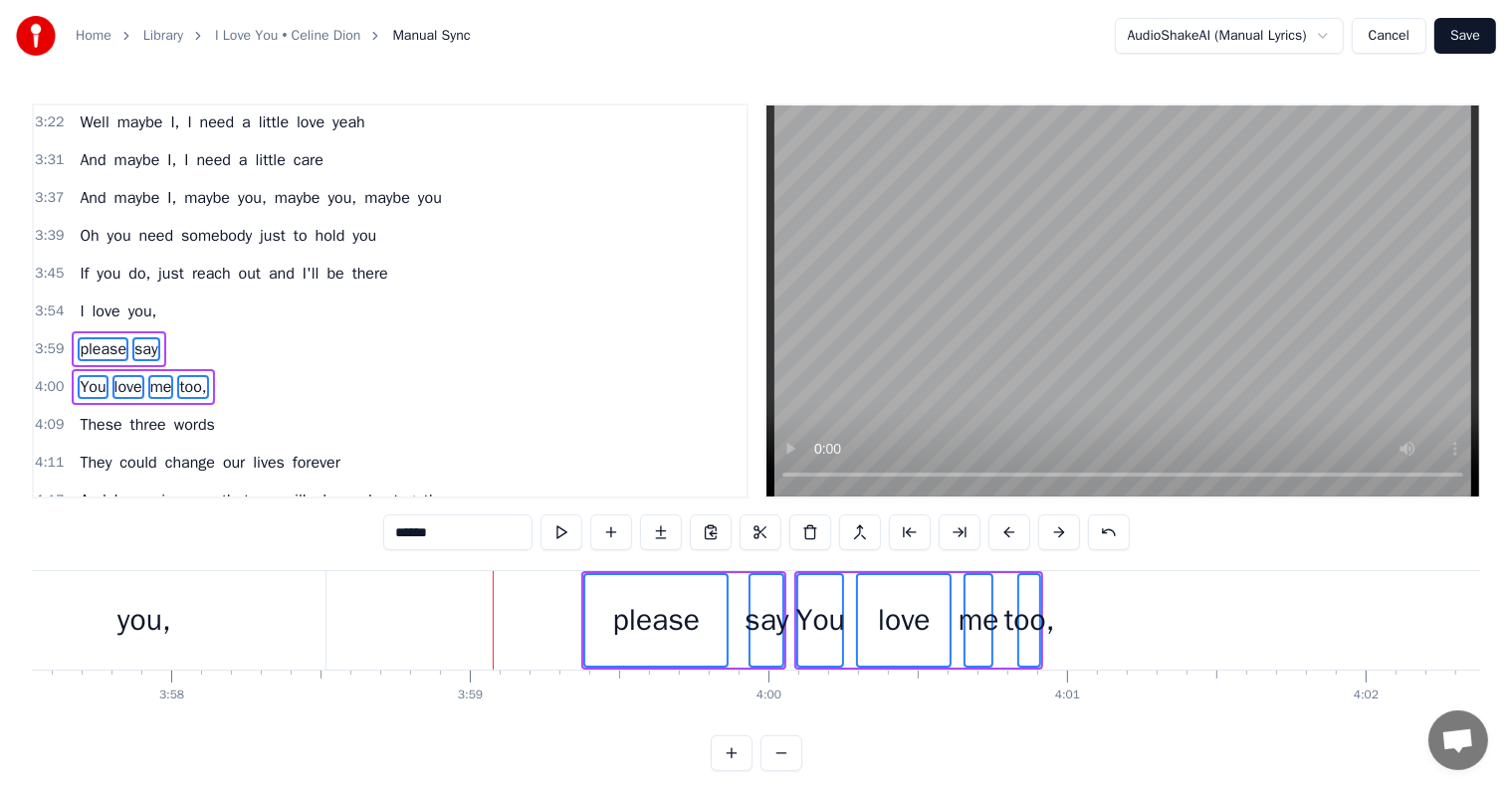 click at bounding box center (1059, 532) 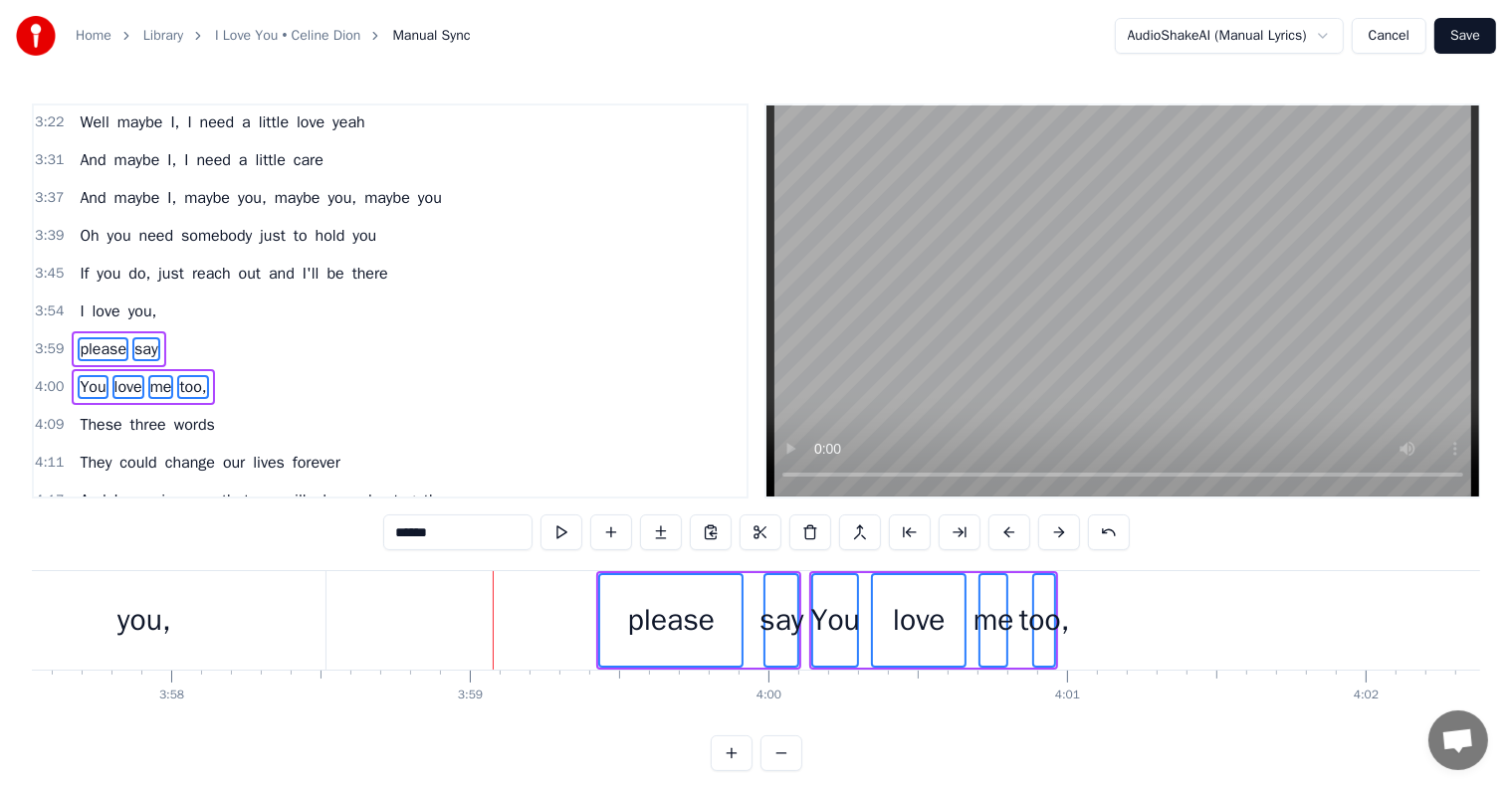 click at bounding box center (1059, 532) 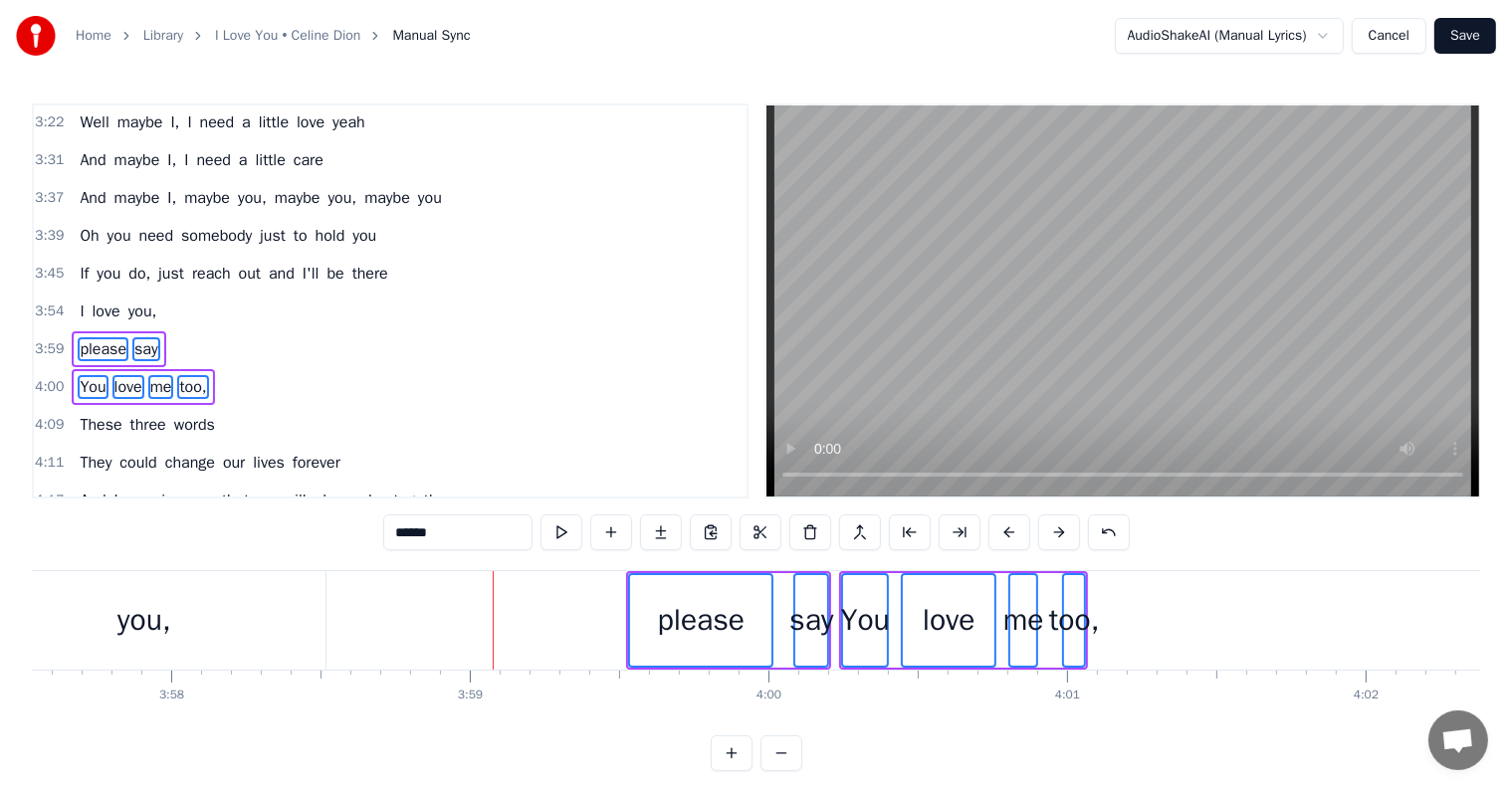 click at bounding box center (1059, 532) 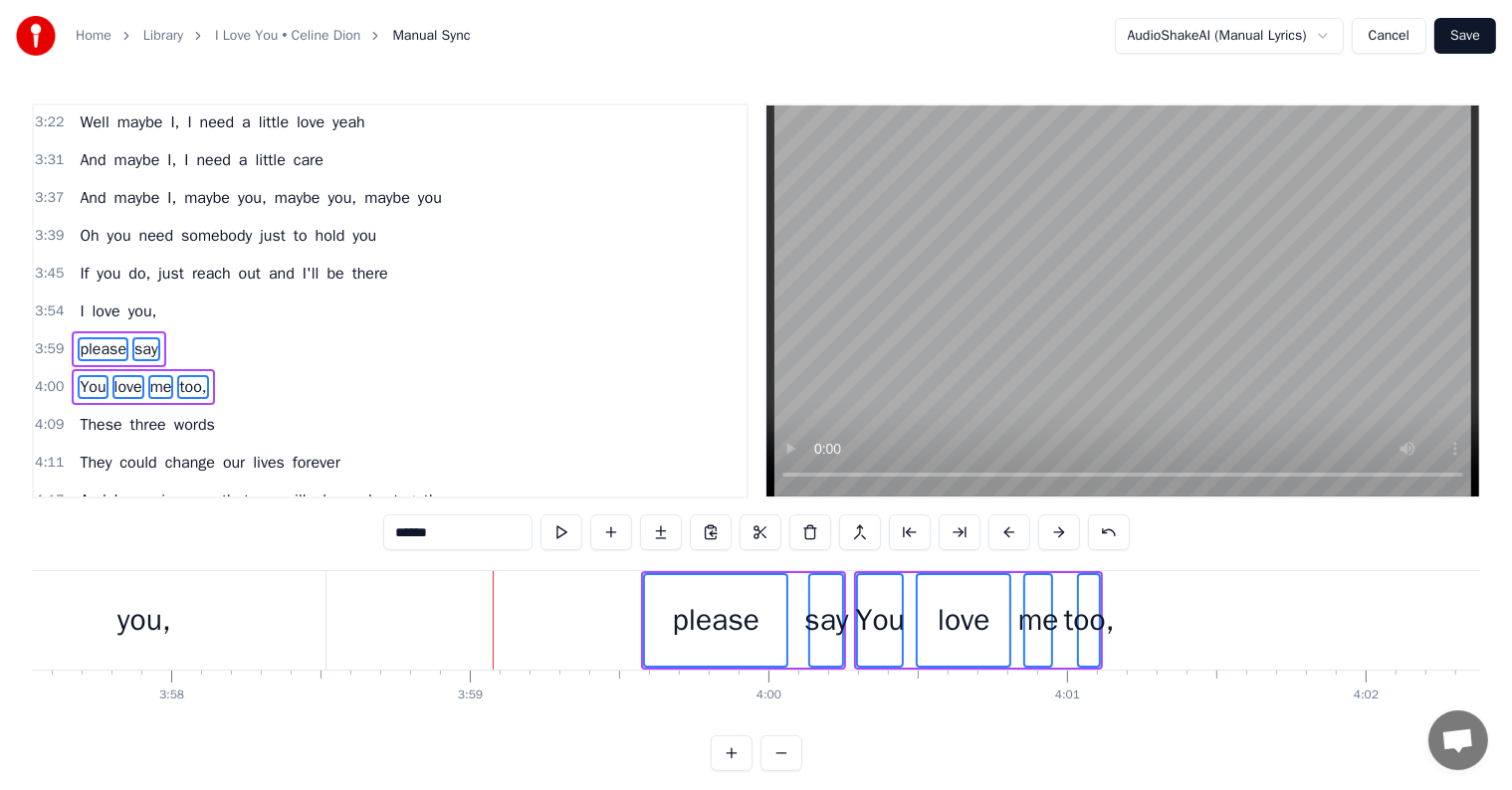 click at bounding box center (1059, 532) 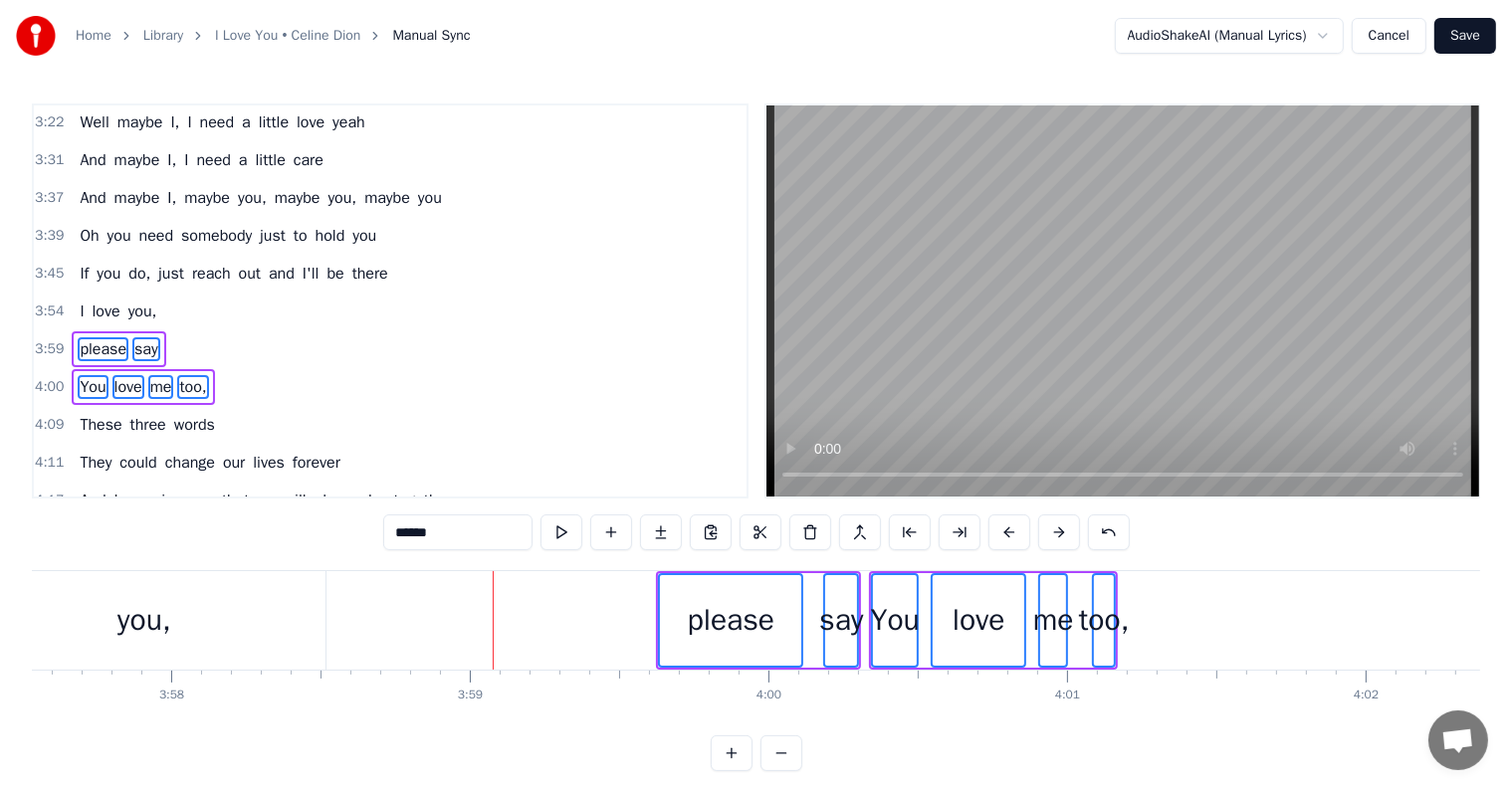 click at bounding box center (1059, 532) 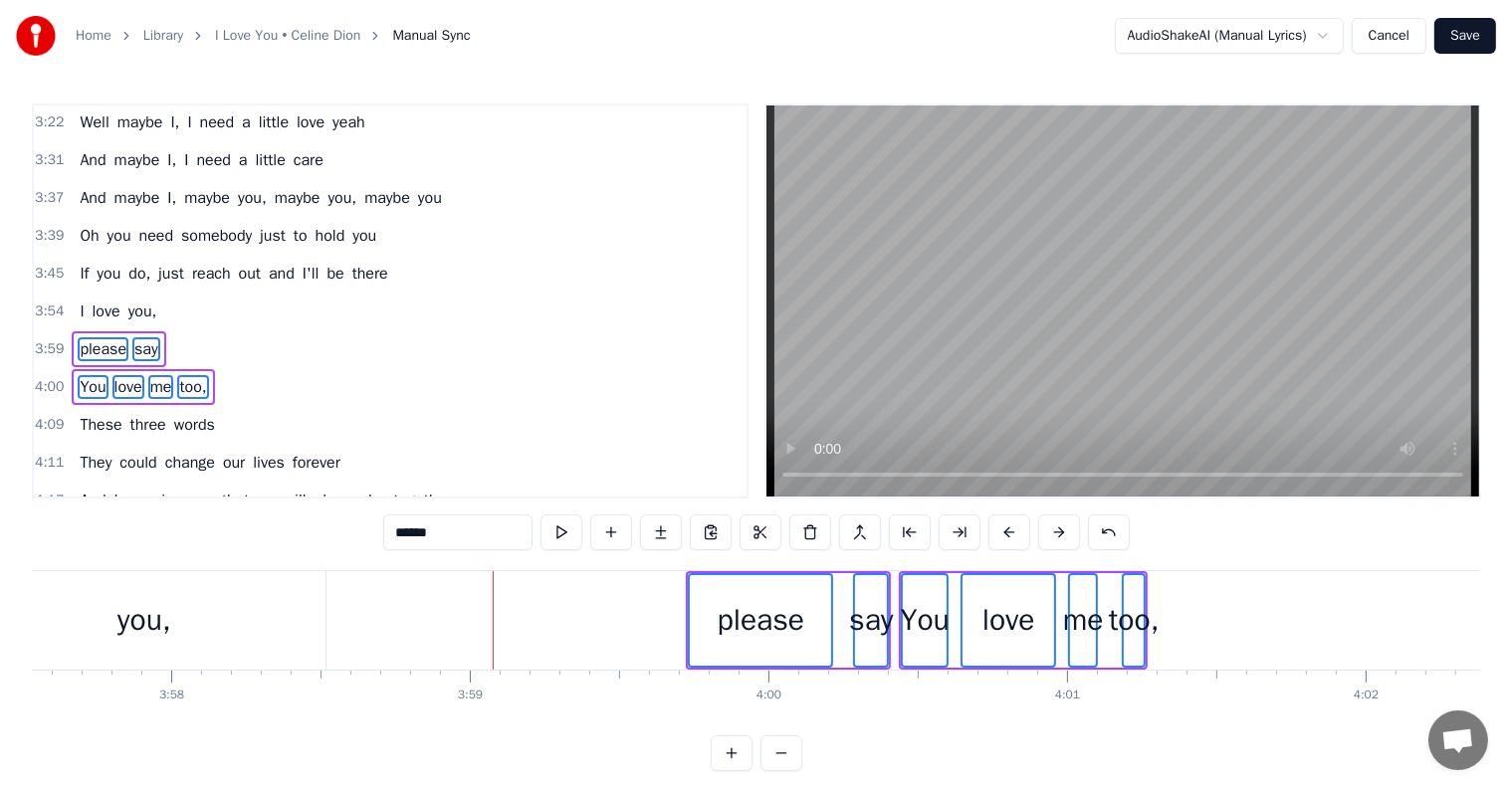 click at bounding box center [1059, 532] 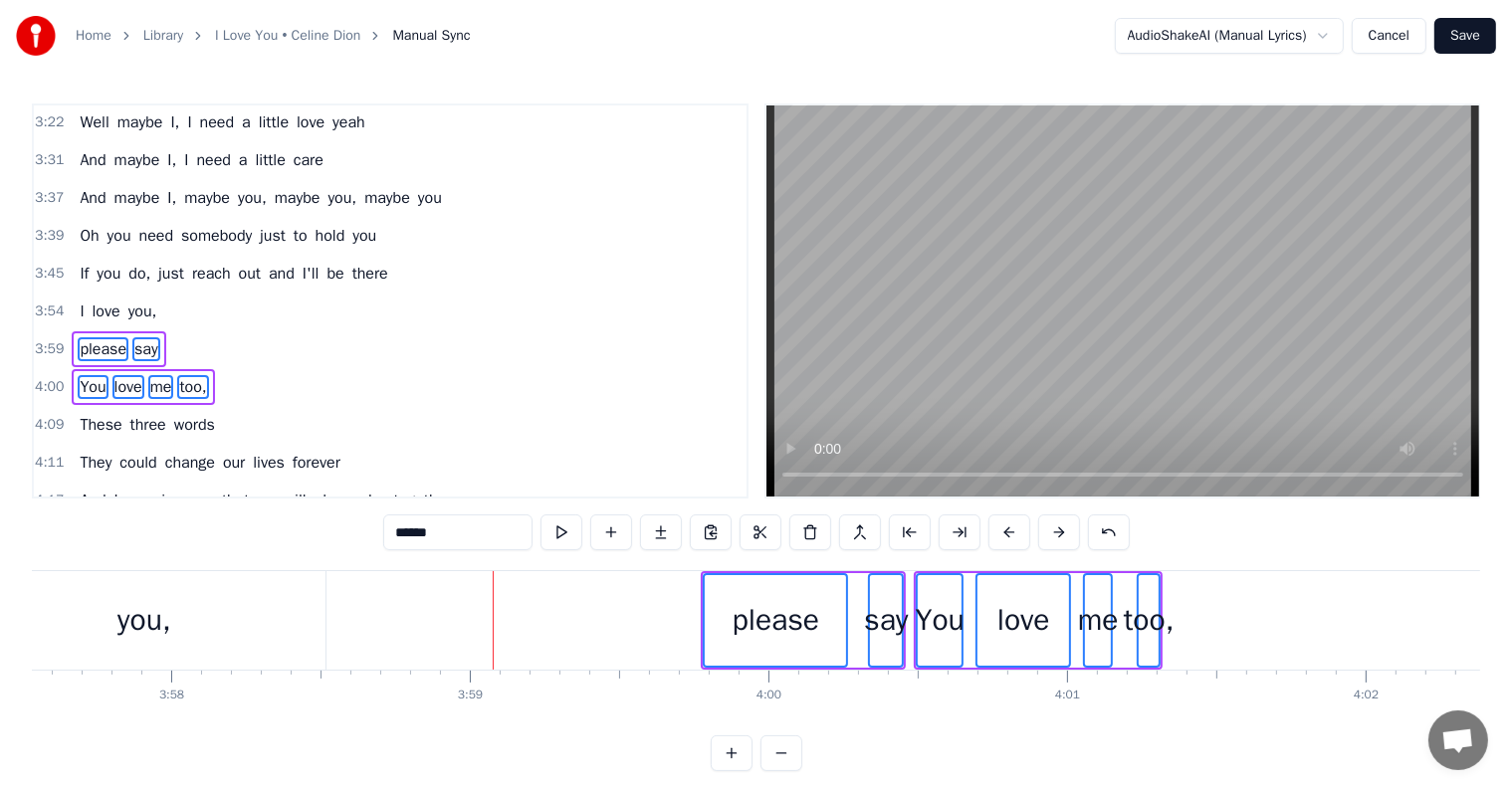 click at bounding box center [-21583, 620] 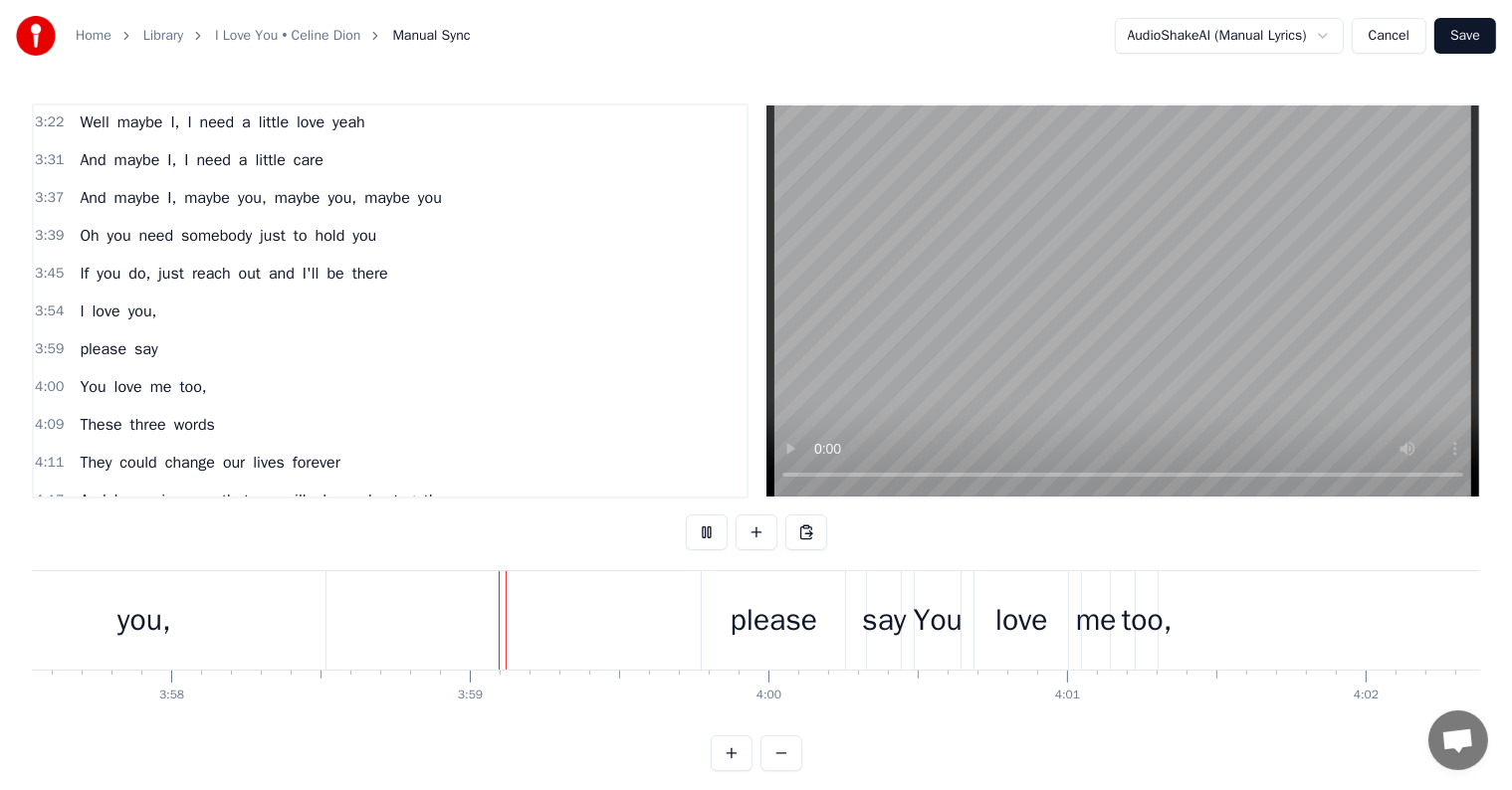 scroll, scrollTop: 30, scrollLeft: 0, axis: vertical 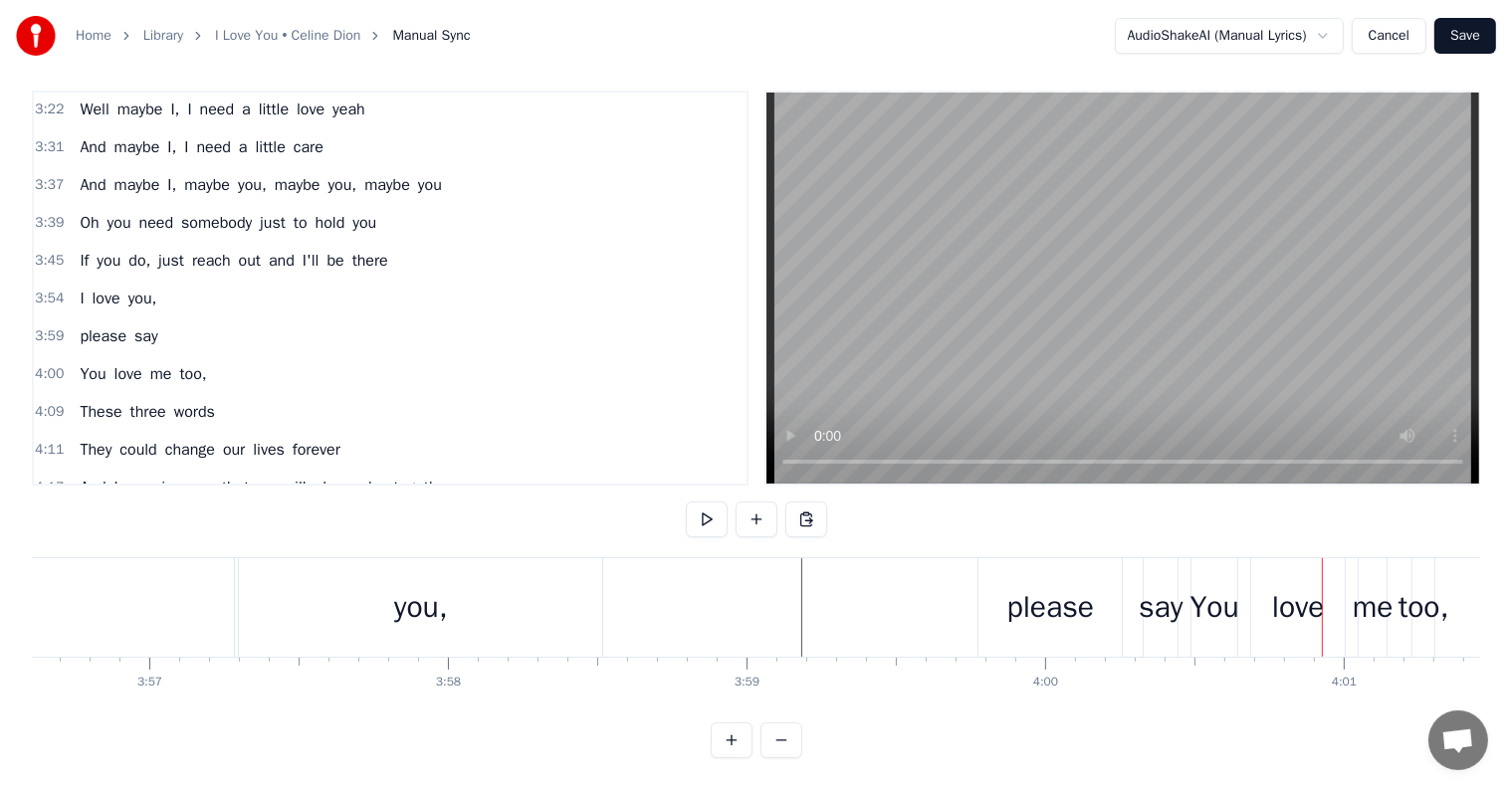 click on "please" at bounding box center (1050, 607) 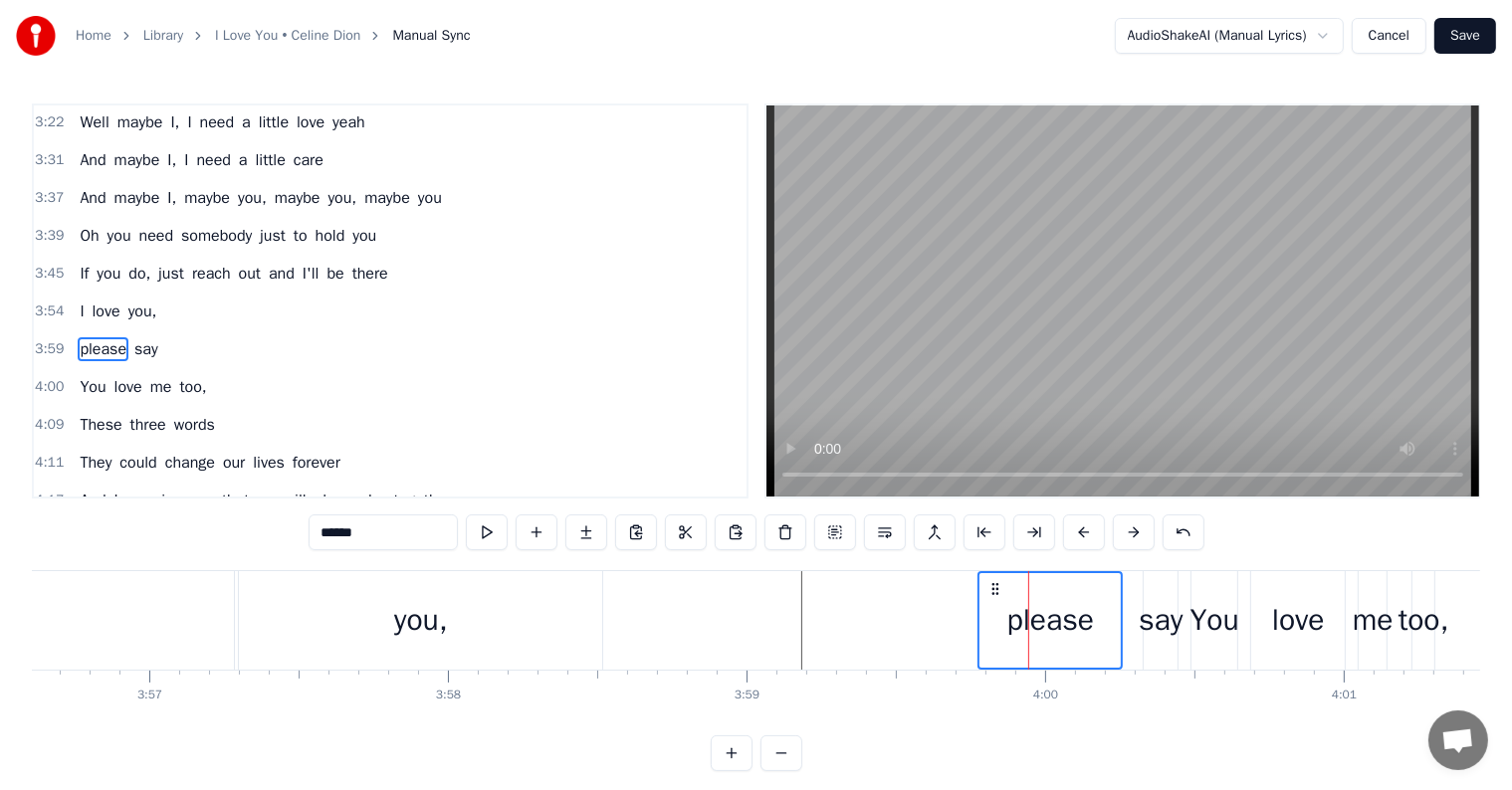 click on "say" at bounding box center [1161, 620] 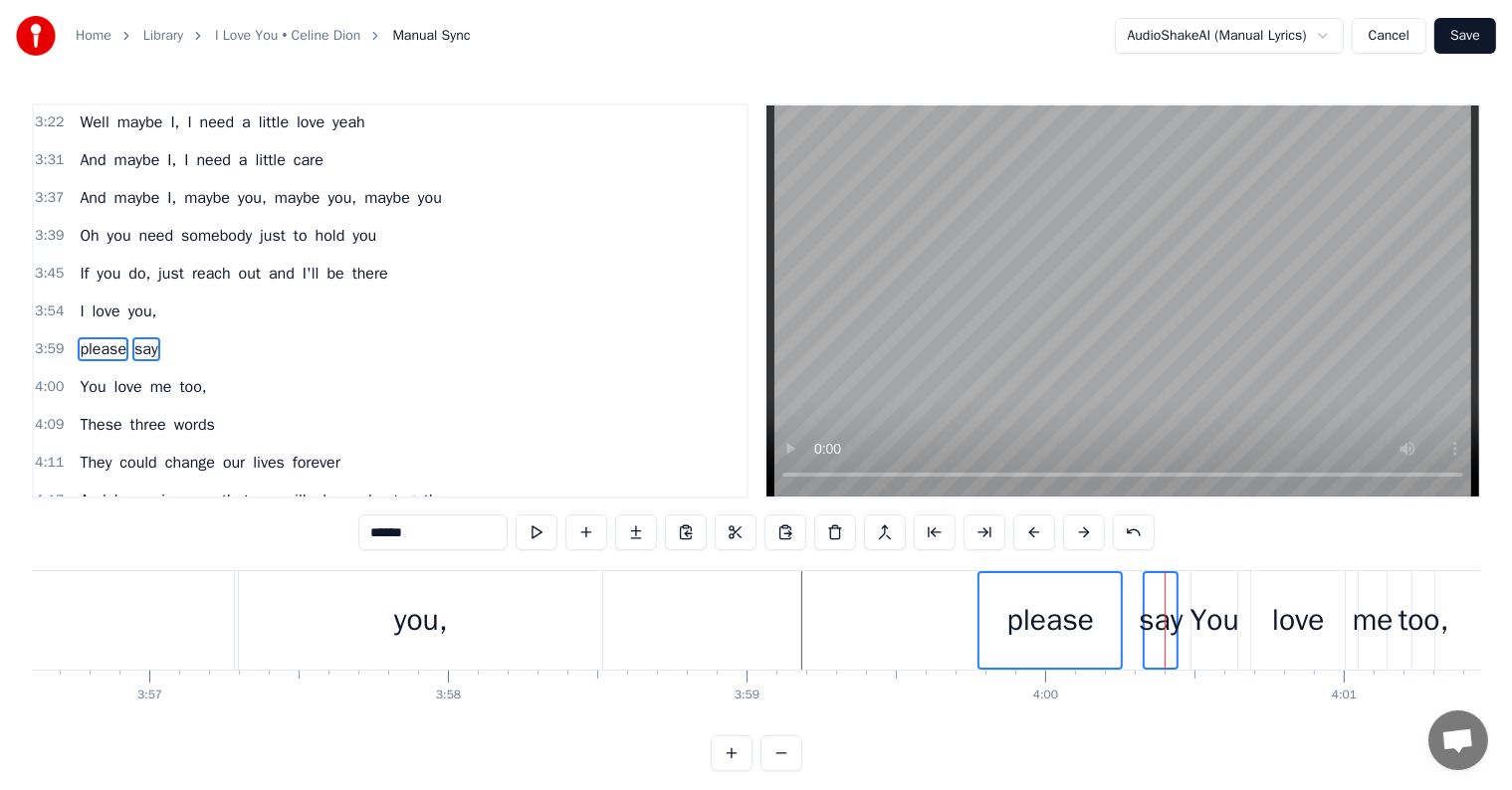 drag, startPoint x: 1207, startPoint y: 625, endPoint x: 1236, endPoint y: 625, distance: 29 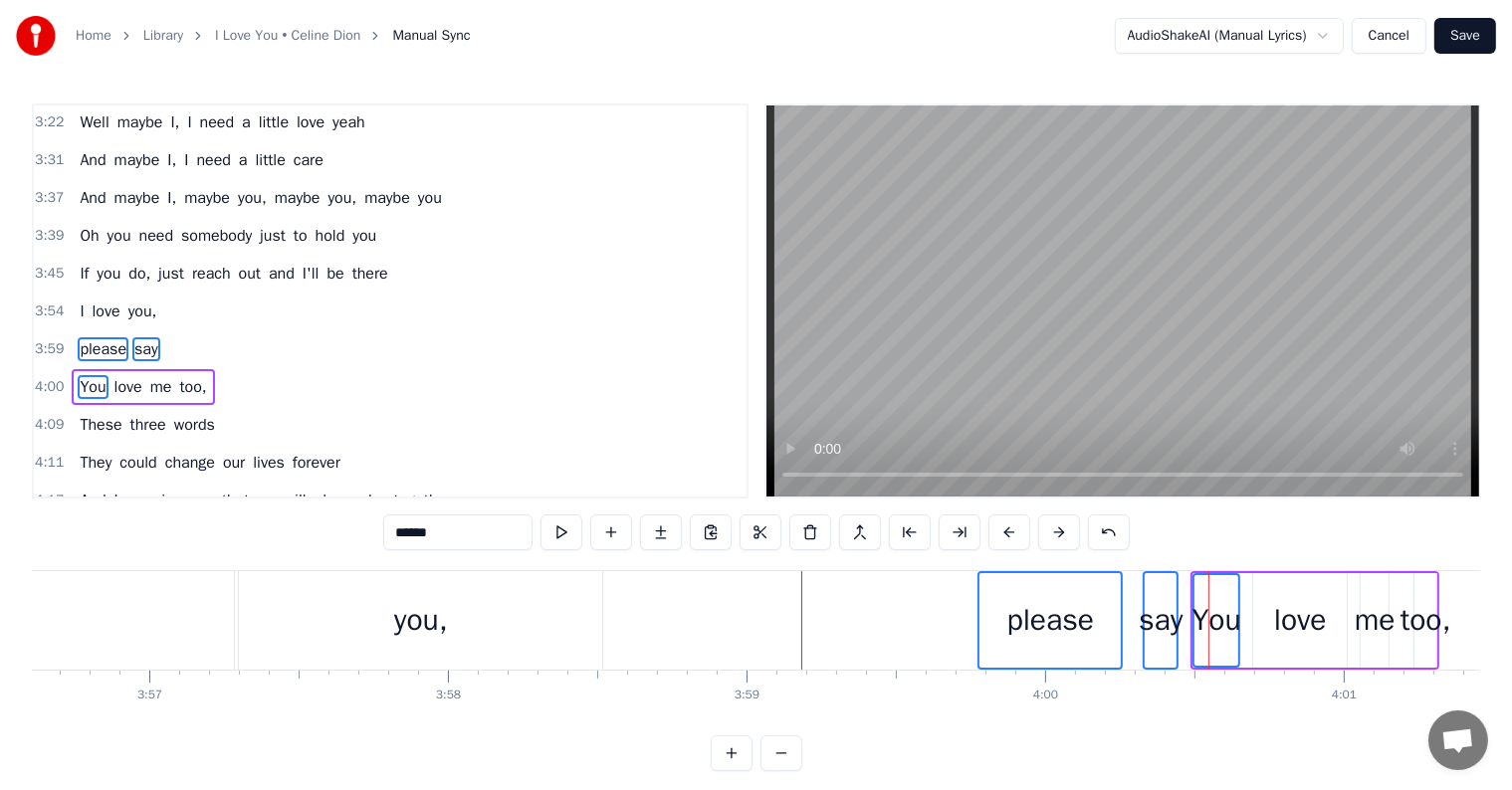 click on "love" at bounding box center [1300, 620] 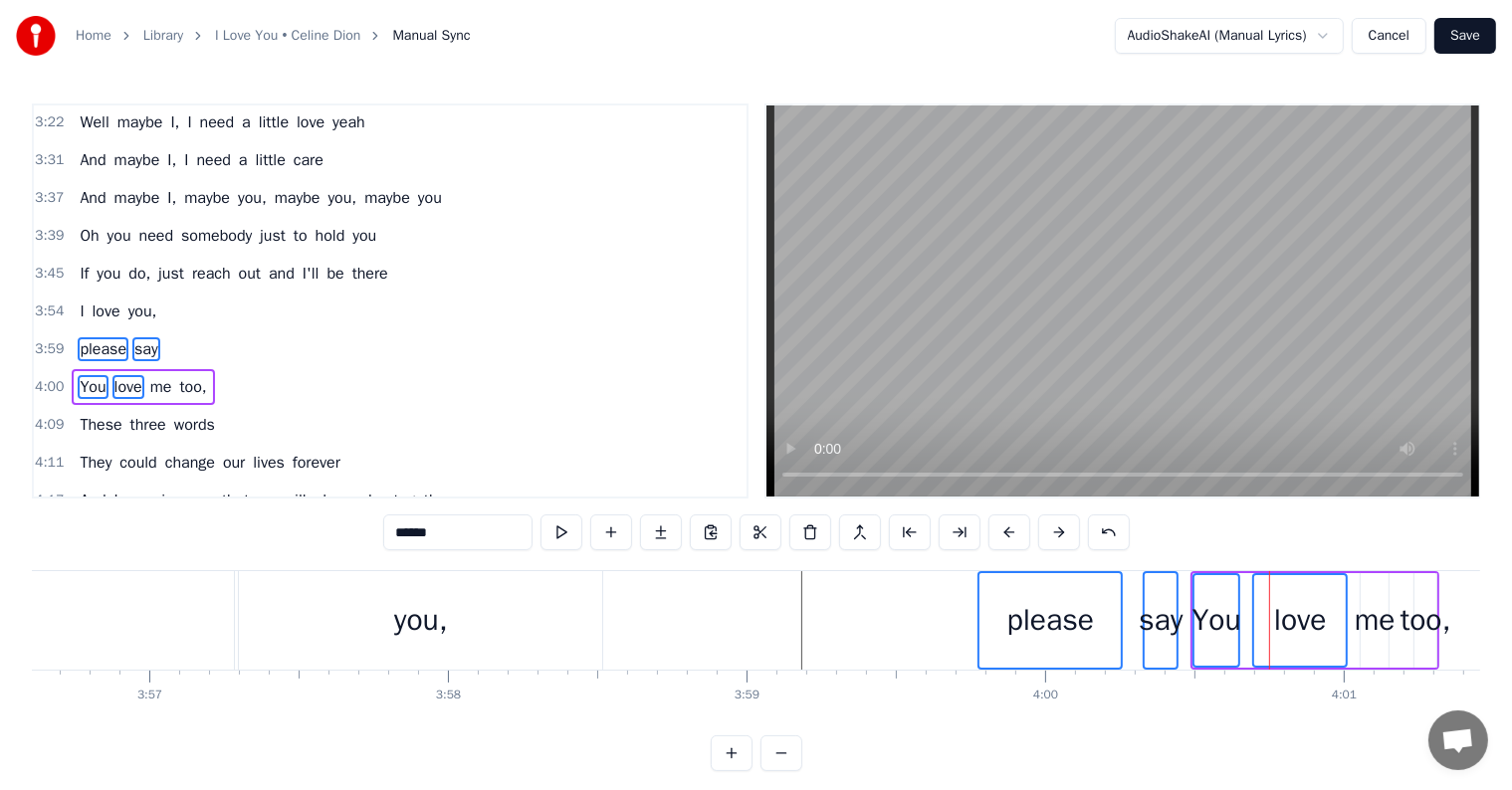 click on "me" at bounding box center [1375, 620] 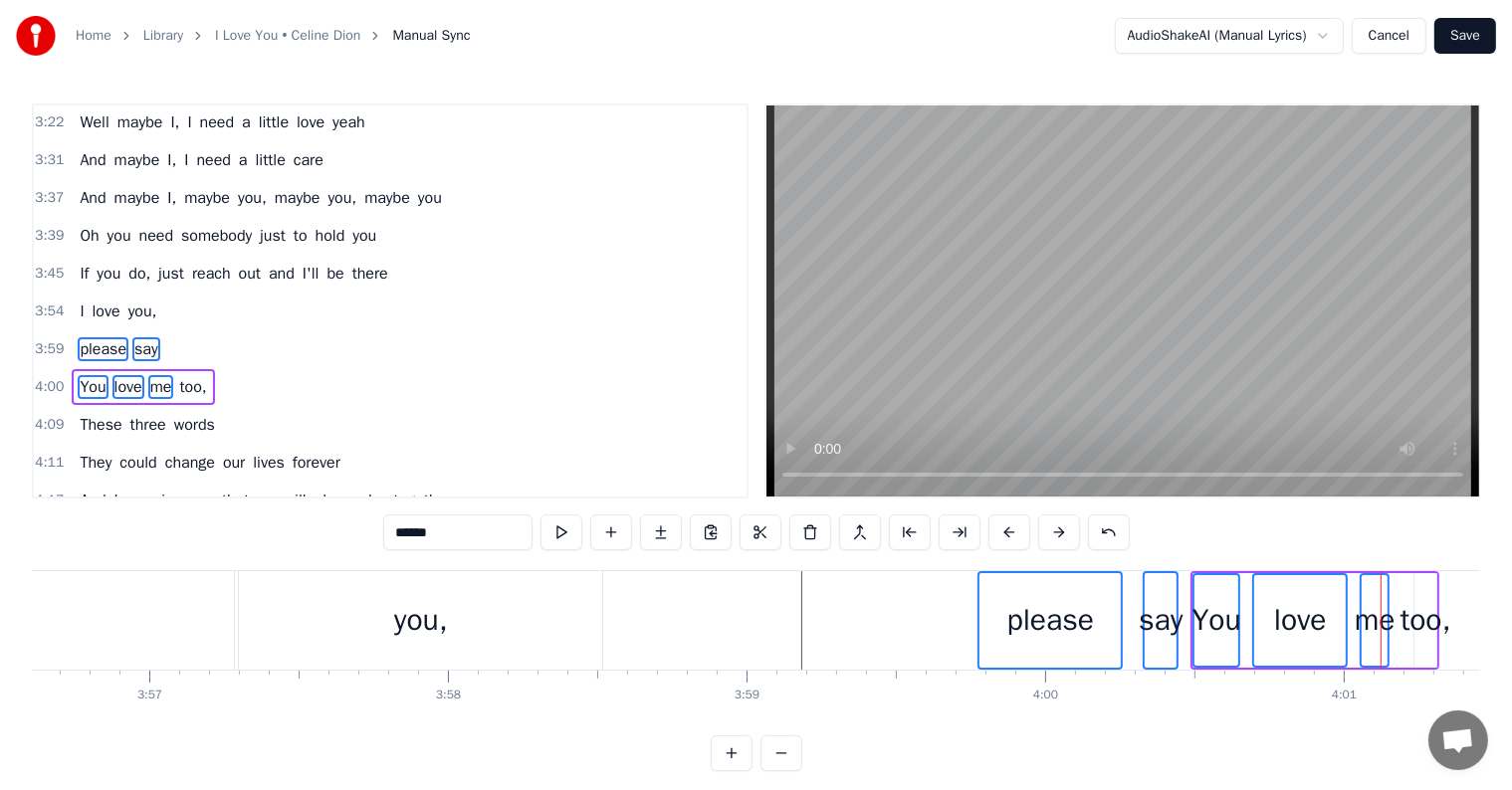 click at bounding box center (1059, 532) 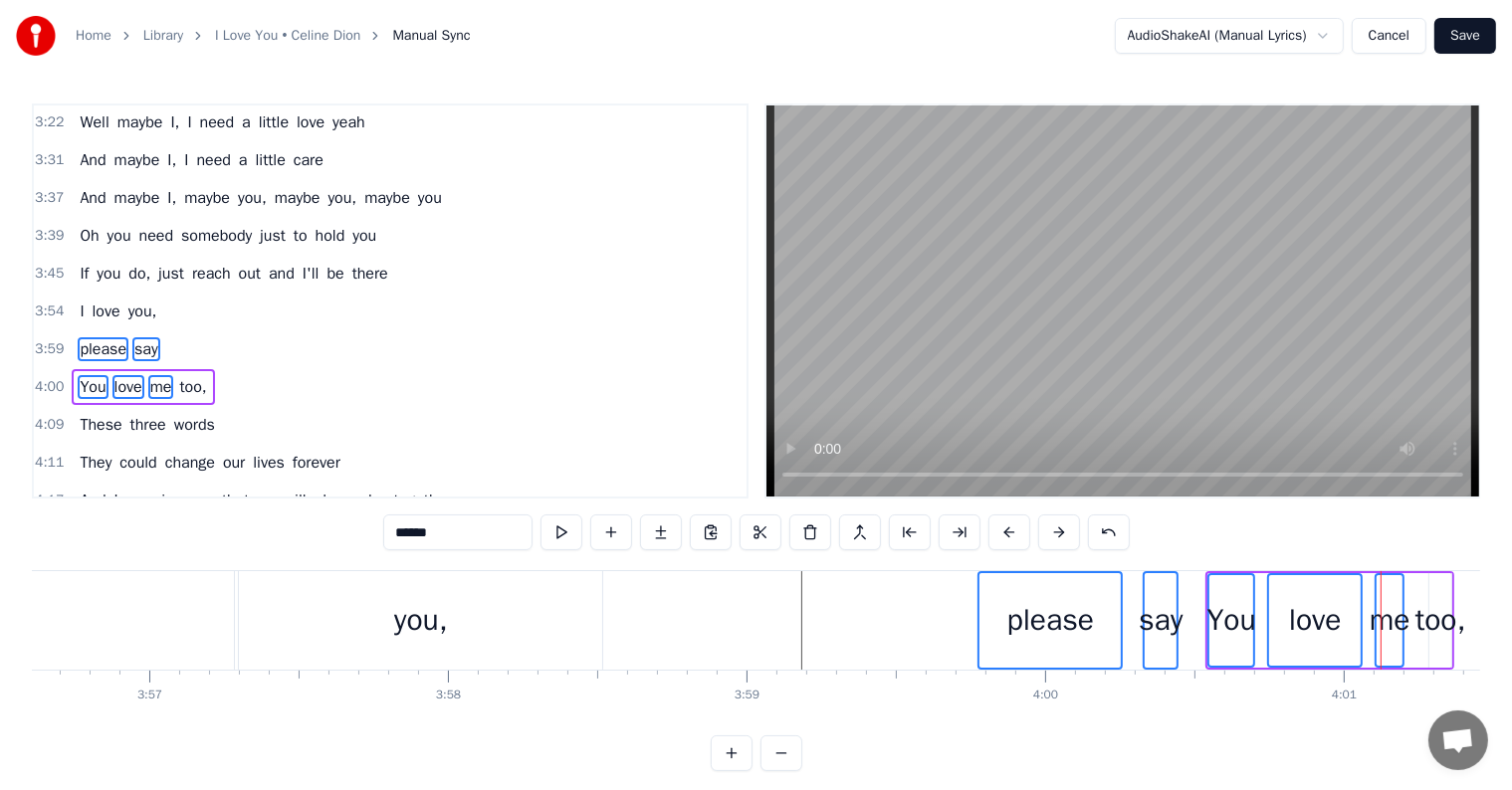click at bounding box center [1059, 532] 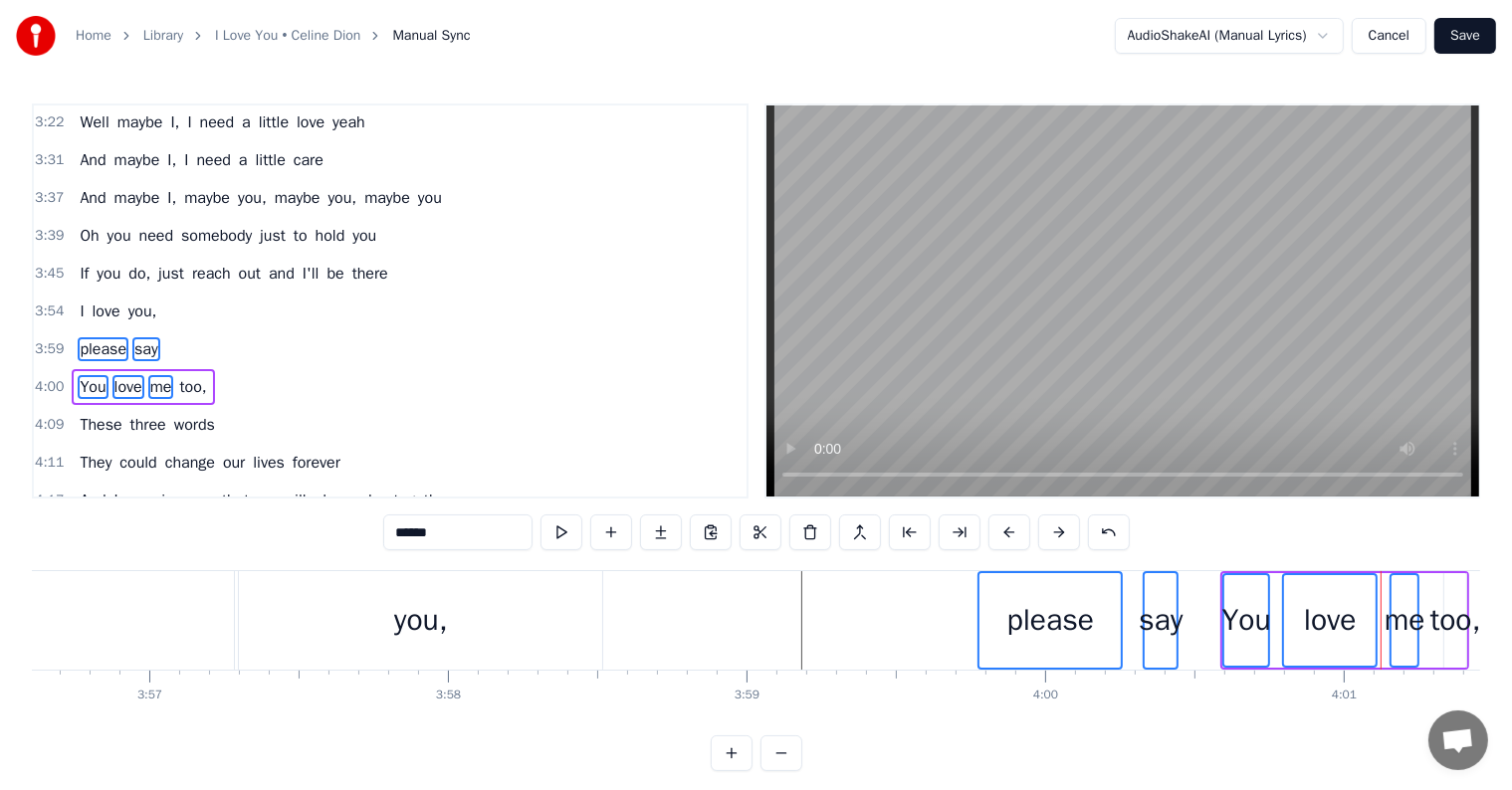 click at bounding box center [1059, 532] 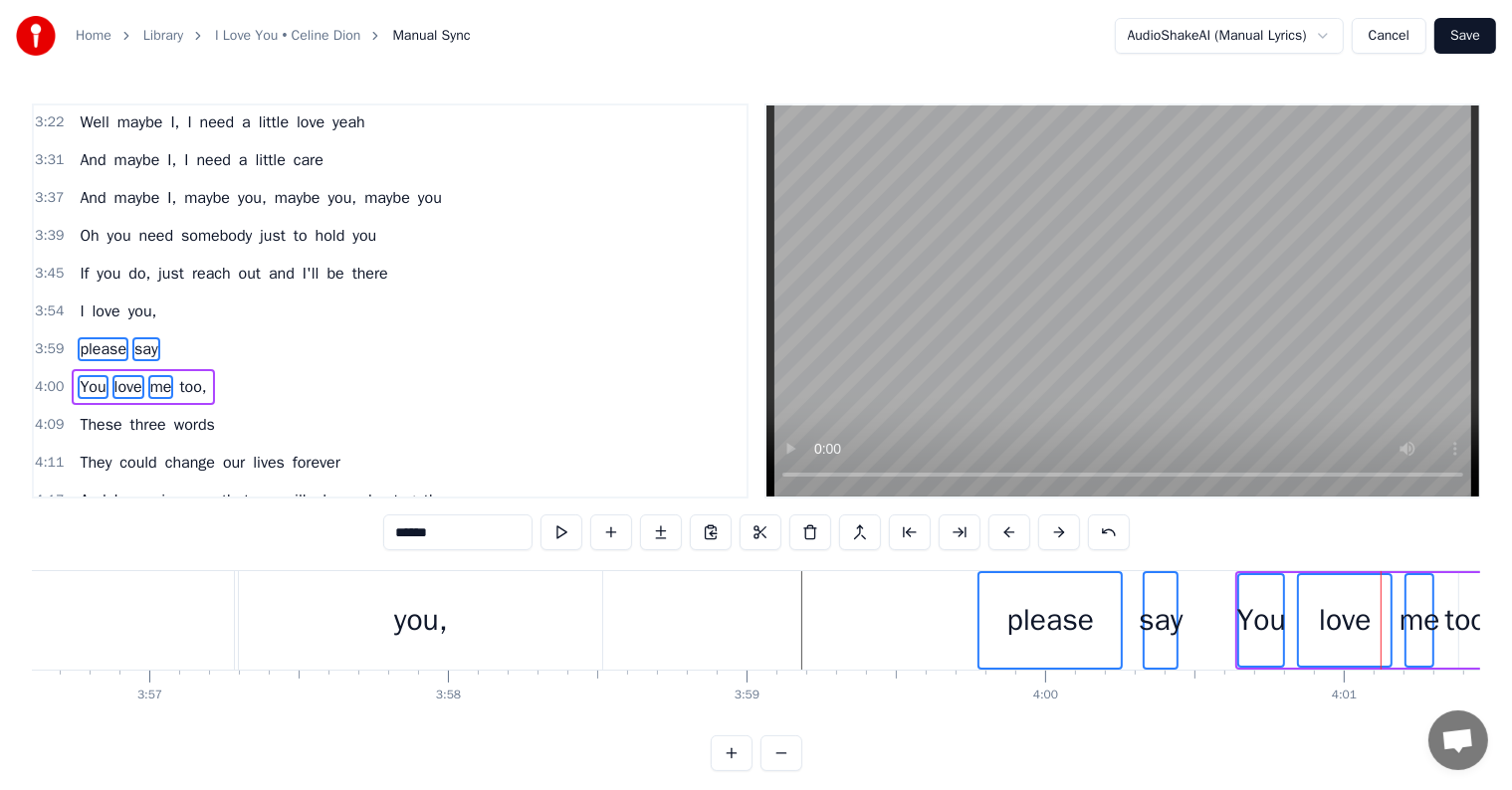type 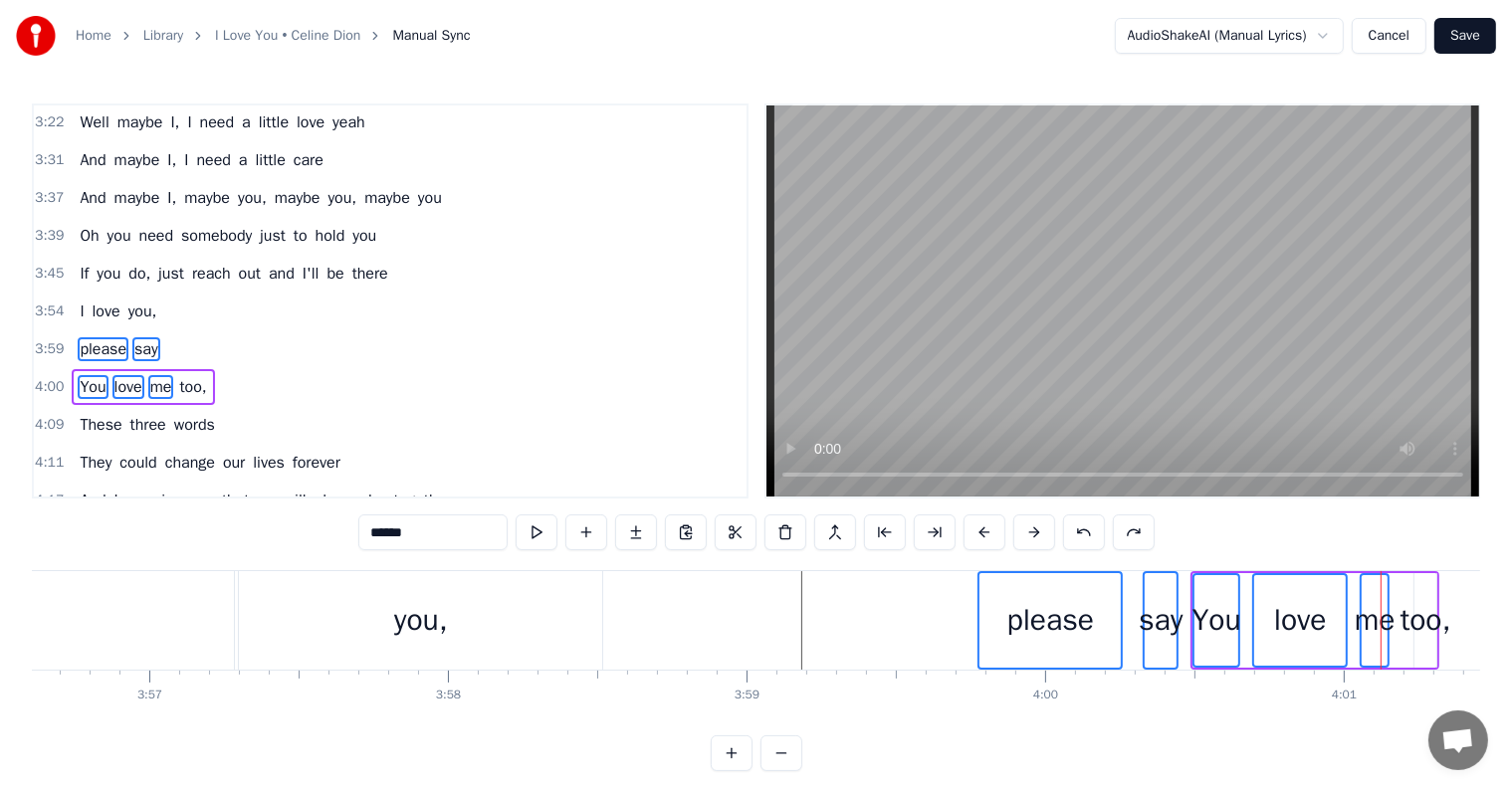 click on "4:09 These three words" at bounding box center (390, 425) 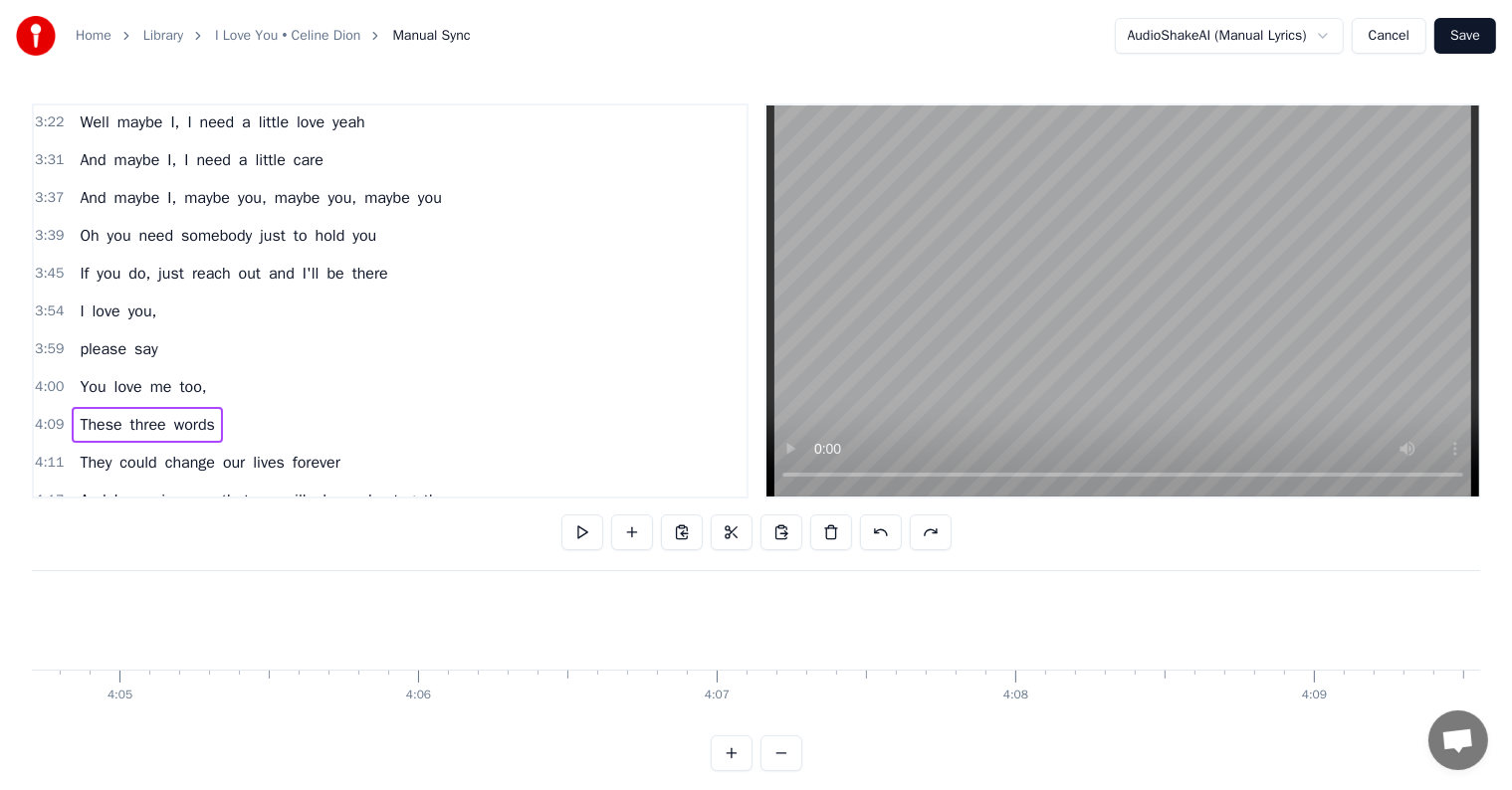 click on "please" at bounding box center [103, 349] 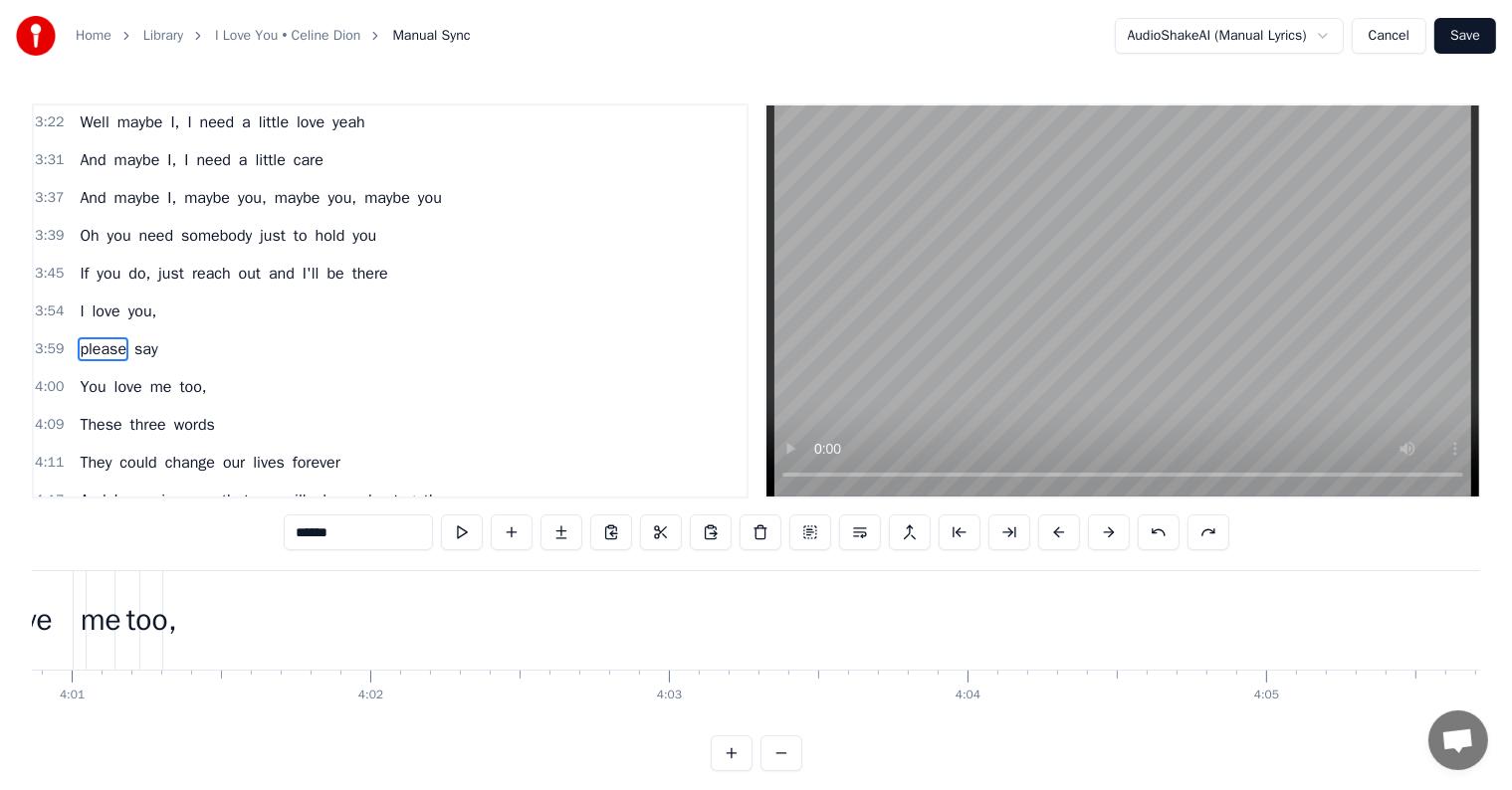 scroll, scrollTop: 0, scrollLeft: 71501, axis: horizontal 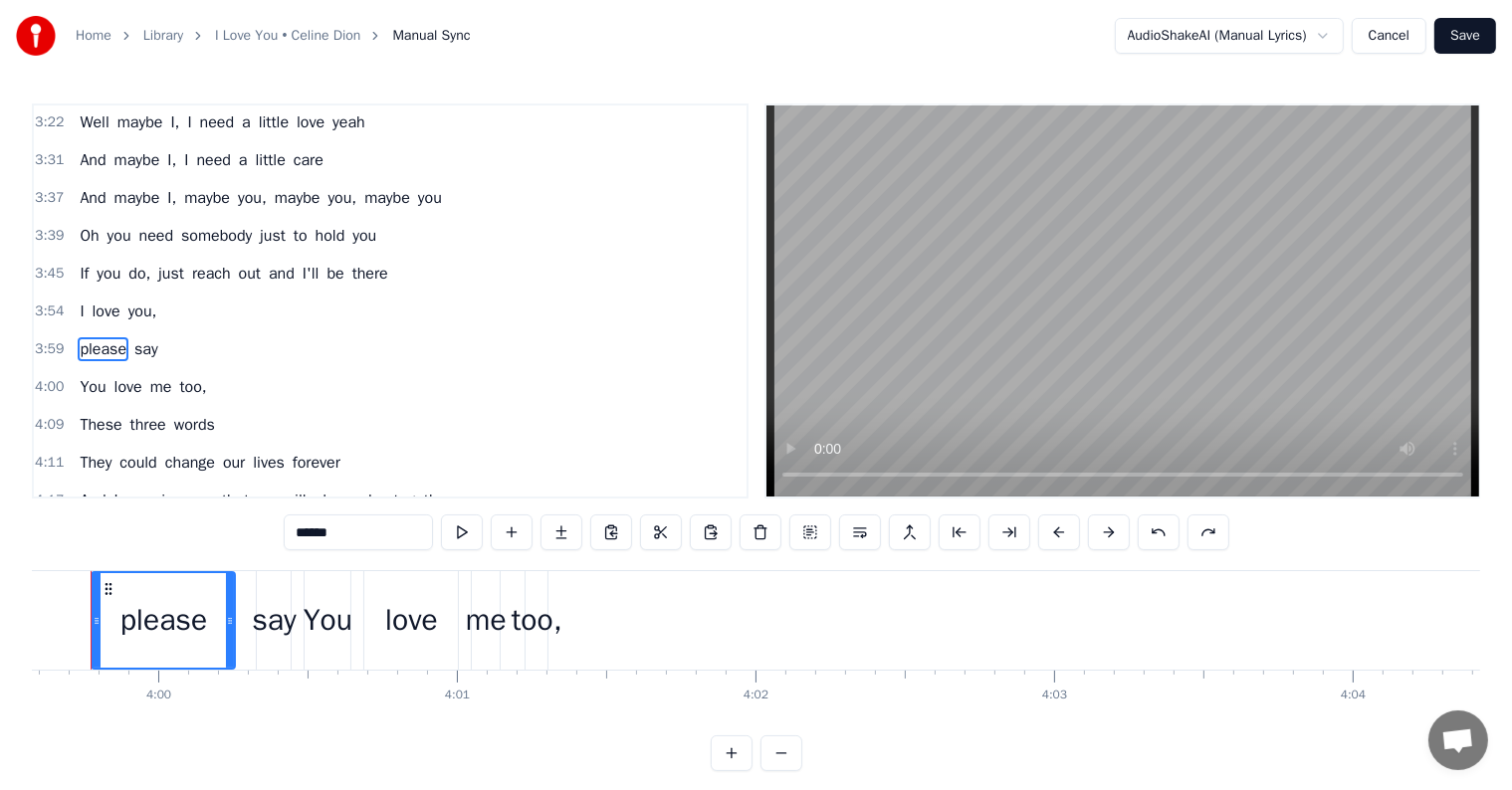 click on "say" at bounding box center (146, 349) 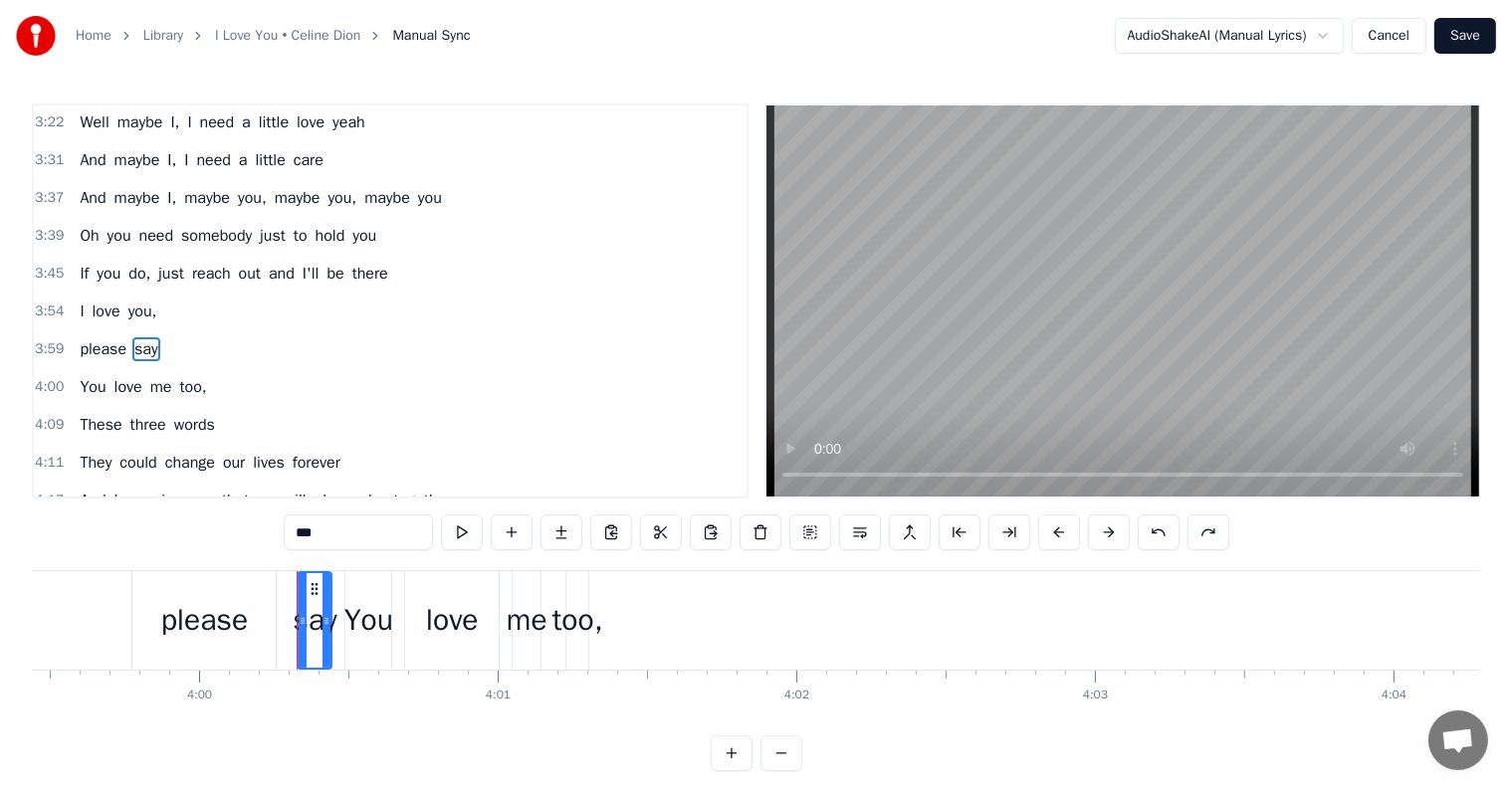 click on "please" at bounding box center [103, 349] 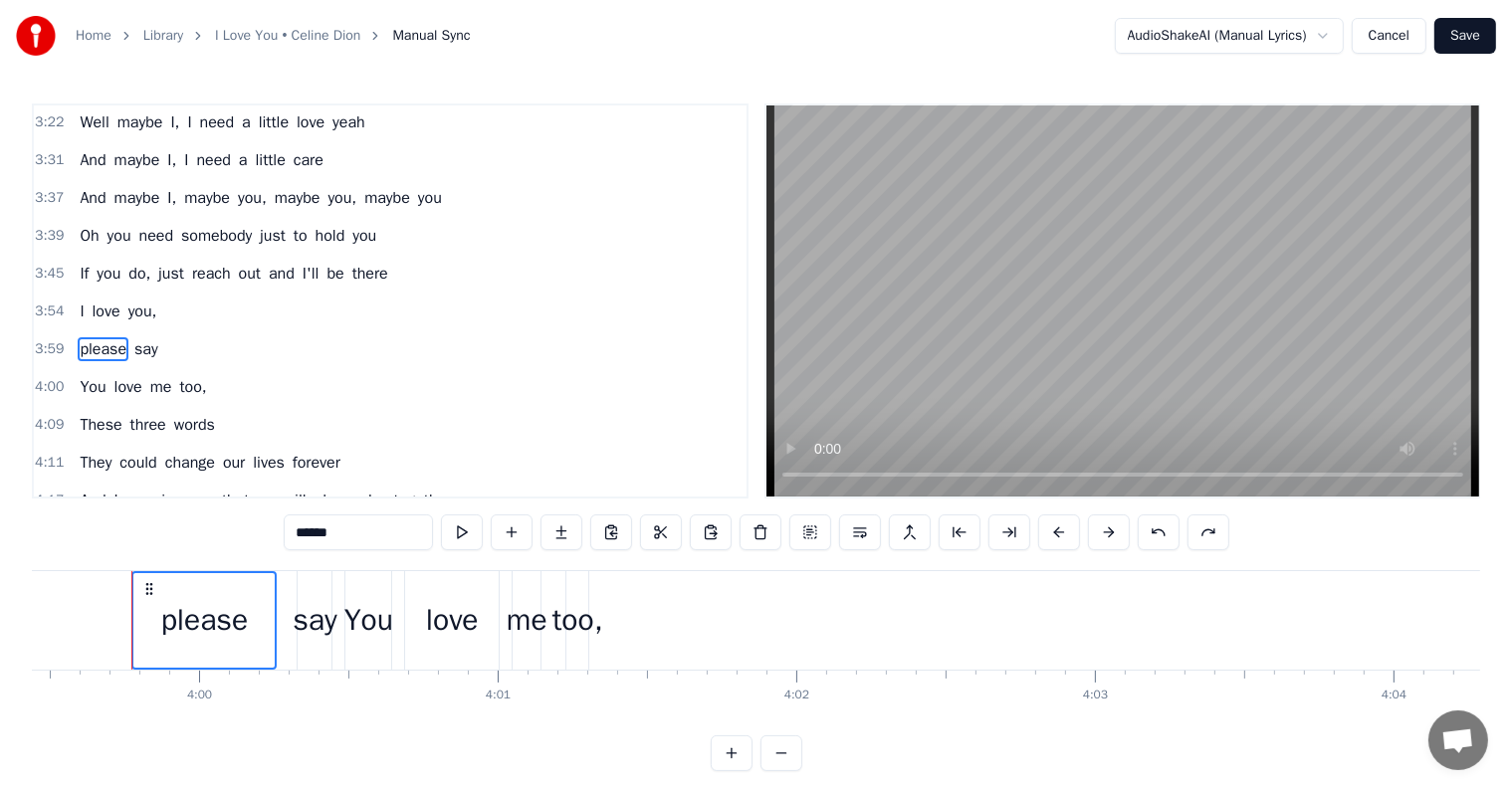 click on "say" at bounding box center (146, 349) 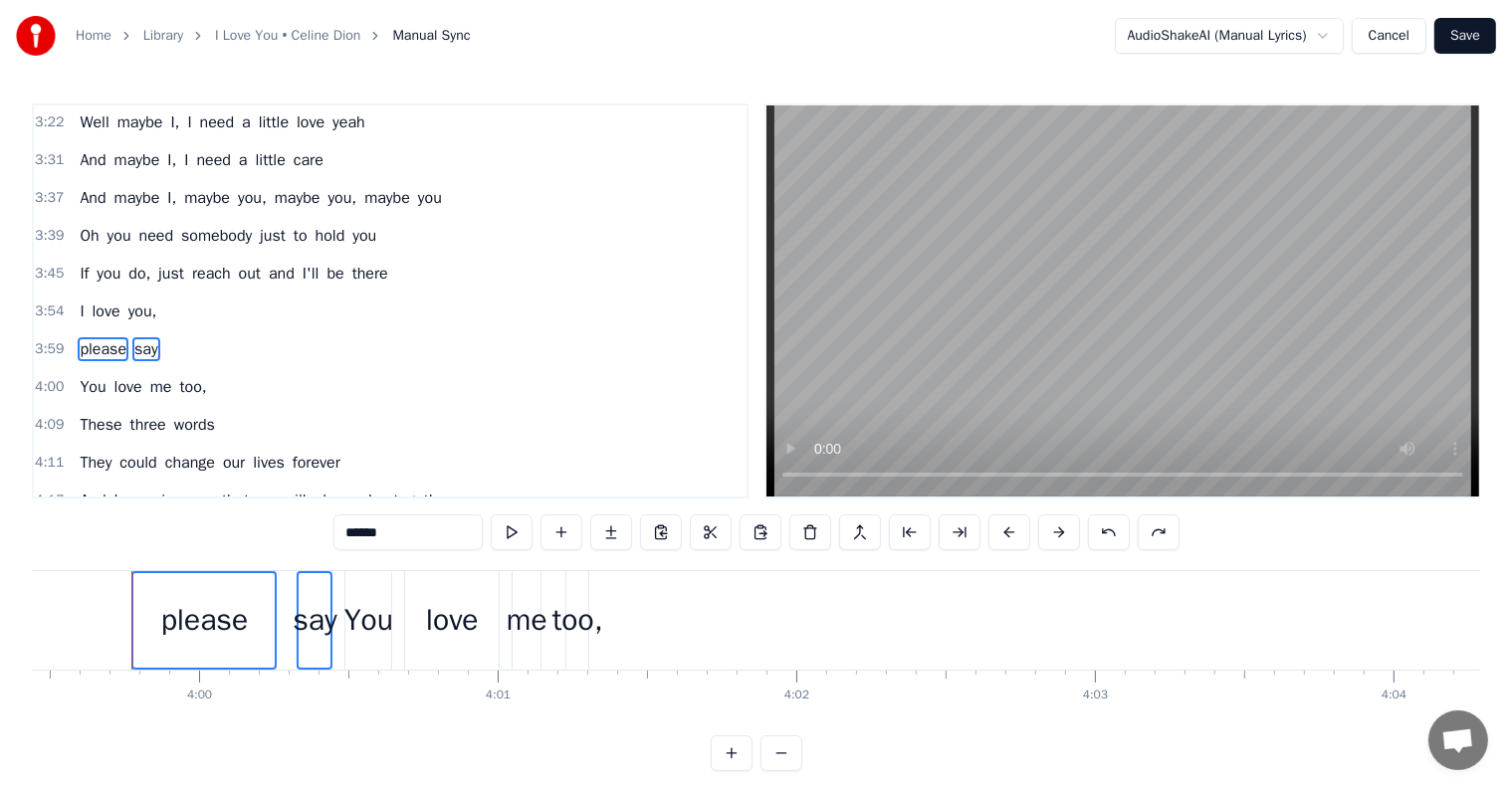 drag, startPoint x: 95, startPoint y: 342, endPoint x: 127, endPoint y: 344, distance: 32.06244 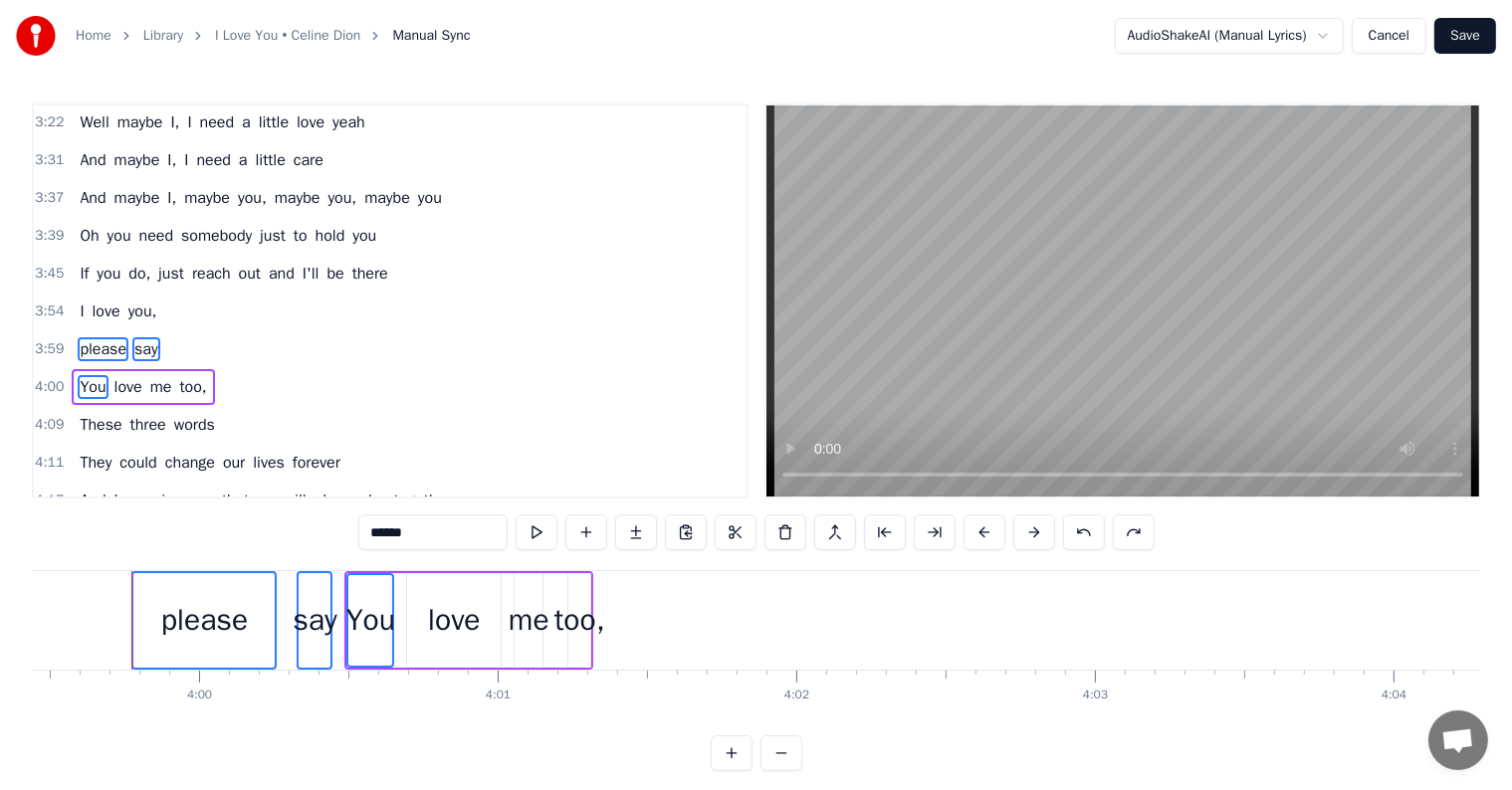 drag, startPoint x: 131, startPoint y: 344, endPoint x: 151, endPoint y: 342, distance: 20.09975 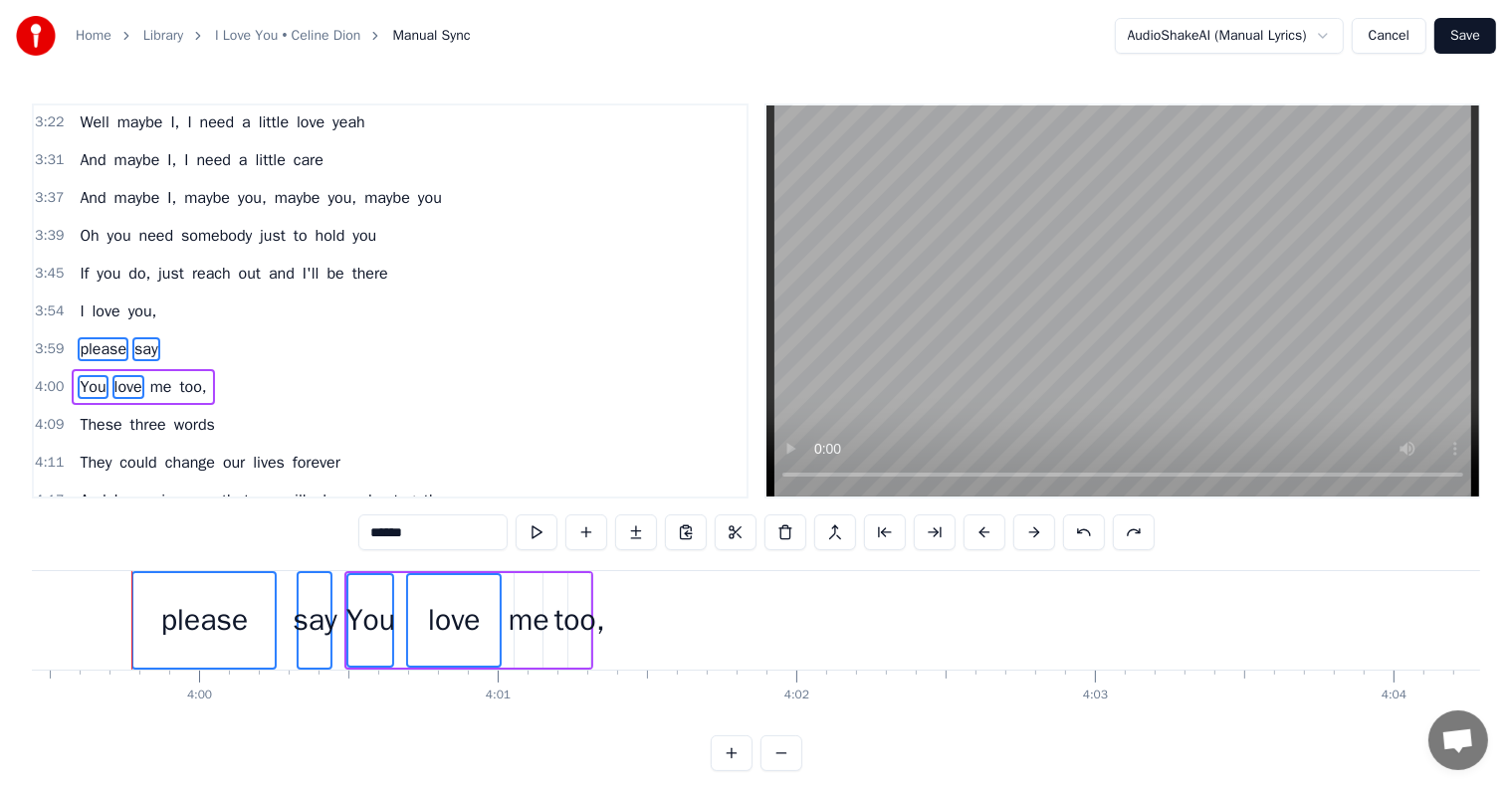 click on "me" at bounding box center (161, 387) 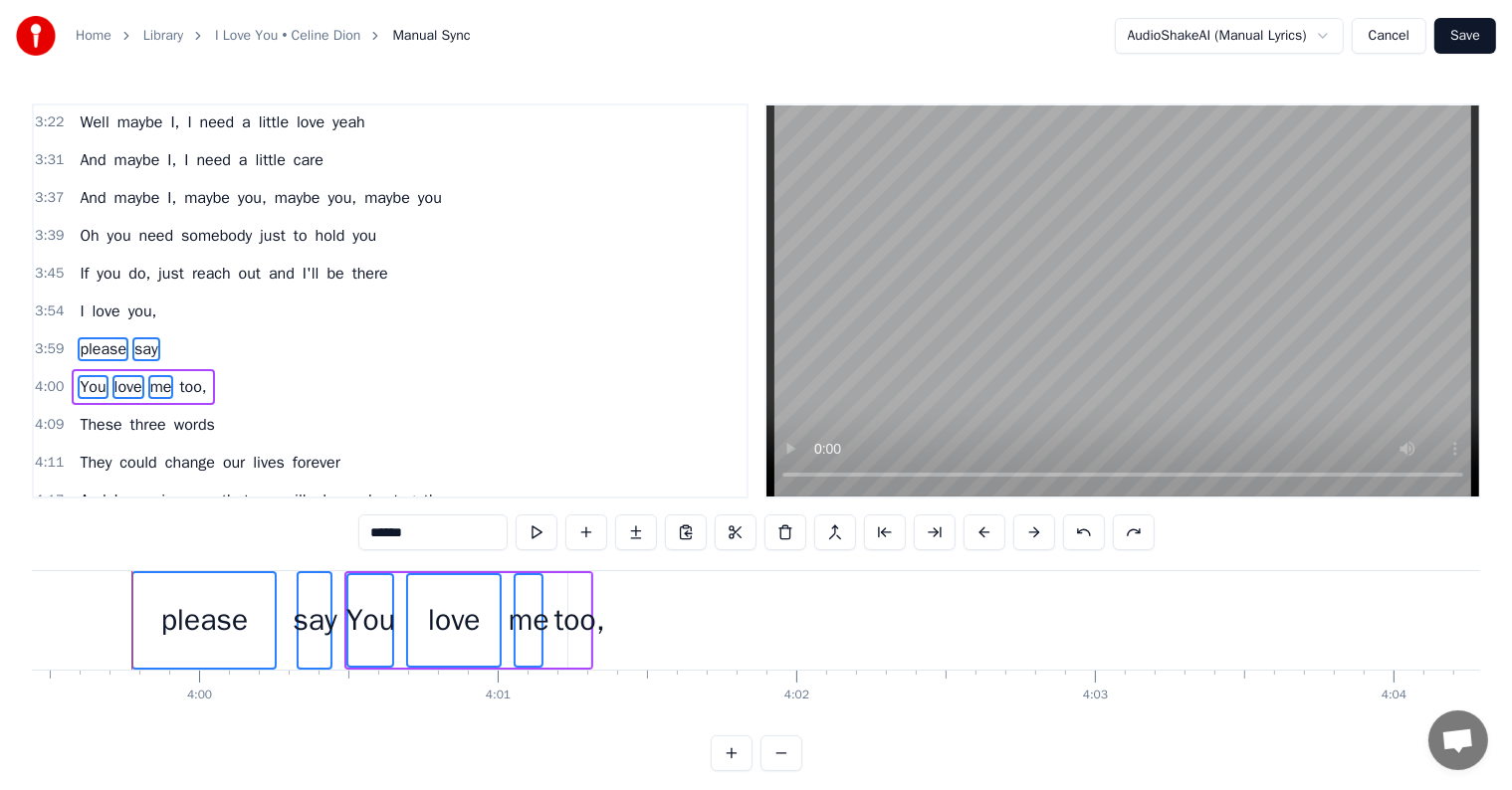 click on "too," at bounding box center (192, 387) 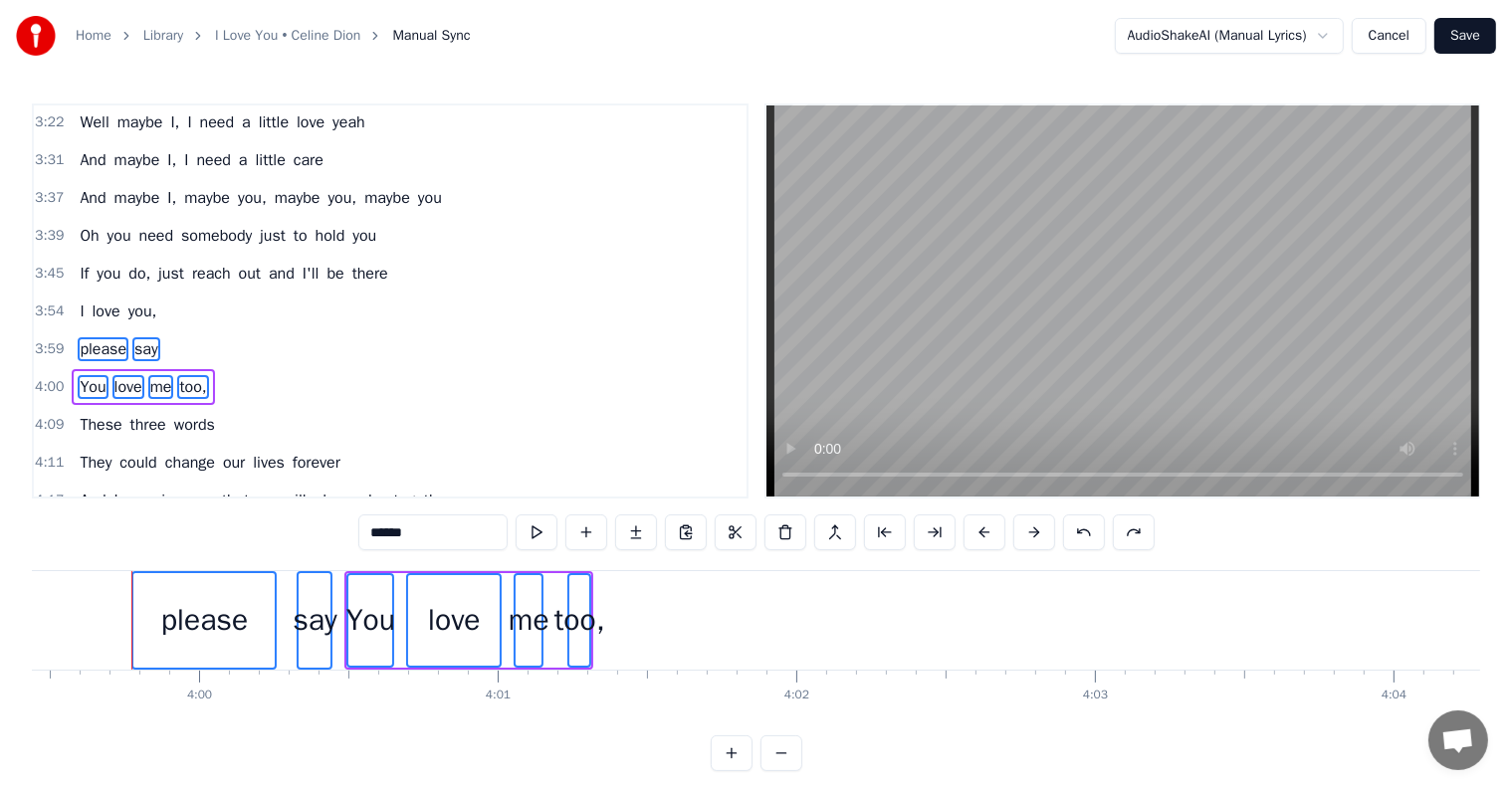 click on "please" at bounding box center [103, 349] 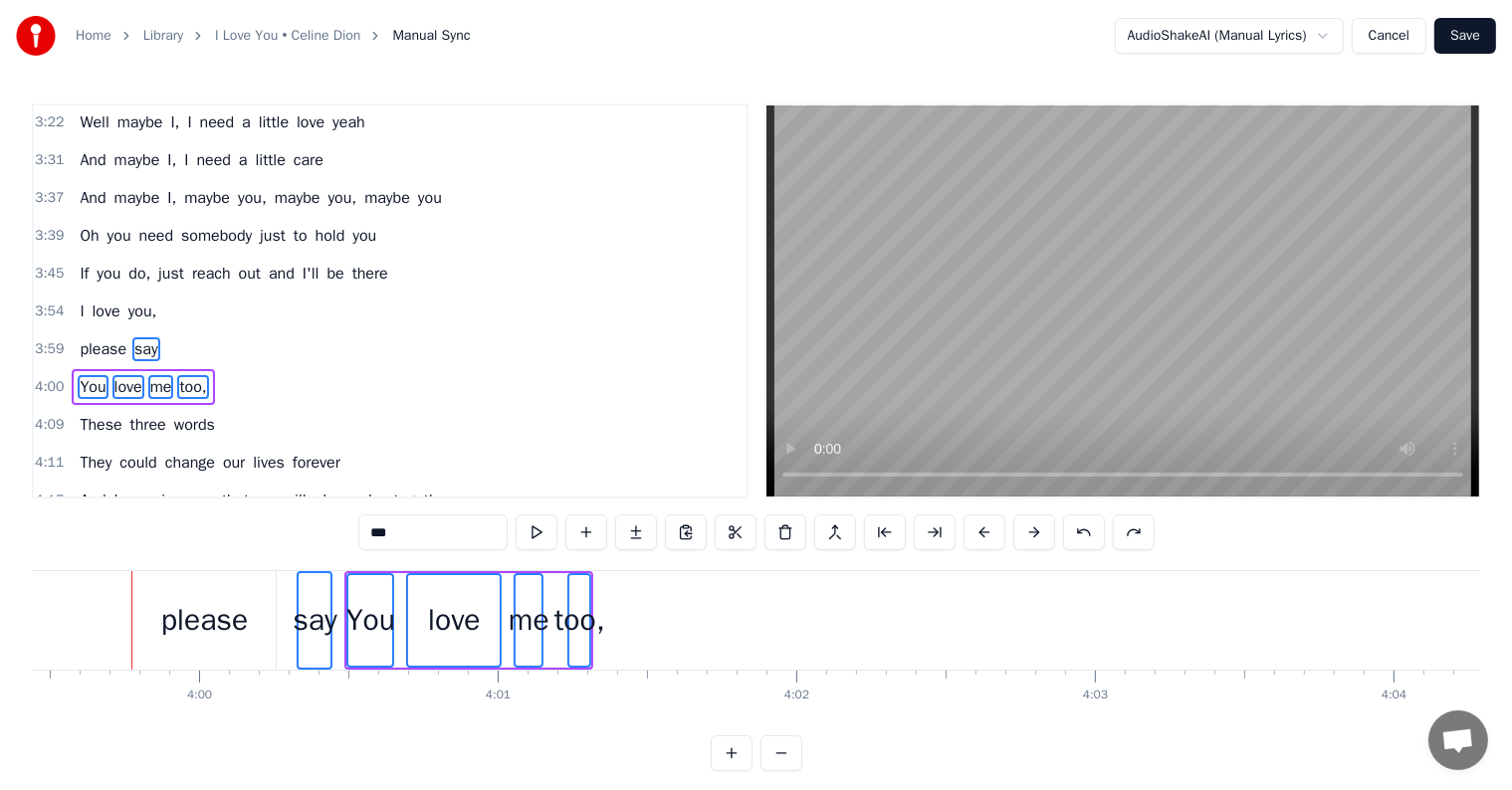 click on "please" at bounding box center (103, 349) 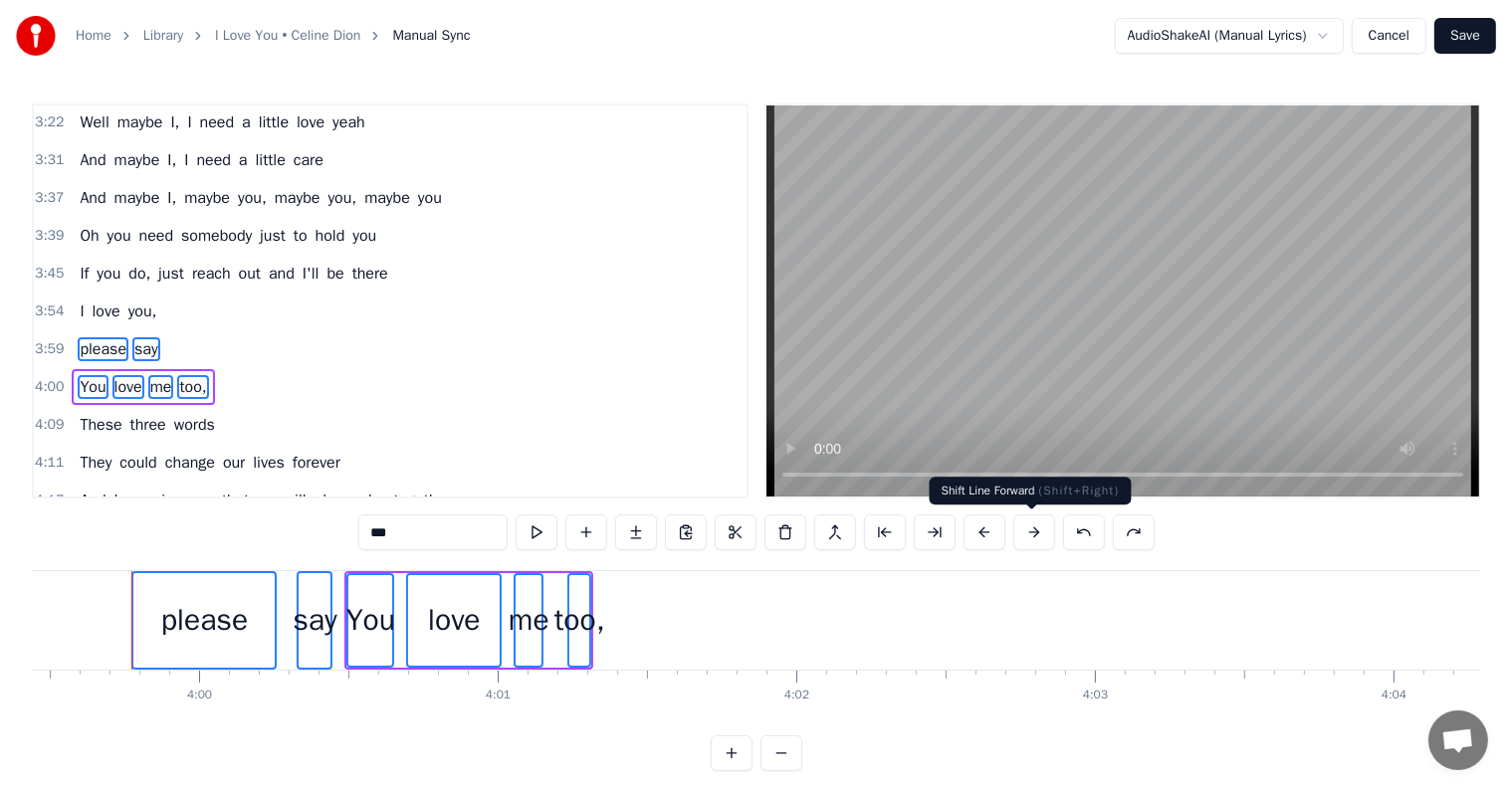 click at bounding box center (1034, 532) 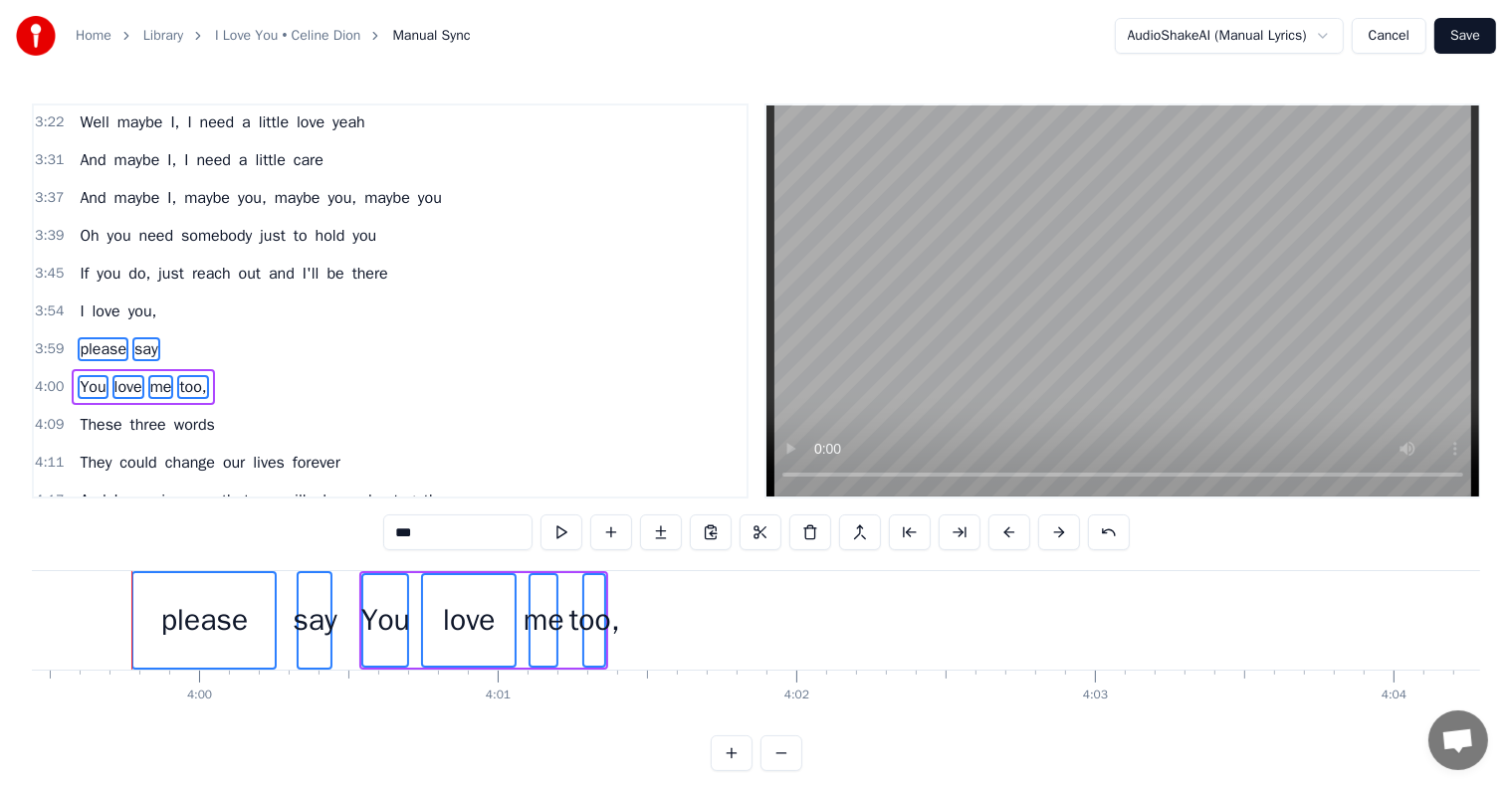 click on "***" at bounding box center (756, 532) 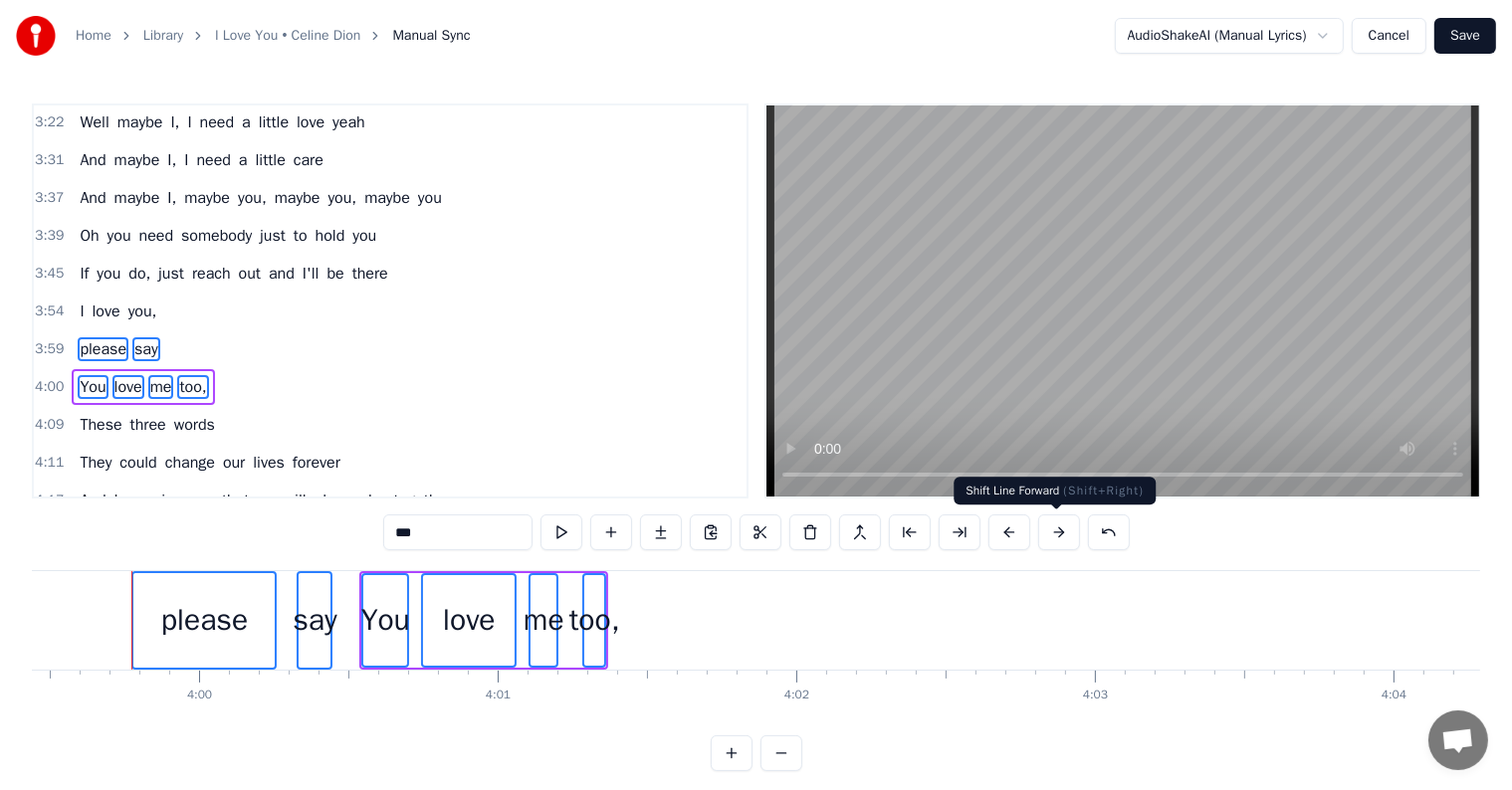 click at bounding box center [1059, 532] 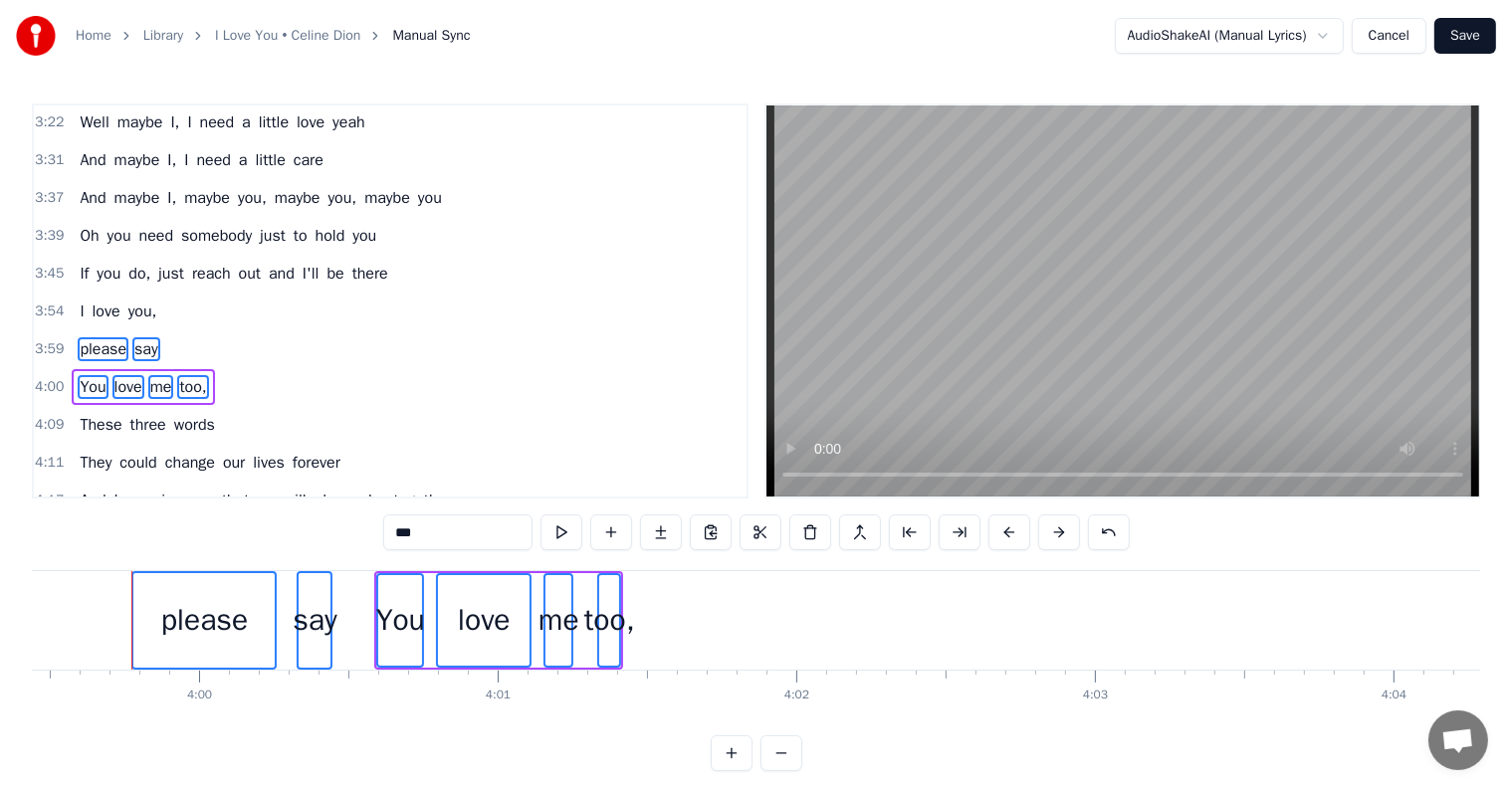click at bounding box center (1059, 532) 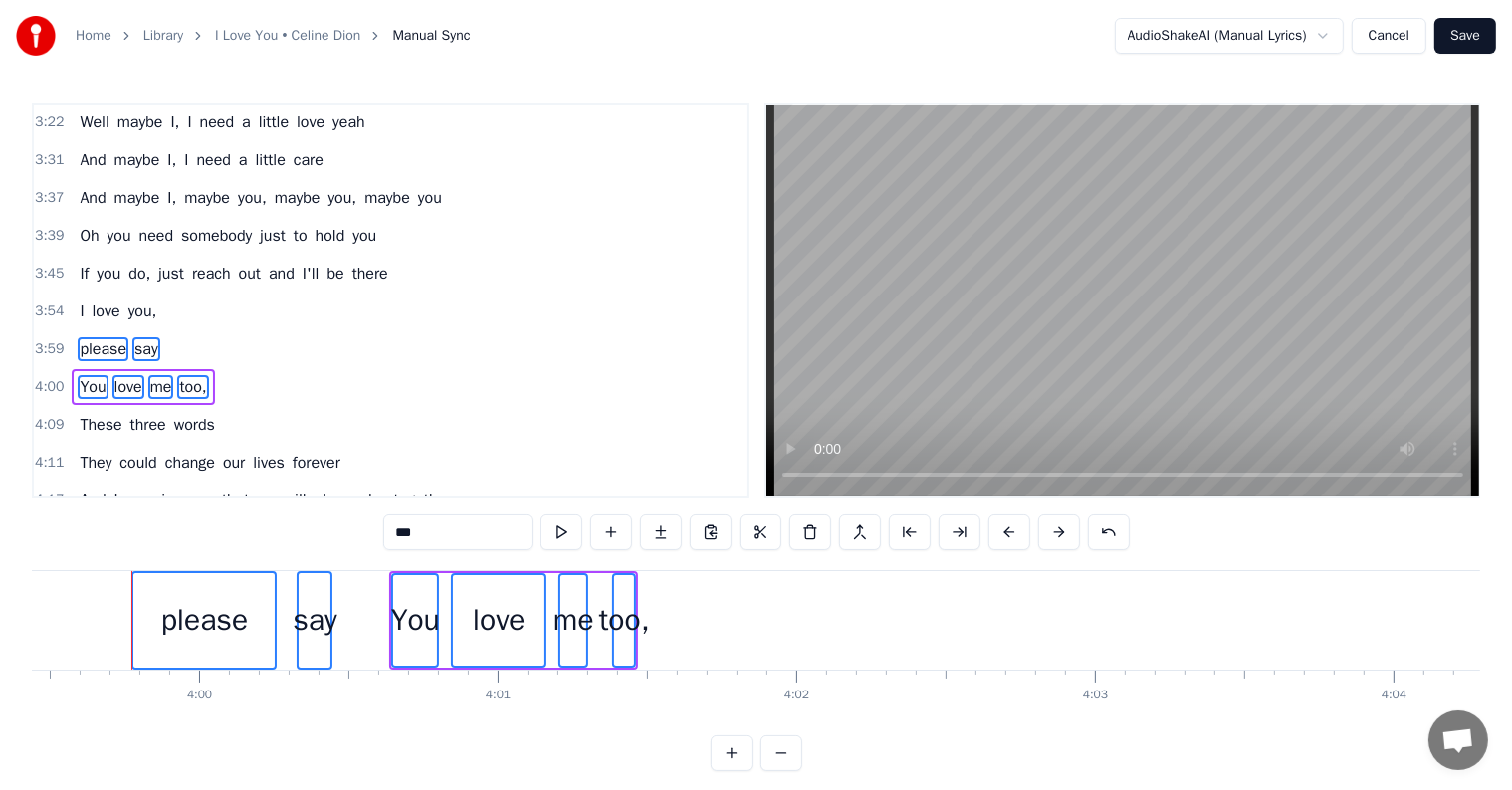 click at bounding box center [1059, 532] 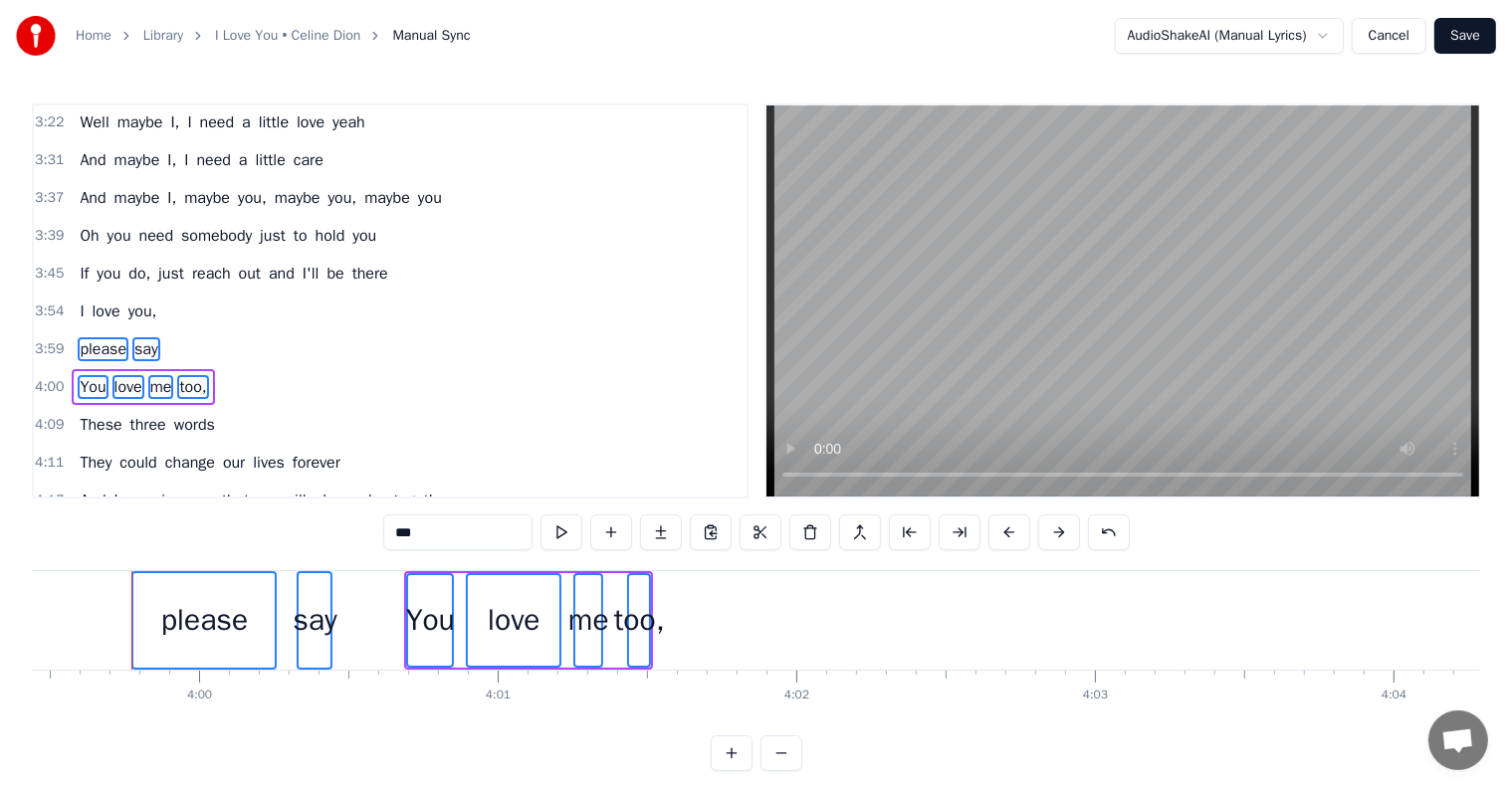 click at bounding box center [1059, 532] 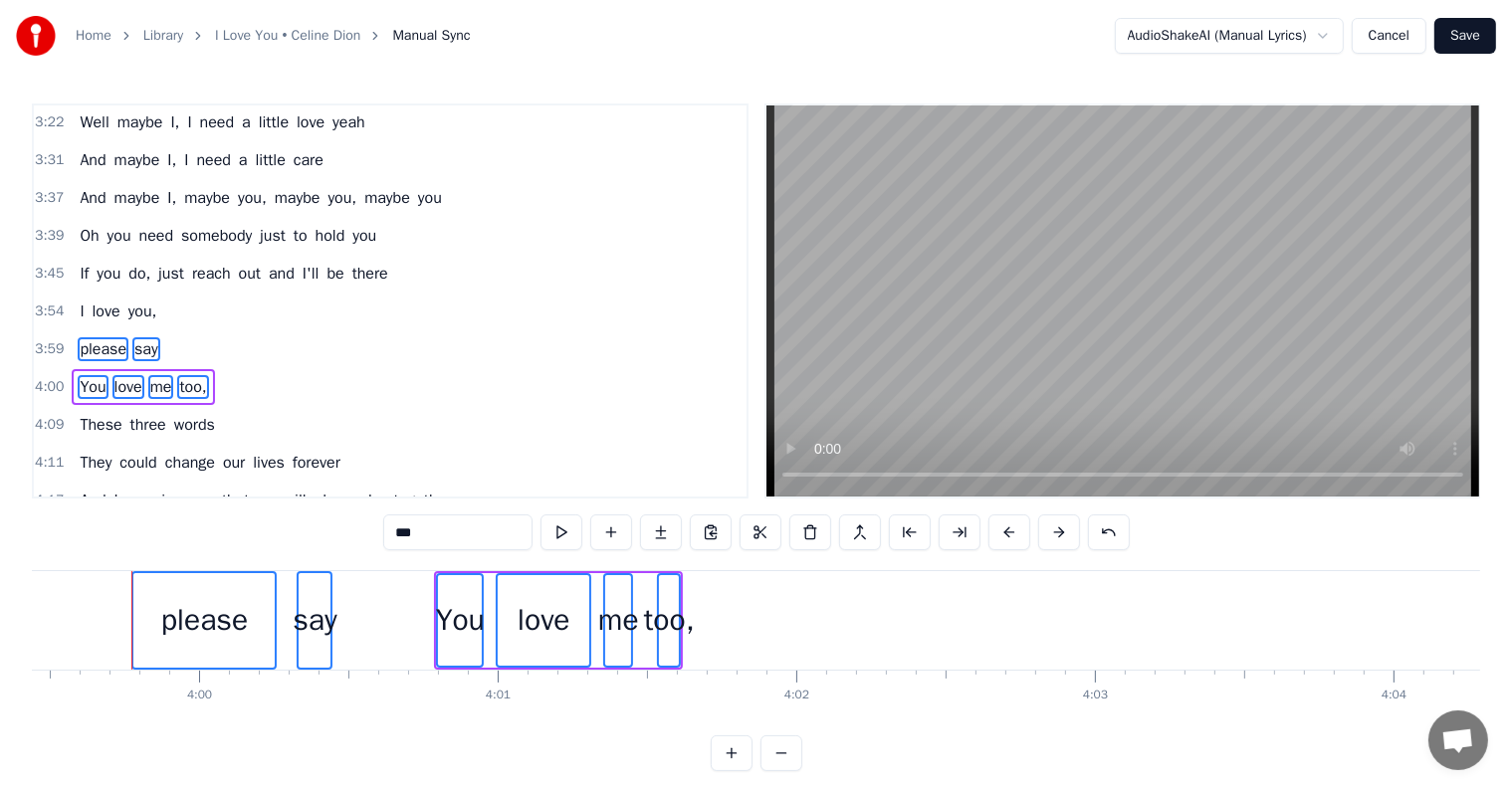 click at bounding box center (1059, 532) 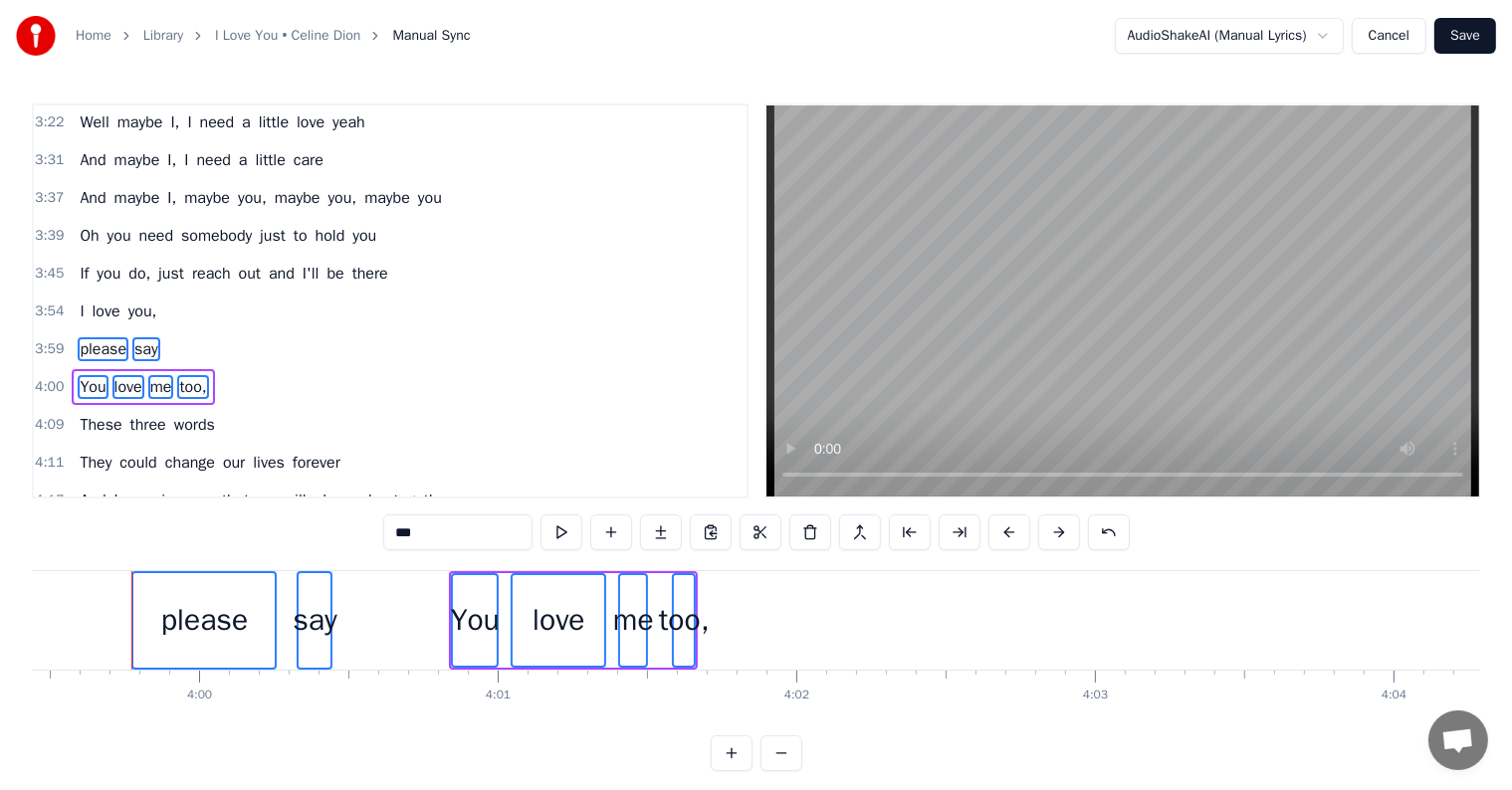 click at bounding box center [1059, 532] 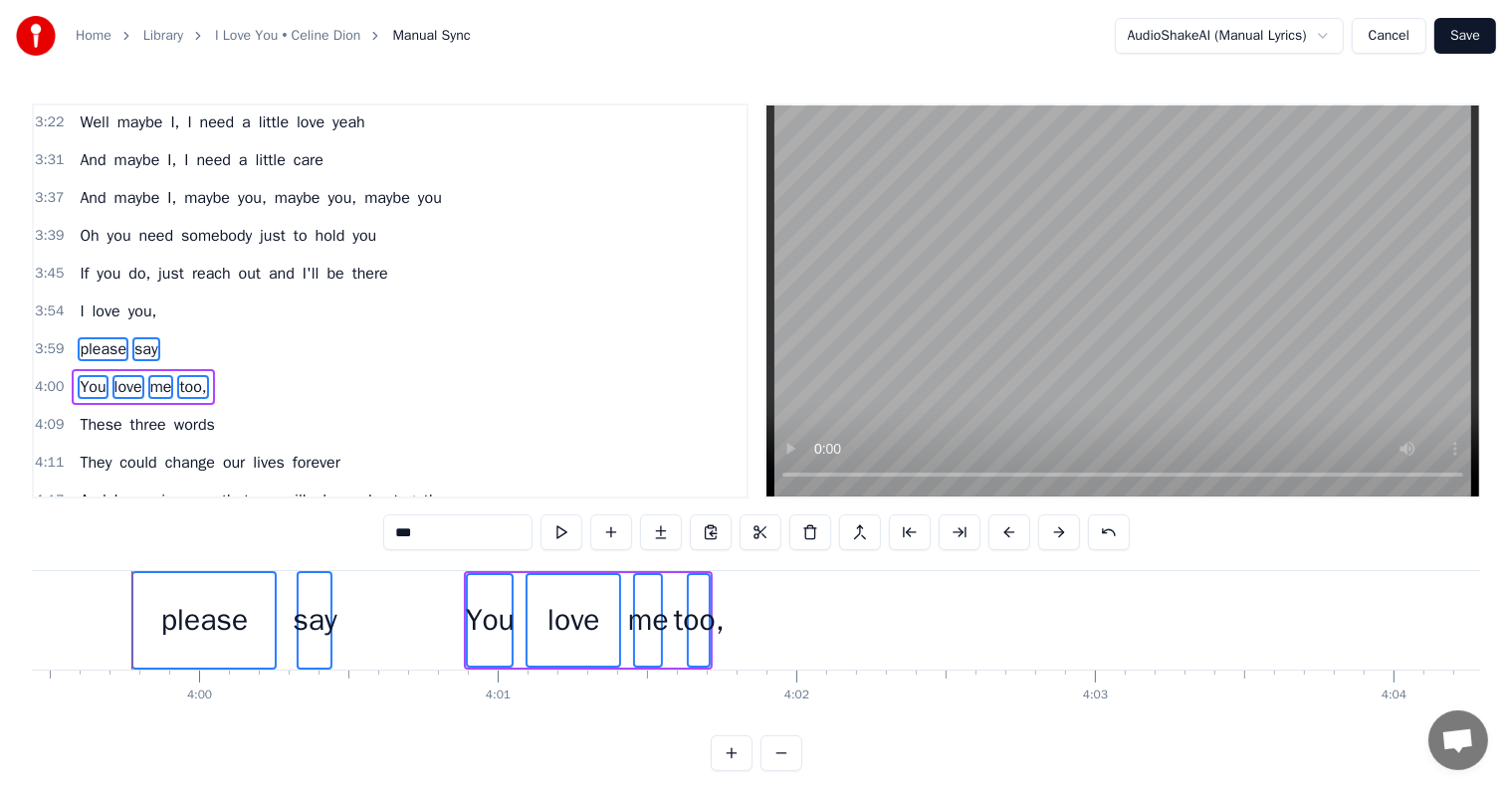 click at bounding box center (1059, 532) 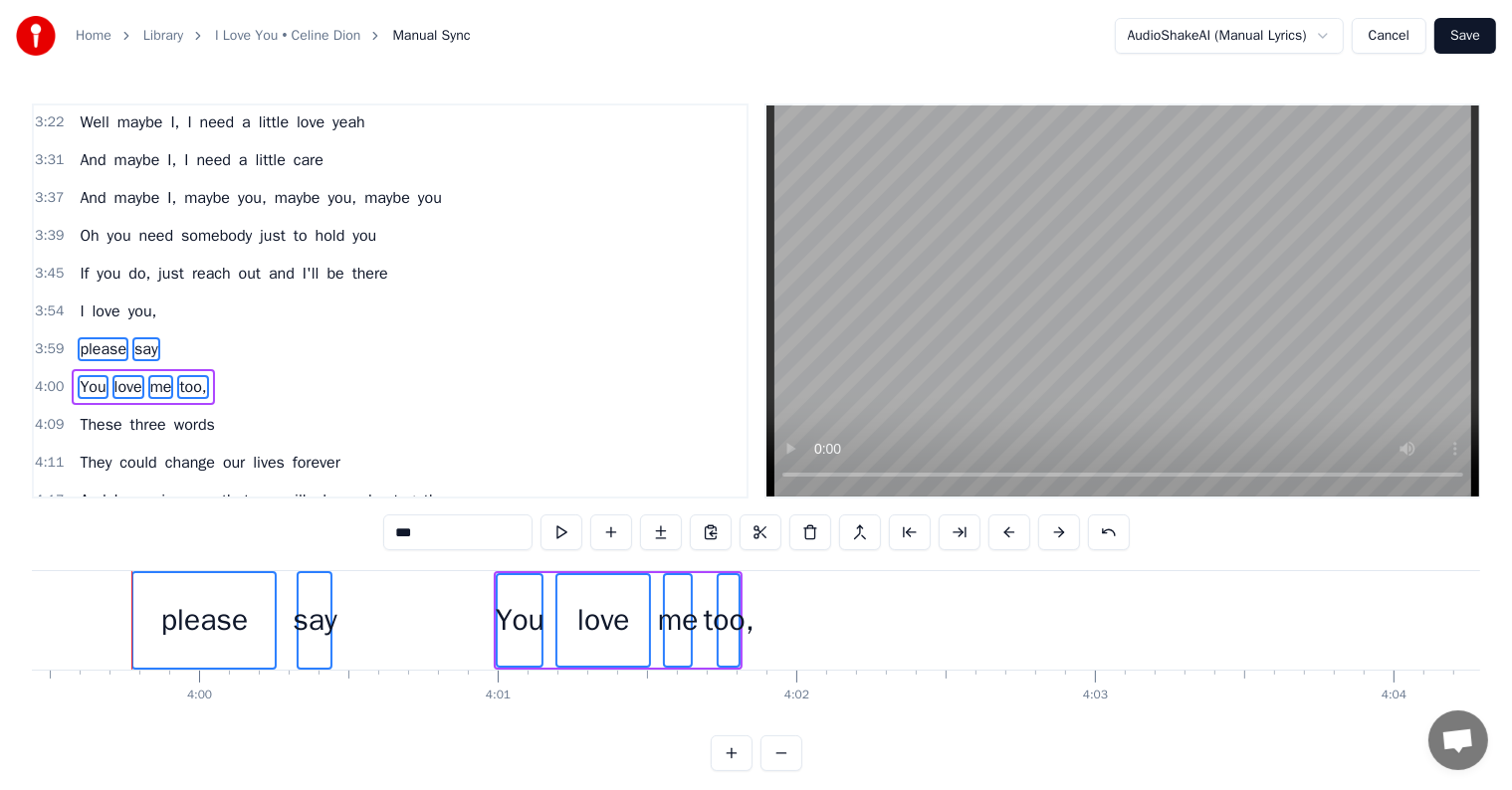 click at bounding box center [1059, 532] 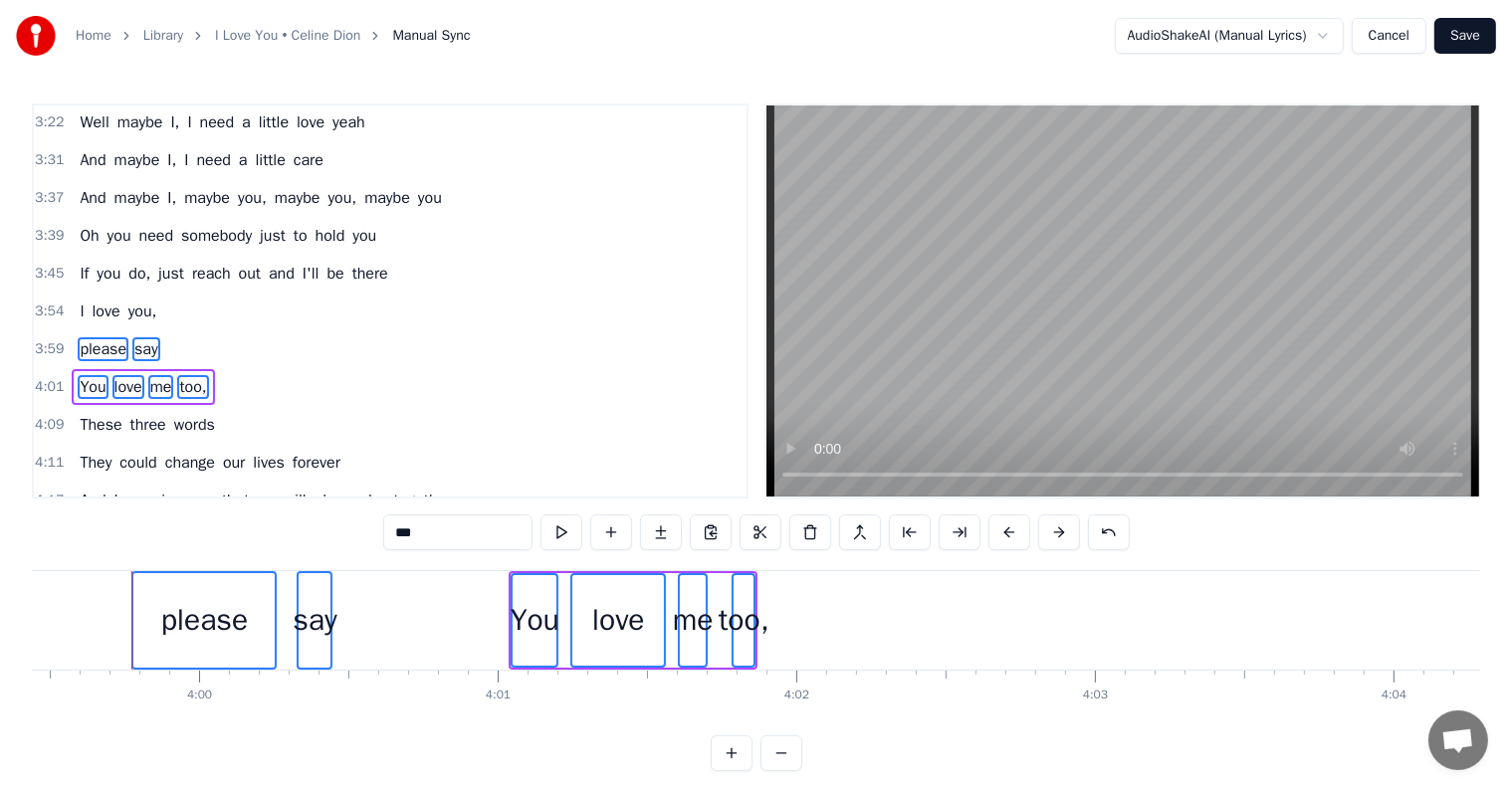 click at bounding box center (1059, 532) 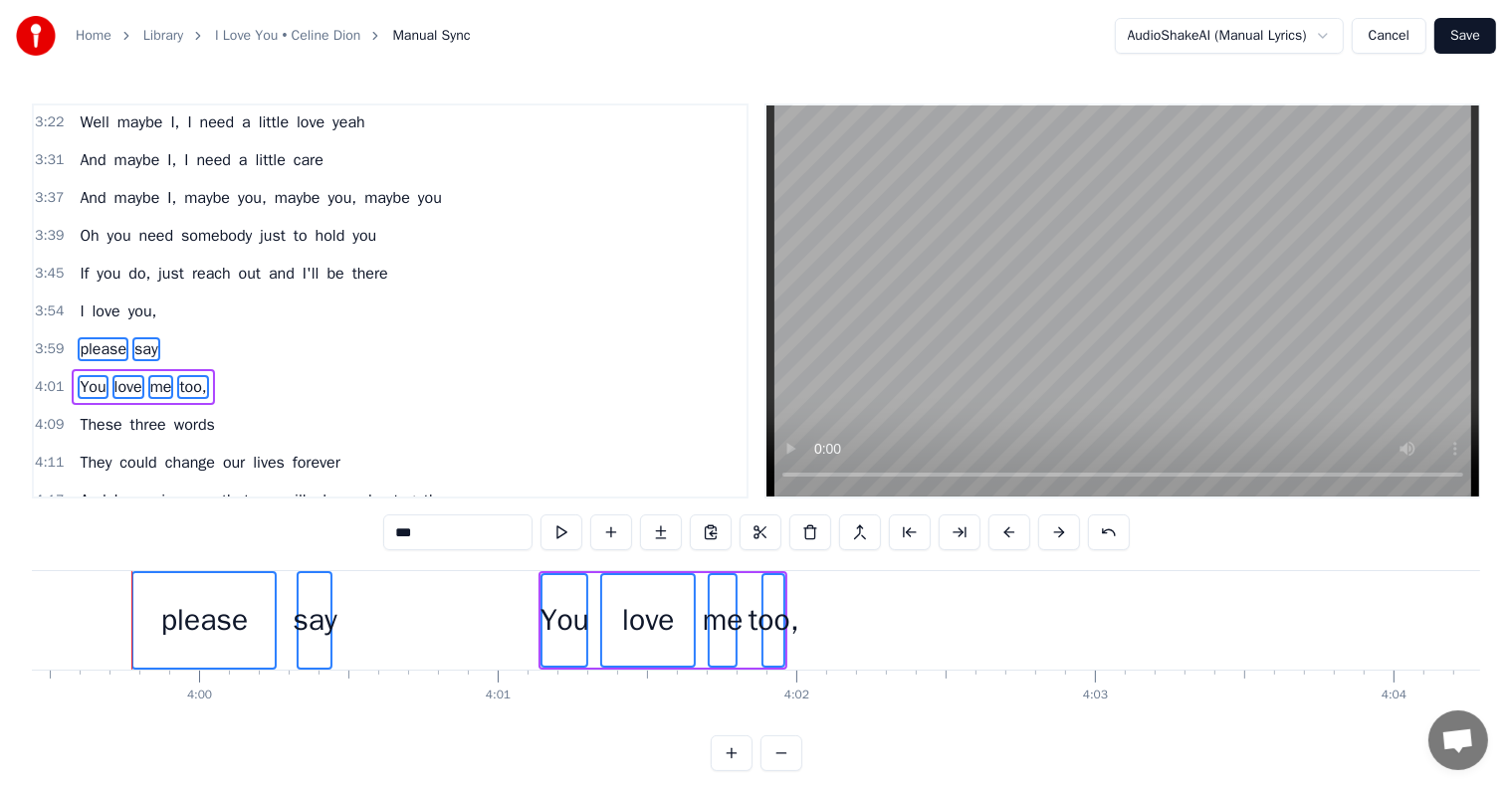 click at bounding box center (1059, 532) 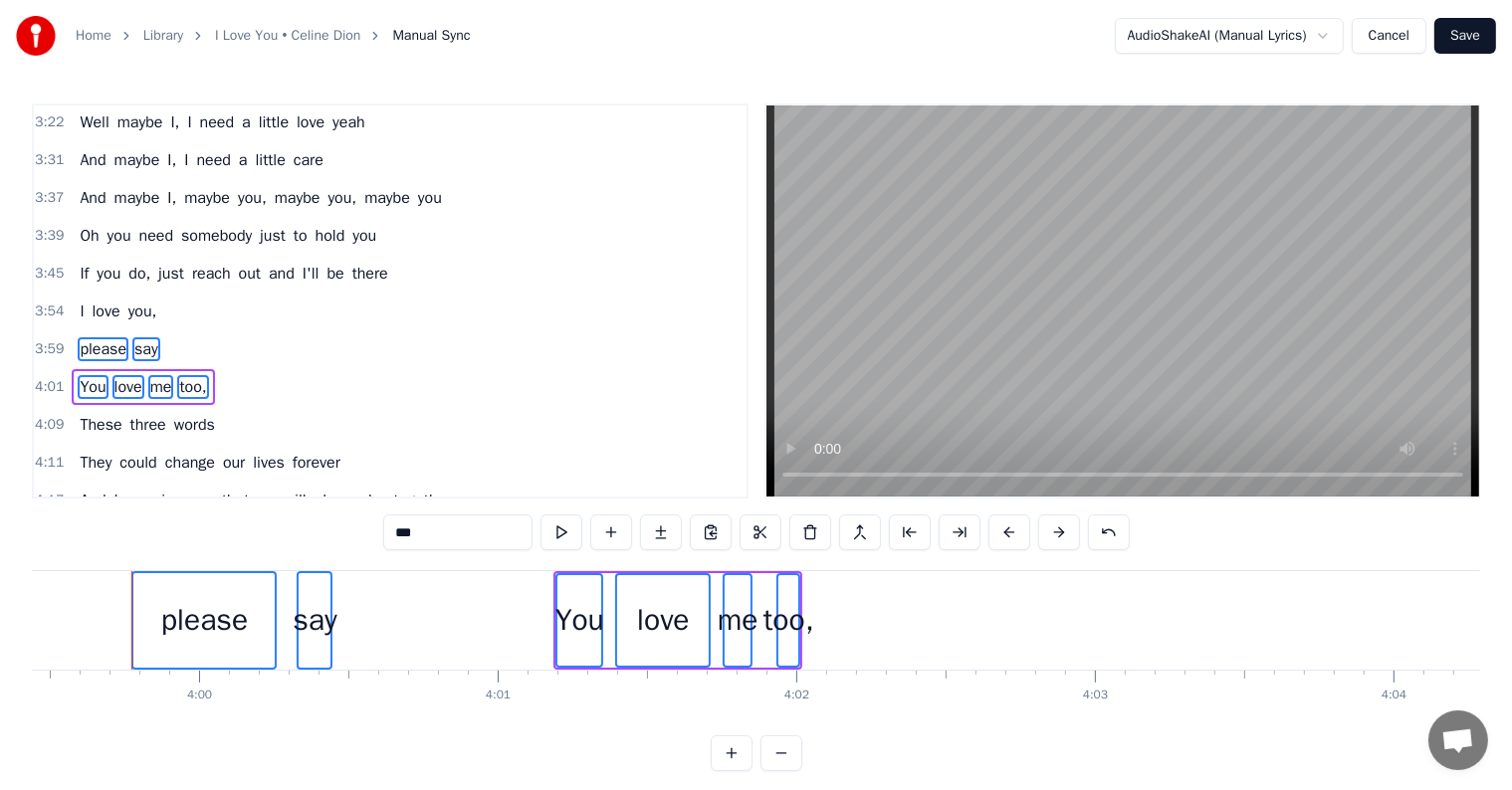click at bounding box center [1059, 532] 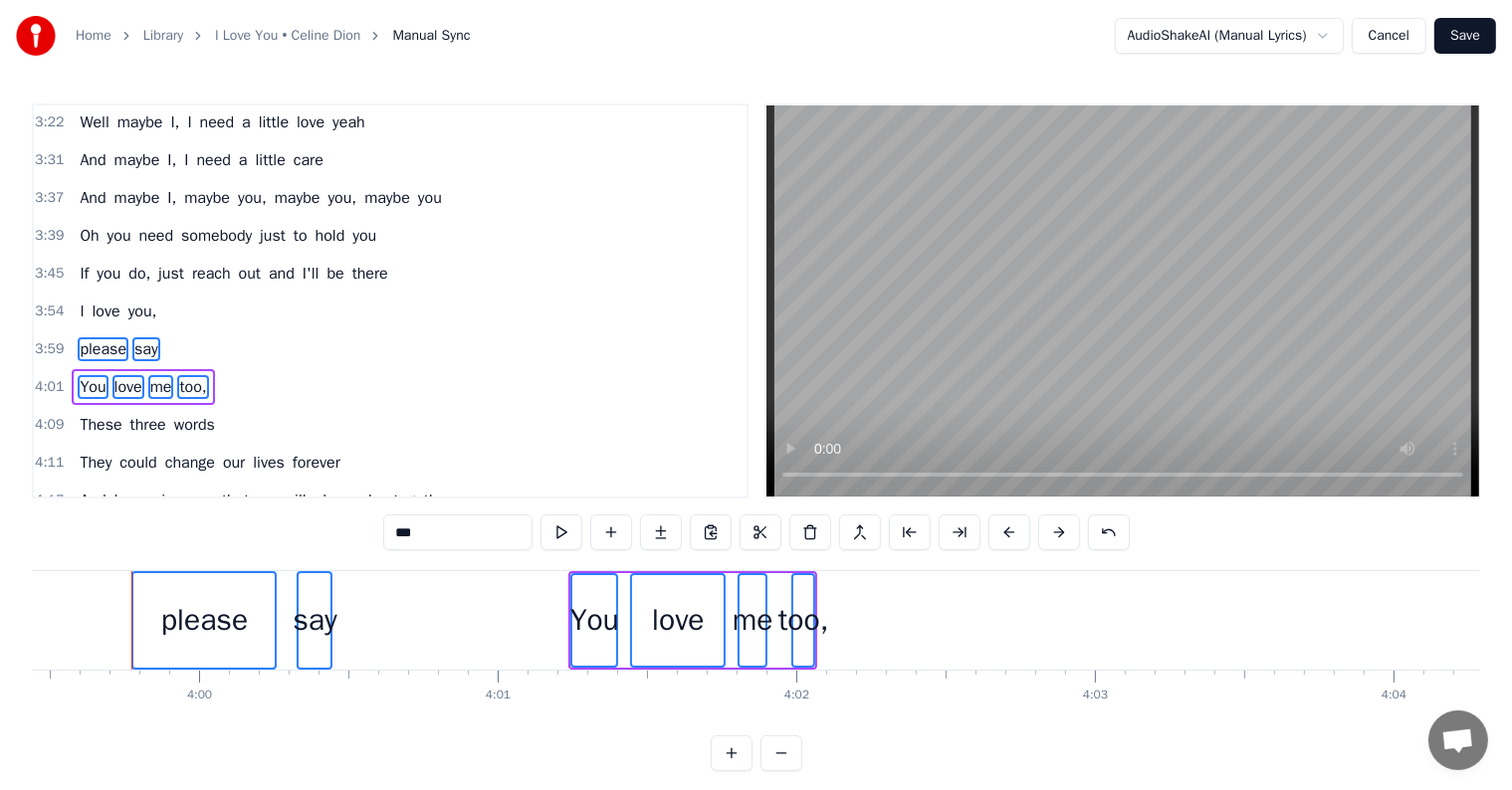 click at bounding box center (1059, 532) 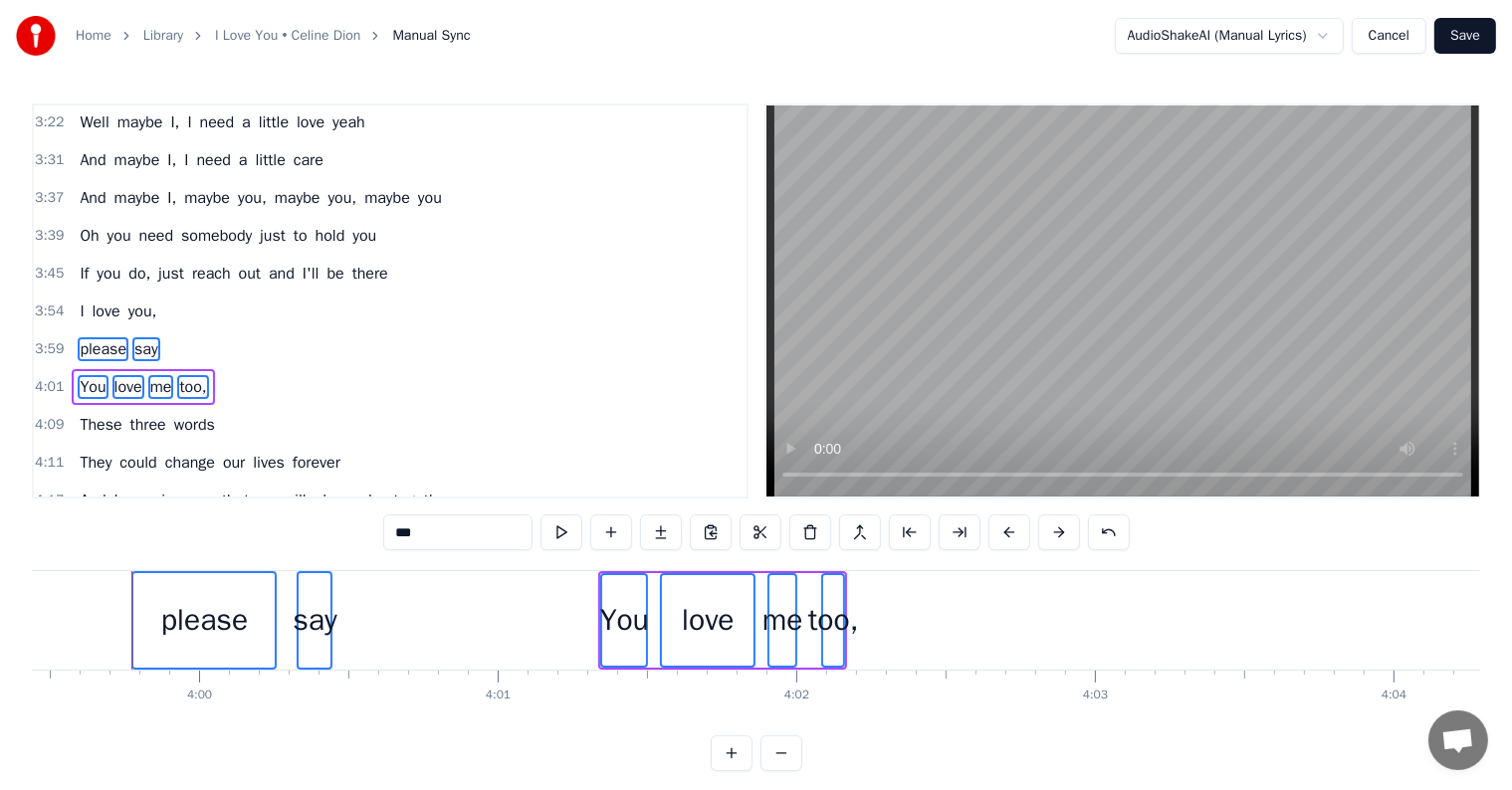 click at bounding box center [1059, 532] 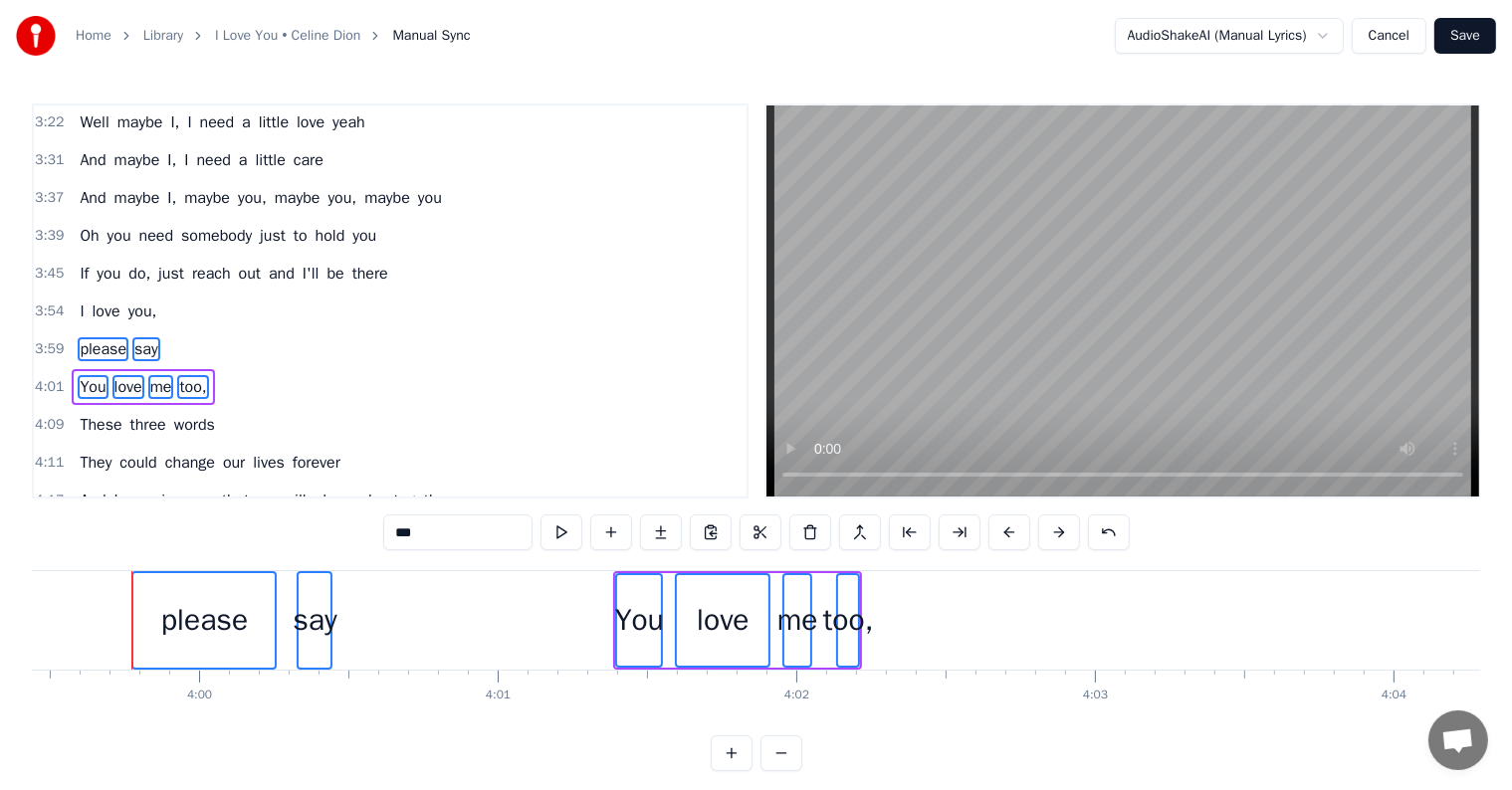 click at bounding box center [1059, 532] 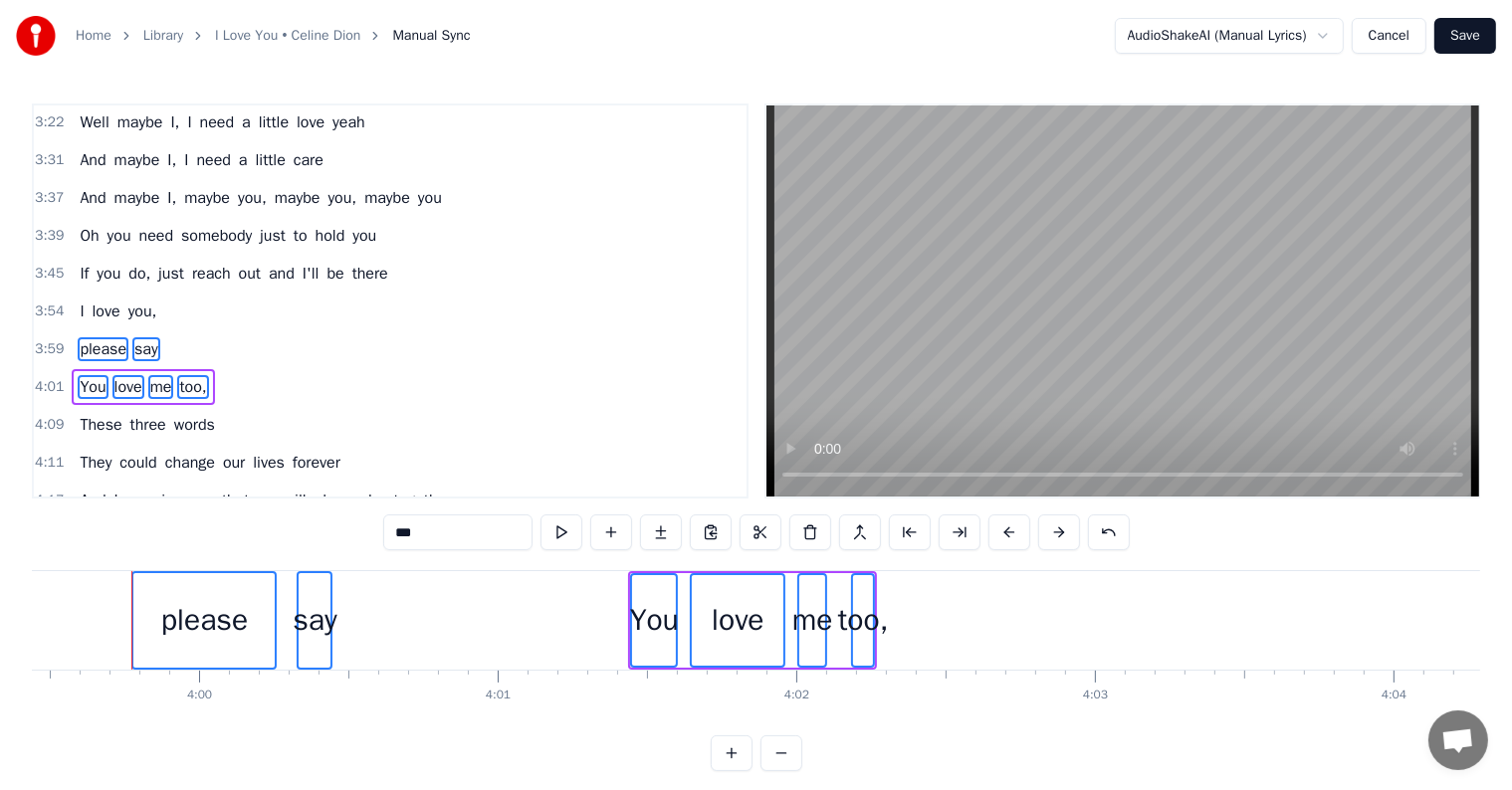click at bounding box center [1059, 532] 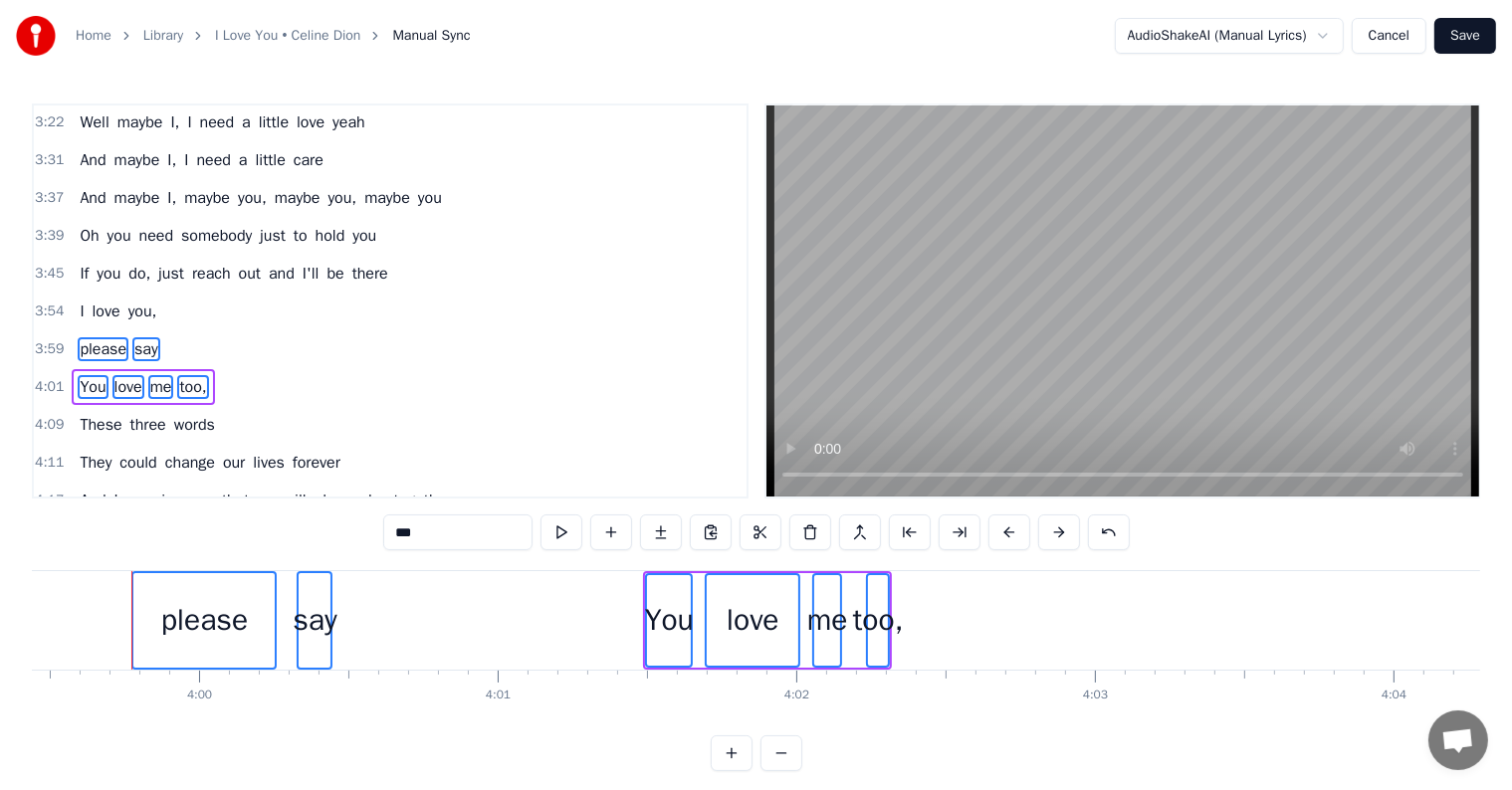 click at bounding box center (1059, 532) 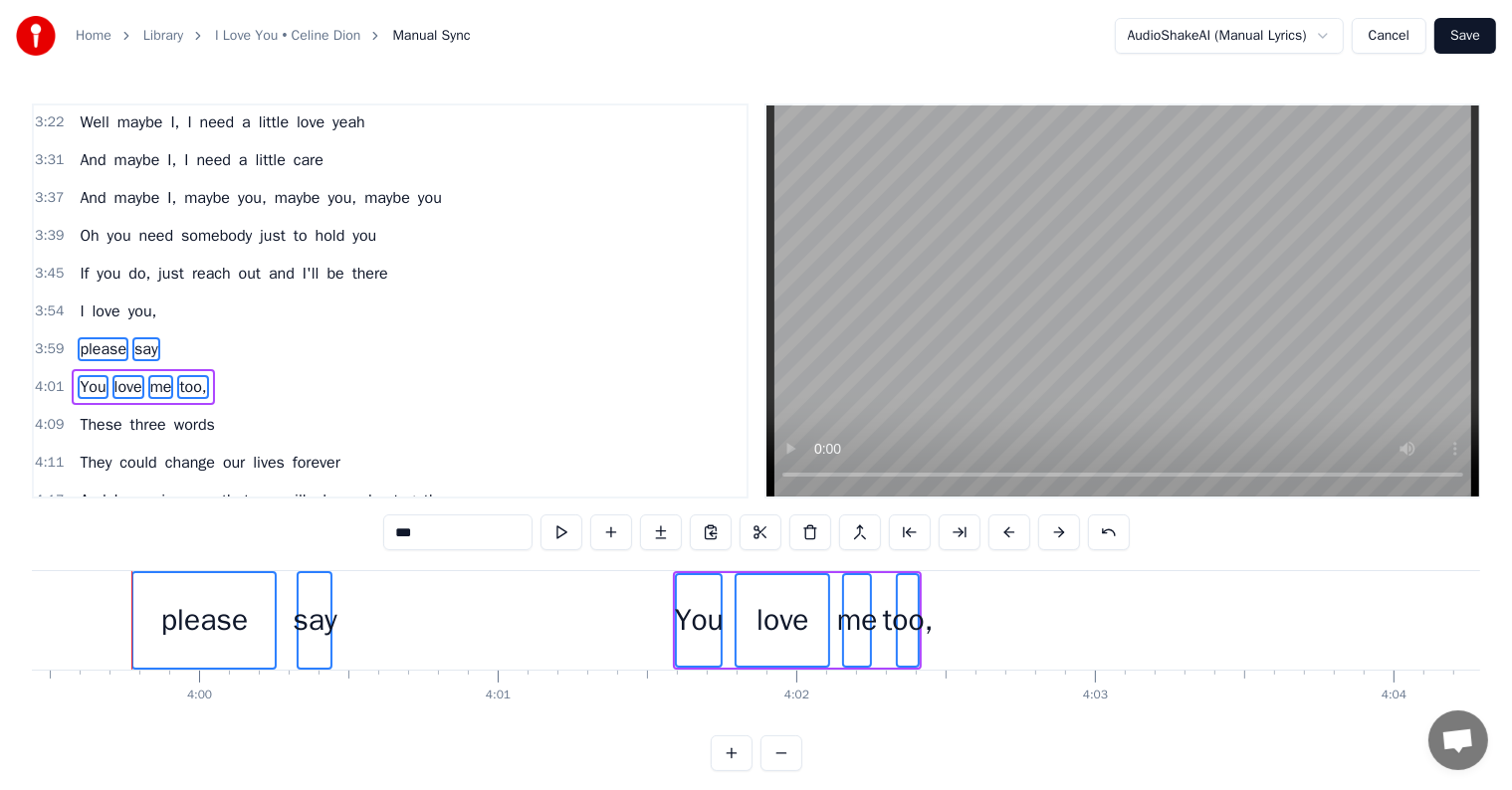 click at bounding box center (1059, 532) 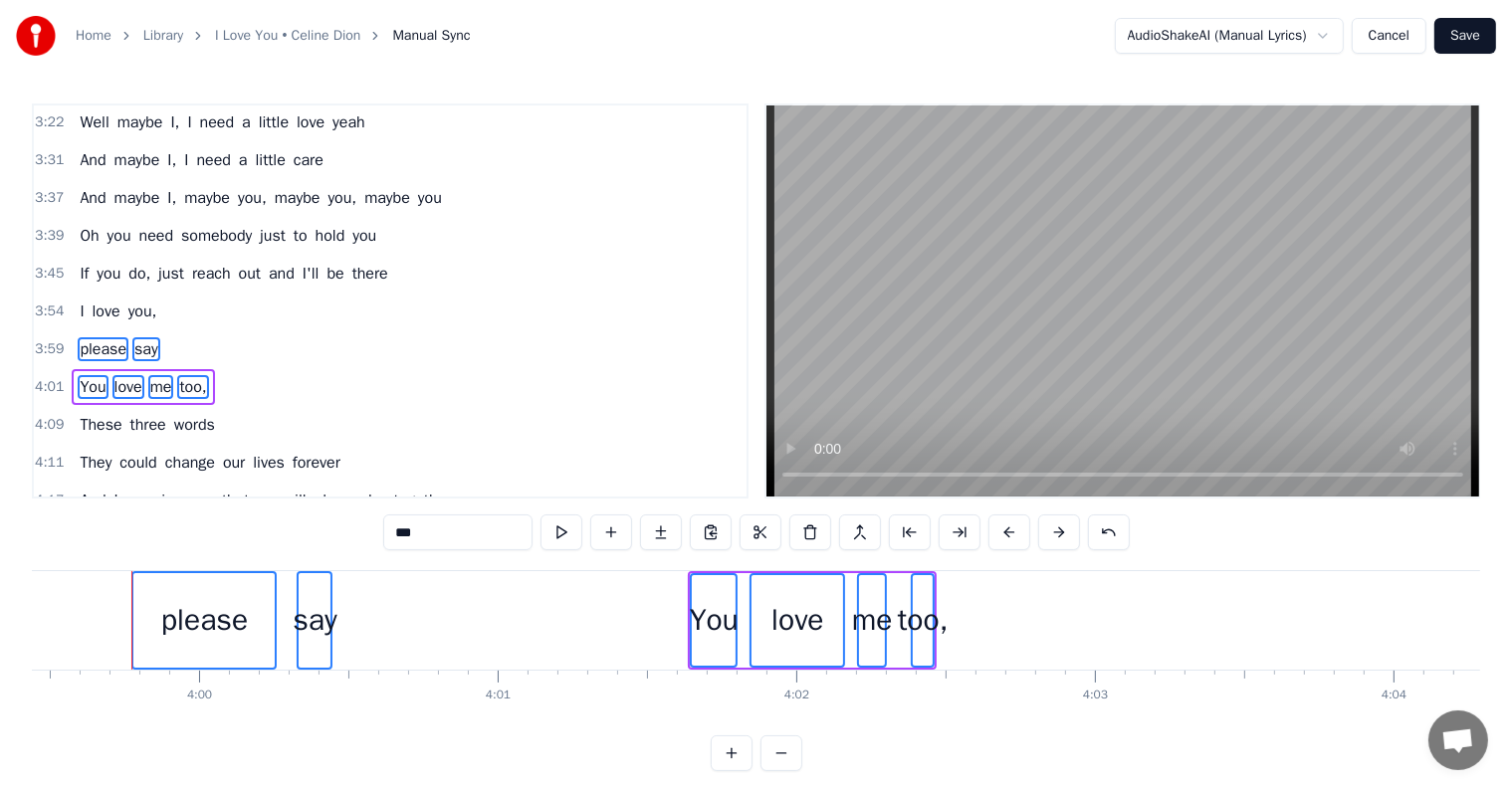 click at bounding box center (1059, 532) 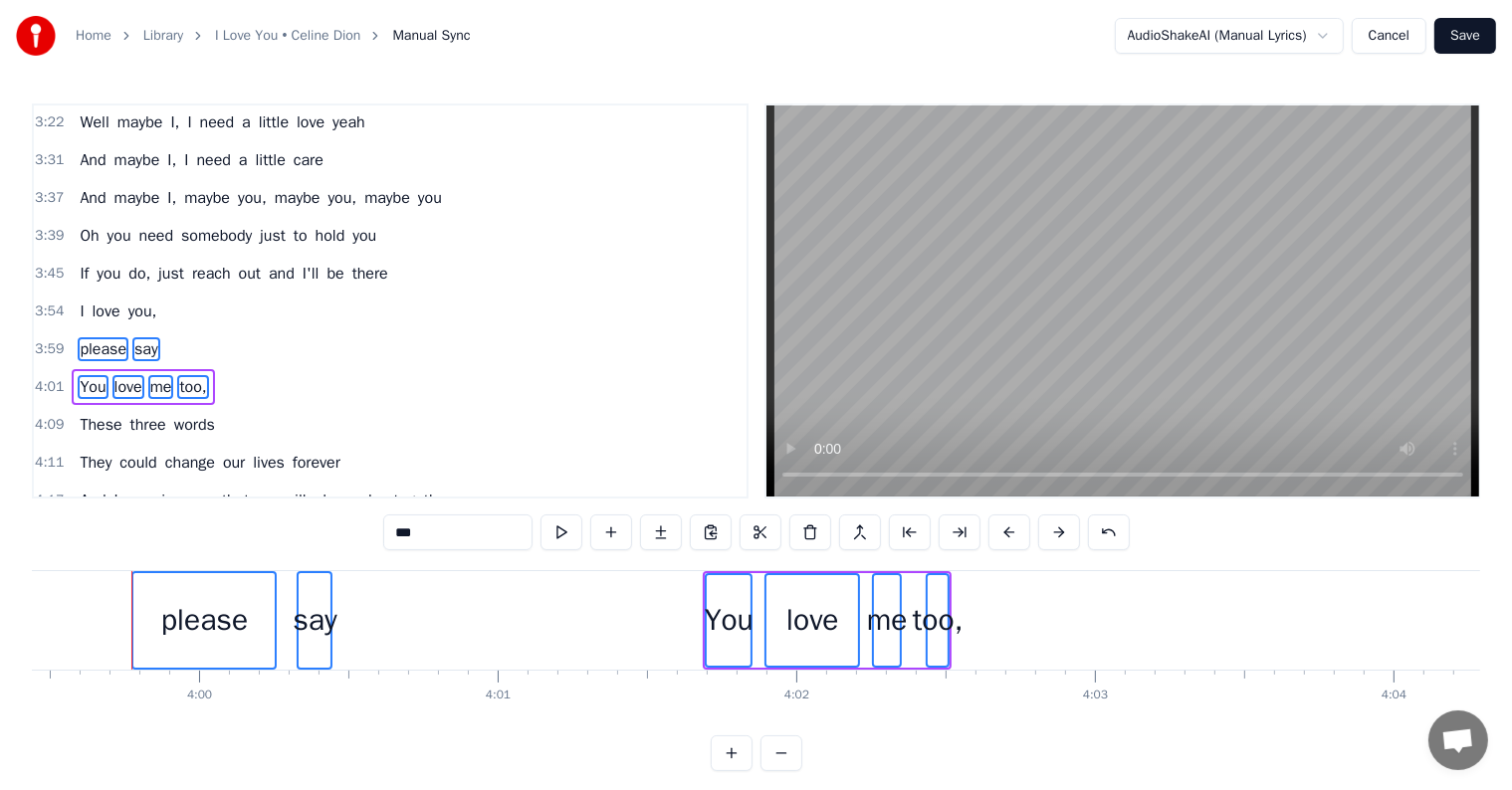 click at bounding box center (1059, 532) 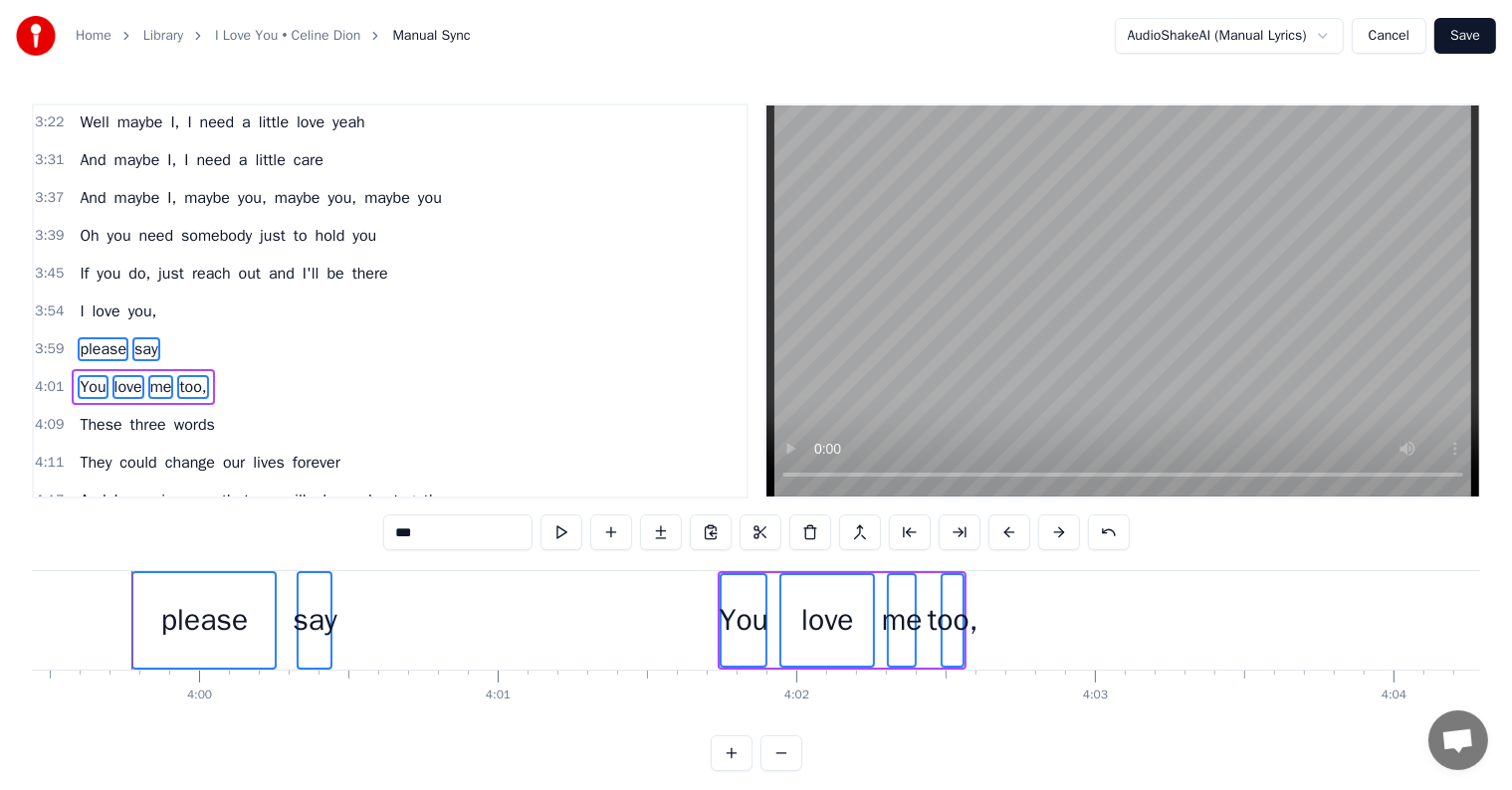 click on "please" at bounding box center (204, 620) 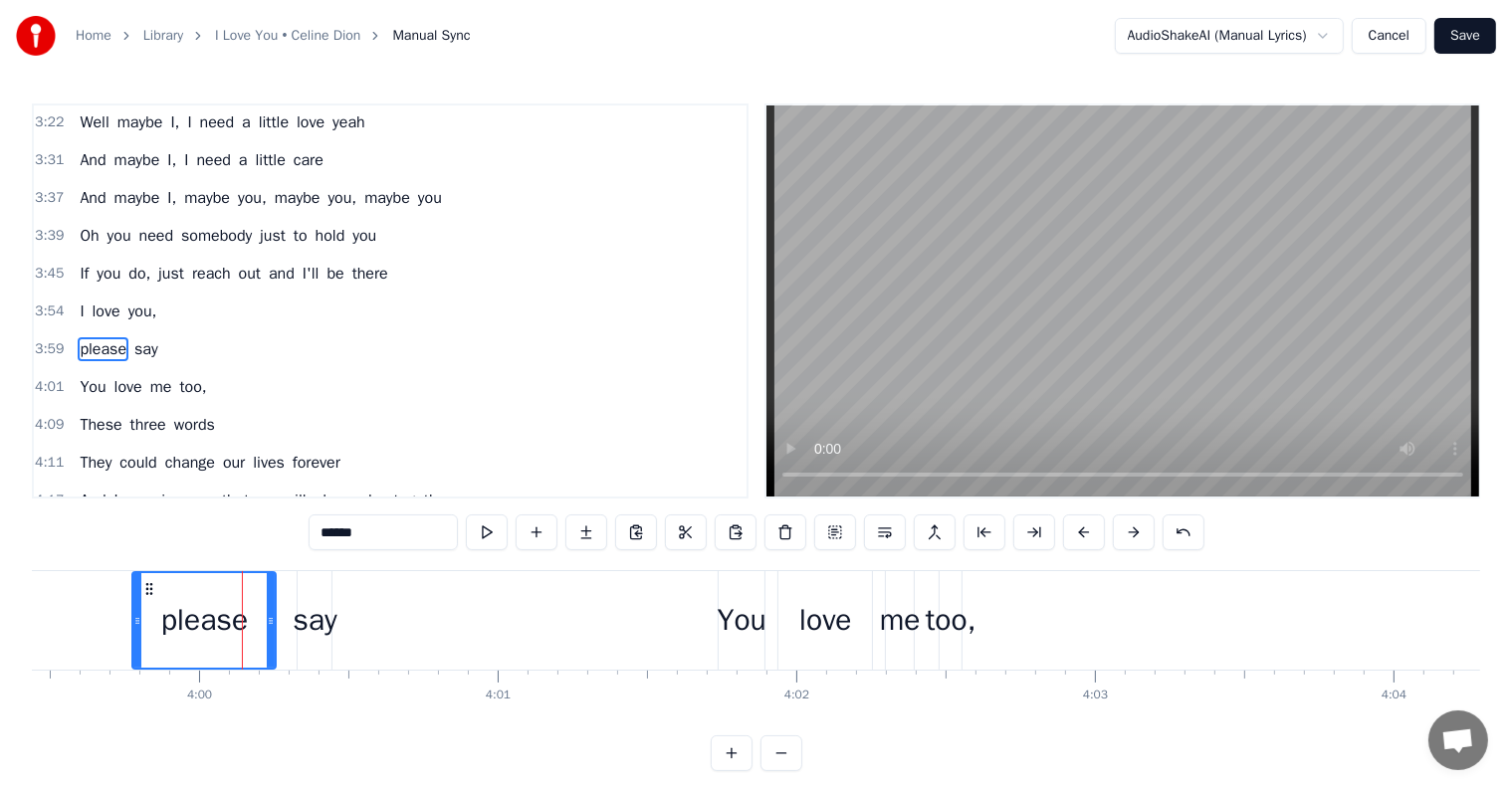 click on "say" at bounding box center (315, 620) 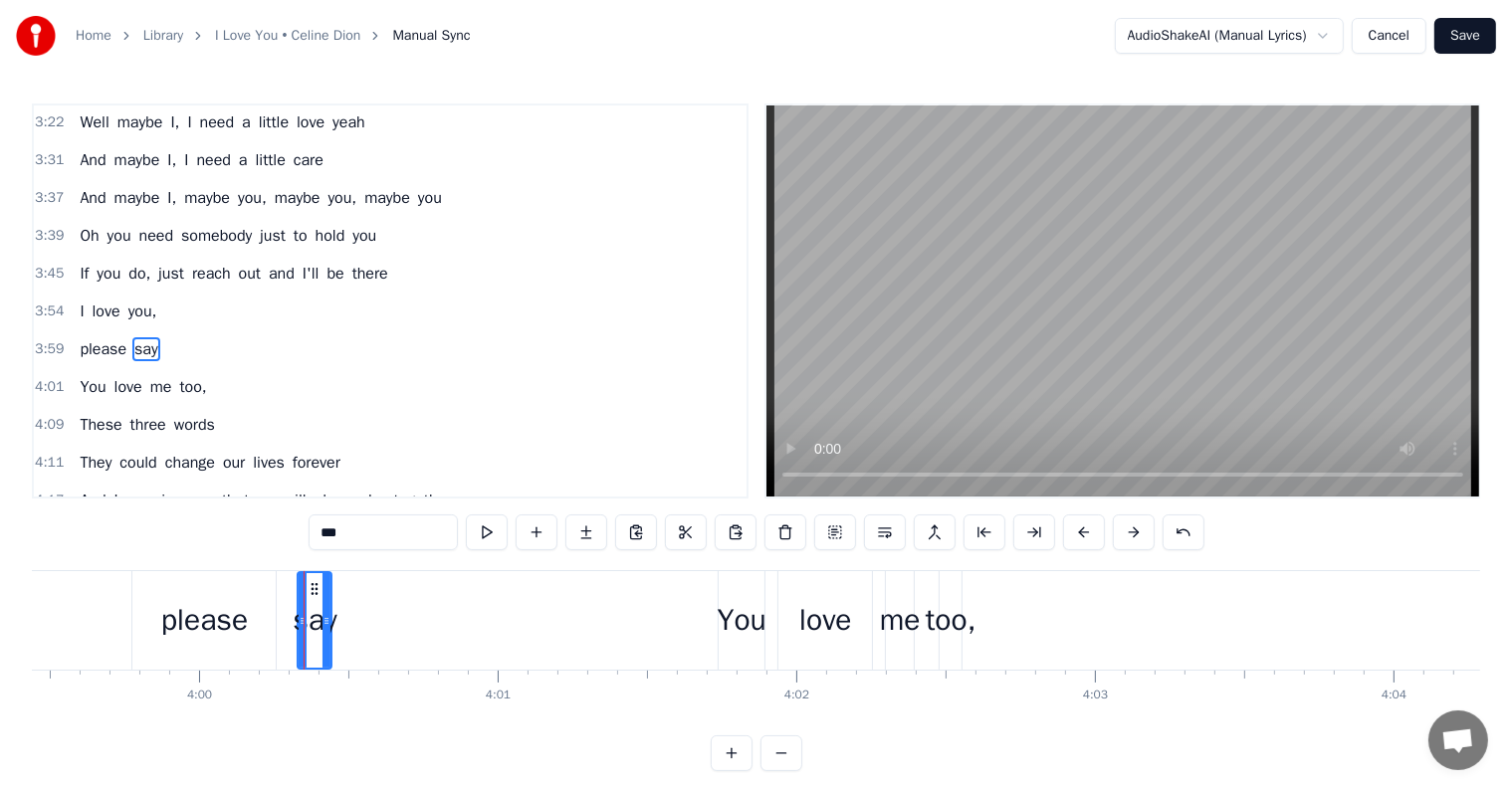 click on "please" at bounding box center (204, 620) 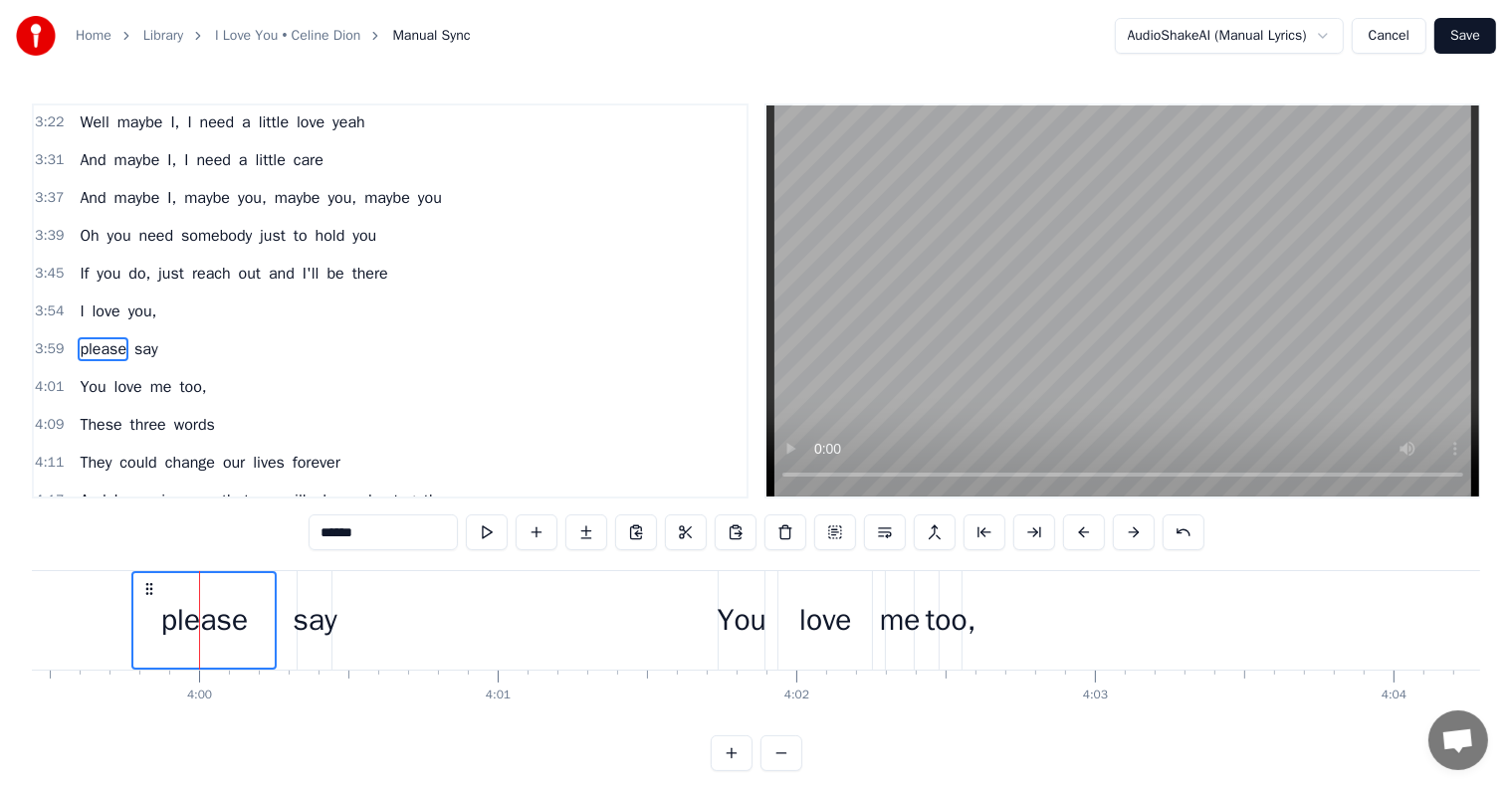 click on "say" at bounding box center (315, 620) 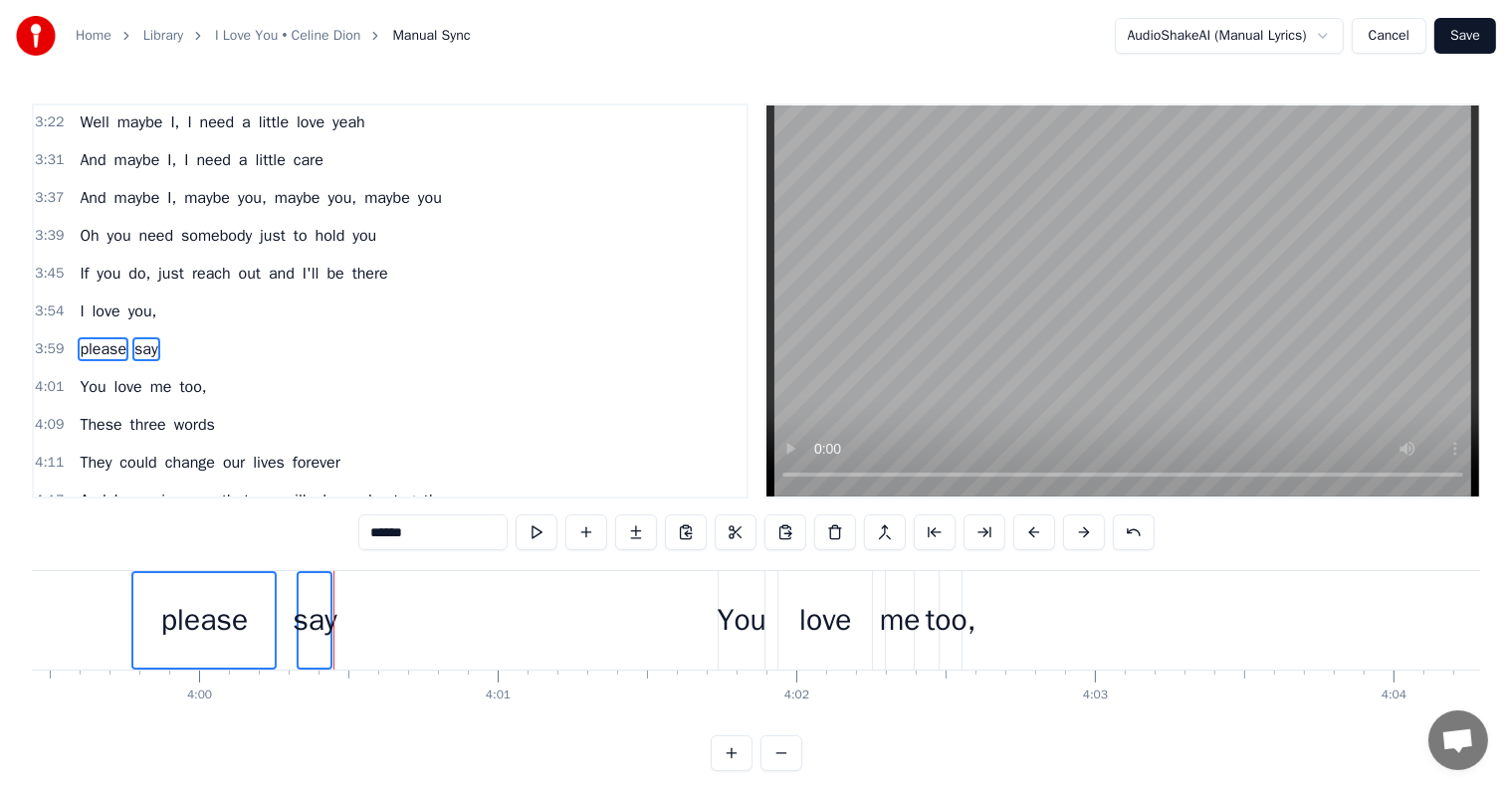 click on "say" at bounding box center (315, 620) 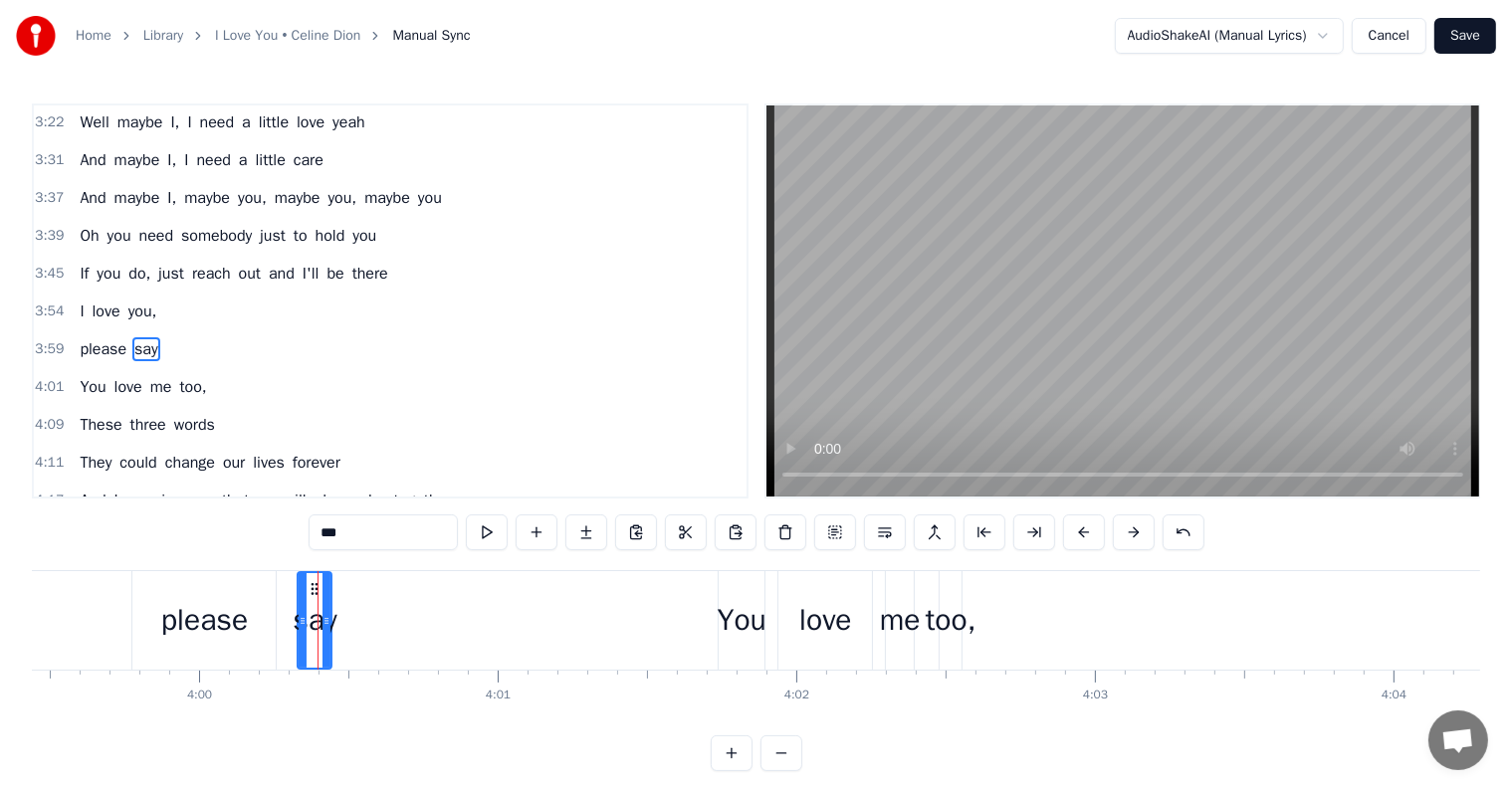 click on "please" at bounding box center (103, 349) 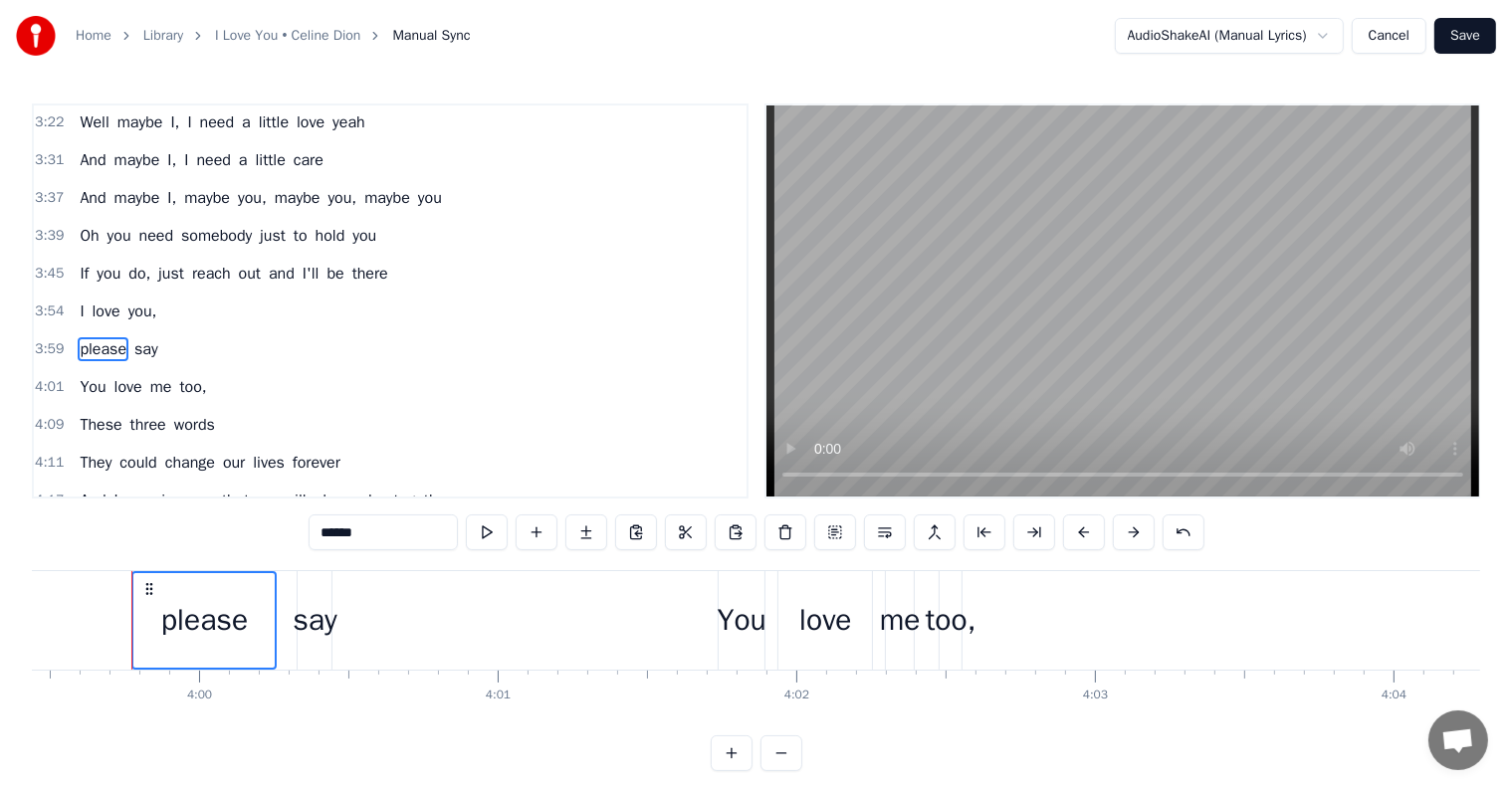 click on "please say" at bounding box center [118, 349] 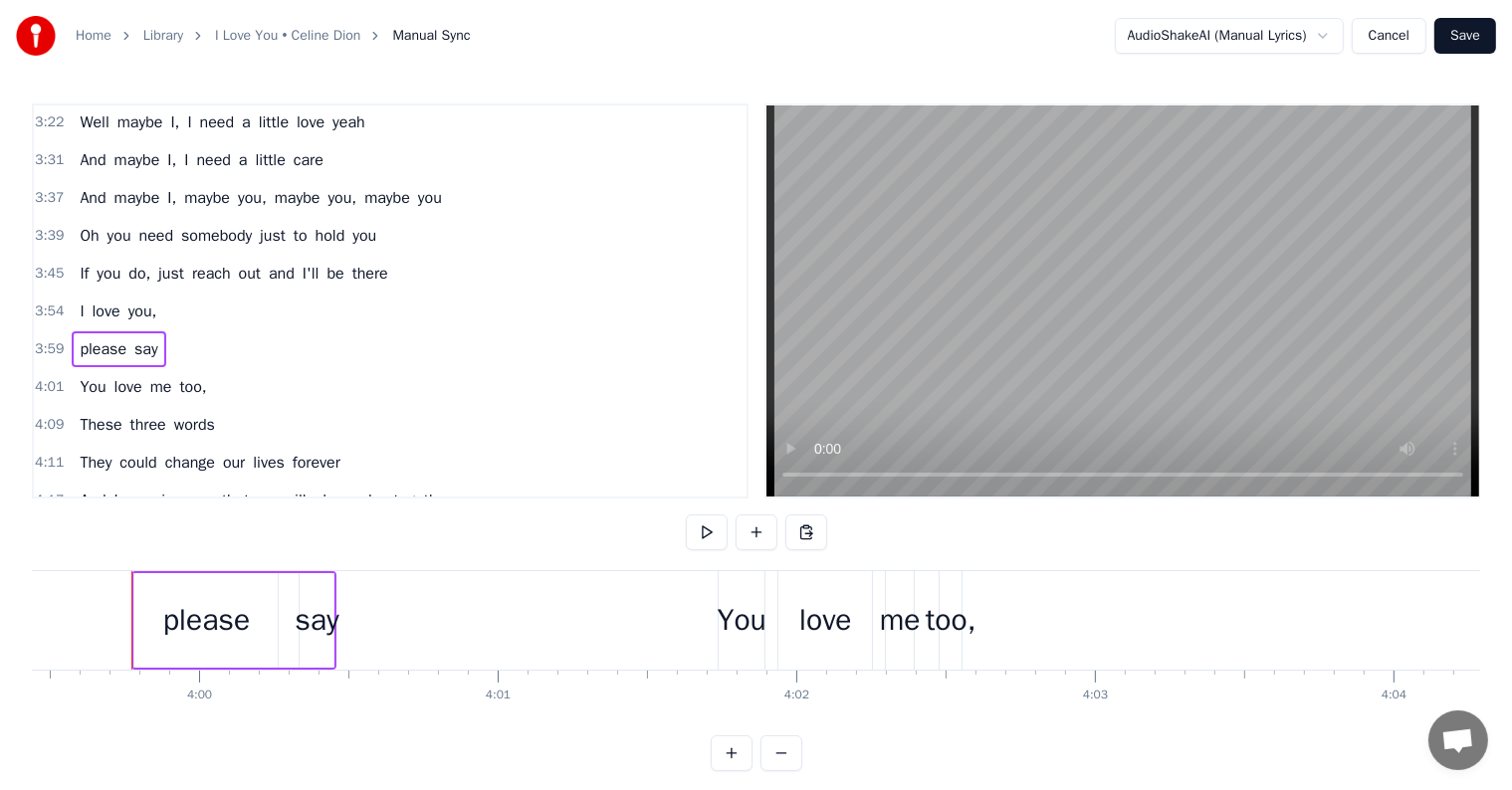 click on "3:59 please say" at bounding box center (390, 349) 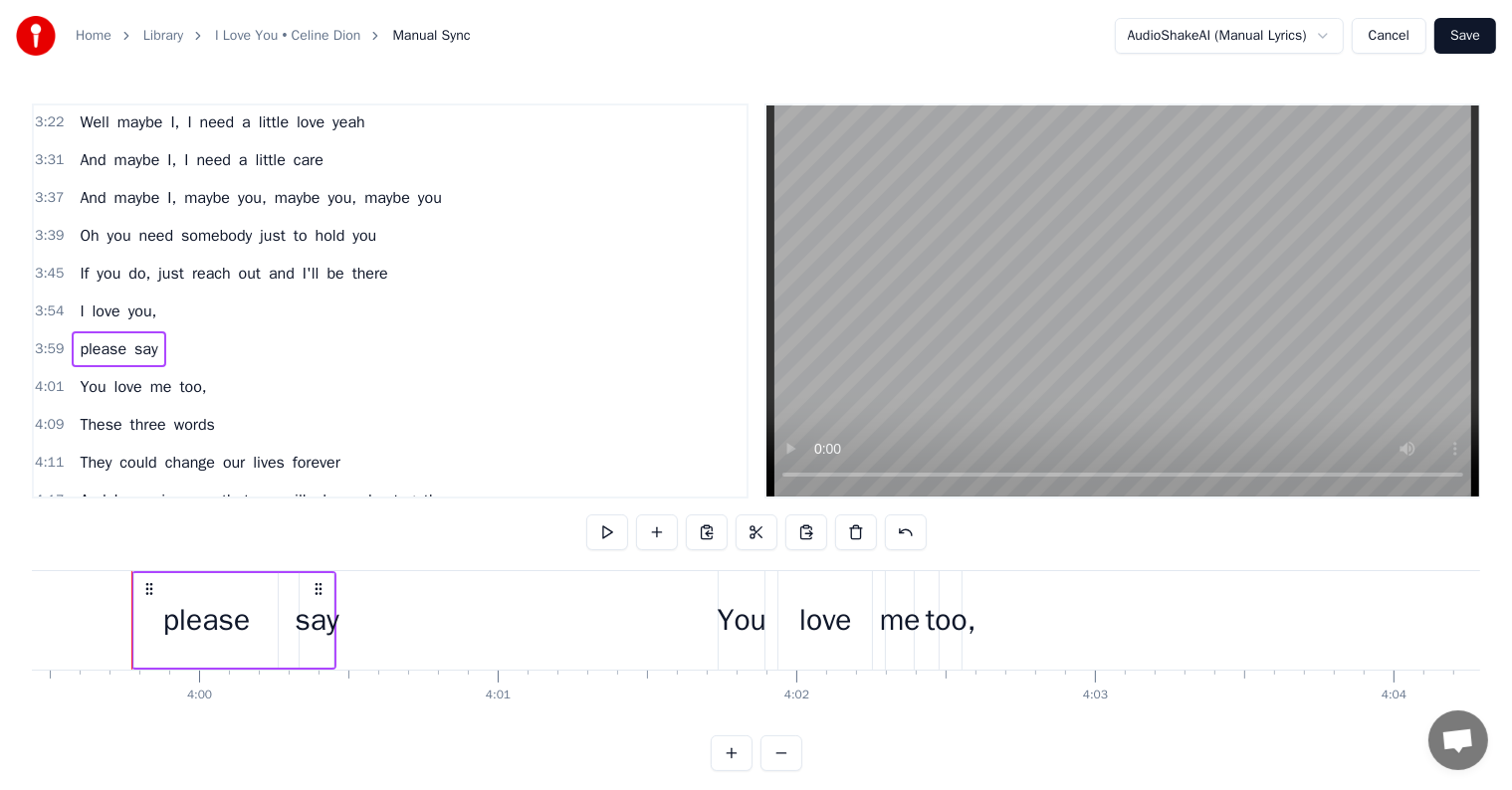 click on "please" at bounding box center (103, 349) 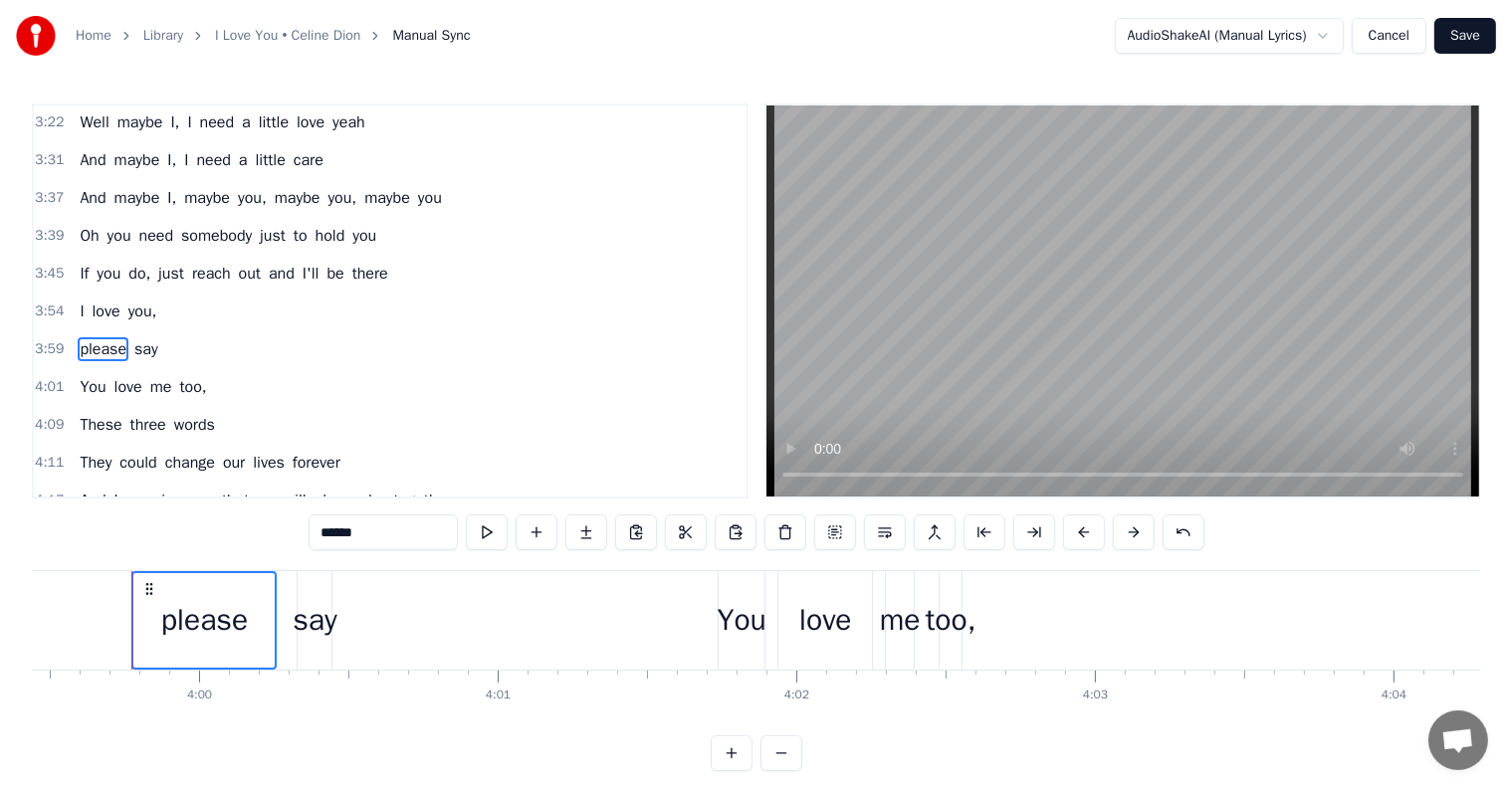 click on "say" at bounding box center (146, 349) 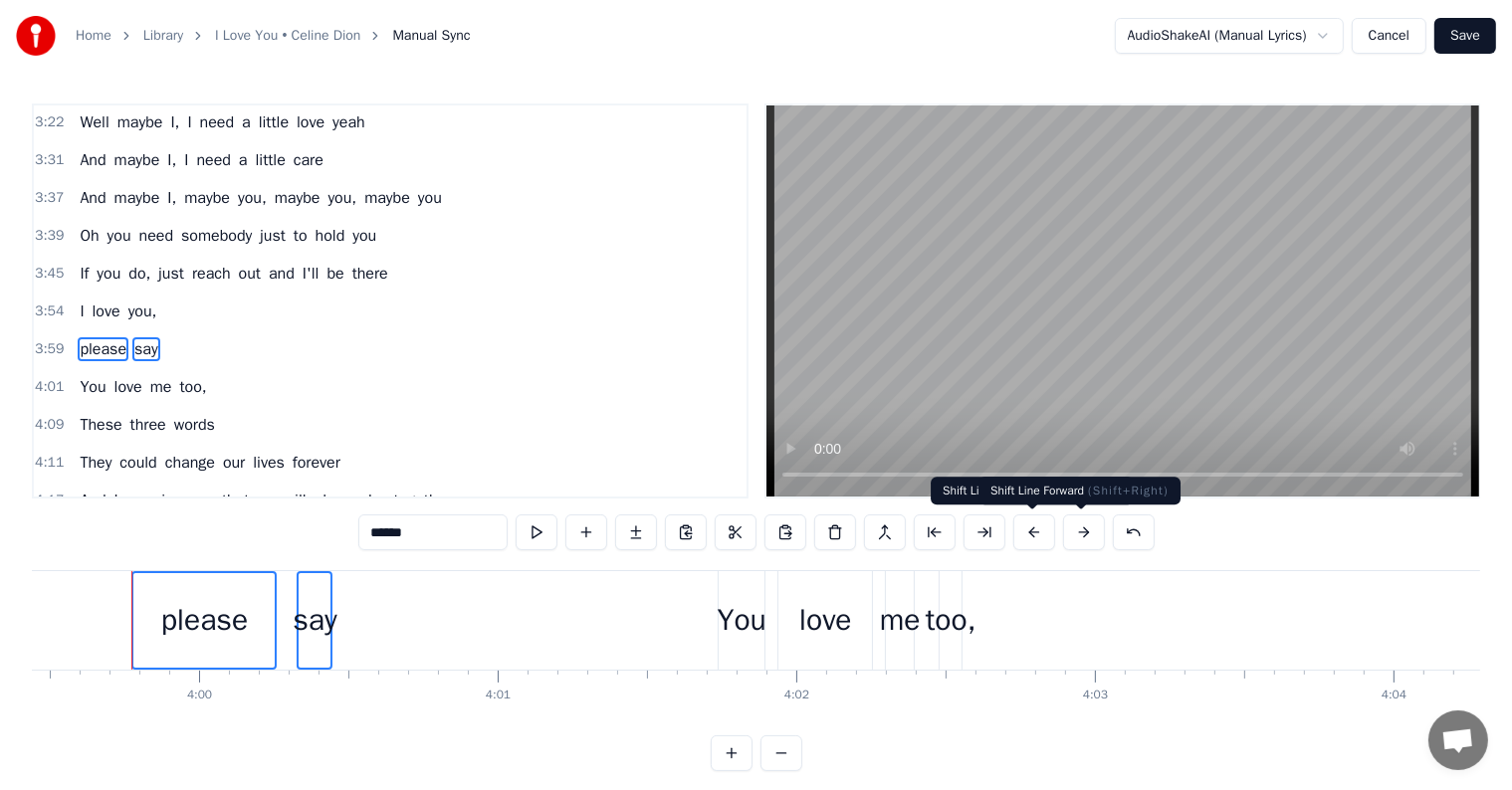 click at bounding box center [1084, 532] 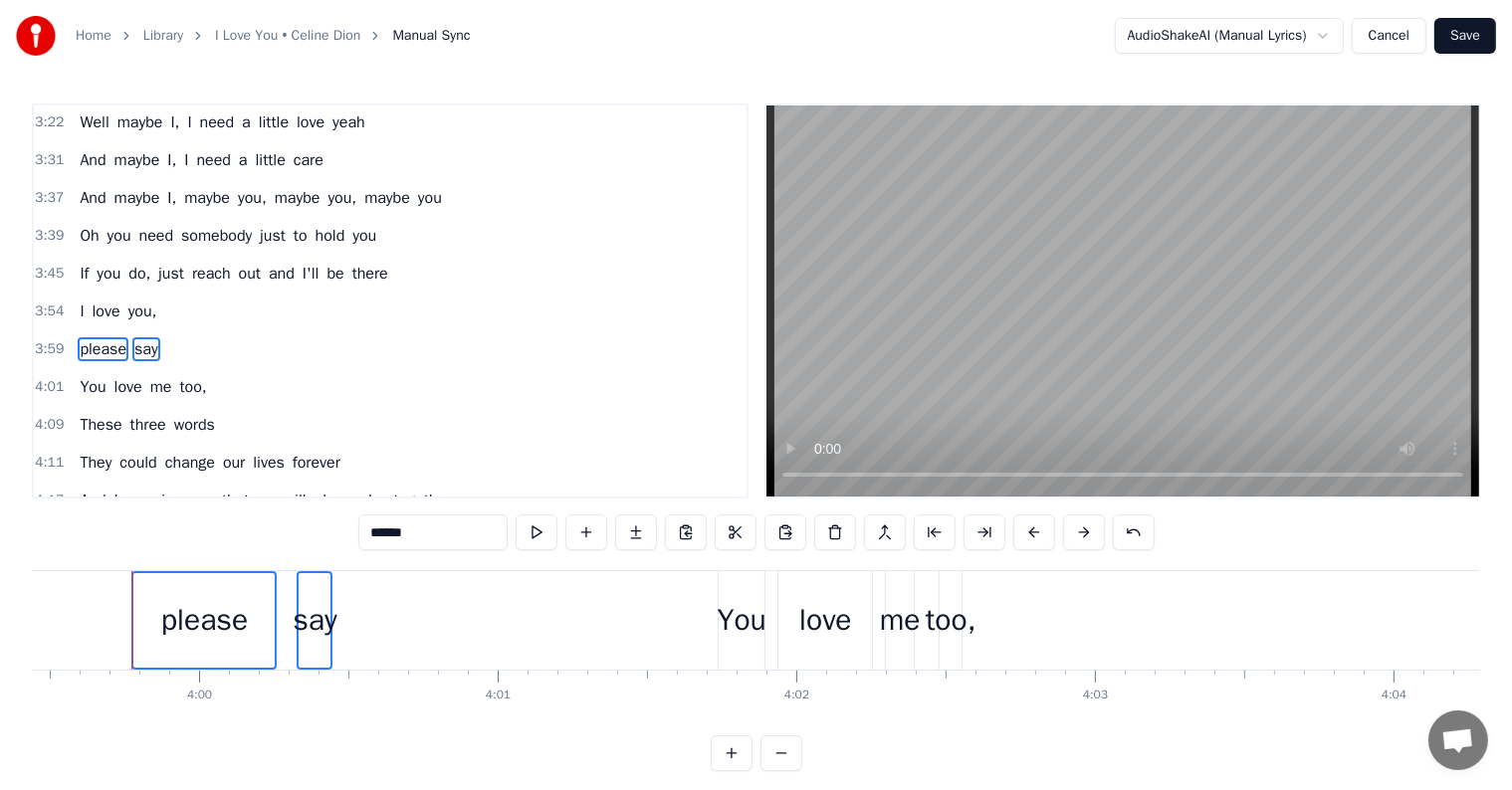 click at bounding box center (1084, 532) 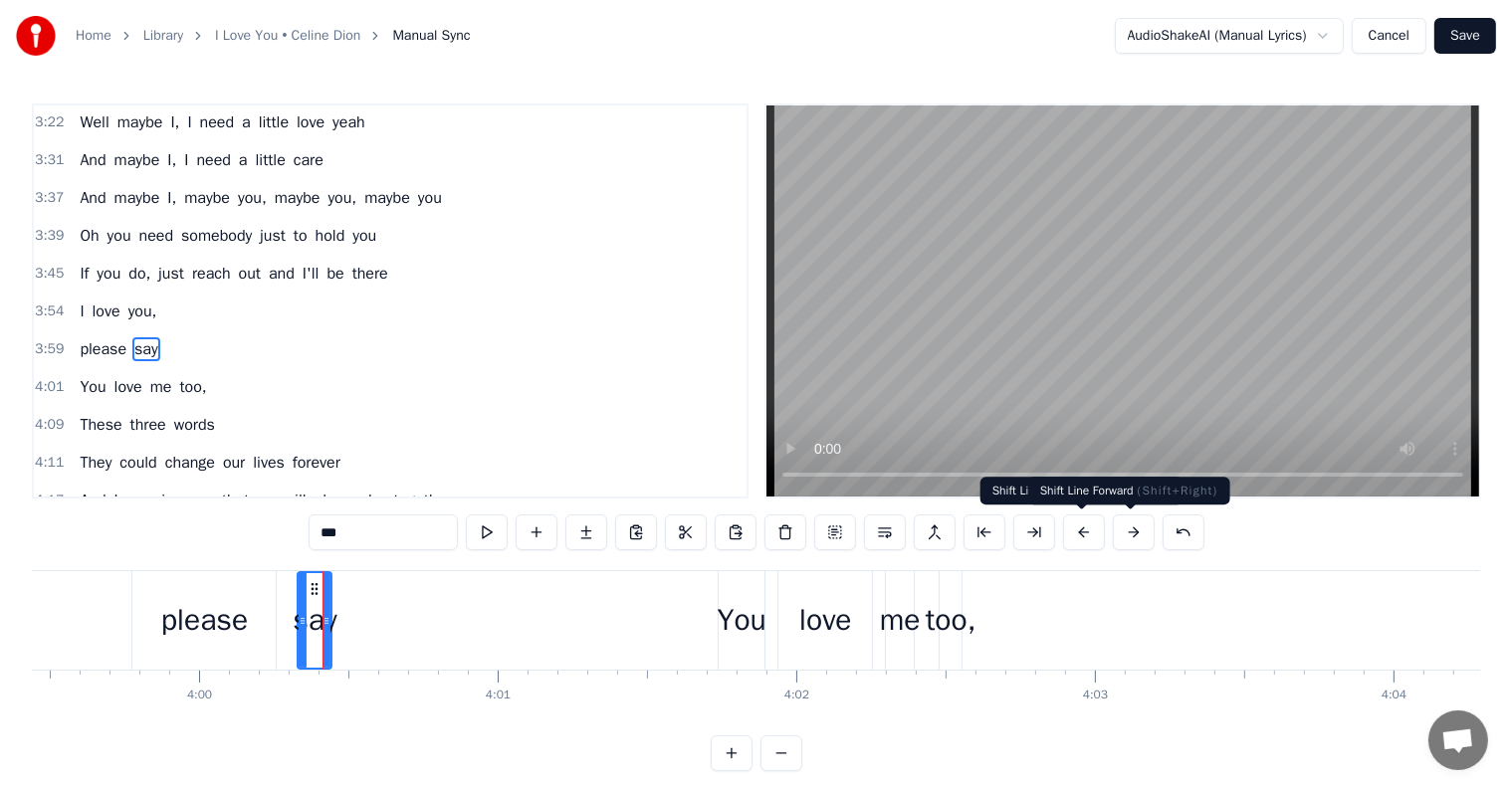 click at bounding box center [1134, 532] 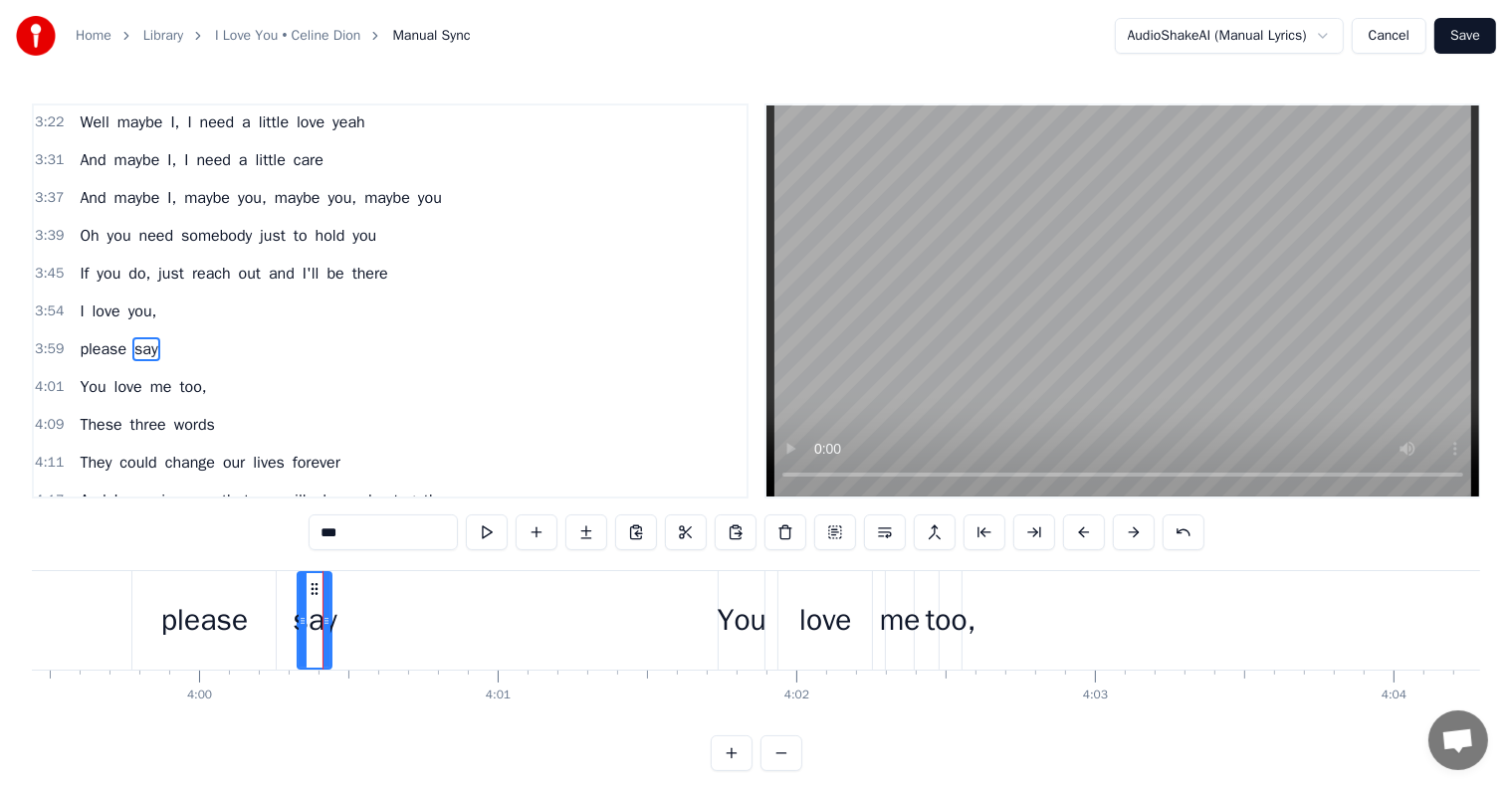 click at bounding box center (1134, 532) 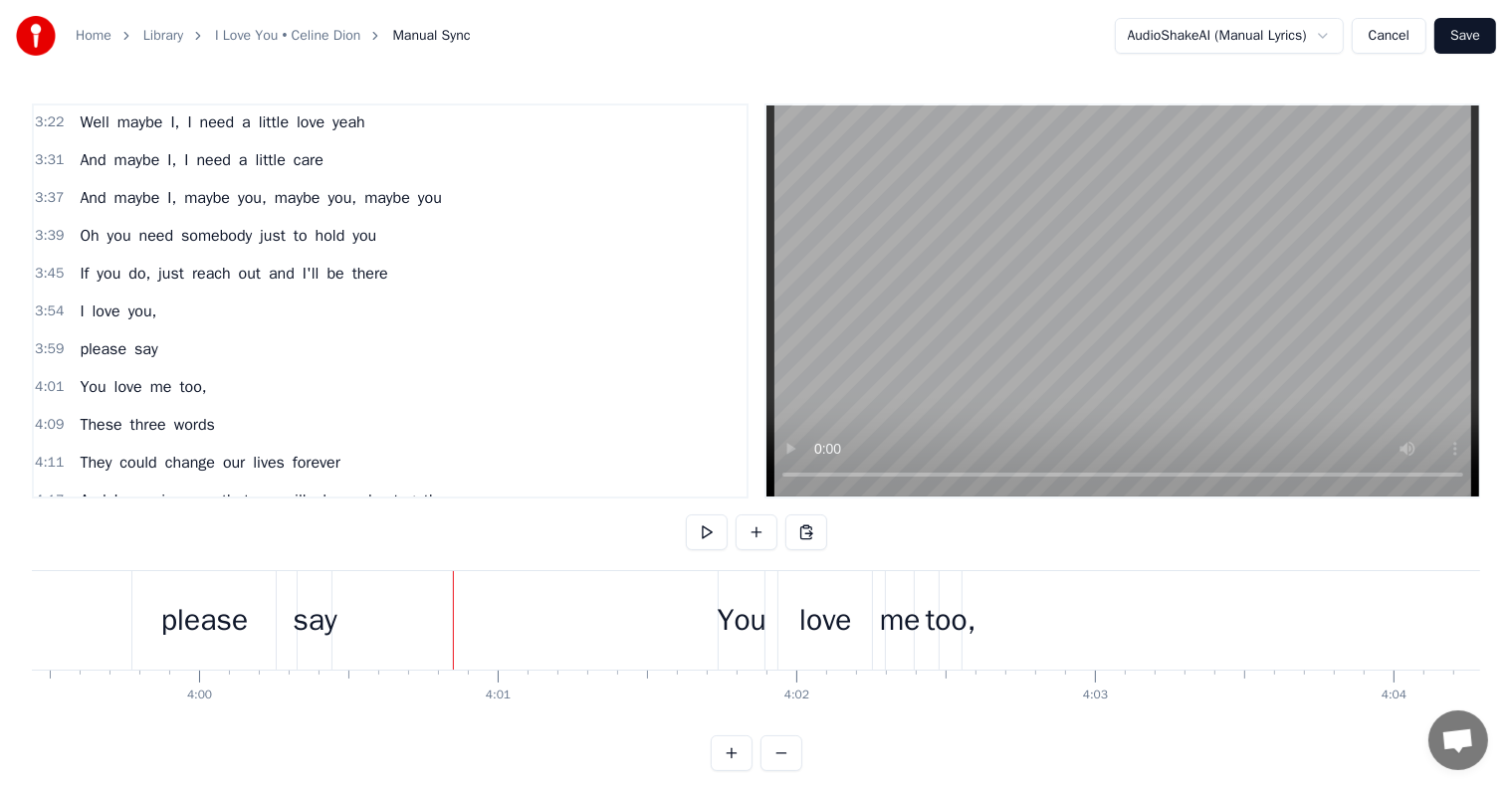 click on "say" at bounding box center (315, 620) 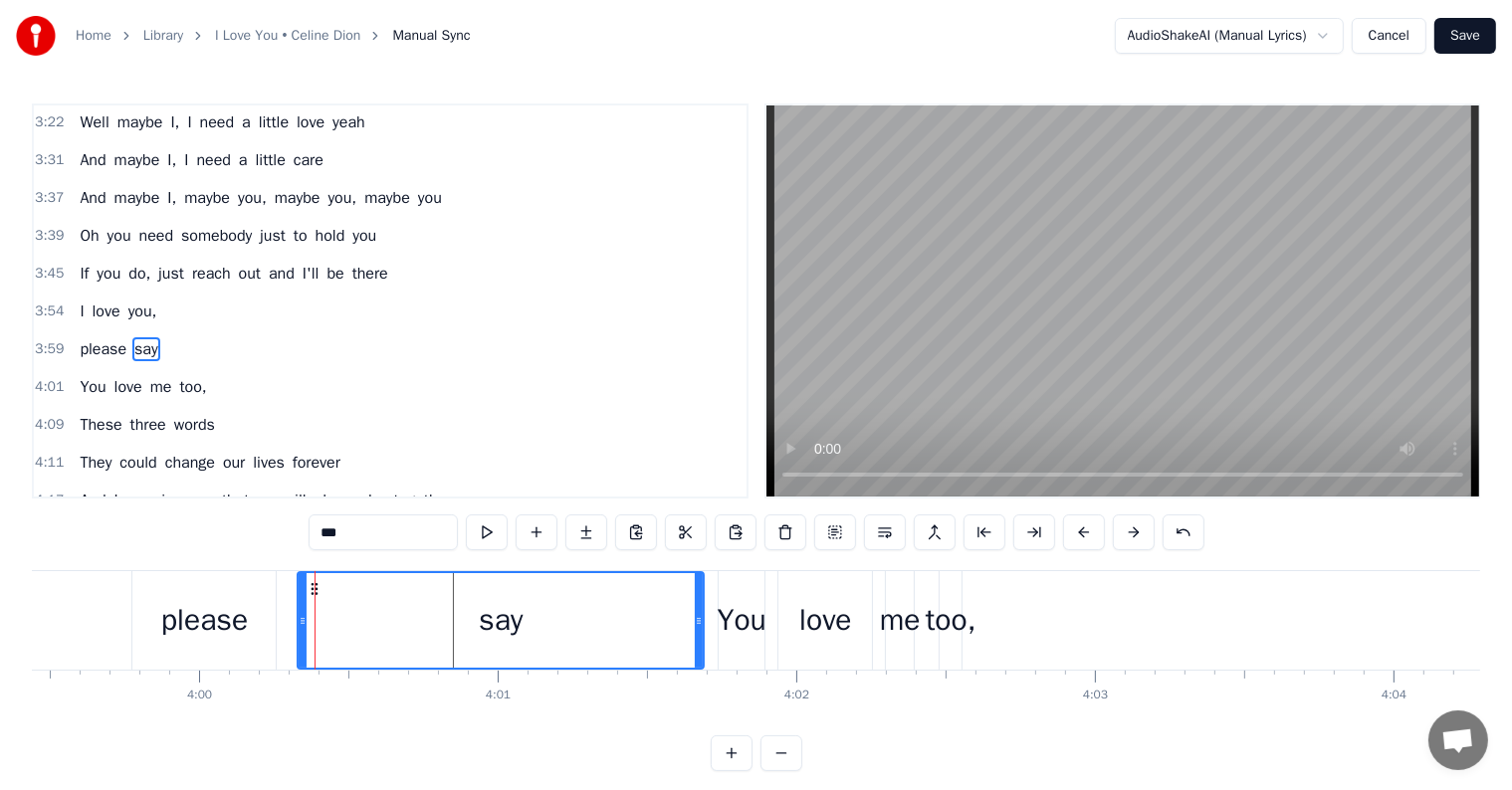 drag, startPoint x: 329, startPoint y: 614, endPoint x: 689, endPoint y: 642, distance: 361.08725 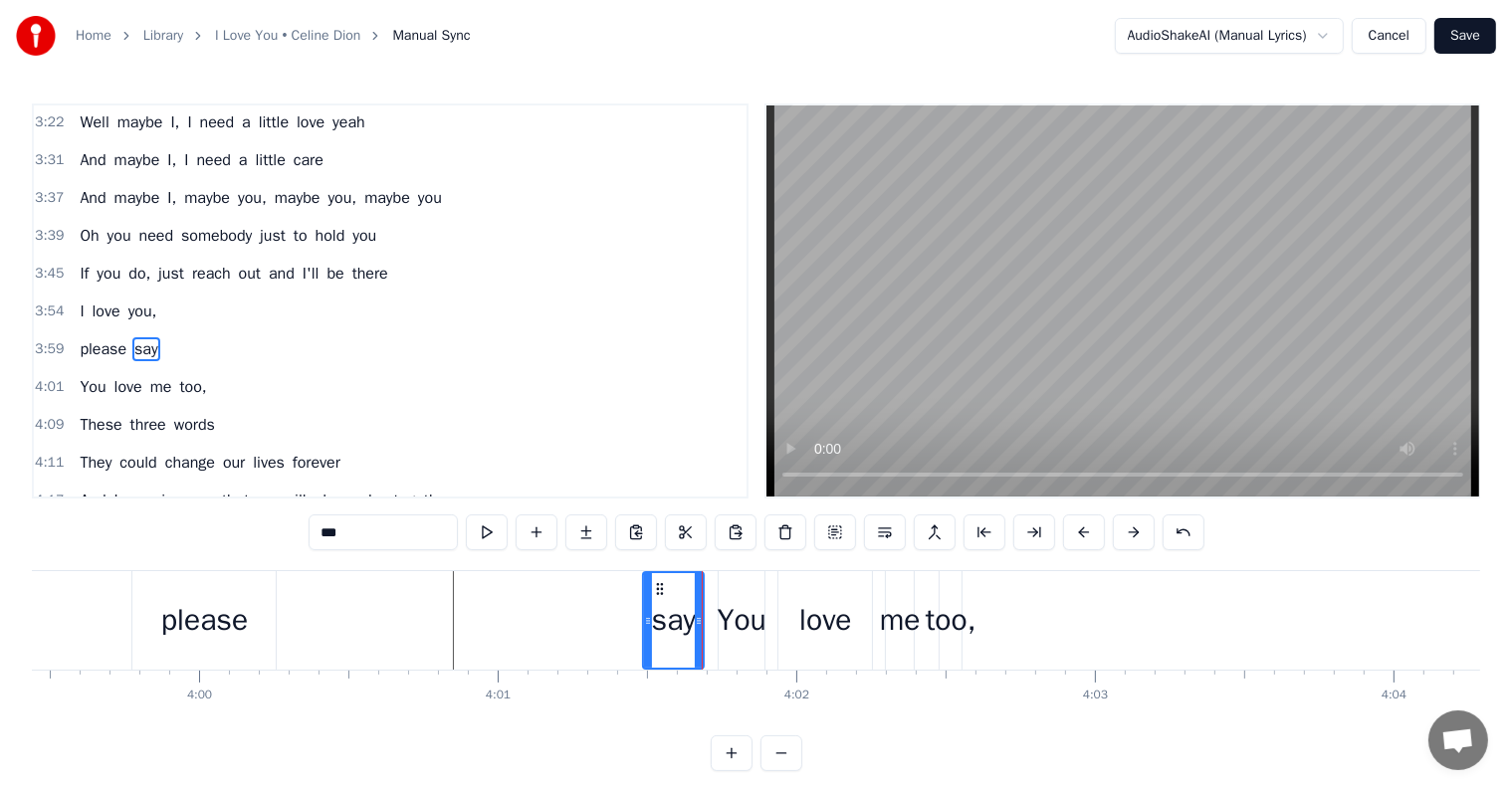 drag, startPoint x: 303, startPoint y: 616, endPoint x: 459, endPoint y: 626, distance: 156.32018 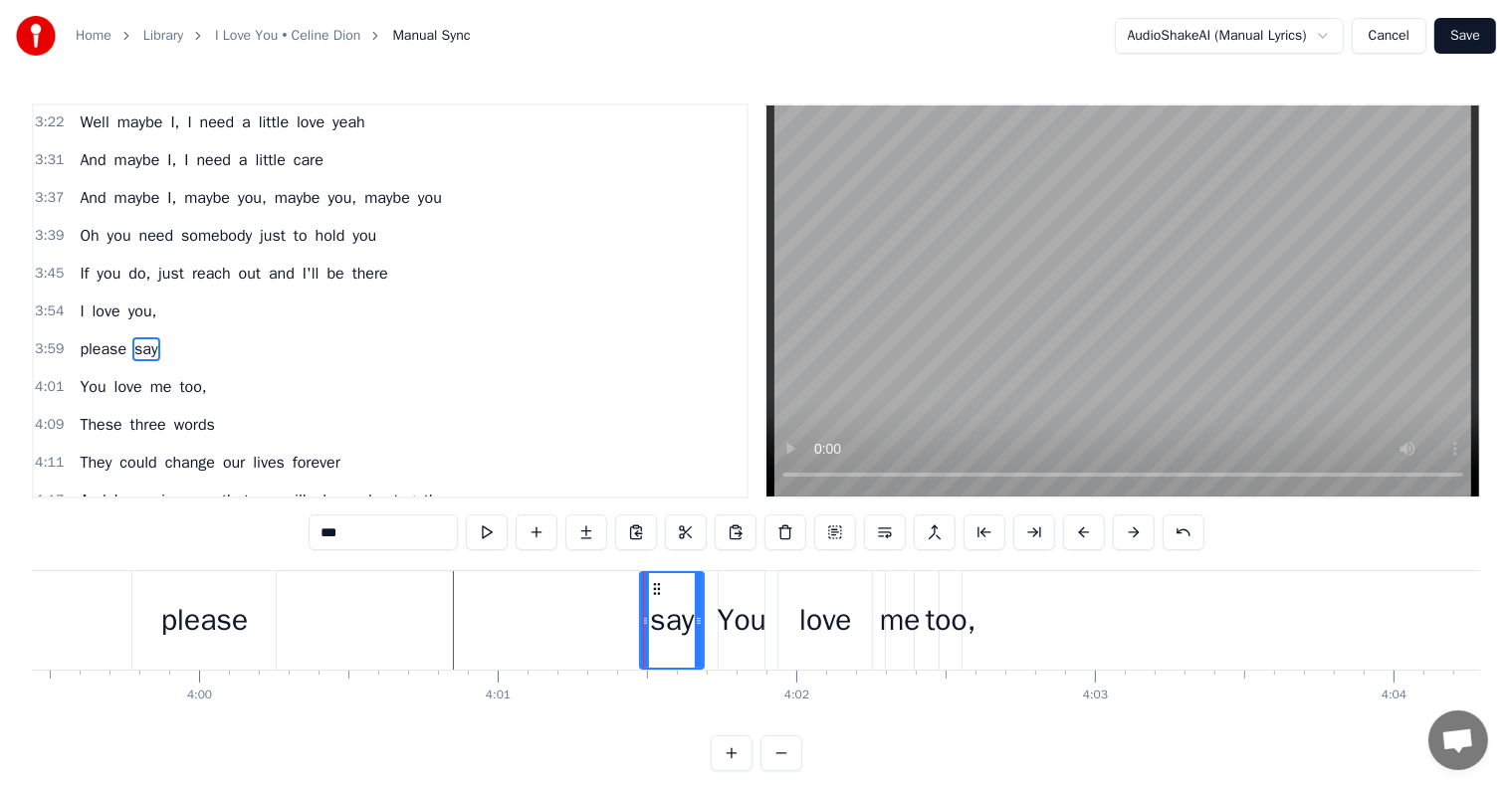 click on "please" at bounding box center [204, 620] 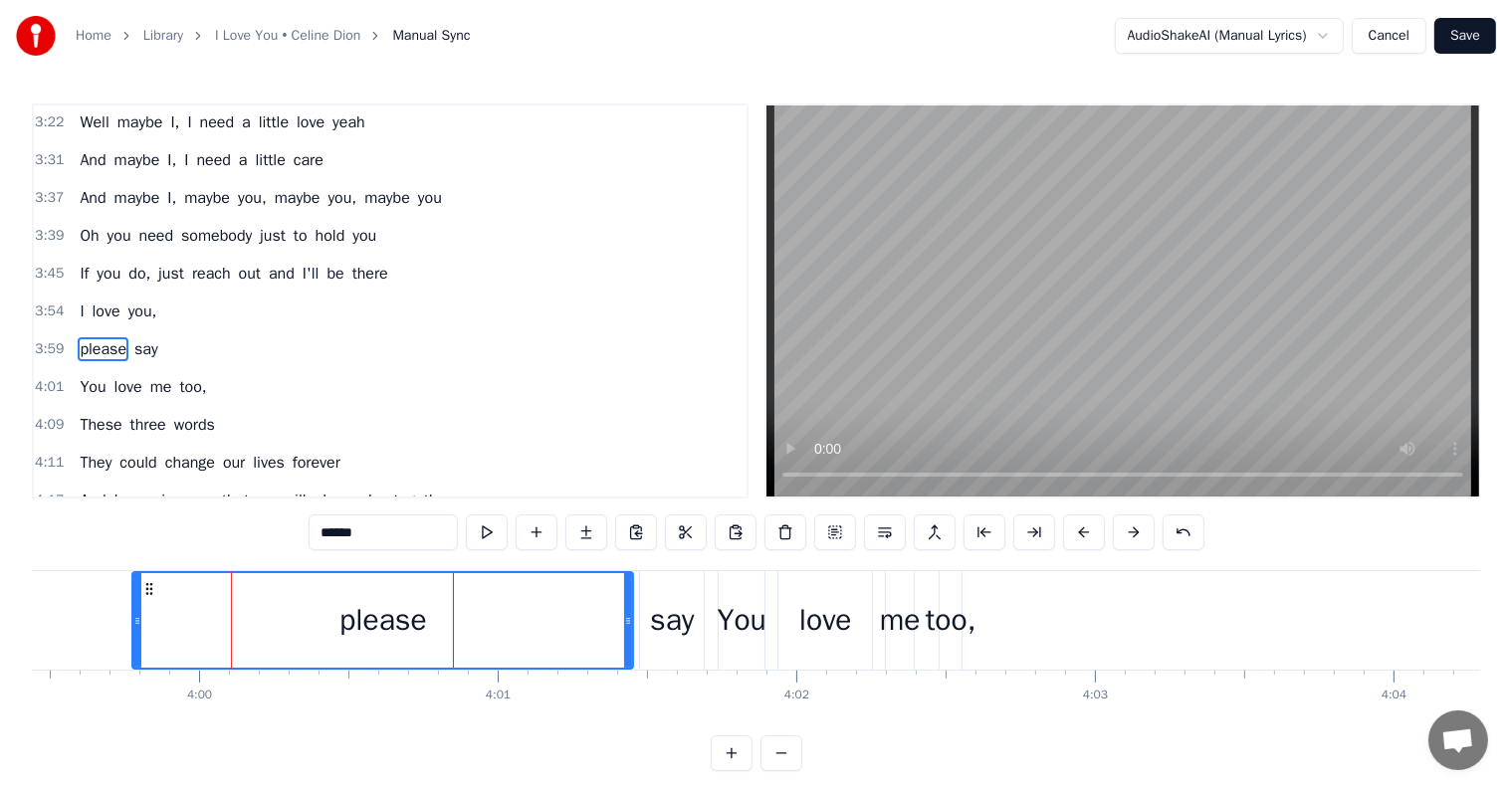 drag, startPoint x: 272, startPoint y: 620, endPoint x: 629, endPoint y: 645, distance: 357.87428 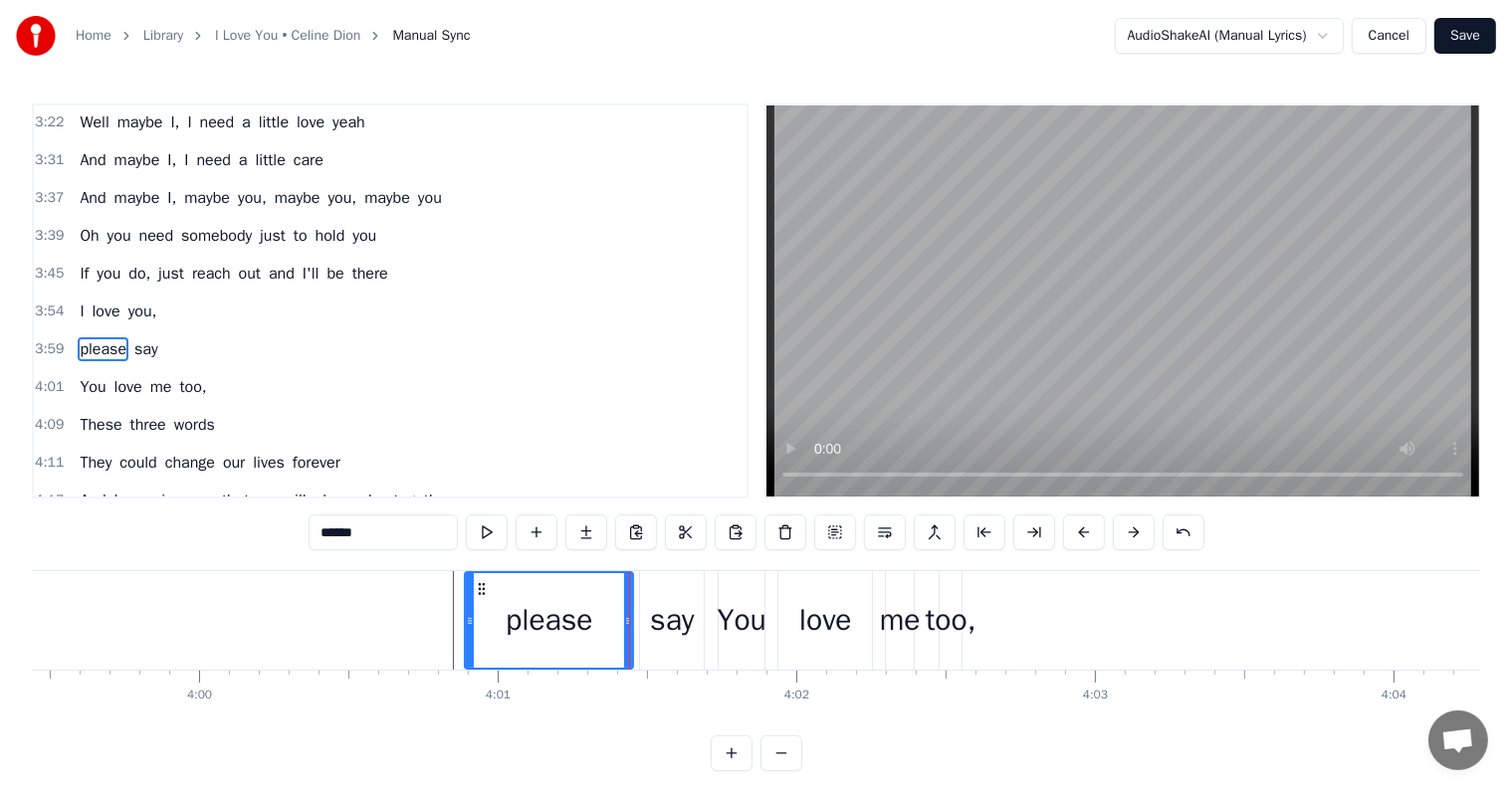 drag, startPoint x: 135, startPoint y: 617, endPoint x: 468, endPoint y: 637, distance: 333.60006 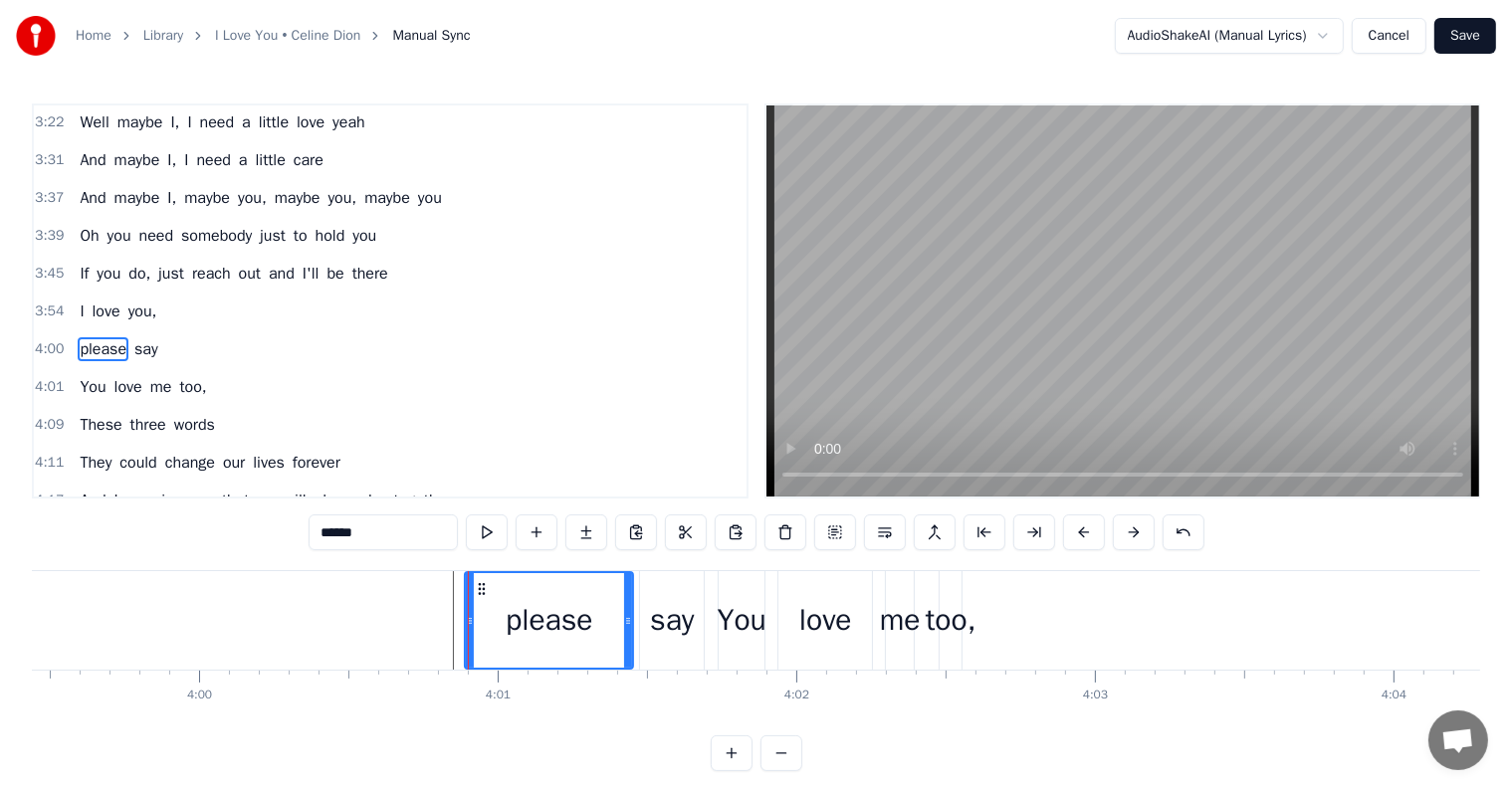 click at bounding box center [-22152, 620] 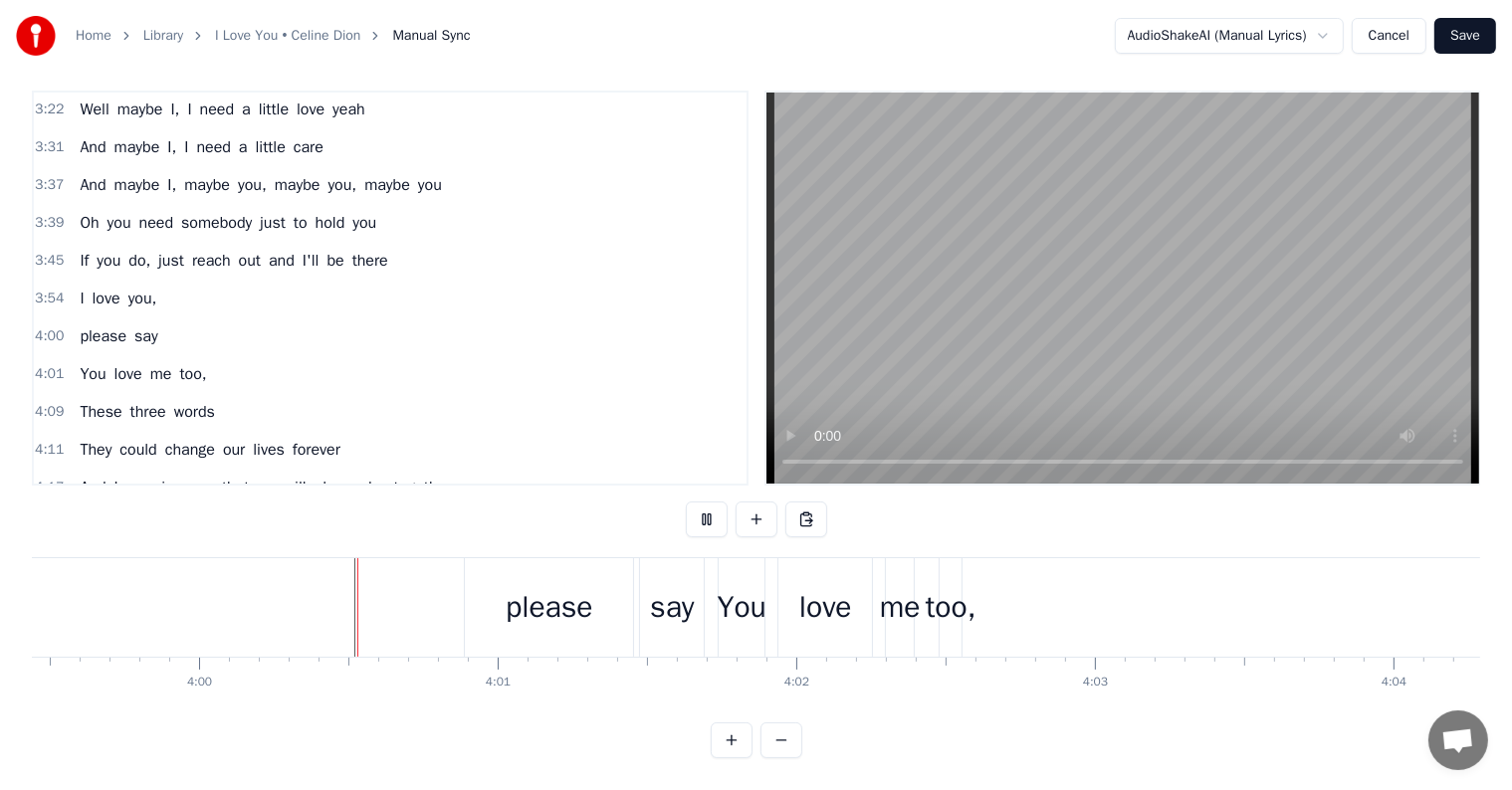 scroll, scrollTop: 30, scrollLeft: 0, axis: vertical 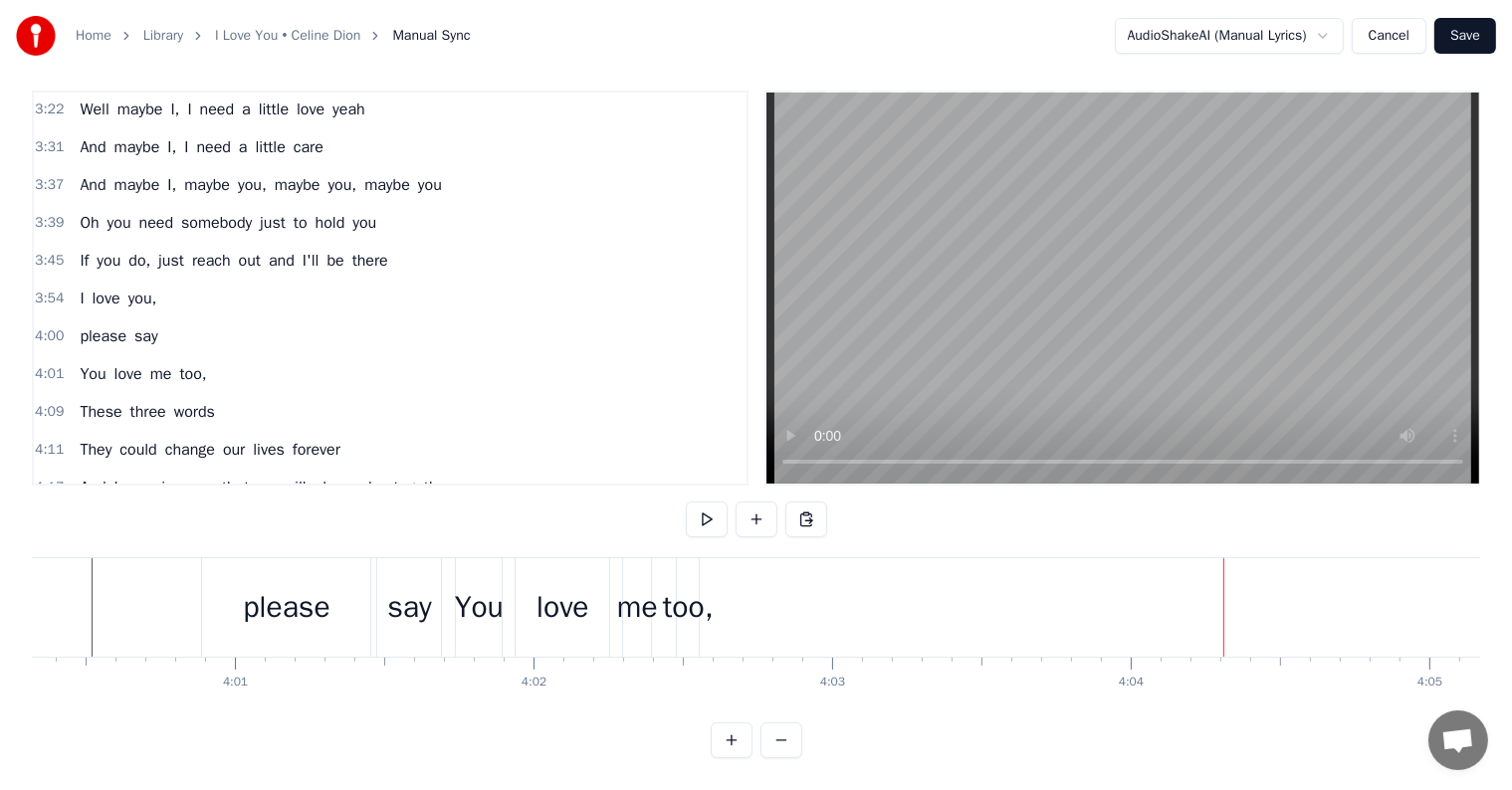click on "me" at bounding box center [637, 607] 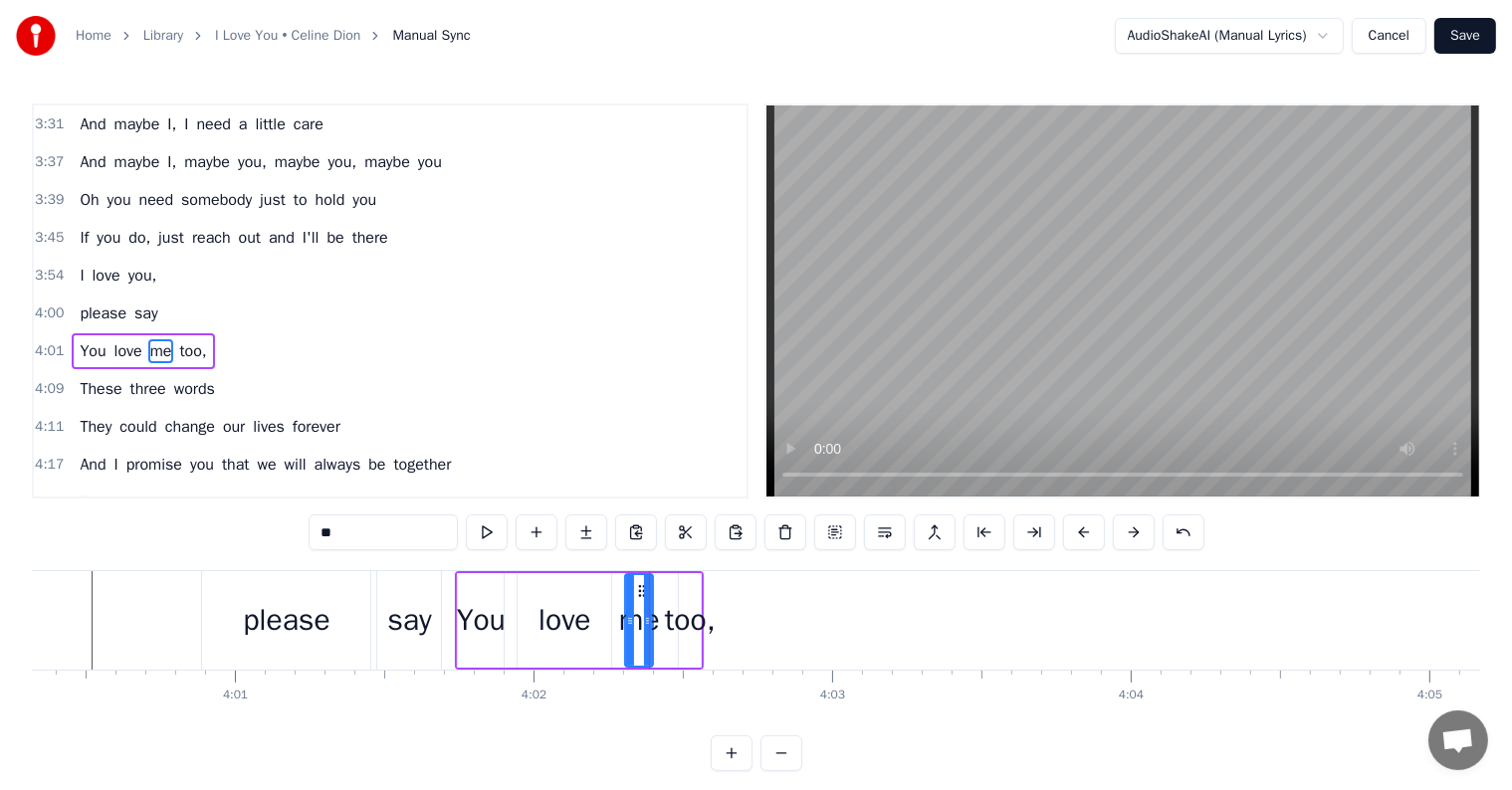 scroll, scrollTop: 1286, scrollLeft: 0, axis: vertical 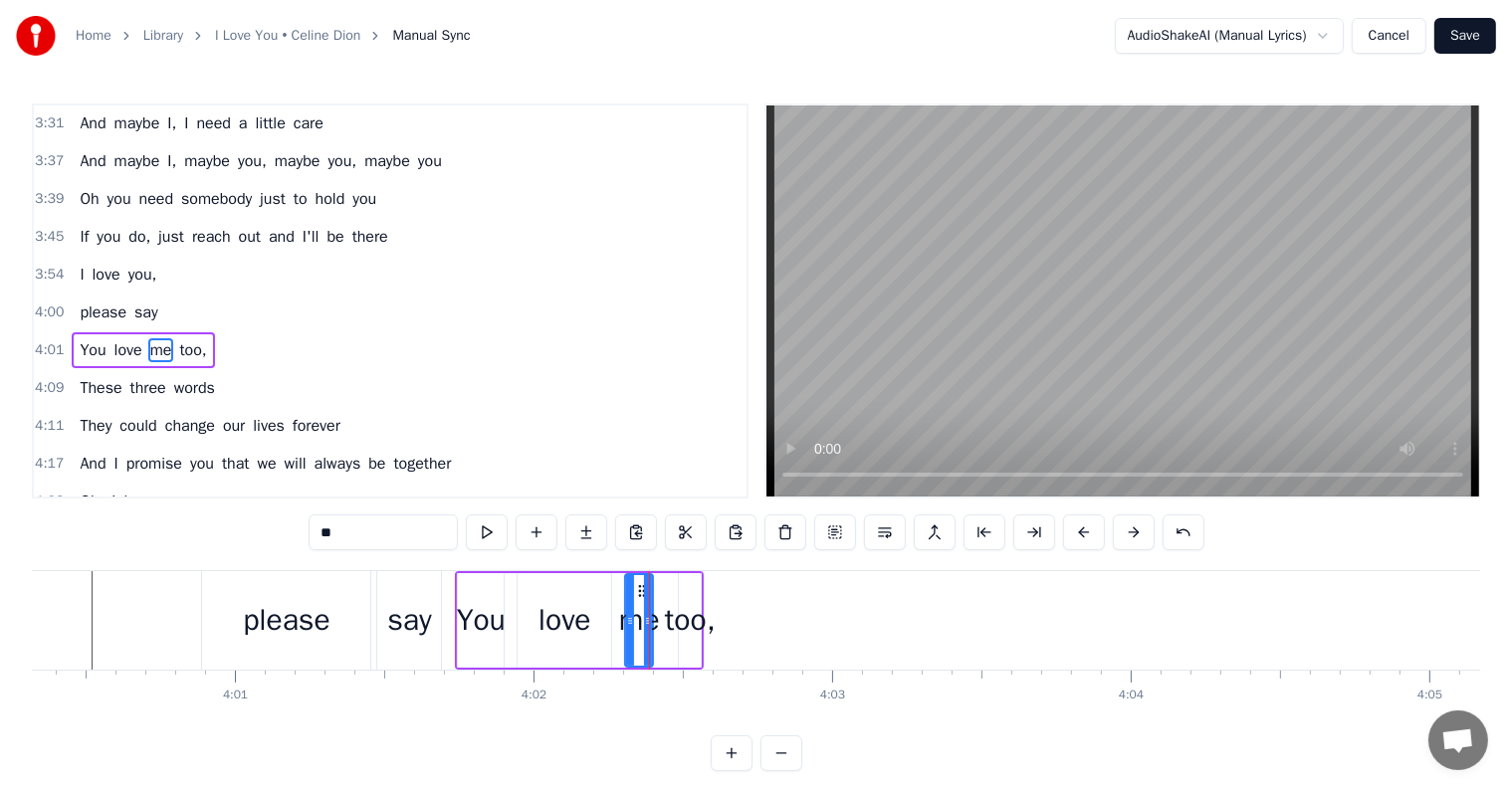 click on "too," at bounding box center [690, 620] 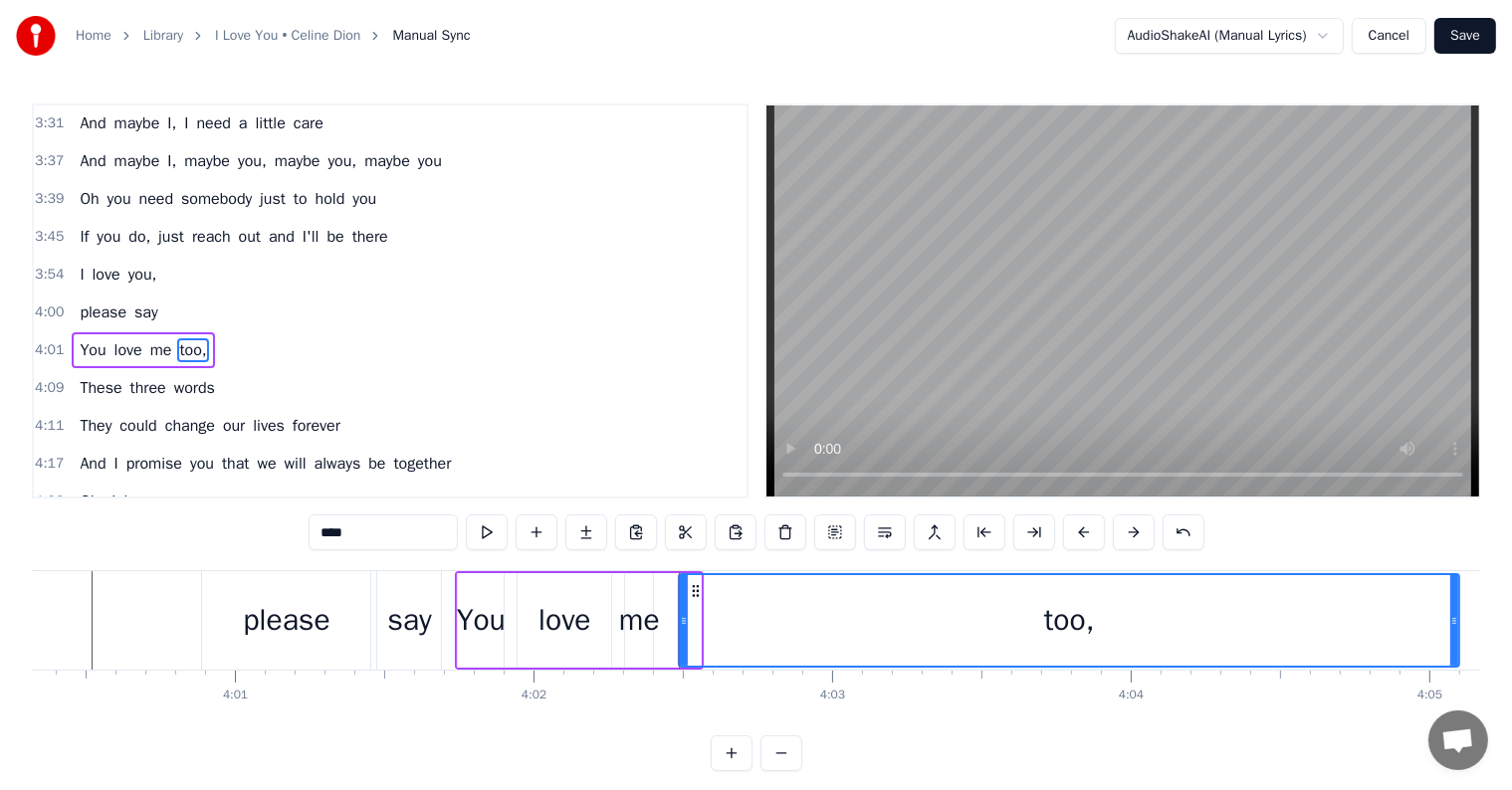 drag, startPoint x: 696, startPoint y: 624, endPoint x: 1454, endPoint y: 648, distance: 758.37985 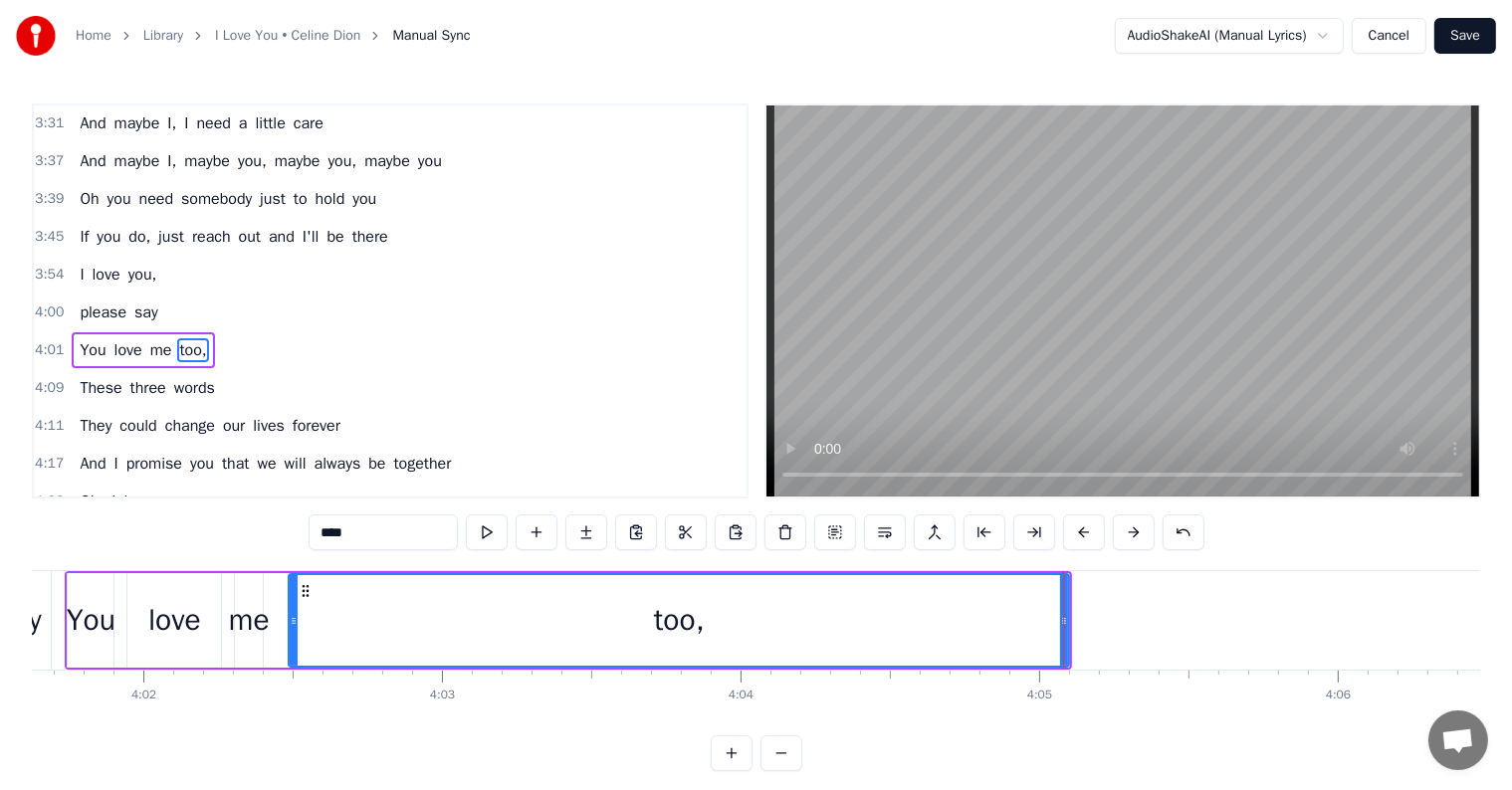 scroll, scrollTop: 0, scrollLeft: 71875, axis: horizontal 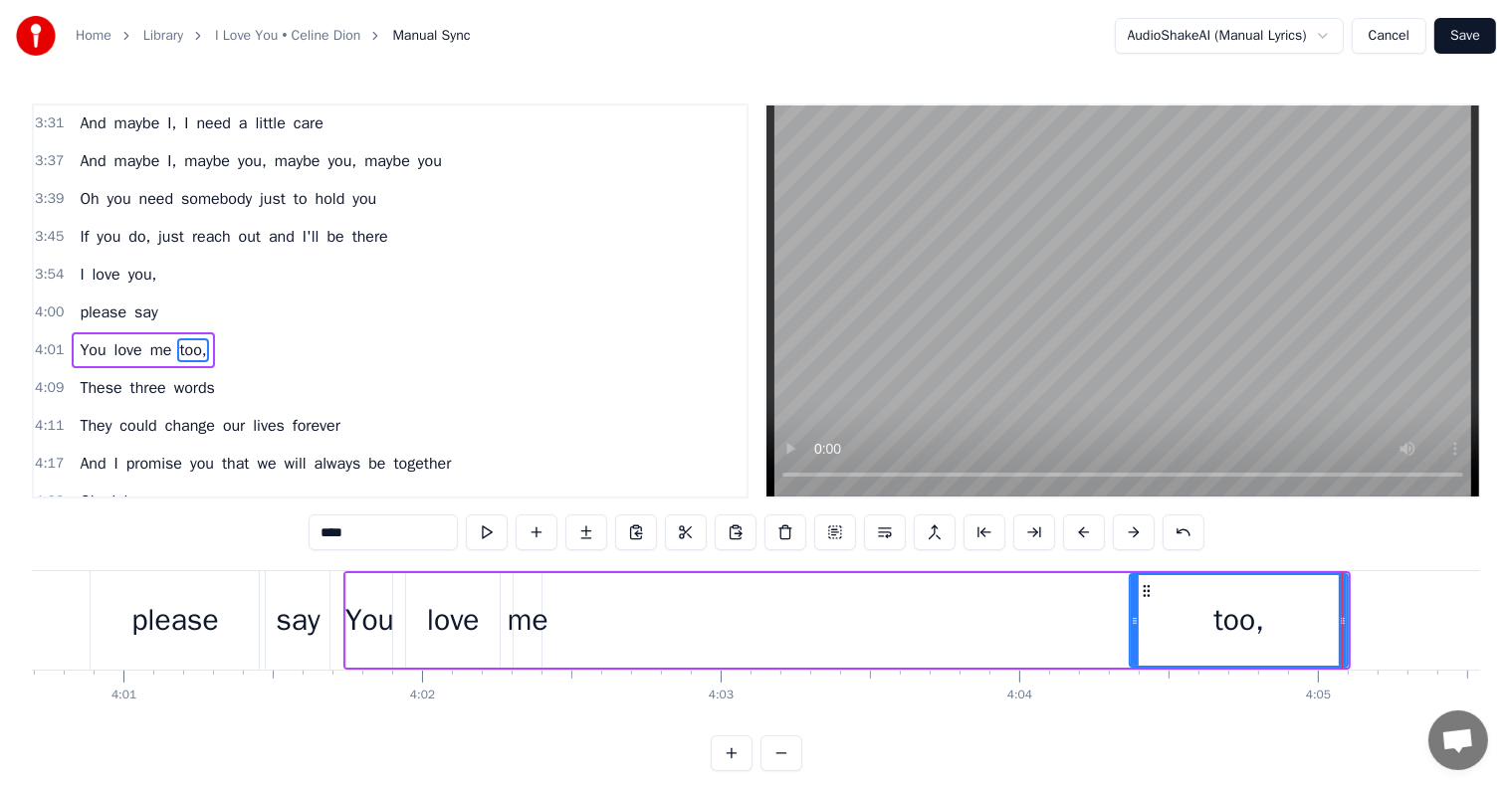 drag, startPoint x: 572, startPoint y: 618, endPoint x: 802, endPoint y: 640, distance: 231.04978 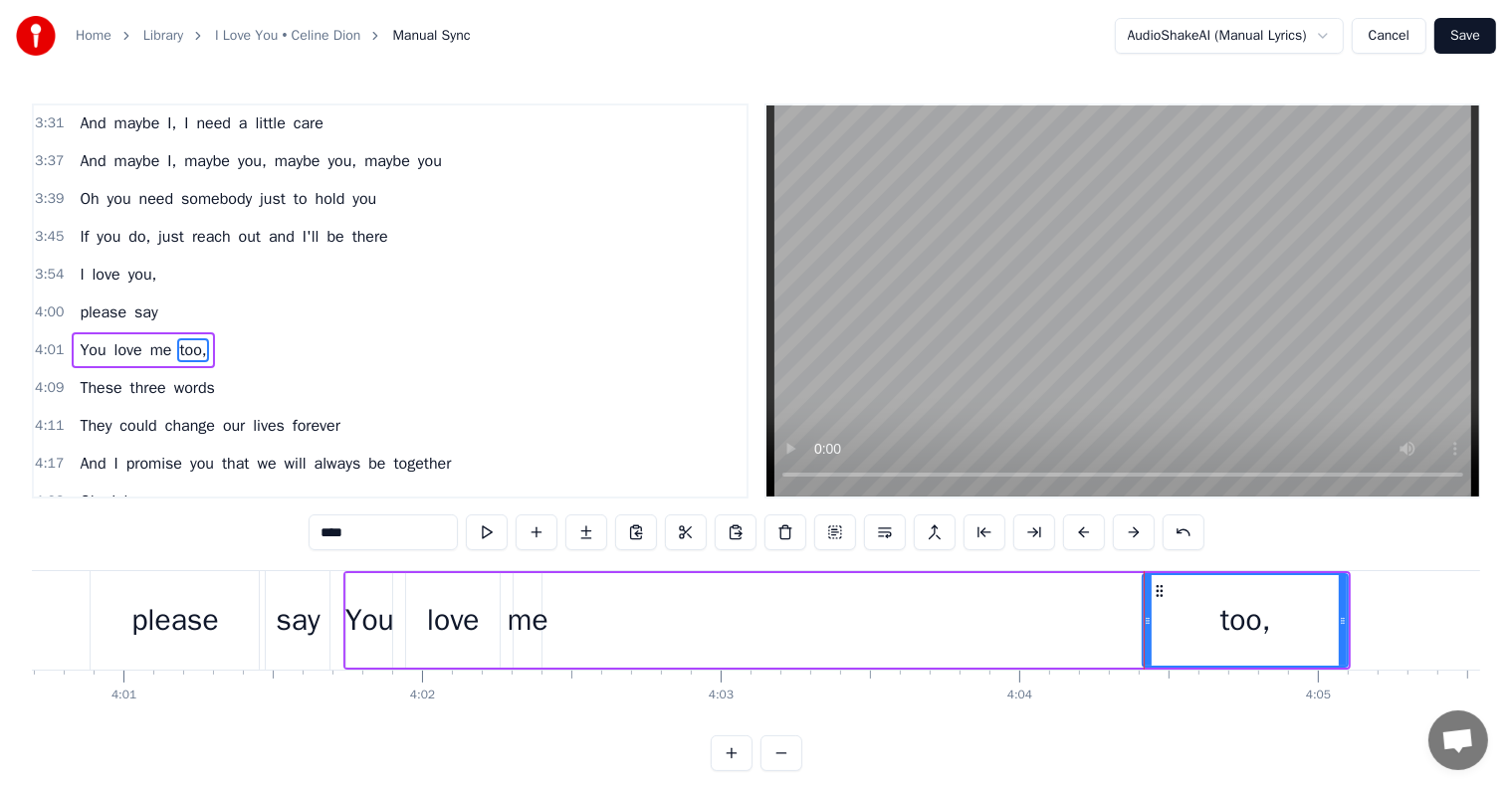click on "me" at bounding box center (528, 620) 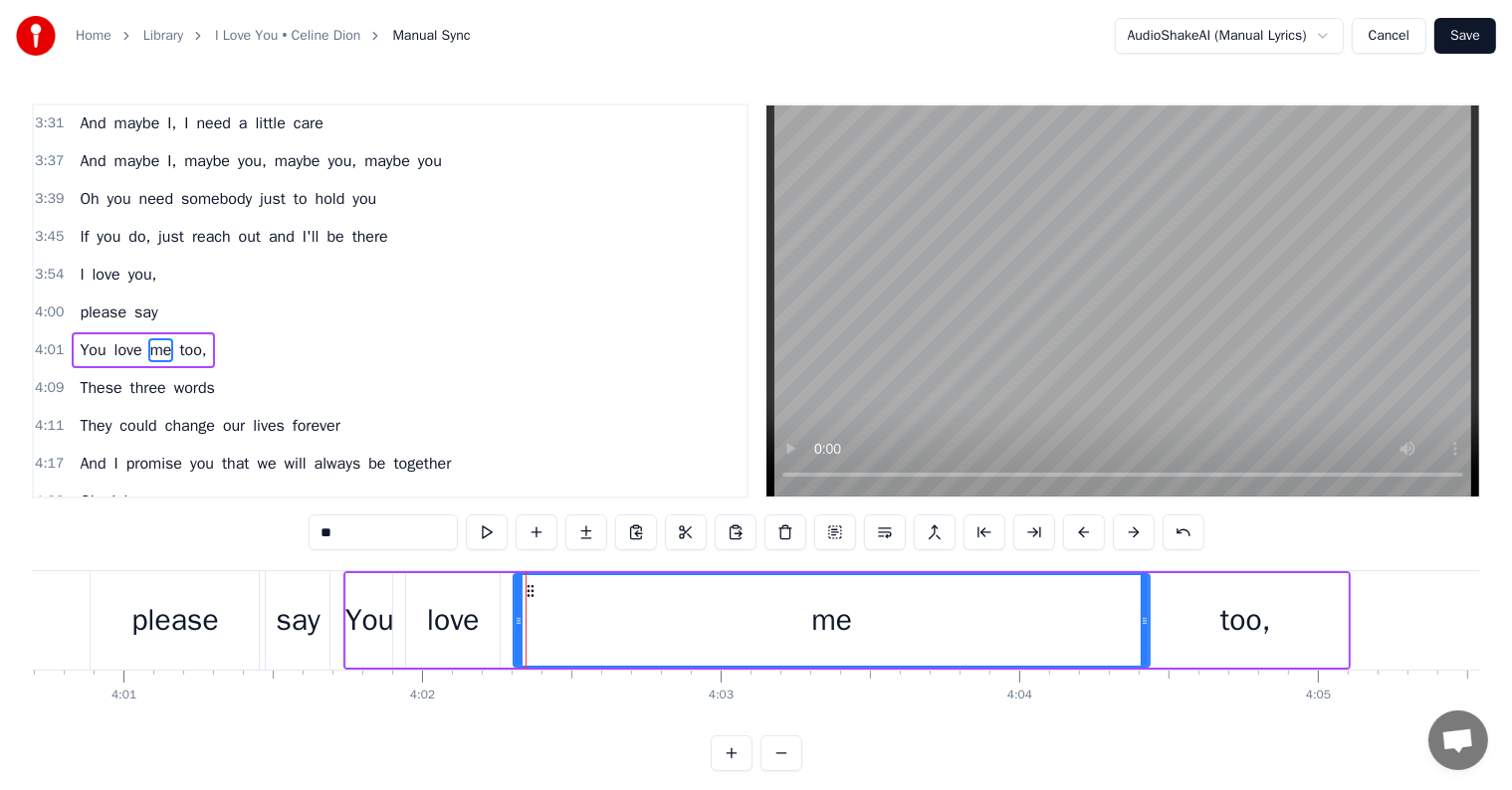 drag, startPoint x: 533, startPoint y: 618, endPoint x: 1141, endPoint y: 667, distance: 609.9713 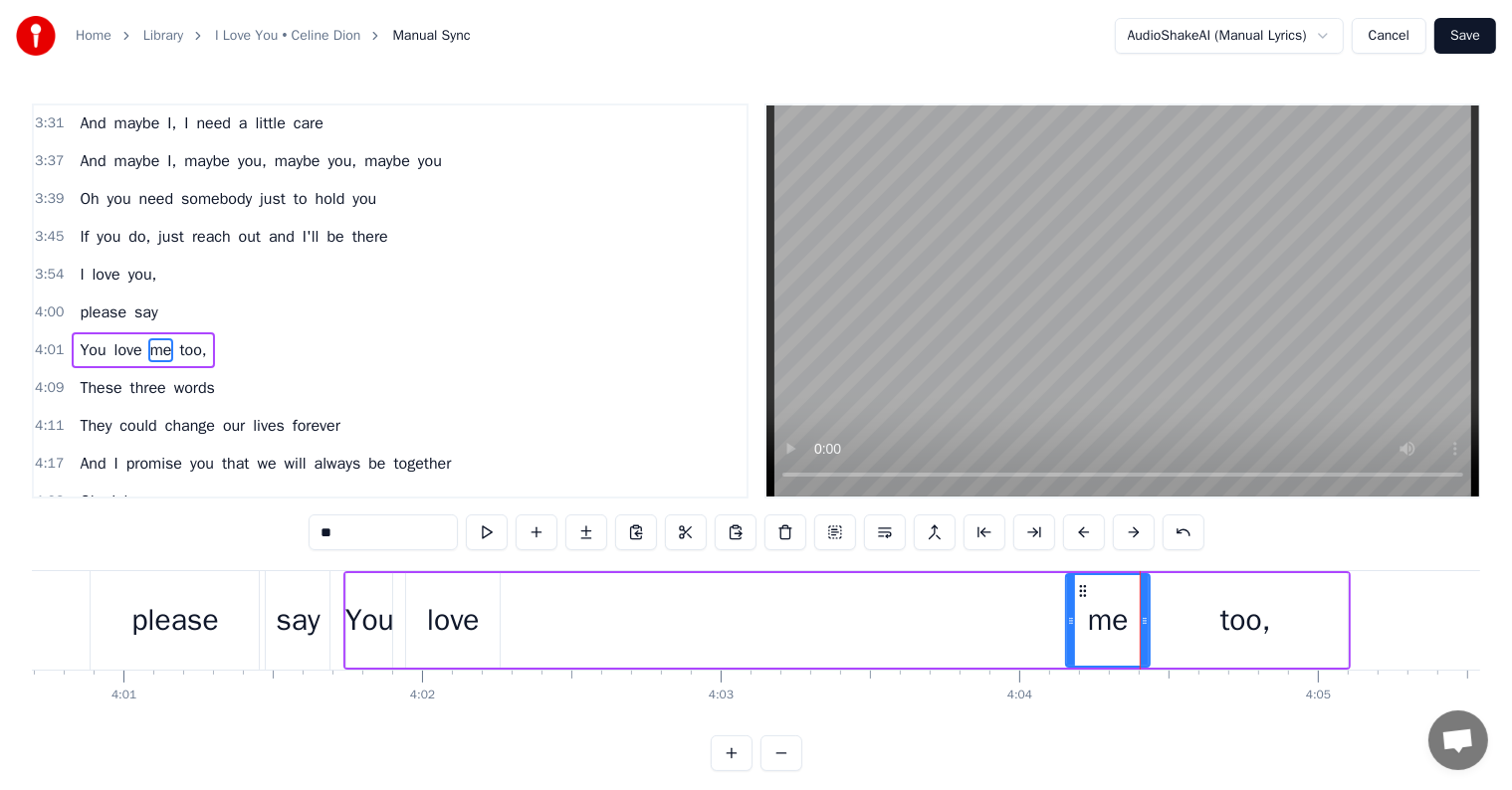 drag, startPoint x: 518, startPoint y: 614, endPoint x: 1051, endPoint y: 646, distance: 533.95974 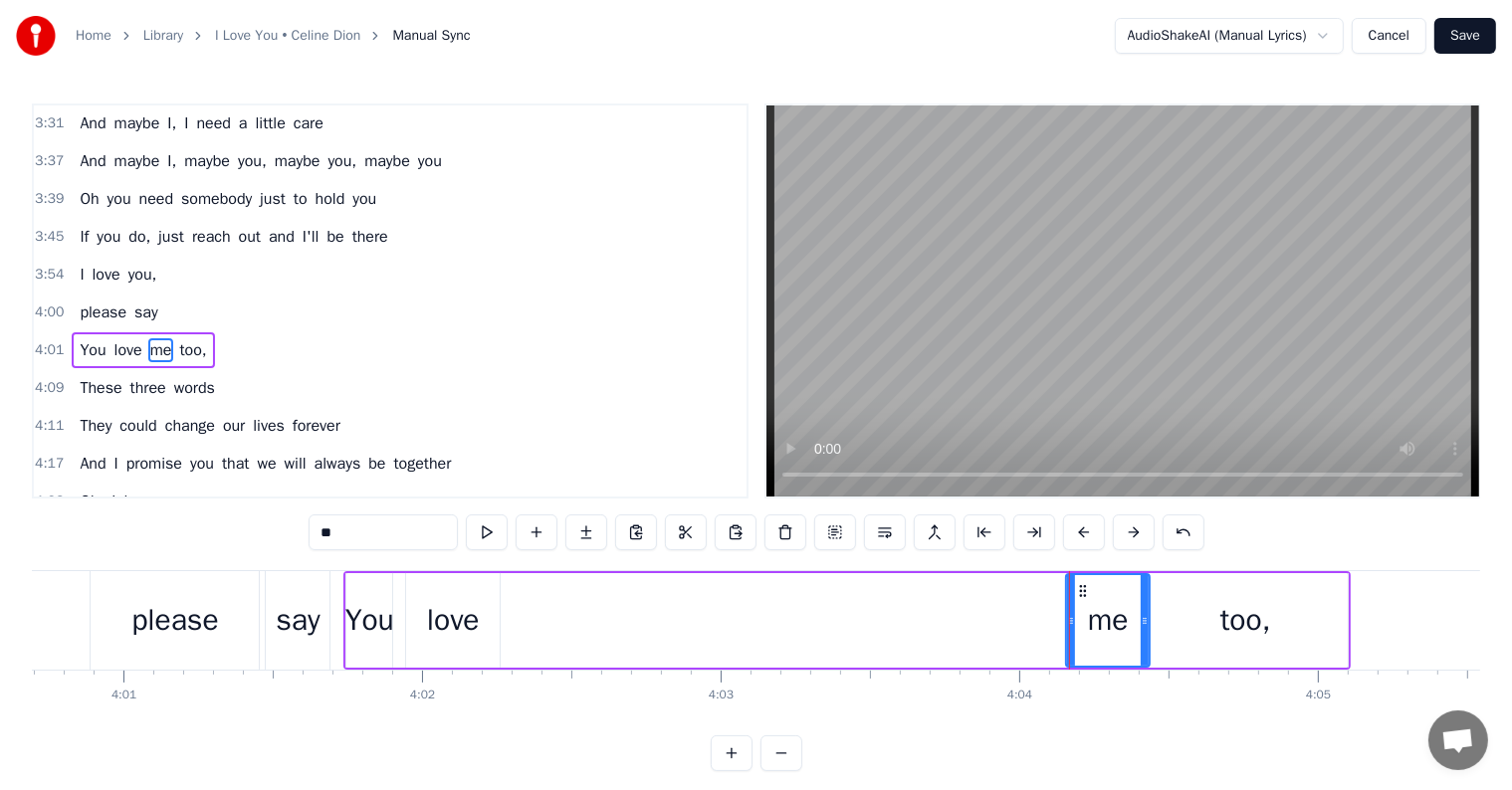 click on "love" at bounding box center [453, 620] 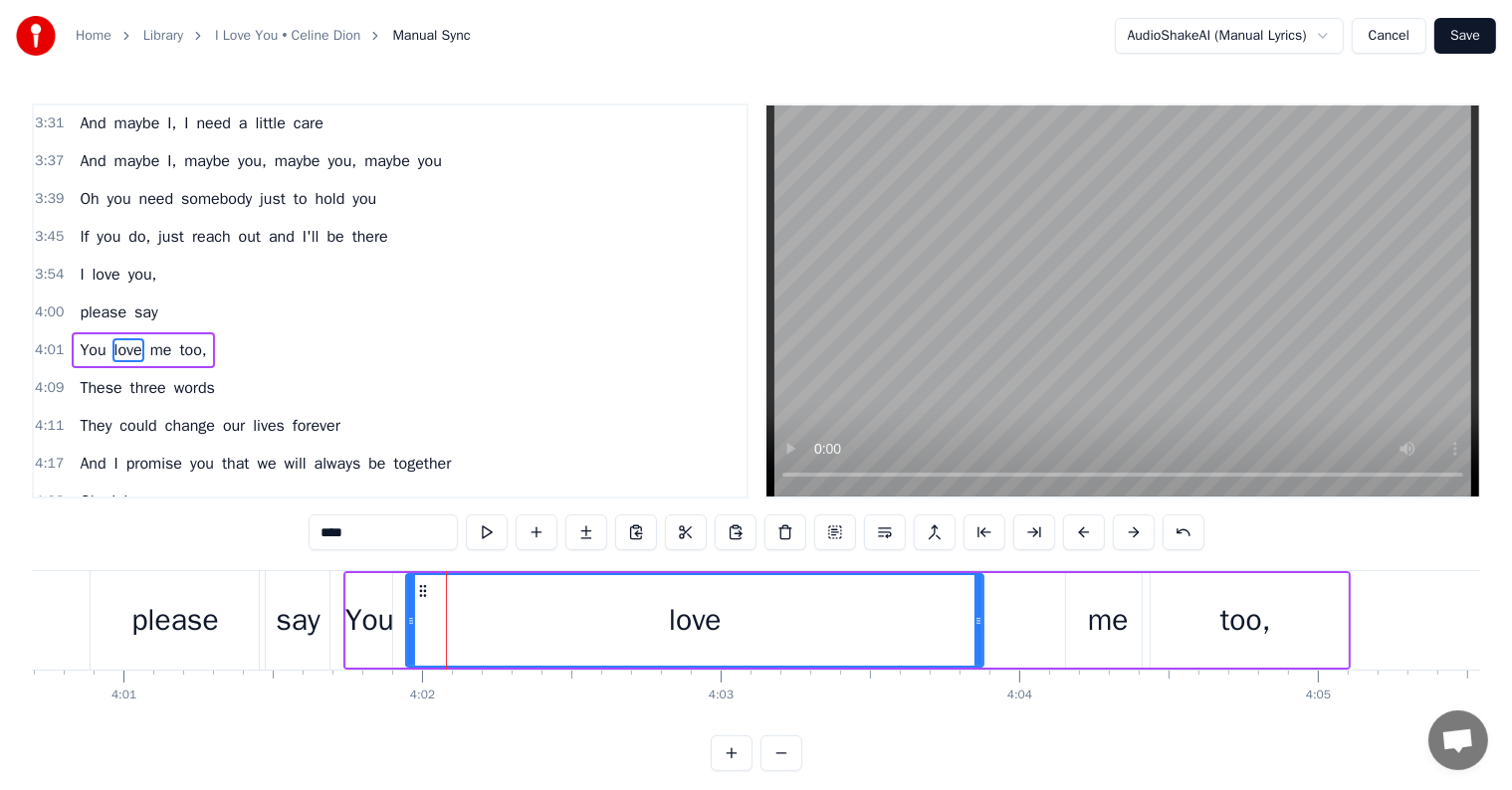 drag, startPoint x: 493, startPoint y: 621, endPoint x: 677, endPoint y: 665, distance: 189.18774 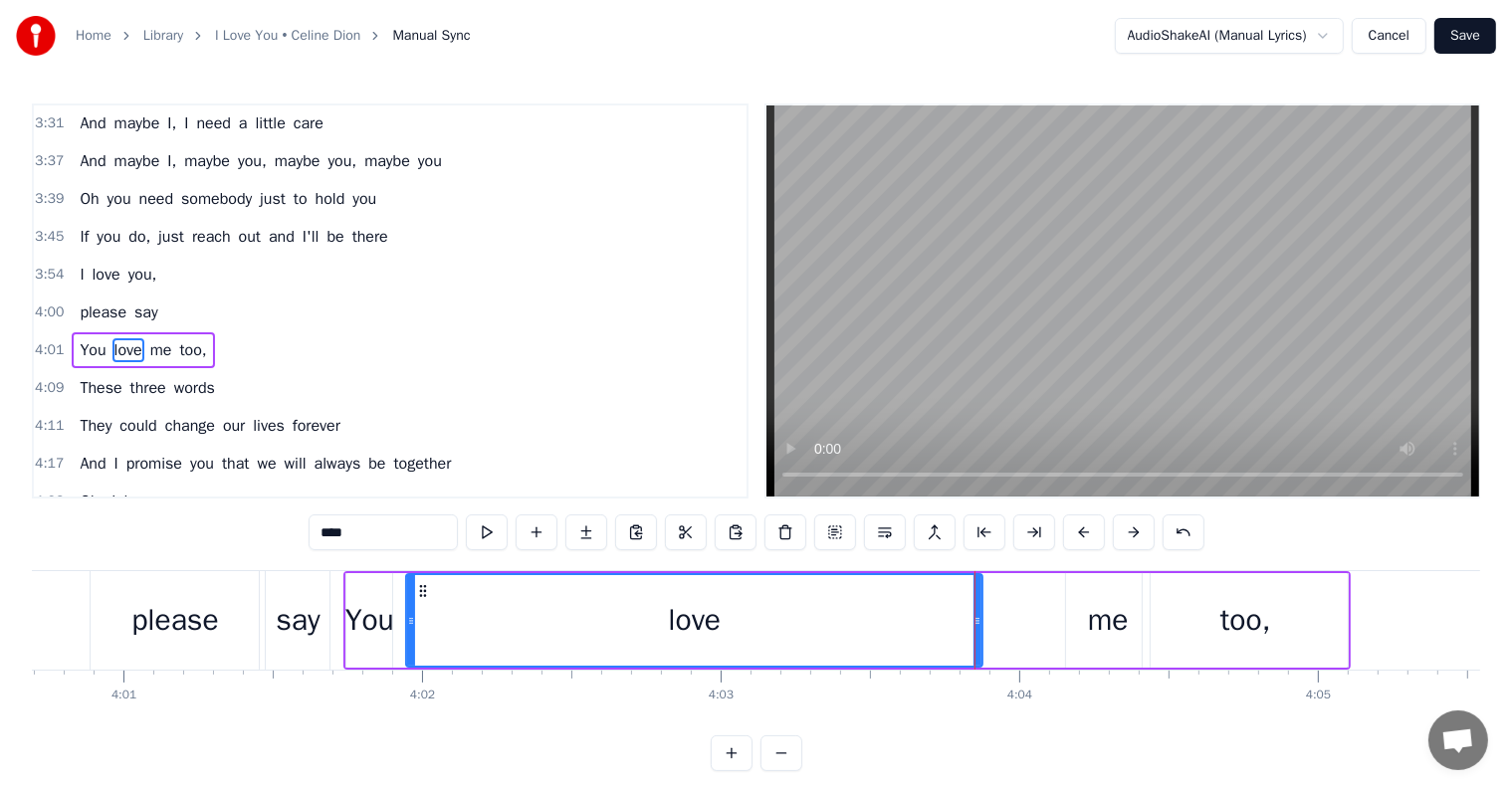 click on "You" at bounding box center [369, 620] 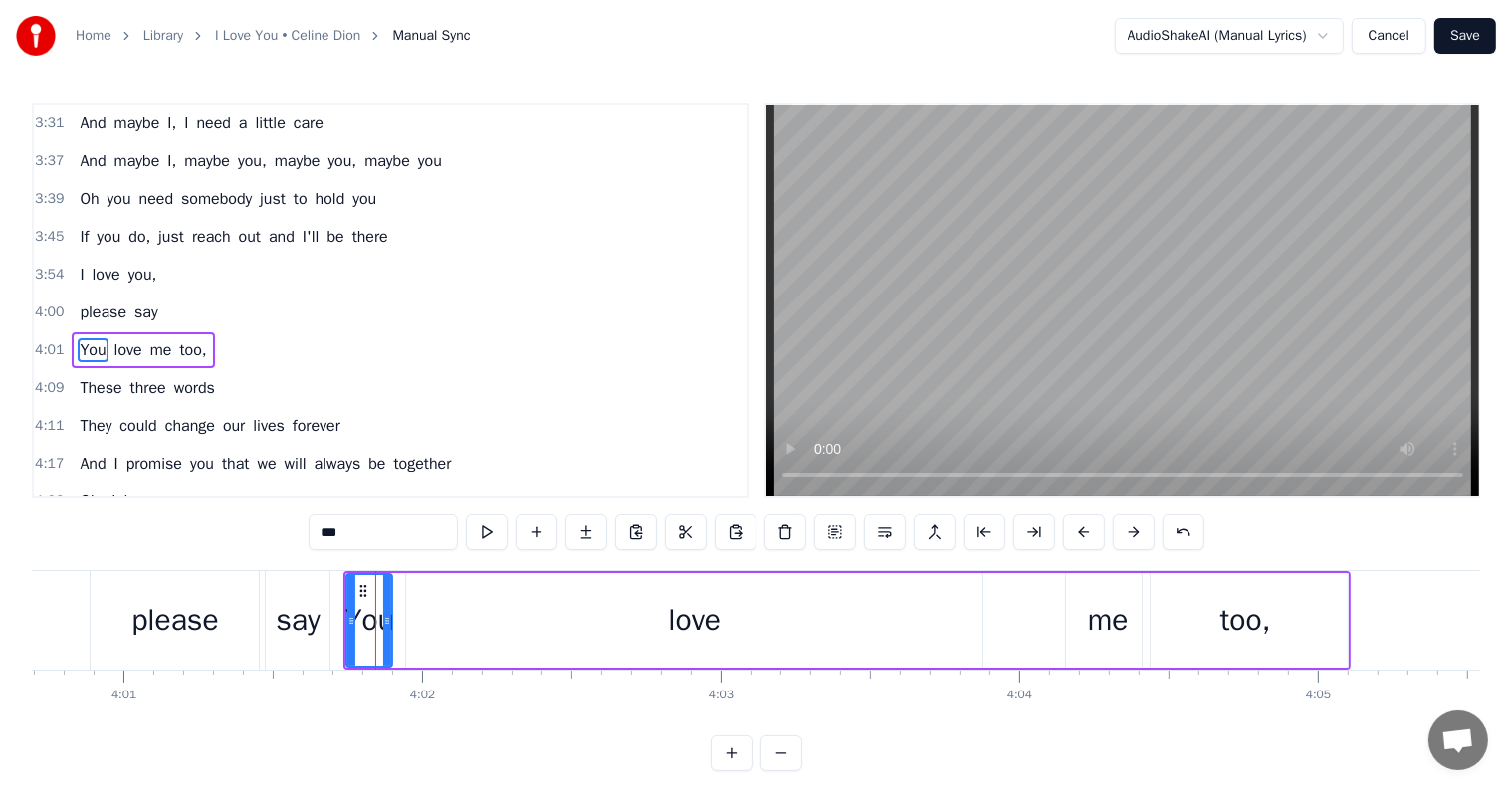 click on "***" at bounding box center [383, 532] 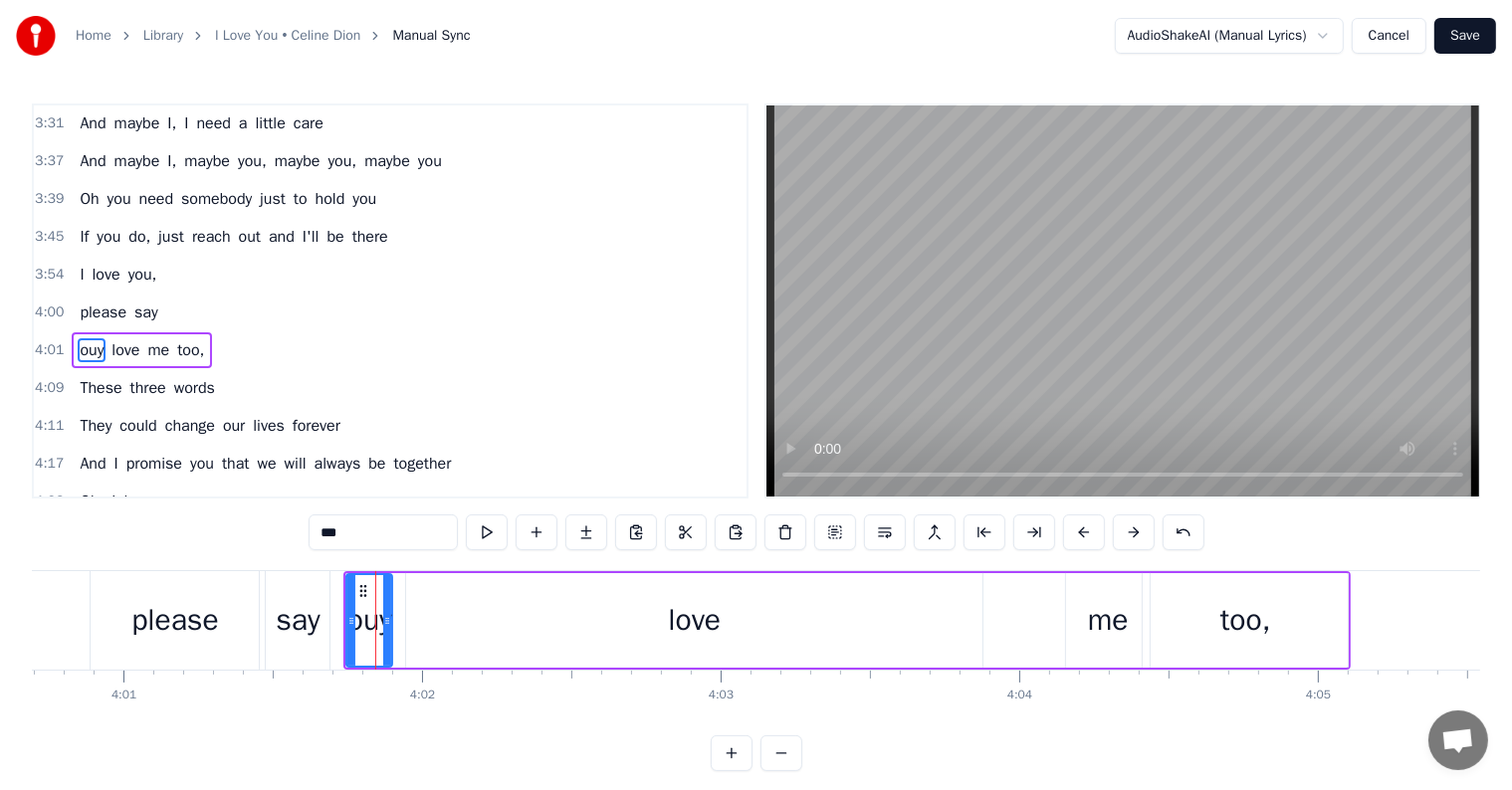 type on "***" 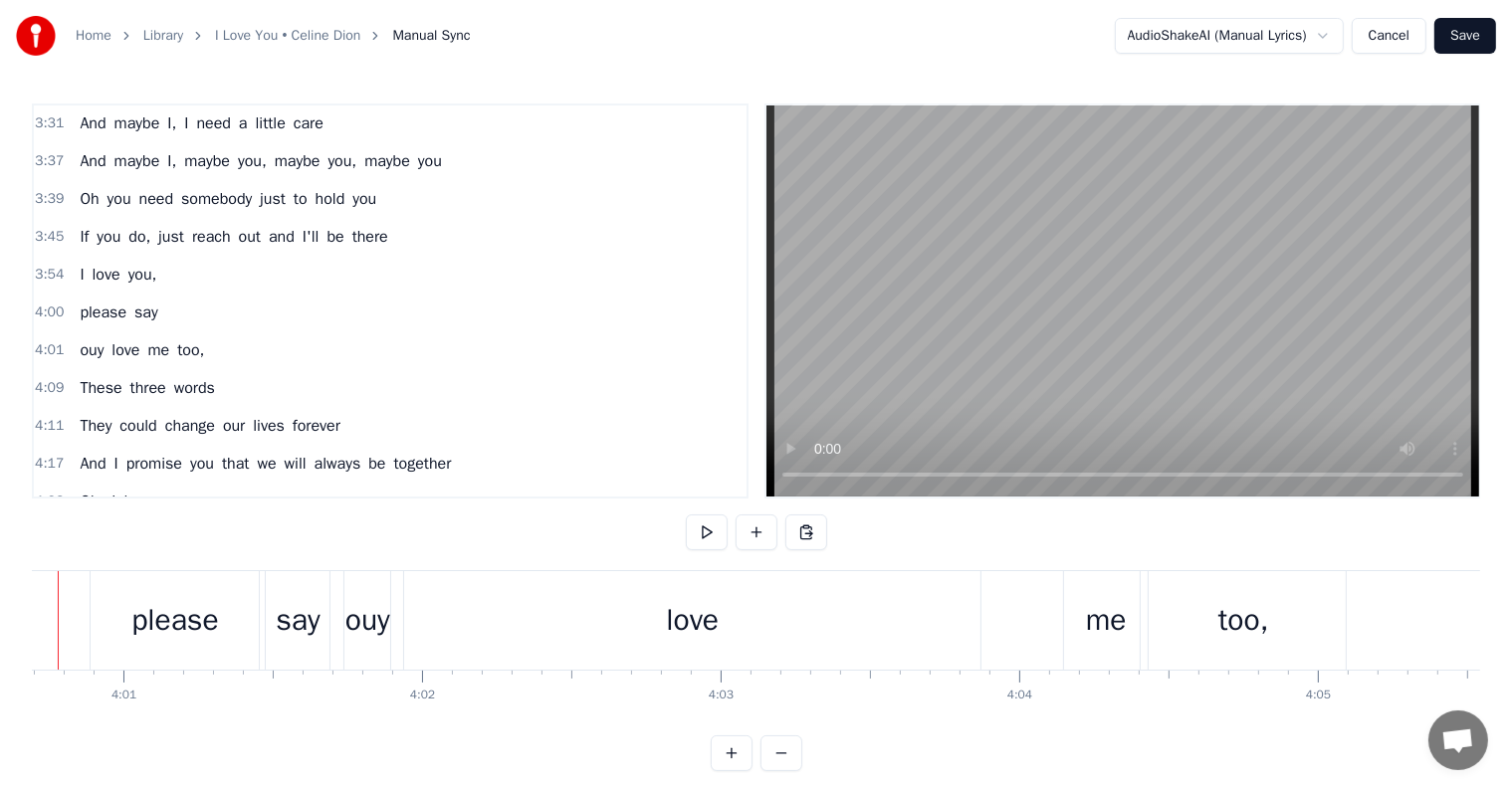 scroll, scrollTop: 0, scrollLeft: 71813, axis: horizontal 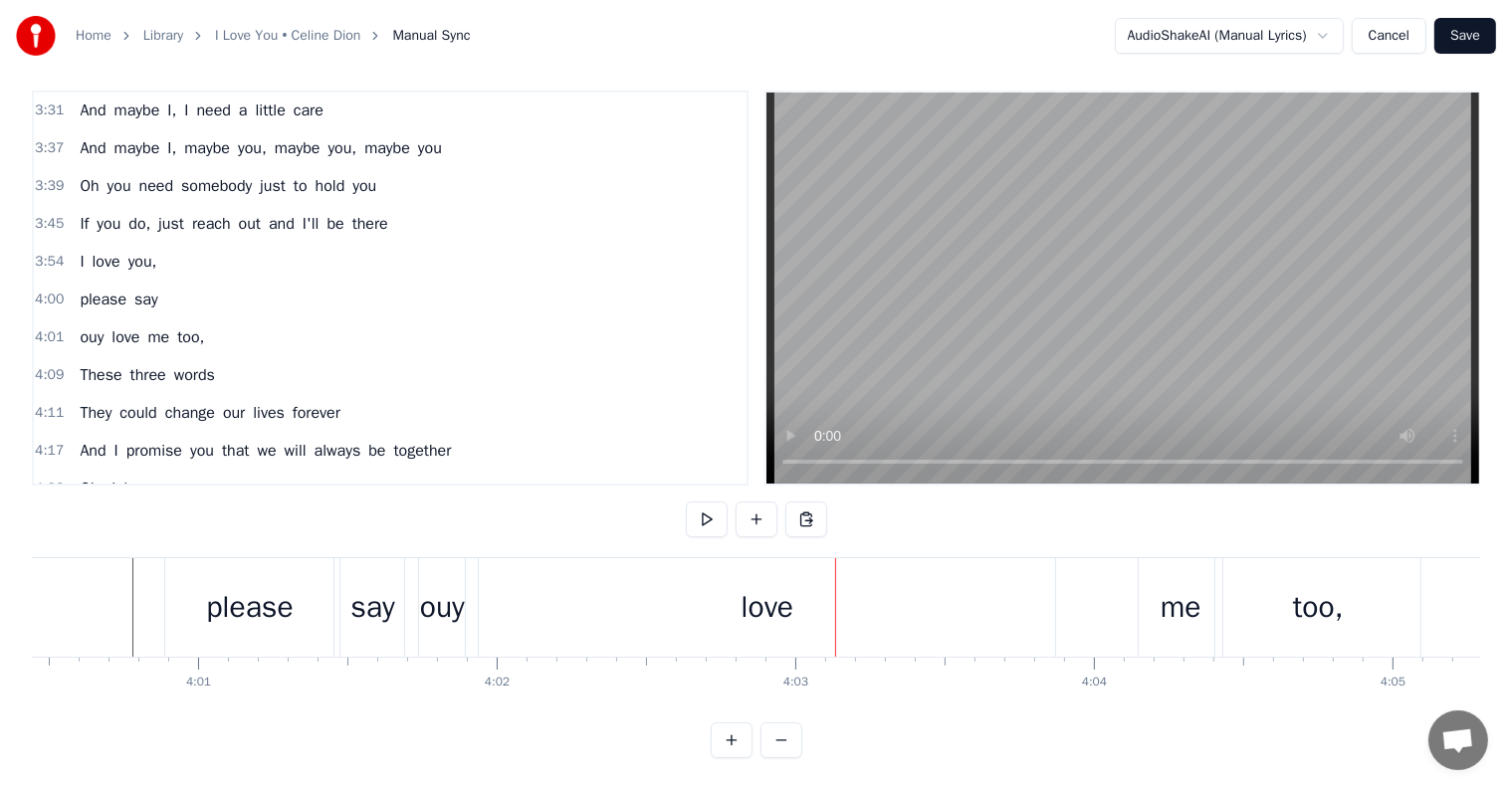 click on "ouy" at bounding box center [442, 607] 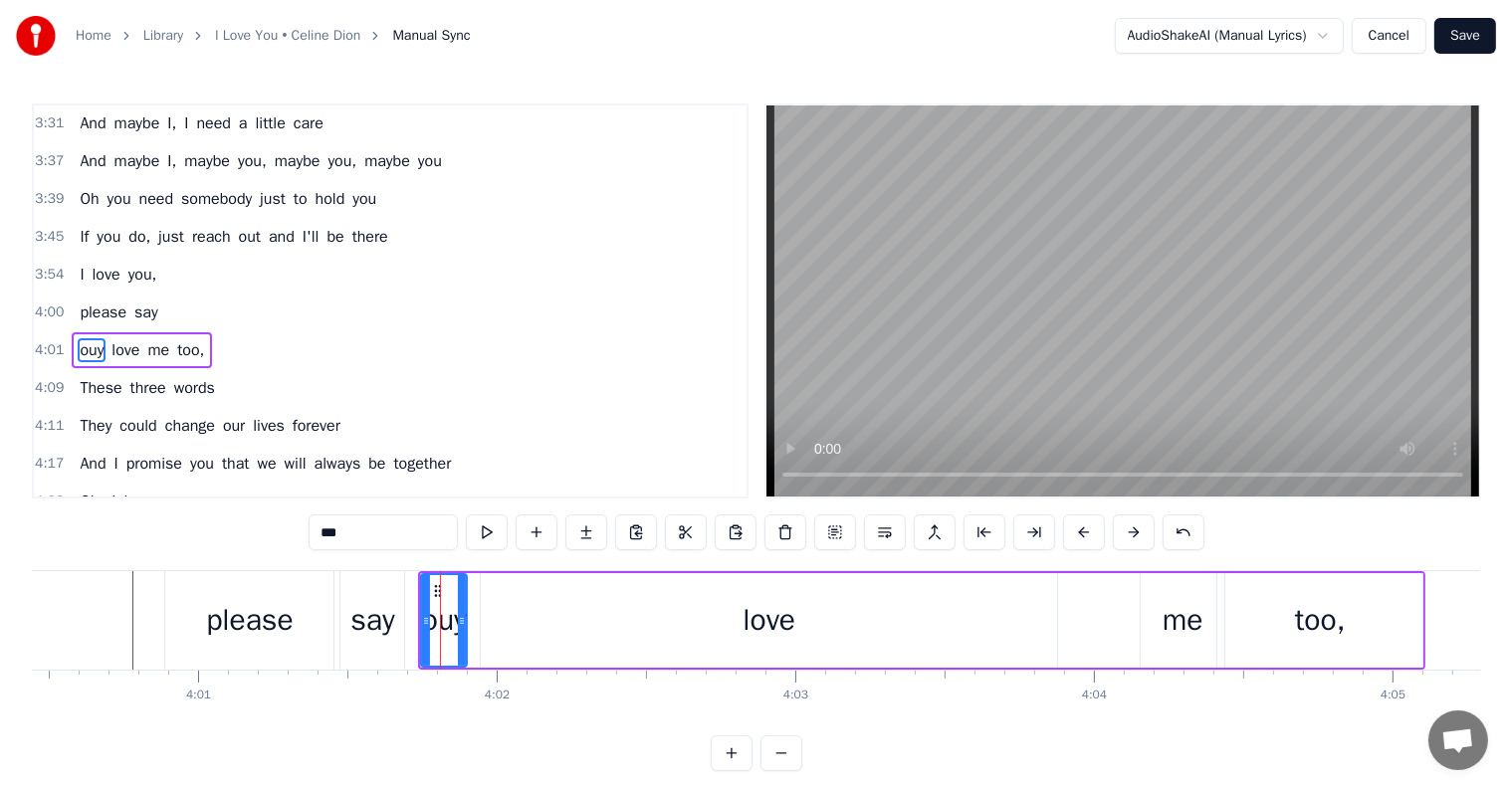 drag, startPoint x: 368, startPoint y: 542, endPoint x: 251, endPoint y: 518, distance: 119.43618 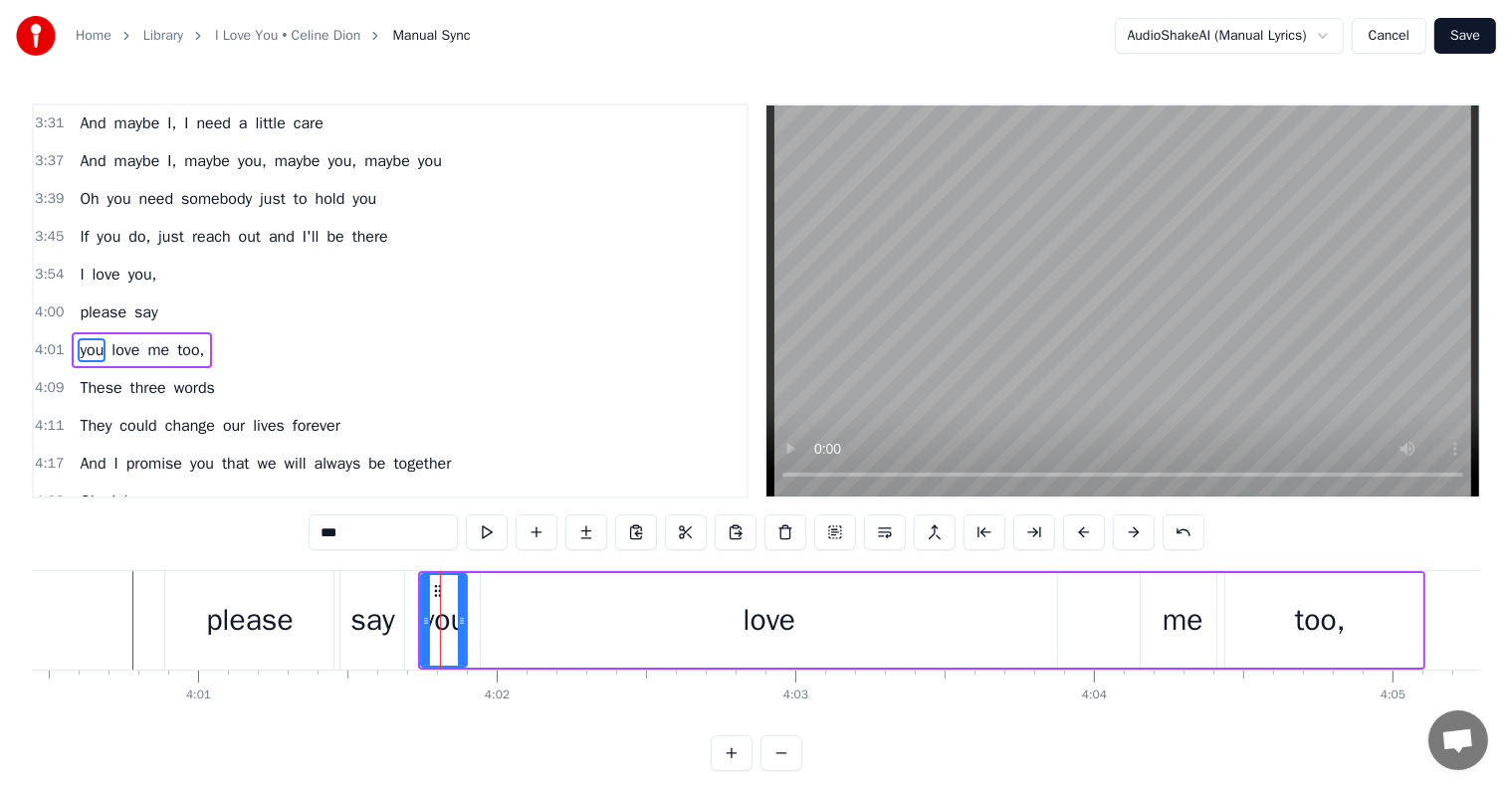 type on "***" 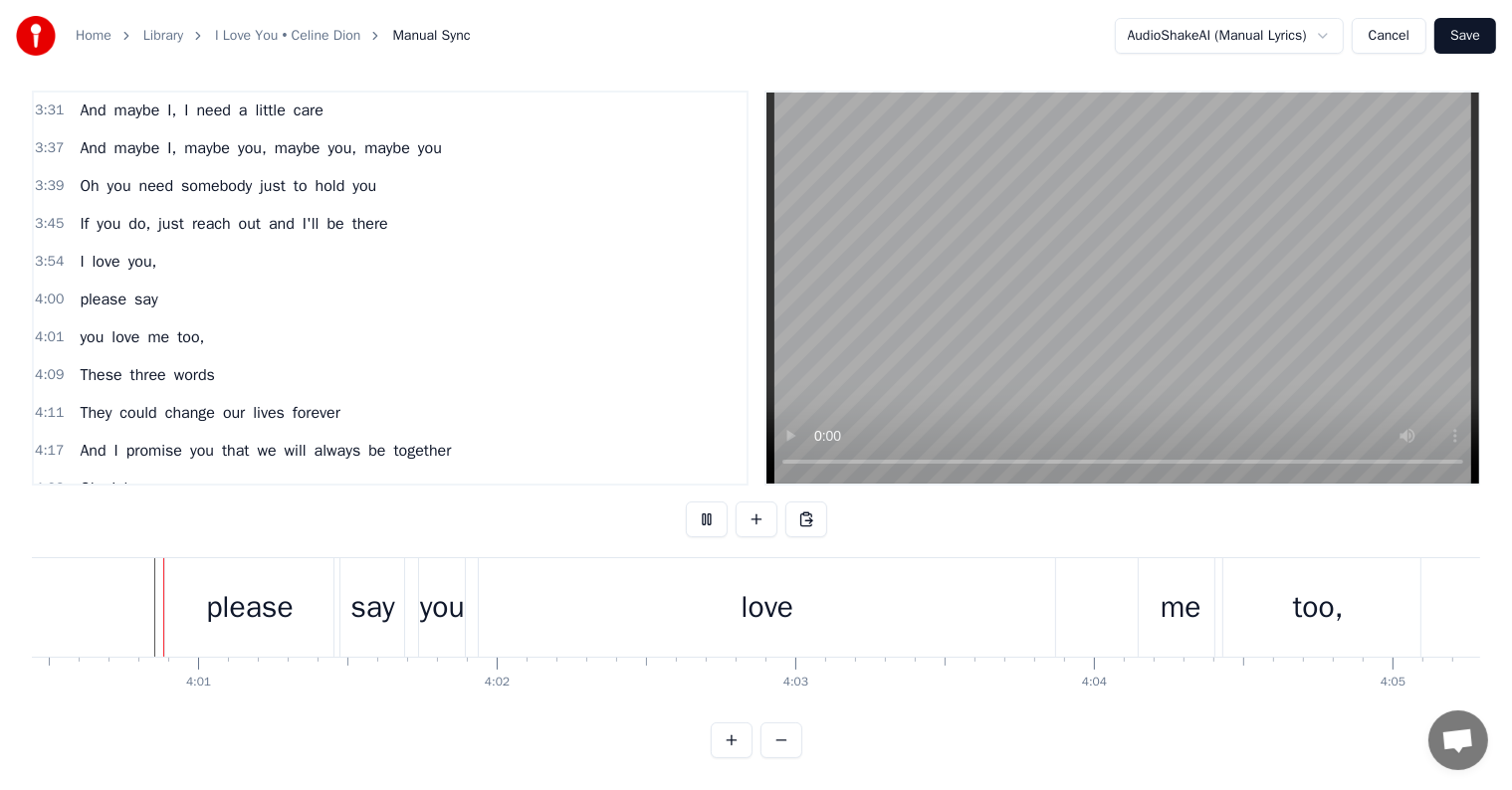 scroll, scrollTop: 30, scrollLeft: 0, axis: vertical 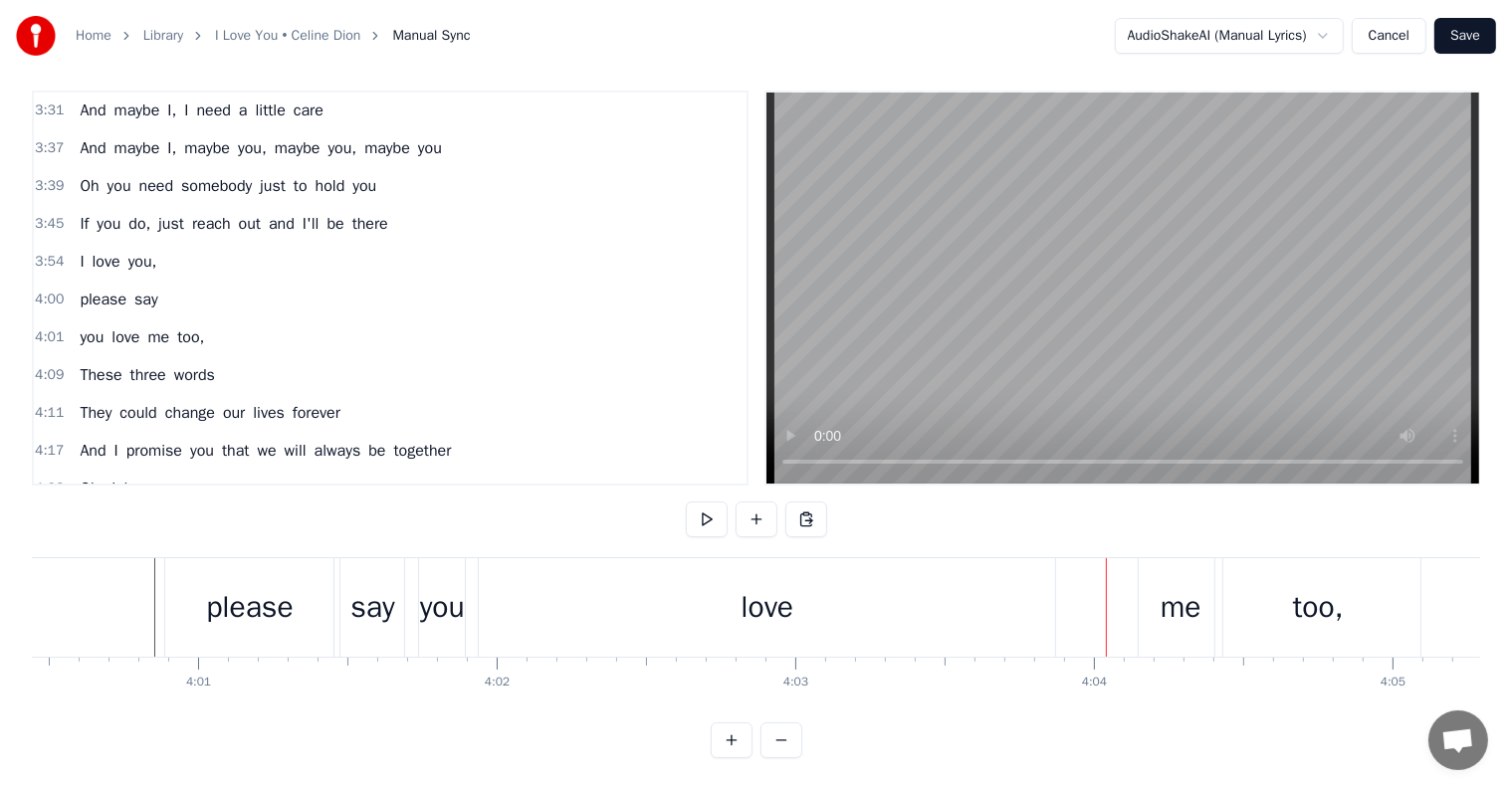 click on "love" at bounding box center [766, 607] 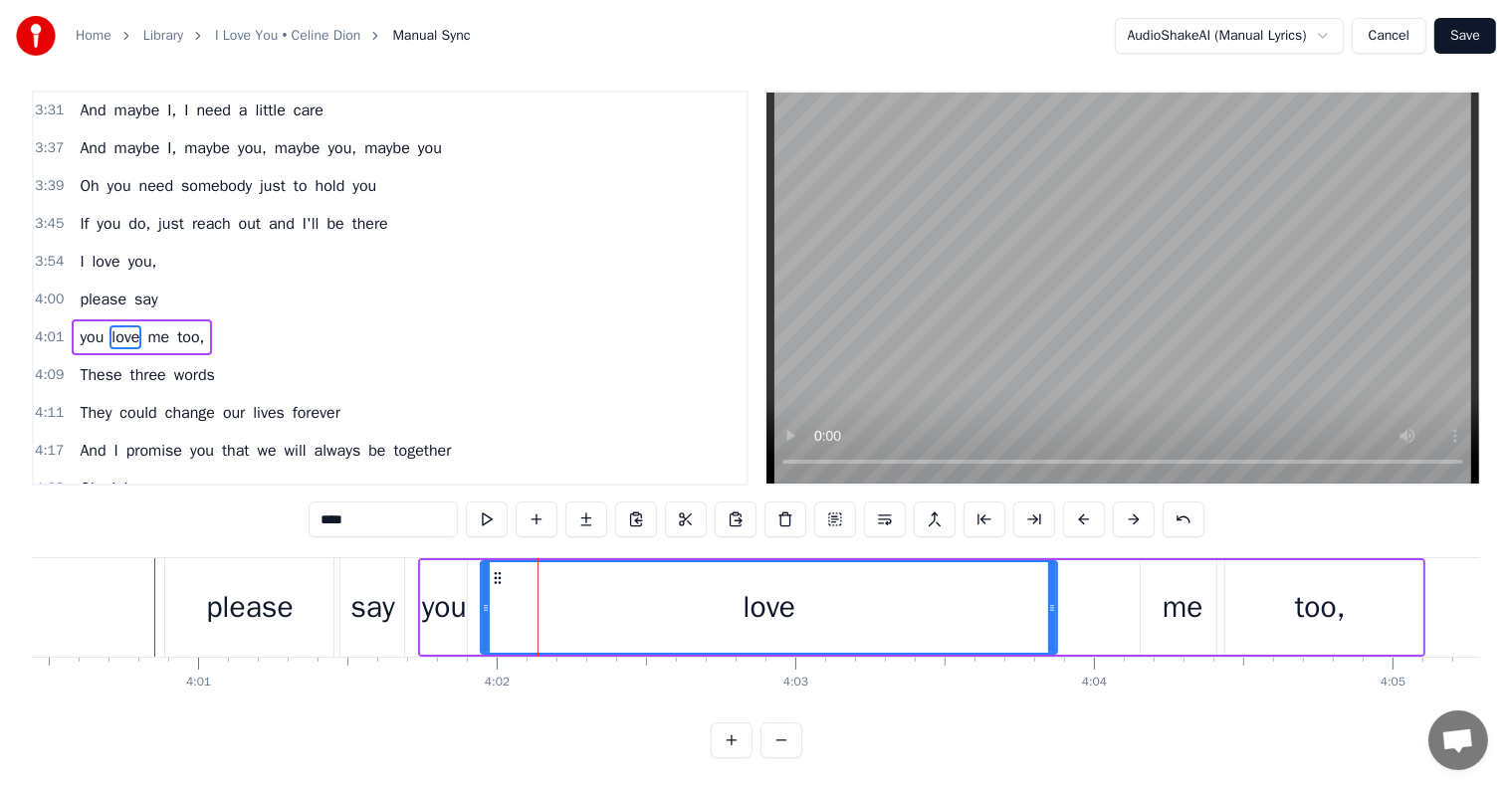scroll, scrollTop: 0, scrollLeft: 0, axis: both 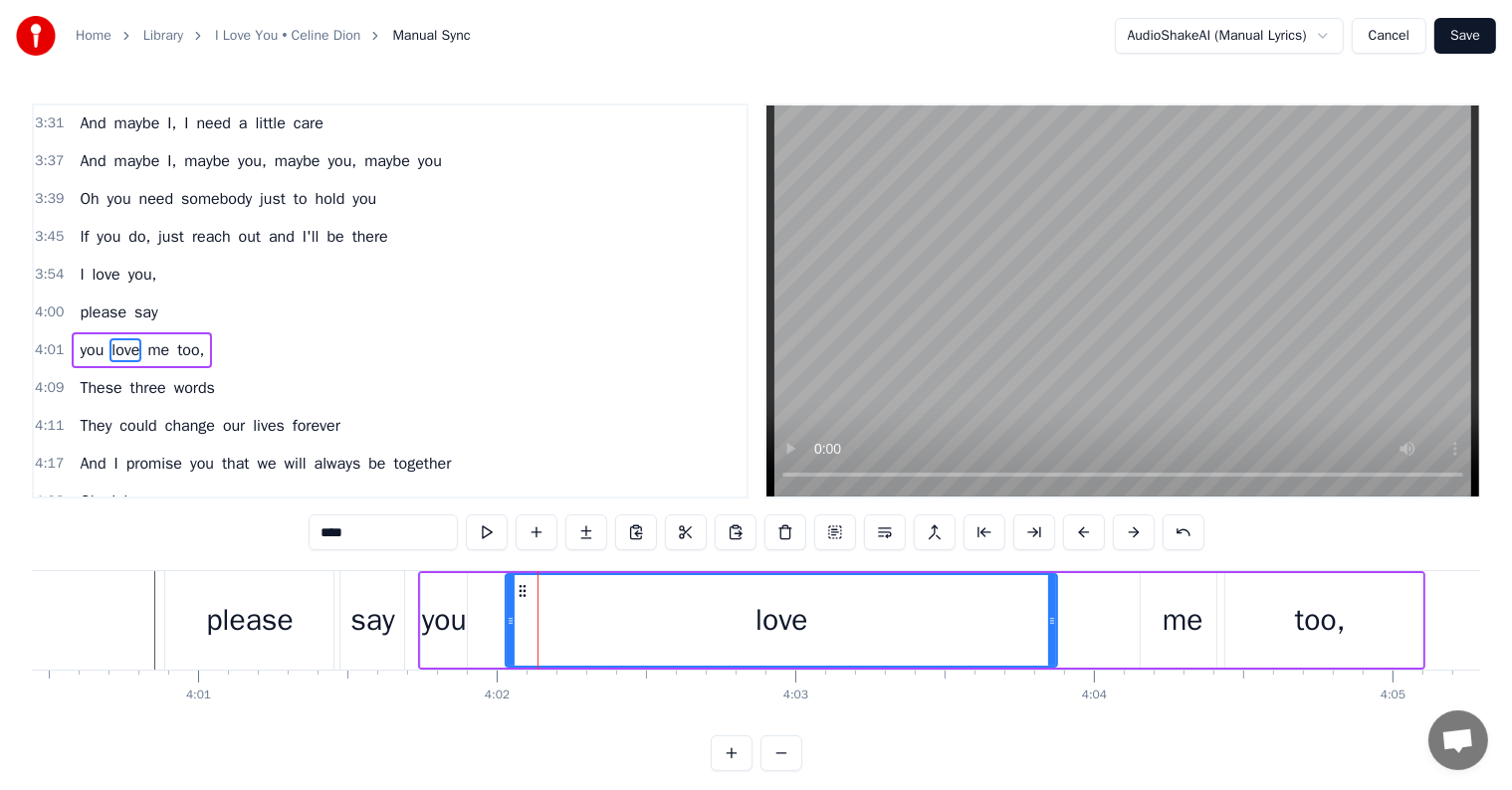 drag, startPoint x: 482, startPoint y: 619, endPoint x: 507, endPoint y: 623, distance: 25.317978 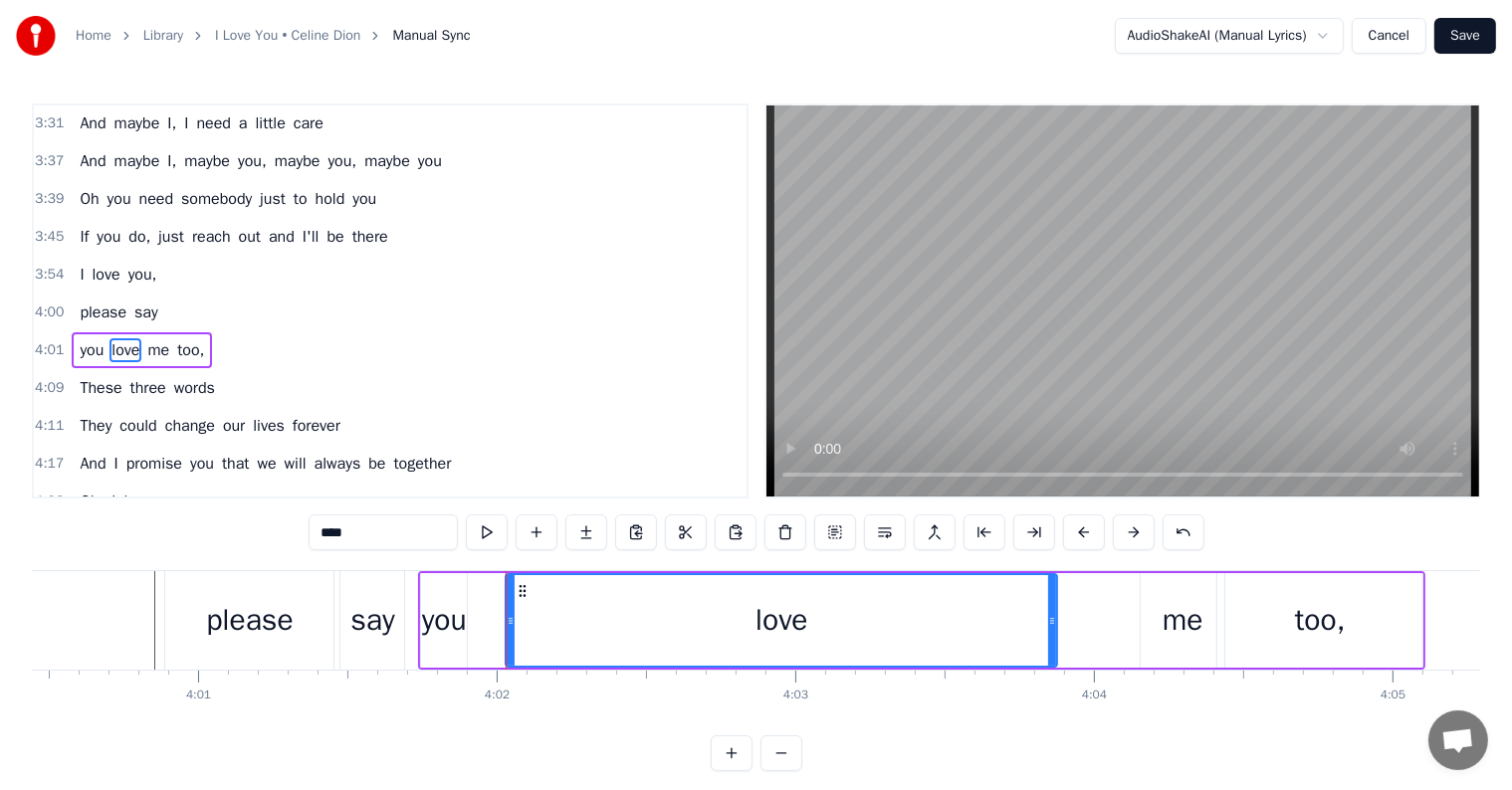 click on "you" at bounding box center [444, 620] 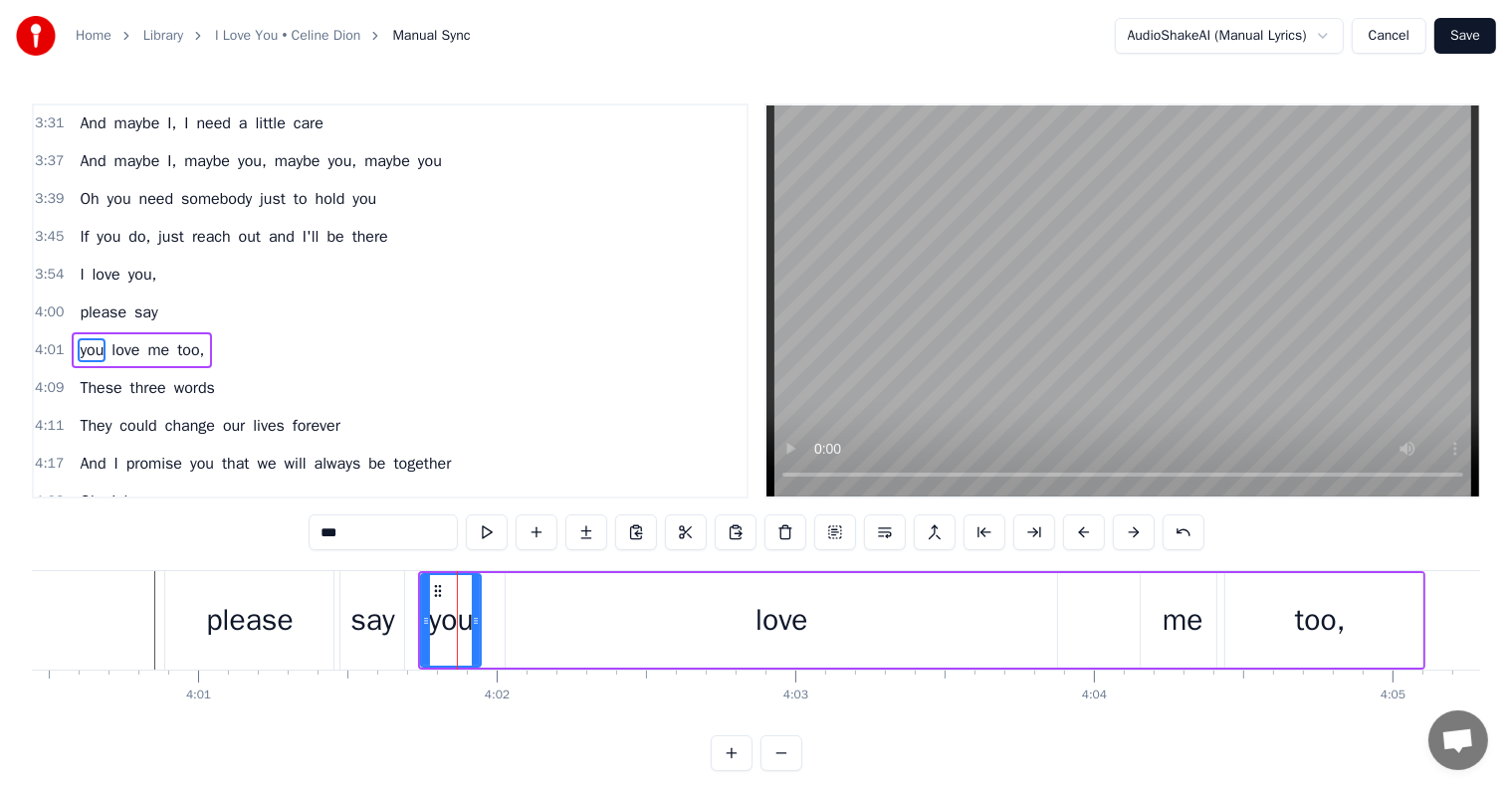 drag, startPoint x: 462, startPoint y: 617, endPoint x: 476, endPoint y: 621, distance: 14.56022 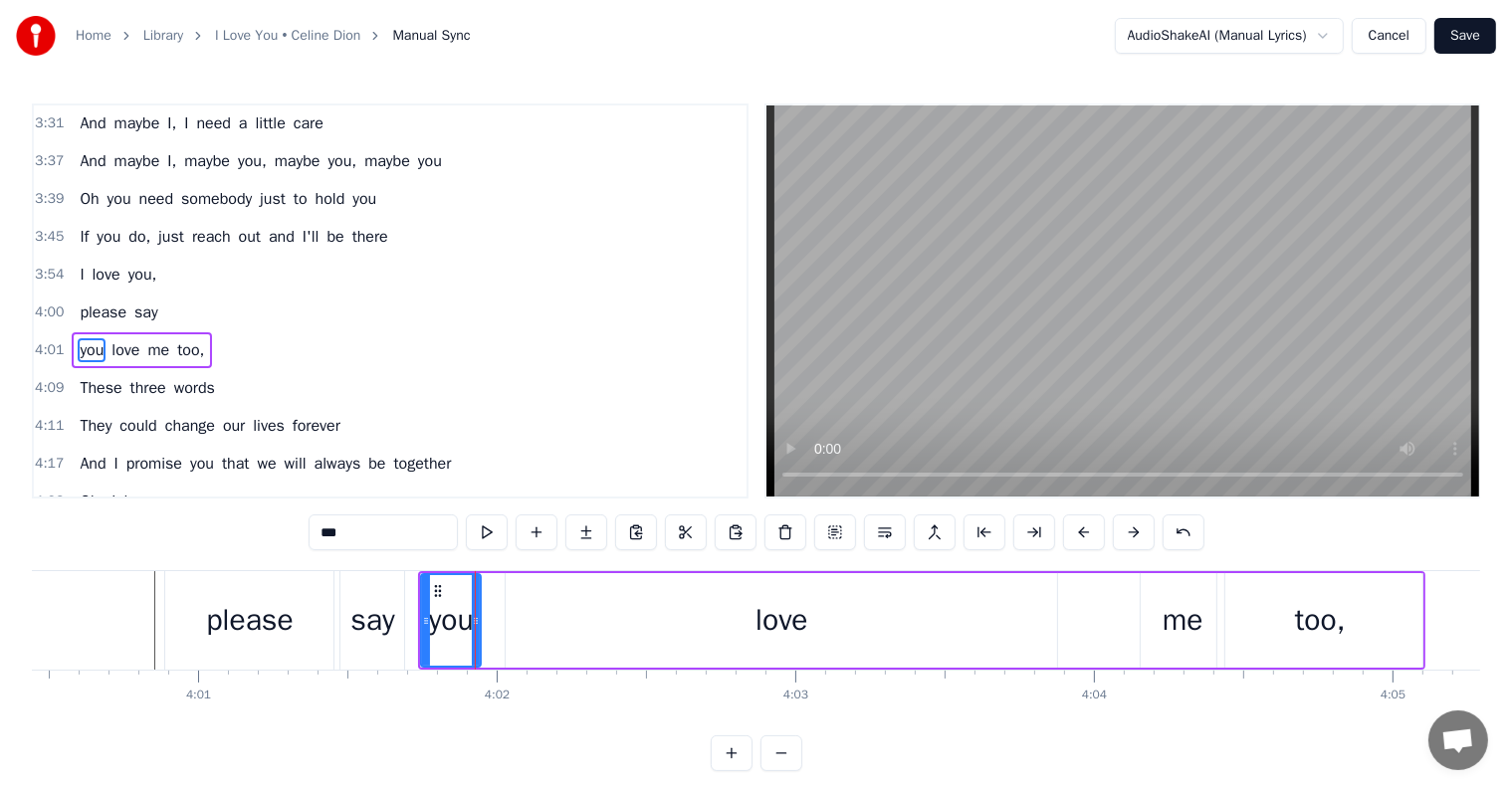 click at bounding box center [-22452, 620] 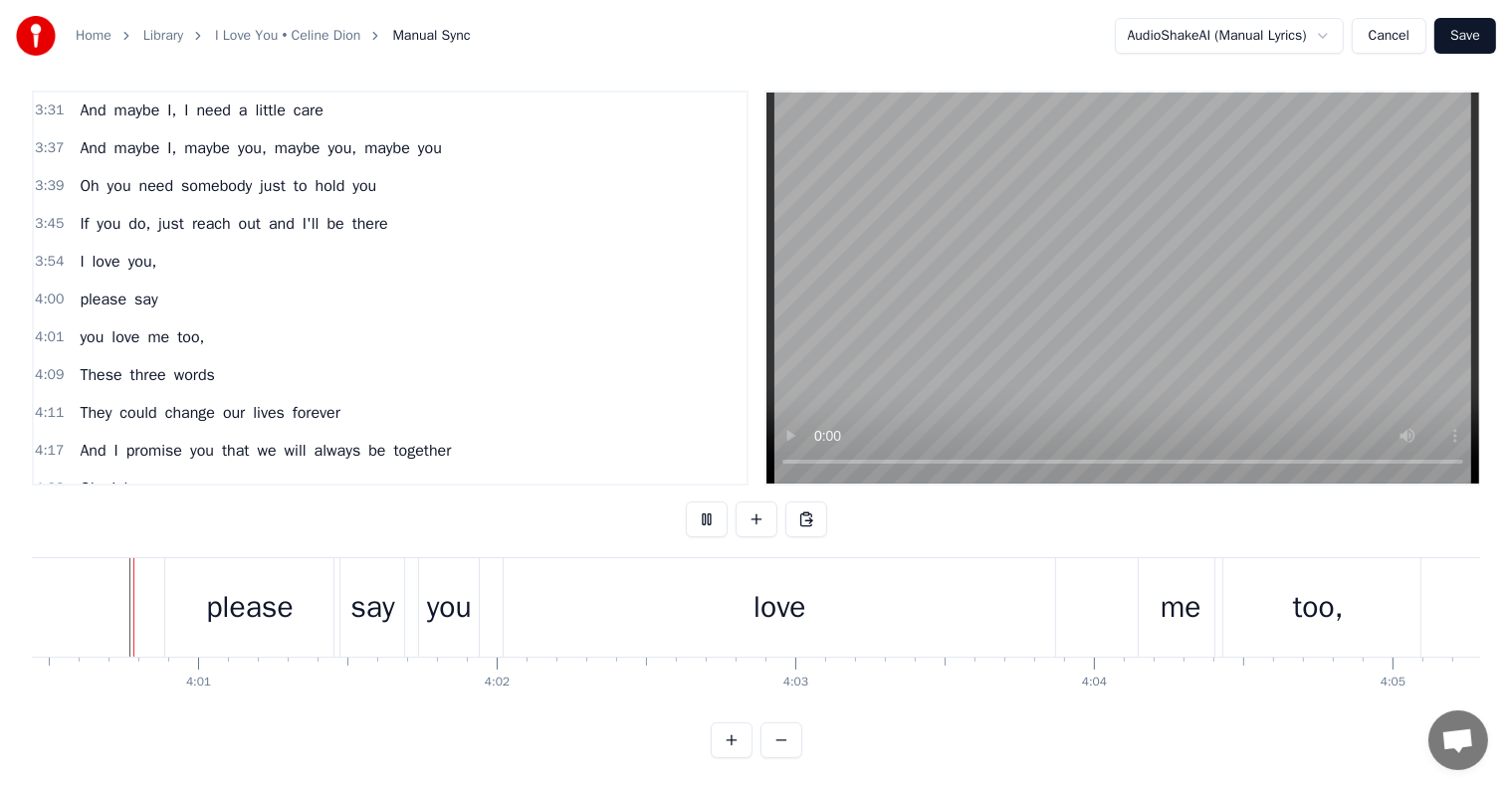 scroll, scrollTop: 30, scrollLeft: 0, axis: vertical 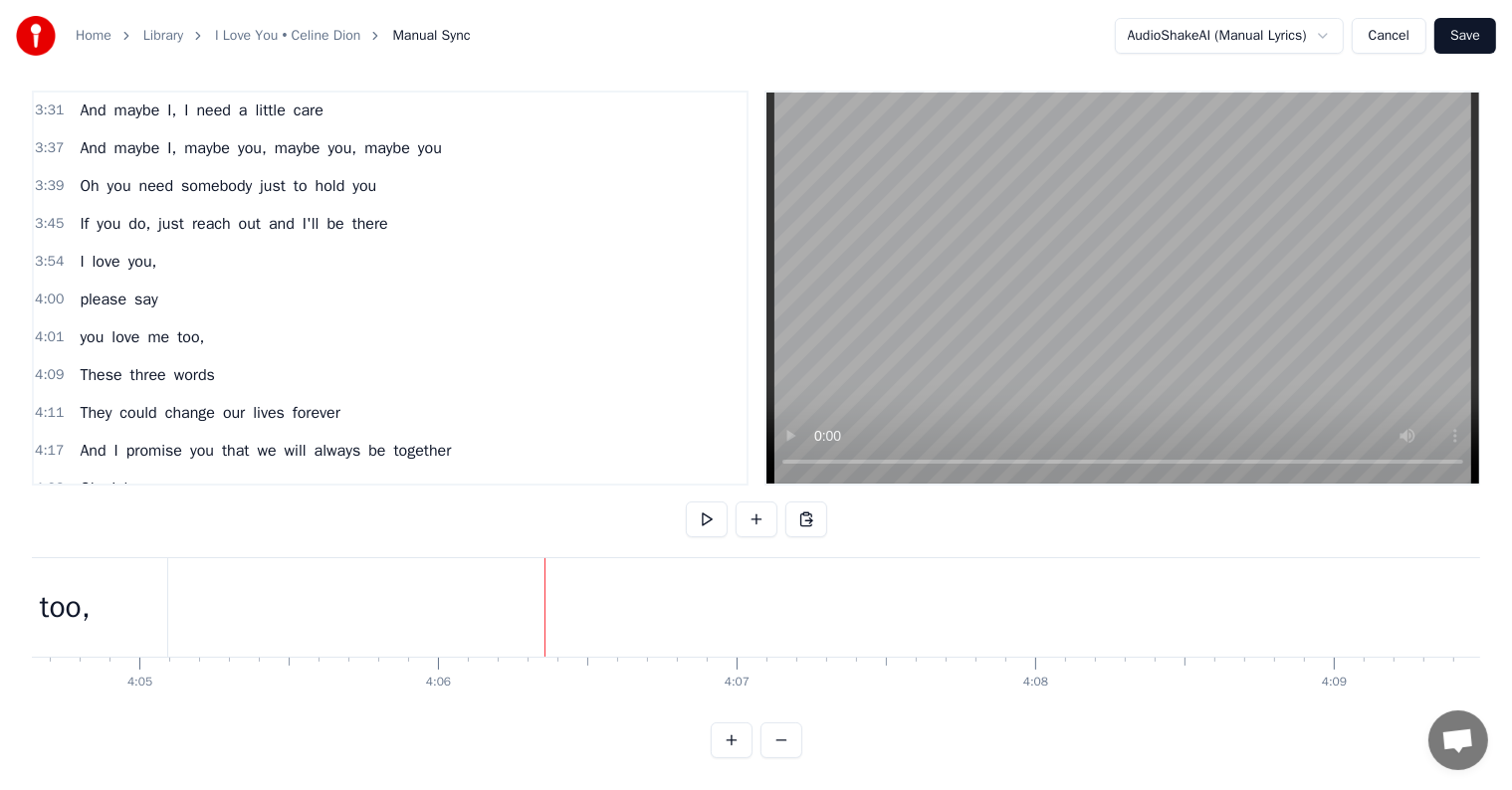click on "too," at bounding box center [65, 607] 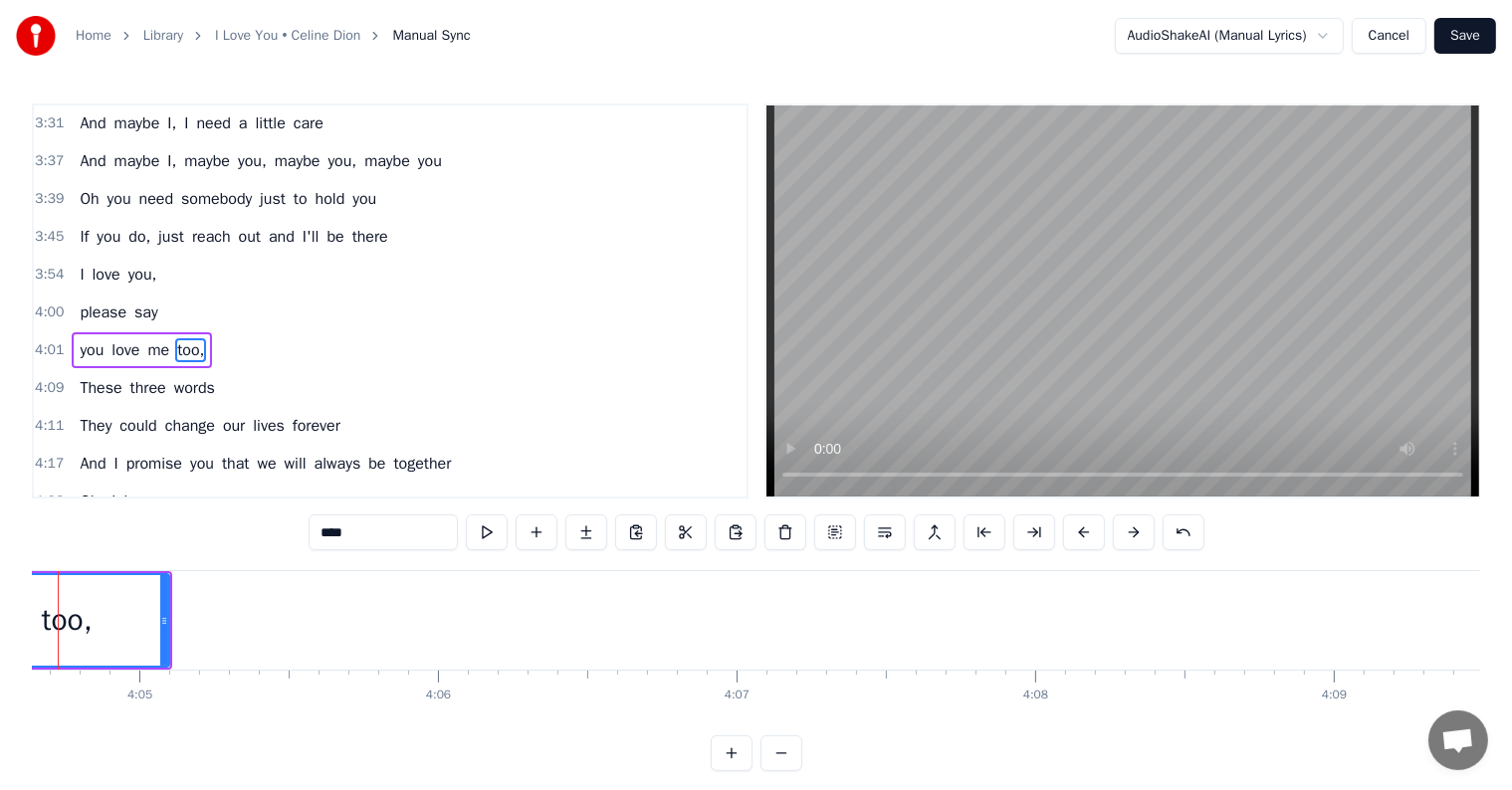 scroll, scrollTop: 0, scrollLeft: 72979, axis: horizontal 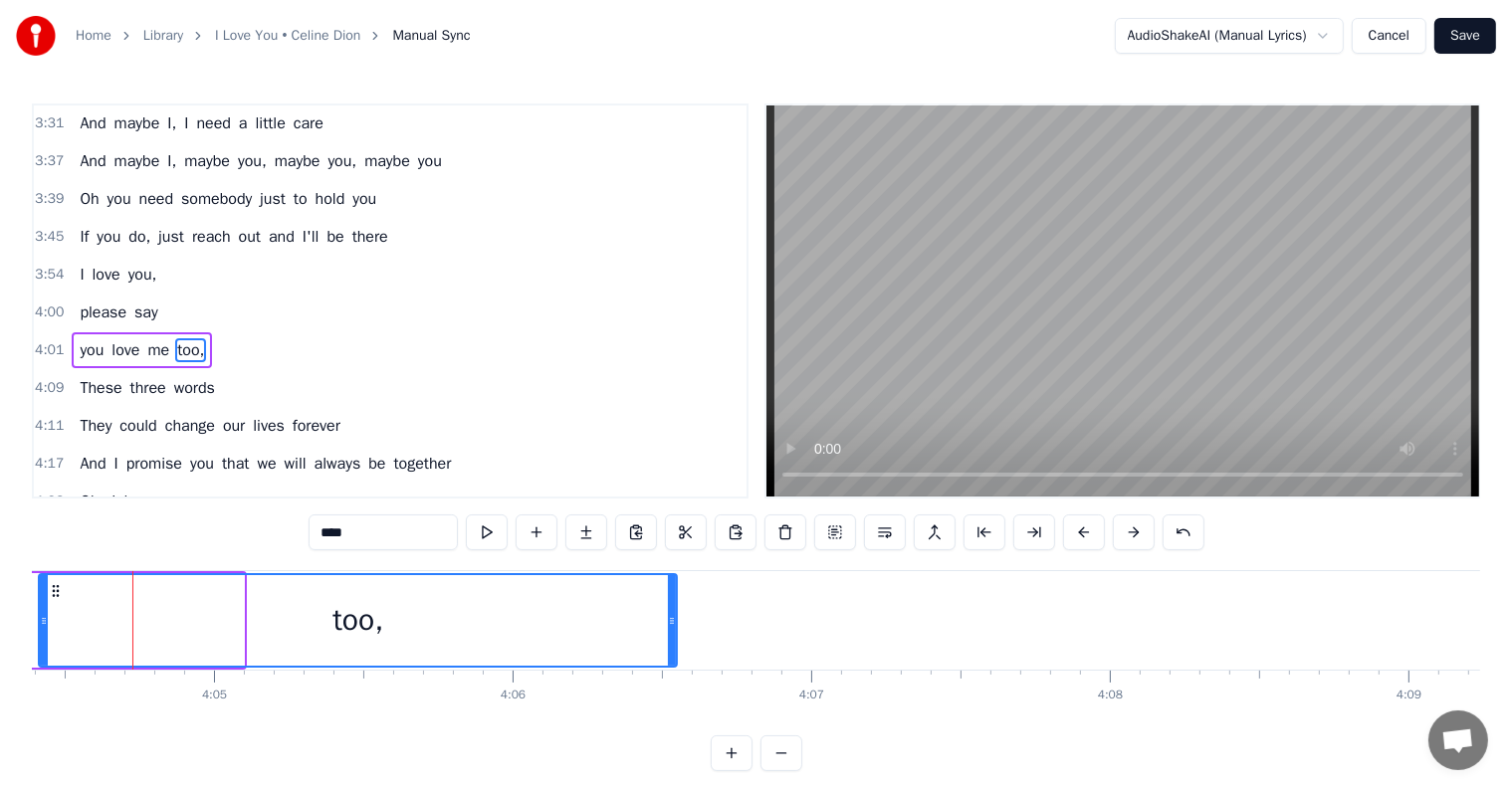 drag, startPoint x: 240, startPoint y: 624, endPoint x: 754, endPoint y: 673, distance: 516.33032 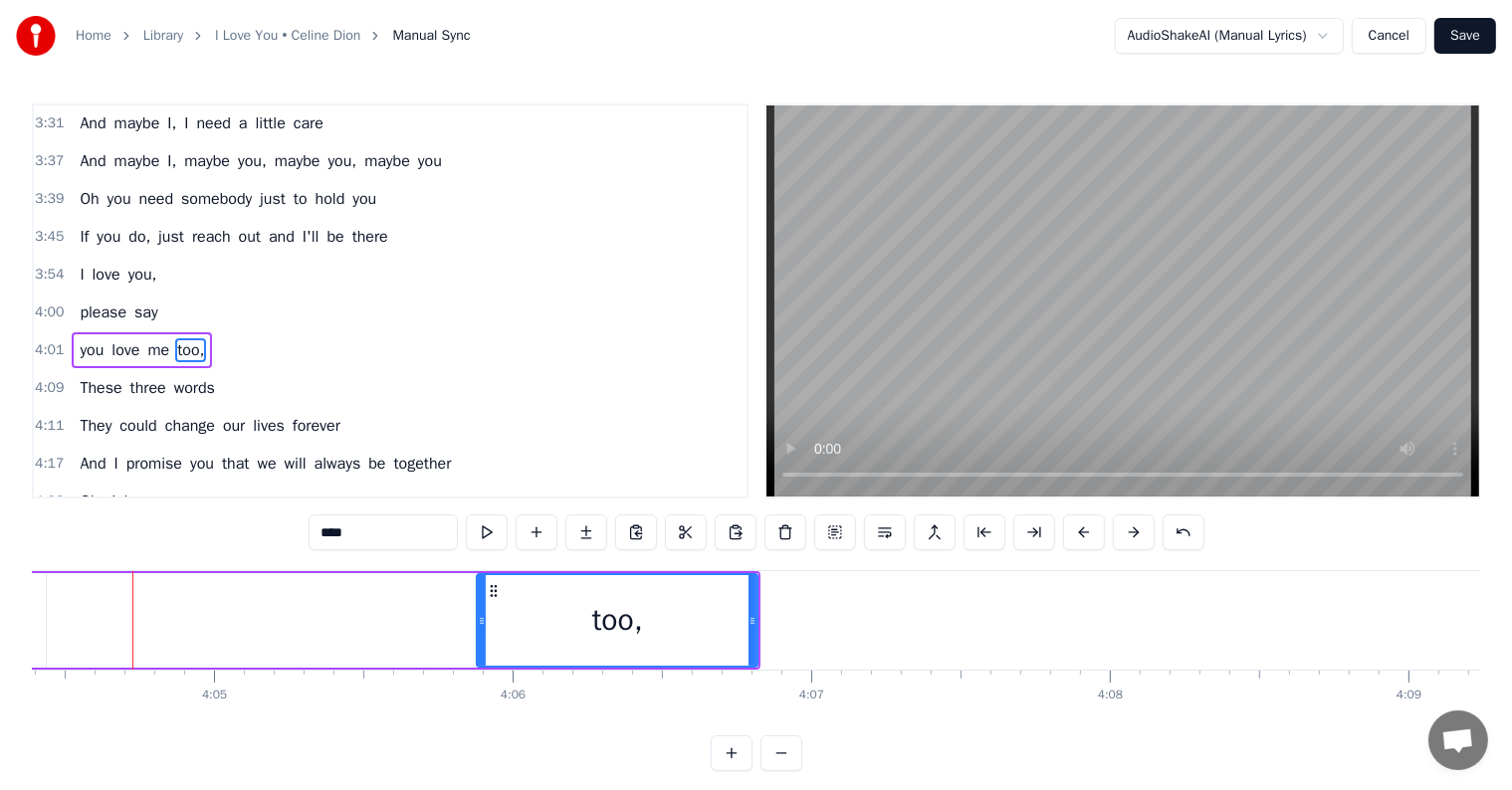 drag, startPoint x: 44, startPoint y: 618, endPoint x: 486, endPoint y: 640, distance: 442.5472 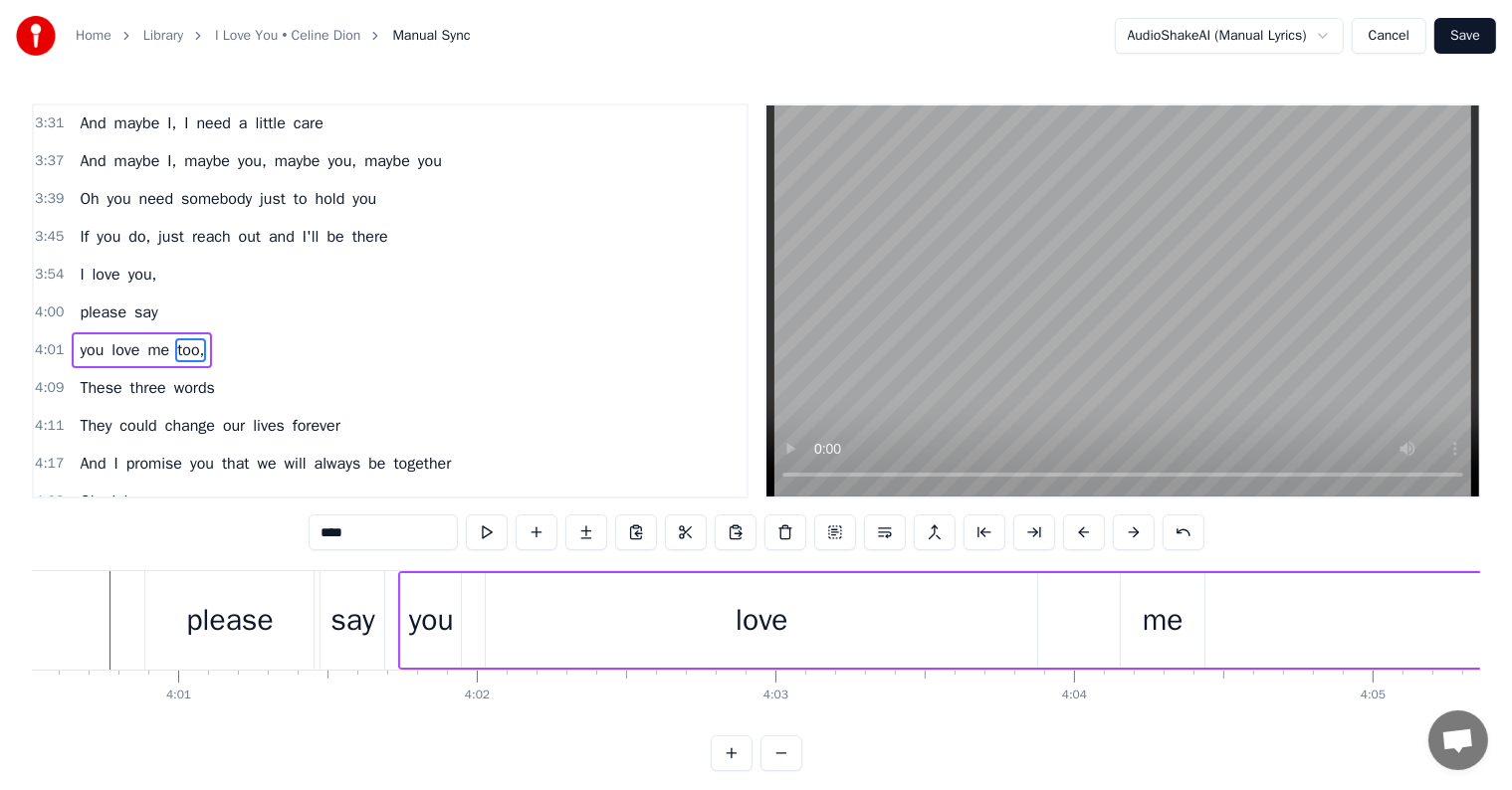scroll, scrollTop: 0, scrollLeft: 72154, axis: horizontal 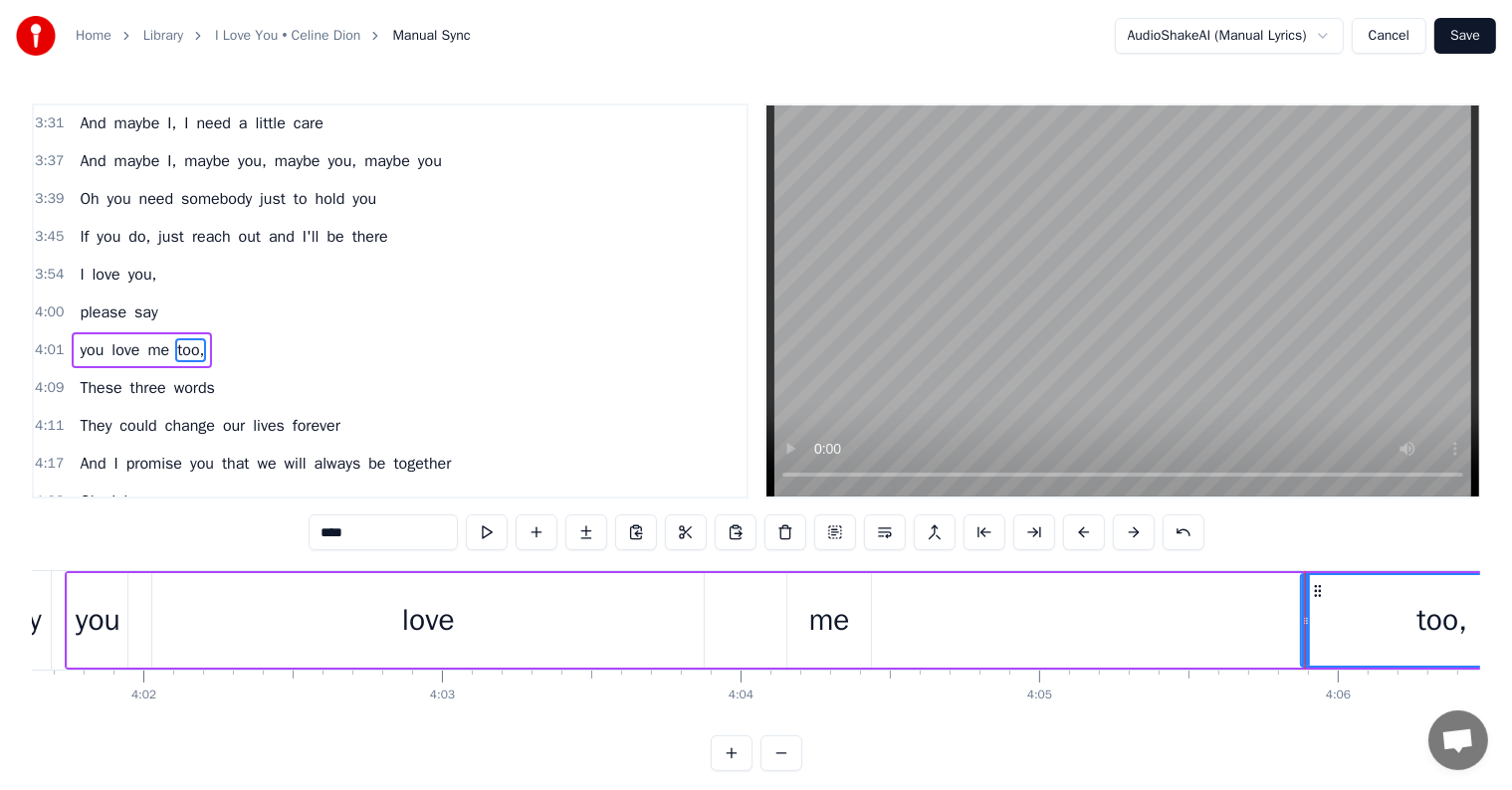 click on "me" at bounding box center [829, 620] 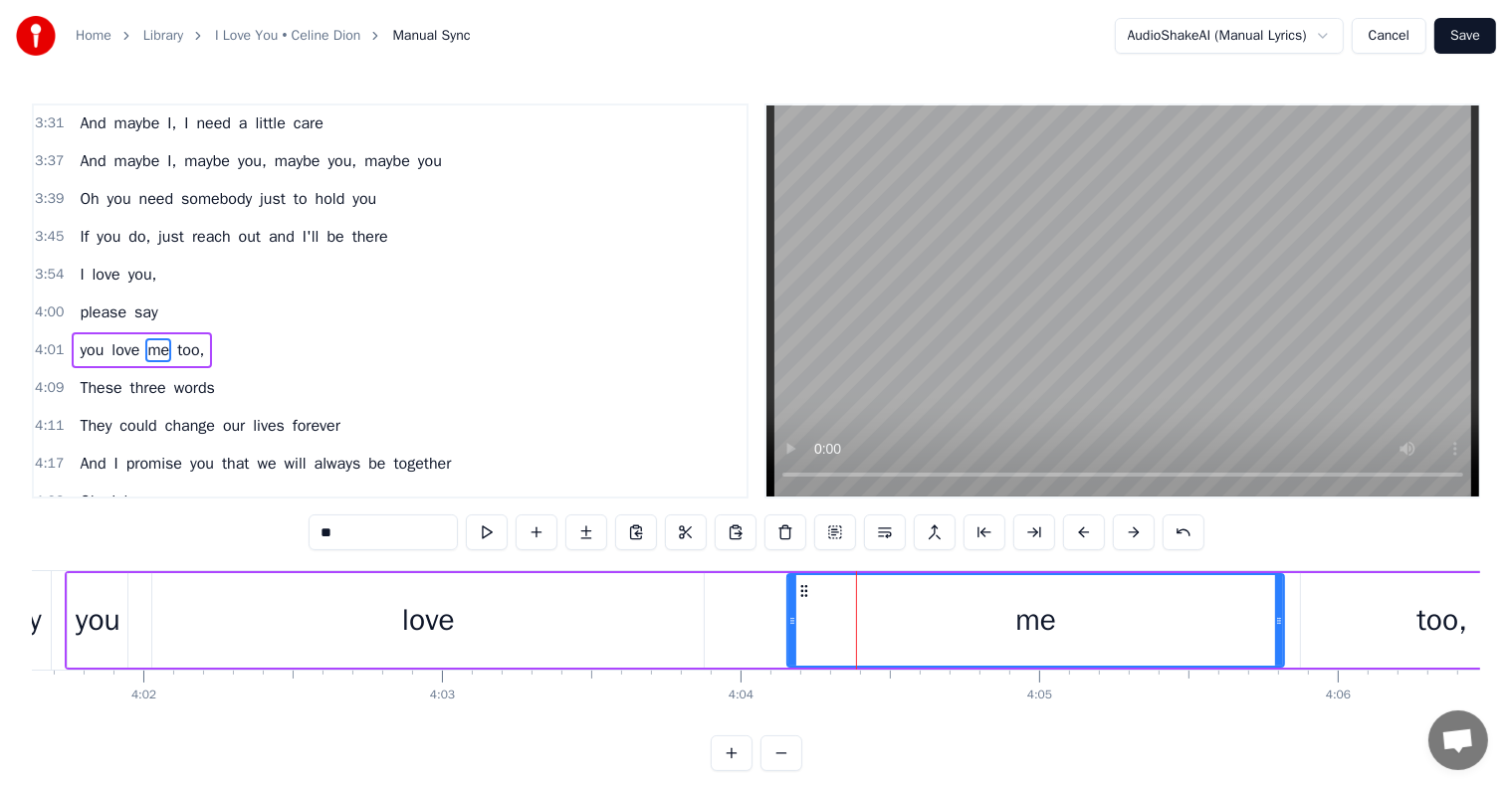 drag, startPoint x: 866, startPoint y: 631, endPoint x: 1279, endPoint y: 655, distance: 413.6967 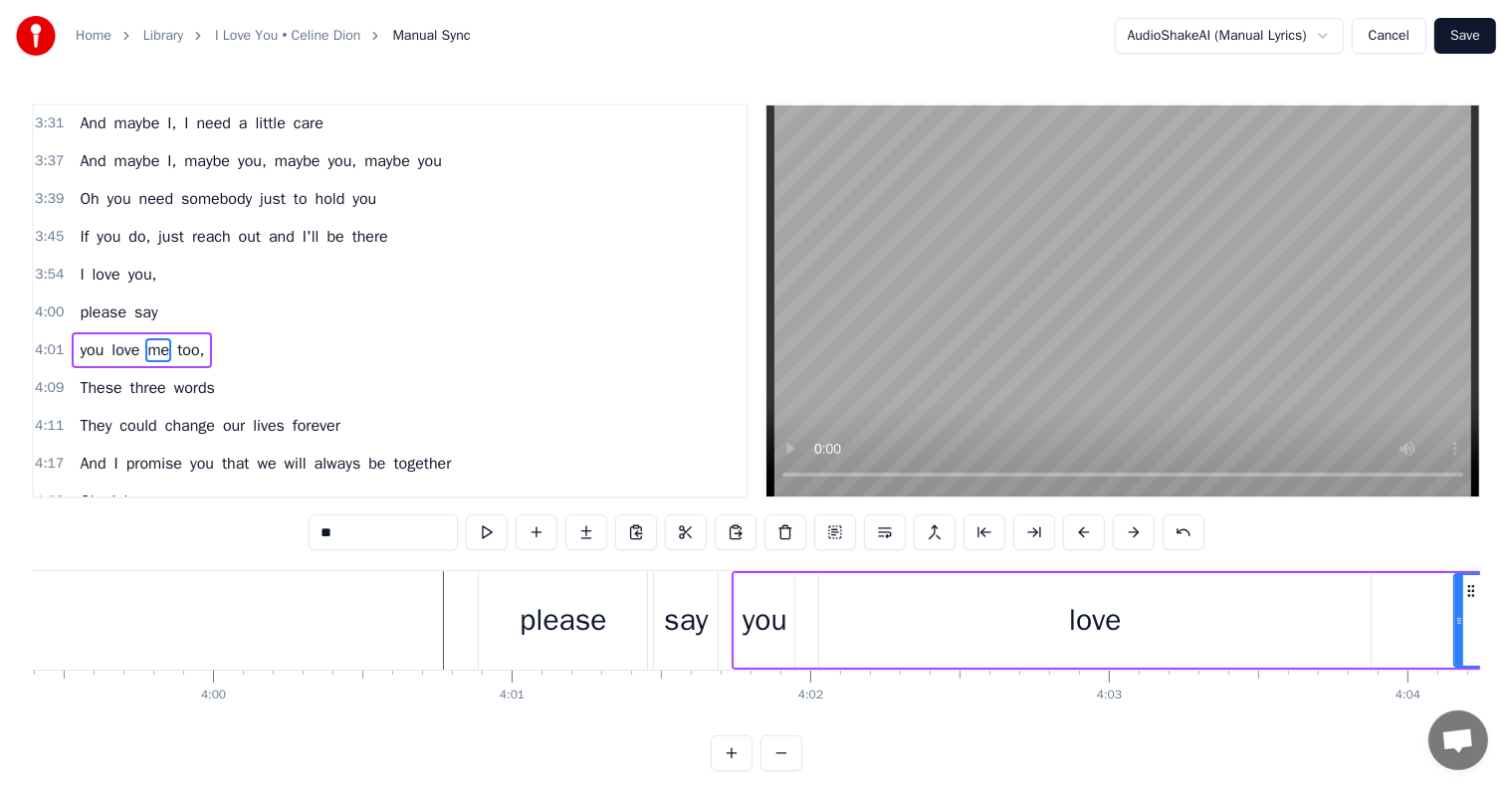 scroll, scrollTop: 0, scrollLeft: 71321, axis: horizontal 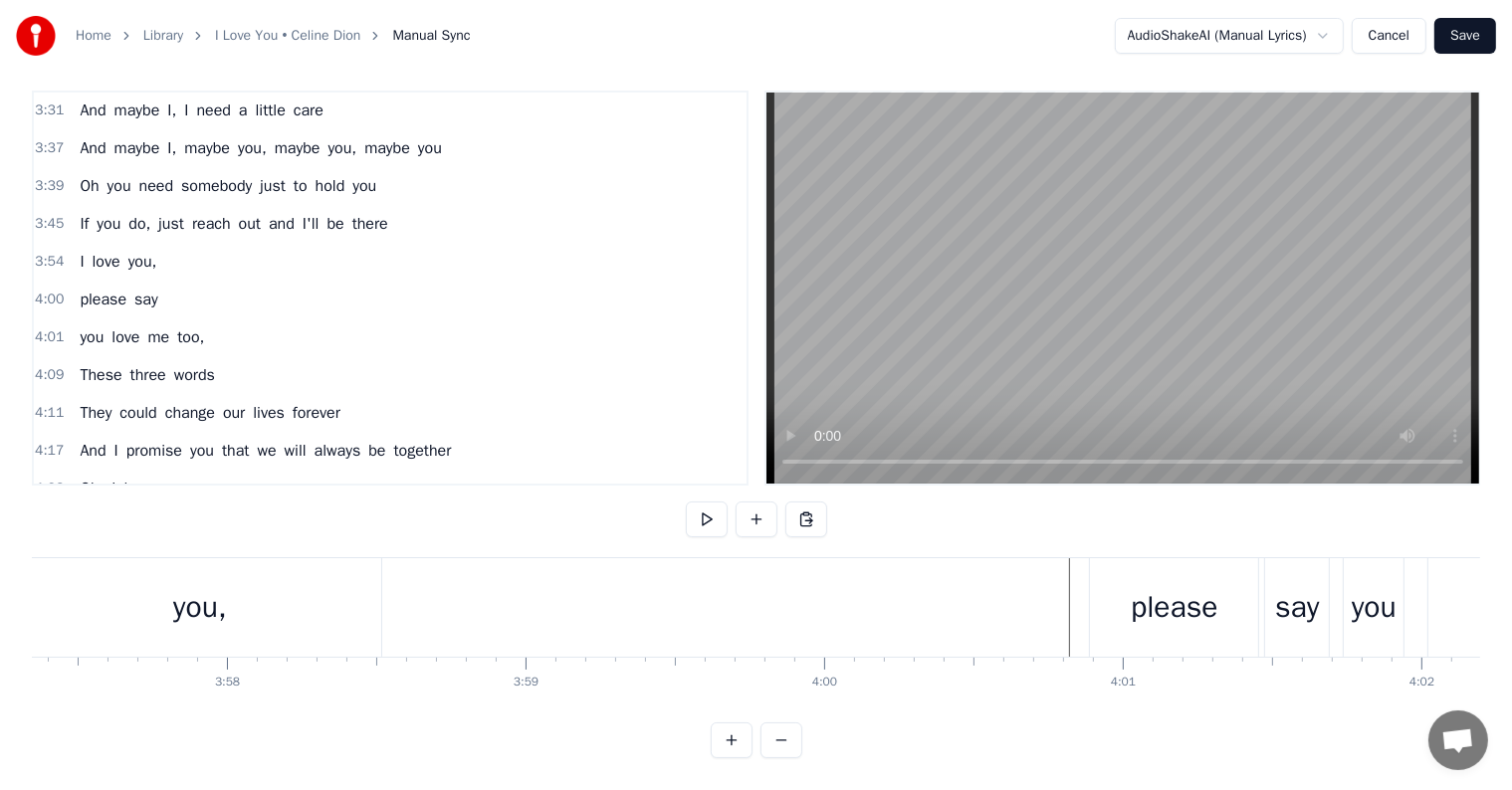 click at bounding box center (-21527, 607) 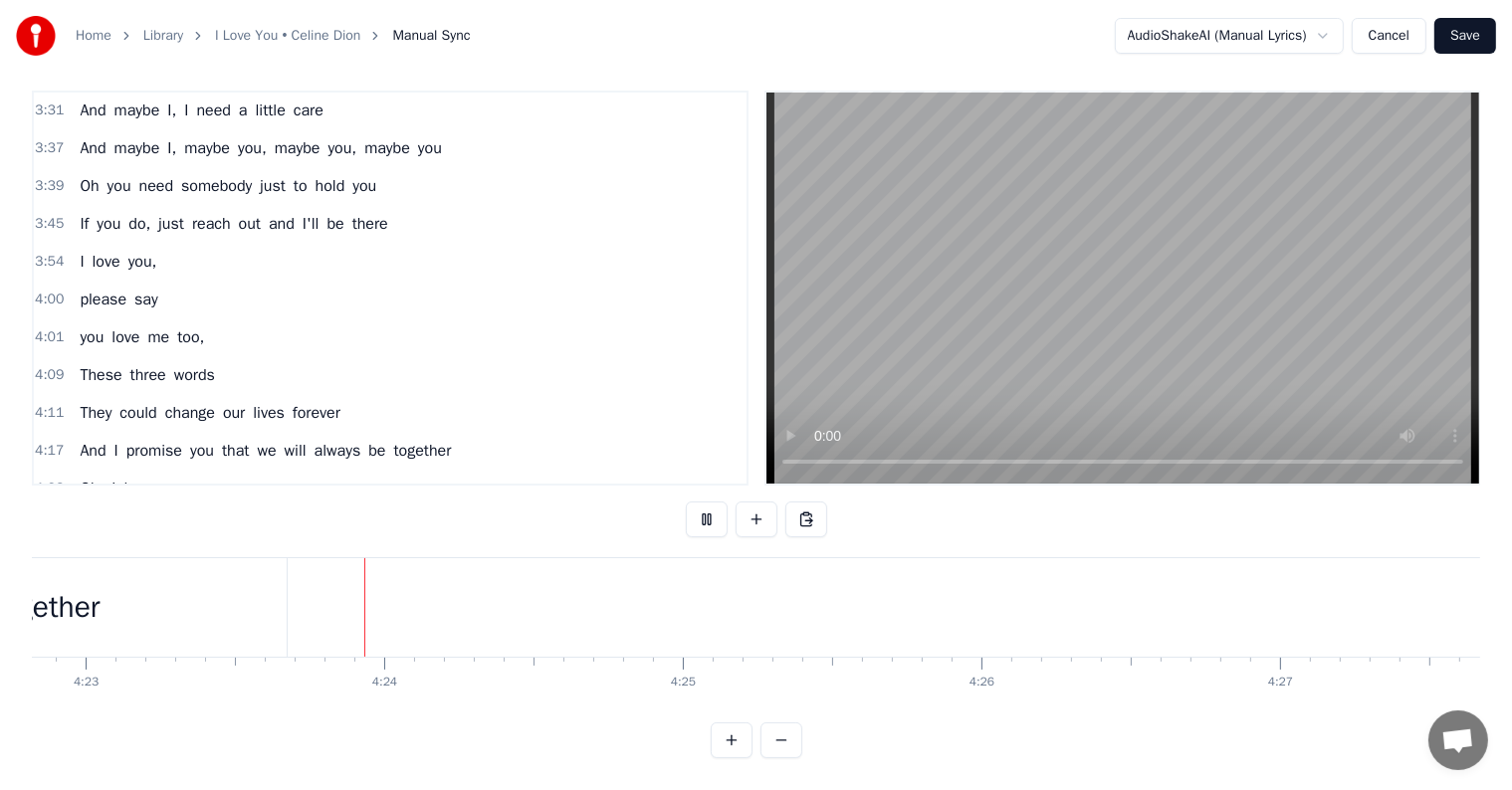scroll, scrollTop: 0, scrollLeft: 78523, axis: horizontal 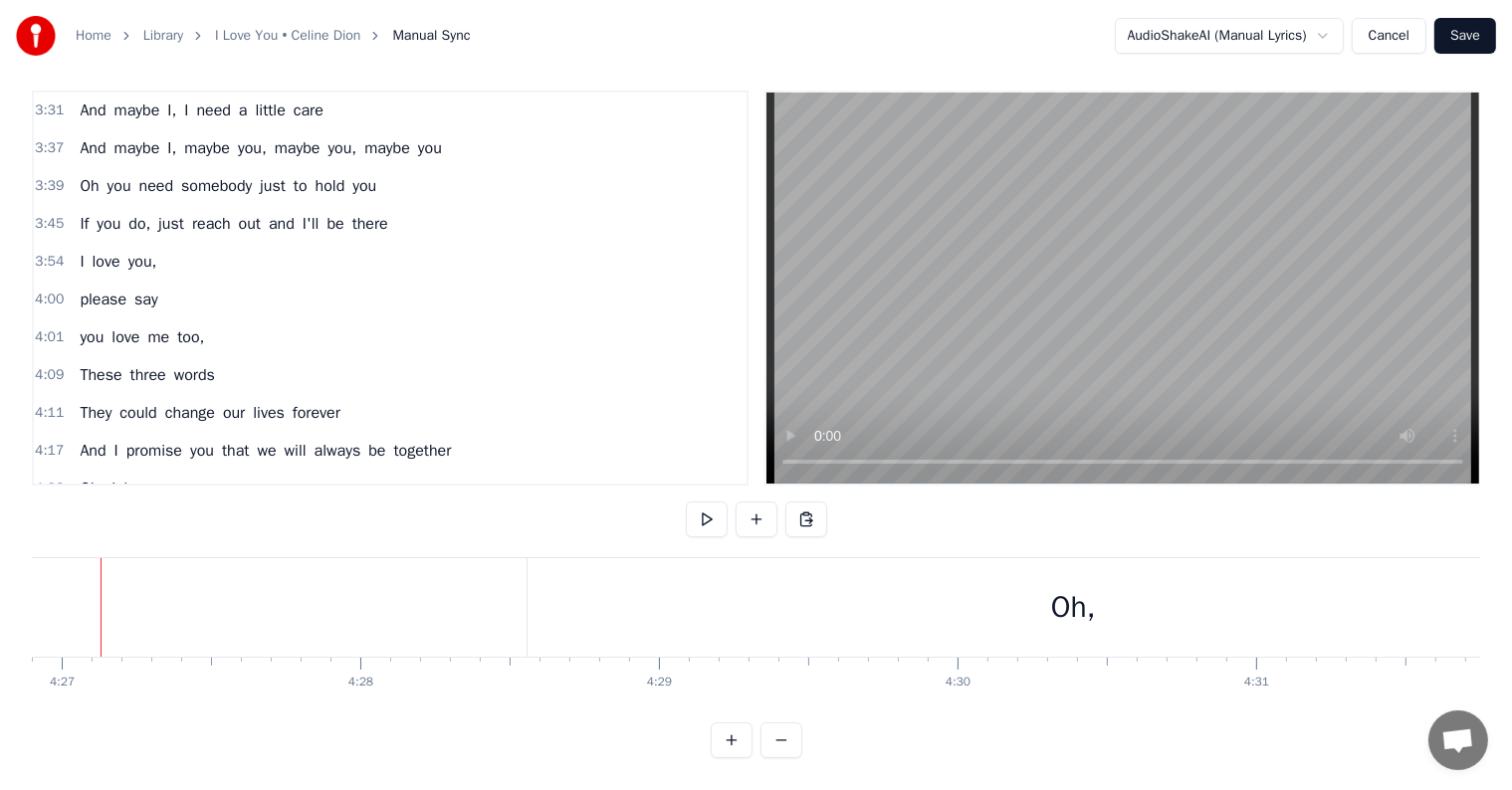 click on "Oh," at bounding box center [1073, 607] 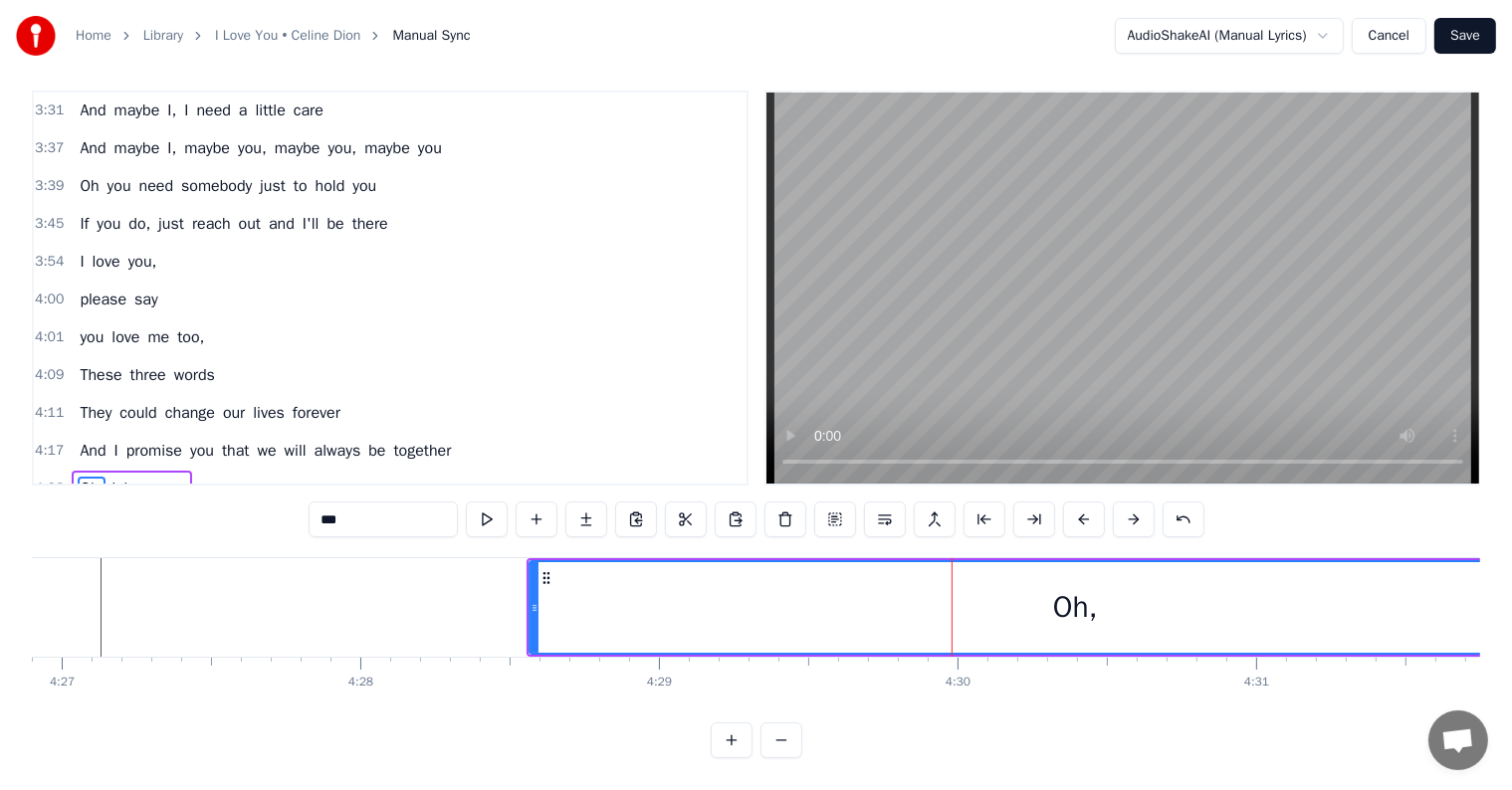scroll, scrollTop: 0, scrollLeft: 0, axis: both 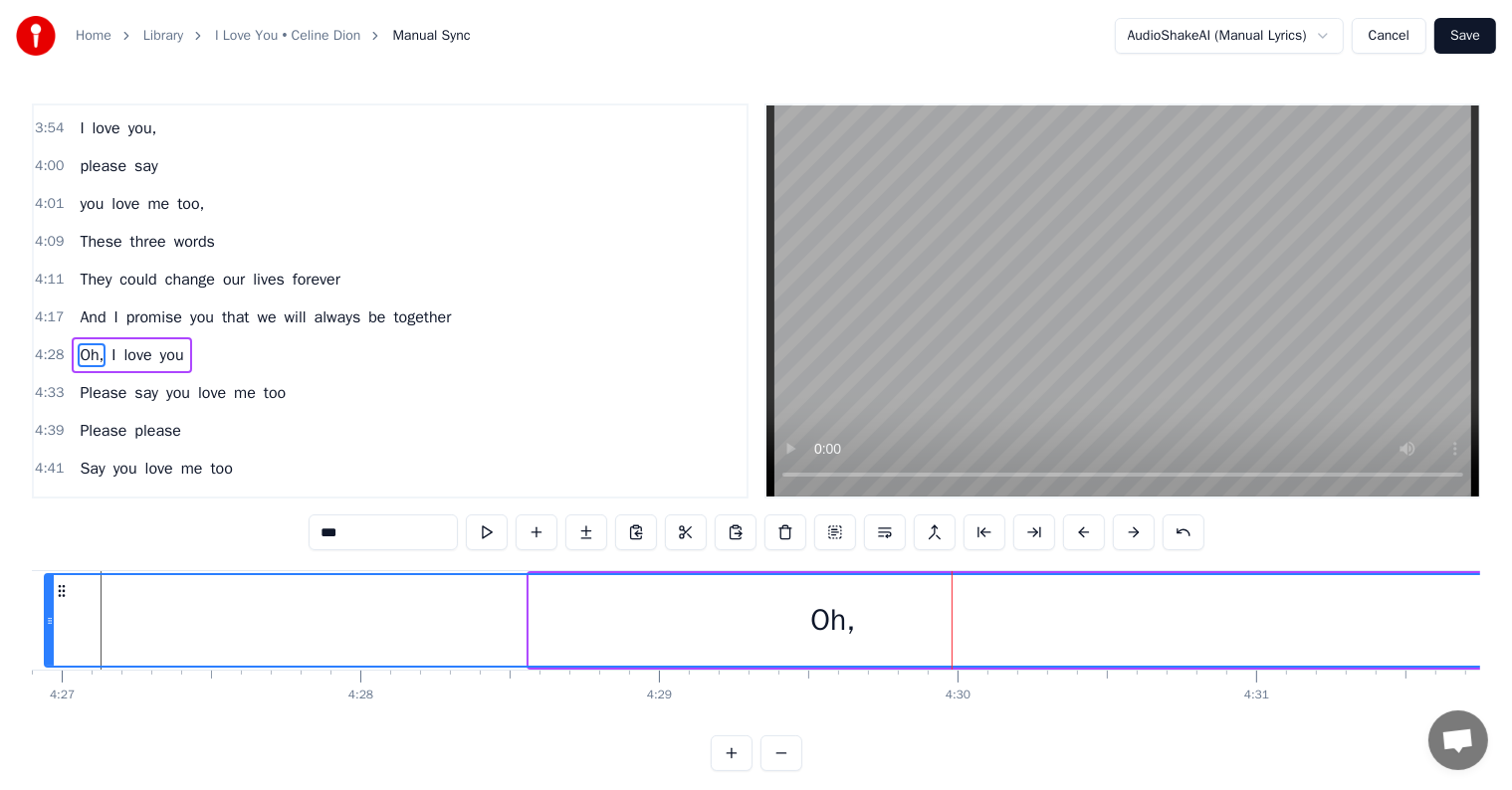 drag, startPoint x: 534, startPoint y: 610, endPoint x: 45, endPoint y: 602, distance: 489.06544 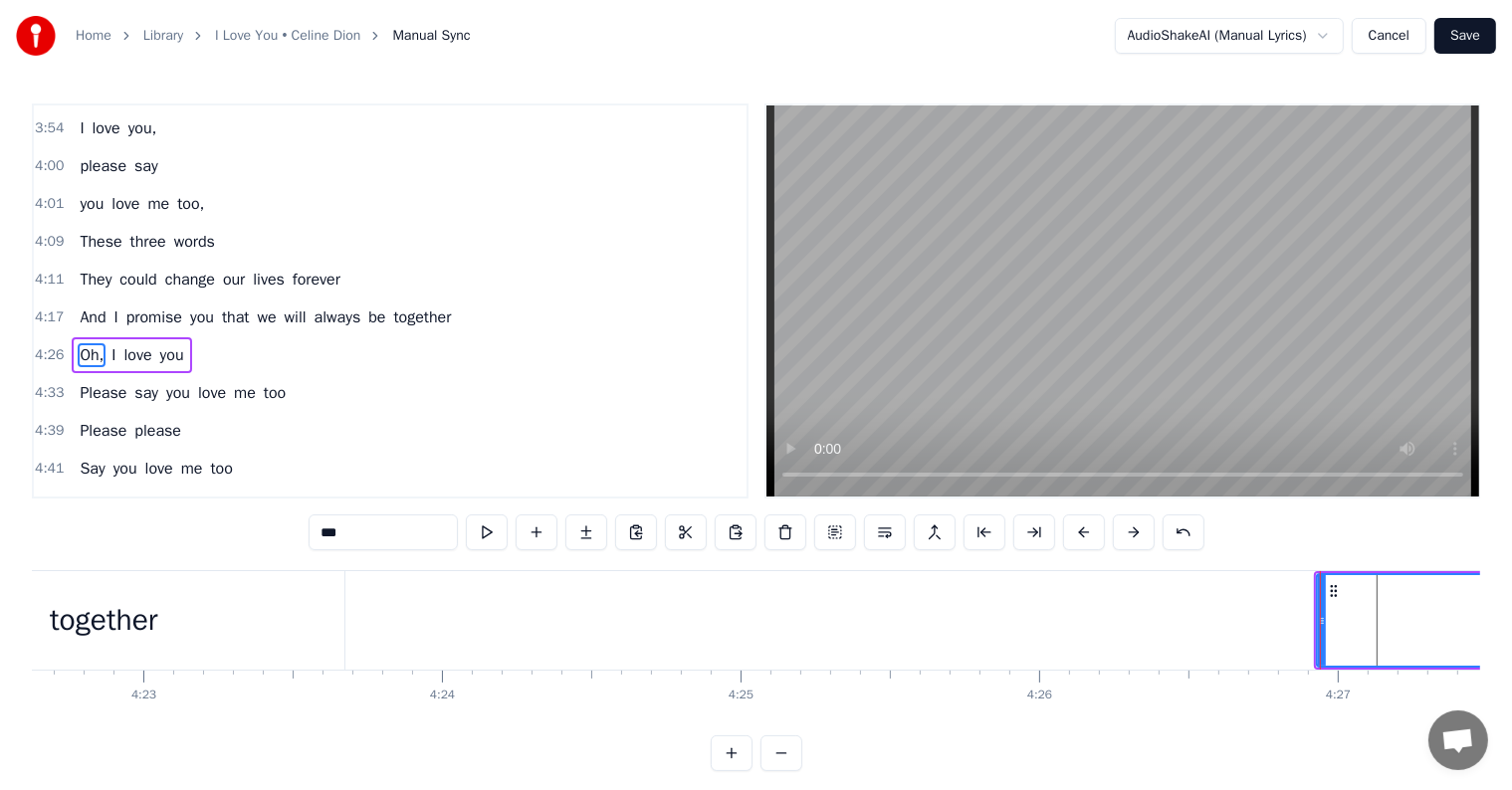 scroll, scrollTop: 0, scrollLeft: 78313, axis: horizontal 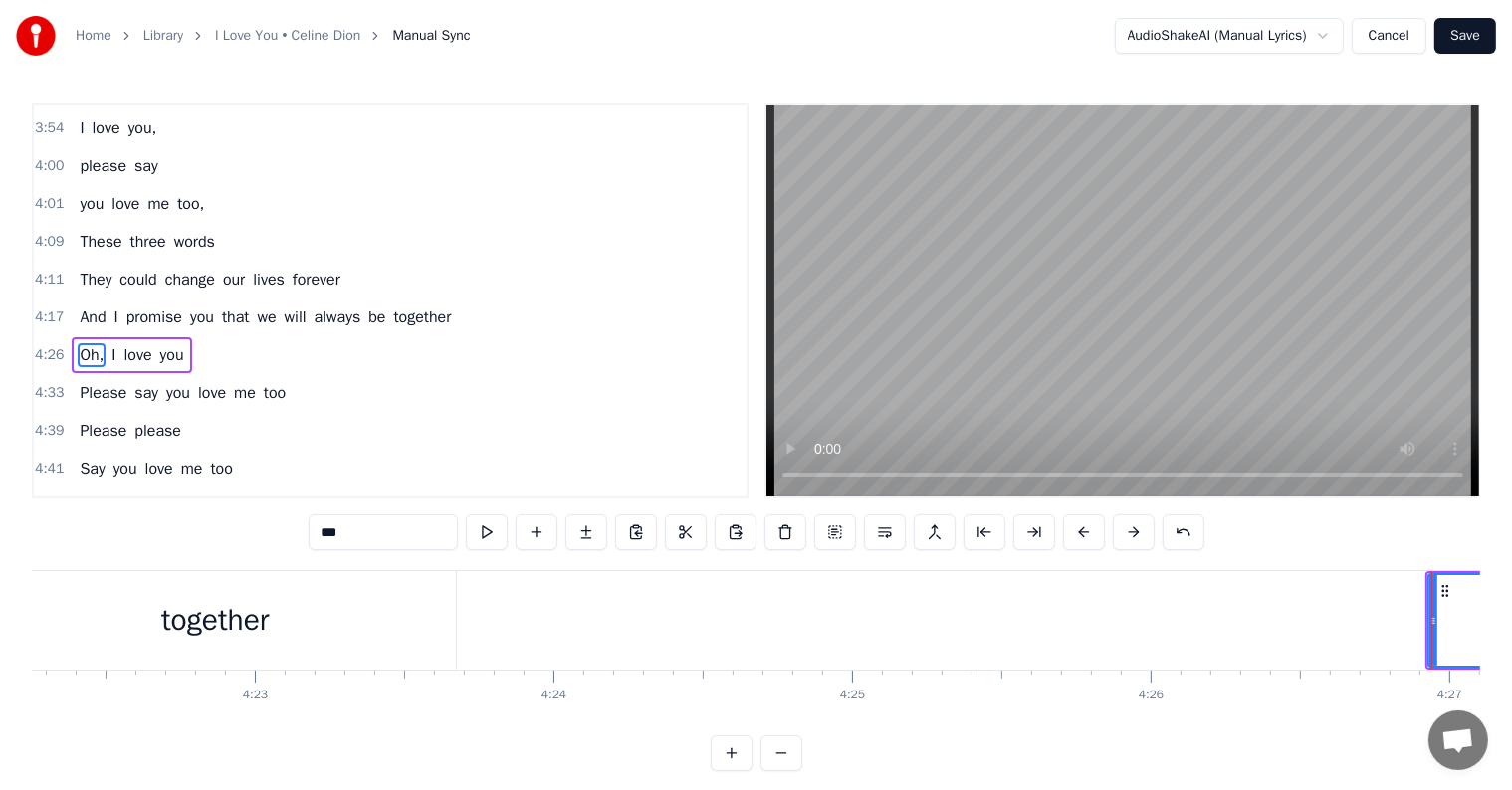 drag, startPoint x: 1429, startPoint y: 611, endPoint x: 1123, endPoint y: 643, distance: 307.66865 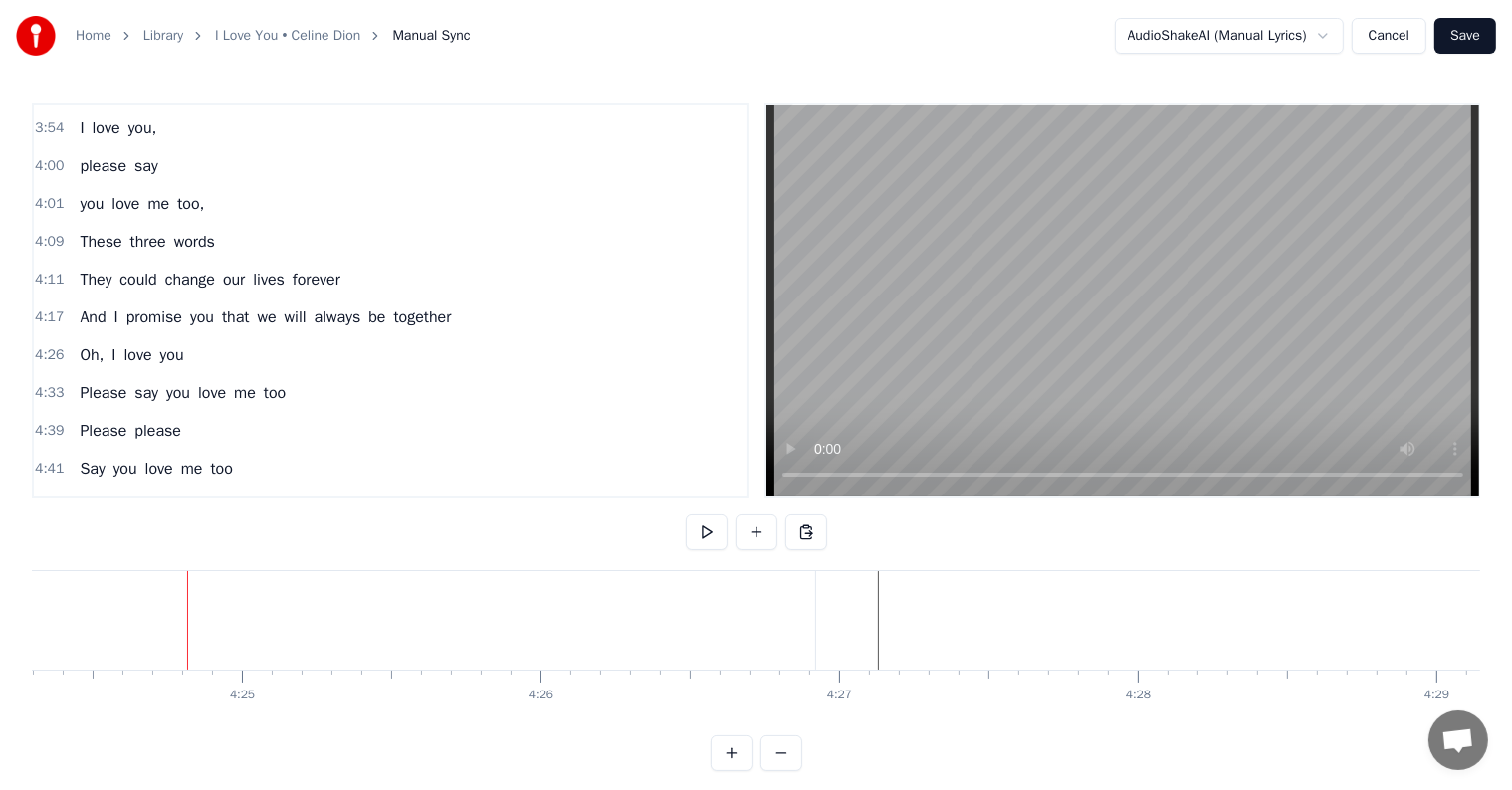 scroll, scrollTop: 0, scrollLeft: 78980, axis: horizontal 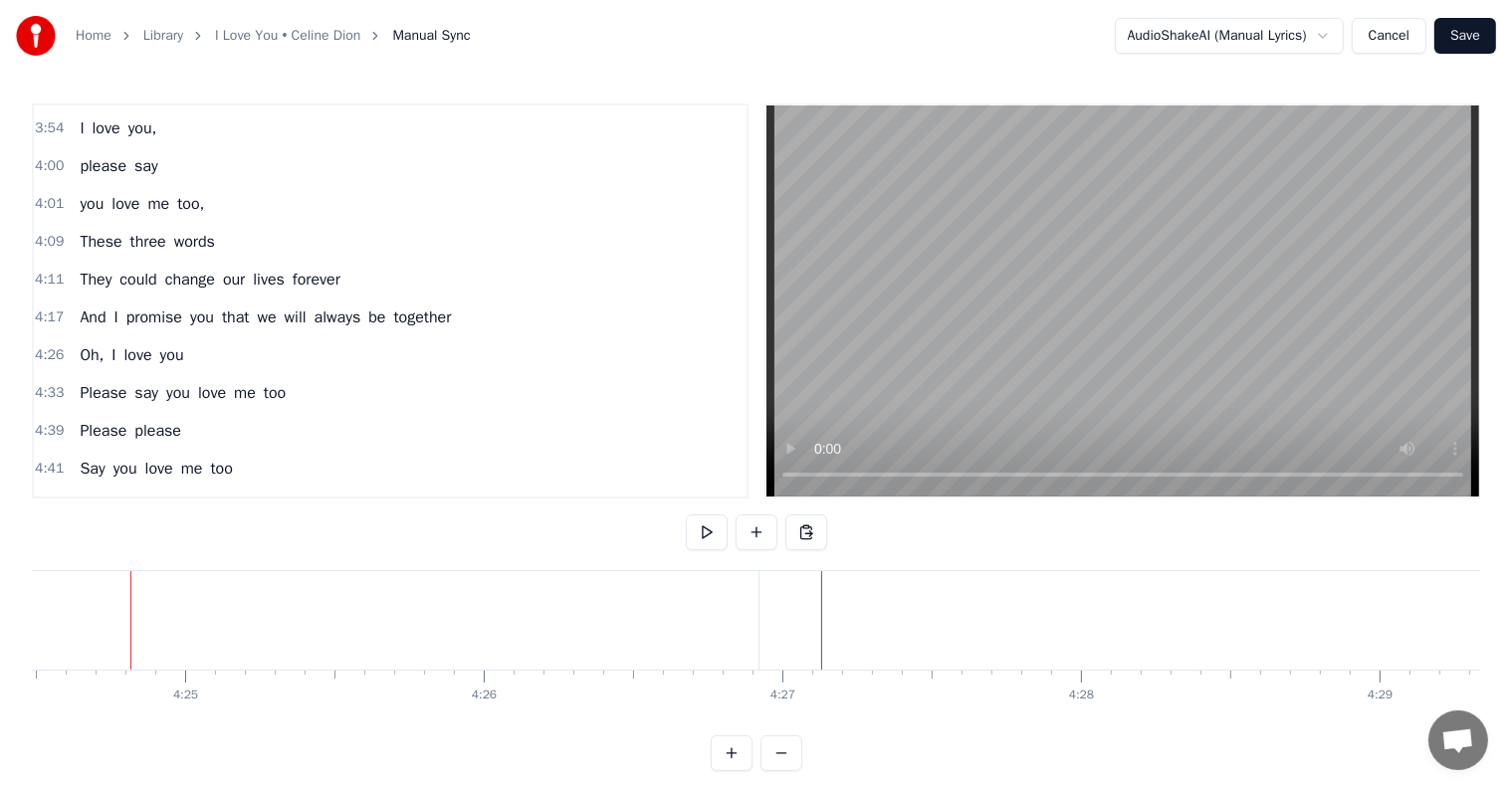 click on "Oh," at bounding box center (1549, 620) 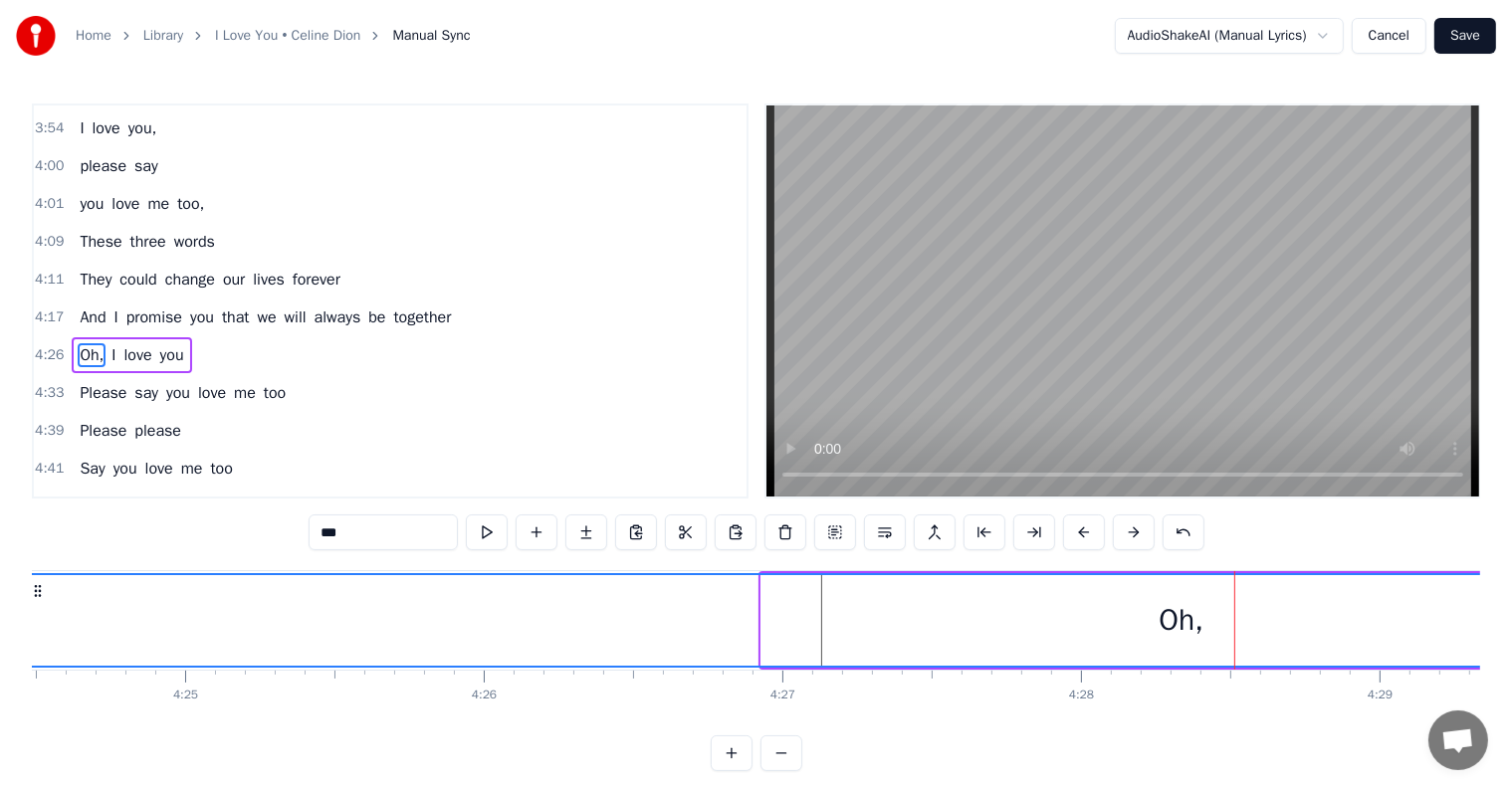 drag, startPoint x: 764, startPoint y: 618, endPoint x: 12, endPoint y: 584, distance: 752.76822 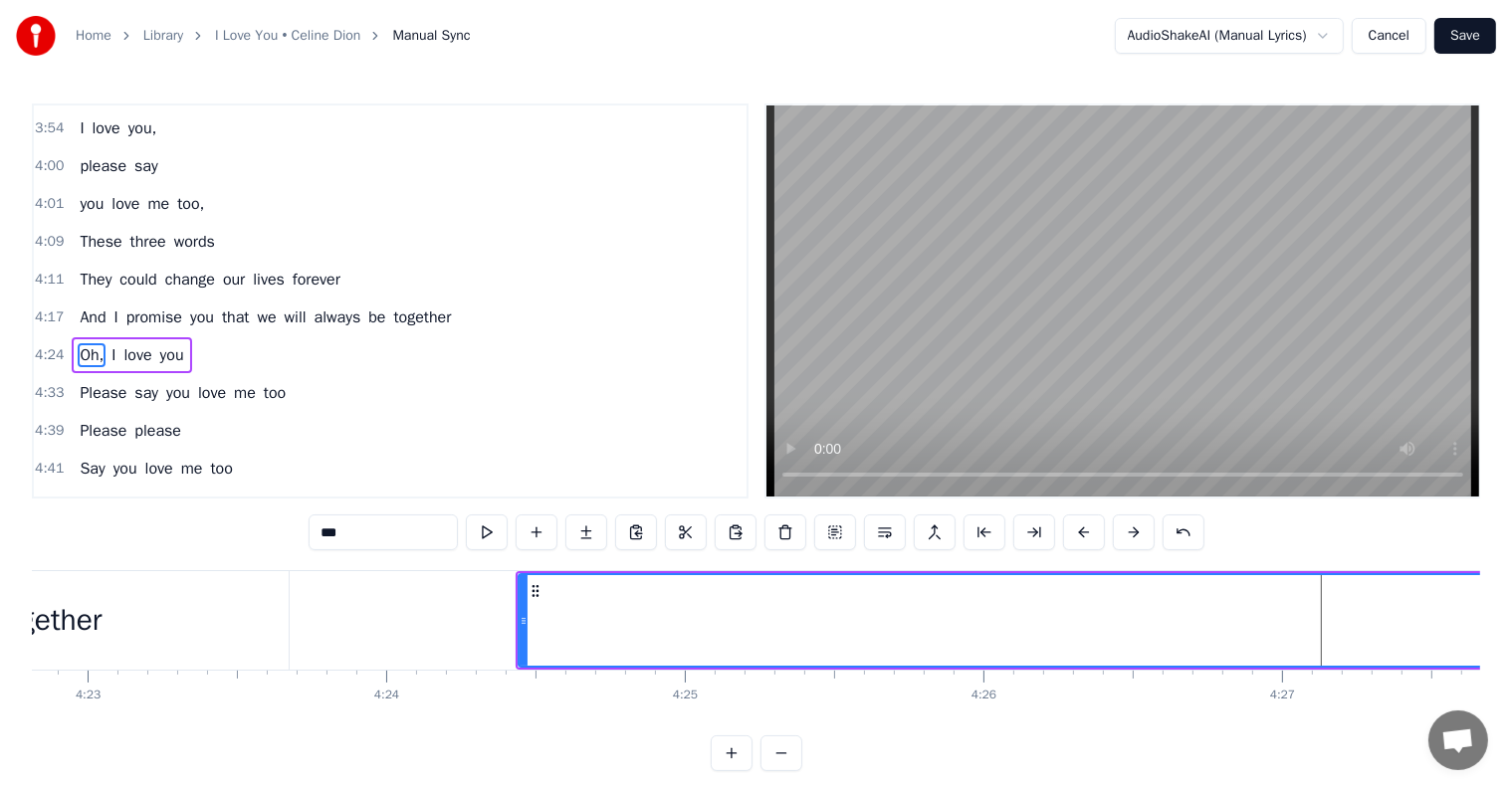scroll, scrollTop: 0, scrollLeft: 78203, axis: horizontal 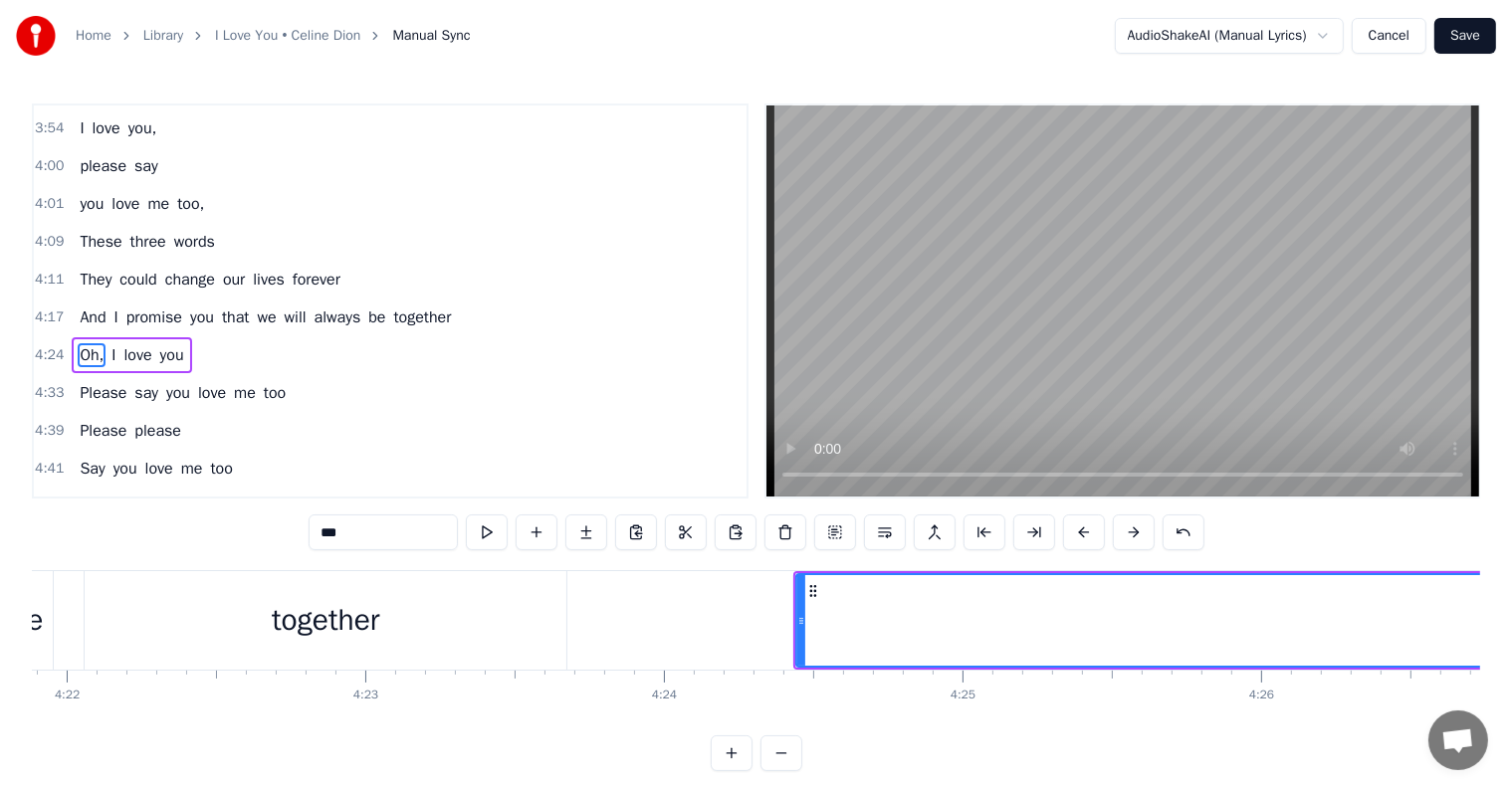 click at bounding box center [-28854, 620] 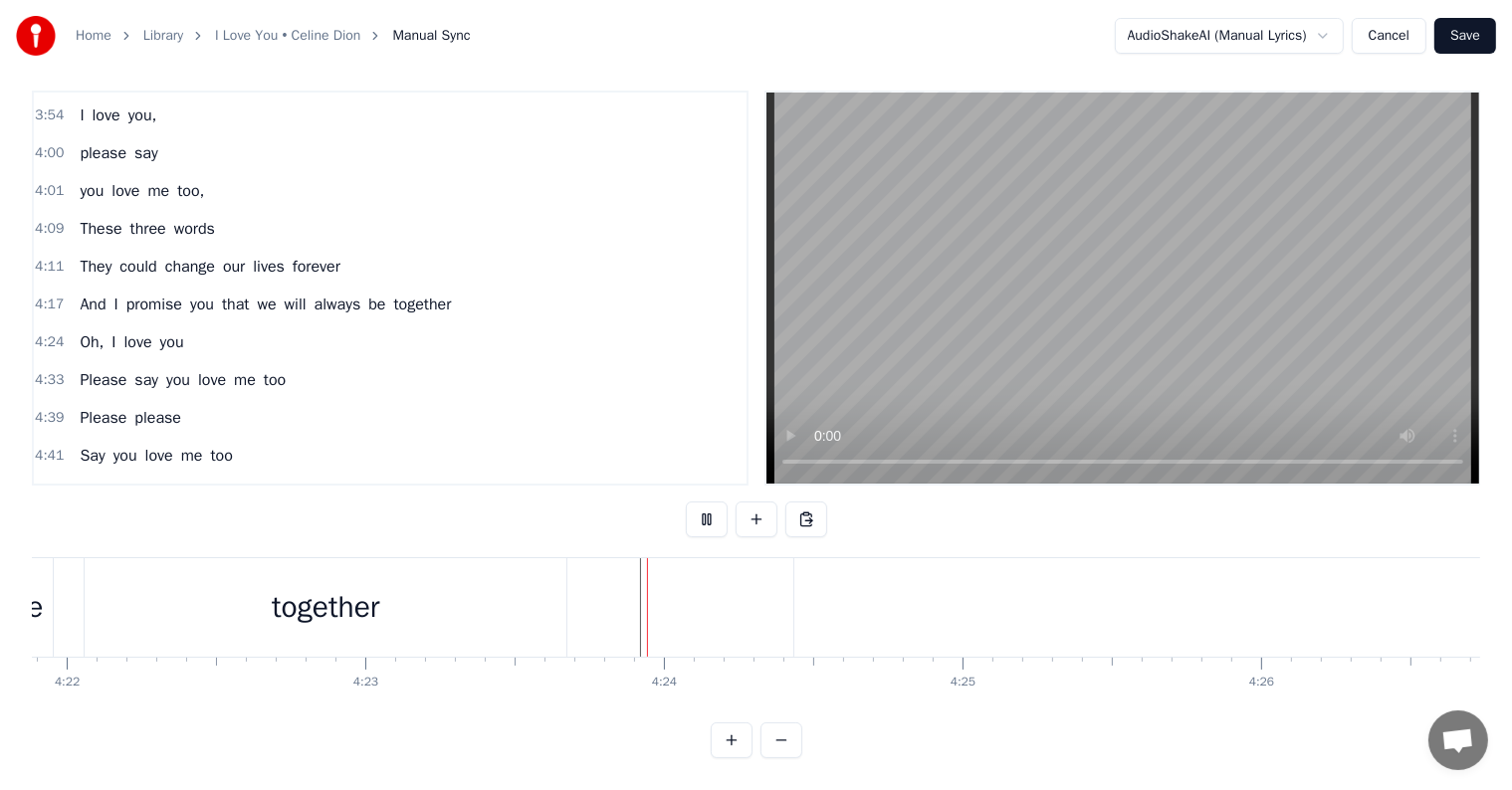 scroll, scrollTop: 30, scrollLeft: 0, axis: vertical 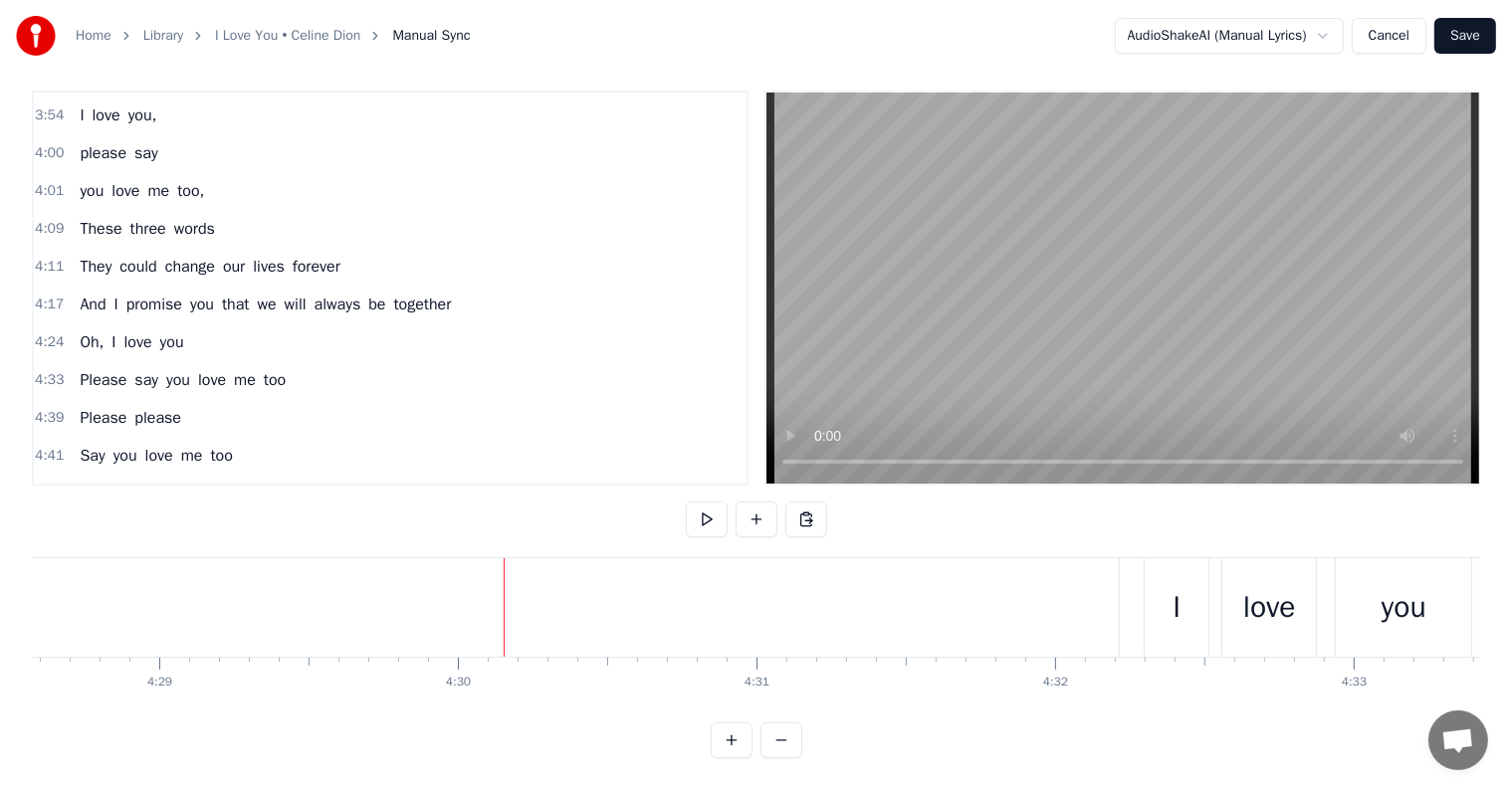 click on "Oh," at bounding box center (-43, 607) 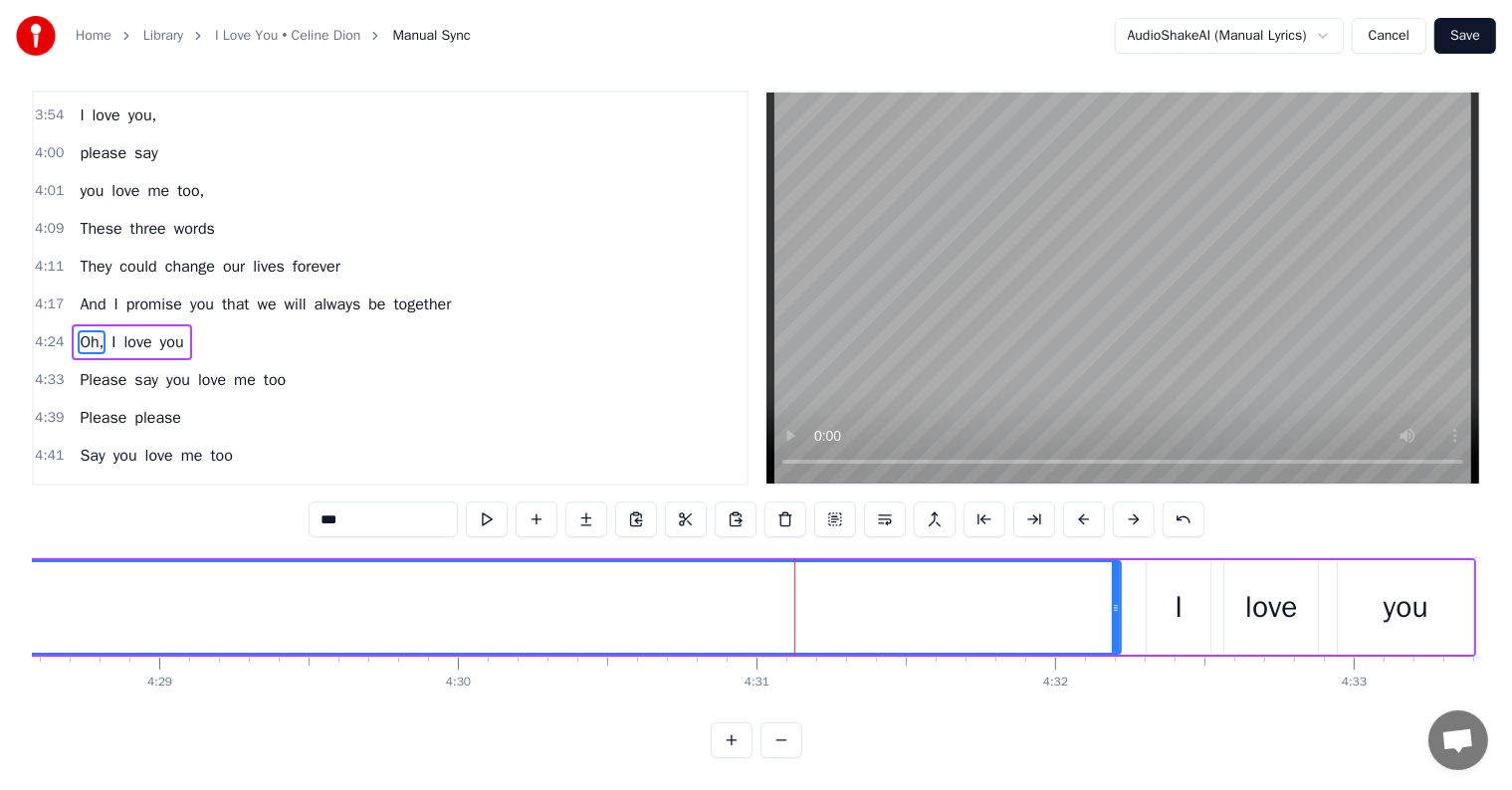 scroll, scrollTop: 0, scrollLeft: 0, axis: both 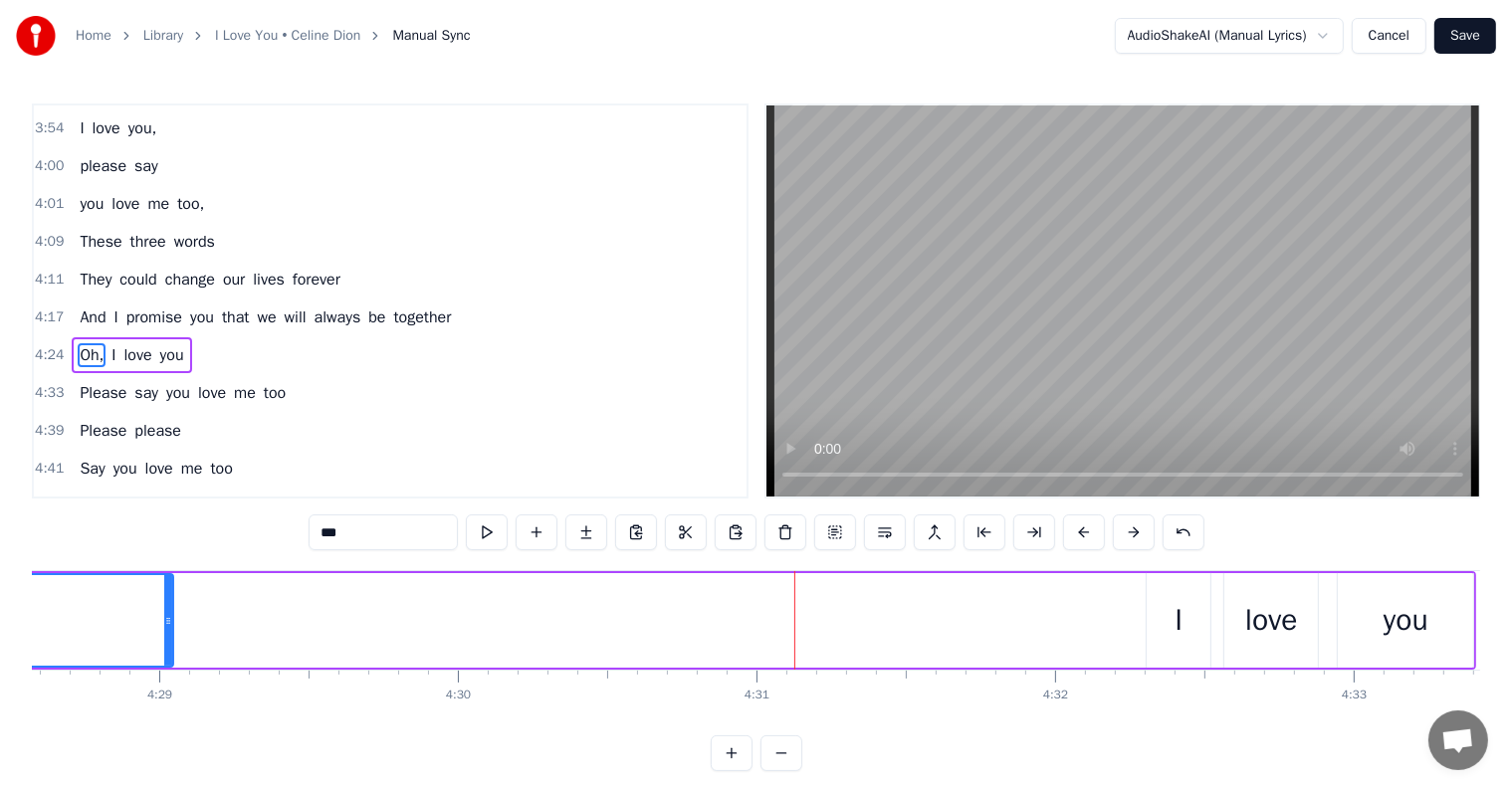 drag, startPoint x: 1115, startPoint y: 626, endPoint x: 167, endPoint y: 605, distance: 948.23257 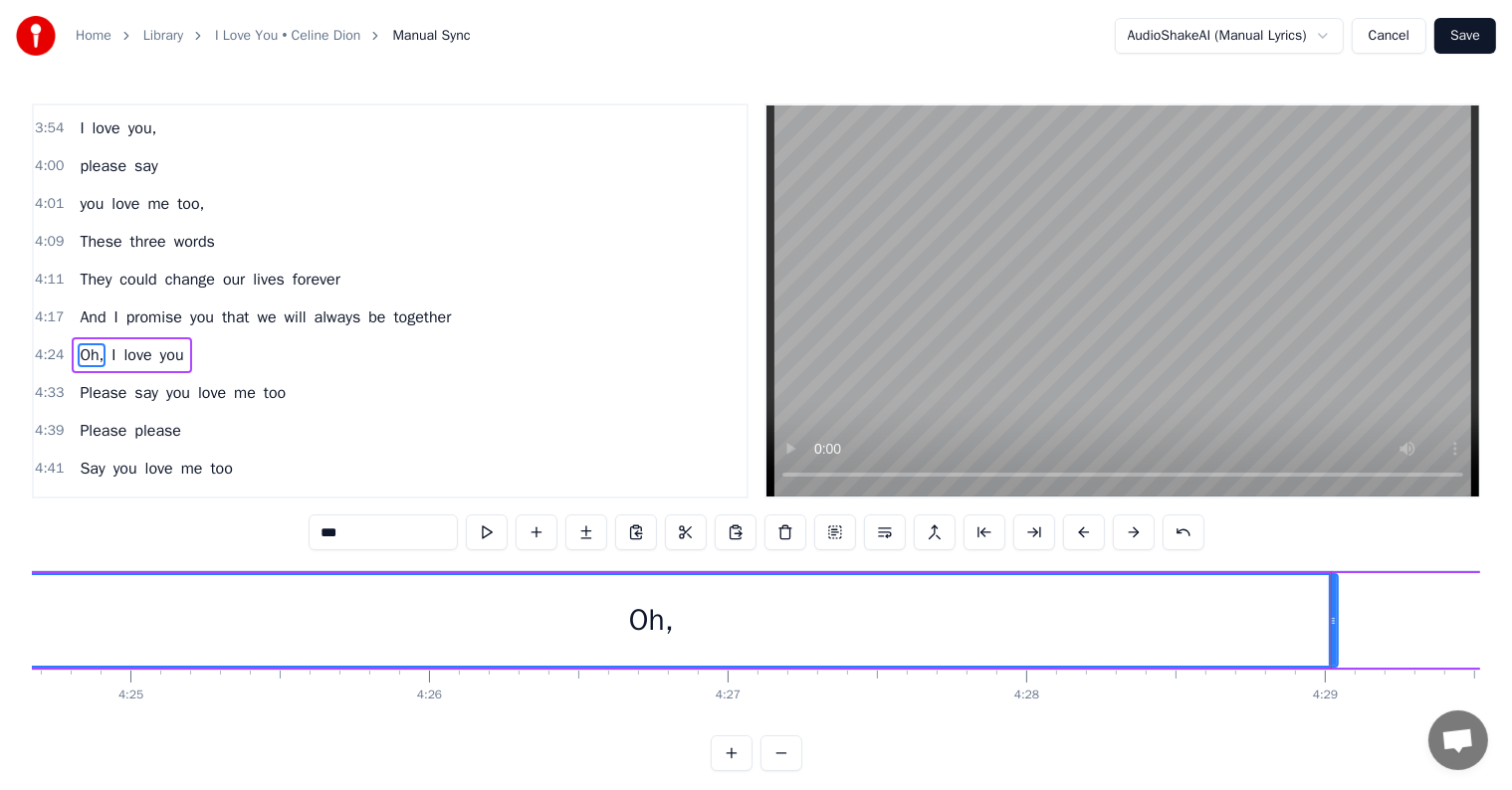 scroll, scrollTop: 0, scrollLeft: 79201, axis: horizontal 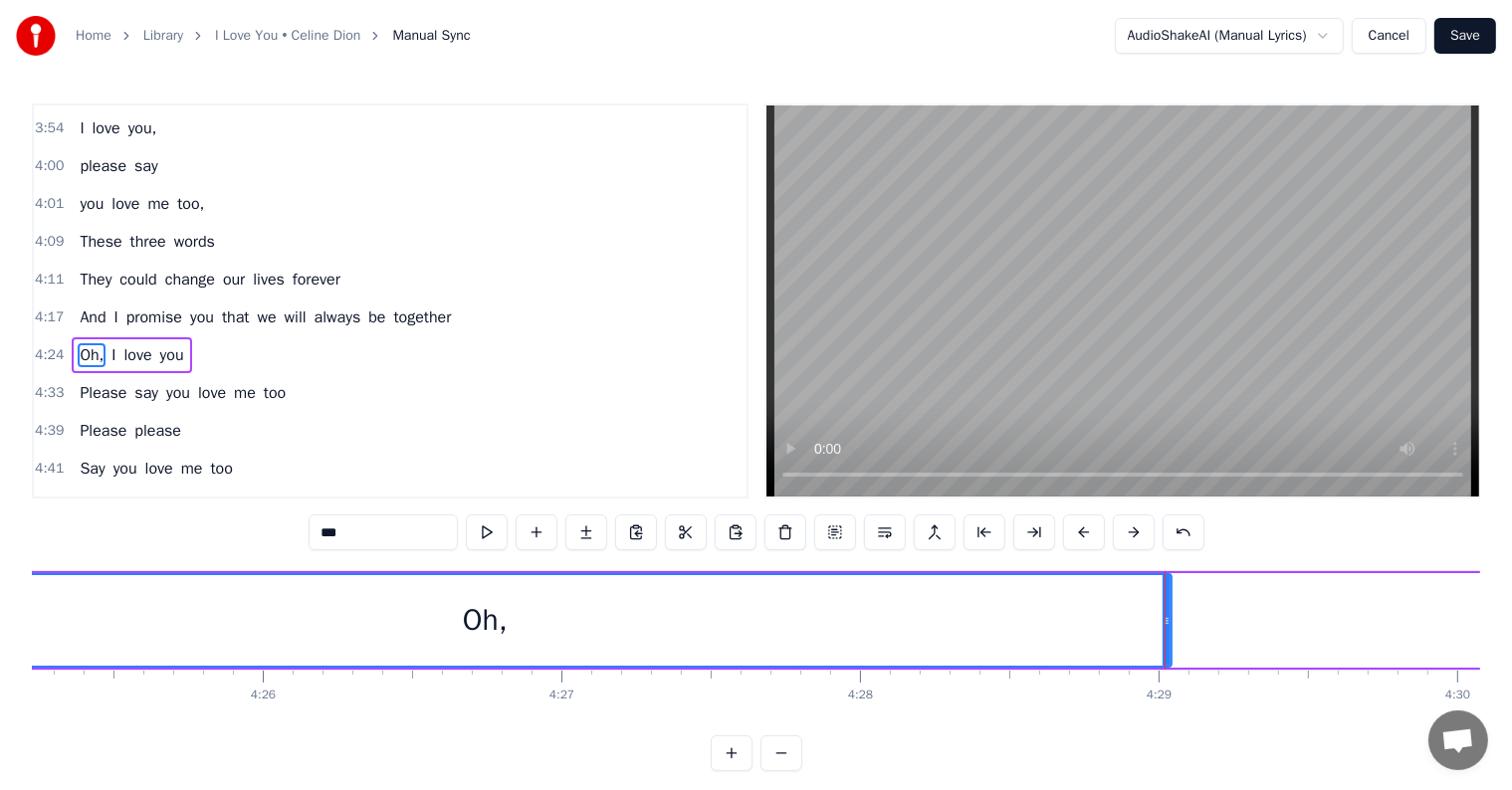 click on "I must be crazy now Maybe I dream too much But when I think of you I long to feel your touch To whisper in your ear Words that are old as time Words only you would hear If only you were mine I wish I could go back to the very first day I saw you Should've made my move when you looked in my eyes 'Cause by now I know that you'd feel the way that I do And I'd whisper these words as you'd lie here by my side I I love you, please say You love me too, these three words They could change our lives forever And I promise you that we will always be together Till the end of time So today, I finally find the courage deep inside Just to walk right up to your door But my body can't move when I finally get to it Just like a thousand times before Then without a word he handed me this letter Read I hope this finds the way into your heart, it said I love you, please say You love me too, these three words They could change our lives forever And I promise you that we will always be together Till the end of time Well maybe I, I a" at bounding box center (-29853, 620) 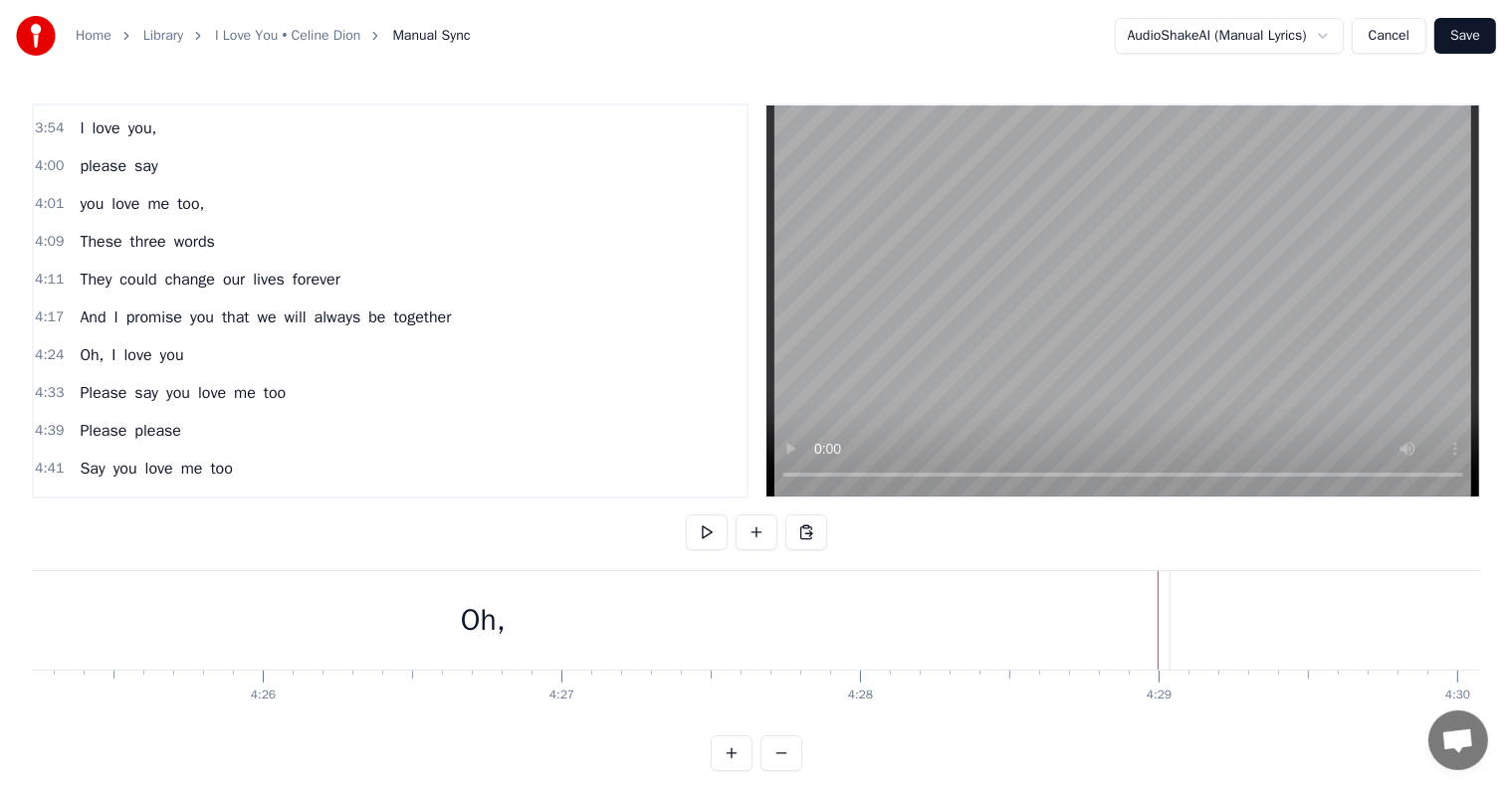 click on "Oh," at bounding box center (483, 620) 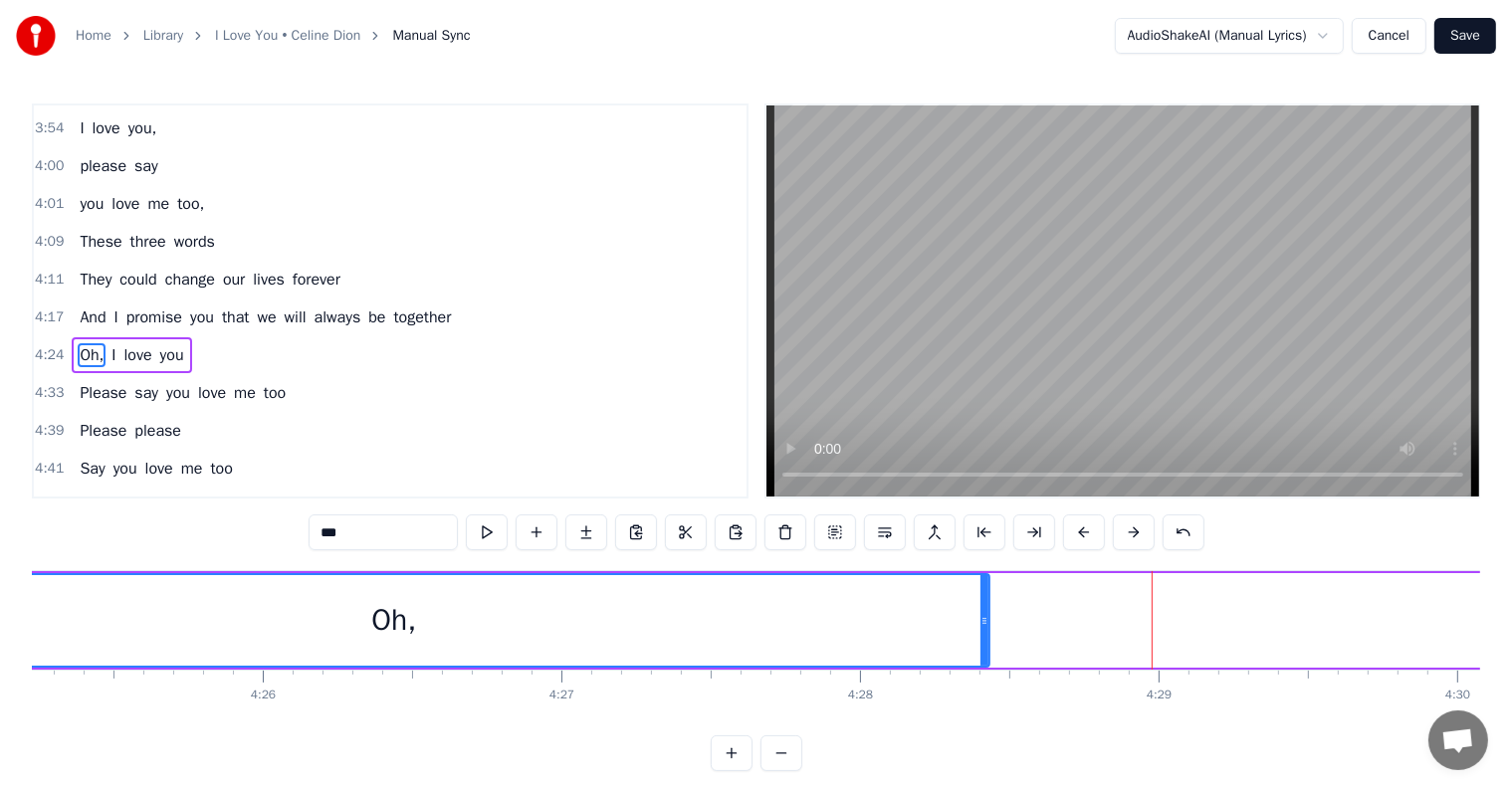 drag, startPoint x: 1163, startPoint y: 616, endPoint x: 978, endPoint y: 603, distance: 185.45619 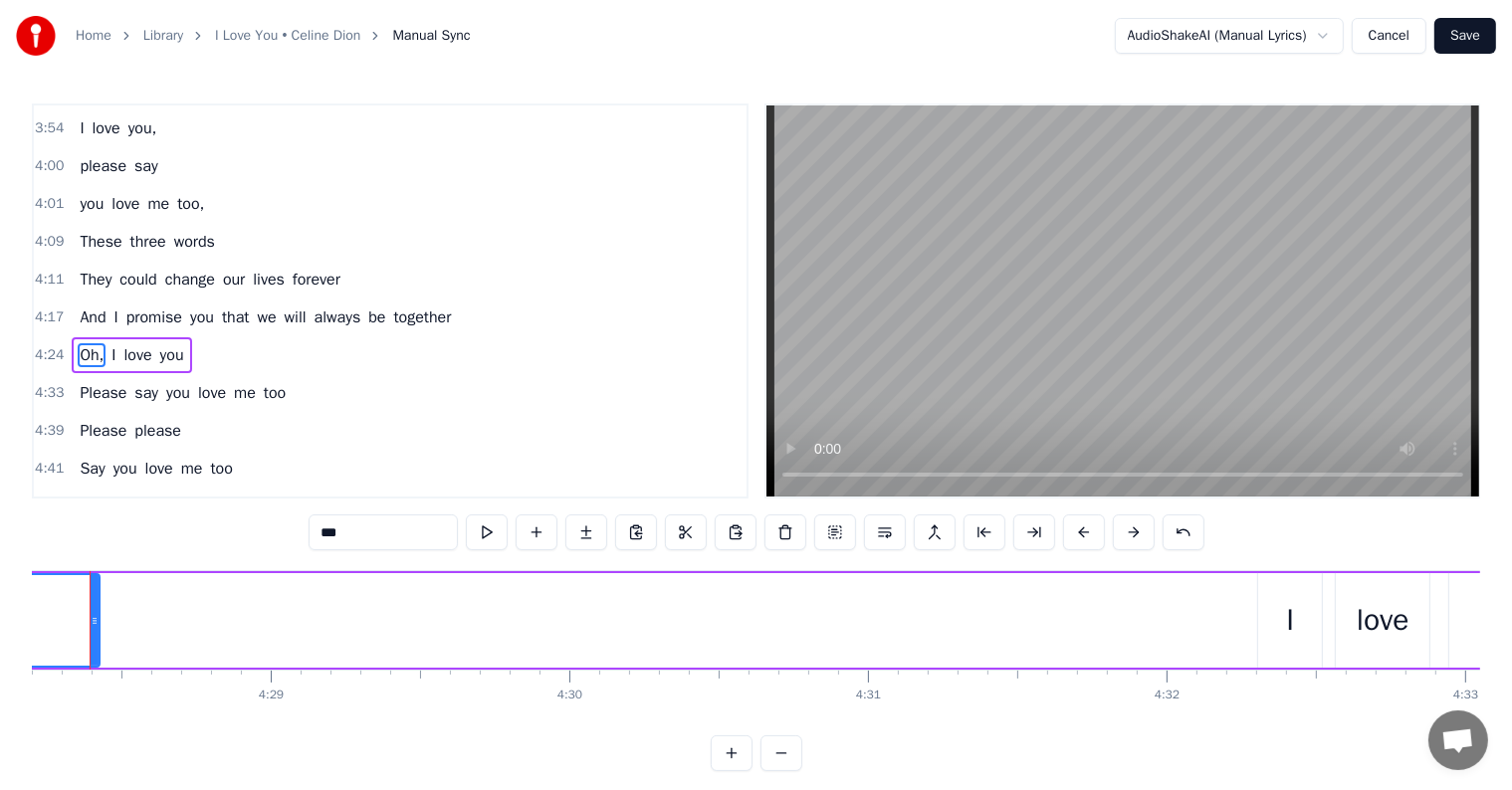scroll, scrollTop: 0, scrollLeft: 80145, axis: horizontal 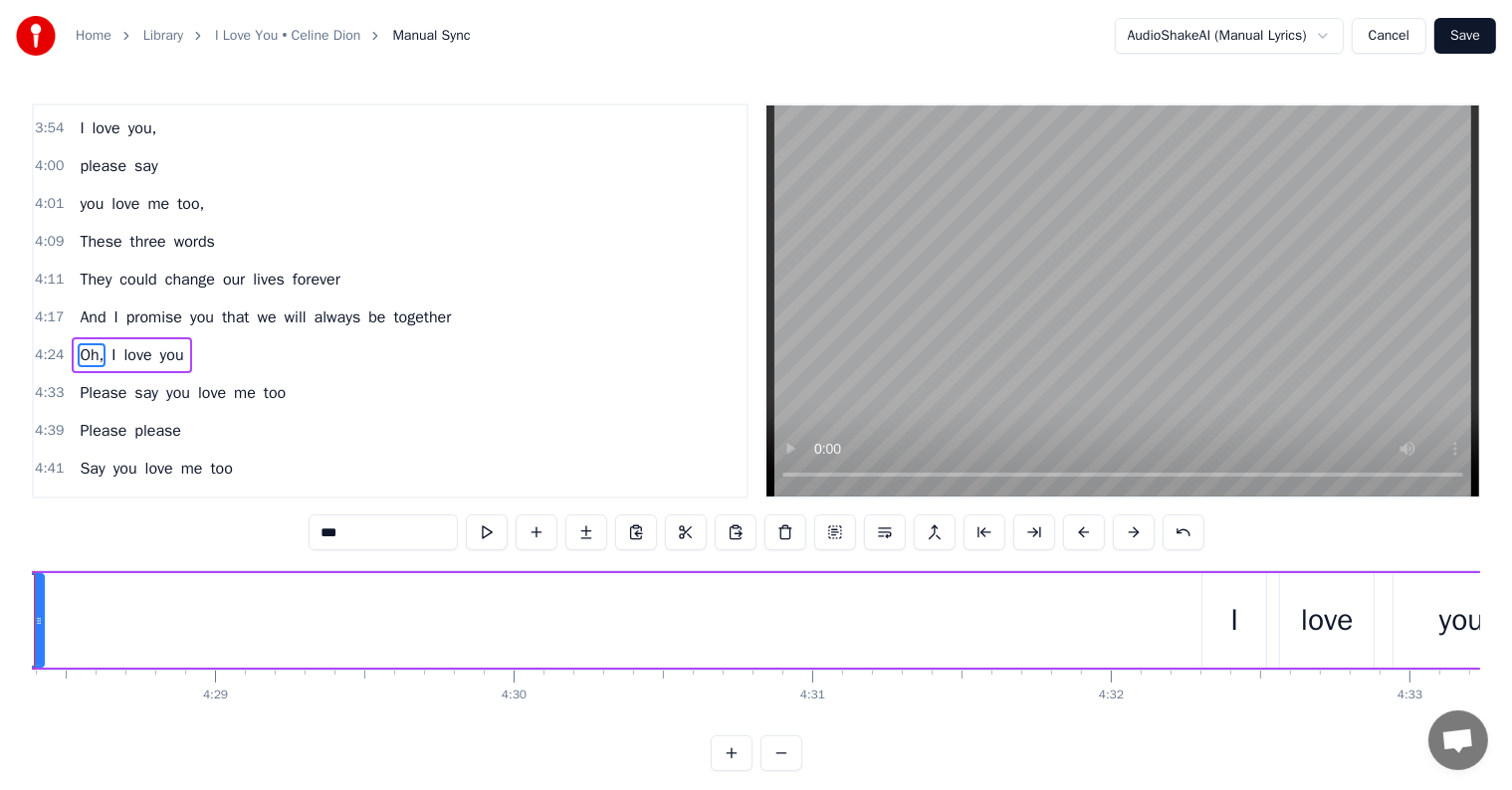 click on "I" at bounding box center (1234, 620) 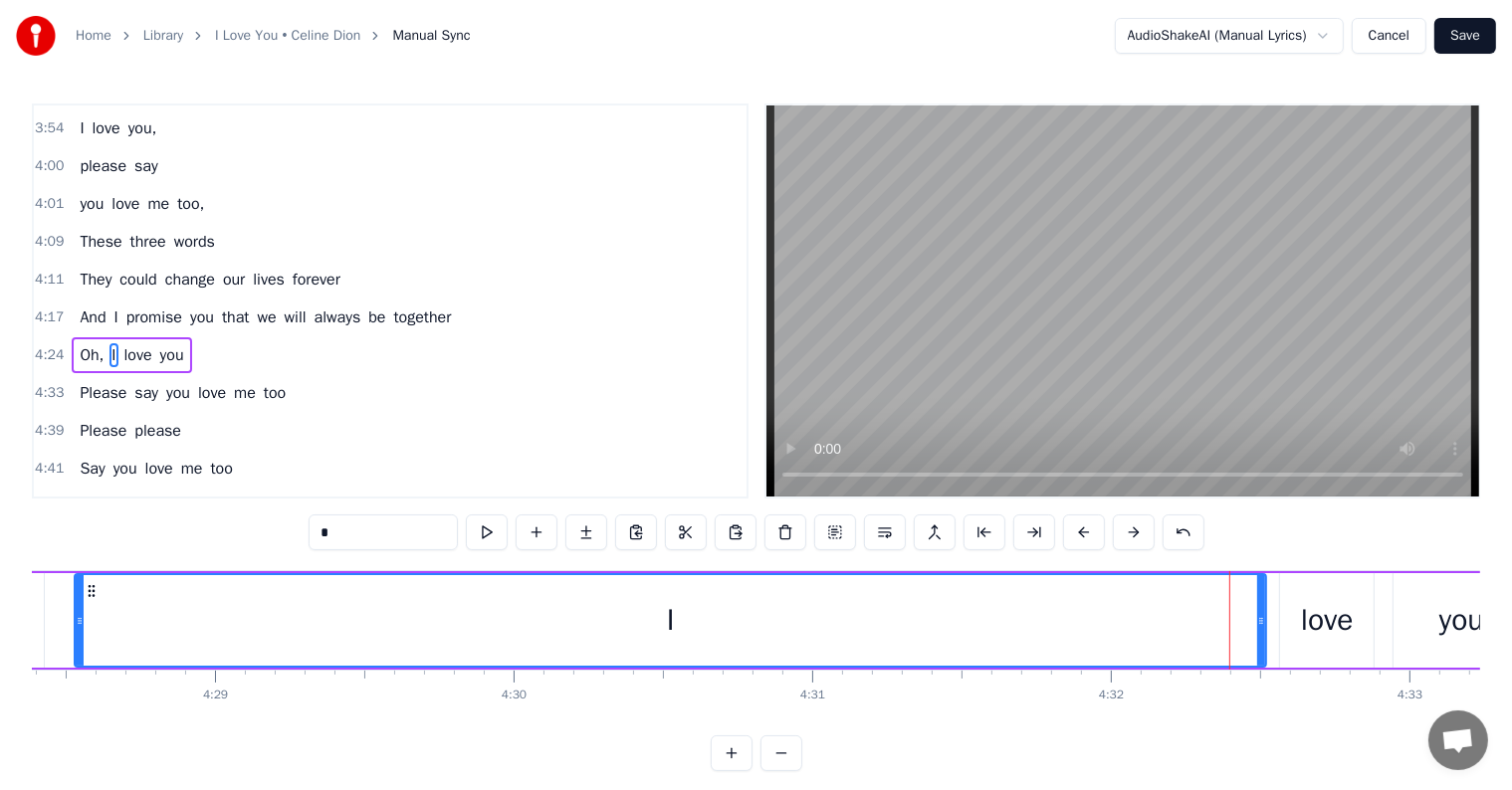 drag, startPoint x: 1202, startPoint y: 623, endPoint x: 67, endPoint y: 599, distance: 1135.2537 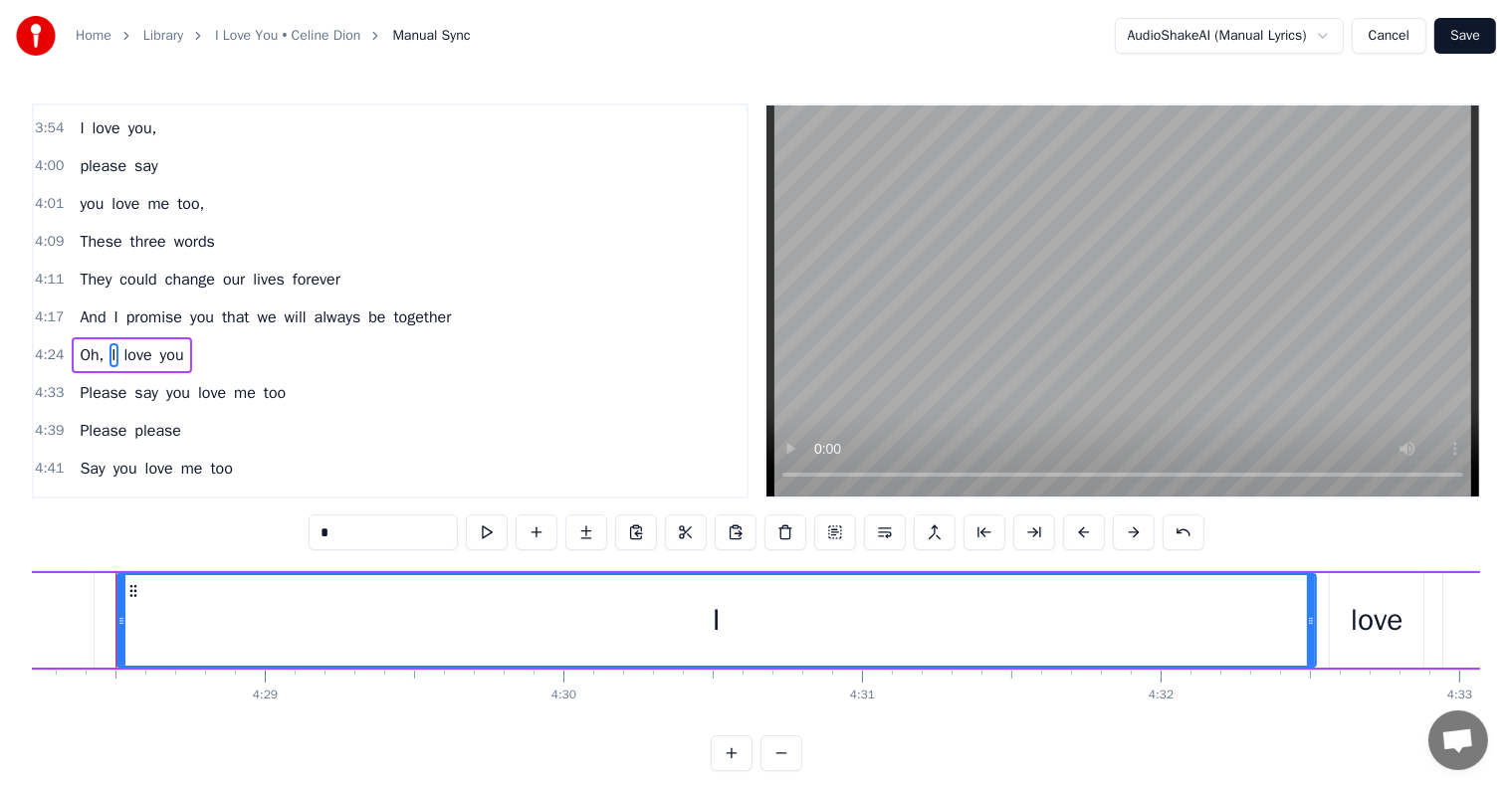scroll, scrollTop: 0, scrollLeft: 80078, axis: horizontal 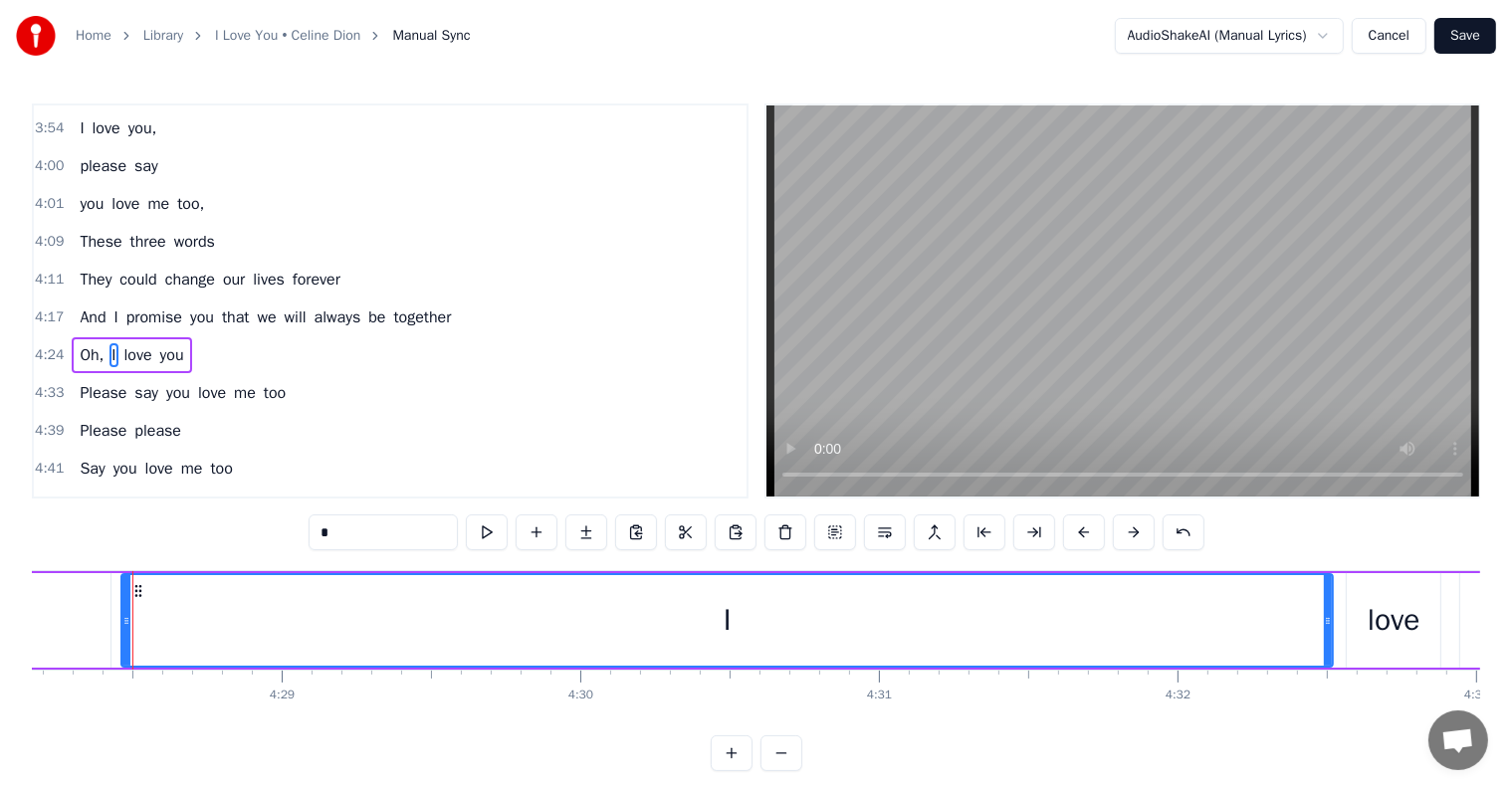 drag, startPoint x: 134, startPoint y: 622, endPoint x: 122, endPoint y: 619, distance: 12.369317 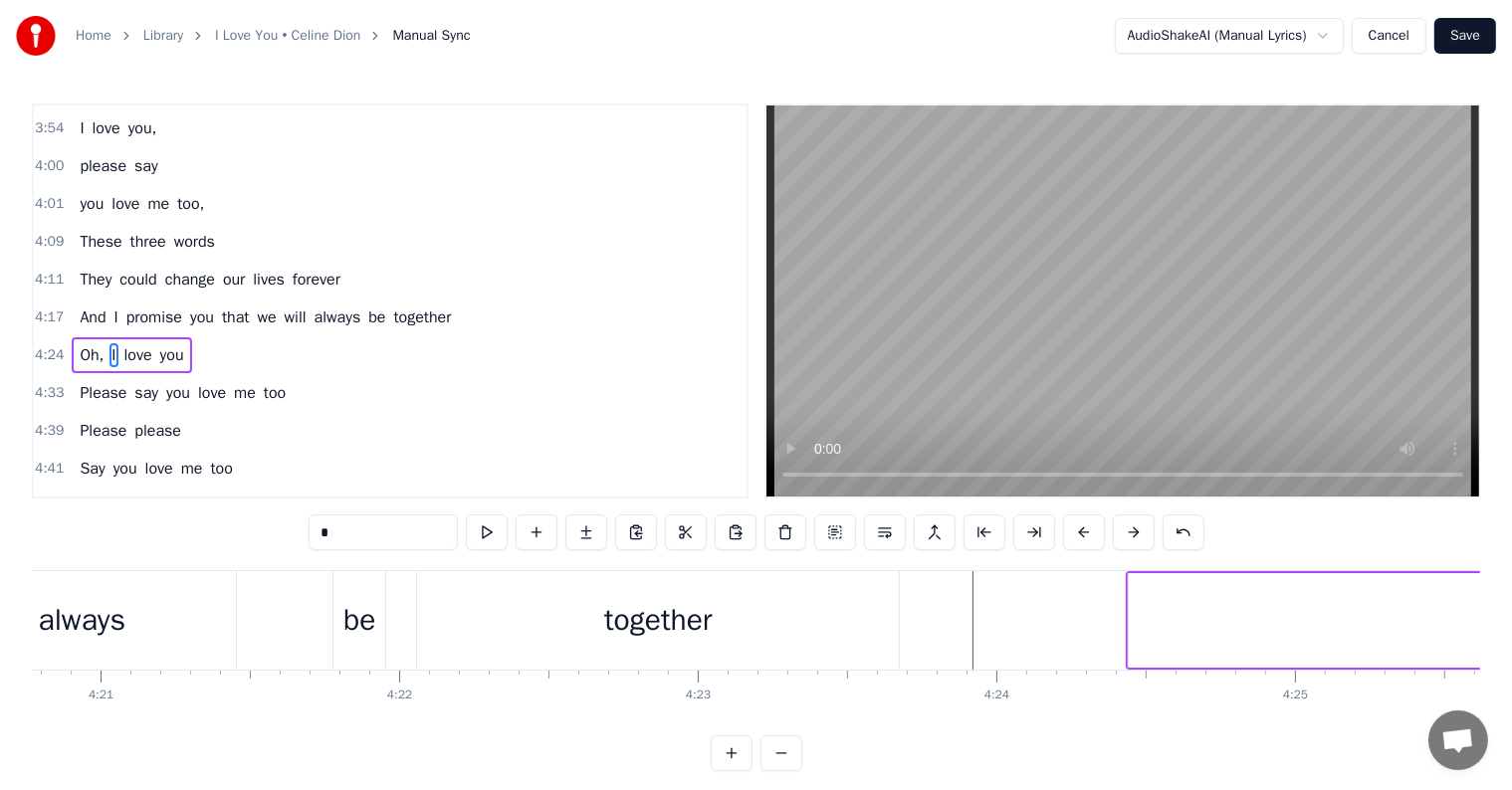 scroll, scrollTop: 0, scrollLeft: 77981, axis: horizontal 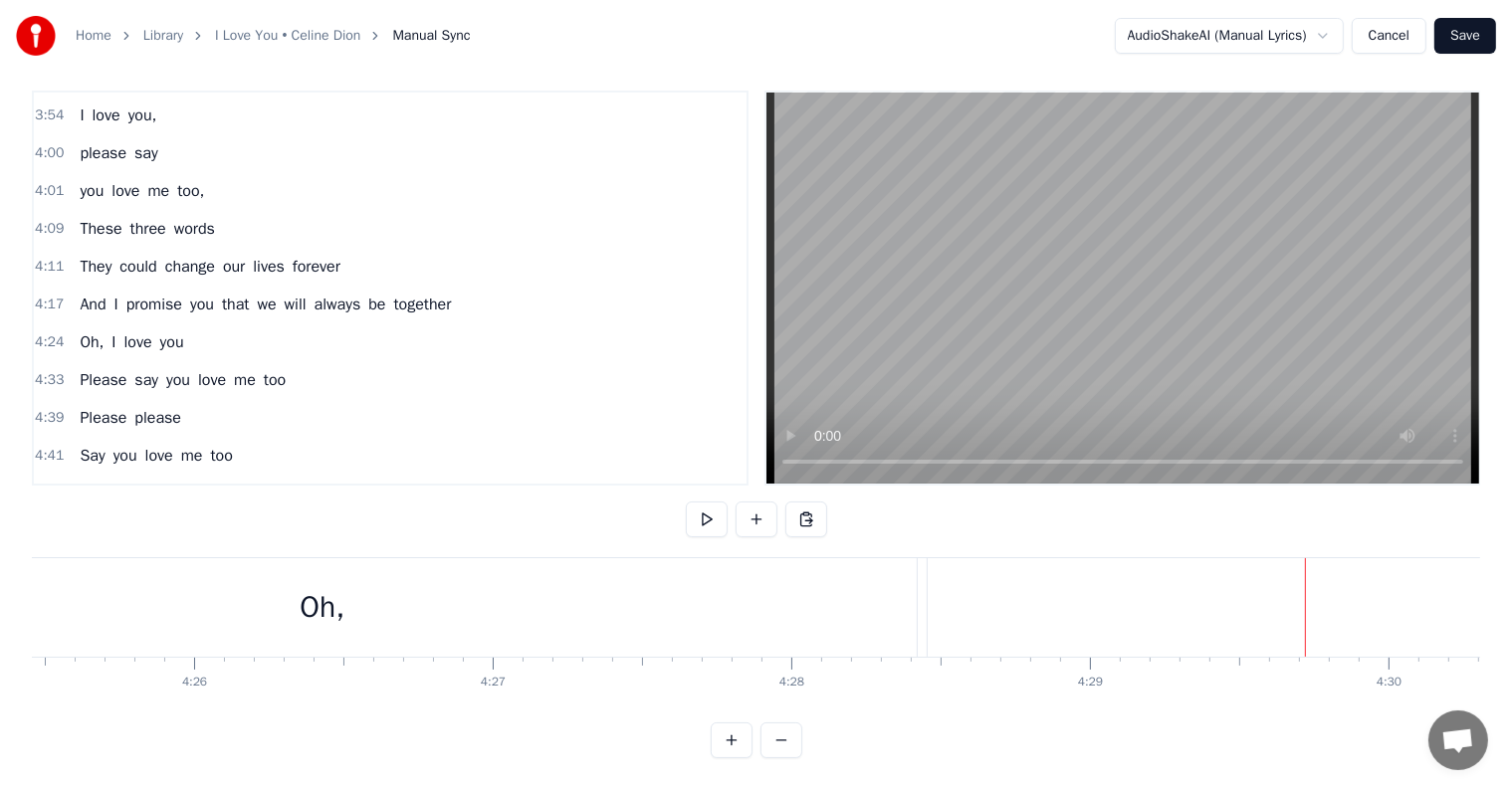 click on "Oh," at bounding box center (322, 607) 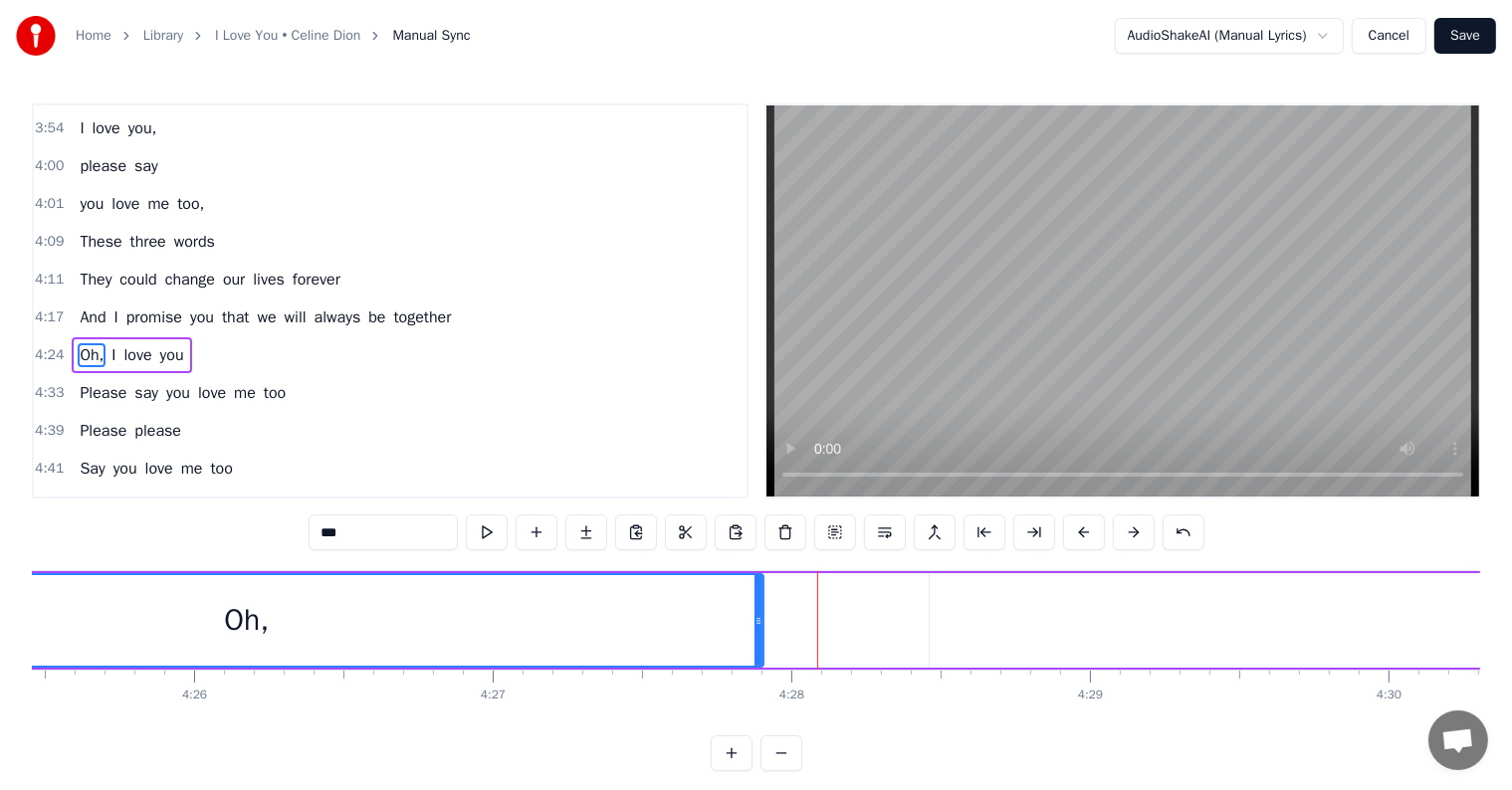 drag, startPoint x: 914, startPoint y: 619, endPoint x: 766, endPoint y: 628, distance: 148.2734 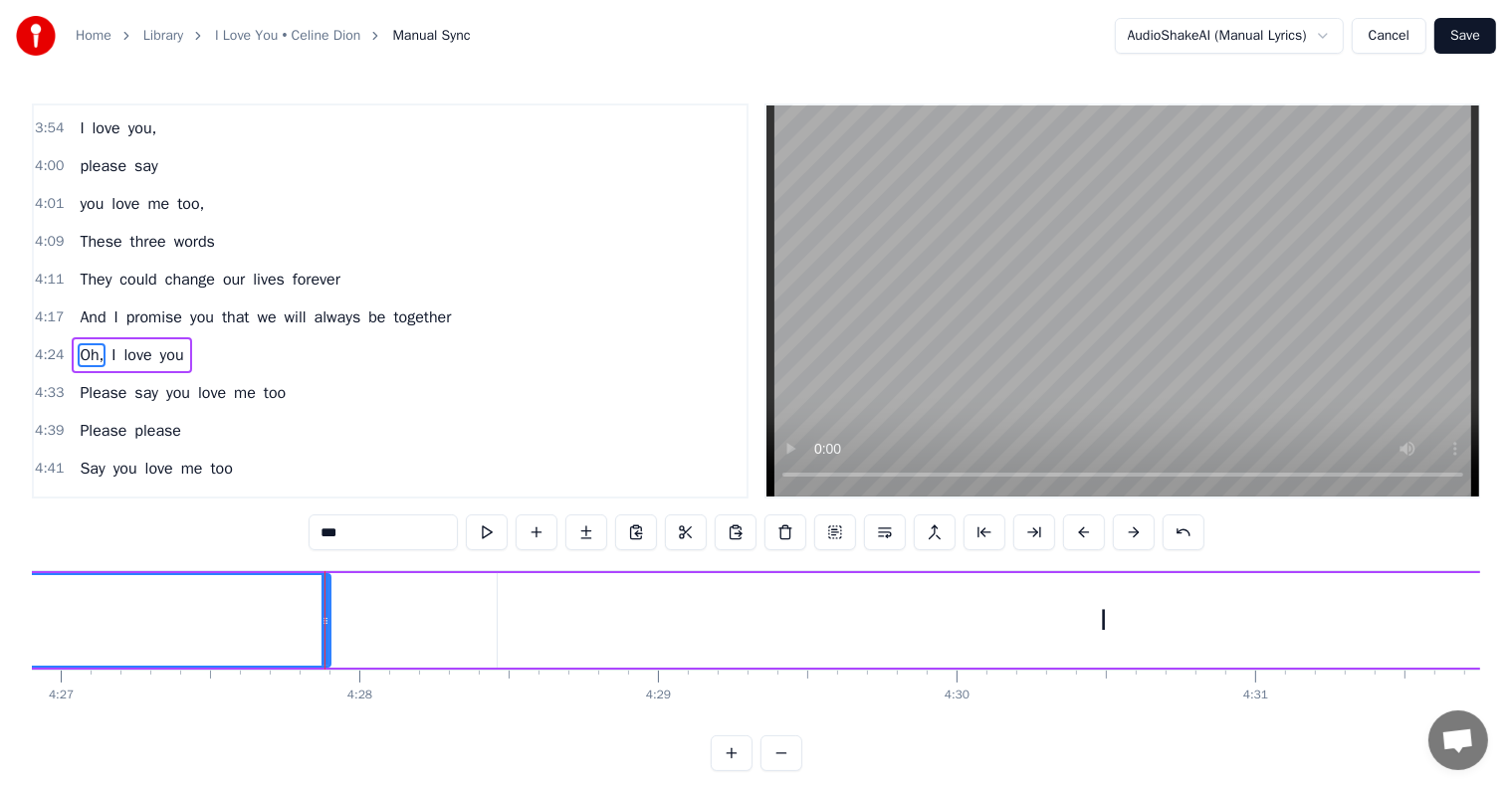 scroll, scrollTop: 0, scrollLeft: 79646, axis: horizontal 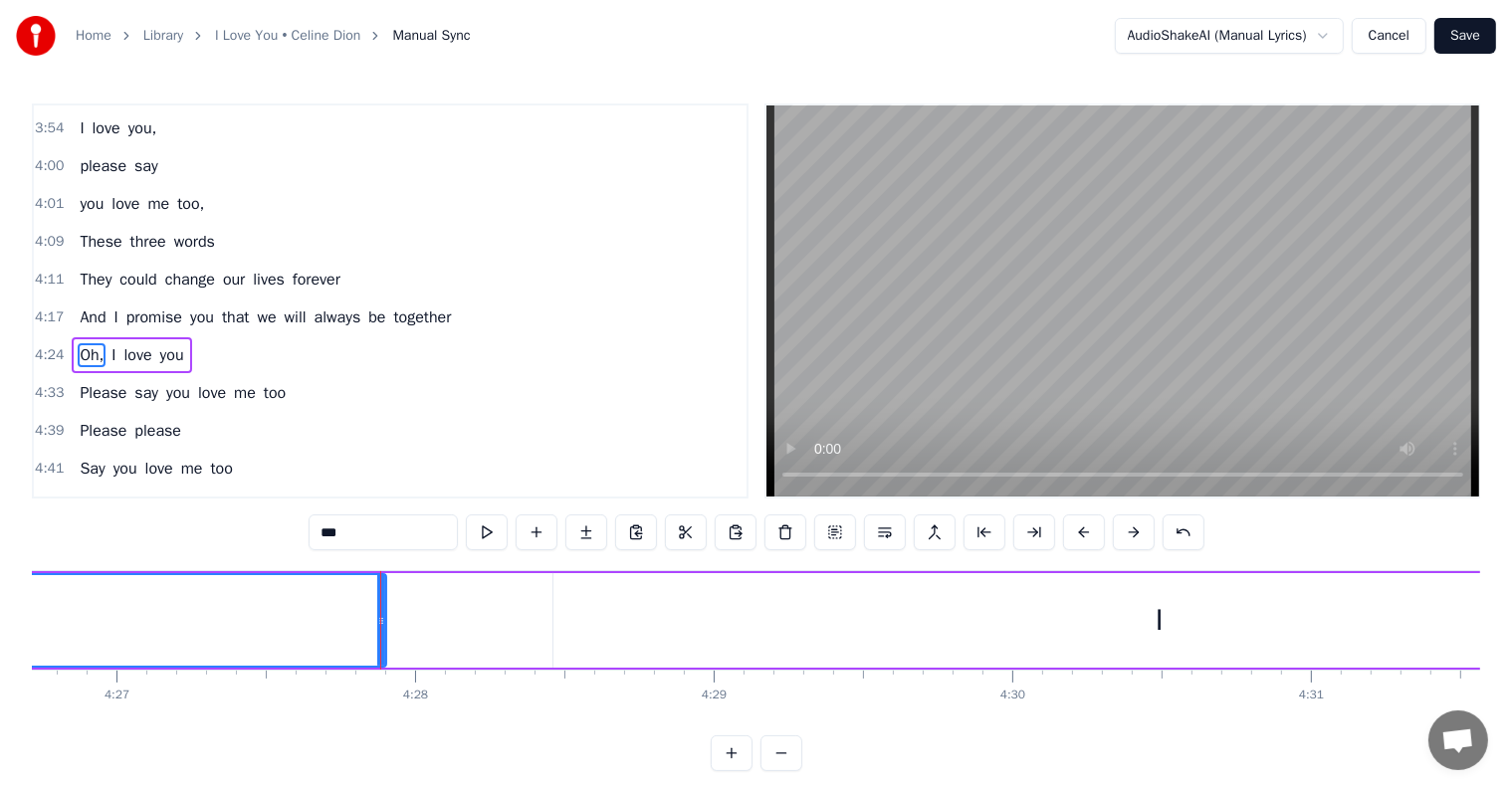 click on "I" at bounding box center (1159, 620) 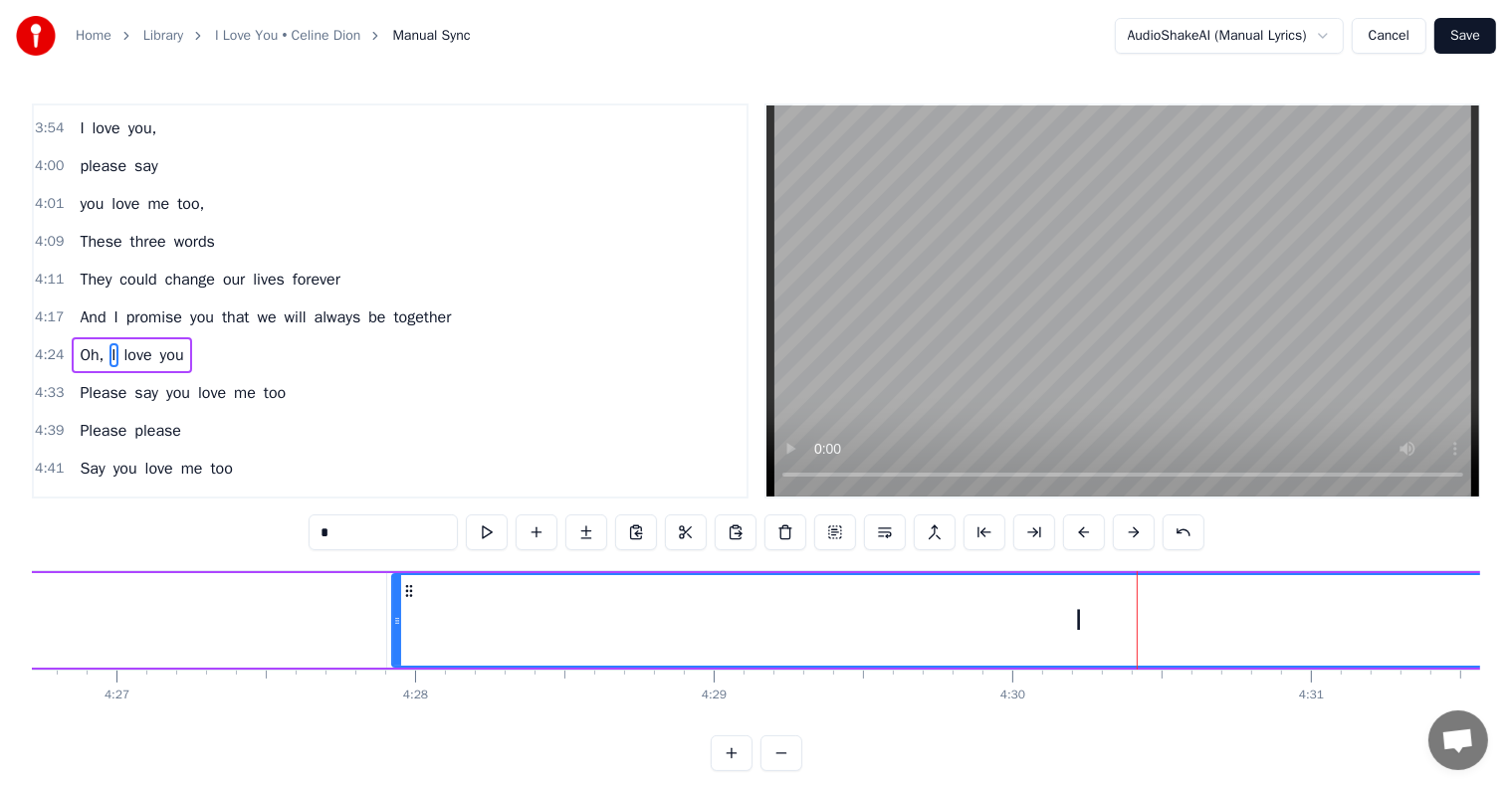 drag, startPoint x: 554, startPoint y: 612, endPoint x: 393, endPoint y: 597, distance: 161.69725 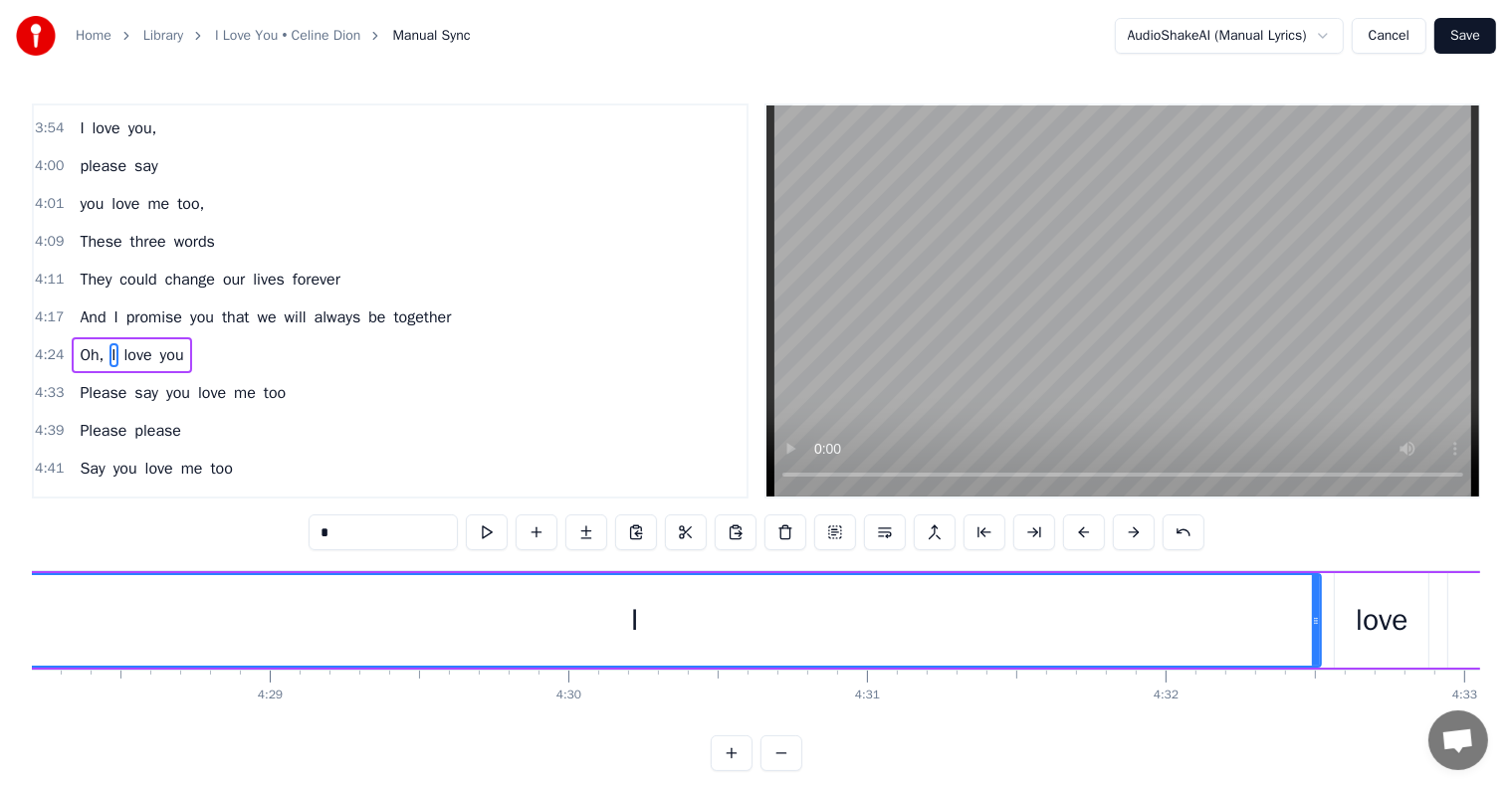 scroll, scrollTop: 0, scrollLeft: 80201, axis: horizontal 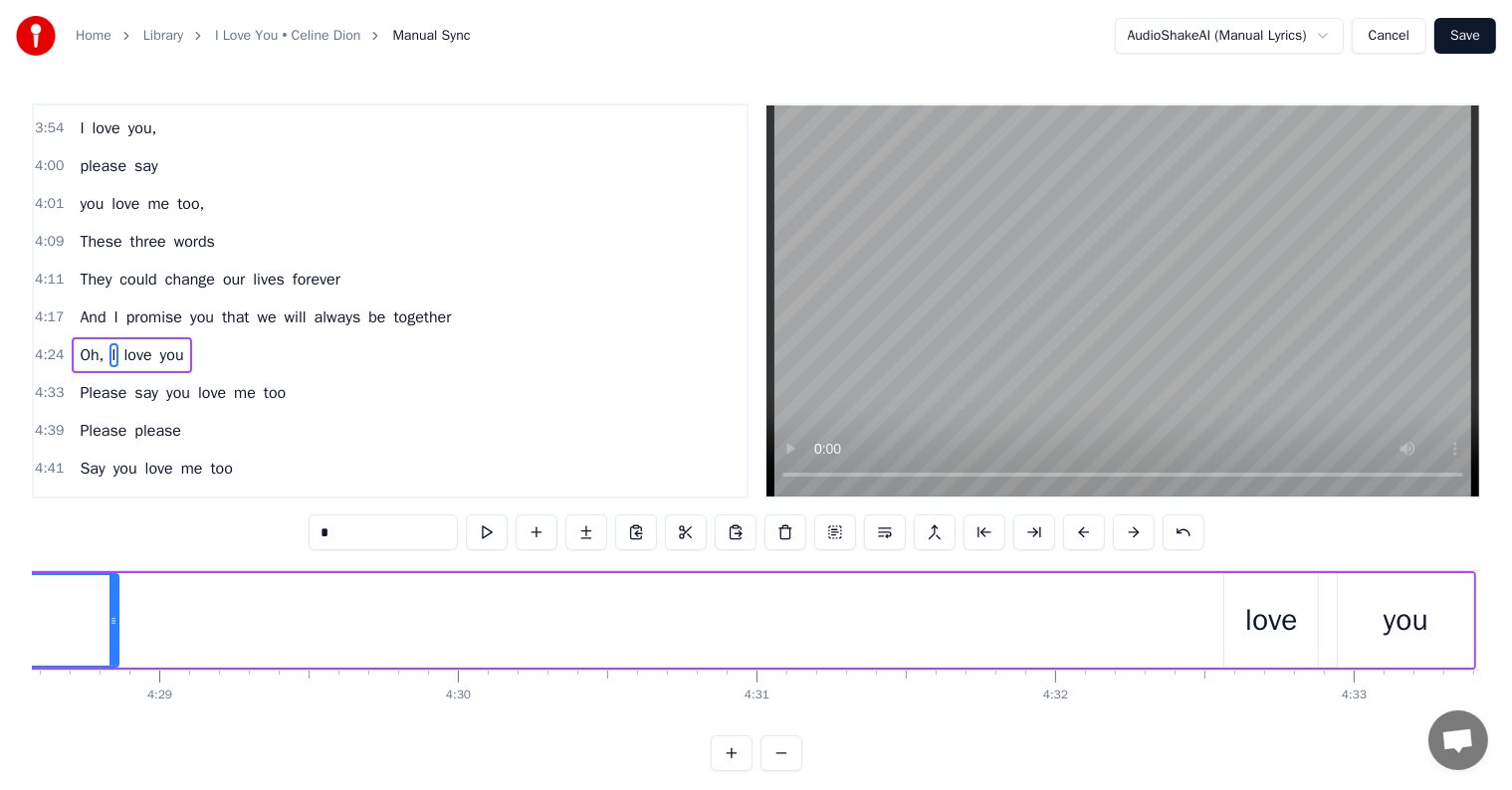drag, startPoint x: 1205, startPoint y: 624, endPoint x: 84, endPoint y: 585, distance: 1121.6782 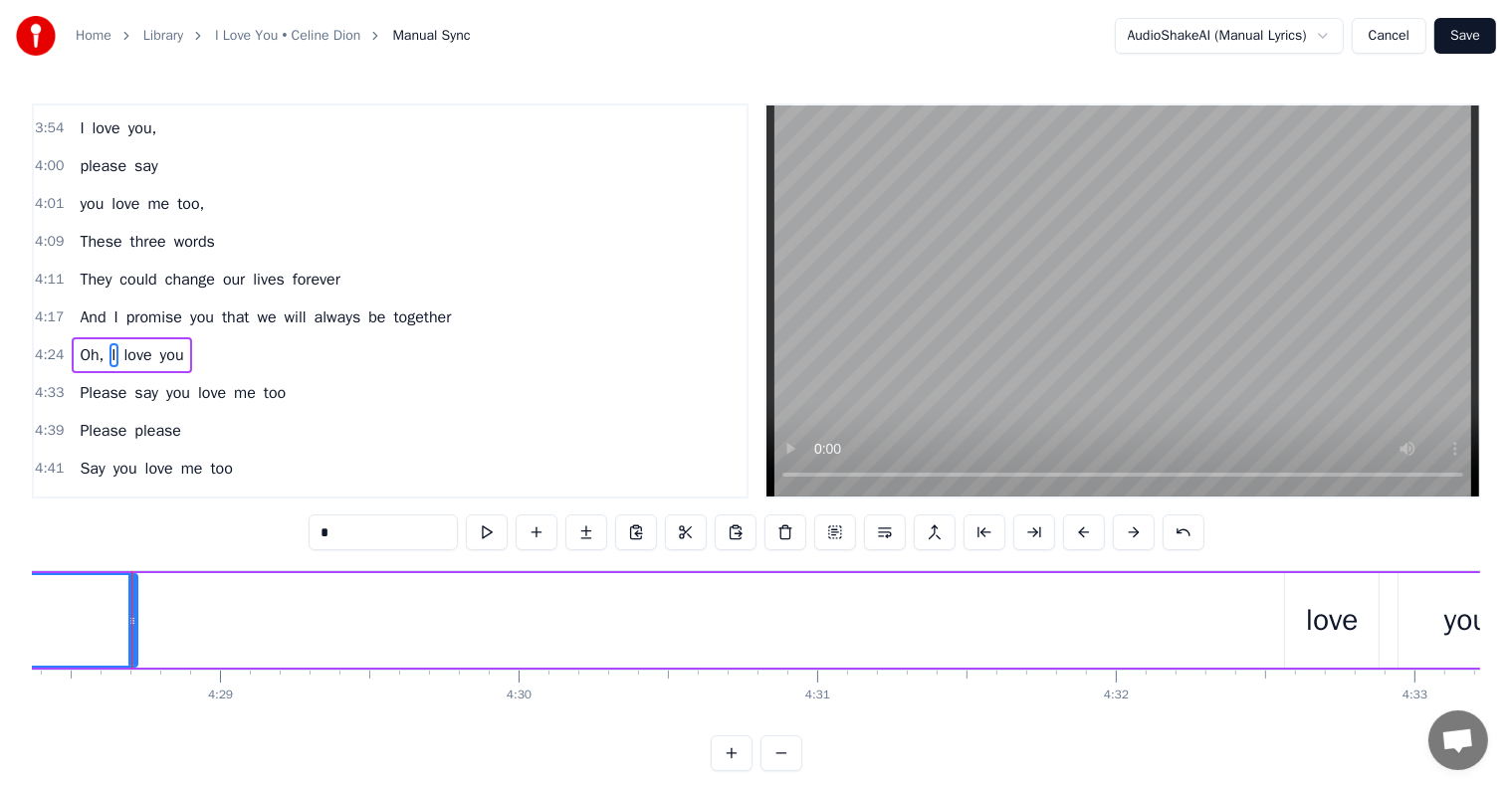 scroll, scrollTop: 0, scrollLeft: 79979, axis: horizontal 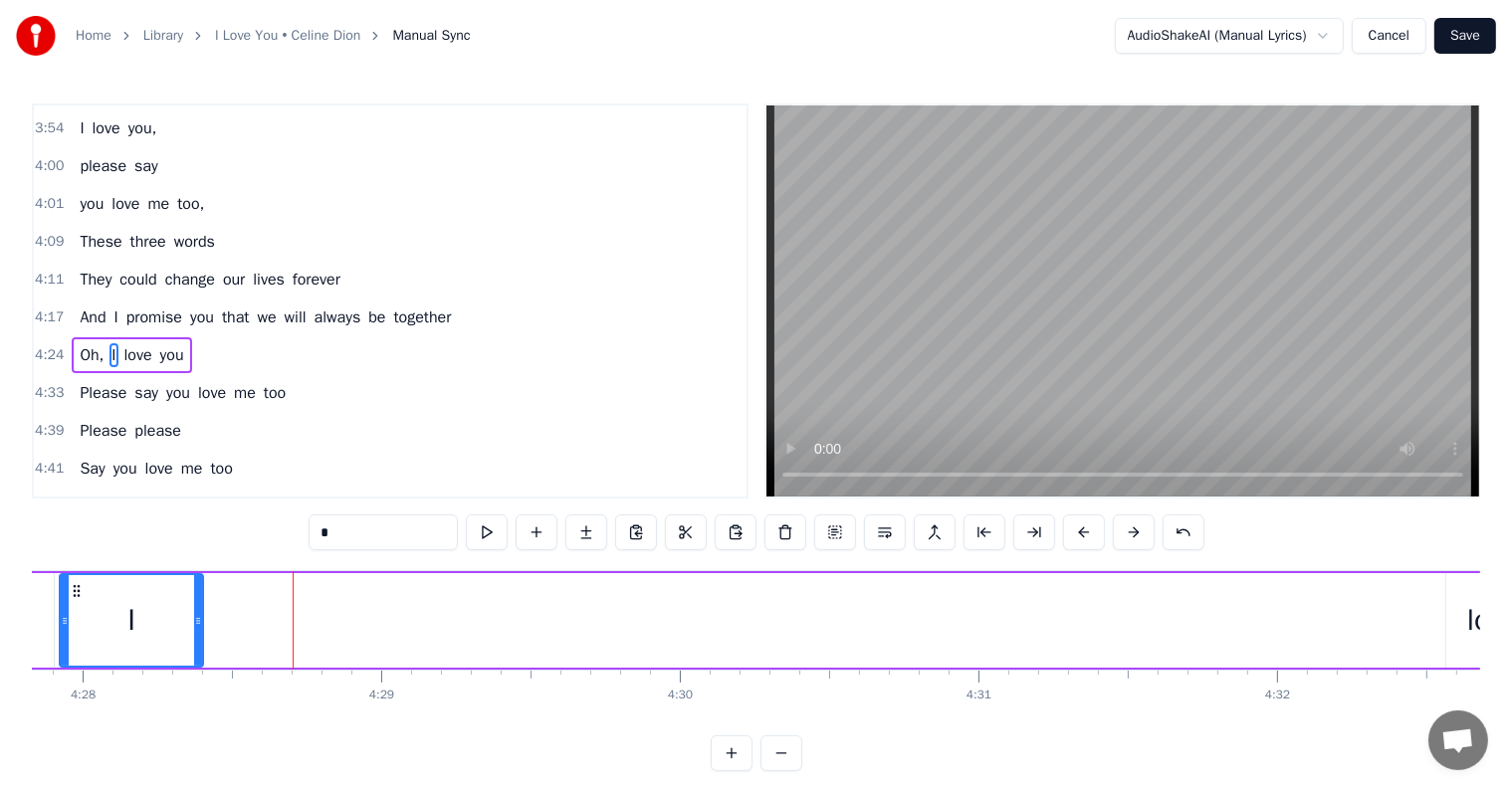 drag, startPoint x: 291, startPoint y: 618, endPoint x: 195, endPoint y: 593, distance: 99.20181 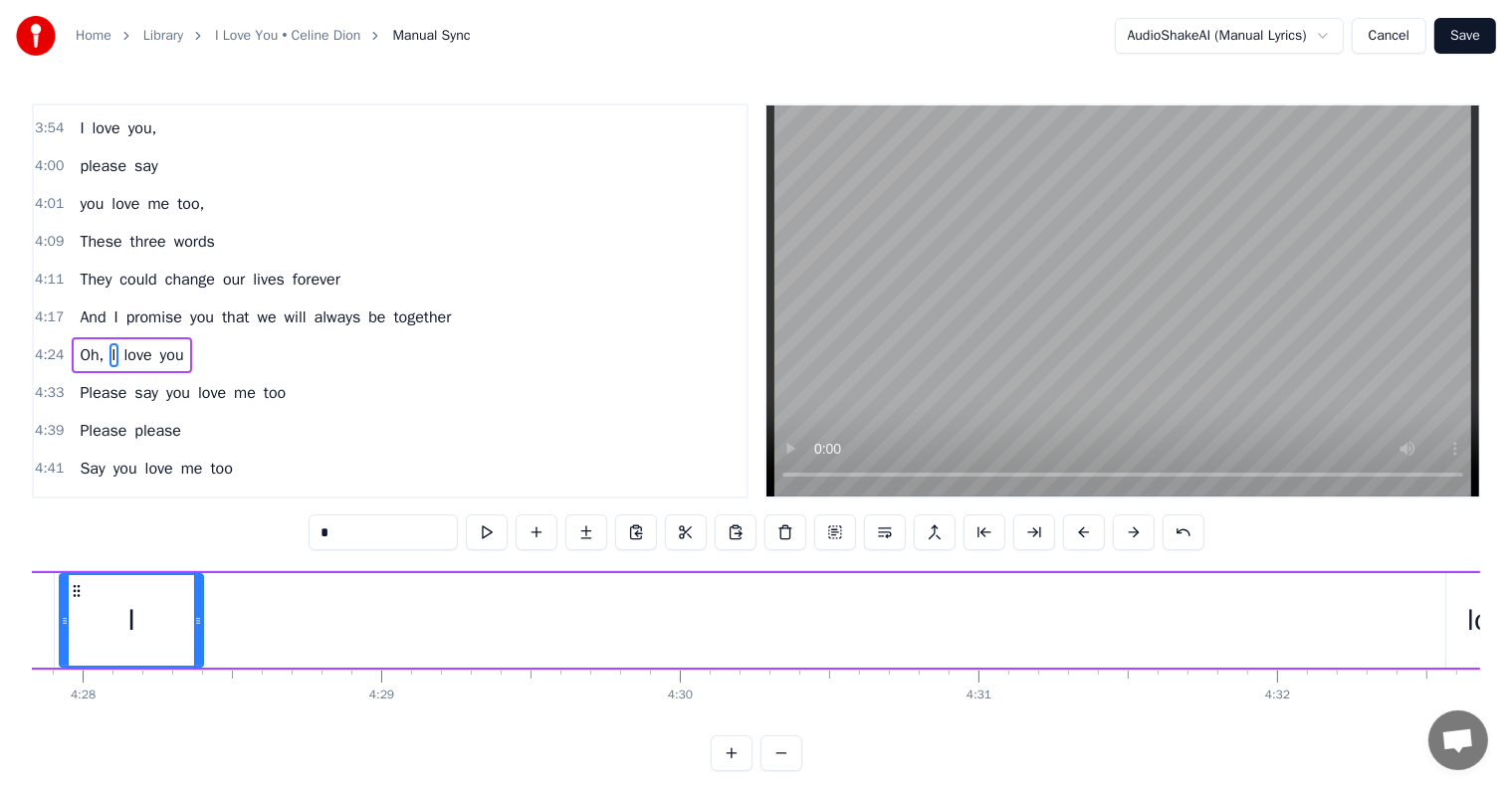 scroll, scrollTop: 0, scrollLeft: 80145, axis: horizontal 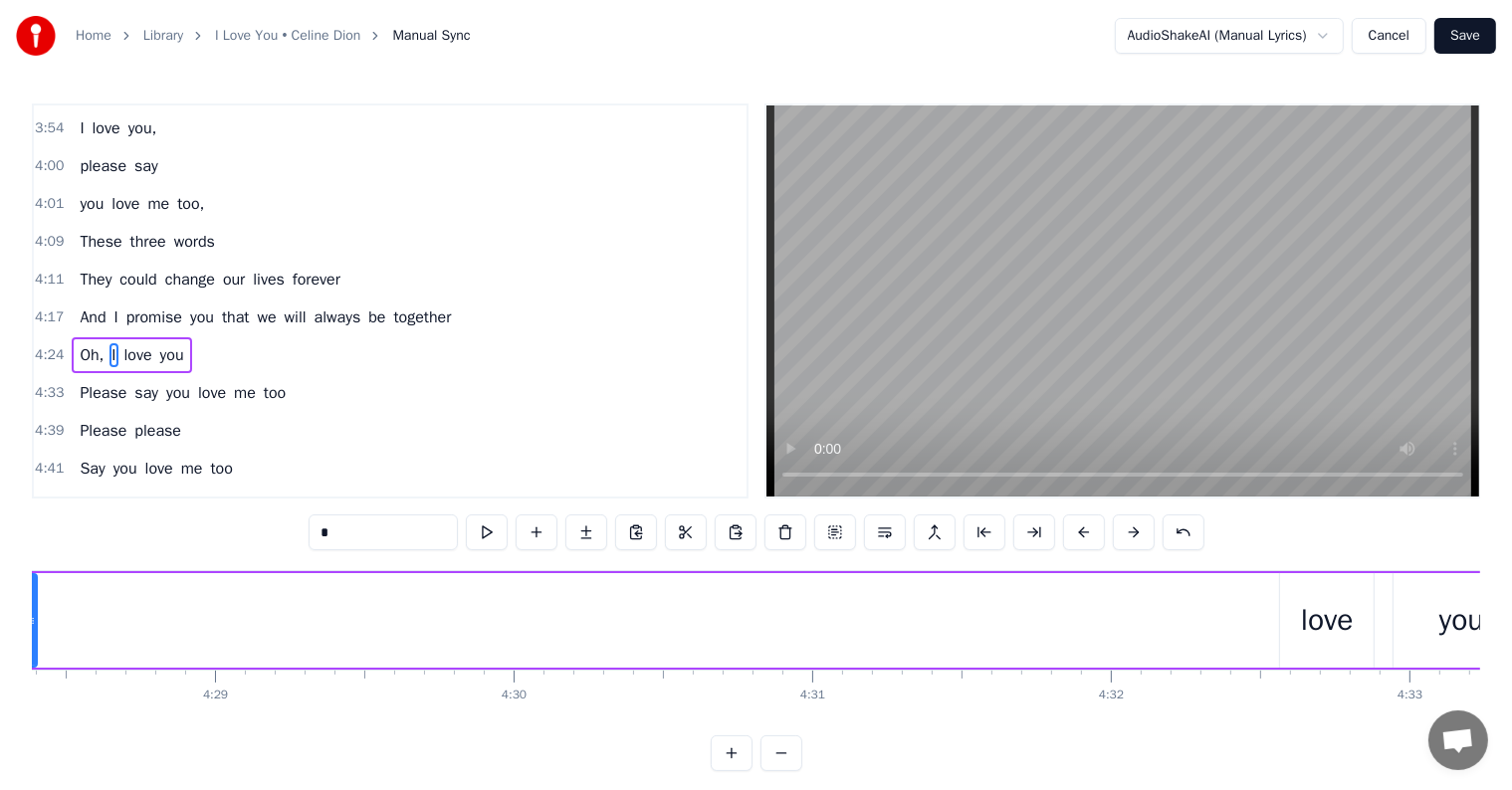 click on "love" at bounding box center [1327, 620] 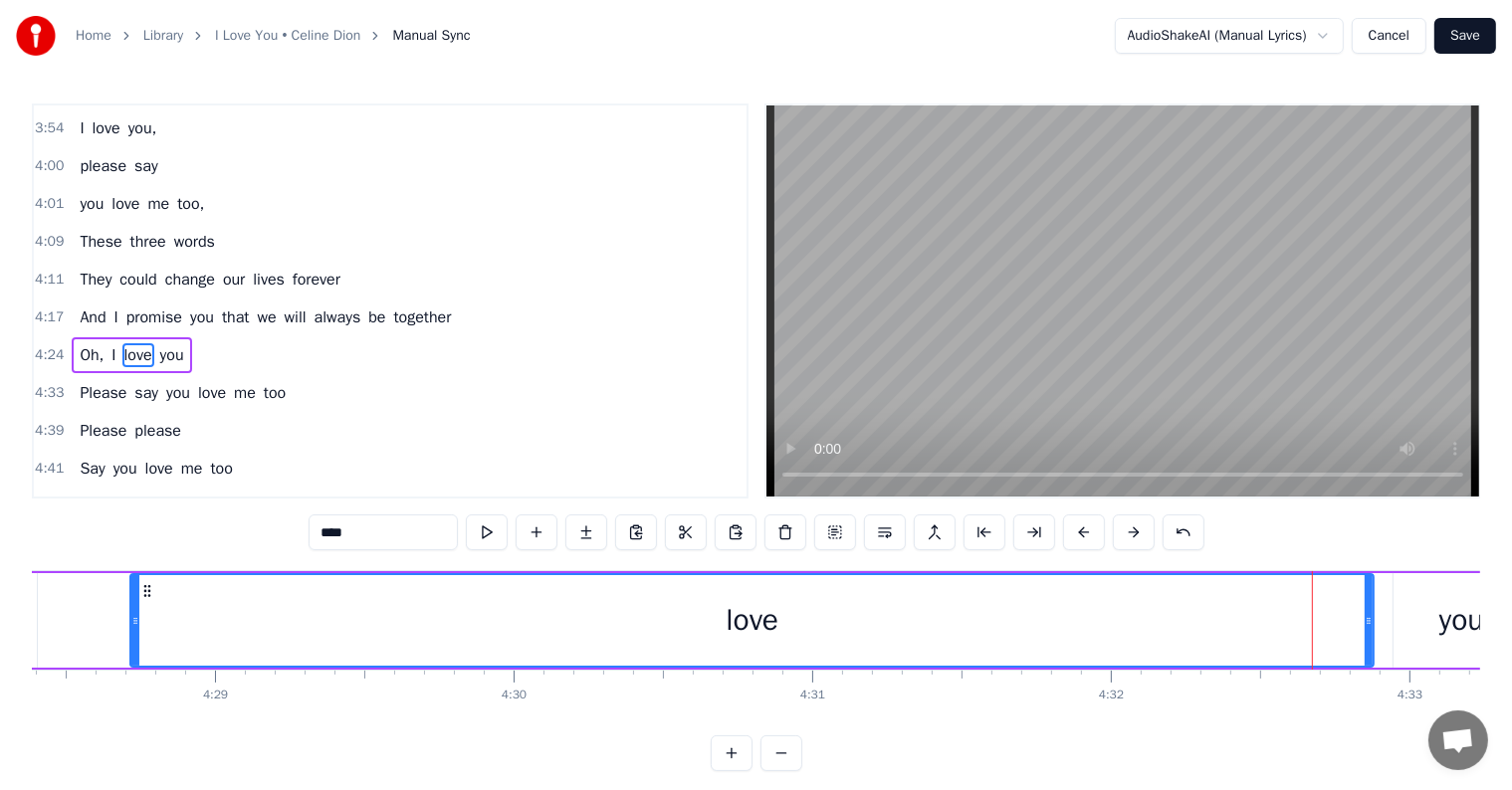 drag, startPoint x: 1280, startPoint y: 618, endPoint x: 80, endPoint y: 573, distance: 1200.8435 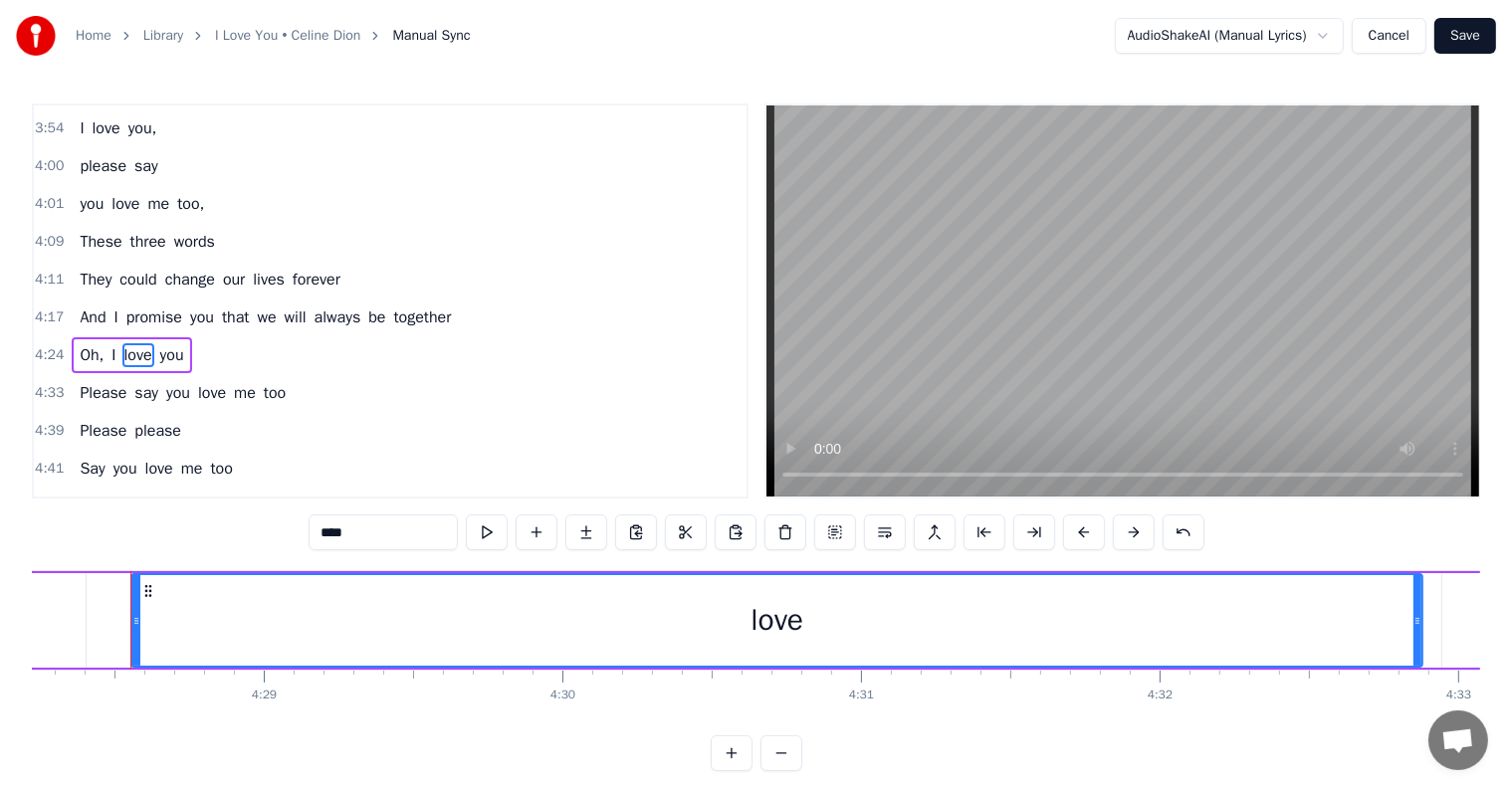 scroll, scrollTop: 0, scrollLeft: 80094, axis: horizontal 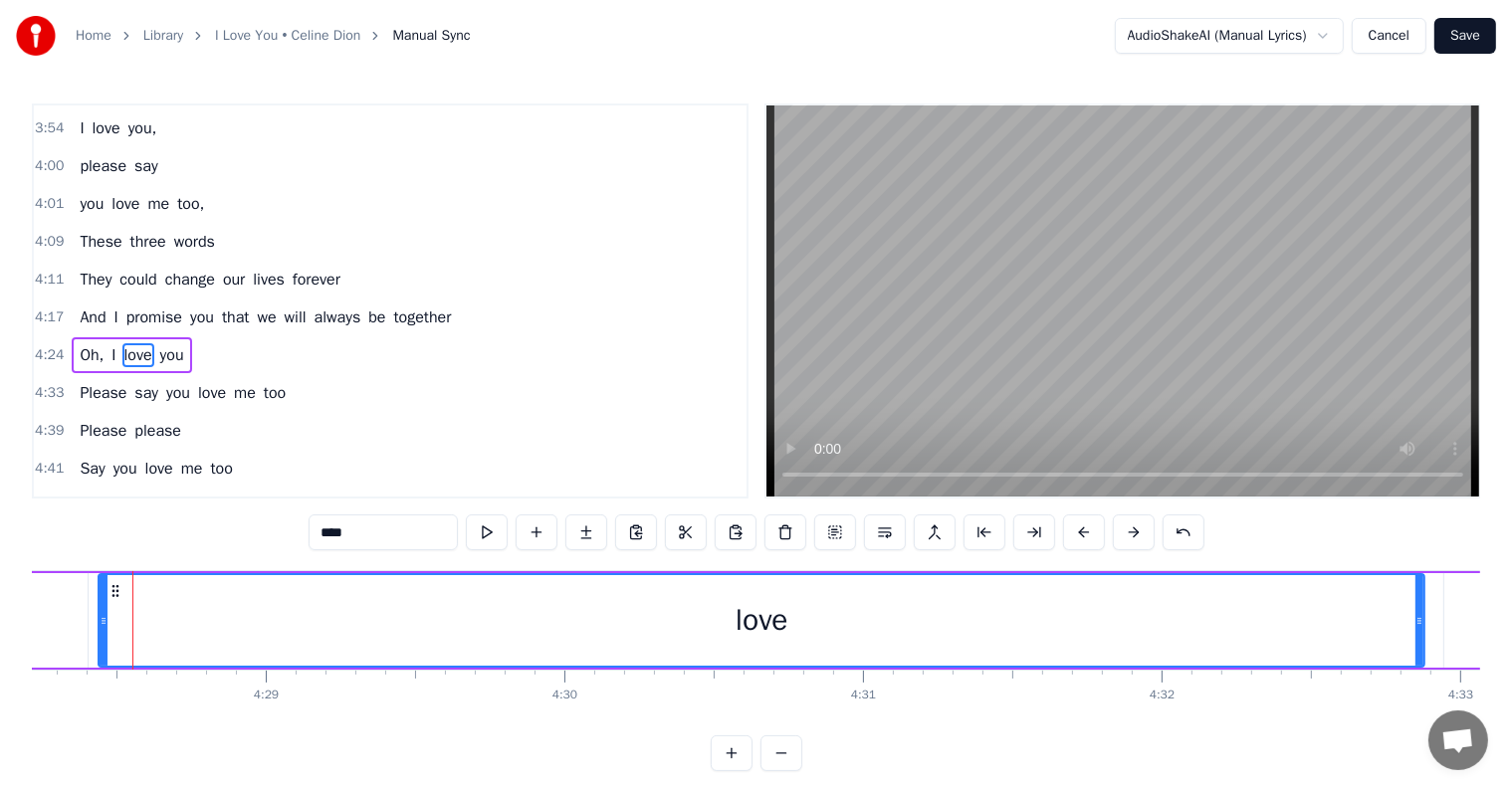 drag, startPoint x: 134, startPoint y: 623, endPoint x: 100, endPoint y: 607, distance: 37.576588 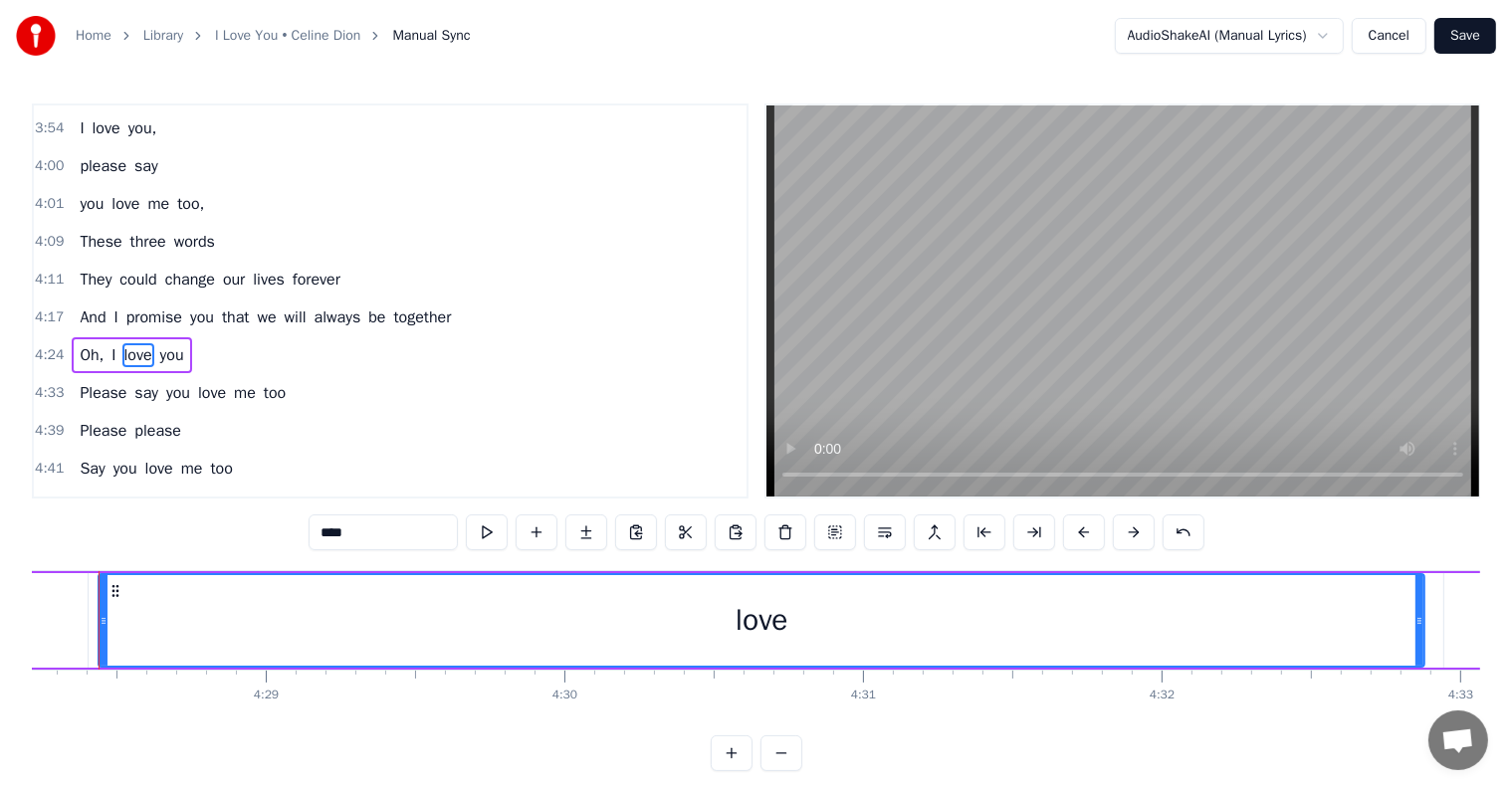 scroll, scrollTop: 0, scrollLeft: 80061, axis: horizontal 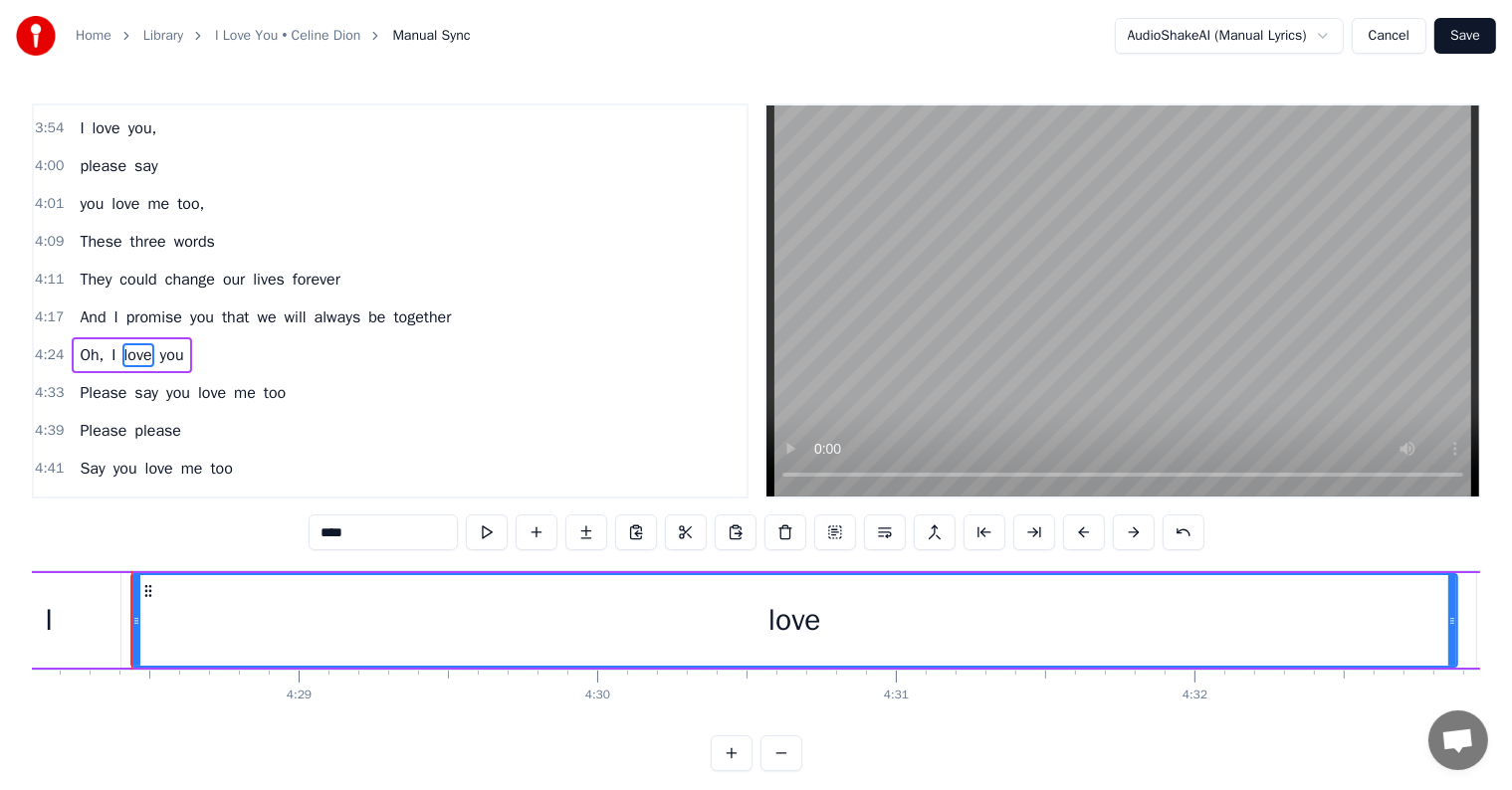 click on "Oh, I love you" at bounding box center (275, 620) 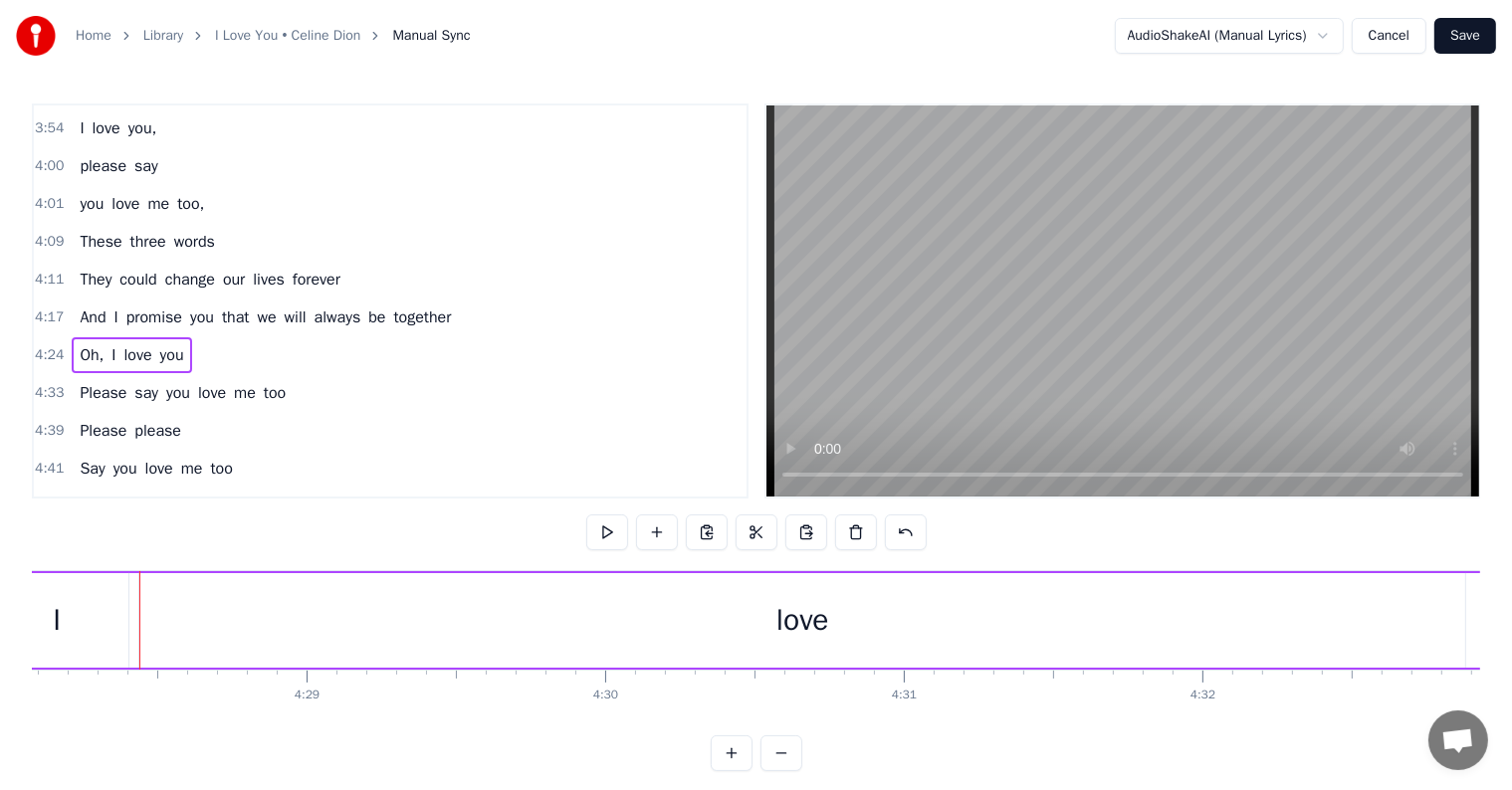 click on "Oh, I love you" at bounding box center [283, 620] 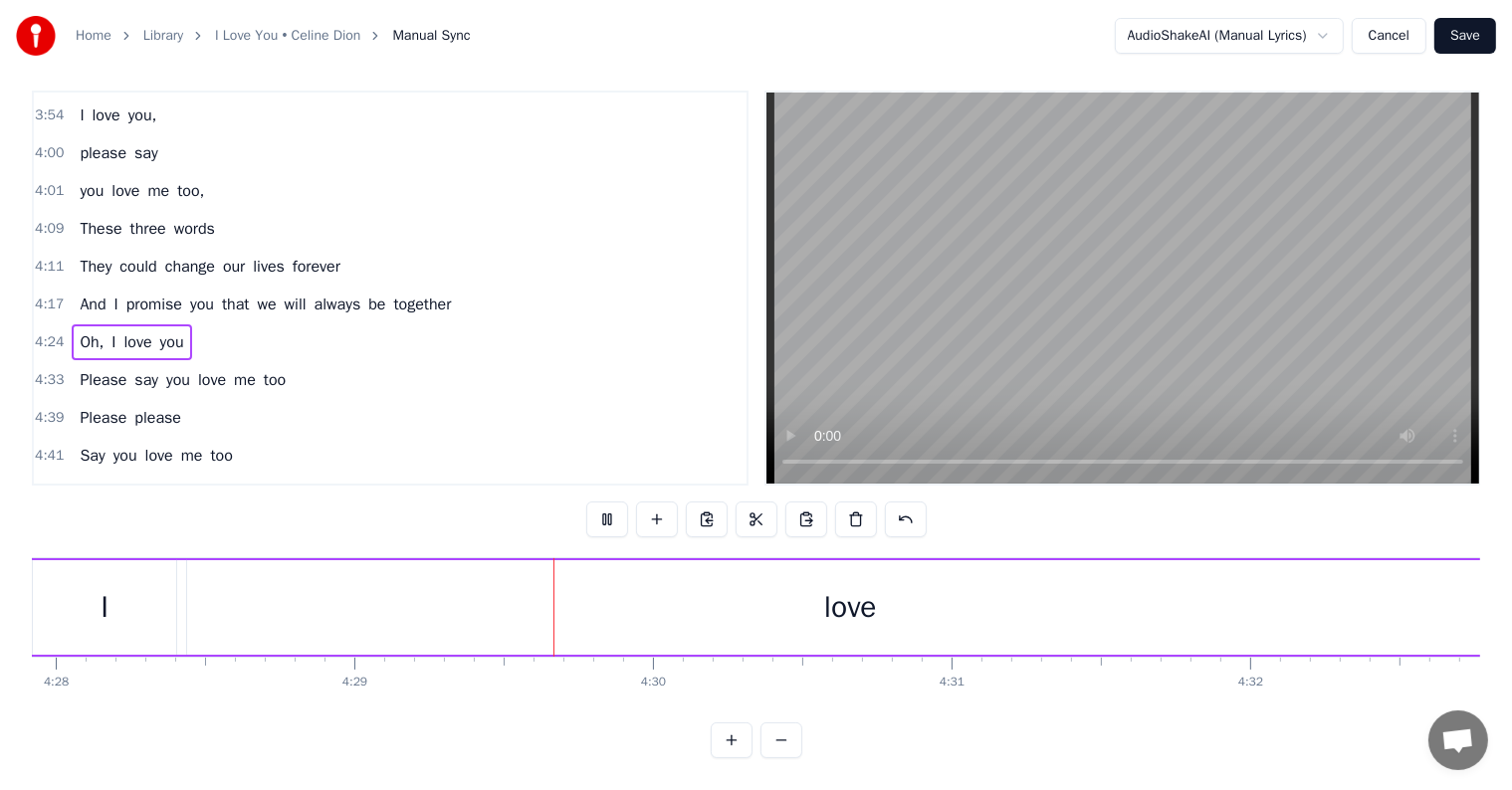 scroll, scrollTop: 0, scrollLeft: 80241, axis: horizontal 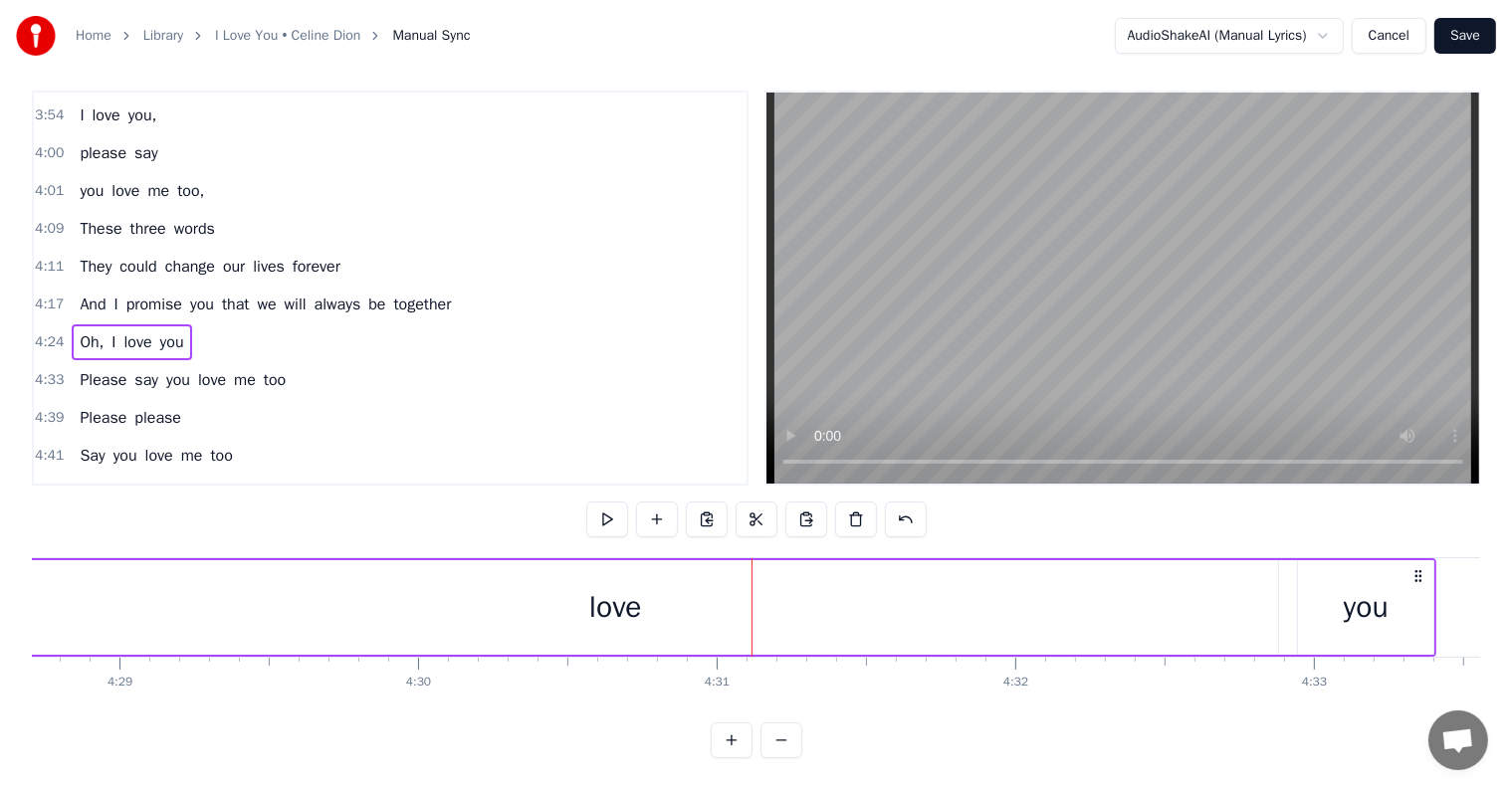 drag, startPoint x: 1073, startPoint y: 596, endPoint x: 1214, endPoint y: 588, distance: 141.22677 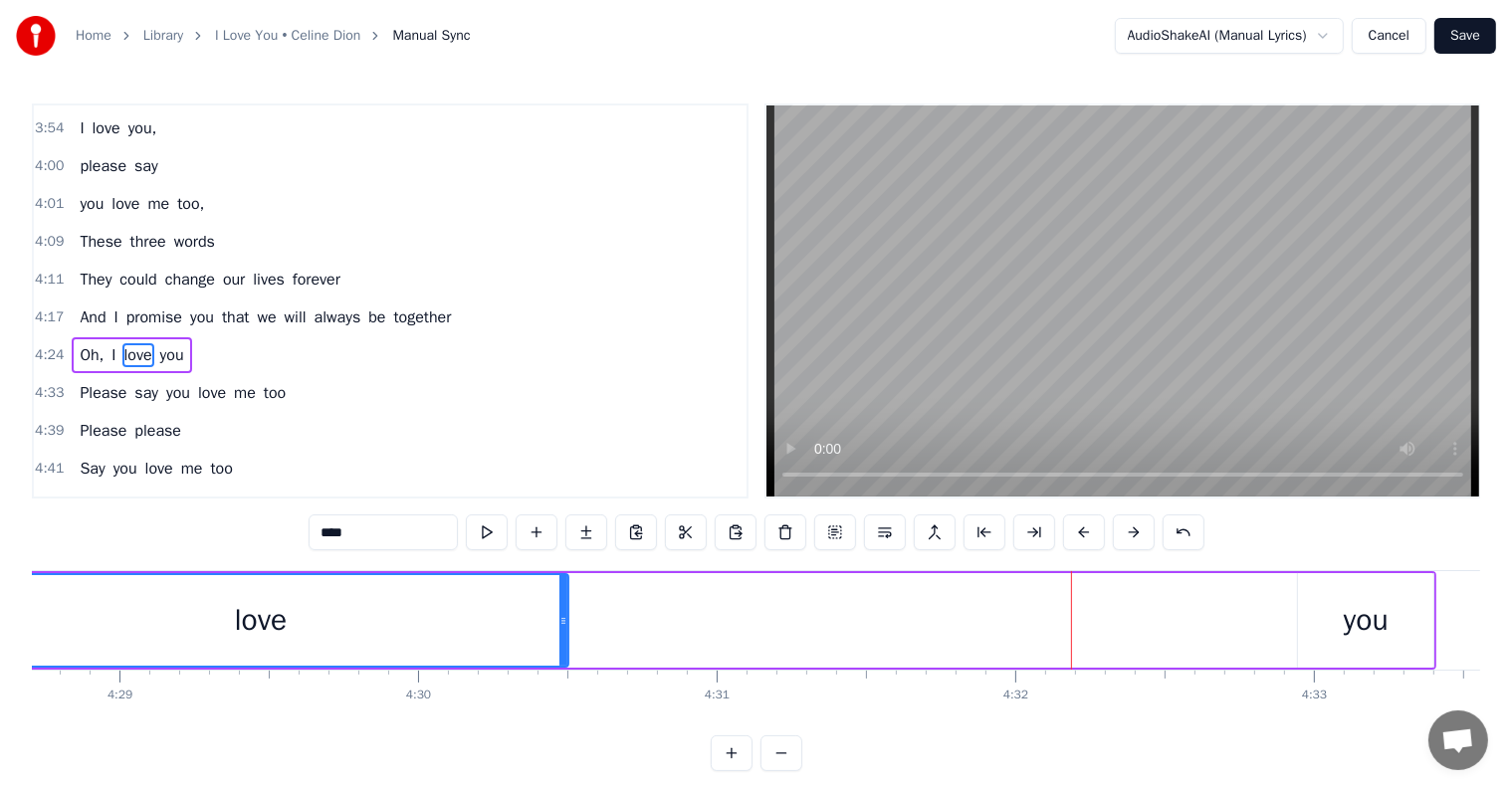 drag, startPoint x: 1275, startPoint y: 620, endPoint x: 566, endPoint y: 610, distance: 709.07052 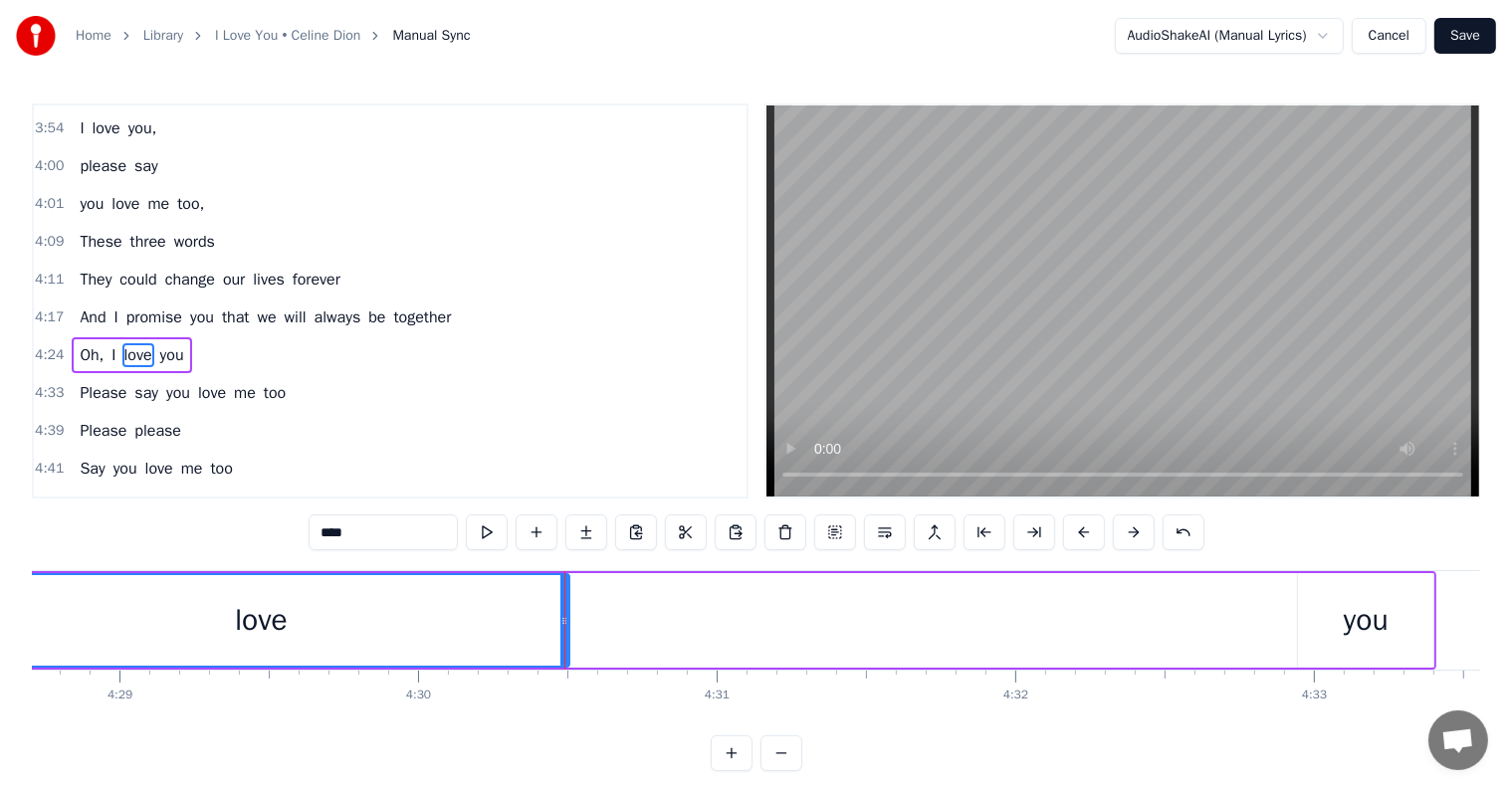 click on "you" at bounding box center [1366, 620] 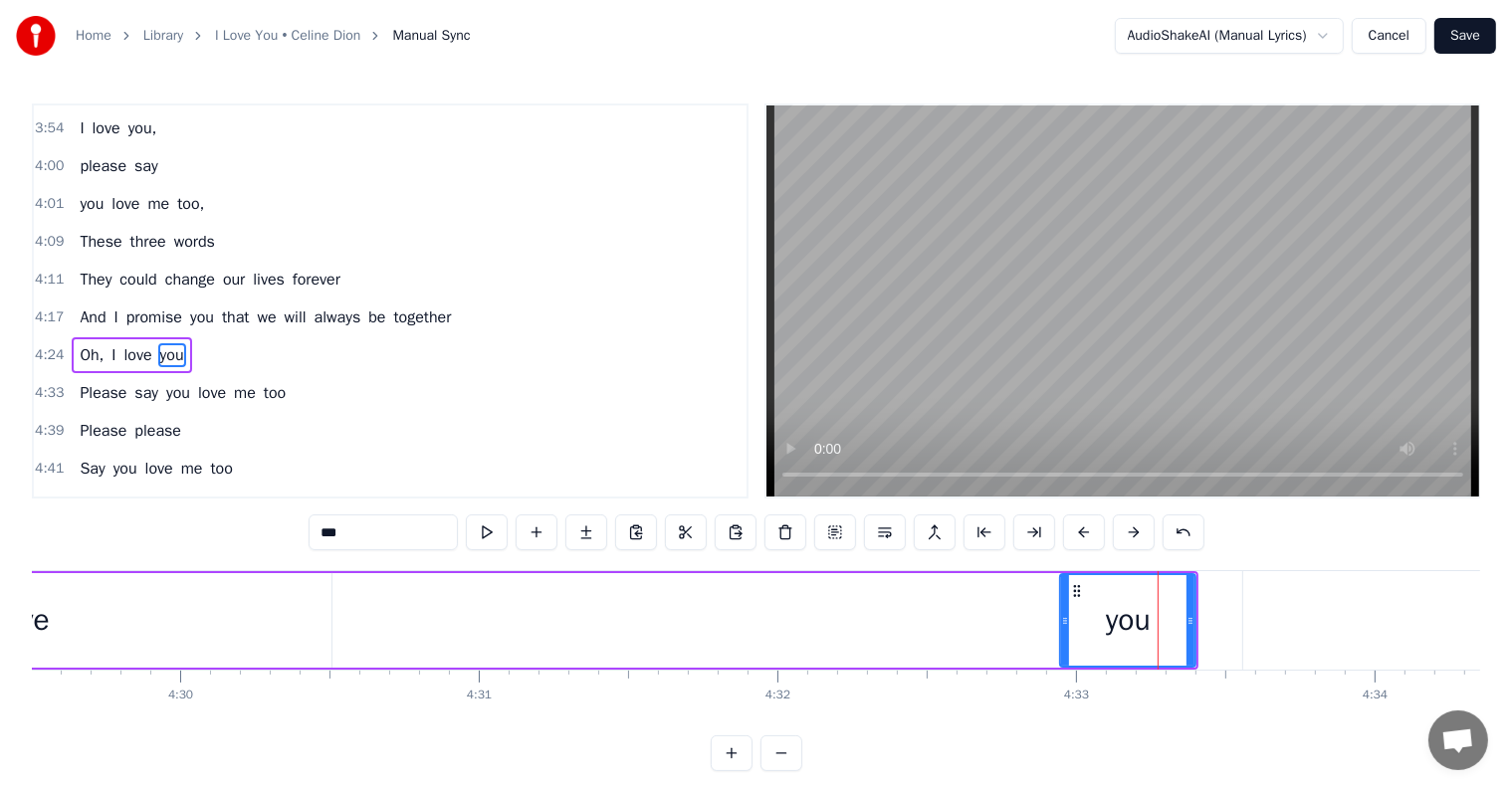 scroll, scrollTop: 0, scrollLeft: 80368, axis: horizontal 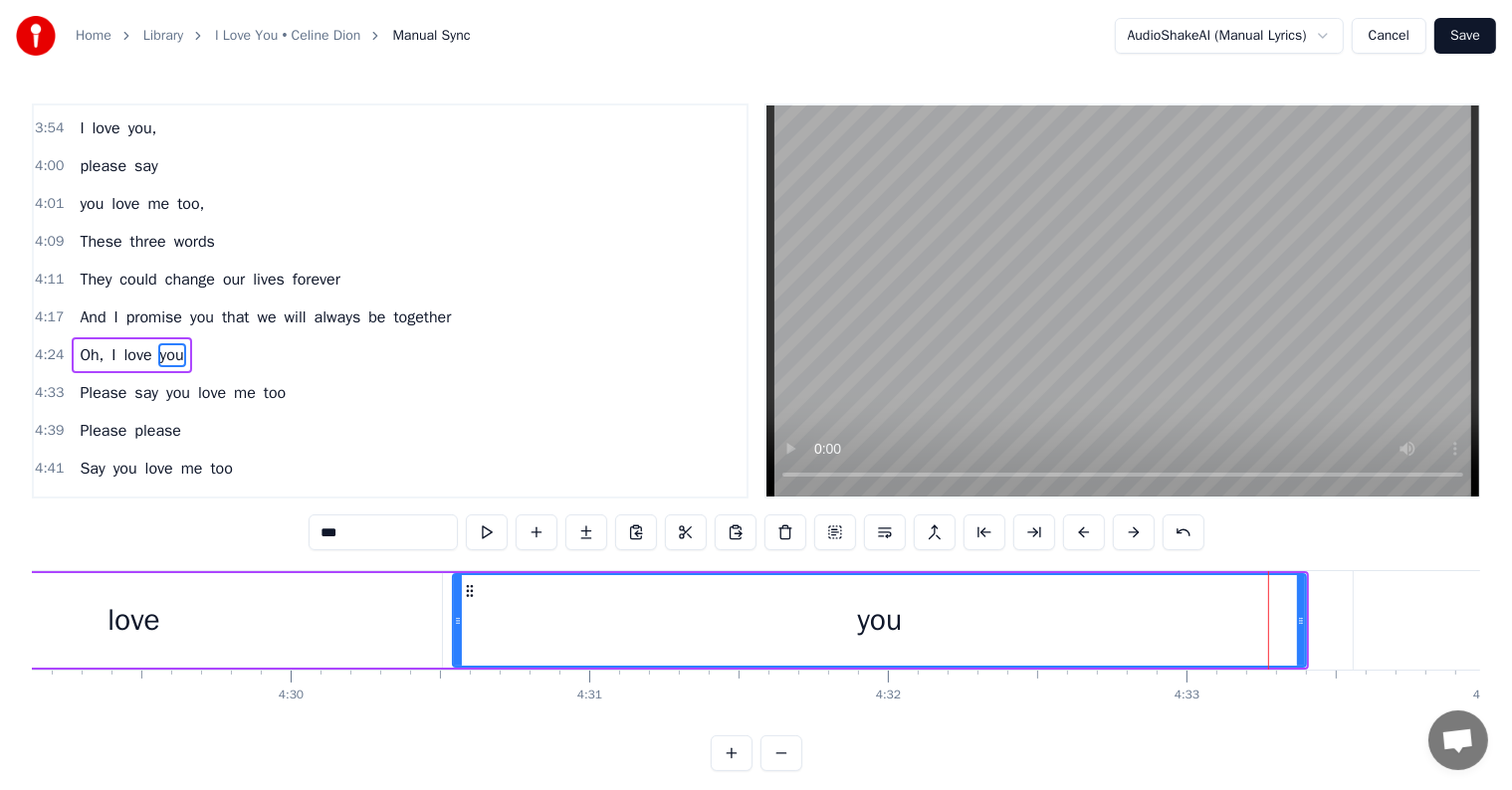 drag, startPoint x: 1177, startPoint y: 624, endPoint x: 543, endPoint y: 632, distance: 634.0505 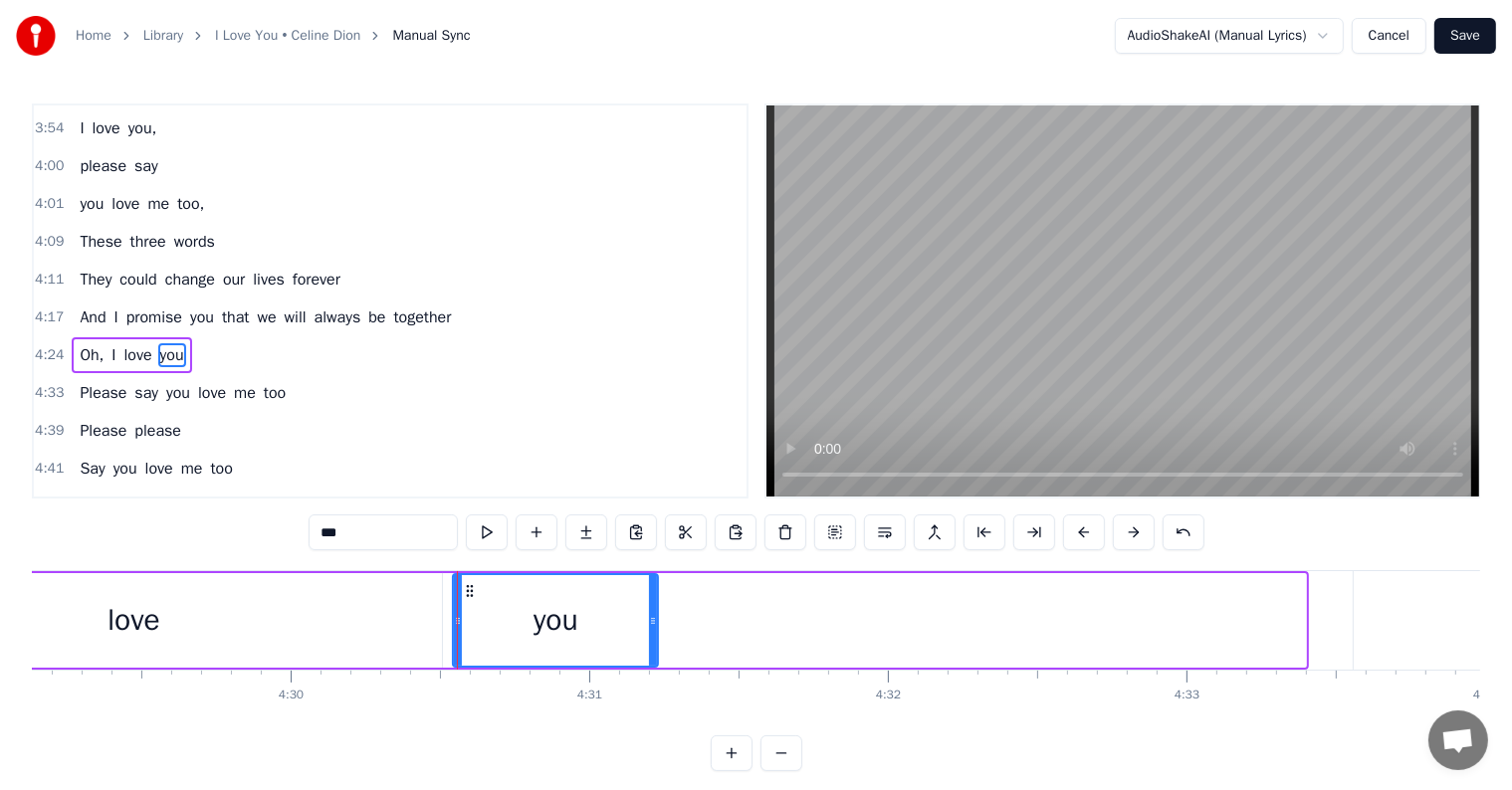 drag, startPoint x: 1300, startPoint y: 621, endPoint x: 641, endPoint y: 607, distance: 659.149 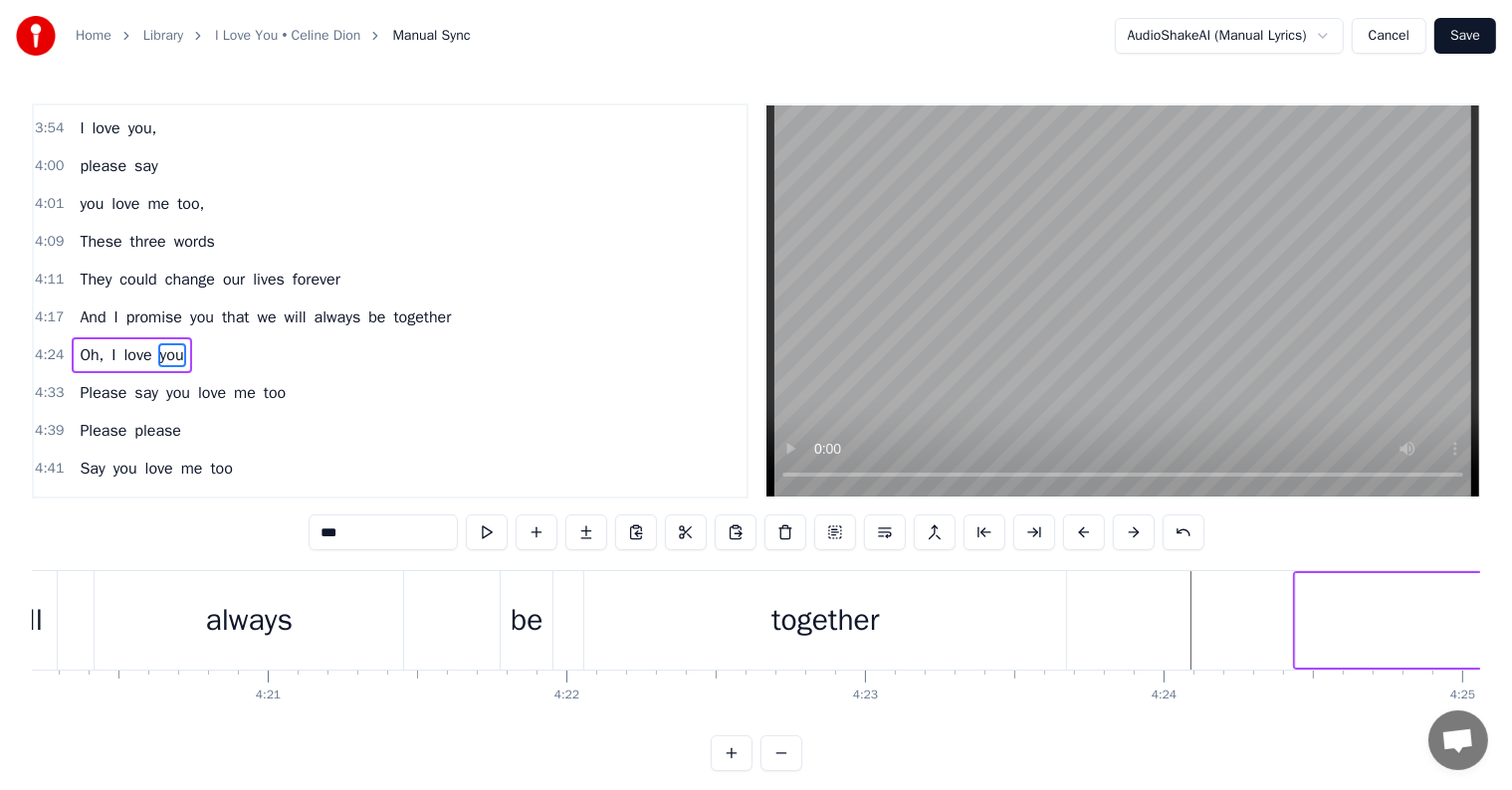 scroll, scrollTop: 0, scrollLeft: 77869, axis: horizontal 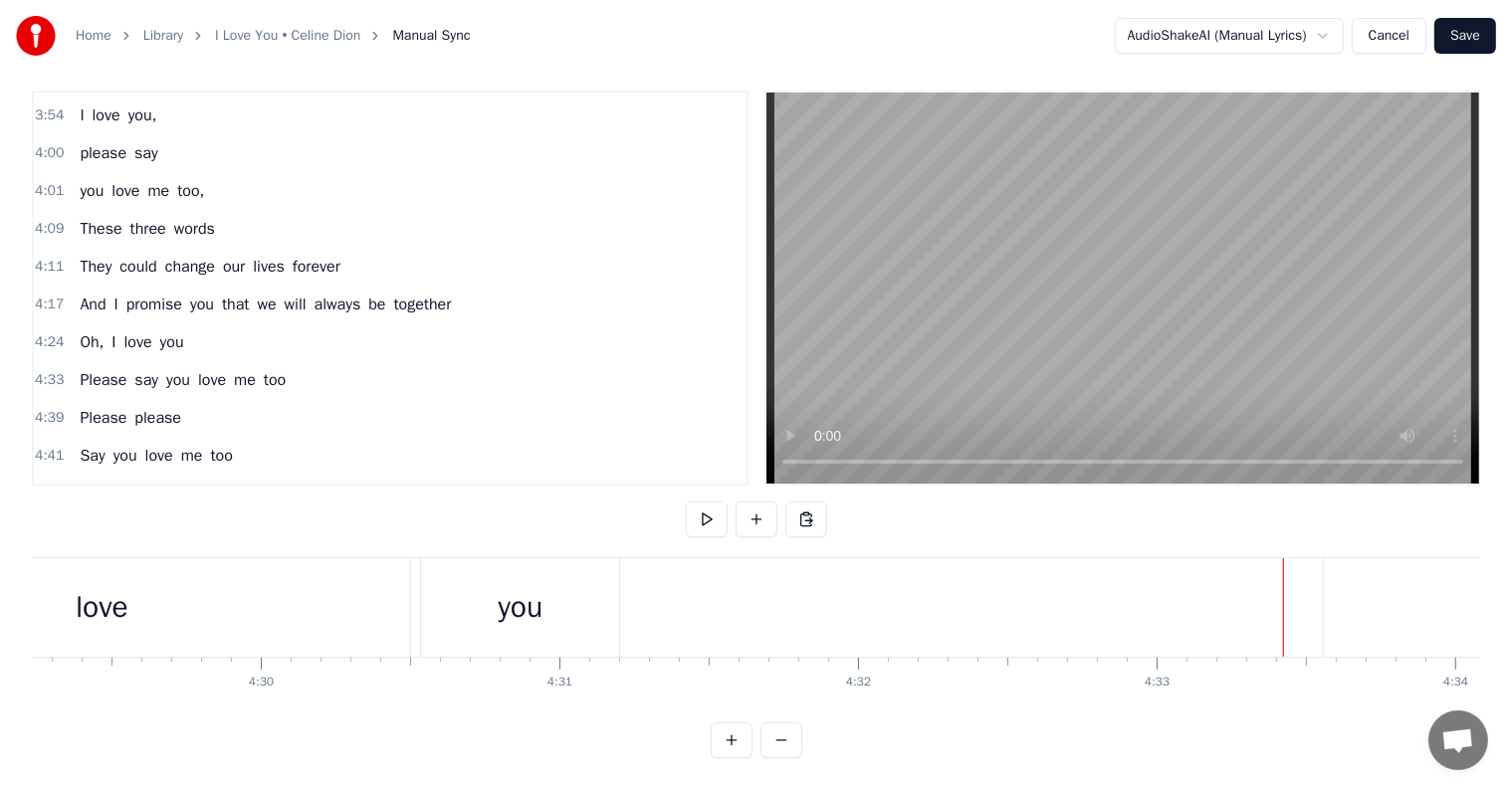 click on "Please" at bounding box center (1648, 607) 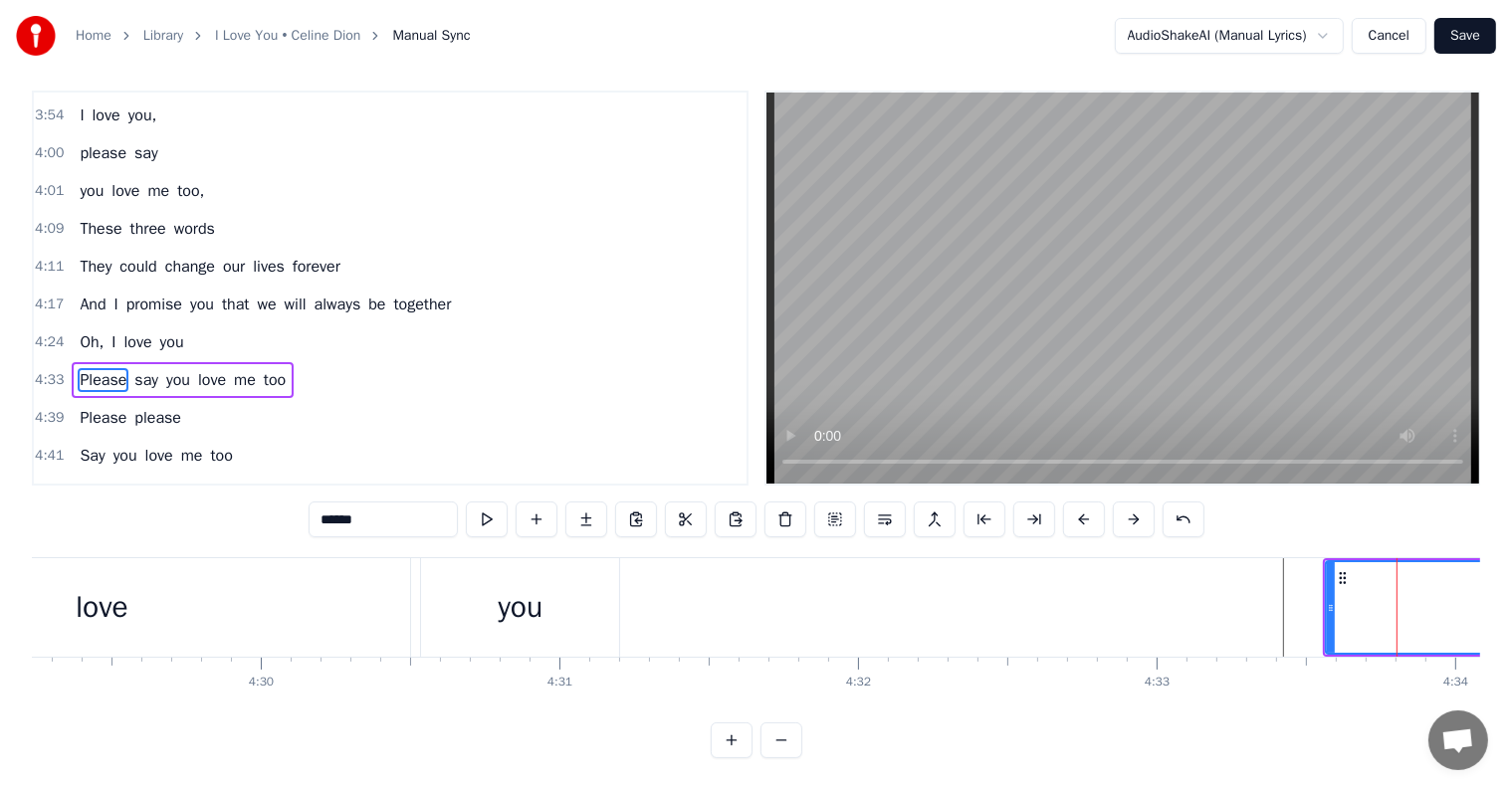 scroll, scrollTop: 0, scrollLeft: 0, axis: both 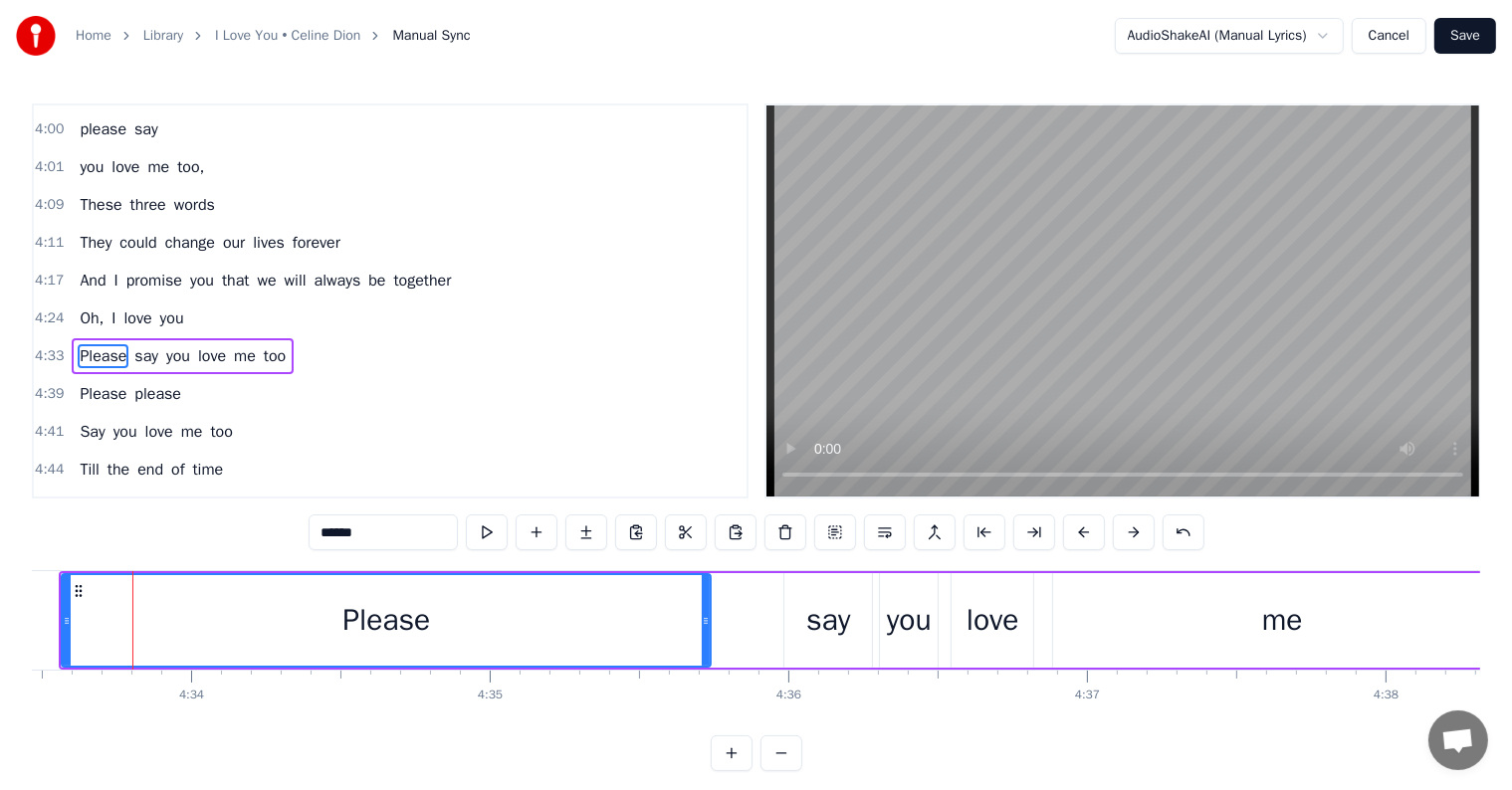 click on "you" at bounding box center [178, 356] 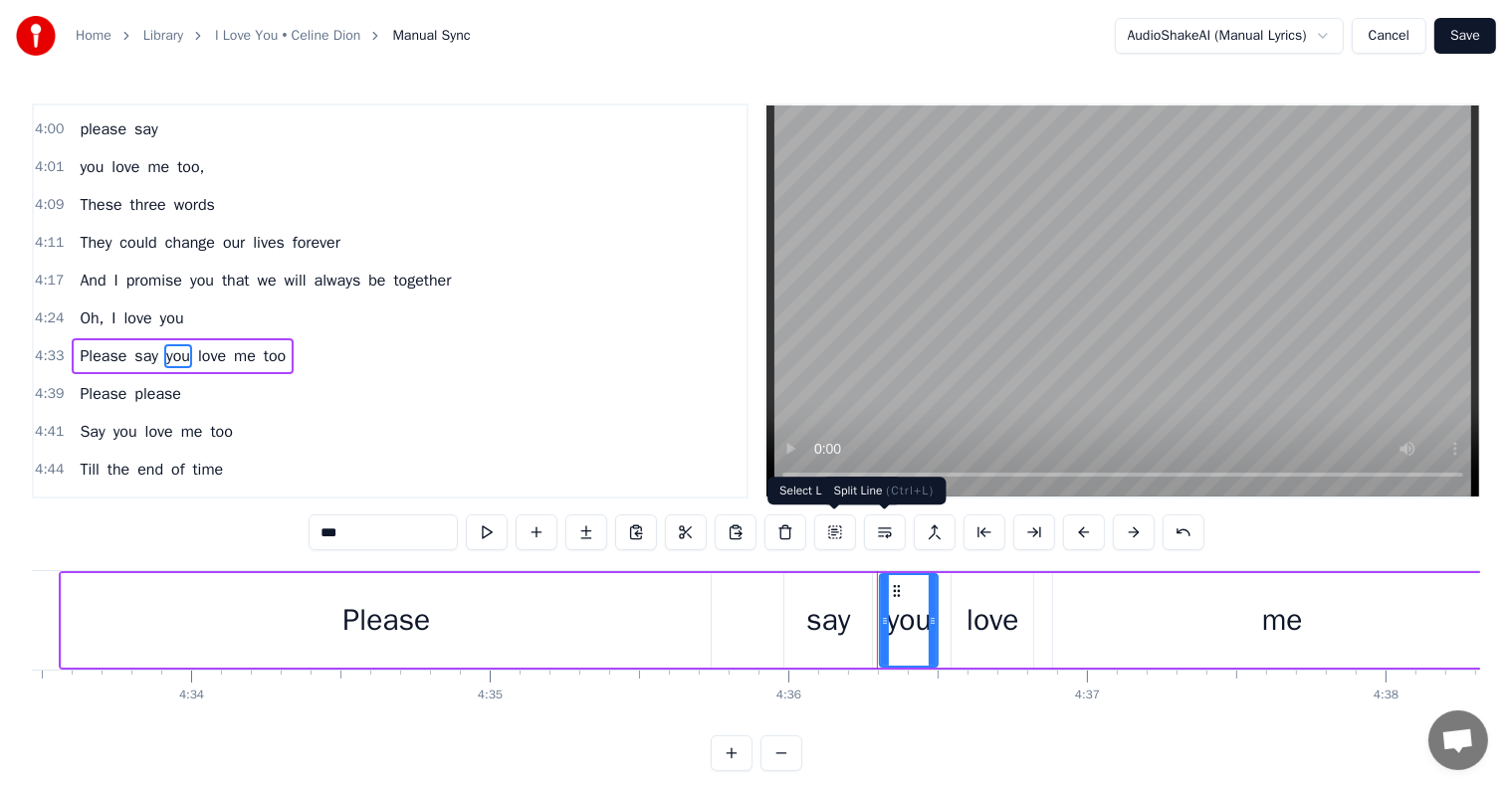 click at bounding box center (885, 532) 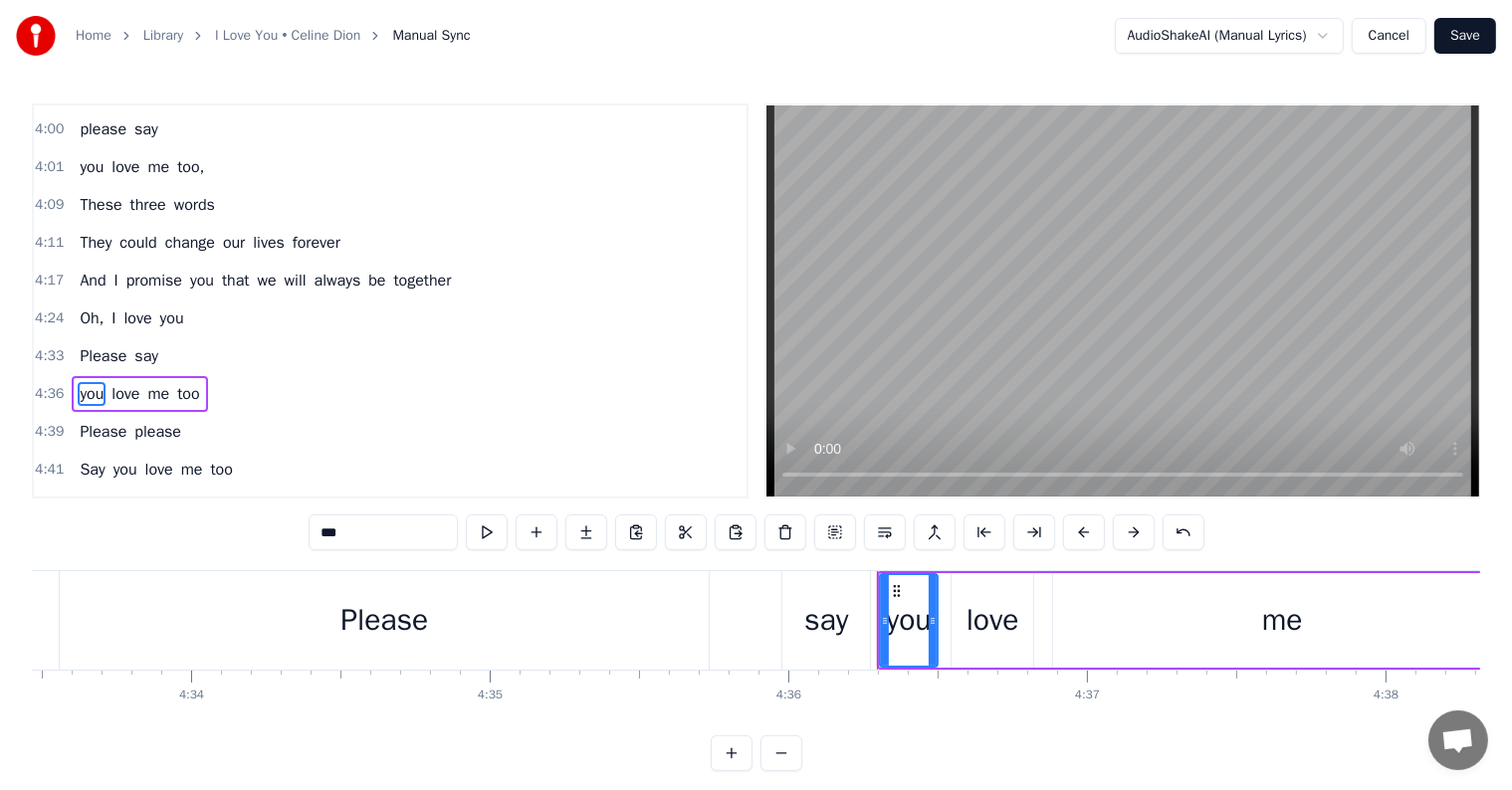 scroll, scrollTop: 1506, scrollLeft: 0, axis: vertical 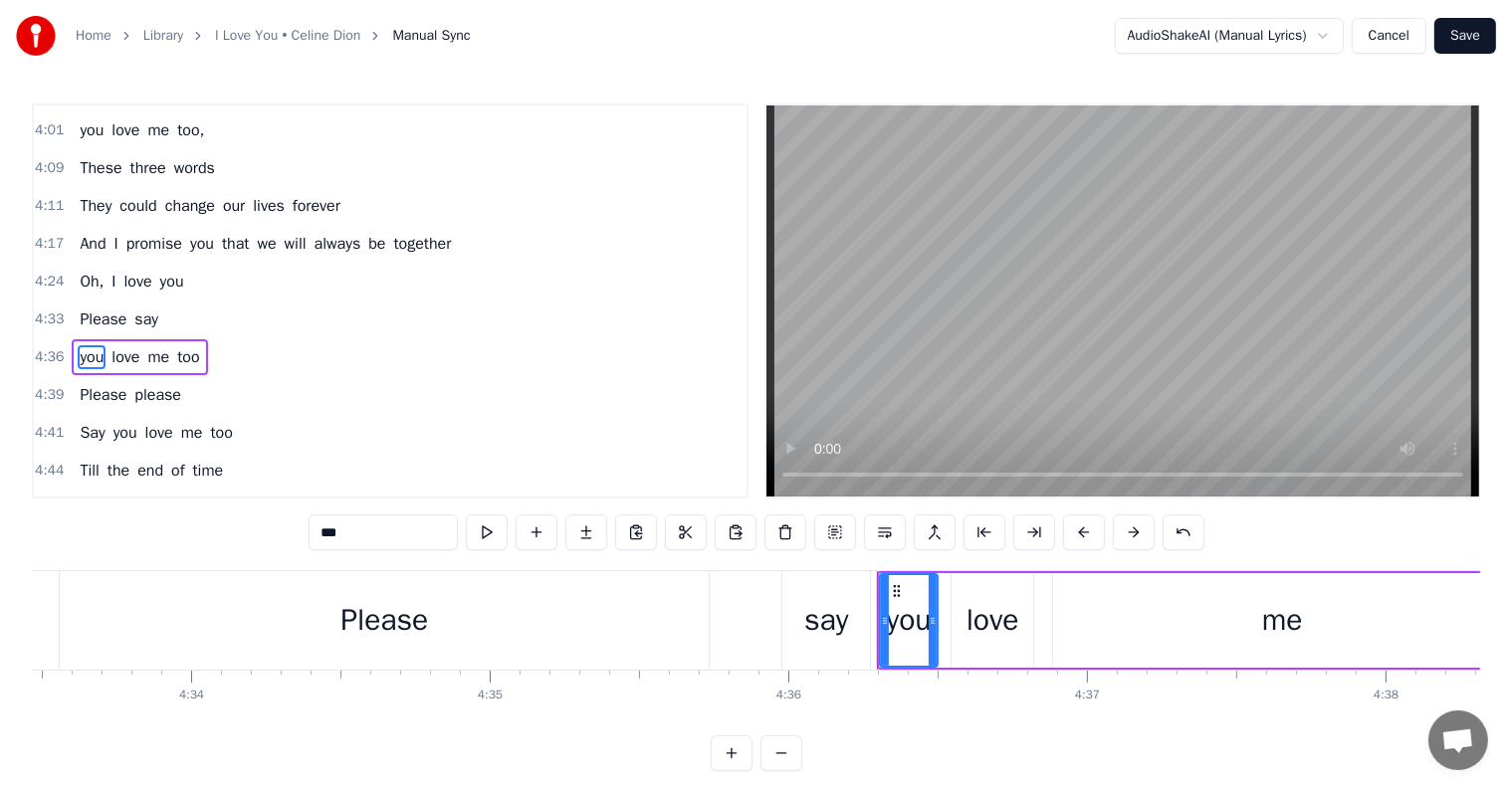 click on "4:24 Oh, I love you" at bounding box center (390, 282) 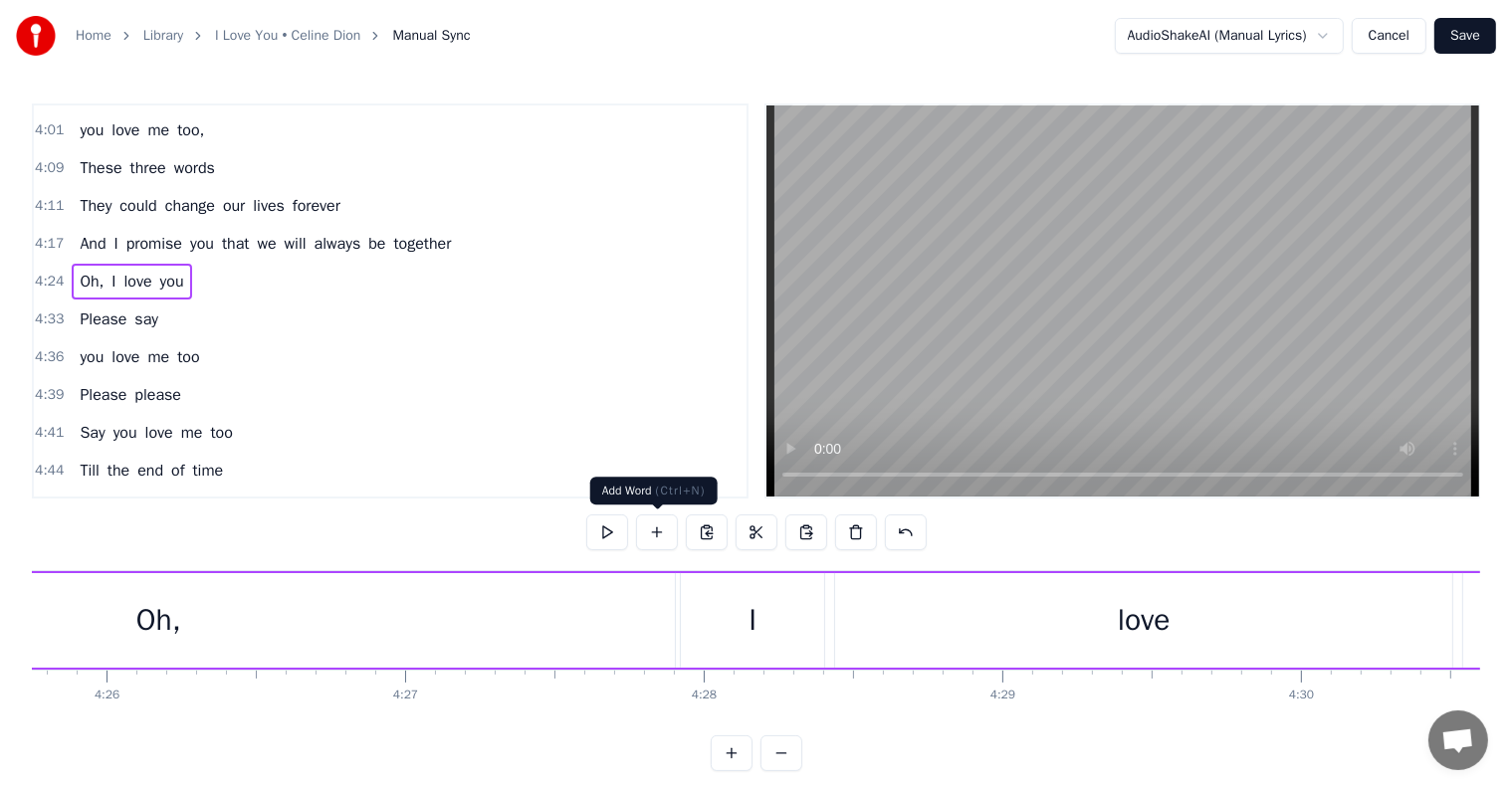 scroll, scrollTop: 0, scrollLeft: 78864, axis: horizontal 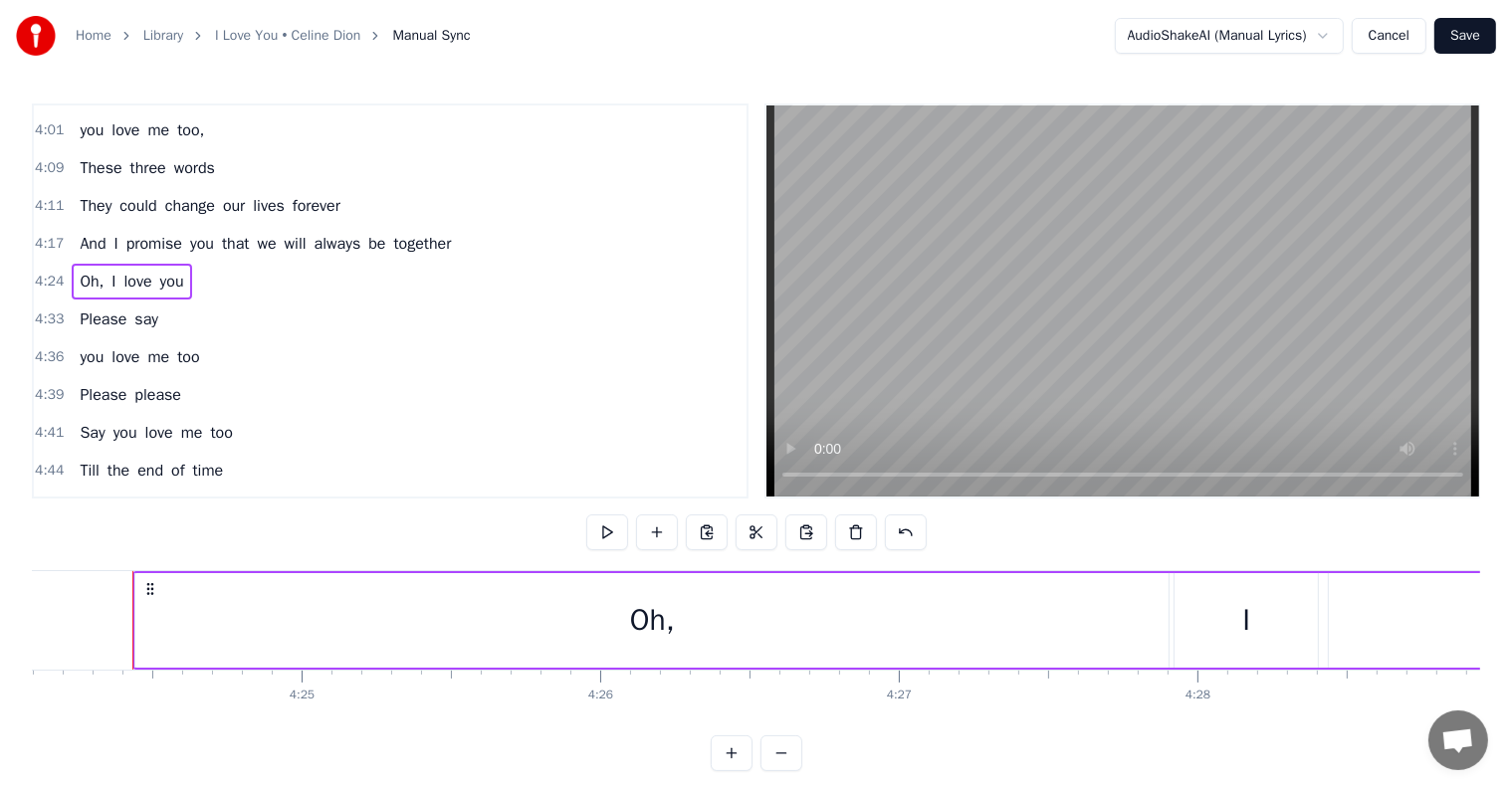 click at bounding box center (-29515, 620) 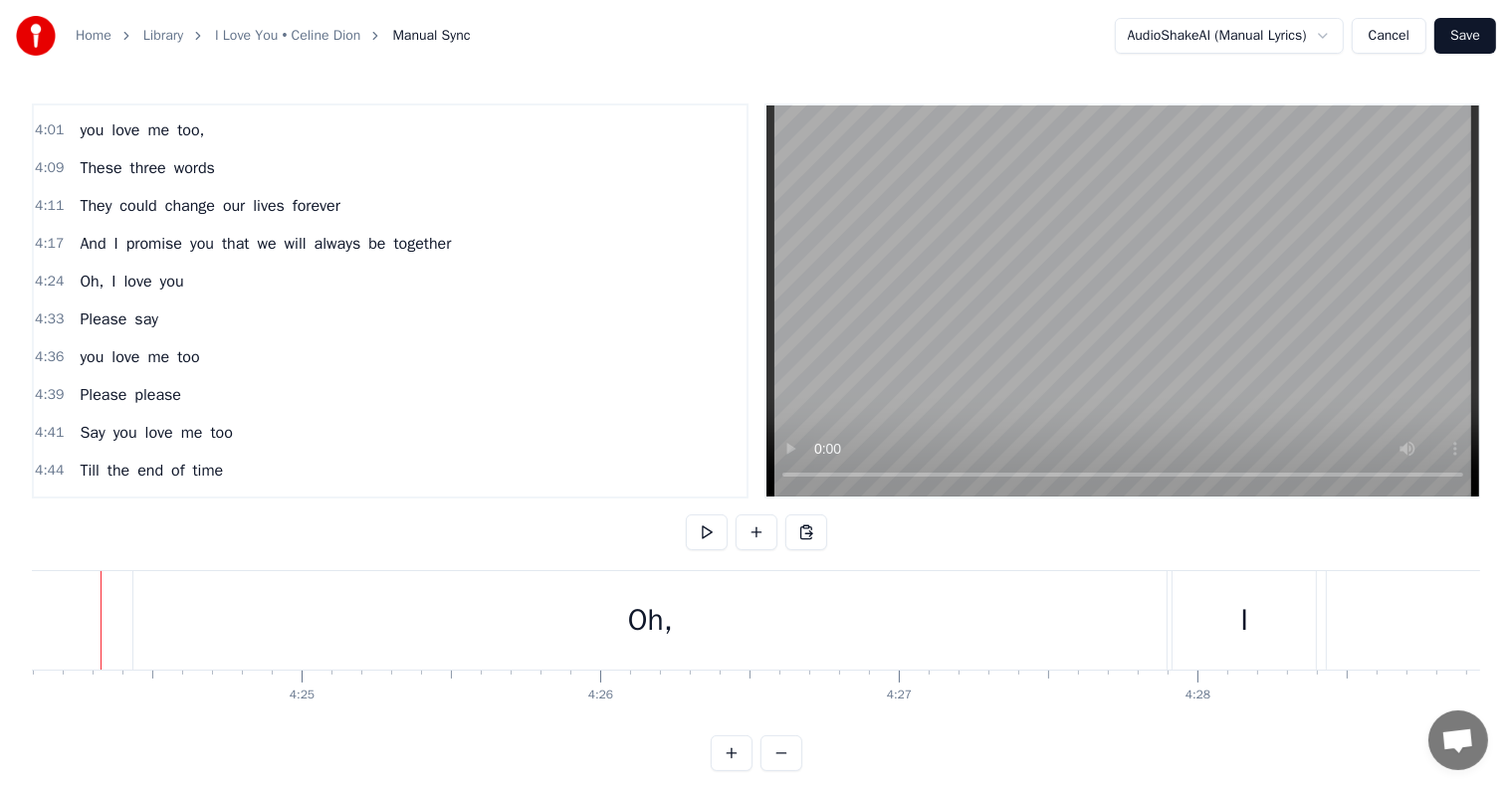 scroll, scrollTop: 0, scrollLeft: 78832, axis: horizontal 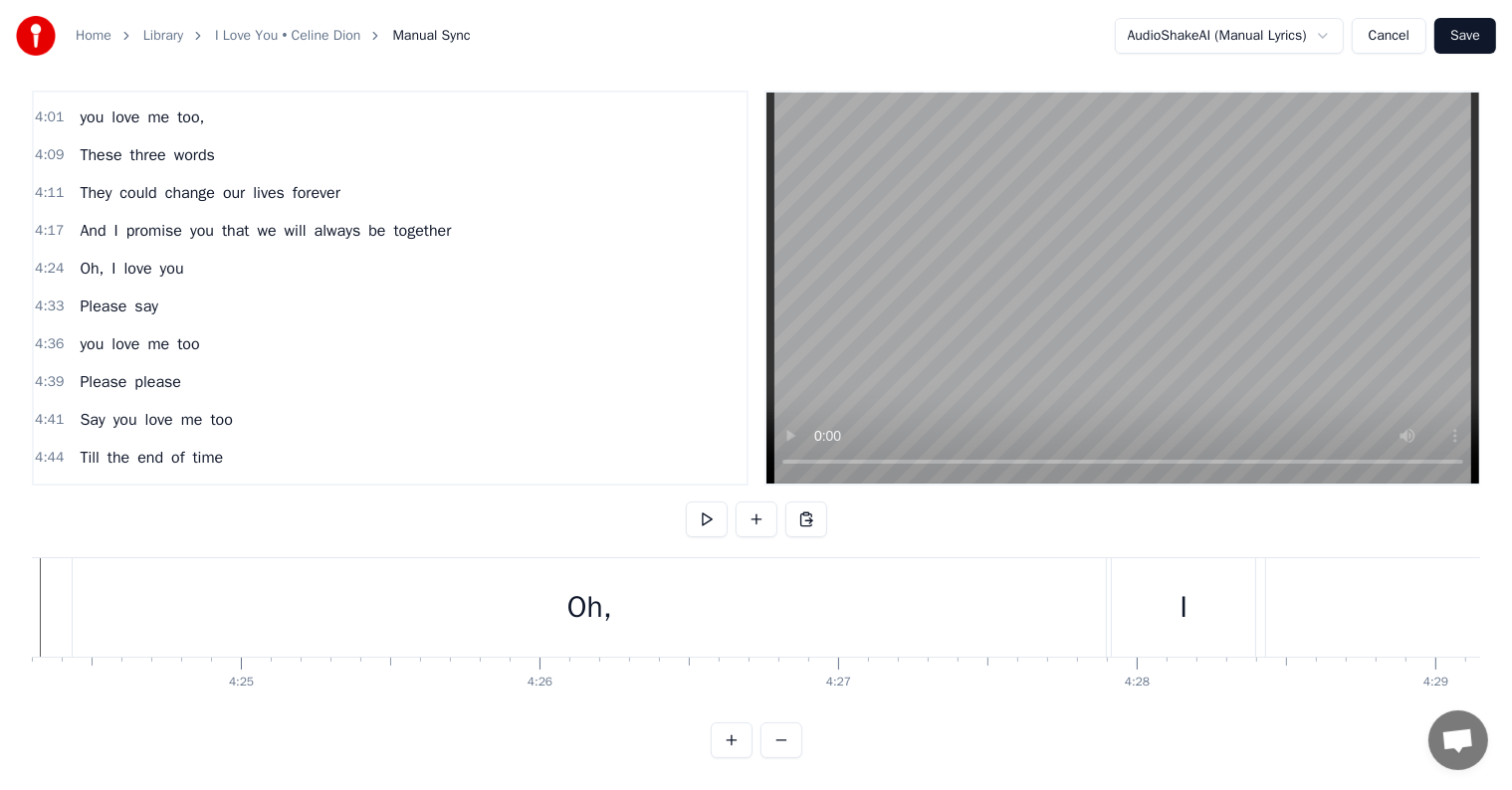 click on "Oh," at bounding box center (589, 607) 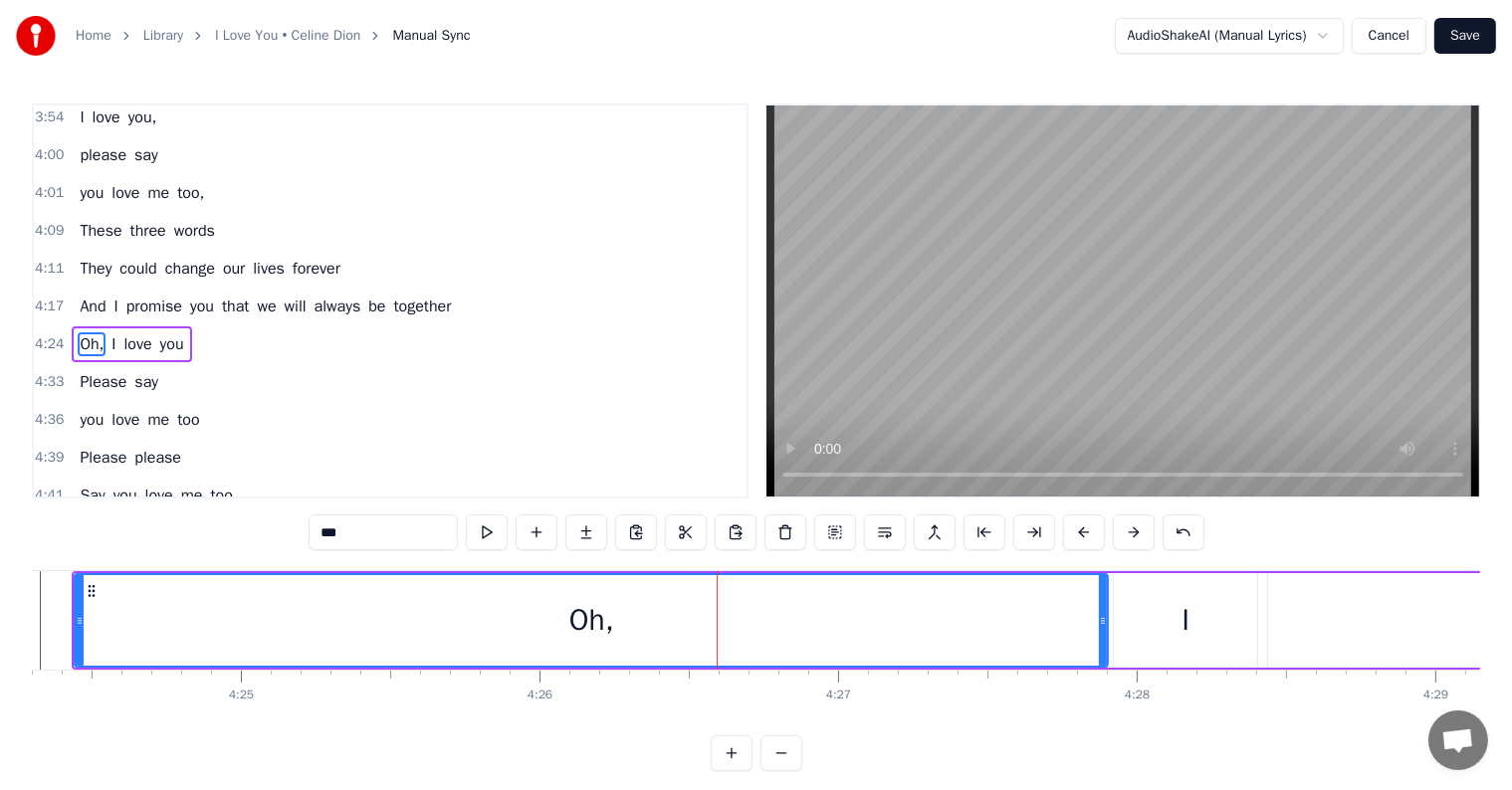 scroll, scrollTop: 1433, scrollLeft: 0, axis: vertical 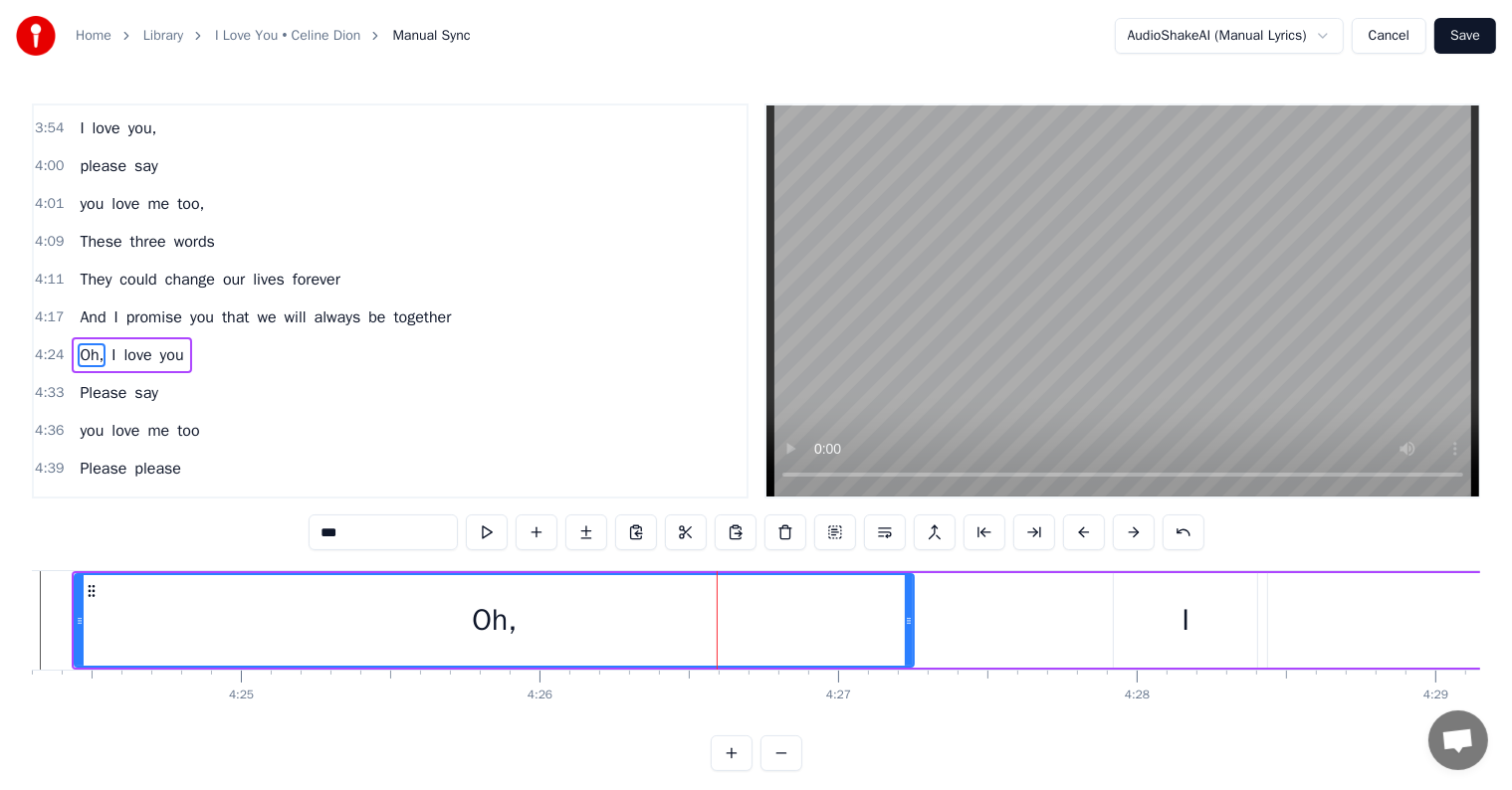 drag, startPoint x: 1103, startPoint y: 617, endPoint x: 1059, endPoint y: 613, distance: 44.181444 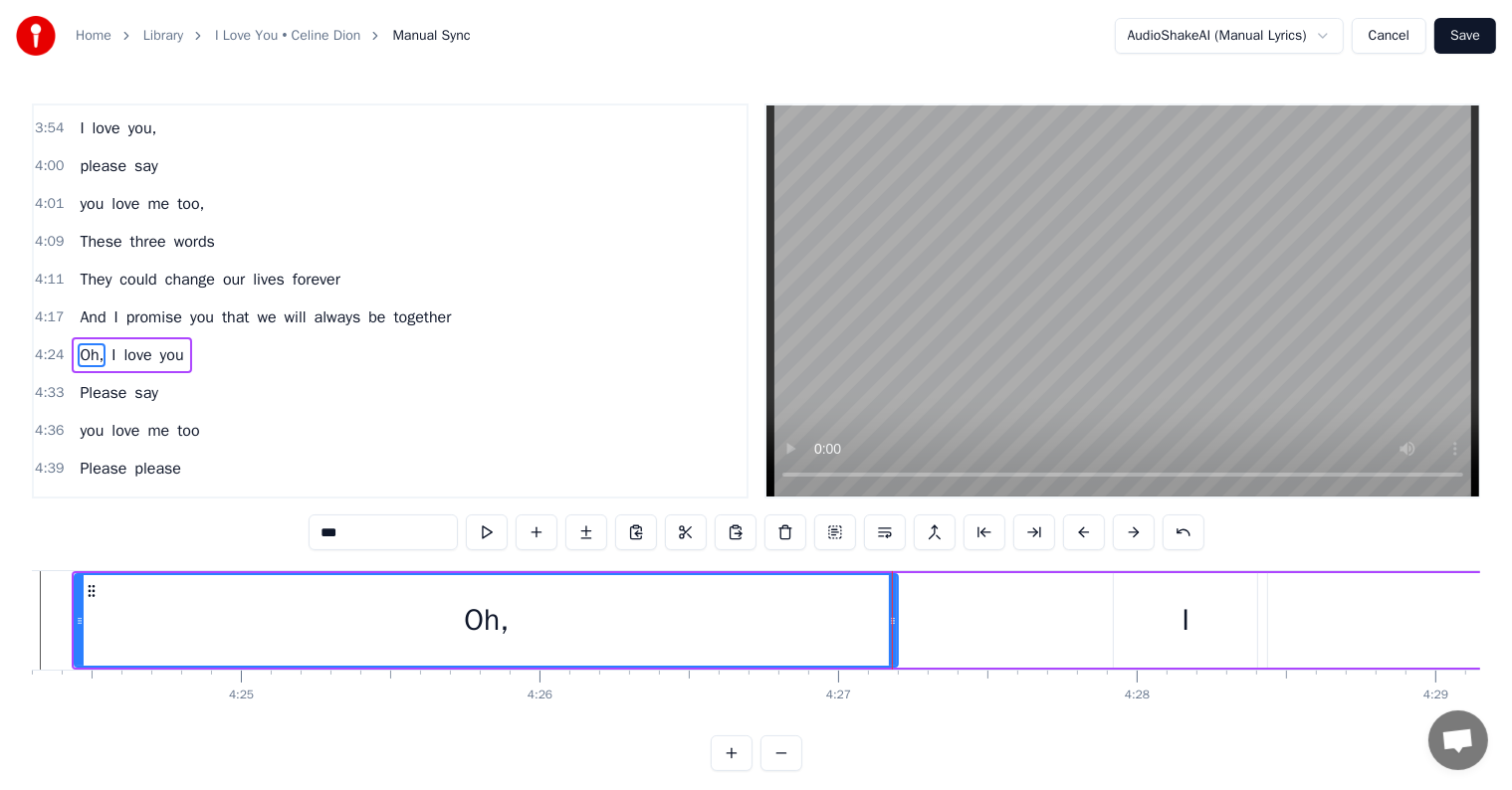 click on "I" at bounding box center [1186, 620] 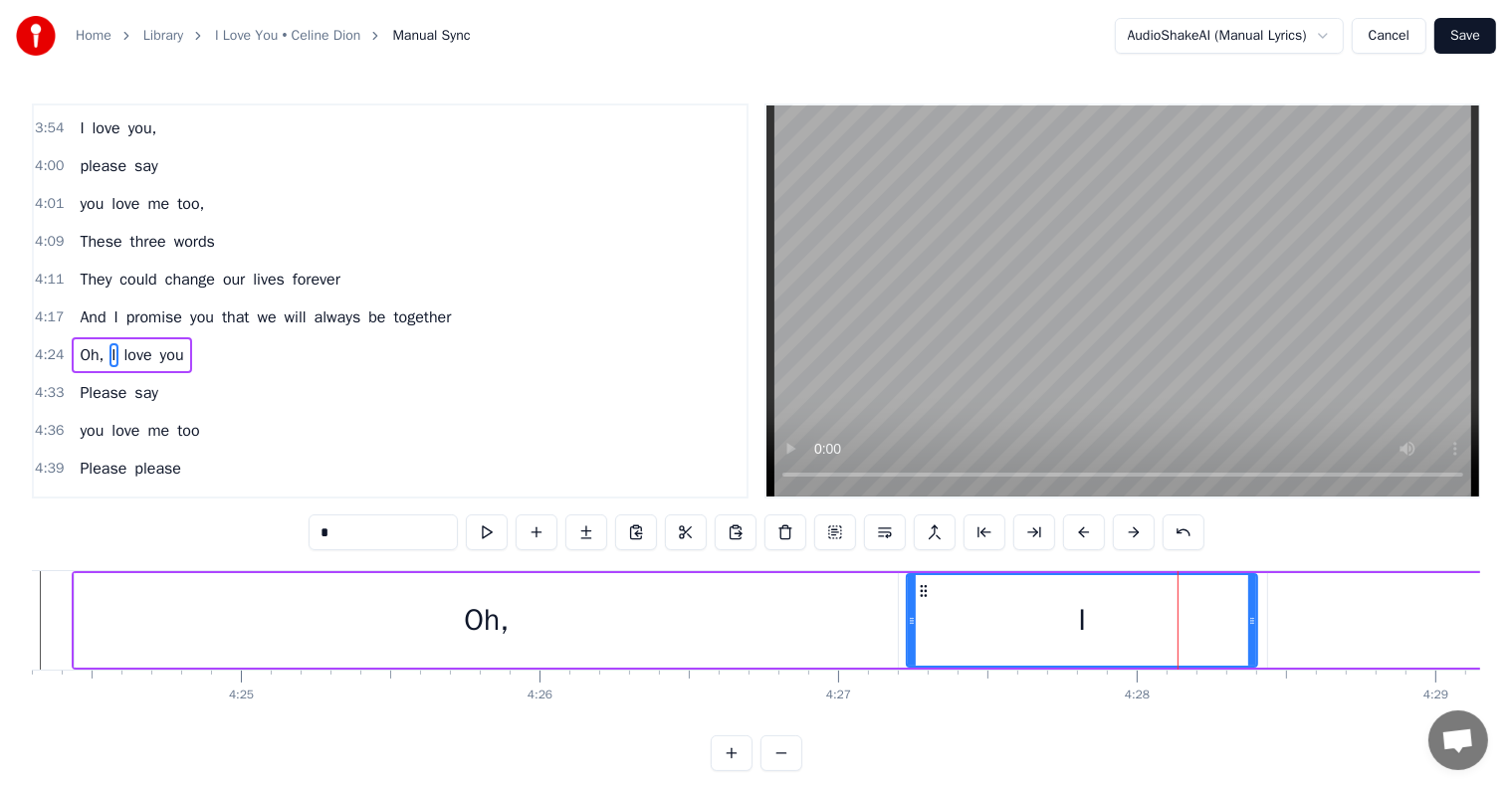 drag, startPoint x: 1115, startPoint y: 621, endPoint x: 908, endPoint y: 610, distance: 207.29206 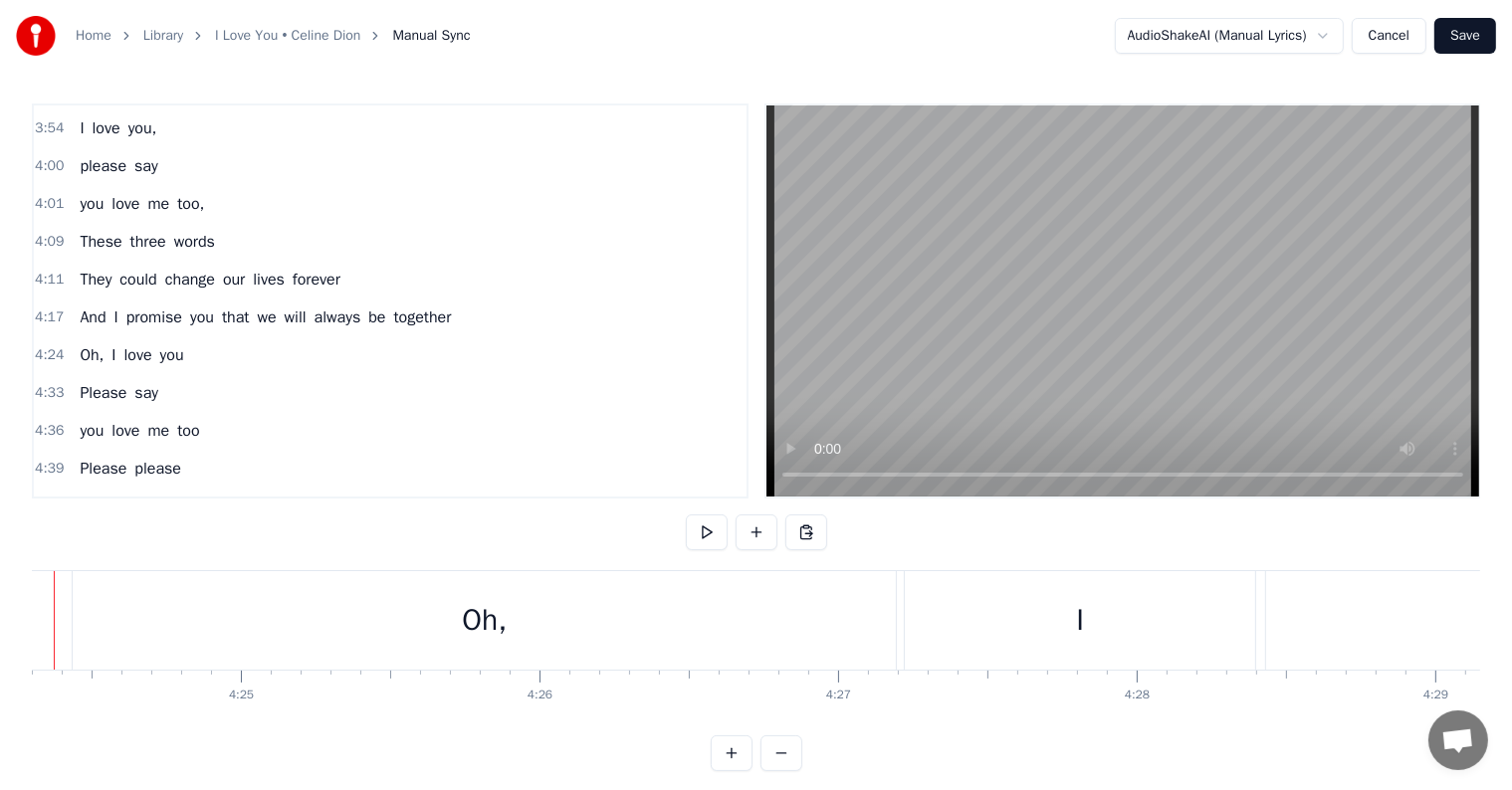 scroll, scrollTop: 0, scrollLeft: 78860, axis: horizontal 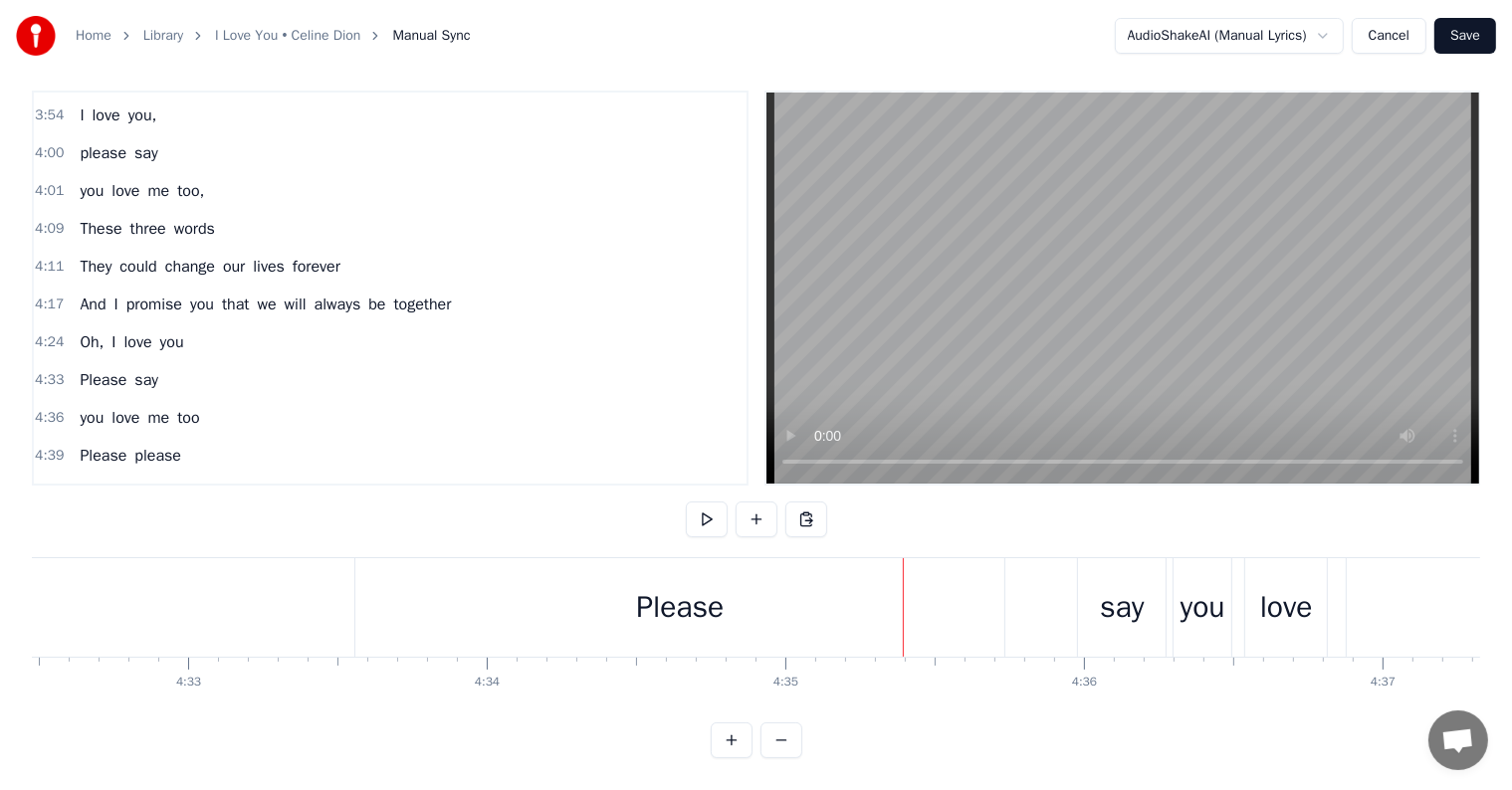 click on "Please" at bounding box center (680, 607) 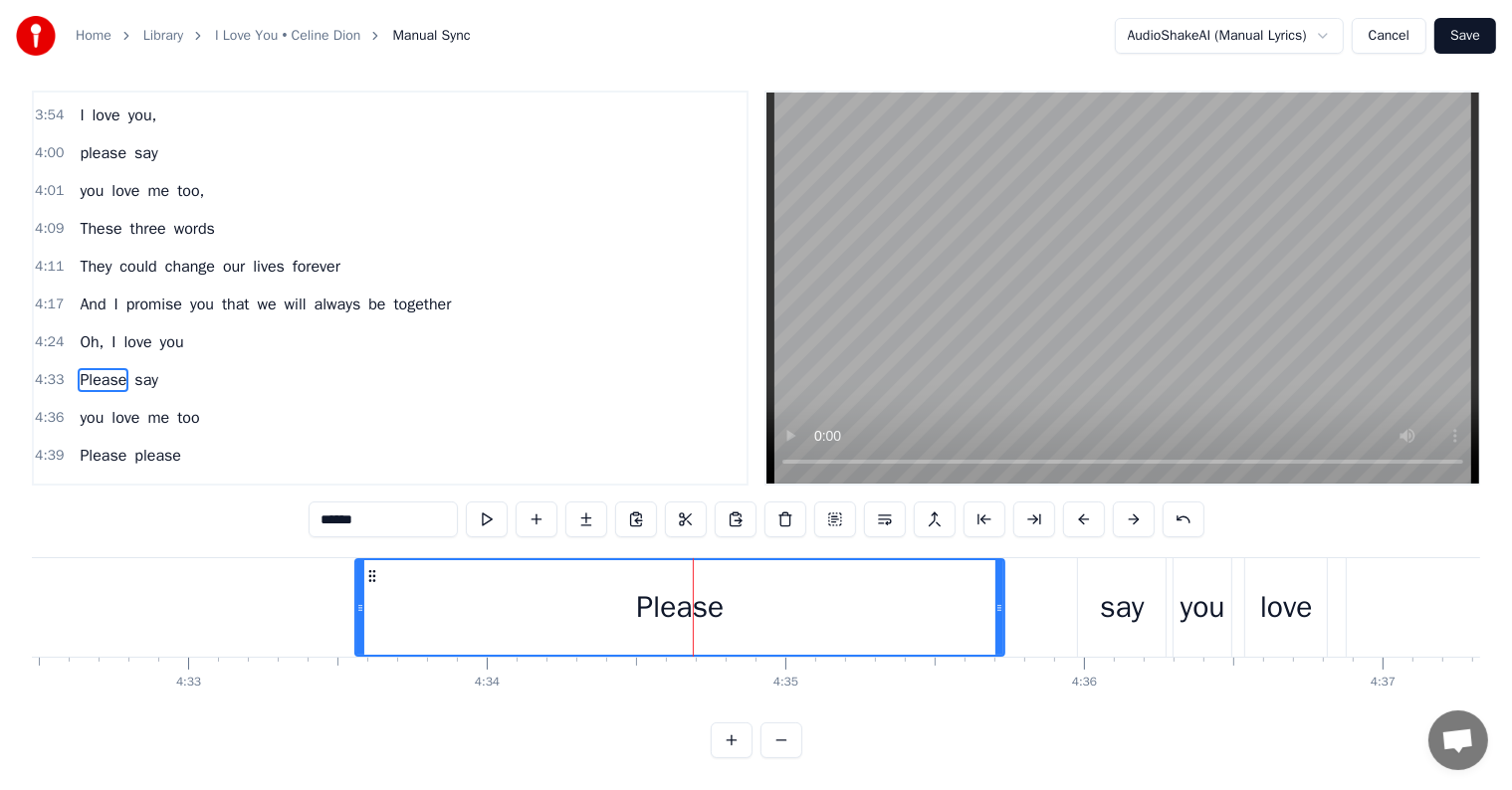 scroll, scrollTop: 0, scrollLeft: 0, axis: both 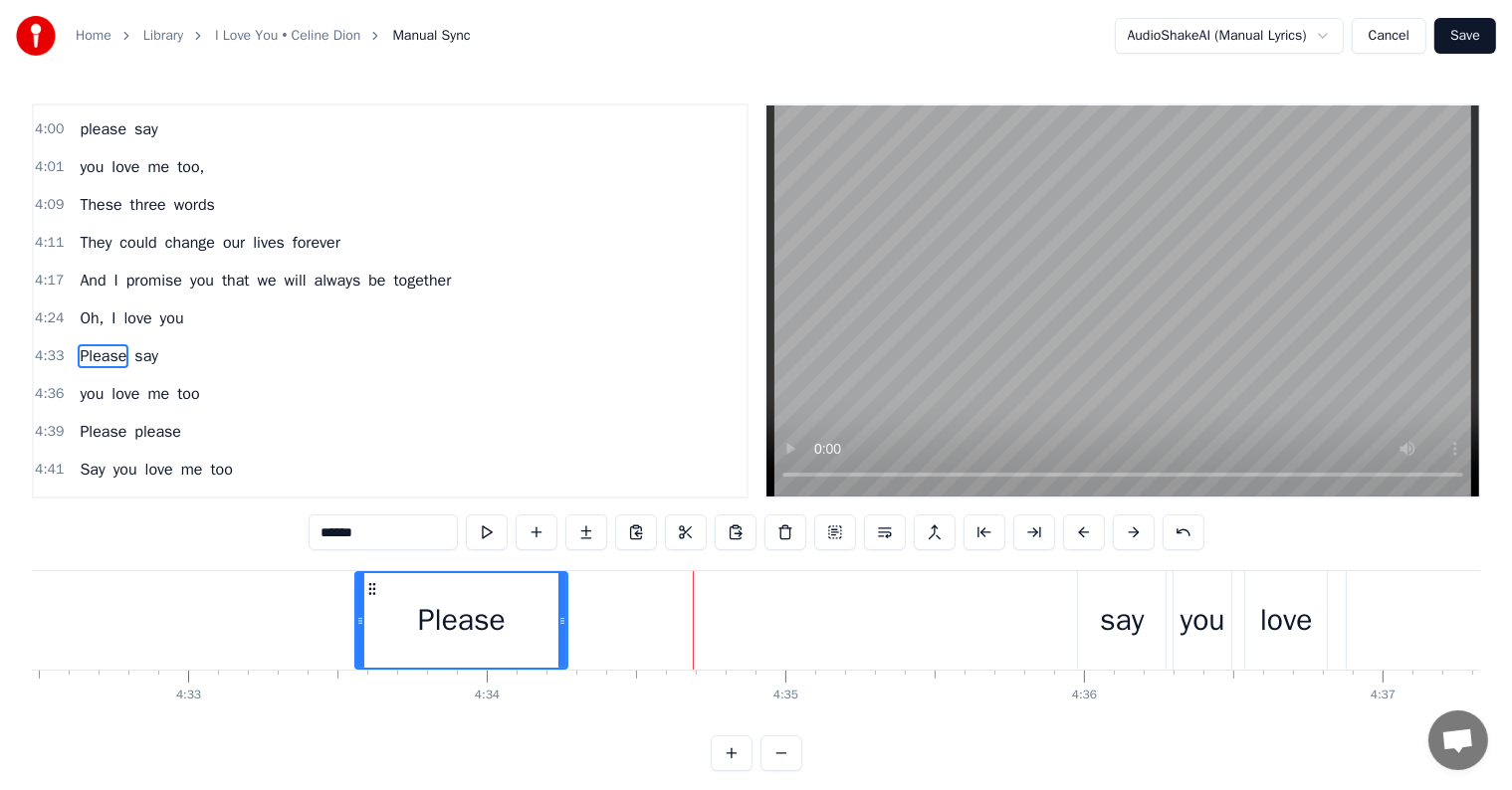 drag, startPoint x: 1003, startPoint y: 619, endPoint x: 566, endPoint y: 599, distance: 437.45743 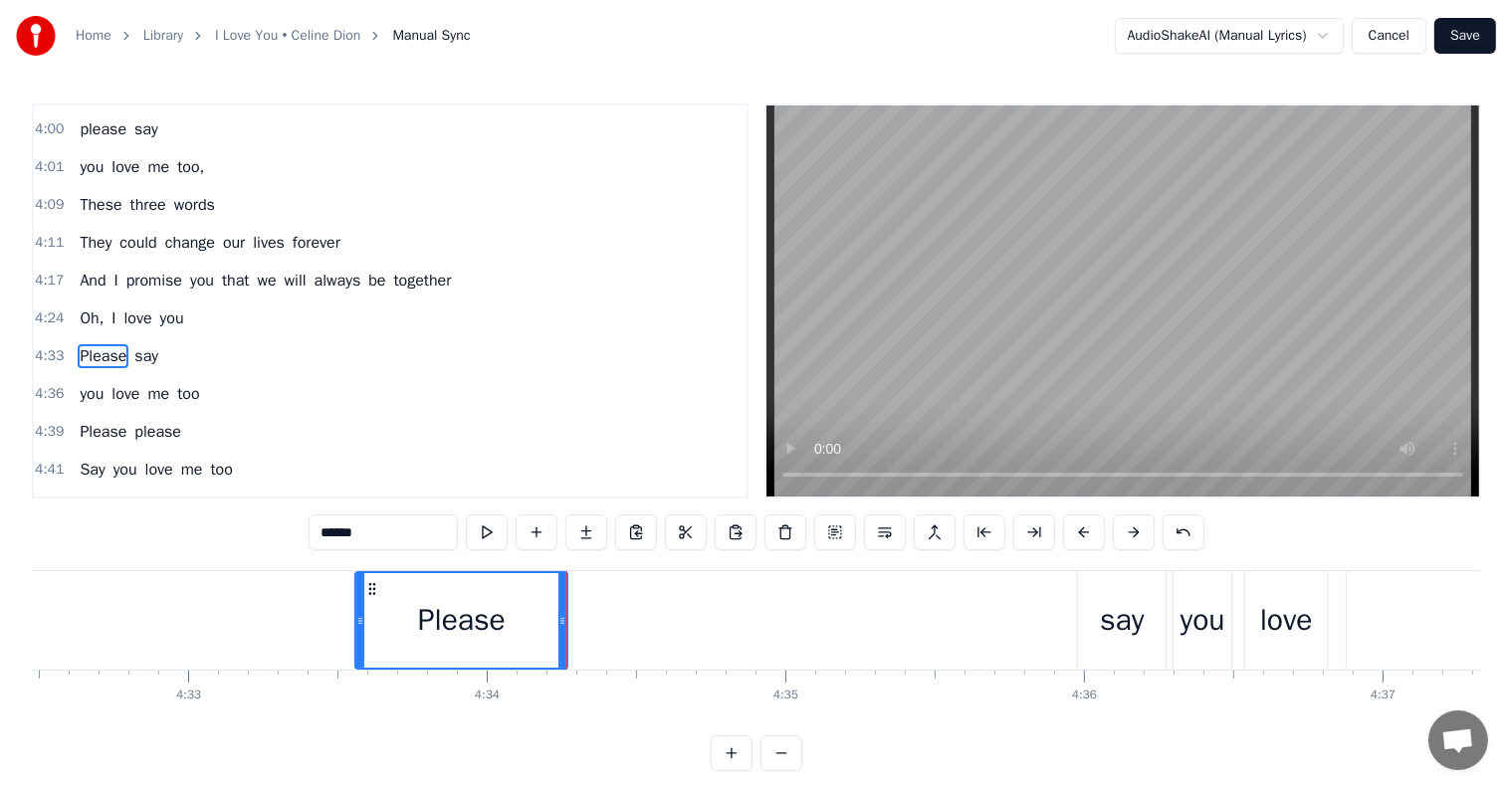 click on "say" at bounding box center (1122, 620) 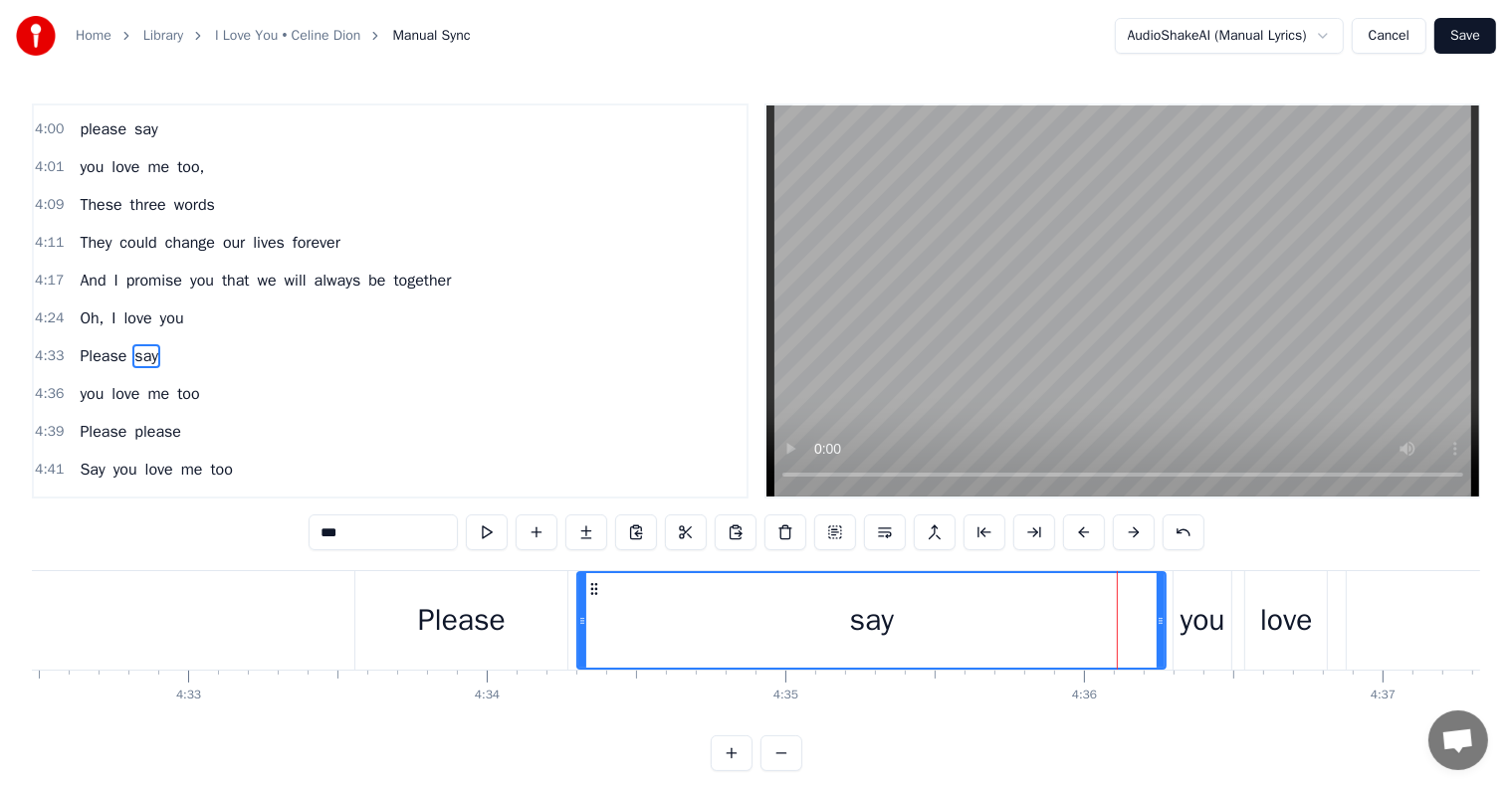 drag, startPoint x: 1083, startPoint y: 622, endPoint x: 702, endPoint y: 616, distance: 381.047 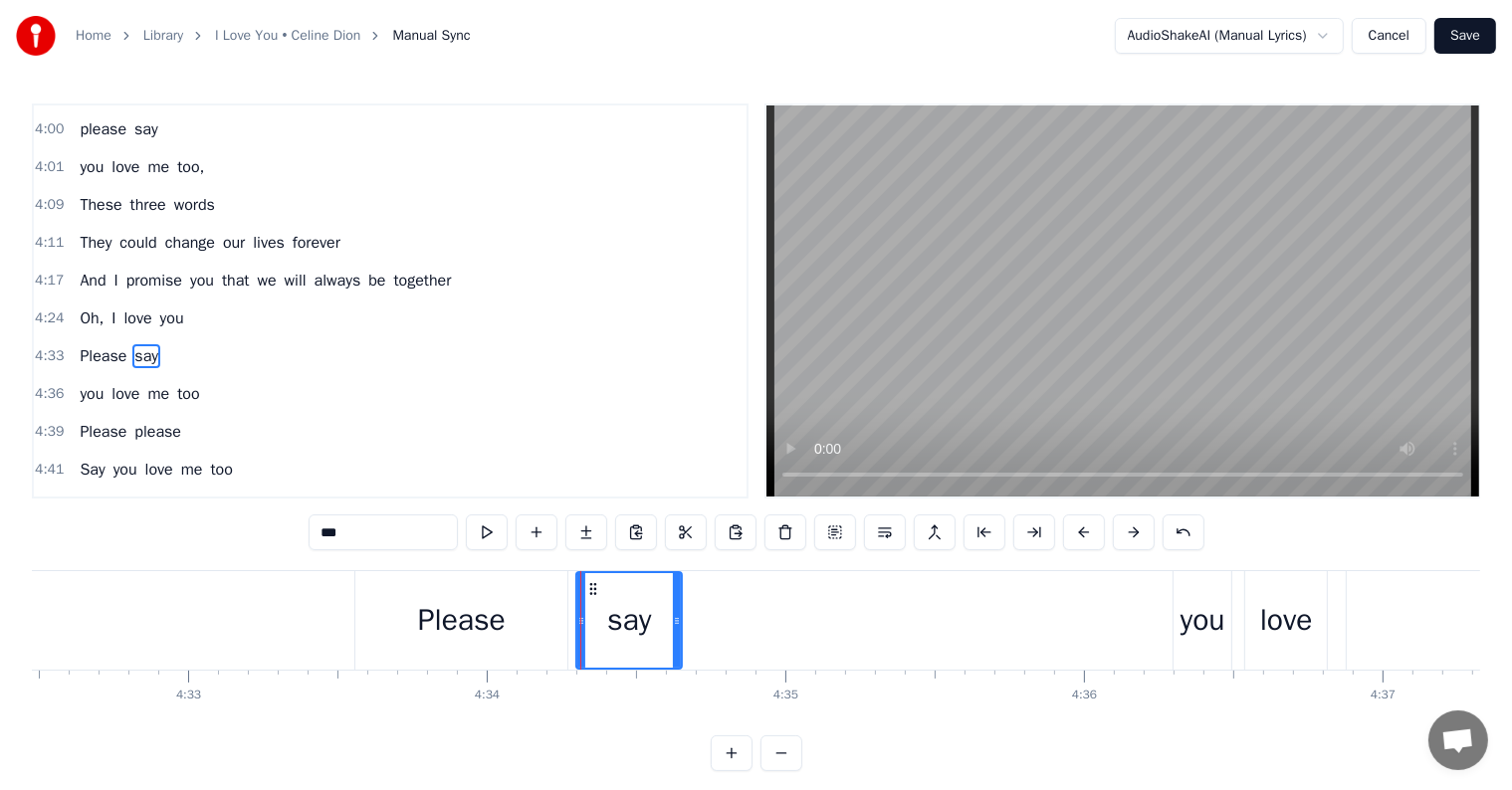 drag, startPoint x: 1164, startPoint y: 623, endPoint x: 680, endPoint y: 615, distance: 484.06611 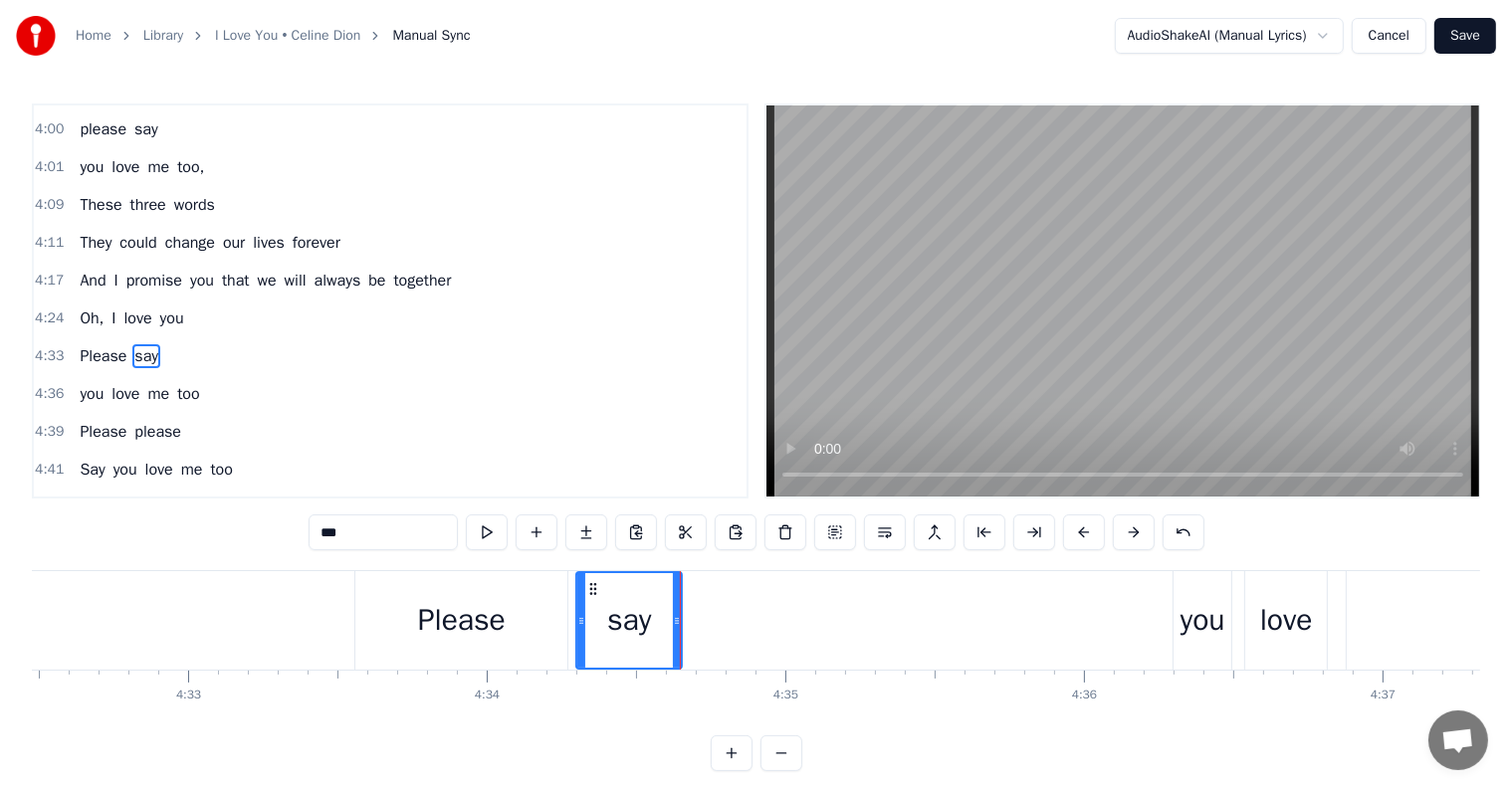 click on "you" at bounding box center [1202, 620] 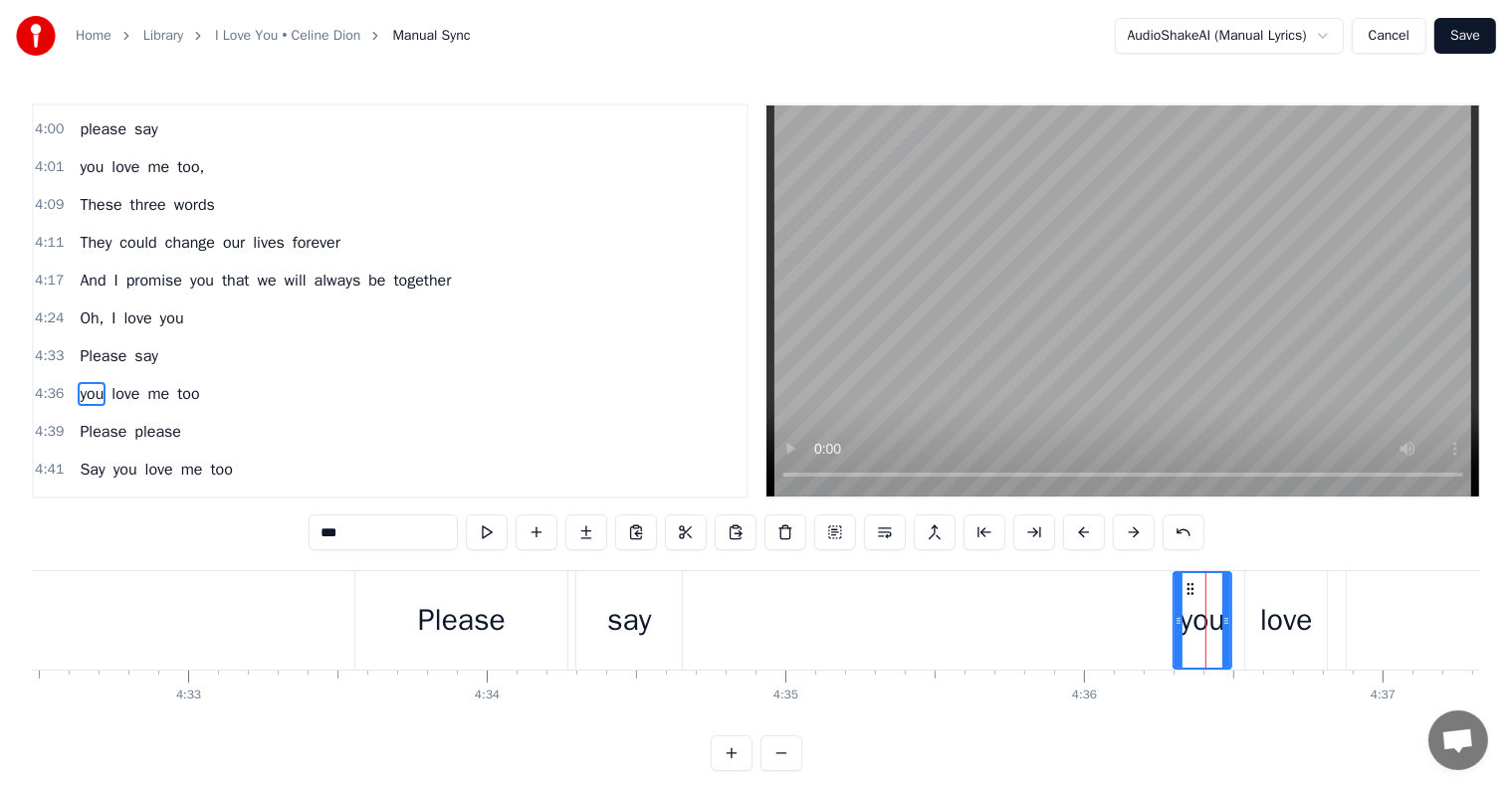 scroll, scrollTop: 1506, scrollLeft: 0, axis: vertical 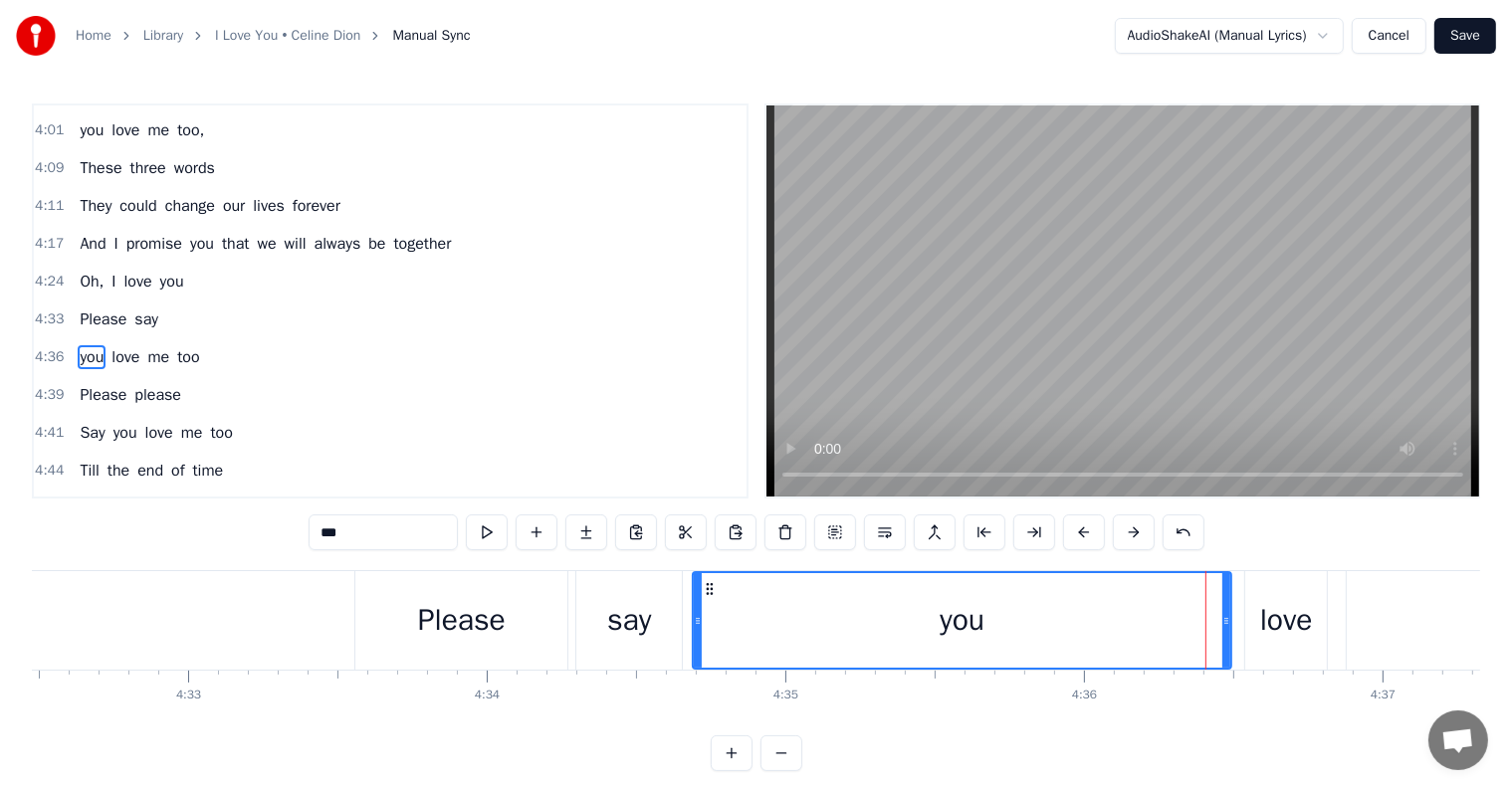 drag, startPoint x: 1177, startPoint y: 613, endPoint x: 721, endPoint y: 605, distance: 456.07017 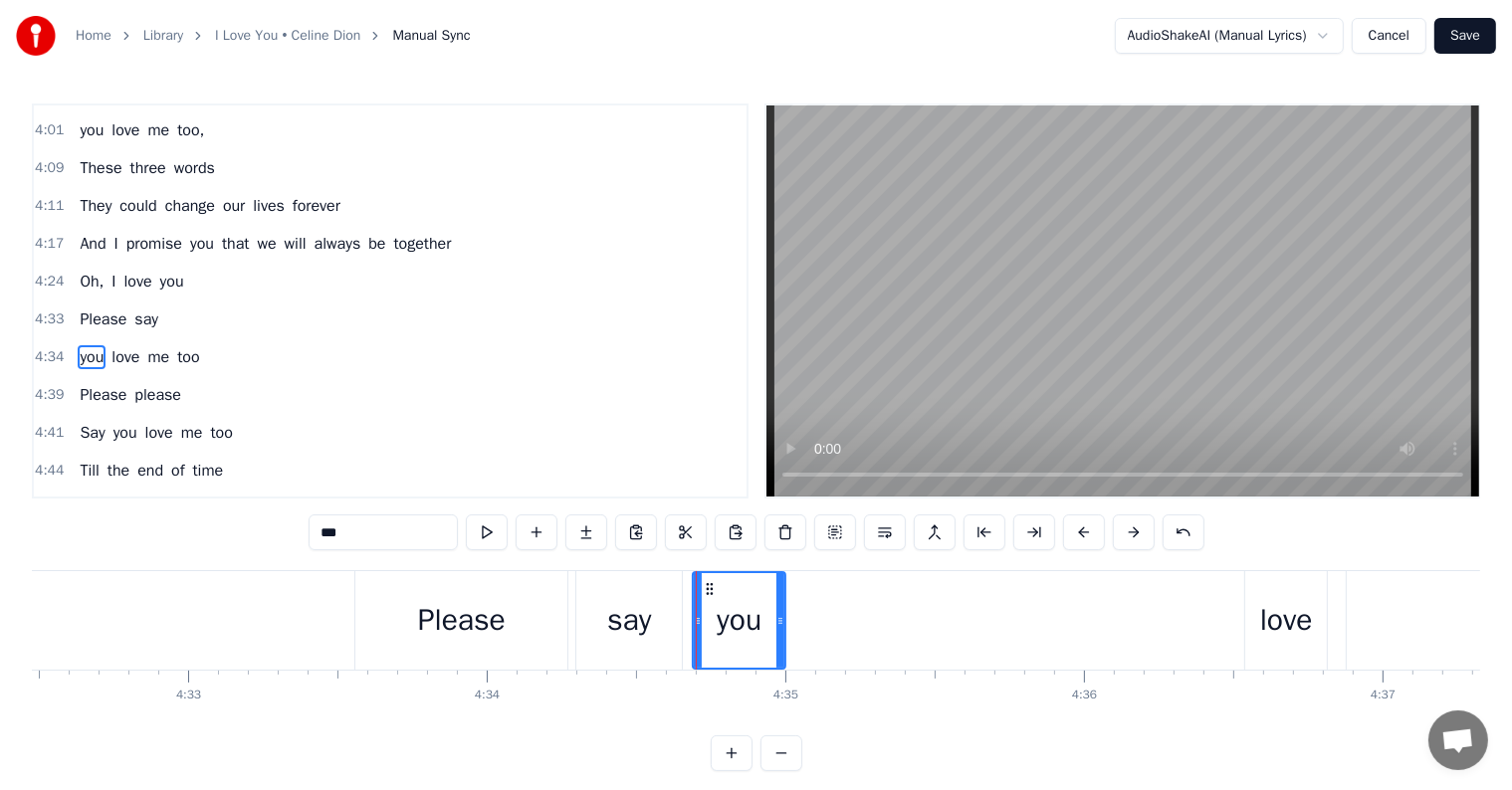 drag, startPoint x: 1229, startPoint y: 630, endPoint x: 1207, endPoint y: 619, distance: 24.596748 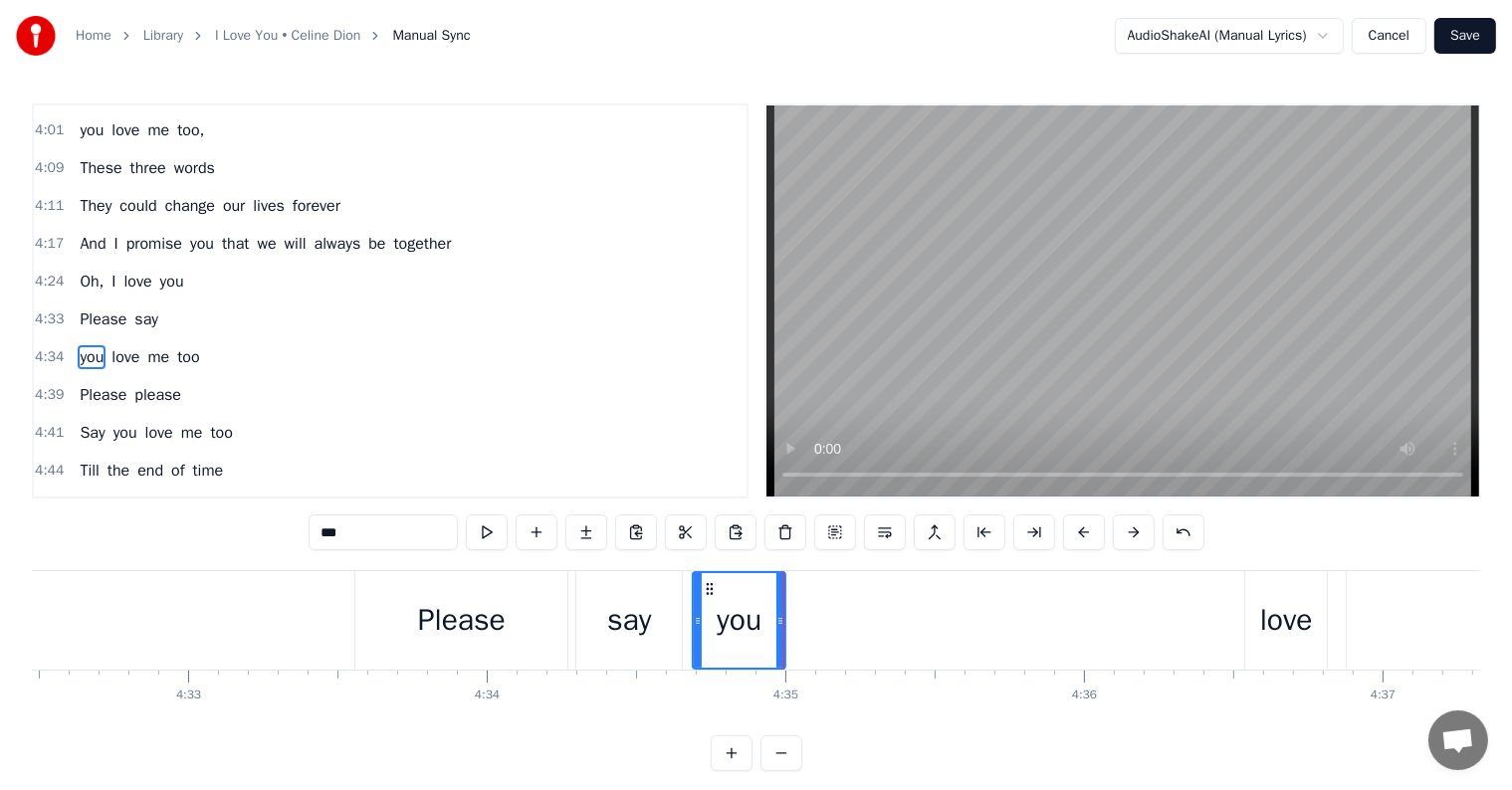 click on "love" at bounding box center [1286, 620] 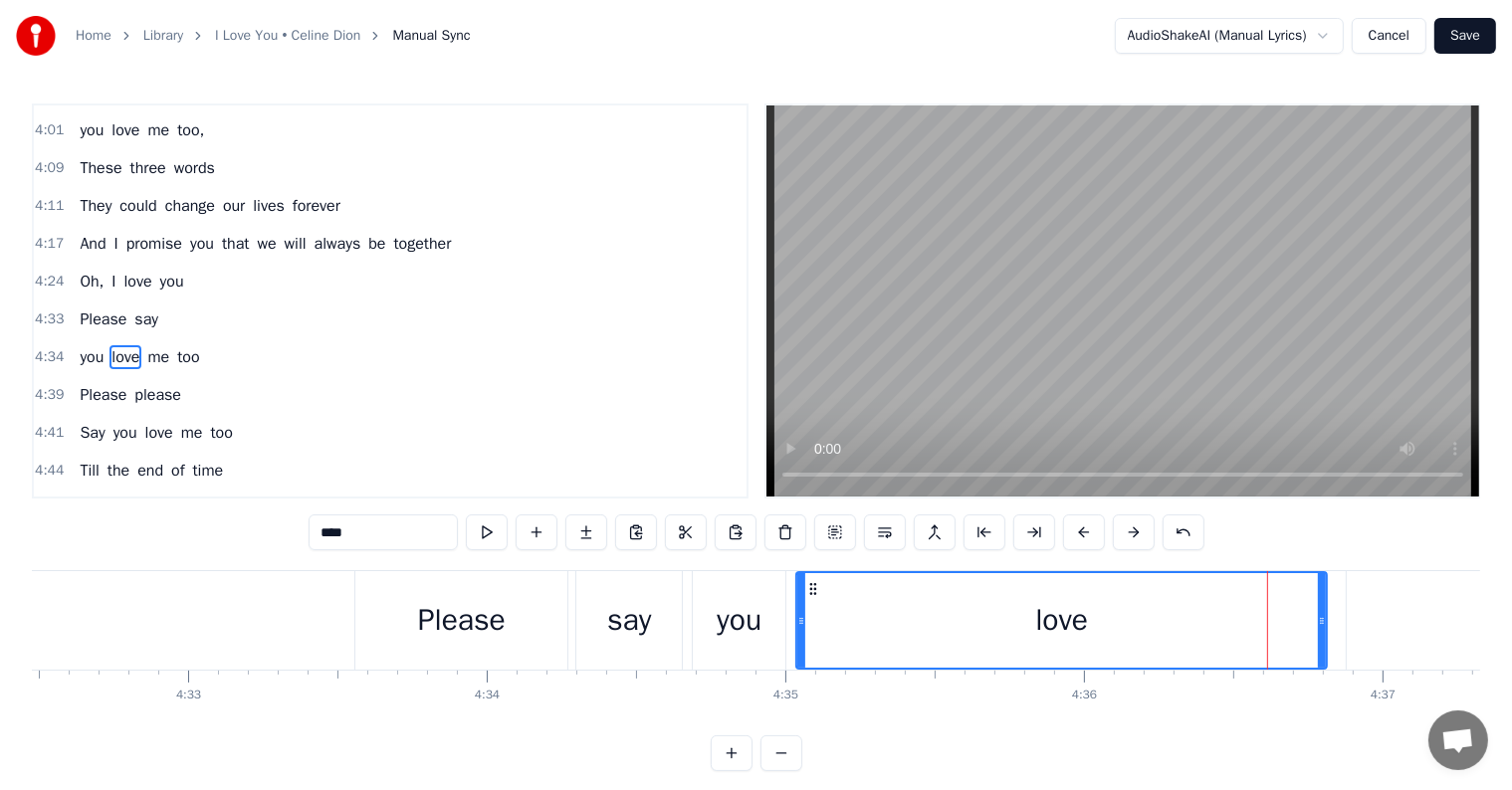 drag, startPoint x: 1247, startPoint y: 616, endPoint x: 798, endPoint y: 618, distance: 449.00445 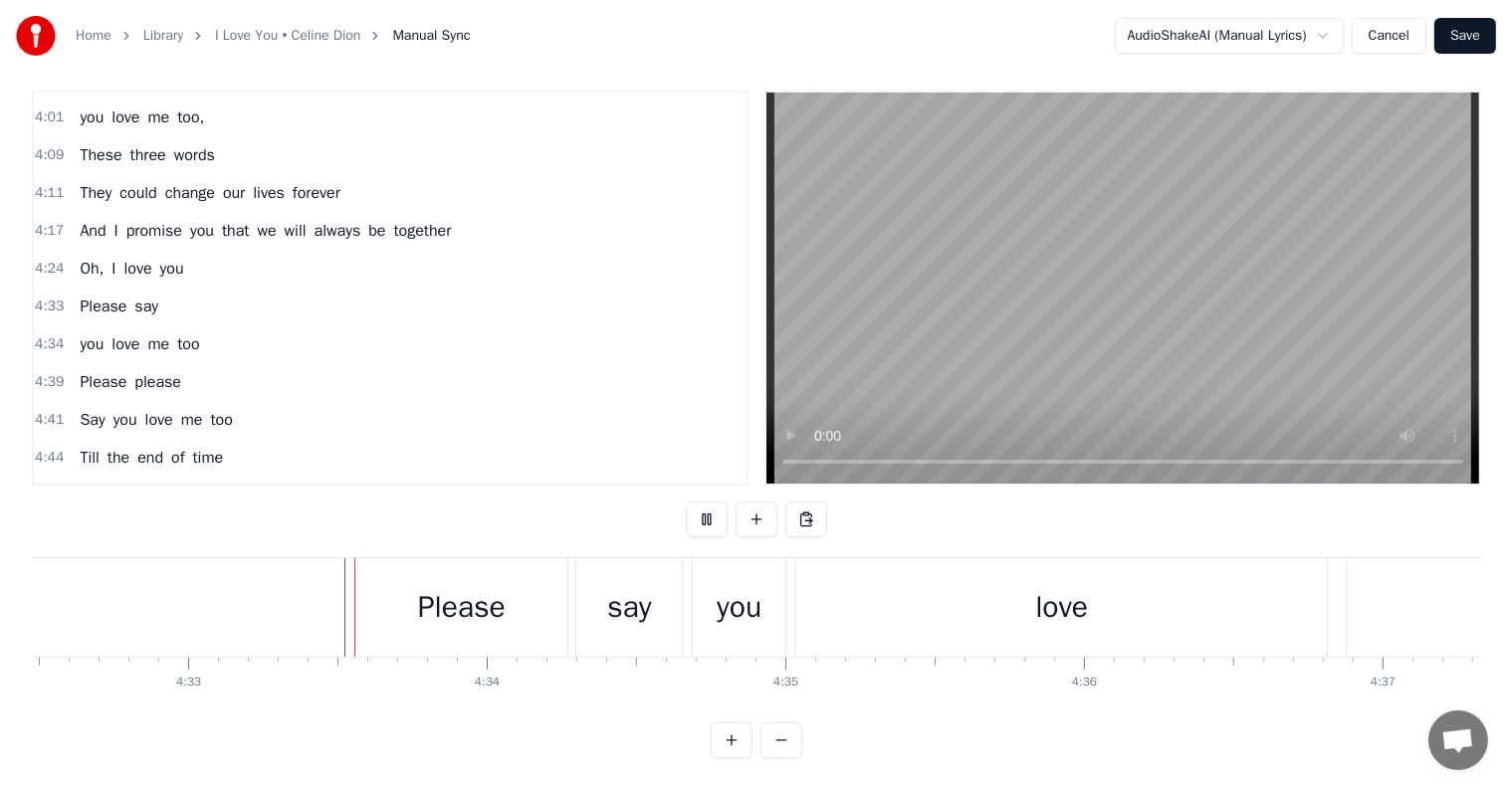 scroll, scrollTop: 30, scrollLeft: 0, axis: vertical 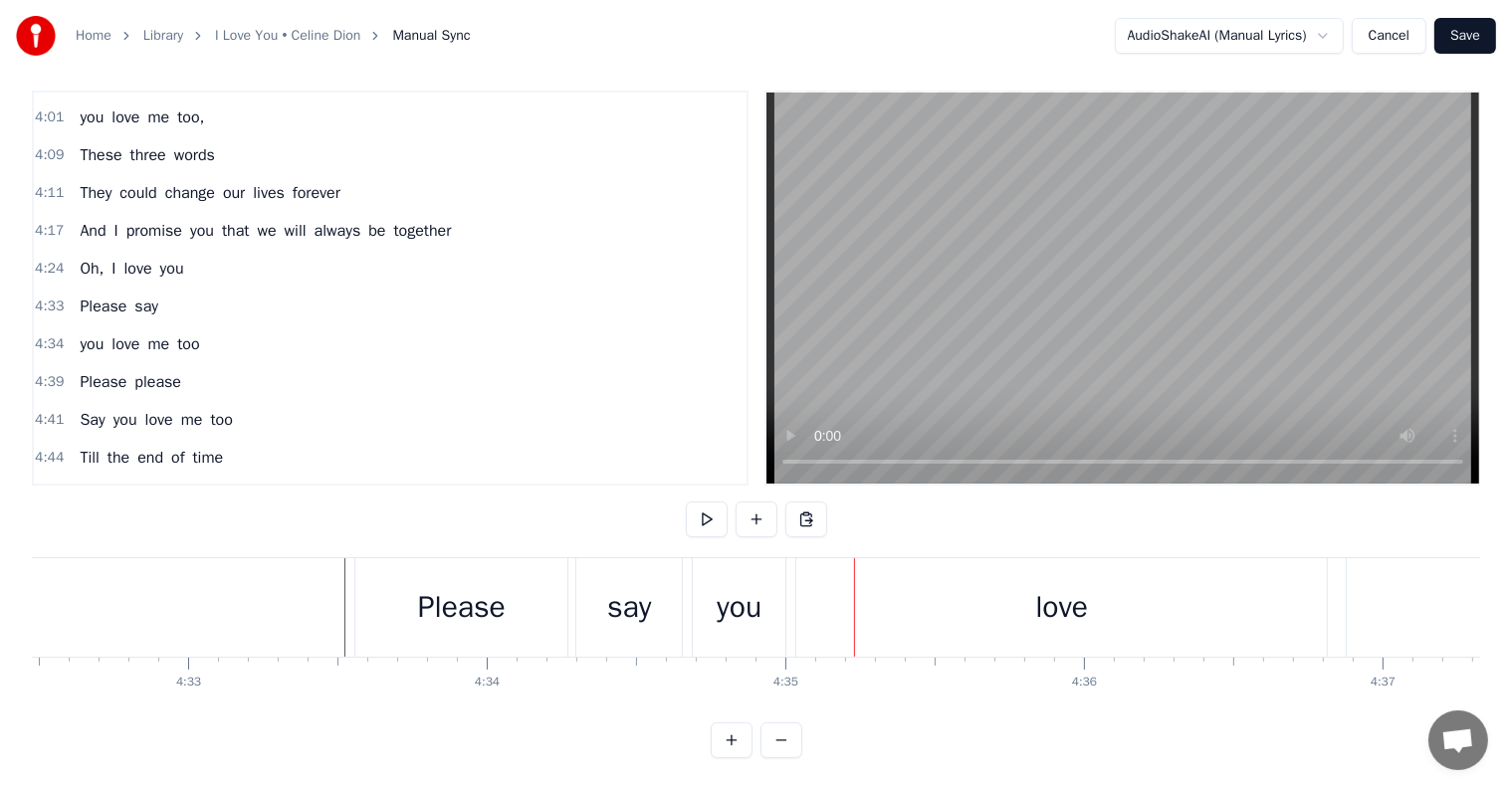 click on "Please" at bounding box center [461, 607] 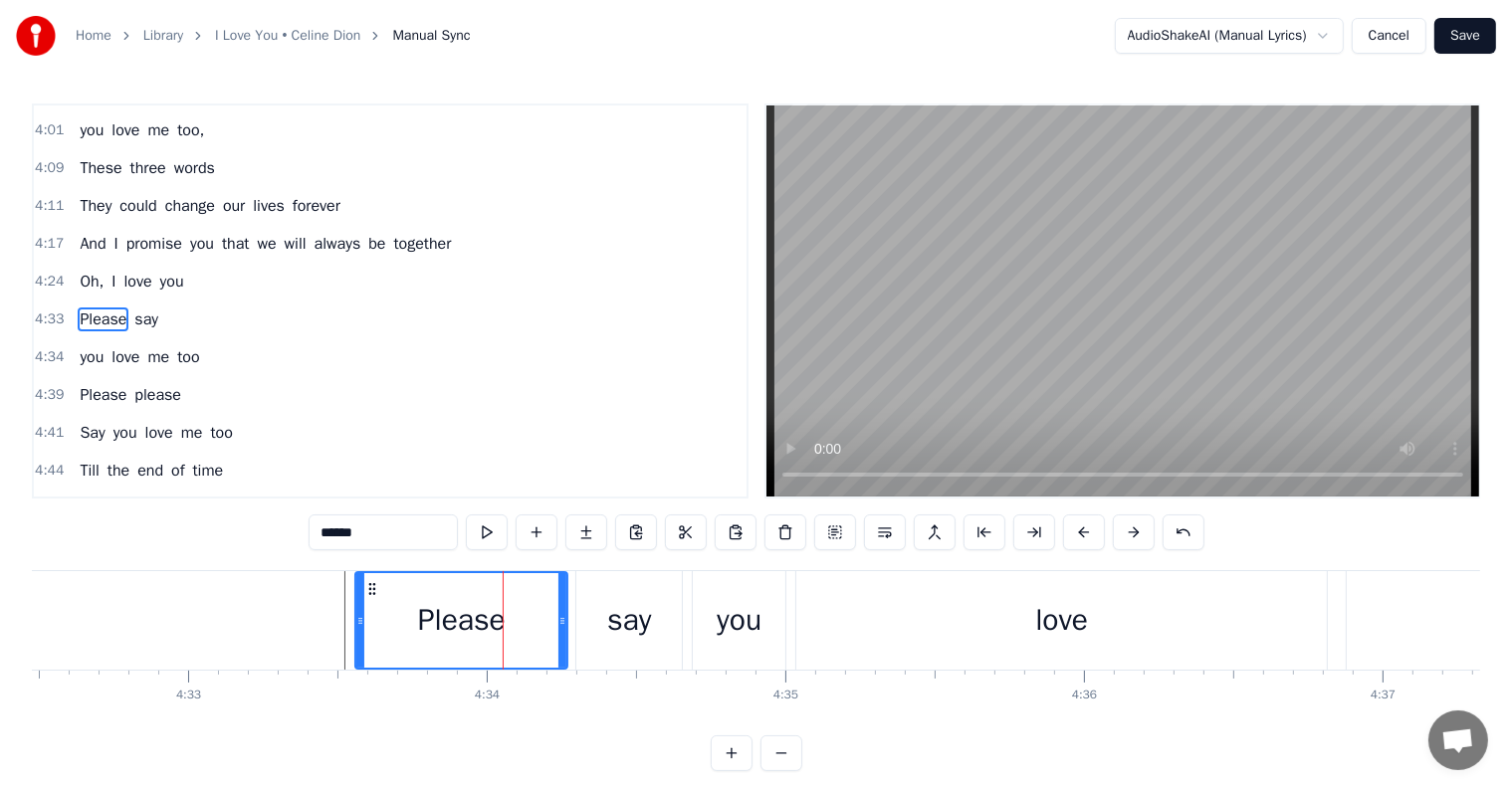 scroll, scrollTop: 1470, scrollLeft: 0, axis: vertical 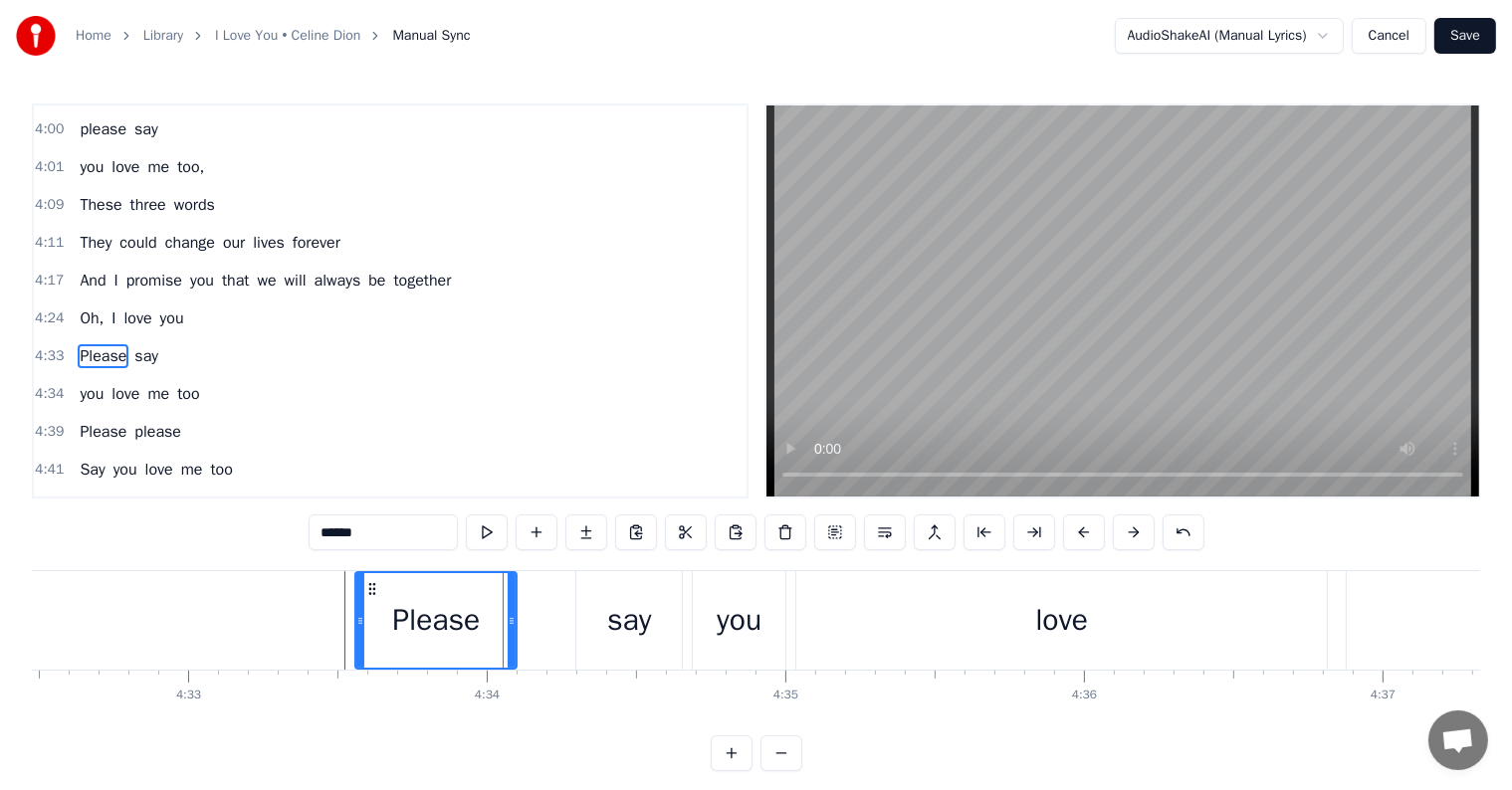 drag, startPoint x: 561, startPoint y: 617, endPoint x: 511, endPoint y: 609, distance: 50.63596 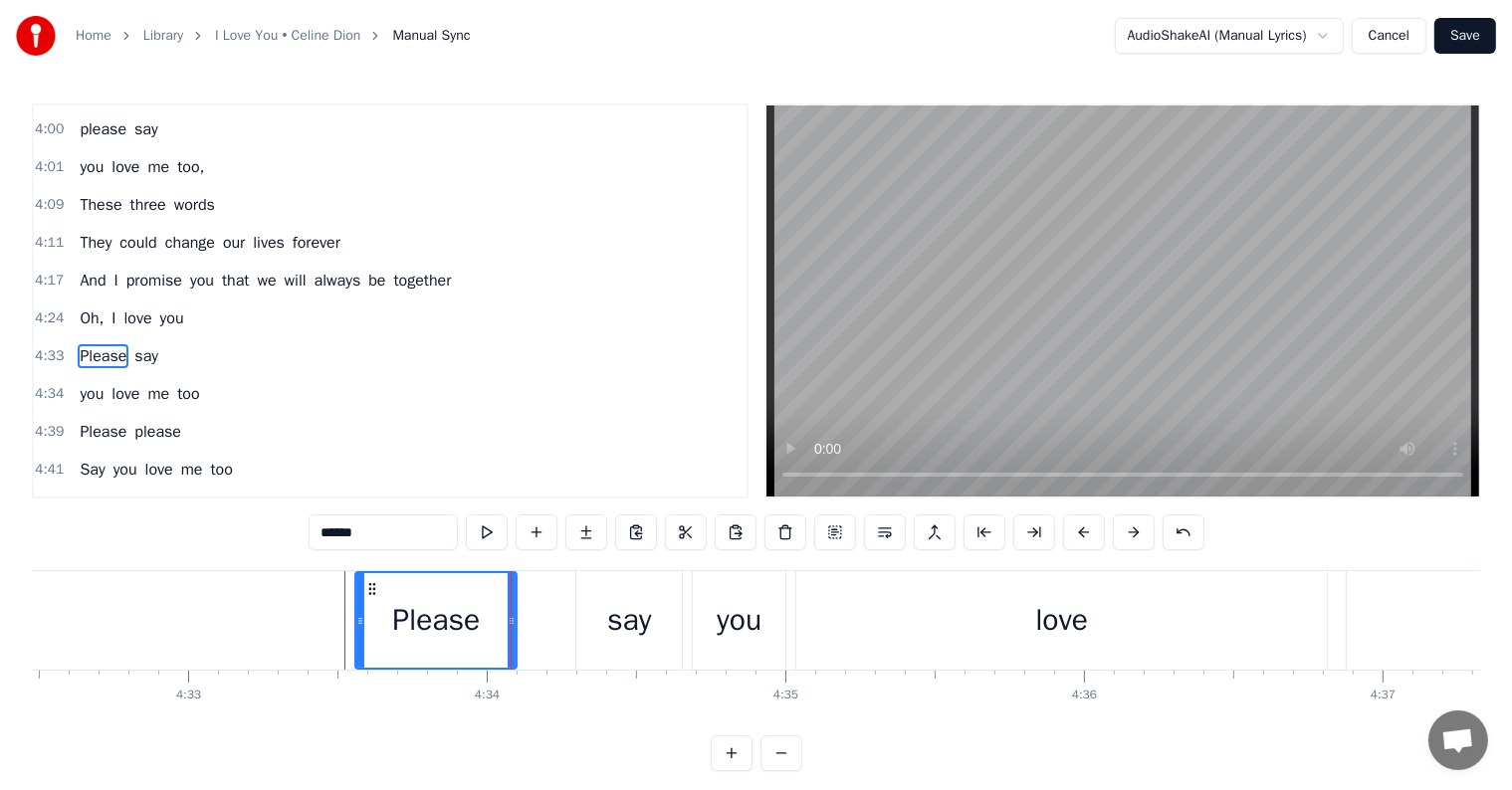 click on "say" at bounding box center [629, 620] 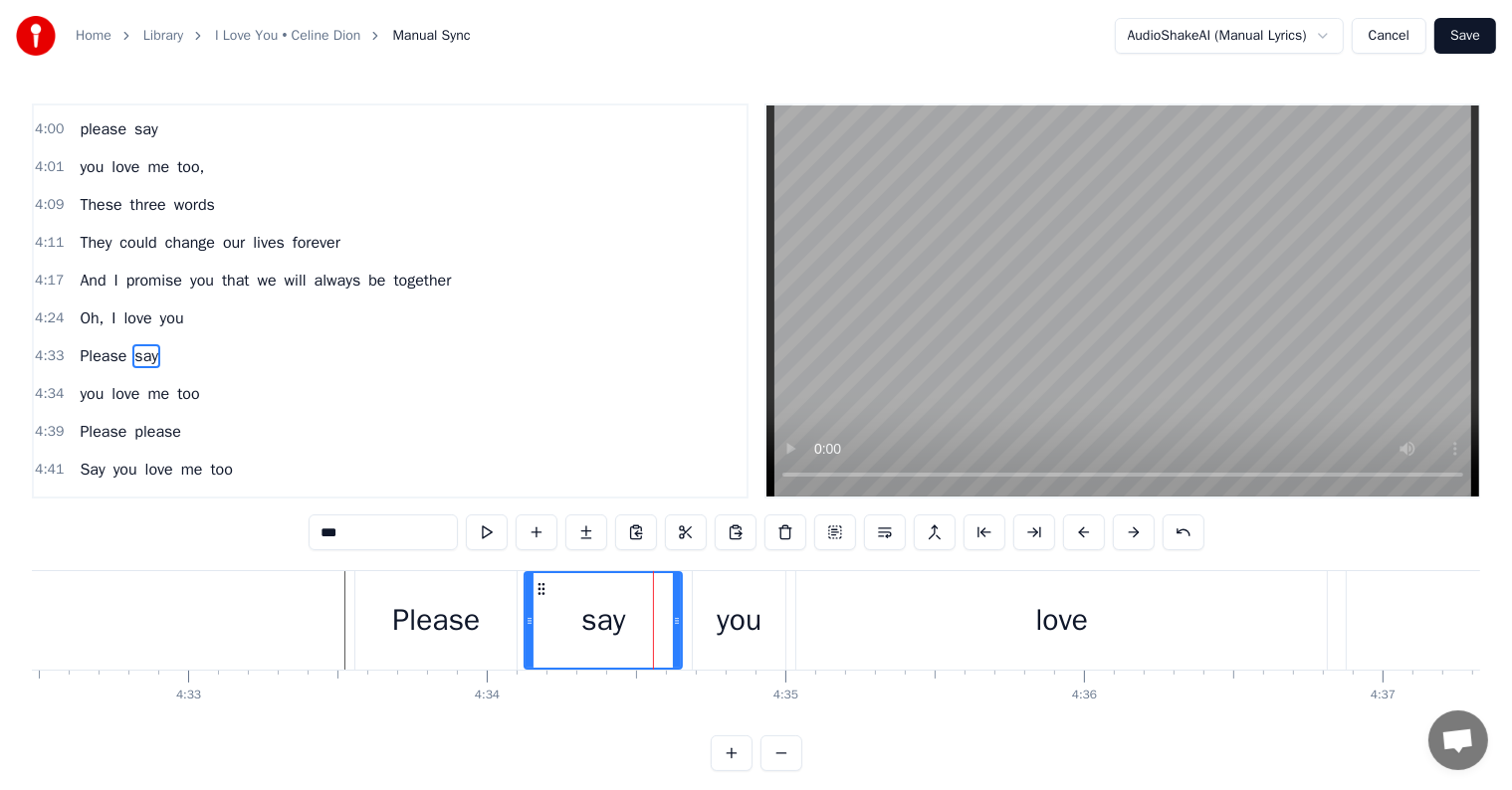 drag, startPoint x: 581, startPoint y: 617, endPoint x: 530, endPoint y: 608, distance: 51.78803 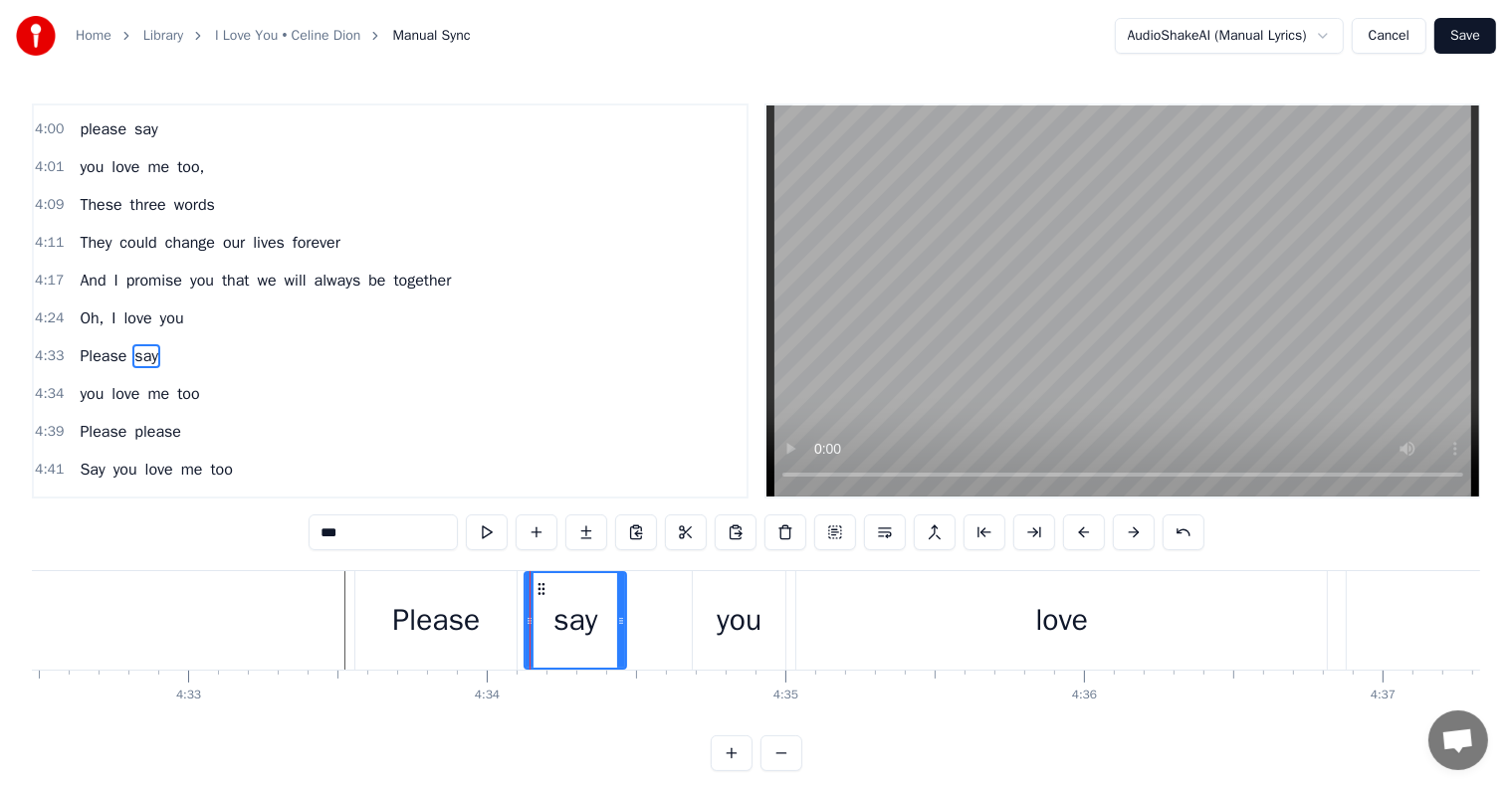 drag, startPoint x: 677, startPoint y: 617, endPoint x: 615, endPoint y: 607, distance: 62.801274 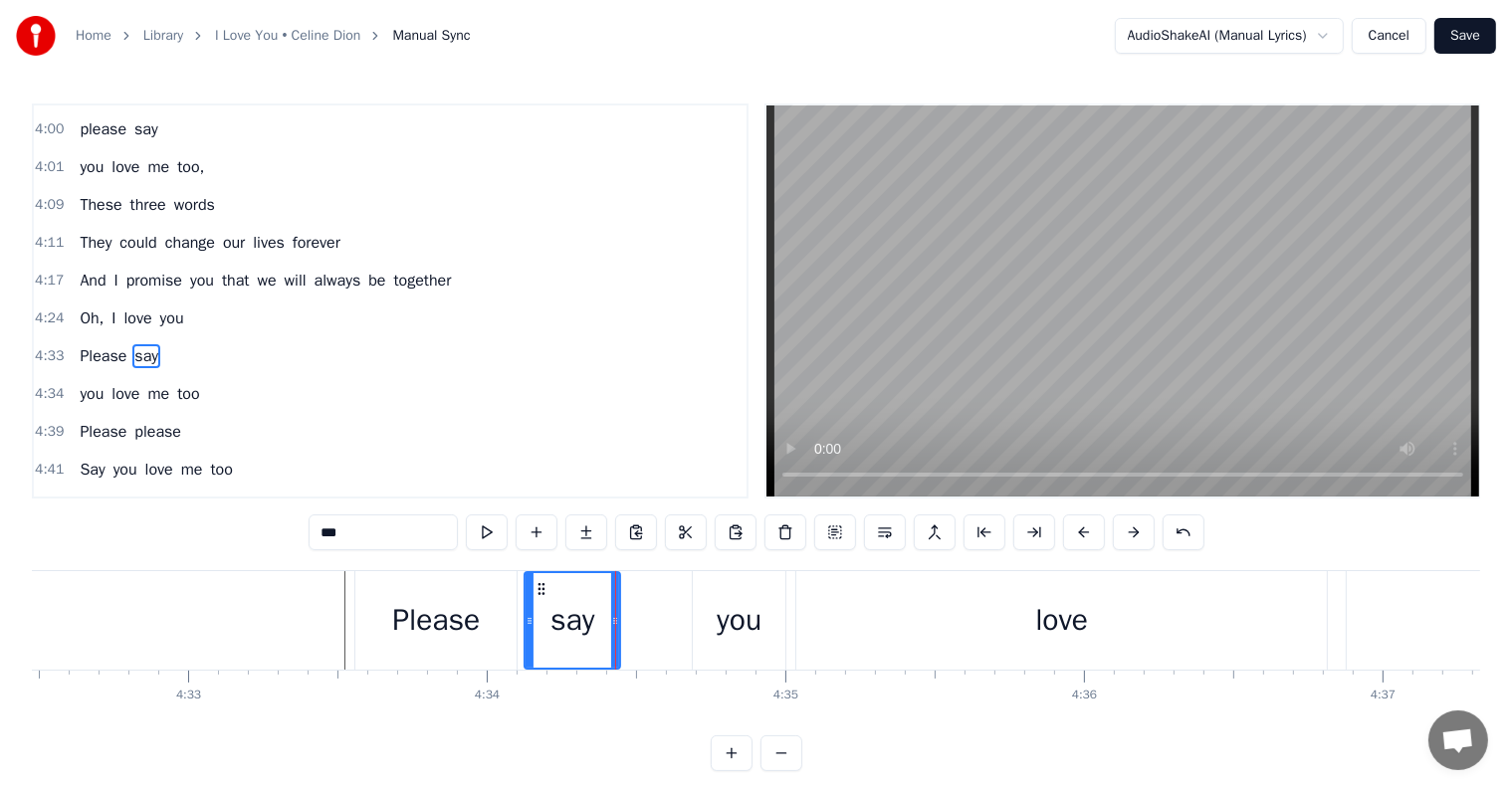 drag, startPoint x: 737, startPoint y: 605, endPoint x: 694, endPoint y: 605, distance: 43 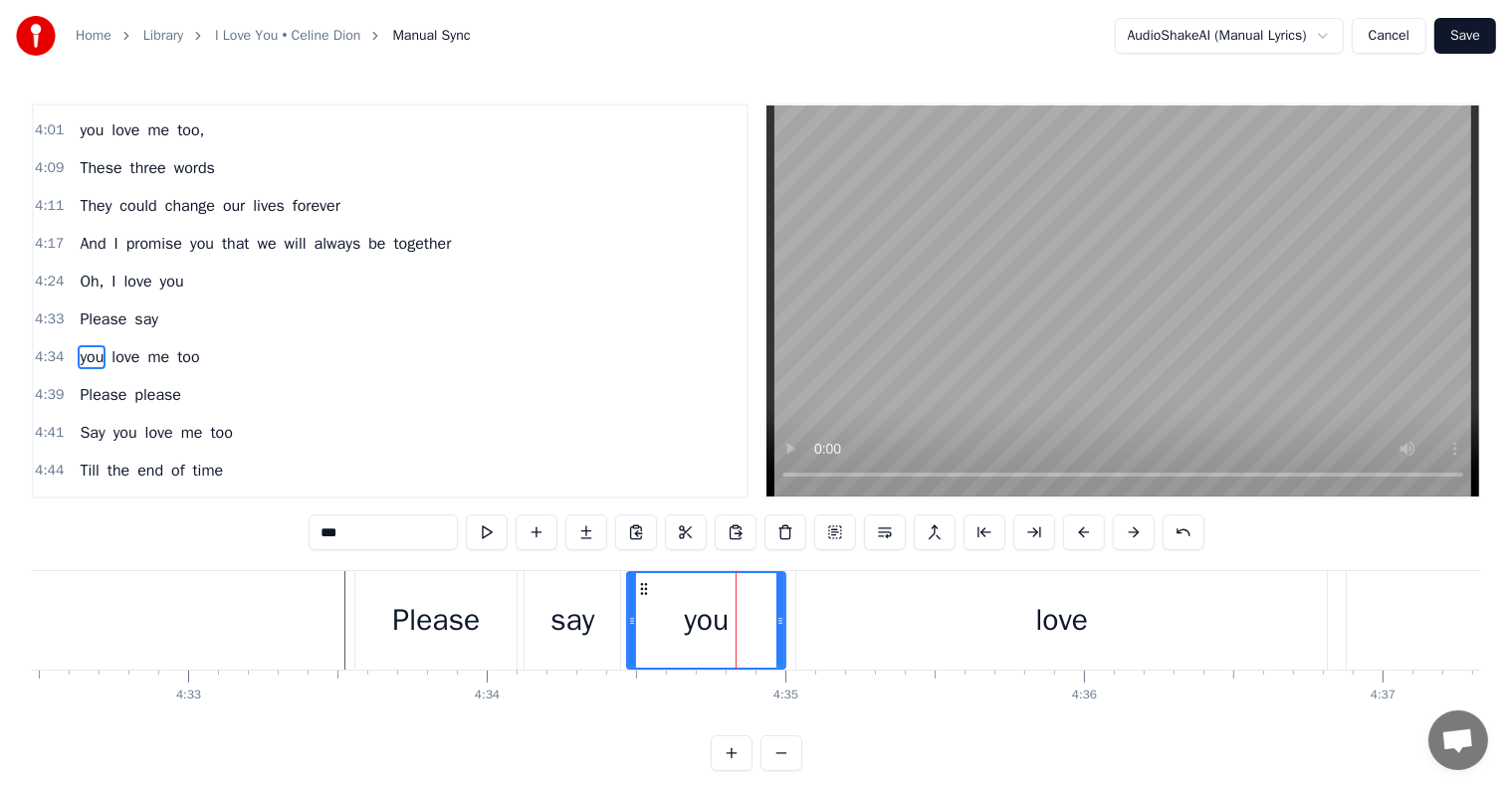 drag, startPoint x: 697, startPoint y: 614, endPoint x: 631, endPoint y: 610, distance: 66.1211 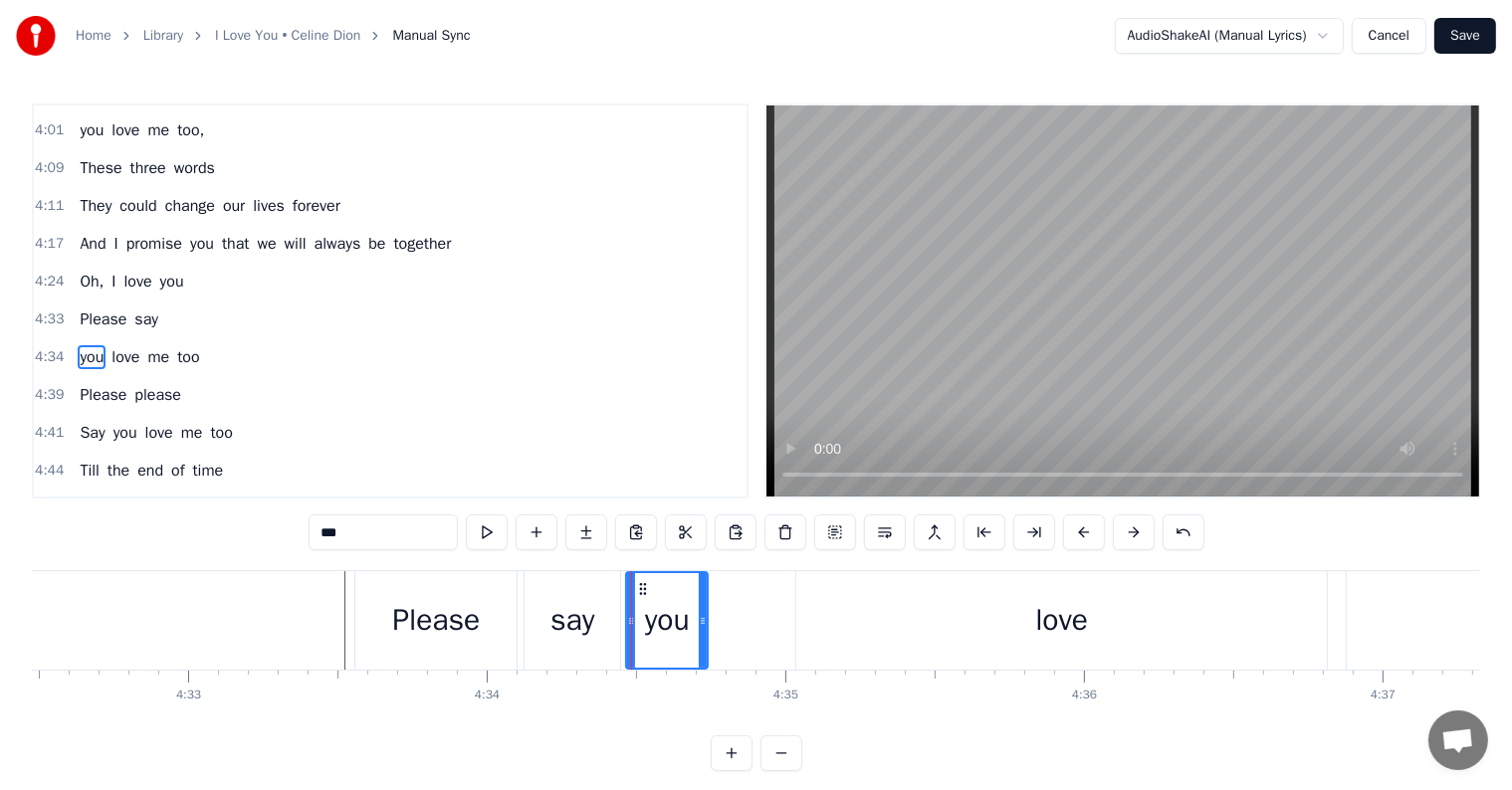 drag, startPoint x: 780, startPoint y: 625, endPoint x: 703, endPoint y: 617, distance: 77.41447 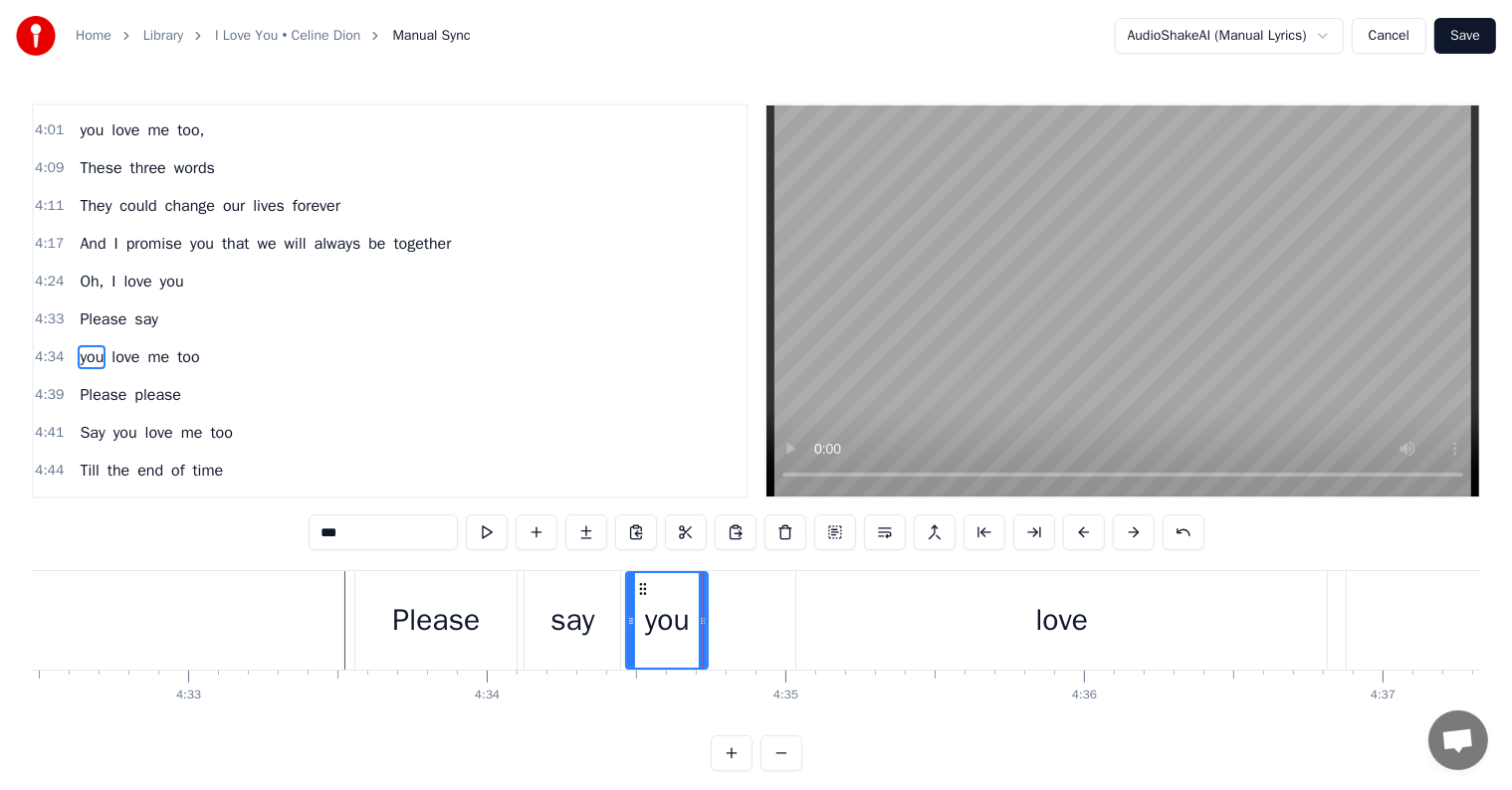 drag, startPoint x: 876, startPoint y: 614, endPoint x: 865, endPoint y: 613, distance: 11.045361 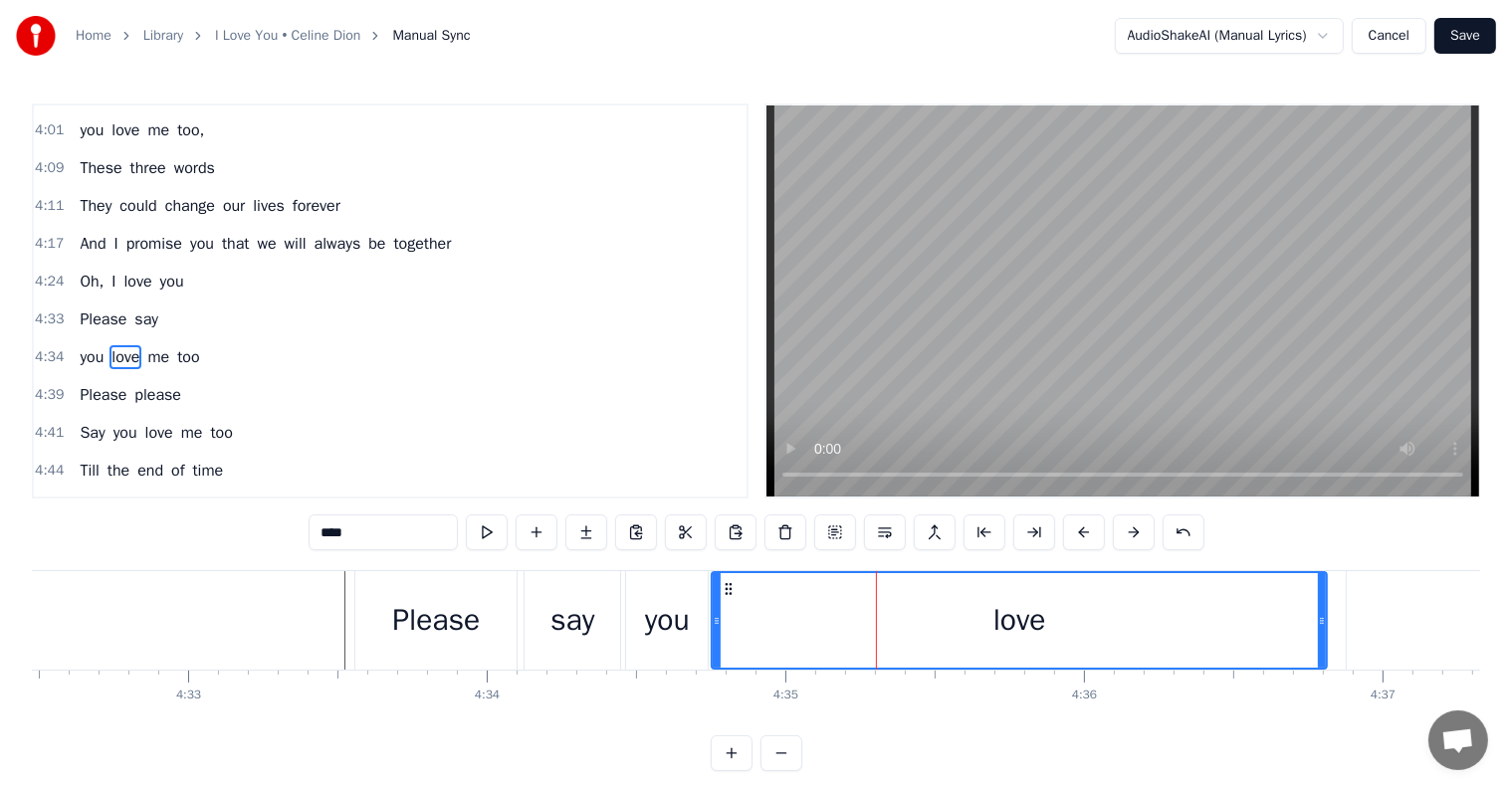 drag, startPoint x: 798, startPoint y: 620, endPoint x: 714, endPoint y: 612, distance: 84.38009 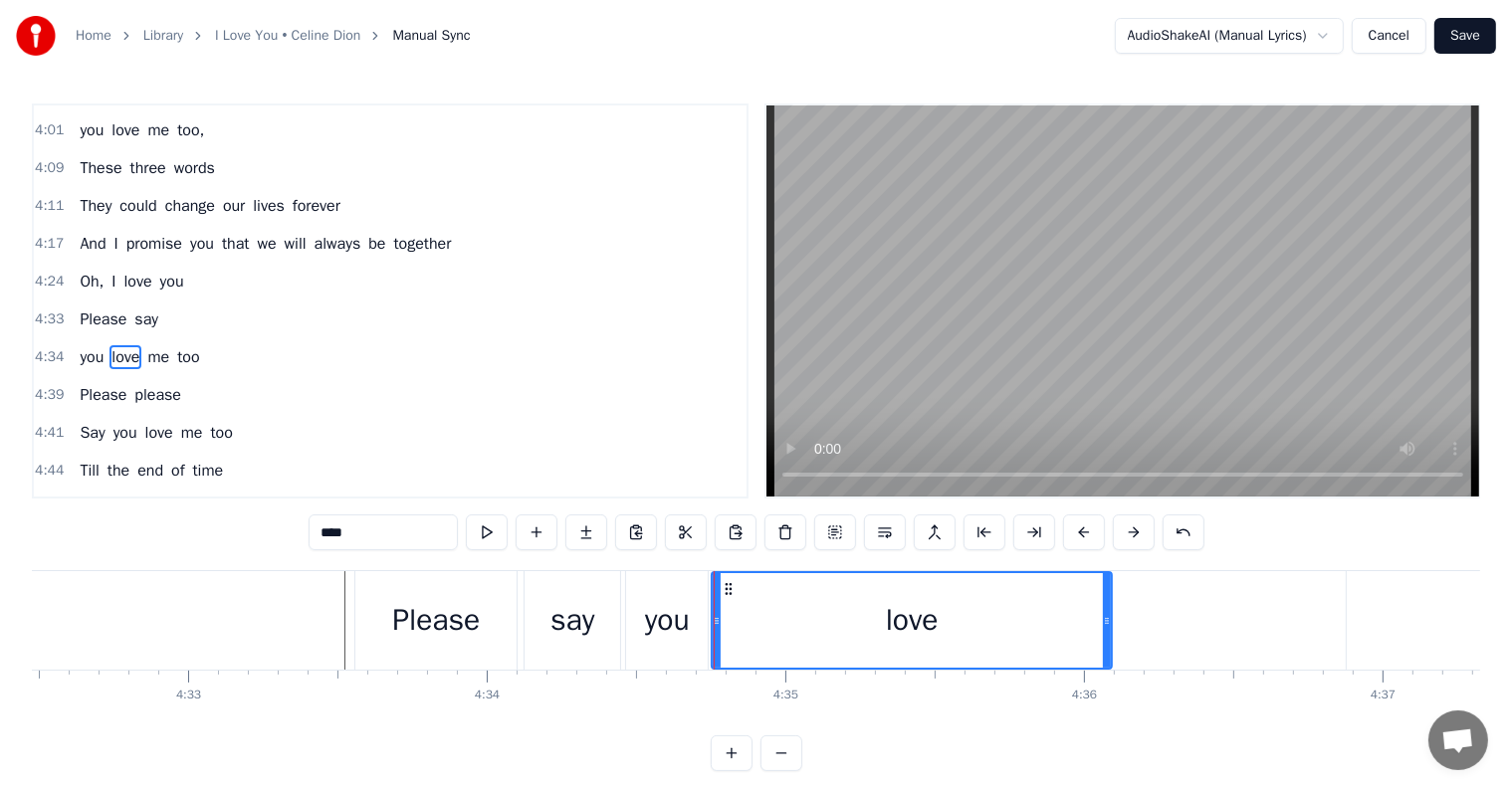 drag, startPoint x: 1323, startPoint y: 629, endPoint x: 1030, endPoint y: 632, distance: 293.01536 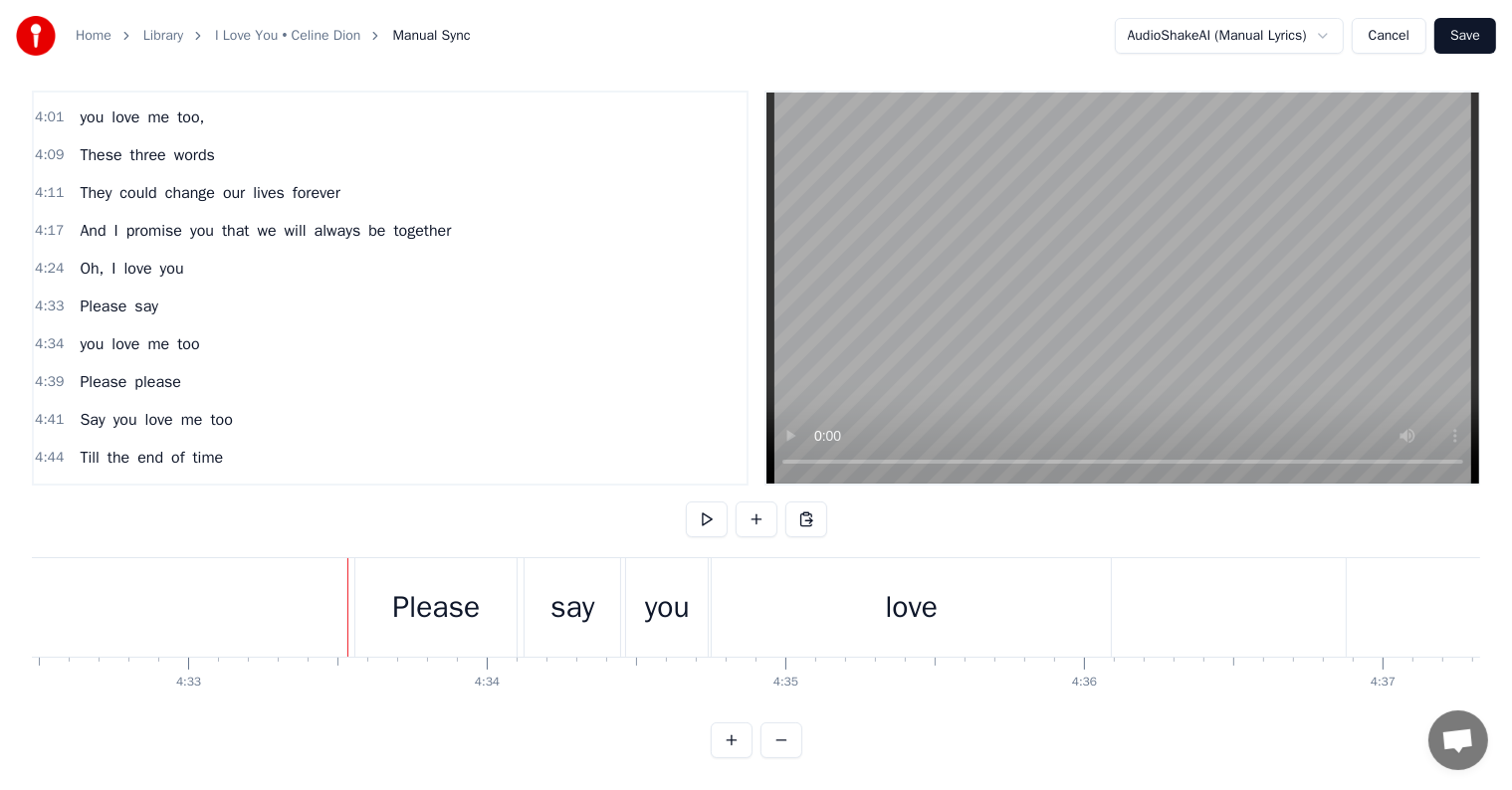 scroll, scrollTop: 30, scrollLeft: 0, axis: vertical 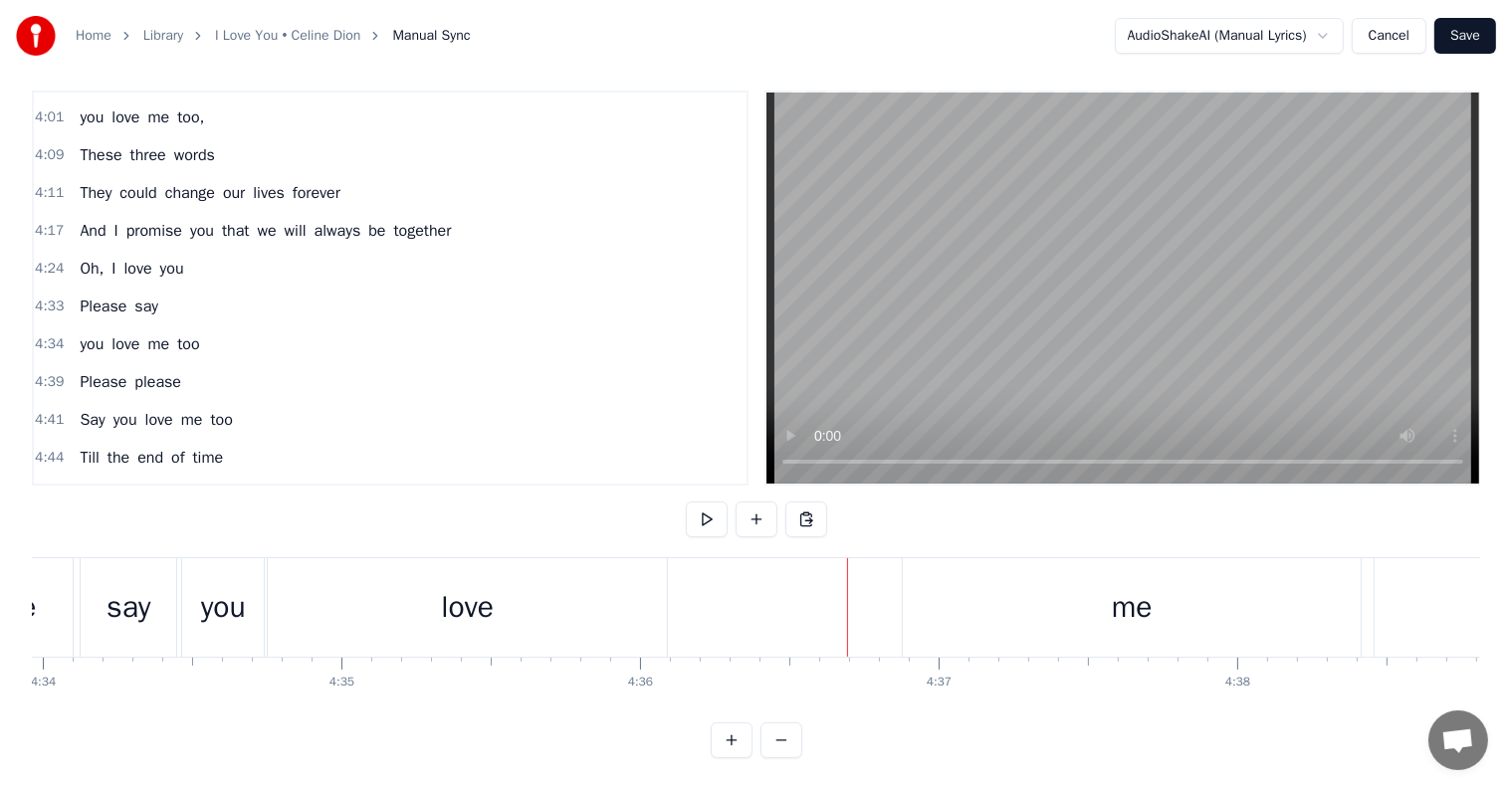click on "me" at bounding box center (1132, 607) 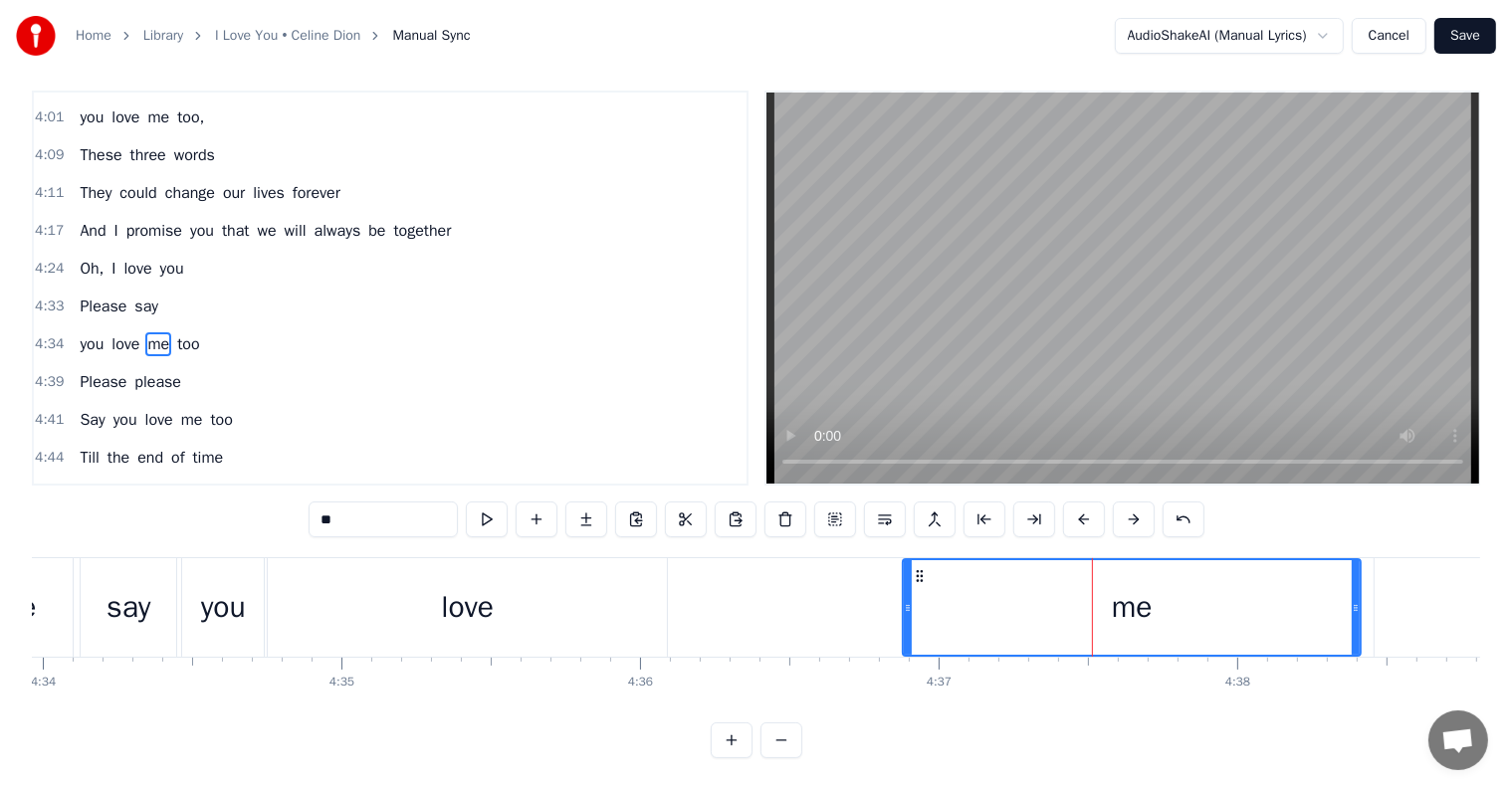 scroll, scrollTop: 0, scrollLeft: 0, axis: both 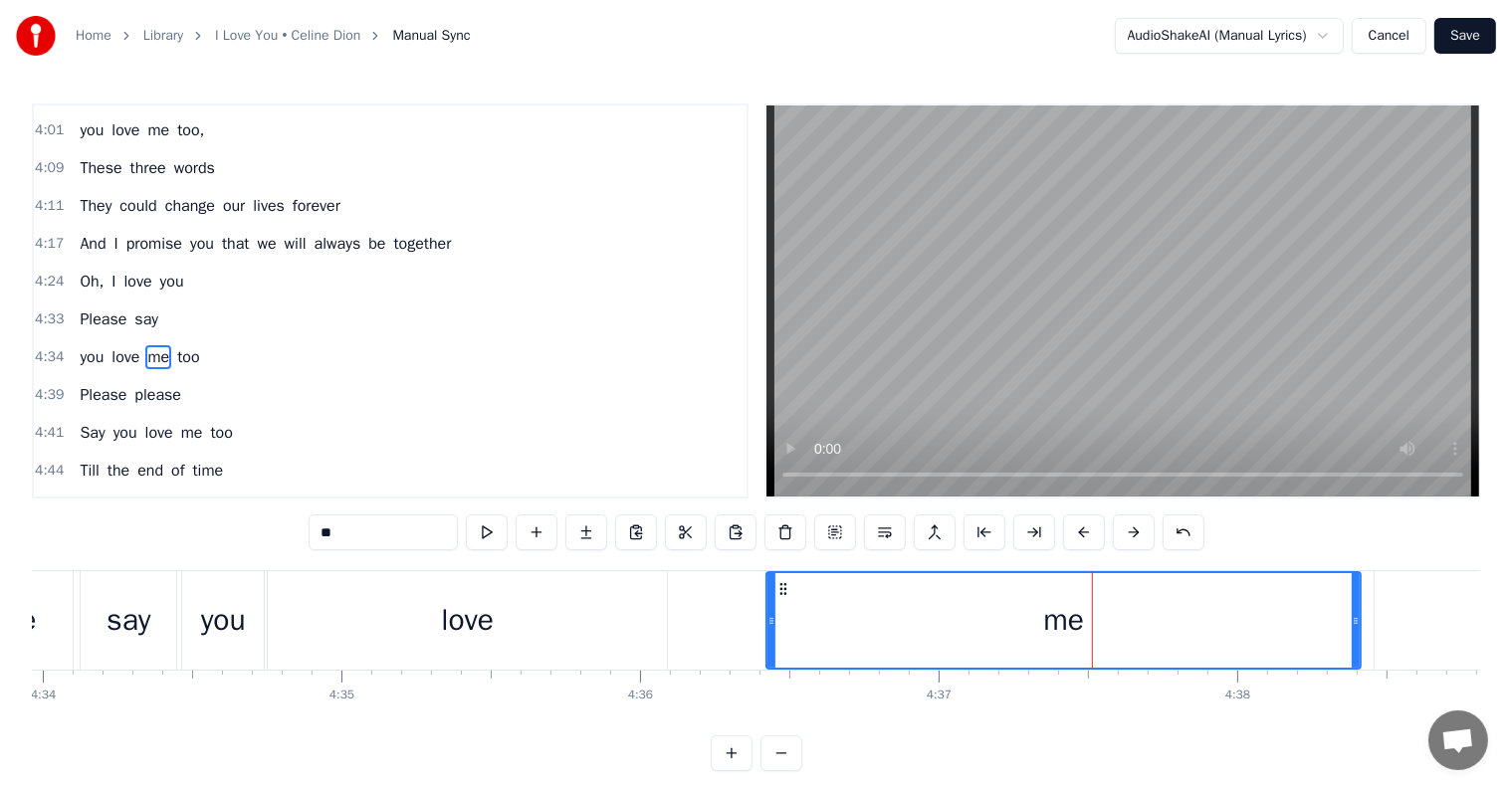drag, startPoint x: 904, startPoint y: 613, endPoint x: 661, endPoint y: 601, distance: 243.2961 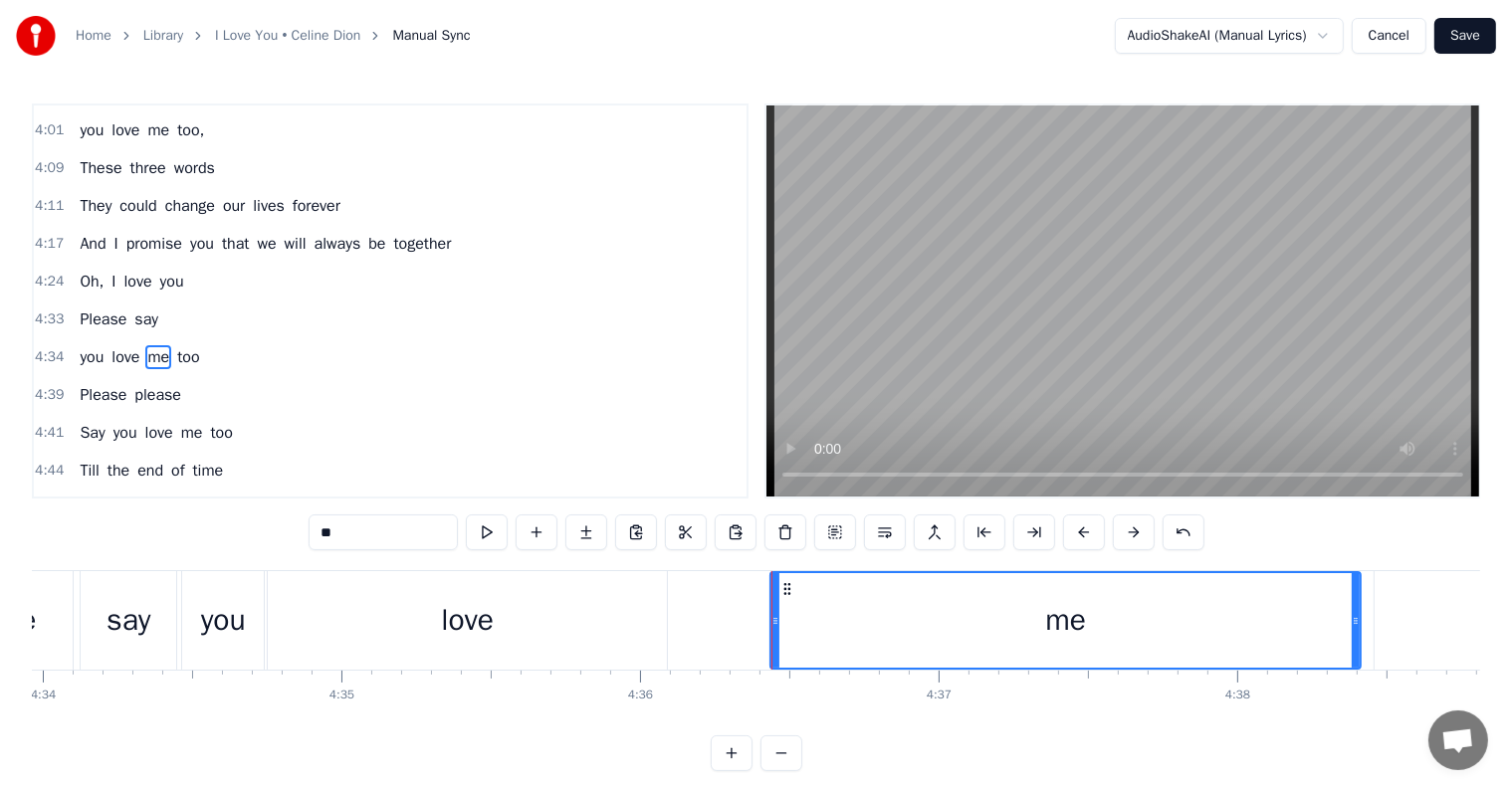 click on "love" at bounding box center (467, 620) 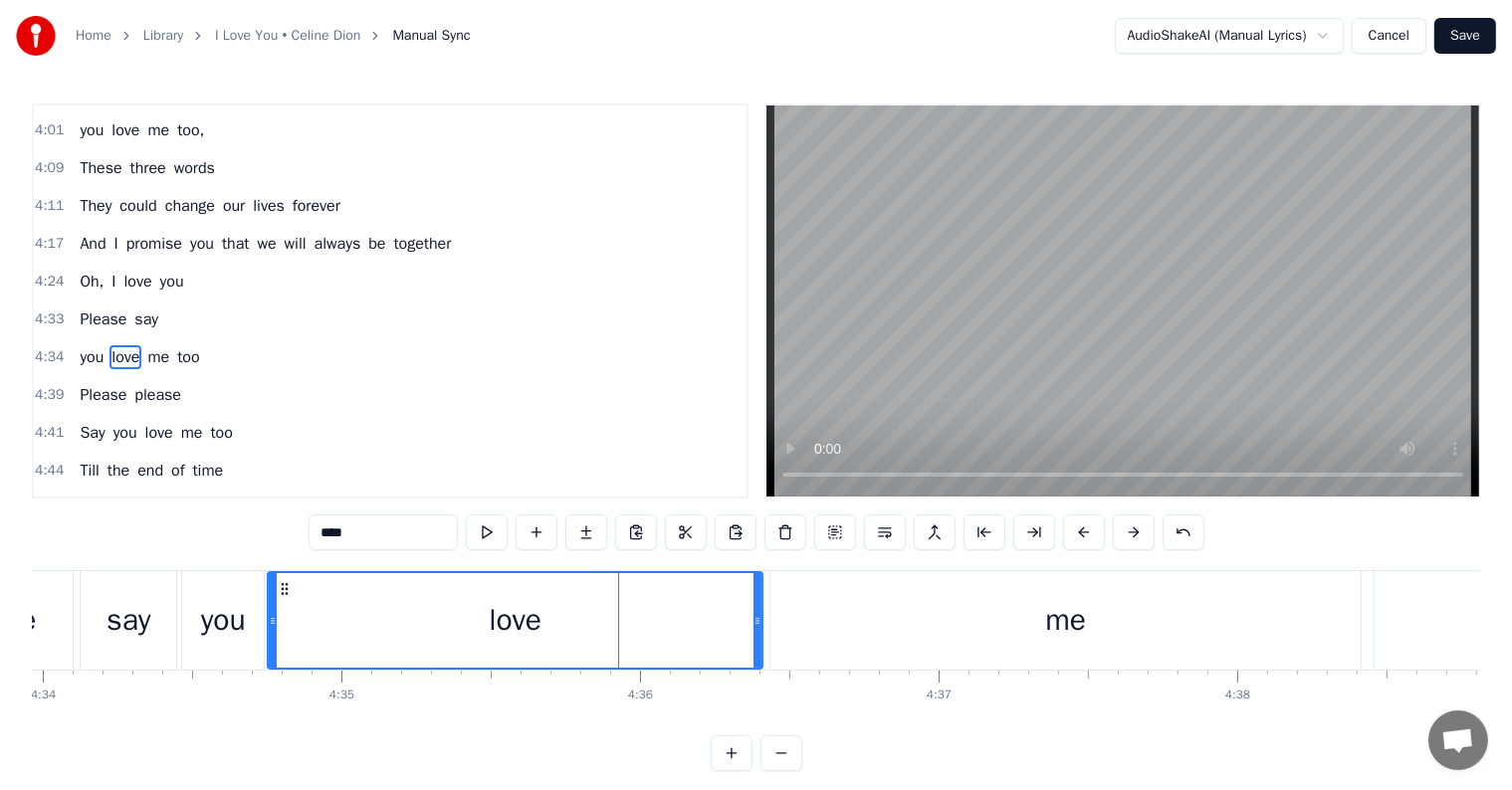 drag, startPoint x: 661, startPoint y: 606, endPoint x: 756, endPoint y: 614, distance: 95.336247 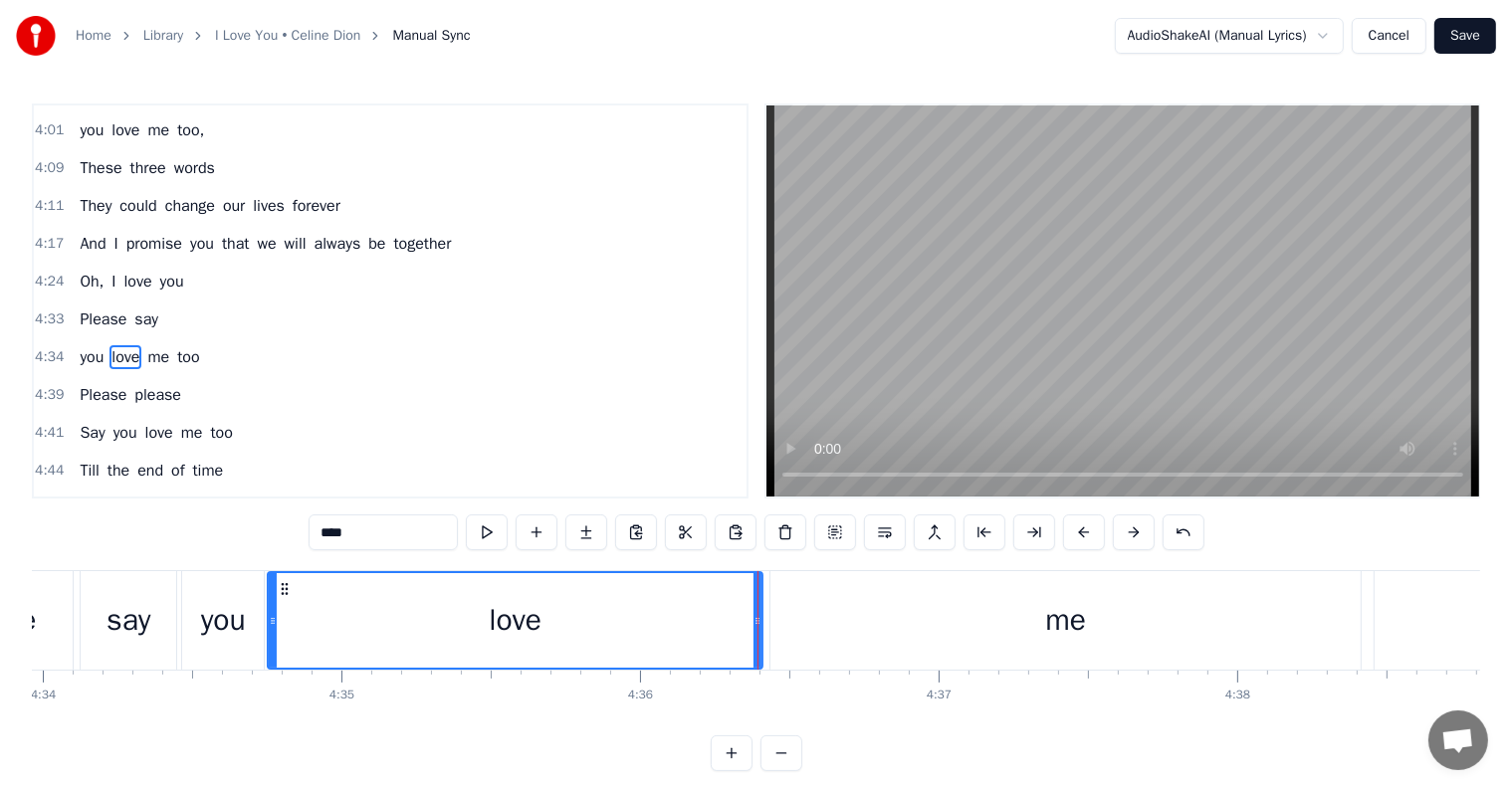click on "me" at bounding box center [1065, 620] 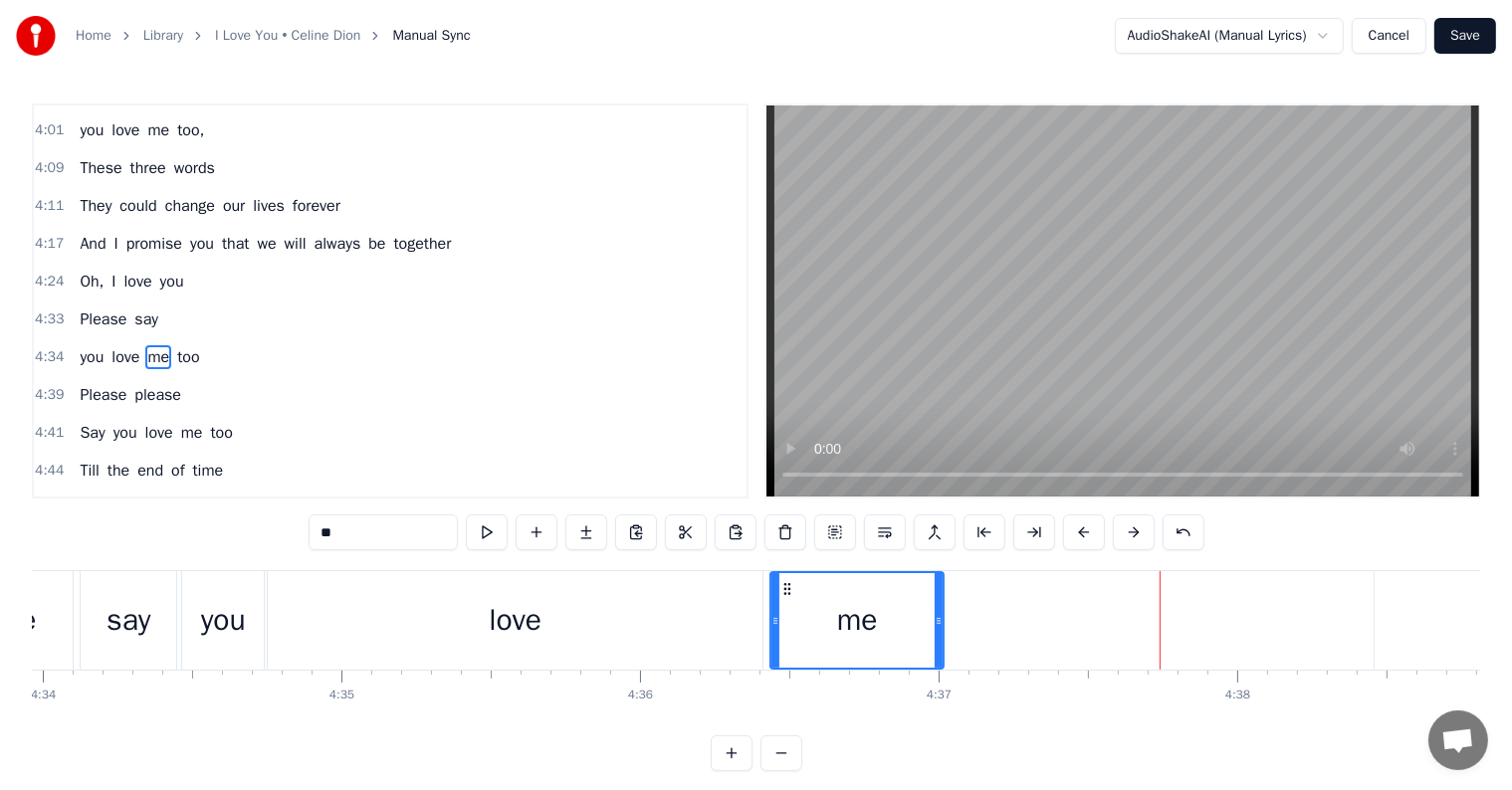 drag, startPoint x: 1358, startPoint y: 621, endPoint x: 952, endPoint y: 612, distance: 406.09974 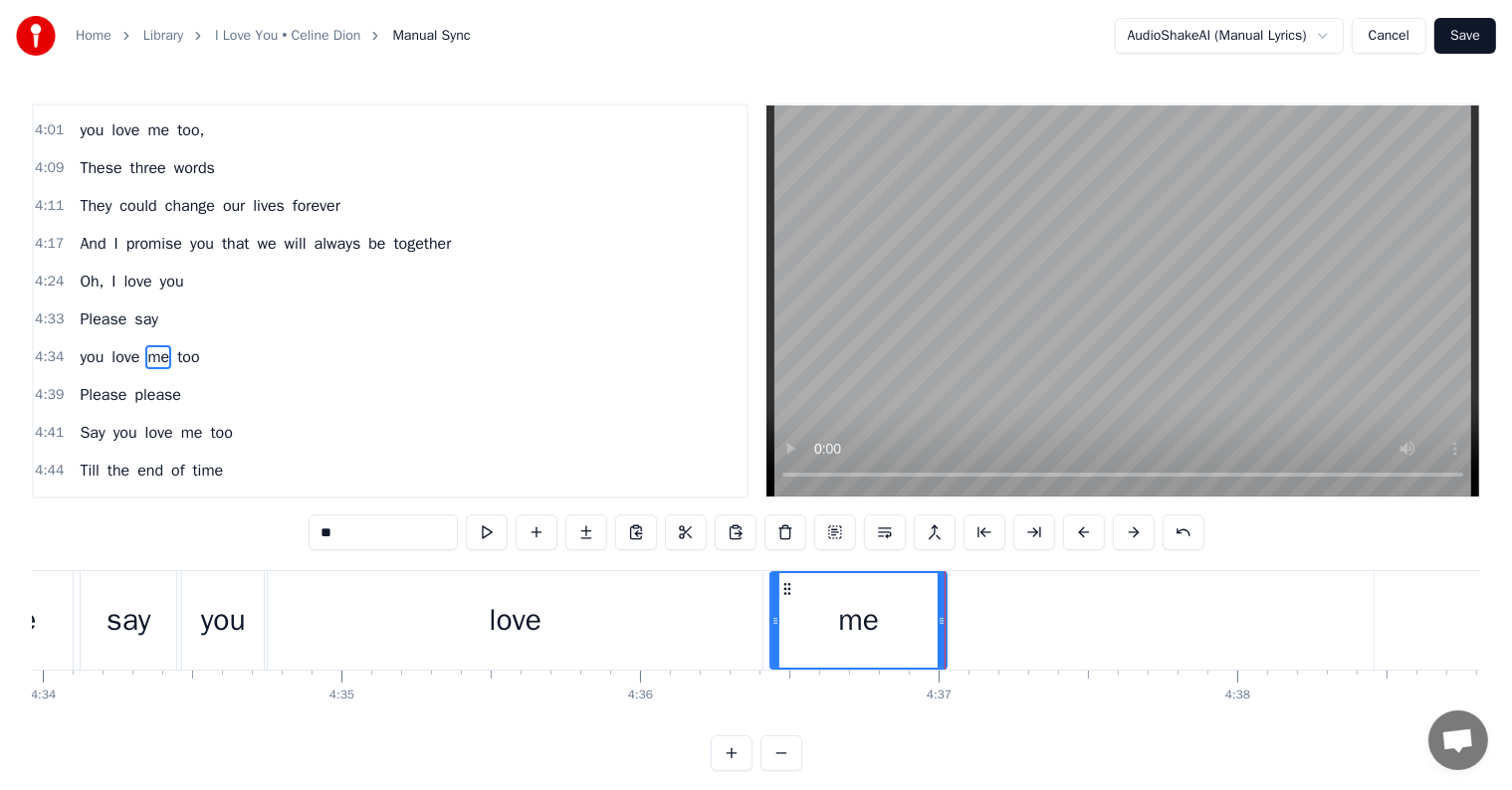 scroll, scrollTop: 0, scrollLeft: 82144, axis: horizontal 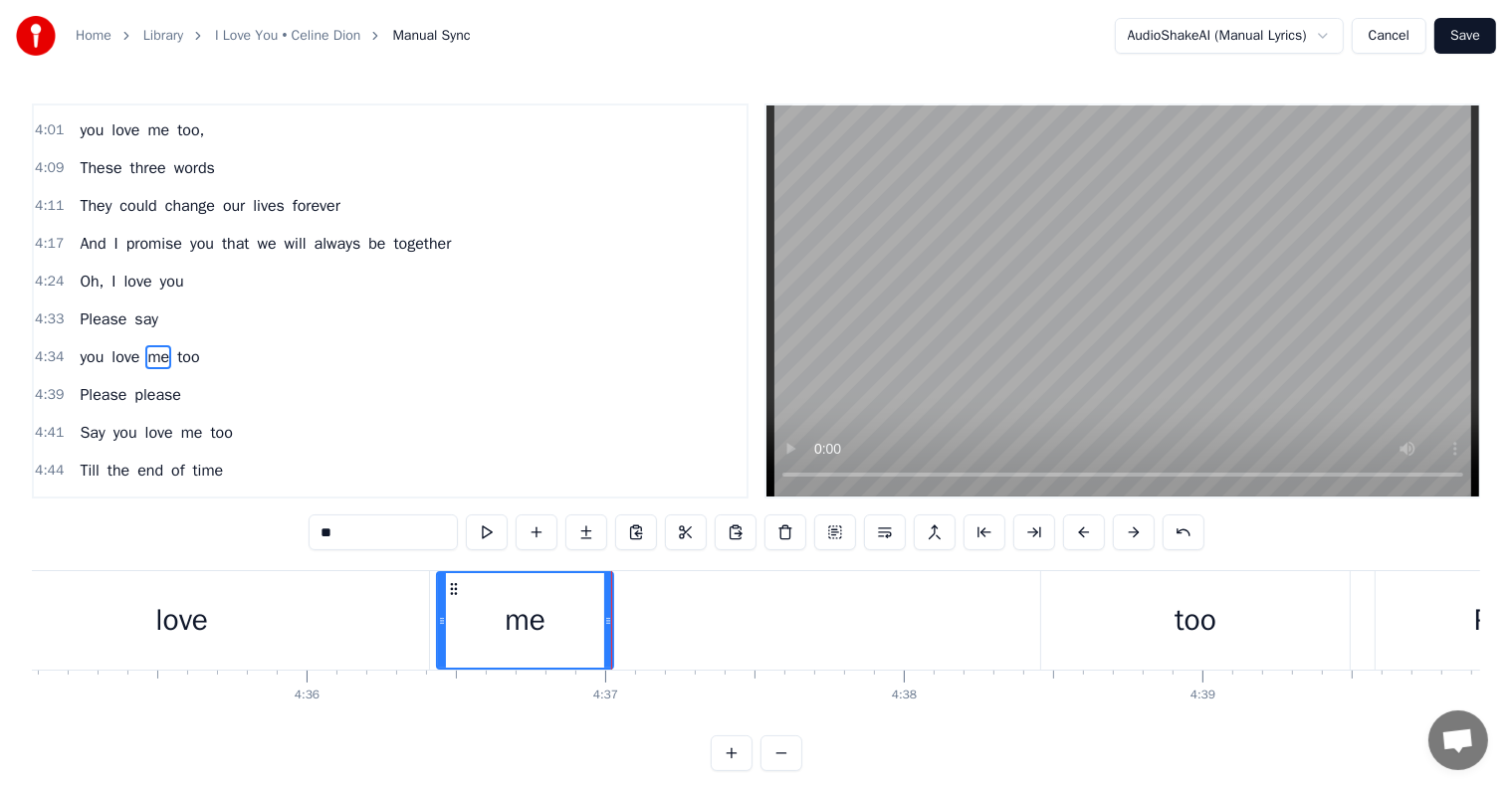 click on "too" at bounding box center [1195, 620] 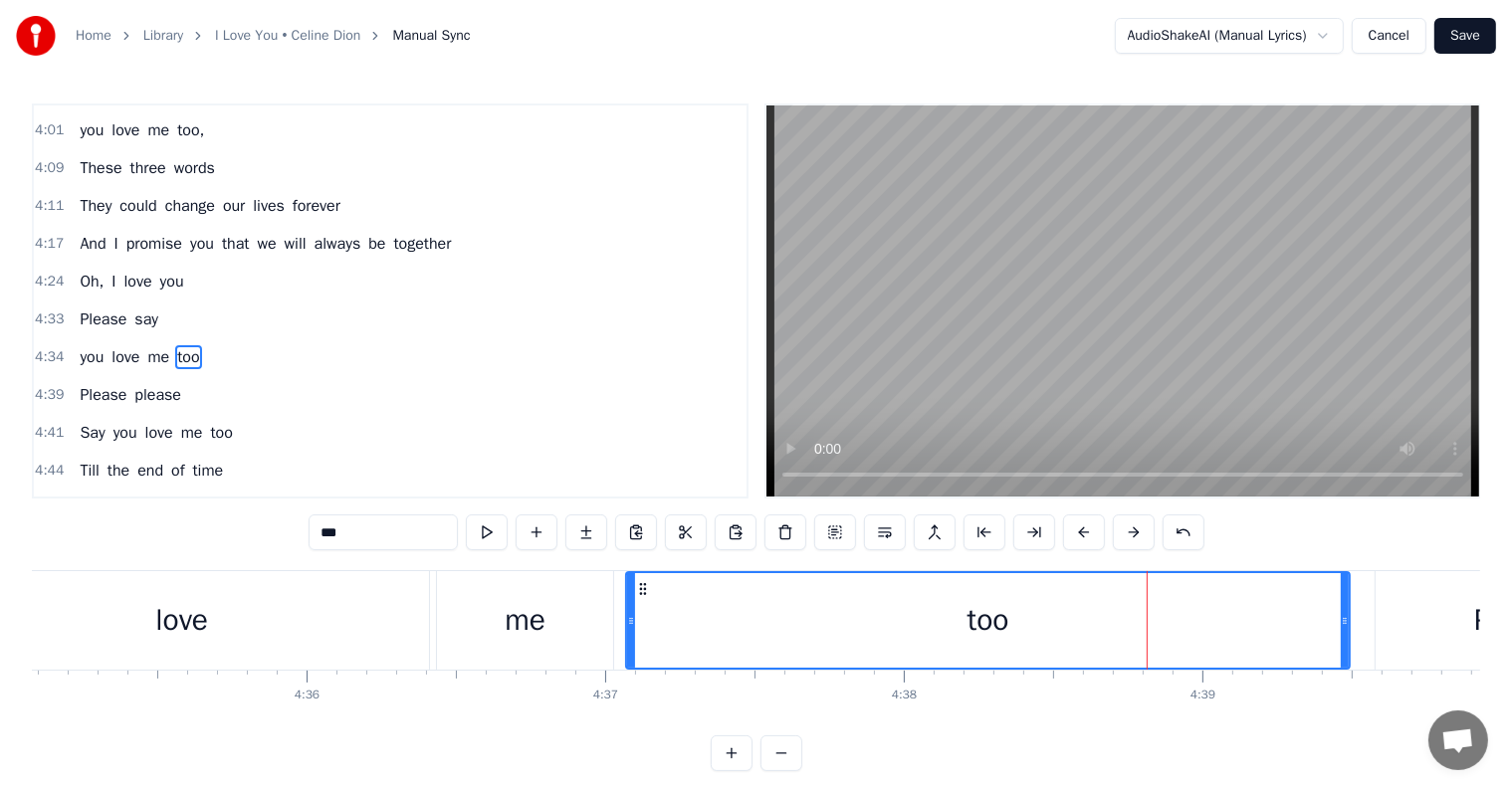 drag, startPoint x: 1042, startPoint y: 619, endPoint x: 627, endPoint y: 580, distance: 416.8285 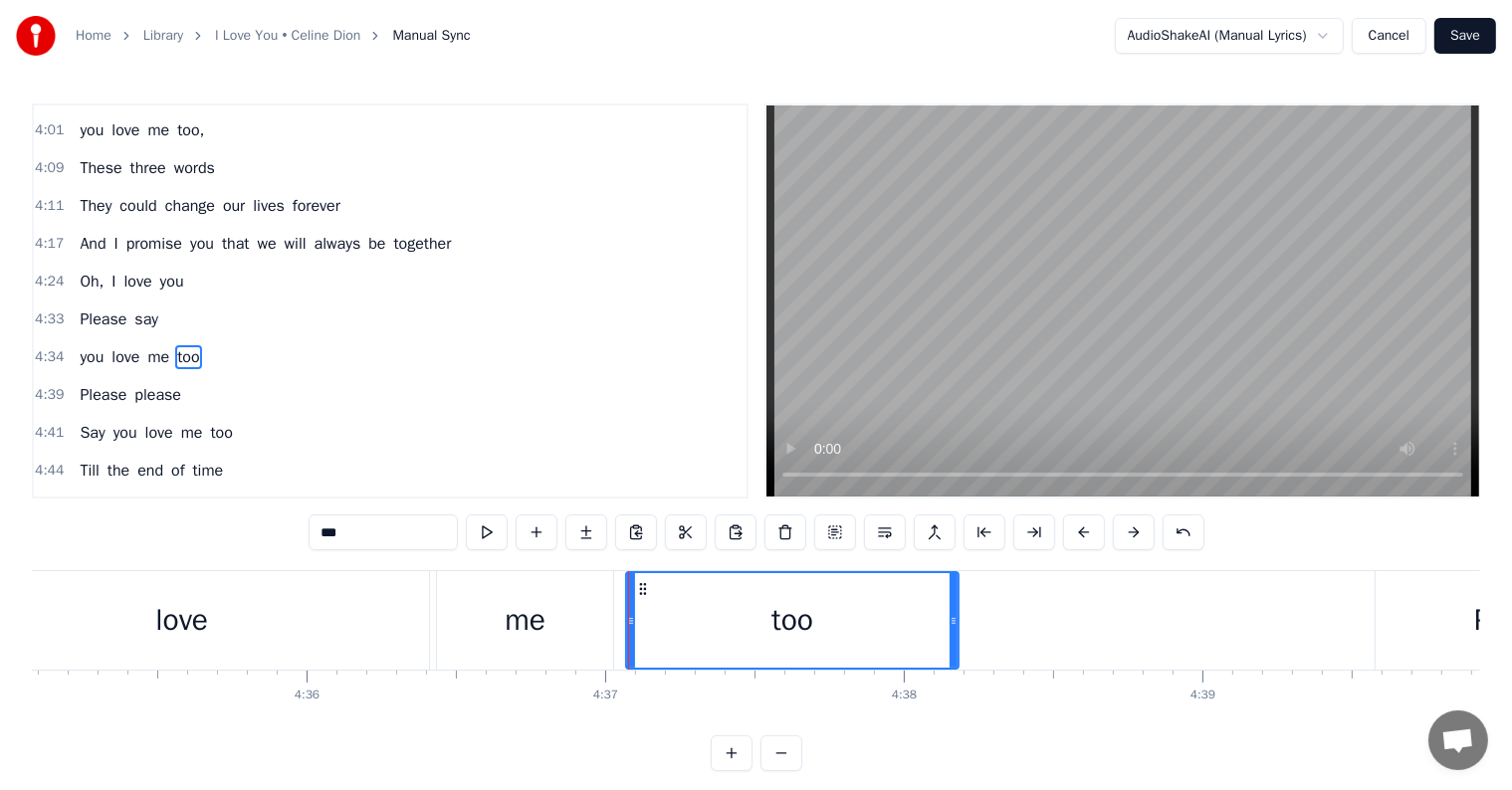 drag, startPoint x: 1346, startPoint y: 624, endPoint x: 955, endPoint y: 609, distance: 391.28762 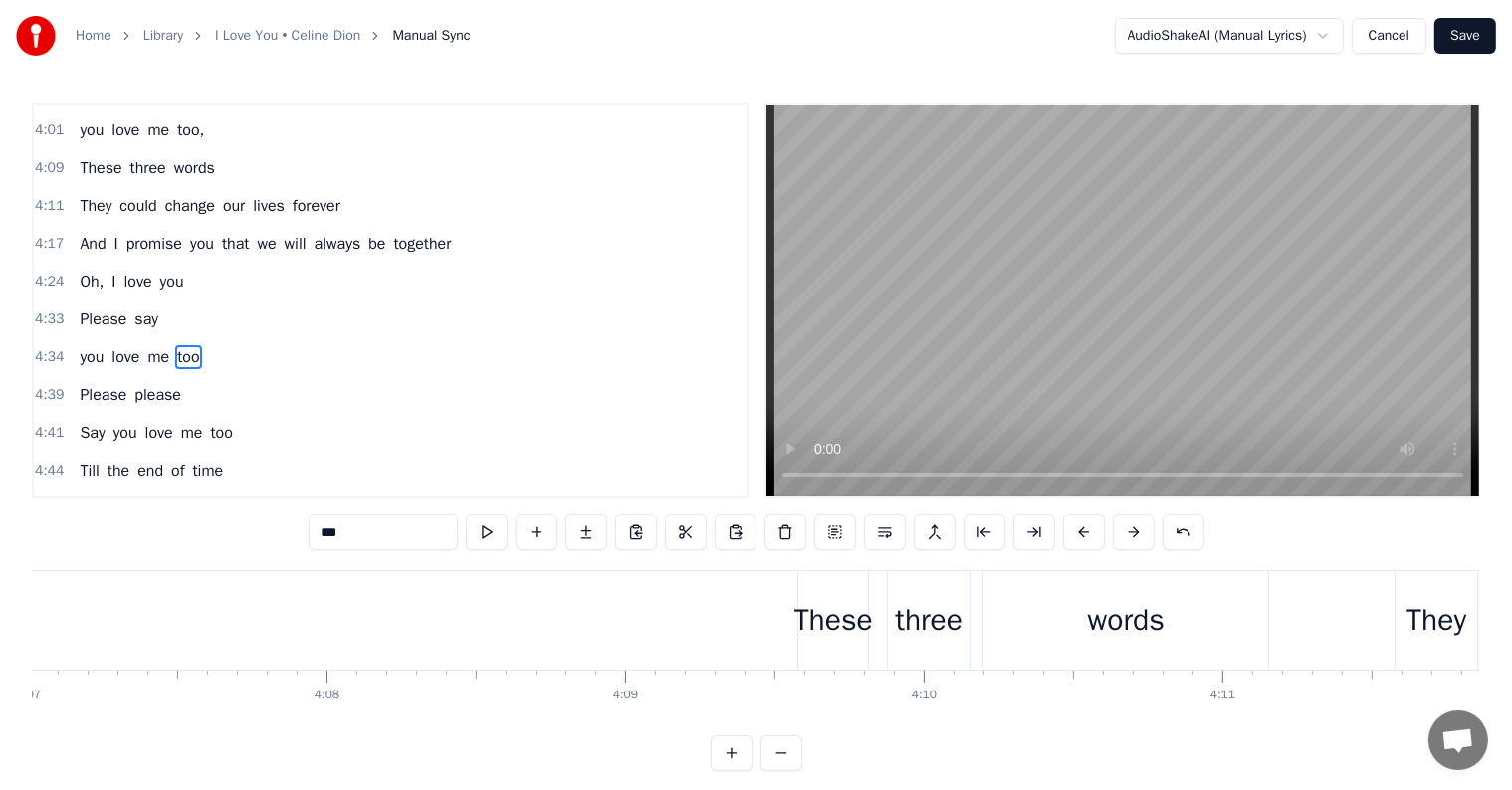 scroll, scrollTop: 0, scrollLeft: 73707, axis: horizontal 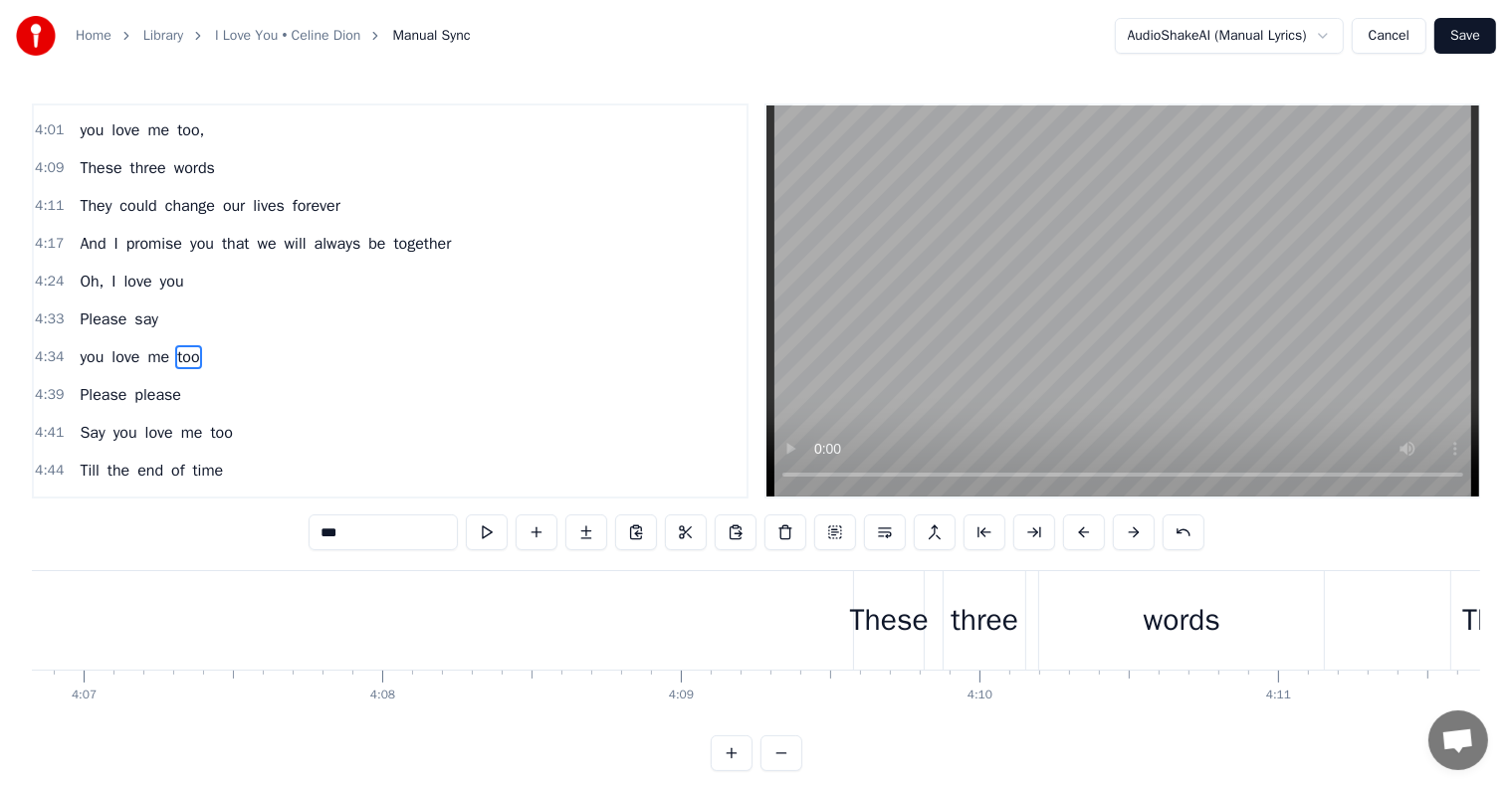 click at bounding box center [-24358, 620] 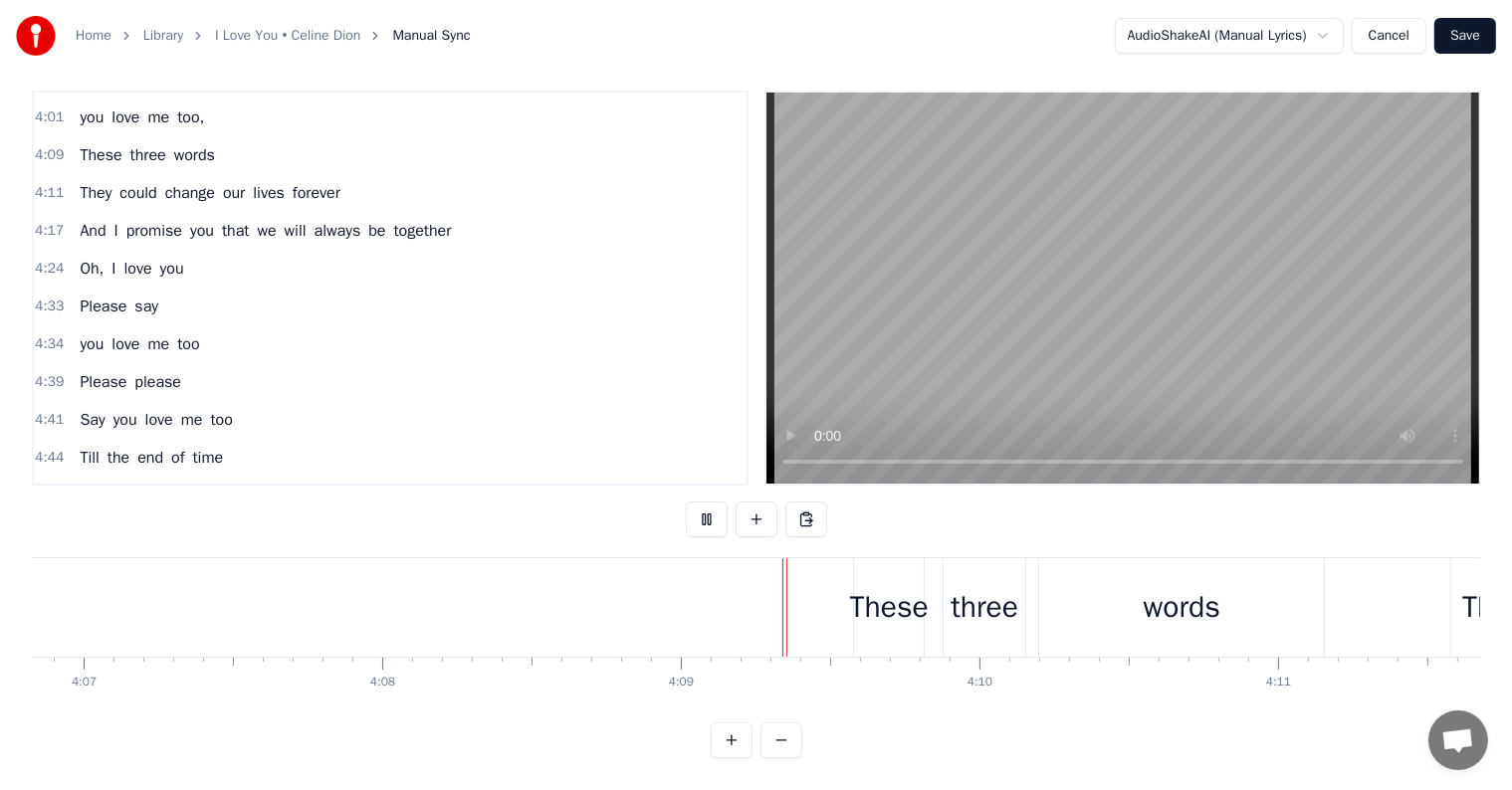 scroll, scrollTop: 30, scrollLeft: 0, axis: vertical 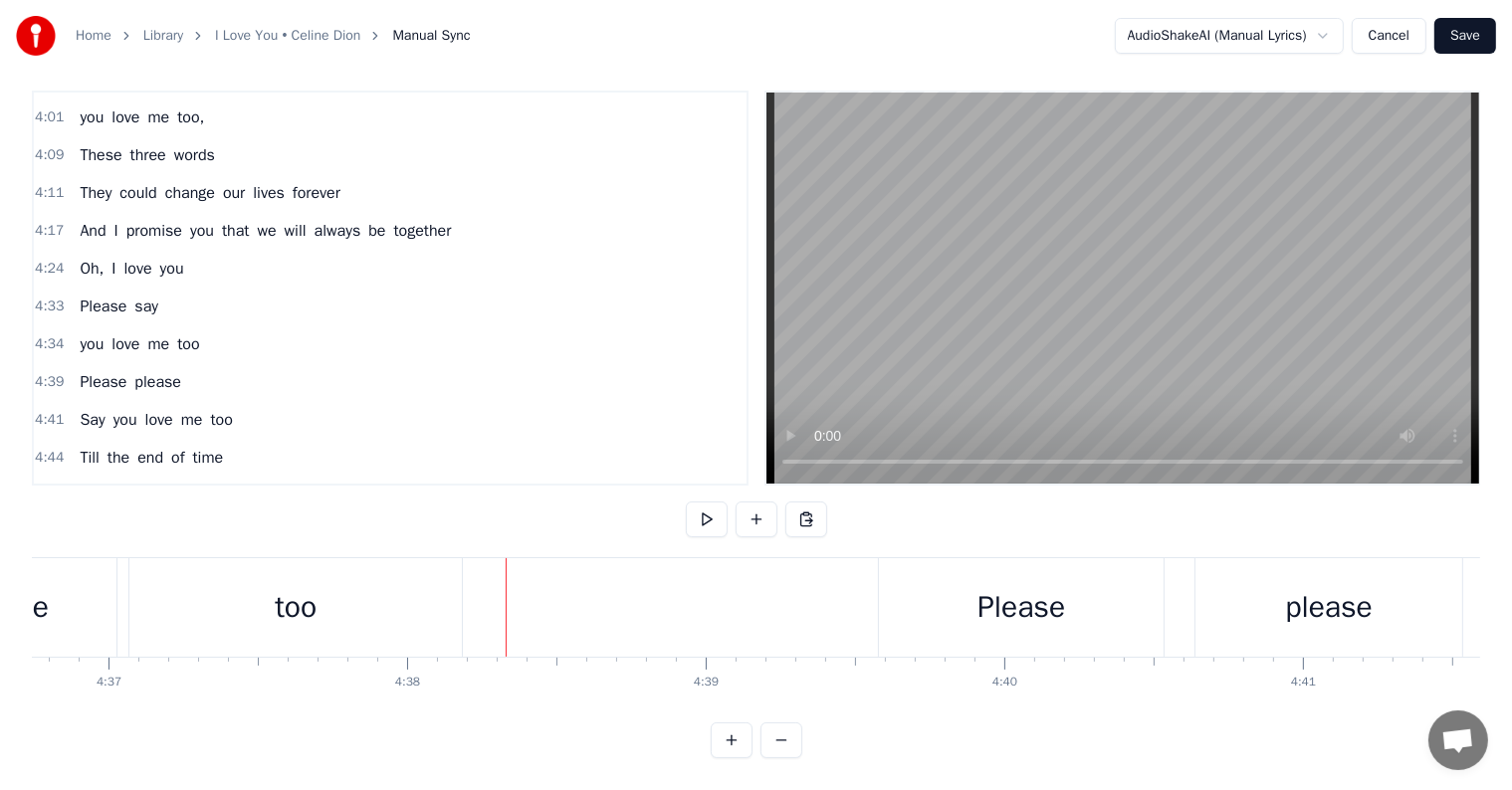 click on "too" at bounding box center (296, 607) 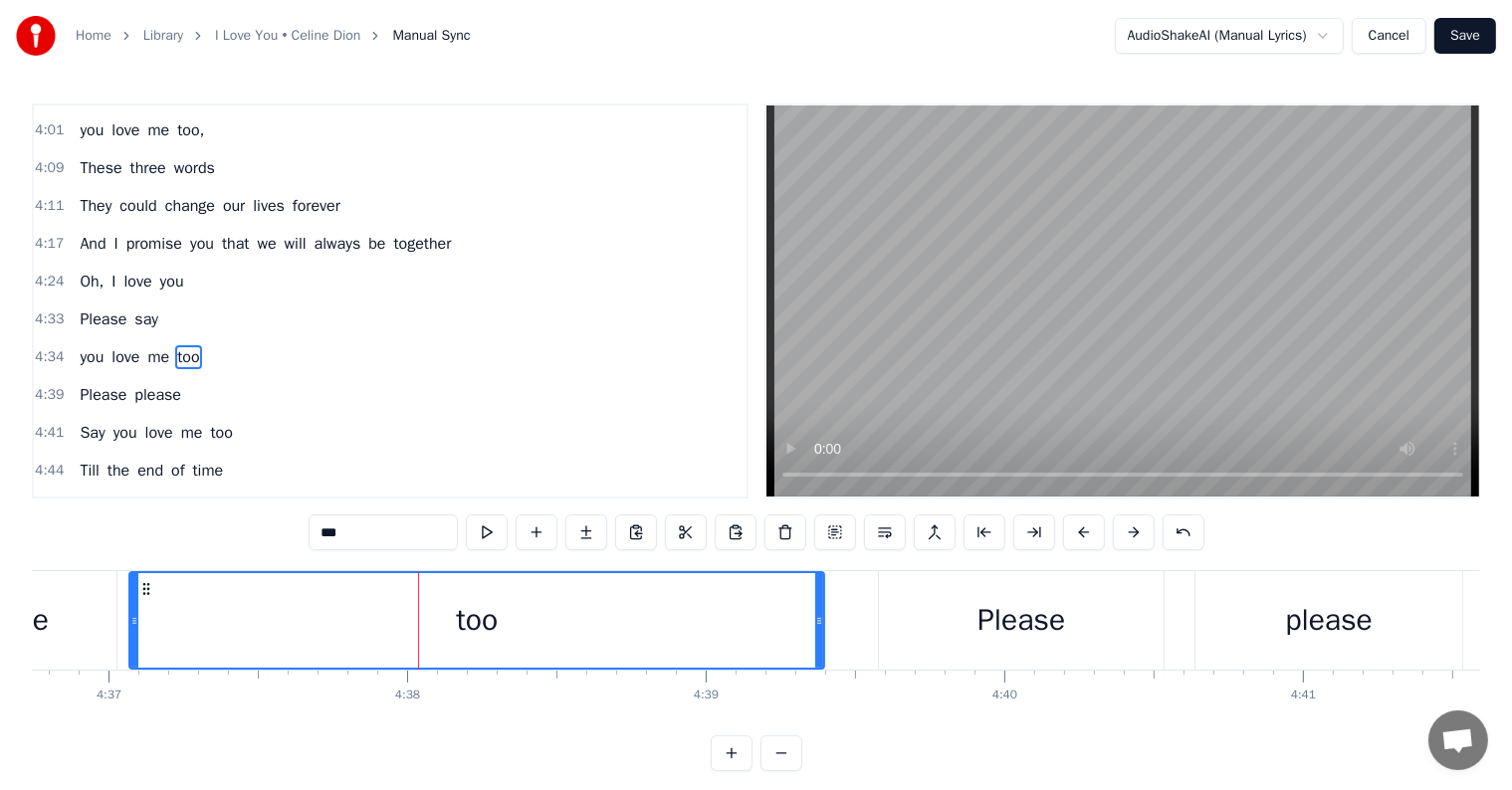 drag, startPoint x: 454, startPoint y: 605, endPoint x: 697, endPoint y: 615, distance: 243.20567 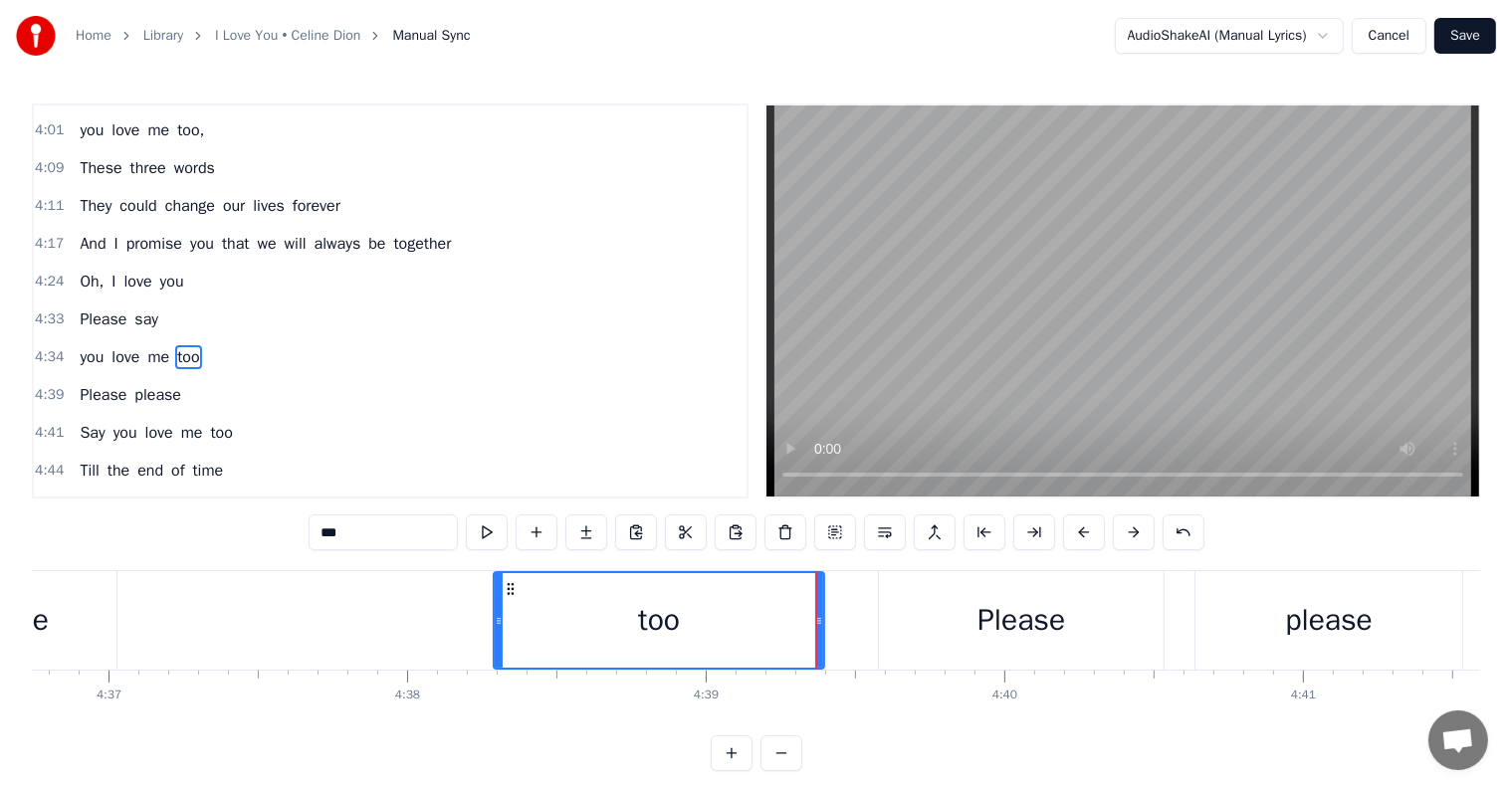 drag, startPoint x: 133, startPoint y: 617, endPoint x: 498, endPoint y: 627, distance: 365.137 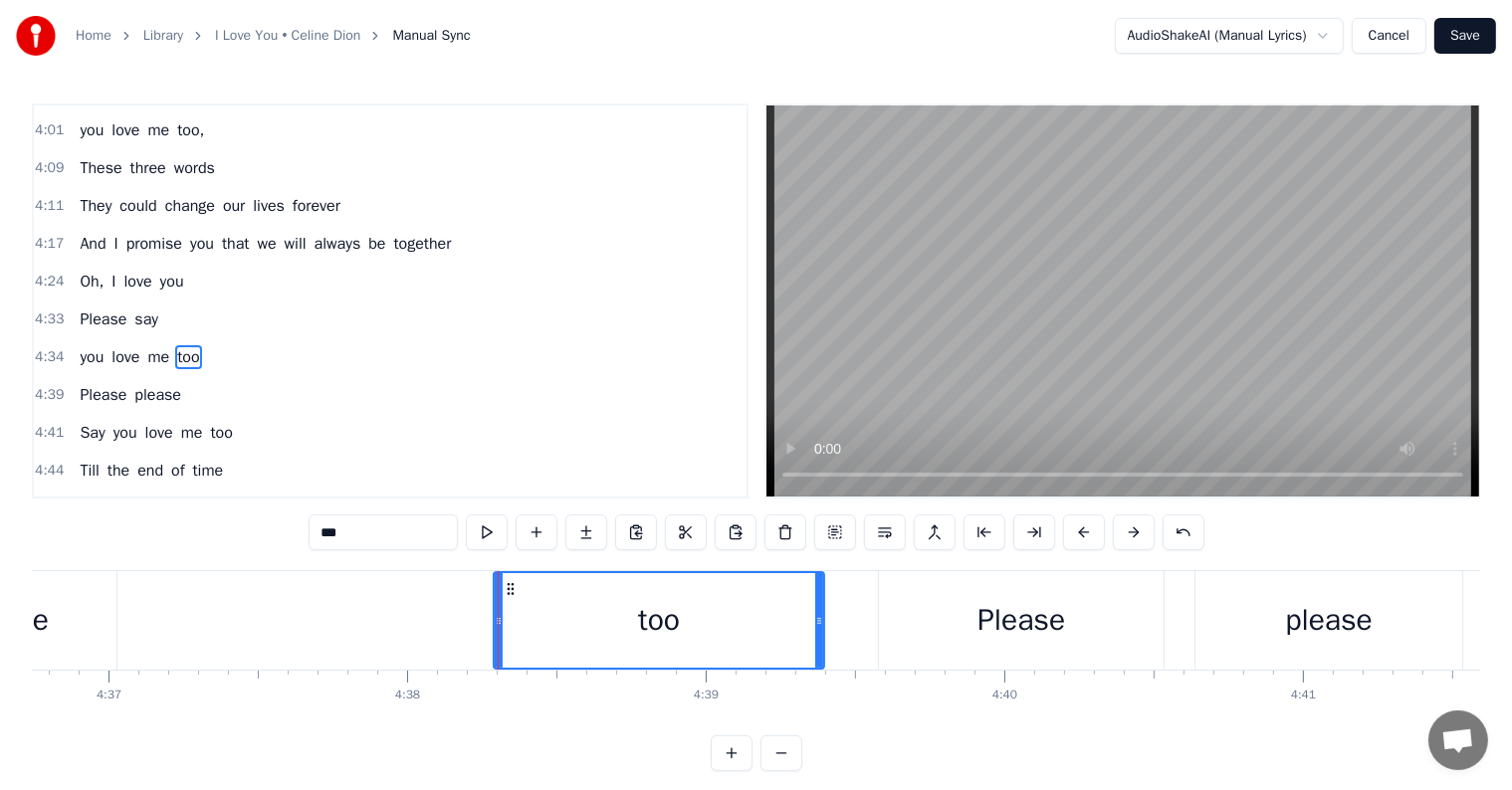 click on "me" at bounding box center [28, 620] 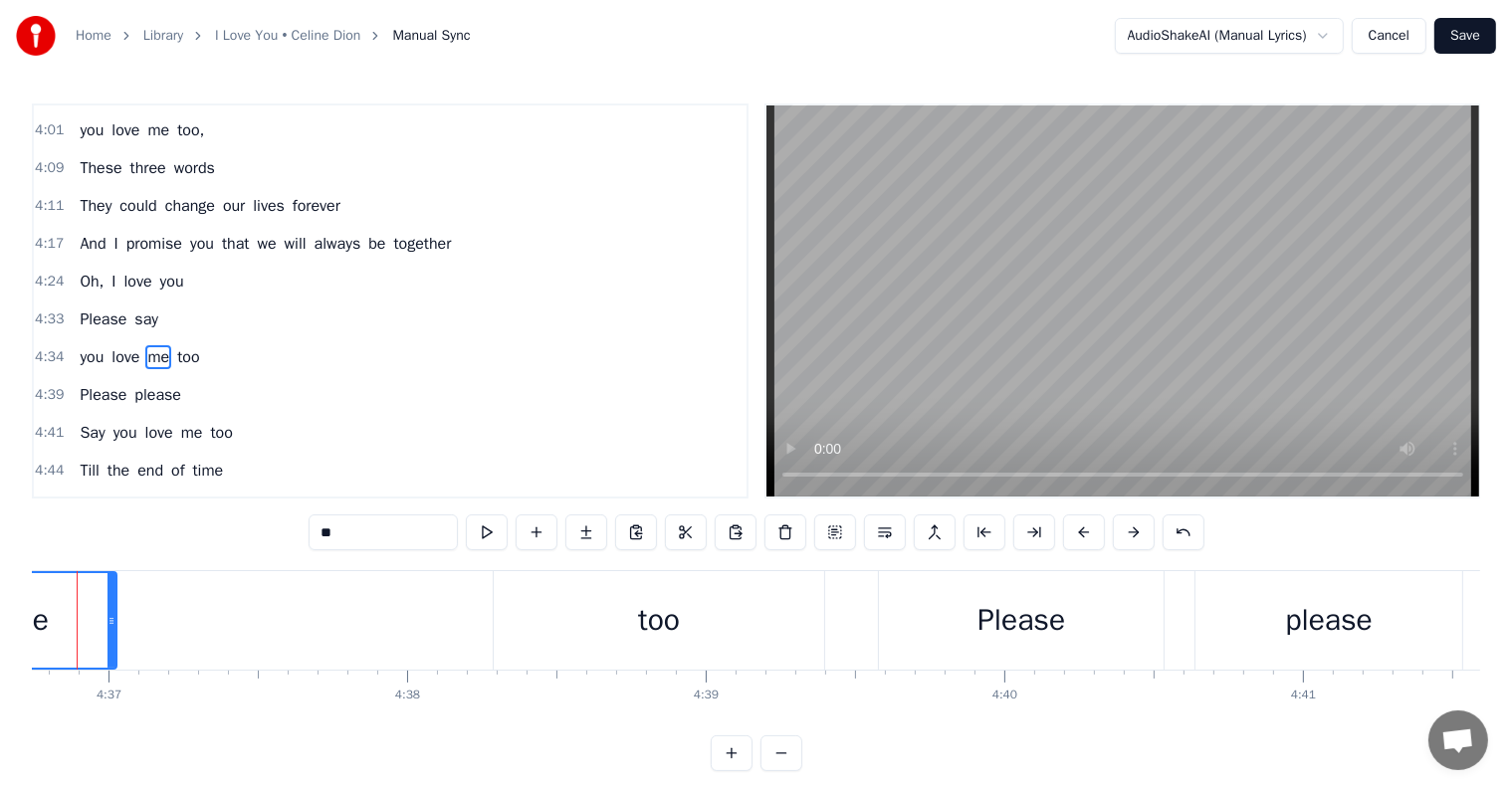 scroll, scrollTop: 0, scrollLeft: 82586, axis: horizontal 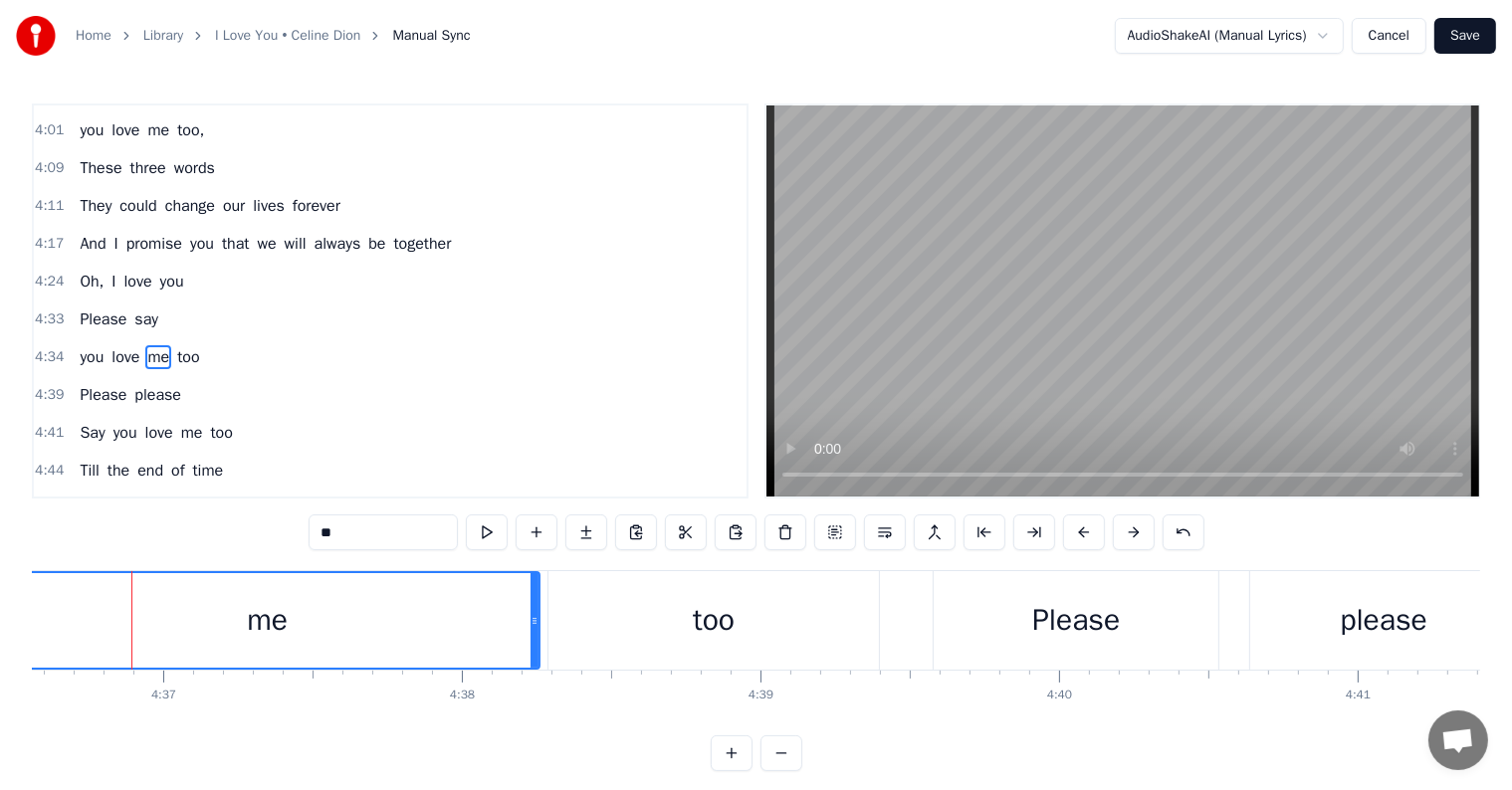drag, startPoint x: 169, startPoint y: 621, endPoint x: 534, endPoint y: 647, distance: 365.92486 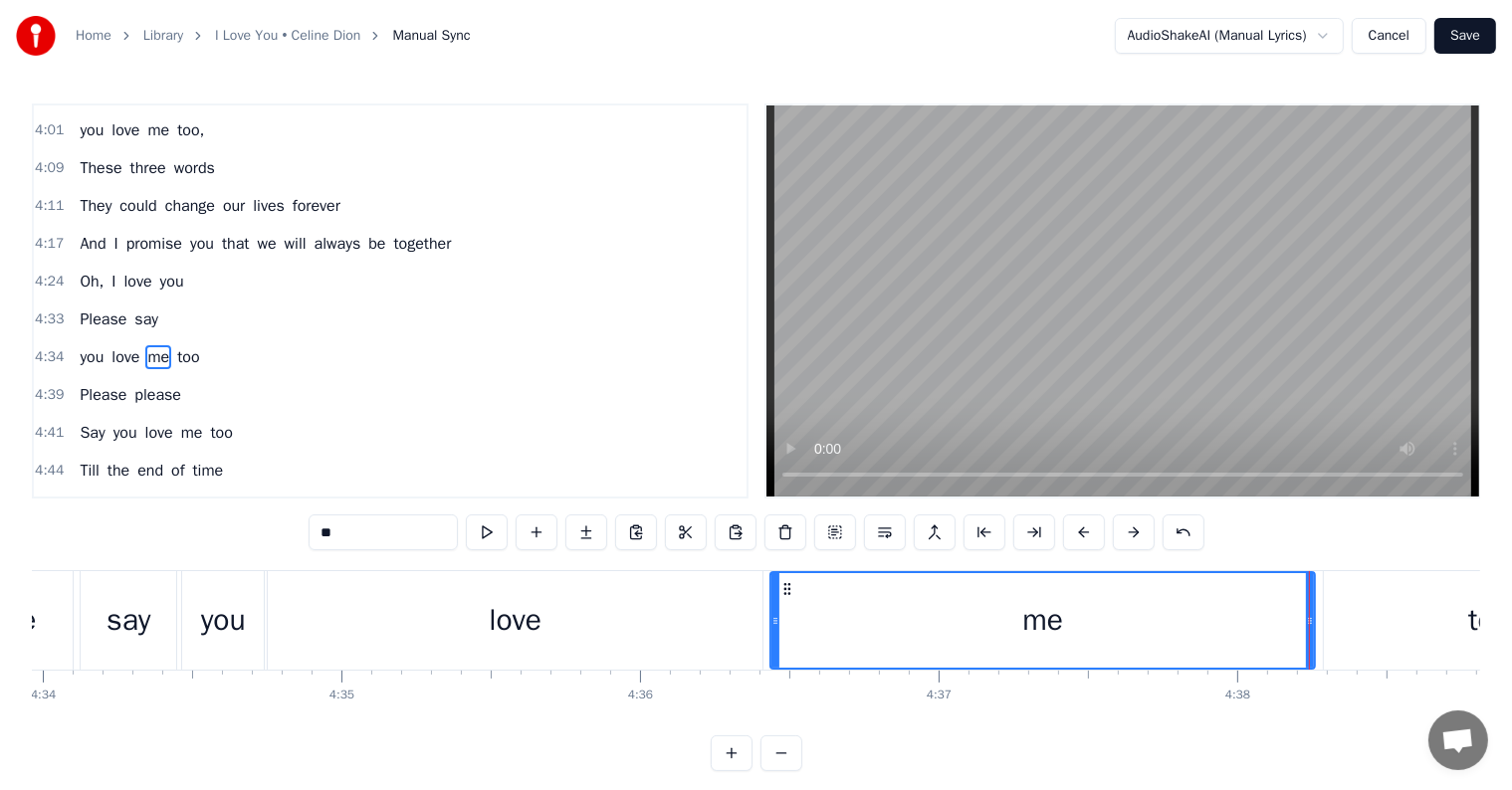 scroll, scrollTop: 0, scrollLeft: 81200, axis: horizontal 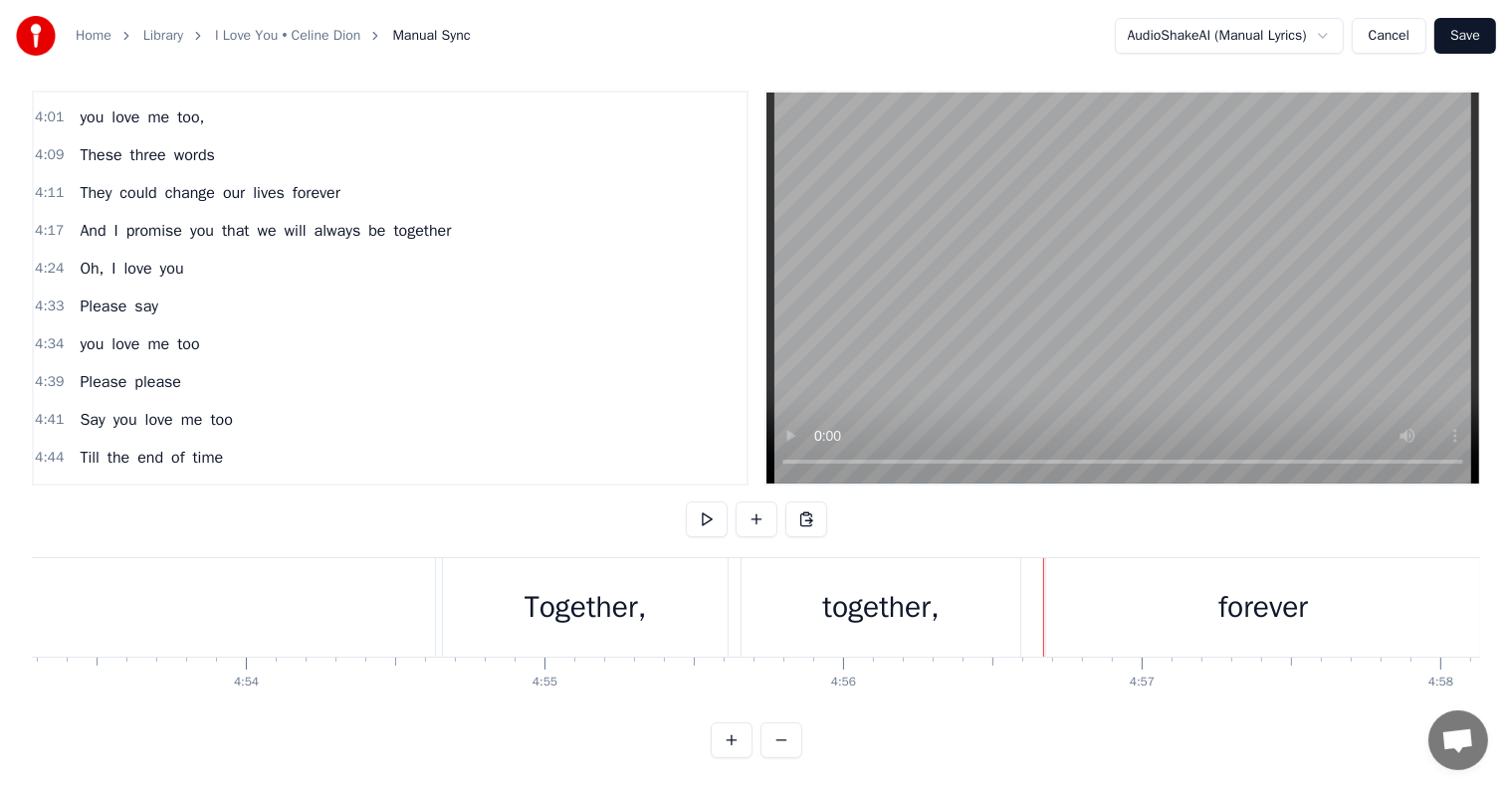 click on "together," at bounding box center (880, 607) 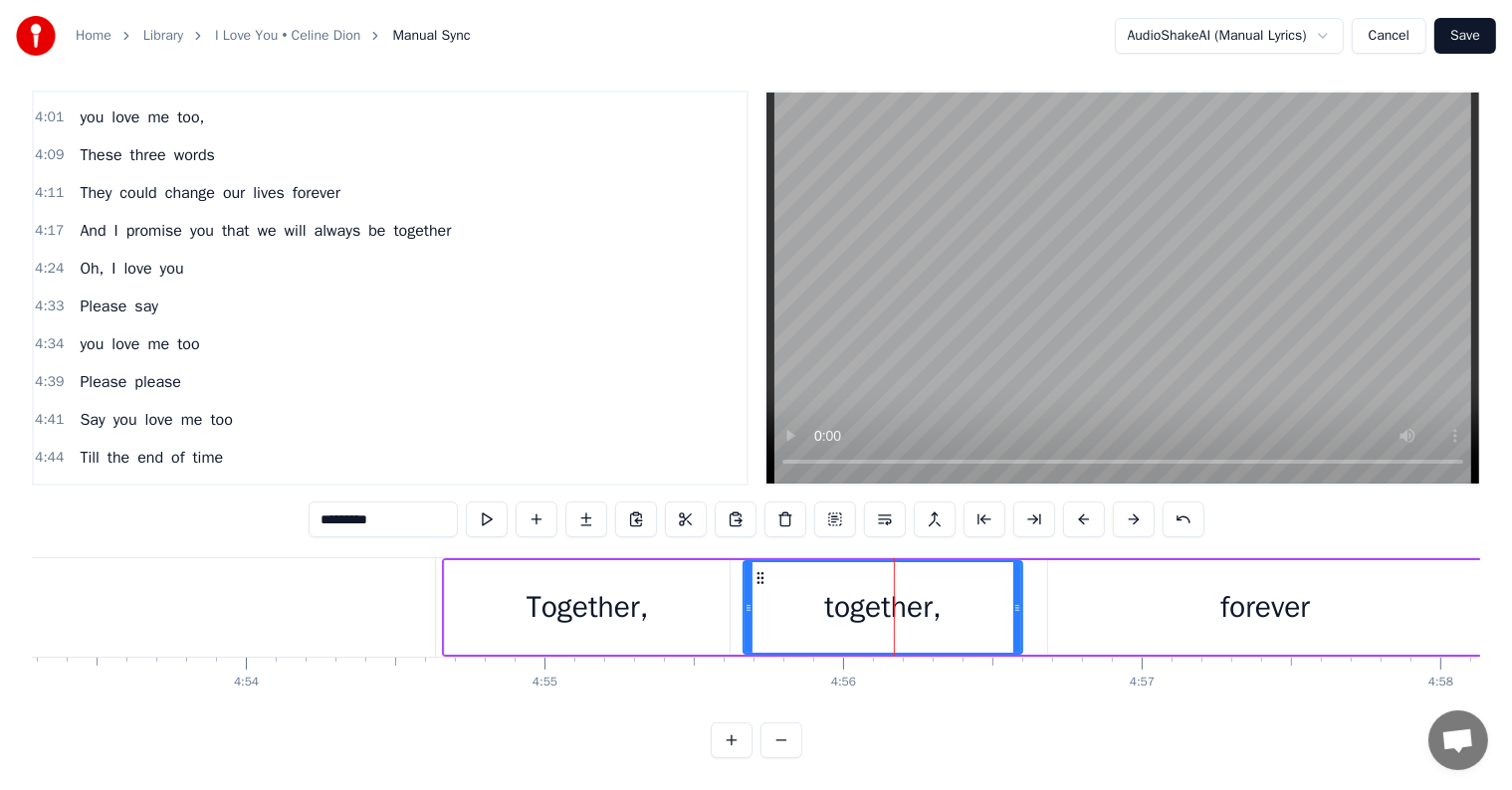scroll, scrollTop: 0, scrollLeft: 0, axis: both 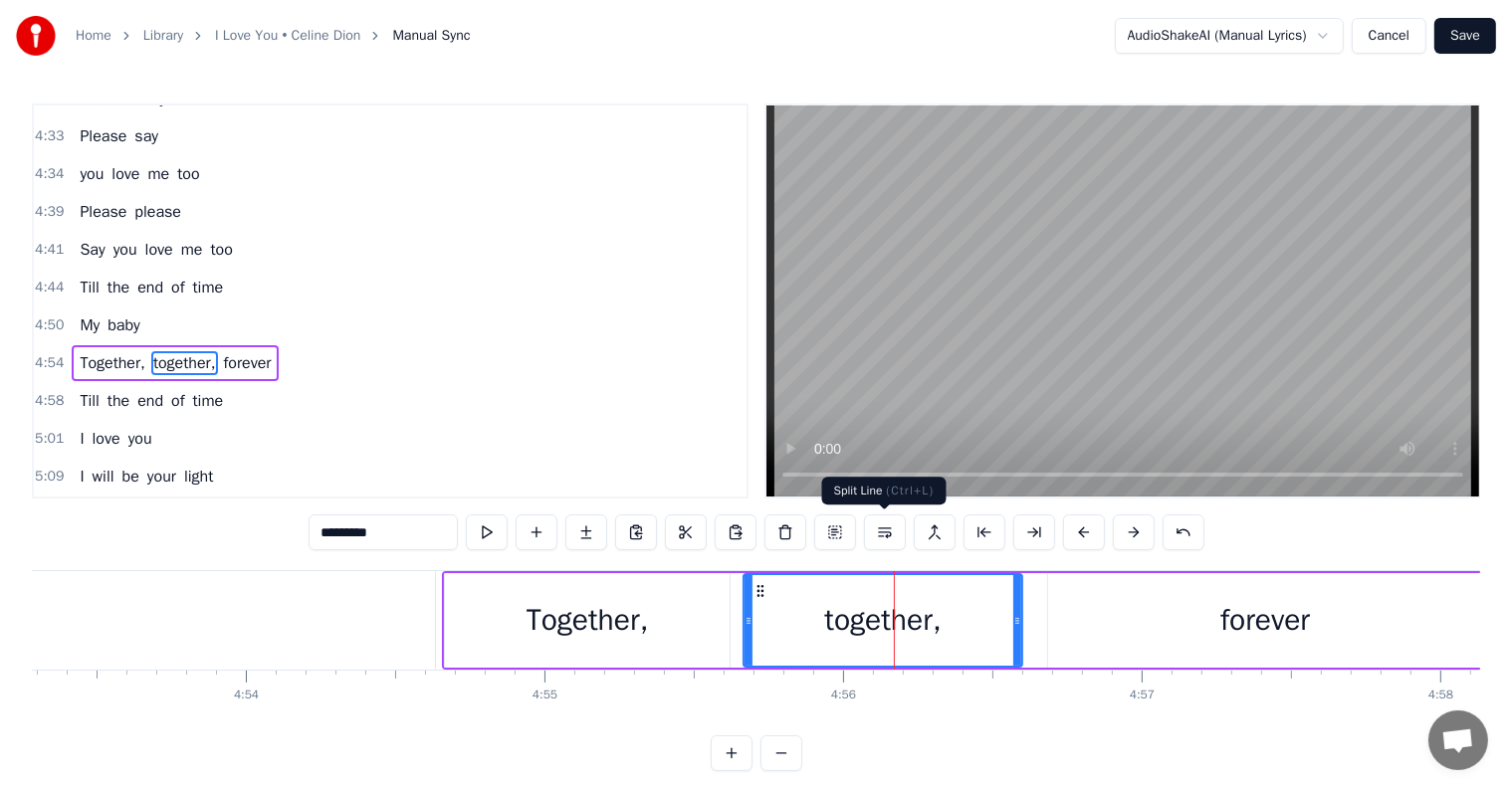 click at bounding box center [885, 532] 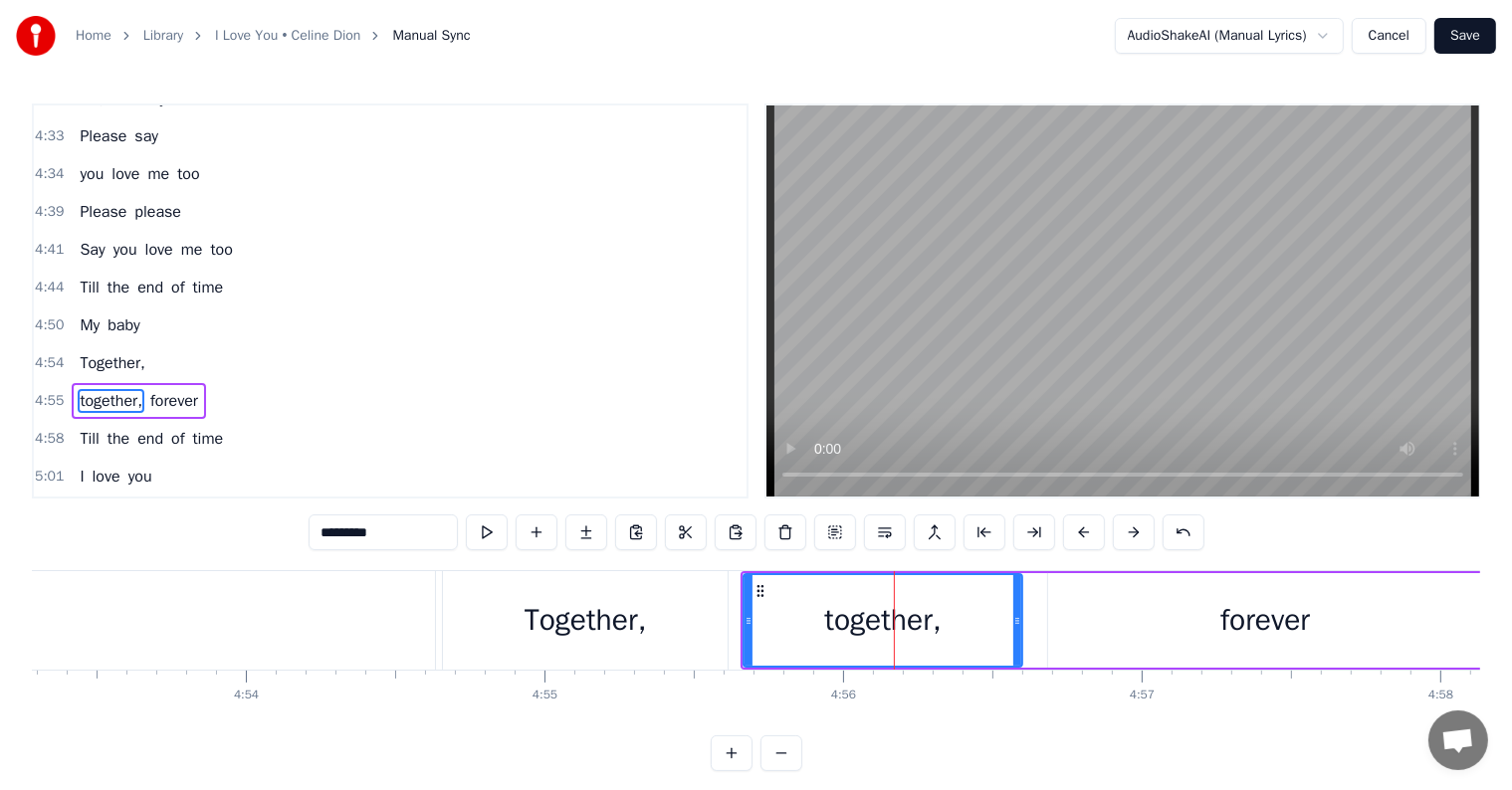 scroll, scrollTop: 1726, scrollLeft: 0, axis: vertical 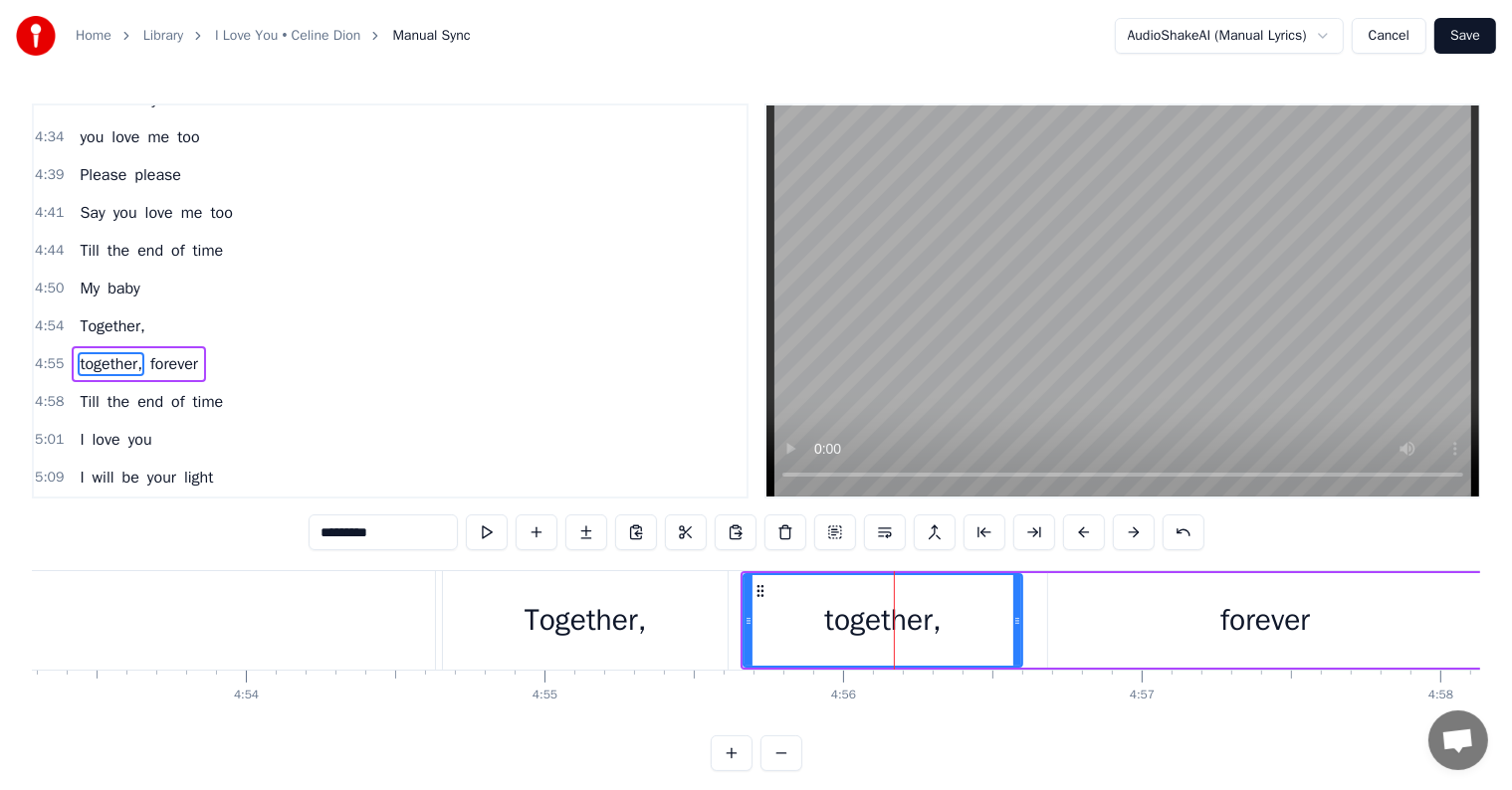 type 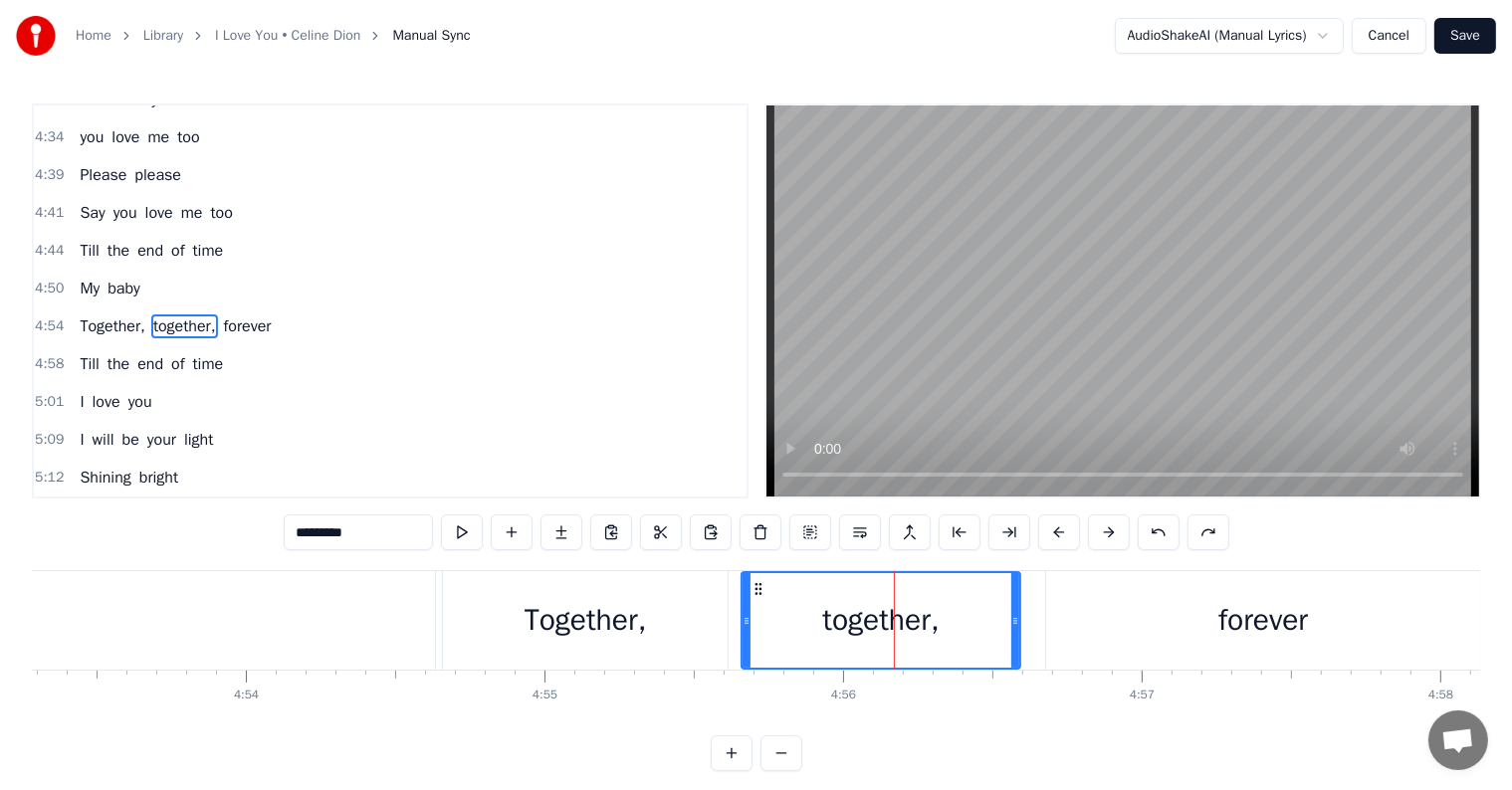 click on "forever" at bounding box center (248, 326) 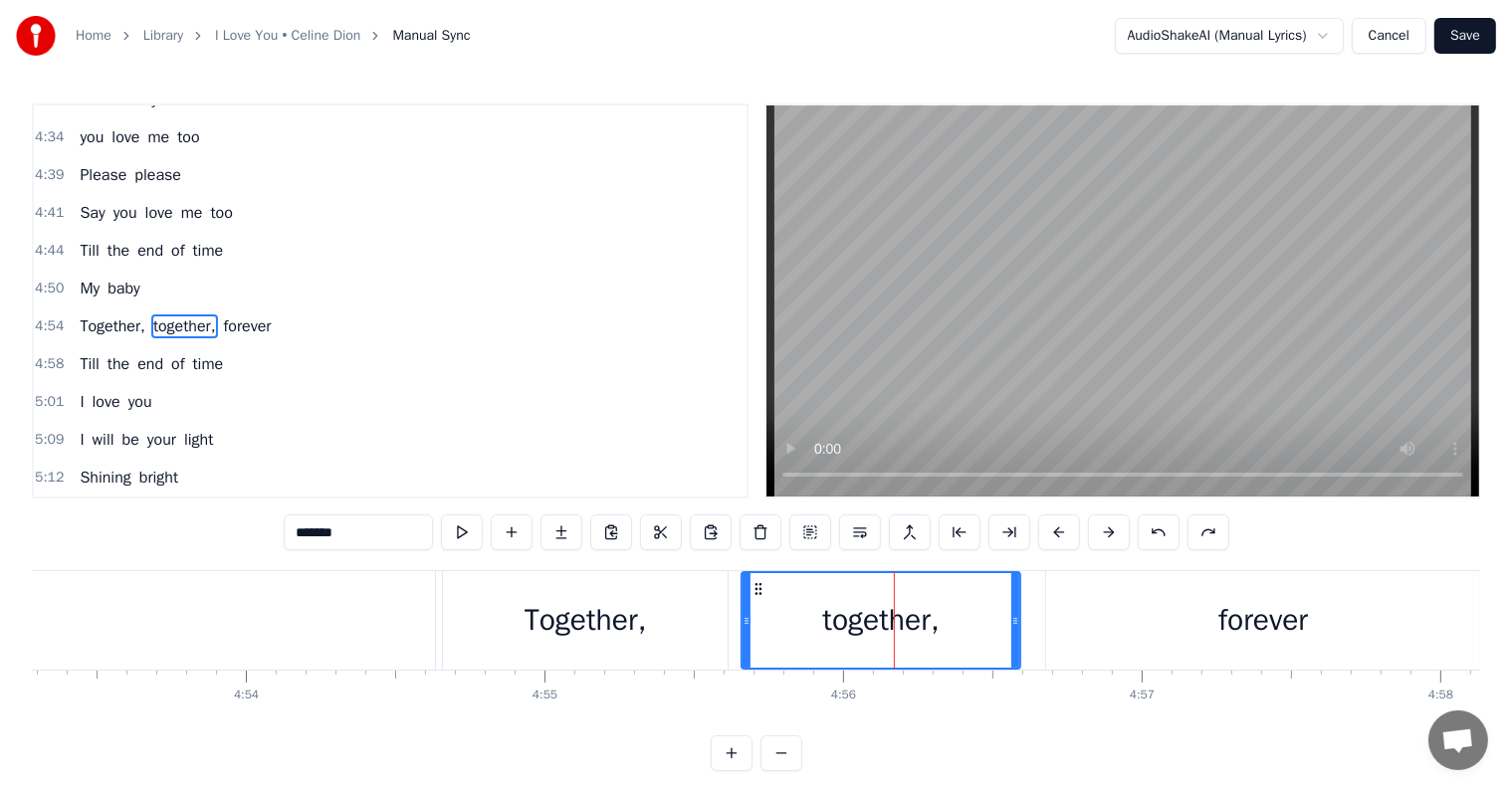 scroll, scrollTop: 1689, scrollLeft: 0, axis: vertical 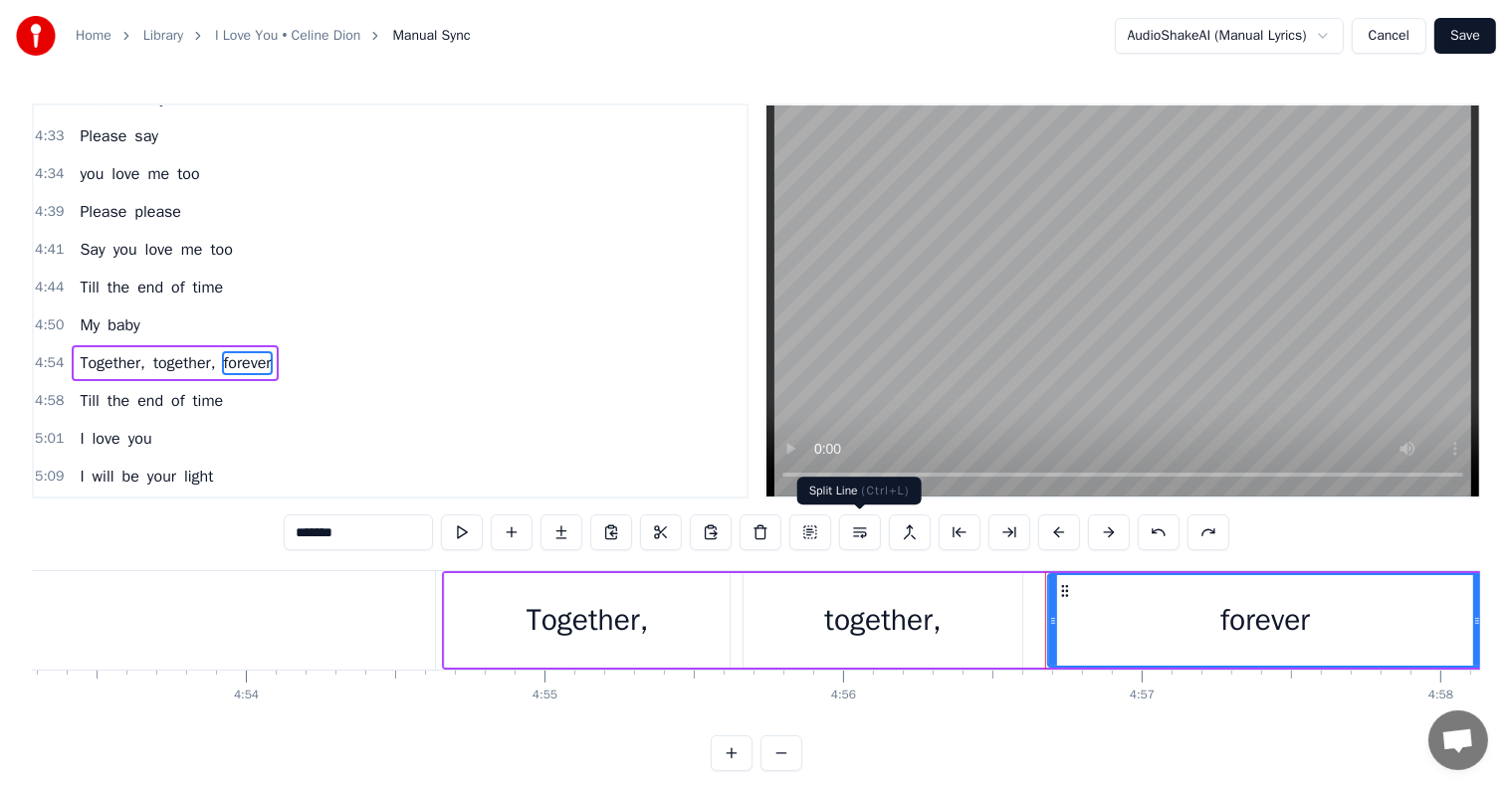click at bounding box center [860, 532] 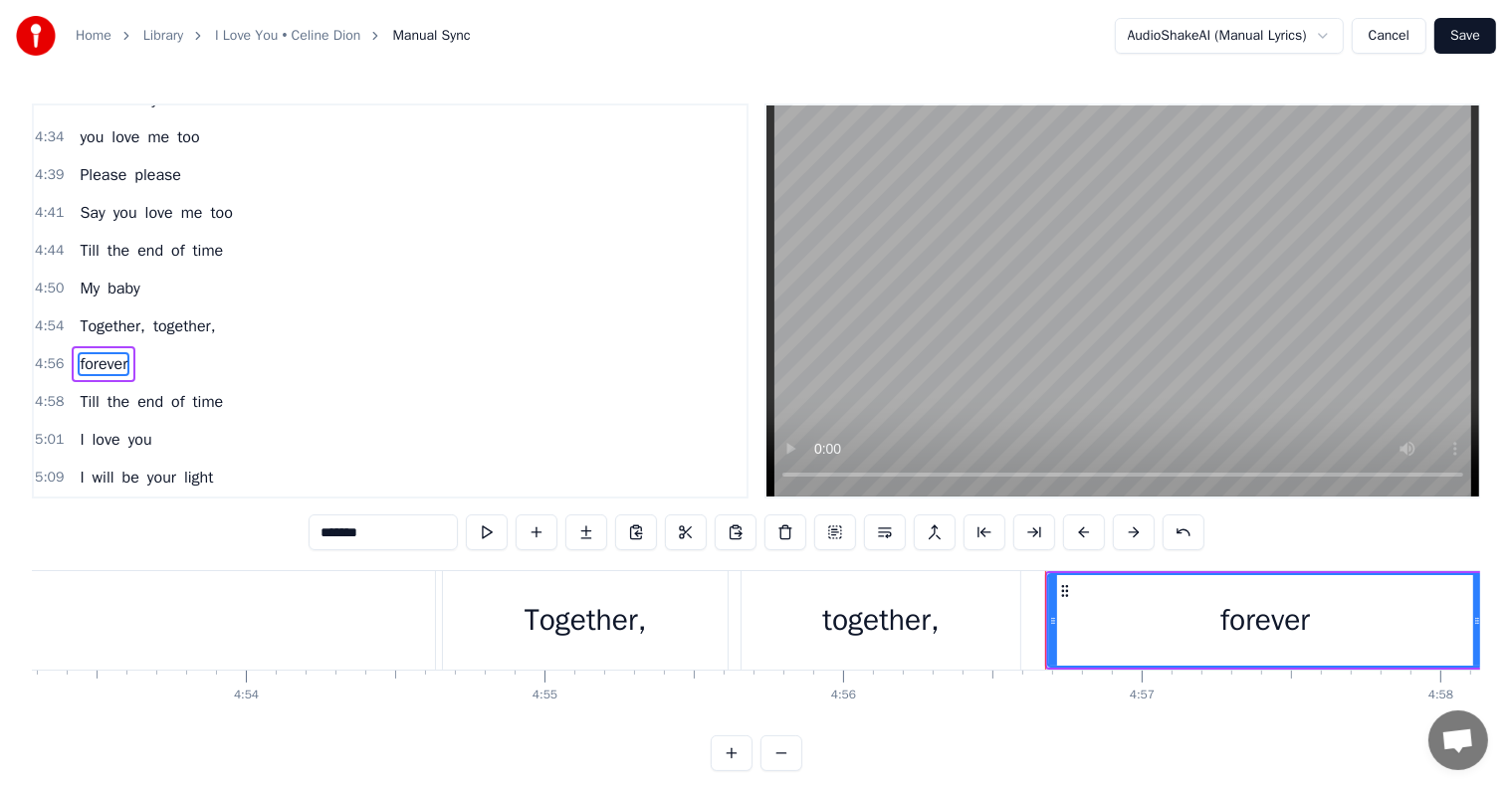 click on "4:50 My baby" at bounding box center (390, 289) 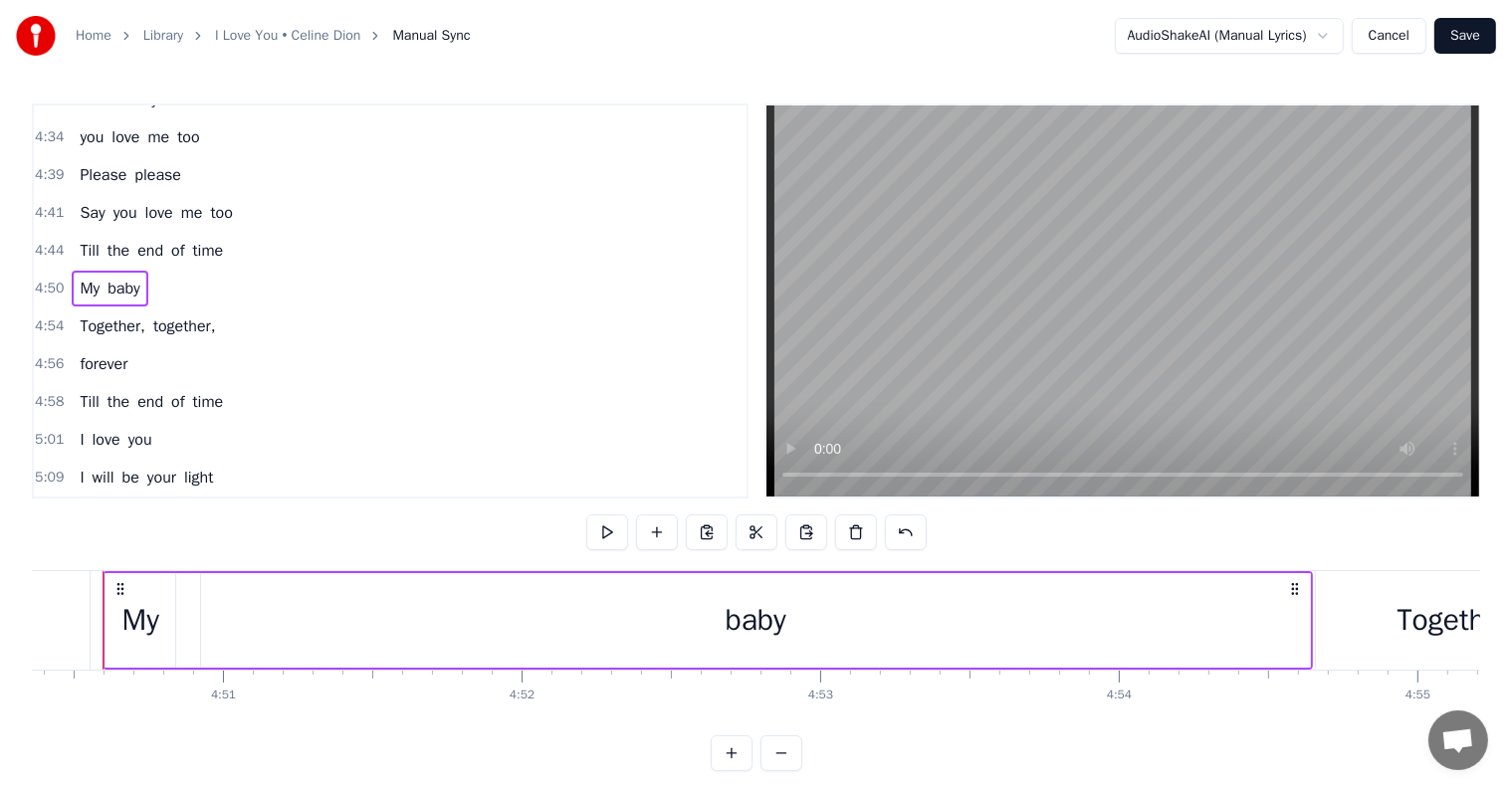 scroll, scrollTop: 0, scrollLeft: 86678, axis: horizontal 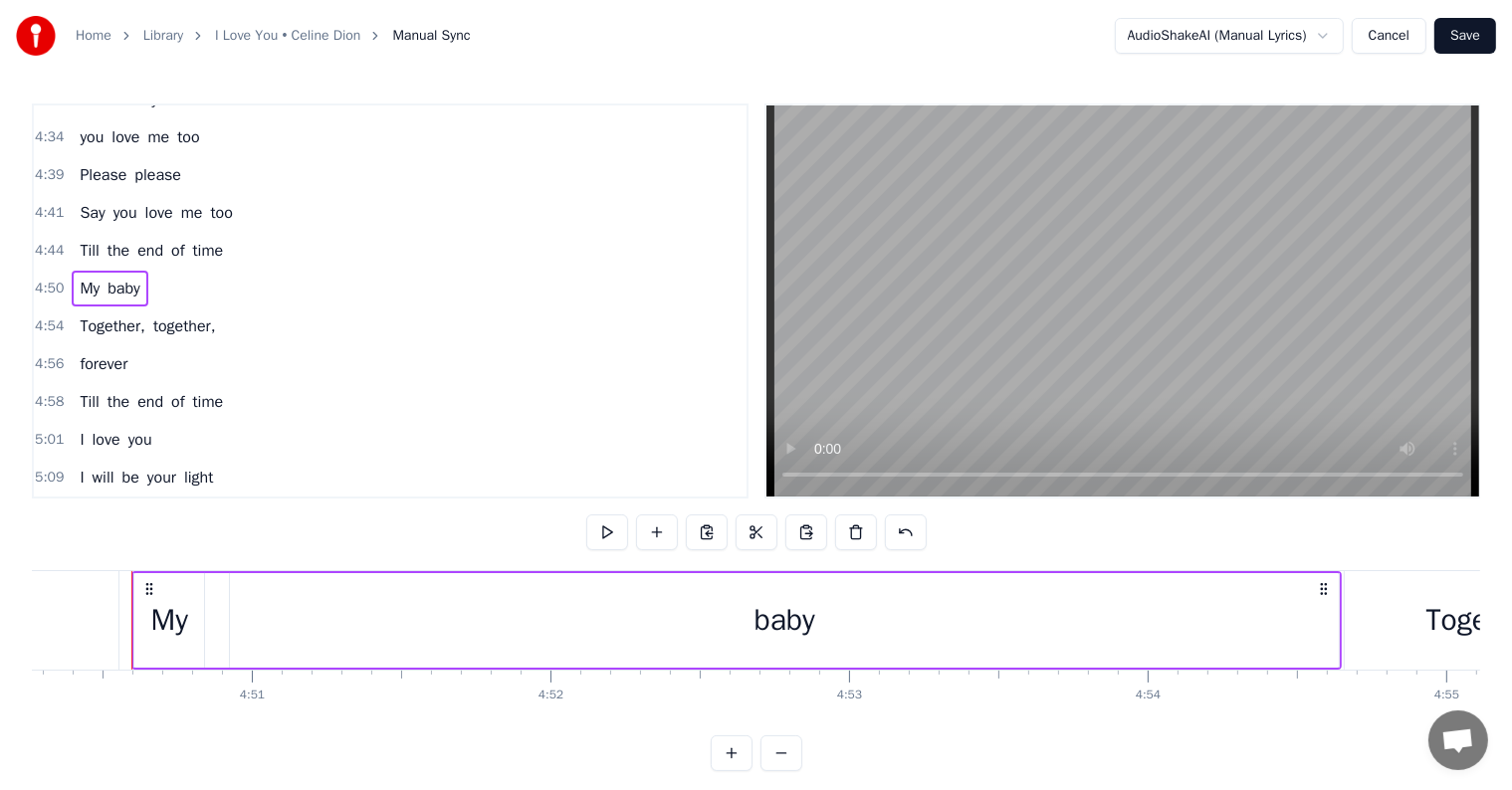 click on "time" at bounding box center [-660, 620] 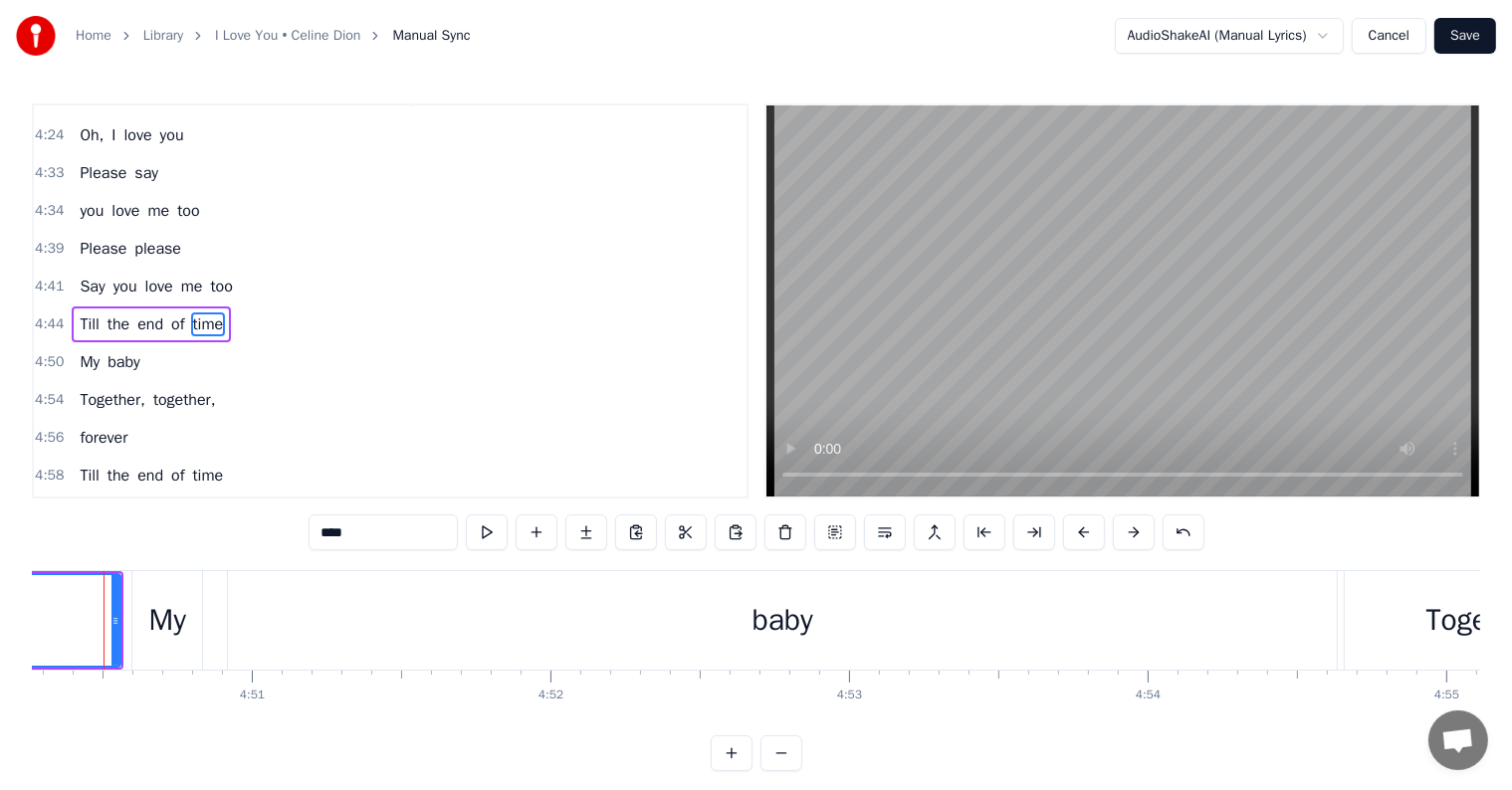 scroll, scrollTop: 1616, scrollLeft: 0, axis: vertical 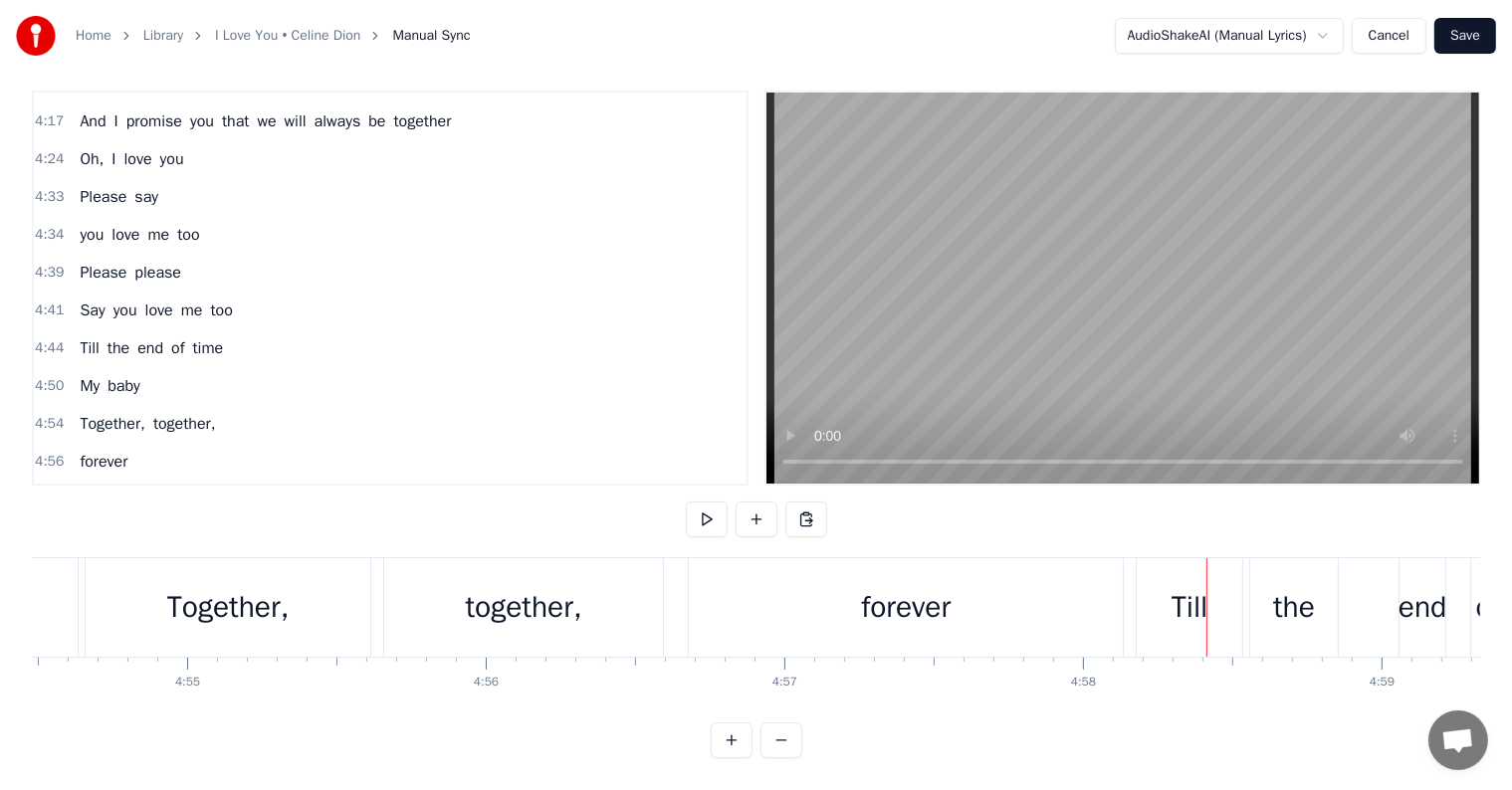 click on "together," at bounding box center (184, 424) 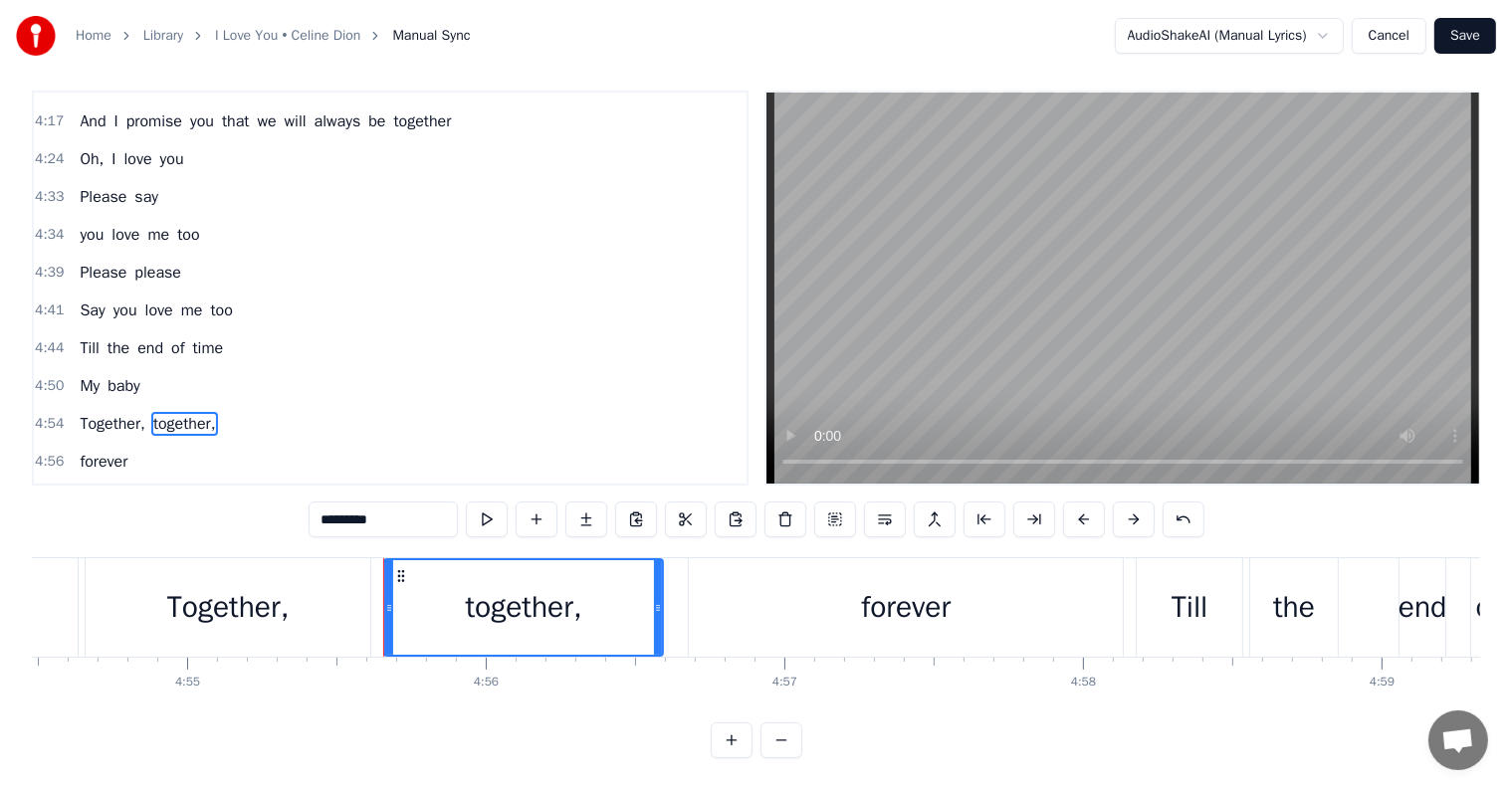 scroll, scrollTop: 0, scrollLeft: 0, axis: both 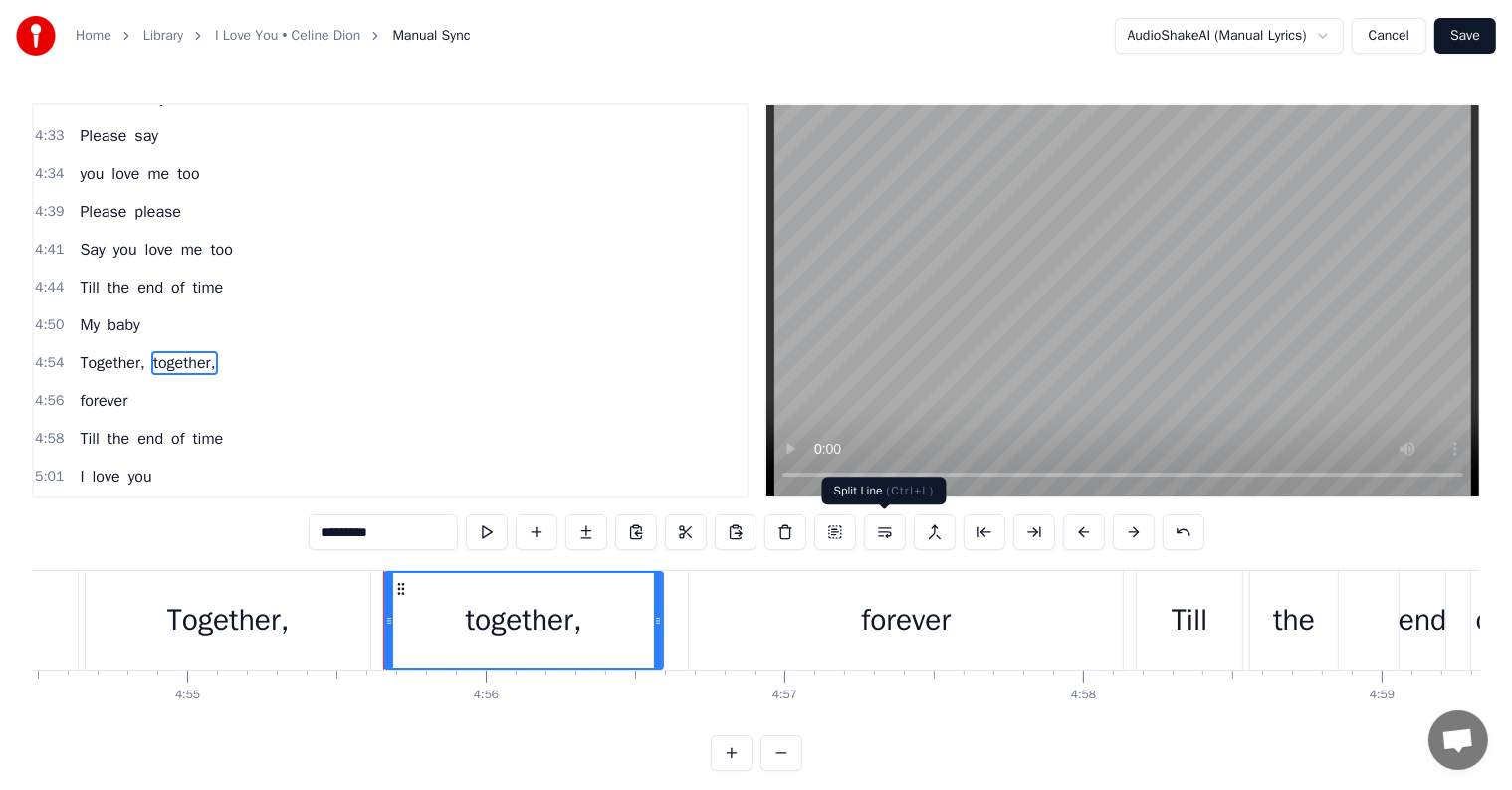 click at bounding box center [885, 532] 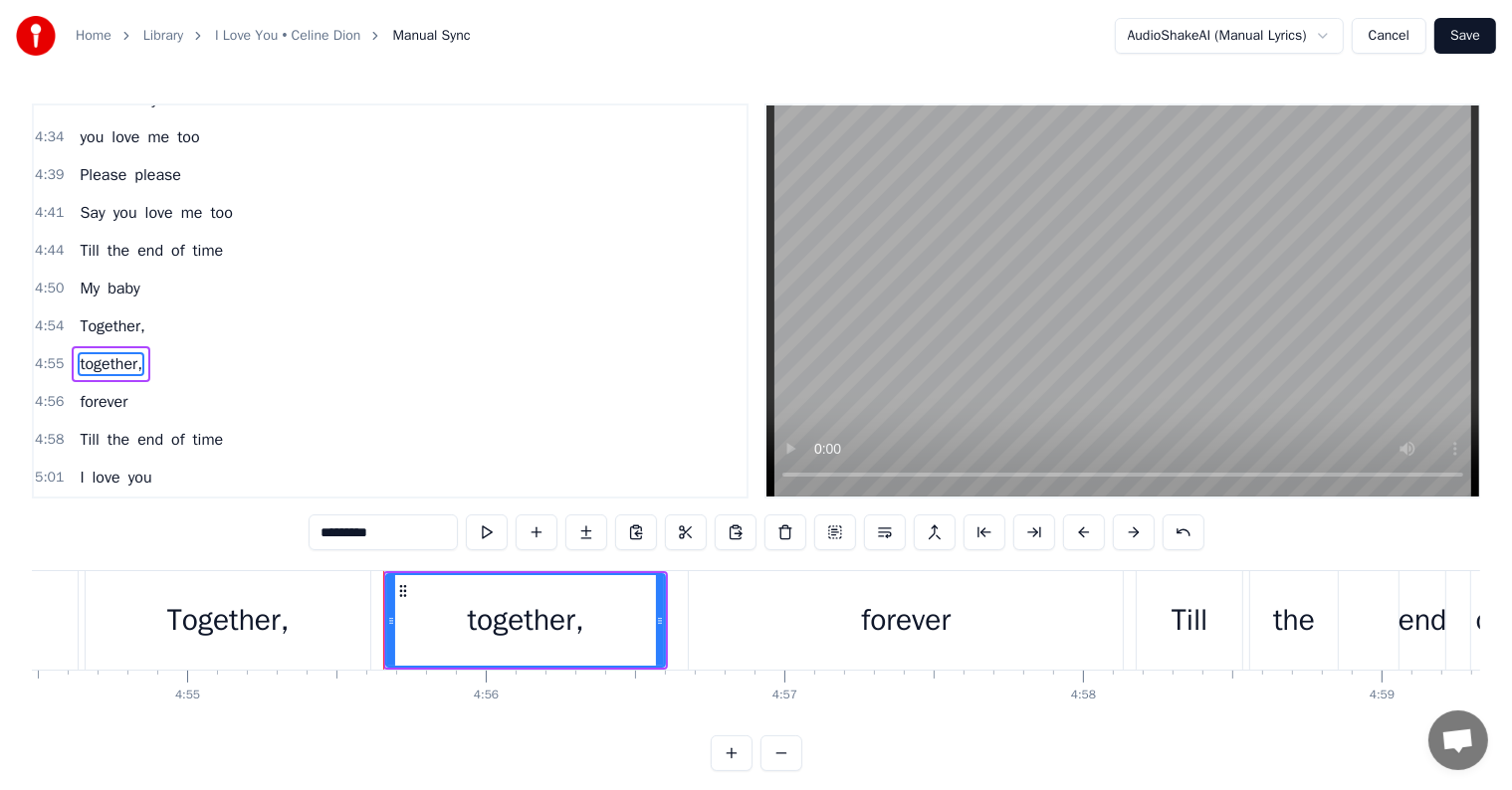 click on "4:54 Together," at bounding box center (390, 326) 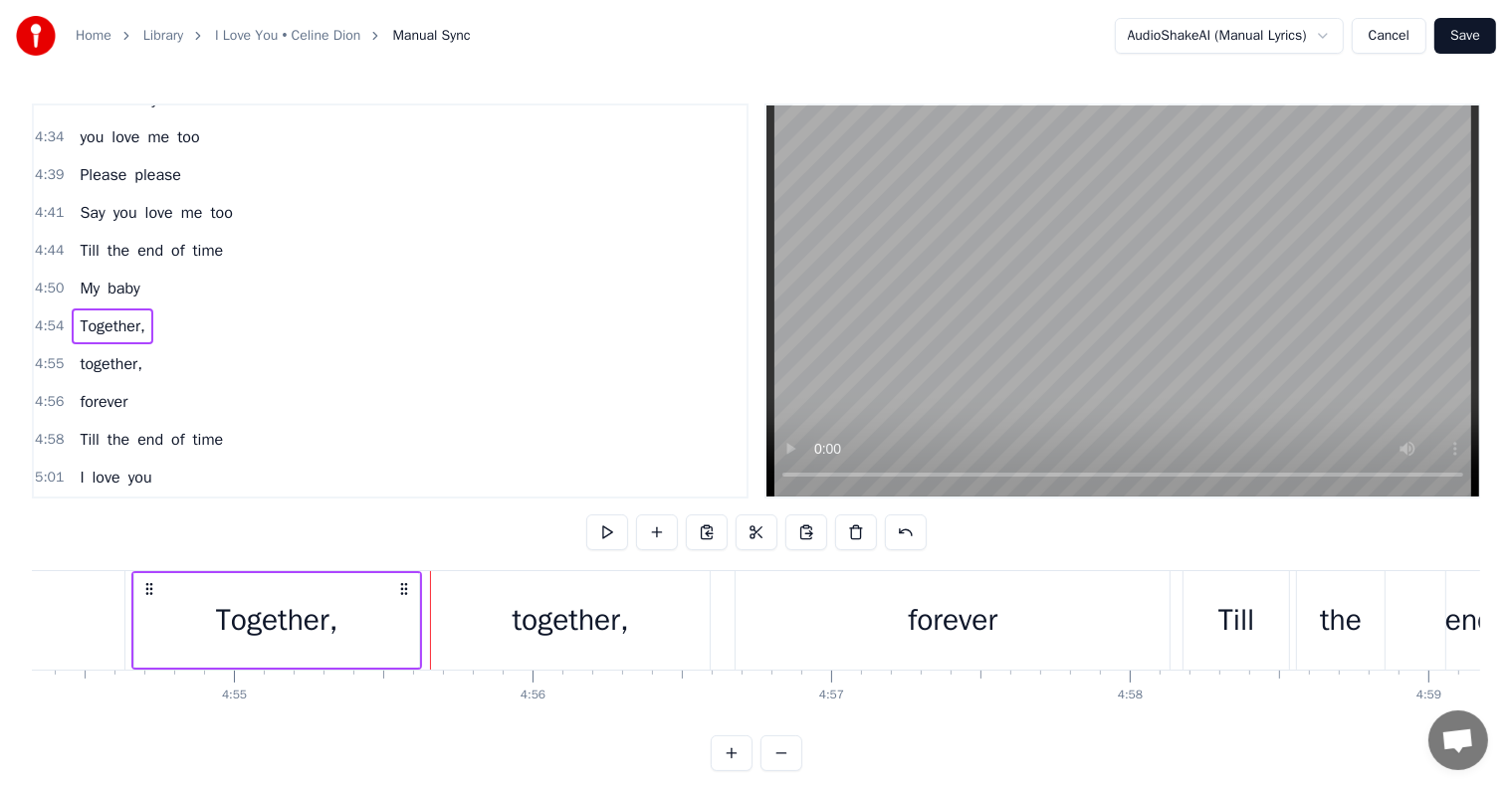 scroll, scrollTop: 0, scrollLeft: 87889, axis: horizontal 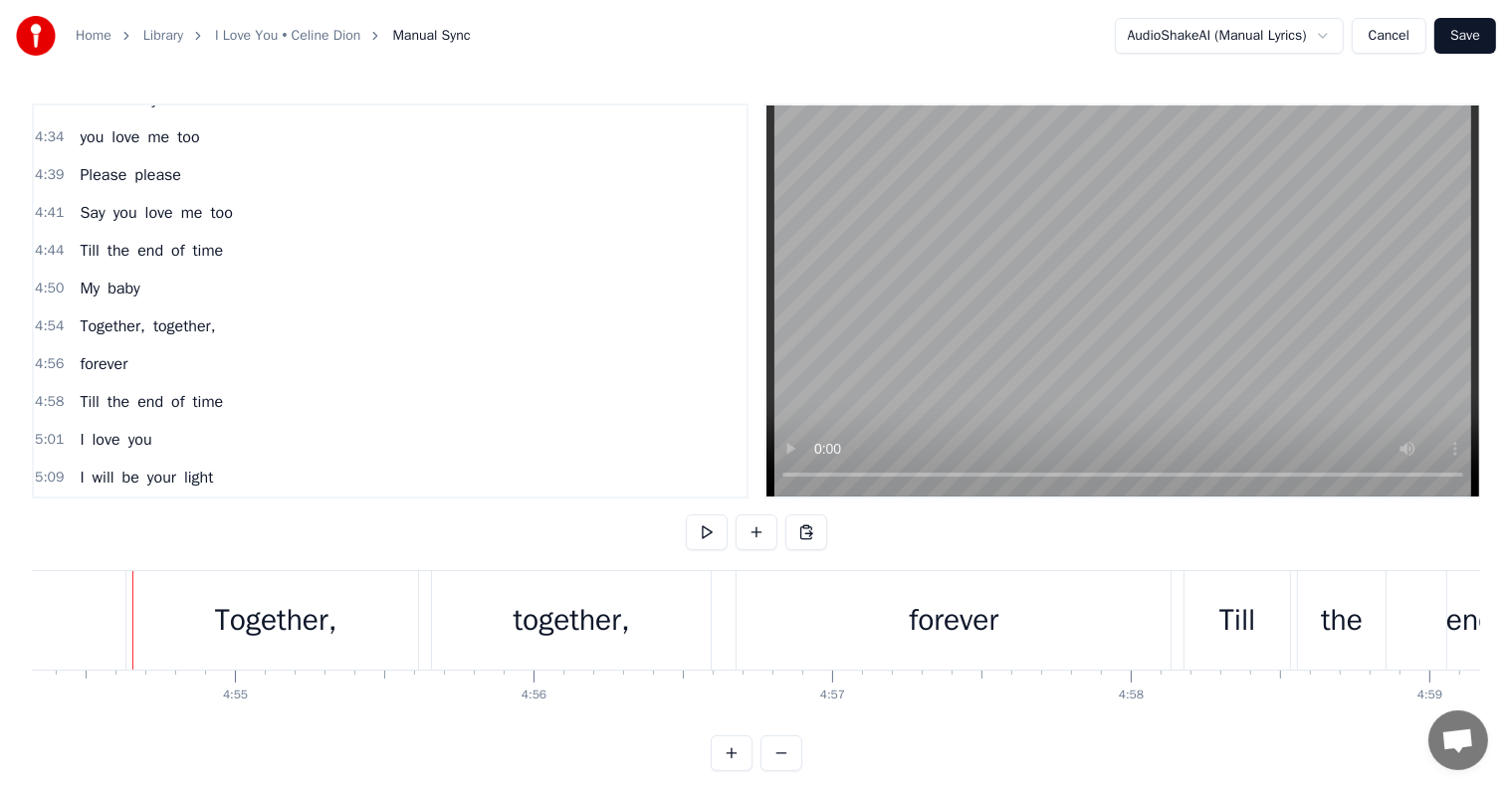 click on "4:50 My baby" at bounding box center [390, 289] 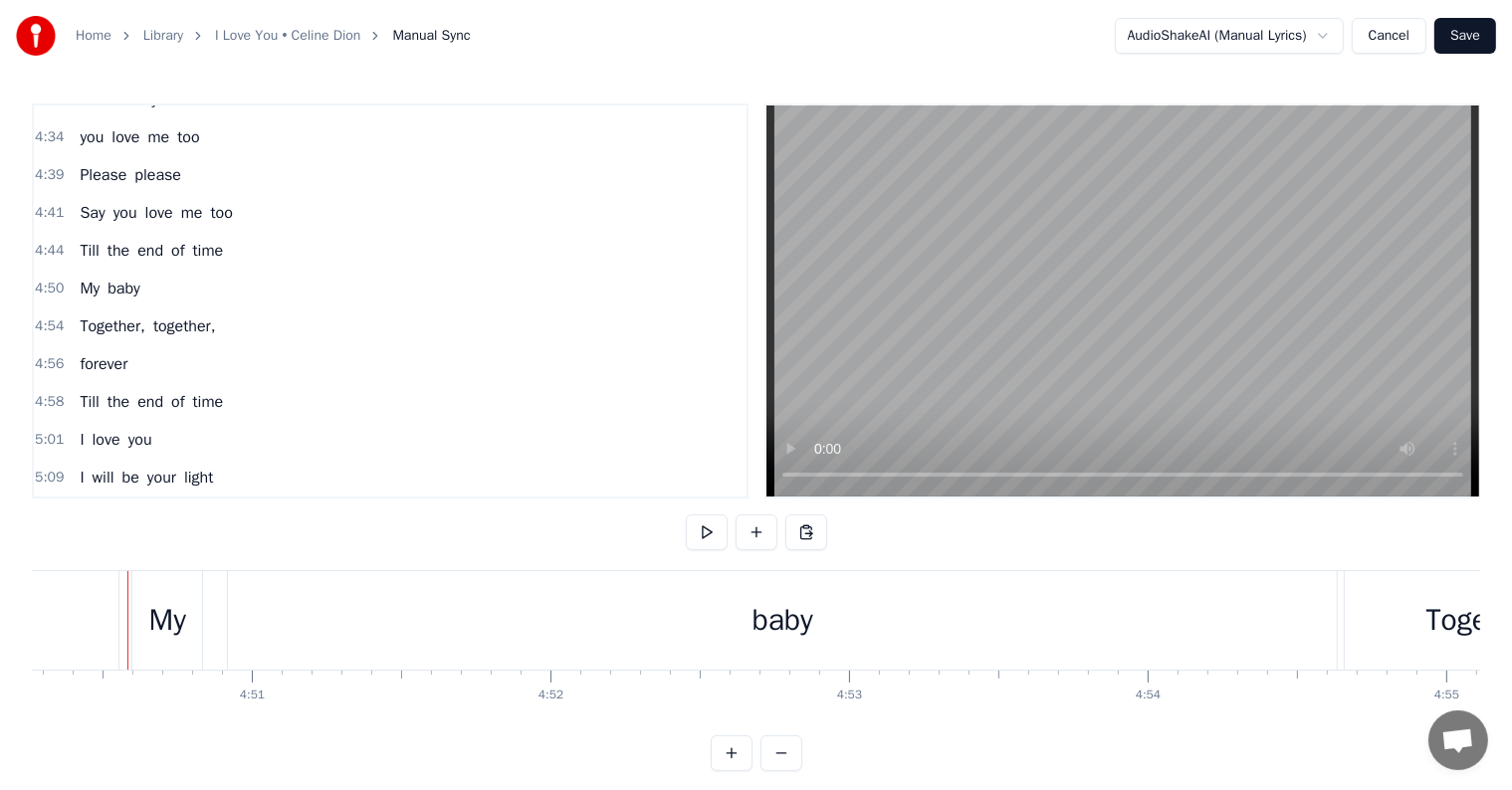 scroll, scrollTop: 0, scrollLeft: 86674, axis: horizontal 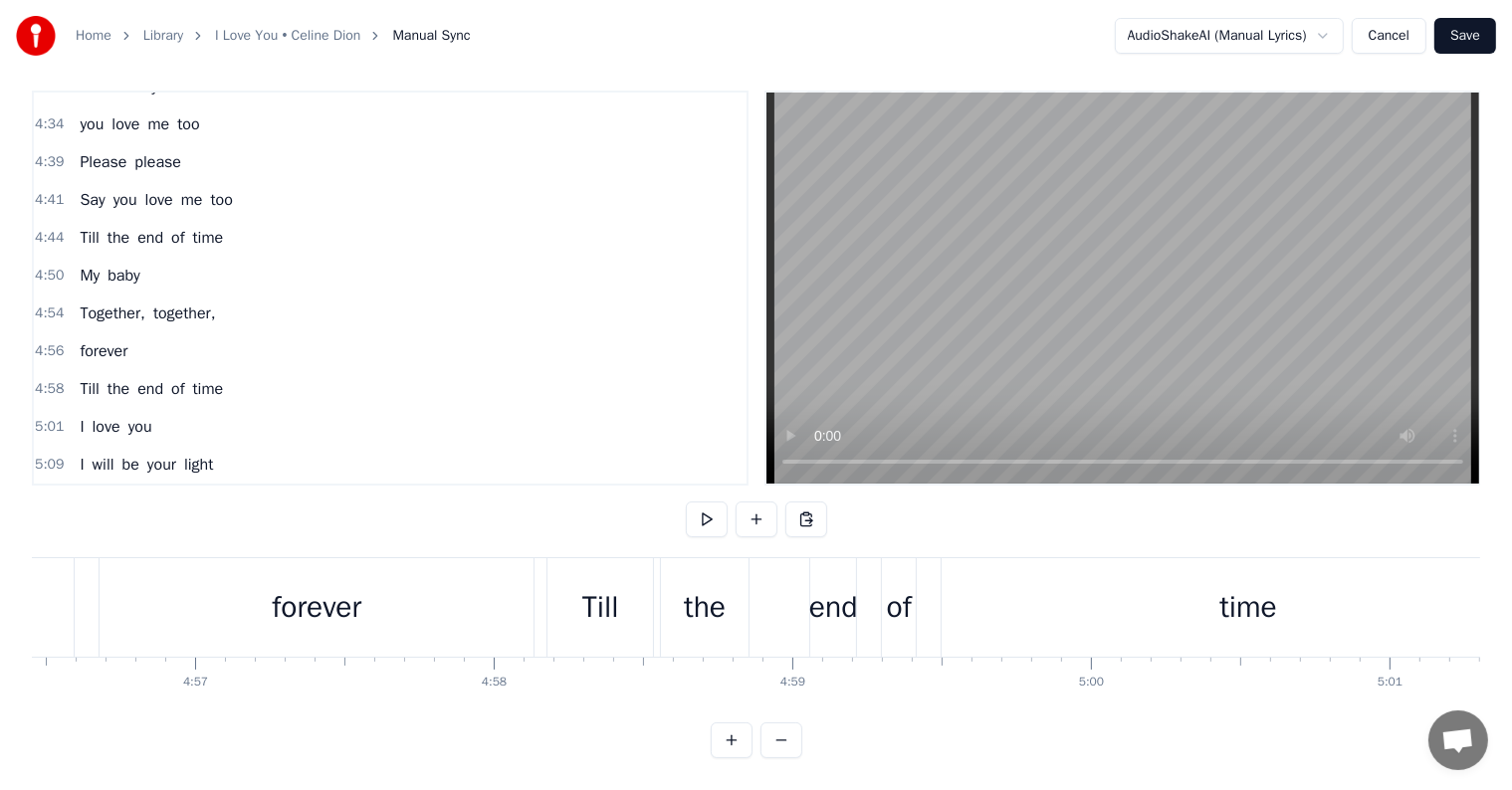 click on "forever" at bounding box center [319, 607] 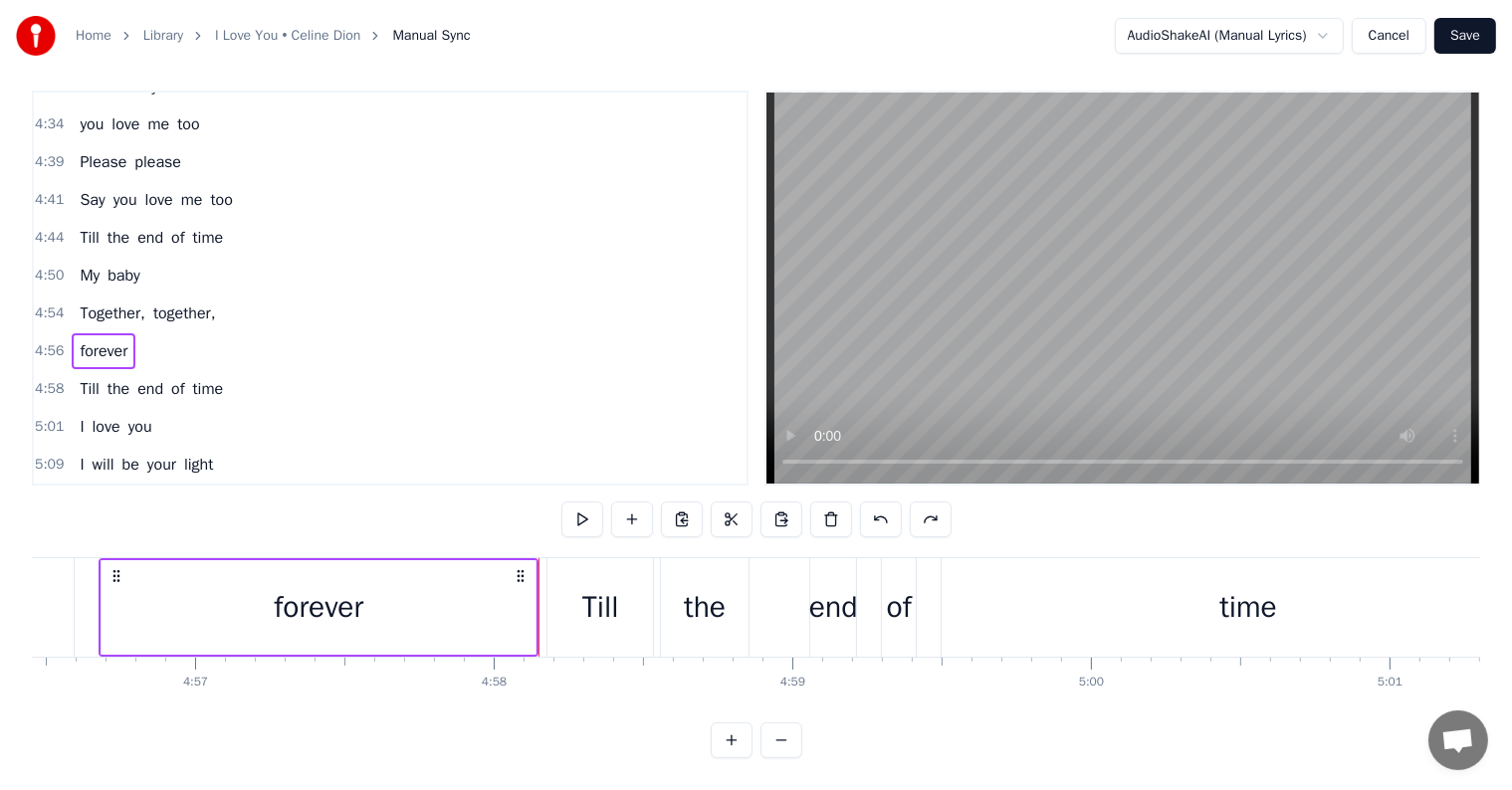 scroll, scrollTop: 0, scrollLeft: 88492, axis: horizontal 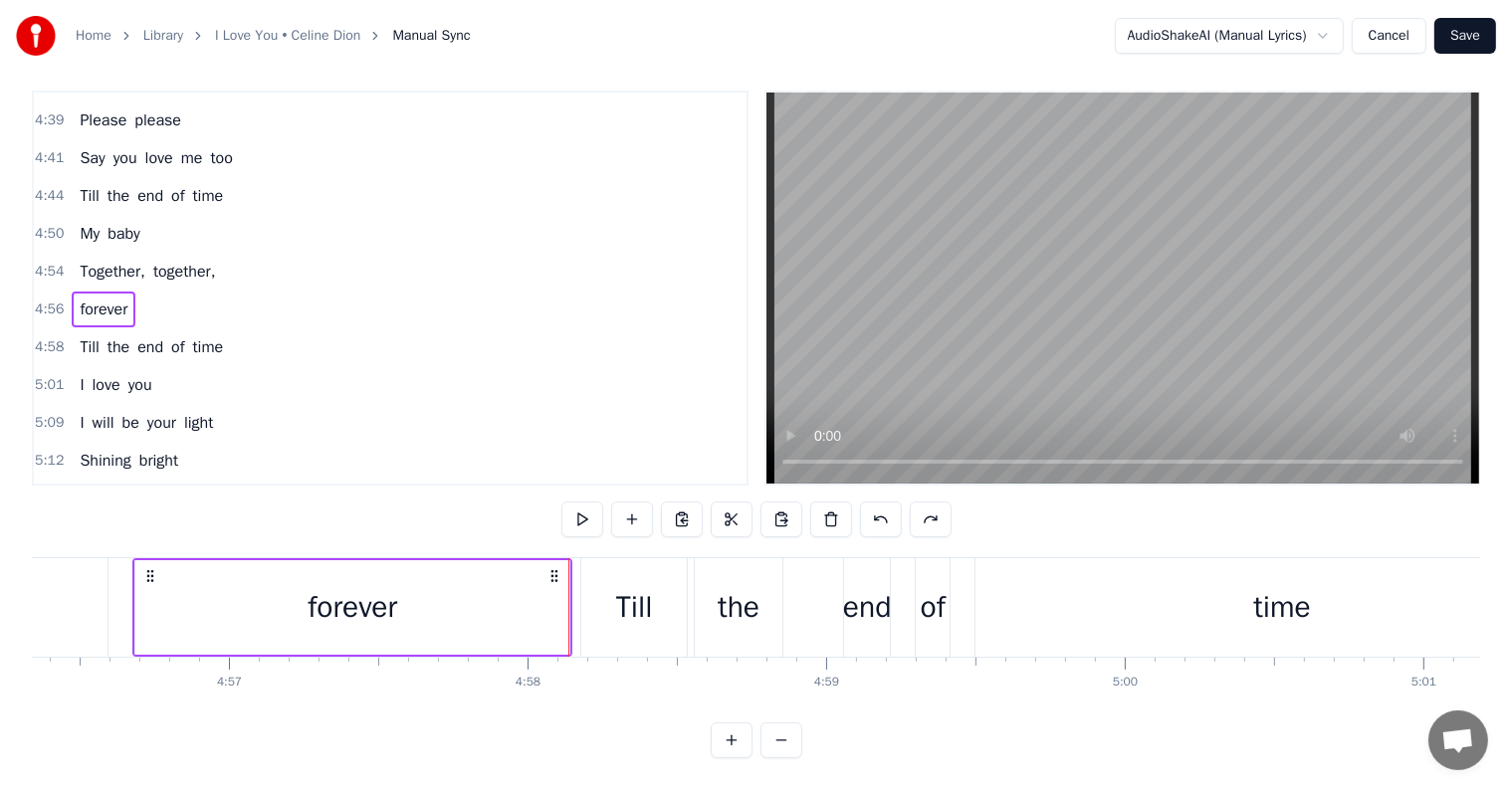 click on "Till" at bounding box center [89, 347] 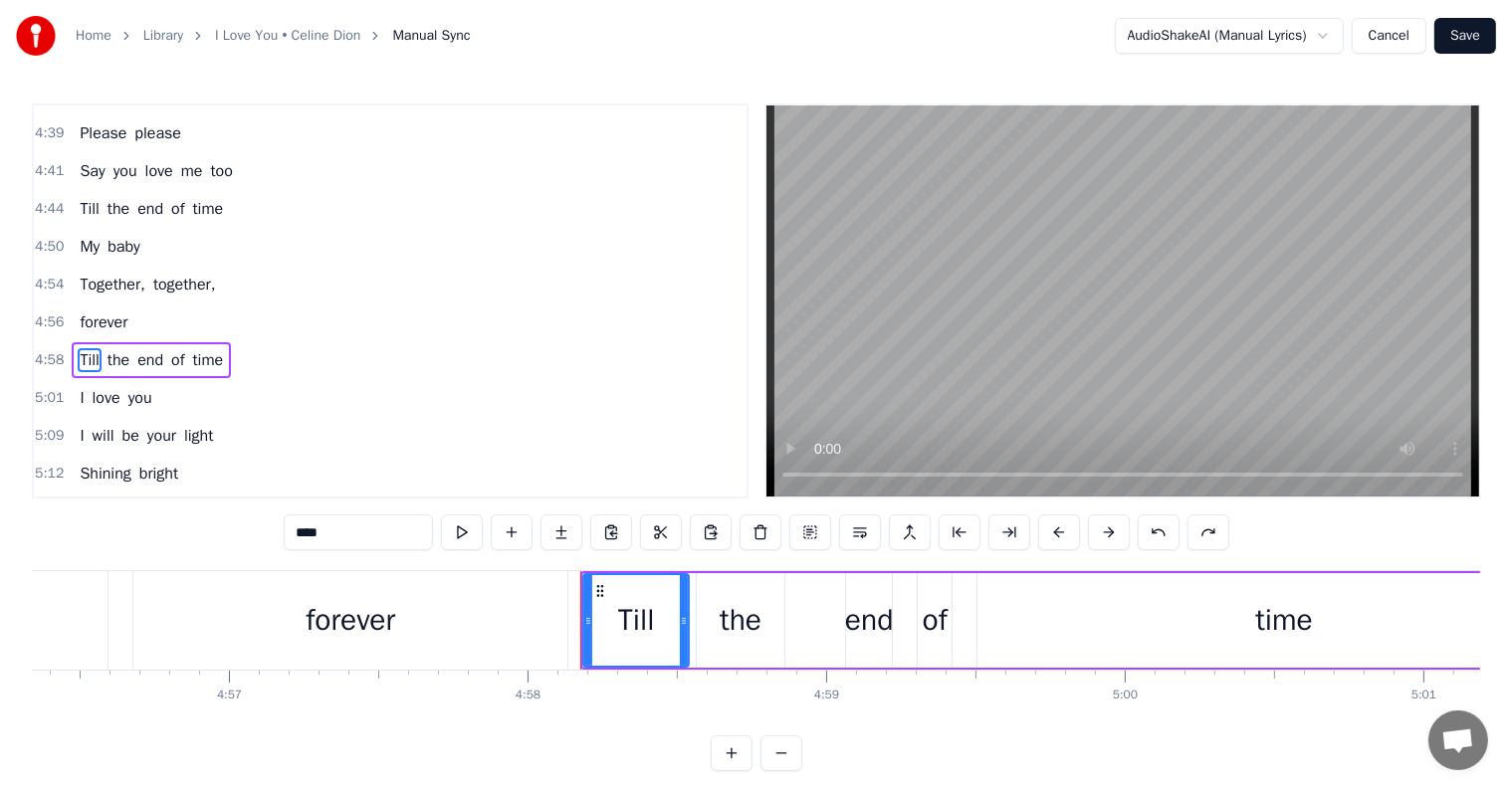 scroll, scrollTop: 1763, scrollLeft: 0, axis: vertical 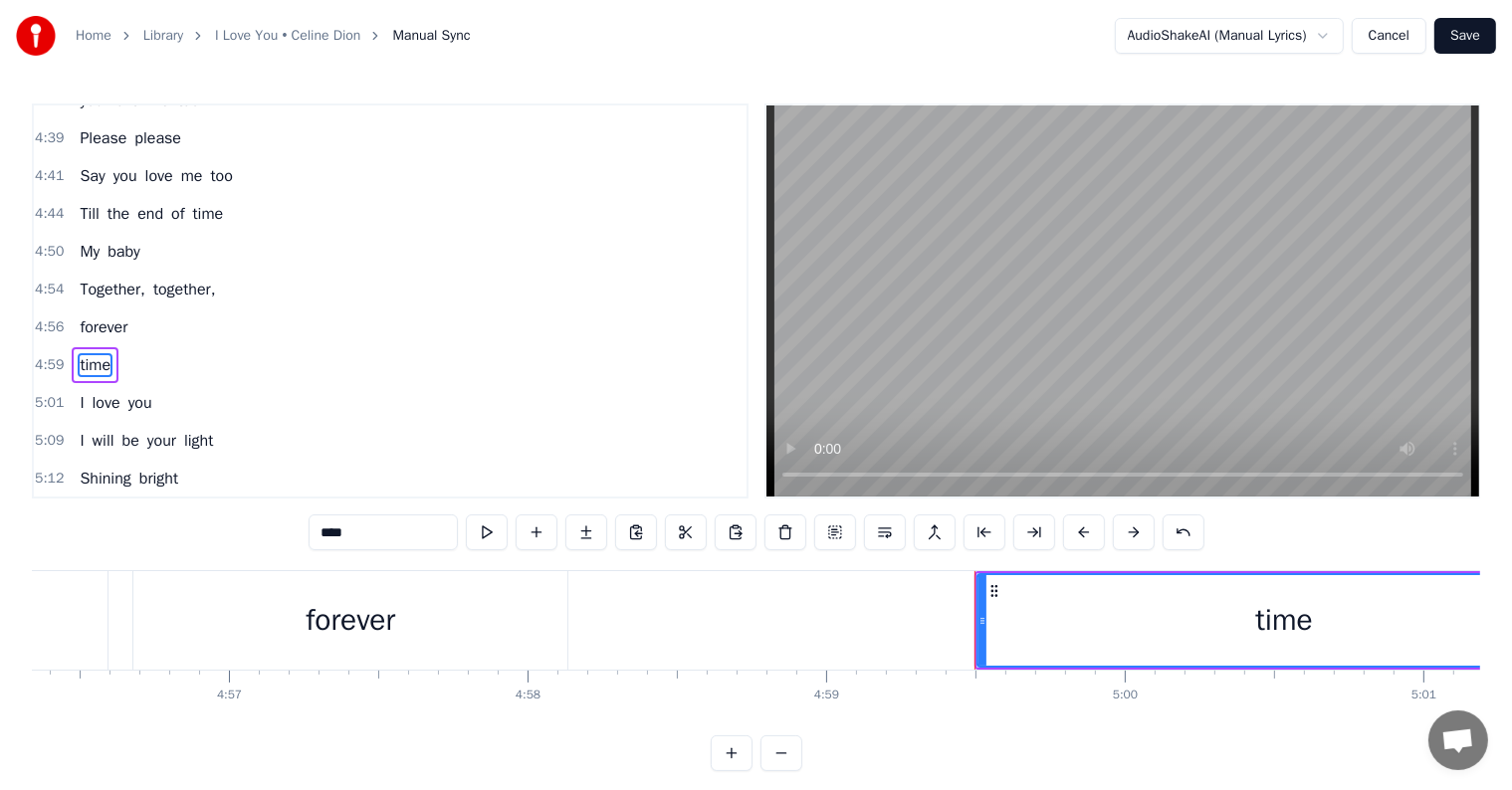 type on "*" 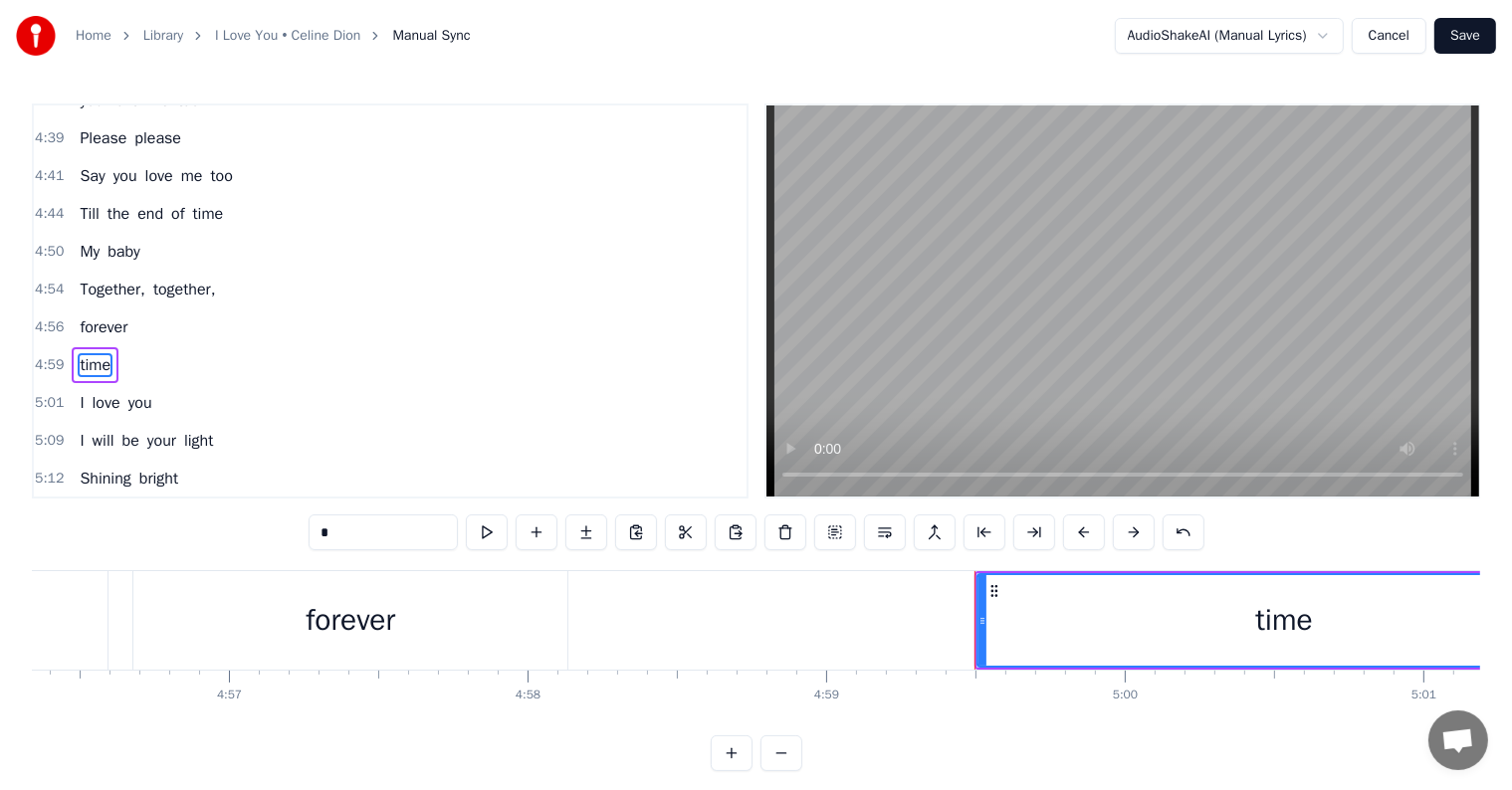 scroll, scrollTop: 1731, scrollLeft: 0, axis: vertical 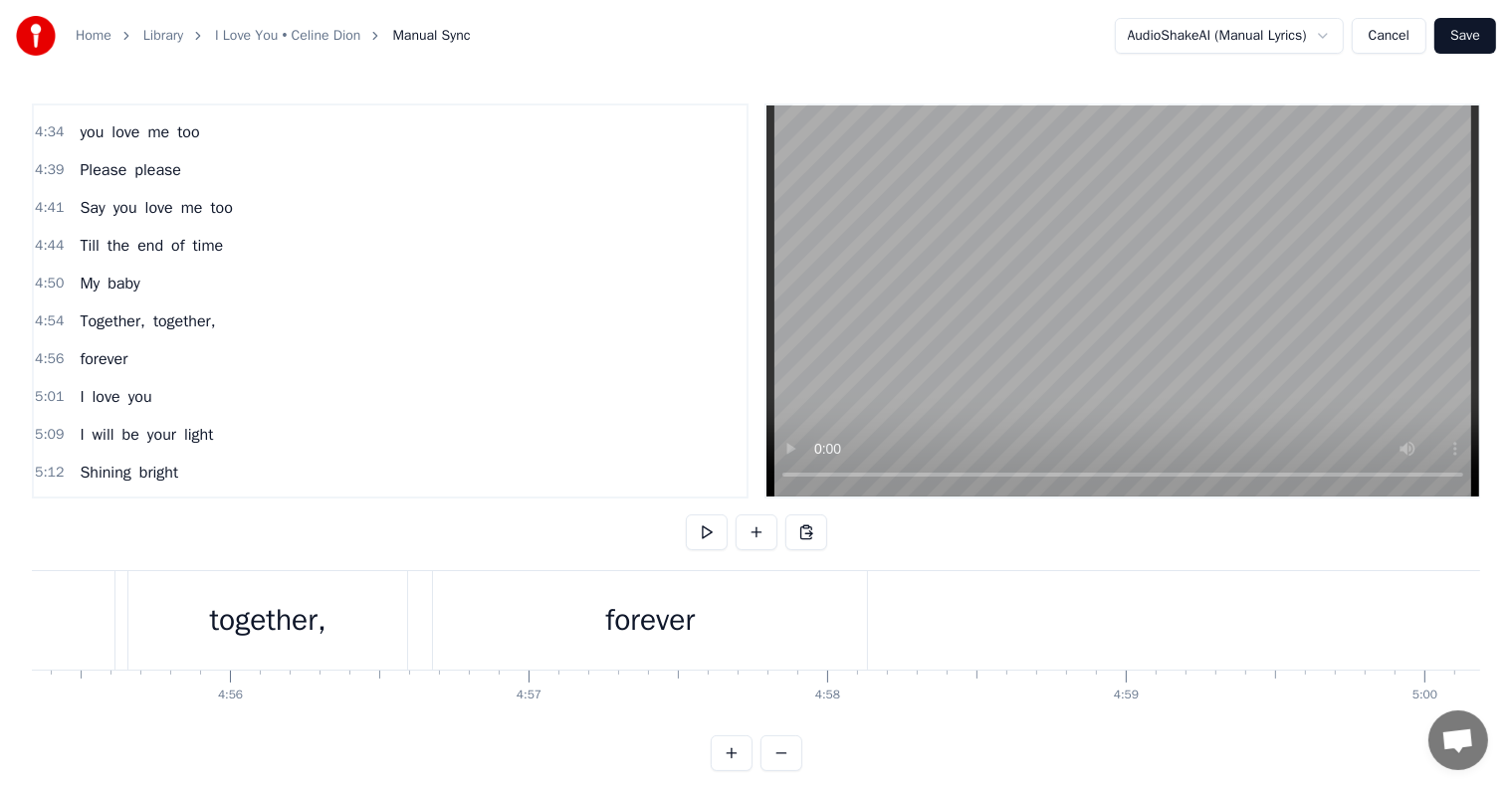 click at bounding box center [-38844, 620] 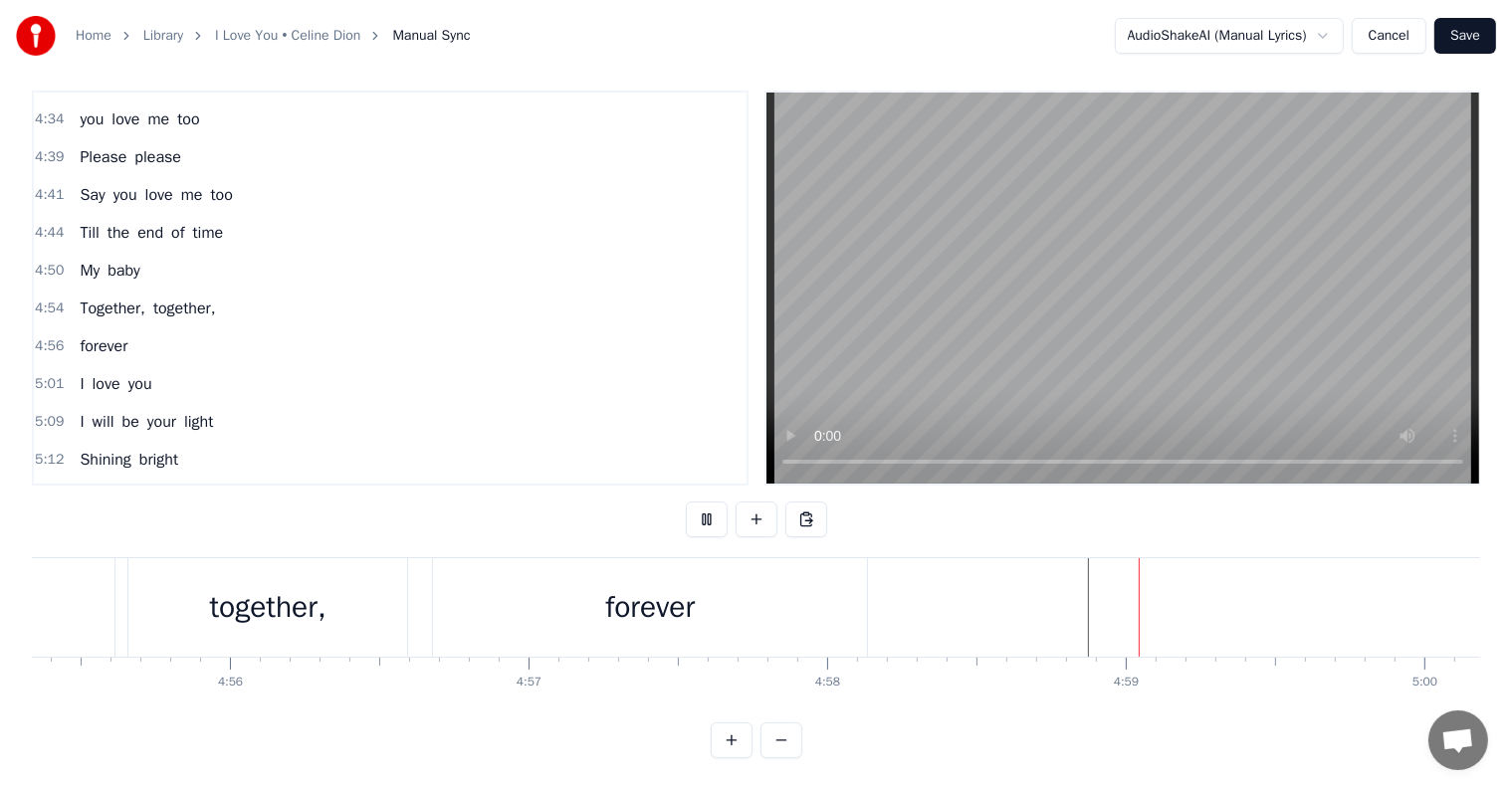 scroll, scrollTop: 30, scrollLeft: 0, axis: vertical 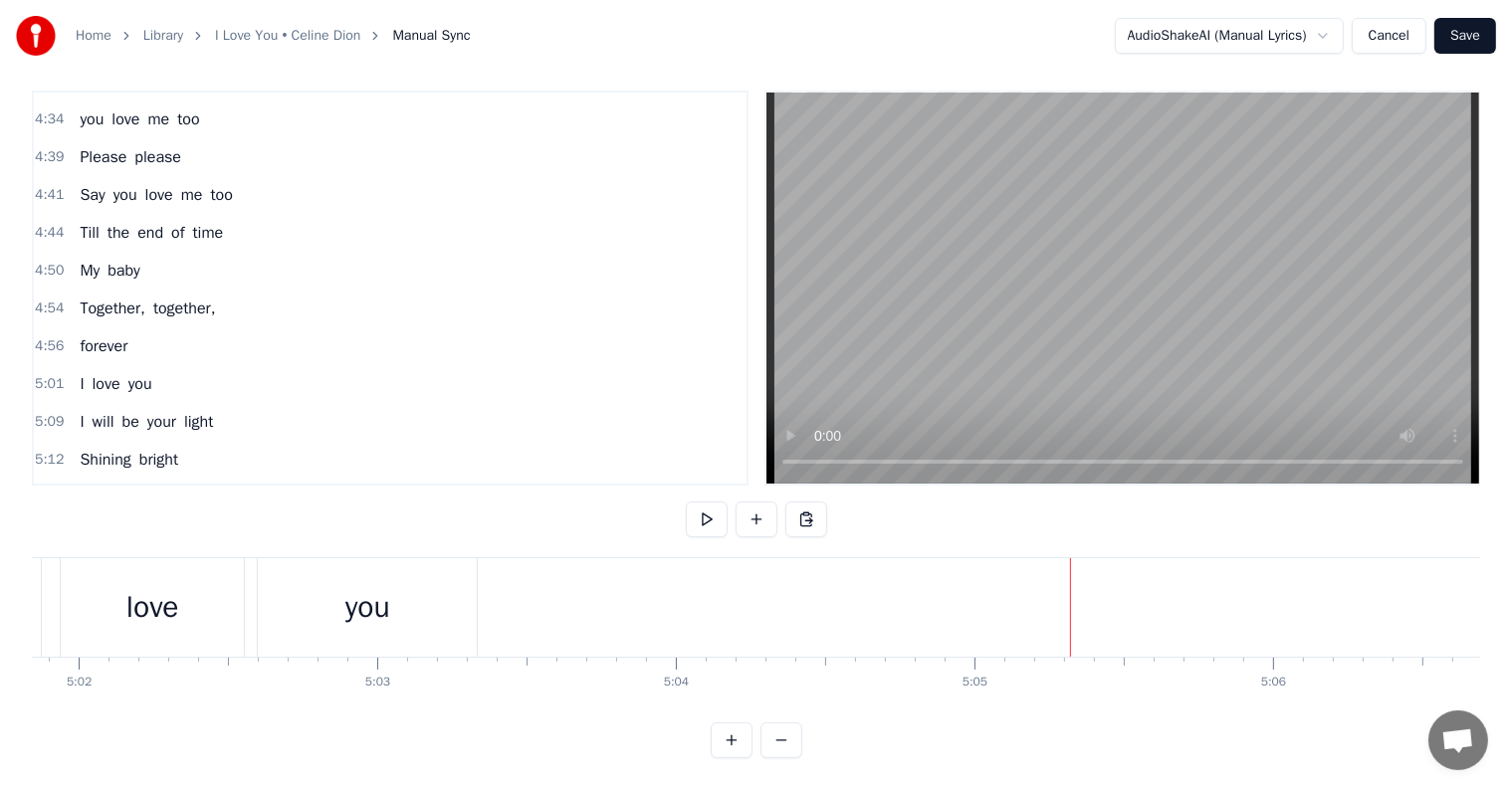 click on "you" at bounding box center (367, 607) 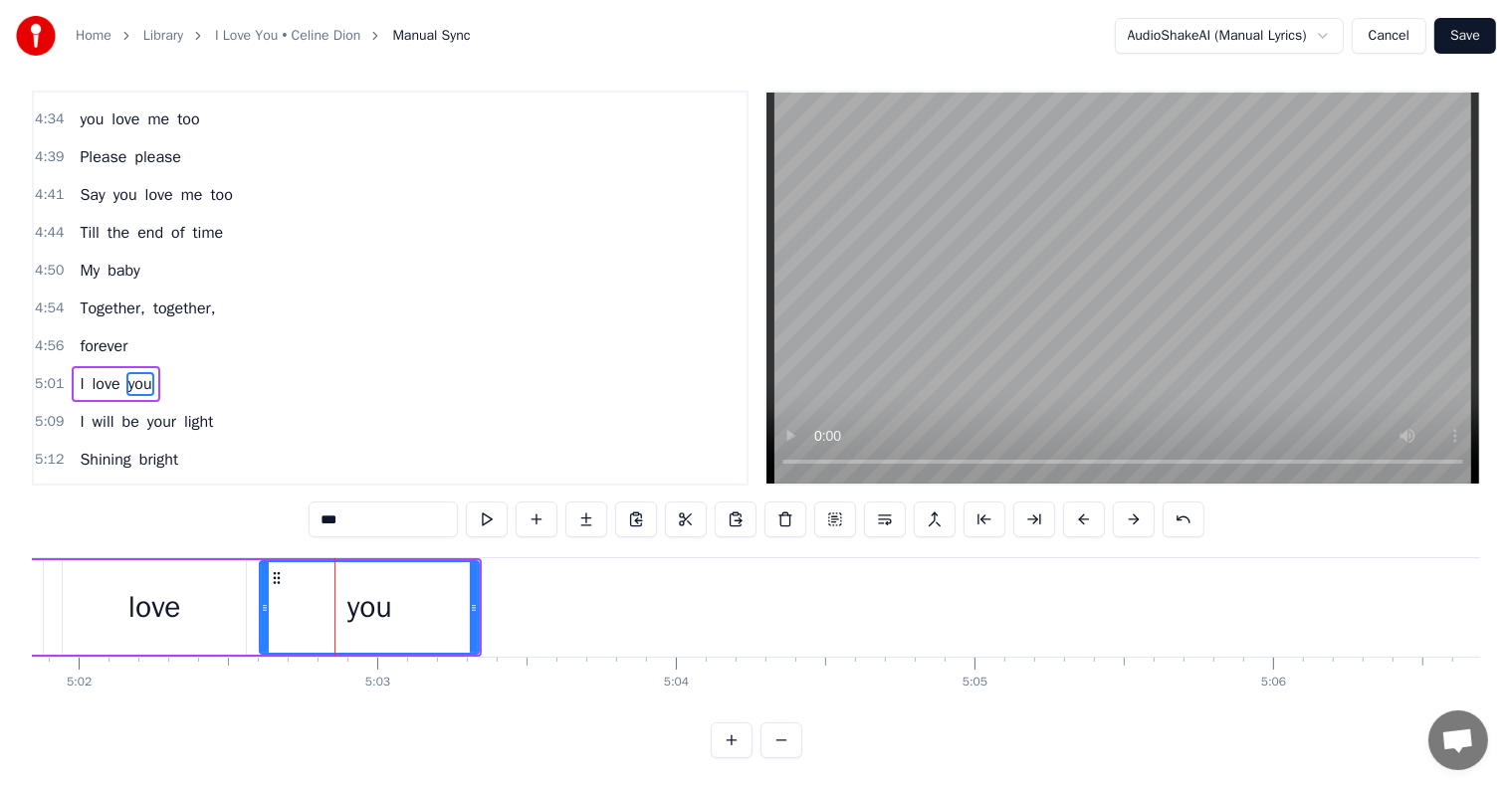 scroll, scrollTop: 0, scrollLeft: 0, axis: both 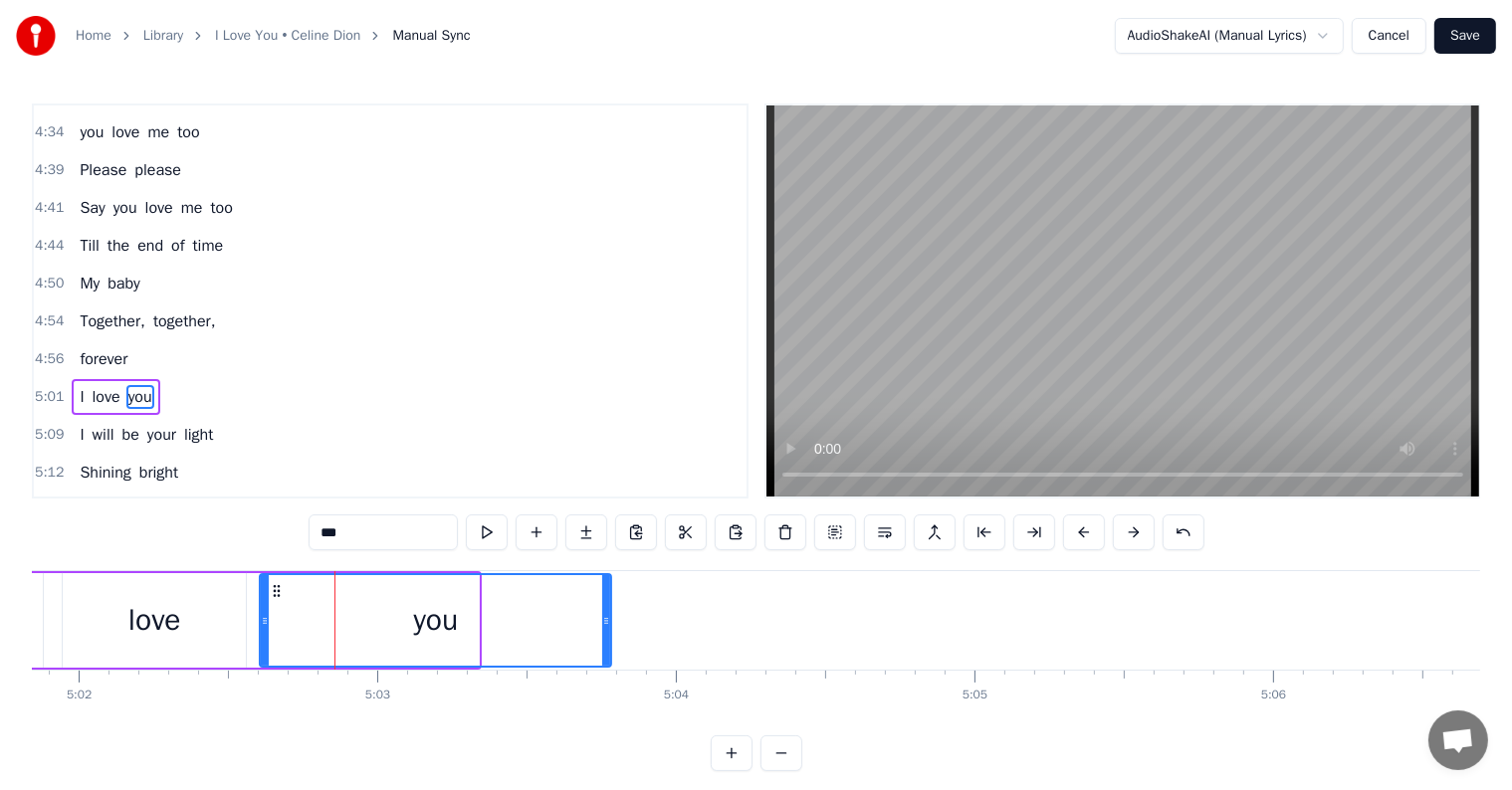 drag, startPoint x: 477, startPoint y: 617, endPoint x: 628, endPoint y: 635, distance: 152.06906 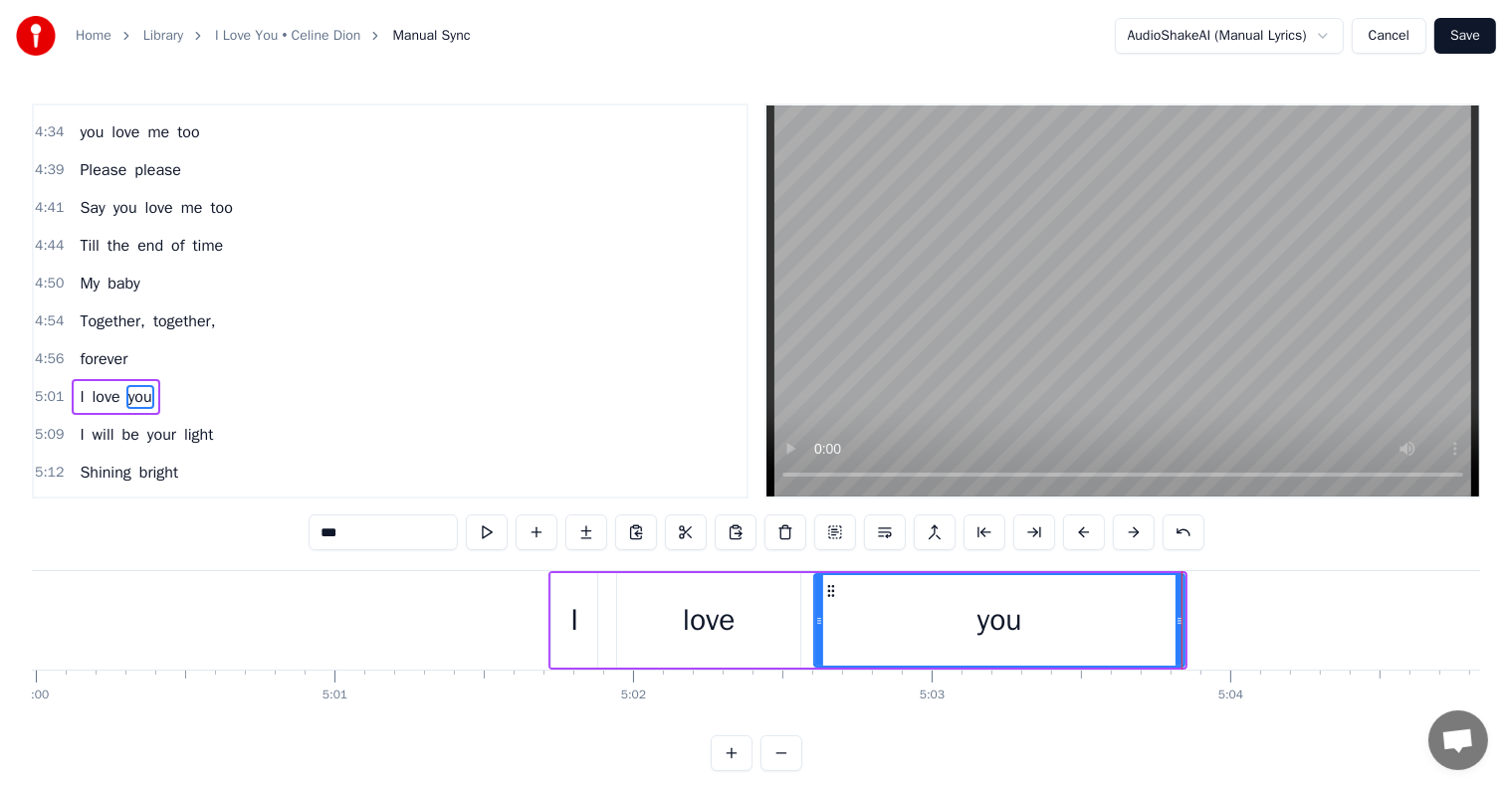scroll, scrollTop: 0, scrollLeft: 89414, axis: horizontal 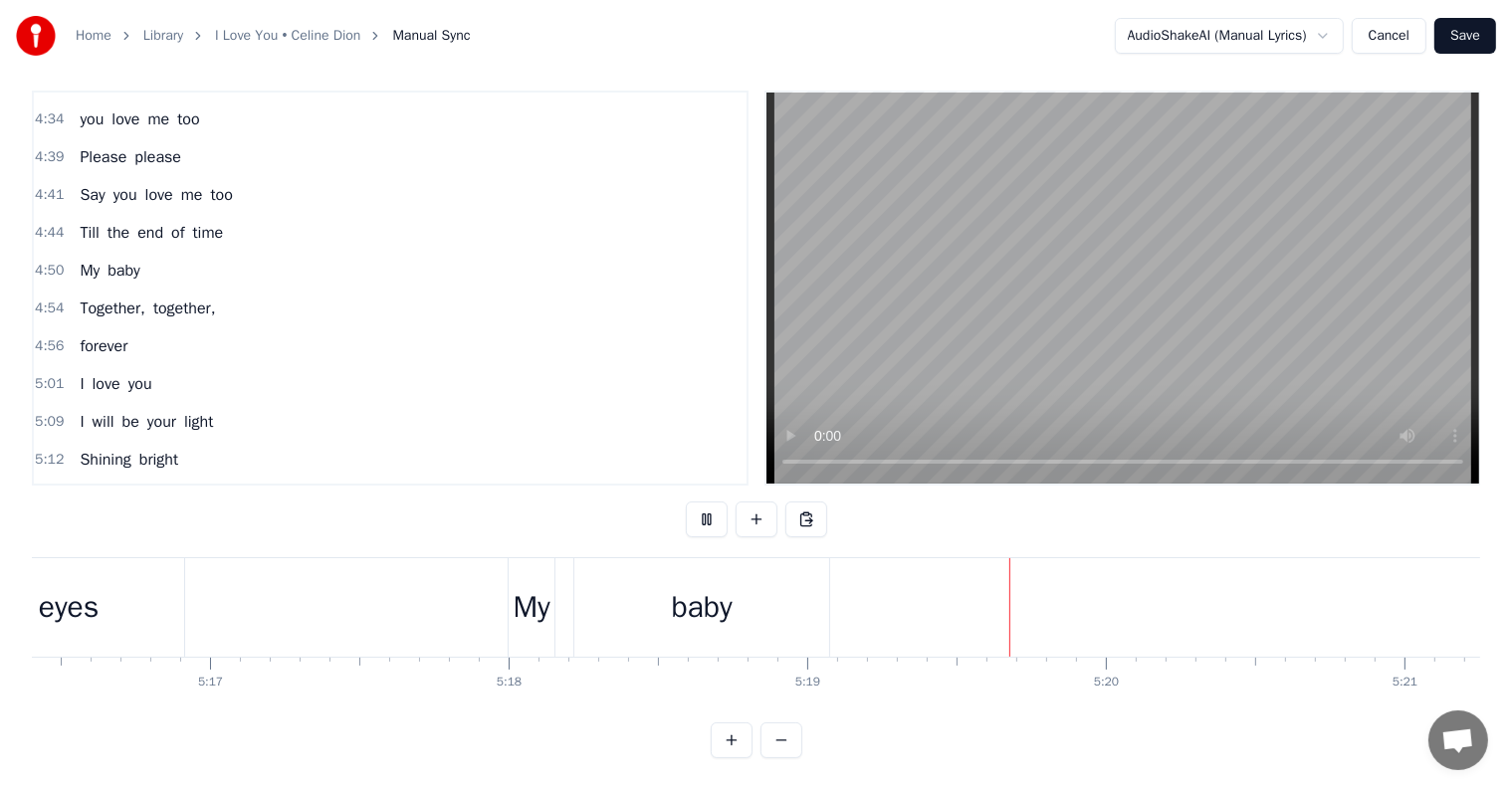 click on "Save" at bounding box center (1465, 36) 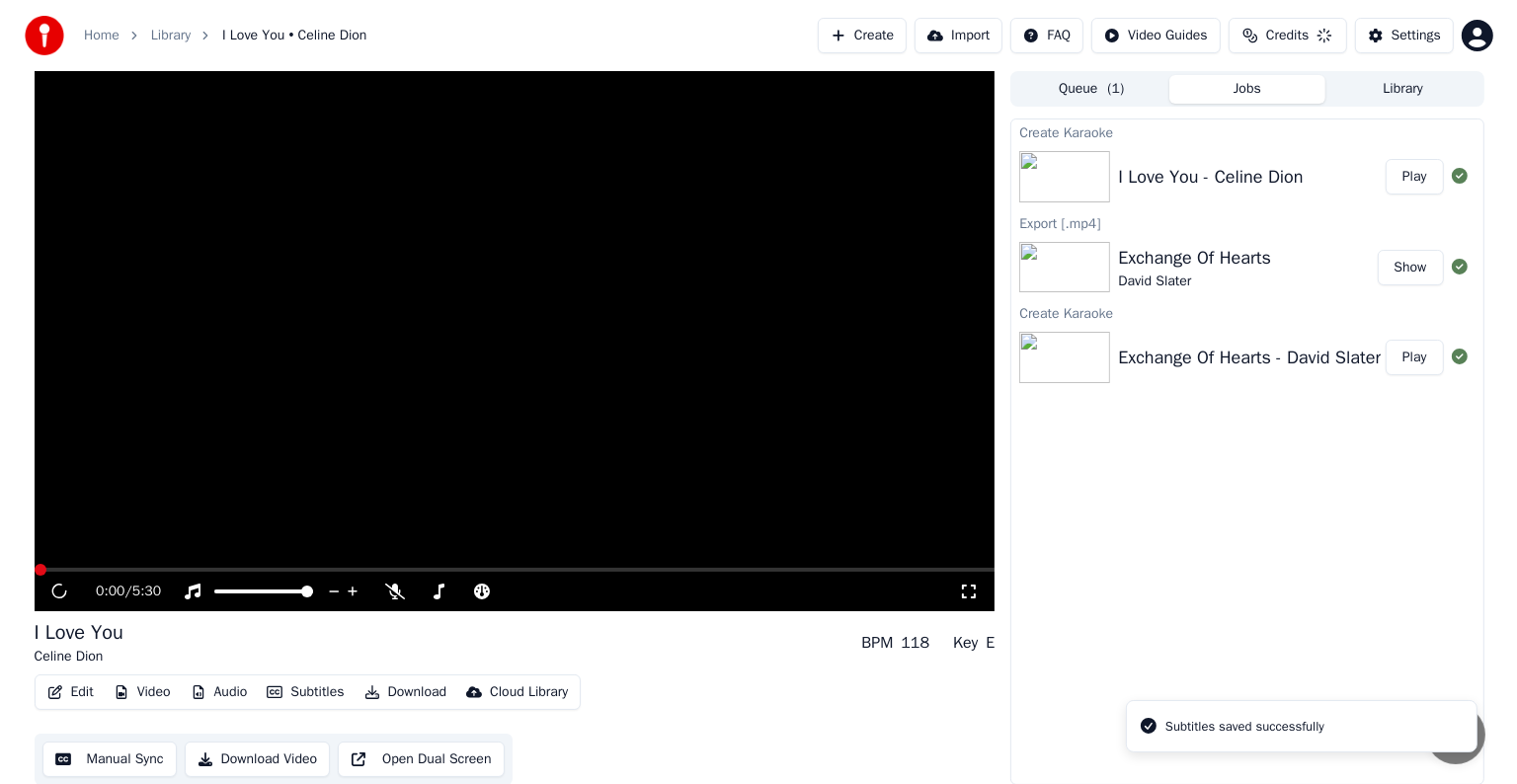 scroll, scrollTop: 1, scrollLeft: 0, axis: vertical 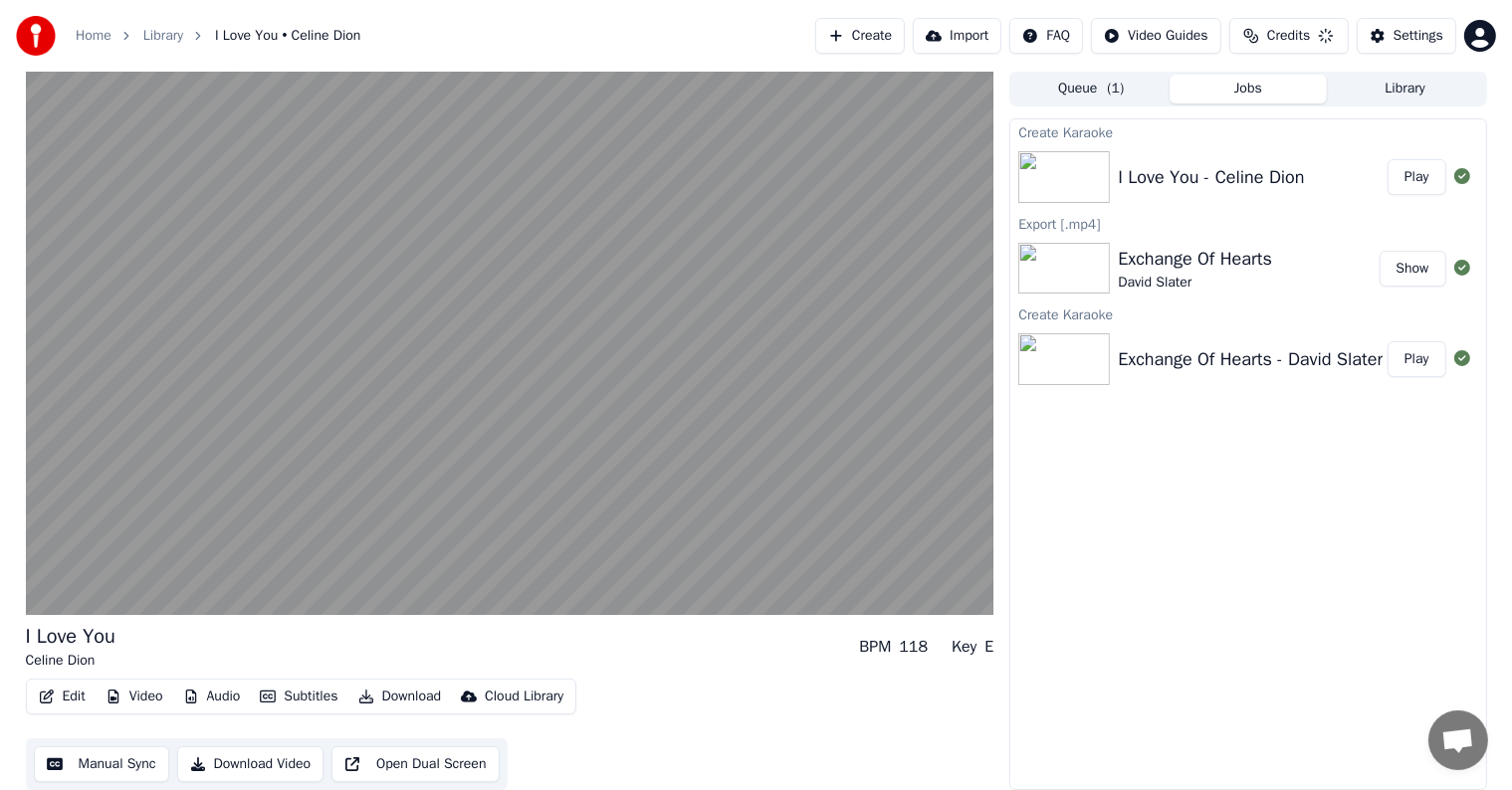 click on "Download" at bounding box center (400, 696) 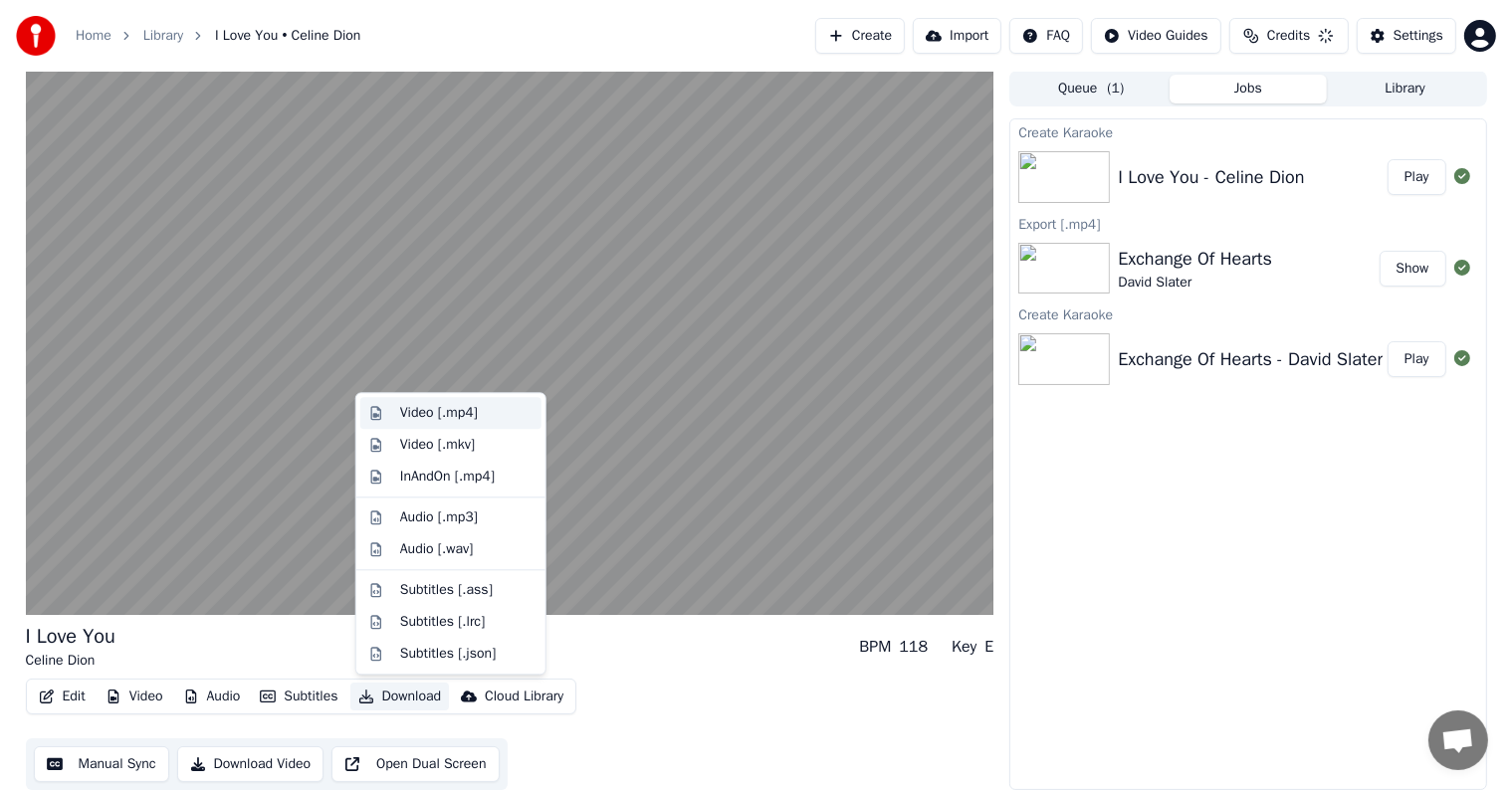 click on "Video [.mp4]" at bounding box center [439, 413] 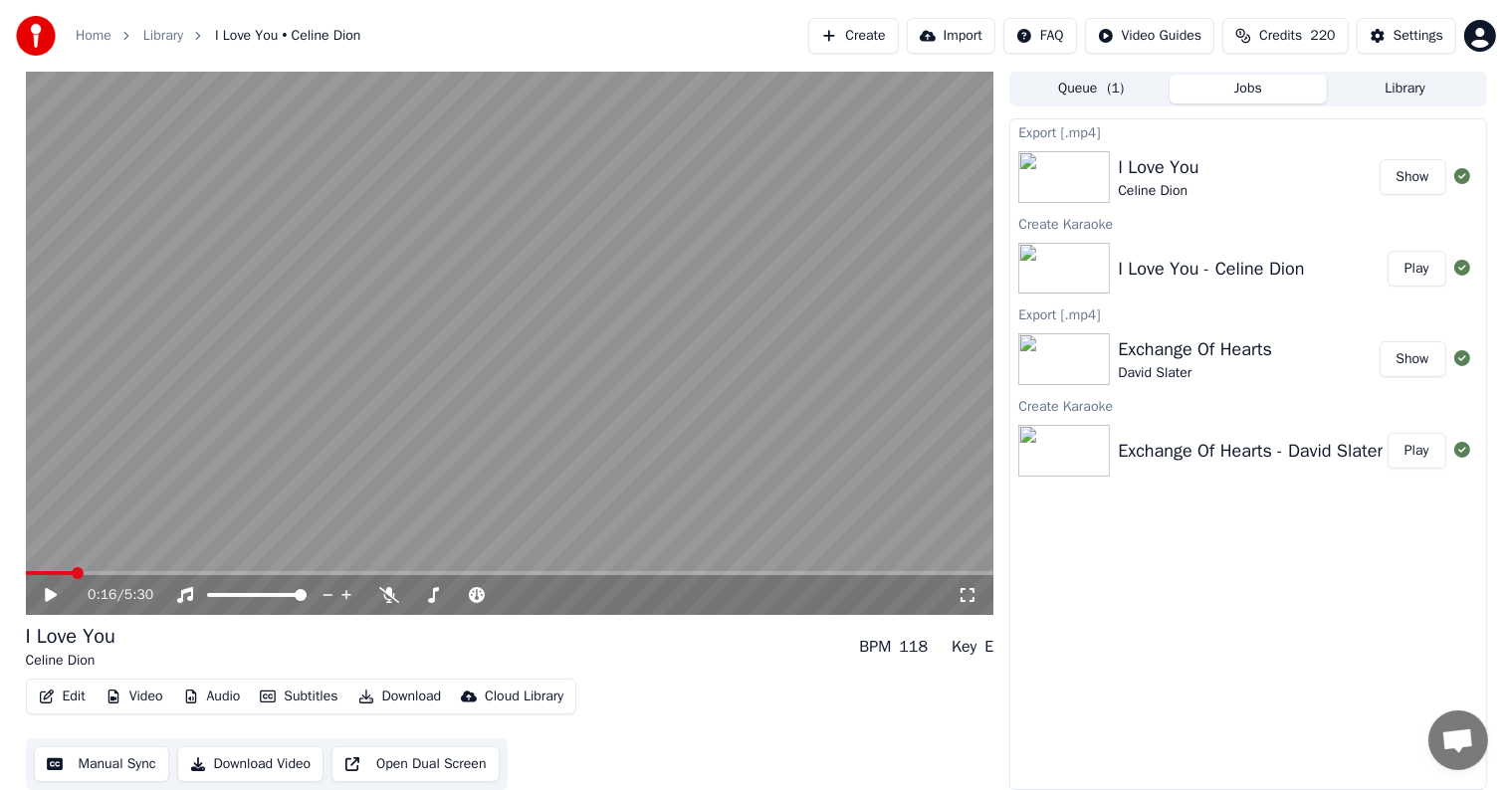 click on "Create" at bounding box center [853, 36] 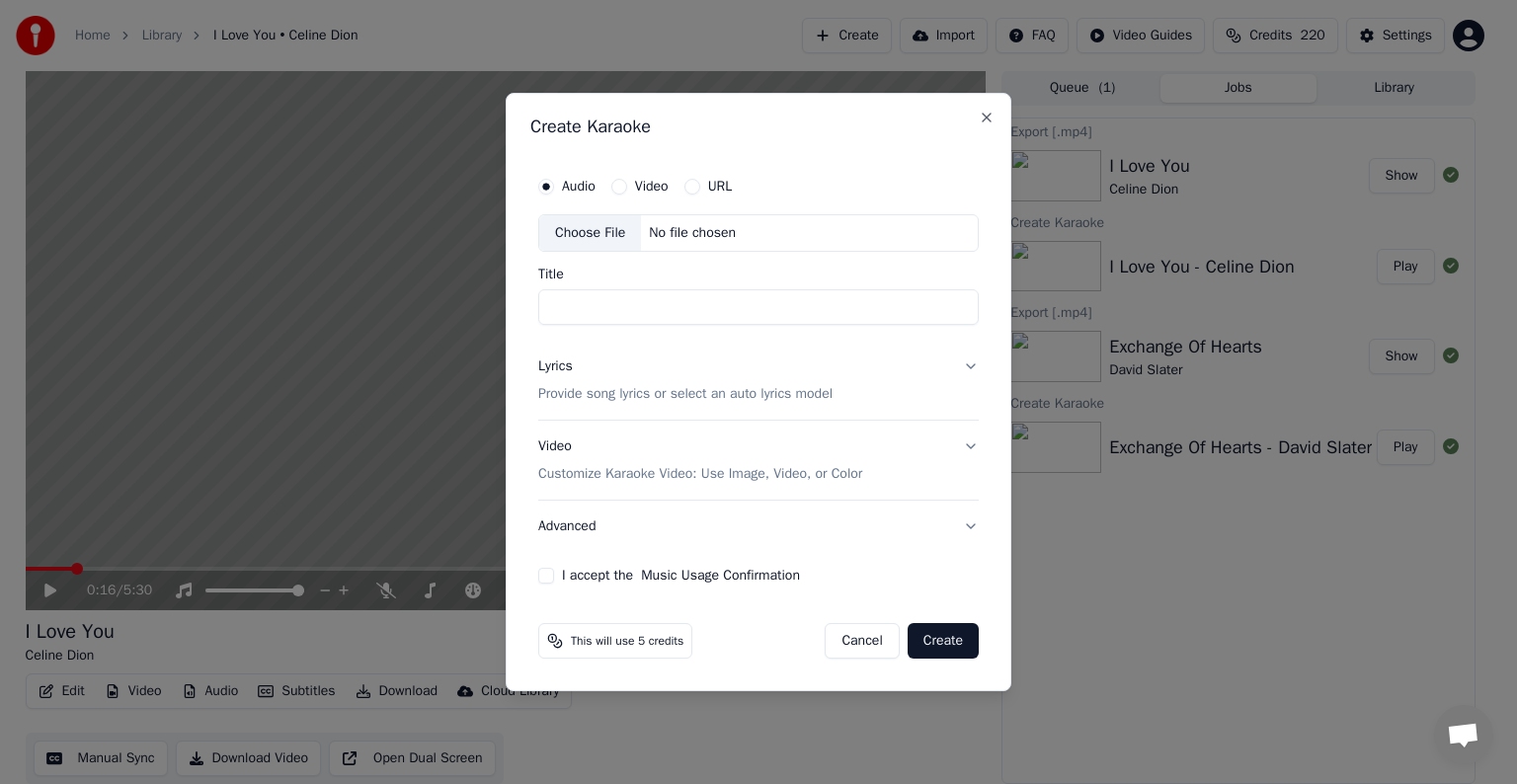 click on "Choose File" at bounding box center (590, 233) 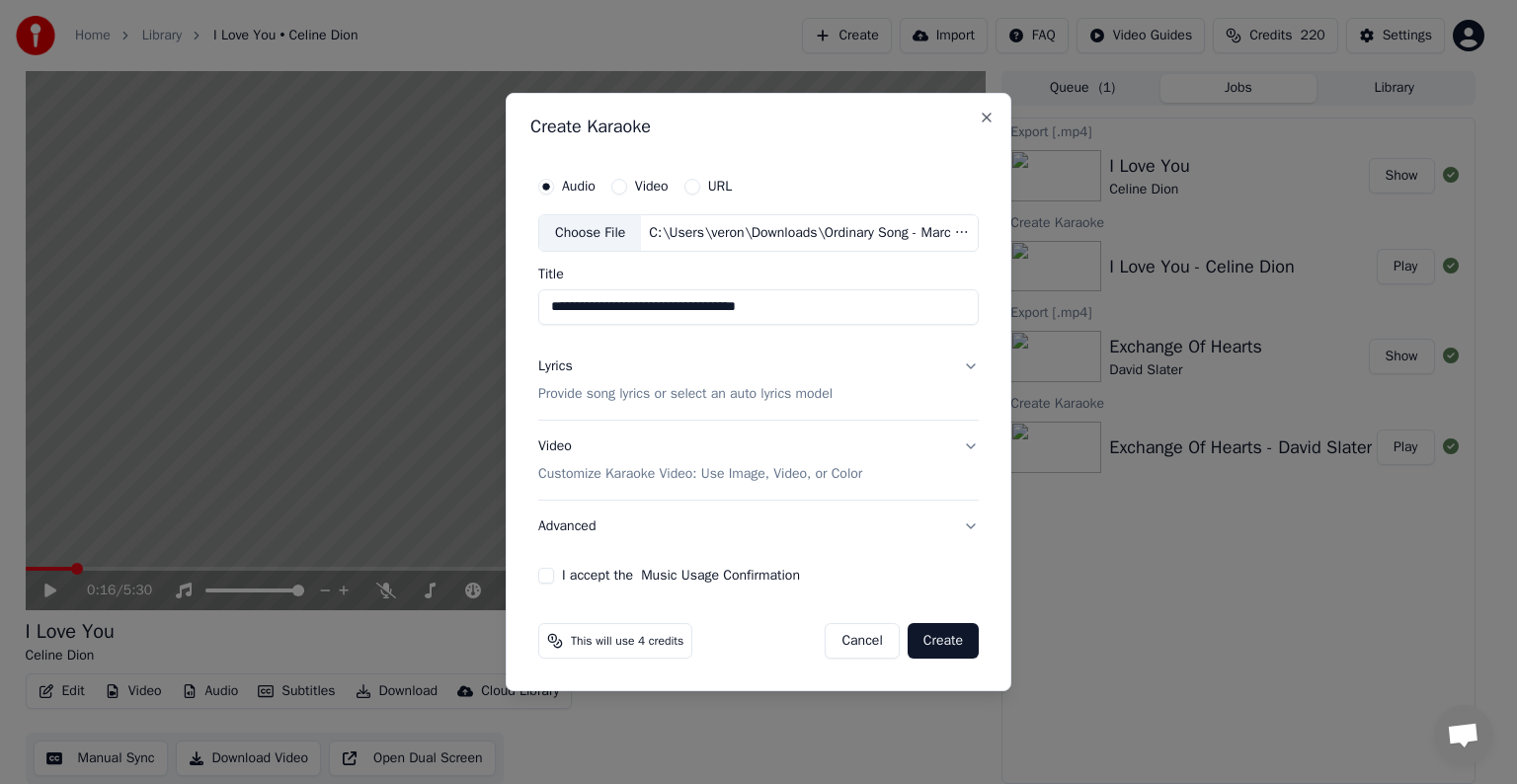 drag, startPoint x: 733, startPoint y: 307, endPoint x: 916, endPoint y: 331, distance: 184.56706 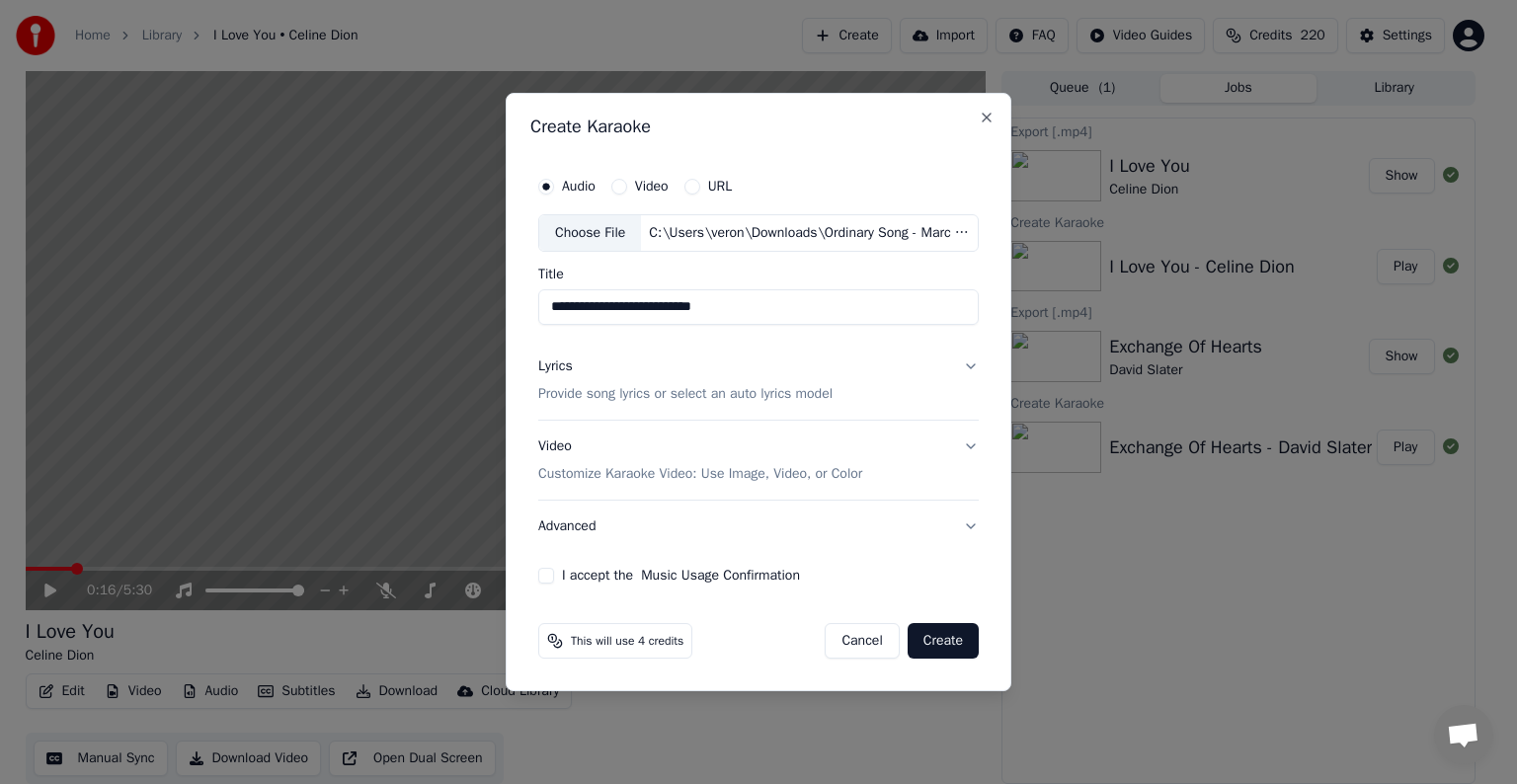 type on "**********" 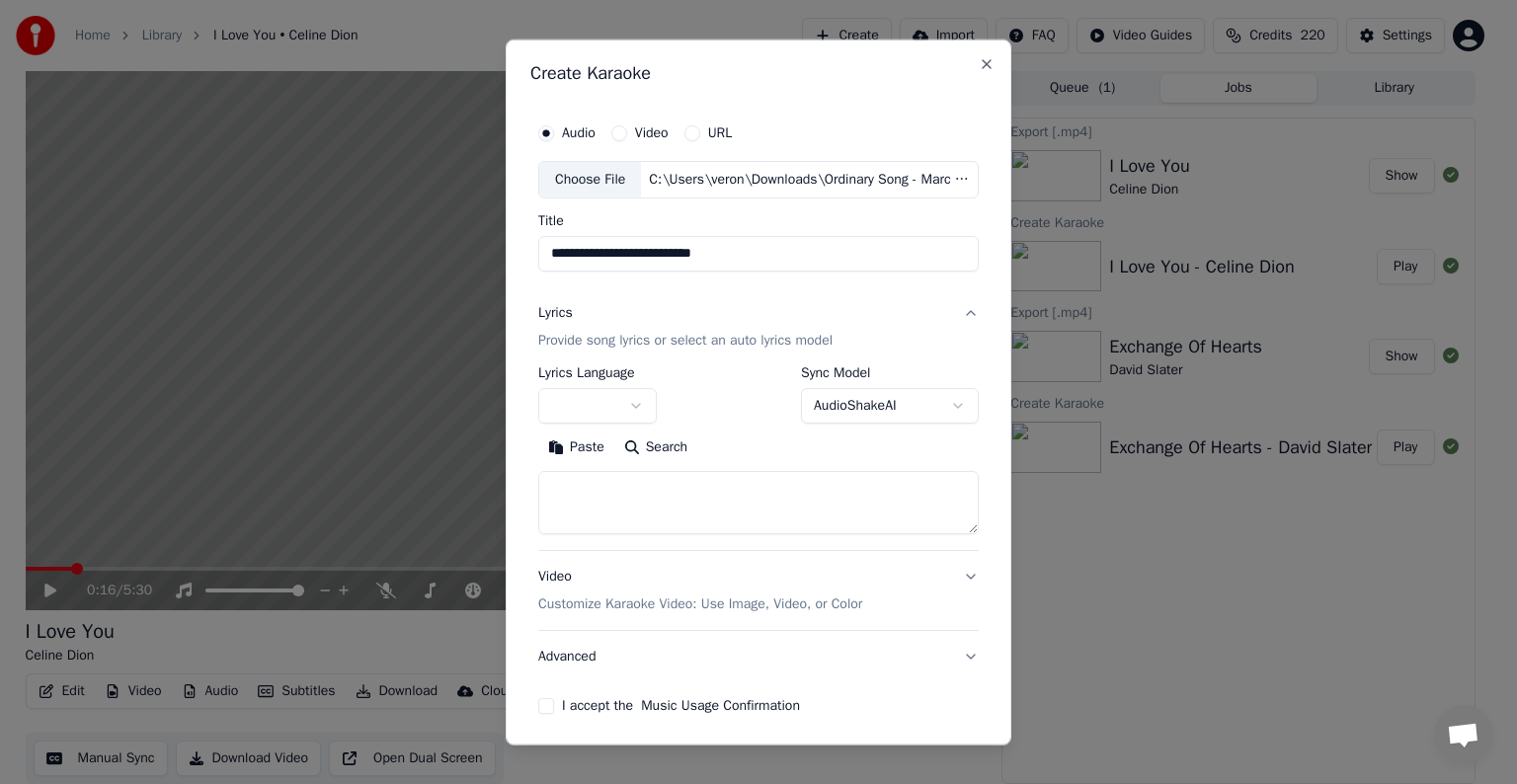 type 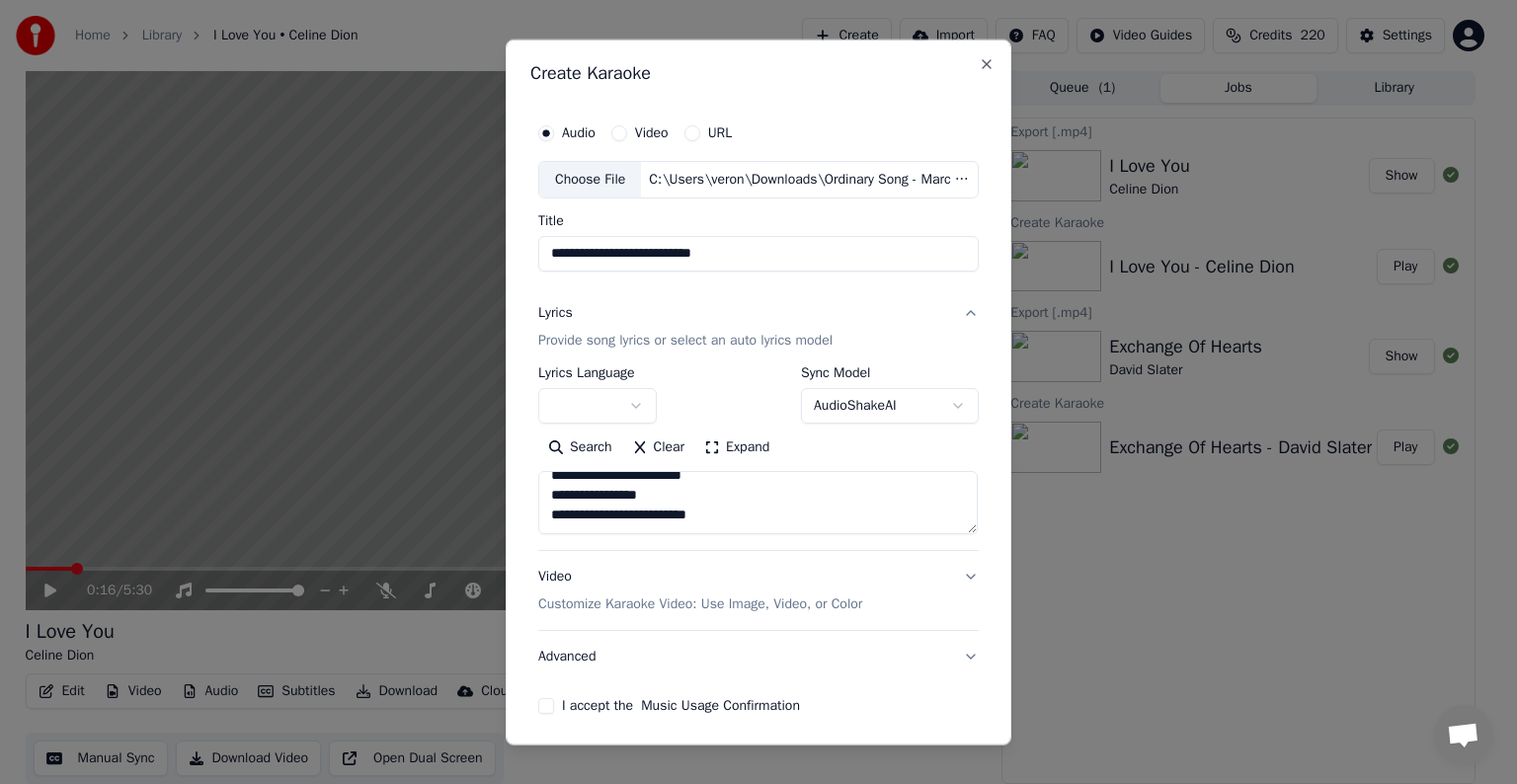 scroll, scrollTop: 63, scrollLeft: 0, axis: vertical 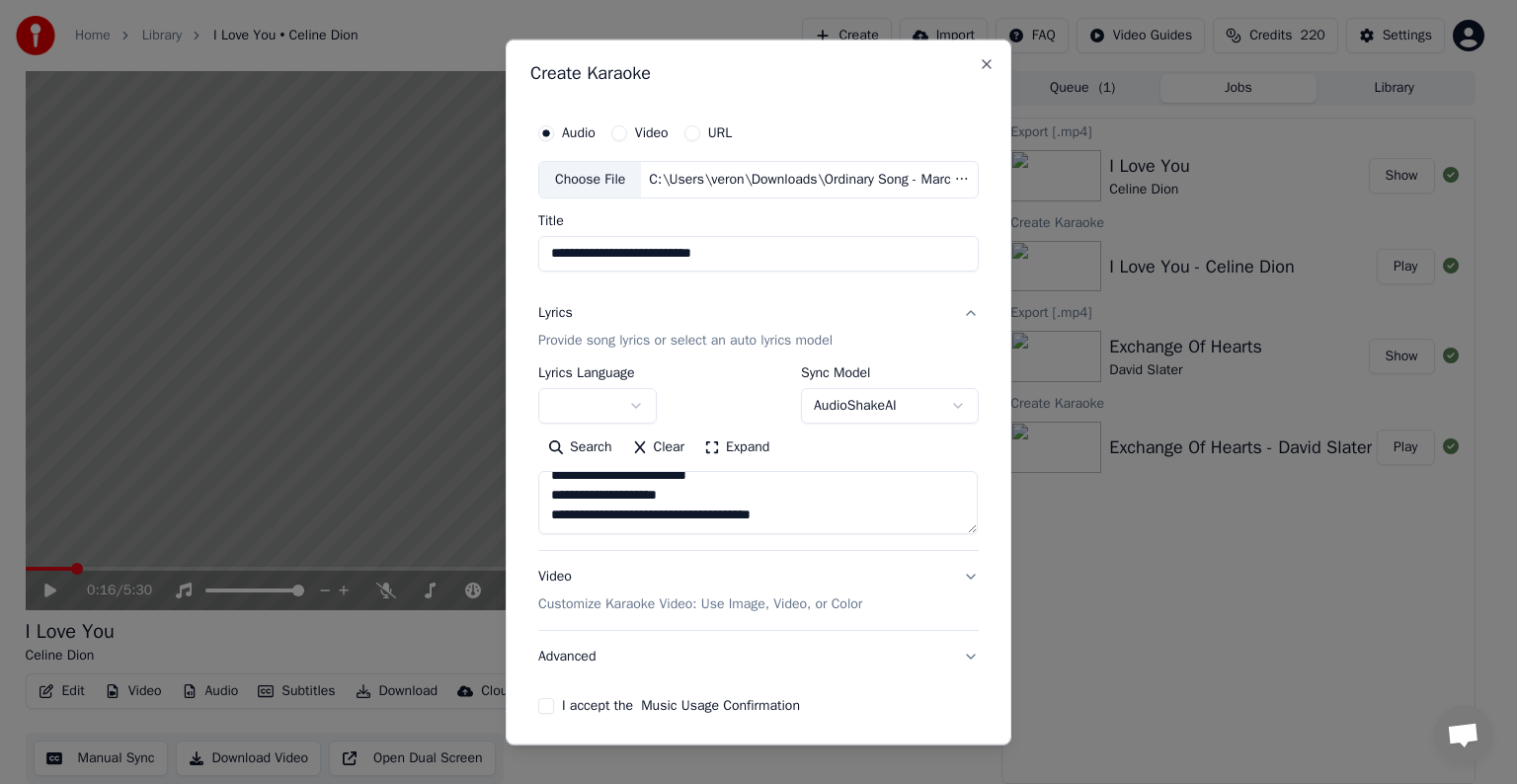 paste on "**********" 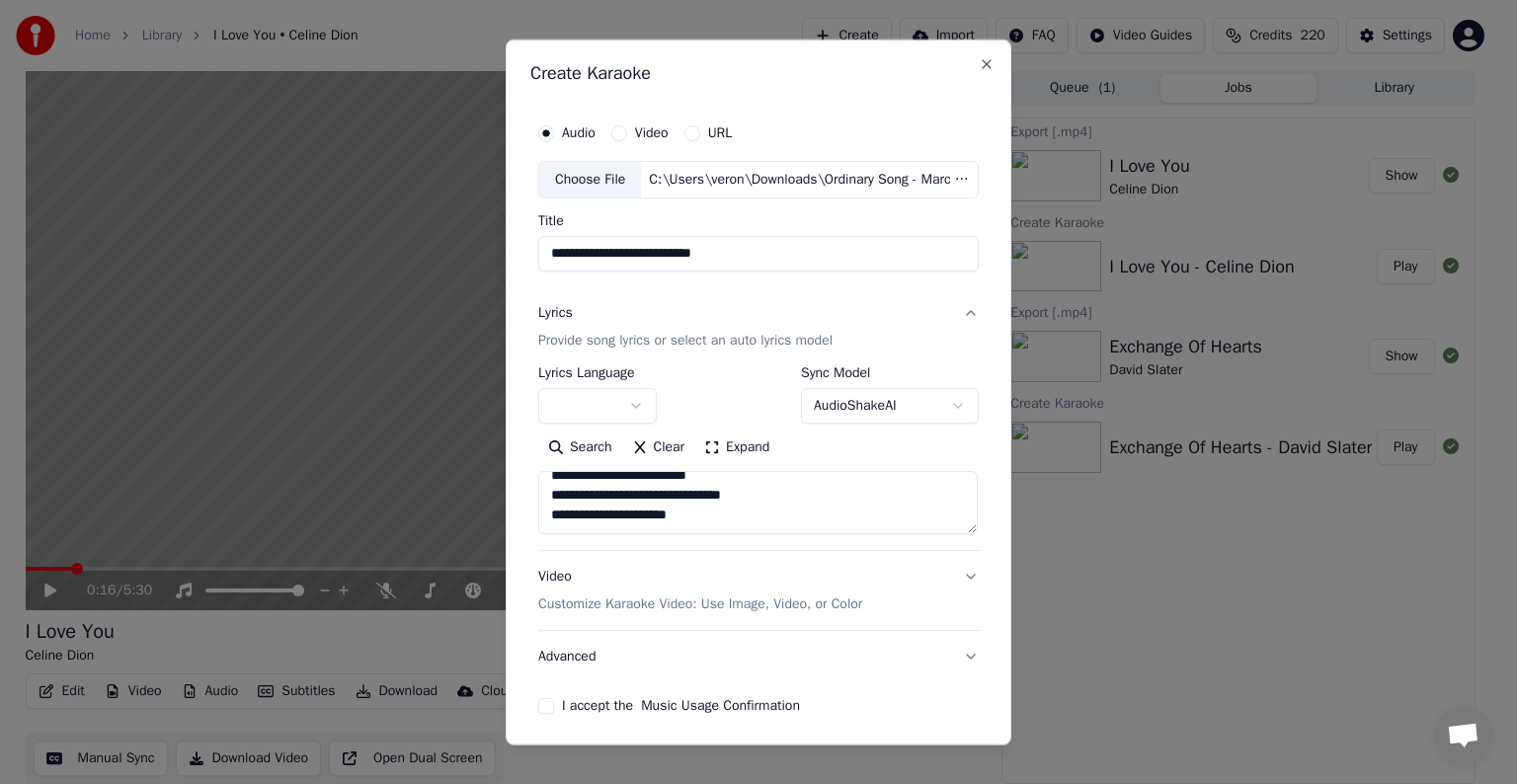 scroll, scrollTop: 280, scrollLeft: 0, axis: vertical 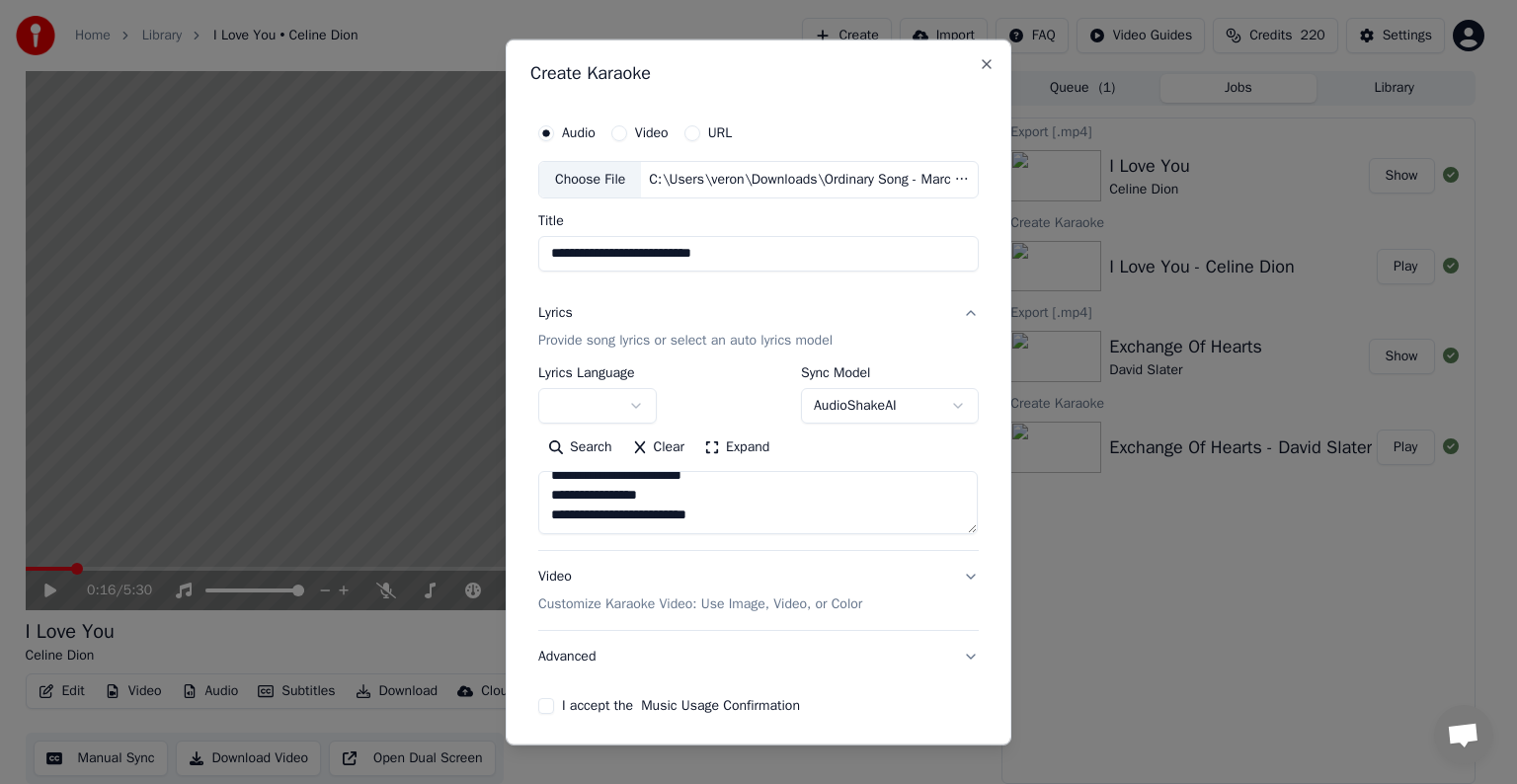 paste on "**********" 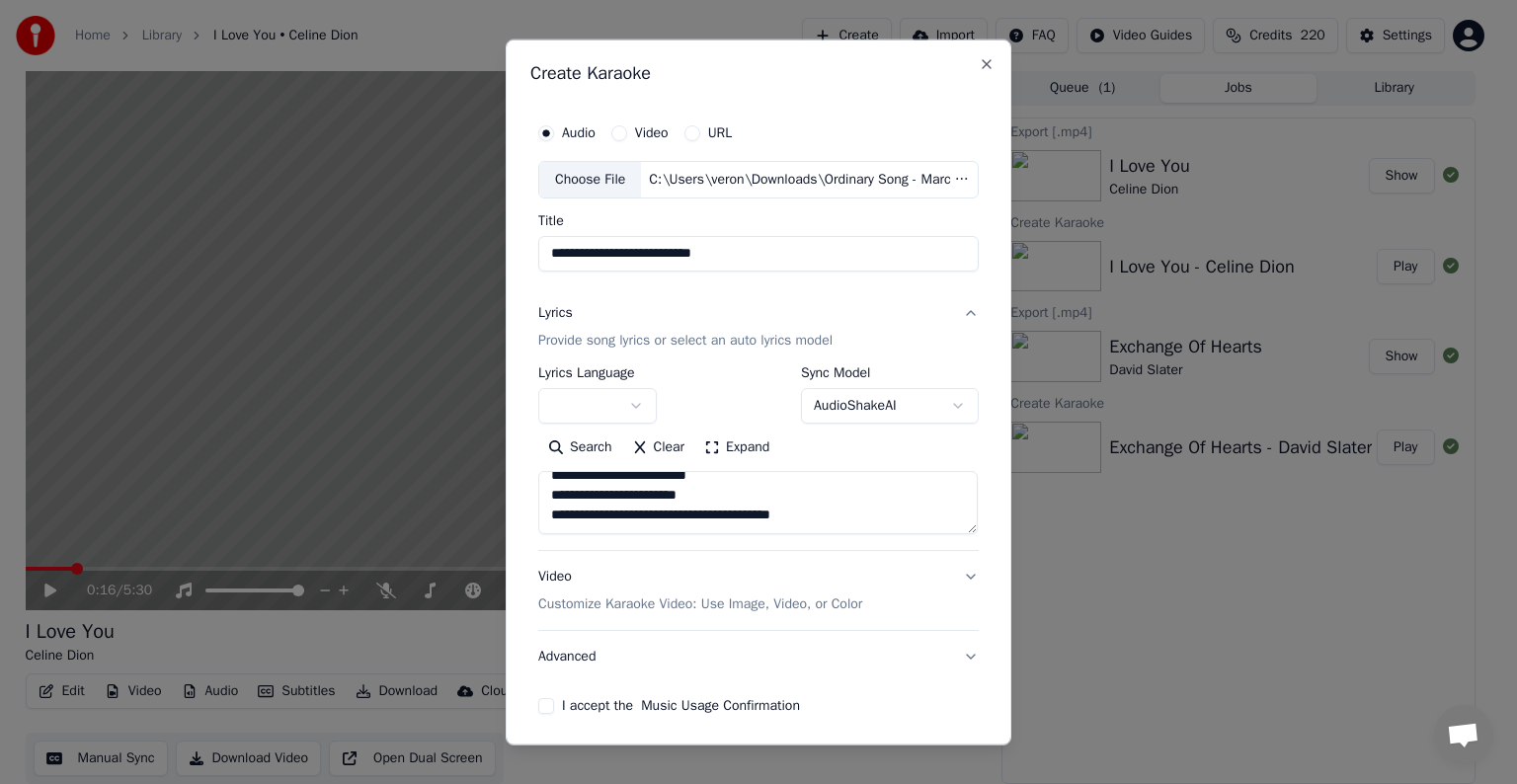 scroll, scrollTop: 458, scrollLeft: 0, axis: vertical 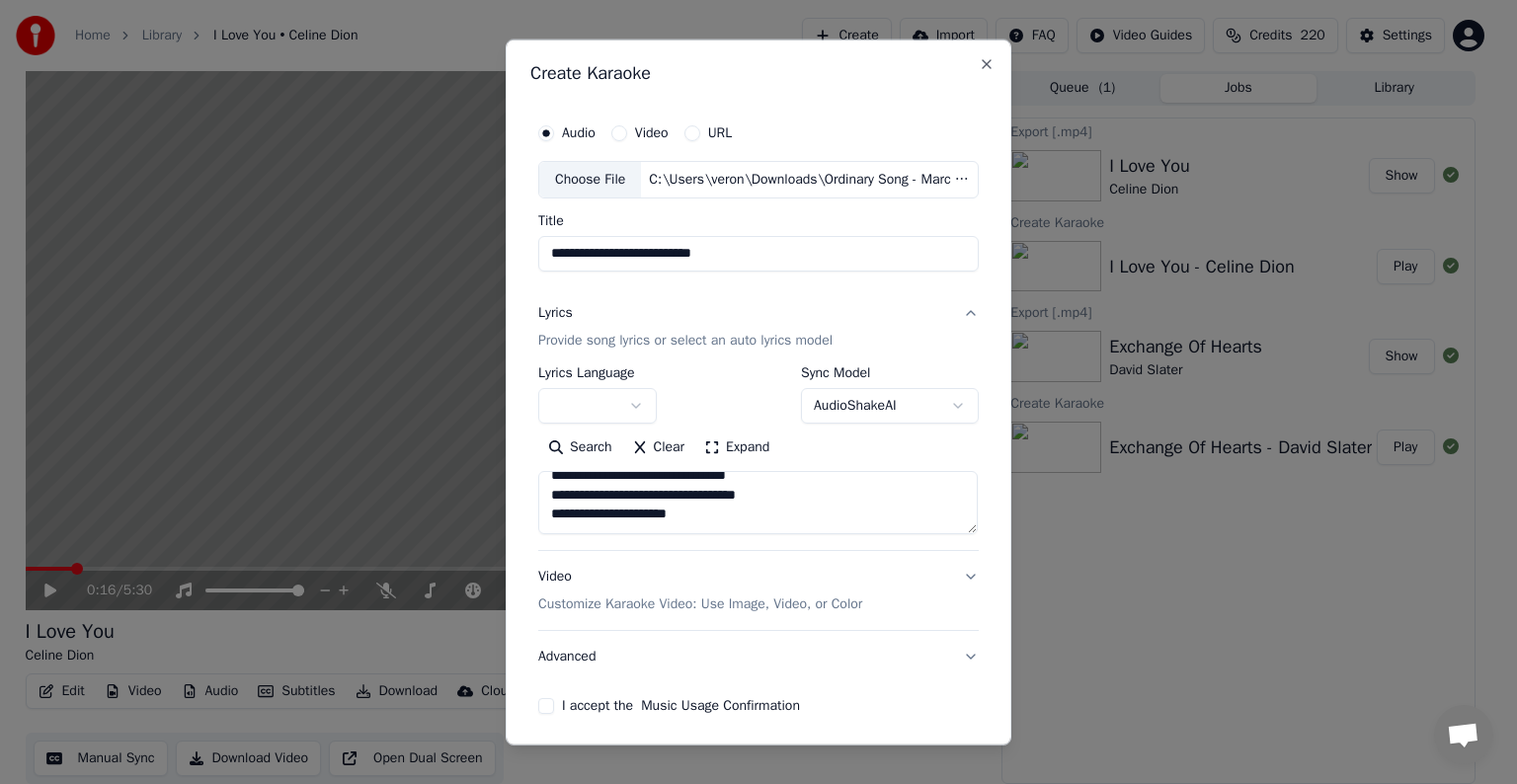 paste on "**********" 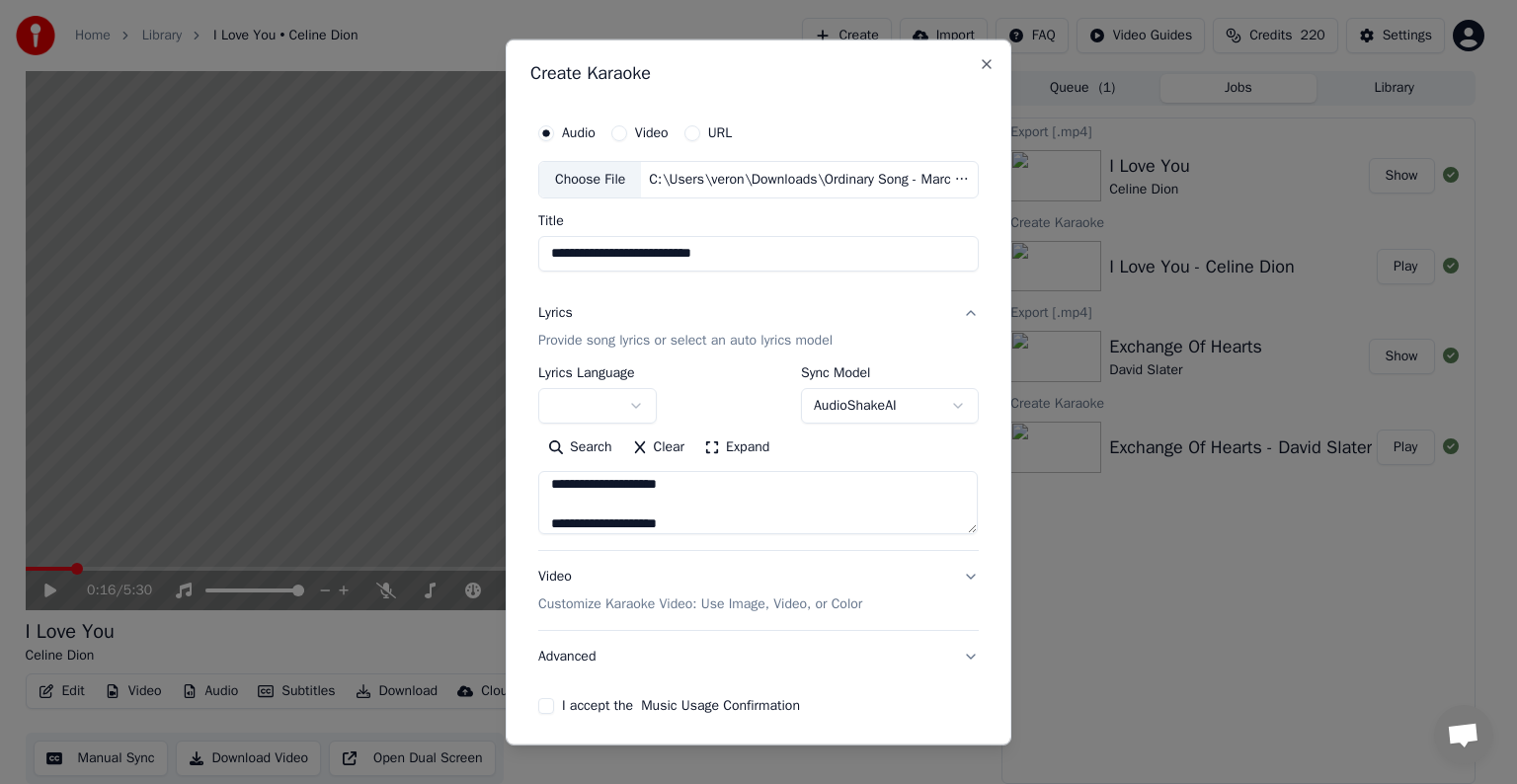 scroll, scrollTop: 656, scrollLeft: 0, axis: vertical 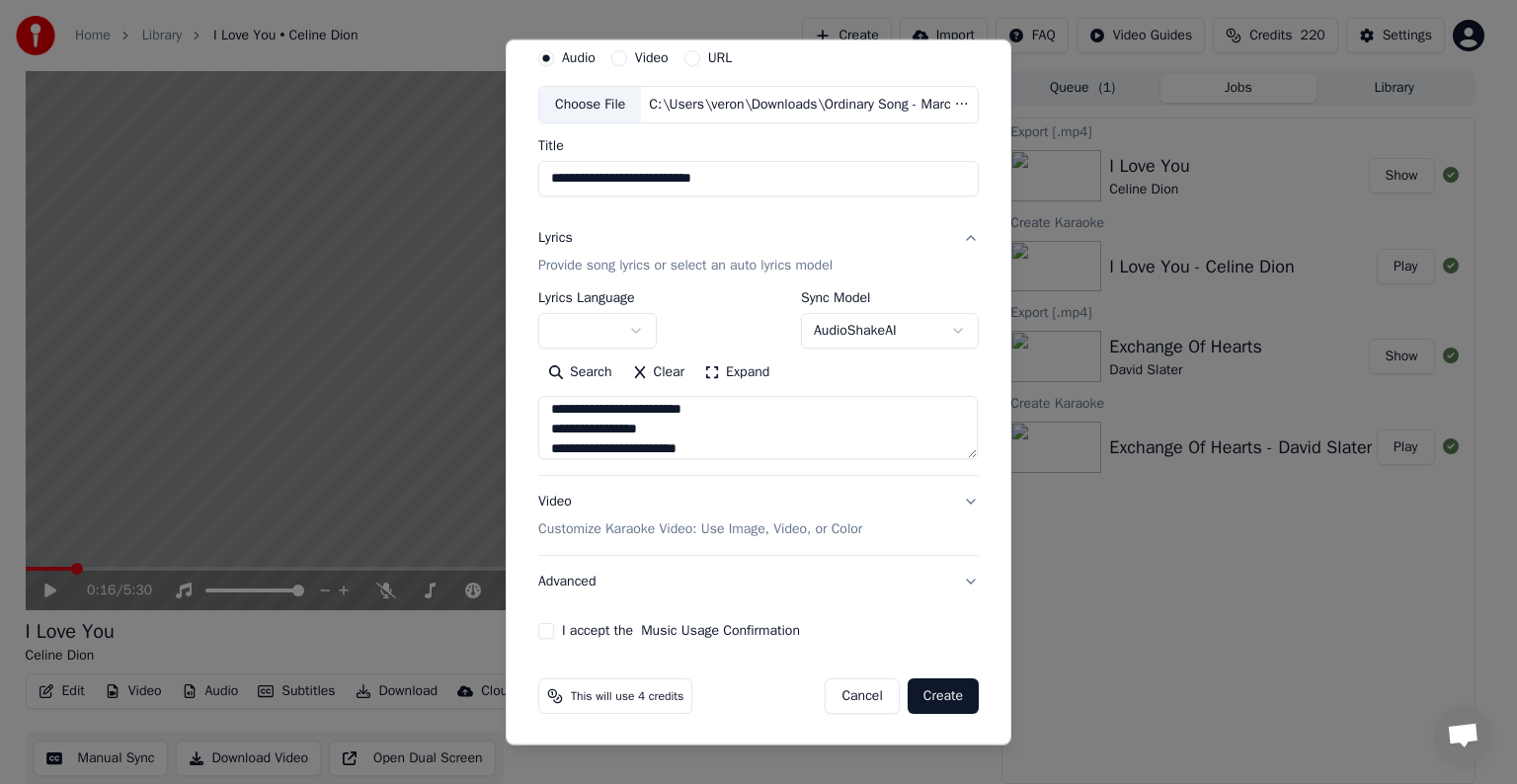 type on "**********" 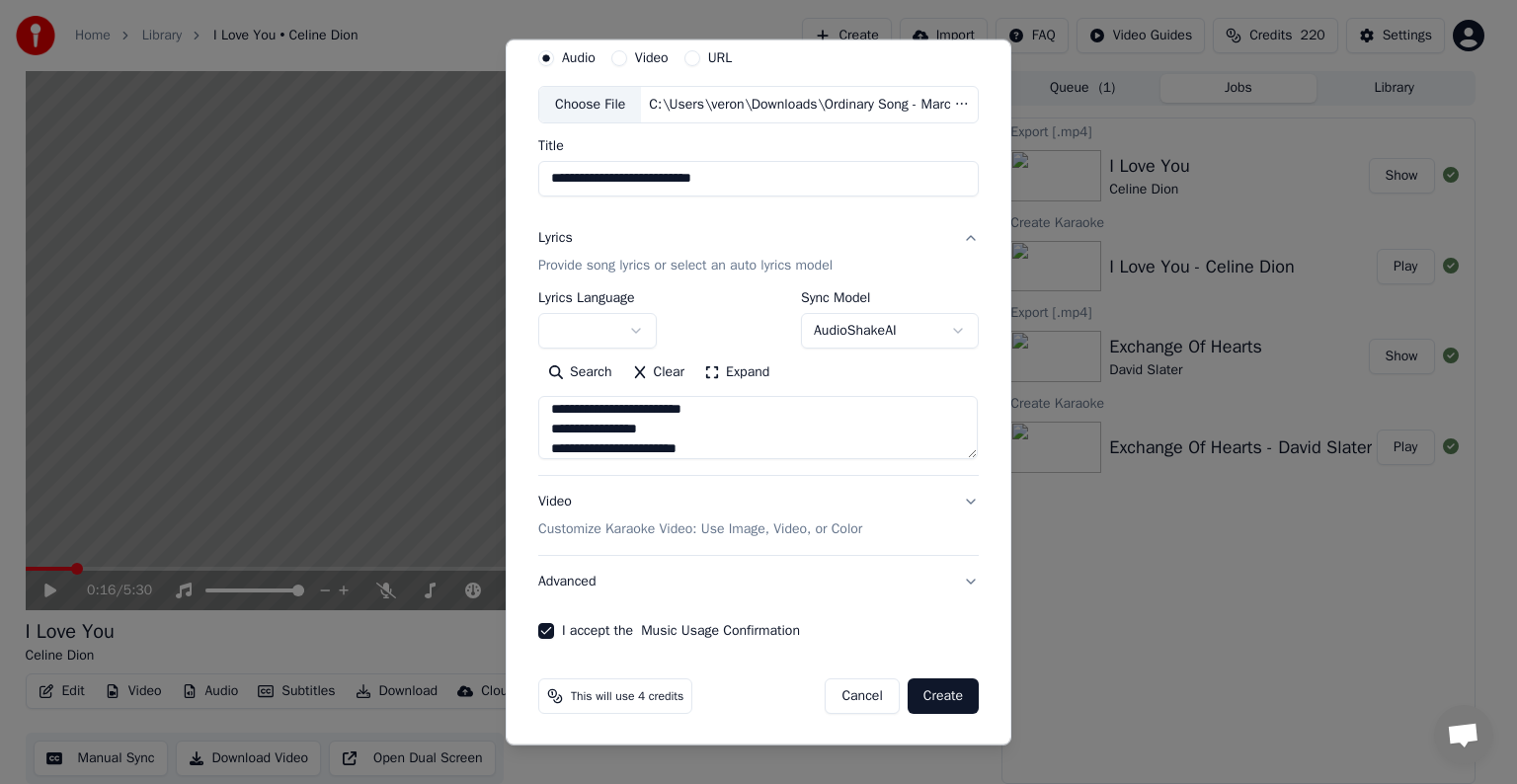 click on "Customize Karaoke Video: Use Image, Video, or Color" at bounding box center [700, 529] 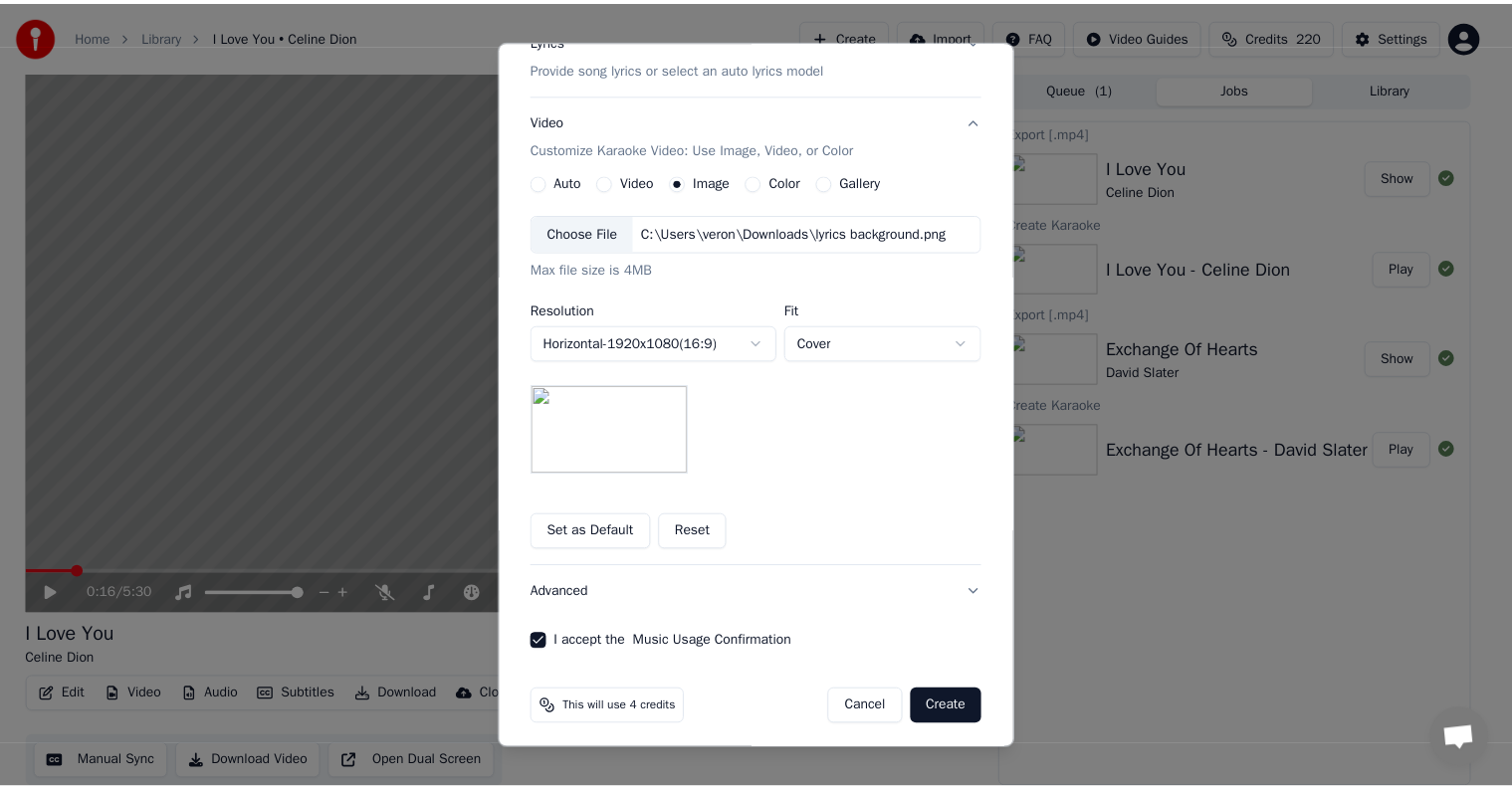 scroll, scrollTop: 283, scrollLeft: 0, axis: vertical 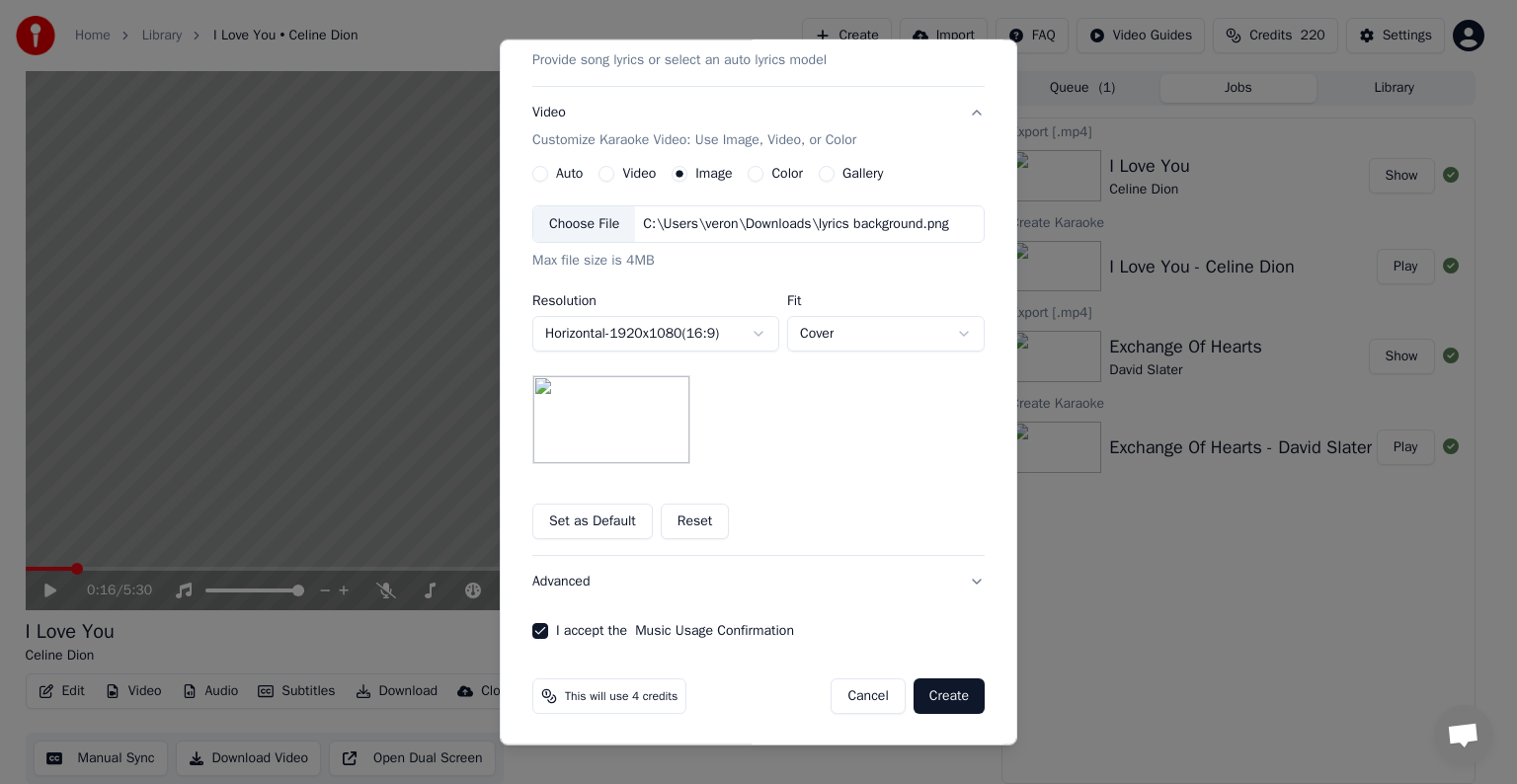 click on "Create" at bounding box center [949, 696] 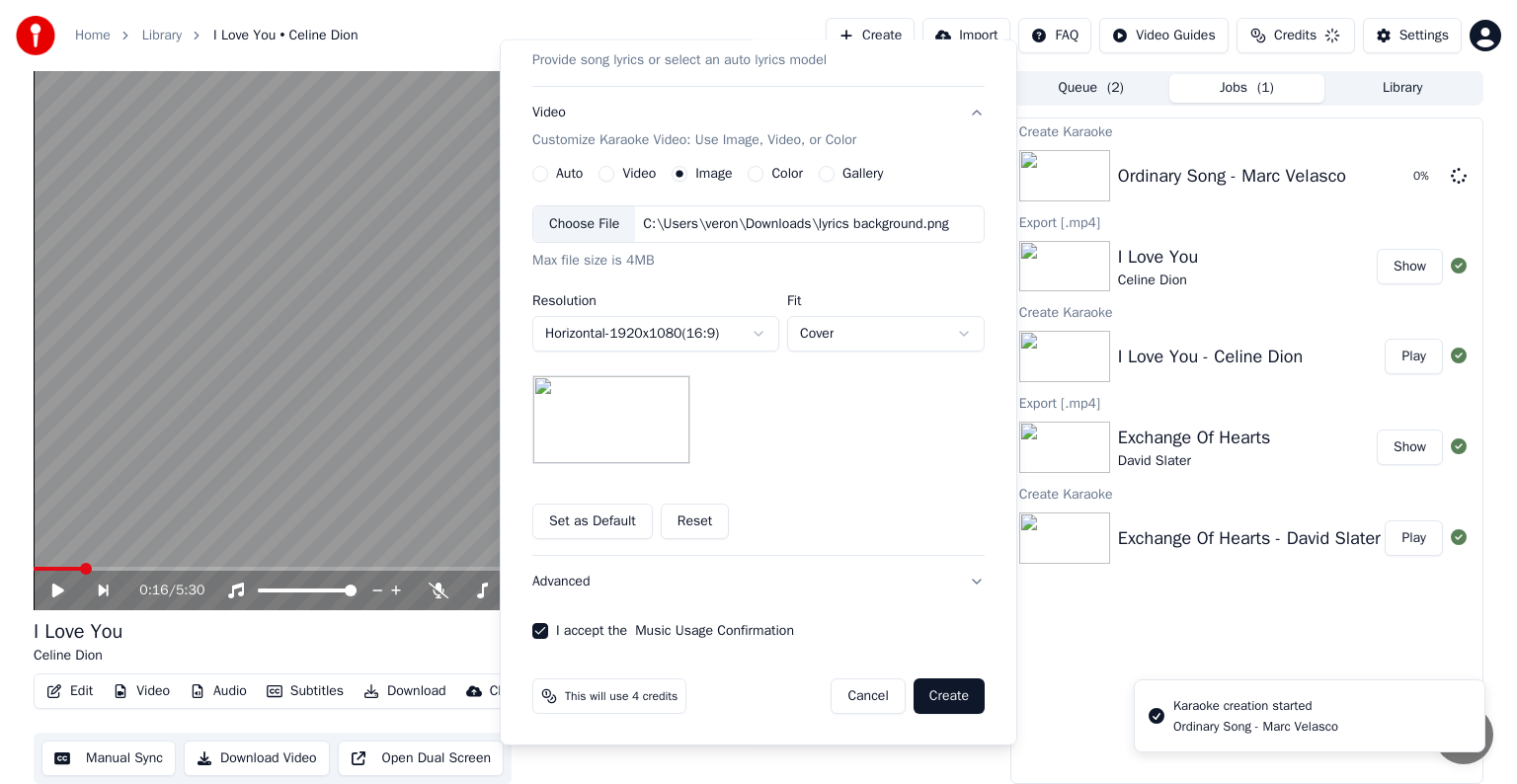 type 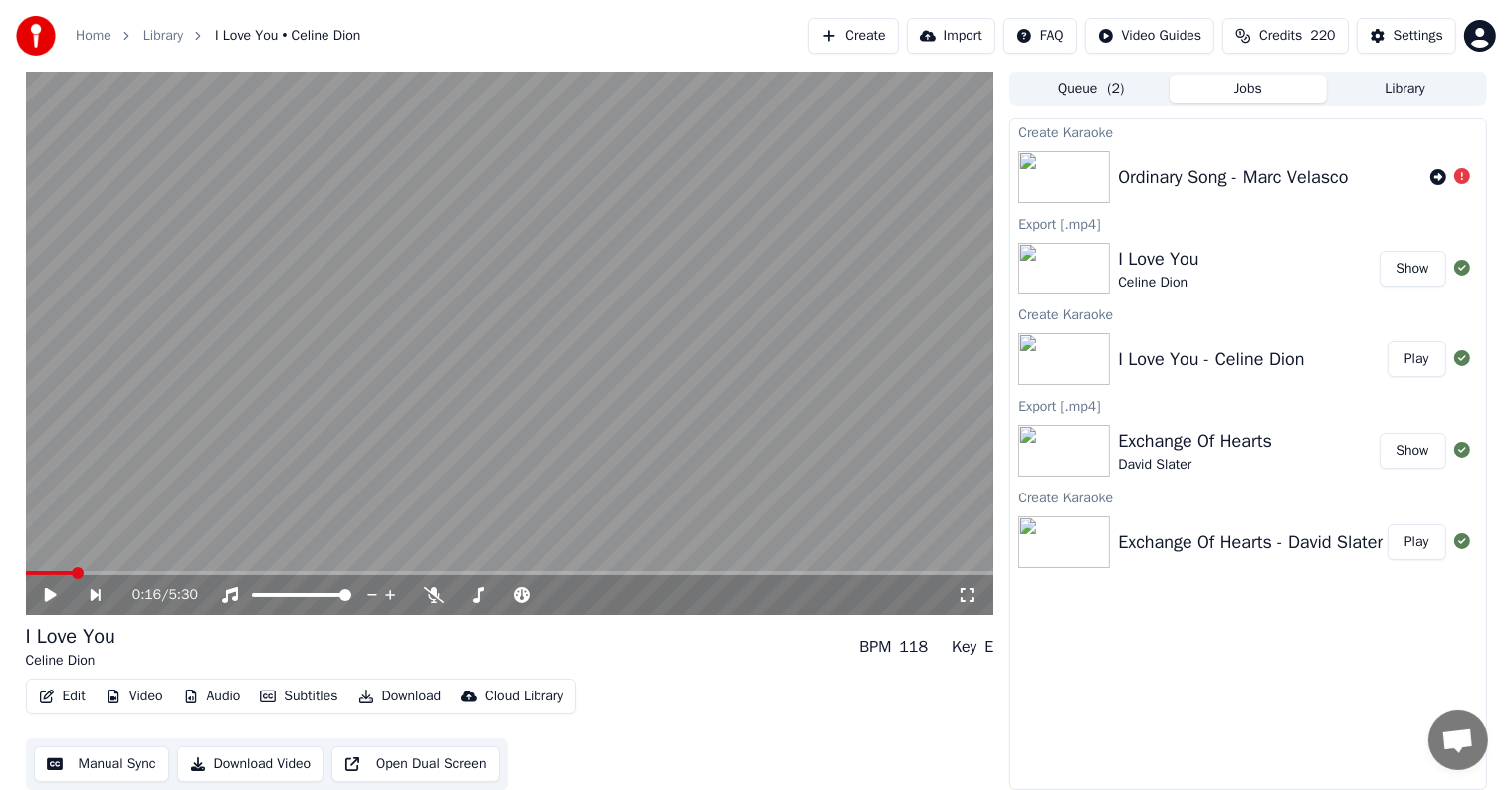 click on "Download" at bounding box center [400, 696] 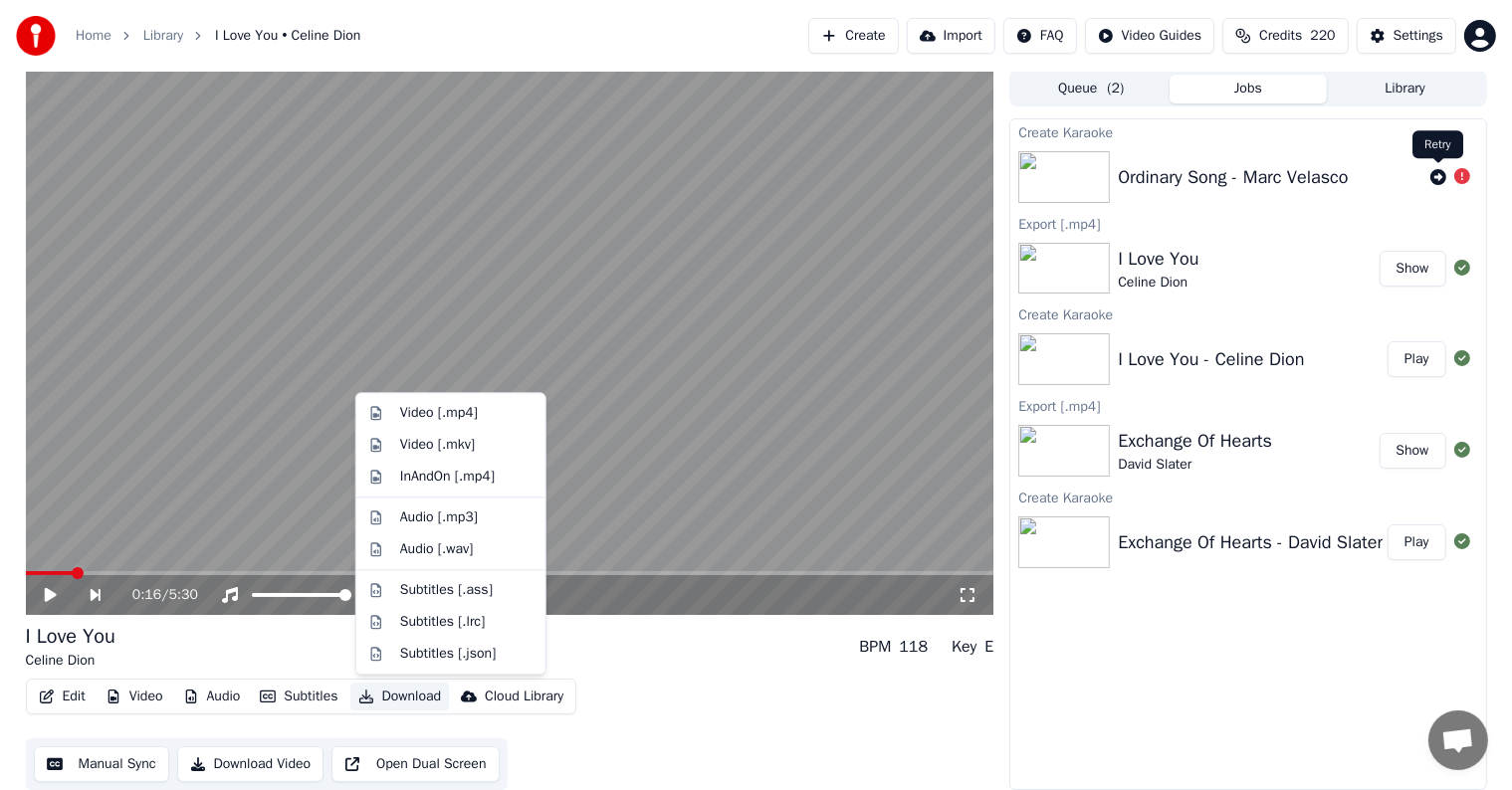 click 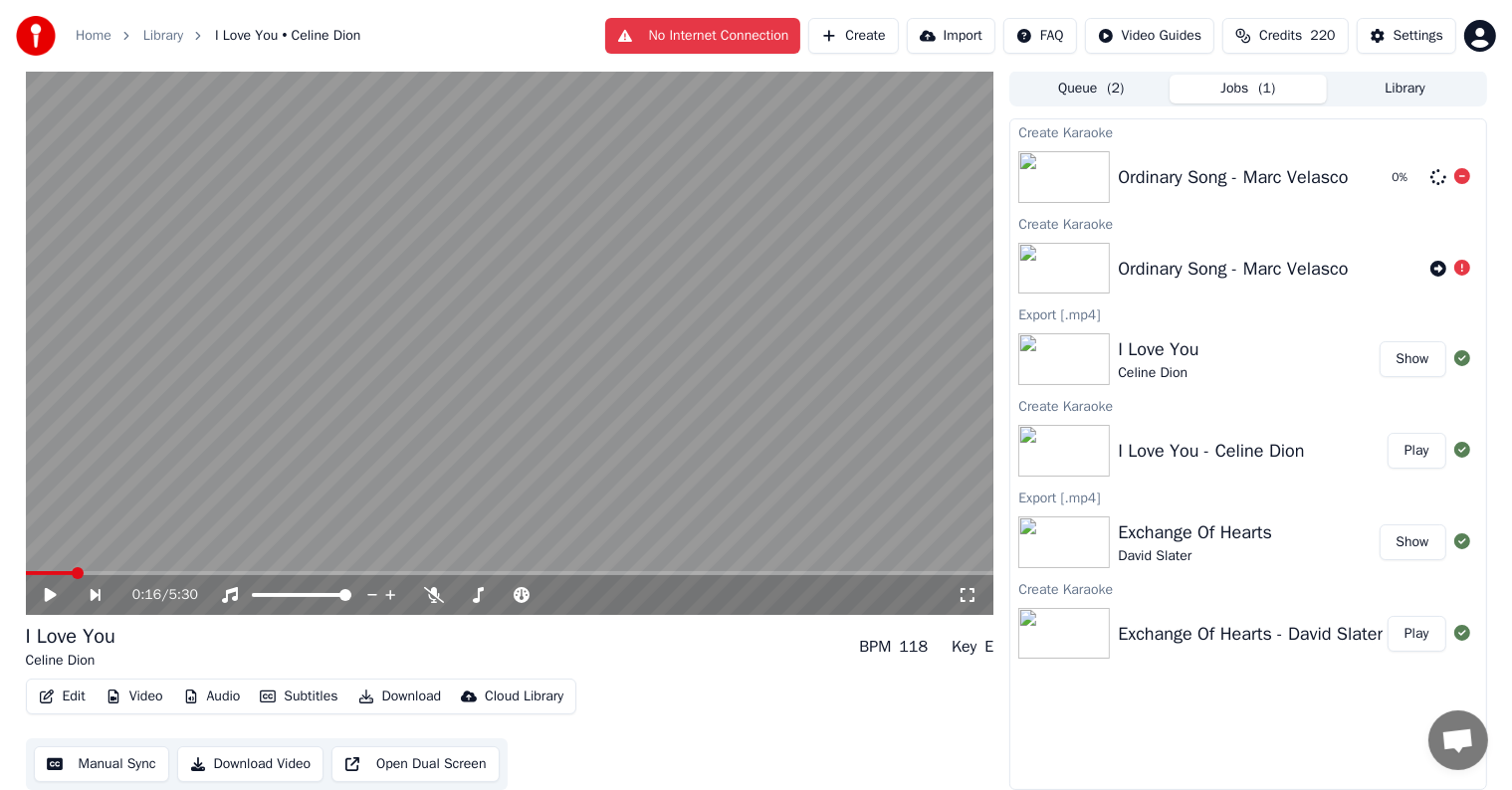 click on "Show" at bounding box center (1412, 359) 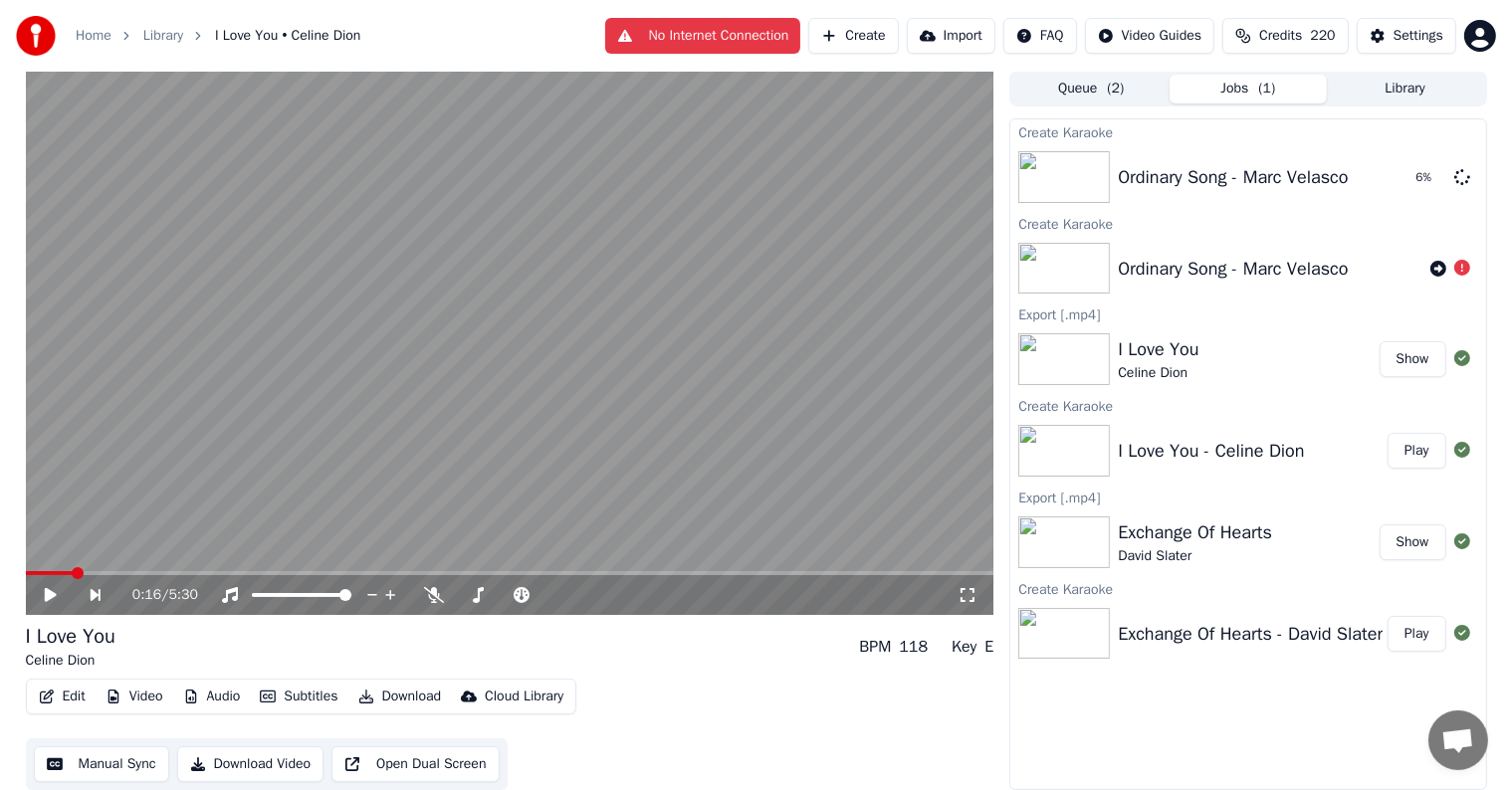 click on "I Love You Celine Dion" at bounding box center (1248, 359) 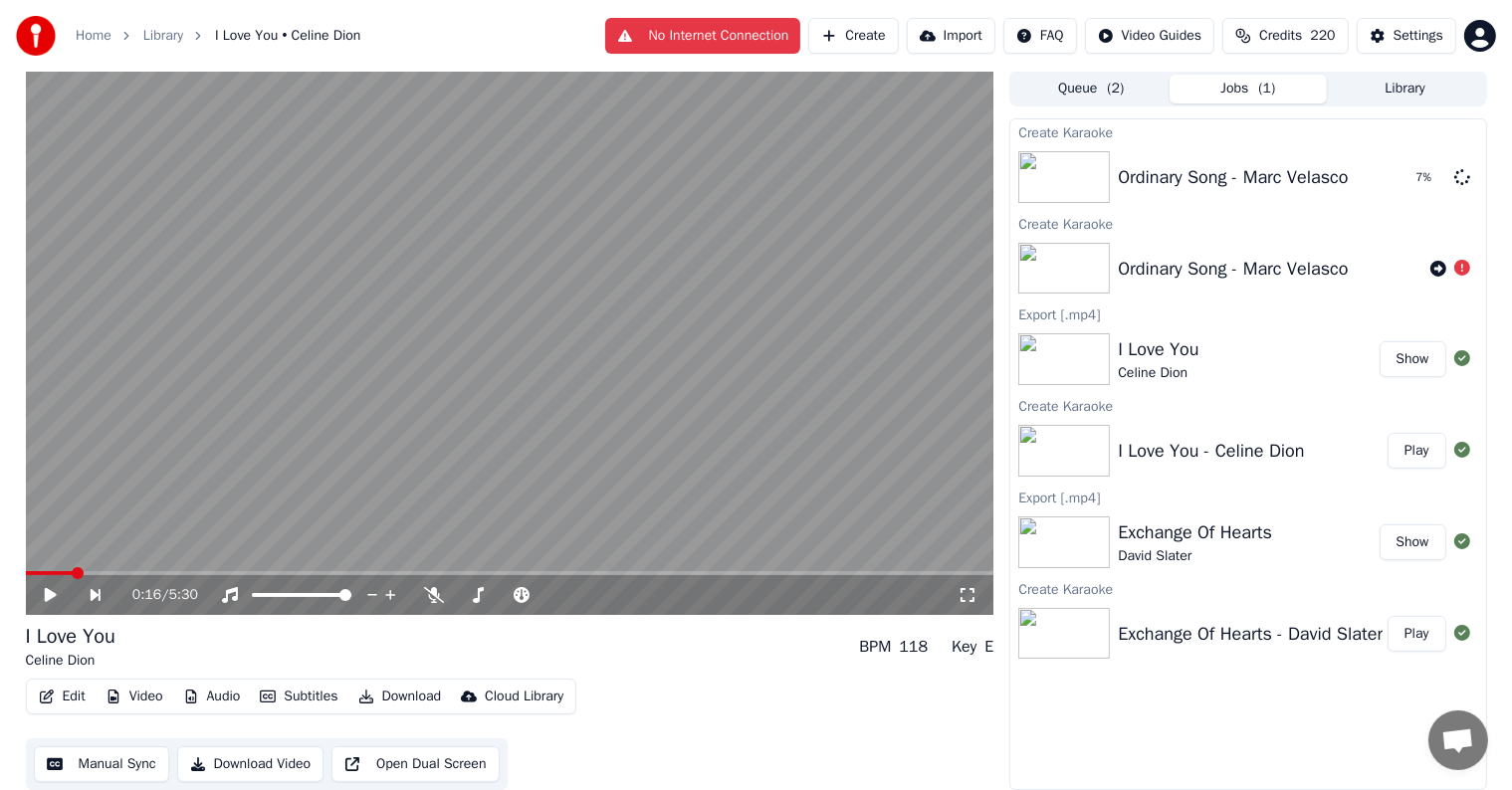 click on "Play" at bounding box center (1416, 451) 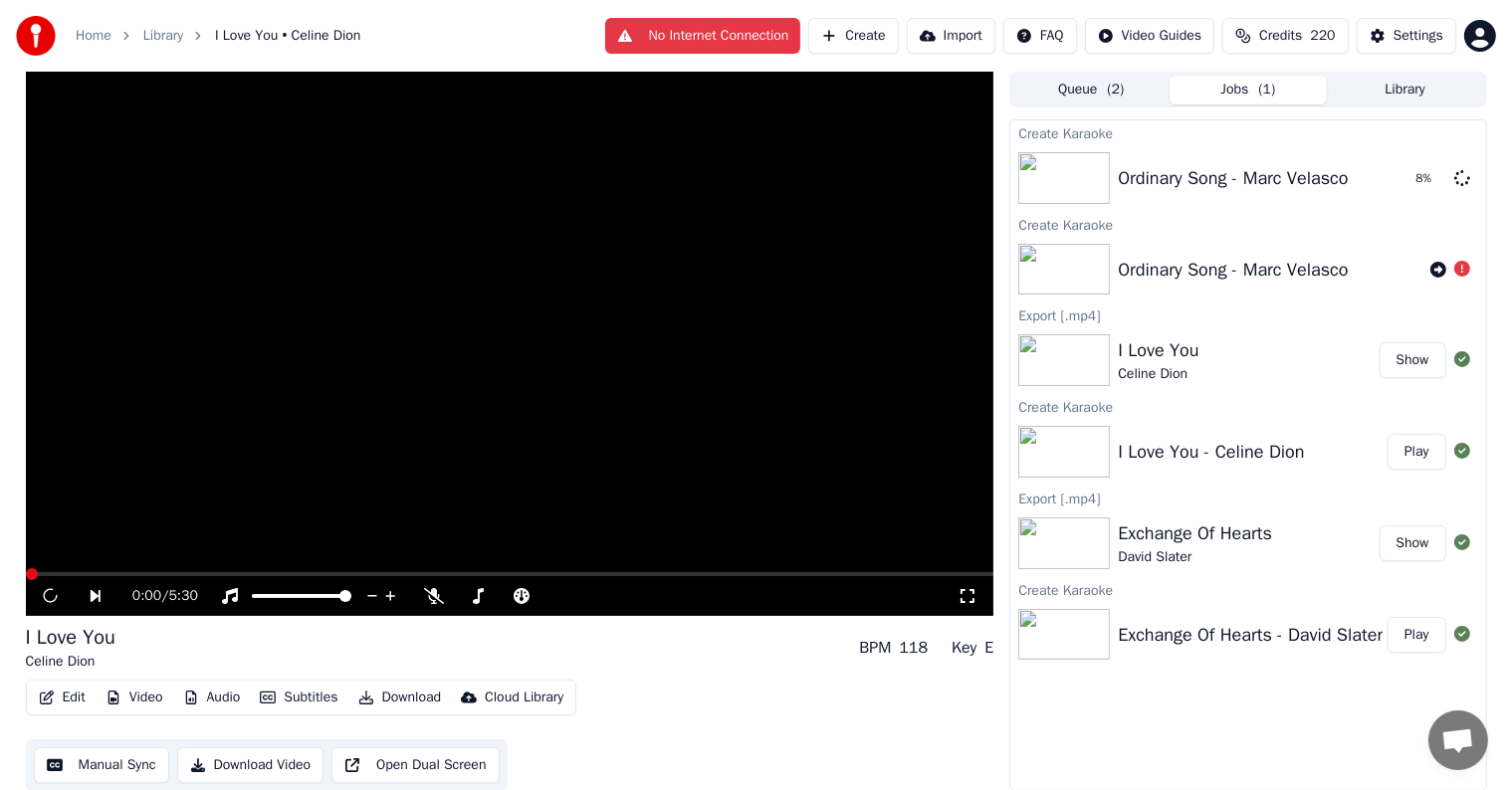 scroll, scrollTop: 1, scrollLeft: 0, axis: vertical 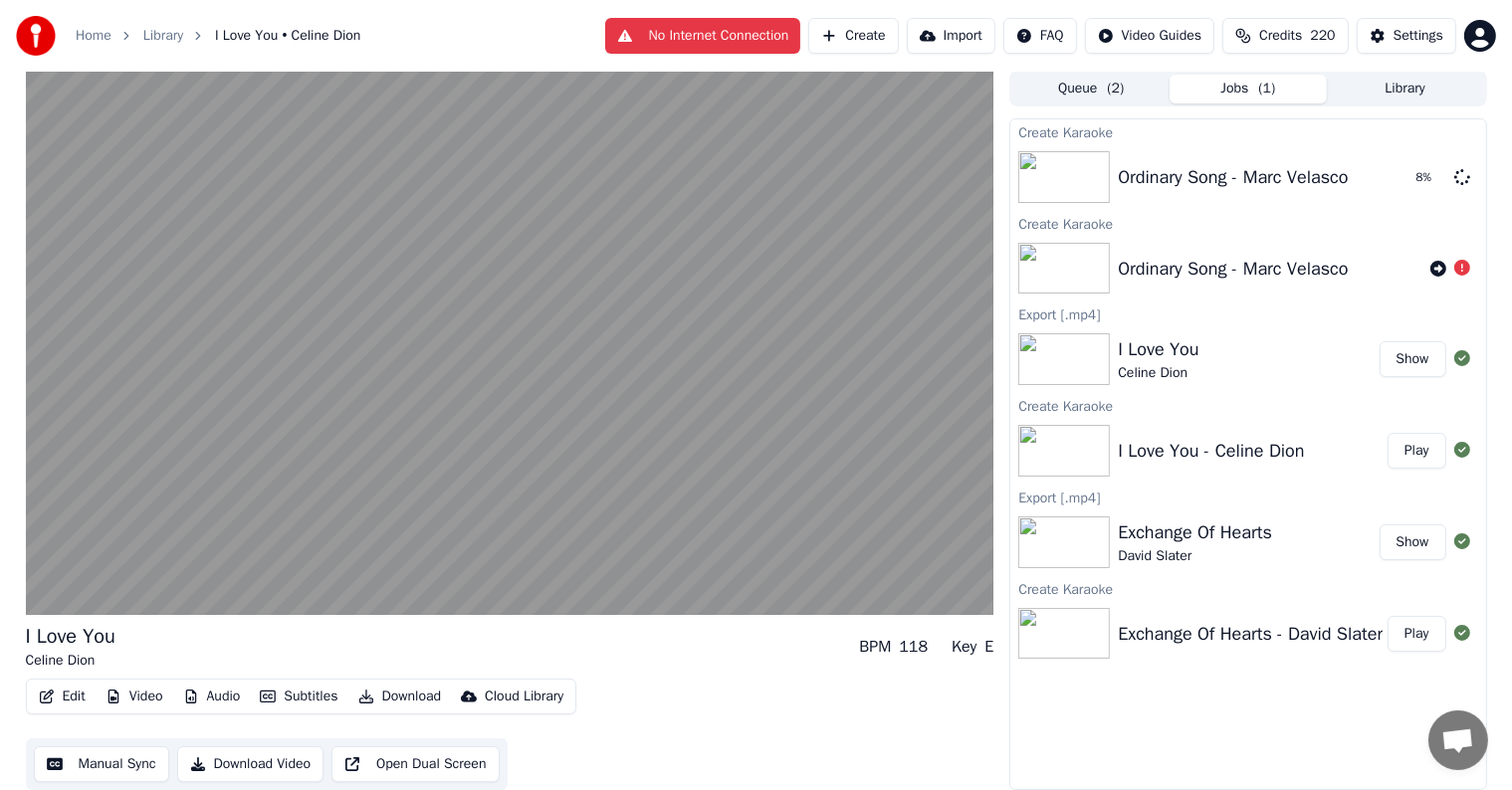 click on "Download" at bounding box center [400, 696] 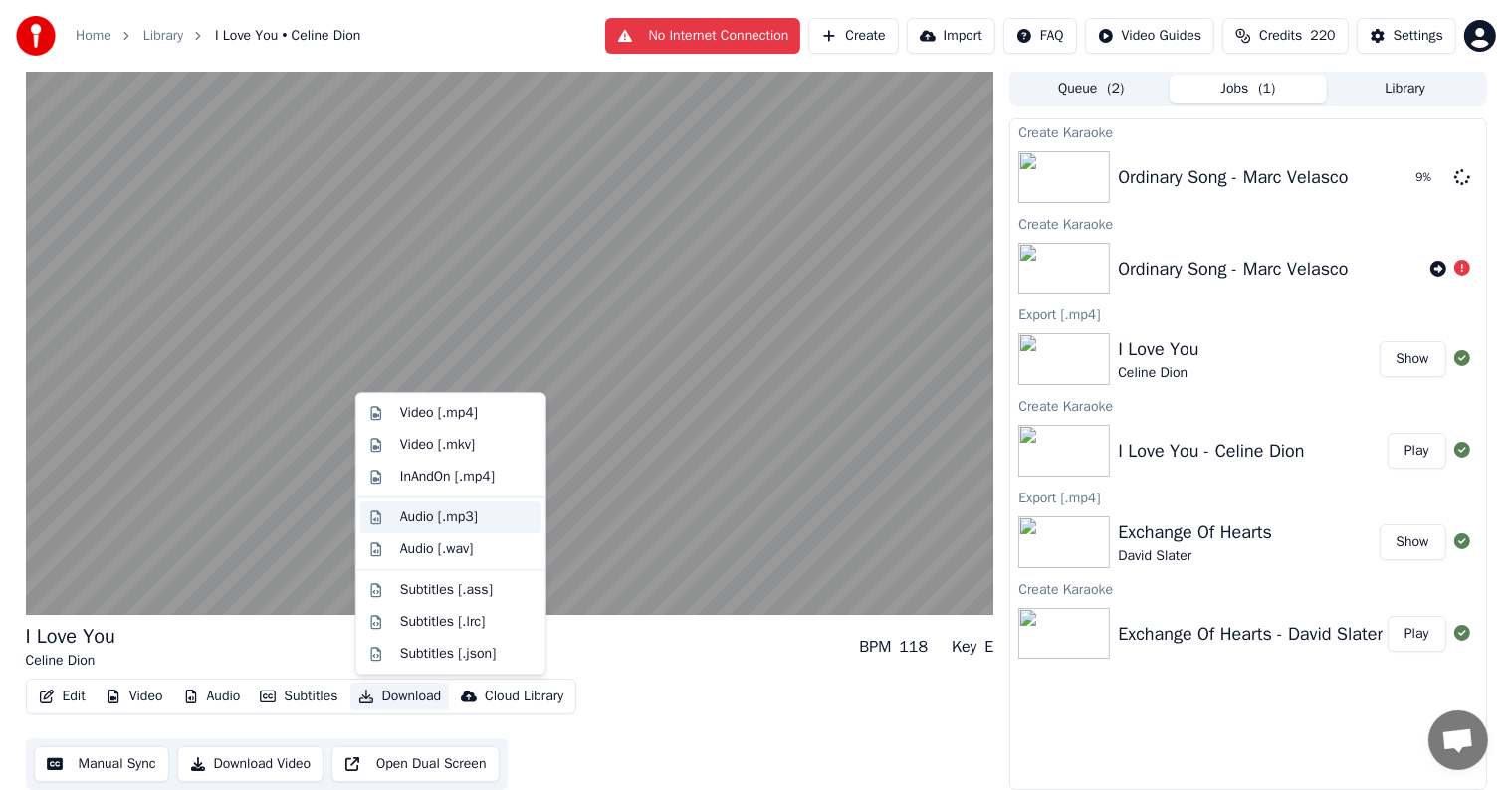 click on "Audio [.mp3]" at bounding box center (439, 517) 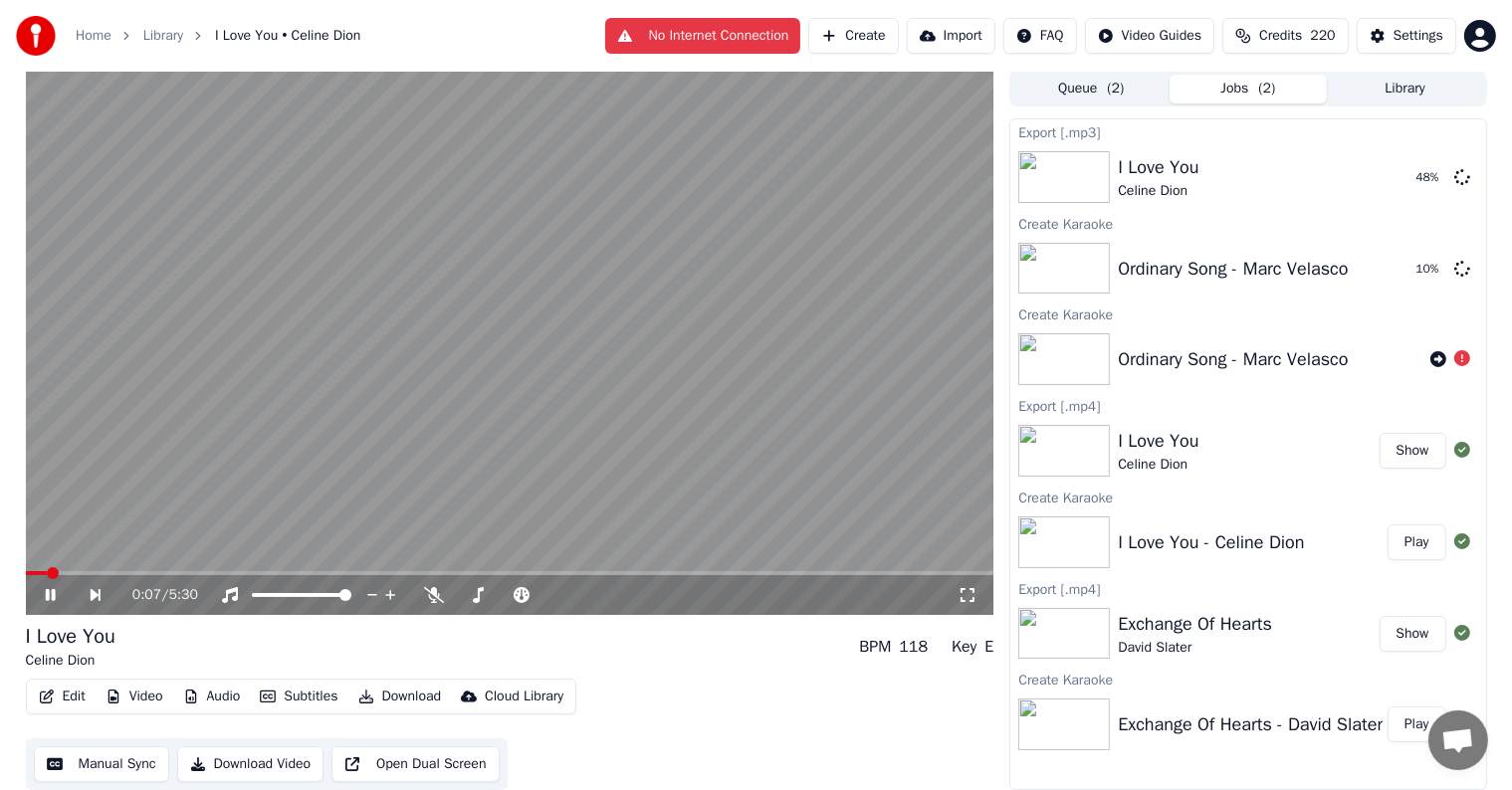 click at bounding box center (510, 342) 